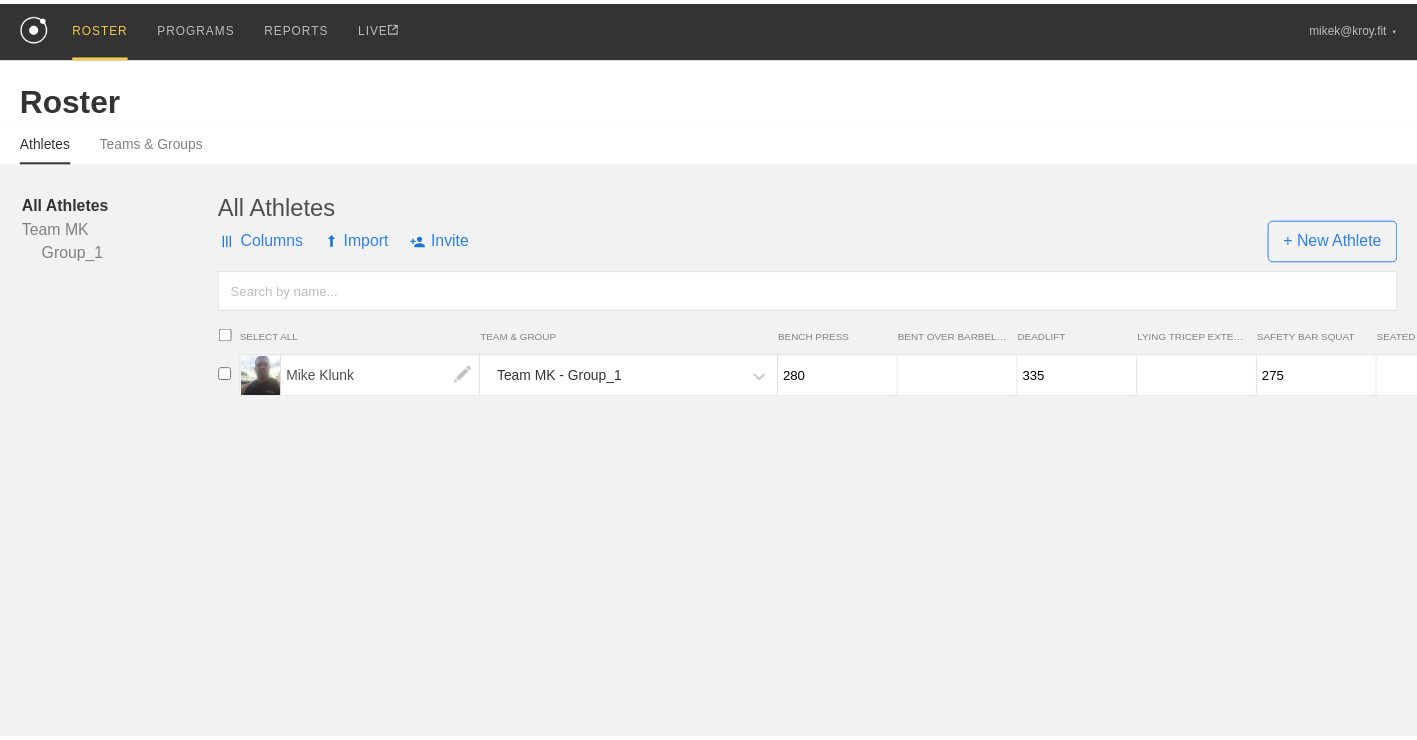 scroll, scrollTop: 0, scrollLeft: 0, axis: both 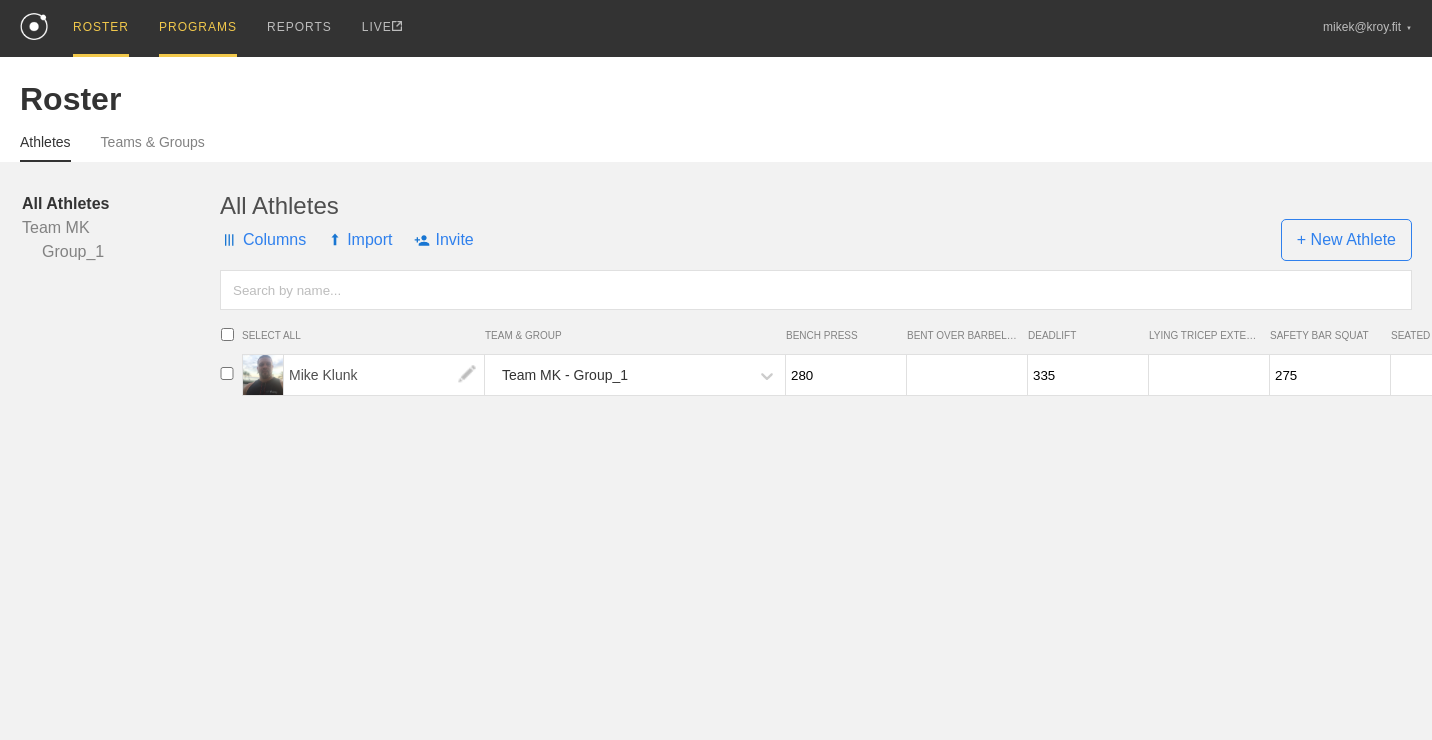click on "PROGRAMS" at bounding box center (198, 28) 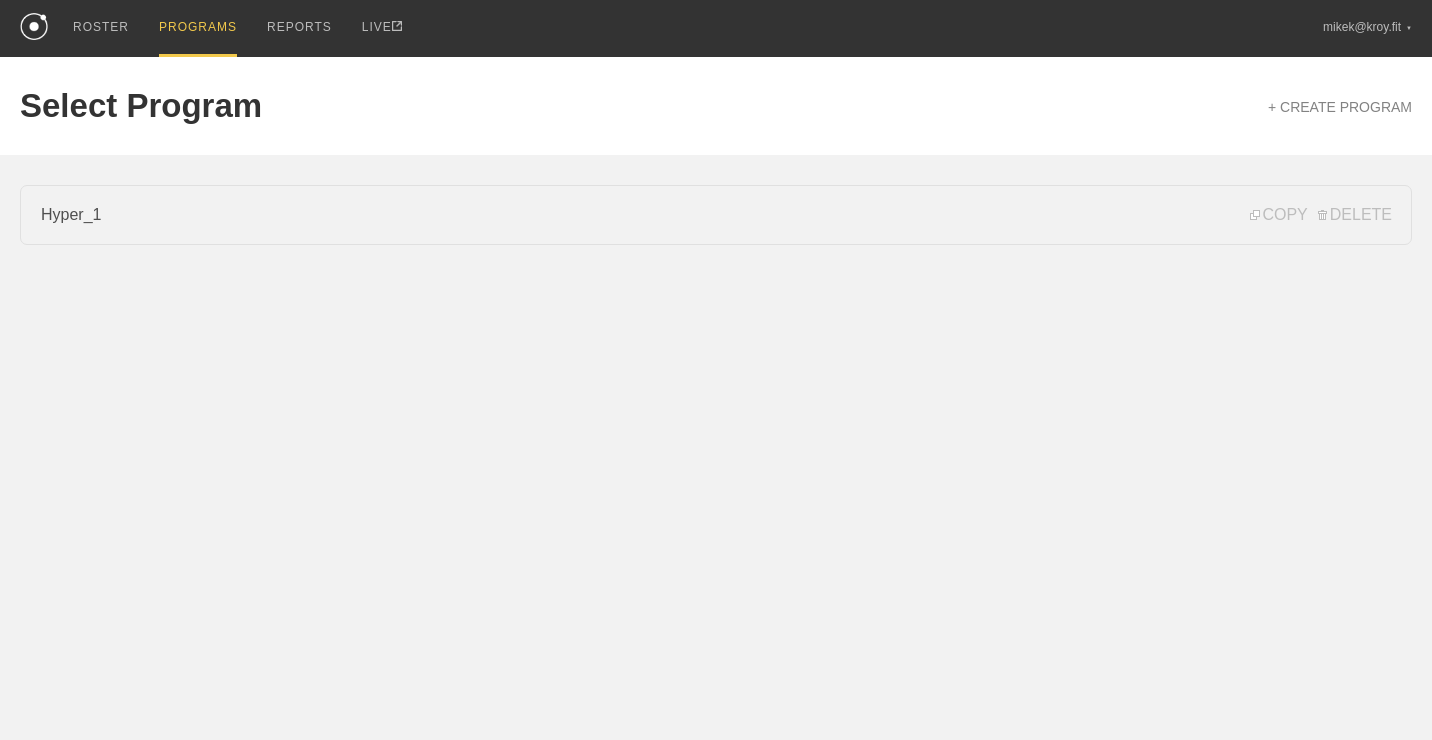 click on "Hyper_1" at bounding box center (716, 215) 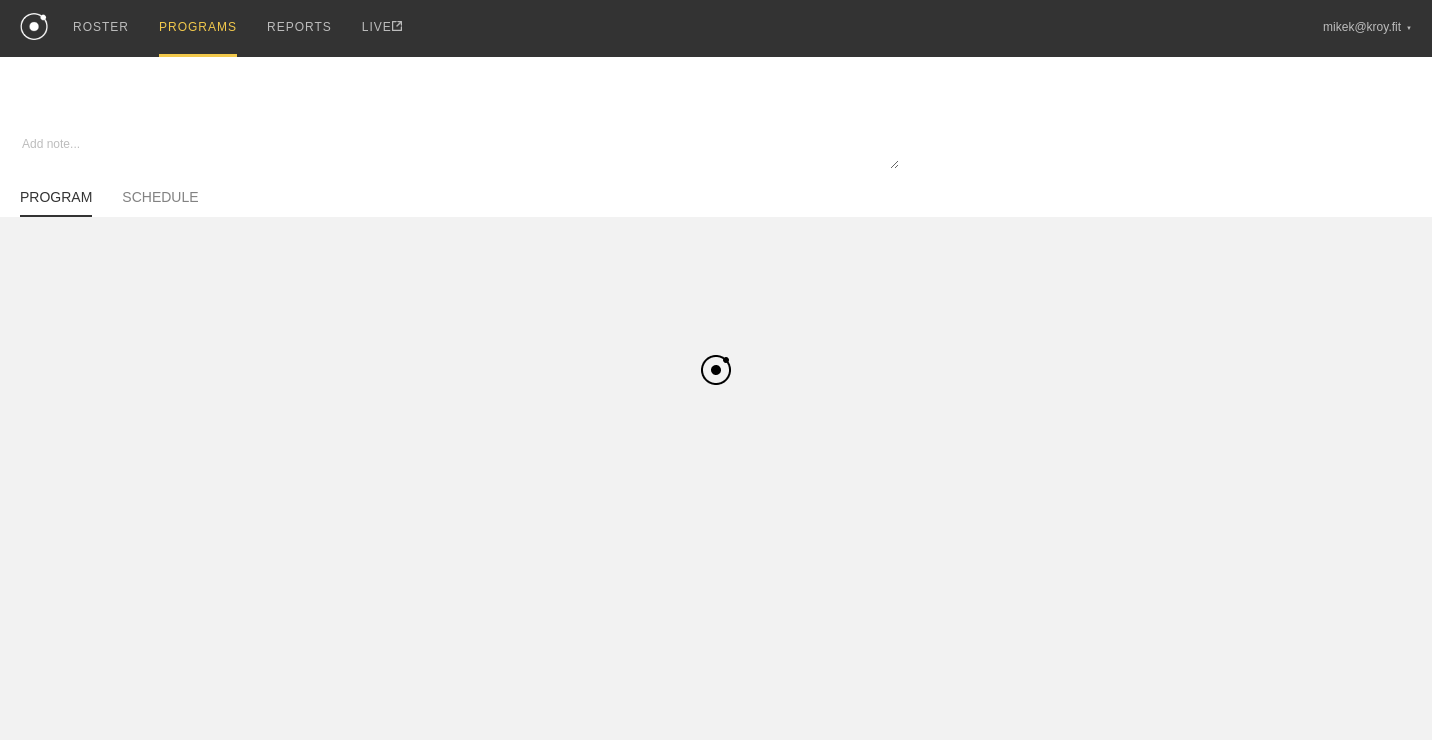 type on "x" 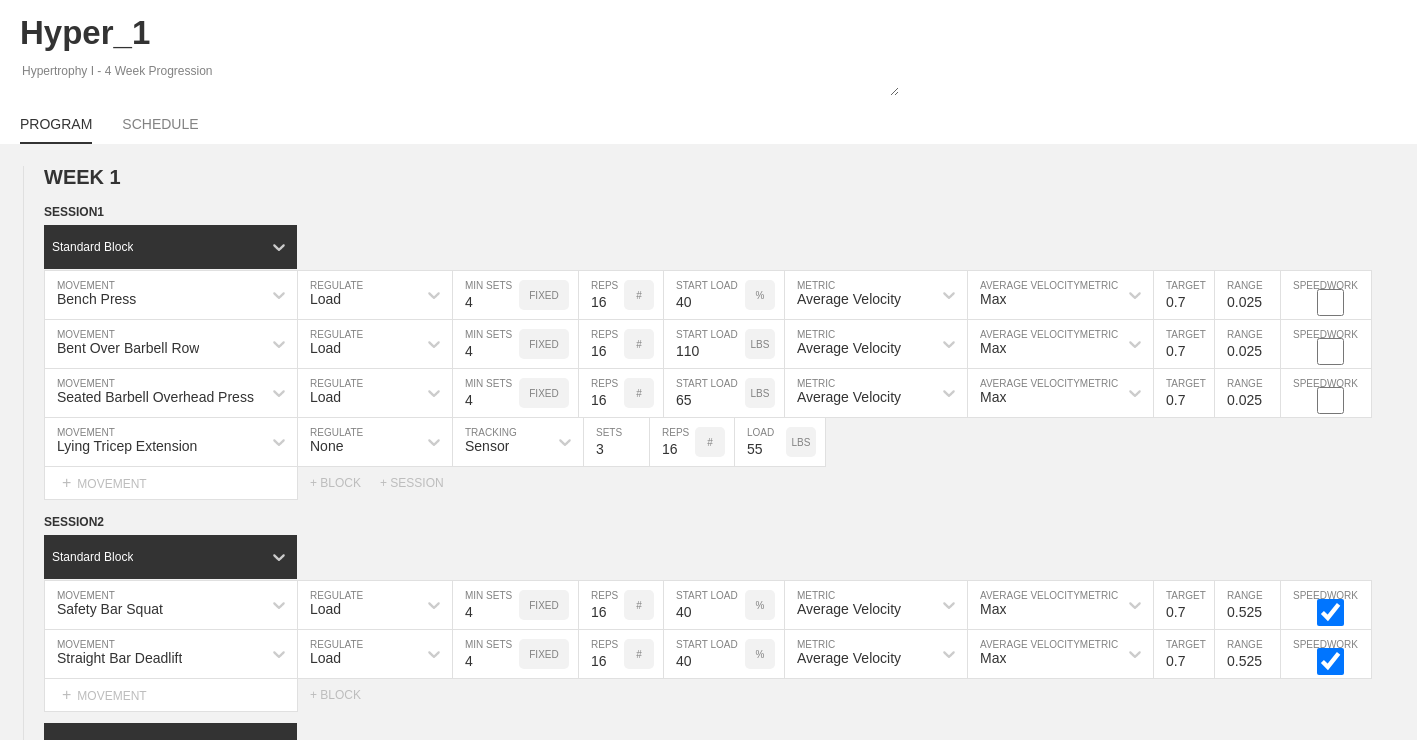 scroll, scrollTop: 0, scrollLeft: 0, axis: both 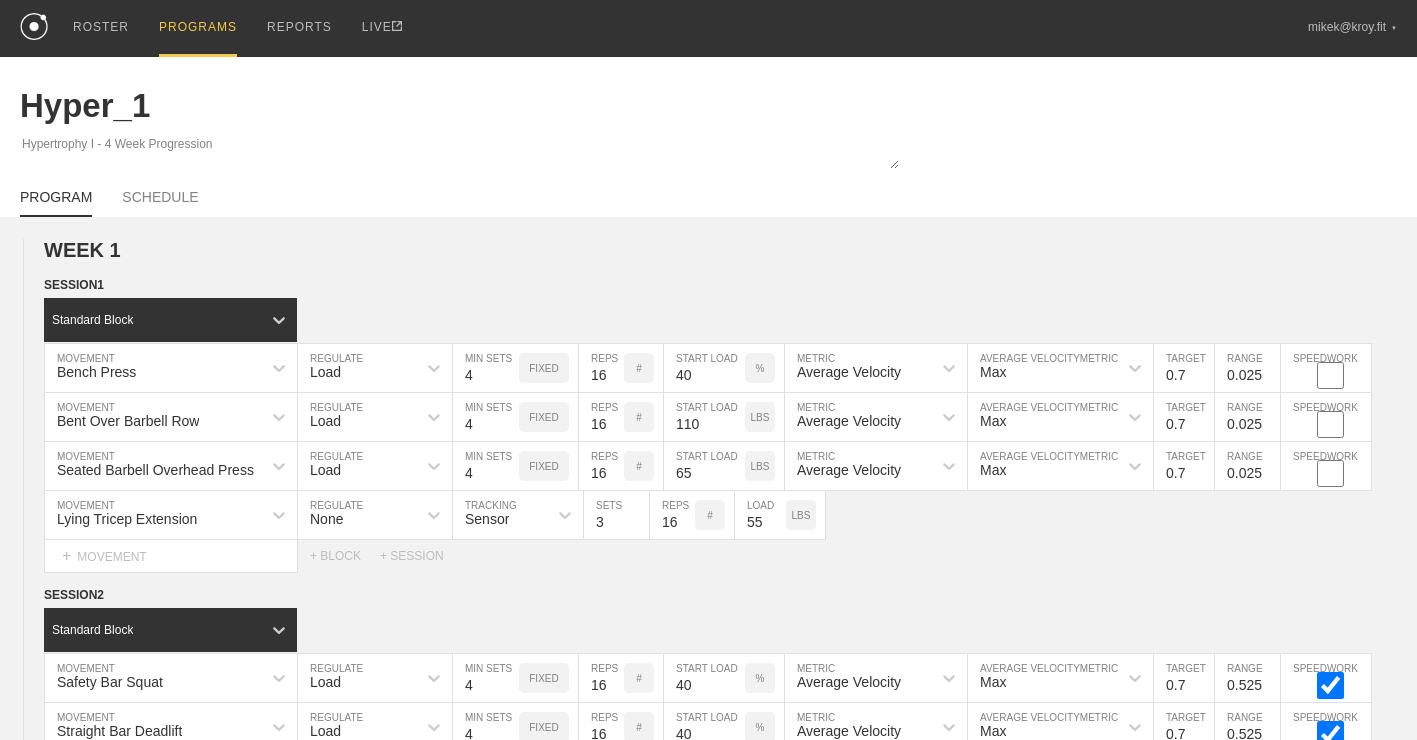 click on "PROGRAMS" at bounding box center [198, 28] 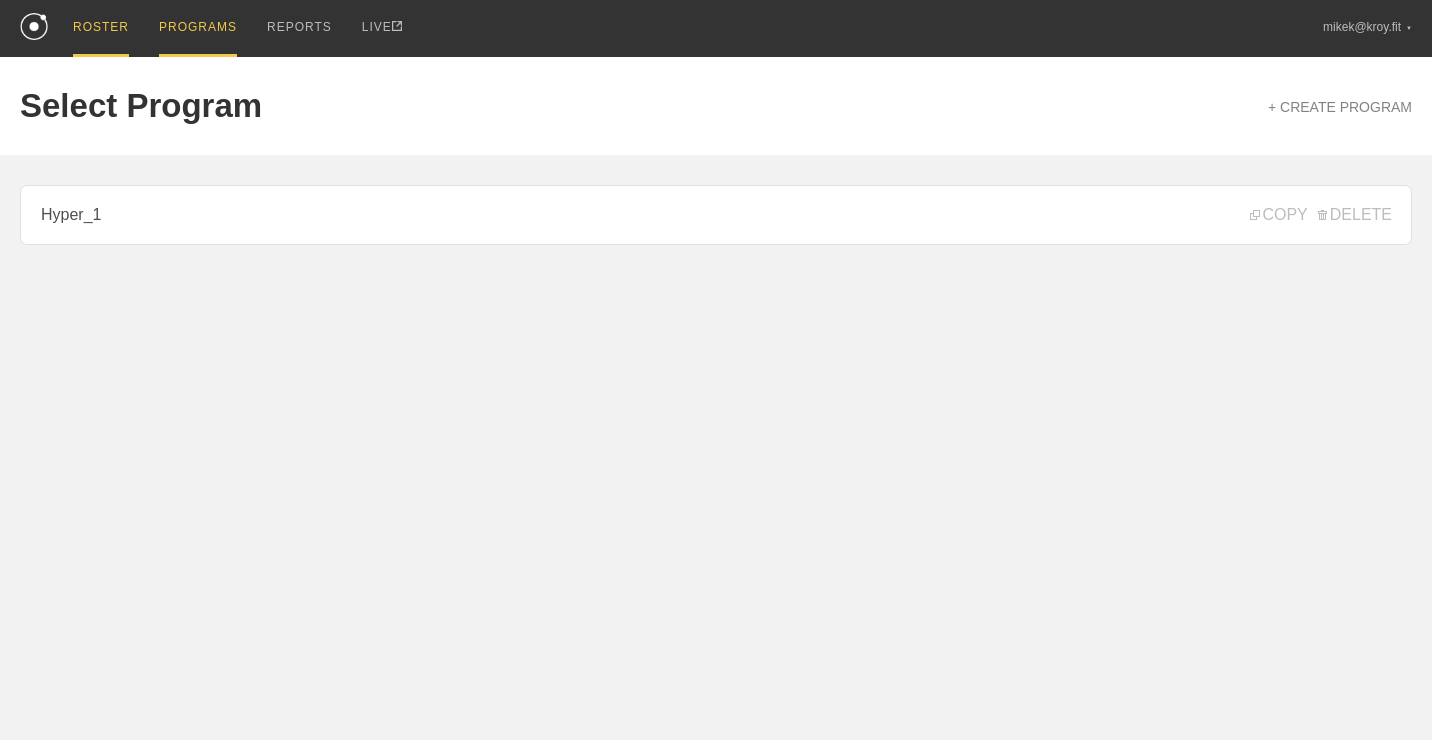 click on "ROSTER" at bounding box center [101, 28] 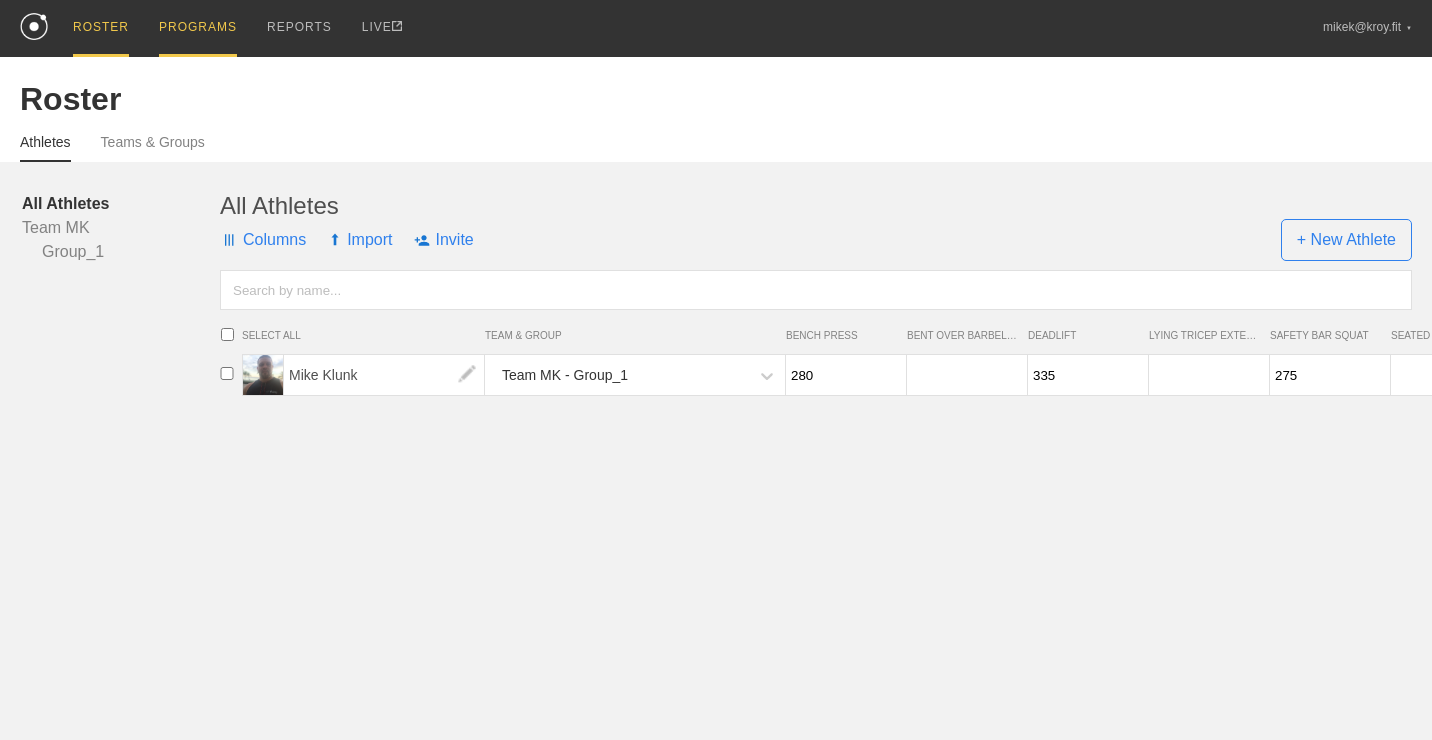 click on "PROGRAMS" at bounding box center (198, 28) 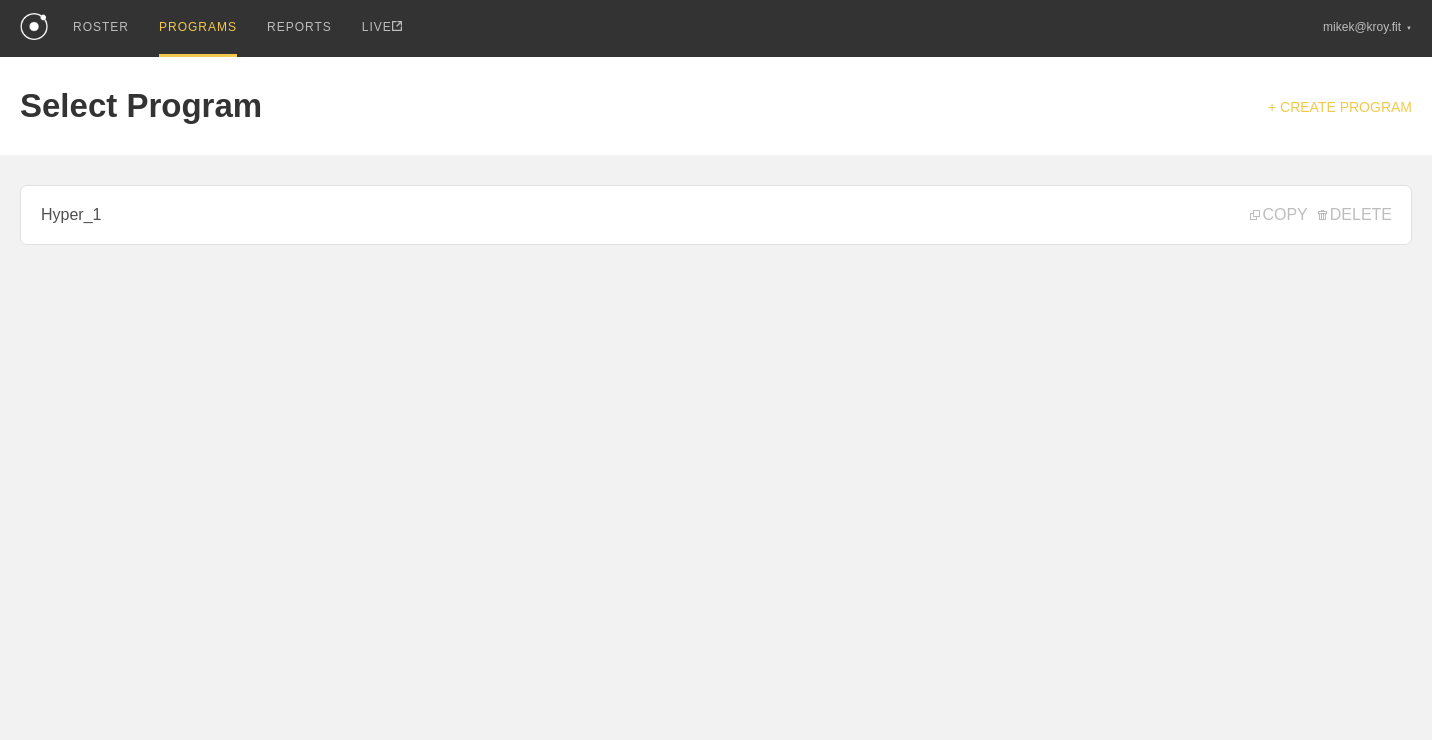 click on "+ CREATE PROGRAM" at bounding box center (1340, 107) 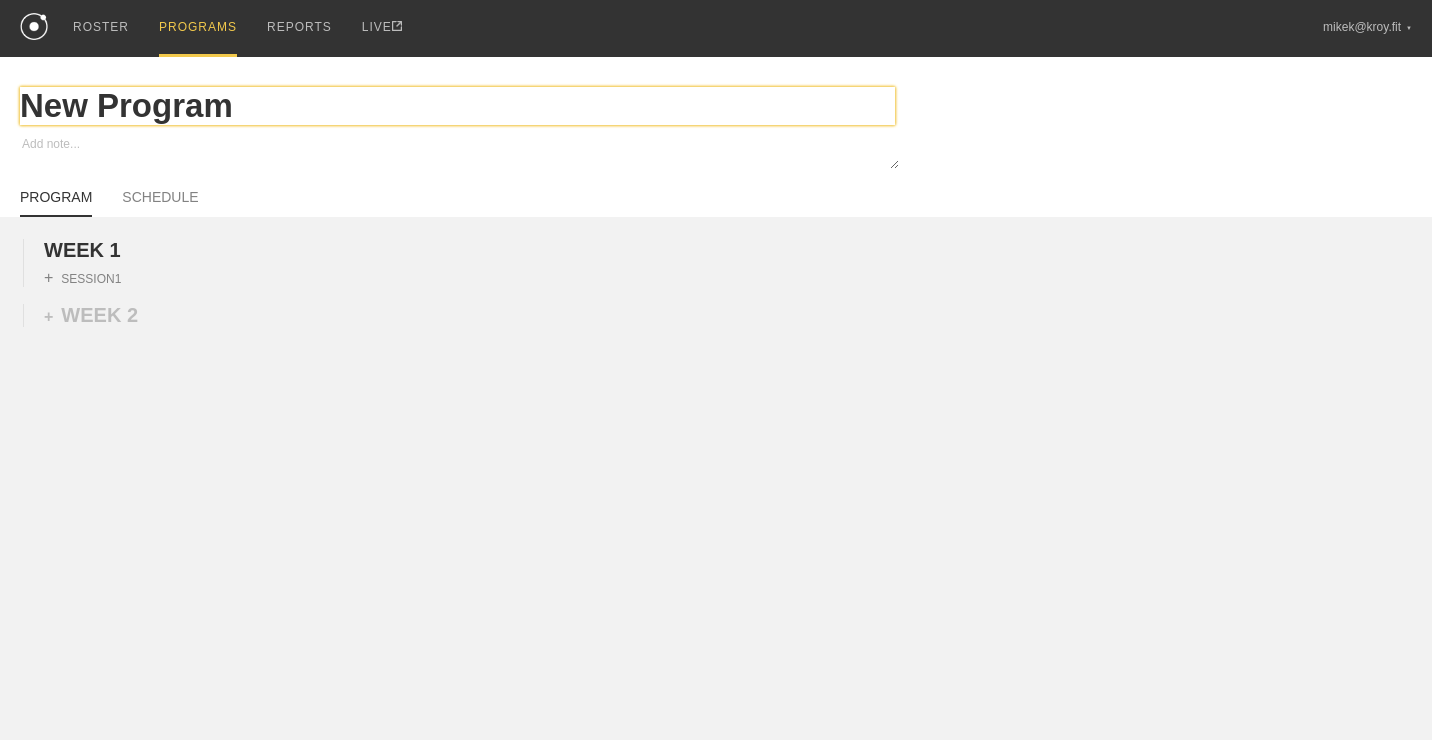 click on "New Program" at bounding box center [457, 106] 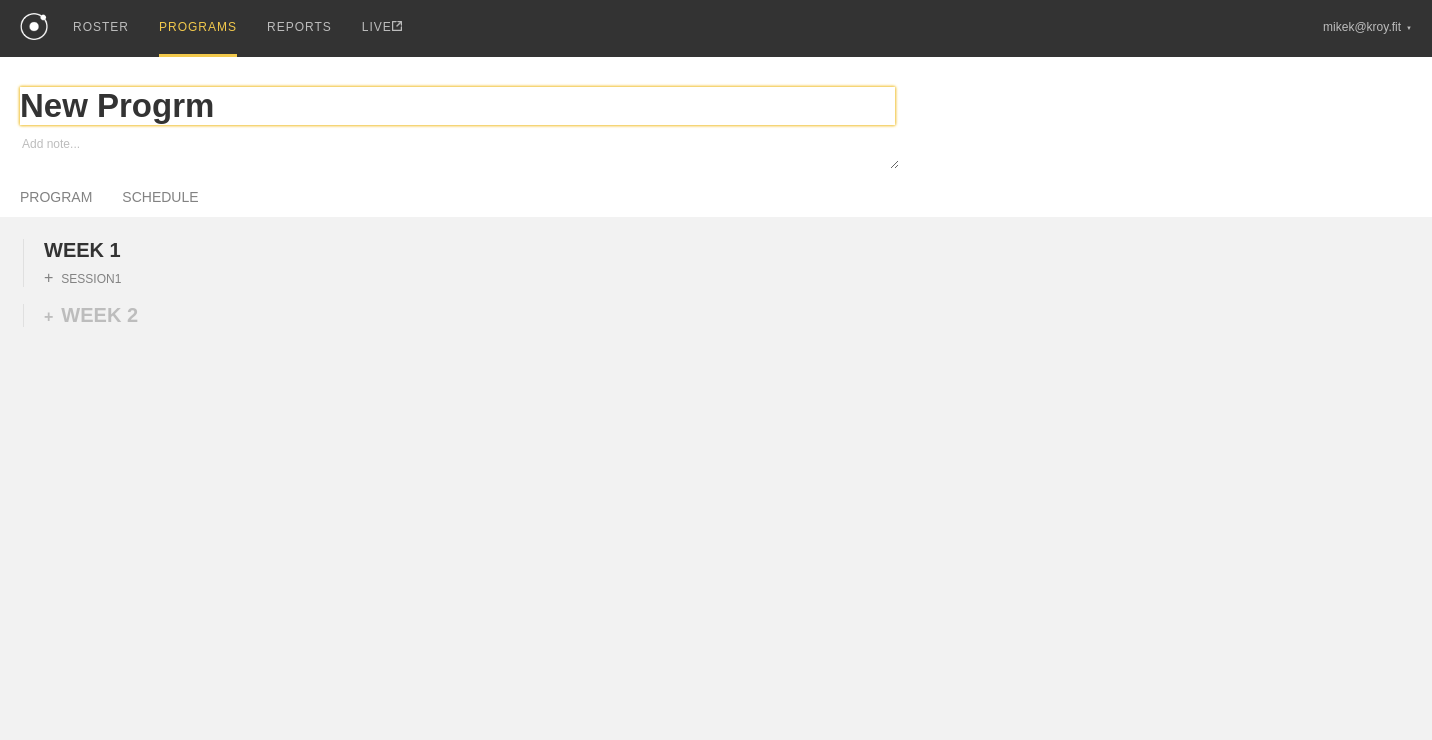 type on "x" 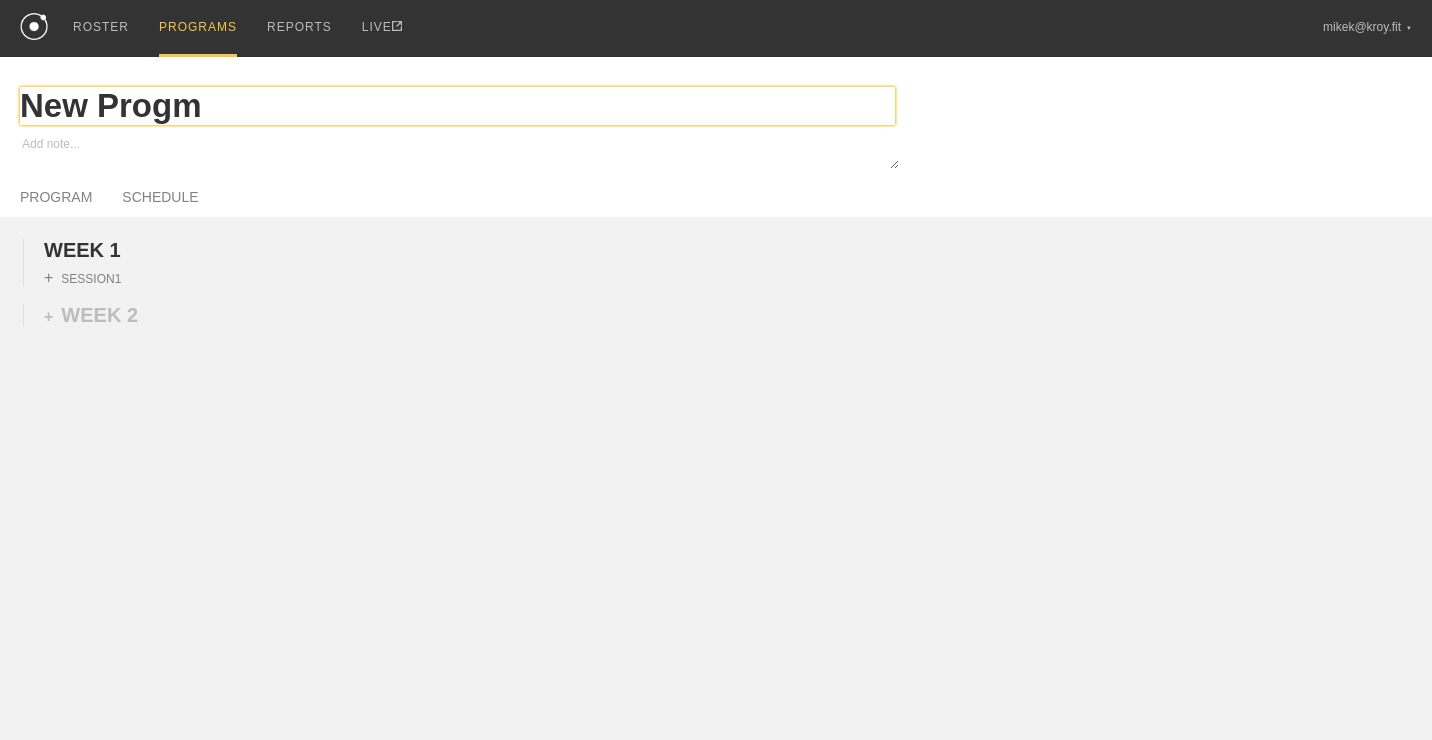 type on "x" 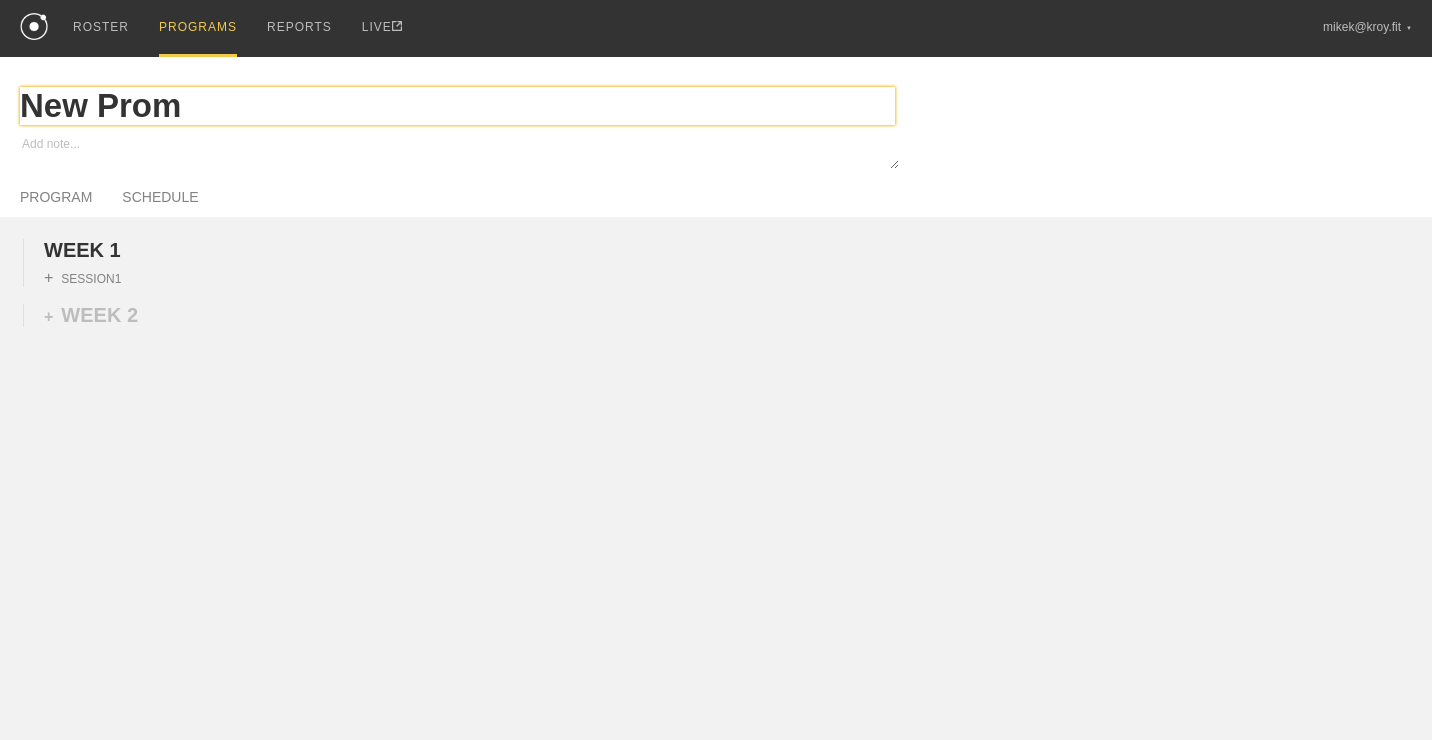 type on "x" 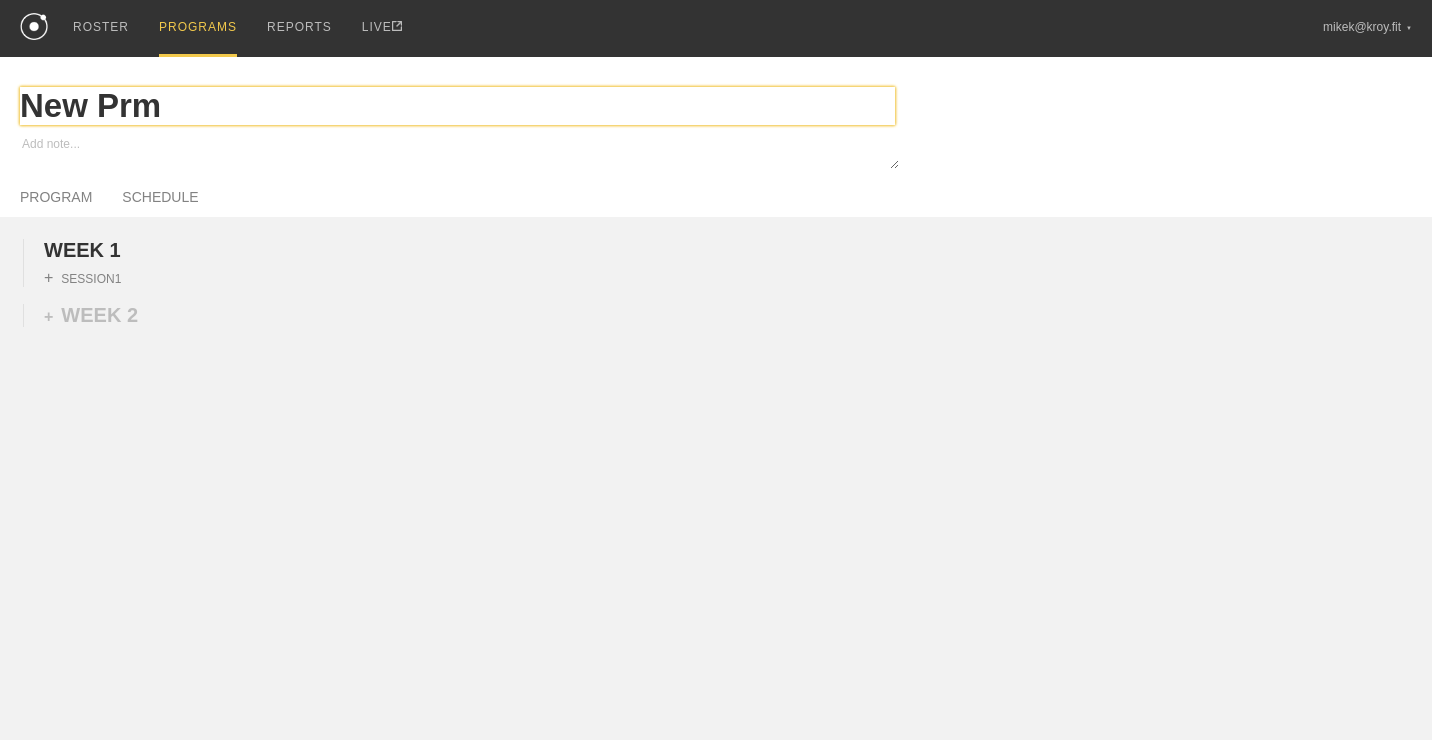 type on "x" 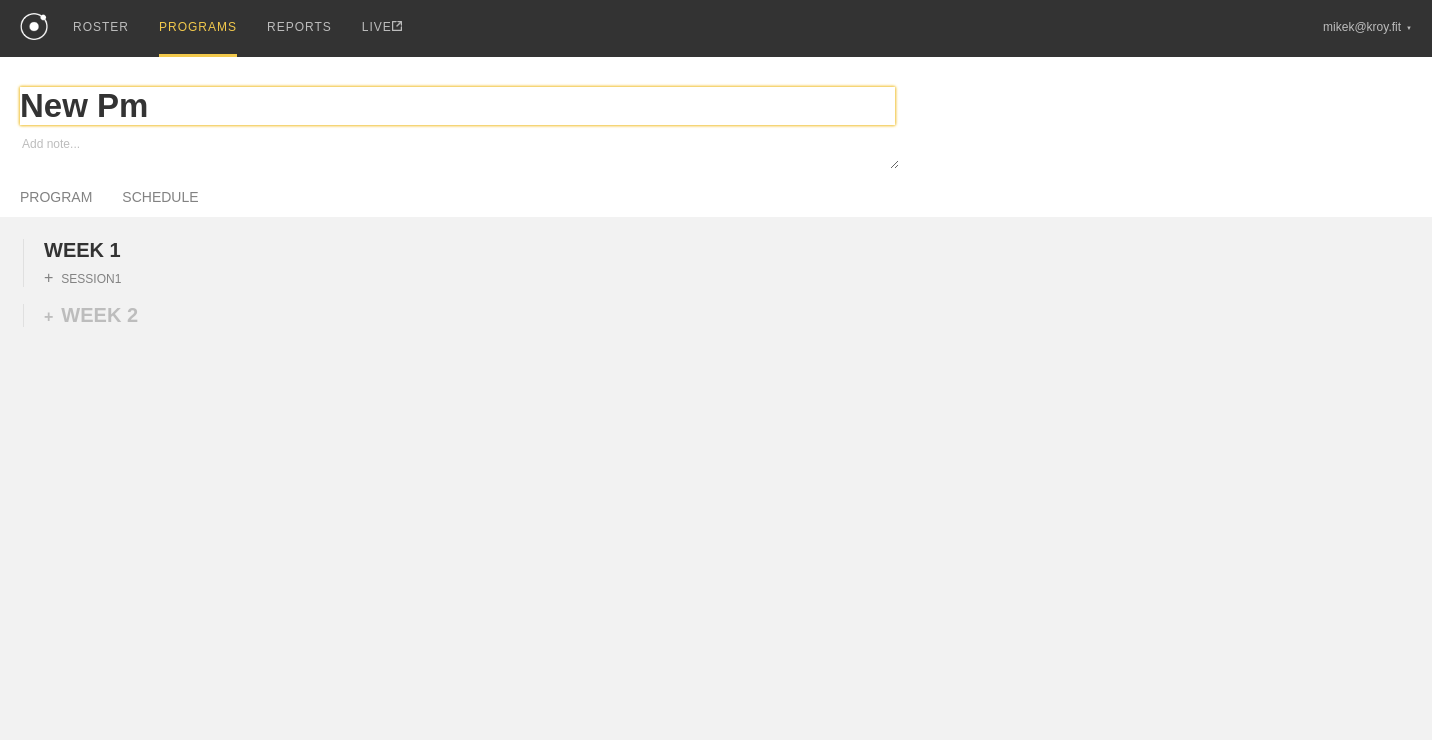 type on "x" 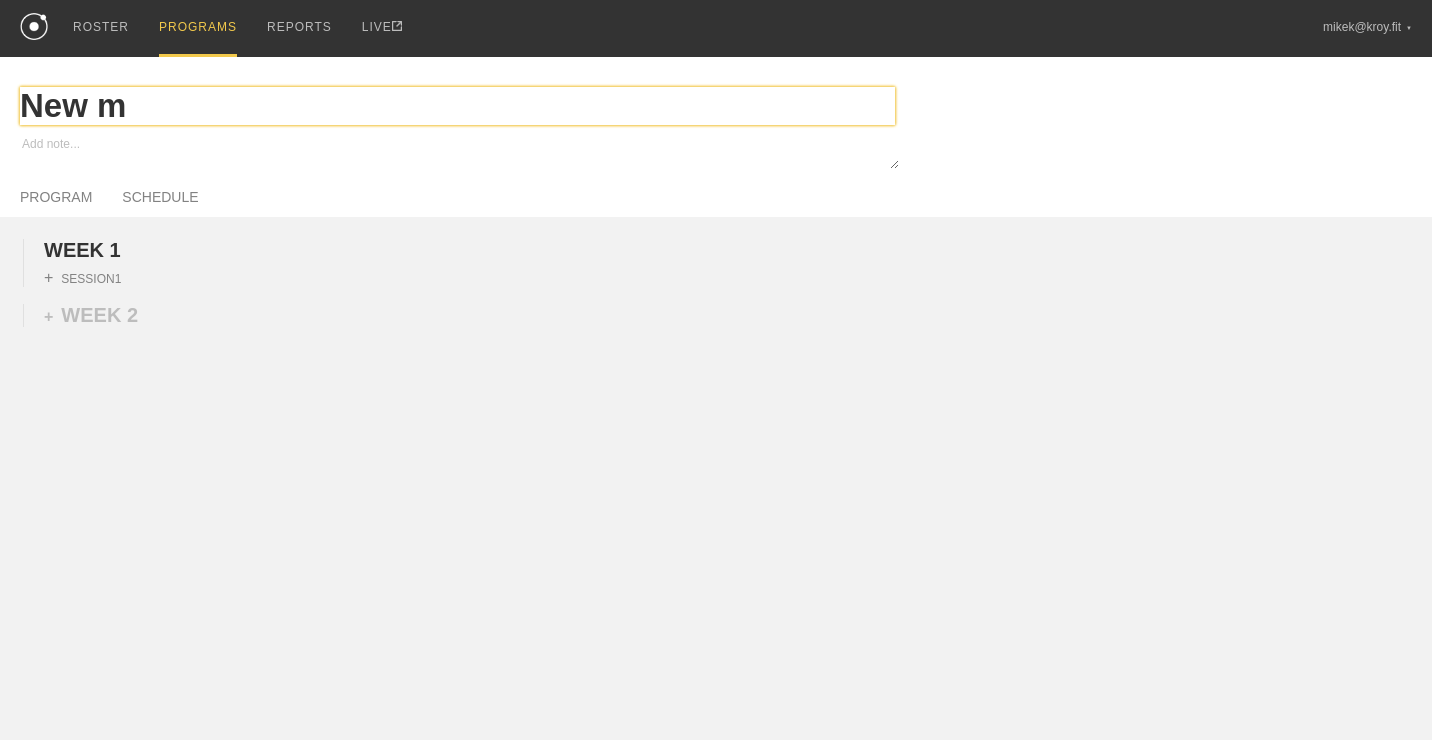 type on "x" 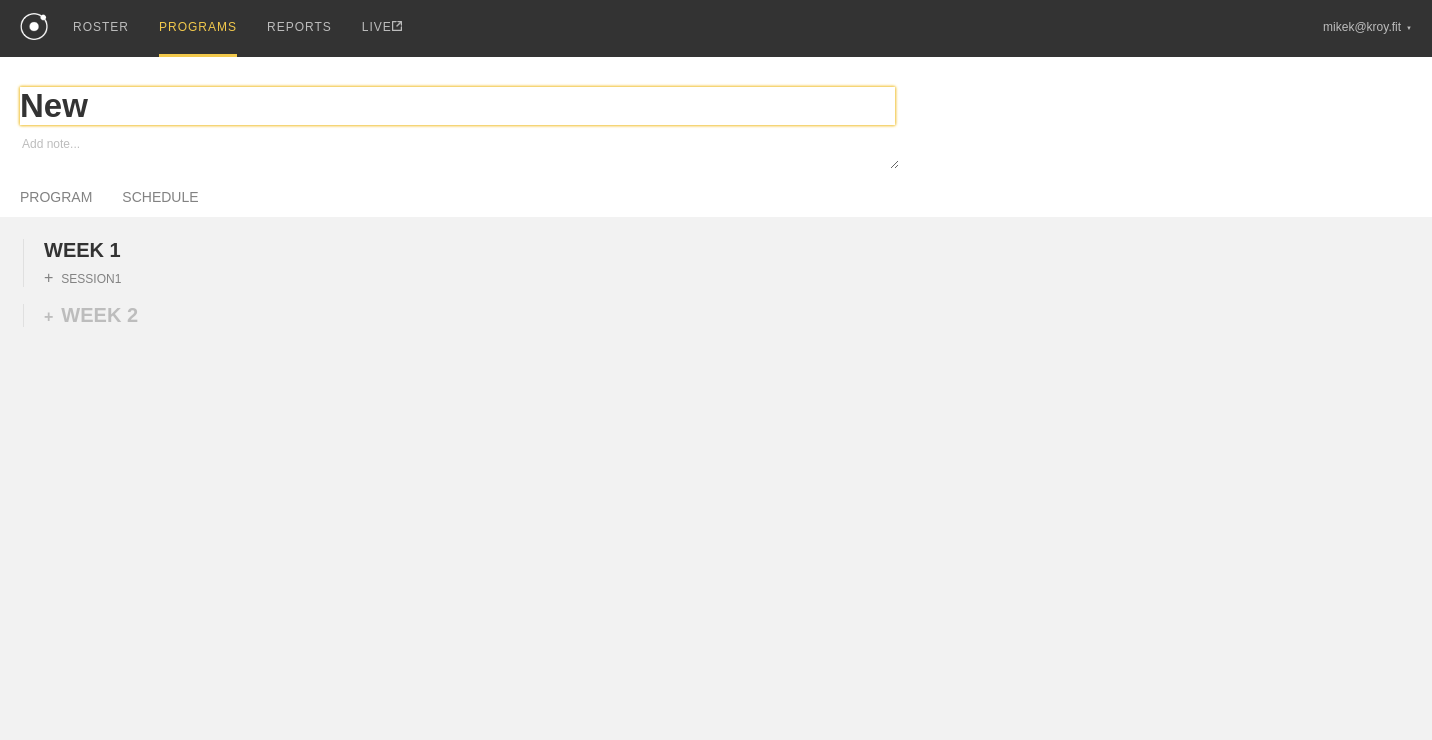 type on "x" 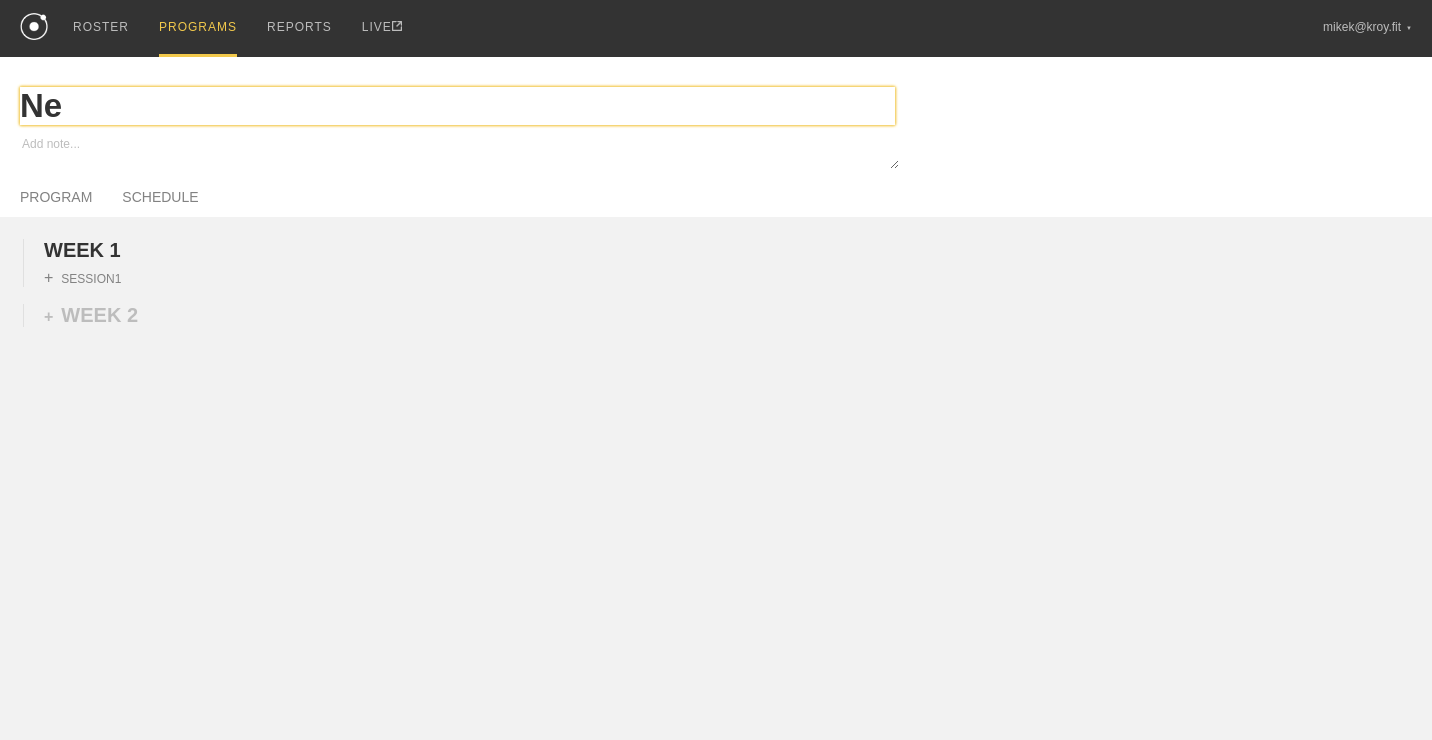 type on "x" 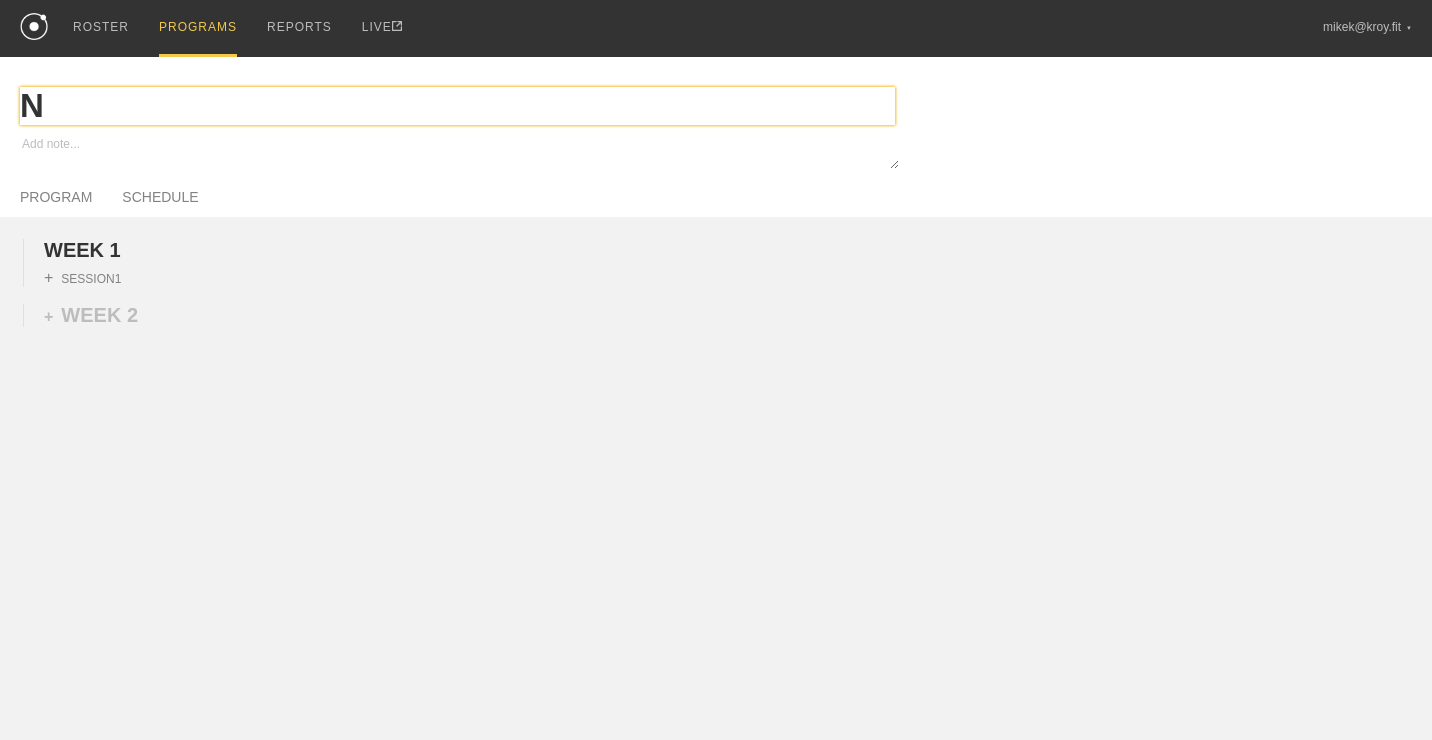 type on "x" 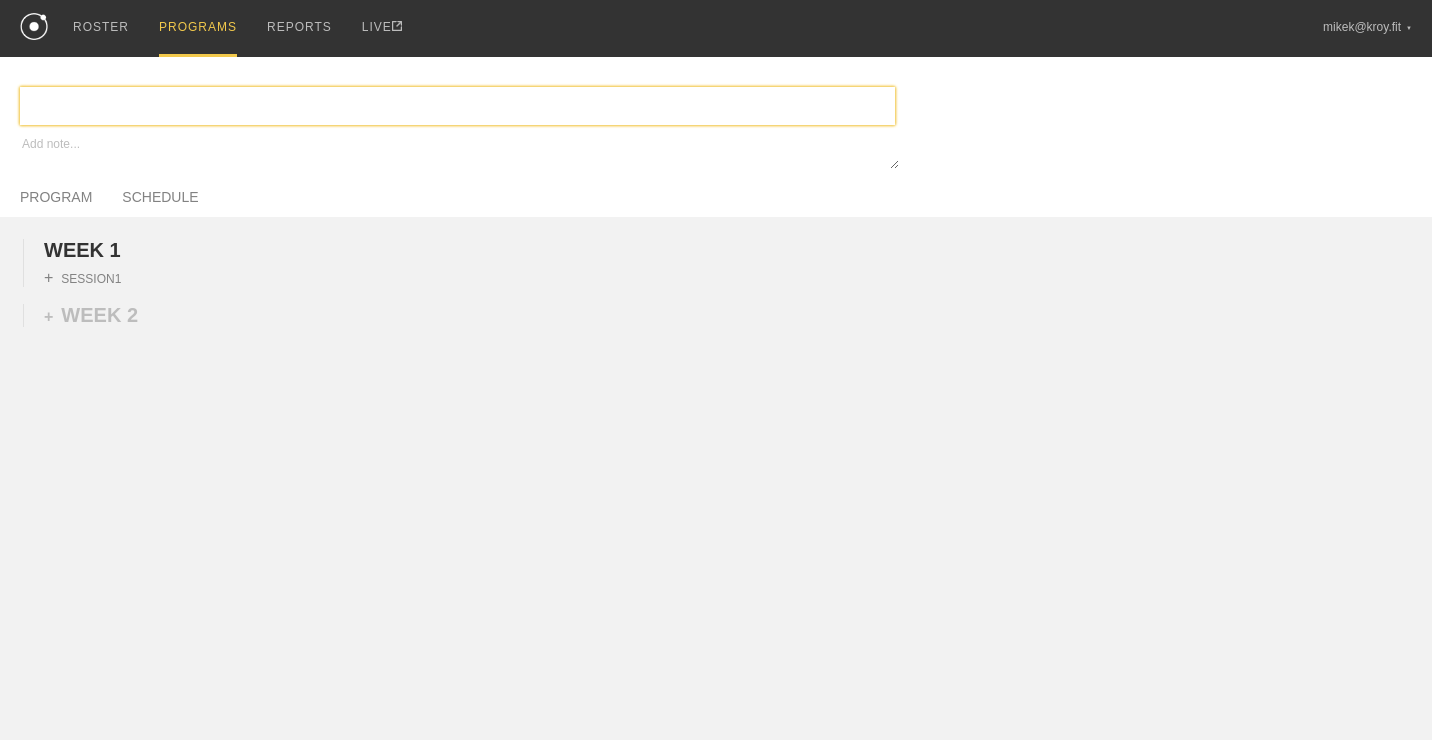 type on "x" 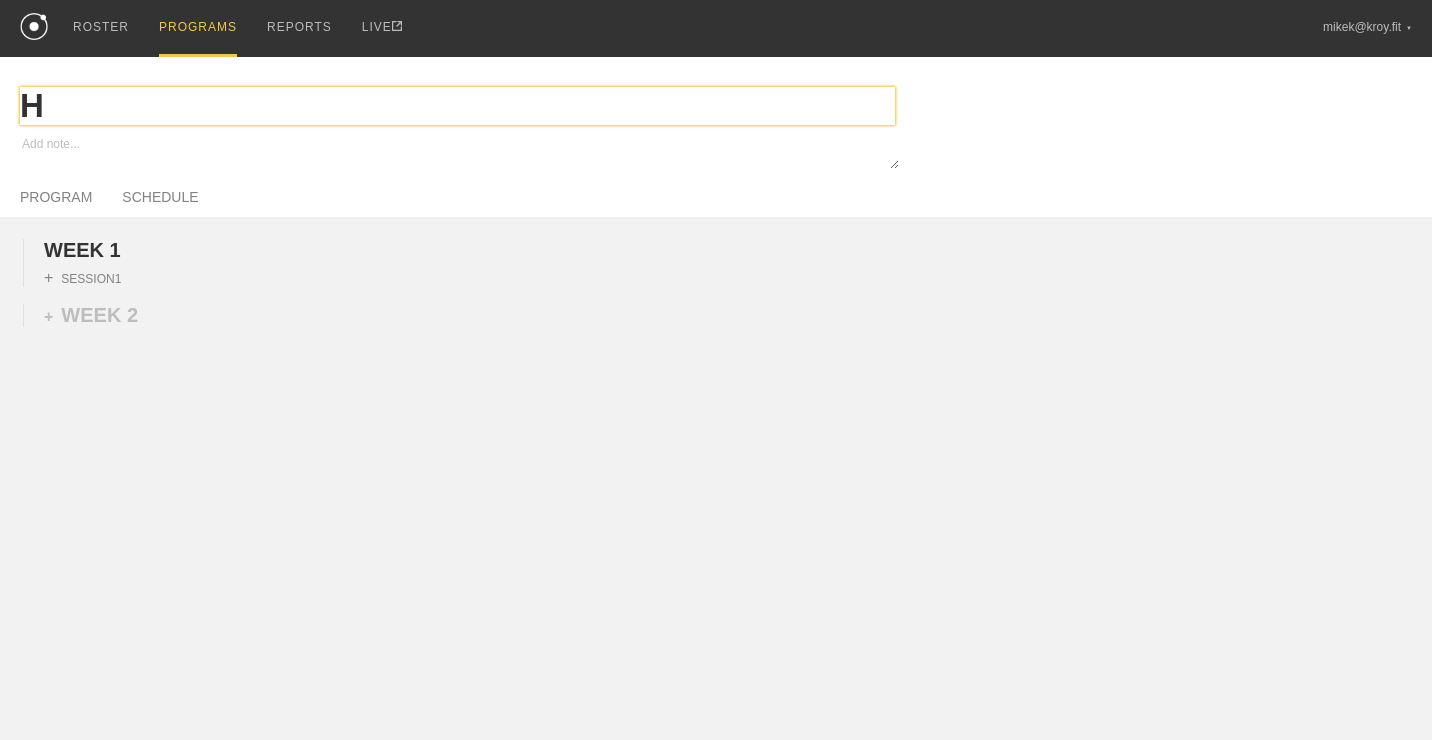 type on "x" 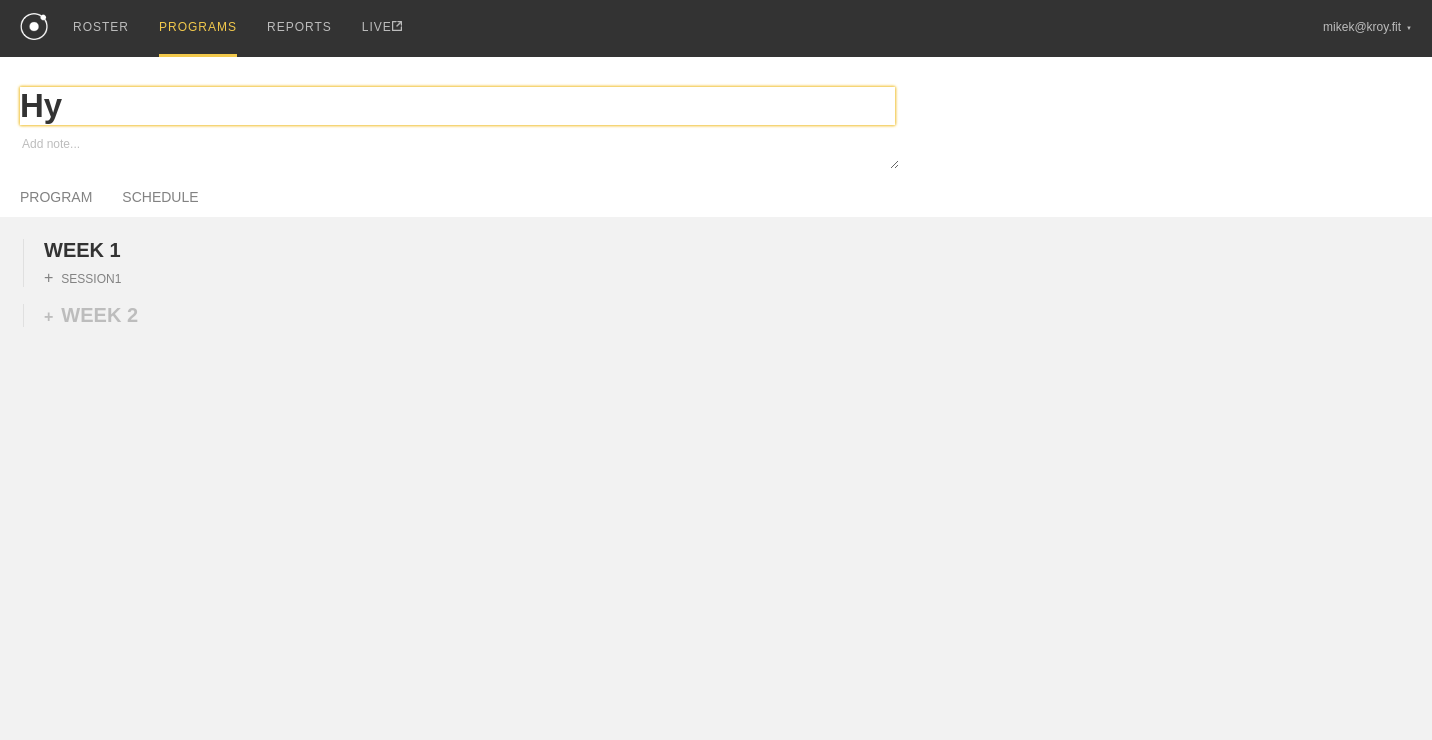type on "x" 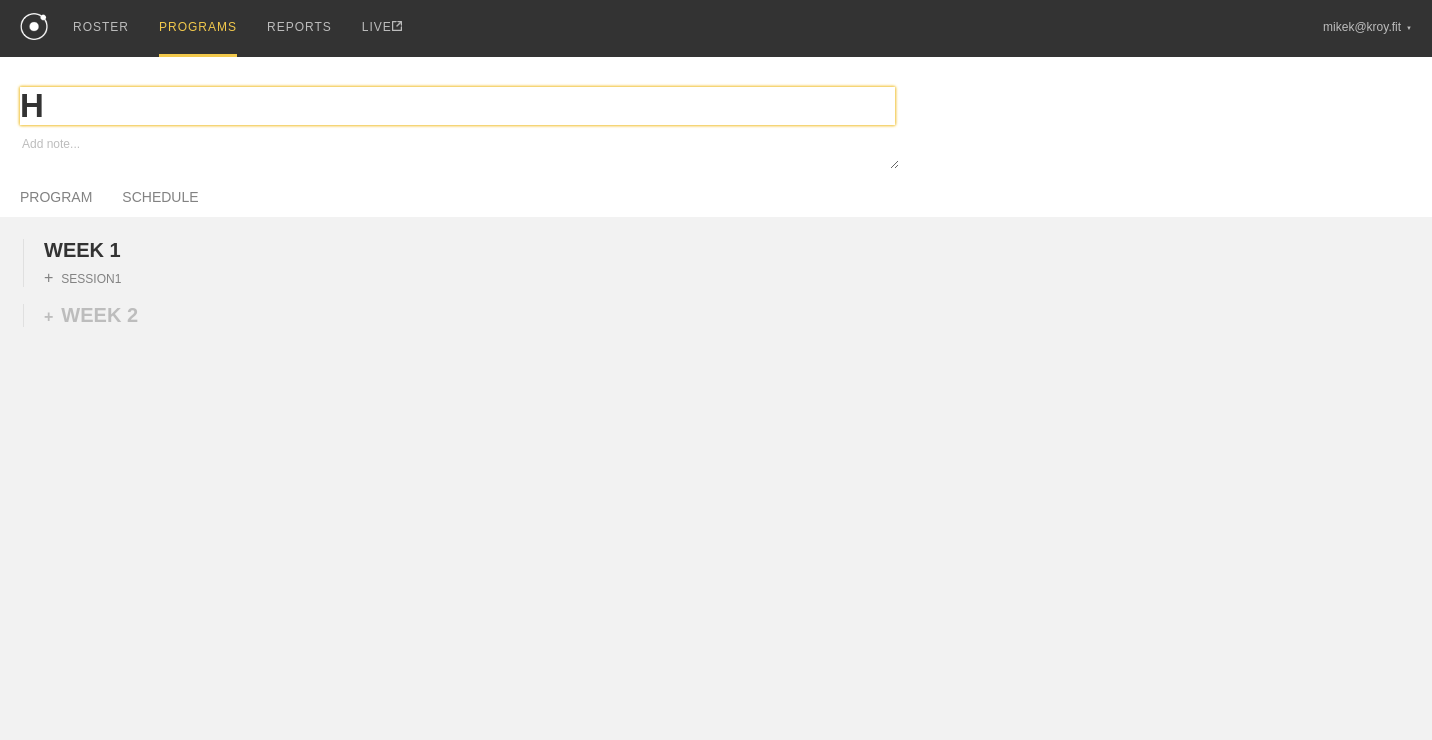 type on "x" 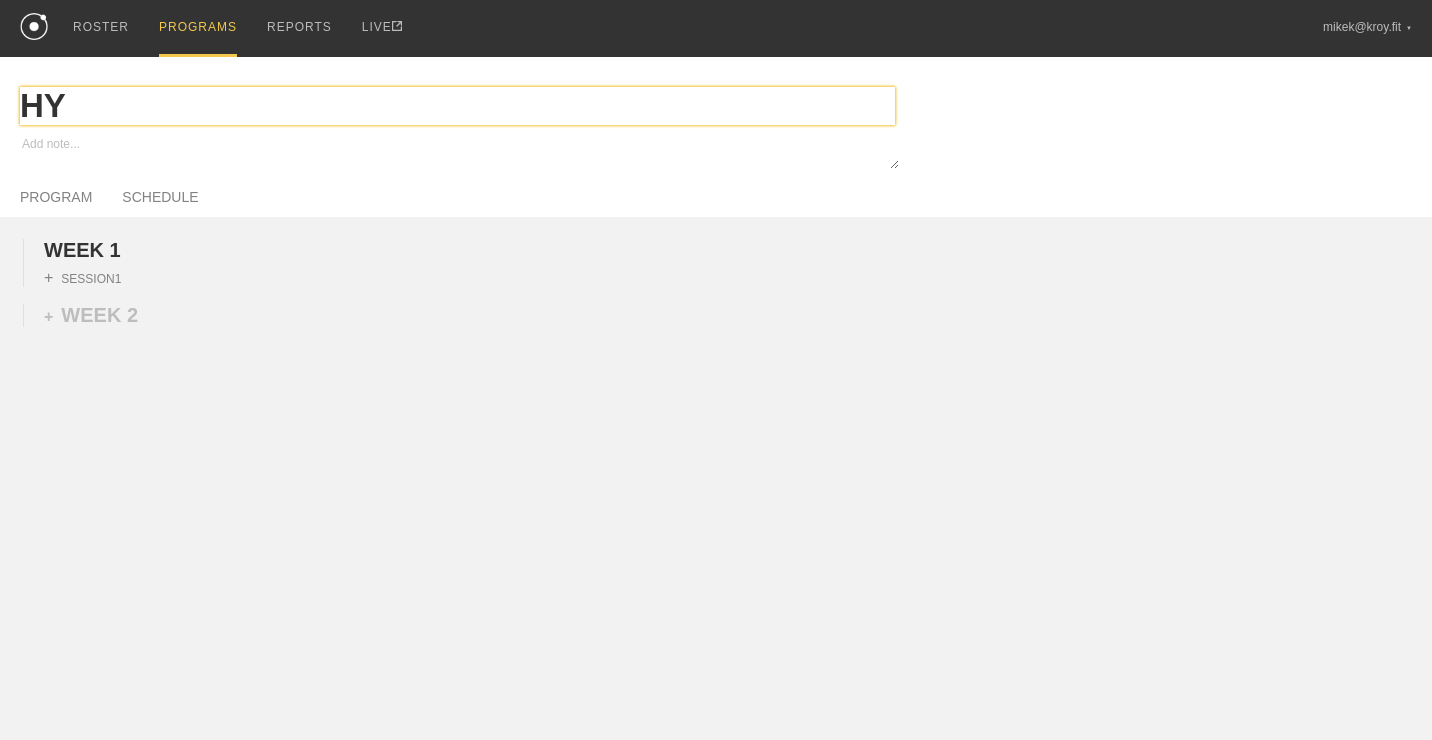 type on "x" 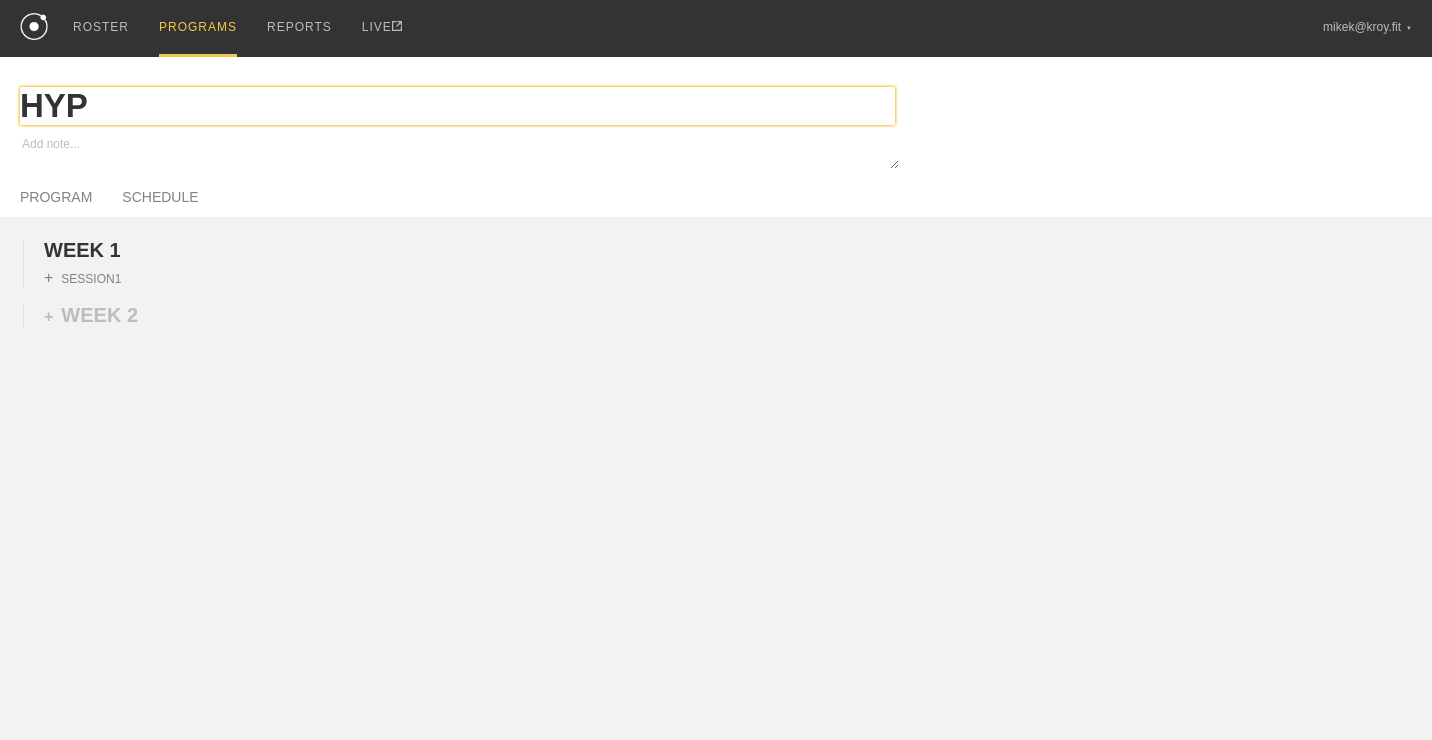 type on "x" 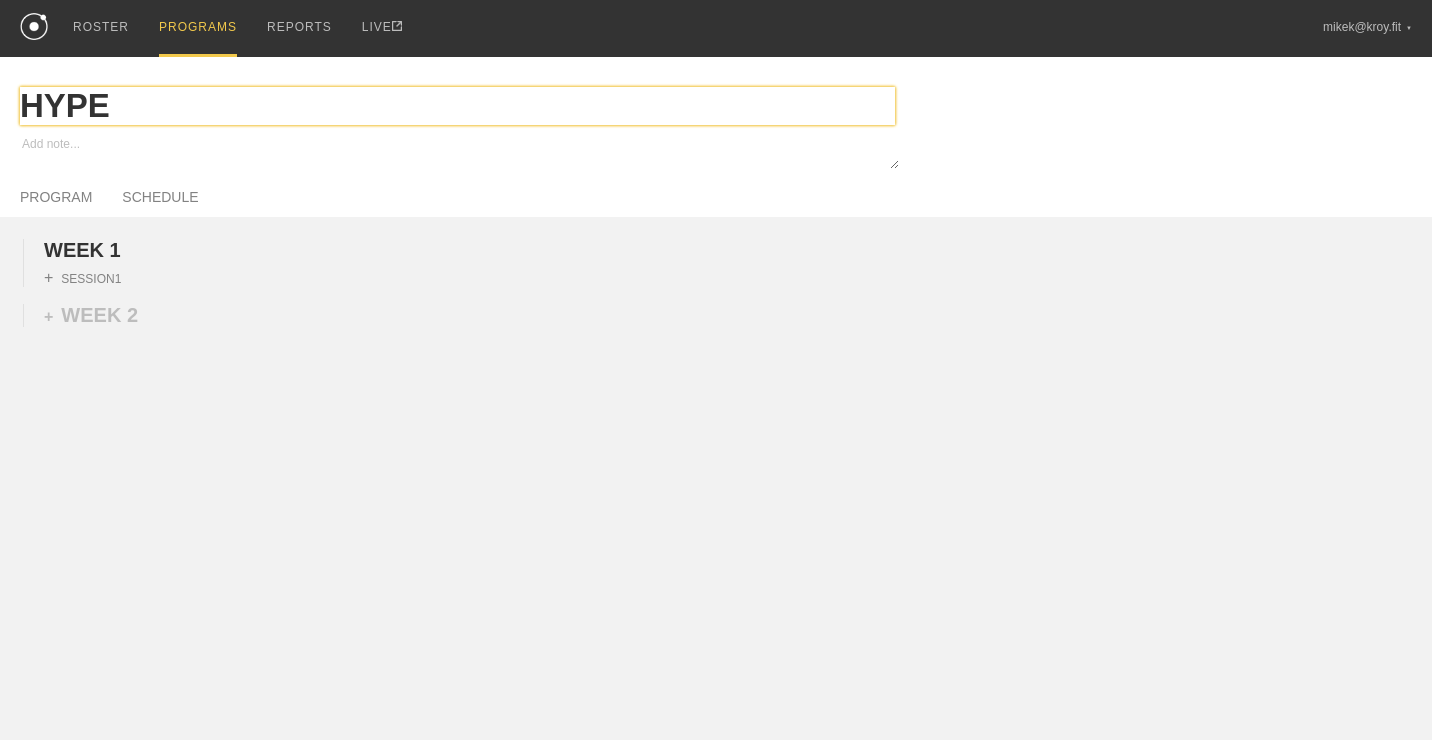 type on "x" 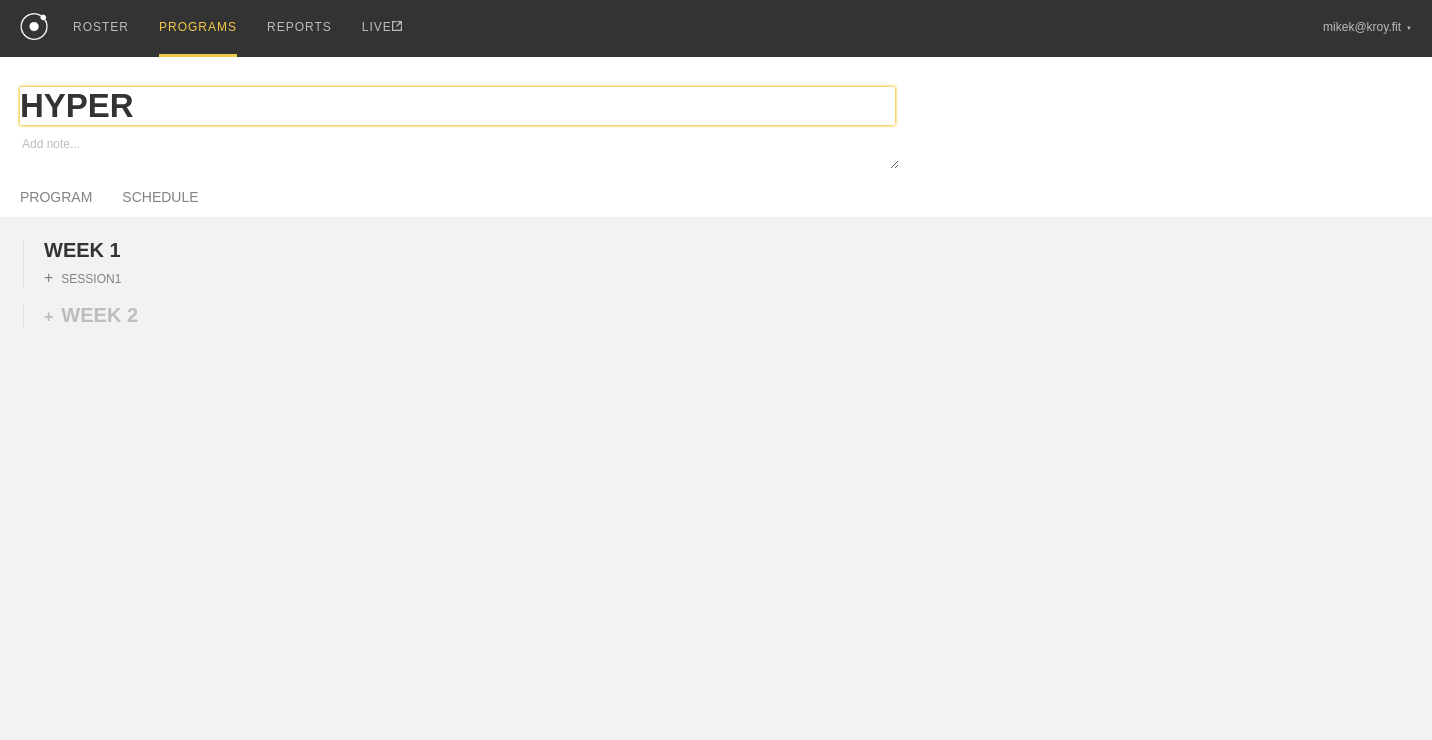type on "x" 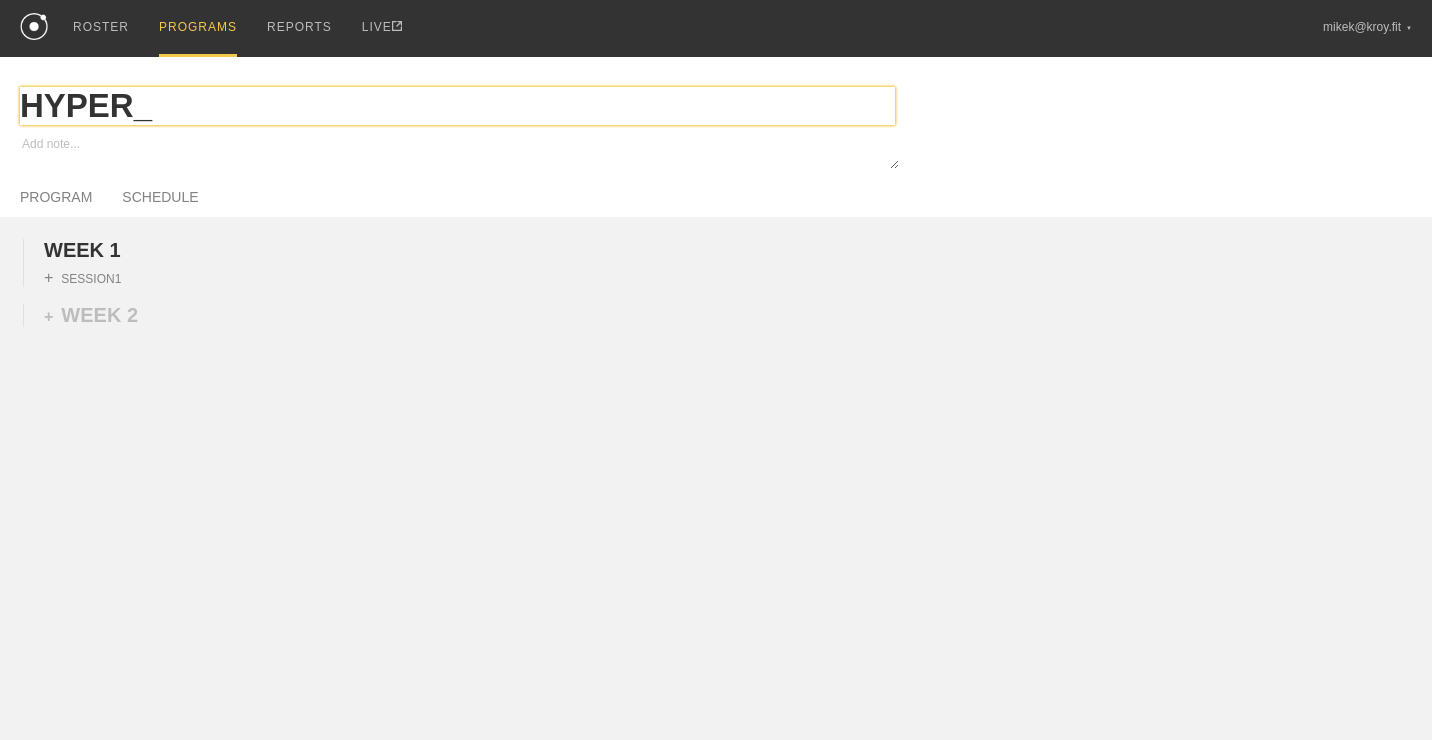 type on "x" 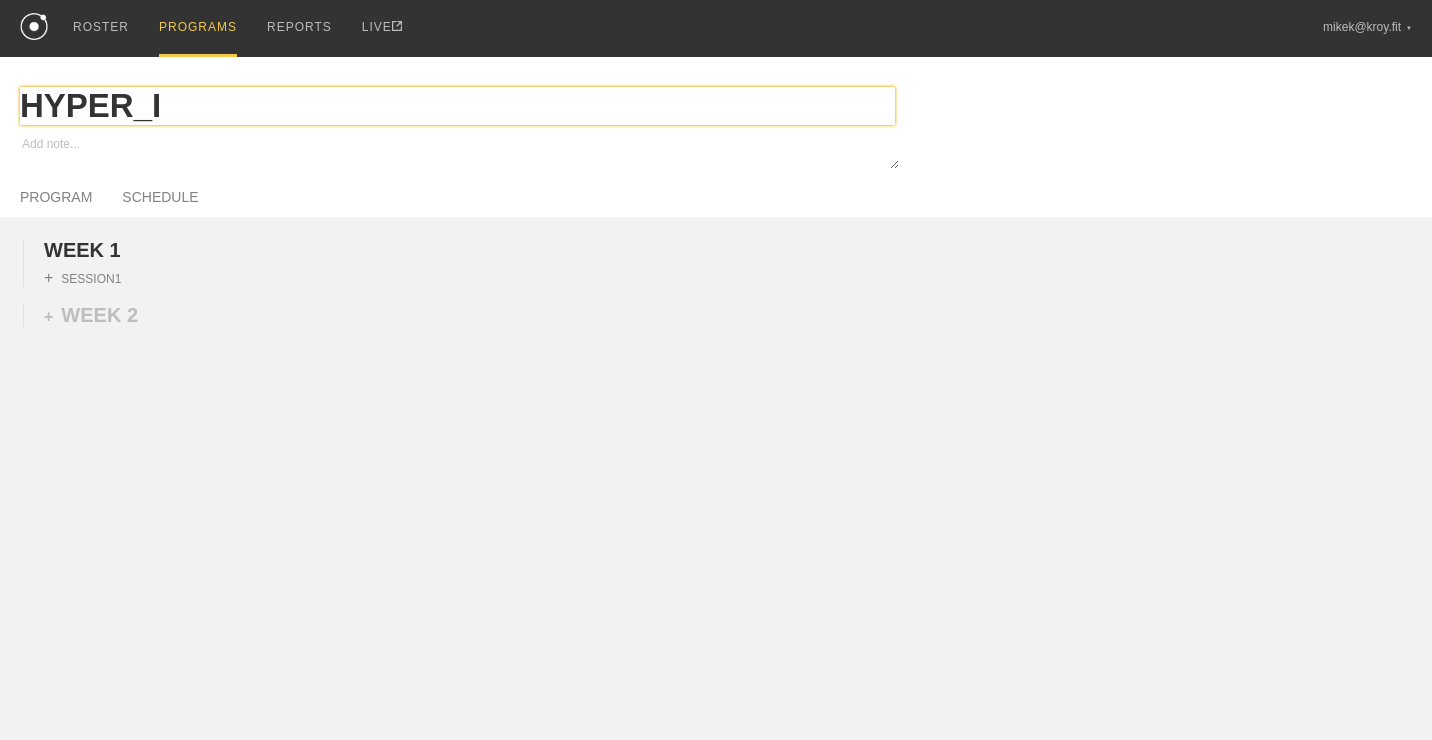 type on "x" 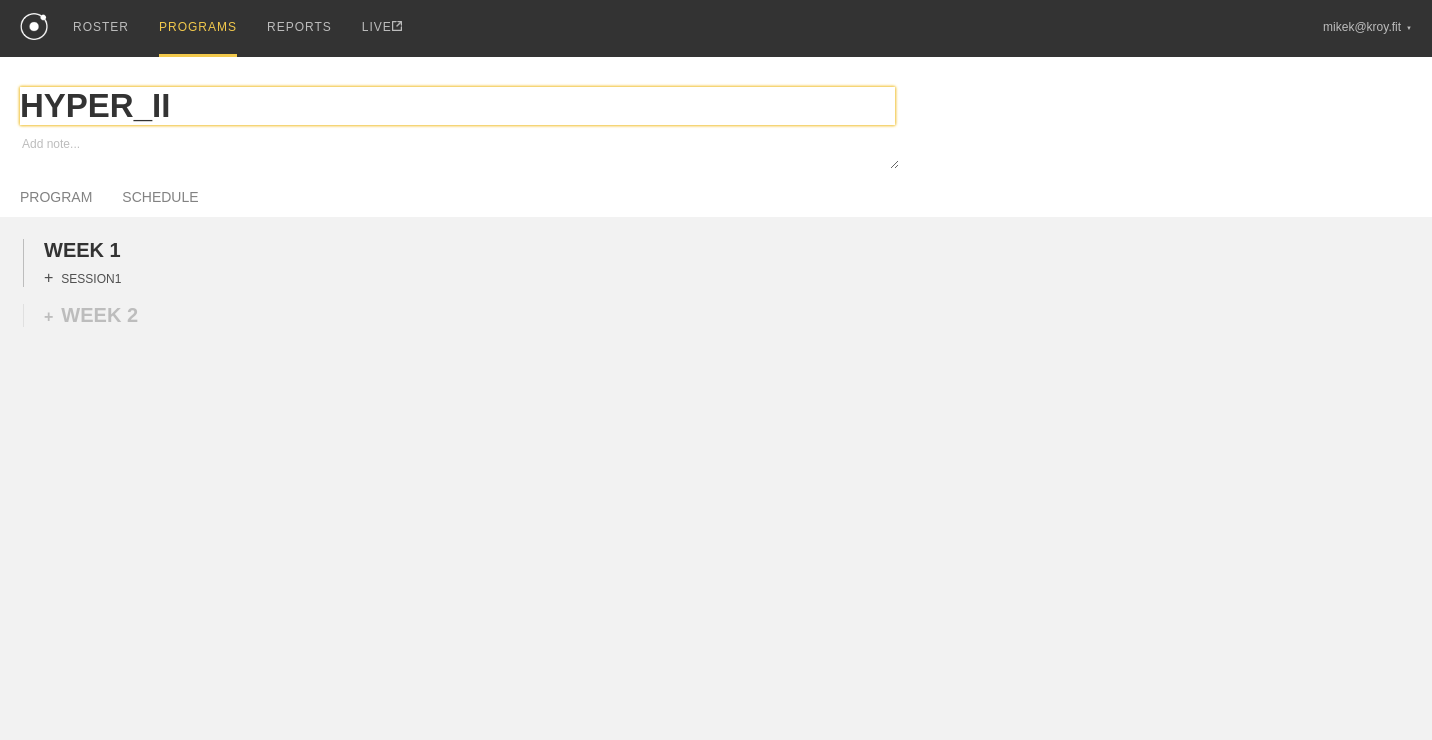 type on "HYPER_II" 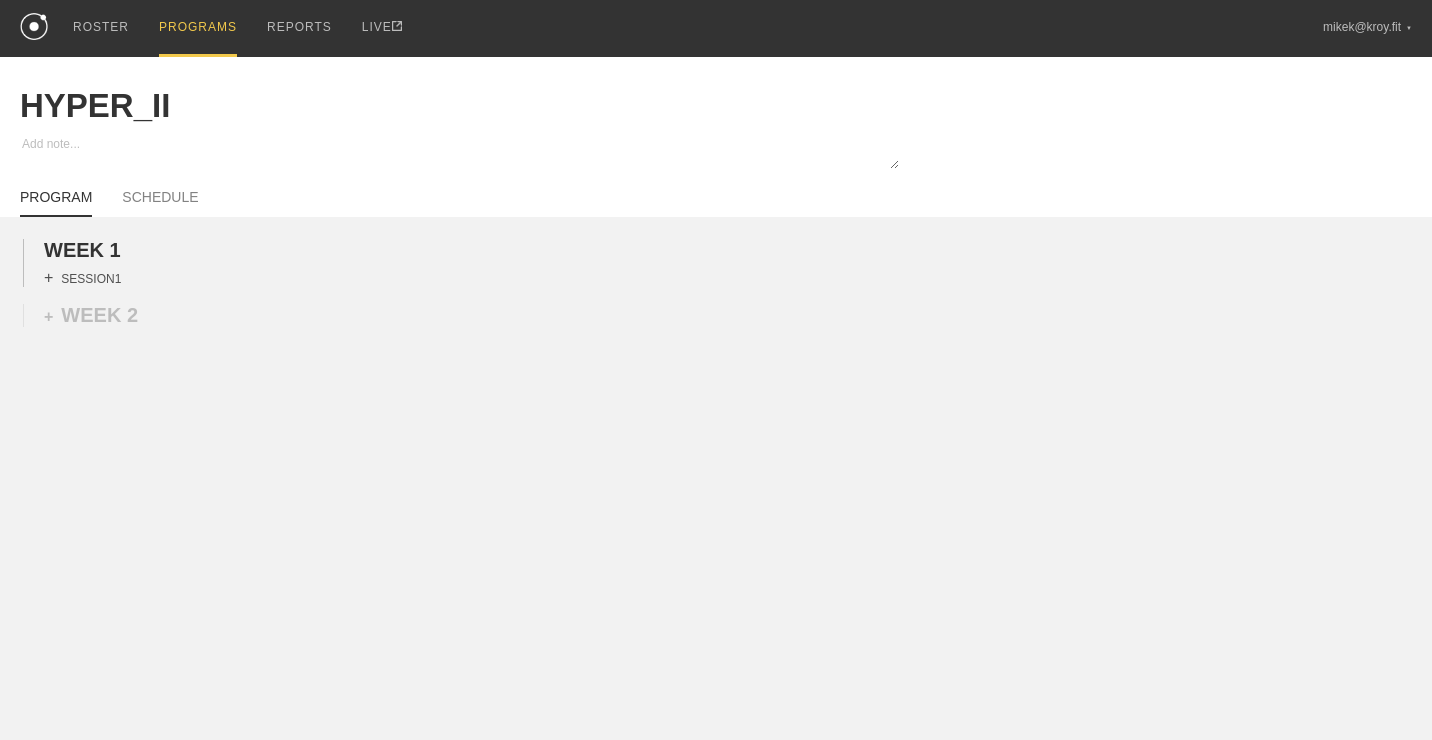 click on "+ SESSION  1" at bounding box center (82, 278) 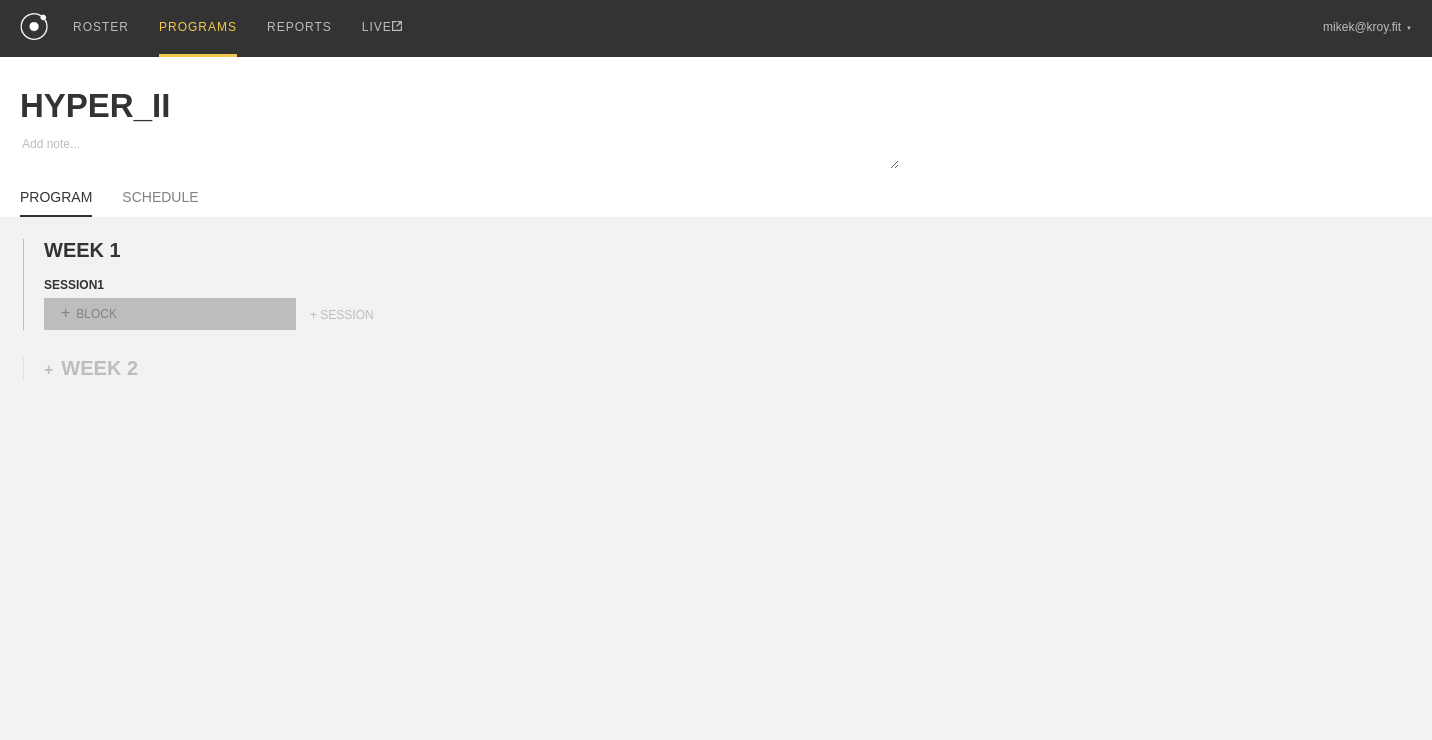 click on "+  BLOCK" at bounding box center [170, 314] 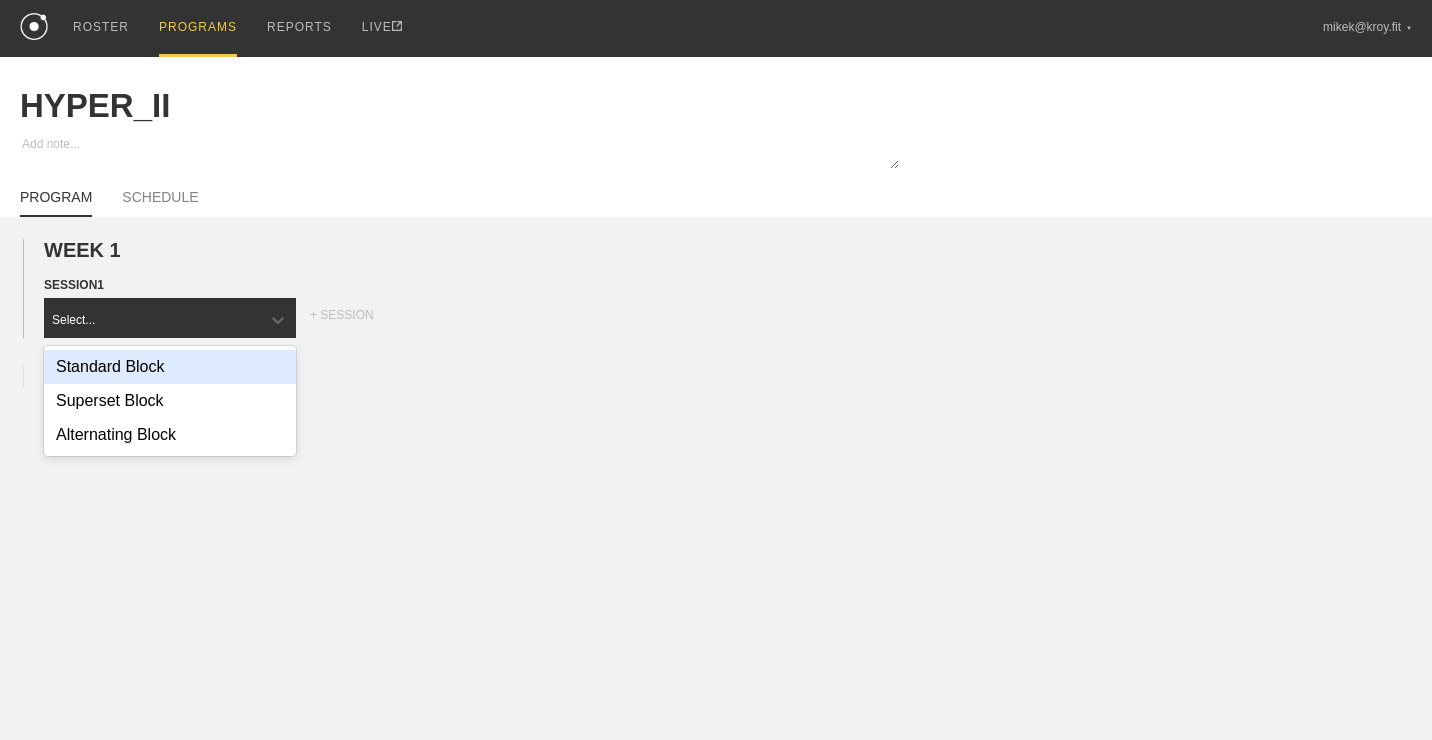 click on "Standard Block" at bounding box center [170, 367] 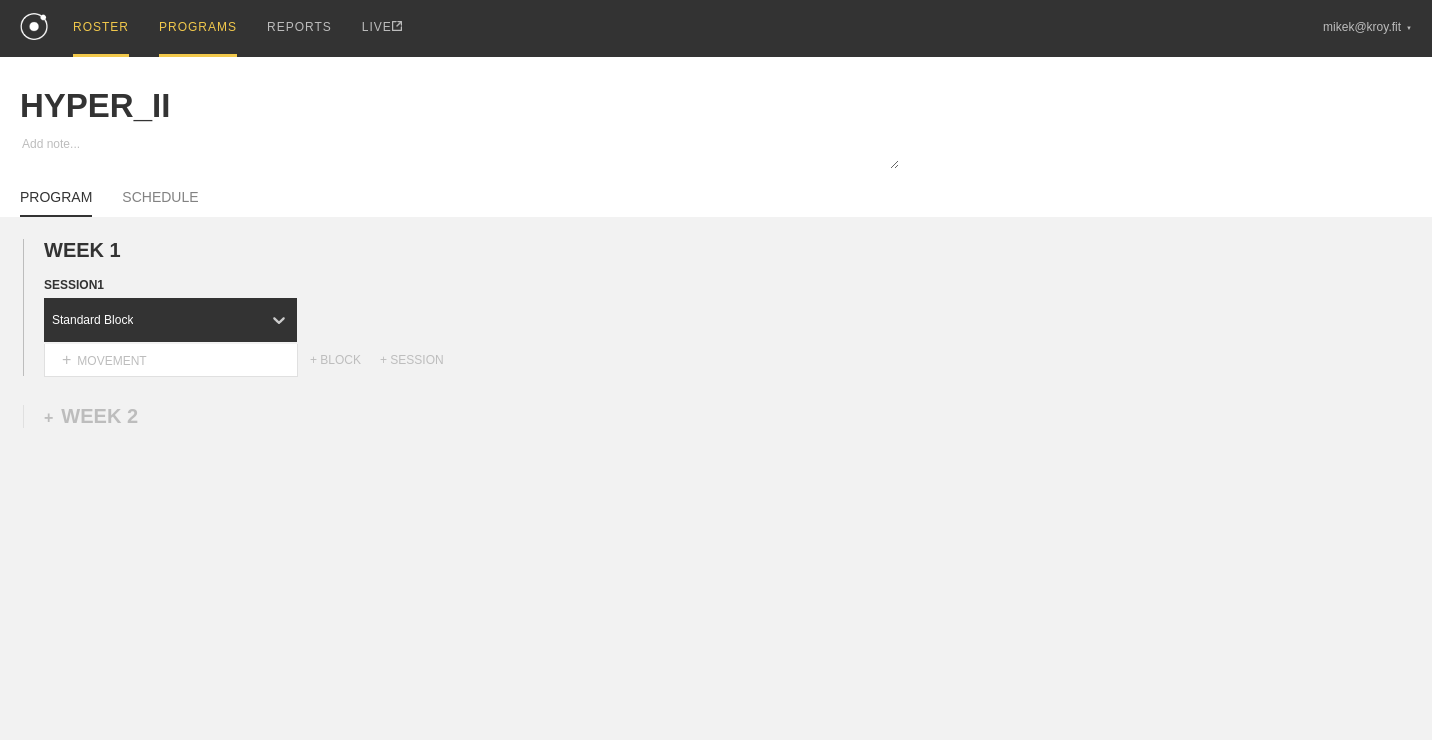 click on "ROSTER" at bounding box center [101, 28] 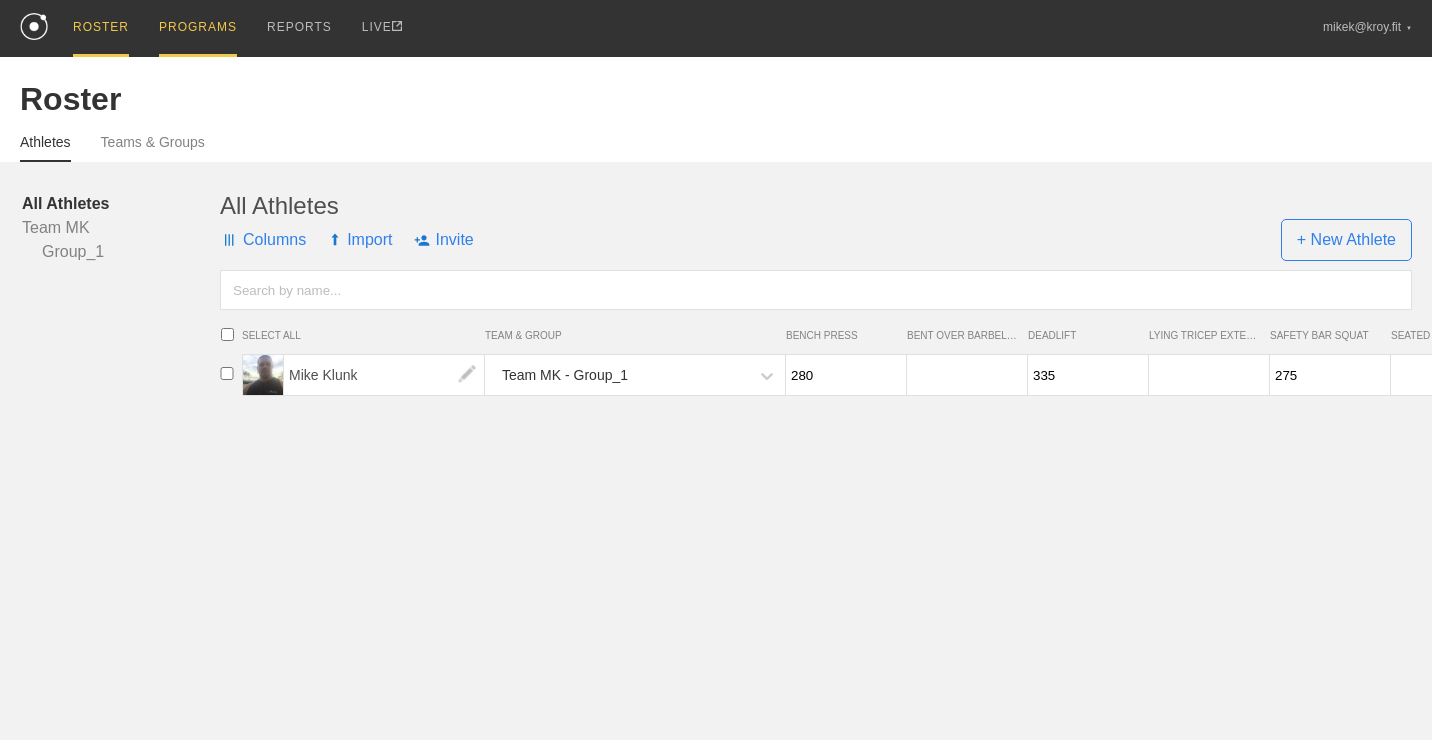 click on "PROGRAMS" at bounding box center [198, 28] 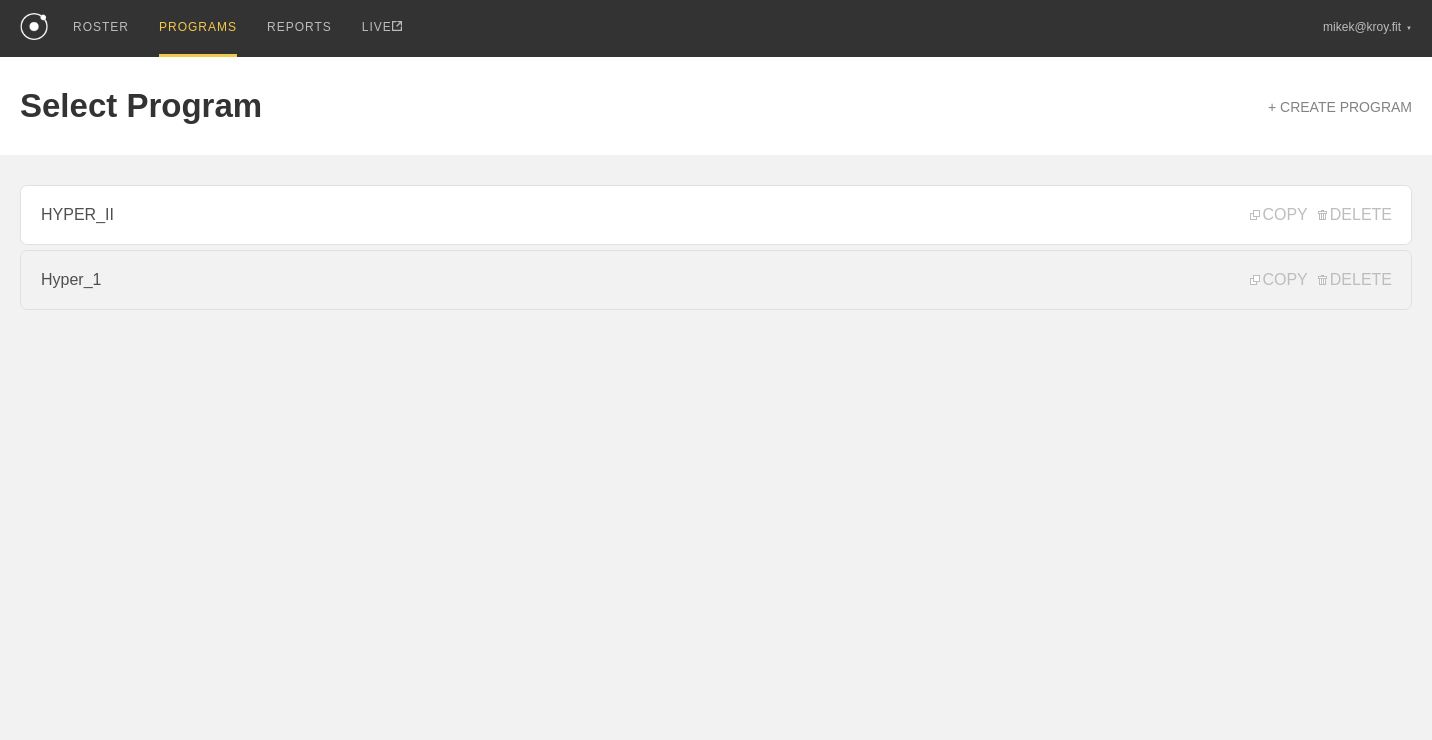 click on "Hyper_1" at bounding box center (716, 280) 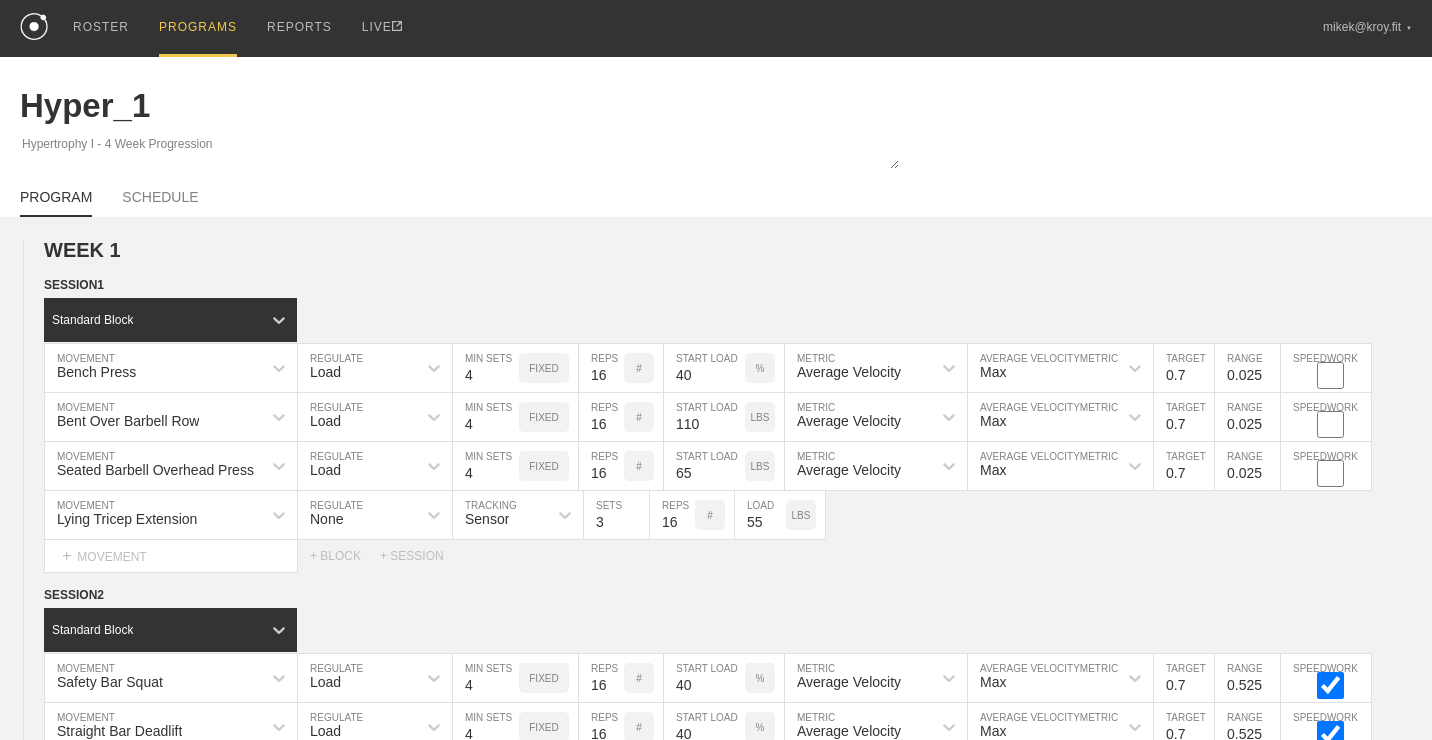 click on "SESSION  1" at bounding box center (738, 286) 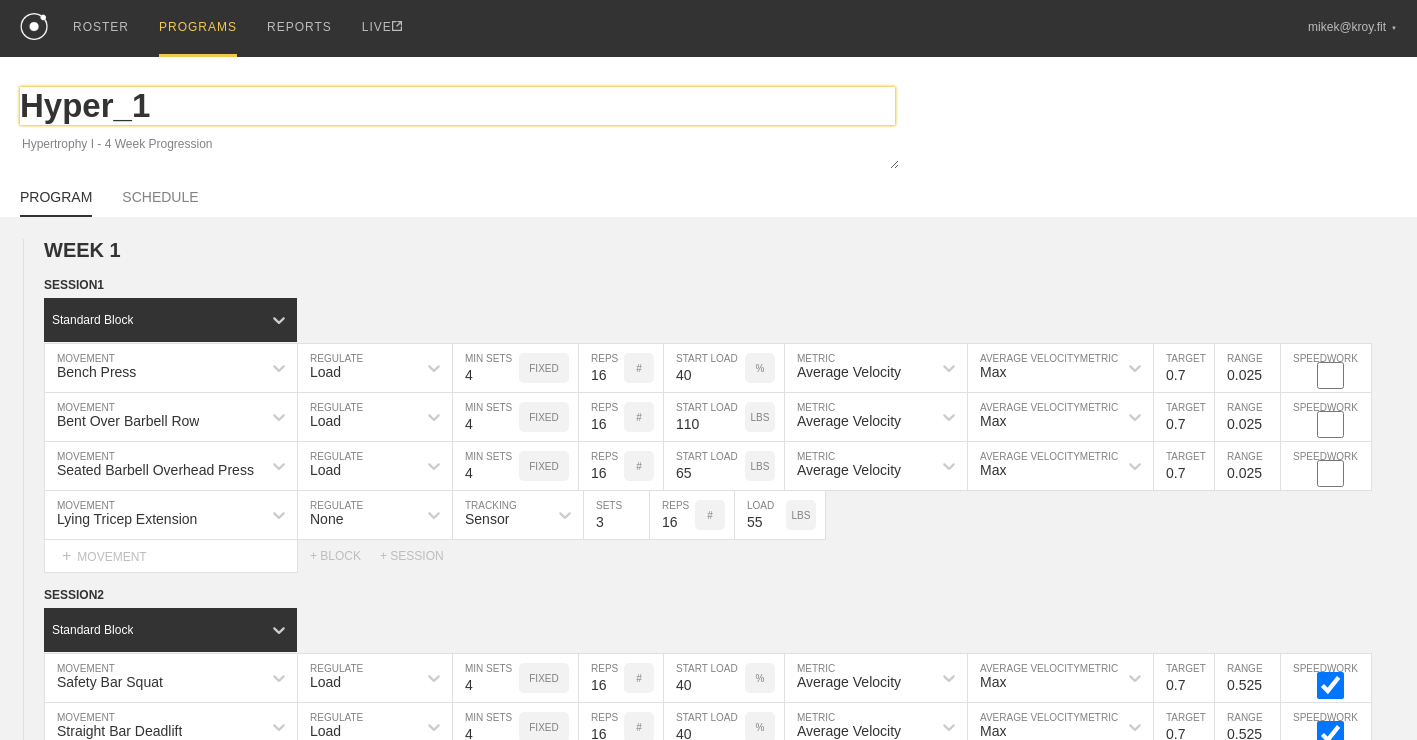 click on "Hyper_1" at bounding box center (457, 106) 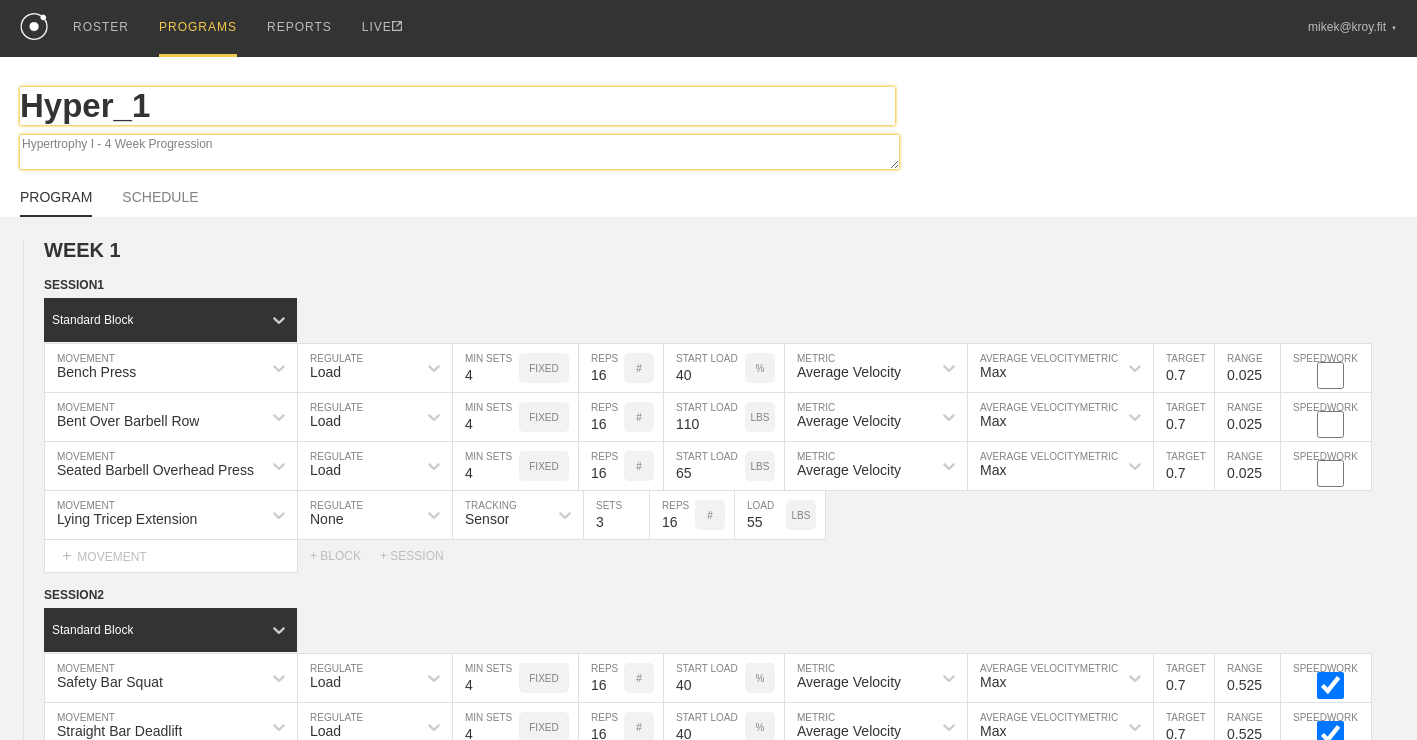 type on "x" 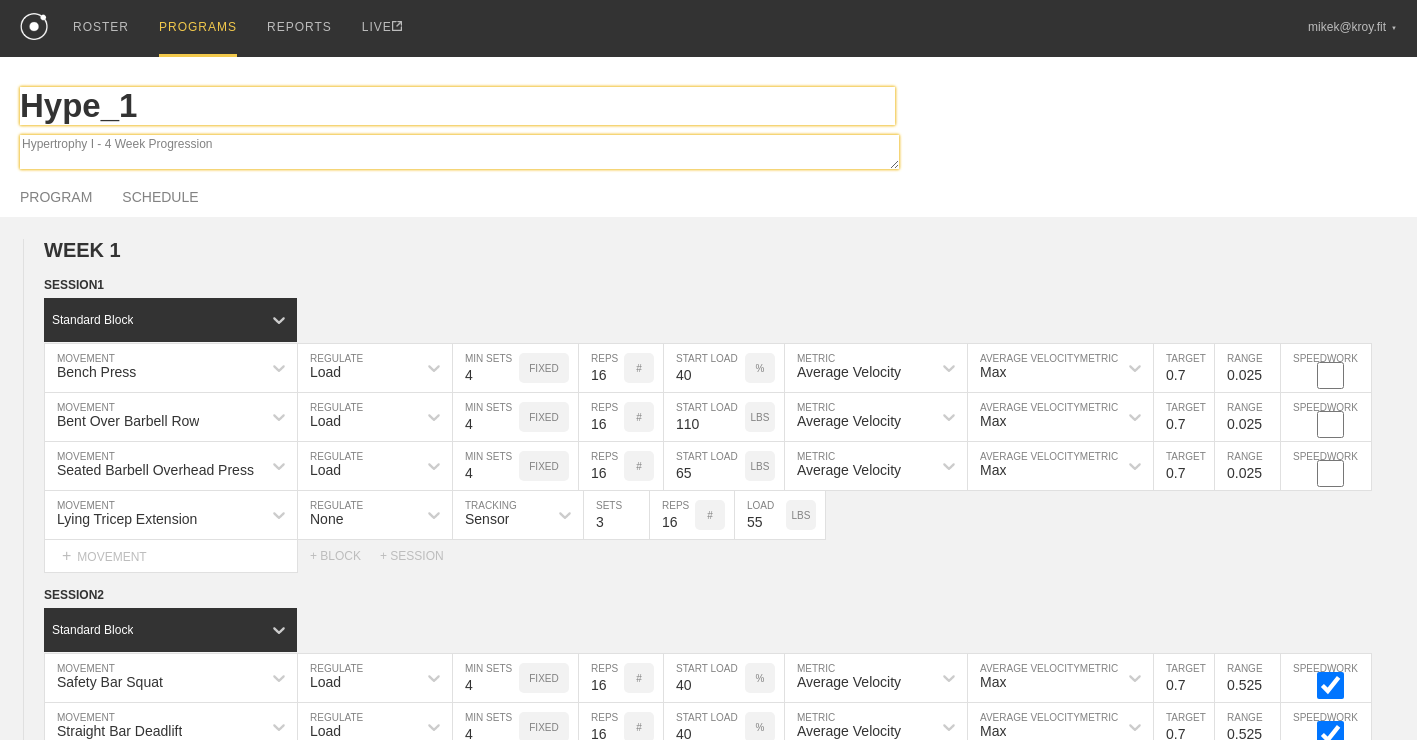 type on "Hyp_1" 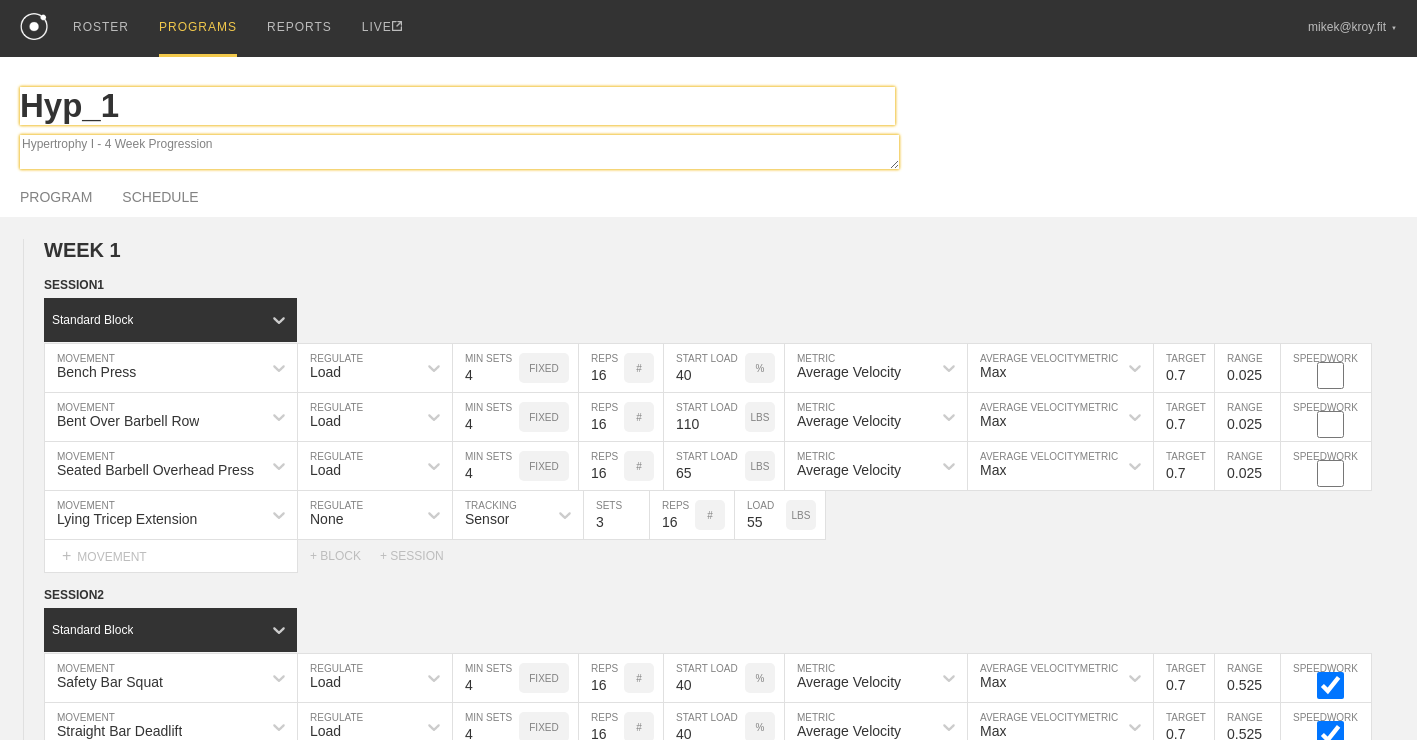 type on "x" 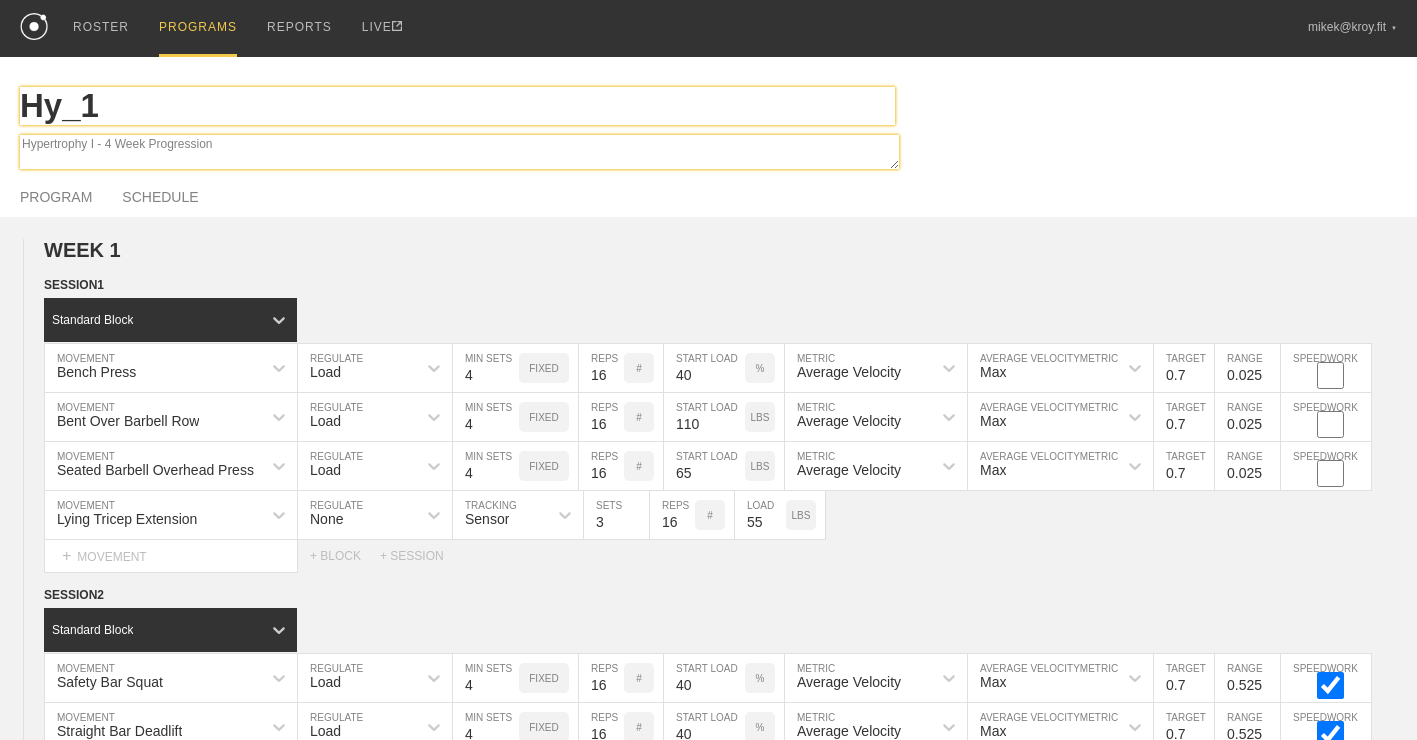 type on "H_1" 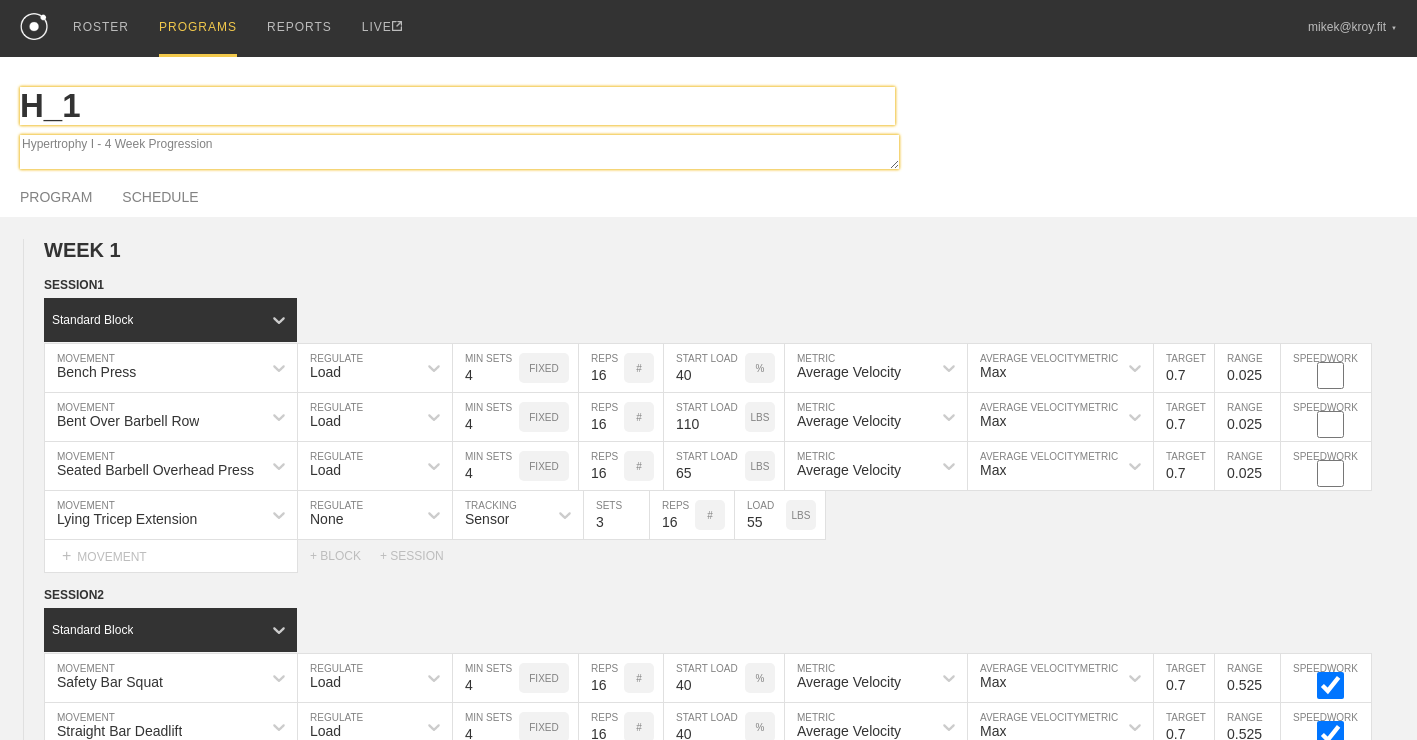 type on "HY_1" 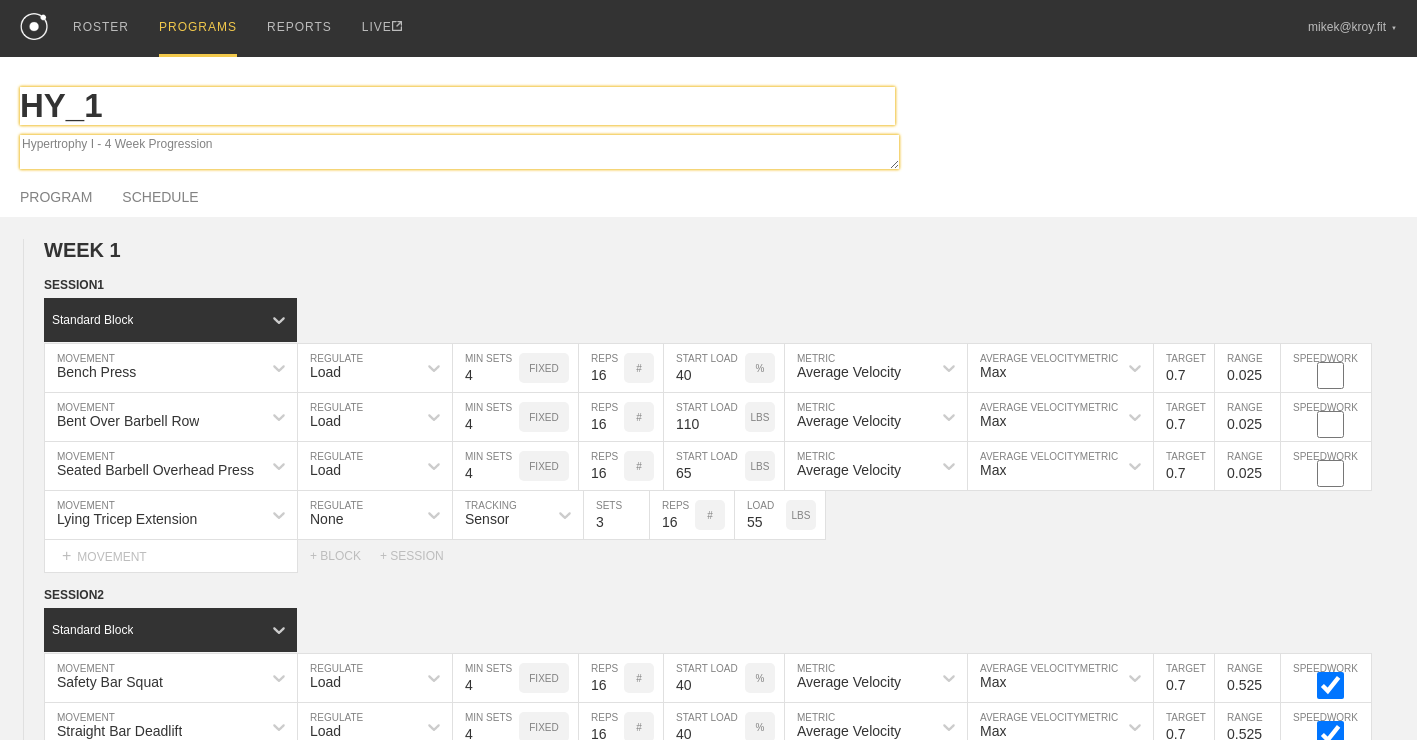 type on "x" 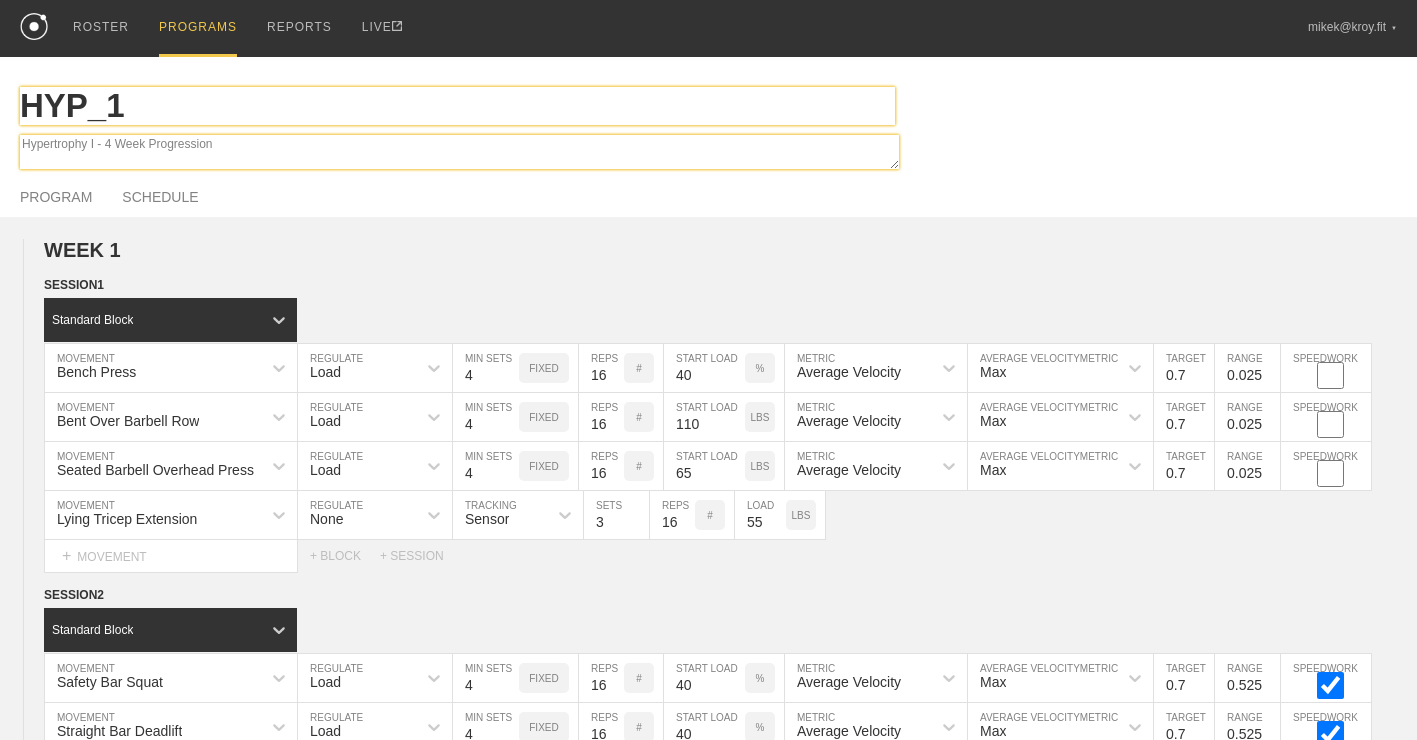 type on "HYPE_1" 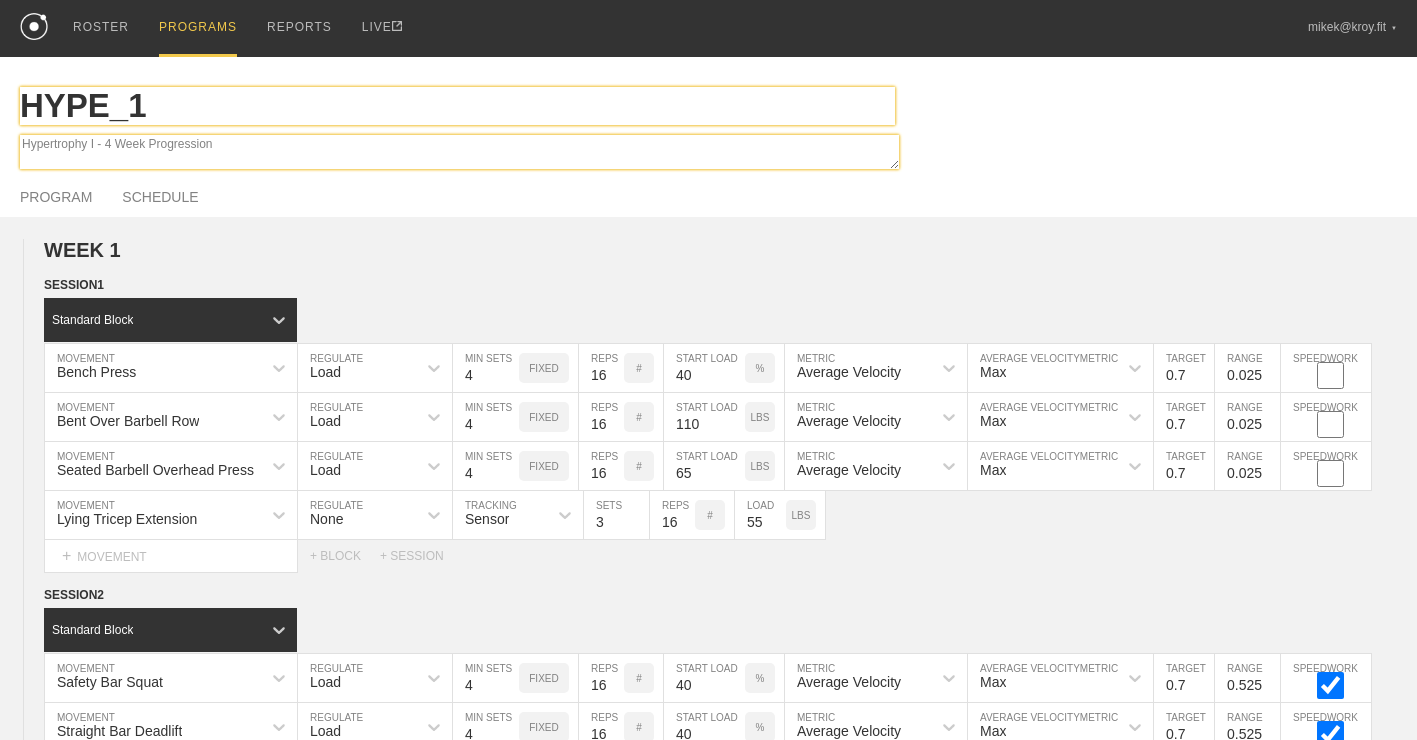 type on "x" 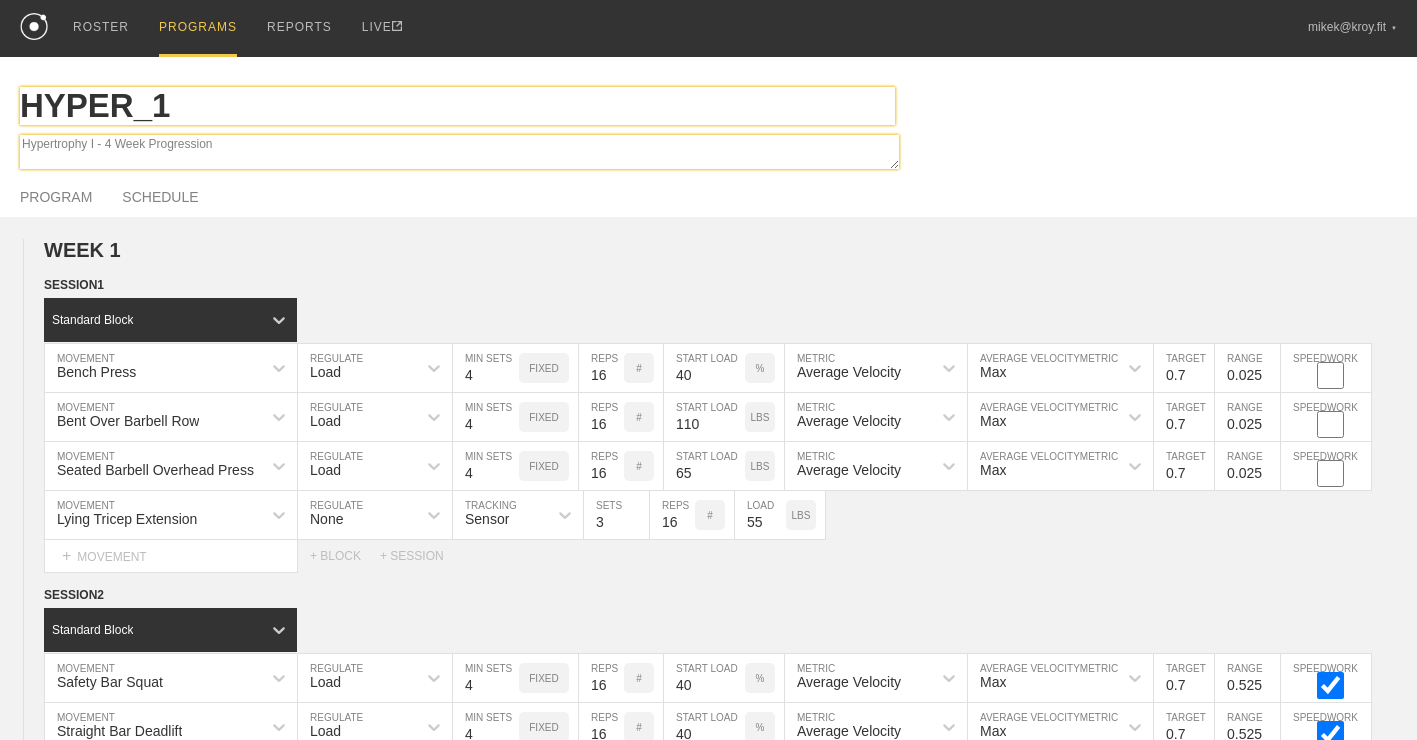 type on "x" 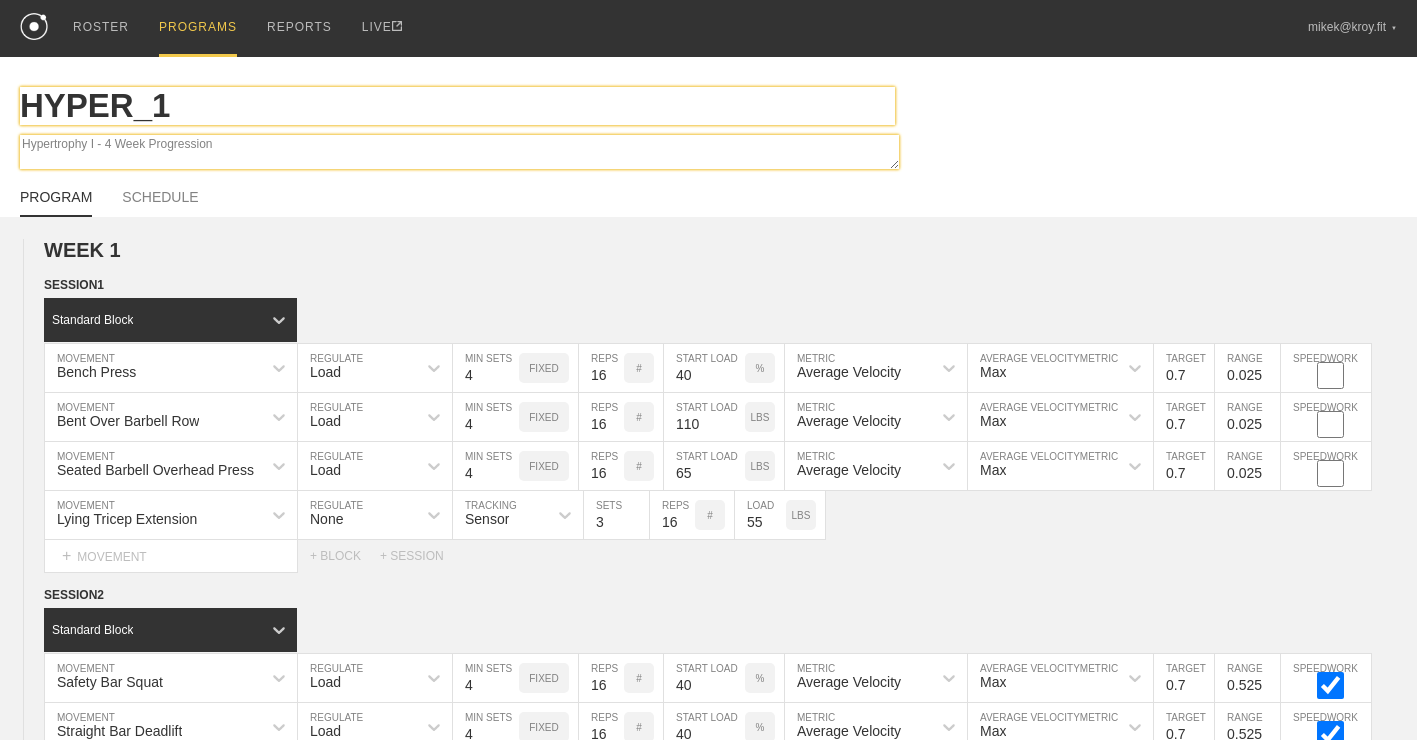 type on "HYPER_1" 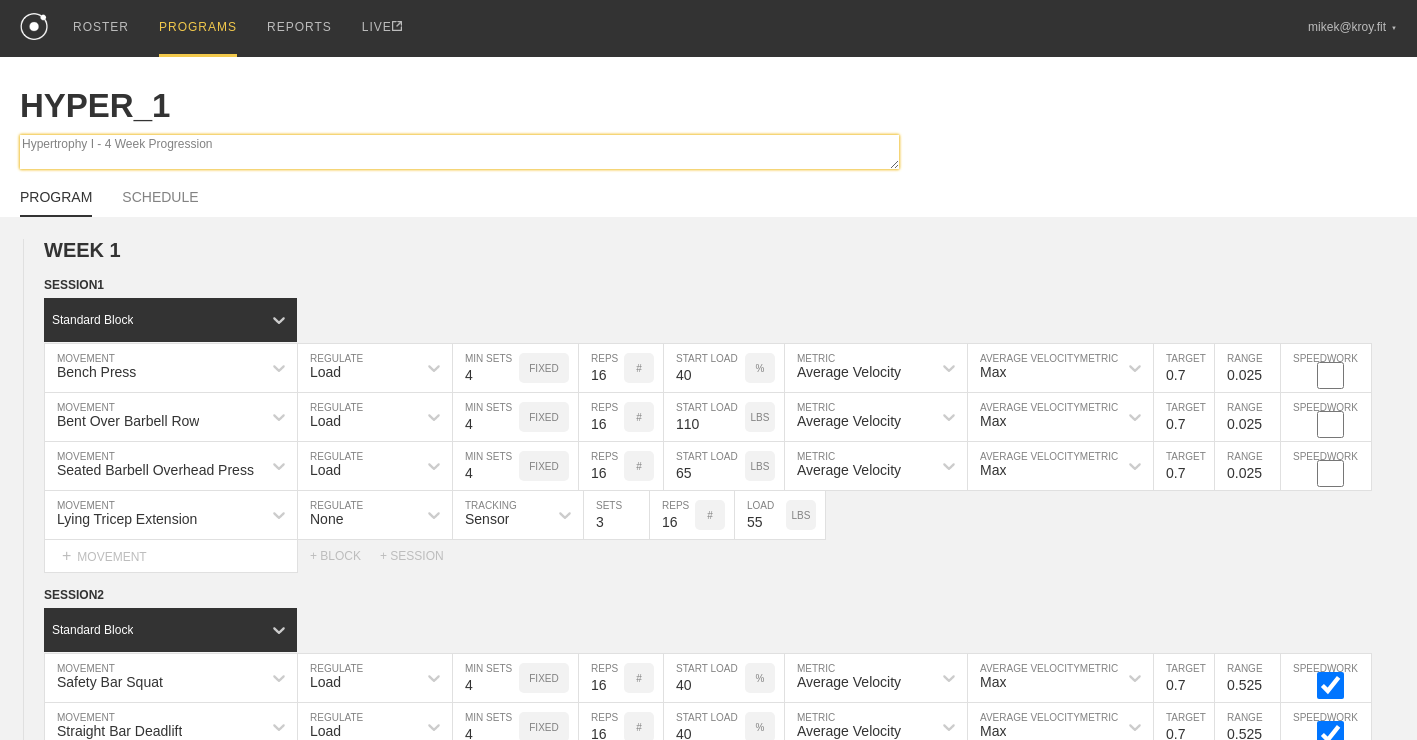 click on "Hypertrophy I - 4 Week Progression" at bounding box center (459, 152) 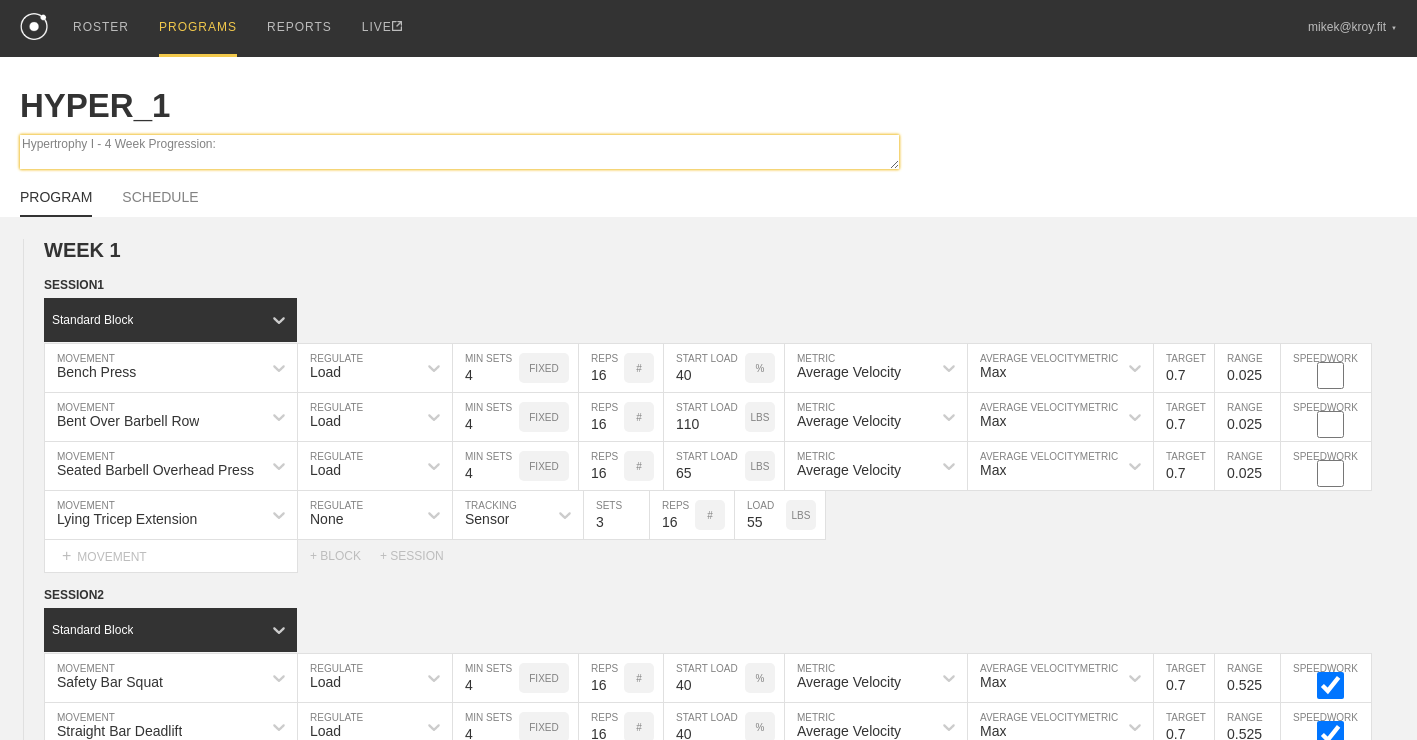 type on "x" 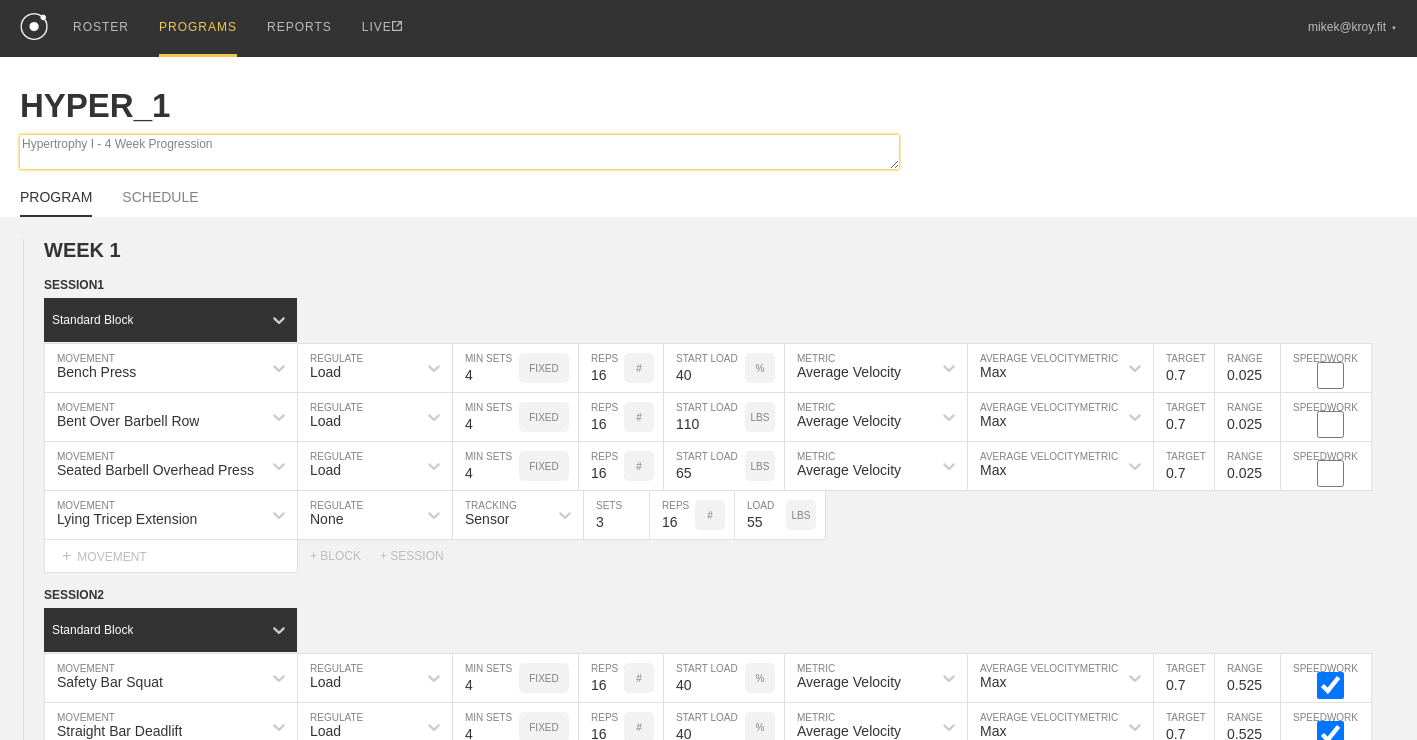 type on "x" 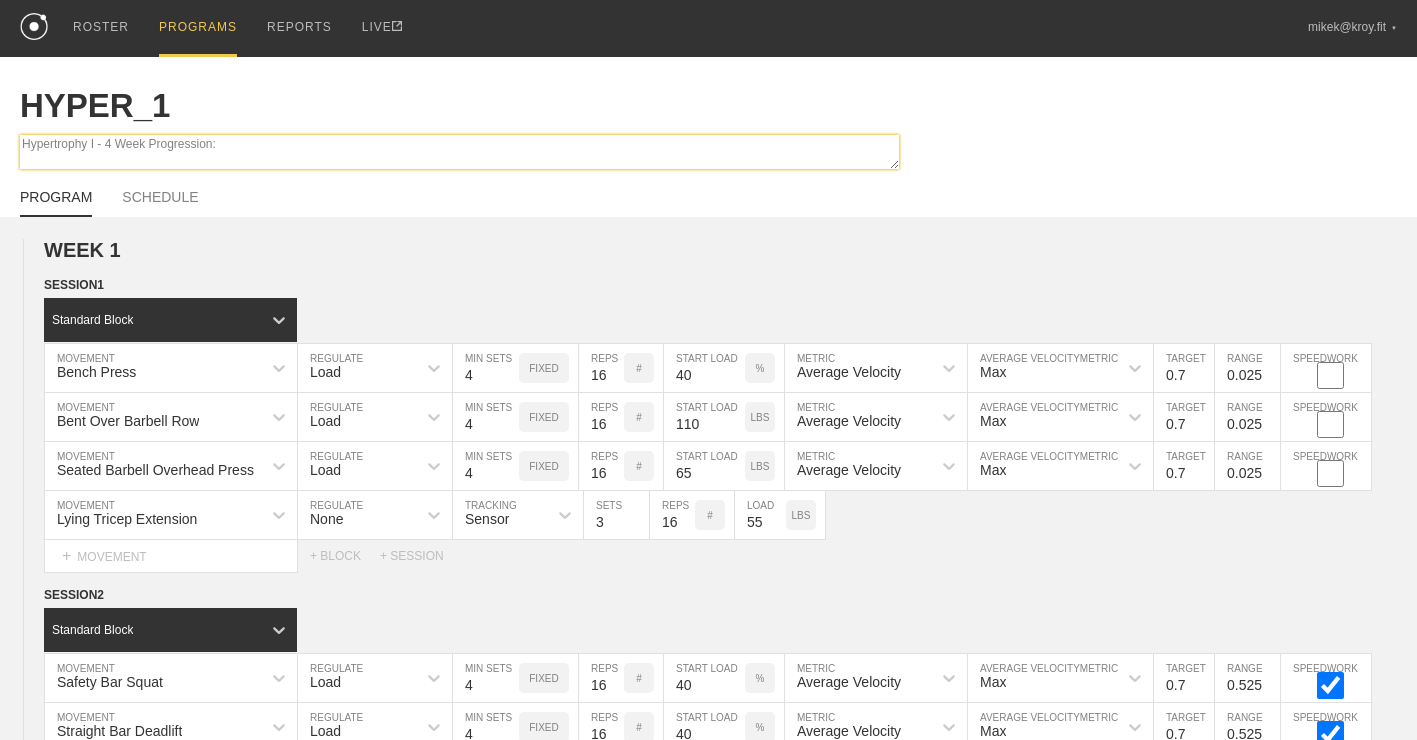 type on "x" 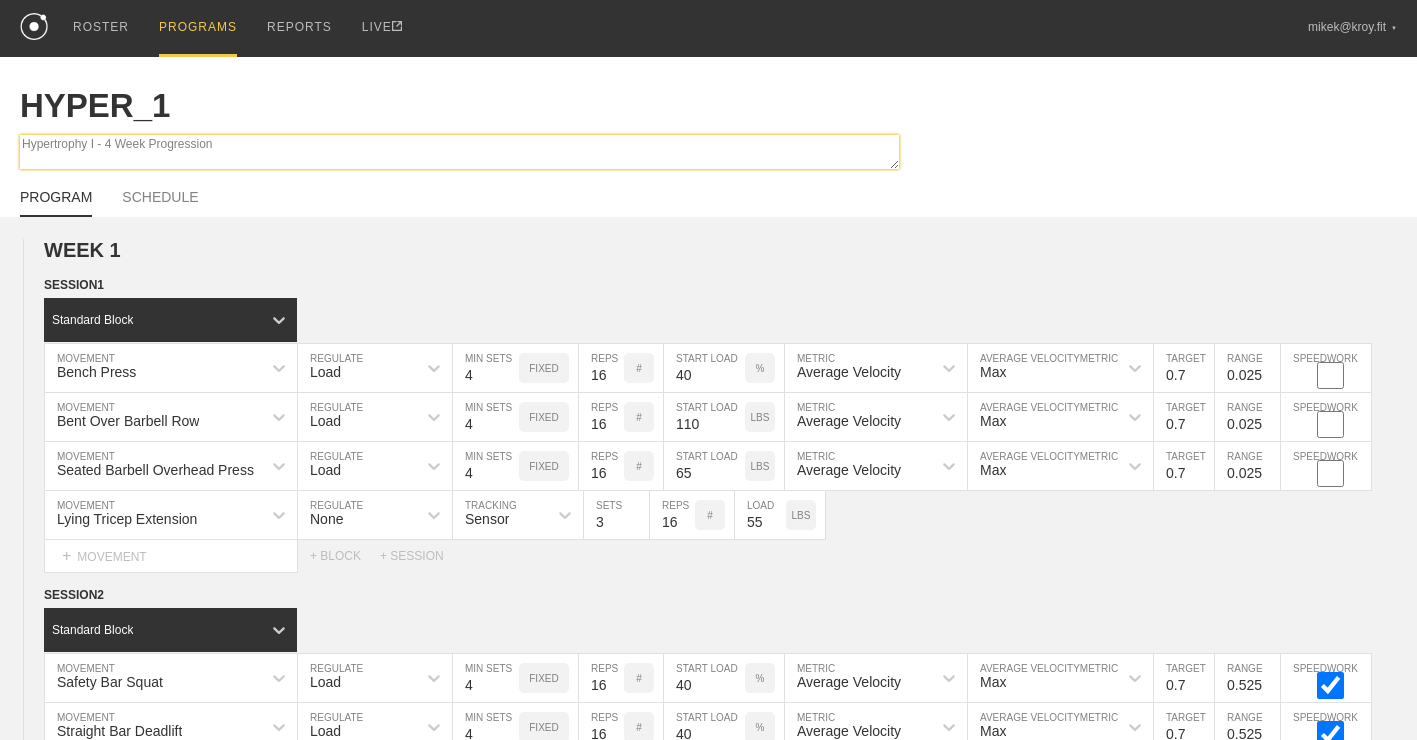 type on "x" 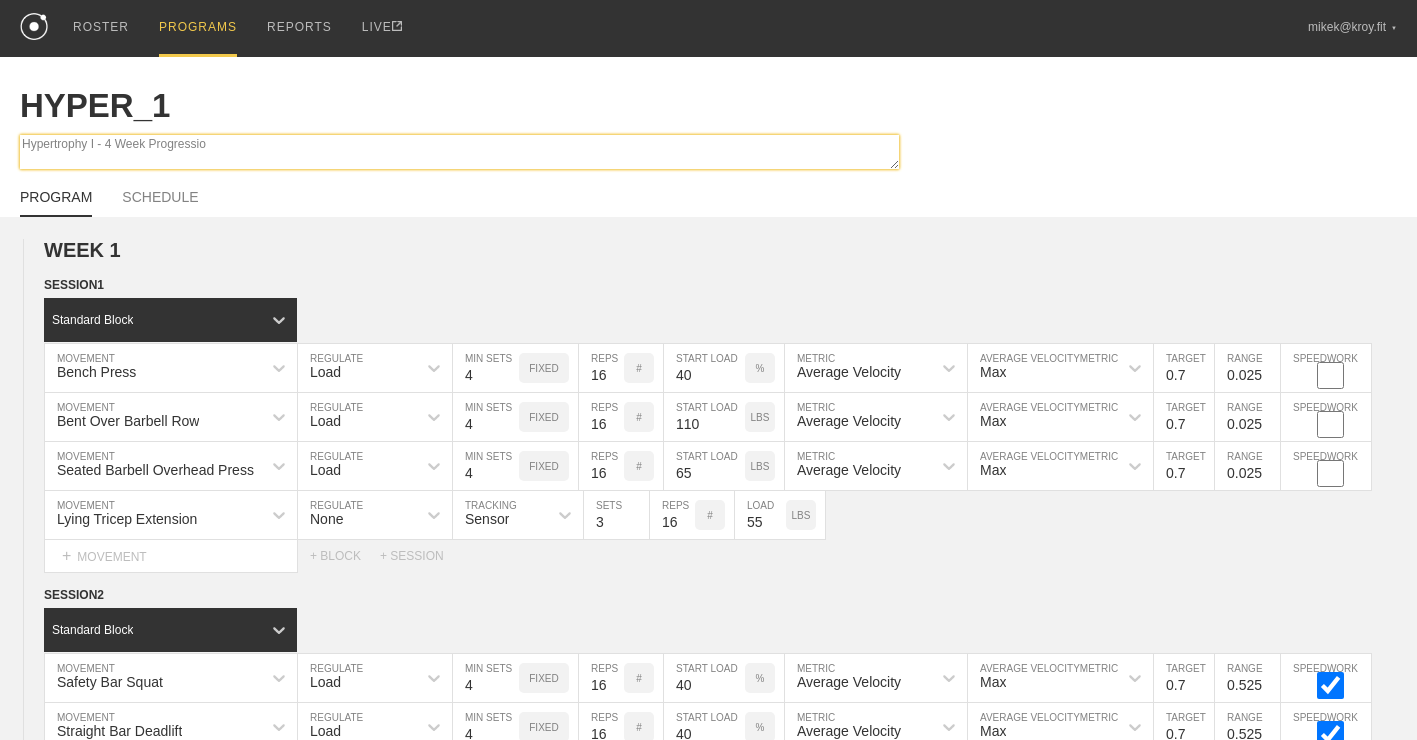type on "x" 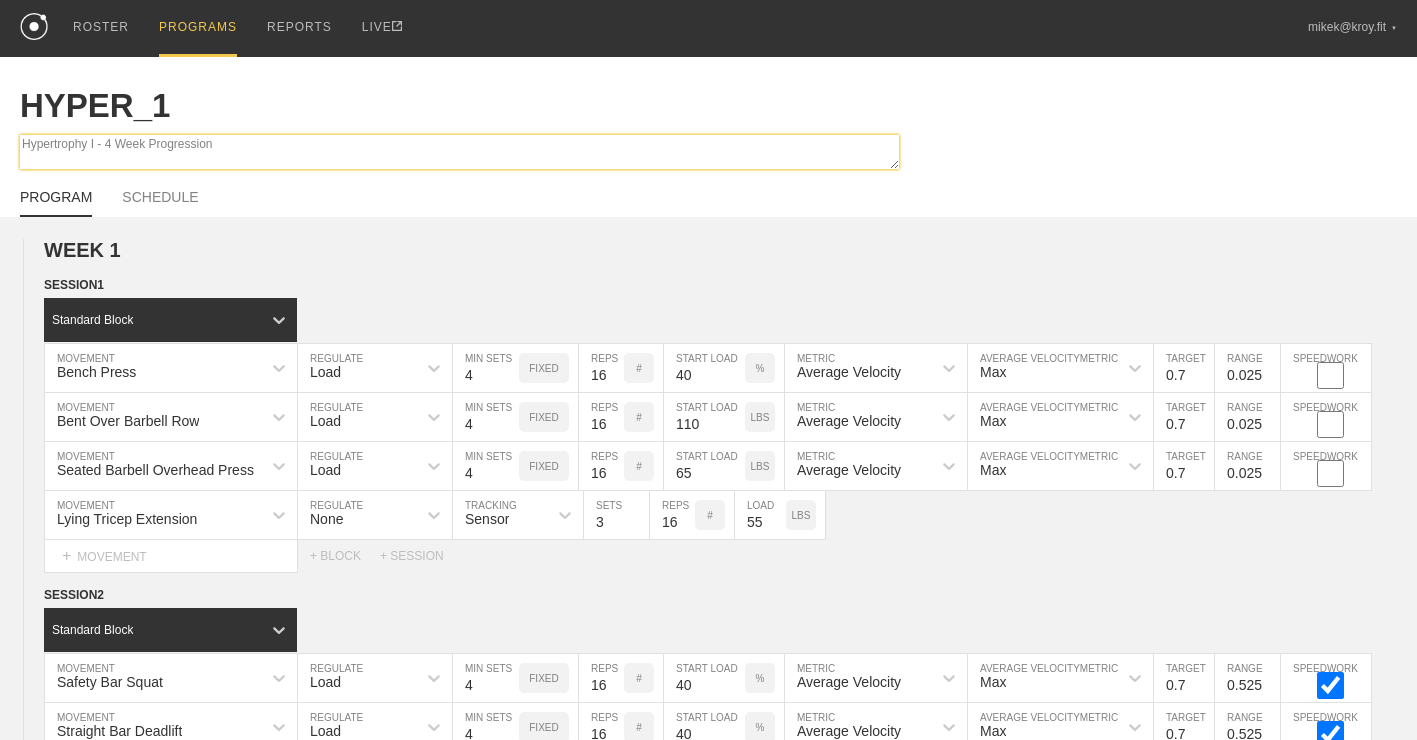 type on "x" 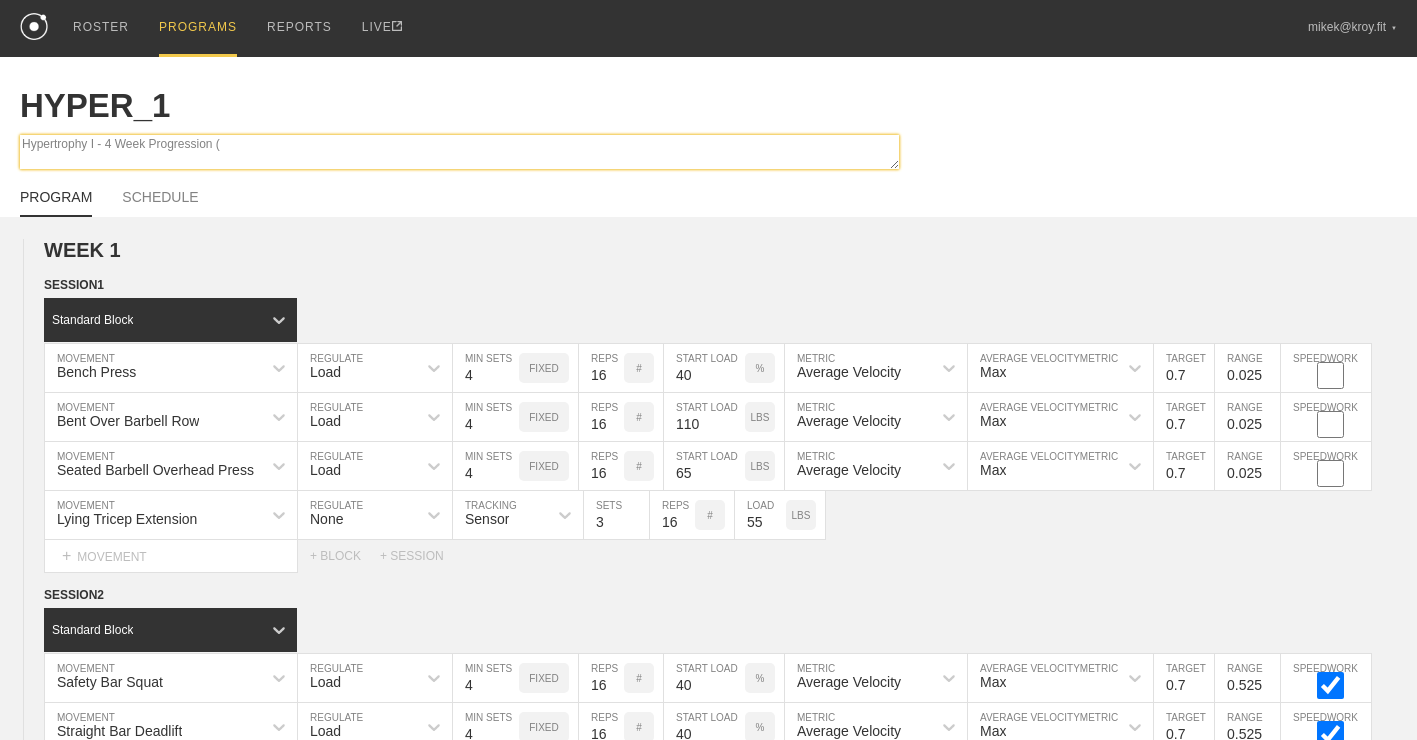type on "Hypertrophy I - 4 Week Progression (s" 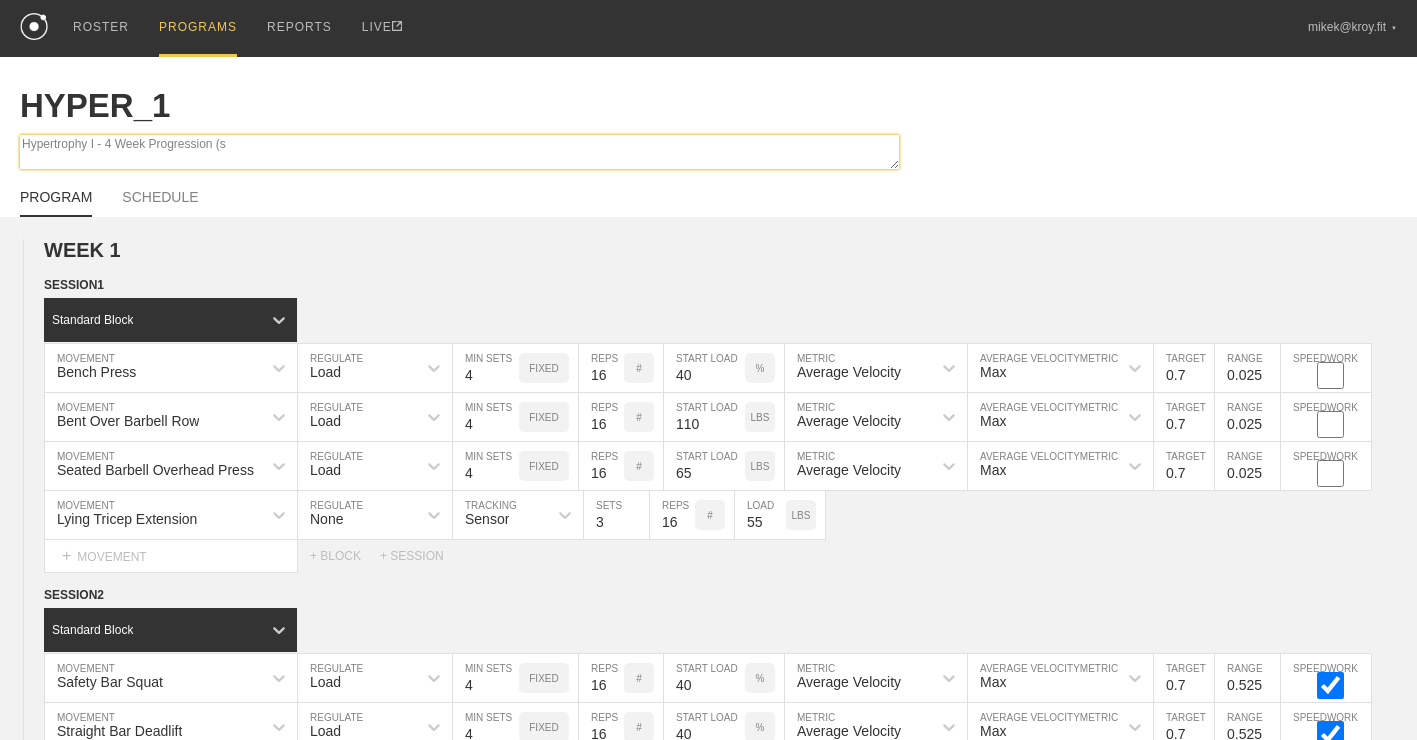 type on "x" 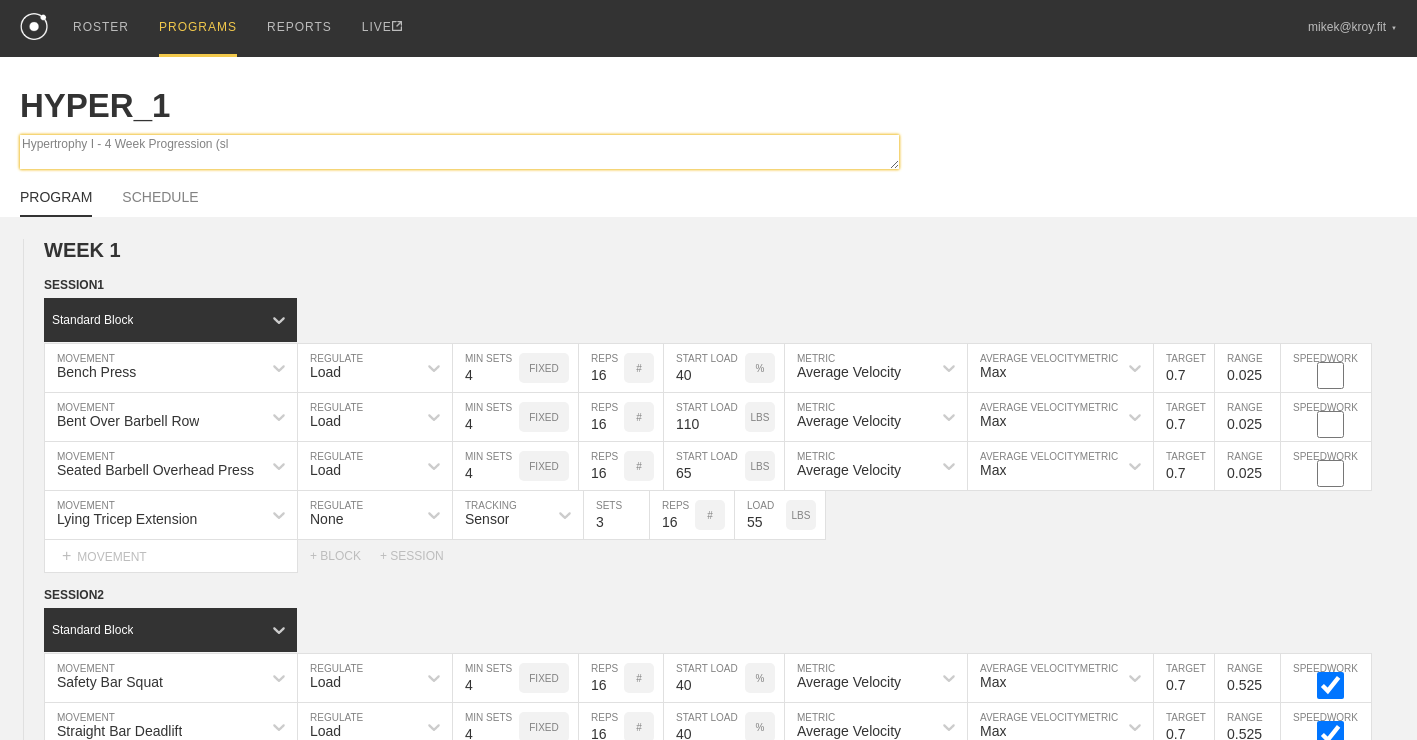 type on "x" 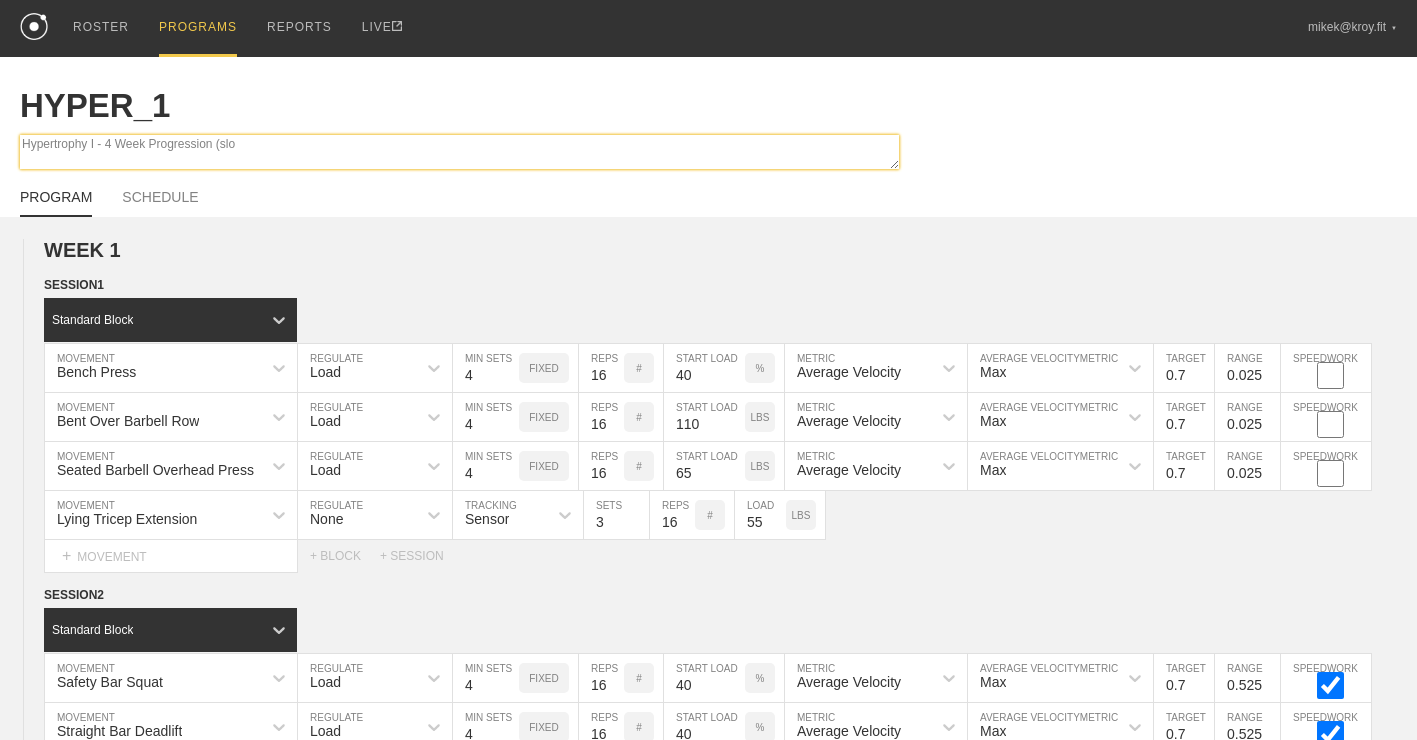 type on "Hypertrophy I - 4 Week Progression (slow" 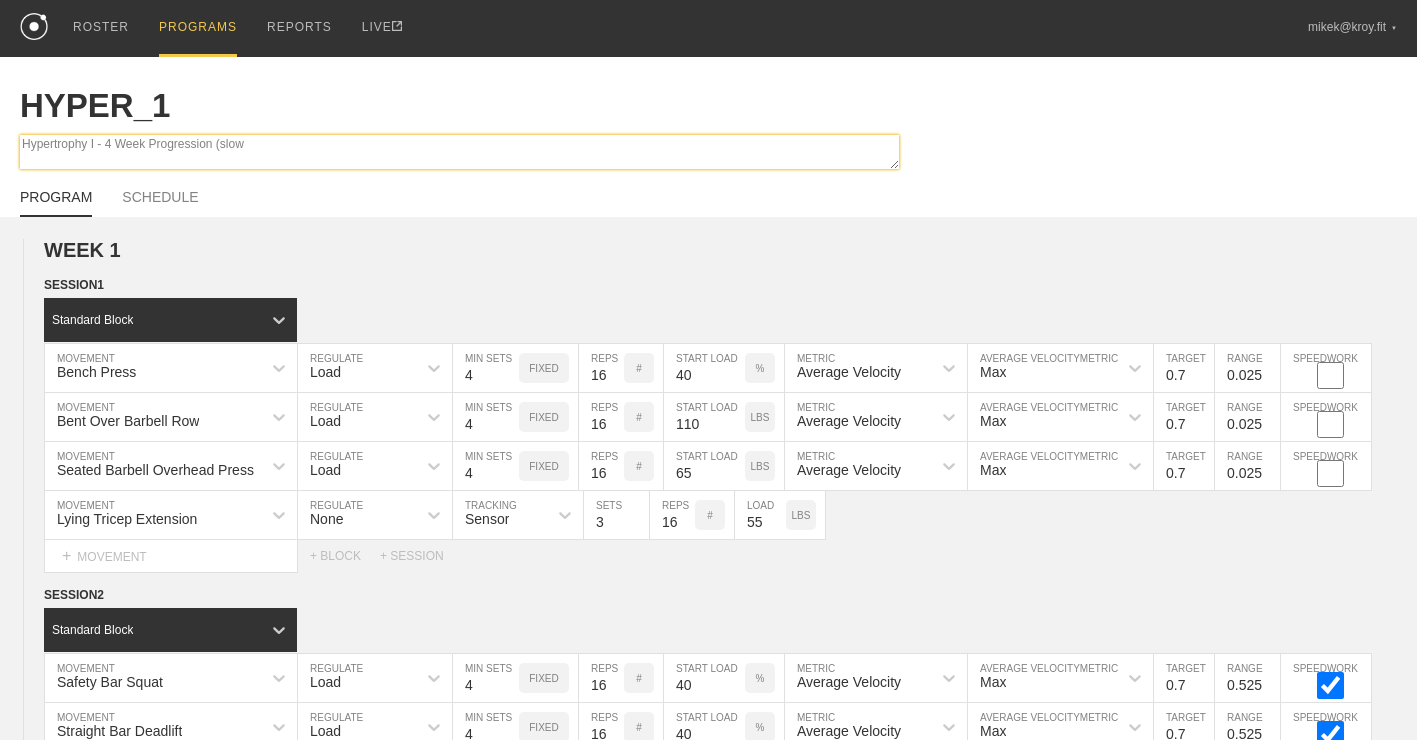 type on "x" 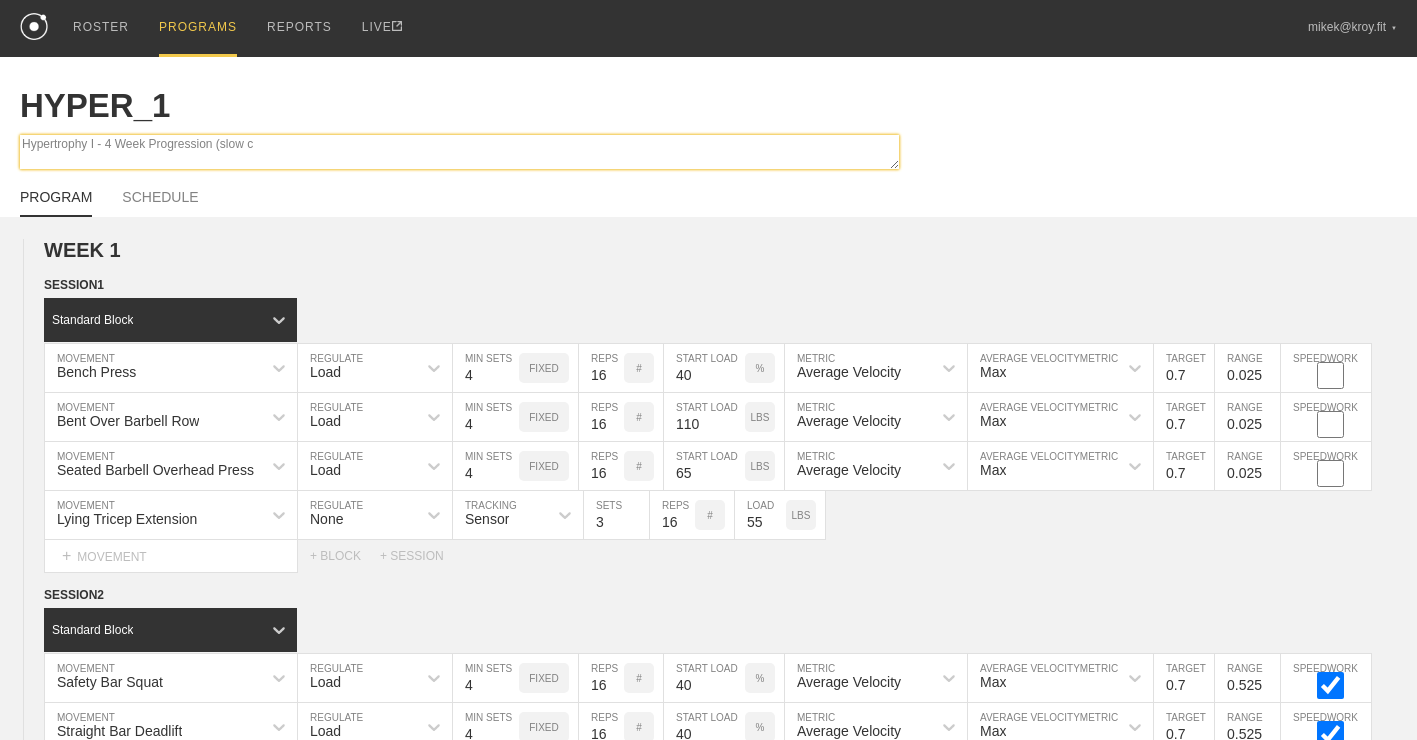 type on "x" 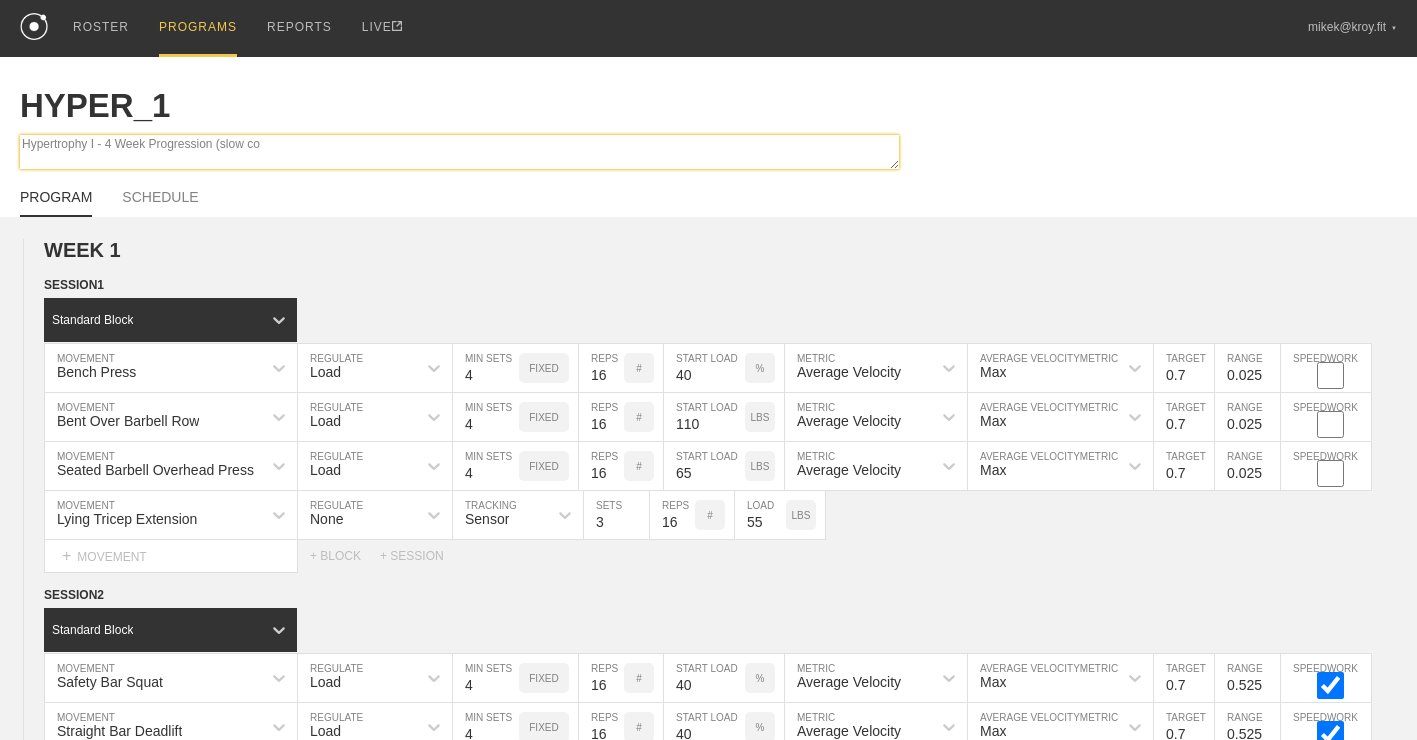 type on "Hypertrophy I - 4 Week Progression (slow con" 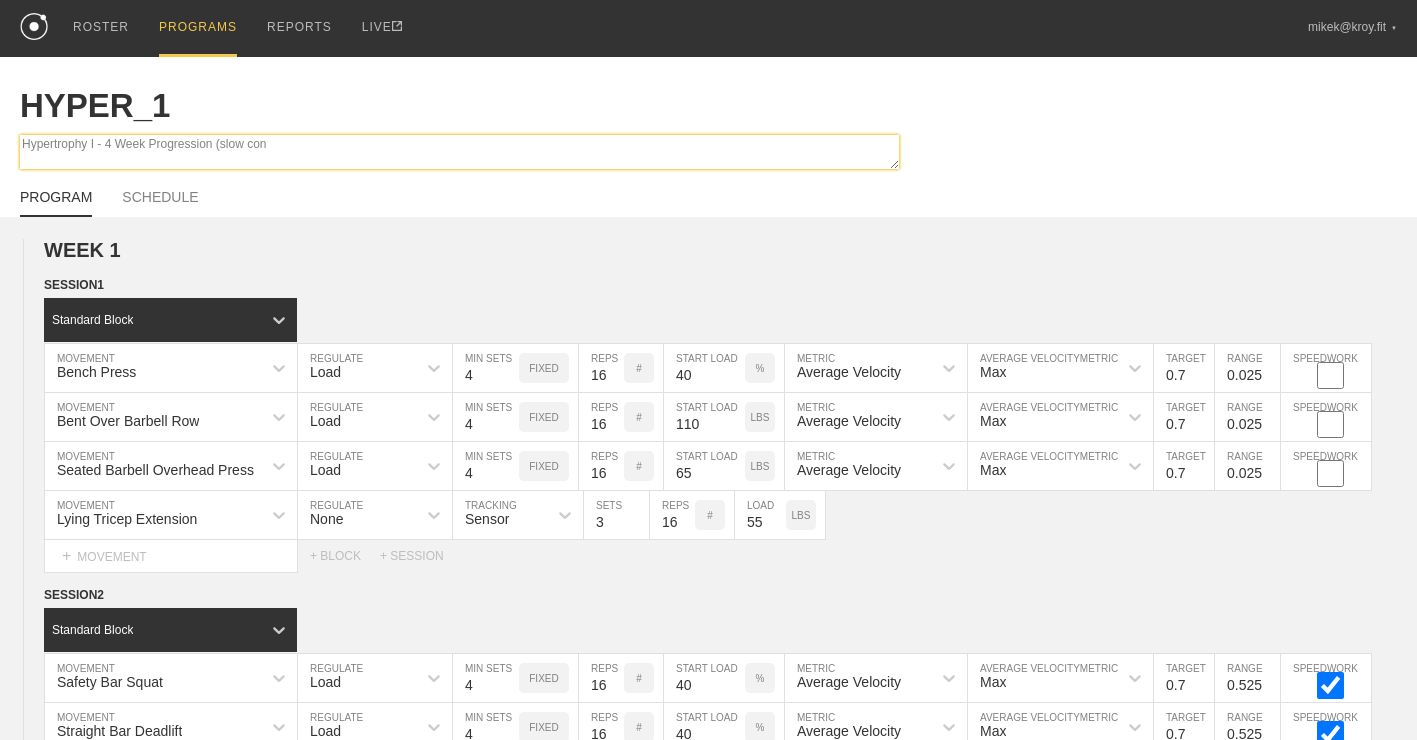 type on "x" 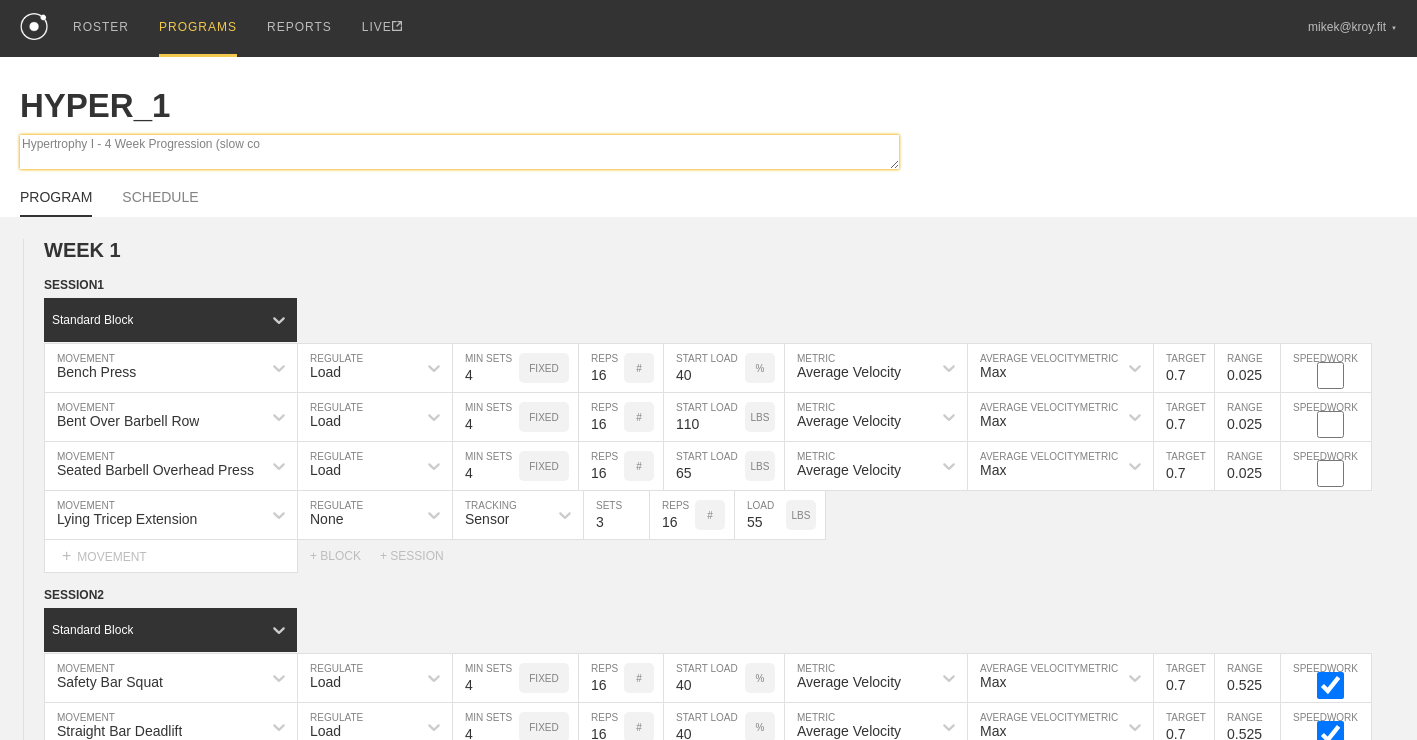 type on "x" 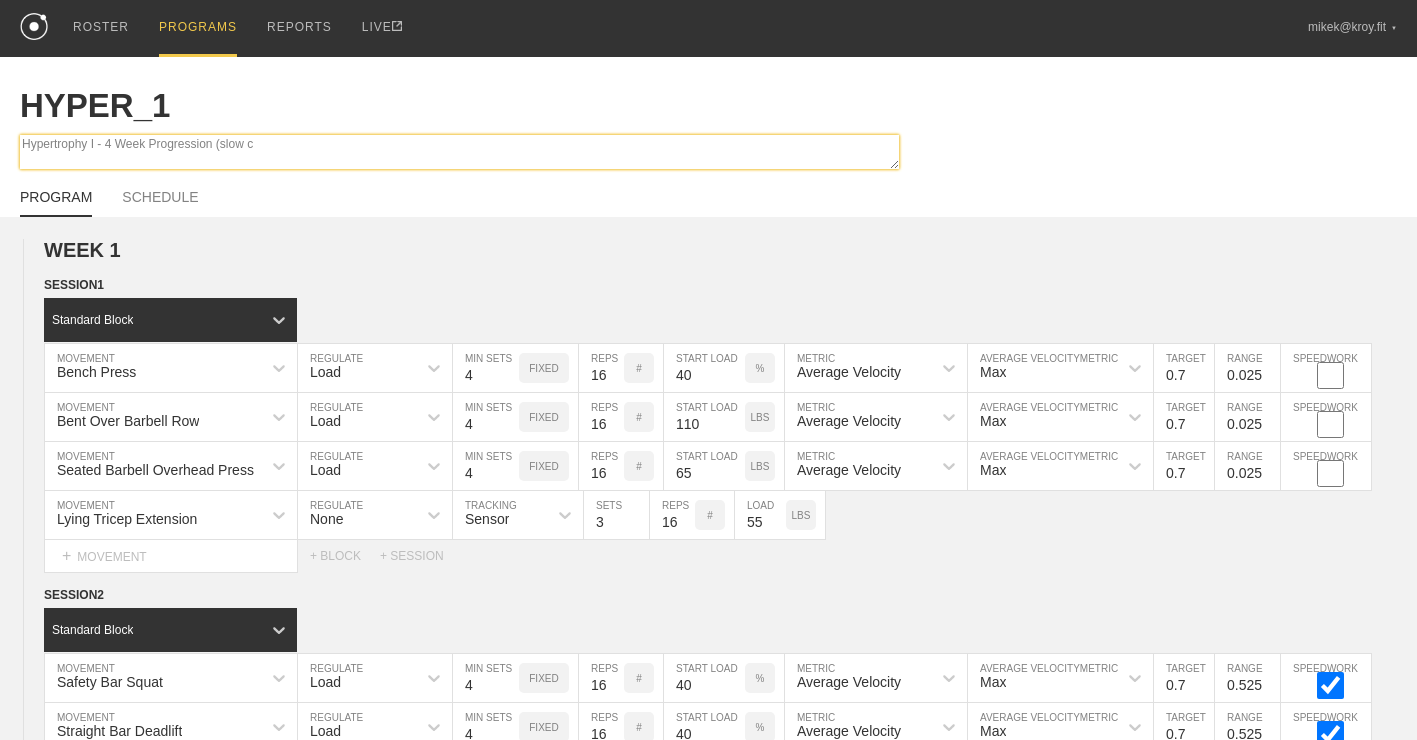 type on "Hypertrophy I - 4 Week Progression (slow" 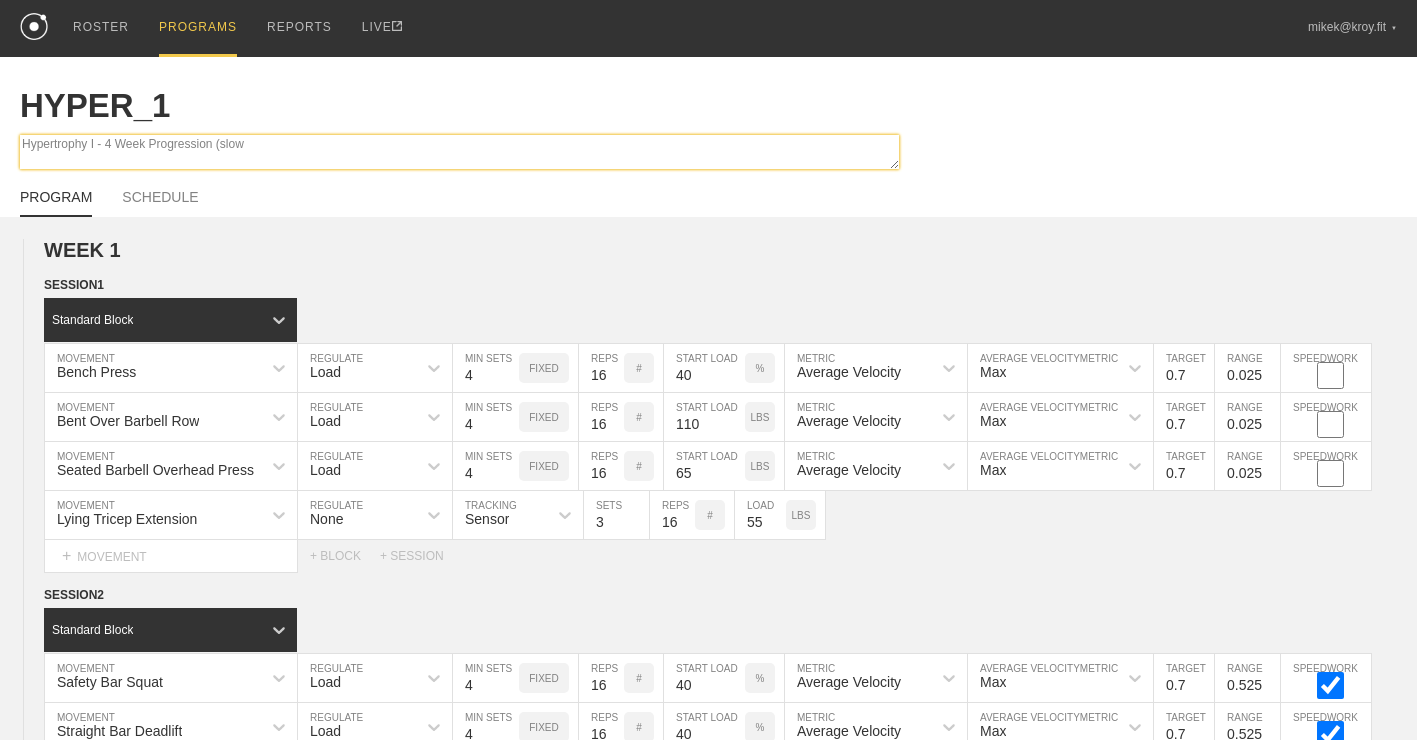 type on "x" 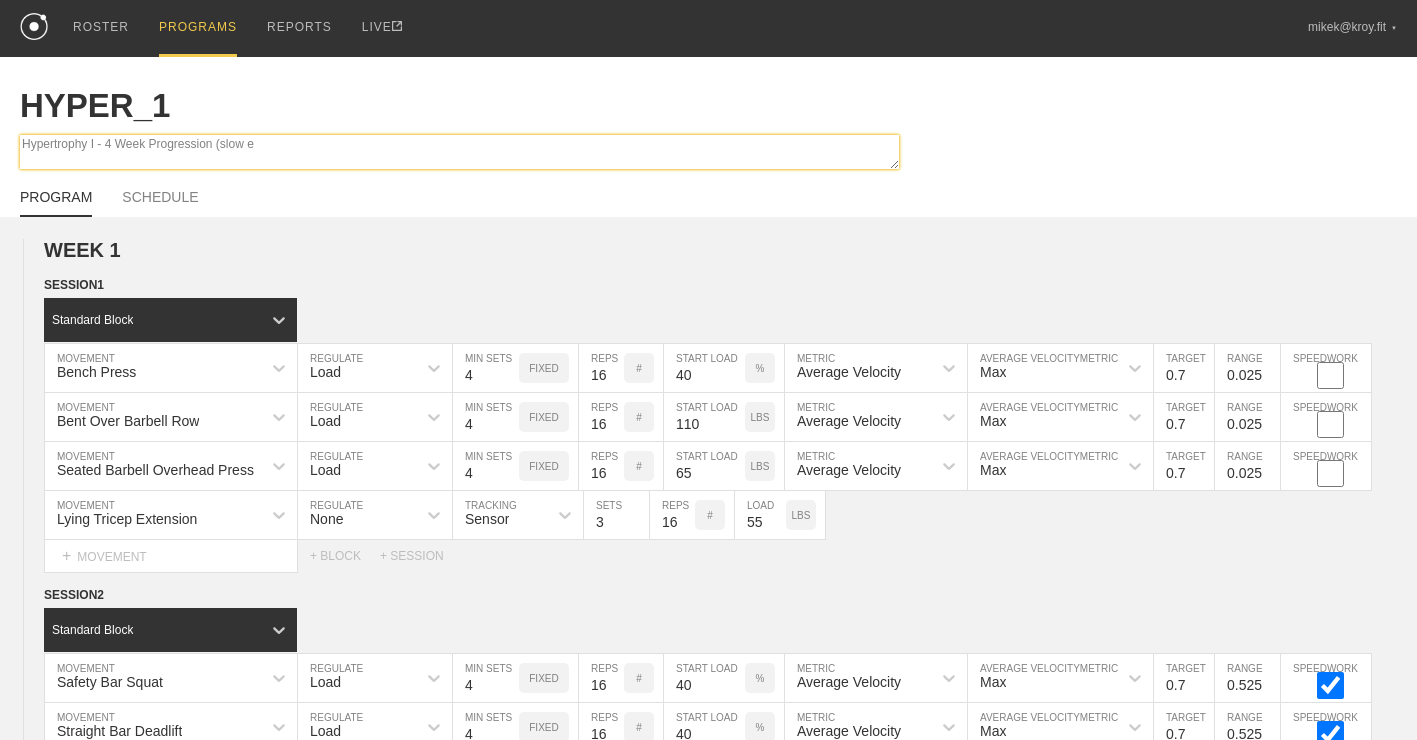type on "Hypertrophy I - 4 Week Progression (slow ec" 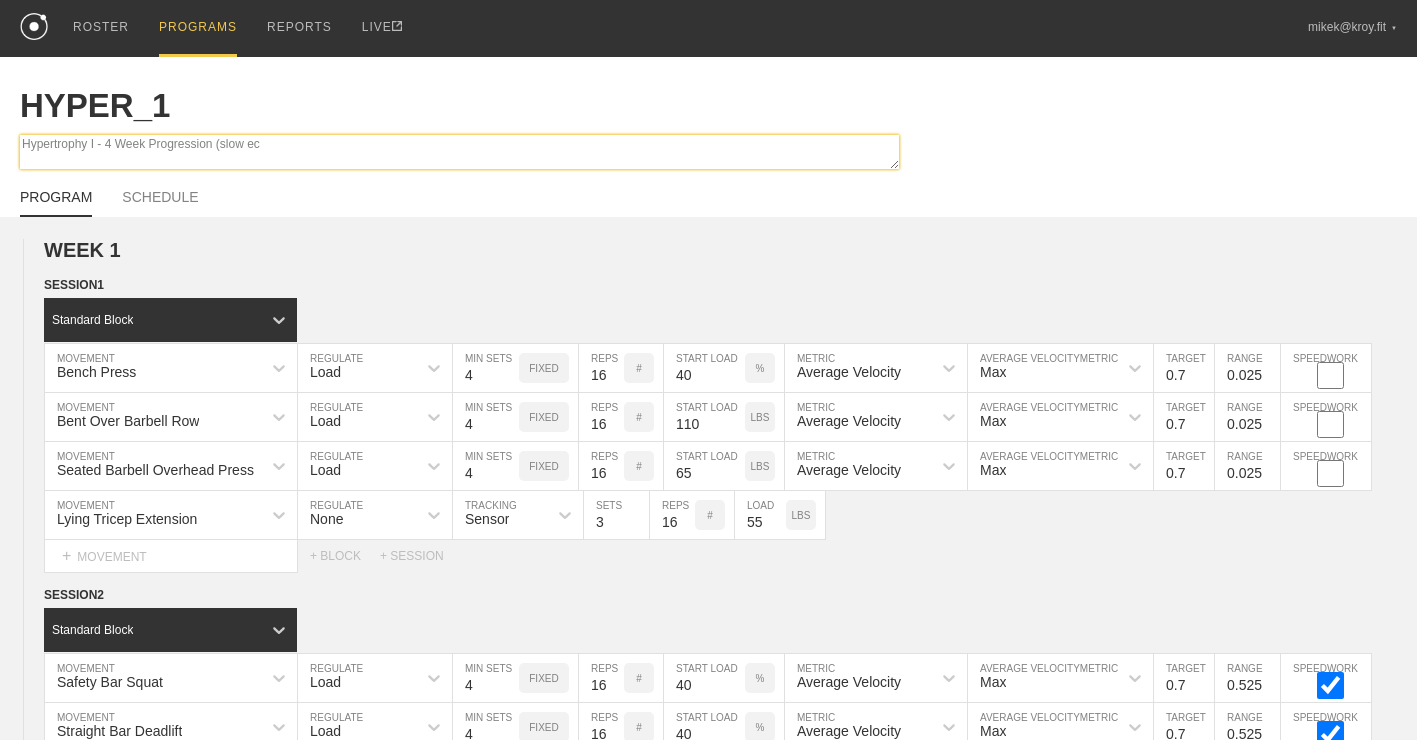 type on "x" 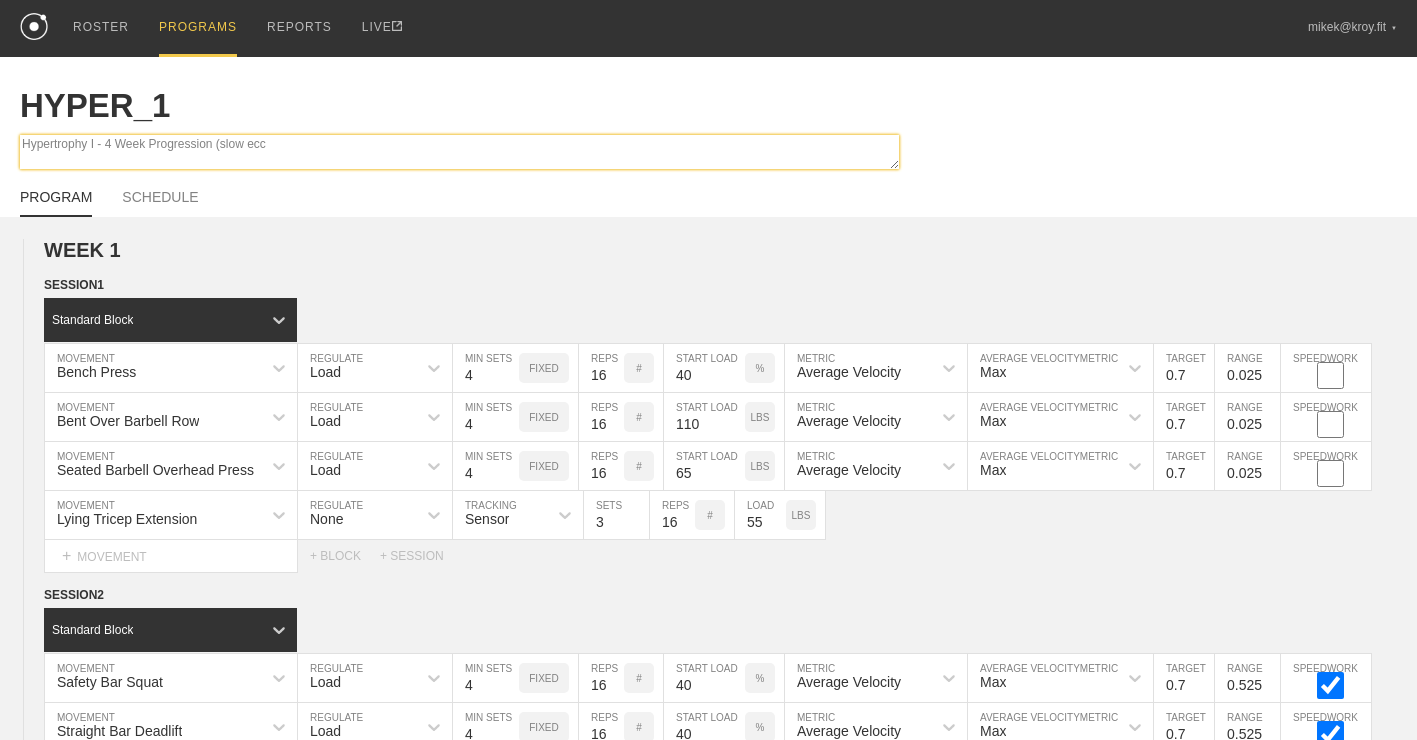 type on "Hypertrophy I - 4 Week Progression (slow ecce" 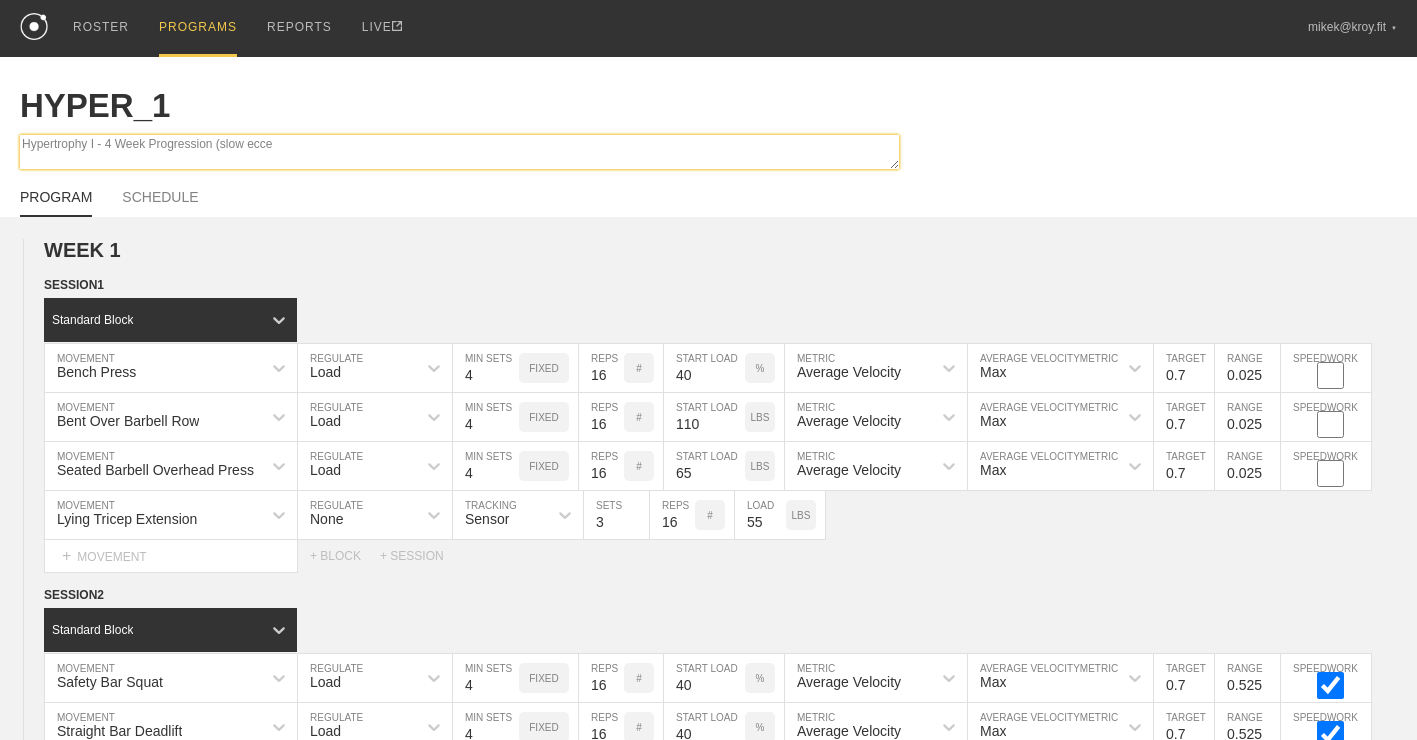 type on "x" 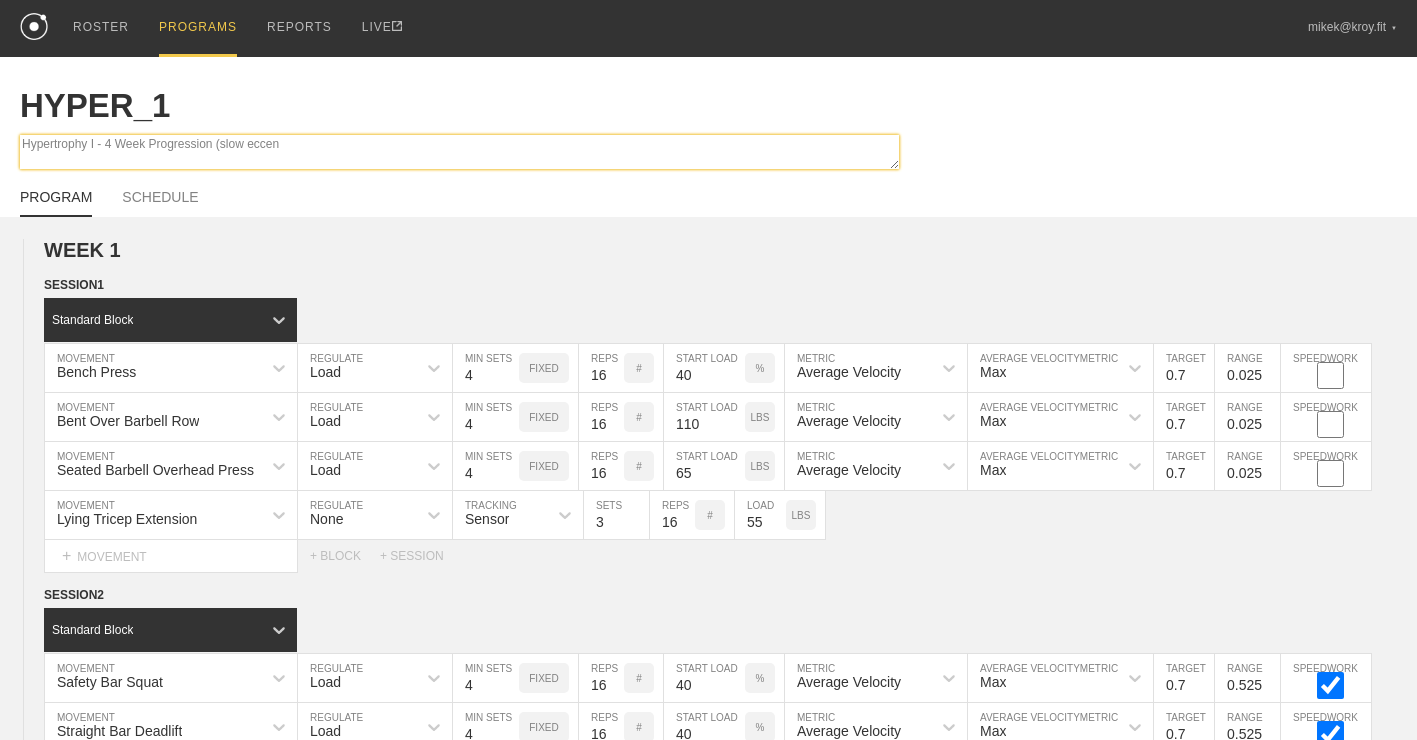 type on "Hypertrophy I - 4 Week Progression (slow eccent" 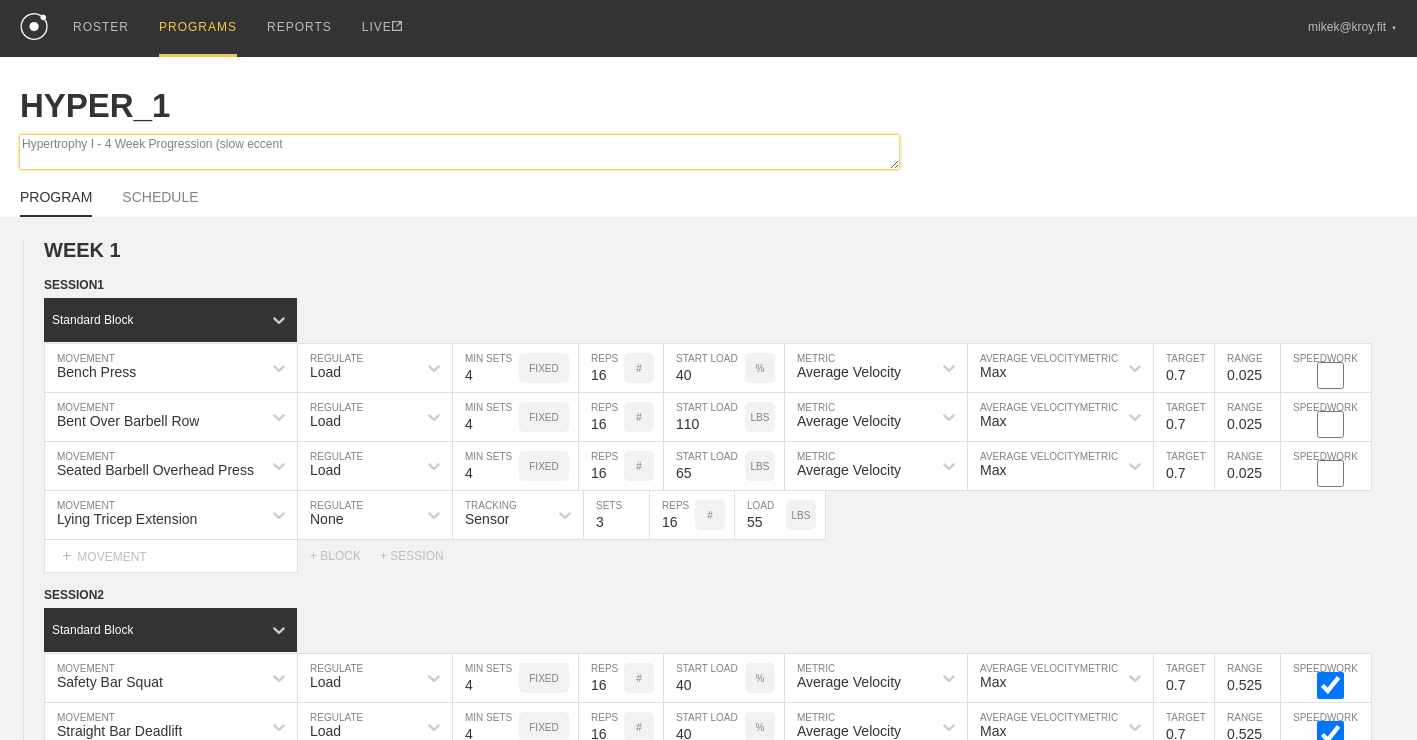 type on "x" 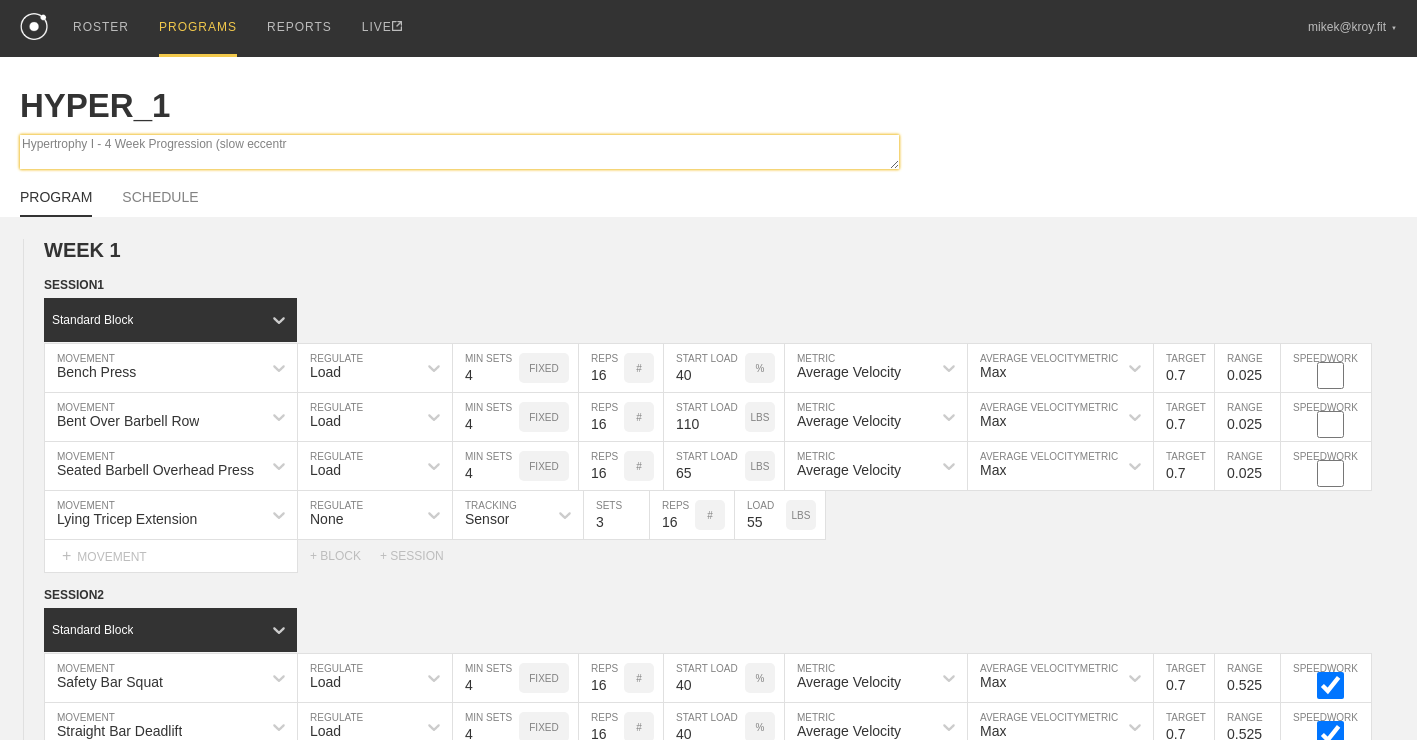 type on "x" 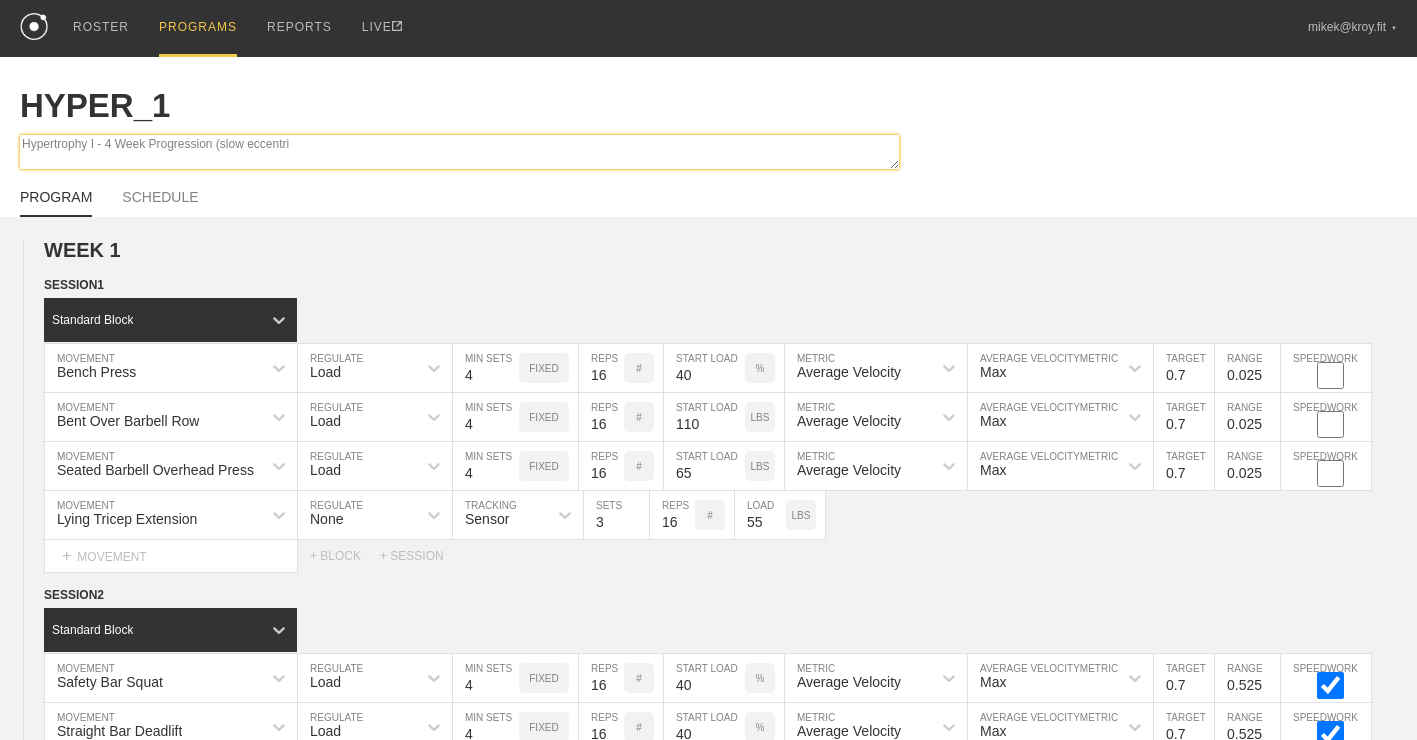 type on "x" 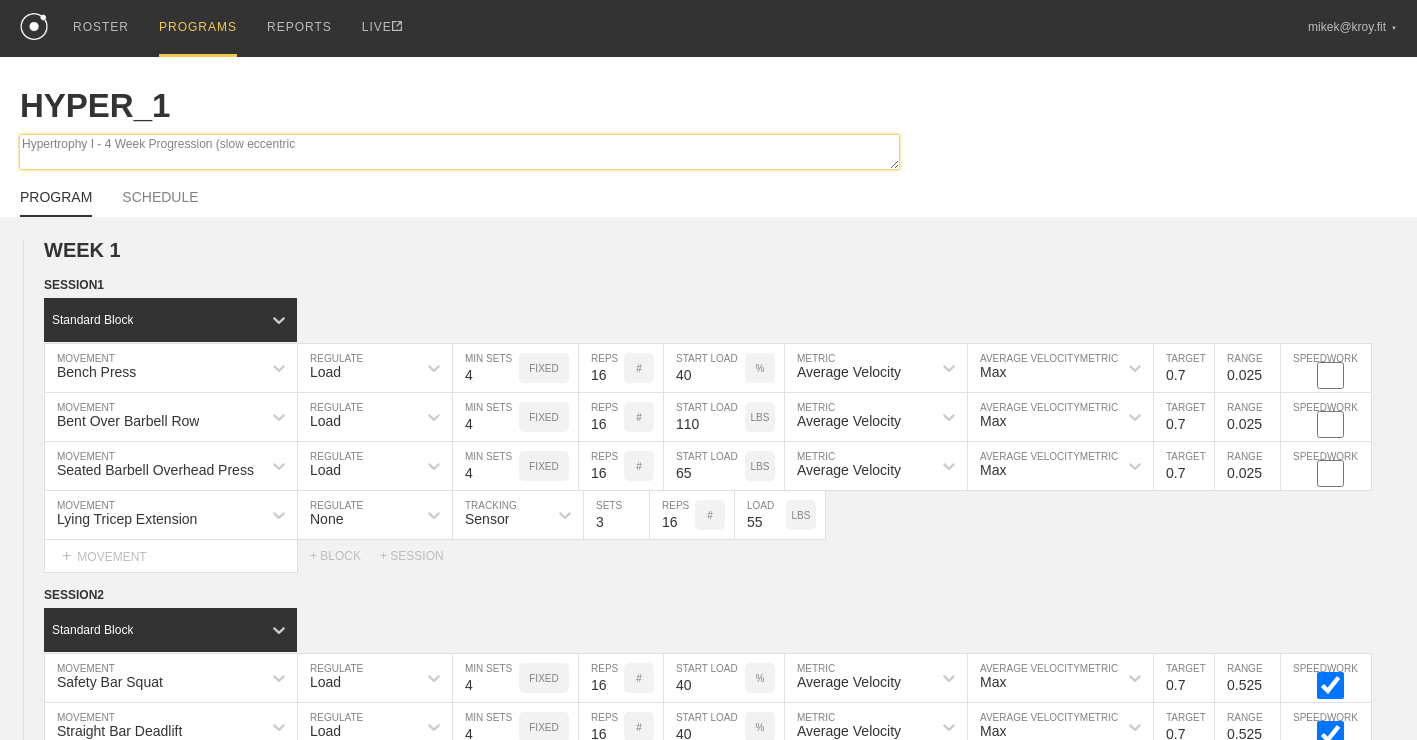 type on "Hypertrophy I - 4 Week Progression (slow eccentric" 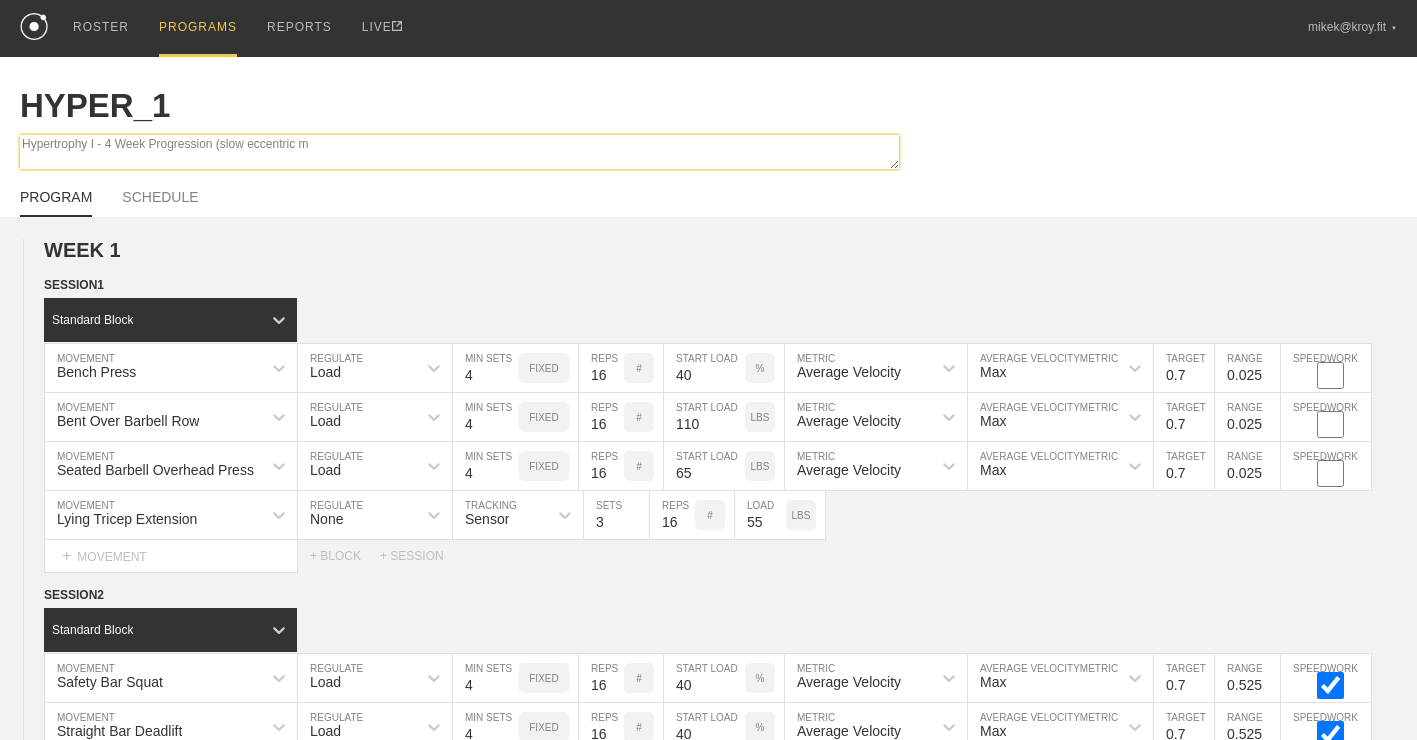 type on "x" 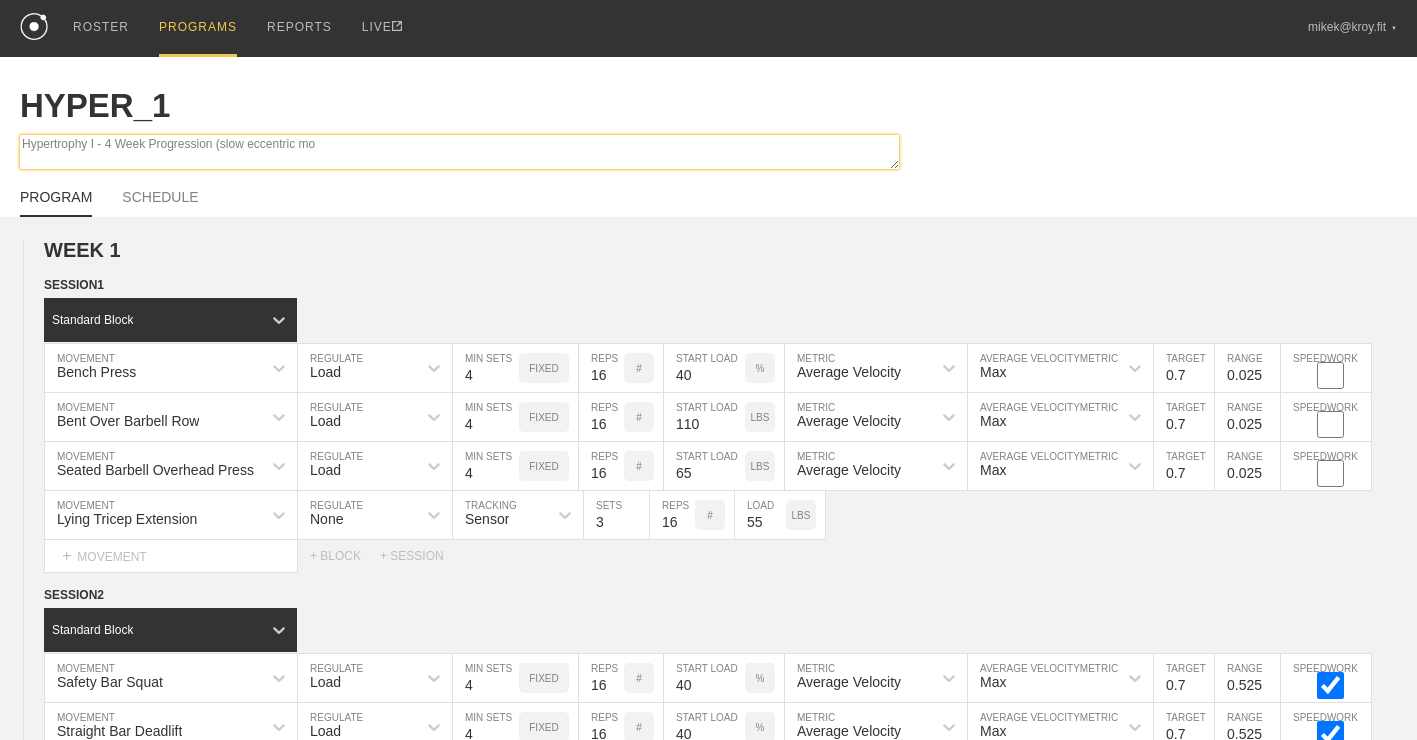 type on "x" 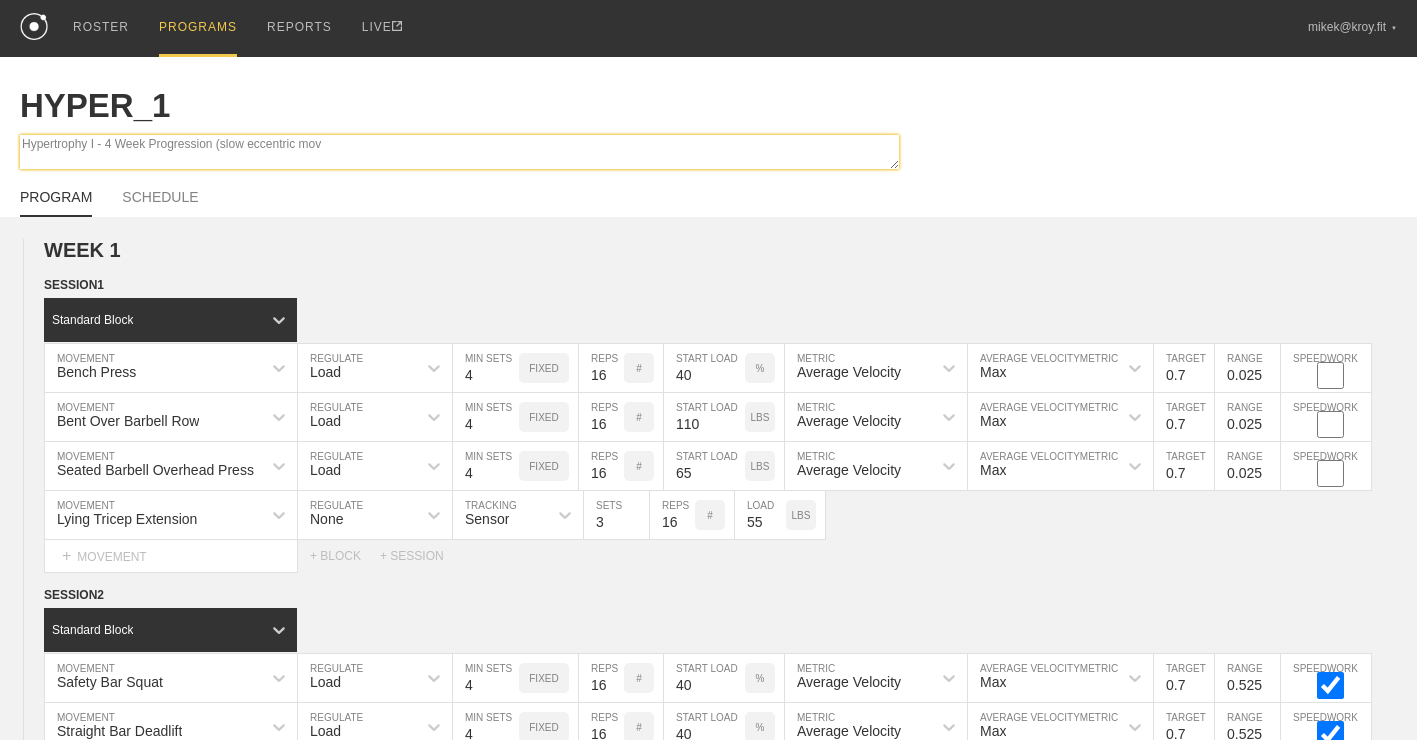 type on "Hypertrophy I - 4 Week Progression (slow eccentric move" 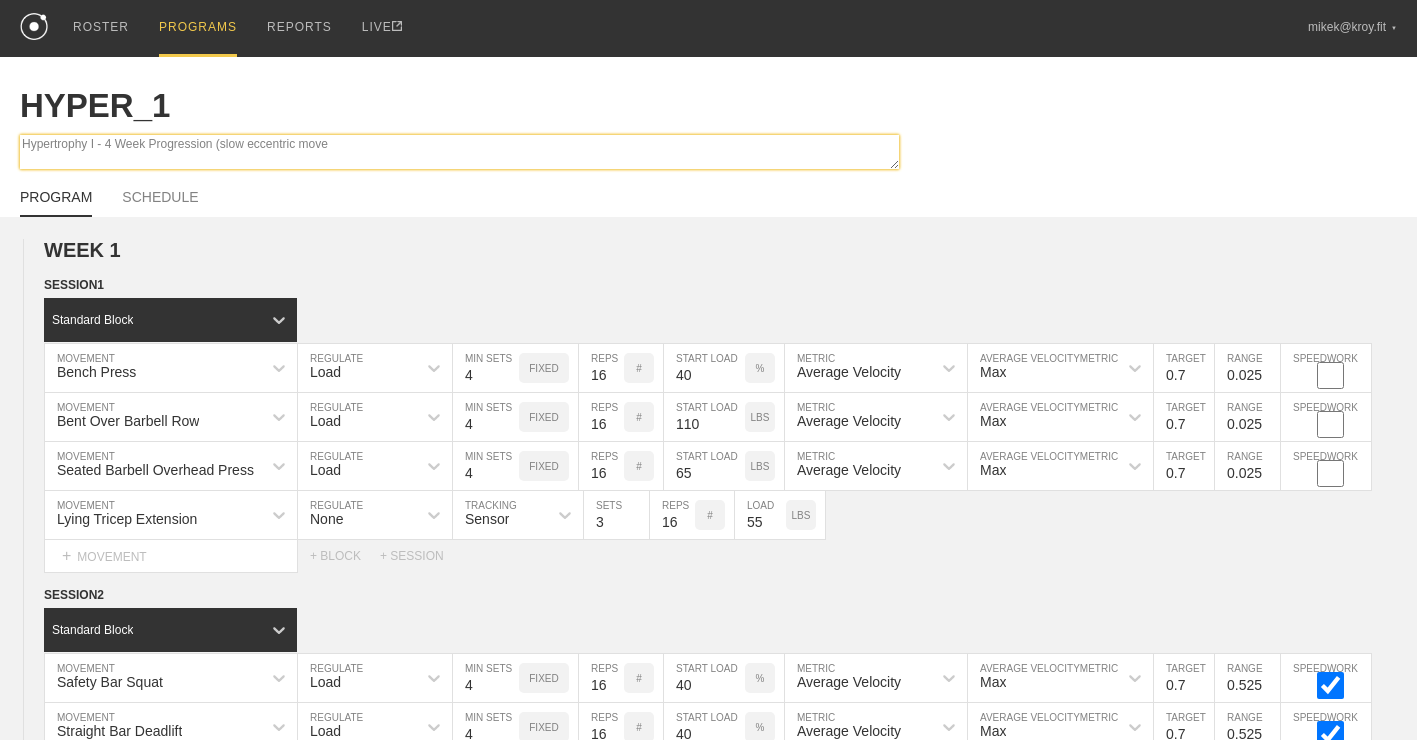type on "x" 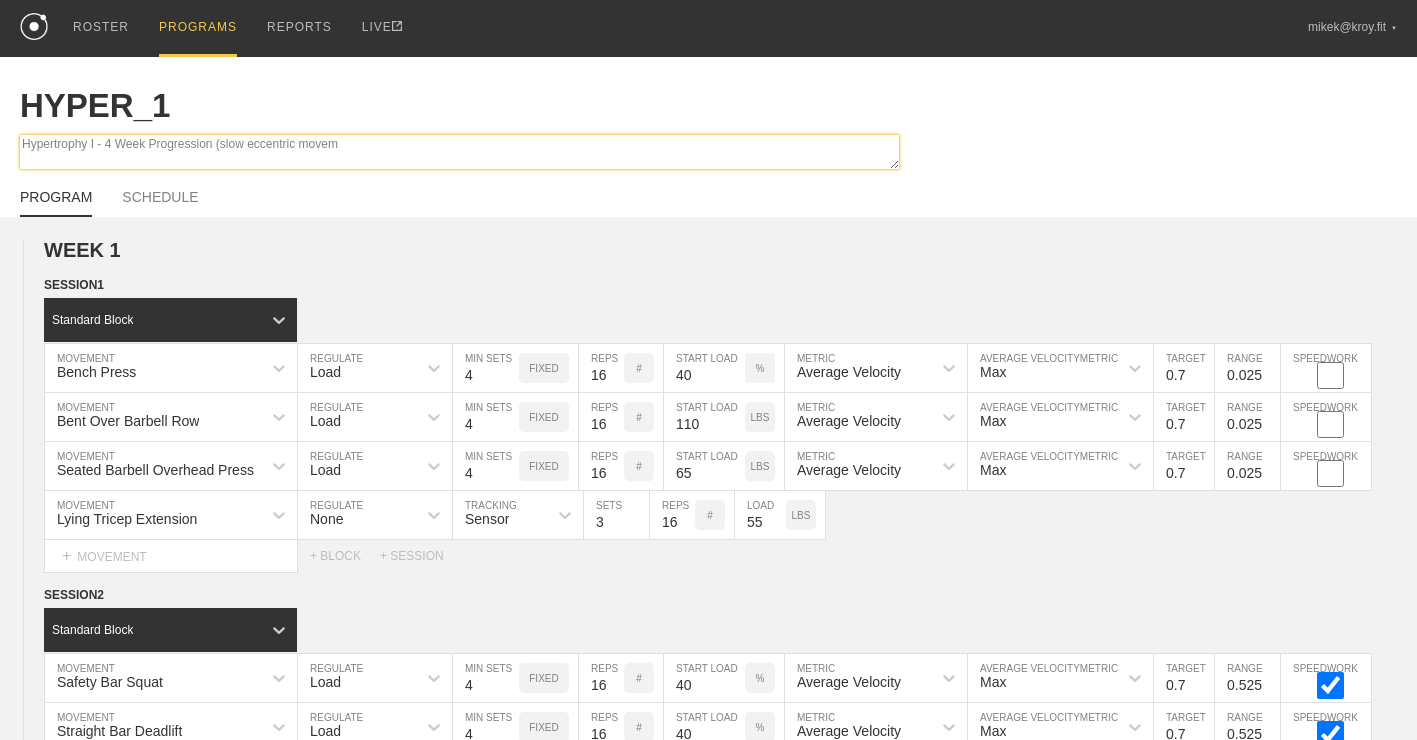 type on "Hypertrophy I - 4 Week Progression (slow eccentric moveme" 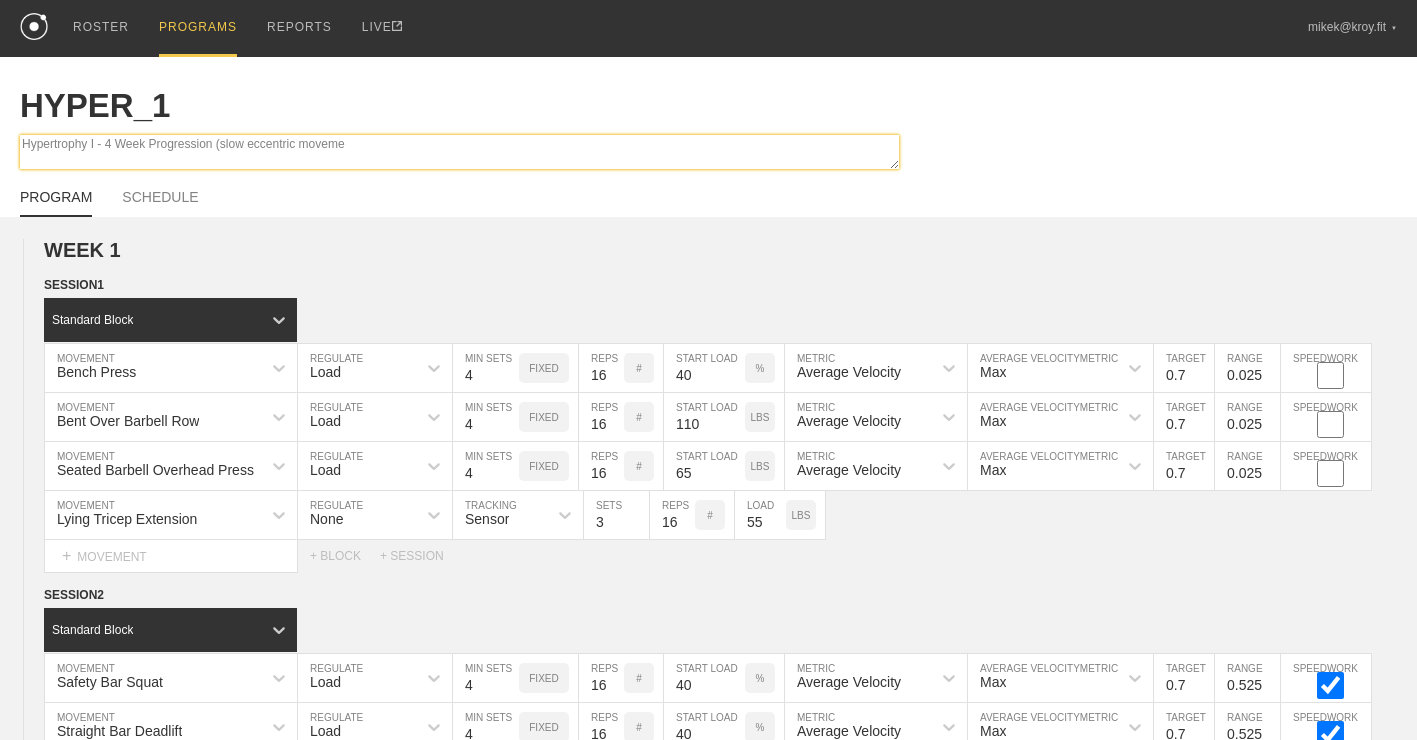 type on "x" 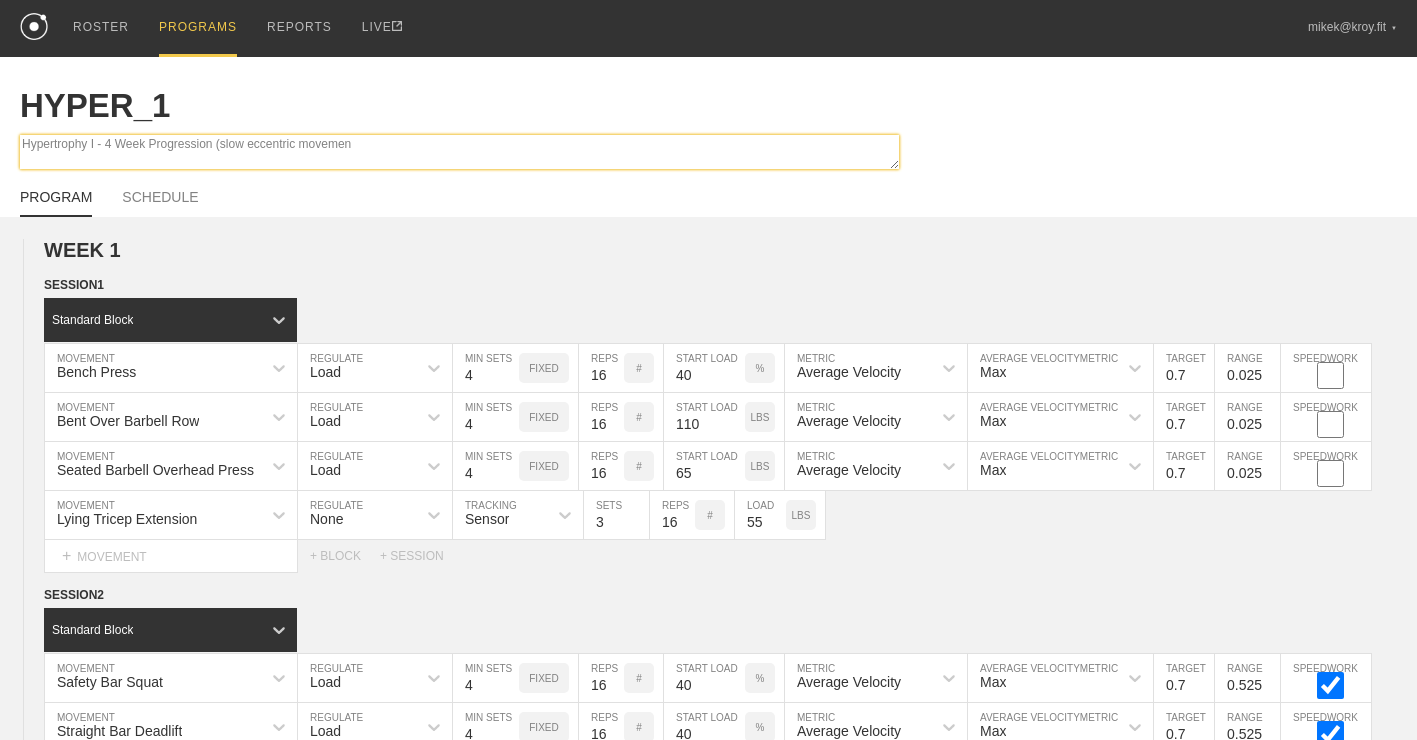 type on "Hypertrophy I - 4 Week Progression (slow eccentric movement" 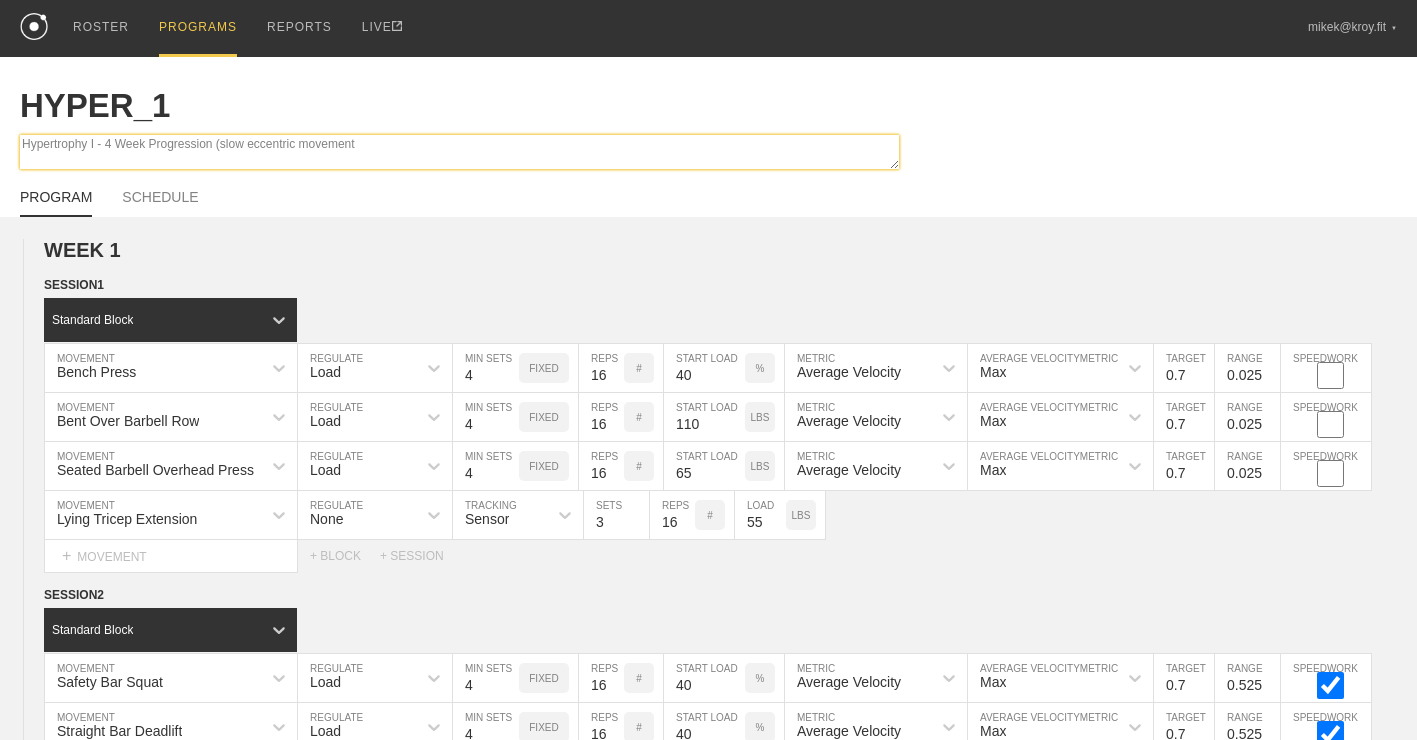 type on "x" 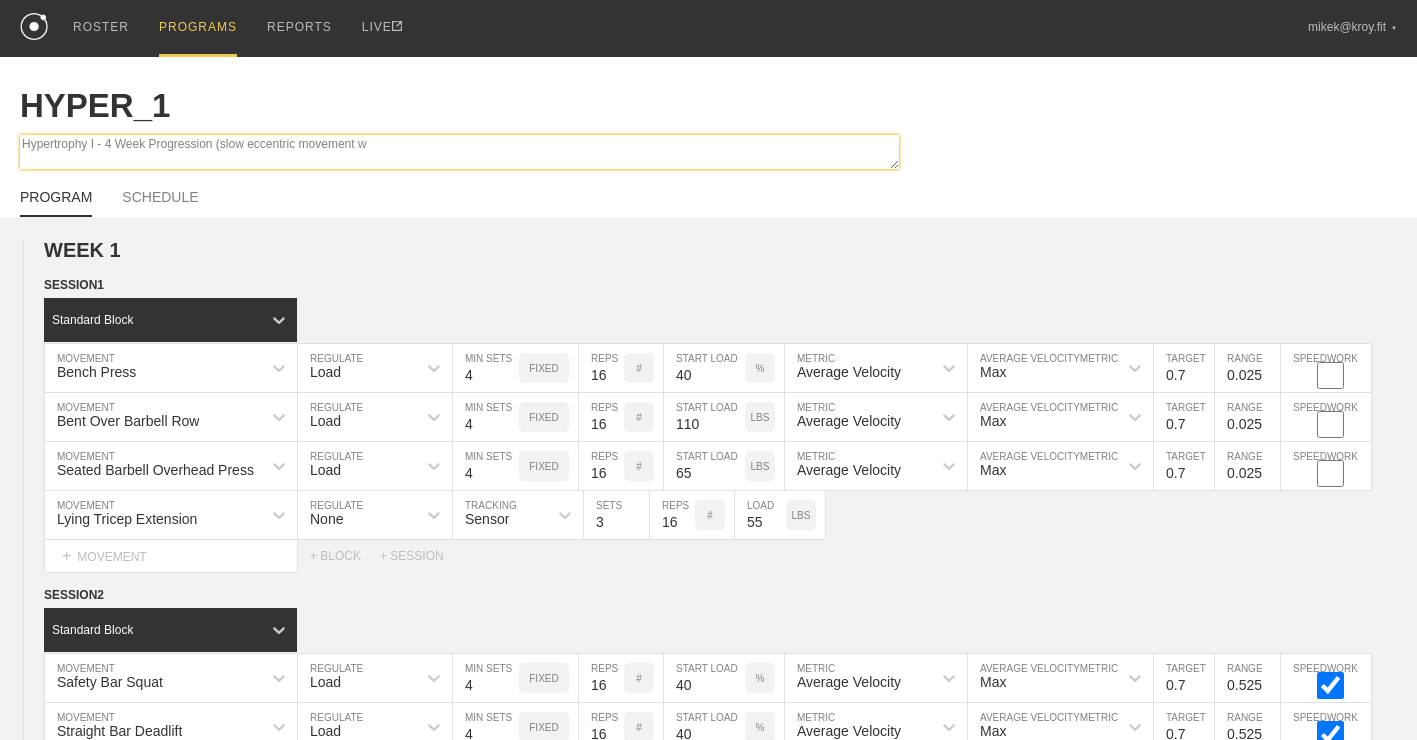 type on "x" 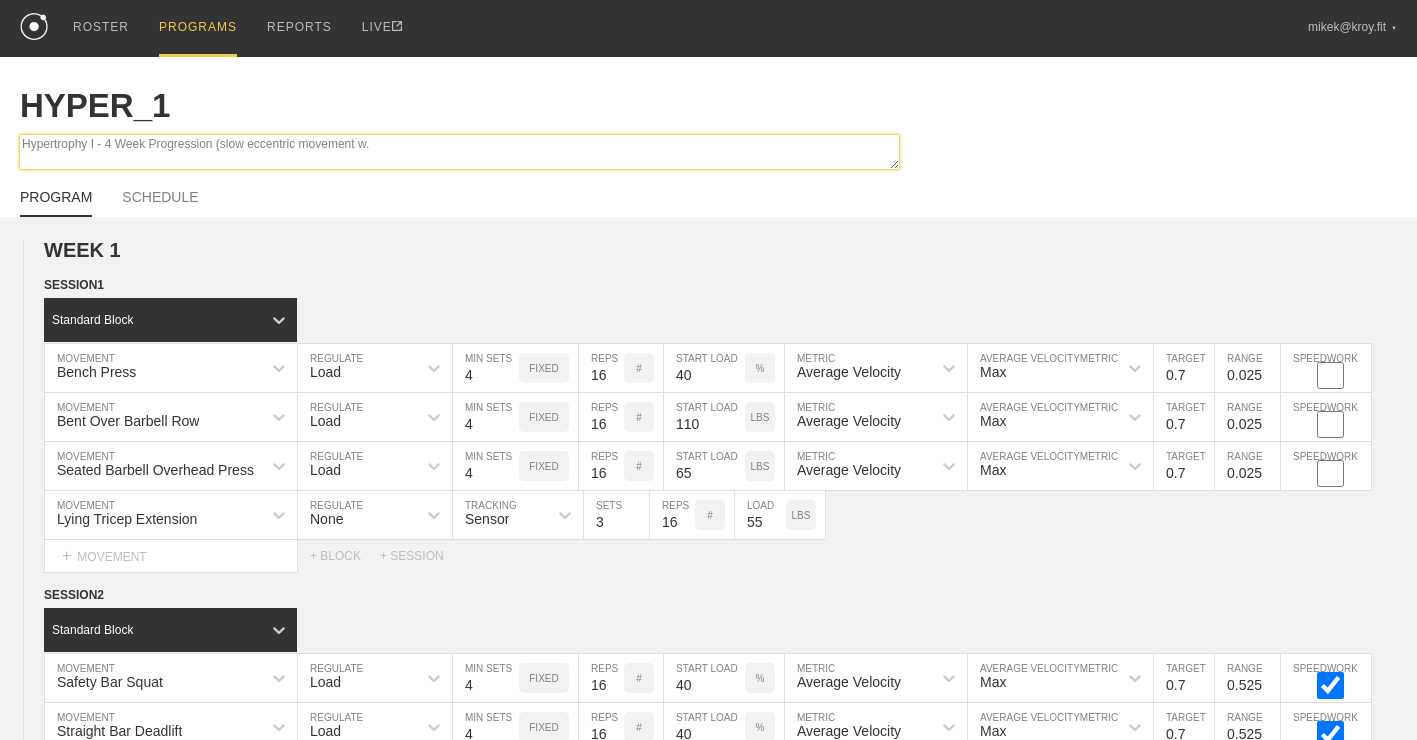 type on "x" 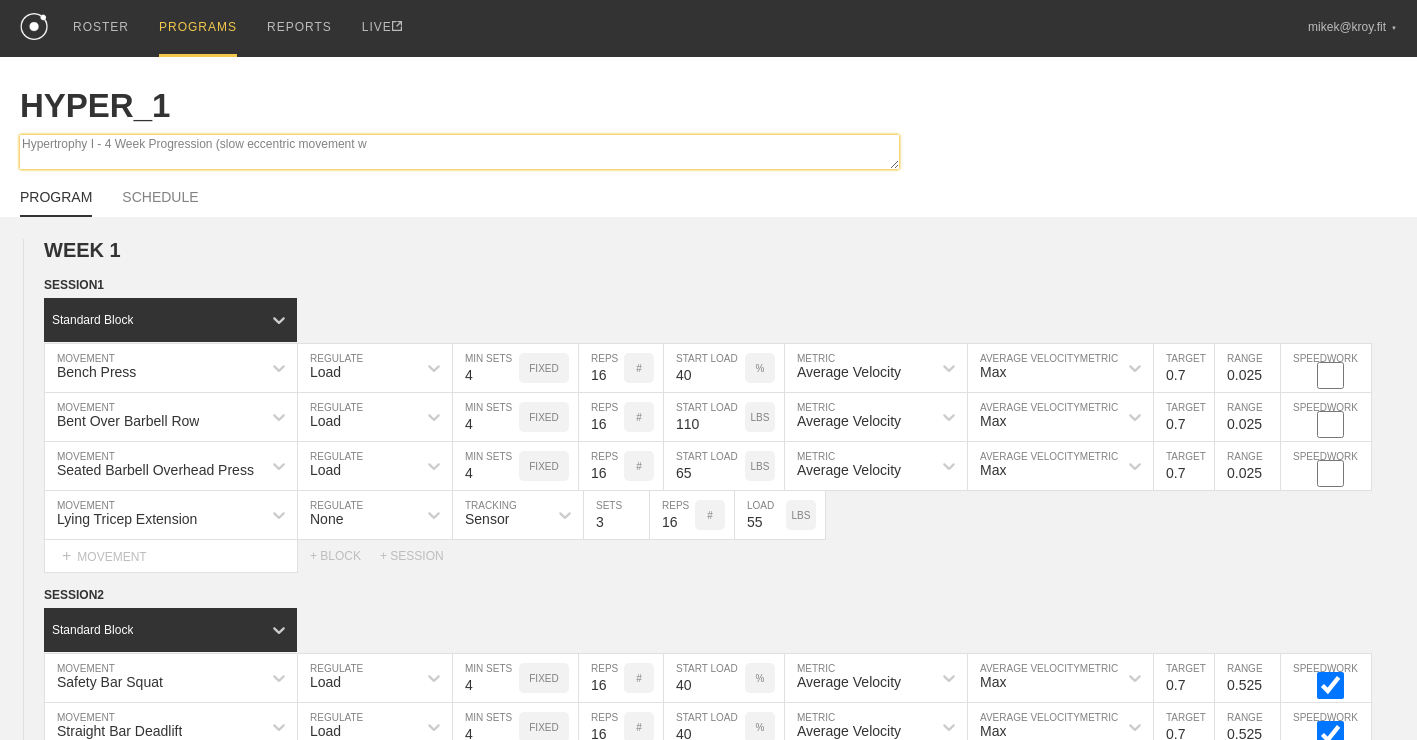 type on "x" 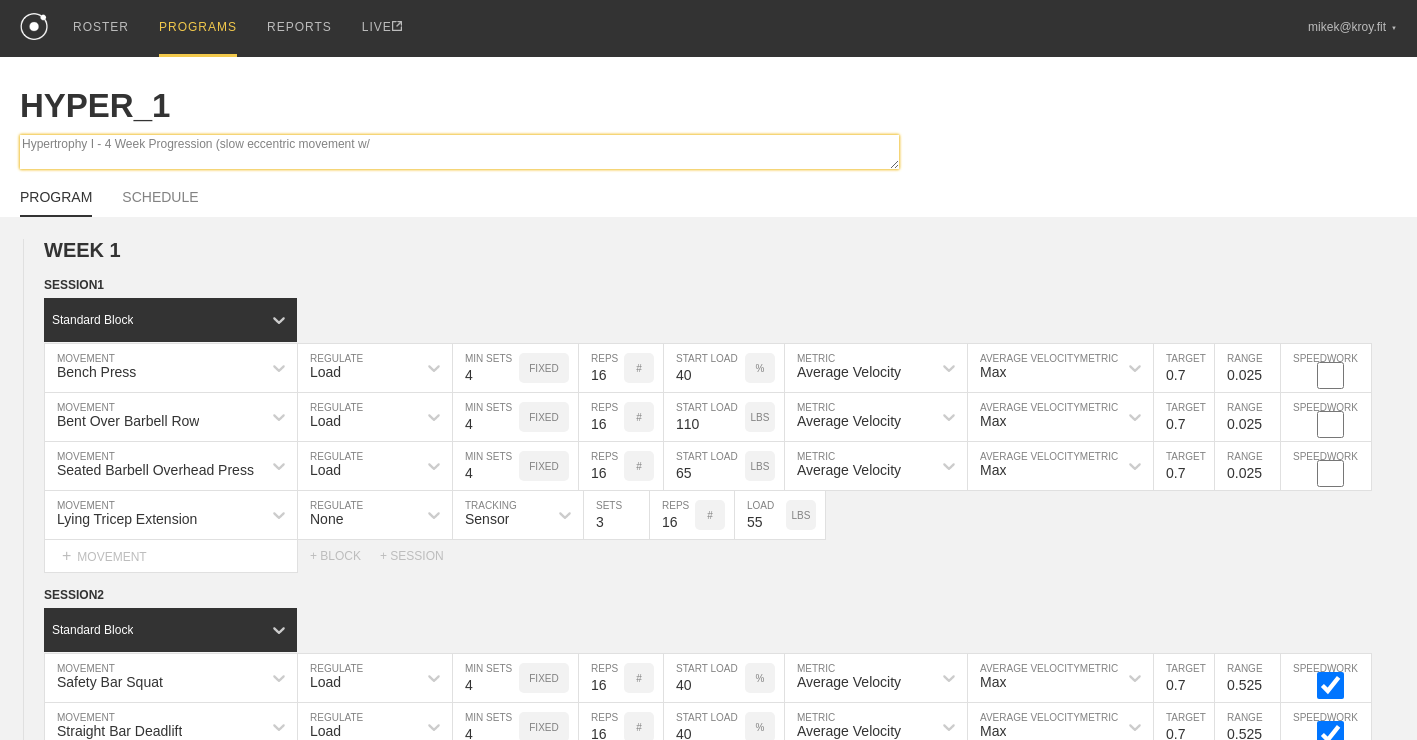 type on "Hypertrophy I - 4 Week Progression (slow eccentric movement w/f" 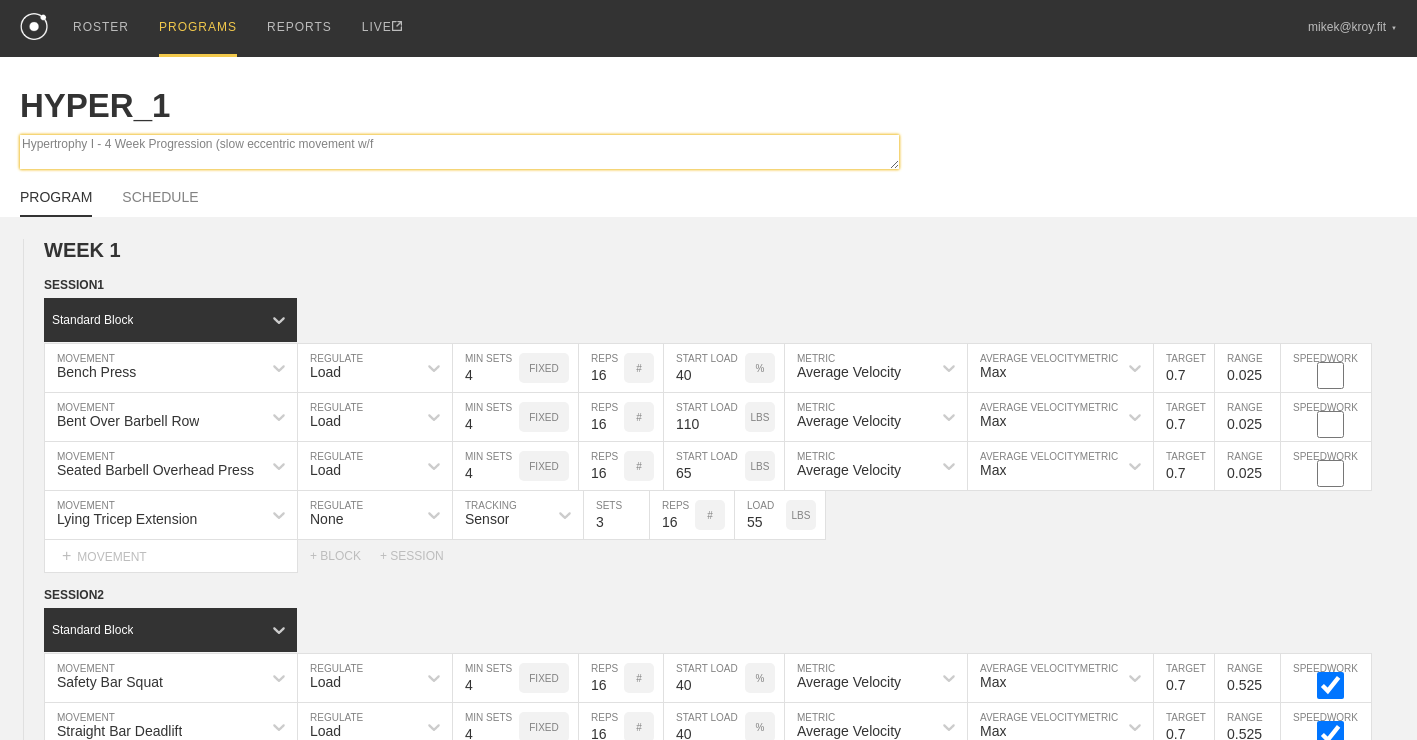 type on "x" 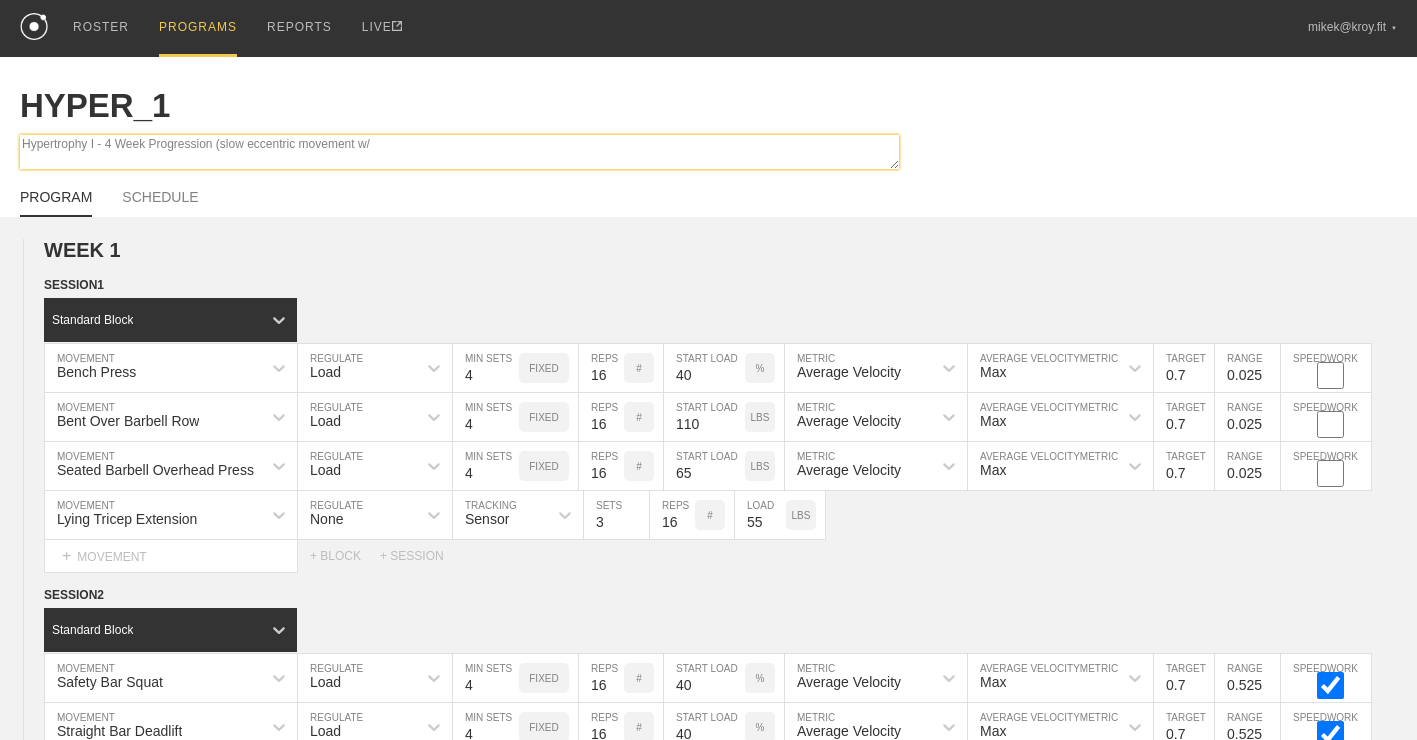 type on "x" 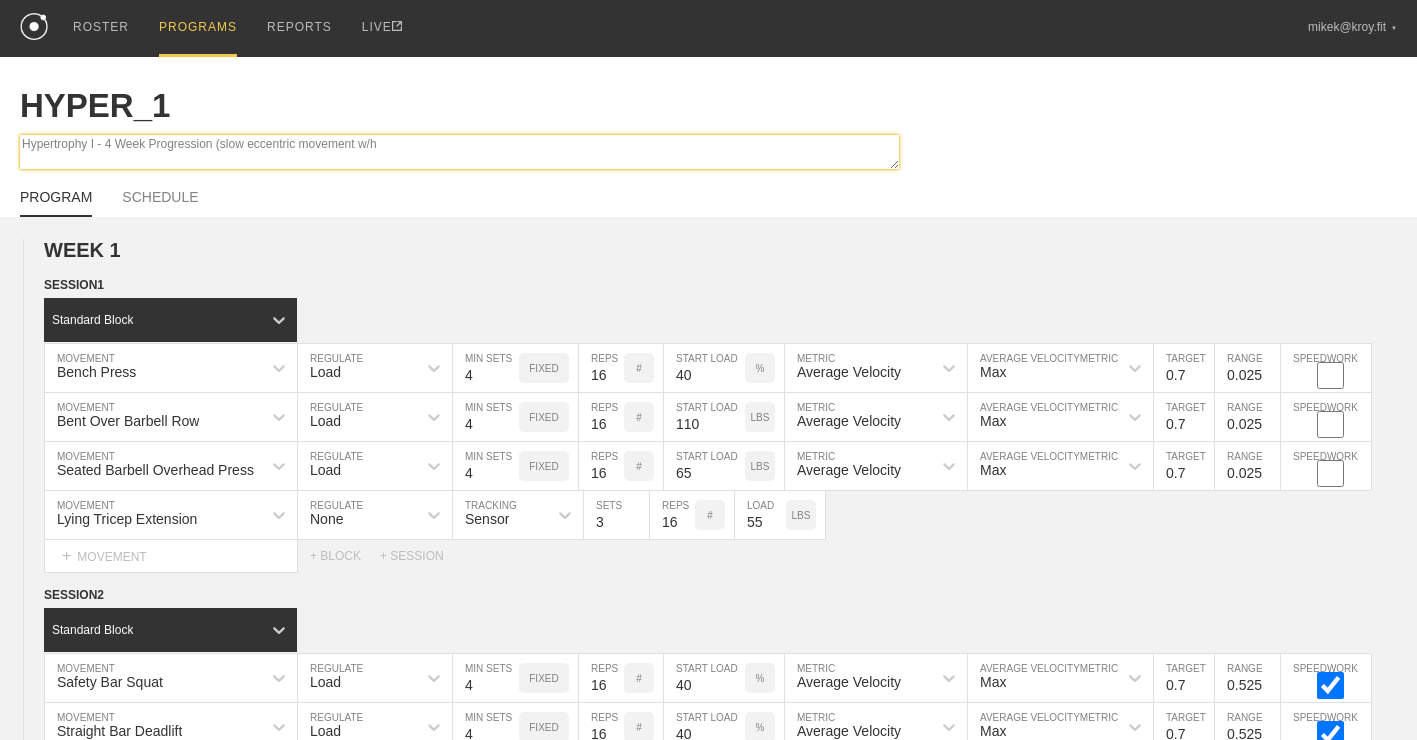 type on "x" 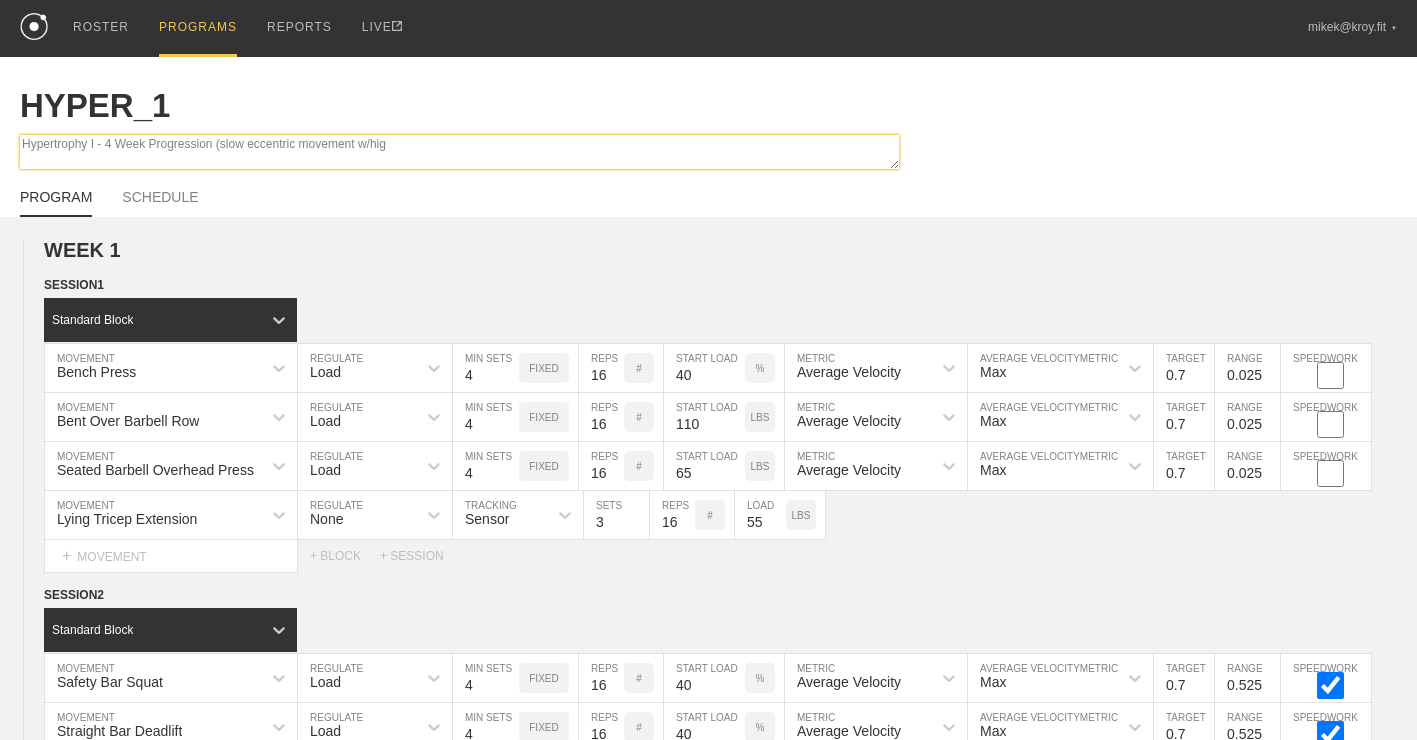 type on "Hypertrophy I - 4 Week Progression (slow eccentric movement w/high" 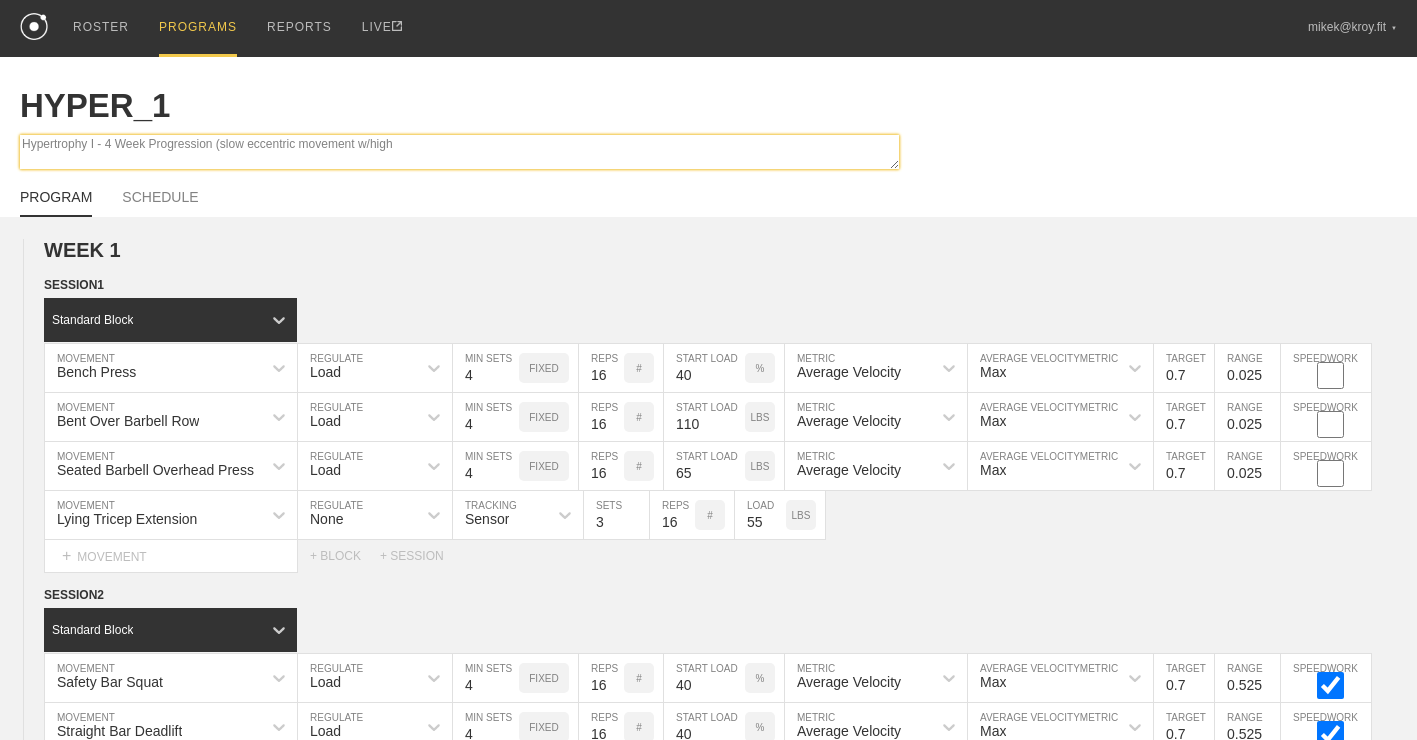 type on "Hypertrophy I - 4 Week Progression (slow eccentric movement w/high" 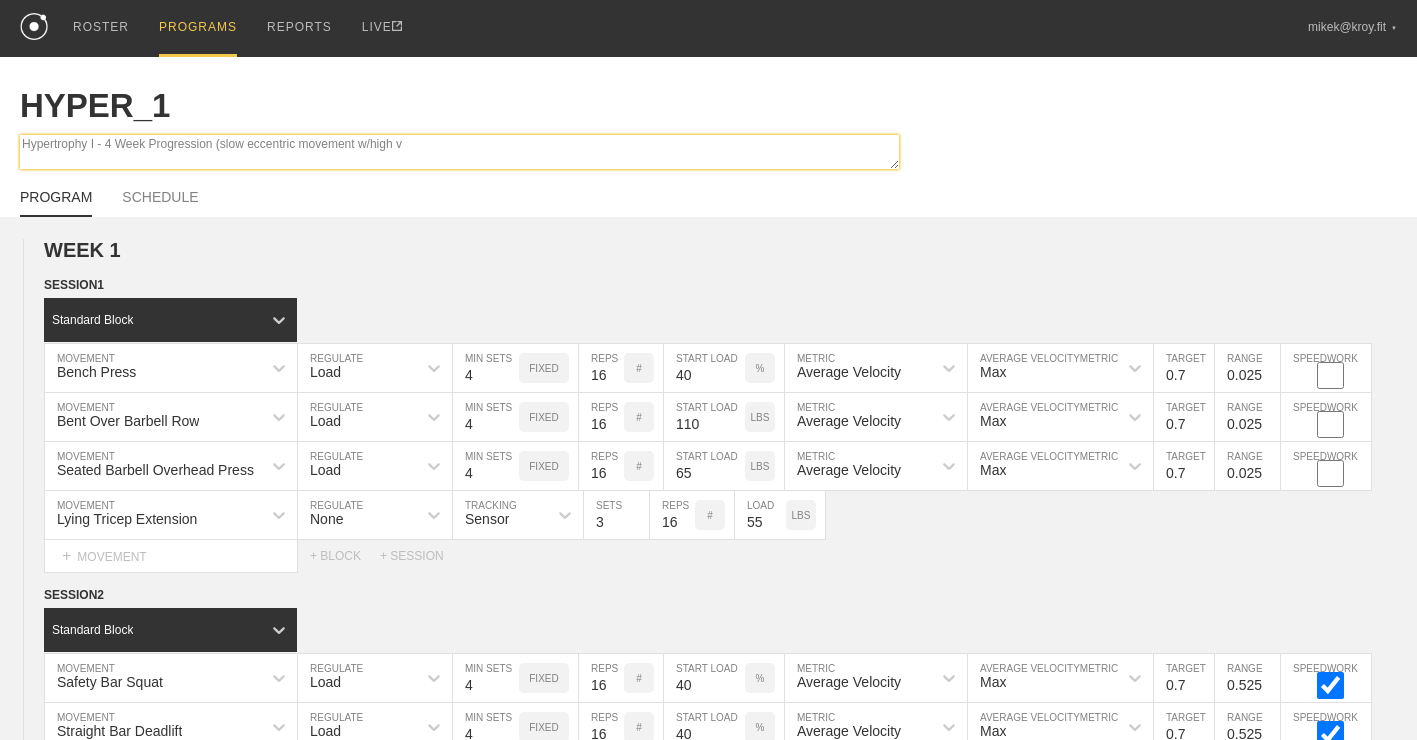 type on "x" 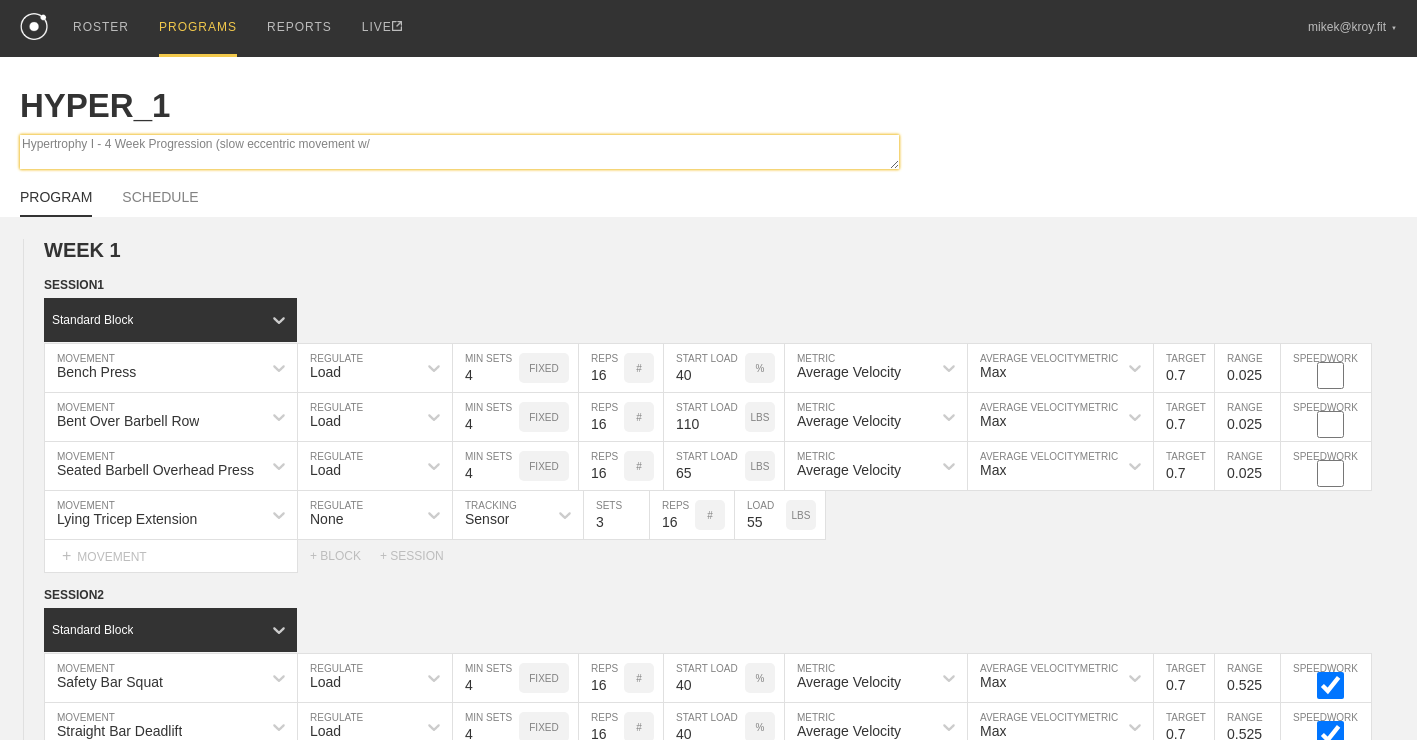 type on "x" 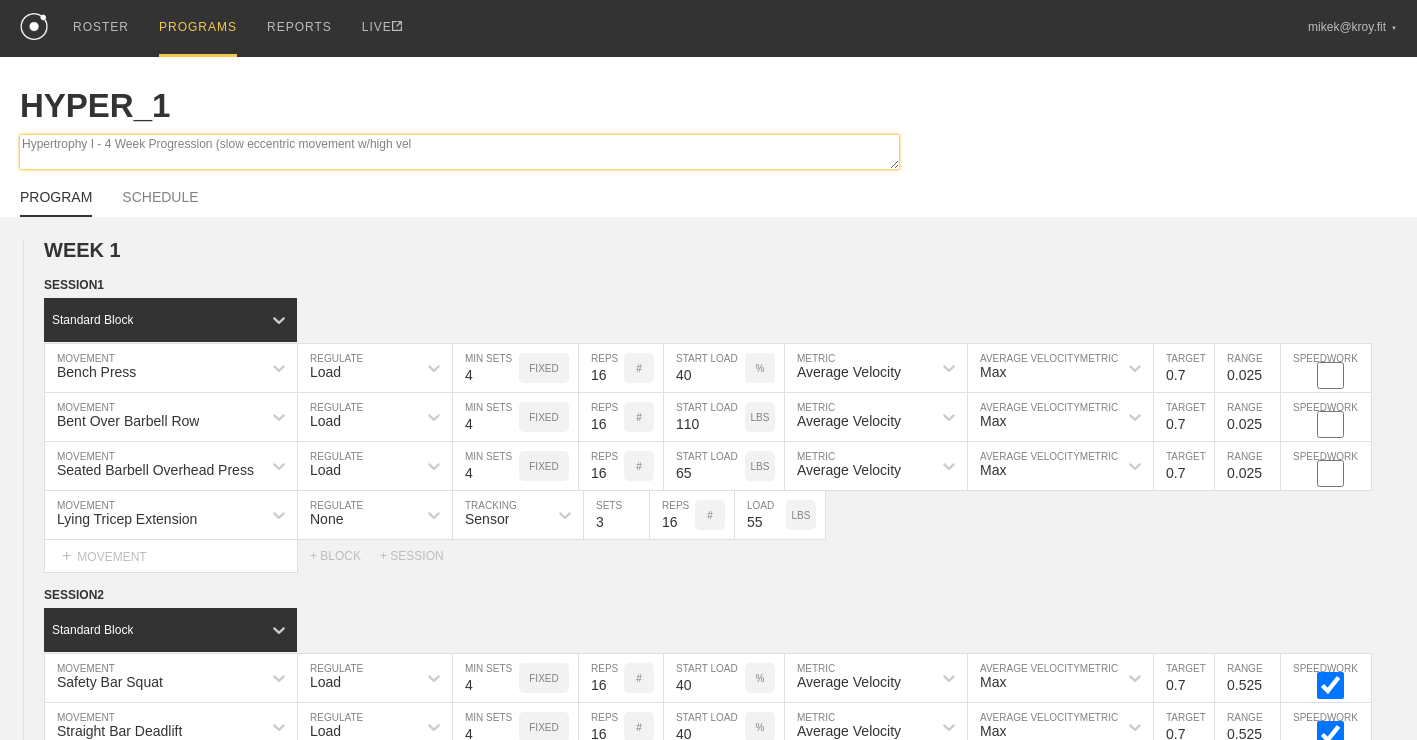 type on "Hypertrophy I - 4 Week Progression (slow eccentric movement w/high velo" 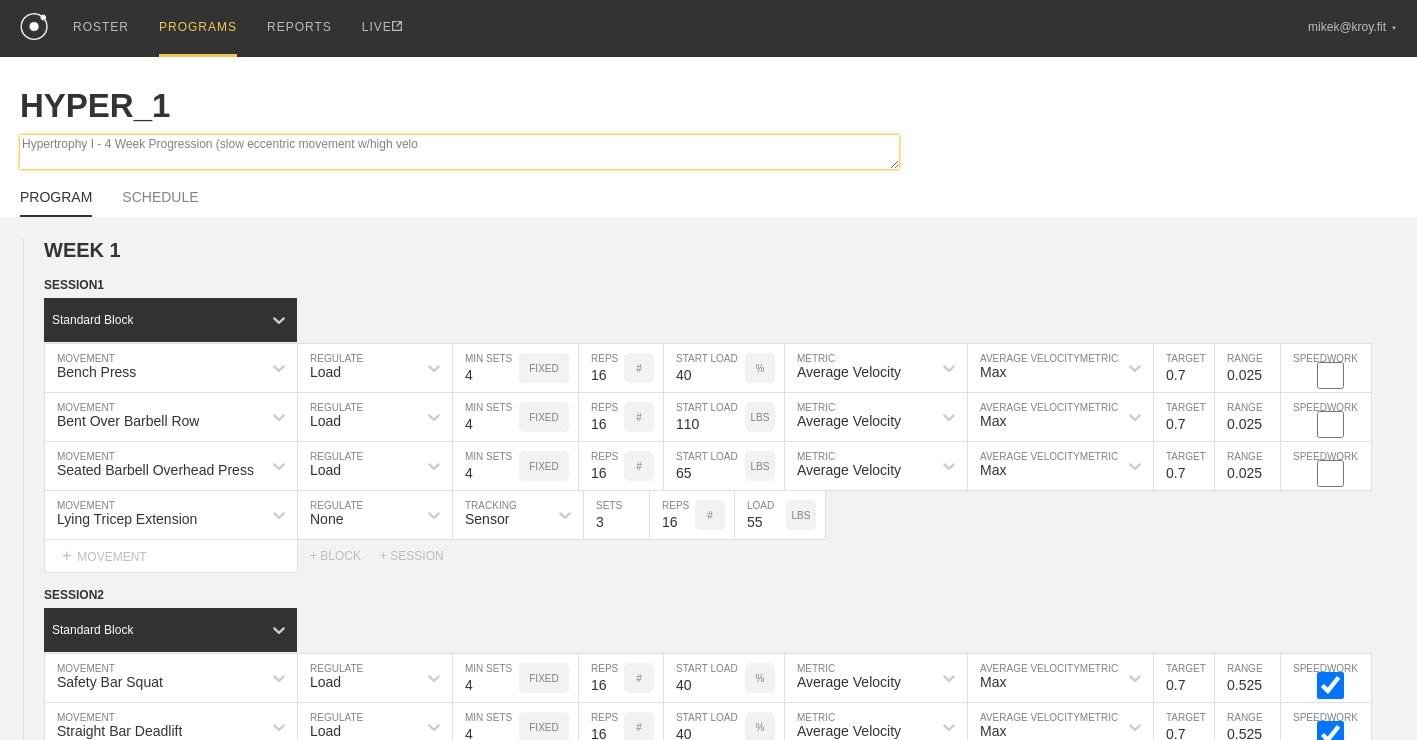 type on "x" 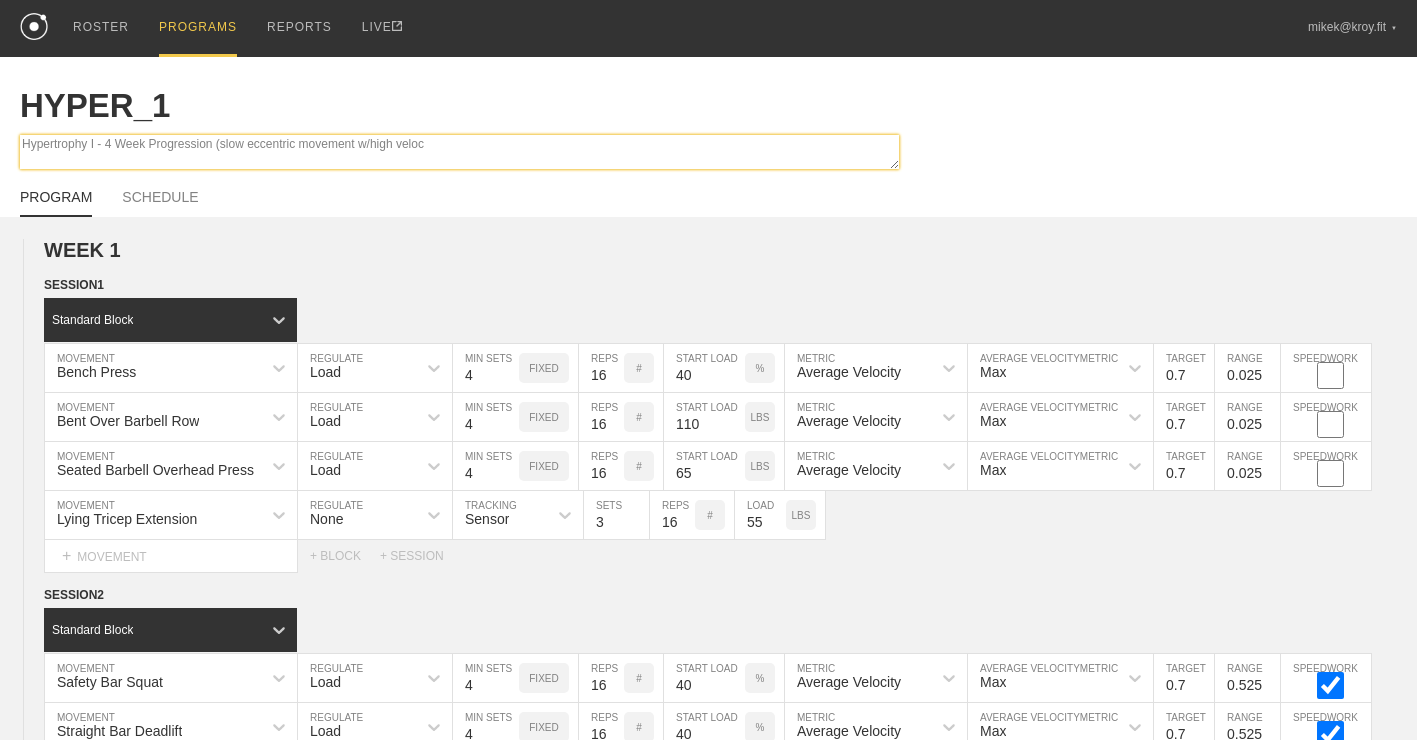 type on "Hypertrophy I - 4 Week Progression (slow eccentric movement w/high veloci" 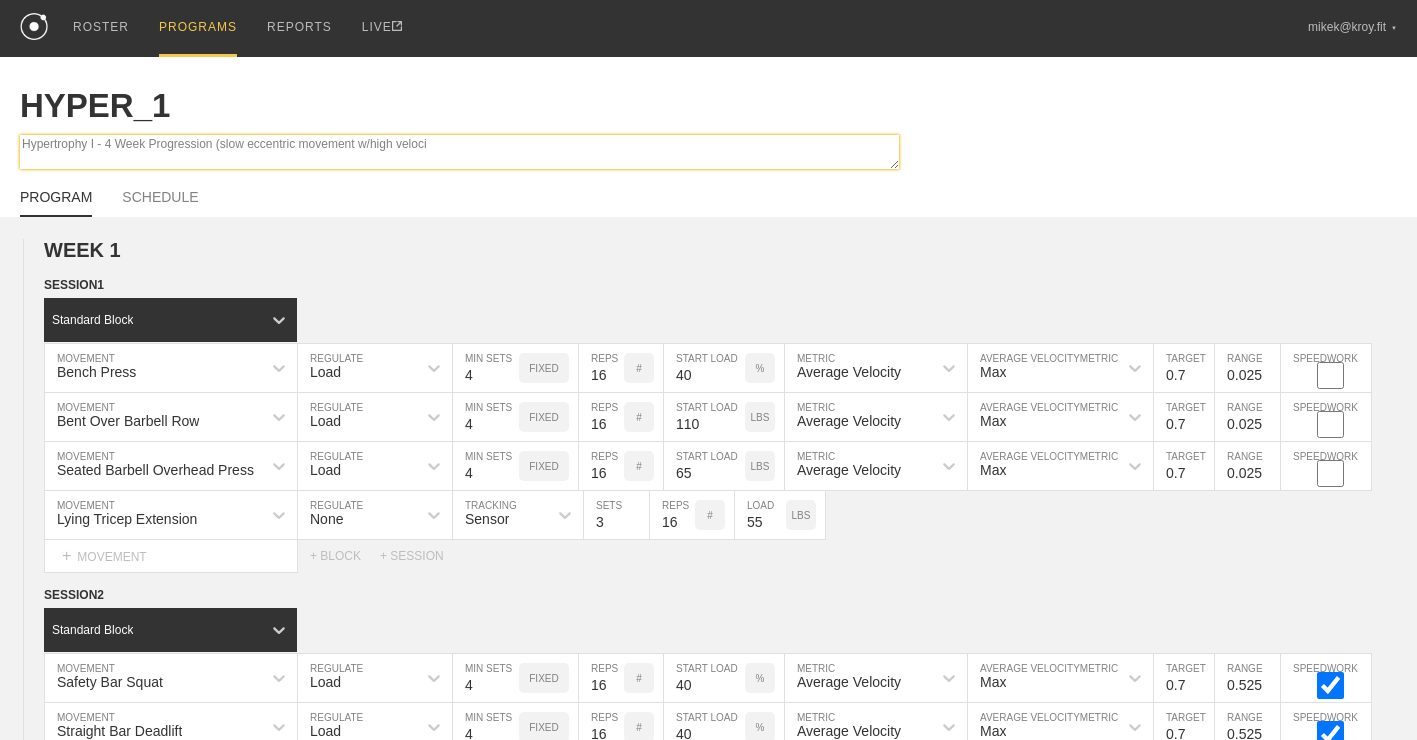 type on "x" 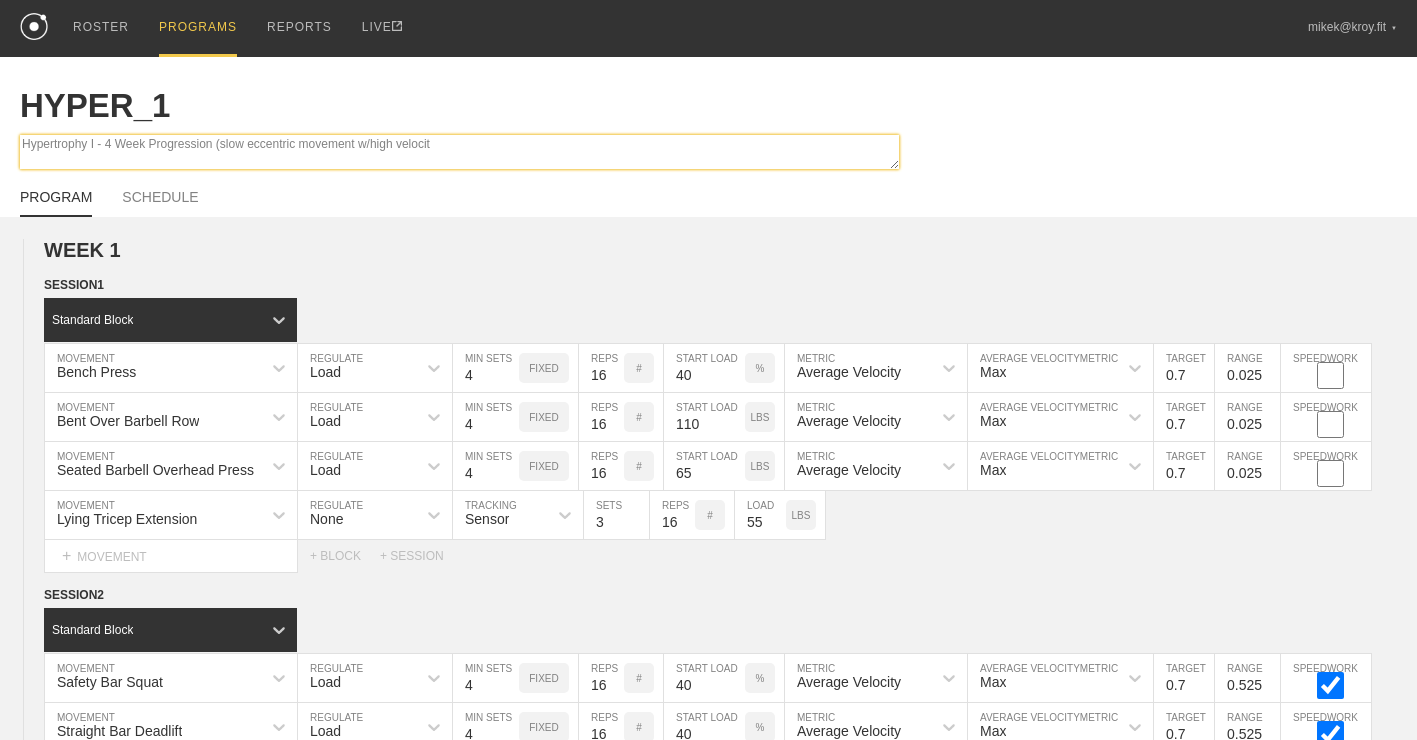 type on "Hypertrophy I - 4 Week Progression (slow eccentric movement w/high velocity" 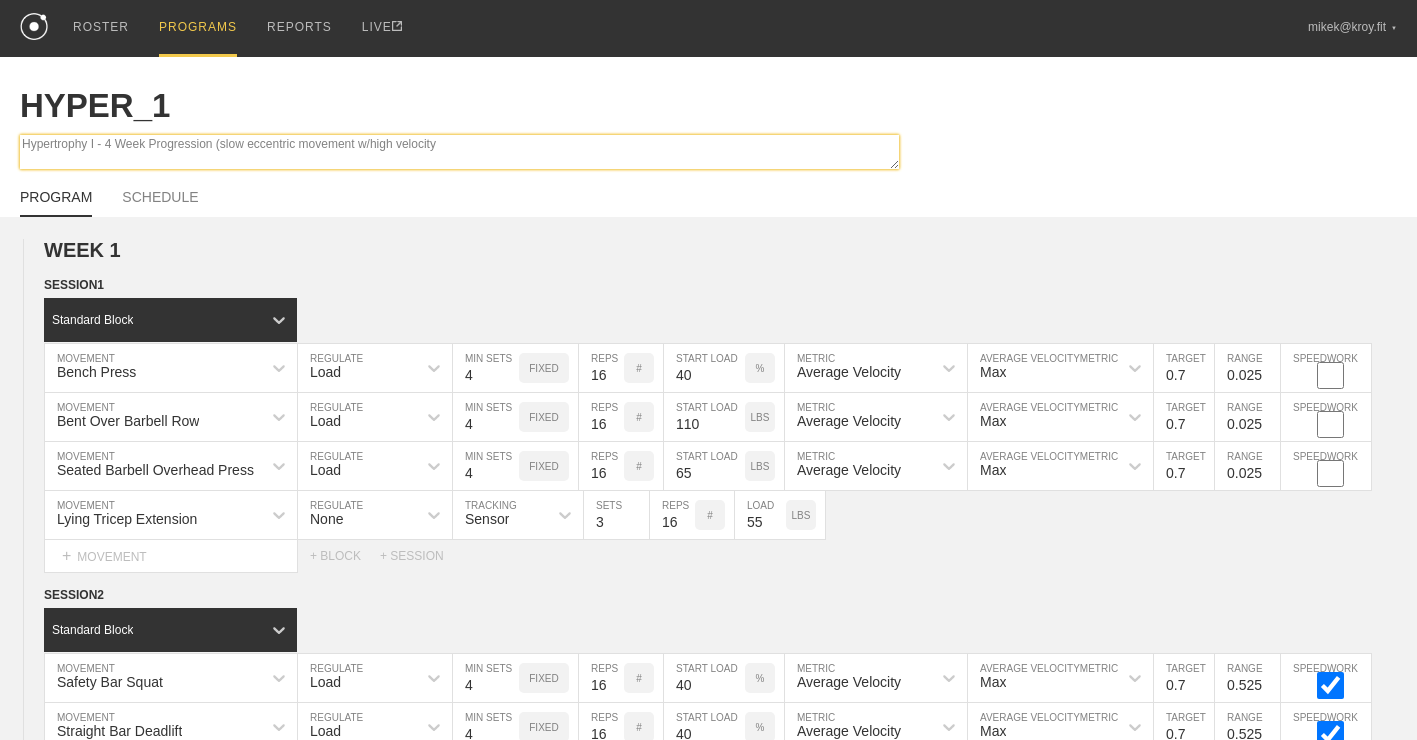 type on "x" 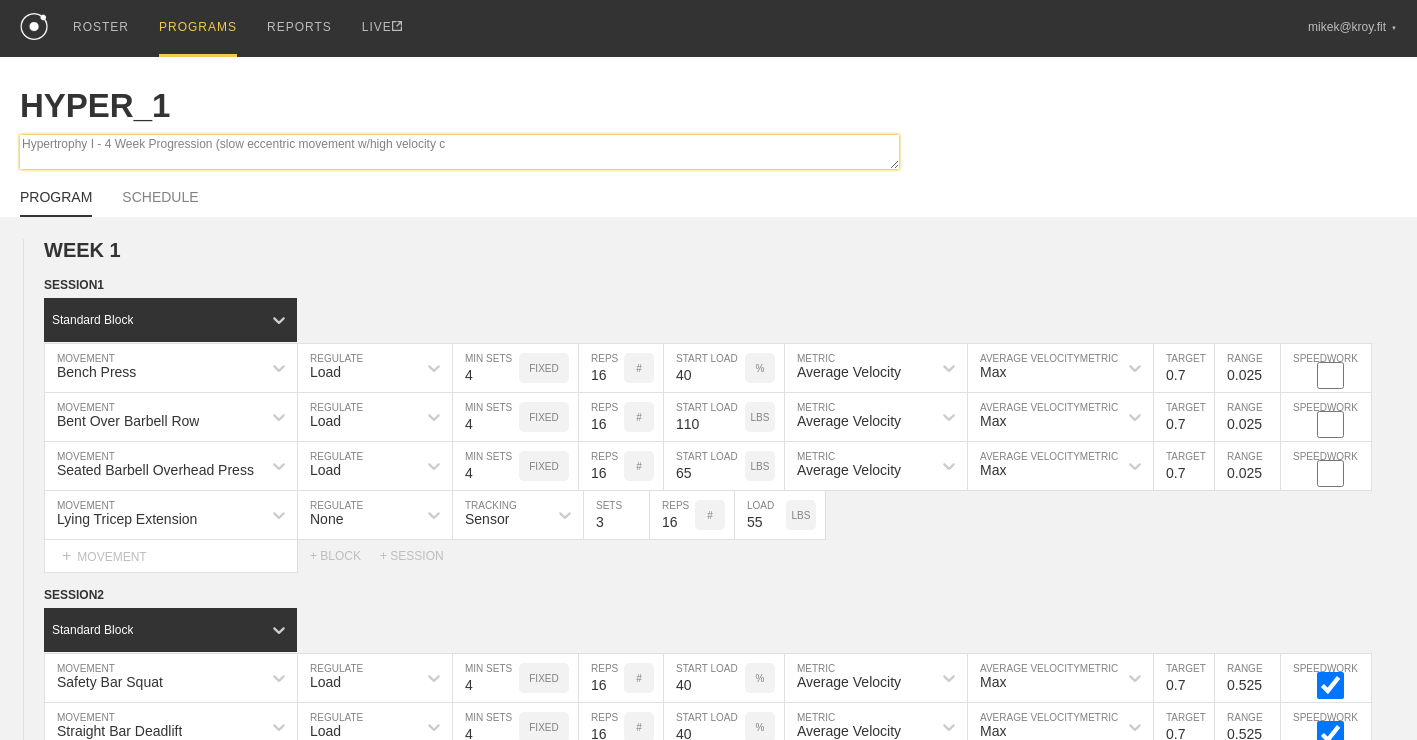 type on "Hypertrophy I - 4 Week Progression (slow eccentric movement w/high velocity co" 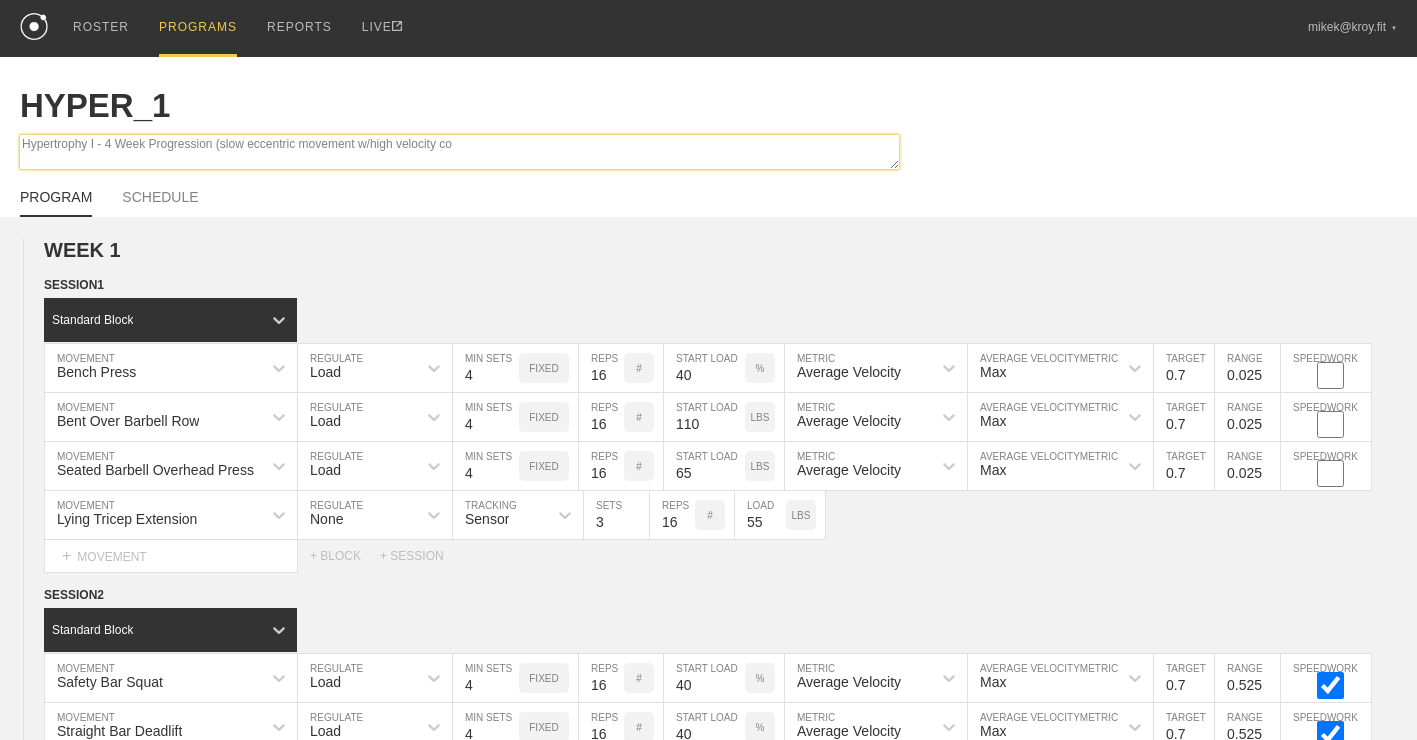 type on "x" 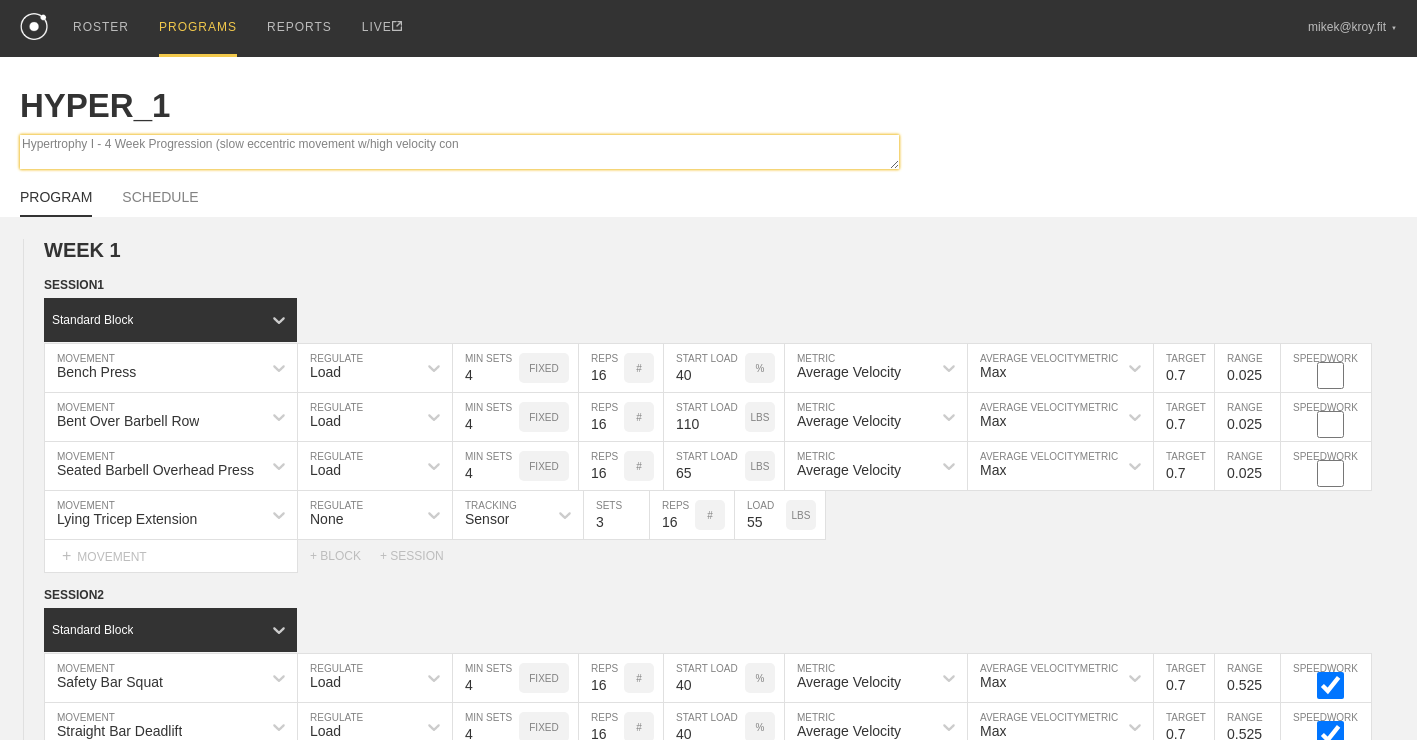 type on "x" 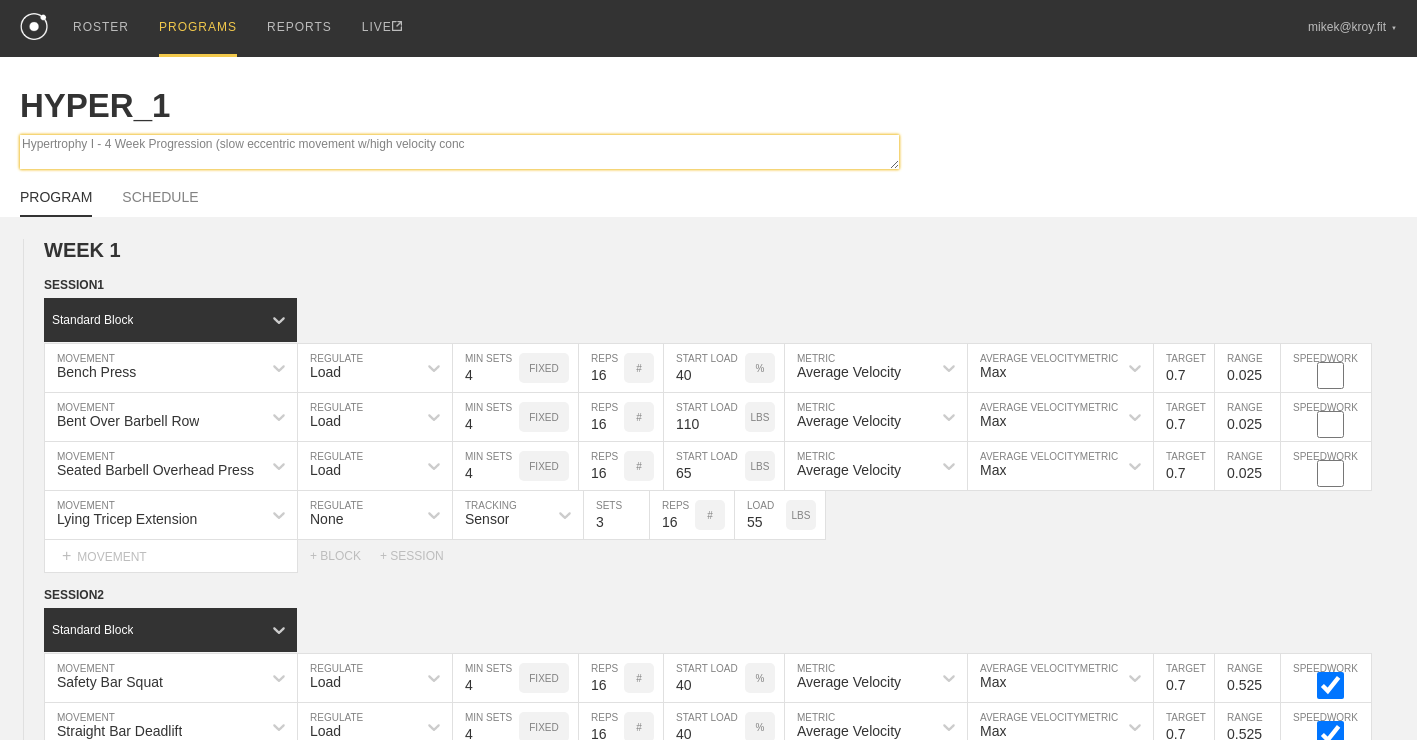 type on "x" 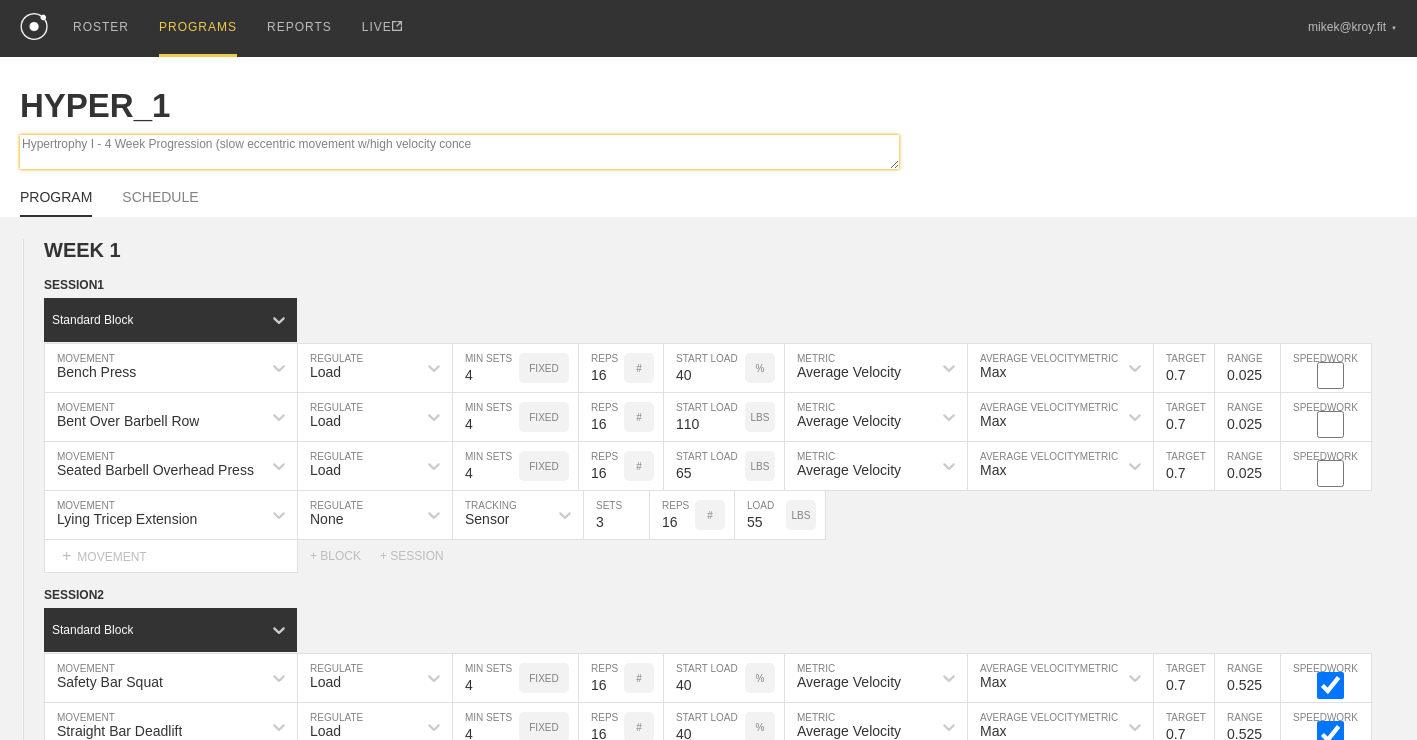 type on "Hypertrophy I - 4 Week Progression (slow eccentric movement w/high velocity concen" 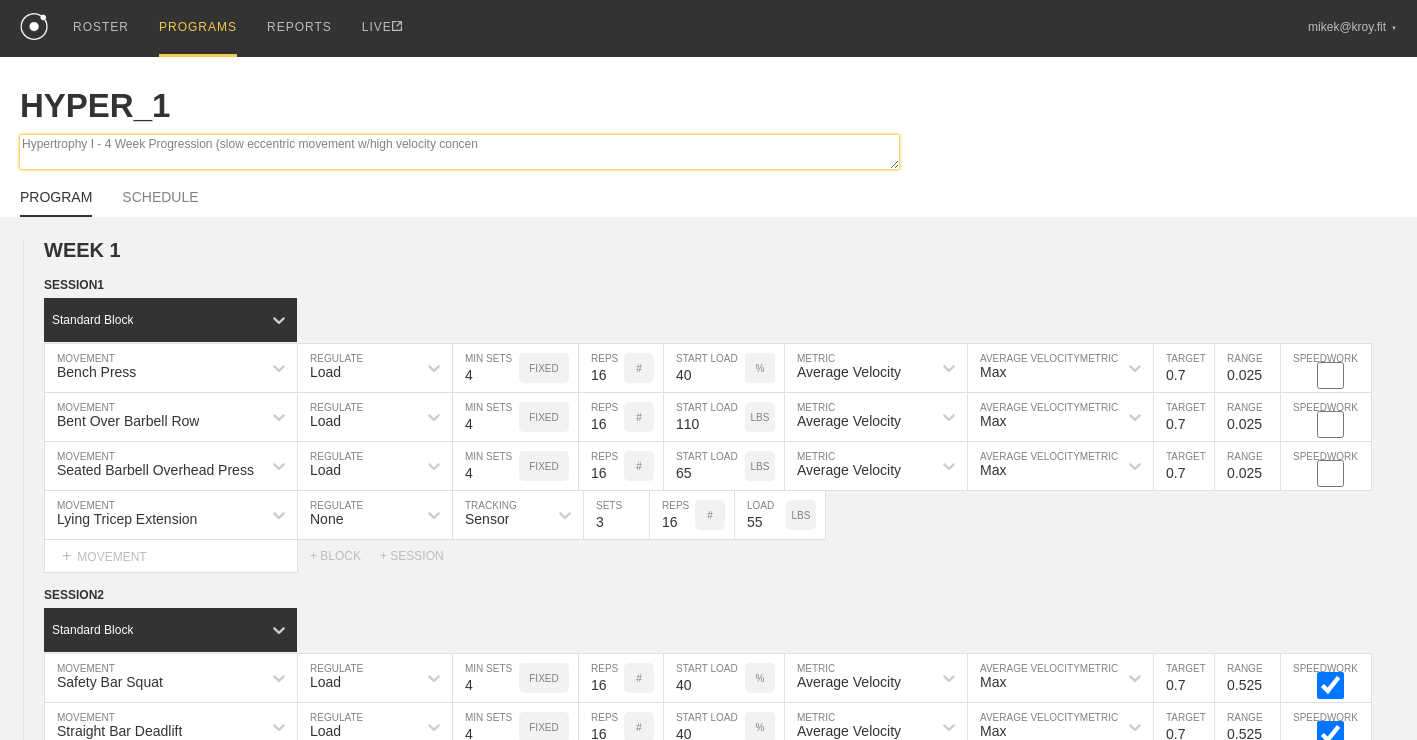type on "x" 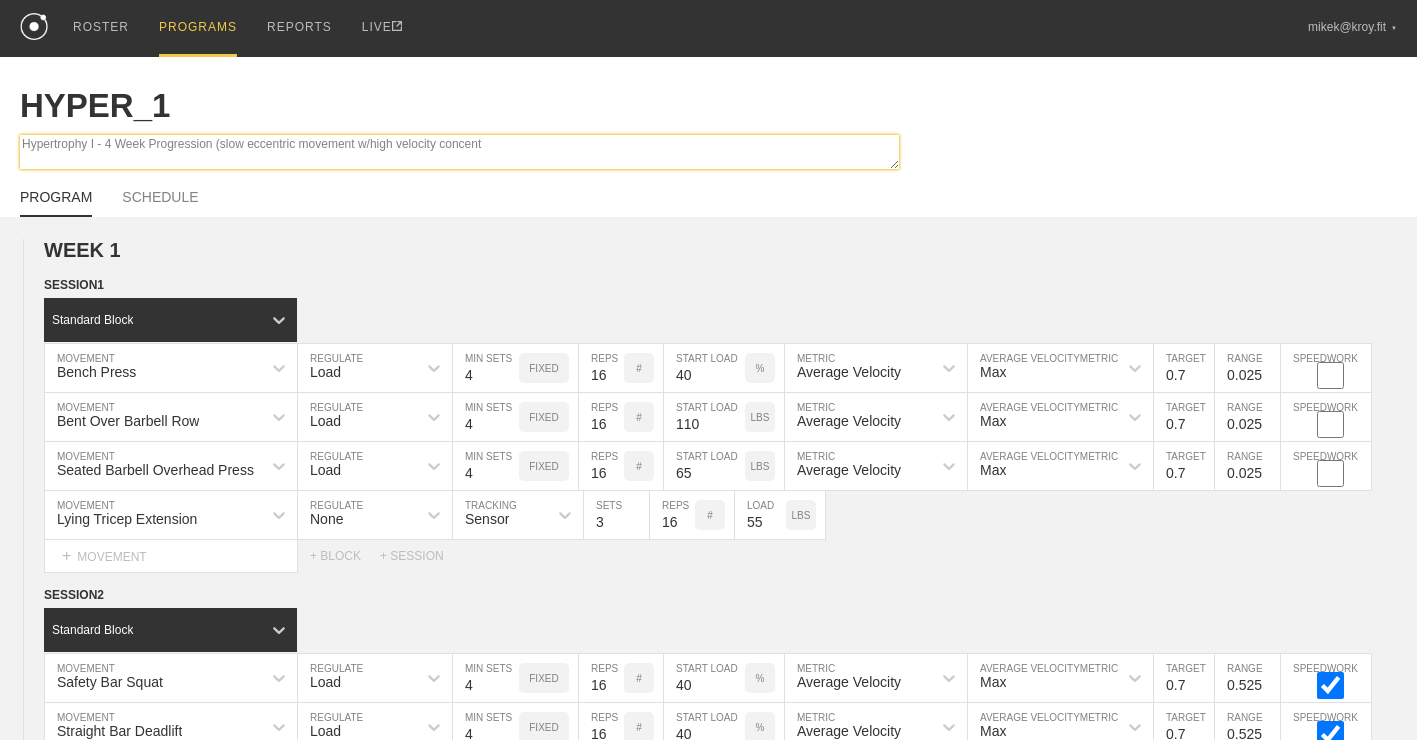 type on "x" 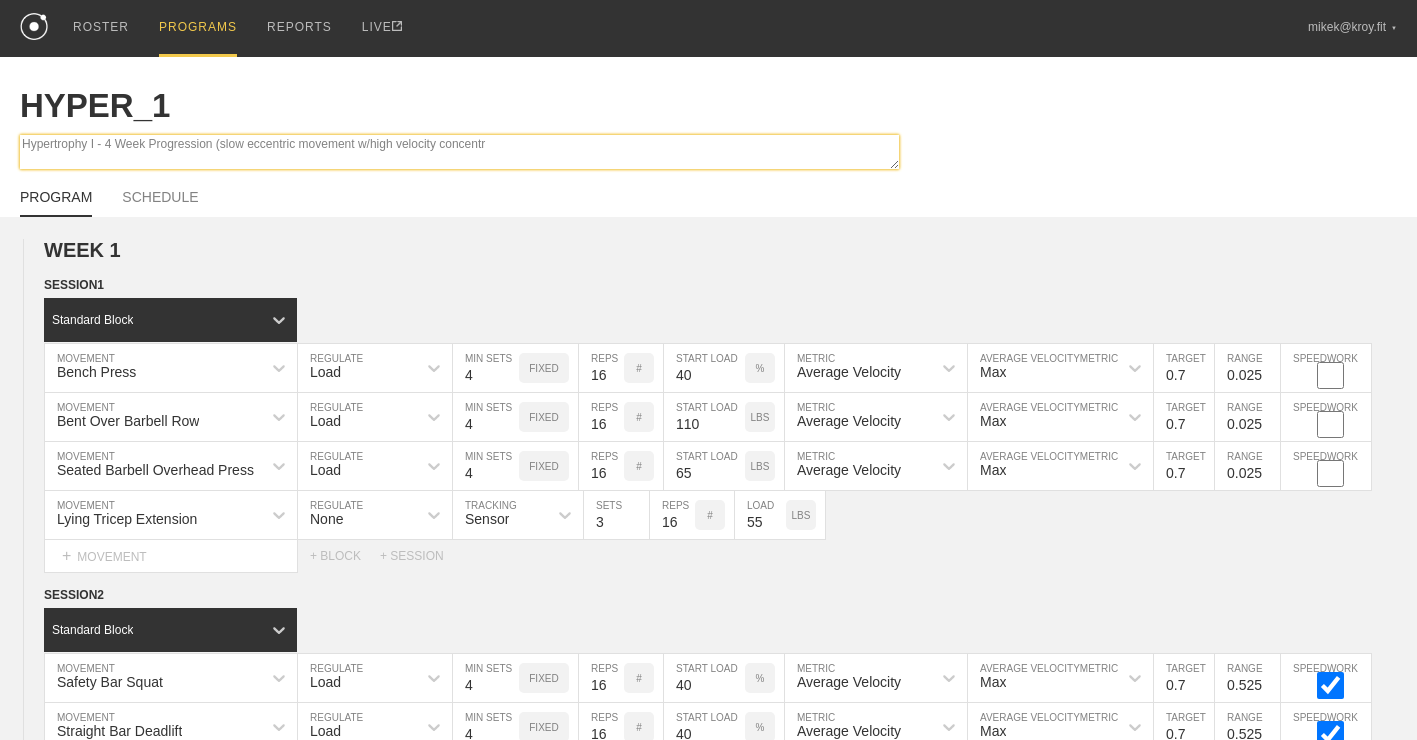 type on "Hypertrophy I - 4 Week Progression (slow eccentric movement w/high velocity concentri" 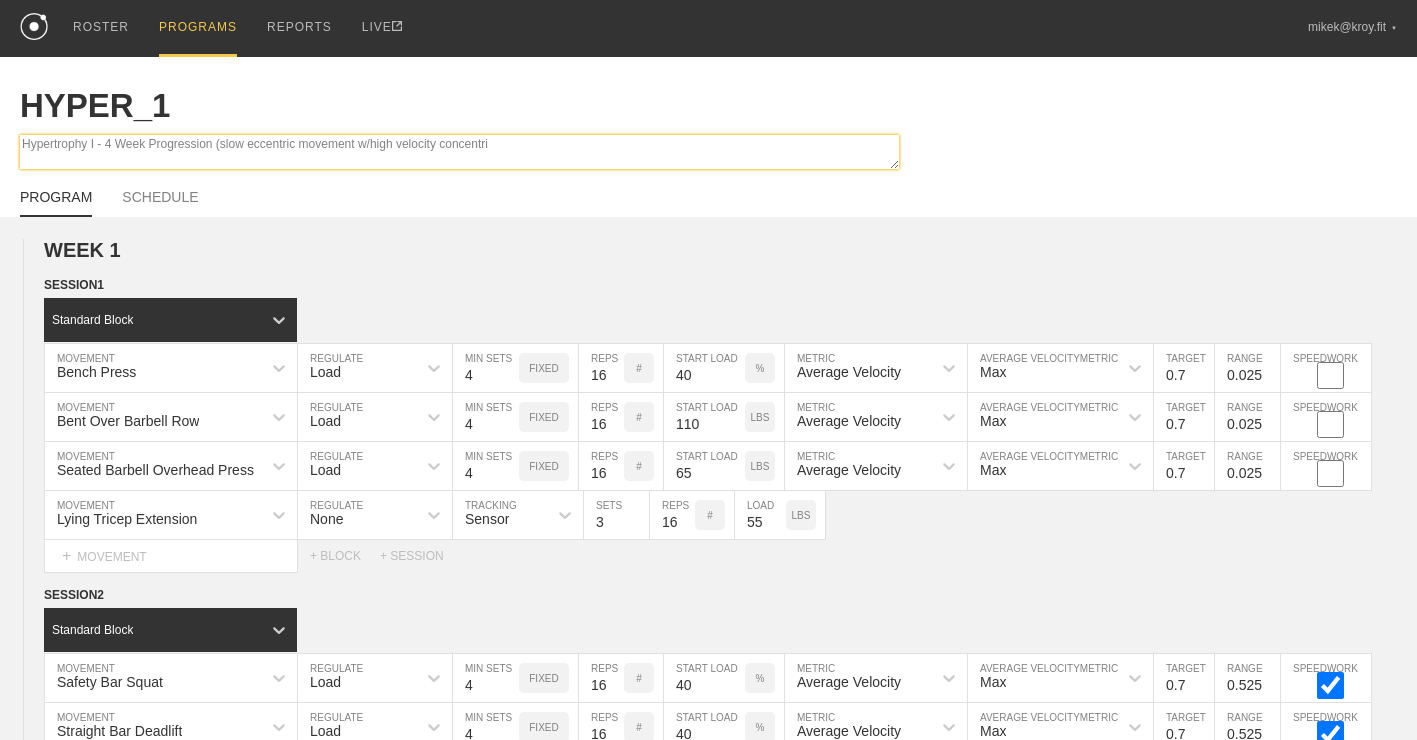 type on "x" 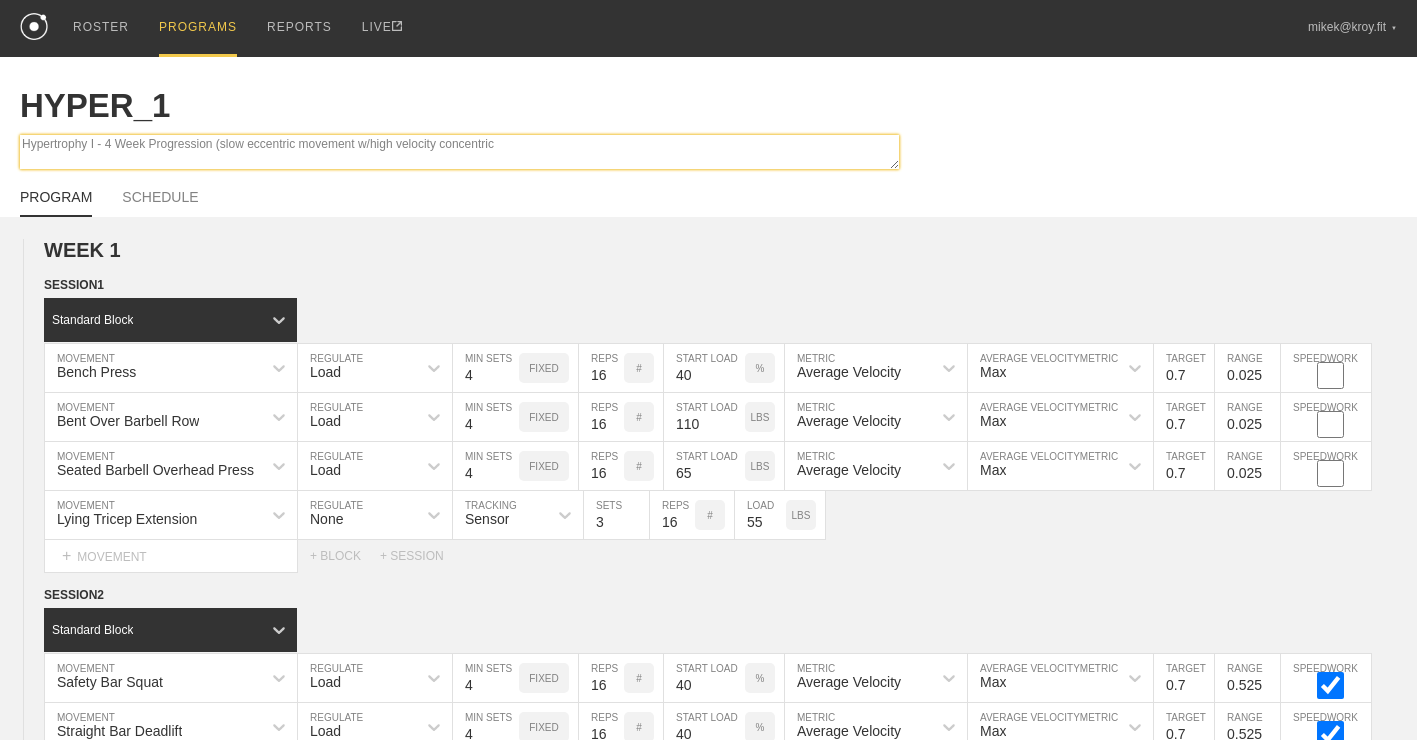 type on "Hypertrophy I - 4 Week Progression (slow eccentric movement w/high velocity concentric" 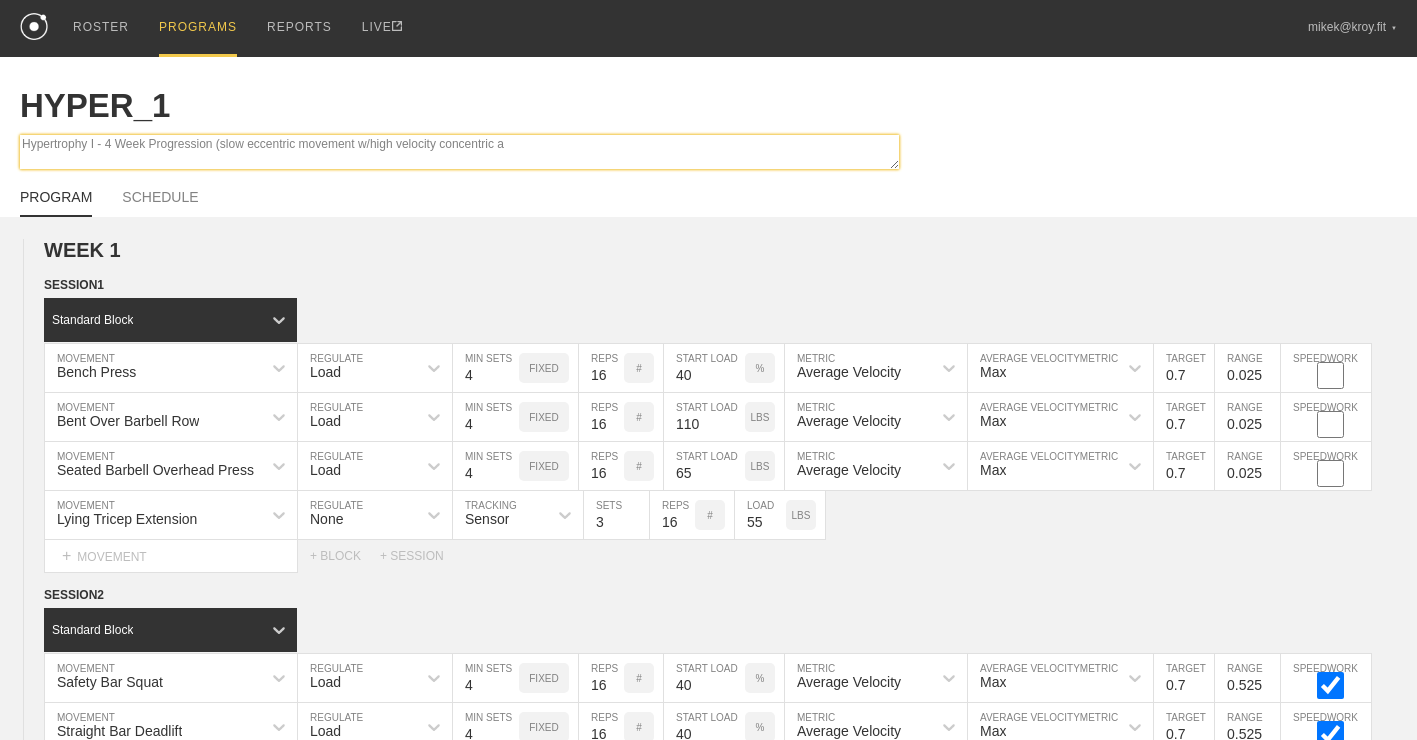 type on "Hypertrophy I - 4 Week Progression (slow eccentric movement w/high velocity concentric an" 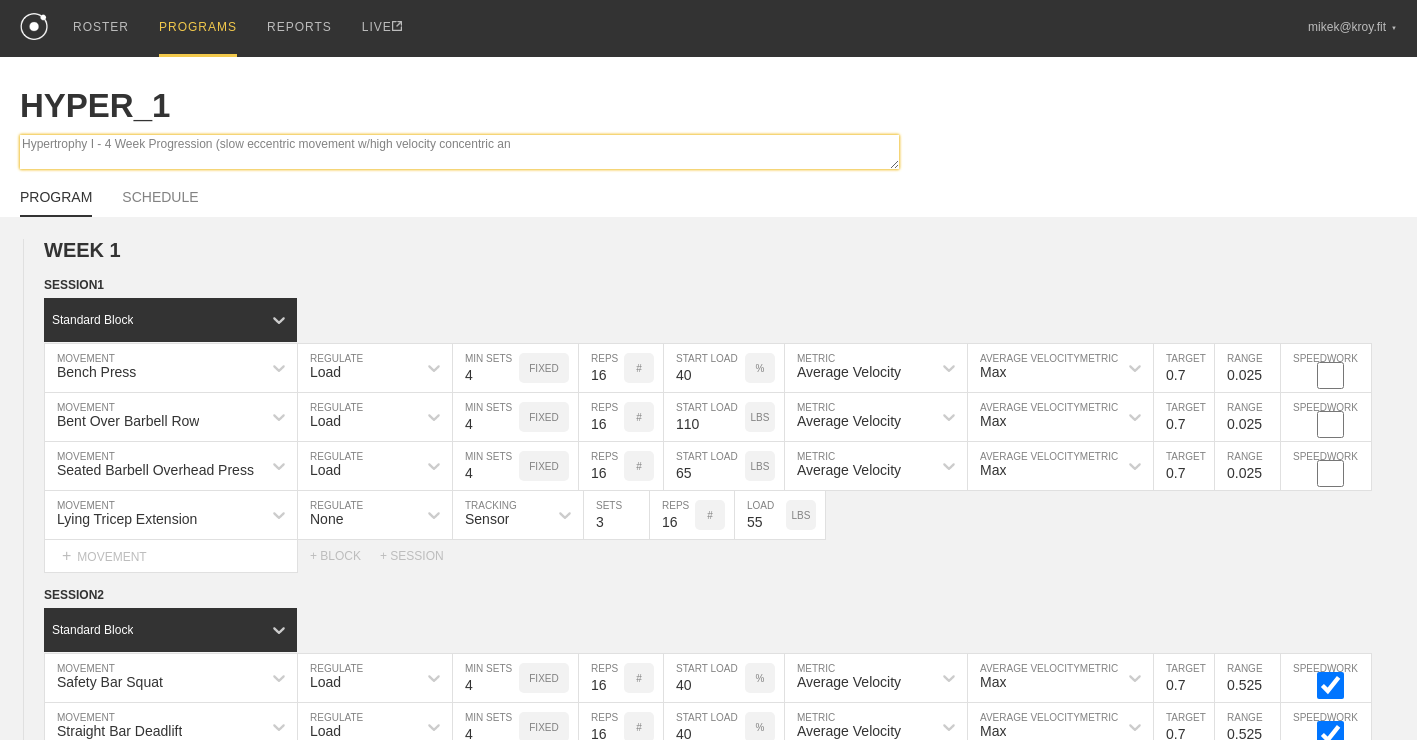 type on "x" 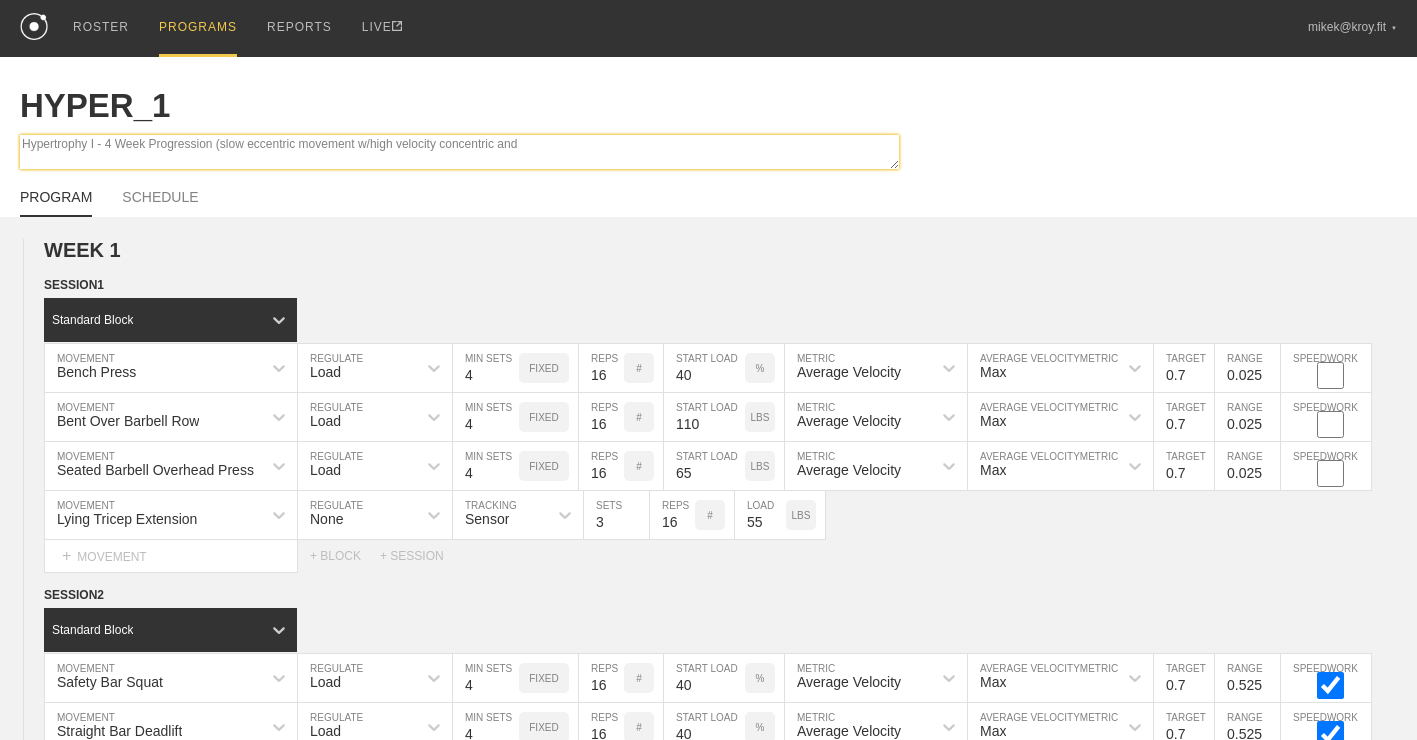 type on "Hypertrophy I - 4 Week Progression (slow eccentric movement w/high velocity concentric and" 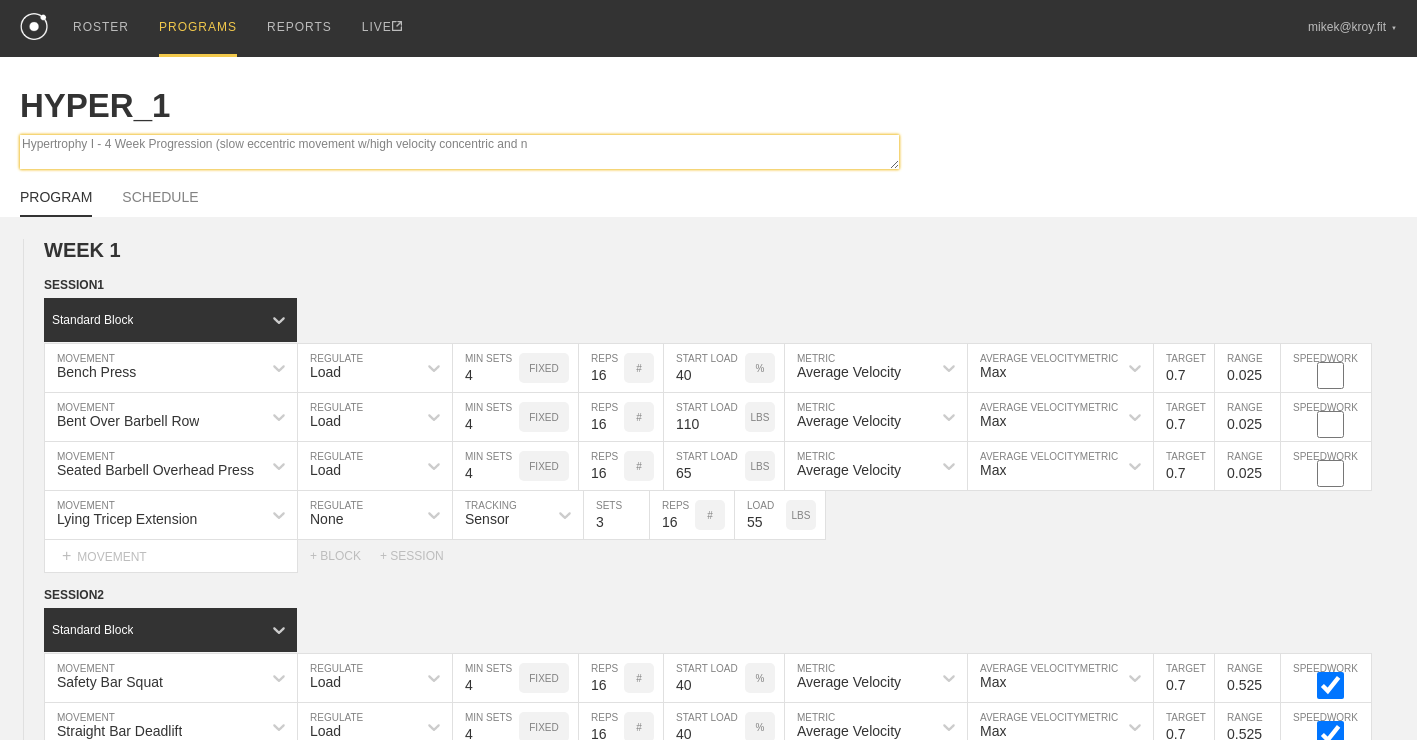 type on "x" 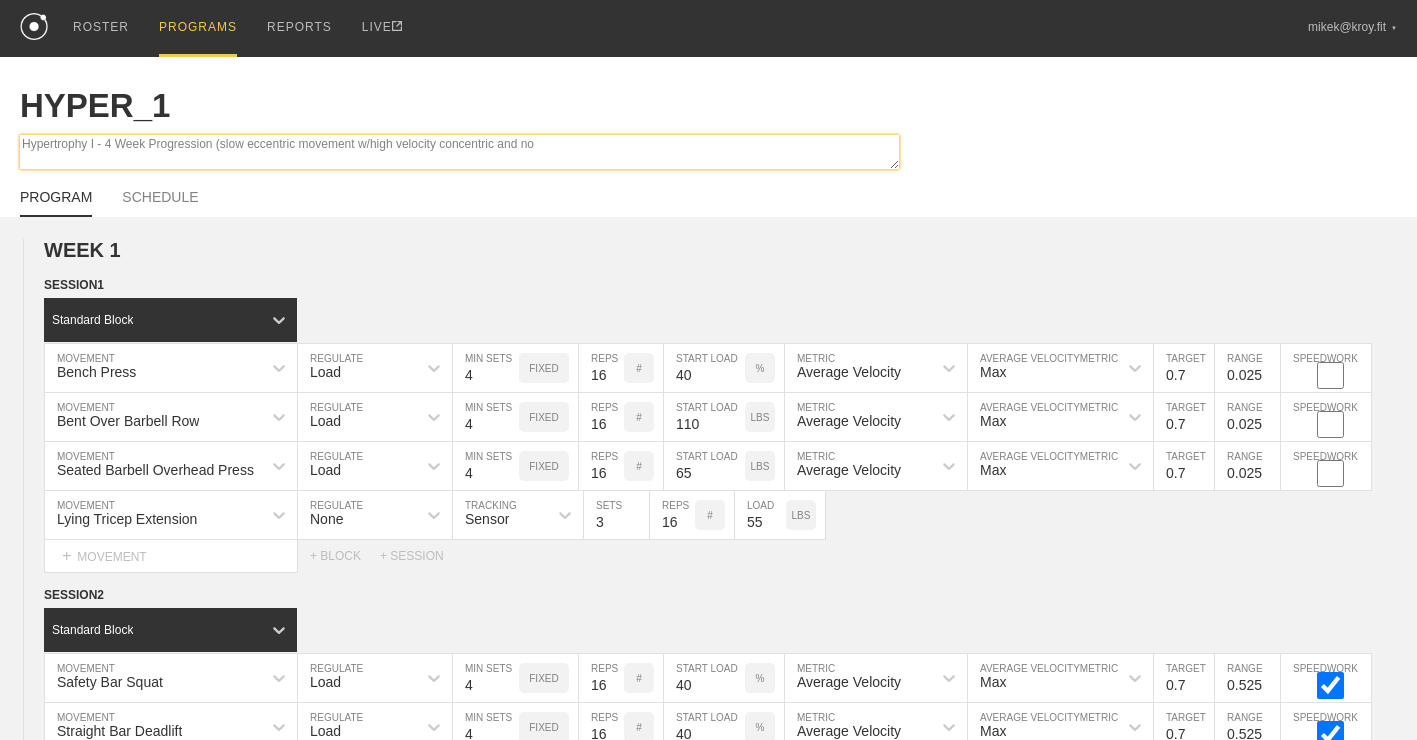 type on "x" 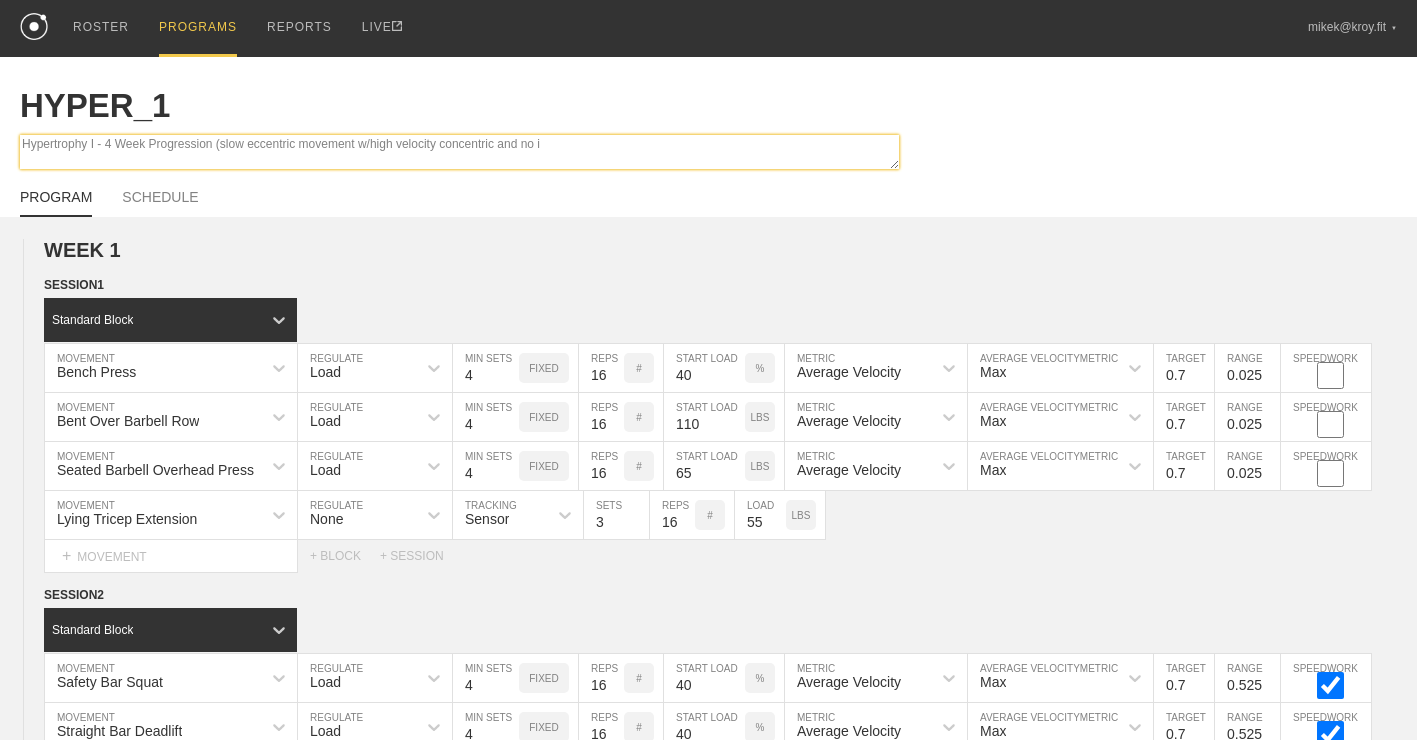 type on "Hypertrophy I - 4 Week Progression (slow eccentric movement w/high velocity concentric and no is" 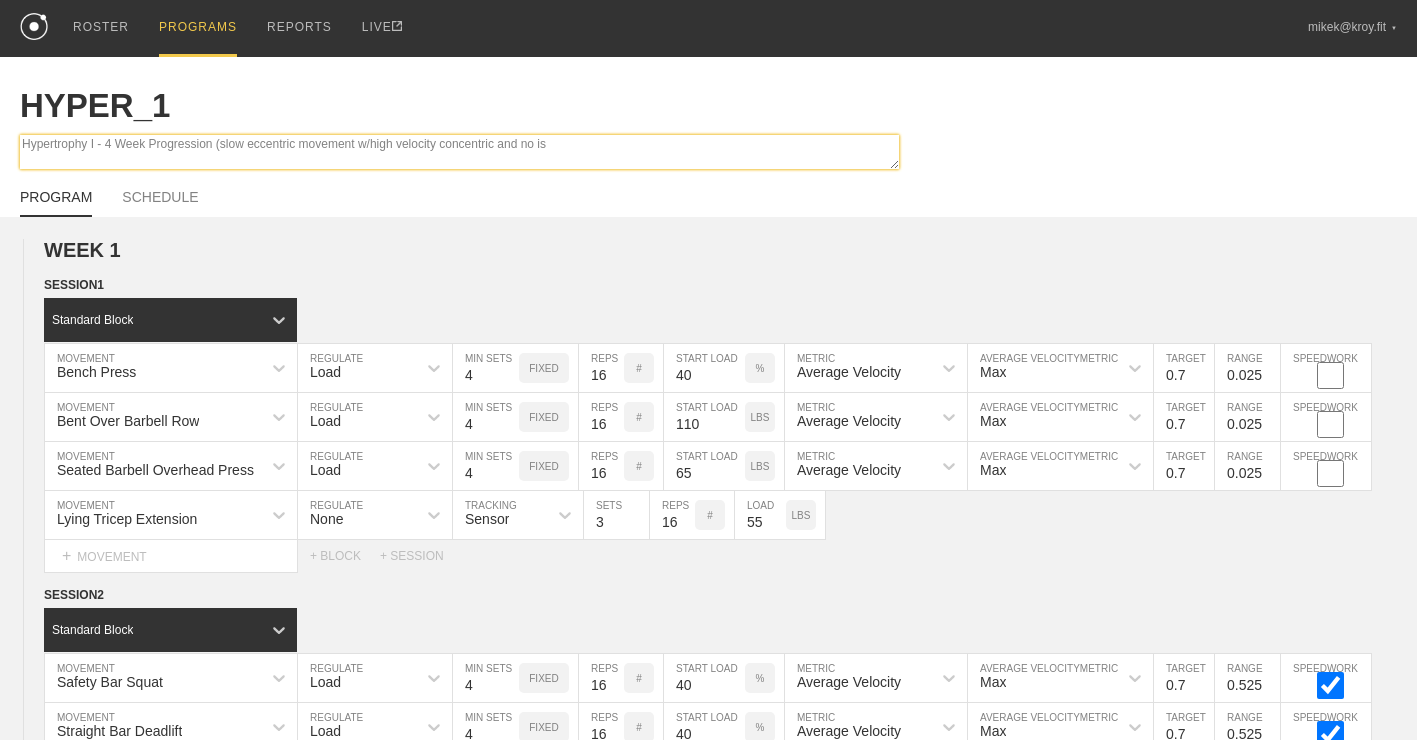 type on "x" 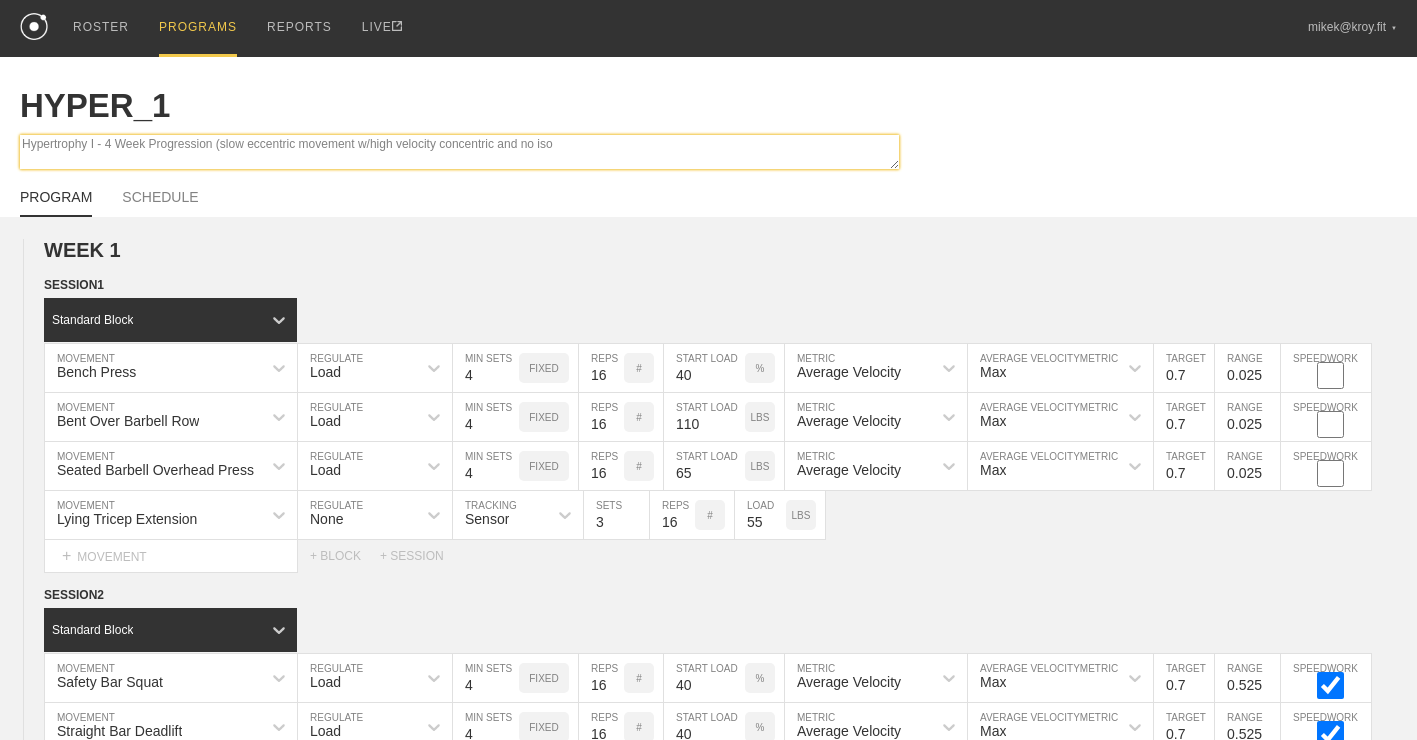 type on "Hypertrophy I - 4 Week Progression (slow eccentric movement w/high velocity concentric and no isom" 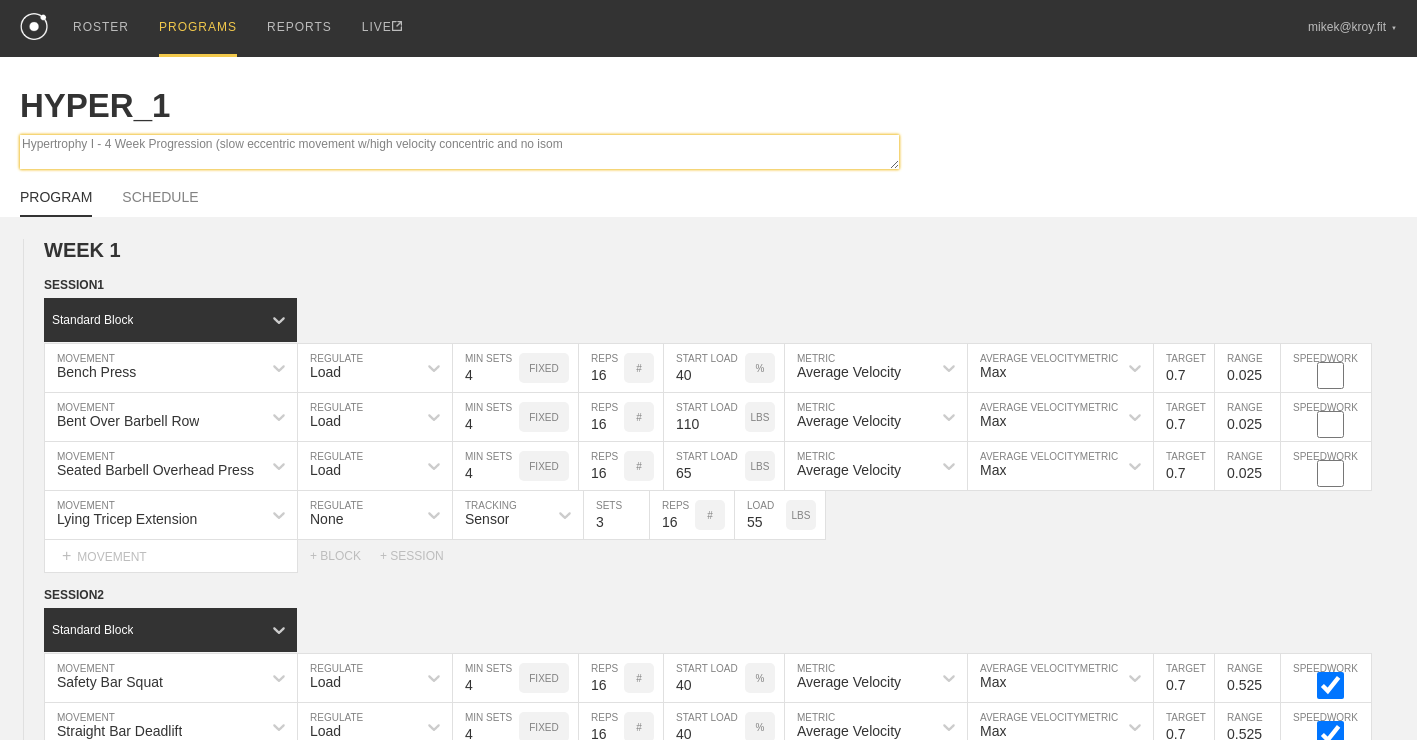 type on "x" 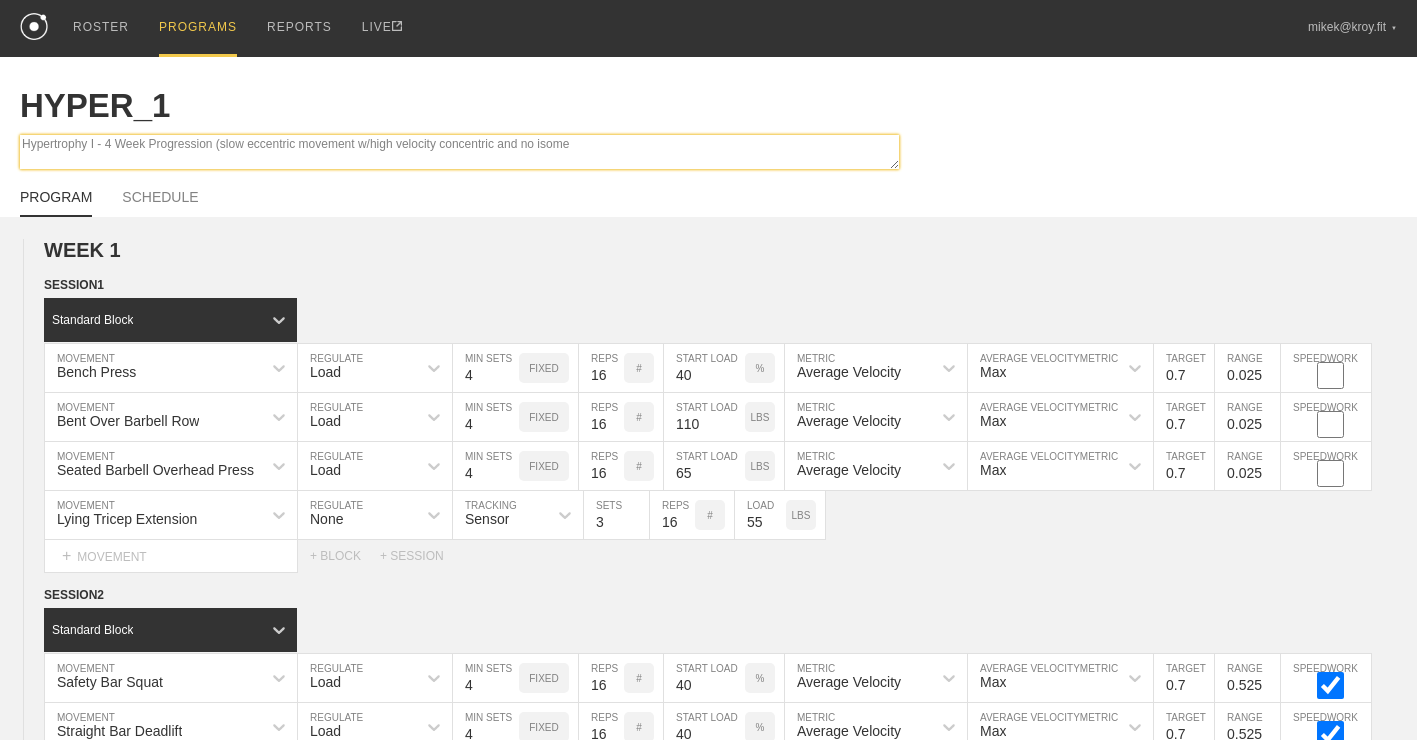 type on "Hypertrophy I - 4 Week Progression (slow eccentric movement w/high velocity concentric and no isomet" 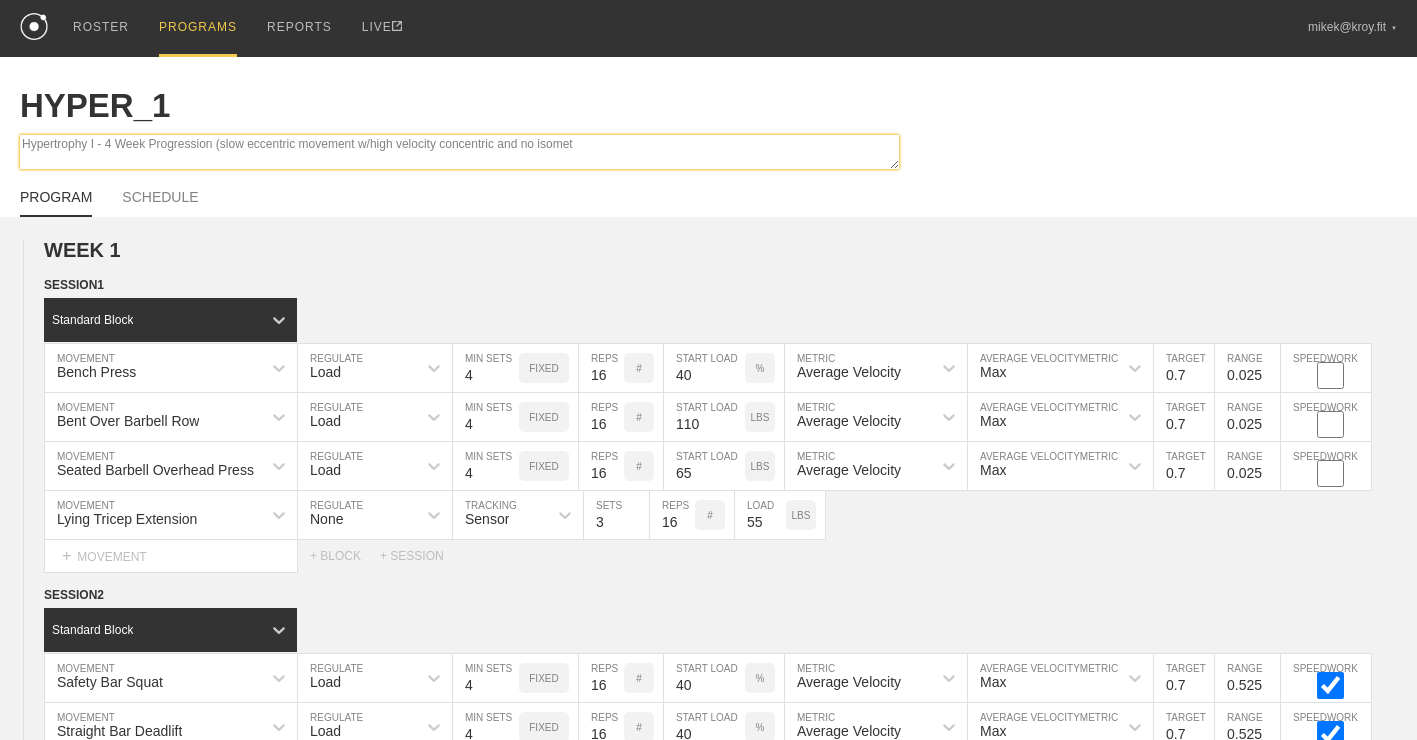type on "x" 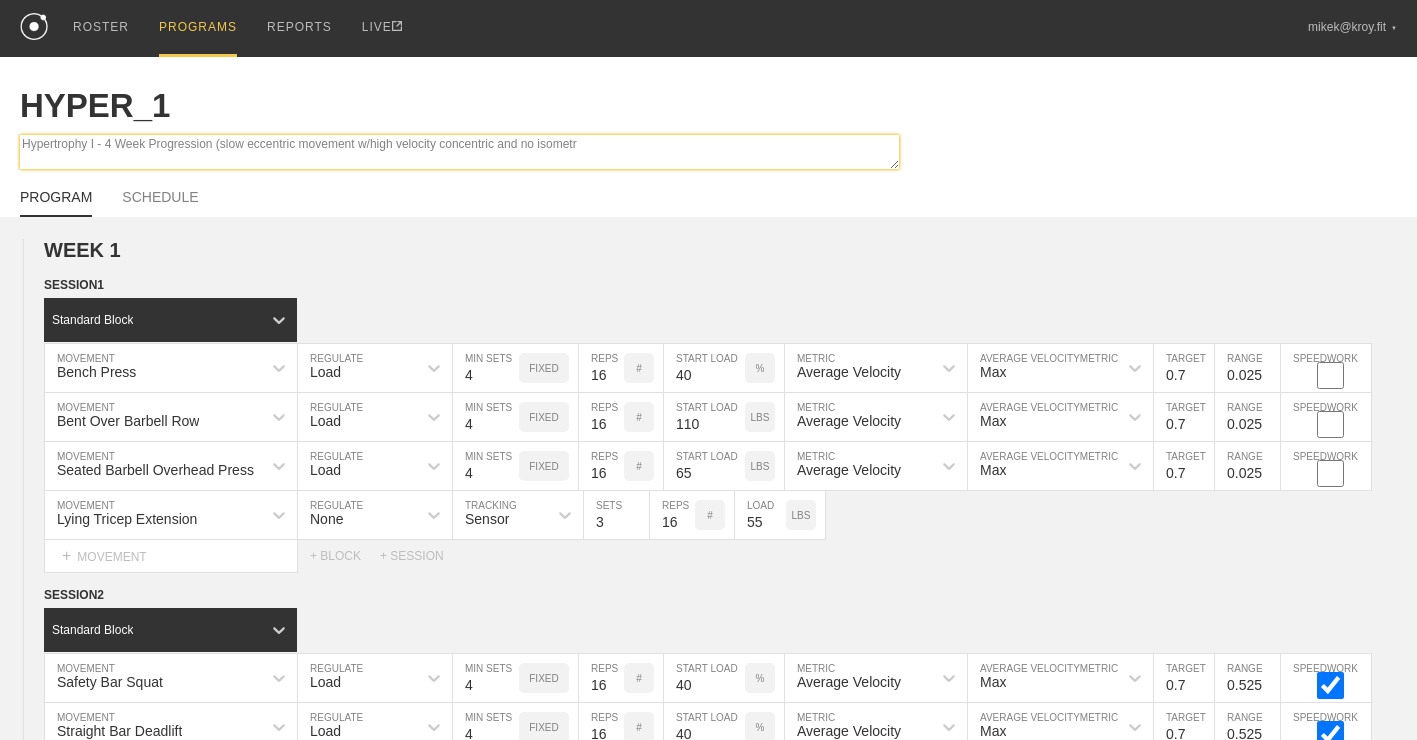 type on "Hypertrophy I - 4 Week Progression (slow eccentric movement w/high velocity concentric and no isometri" 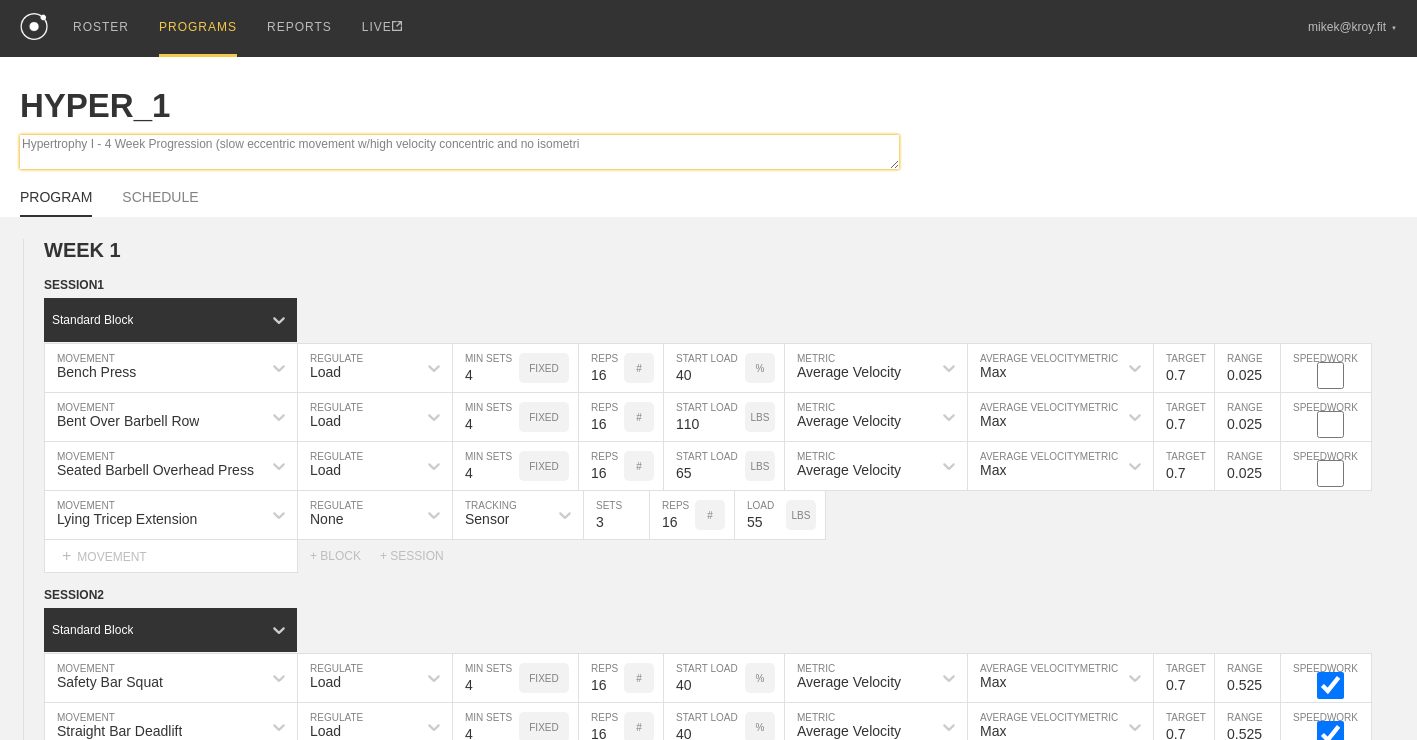 type on "x" 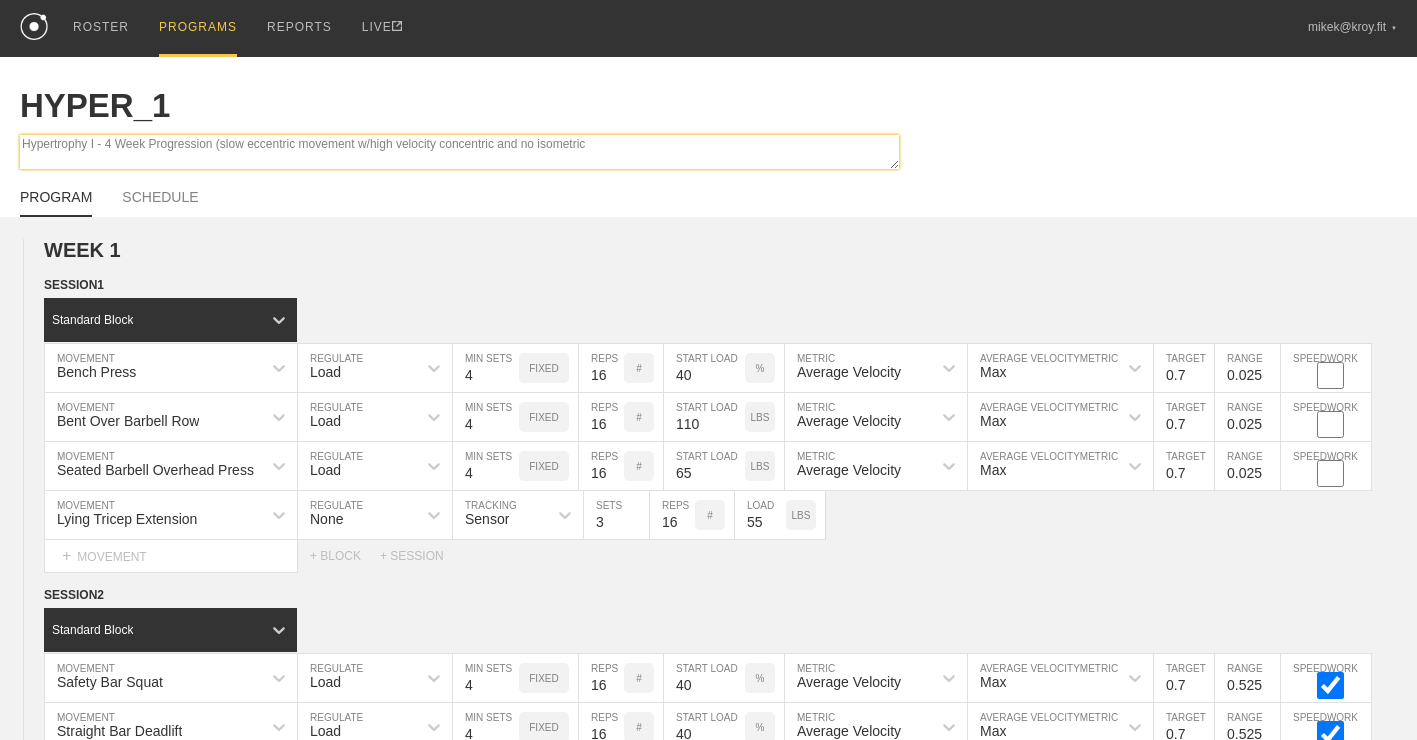 type on "Hypertrophy I - 4 Week Progression (slow eccentric movement w/high velocity concentric and no isometric" 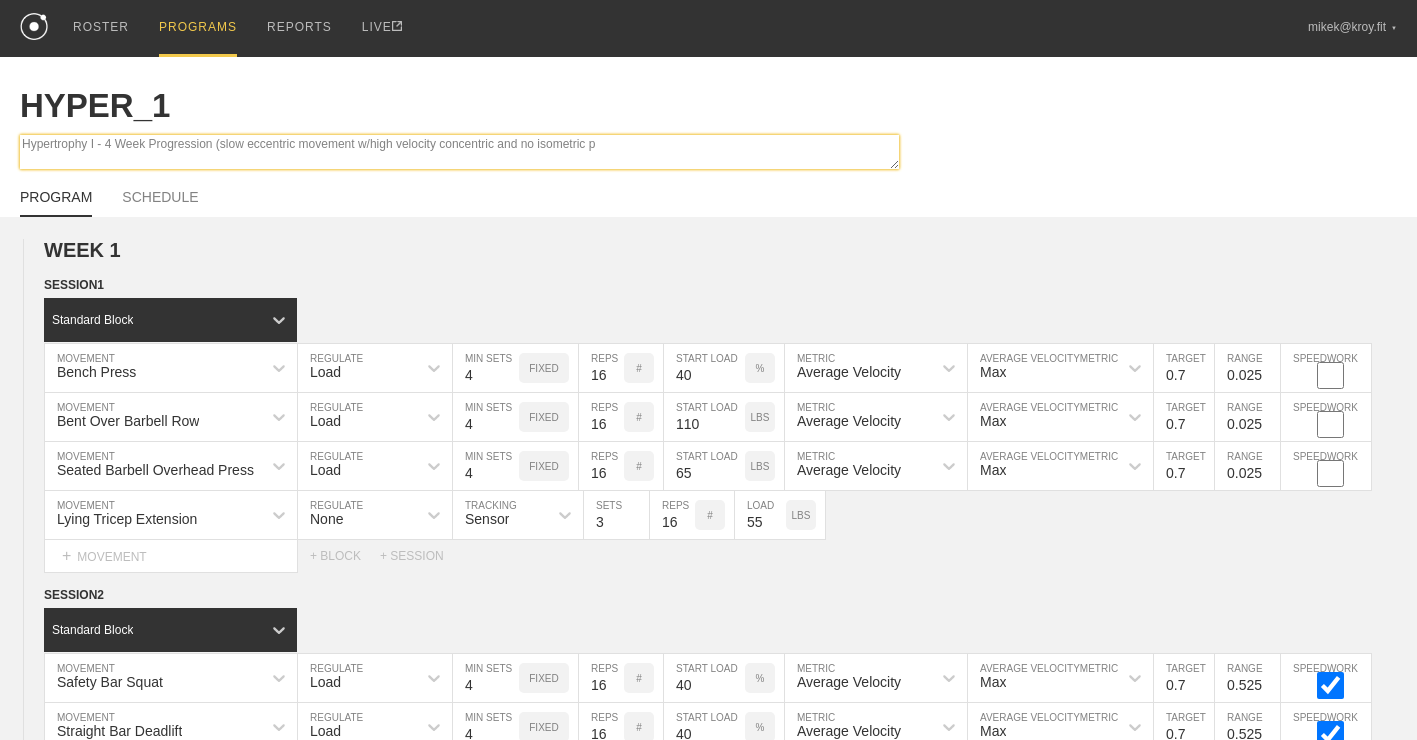 type on "Hypertrophy I - 4 Week Progression (slow eccentric movement w/high velocity concentric and no isometric pa" 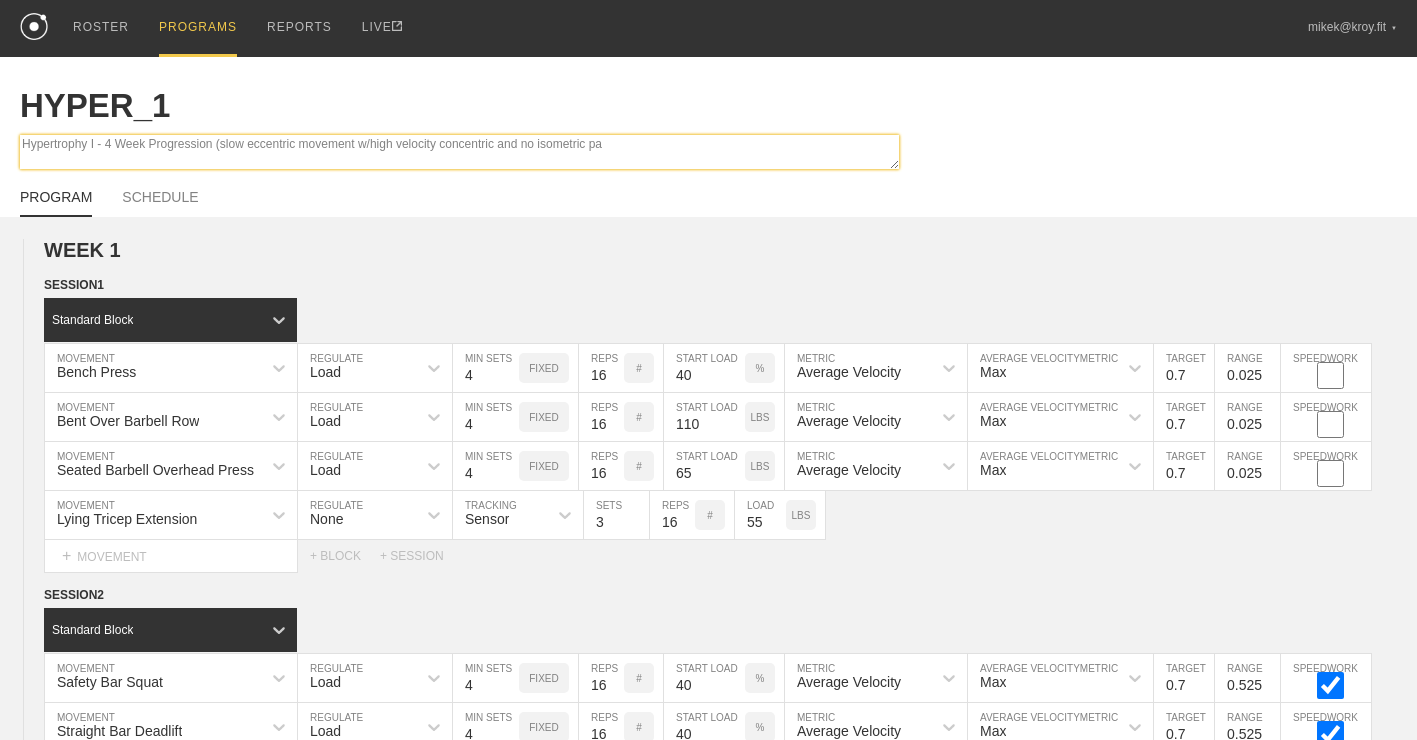 type on "x" 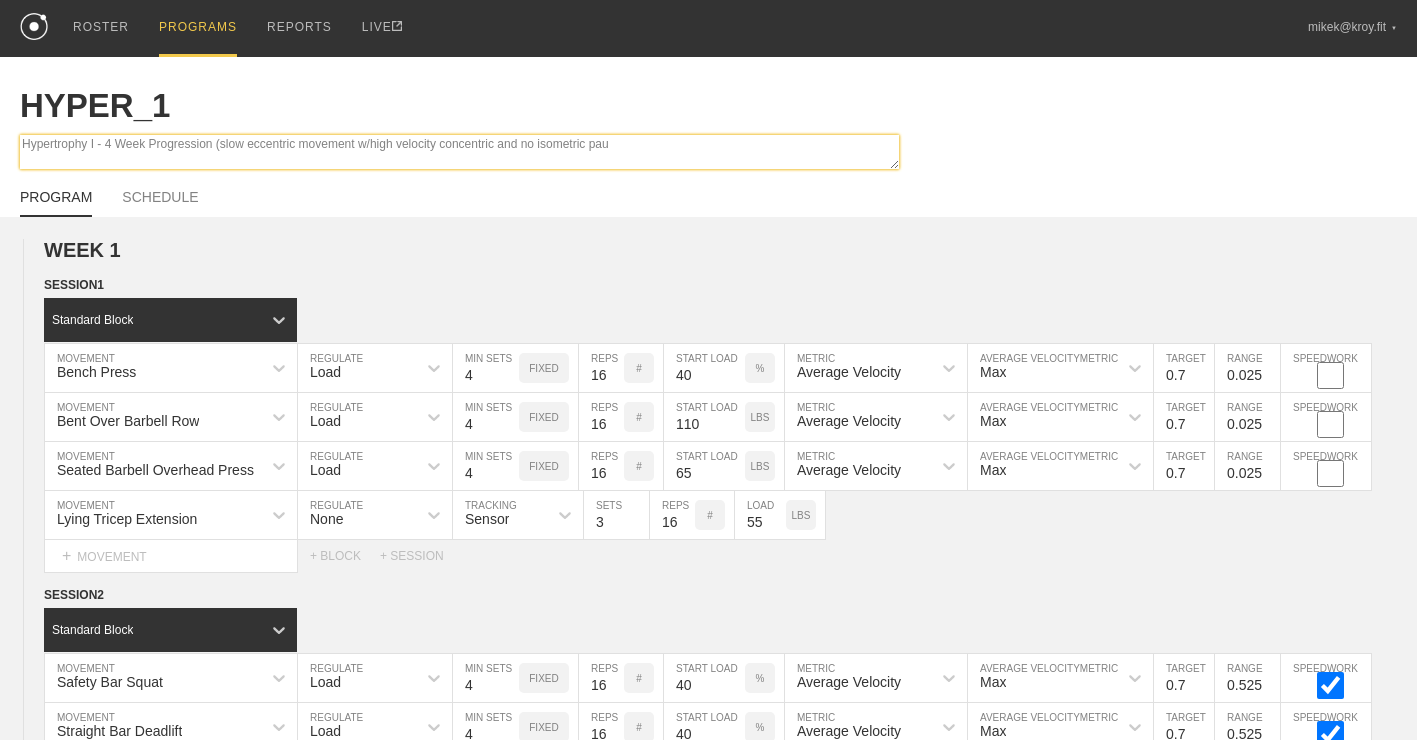 type on "Hypertrophy I - 4 Week Progression (slow eccentric movement w/high velocity concentric and no isometric paus" 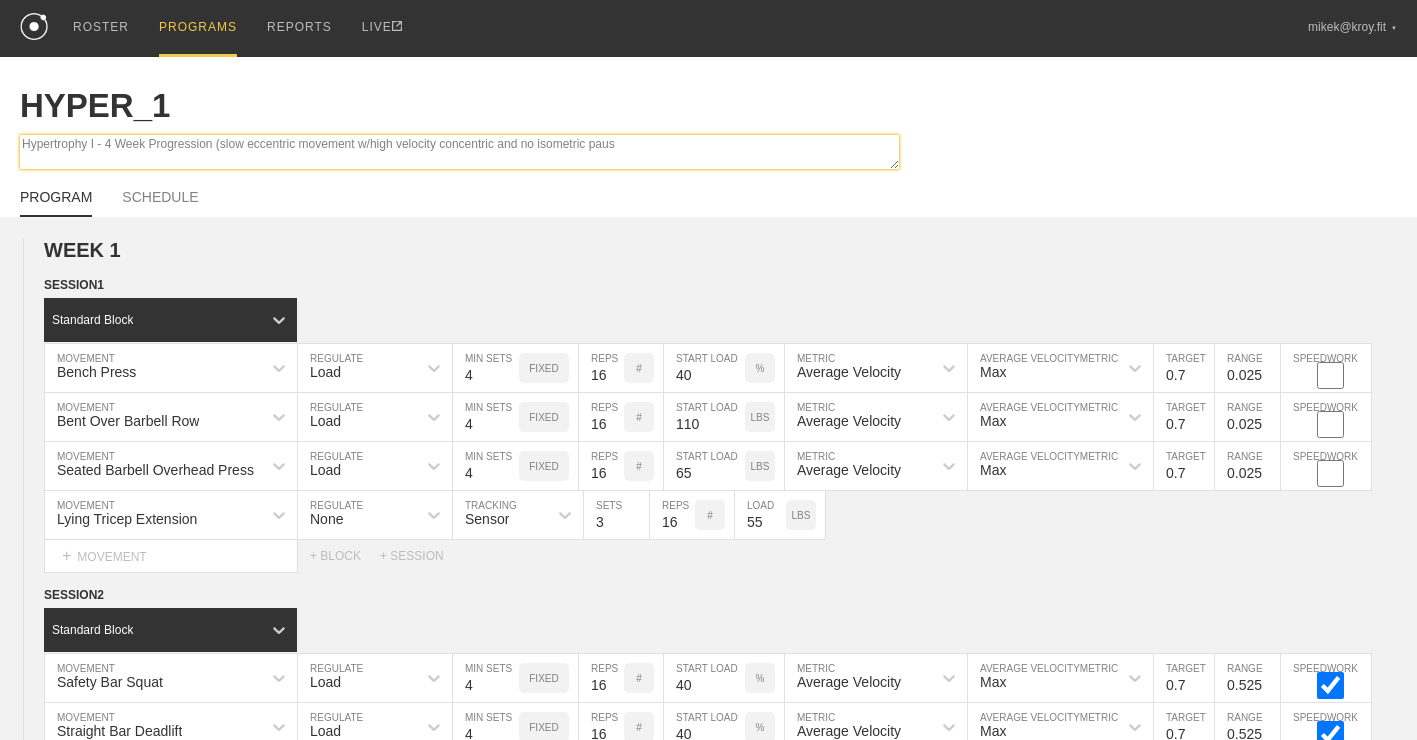 type on "x" 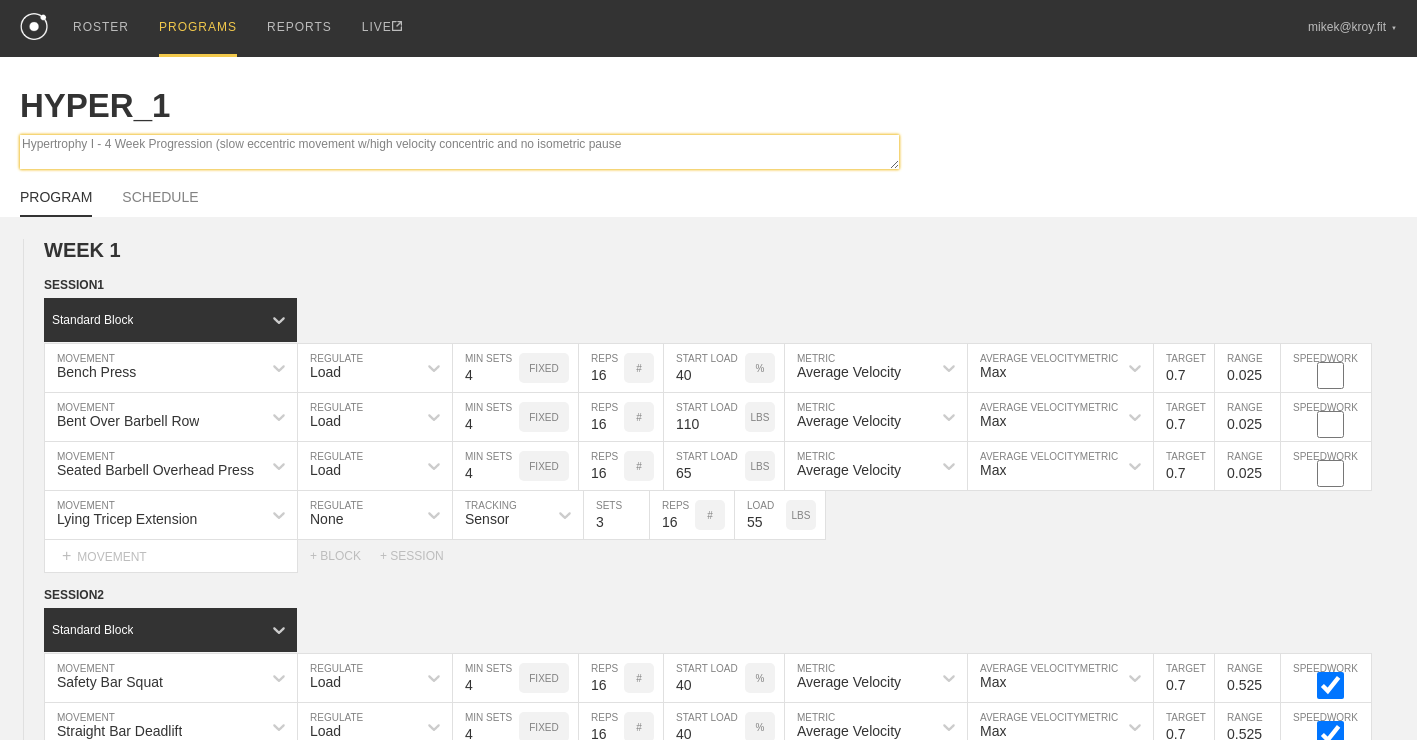 type on "Hypertrophy I - 4 Week Progression (slow eccentric movement w/high velocity concentric and no isometric pause)" 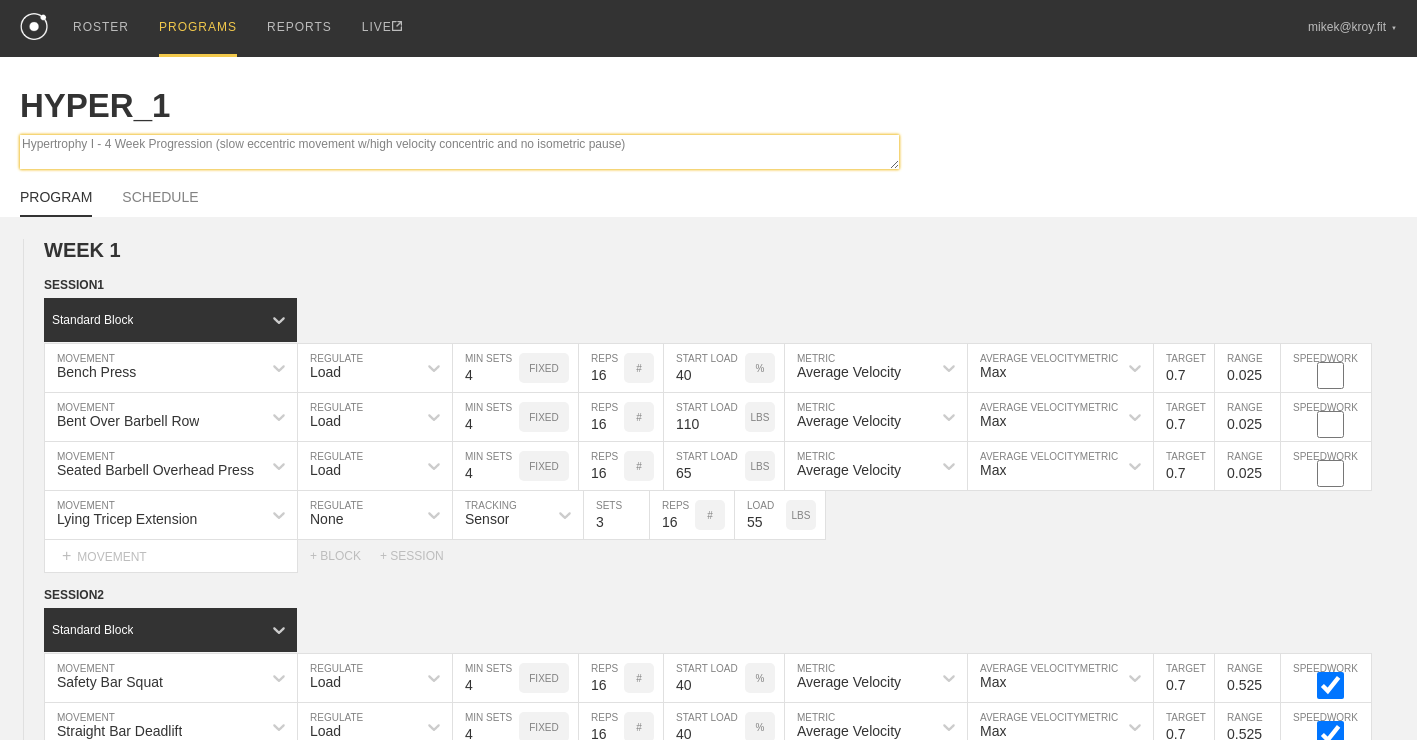 type on "x" 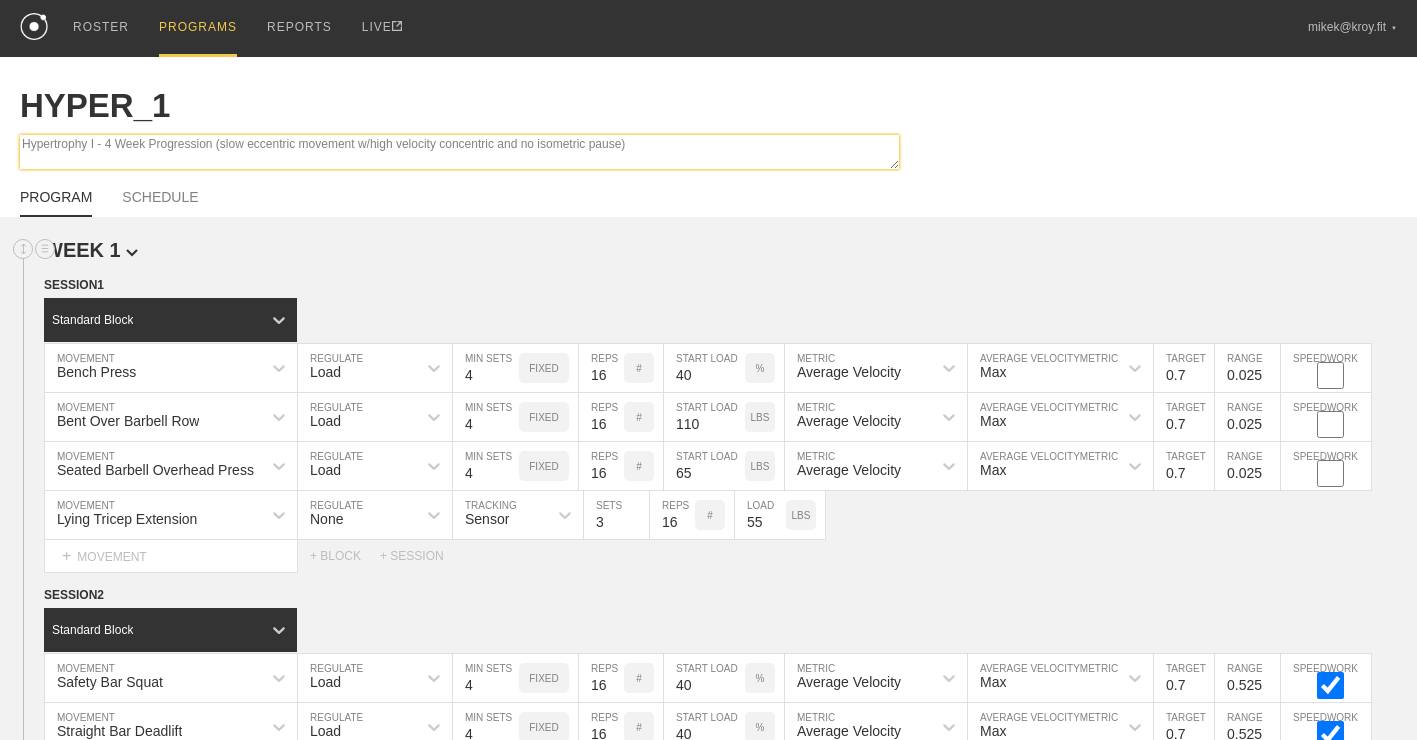 type on "Hypertrophy I - 4 Week Progression (slow eccentric movement w/high velocity concentric and no isometric pause)" 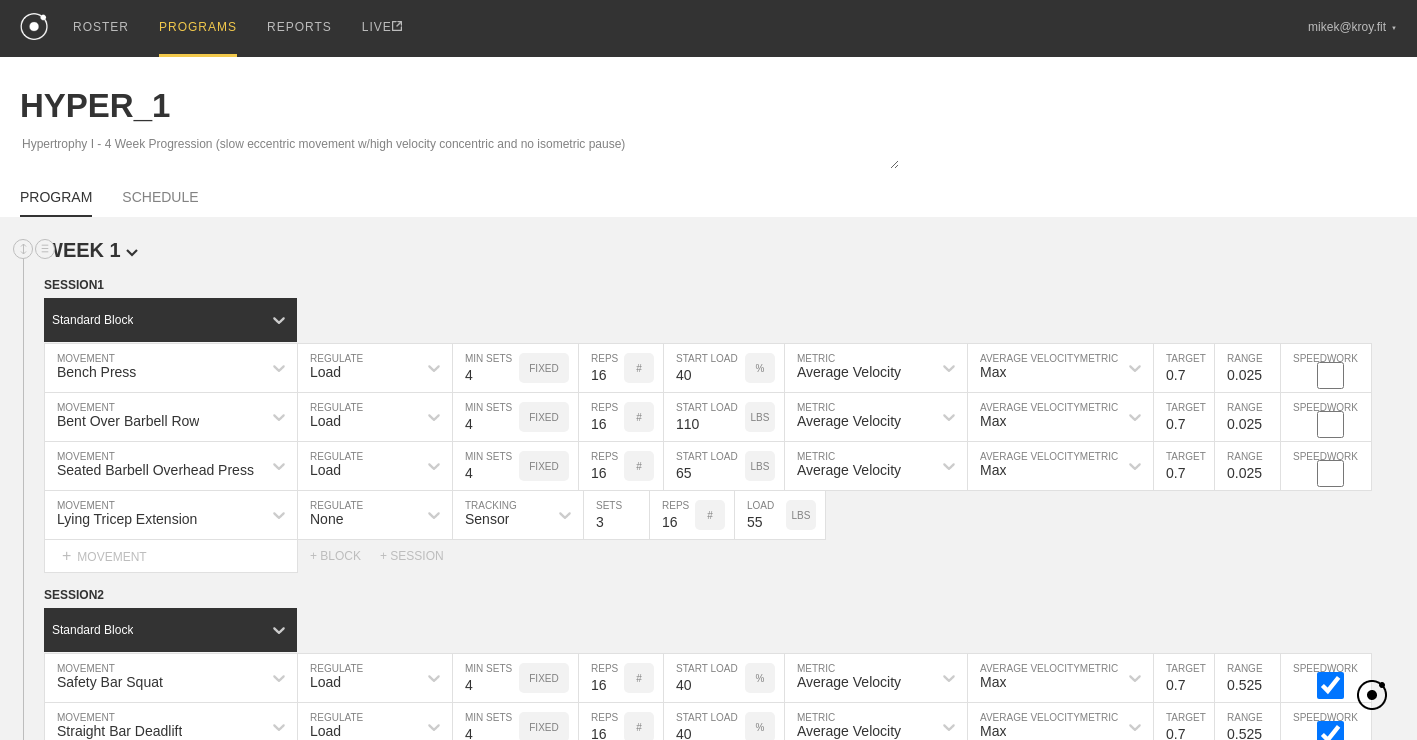 click on "WEEK   1" at bounding box center [730, 250] 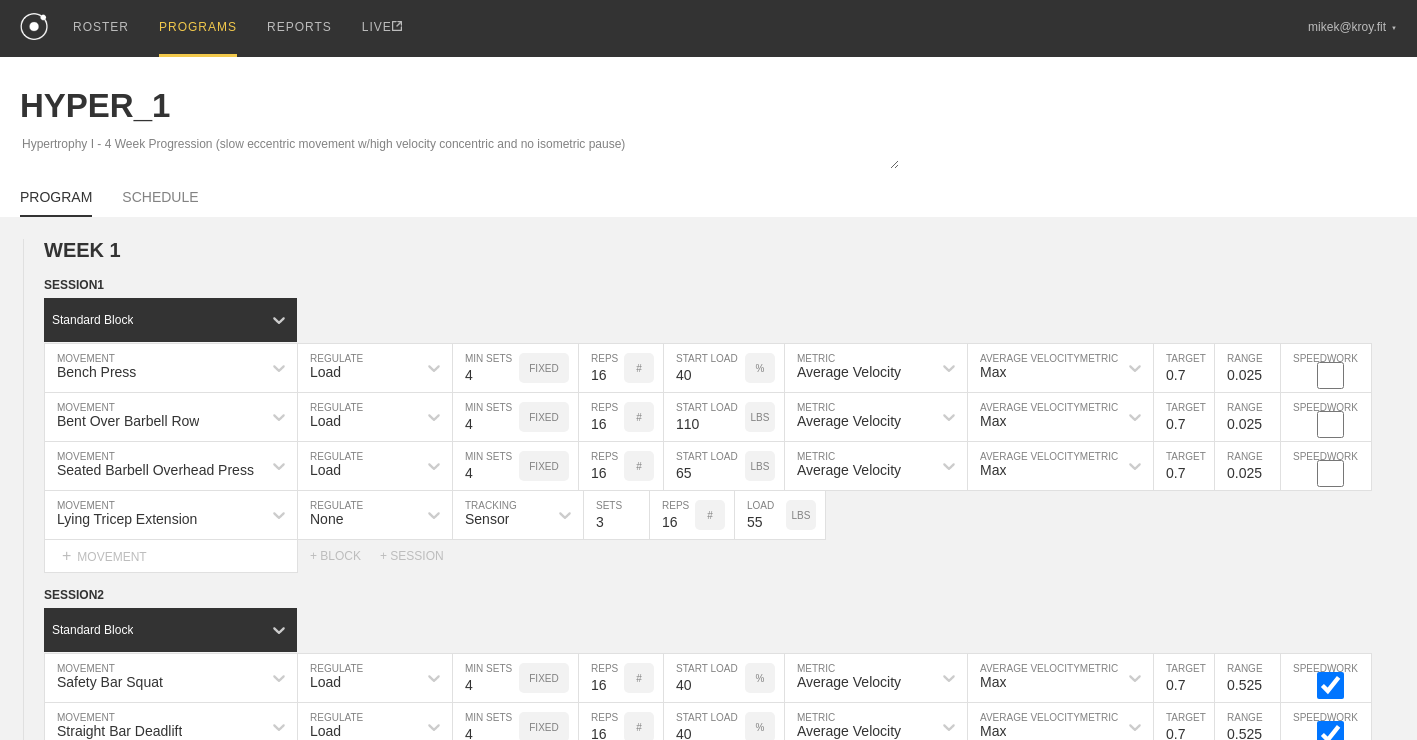 click on "PROGRAMS" at bounding box center [198, 28] 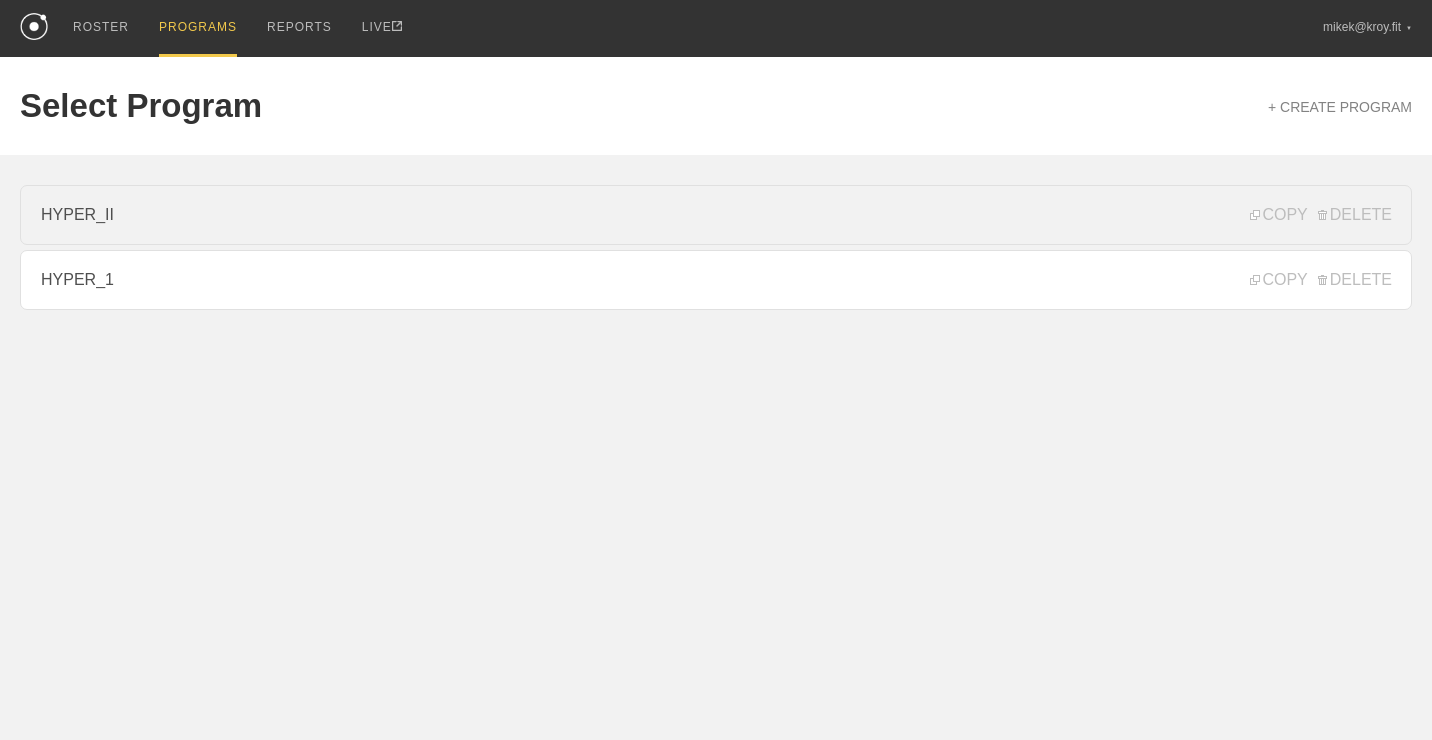 click on "HYPER_II" at bounding box center [716, 215] 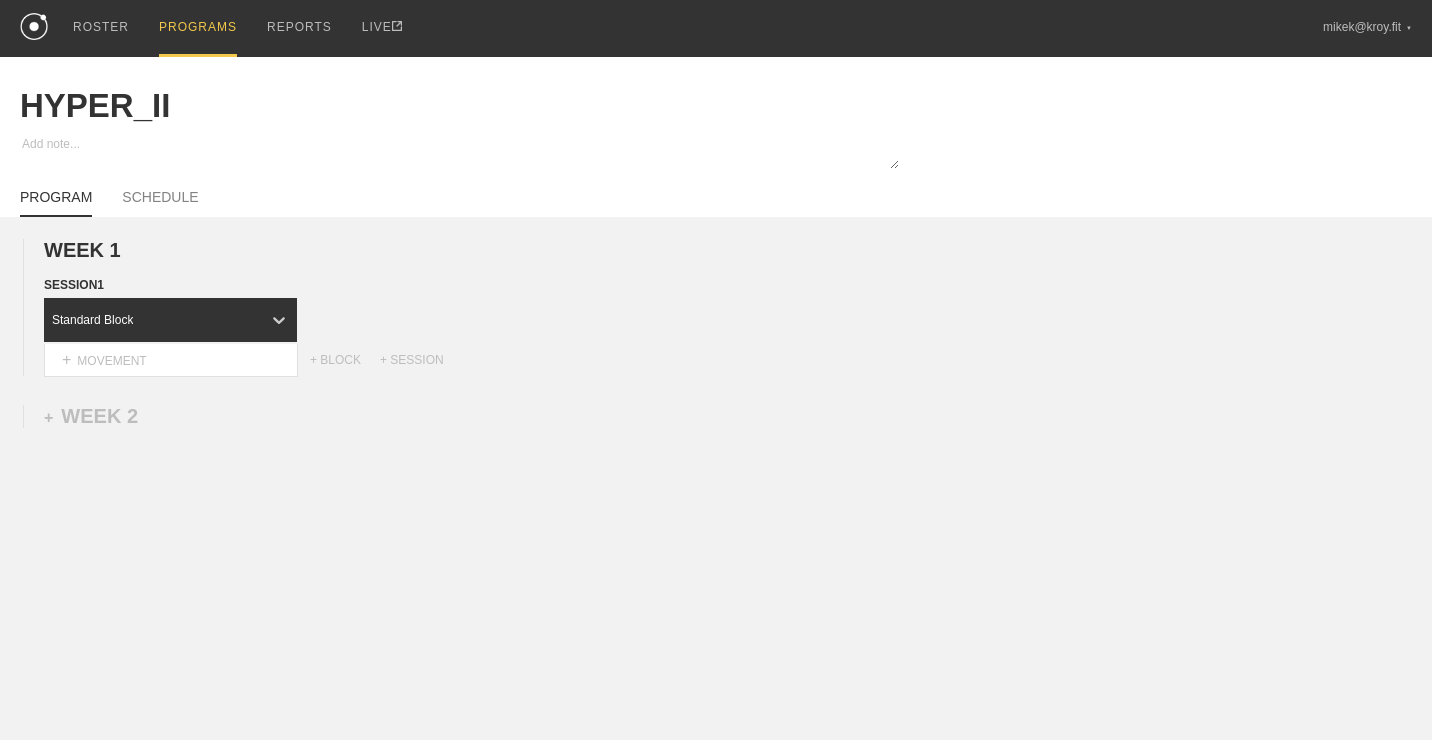 type on "x" 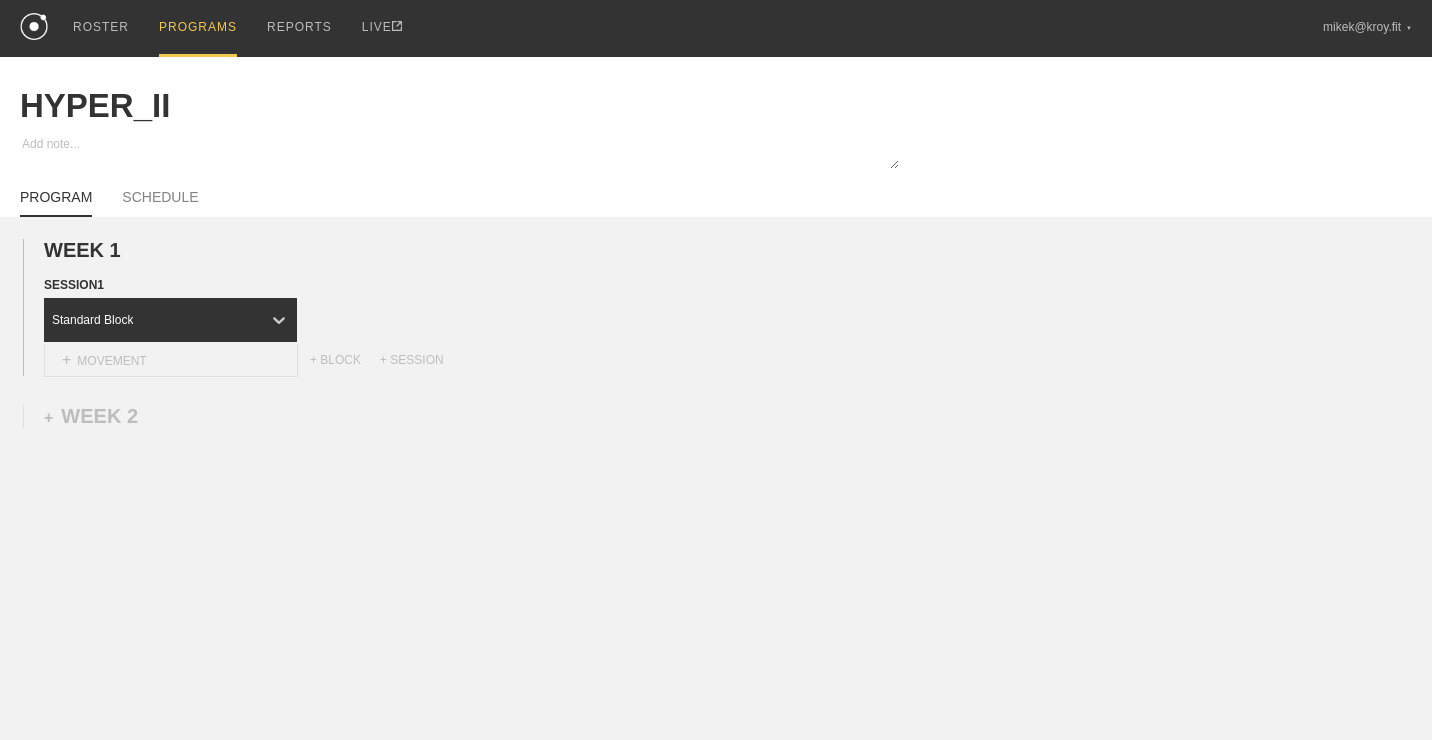 click on "+  MOVEMENT" at bounding box center (171, 360) 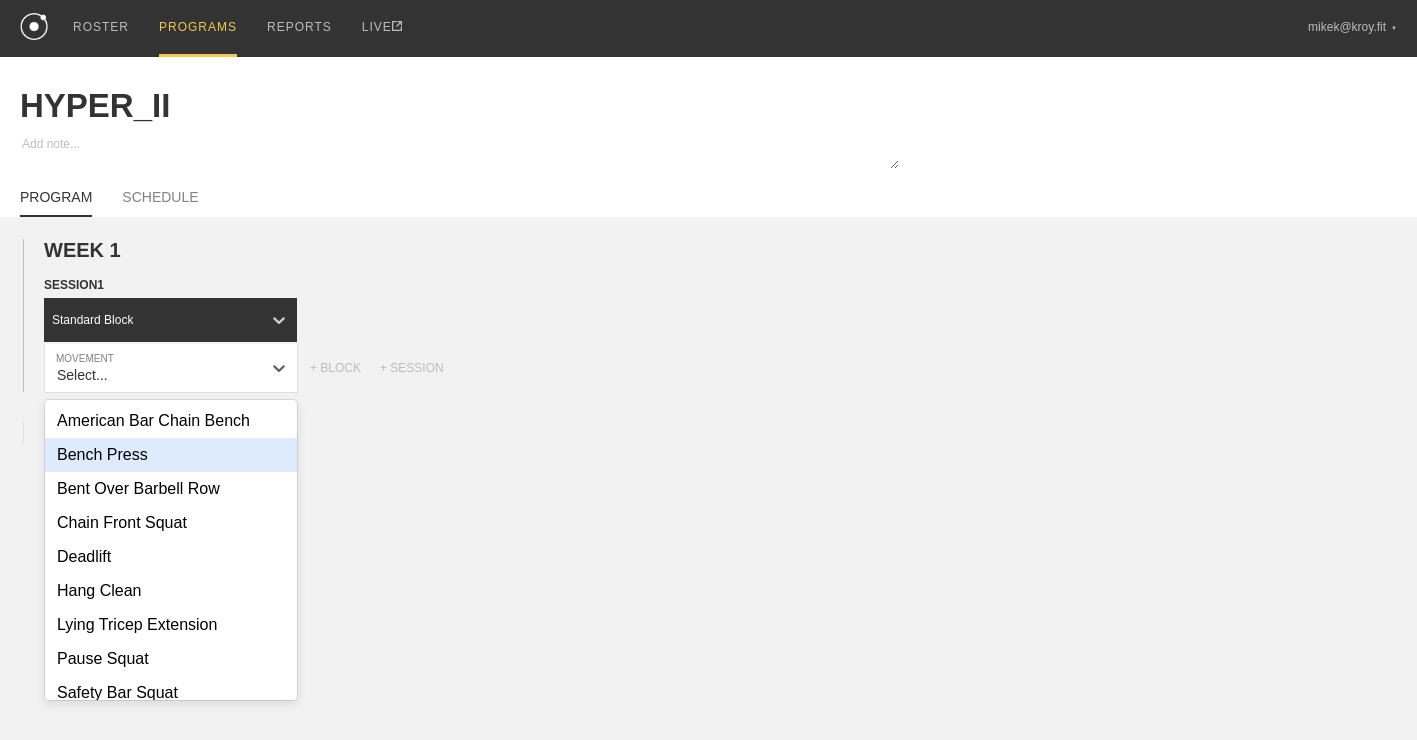 click on "Bench Press" at bounding box center [171, 455] 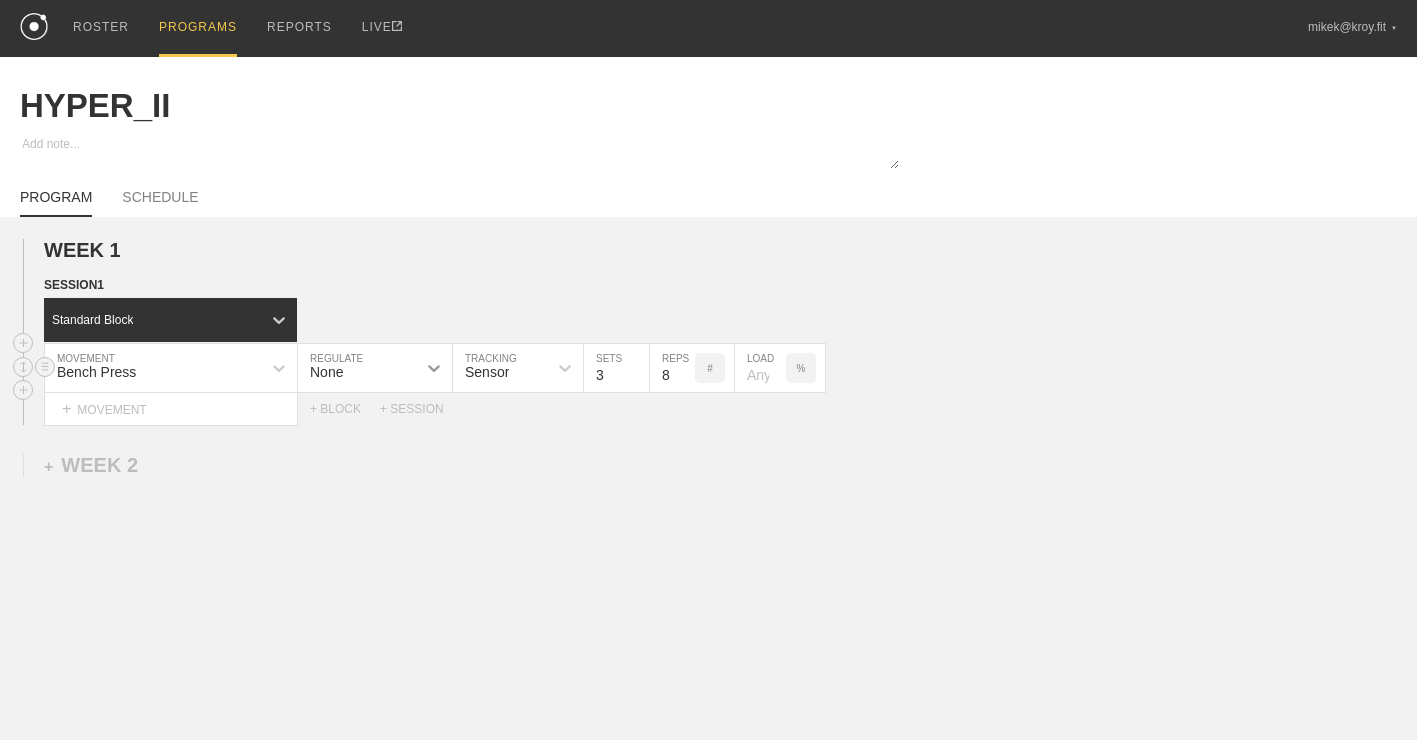 click 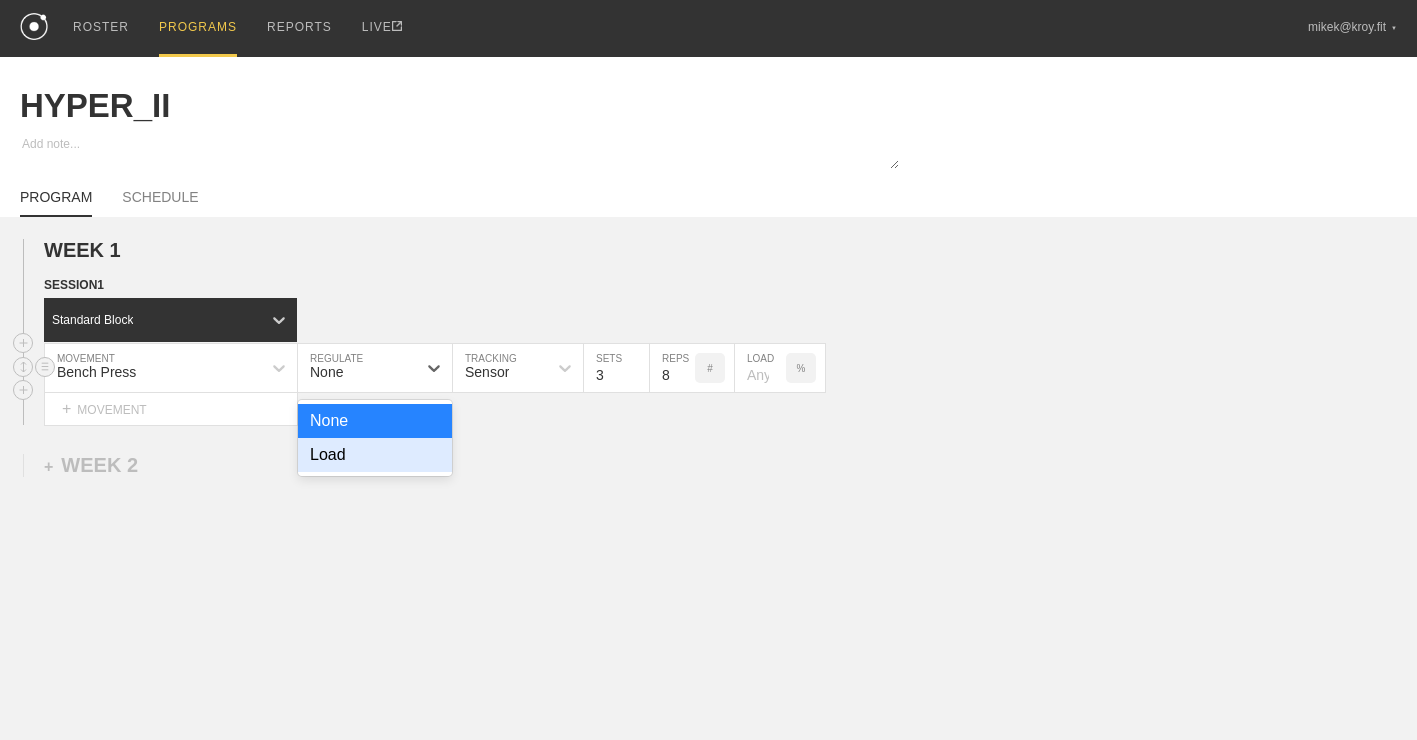 click on "Load" at bounding box center [375, 455] 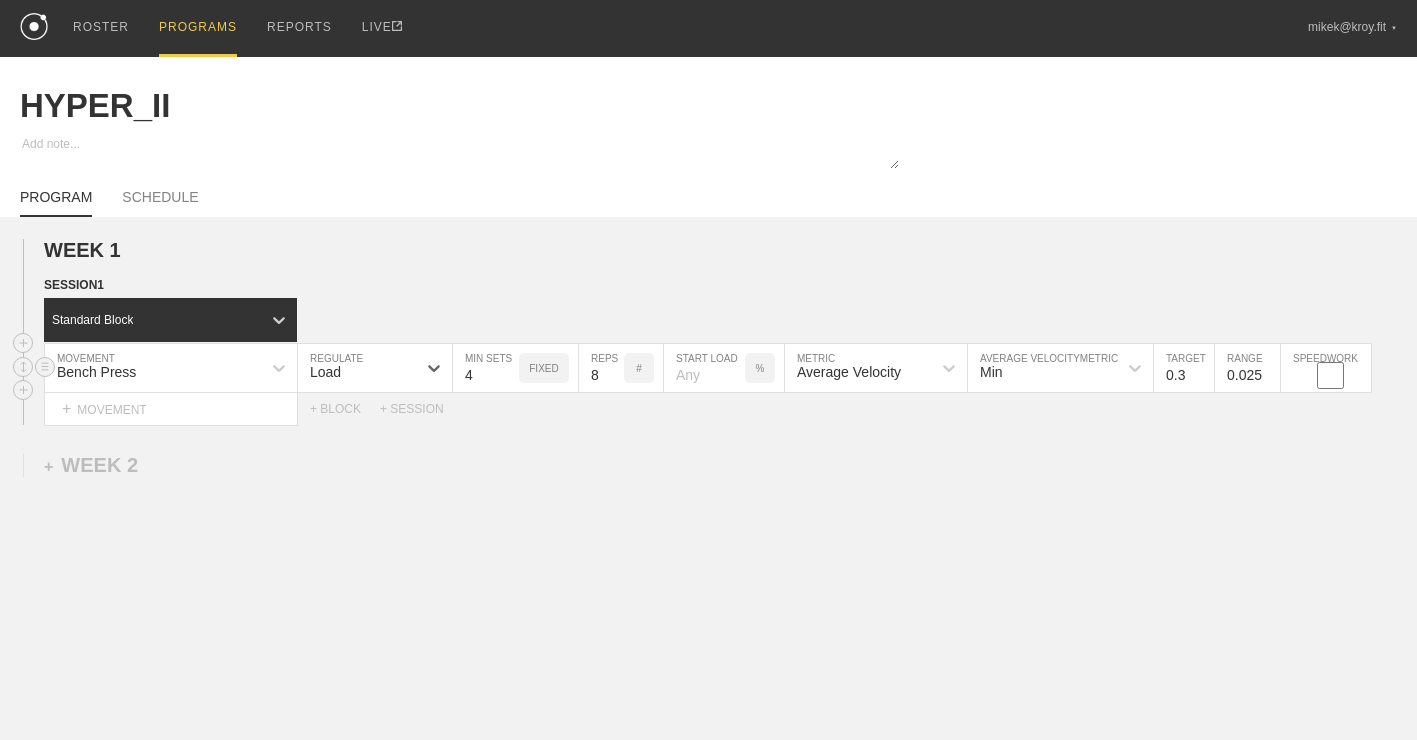 type on "4" 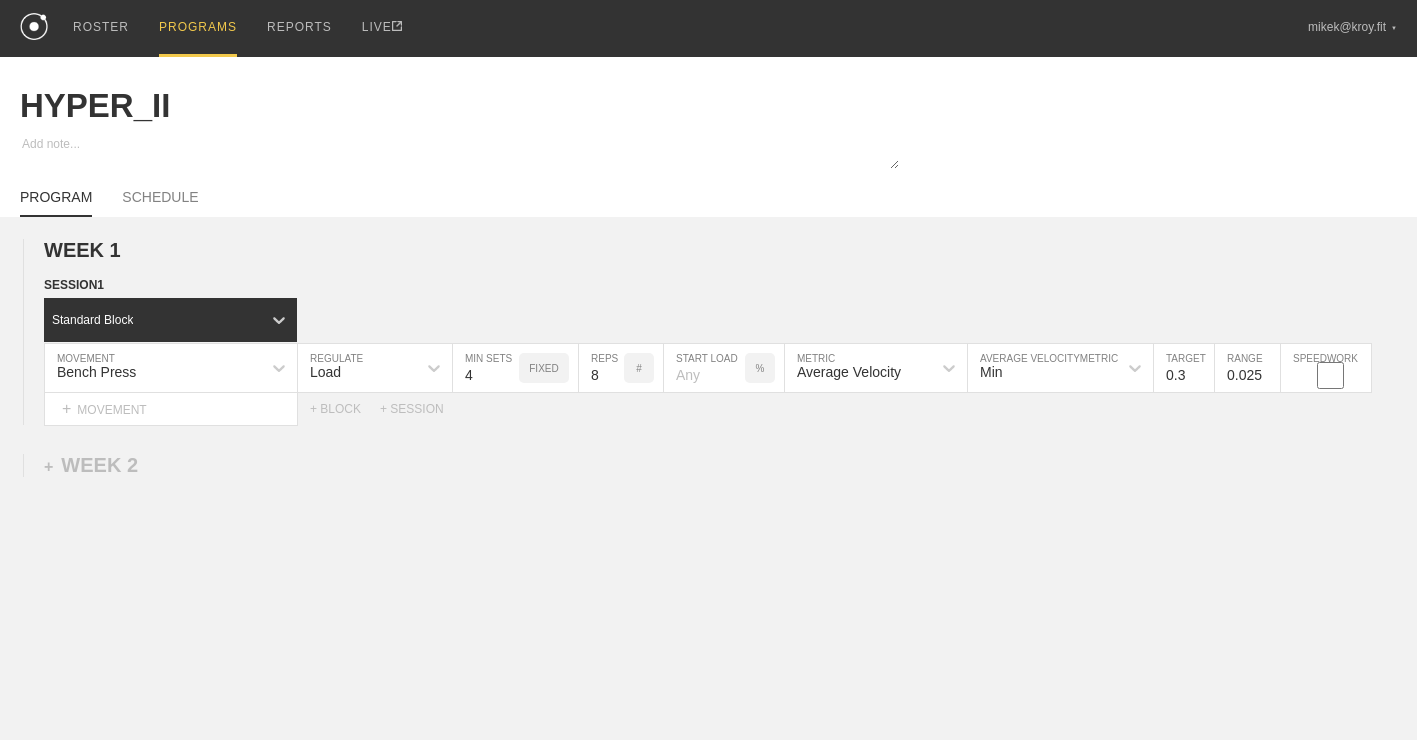 click on "PROGRAMS" at bounding box center (198, 28) 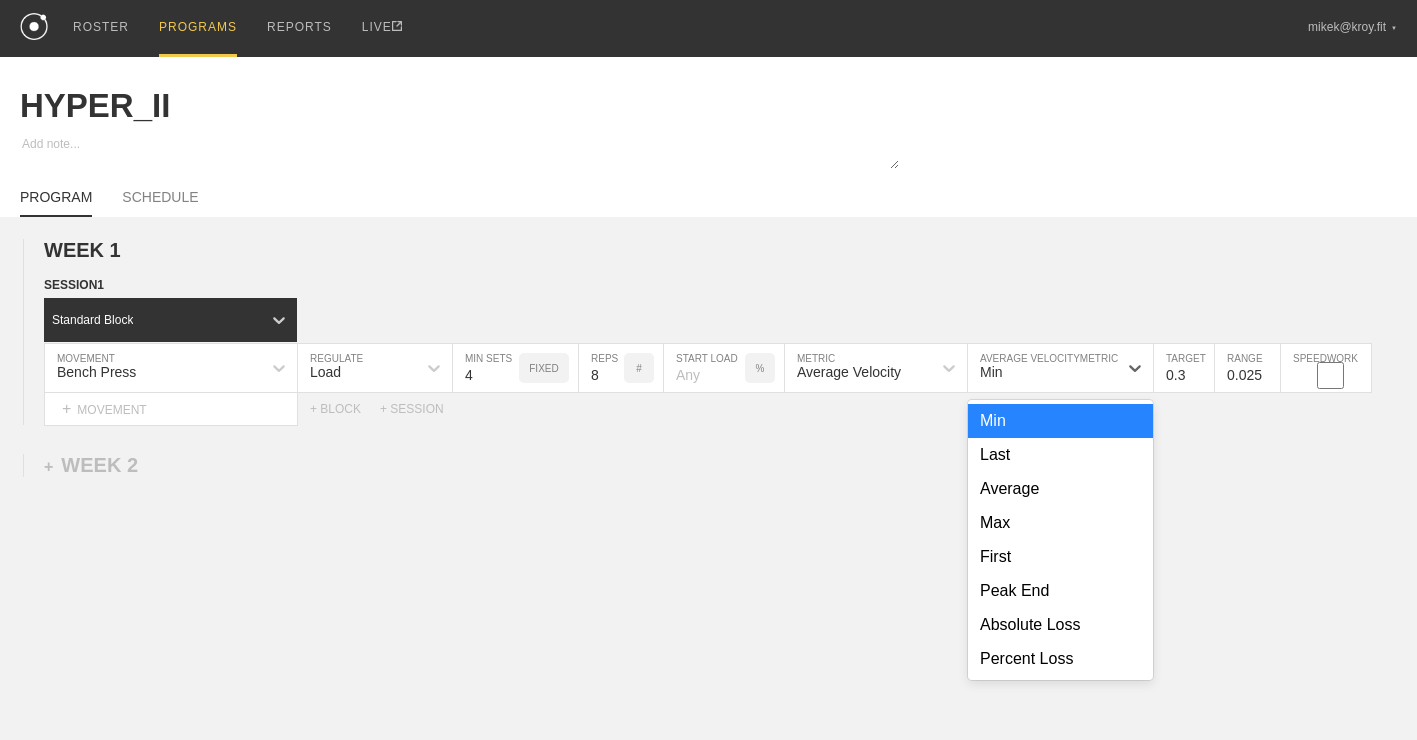 click on "WEEK   1   DUPLICATE DELETE SESSION  1   Standard Block DUPLICATE INSERT MOVEMENT AFTER DELETE Bench Press MOVEMENT Load REGULATE 4 MIN SETS FIXED 8 REPS # START LOAD % Average Velocity METRIC      option Min focused, 1 of 8. 8 results available. Use Up and Down to choose options, press Enter to select the currently focused option, press Escape to exit the menu, press Tab to select the option and exit the menu. Min Min Last Average Max First Peak End Absolute Loss Percent Loss AVERAGE VELOCITY  METRIC 0.3 TARGET RANGE 0.025 SPEEDWORK DUPLICATE INSERT BEFORE INSERT AFTER DELETE Select... MOVEMENT +  MOVEMENT + BLOCK +SESSION DUPLICATE DELETE + WEEK   2" at bounding box center (708, 497) 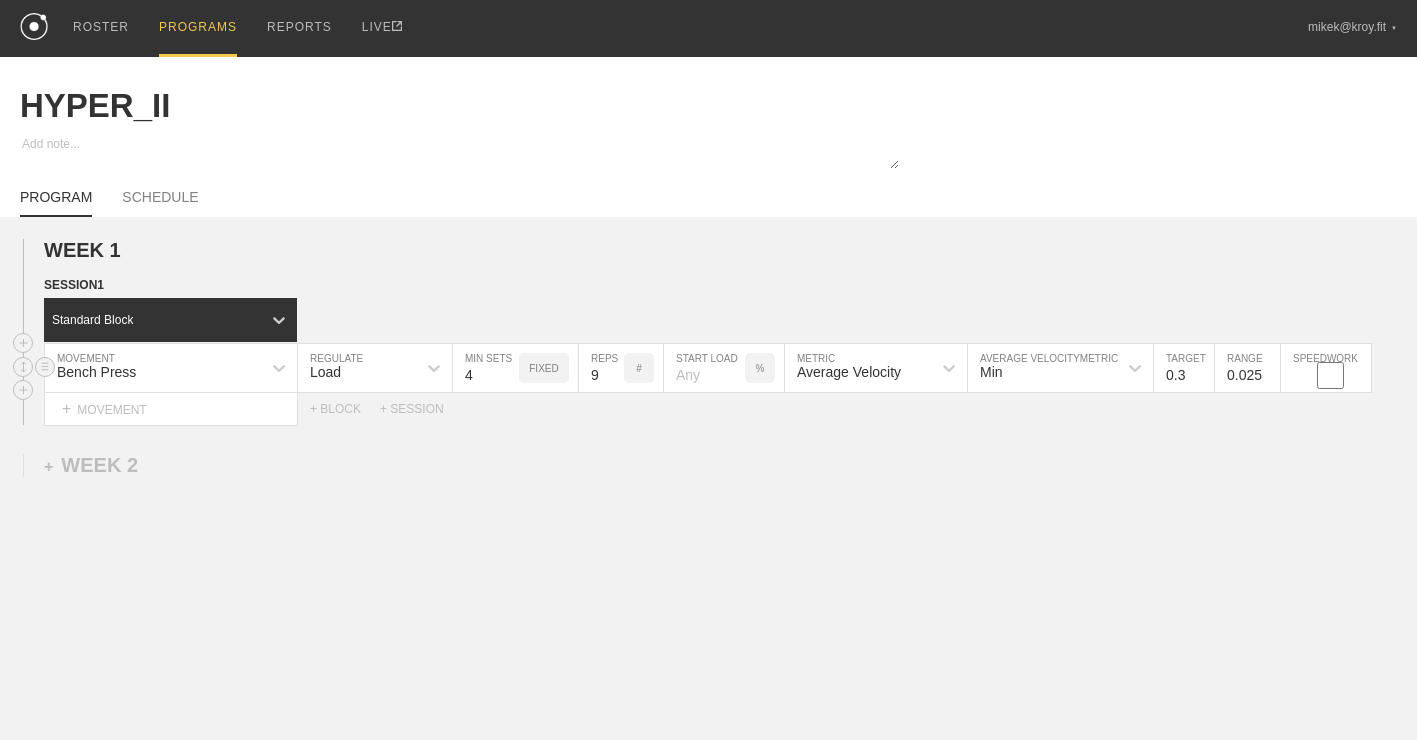 click on "9" at bounding box center [601, 368] 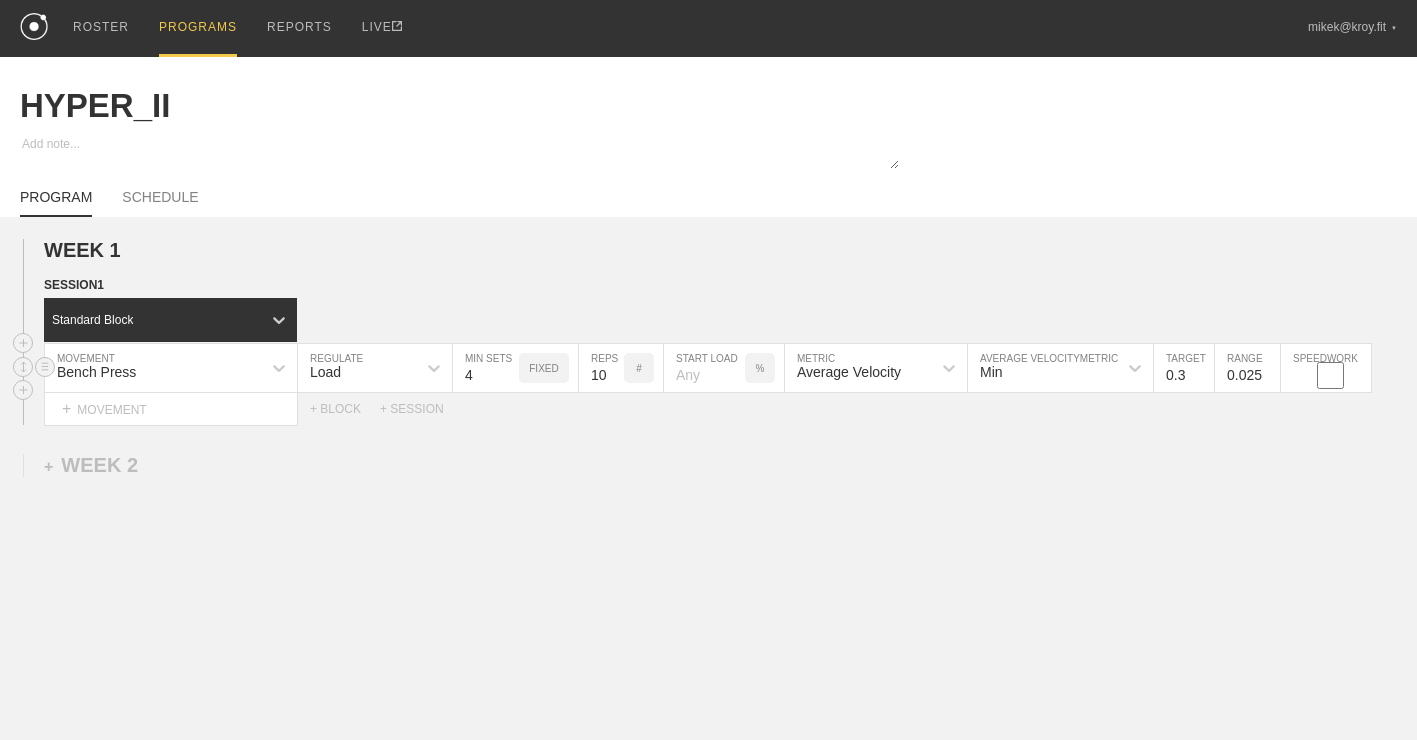 type on "10" 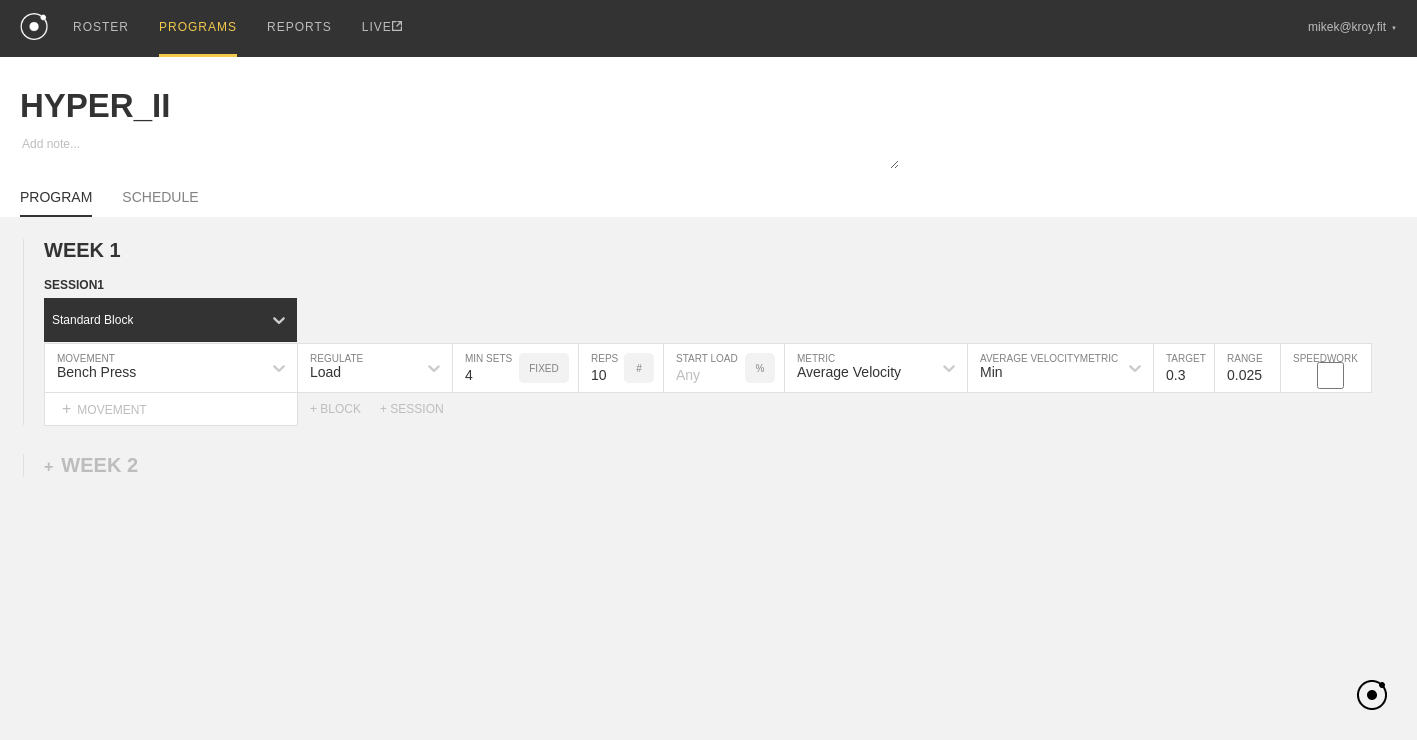 click on "WEEK   1   DUPLICATE DELETE SESSION  1   Standard Block DUPLICATE INSERT MOVEMENT AFTER DELETE Bench Press MOVEMENT Load REGULATE 4 MIN SETS FIXED 10 REPS # START LOAD % Average Velocity METRIC Min AVERAGE VELOCITY  METRIC 0.3 TARGET RANGE 0.025 SPEEDWORK DUPLICATE INSERT BEFORE INSERT AFTER DELETE Select... MOVEMENT +  MOVEMENT + BLOCK +SESSION DUPLICATE DELETE + WEEK   2" at bounding box center (708, 497) 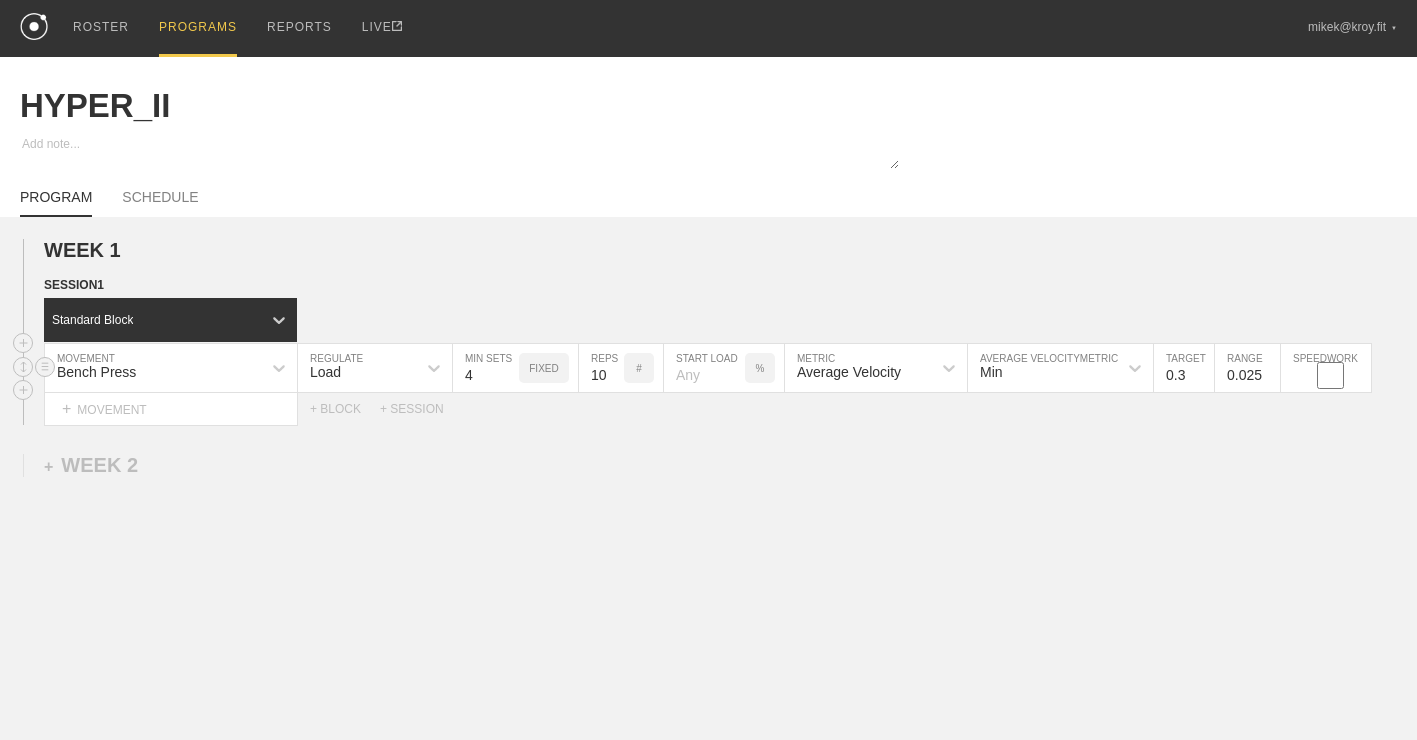 click at bounding box center (704, 368) 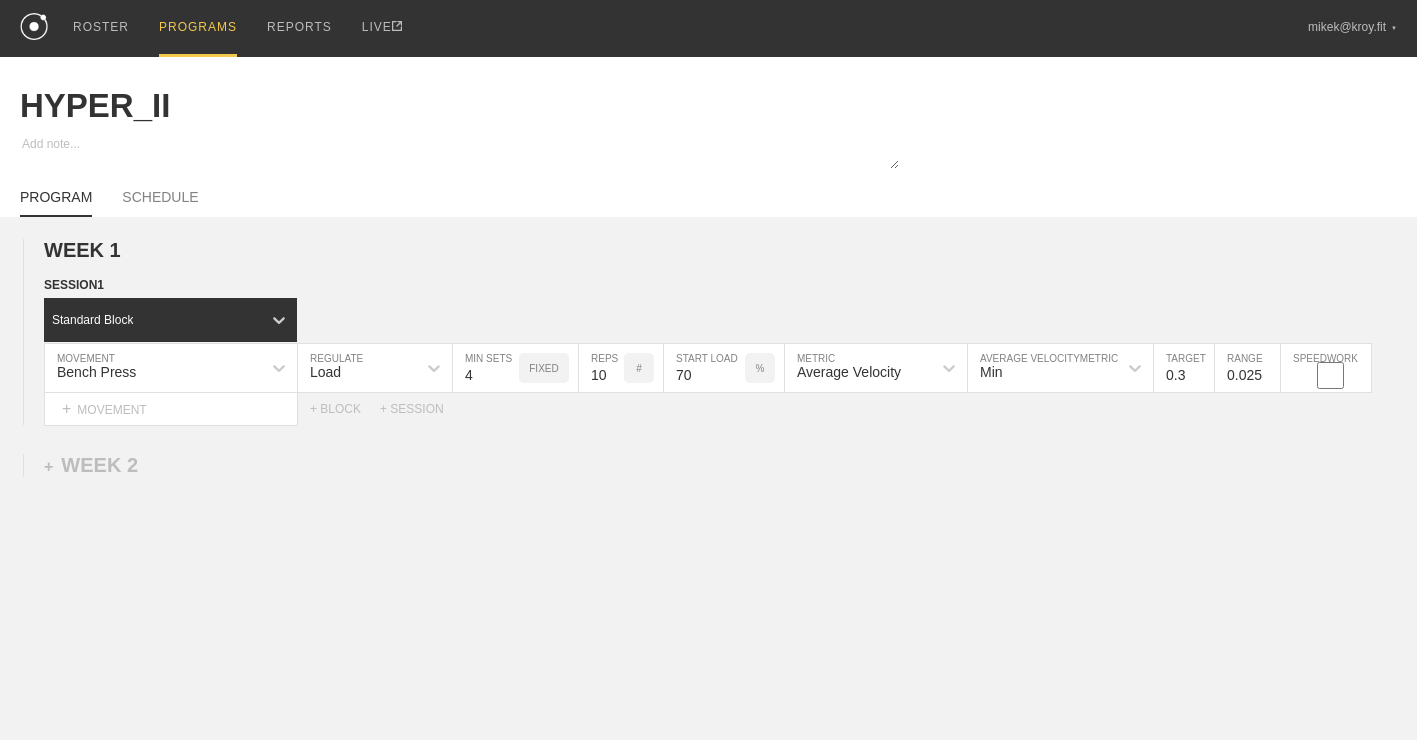 type on "70" 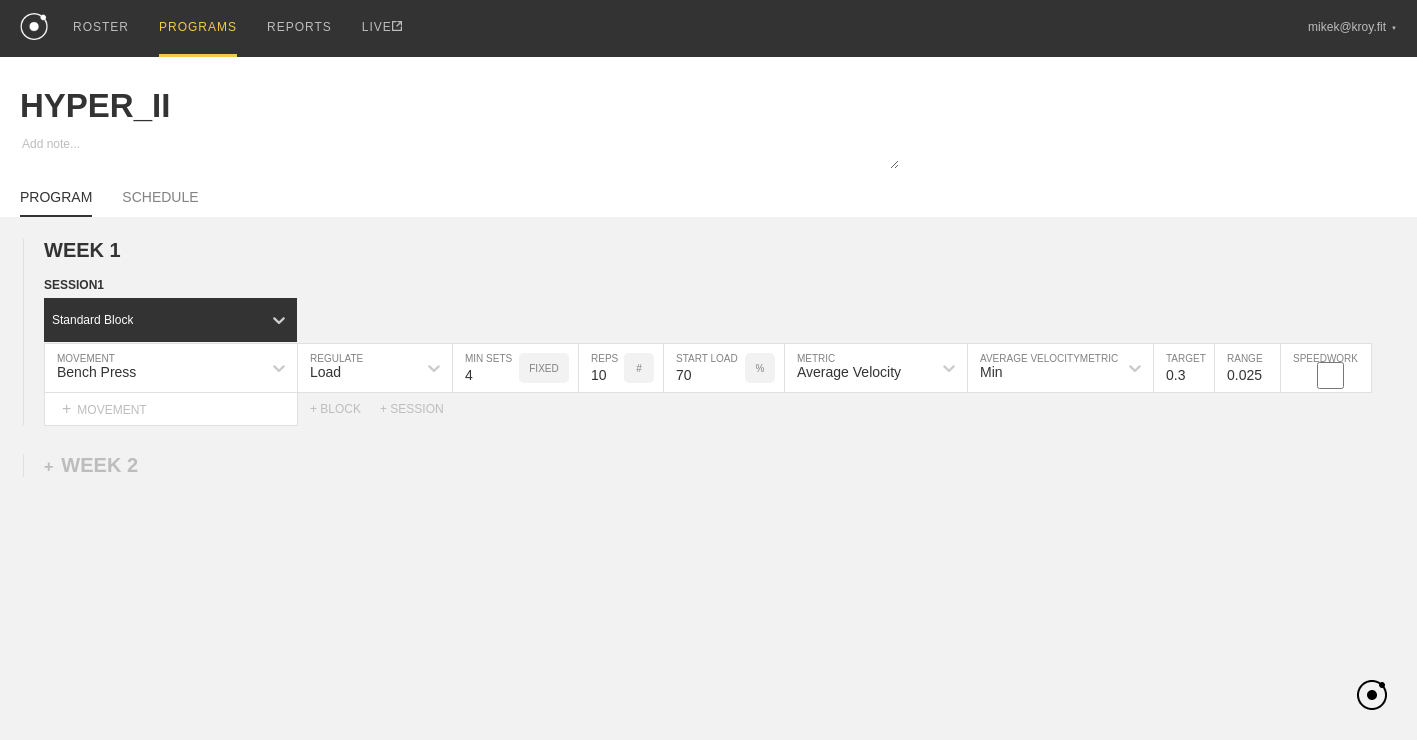 click on "WEEK   1   DUPLICATE DELETE SESSION  1   Standard Block DUPLICATE INSERT MOVEMENT AFTER DELETE Bench Press MOVEMENT Load REGULATE 4 MIN SETS FIXED 10 REPS # 70 START LOAD % Average Velocity METRIC Min AVERAGE VELOCITY  METRIC 0.3 TARGET RANGE 0.025 SPEEDWORK DUPLICATE INSERT BEFORE INSERT AFTER DELETE Select... MOVEMENT +  MOVEMENT + BLOCK +SESSION DUPLICATE DELETE + WEEK   2" at bounding box center (708, 497) 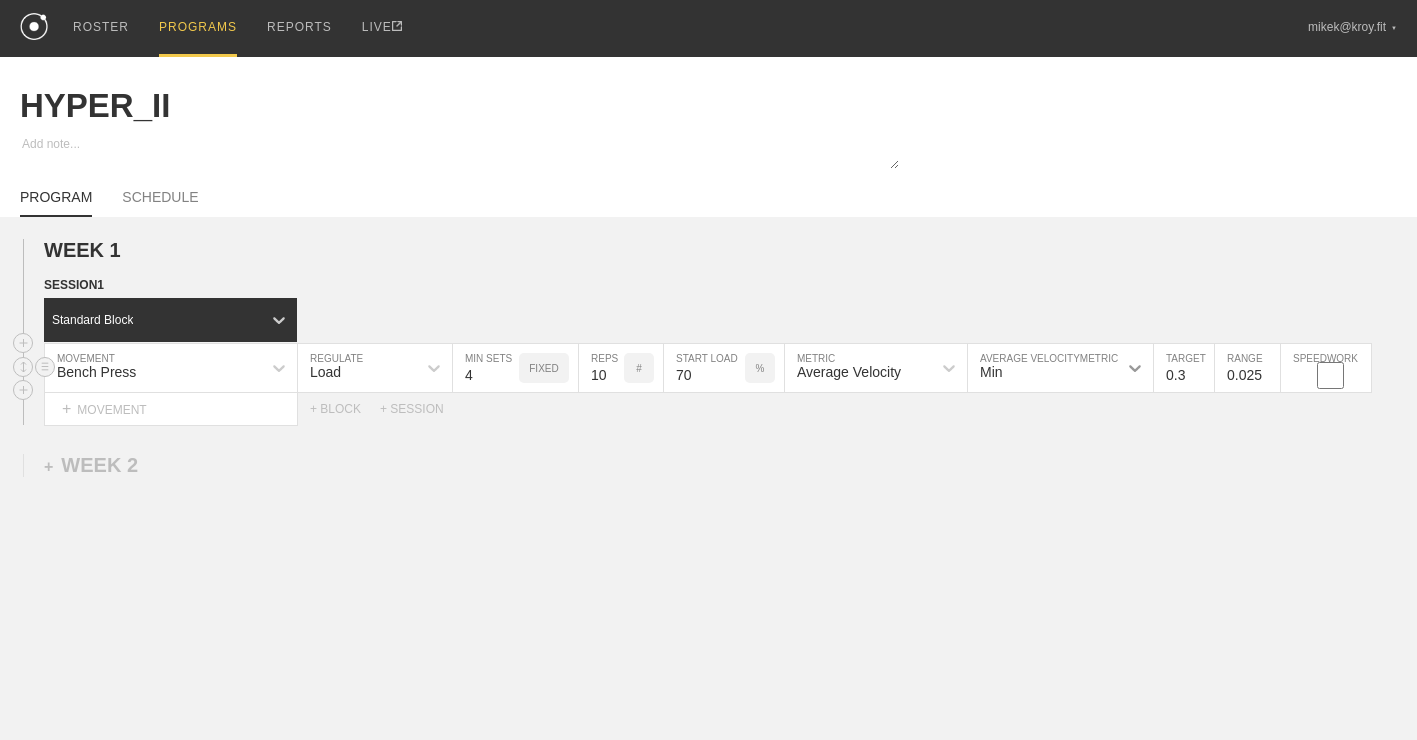 click 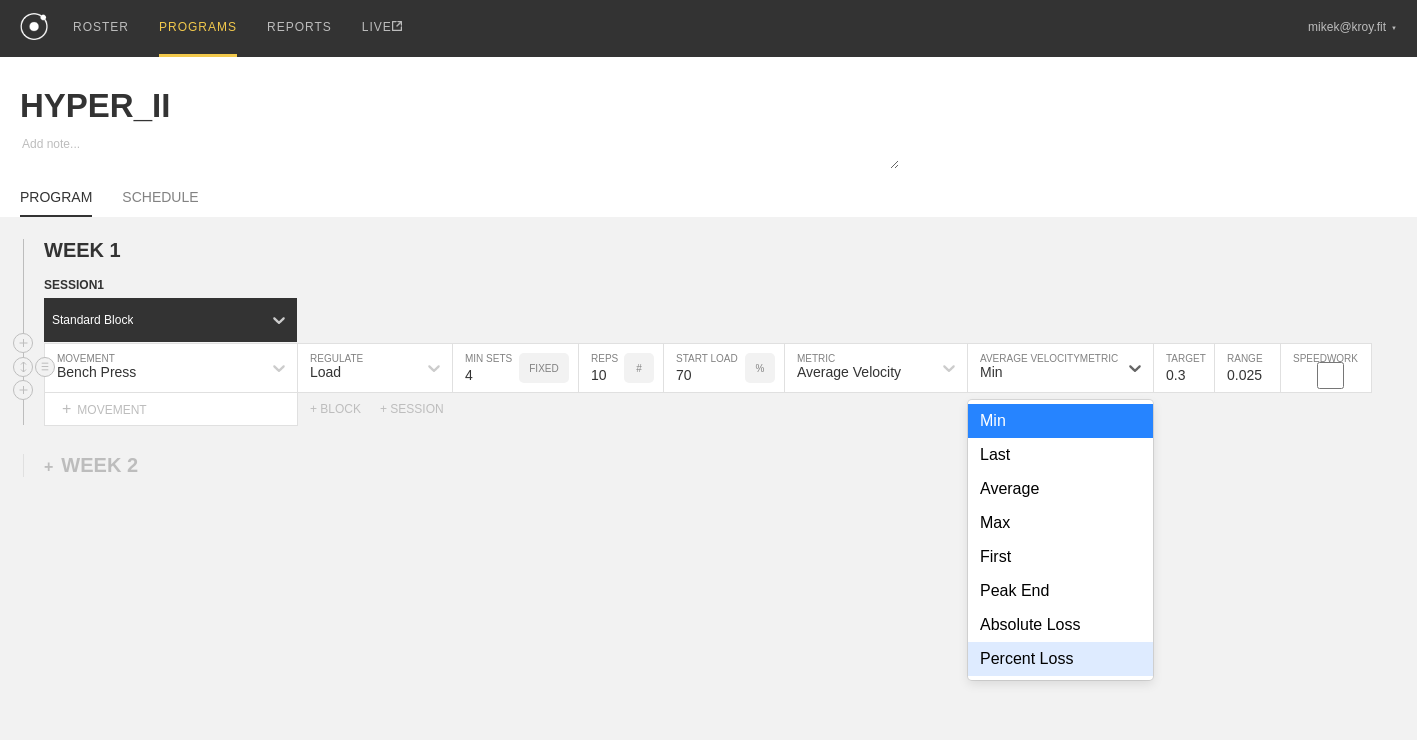 click on "Percent Loss" at bounding box center (1060, 659) 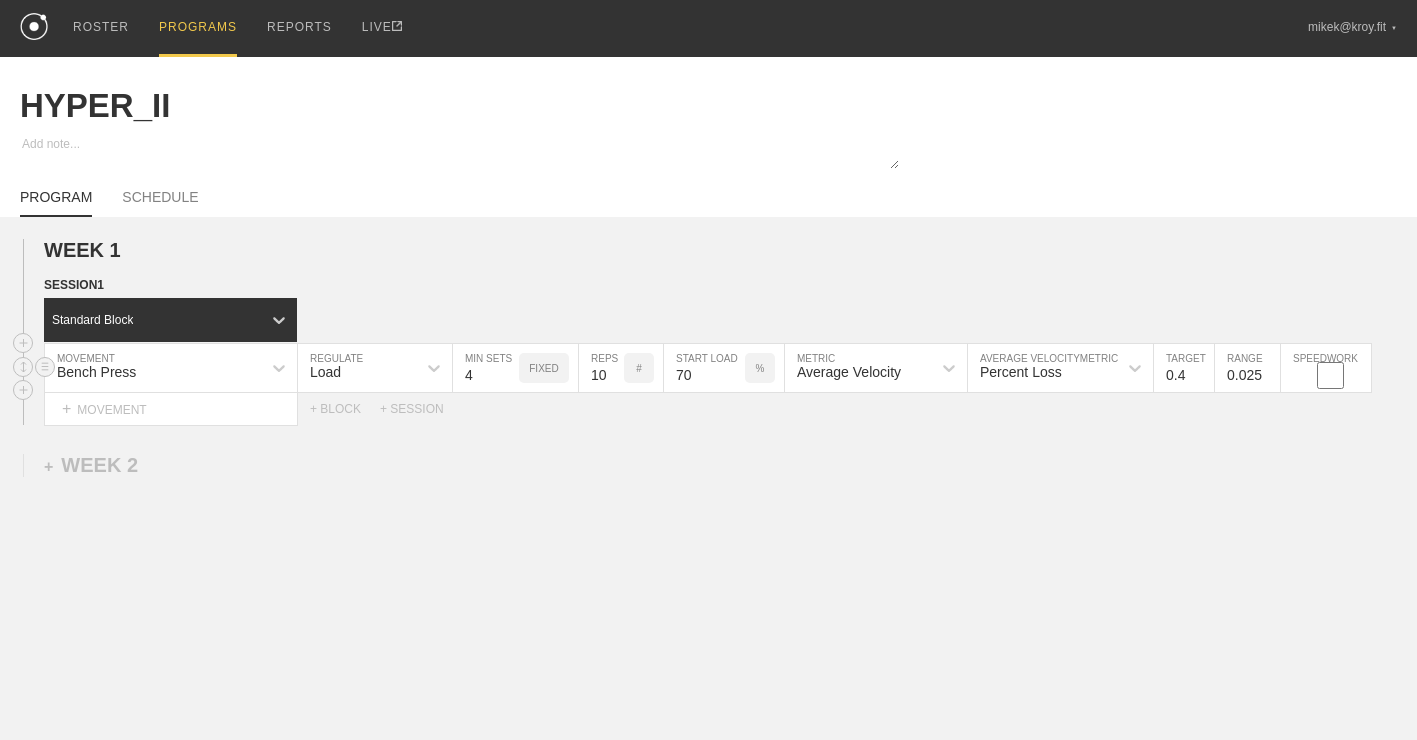 click on "0.4" at bounding box center (1184, 368) 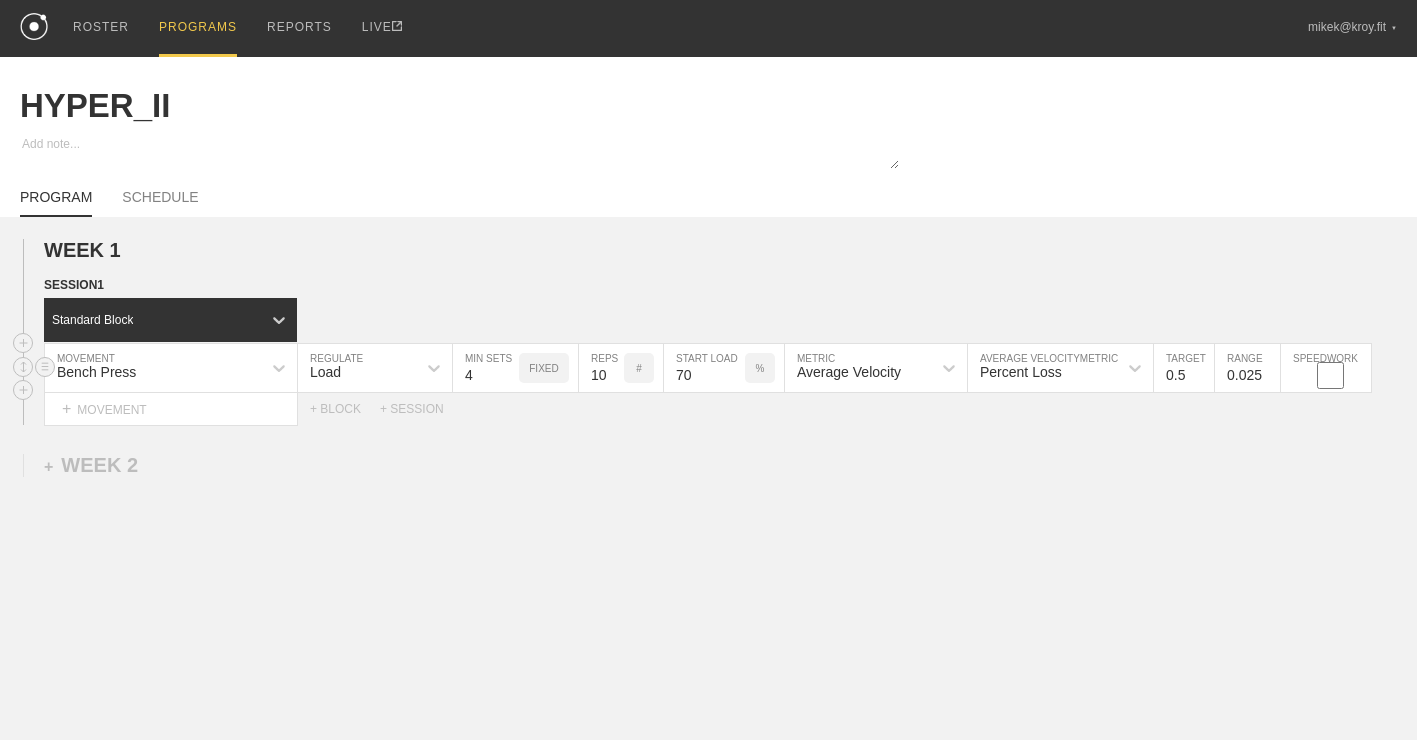 click on "0.5" at bounding box center (1184, 368) 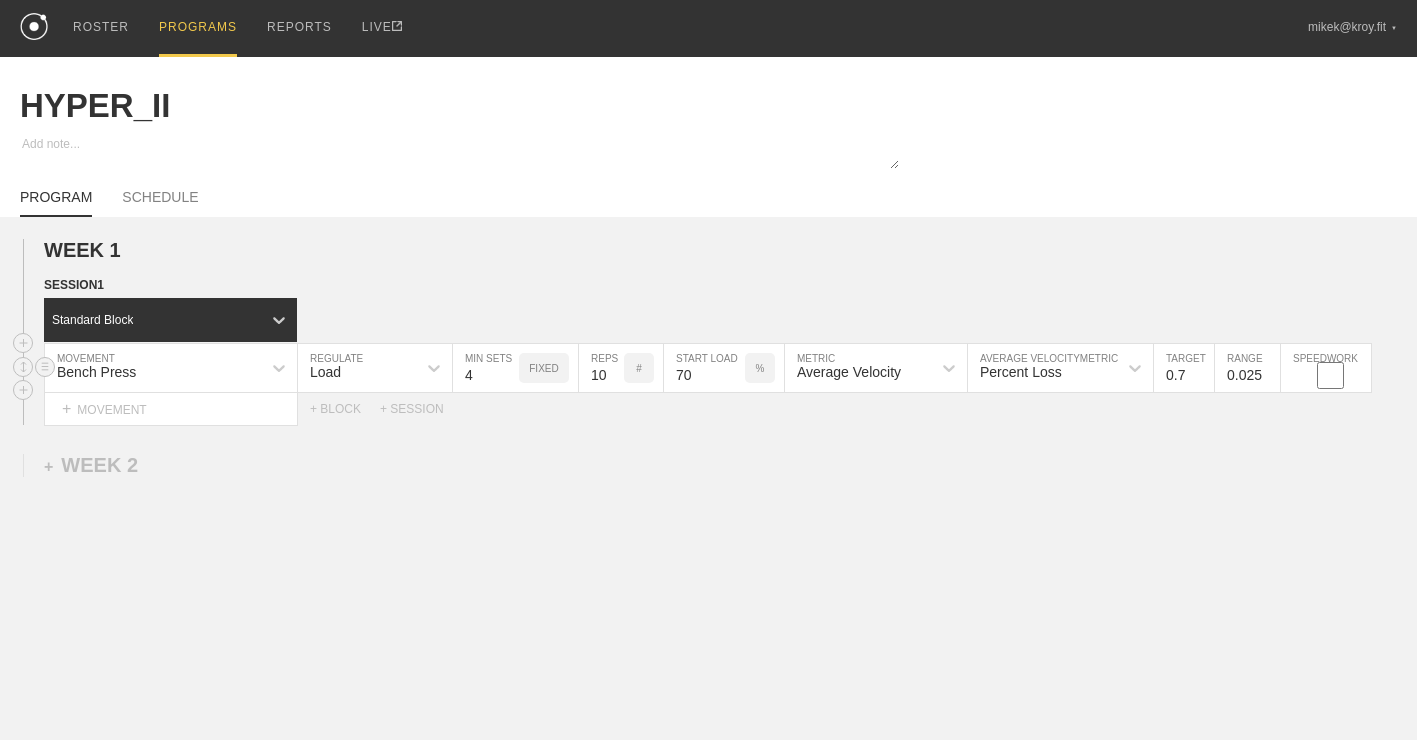 click on "0.7" at bounding box center (1184, 368) 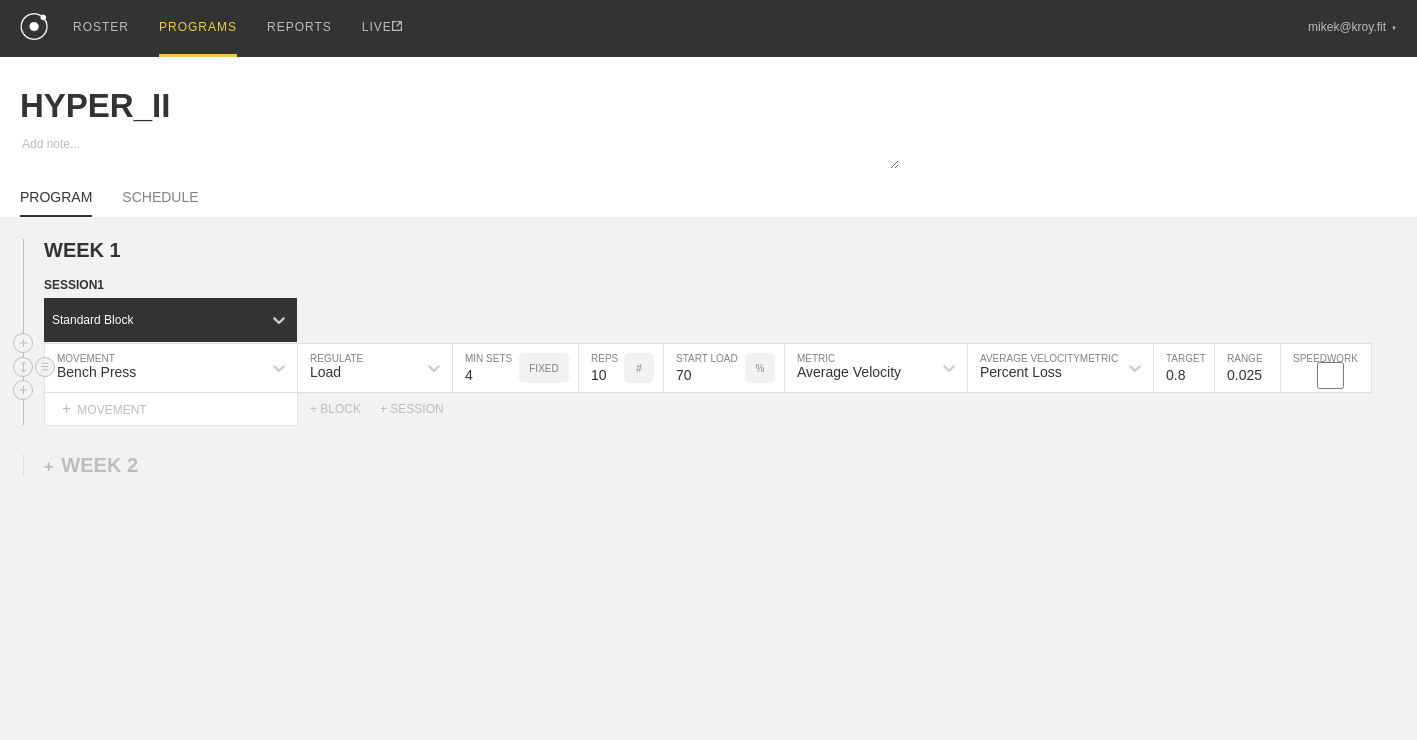 click on "0.8" at bounding box center (1184, 368) 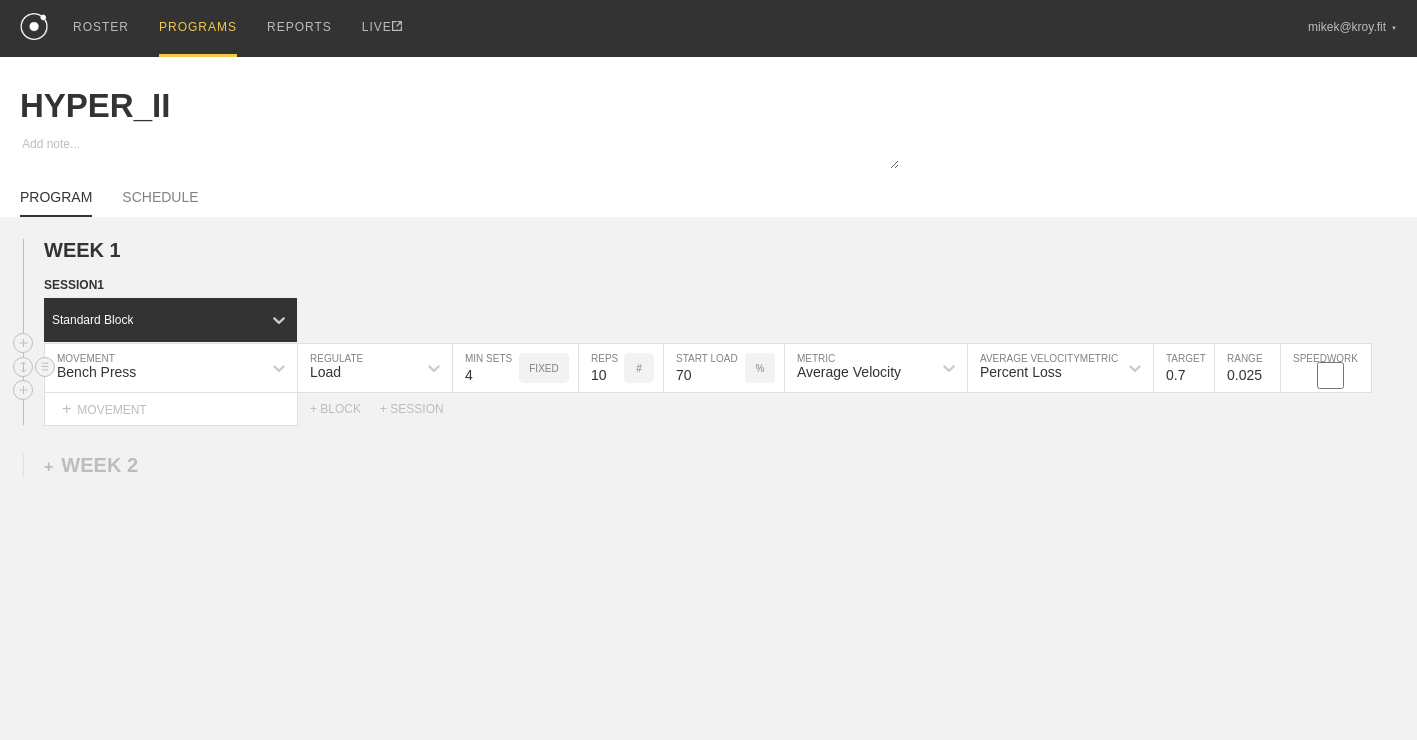 click on "0.7" at bounding box center [1184, 368] 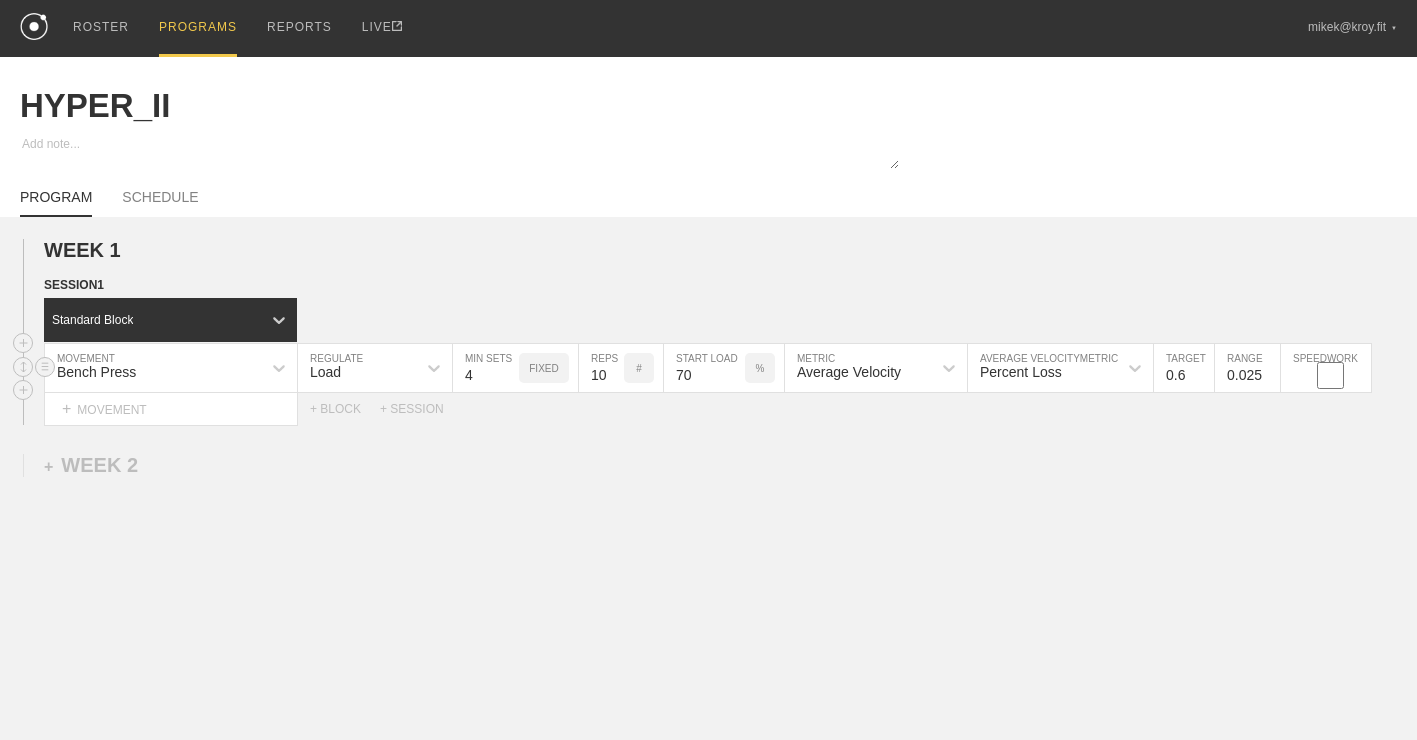 type on "0.6" 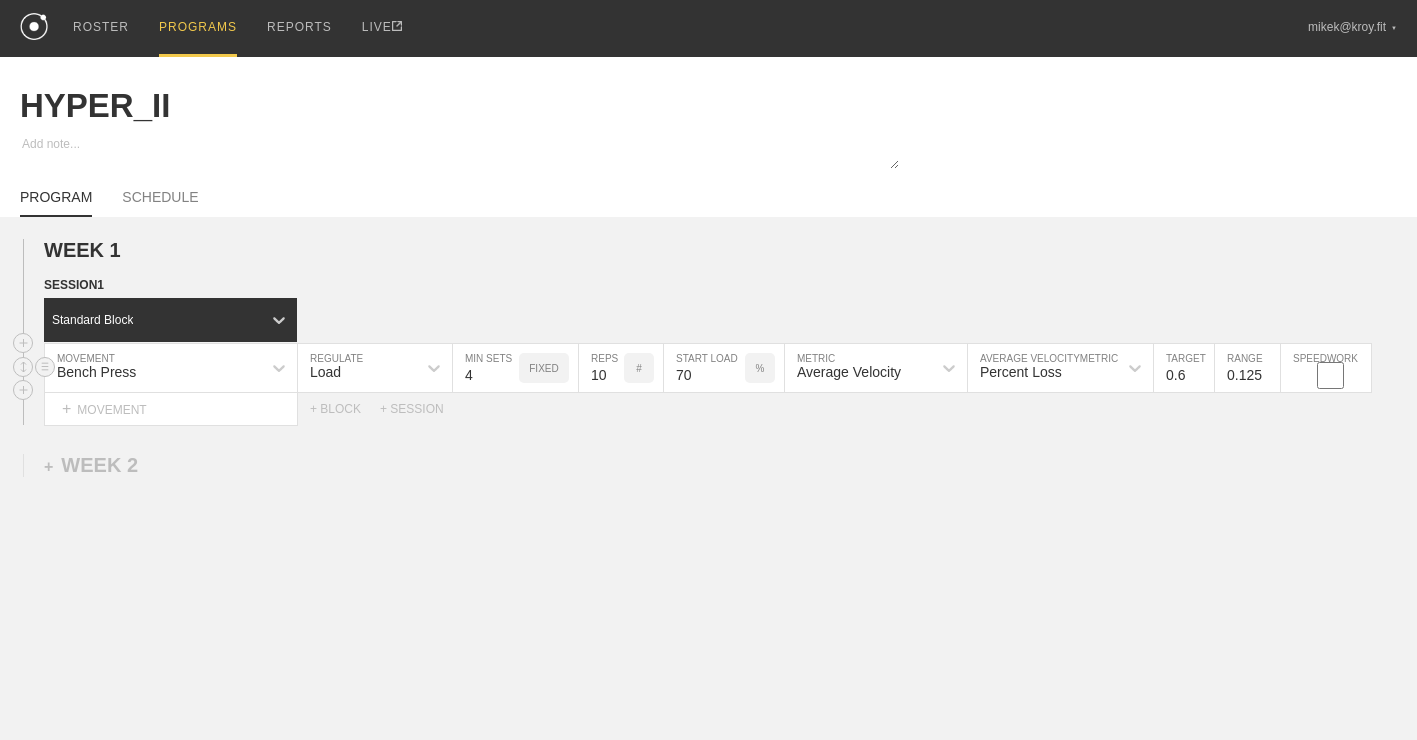 click on "0.125" at bounding box center (1247, 368) 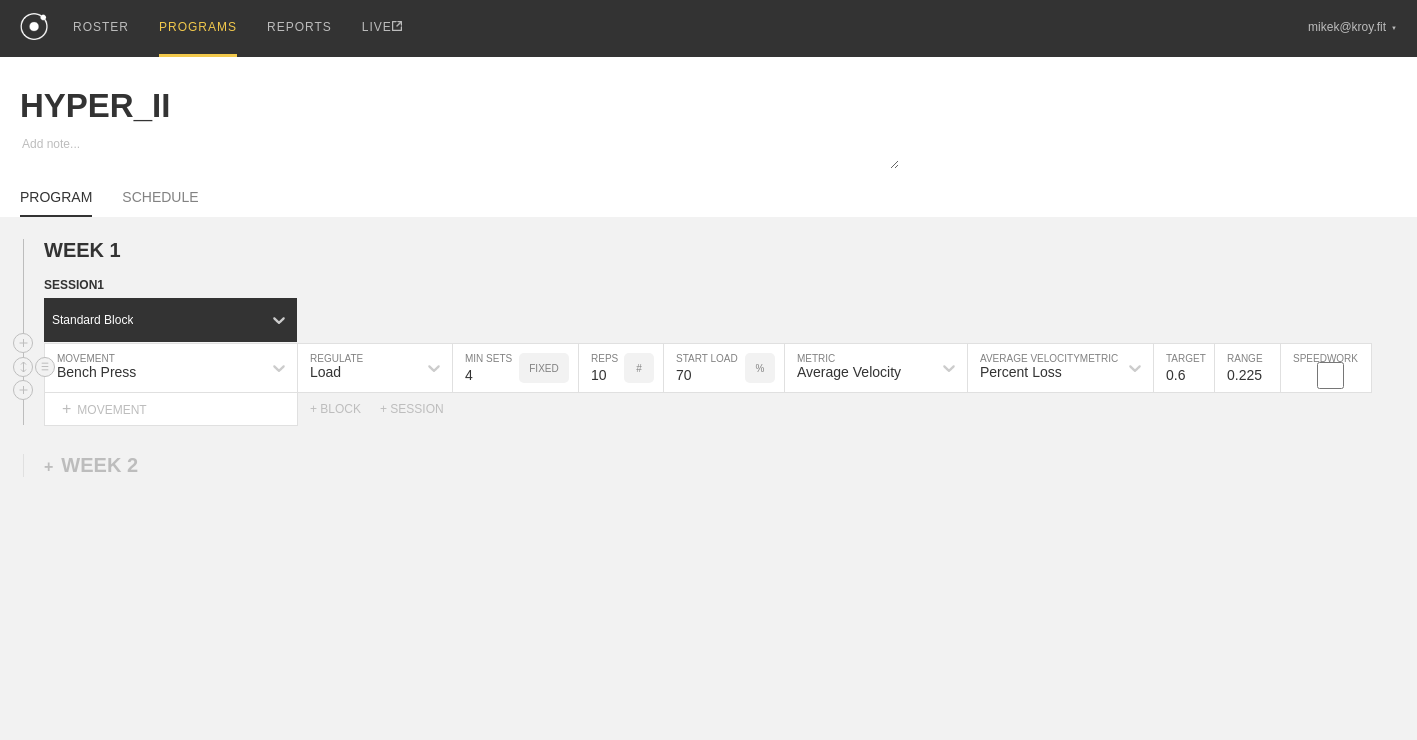 click on "0.225" at bounding box center [1247, 368] 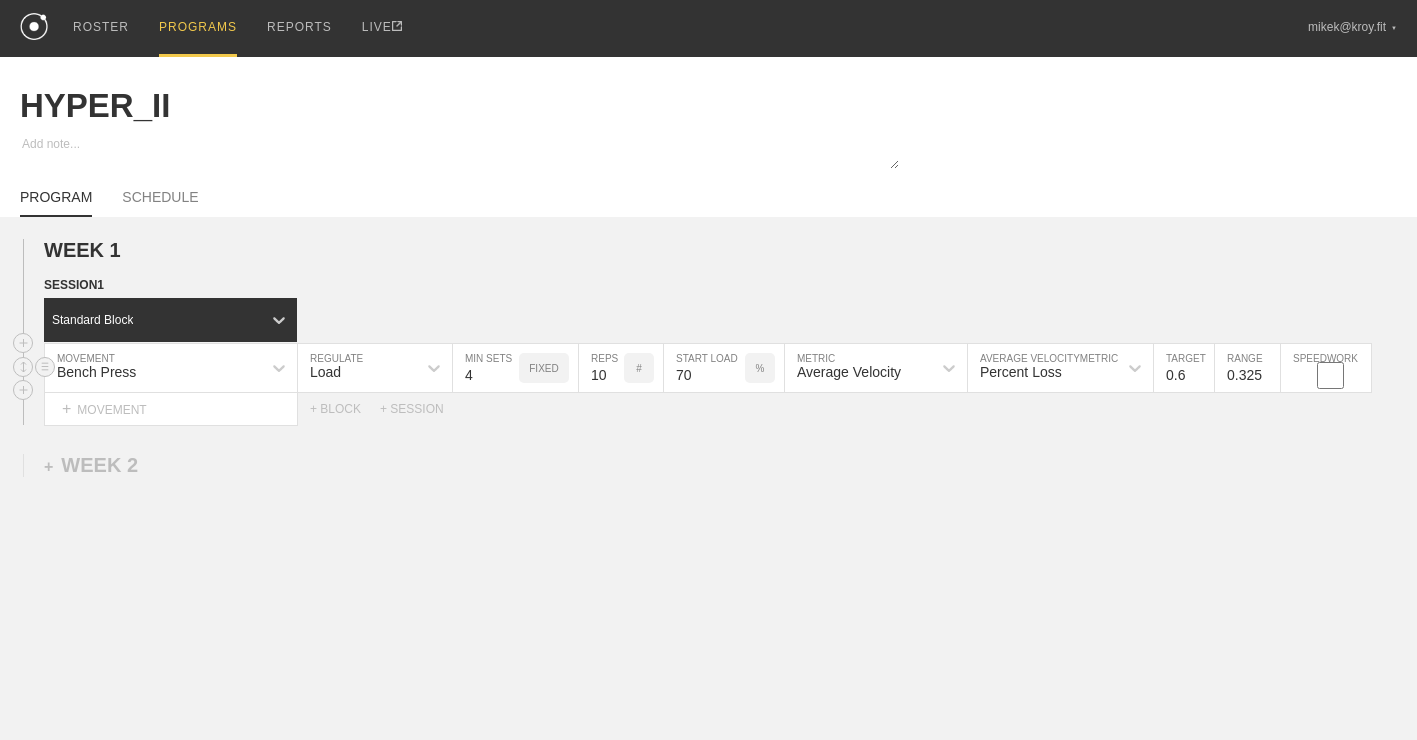 click on "0.325" at bounding box center [1247, 368] 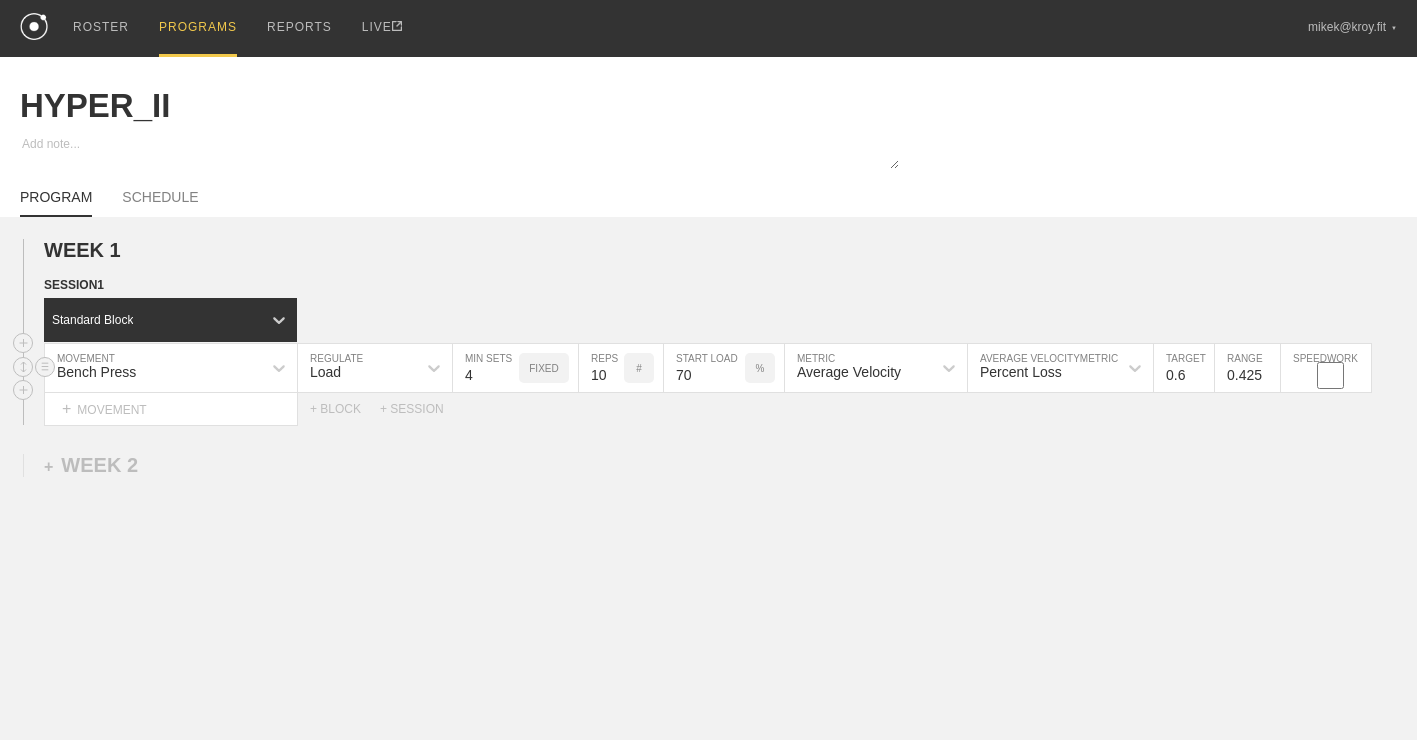 click on "0.425" at bounding box center (1247, 368) 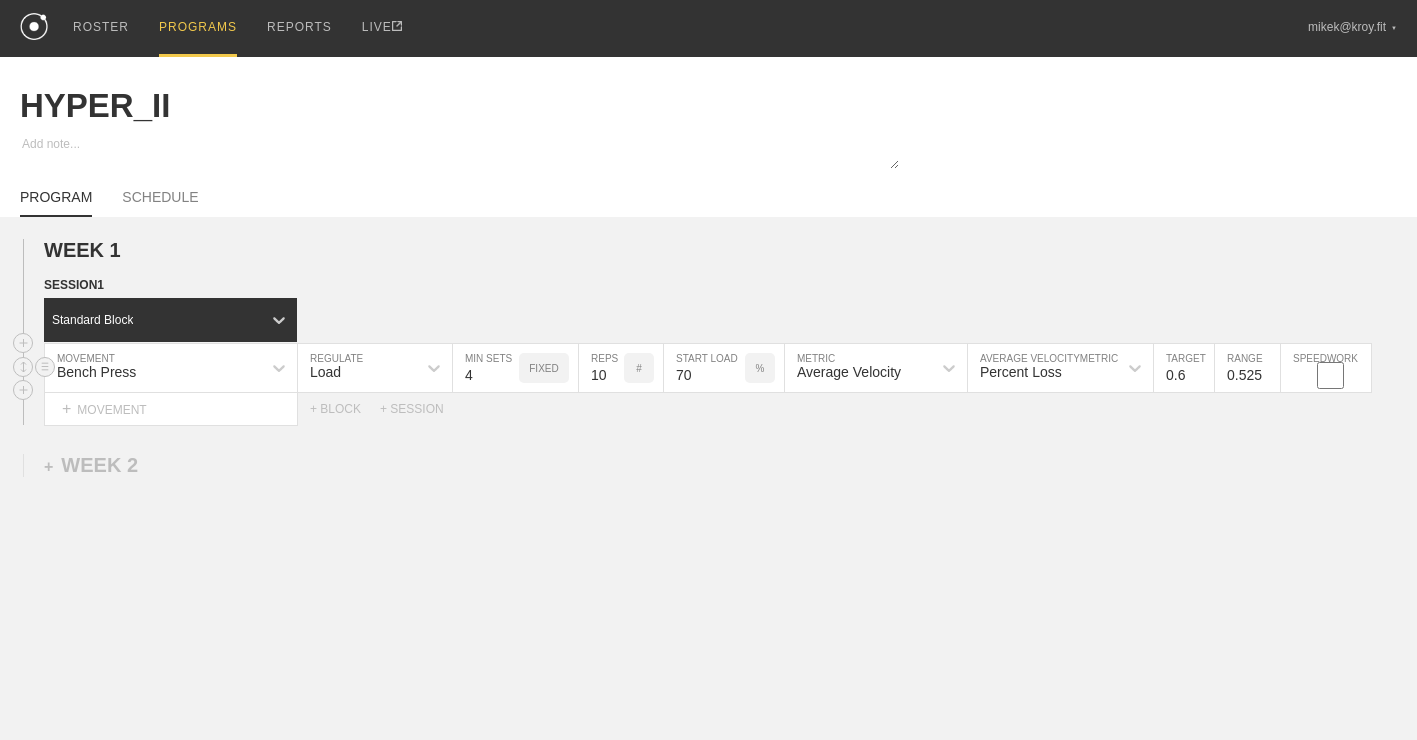type on "0.525" 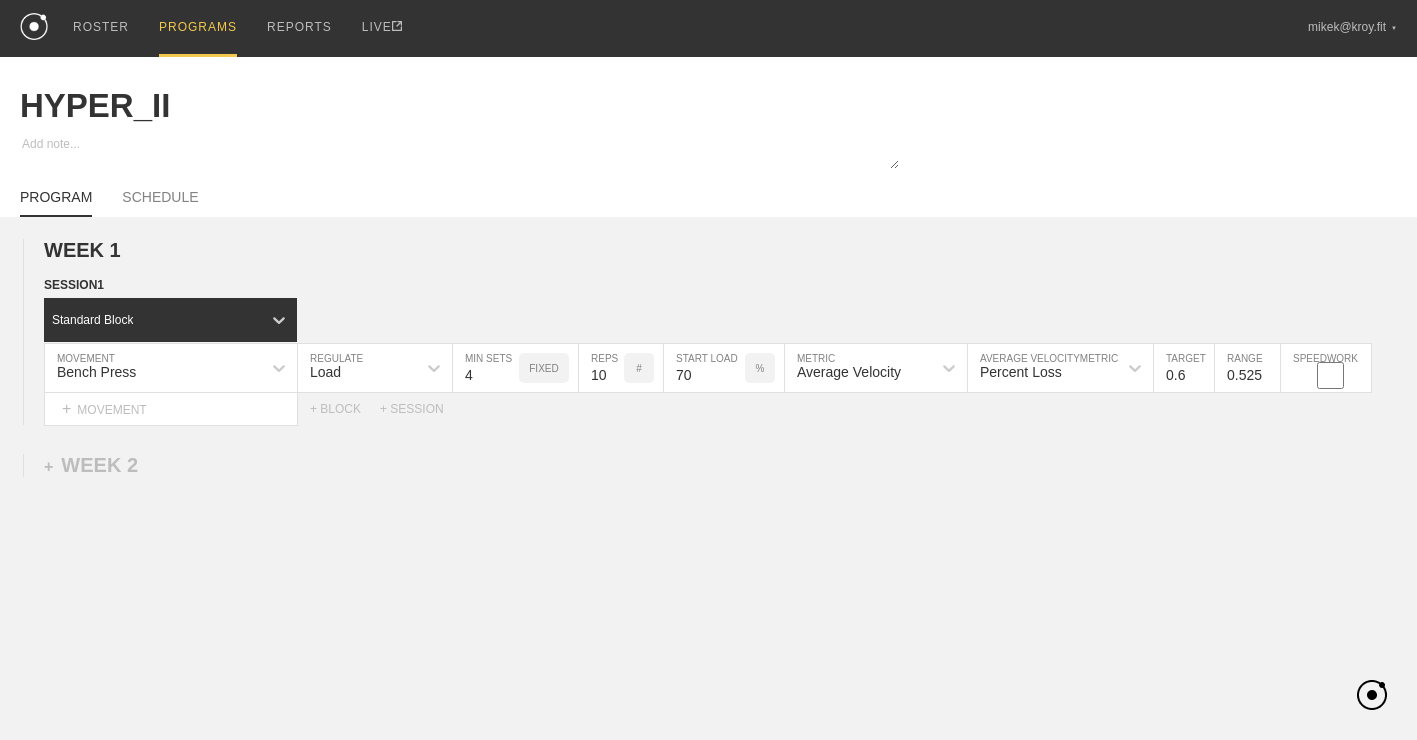 click on "WEEK   1   DUPLICATE DELETE SESSION  1   Standard Block DUPLICATE INSERT MOVEMENT AFTER DELETE Bench Press MOVEMENT Load REGULATE 4 MIN SETS FIXED 10 REPS # 70 START LOAD % Average Velocity METRIC Percent Loss AVERAGE VELOCITY  METRIC 0.6 TARGET RANGE 0.525 SPEEDWORK DUPLICATE INSERT BEFORE INSERT AFTER DELETE Select... MOVEMENT +  MOVEMENT + BLOCK + SESSION DUPLICATE DELETE + WEEK   2" at bounding box center (708, 497) 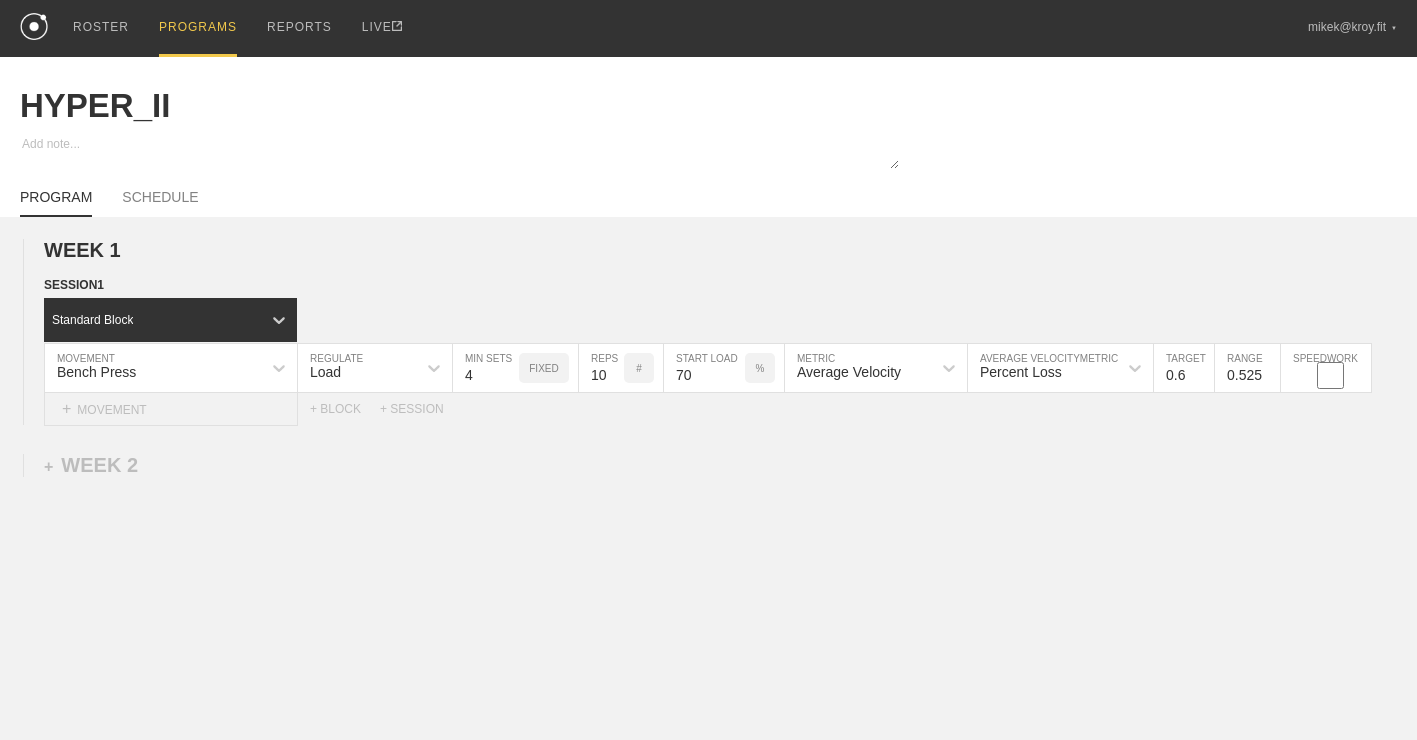 click on "+  MOVEMENT" at bounding box center (171, 409) 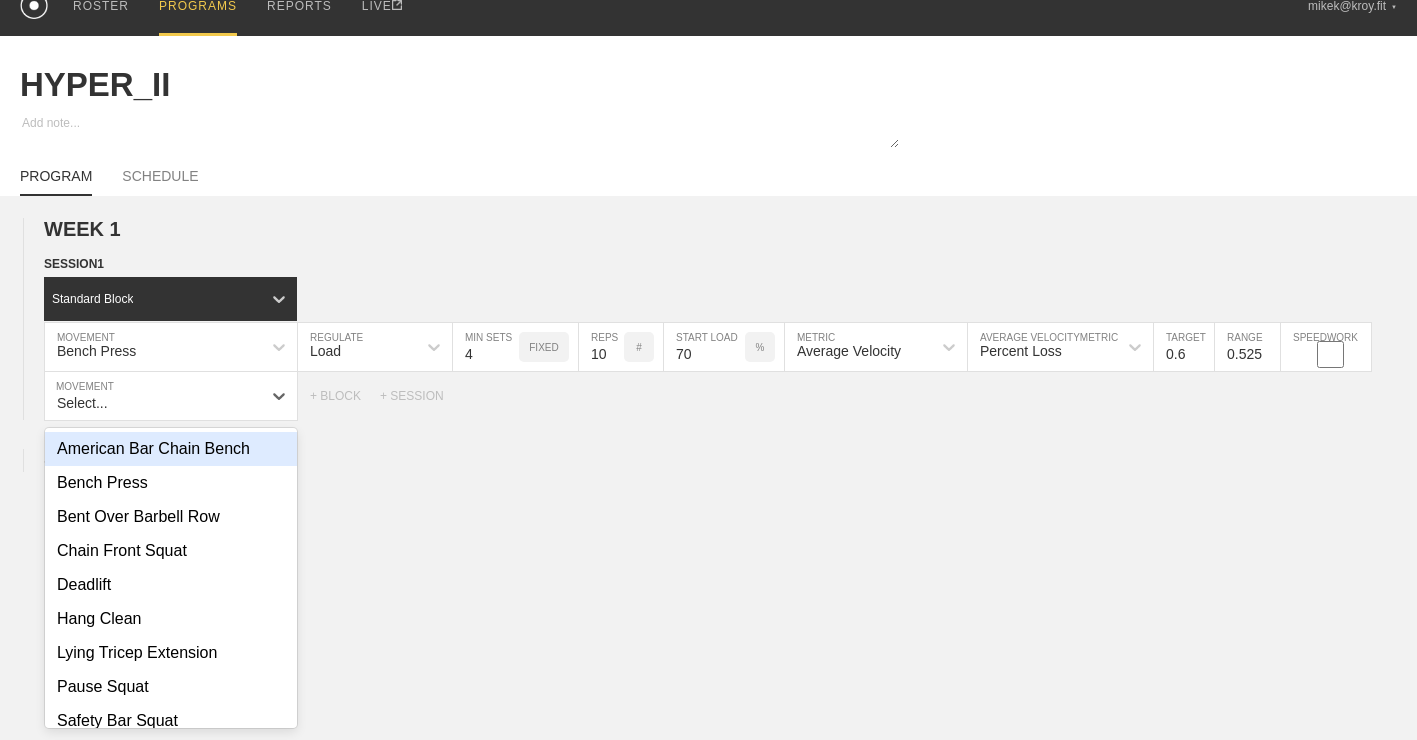 scroll, scrollTop: 22, scrollLeft: 0, axis: vertical 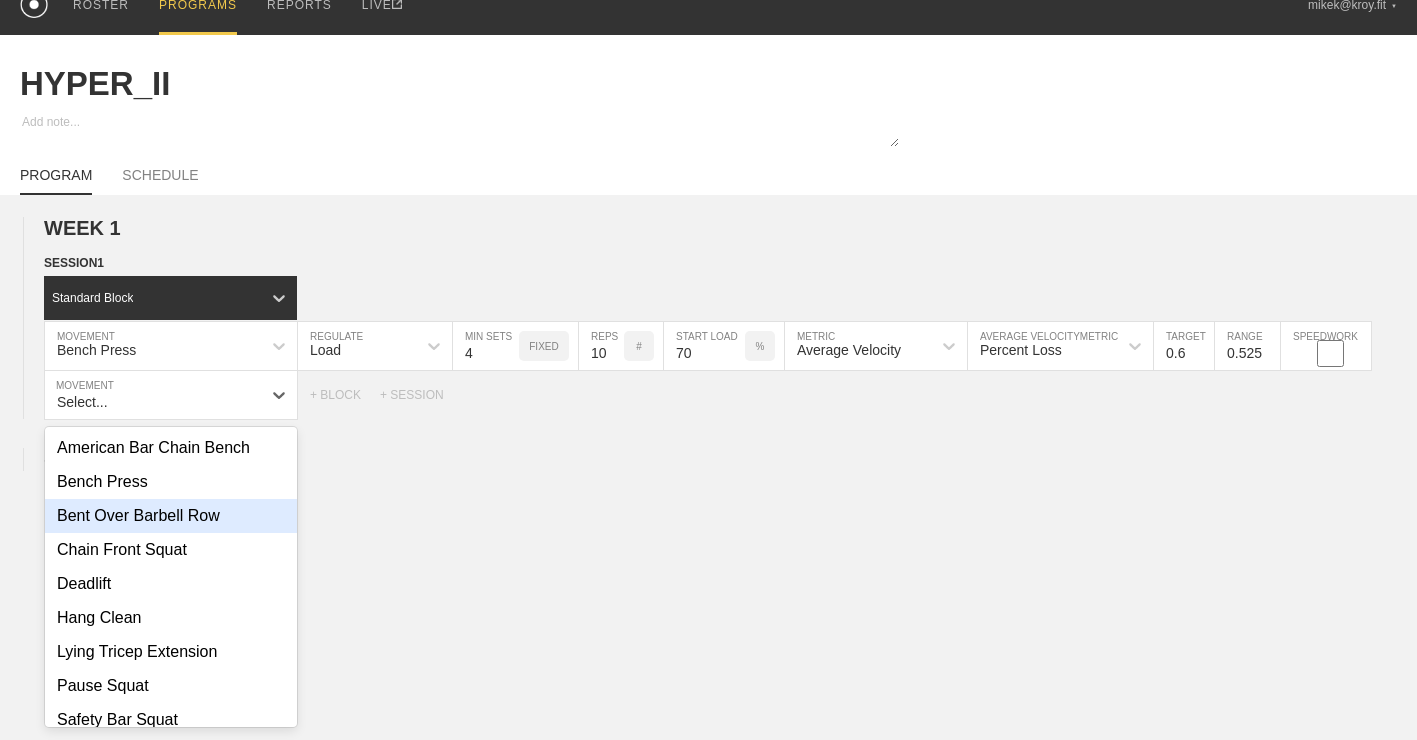click on "Bent Over Barbell Row" at bounding box center (171, 516) 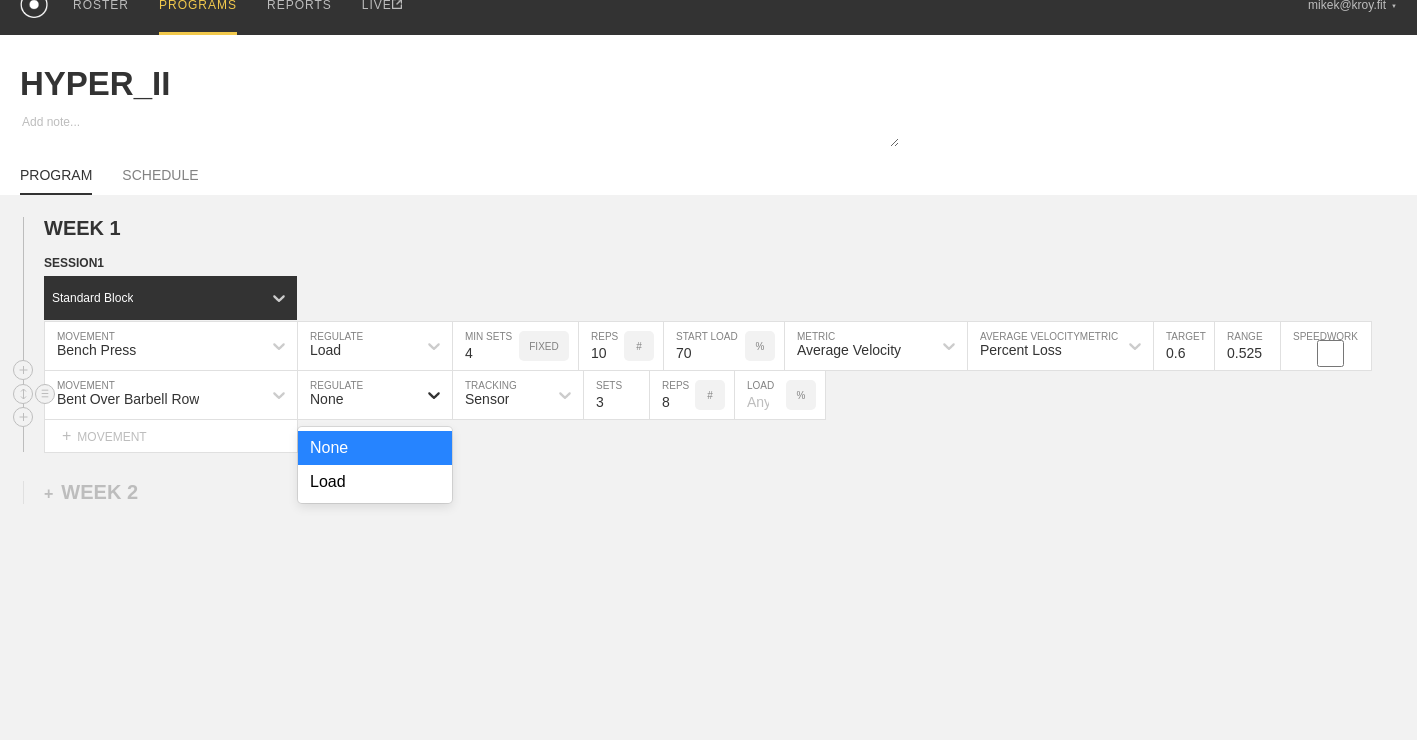 click at bounding box center (434, 395) 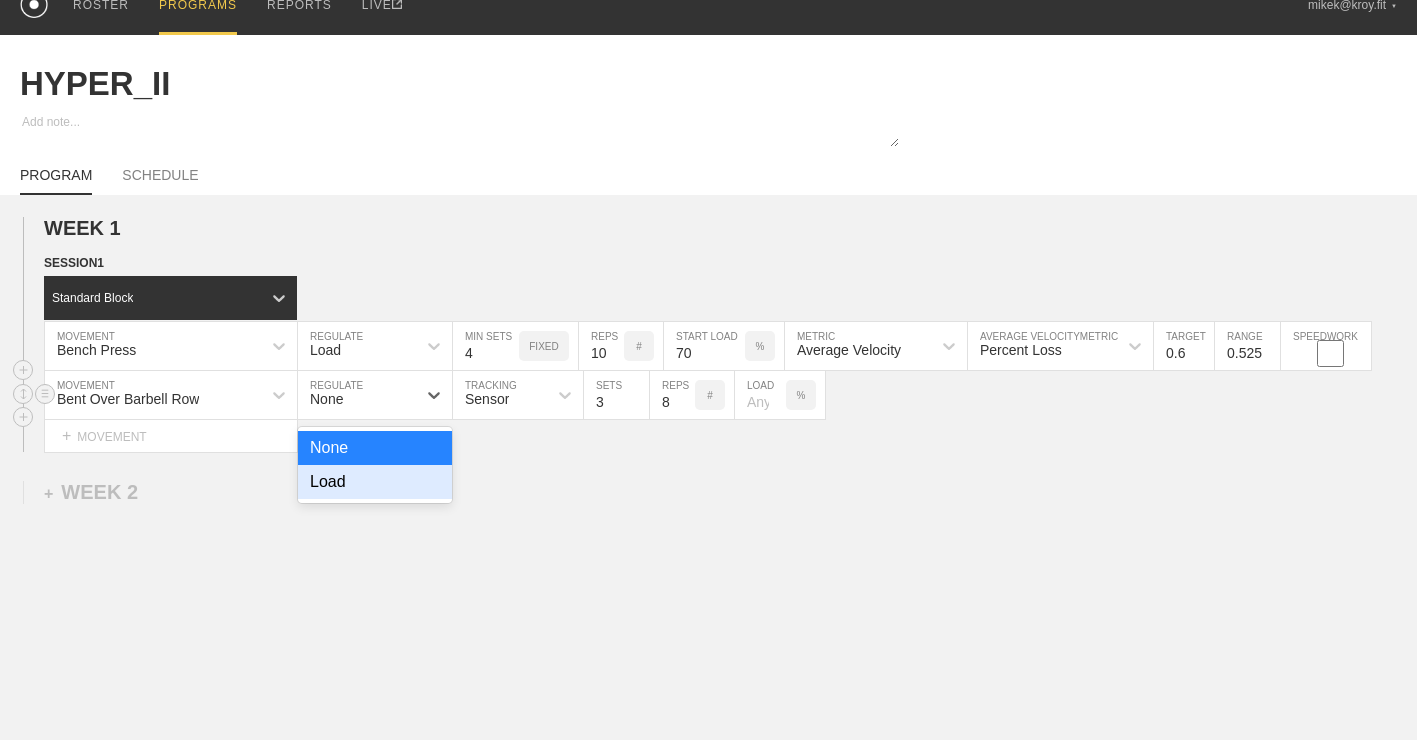 click on "Load" at bounding box center (375, 482) 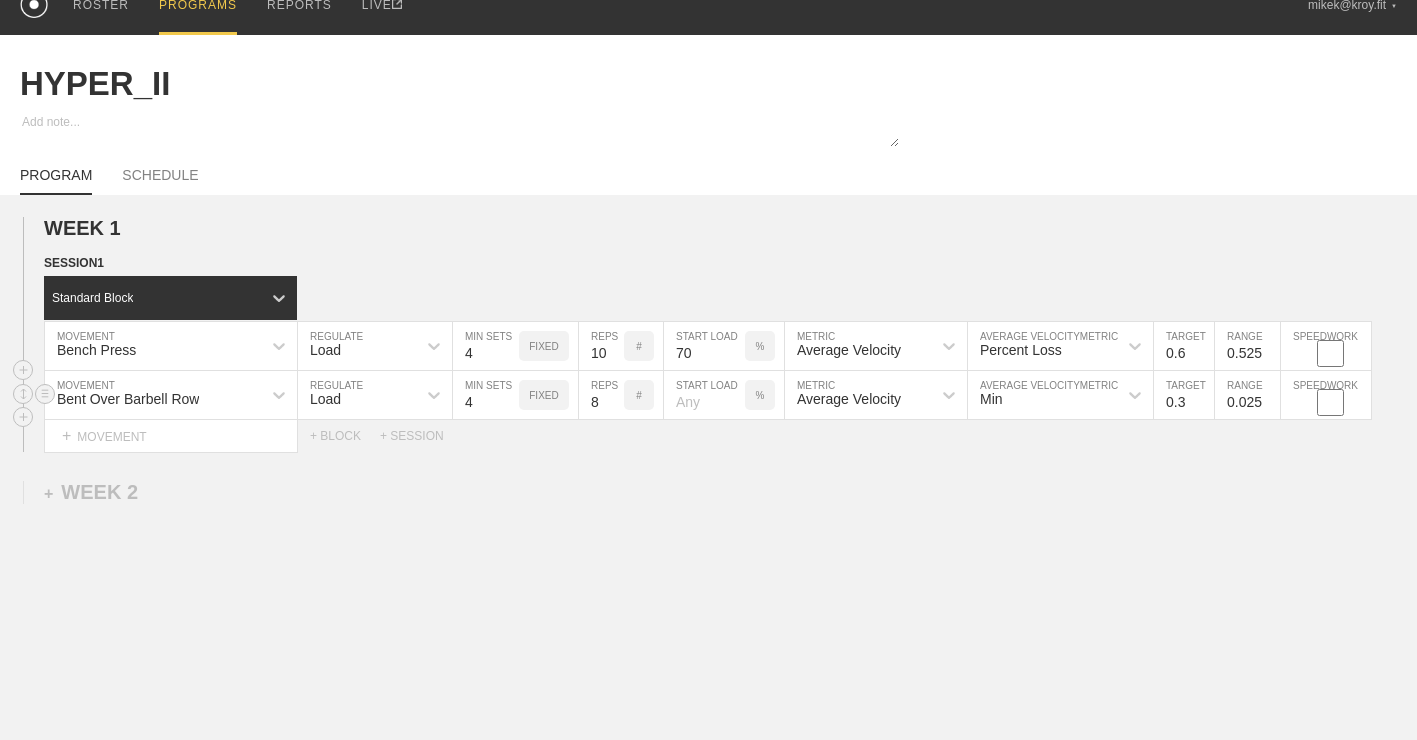 type on "4" 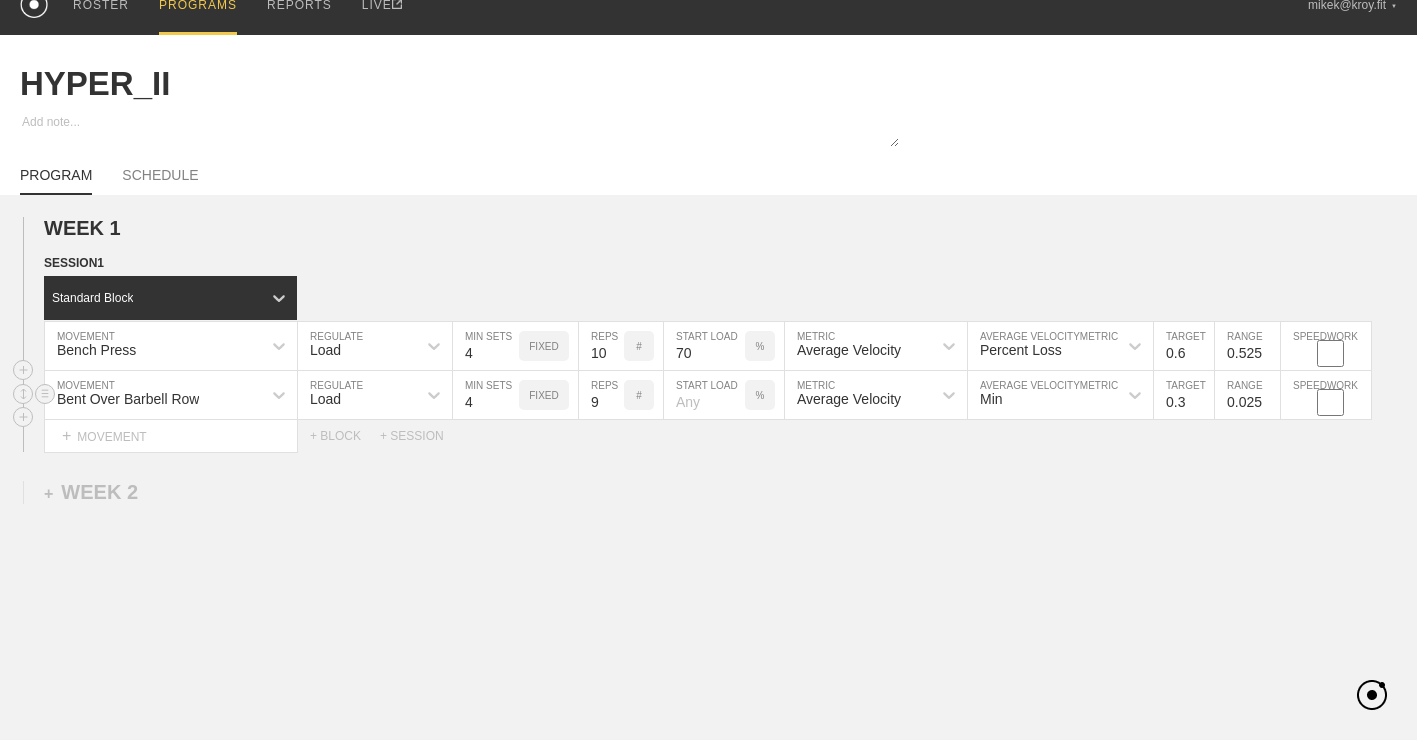 click on "9" at bounding box center (601, 395) 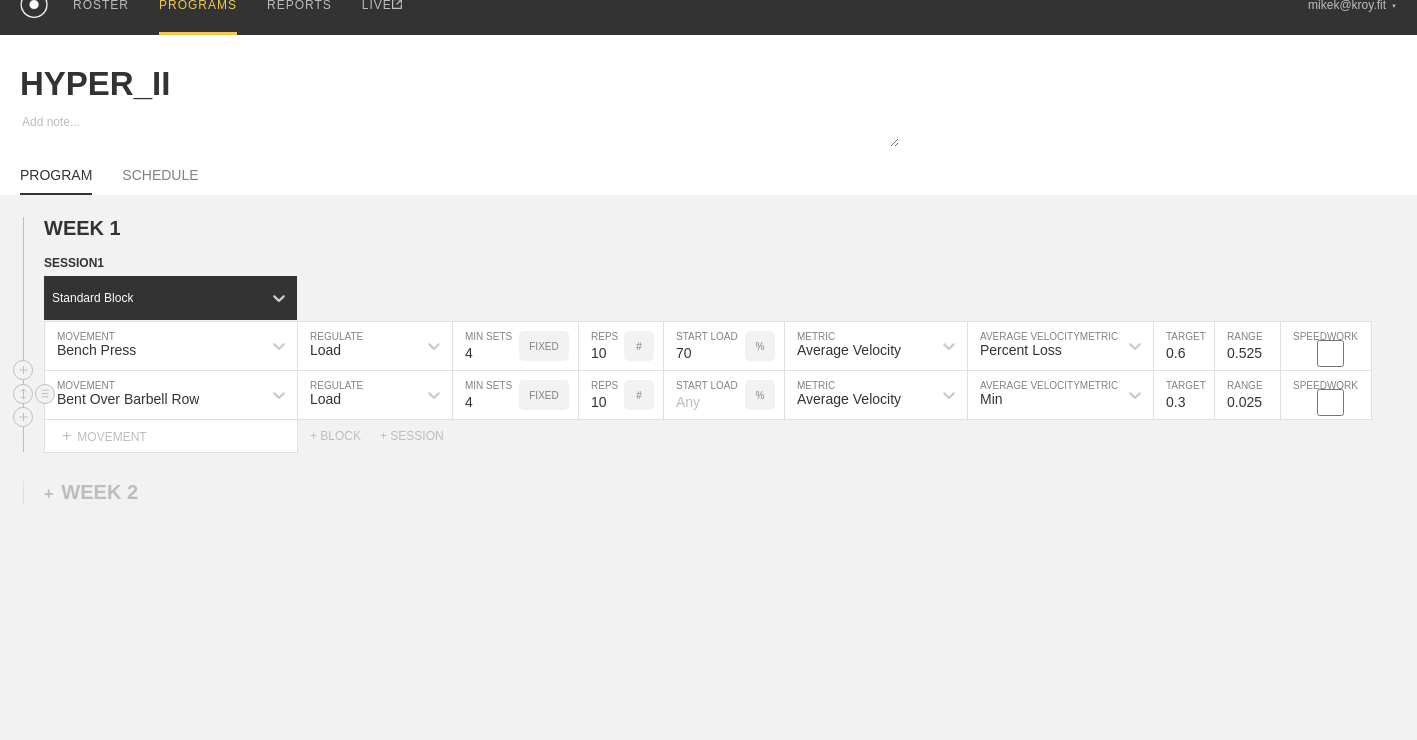 type on "10" 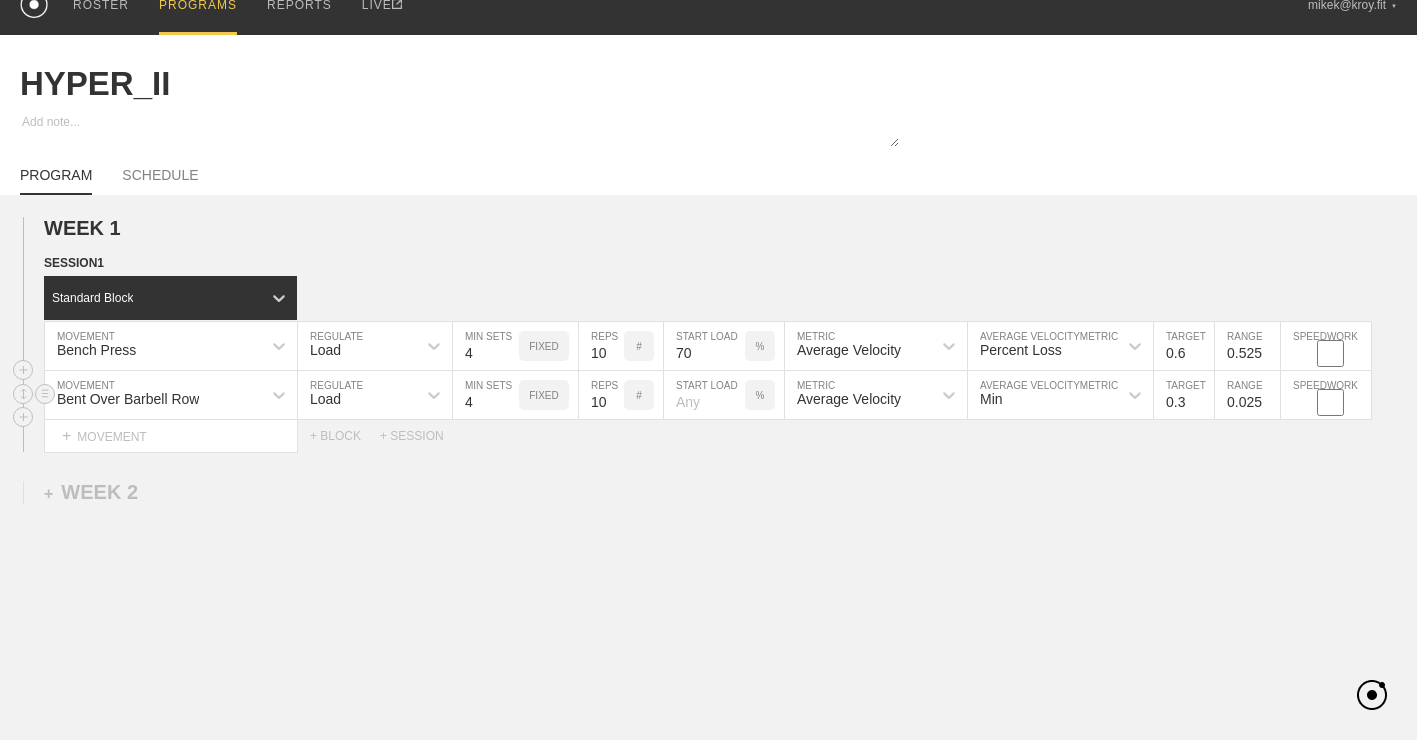 click at bounding box center [704, 395] 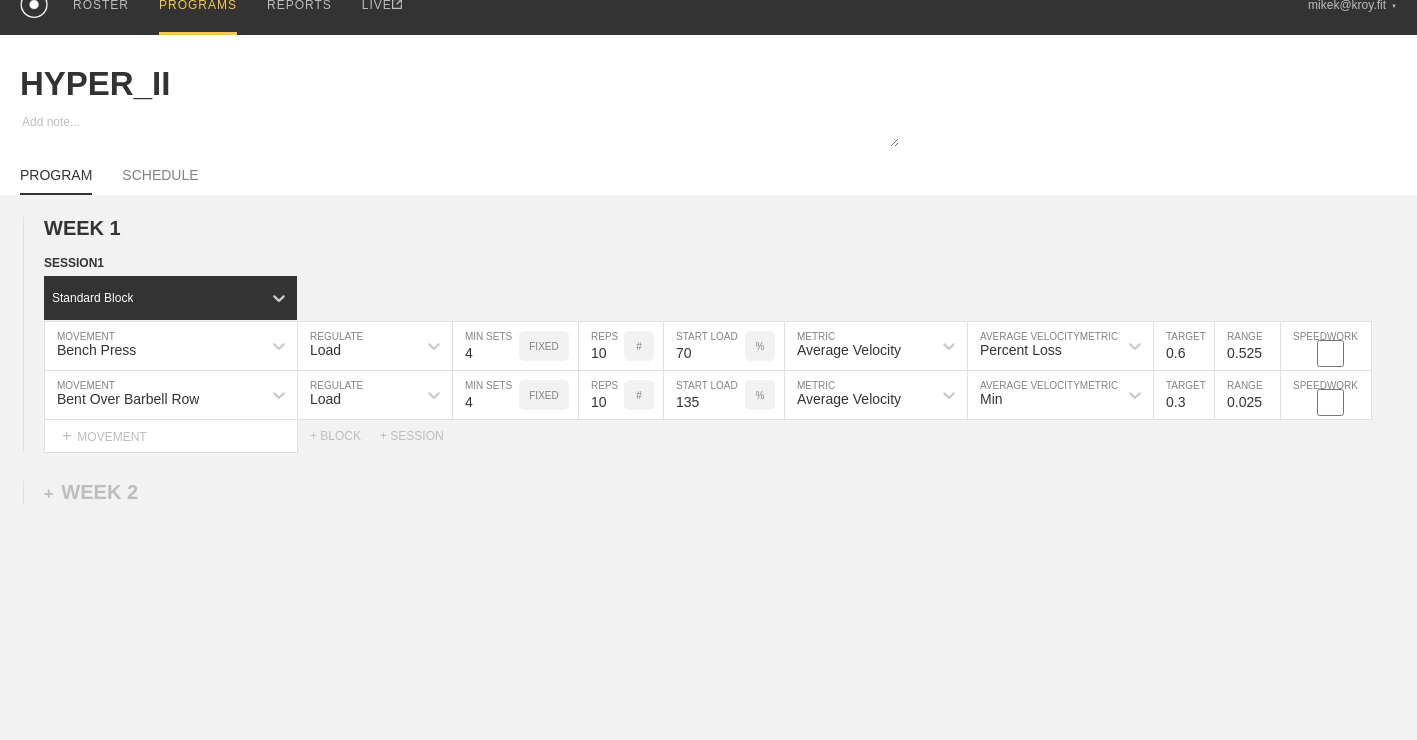 type on "135" 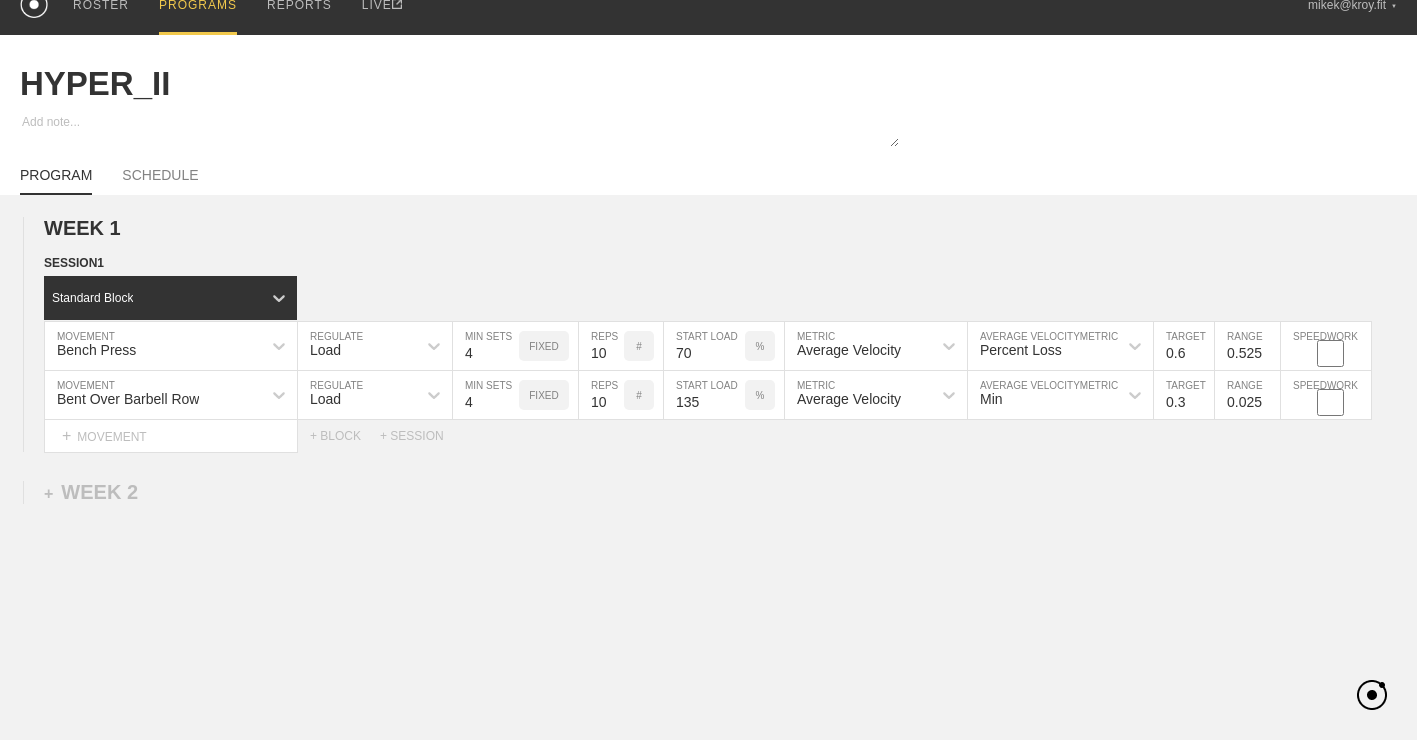 click on "WEEK   1   DUPLICATE DELETE SESSION  1   Standard Block DUPLICATE INSERT MOVEMENT AFTER DELETE Bench Press MOVEMENT Load REGULATE 4 MIN SETS FIXED 10 REPS # 70 START LOAD % Average Velocity METRIC Percent Loss AVERAGE VELOCITY  METRIC 0.6 TARGET RANGE 0.525 SPEEDWORK DUPLICATE INSERT BEFORE INSERT AFTER DELETE Bent Over Barbell Row MOVEMENT Load REGULATE 4 MIN SETS FIXED 10 REPS # 135 START LOAD % Average Velocity METRIC Min AVERAGE VELOCITY  METRIC 0.3 TARGET RANGE 0.025 SPEEDWORK DUPLICATE INSERT BEFORE INSERT AFTER DELETE Select... MOVEMENT +  MOVEMENT + BLOCK +SESSION DUPLICATE DELETE + WEEK   2" at bounding box center [708, 499] 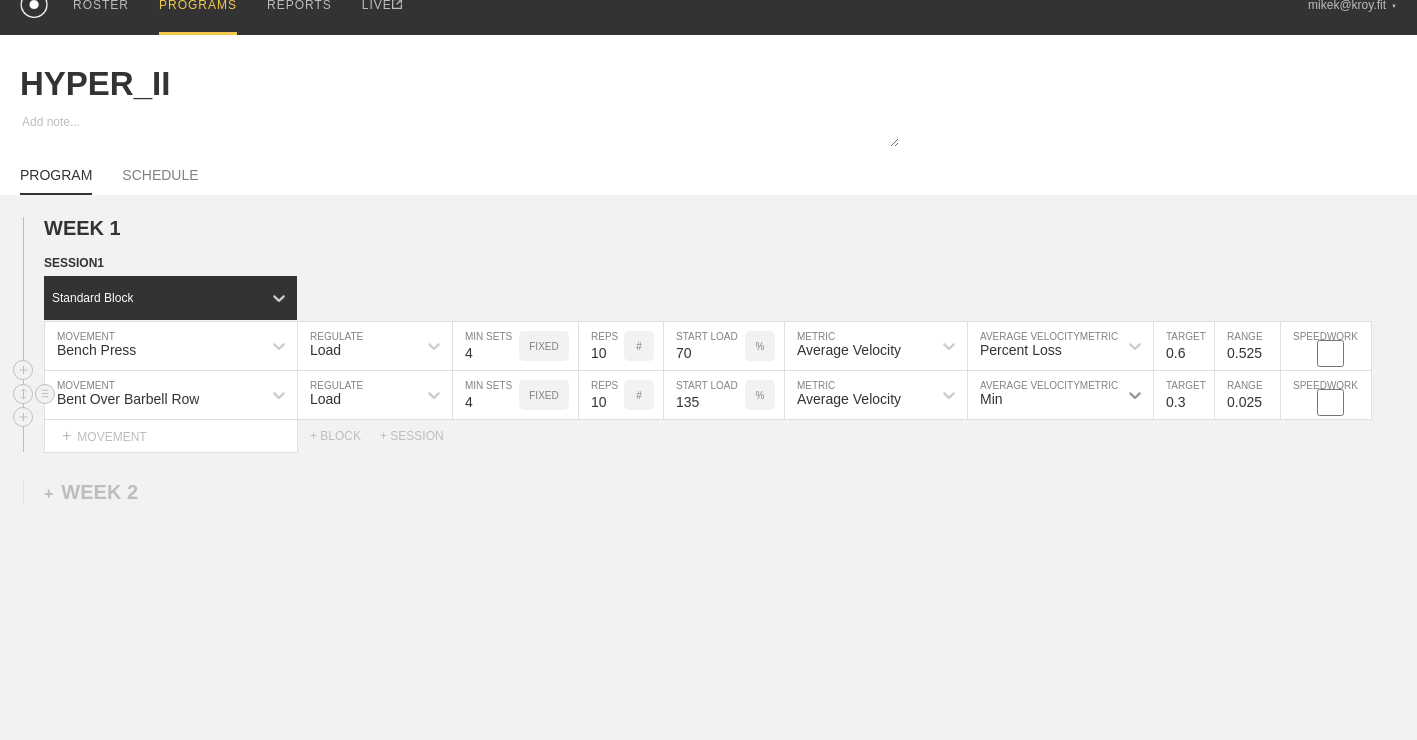 click 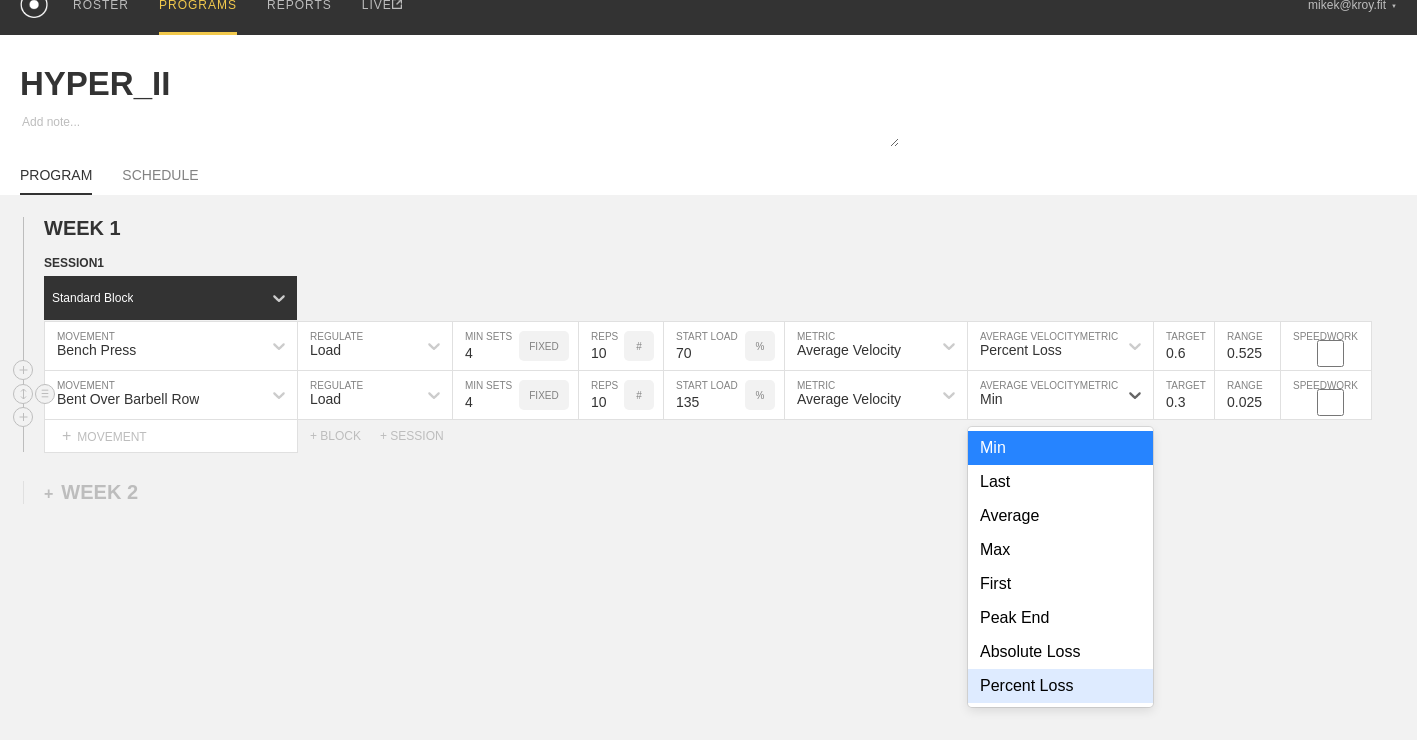 click on "Percent Loss" at bounding box center (1060, 686) 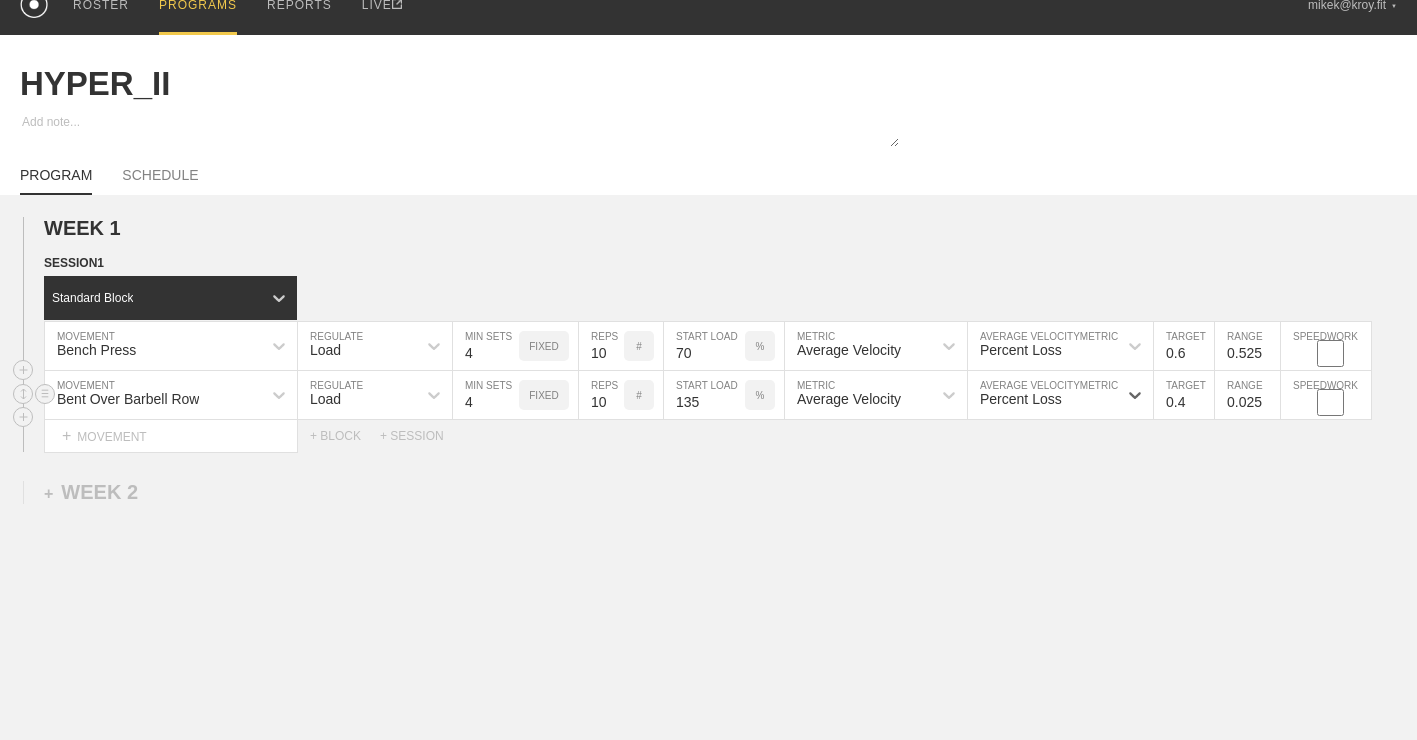 click on "0.4" at bounding box center (1184, 395) 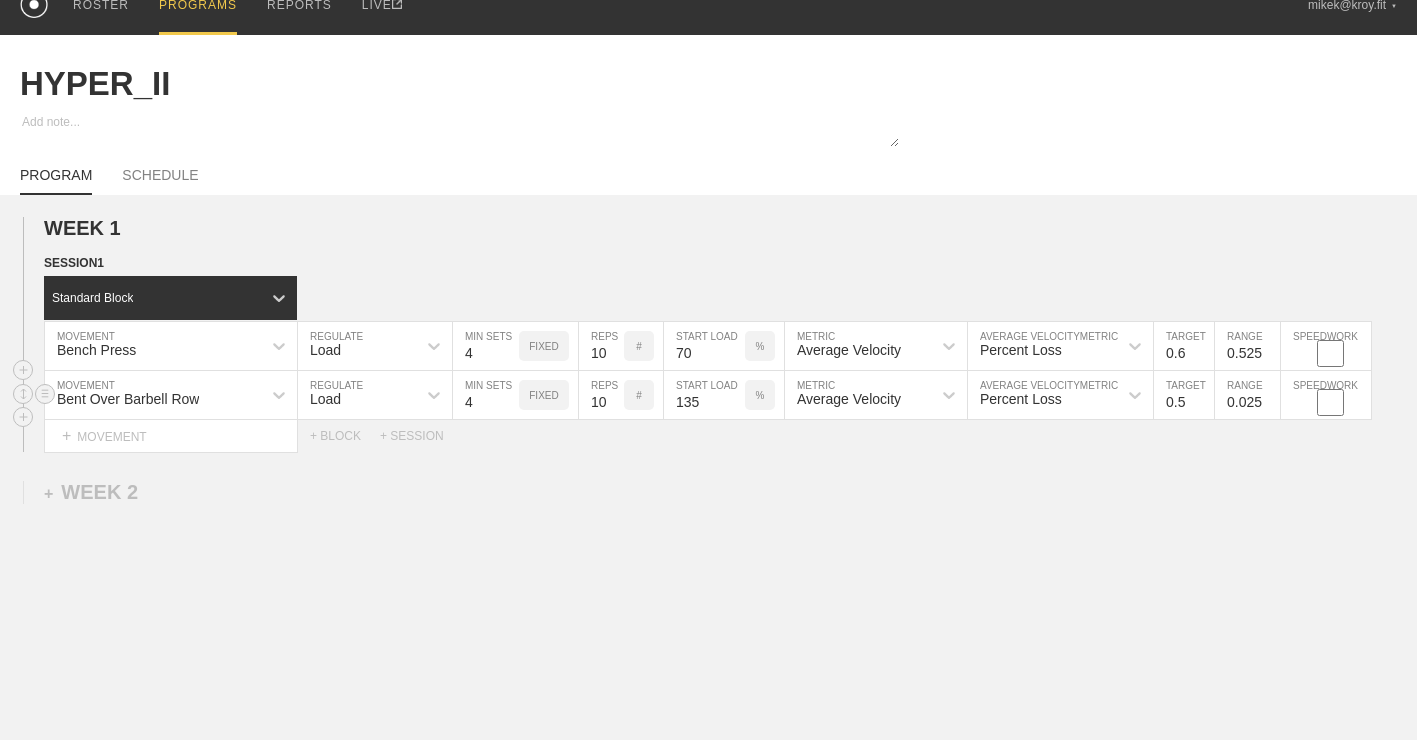 click on "0.5" at bounding box center (1184, 395) 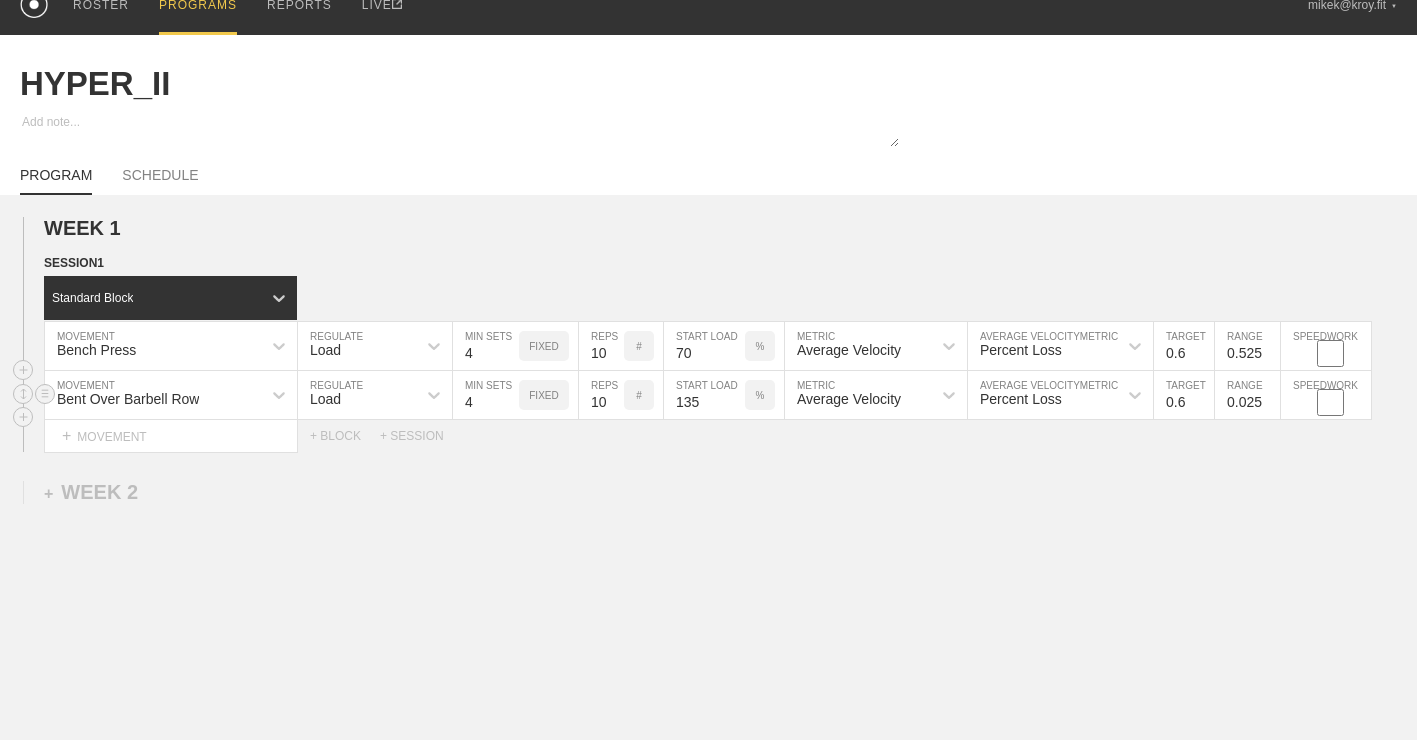 type on "0.6" 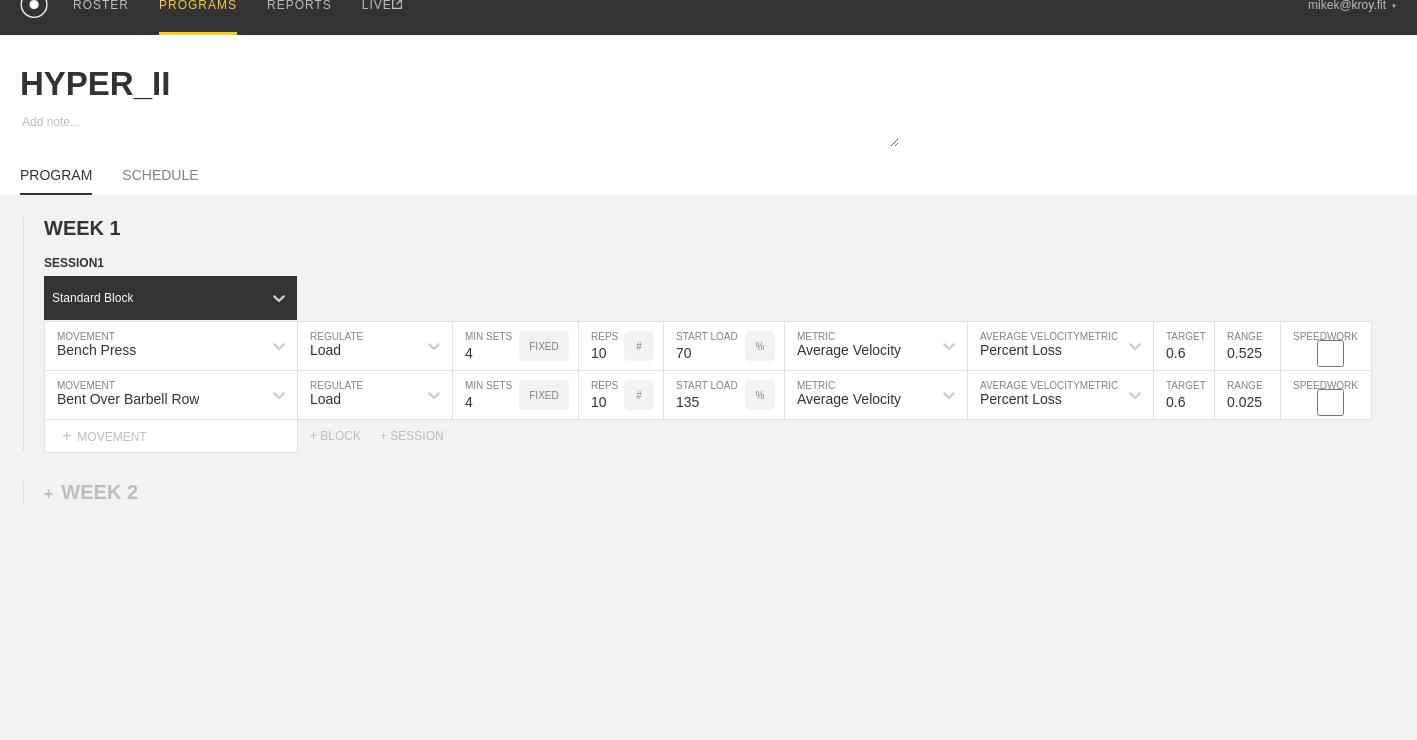 click on "WEEK   1   DUPLICATE DELETE SESSION  1   Standard Block DUPLICATE INSERT MOVEMENT AFTER DELETE Bench Press MOVEMENT Load REGULATE 4 MIN SETS FIXED 10 REPS # 70 START LOAD % Average Velocity METRIC Percent Loss AVERAGE VELOCITY  METRIC 0.6 TARGET RANGE 0.525 SPEEDWORK DUPLICATE INSERT BEFORE INSERT AFTER DELETE Bent Over Barbell Row MOVEMENT Load REGULATE 4 MIN SETS FIXED 10 REPS # 135 START LOAD % Average Velocity METRIC Percent Loss AVERAGE VELOCITY  METRIC 0.6 TARGET RANGE 0.025 SPEEDWORK DUPLICATE INSERT BEFORE INSERT AFTER DELETE Select... MOVEMENT +  MOVEMENT + BLOCK +SESSION DUPLICATE DELETE + WEEK   2" at bounding box center [708, 499] 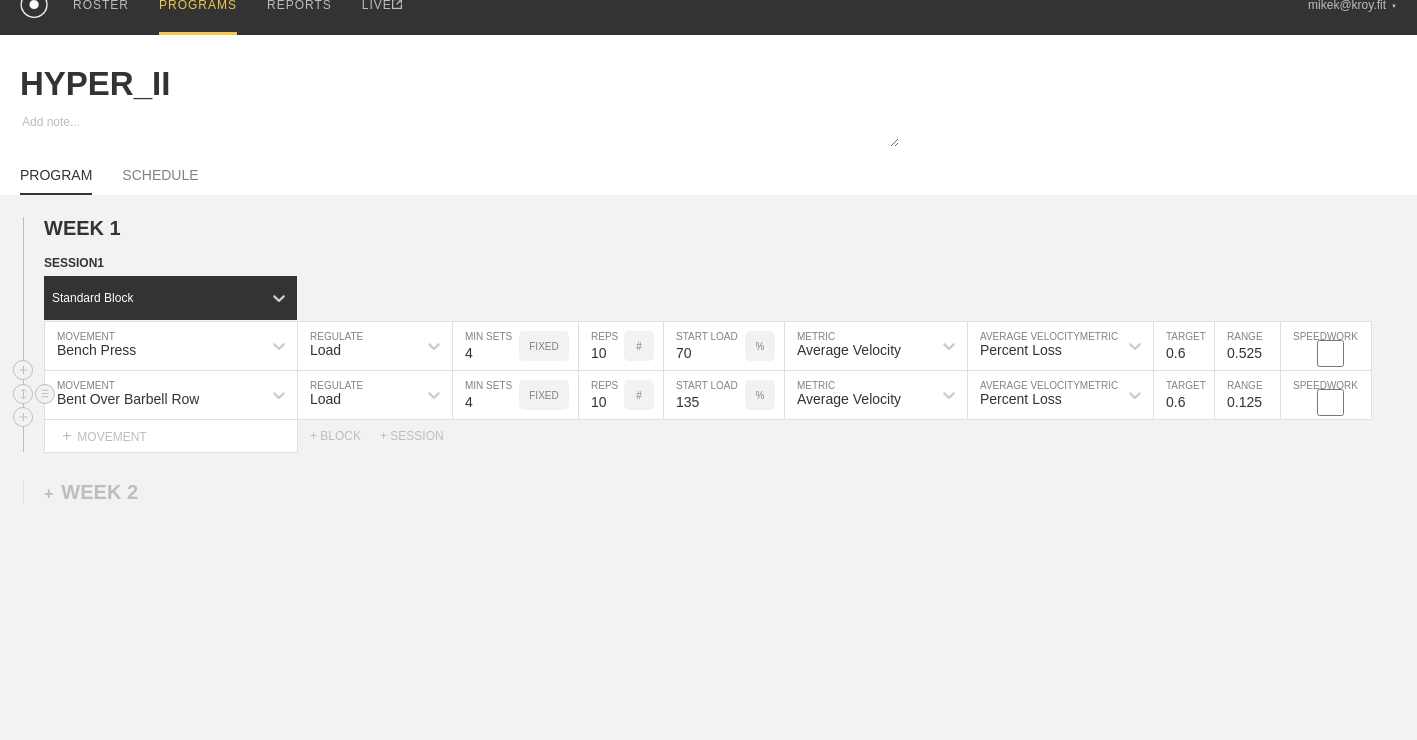 click on "0.125" at bounding box center [1247, 395] 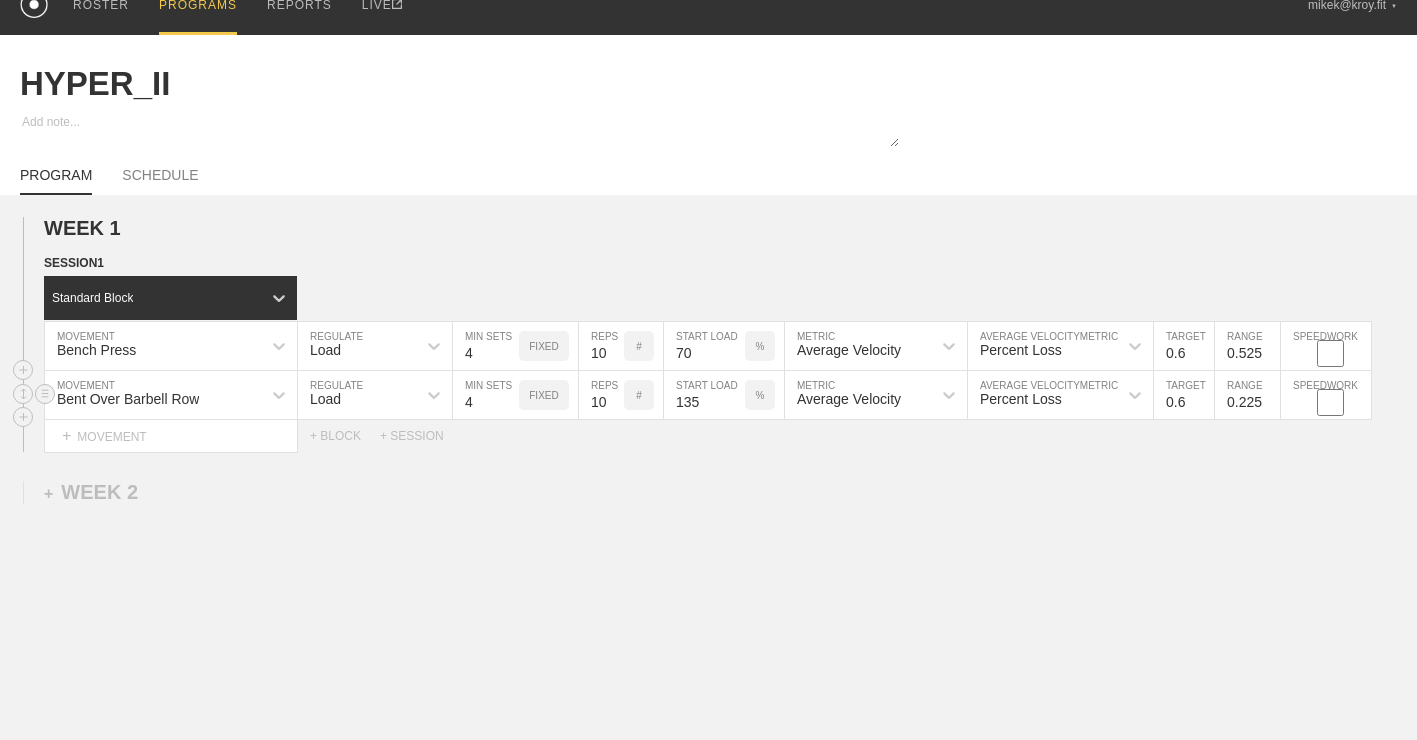 click on "0.225" at bounding box center [1247, 395] 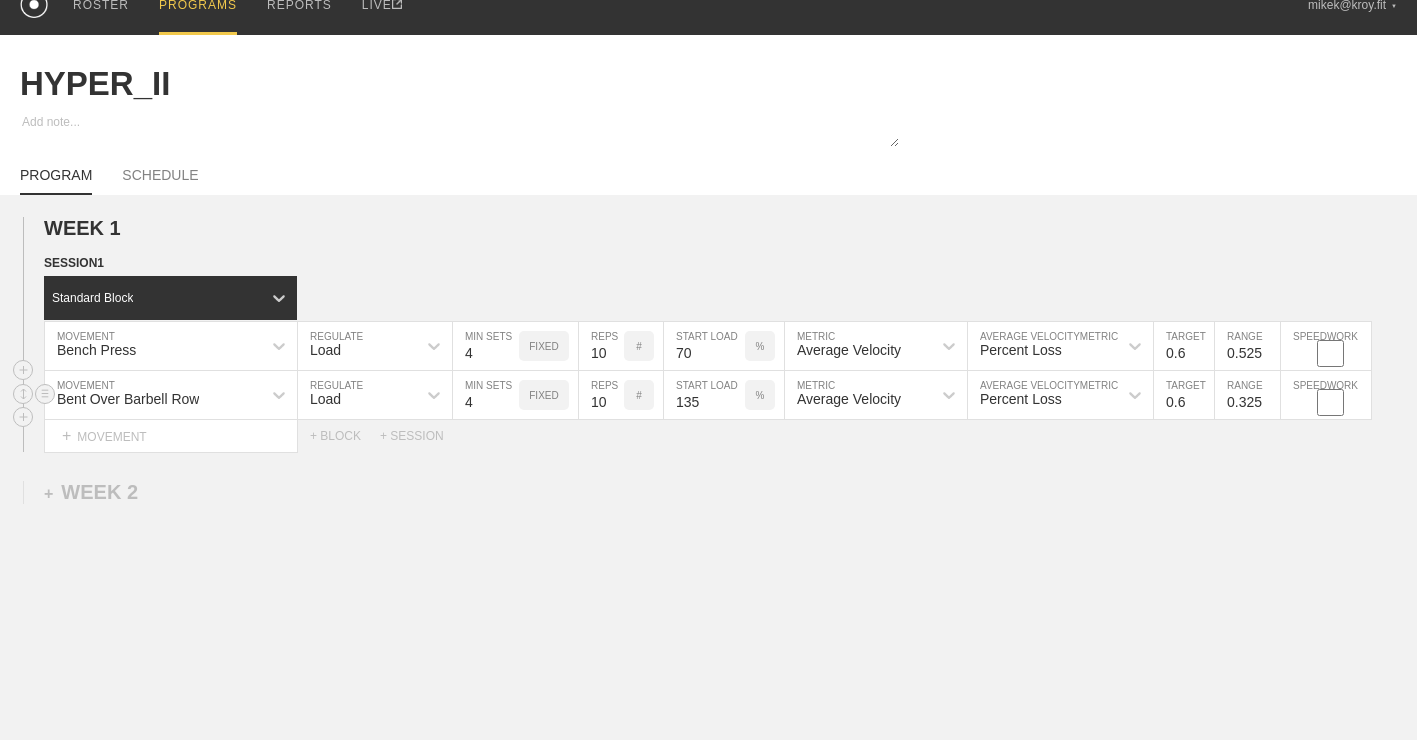 click on "0.325" at bounding box center [1247, 395] 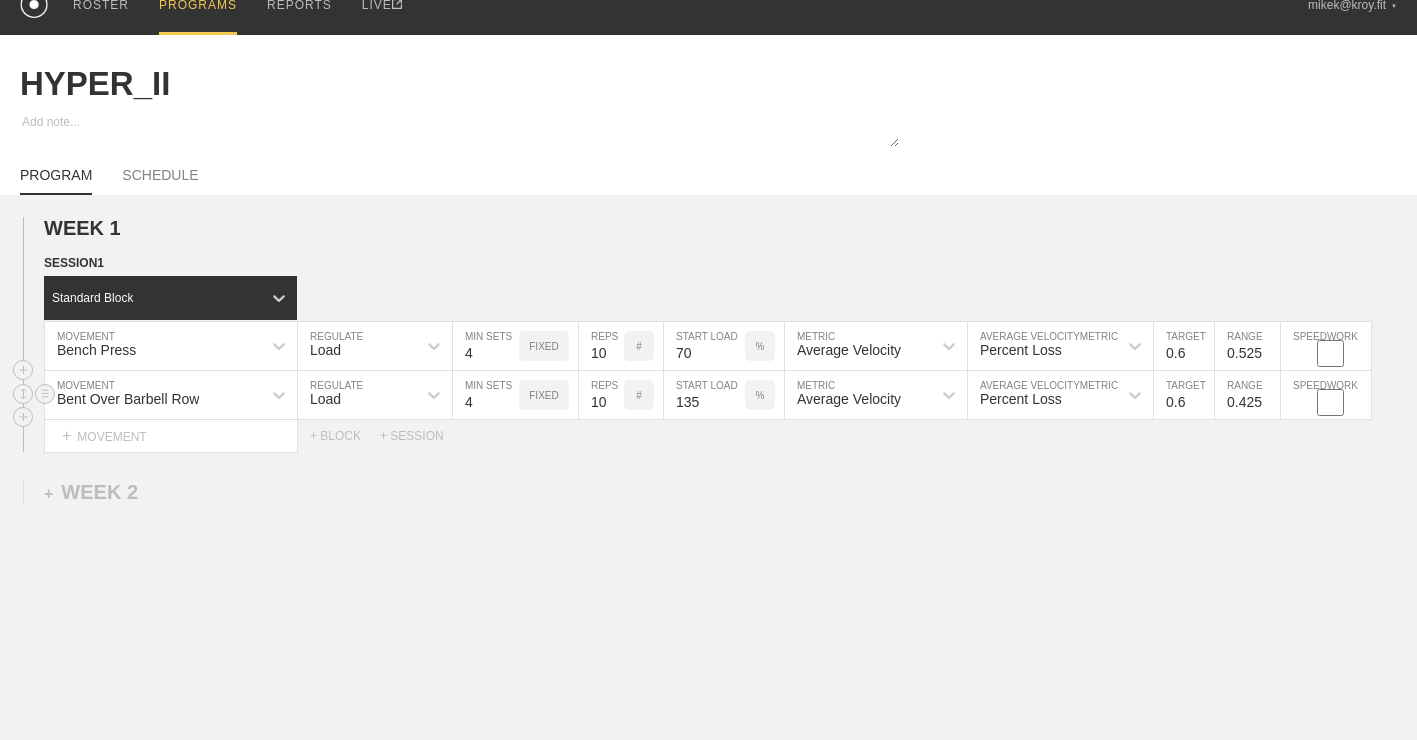click on "0.425" at bounding box center [1247, 395] 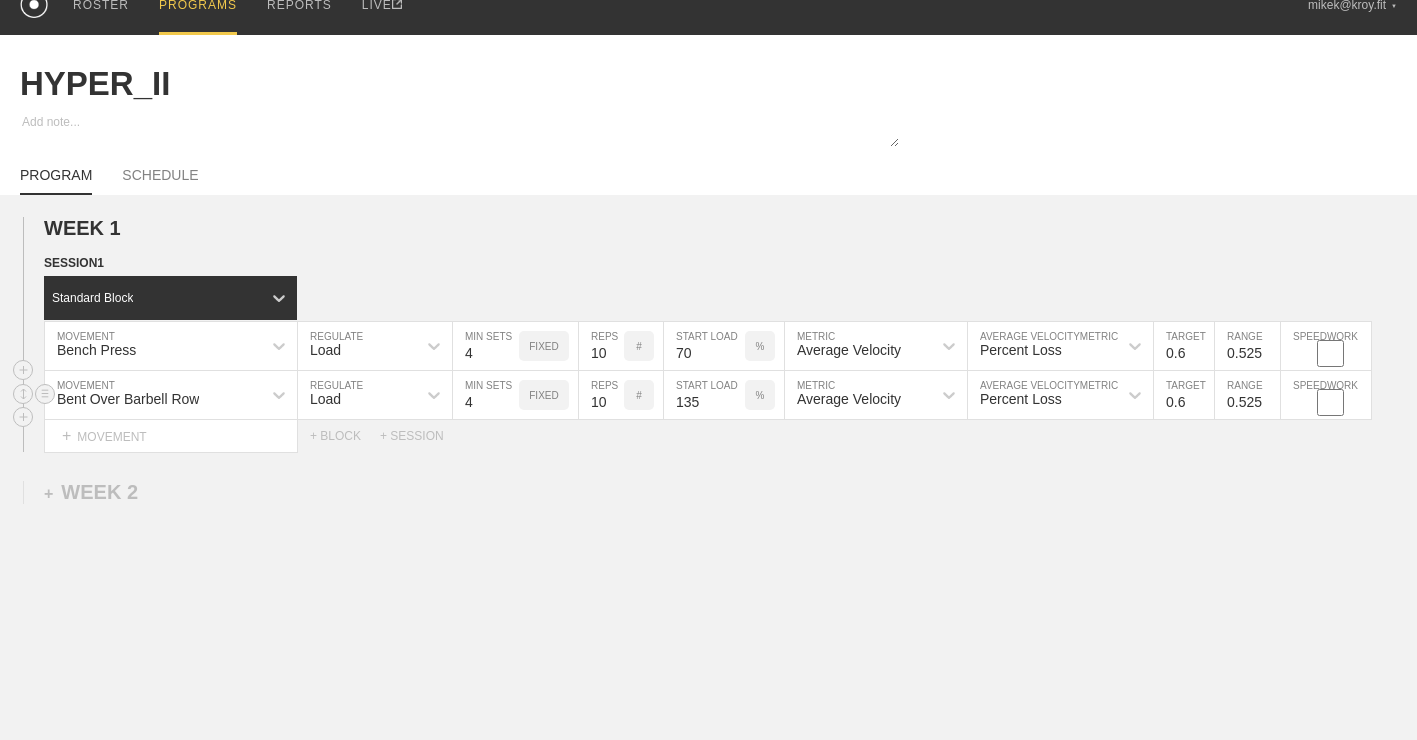 type on "0.525" 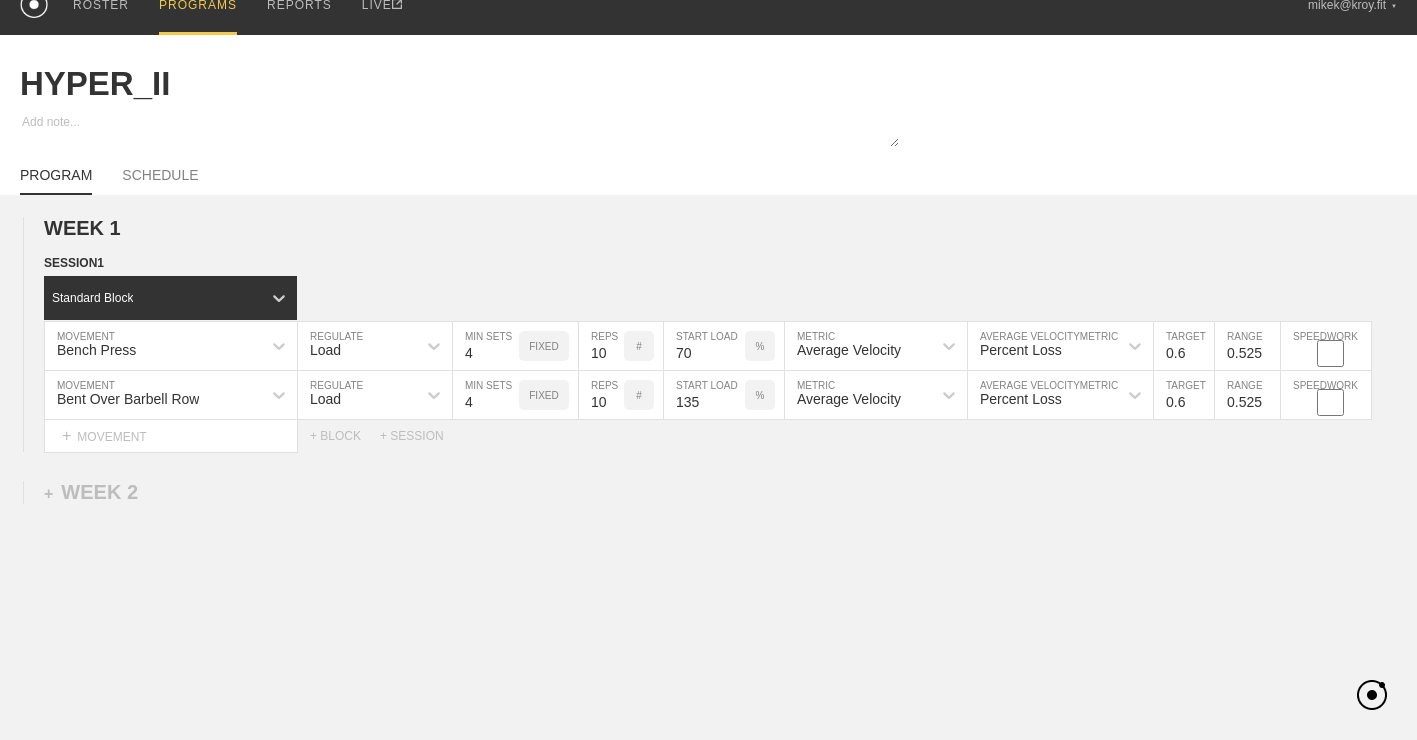 click on "WEEK   1   DUPLICATE DELETE SESSION  1   Standard Block DUPLICATE INSERT MOVEMENT AFTER DELETE Bench Press MOVEMENT Load REGULATE 4 MIN SETS FIXED 10 REPS # 70 START LOAD % Average Velocity METRIC Percent Loss AVERAGE VELOCITY  METRIC 0.6 TARGET RANGE 0.525 SPEEDWORK DUPLICATE INSERT BEFORE INSERT AFTER DELETE Bent Over Barbell Row MOVEMENT Load REGULATE 4 MIN SETS FIXED 10 REPS # 135 START LOAD % Average Velocity METRIC Percent Loss AVERAGE VELOCITY  METRIC 0.6 TARGET RANGE 0.525 SPEEDWORK DUPLICATE INSERT BEFORE INSERT AFTER DELETE Select... MOVEMENT +  MOVEMENT + BLOCK +SESSION DUPLICATE DELETE + WEEK   2" at bounding box center (708, 499) 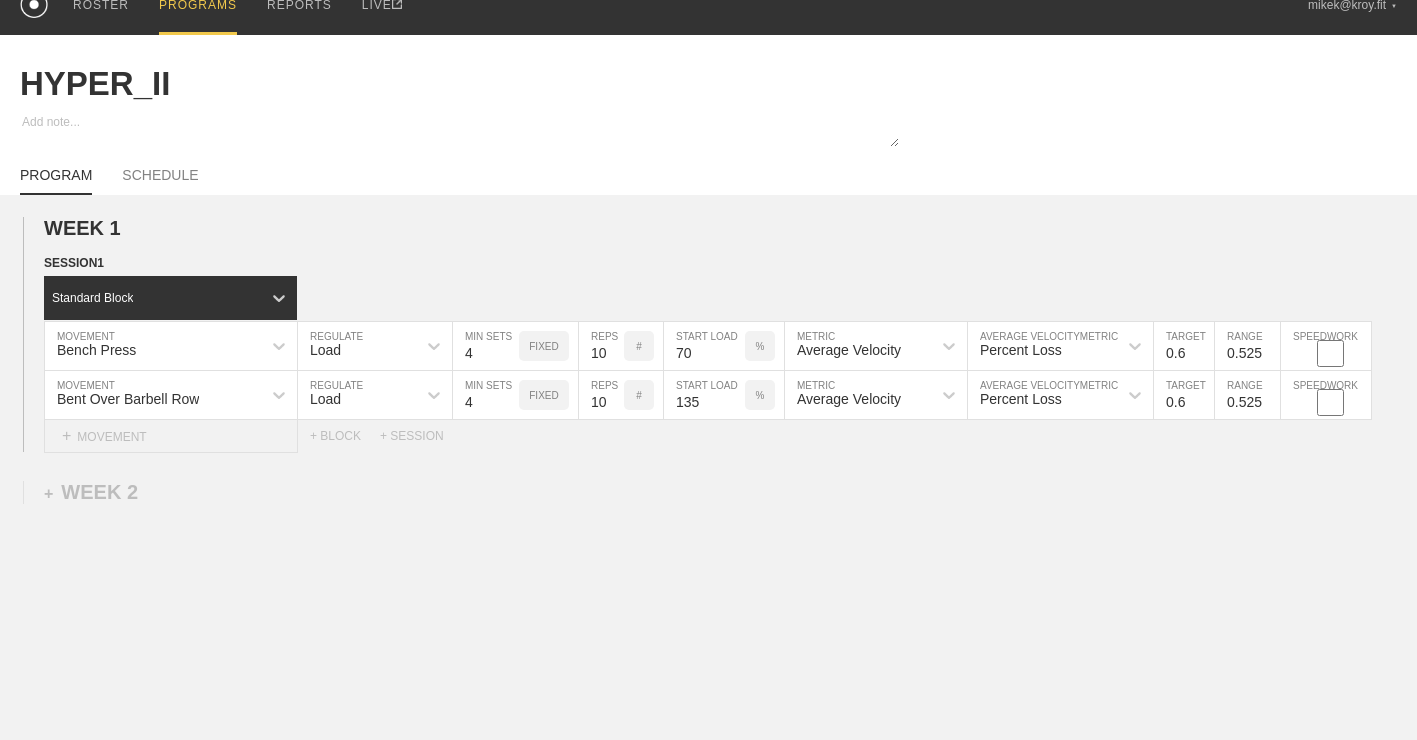 click on "+  MOVEMENT" at bounding box center (171, 436) 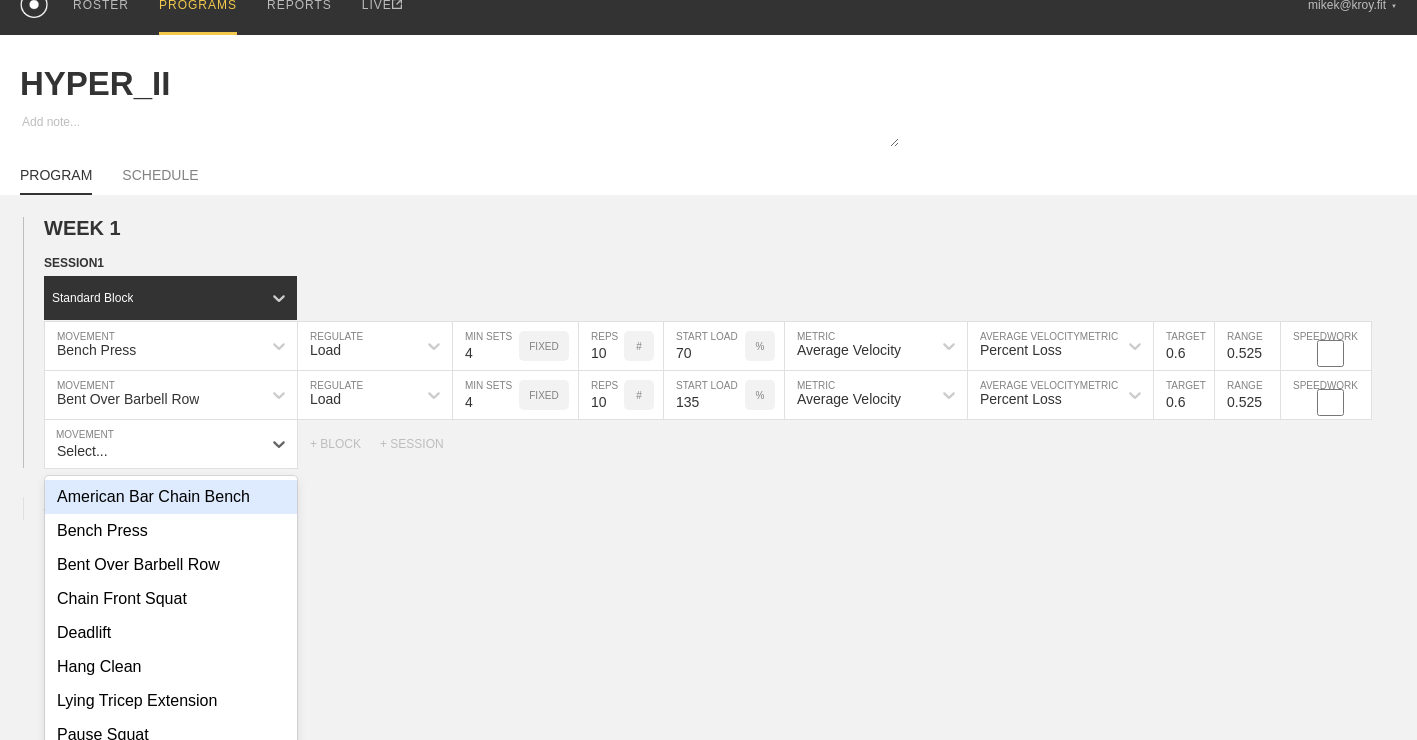 scroll, scrollTop: 71, scrollLeft: 0, axis: vertical 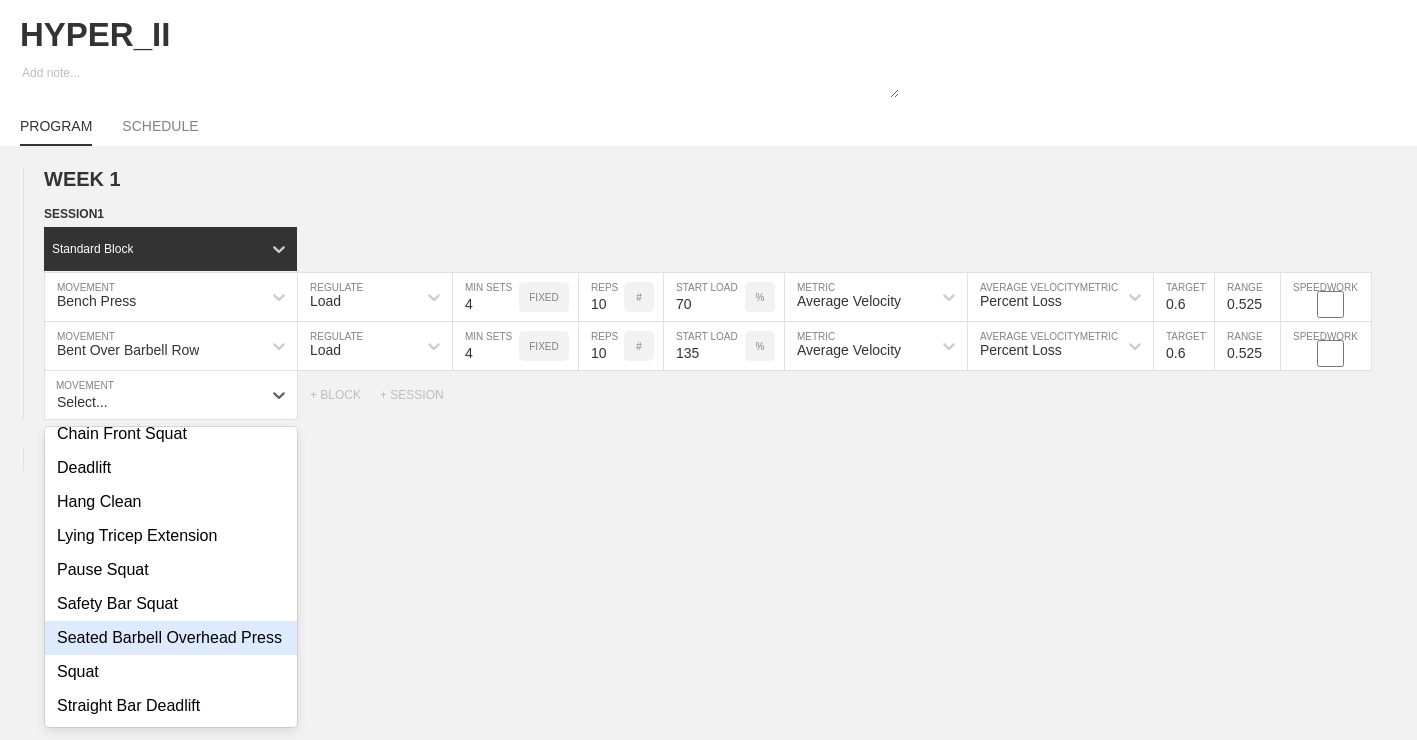 click on "Seated Barbell Overhead Press" at bounding box center [171, 638] 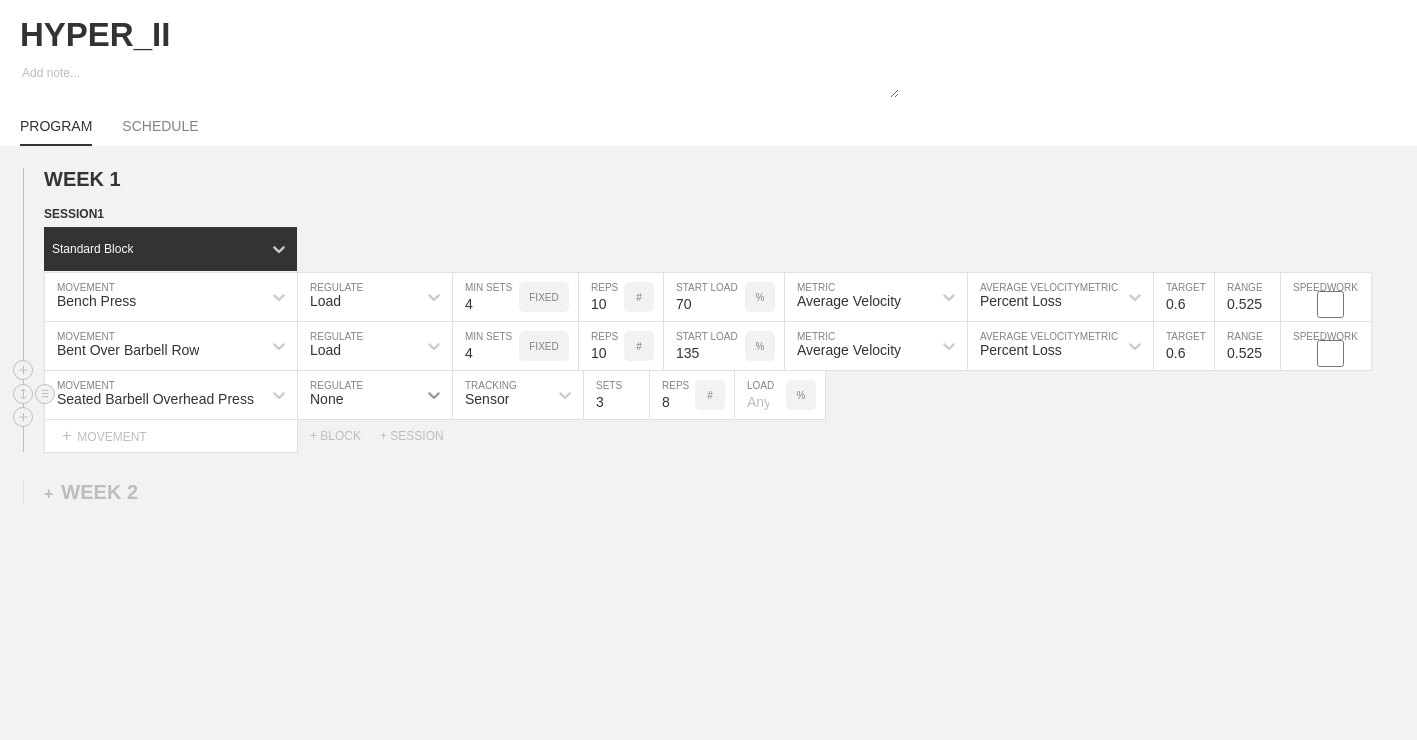 click 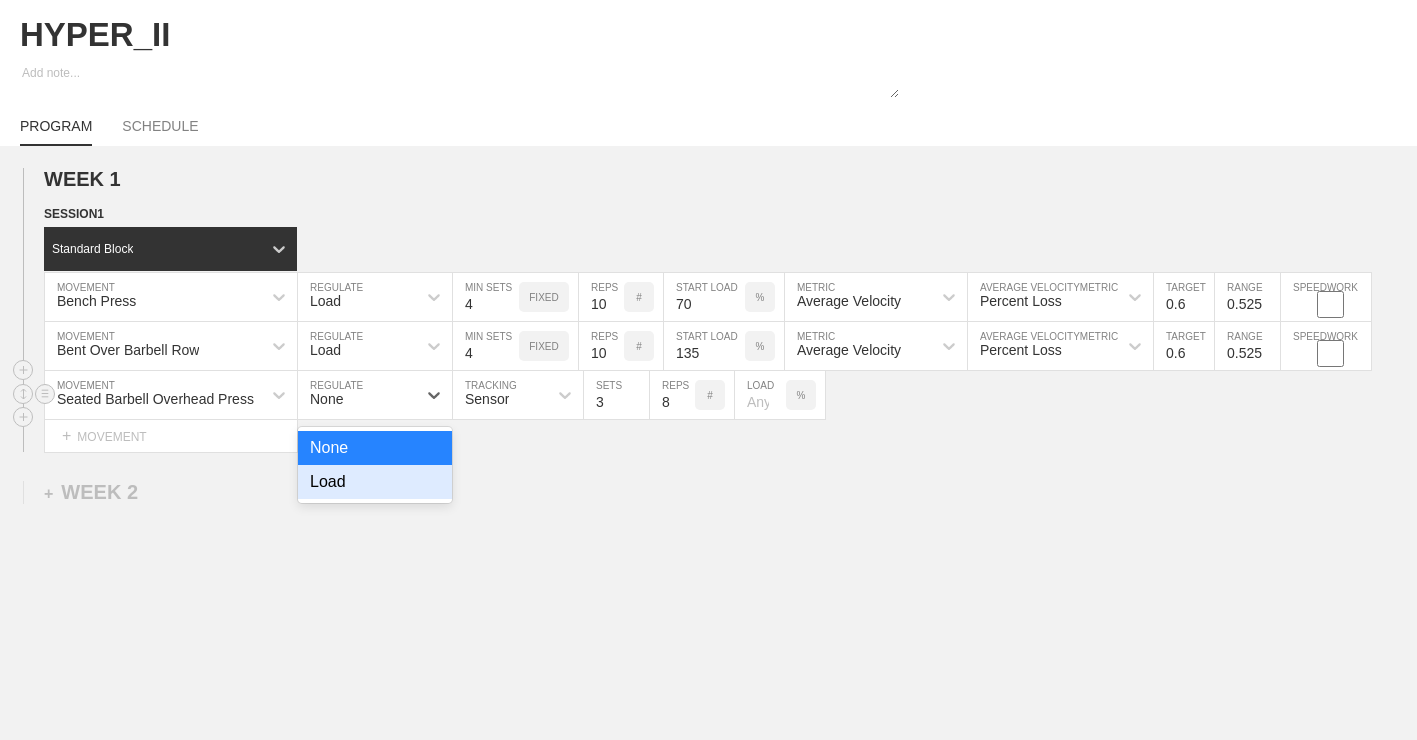 click on "Load" at bounding box center (375, 482) 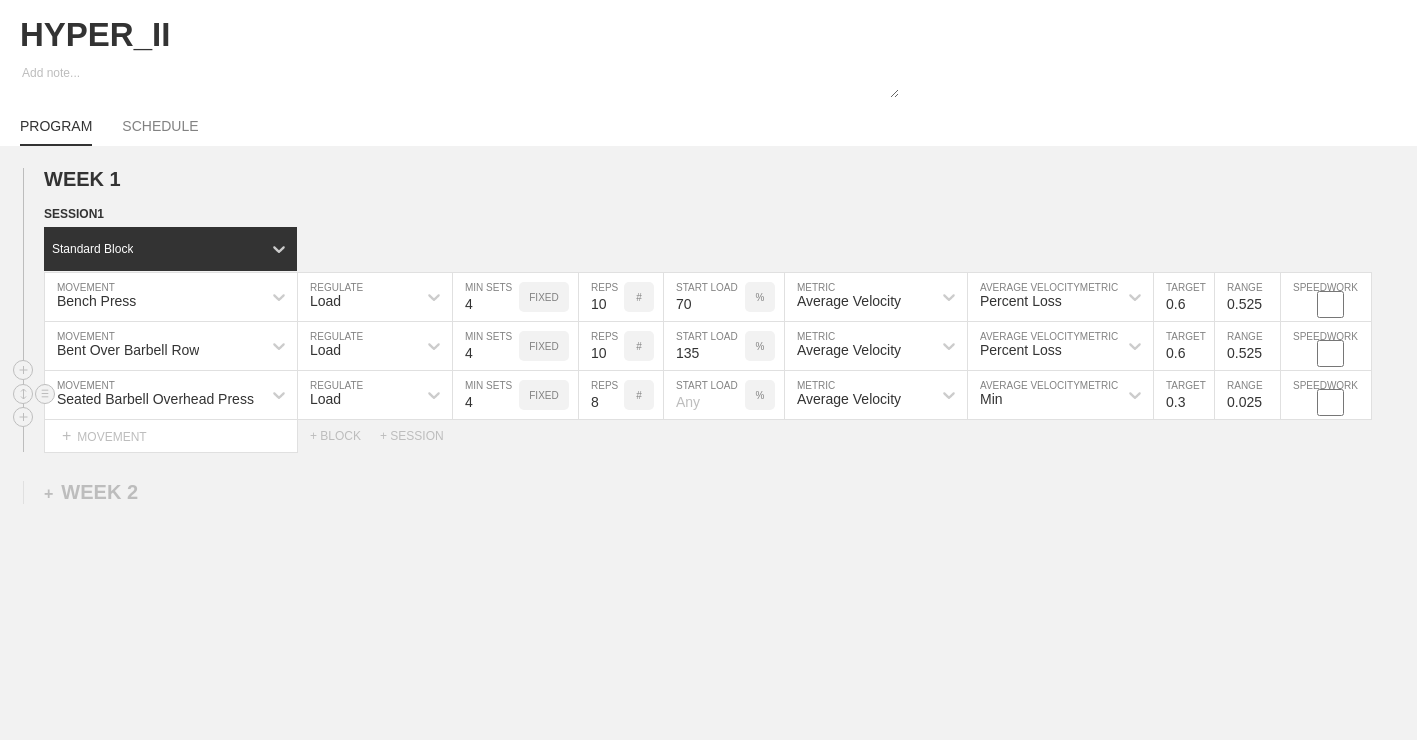 type on "4" 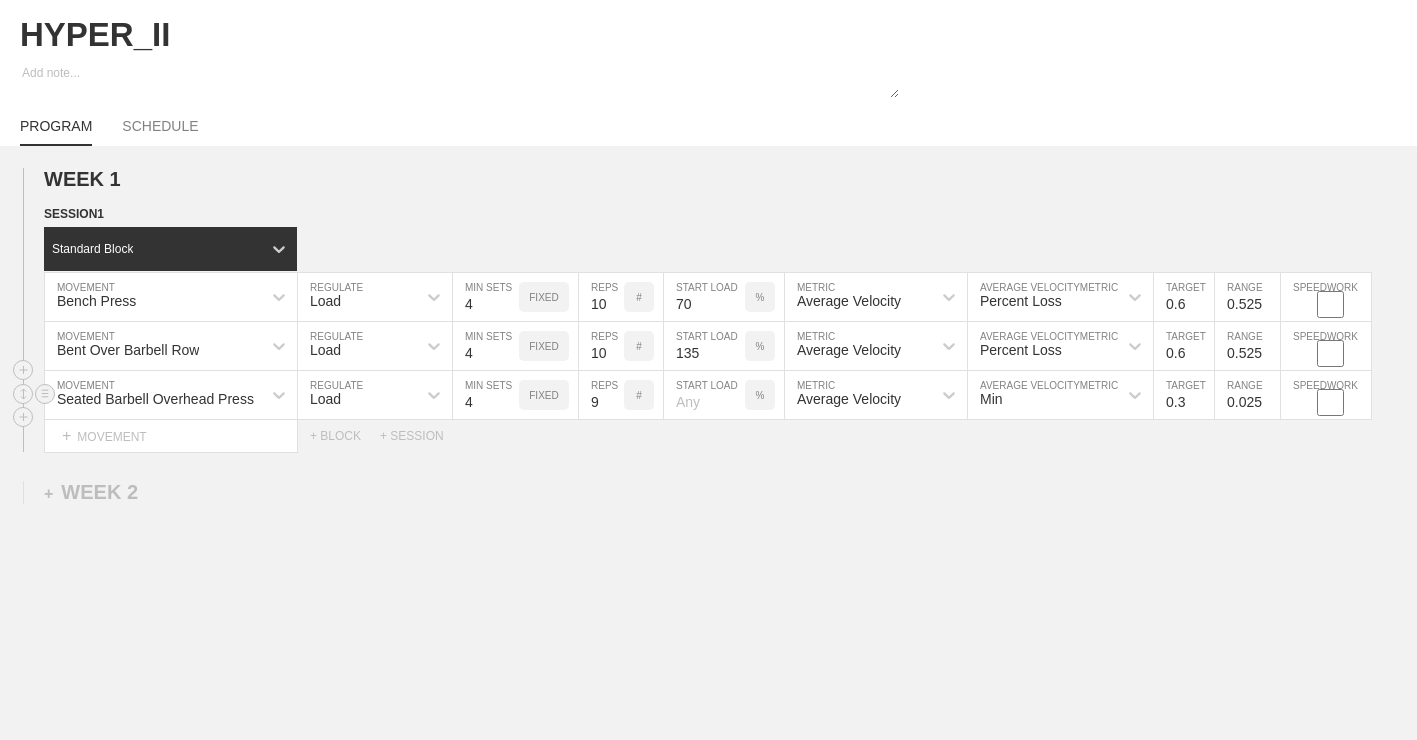 click on "9" at bounding box center (601, 395) 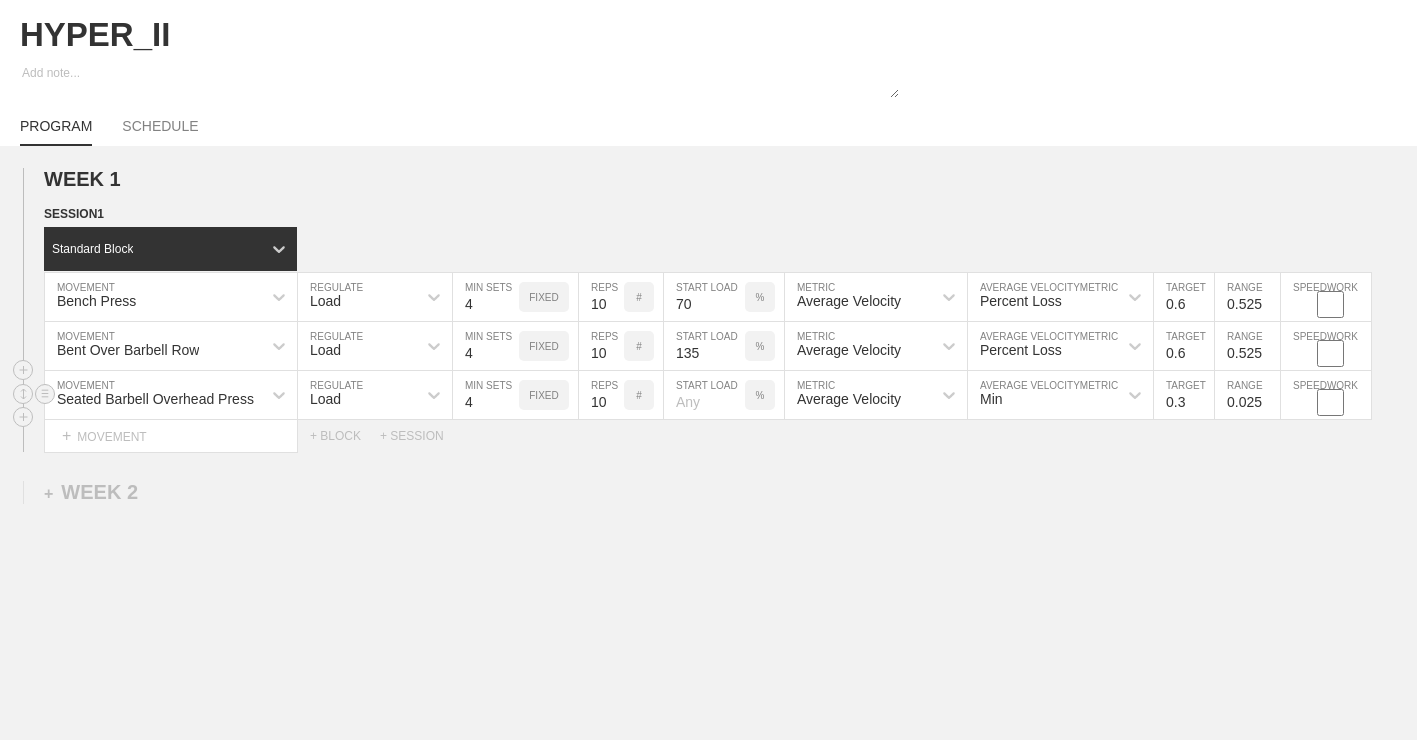 type on "10" 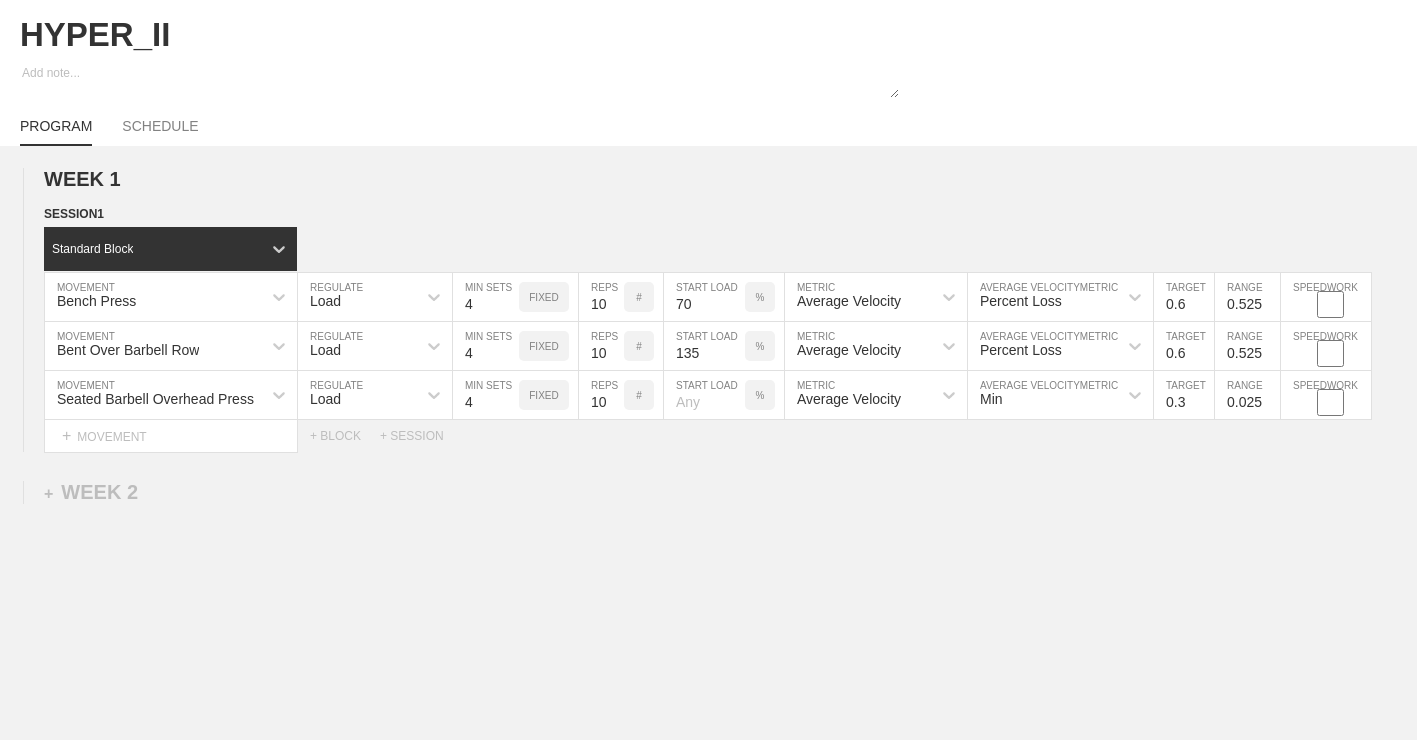 click on "WEEK   1   DUPLICATE DELETE SESSION  1   Standard Block DUPLICATE INSERT MOVEMENT AFTER DELETE Bench Press MOVEMENT Load REGULATE 4 MIN SETS FIXED 10 REPS # 70 START LOAD % Average Velocity METRIC Percent Loss AVERAGE VELOCITY  METRIC 0.6 TARGET RANGE 0.525 SPEEDWORK DUPLICATE INSERT BEFORE INSERT AFTER DELETE Bent Over Barbell Row MOVEMENT Load REGULATE 4 MIN SETS FIXED 10 REPS # 135 START LOAD % Average Velocity METRIC Percent Loss AVERAGE VELOCITY  METRIC 0.6 TARGET RANGE 0.525 SPEEDWORK DUPLICATE INSERT BEFORE INSERT AFTER DELETE Seated Barbell Overhead Press MOVEMENT Load REGULATE 4 MIN SETS FIXED 10 REPS # START LOAD % Average Velocity METRIC Min AVERAGE VELOCITY  METRIC 0.3 TARGET RANGE 0.025 SPEEDWORK DUPLICATE INSERT BEFORE INSERT AFTER DELETE Select... MOVEMENT +  MOVEMENT + BLOCK + SESSION DUPLICATE DELETE + WEEK   2" at bounding box center [708, 475] 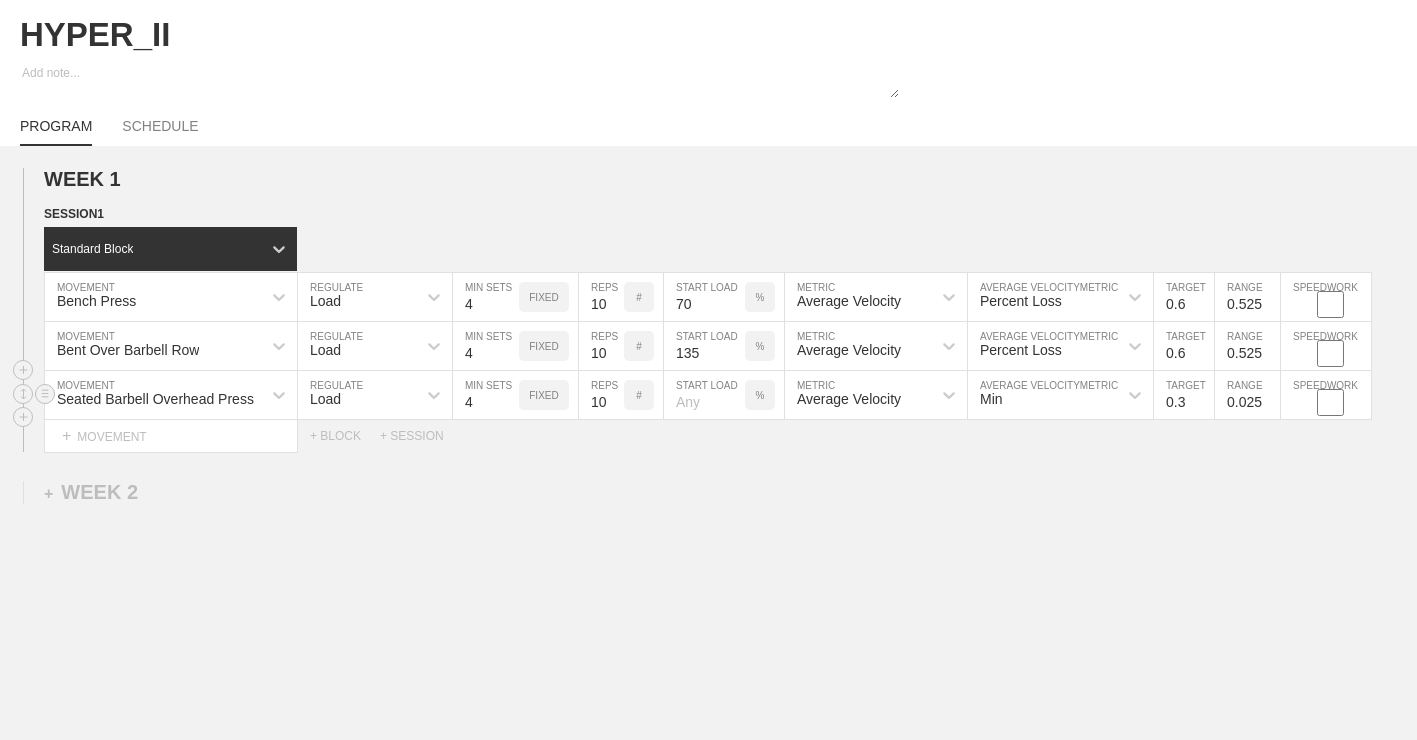 click at bounding box center (704, 395) 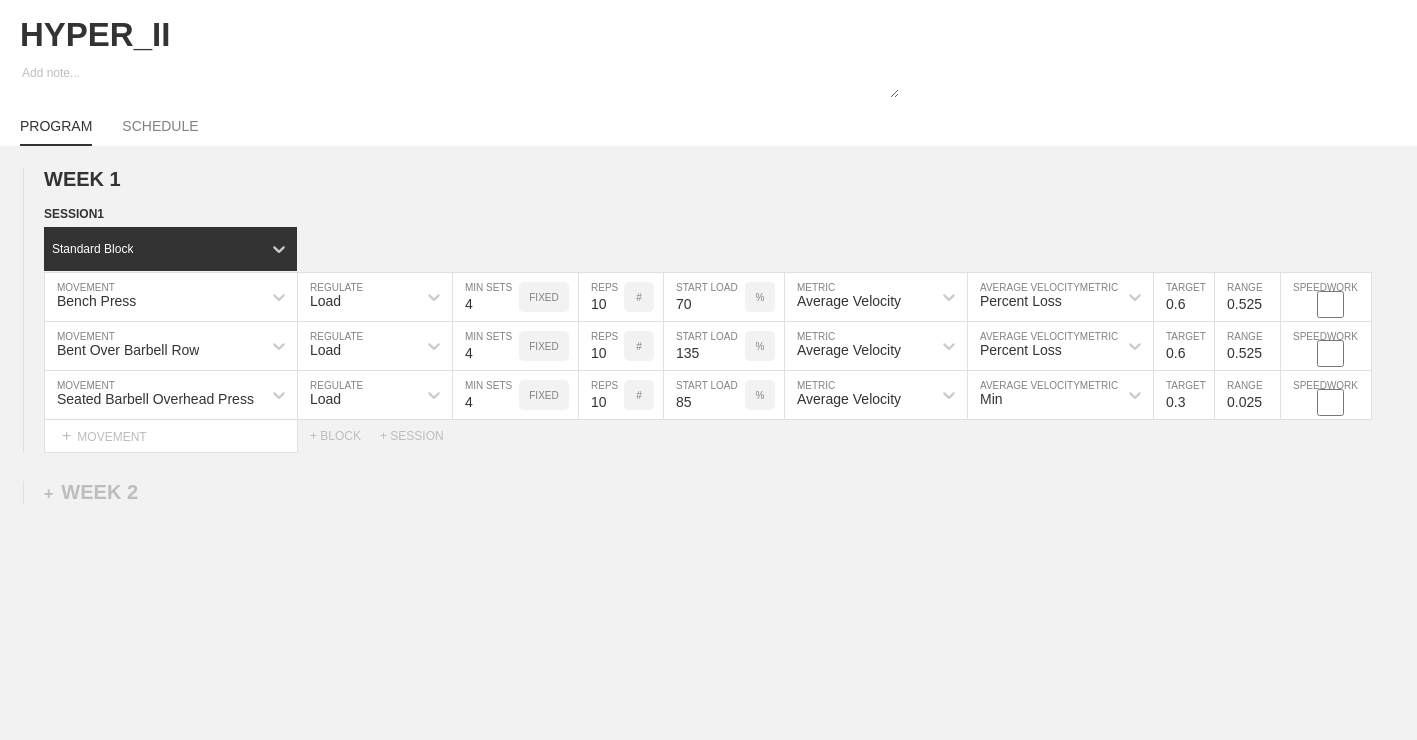 type on "85" 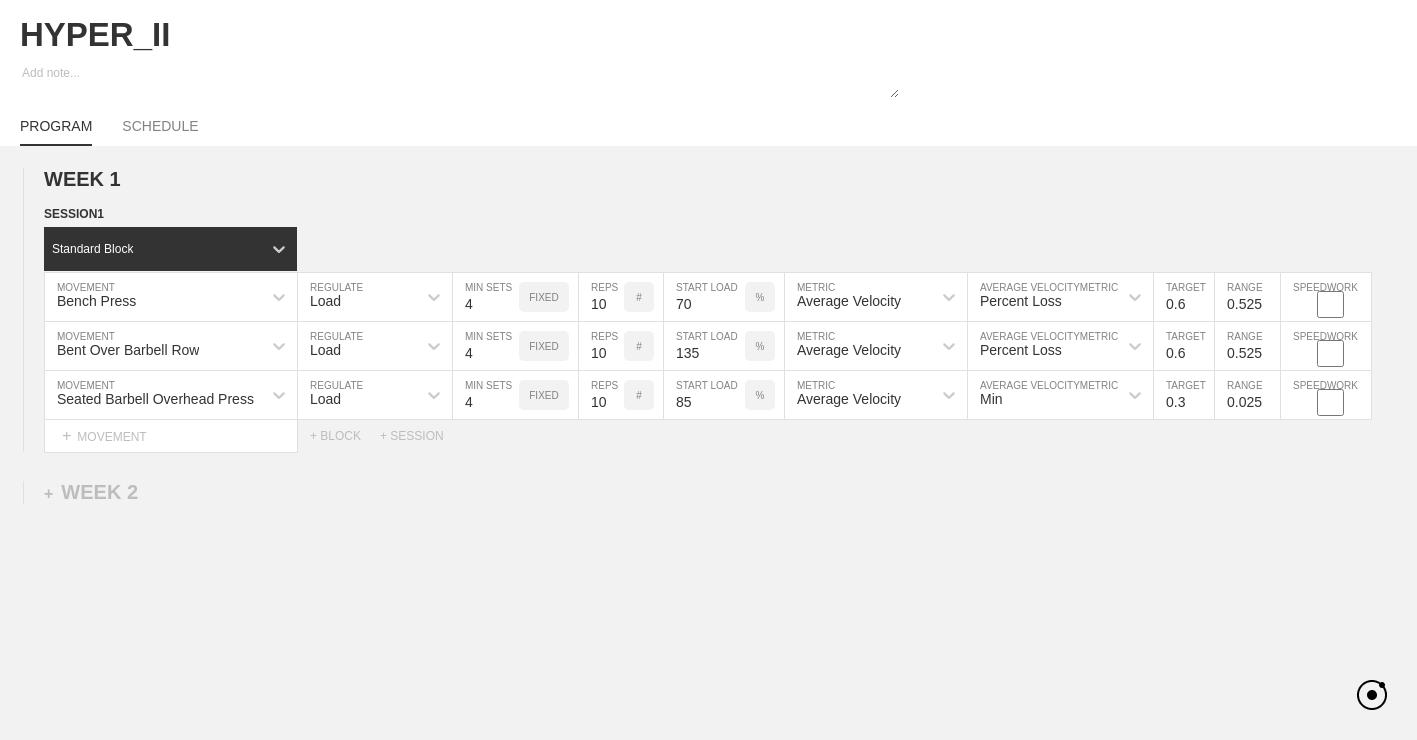 click on "WEEK   1   DUPLICATE DELETE SESSION  1   Standard Block DUPLICATE INSERT MOVEMENT AFTER DELETE Bench Press MOVEMENT Load REGULATE 4 MIN SETS FIXED 10 REPS # 70 START LOAD % Average Velocity METRIC Percent Loss AVERAGE VELOCITY  METRIC 0.6 TARGET RANGE 0.525 SPEEDWORK DUPLICATE INSERT BEFORE INSERT AFTER DELETE Bent Over Barbell Row MOVEMENT Load REGULATE 4 MIN SETS FIXED 10 REPS # 135 START LOAD % Average Velocity METRIC Percent Loss AVERAGE VELOCITY  METRIC 0.6 TARGET RANGE 0.525 SPEEDWORK DUPLICATE INSERT BEFORE INSERT AFTER DELETE Seated Barbell Overhead Press MOVEMENT Load REGULATE 4 MIN SETS FIXED 10 REPS # 85 START LOAD % Average Velocity METRIC Min AVERAGE VELOCITY  METRIC 0.3 TARGET RANGE 0.025 SPEEDWORK DUPLICATE INSERT BEFORE INSERT AFTER DELETE Select... MOVEMENT +  MOVEMENT + BLOCK + SESSION DUPLICATE DELETE + WEEK   2" at bounding box center (708, 475) 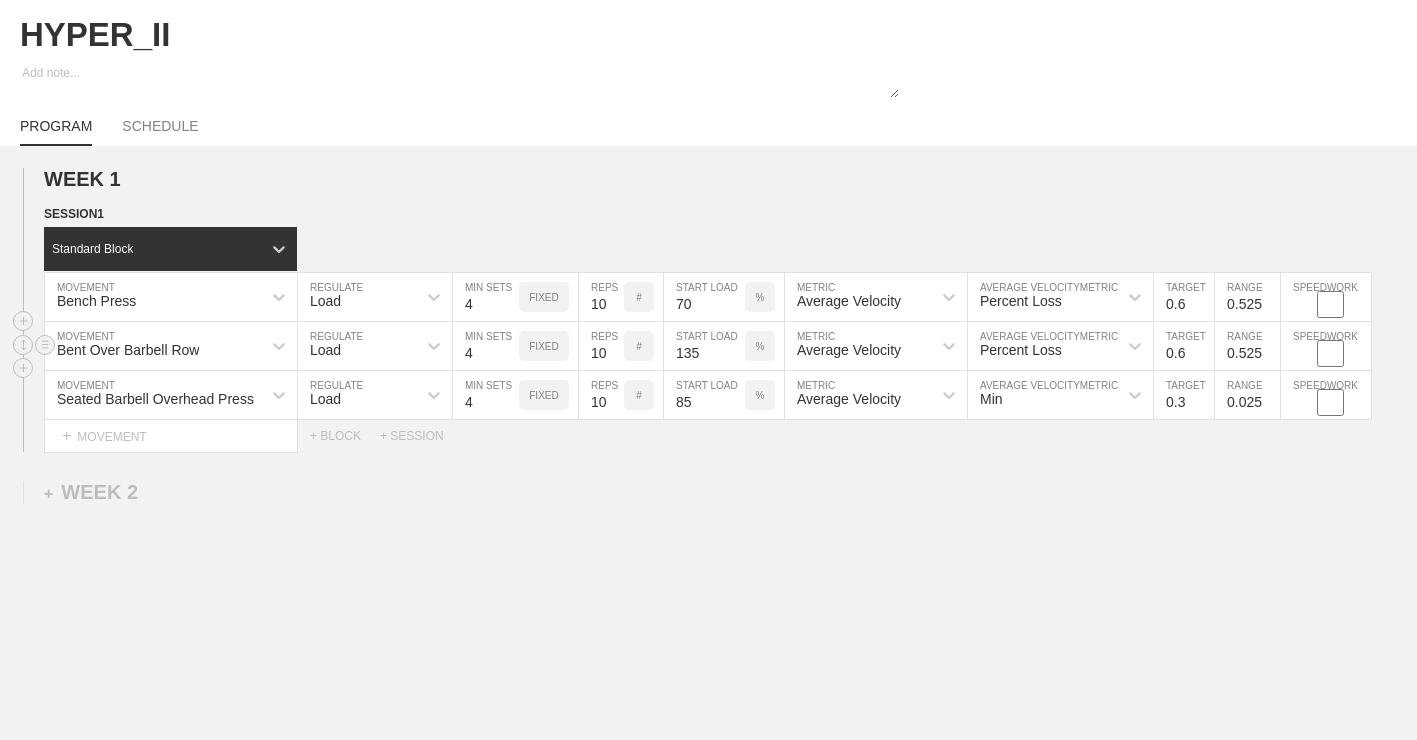 click on "%" at bounding box center (760, 346) 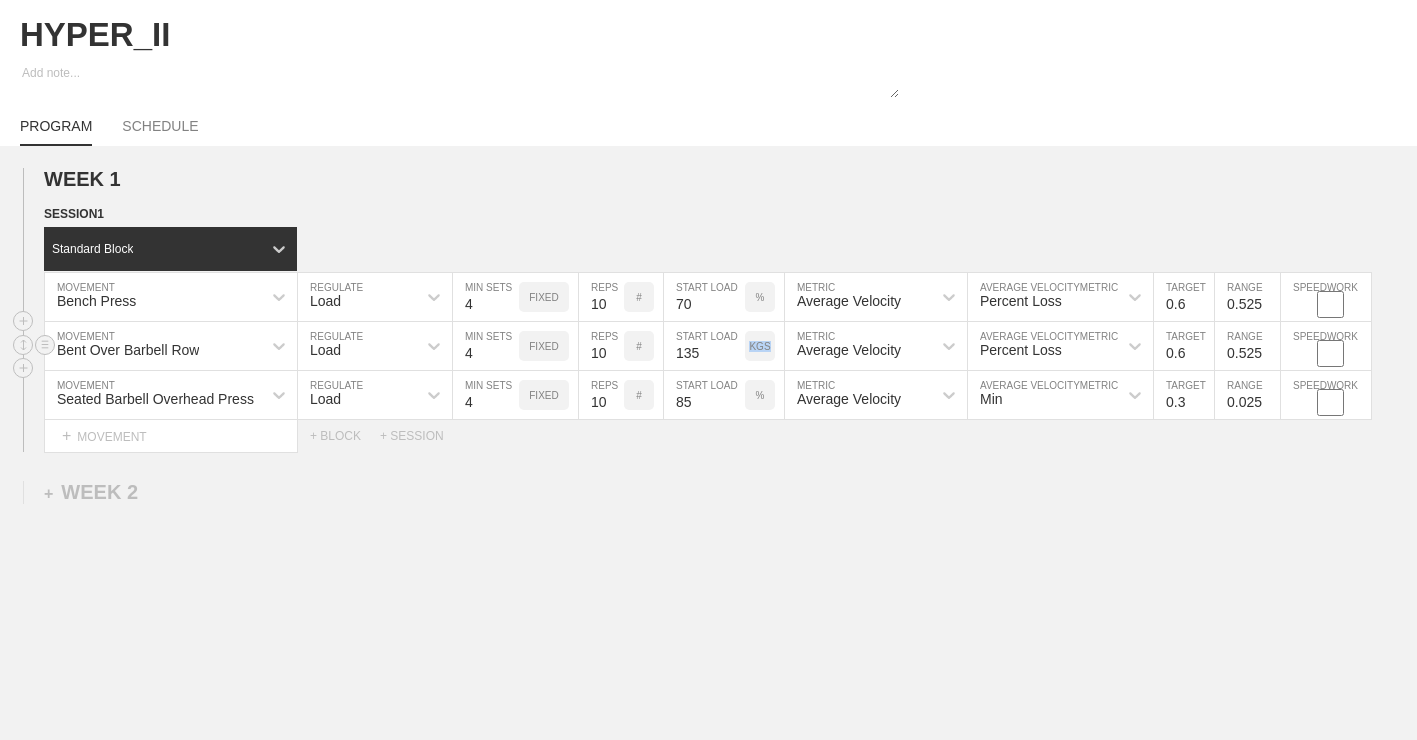 click on "KGS" at bounding box center (759, 346) 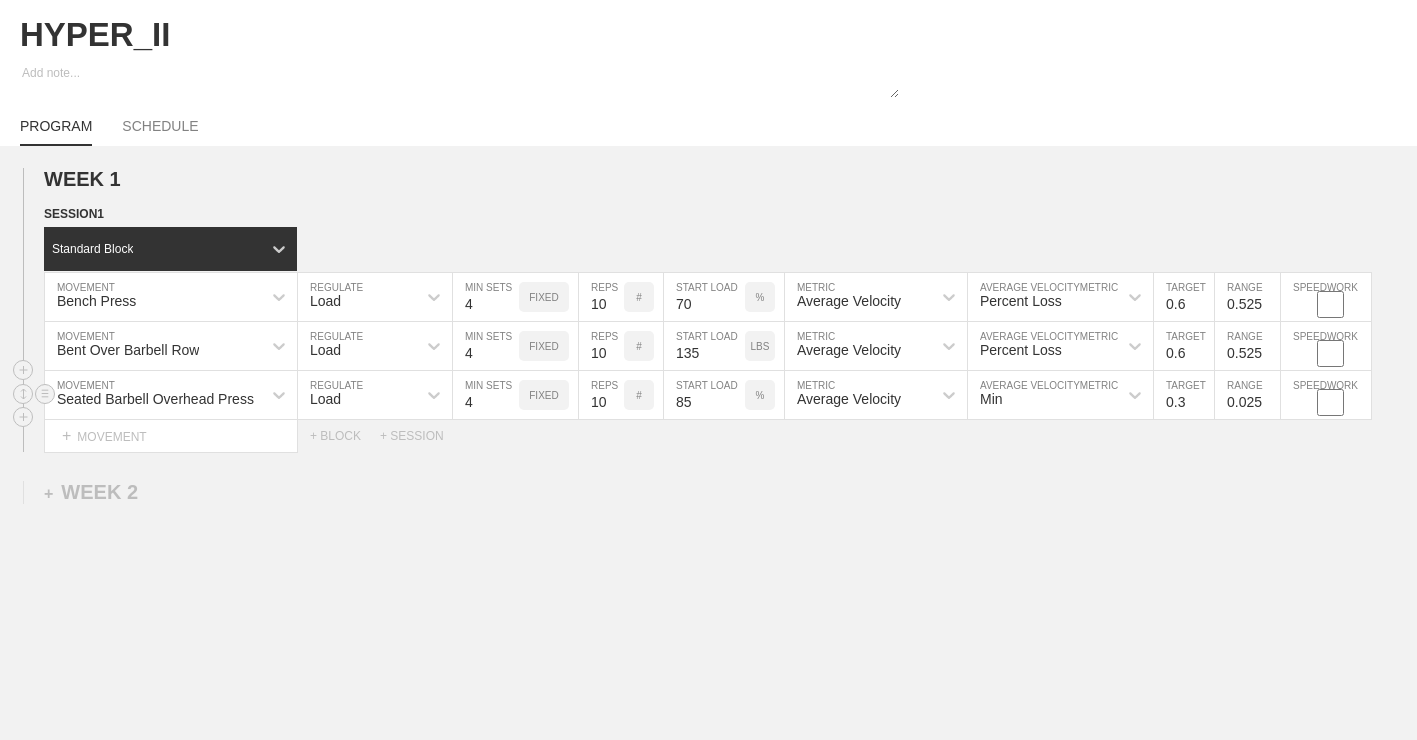 click on "%" at bounding box center (760, 395) 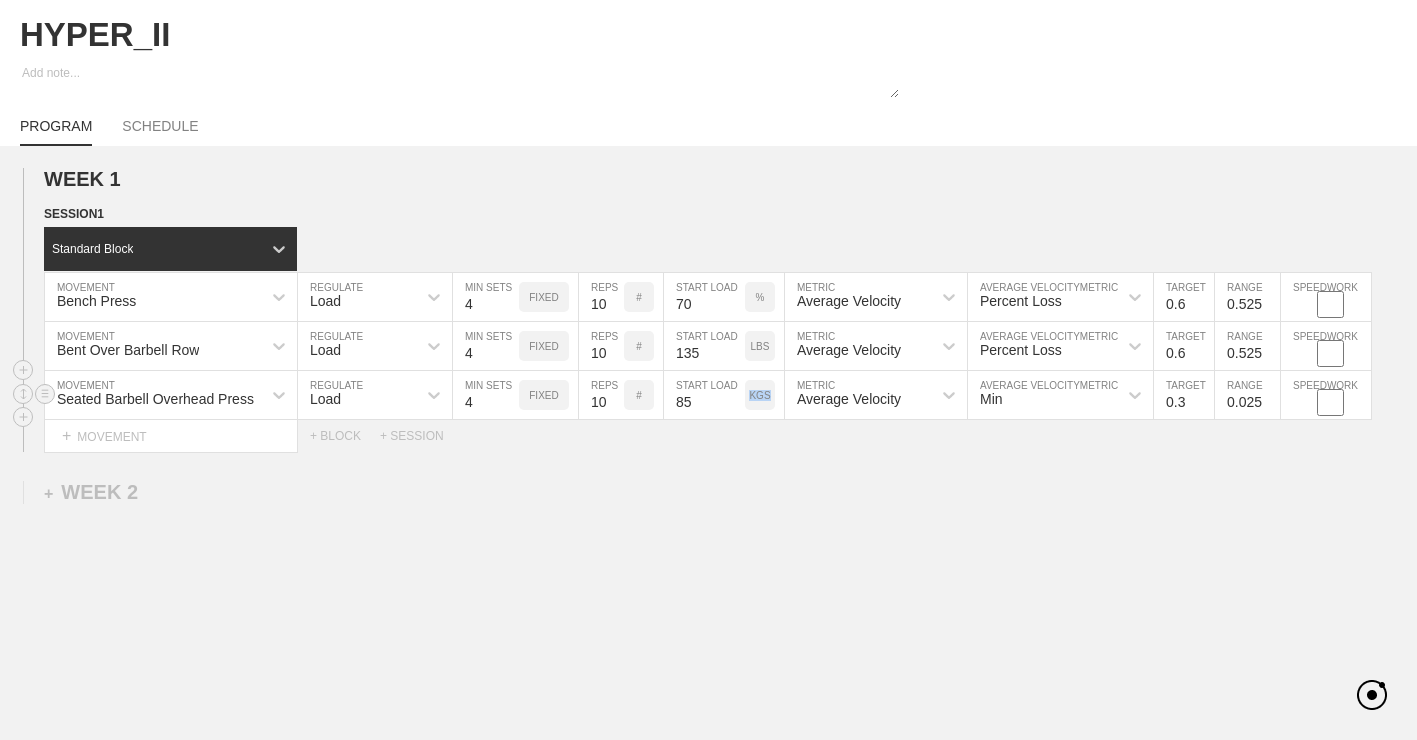 click on "KGS" at bounding box center (759, 395) 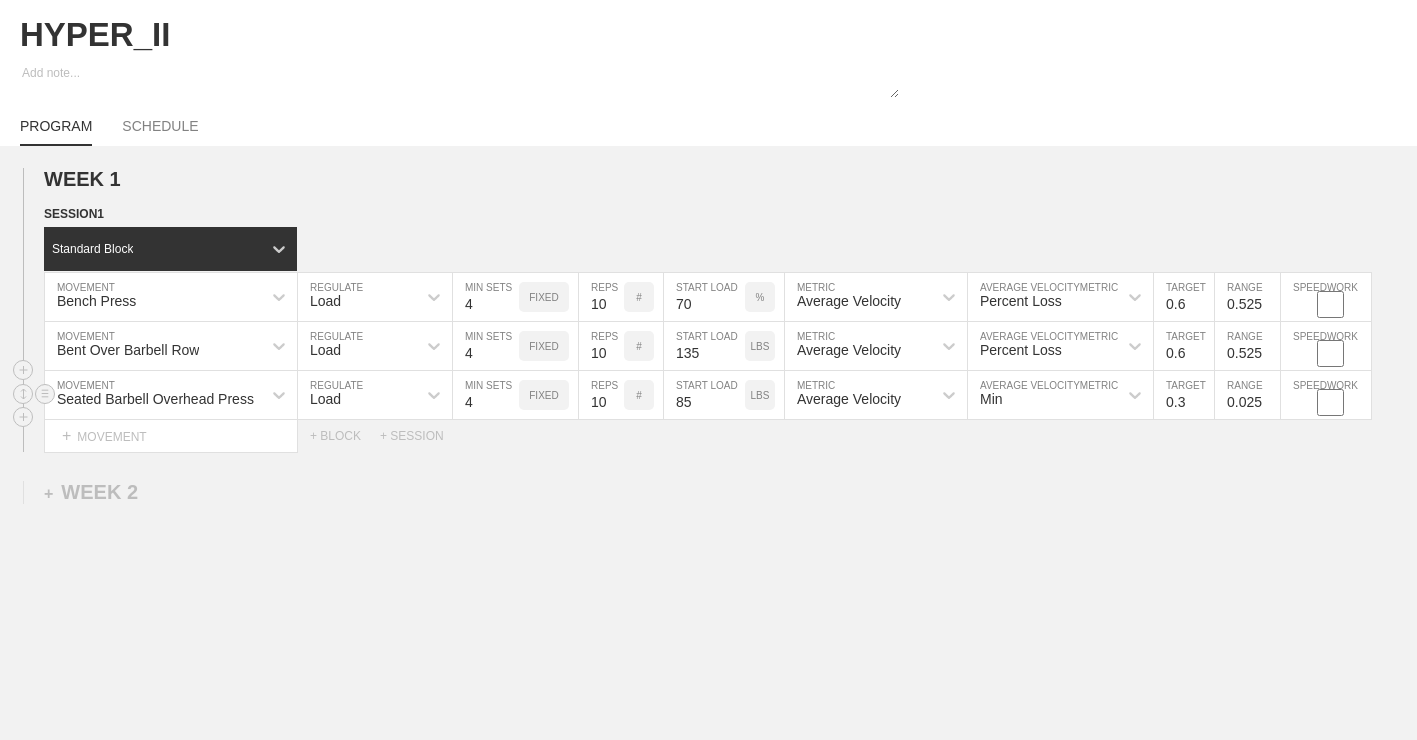 click on "LBS" at bounding box center (760, 395) 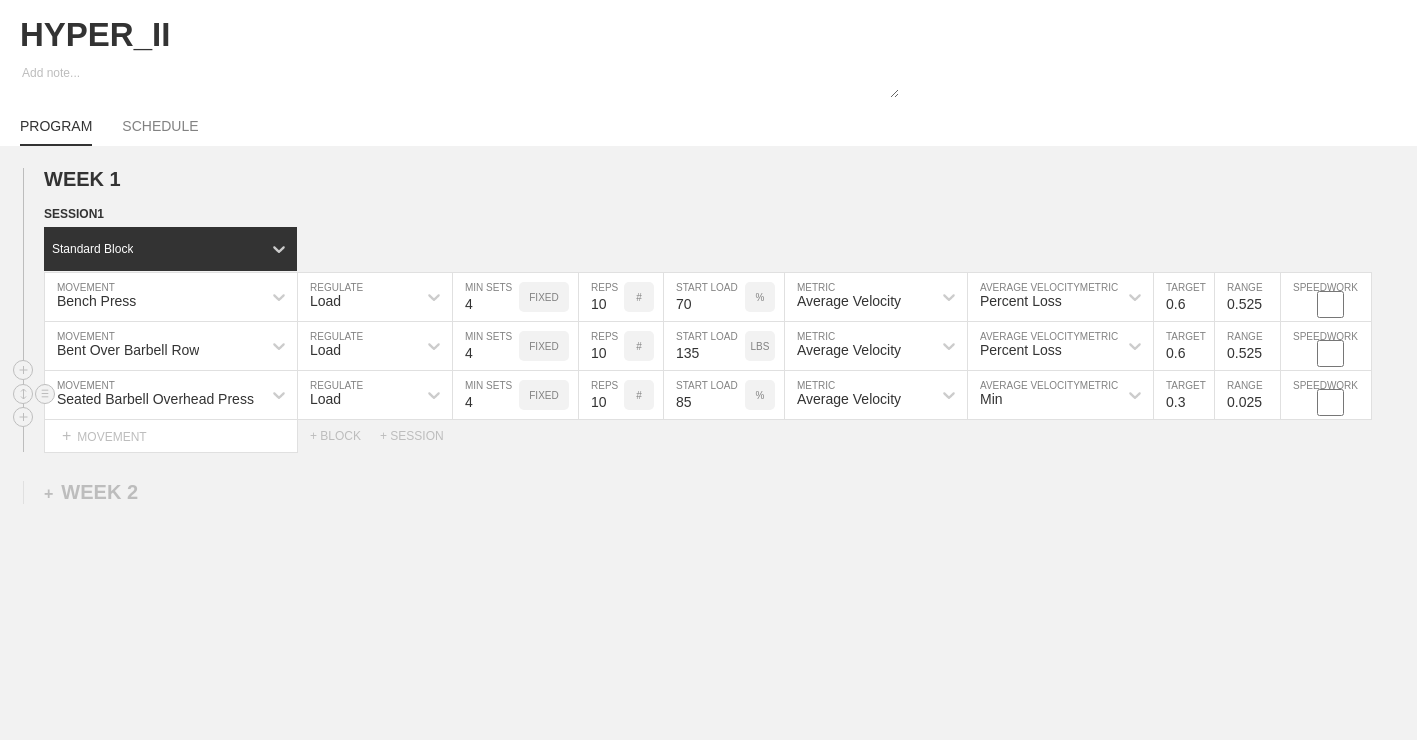 click on "%" at bounding box center (760, 395) 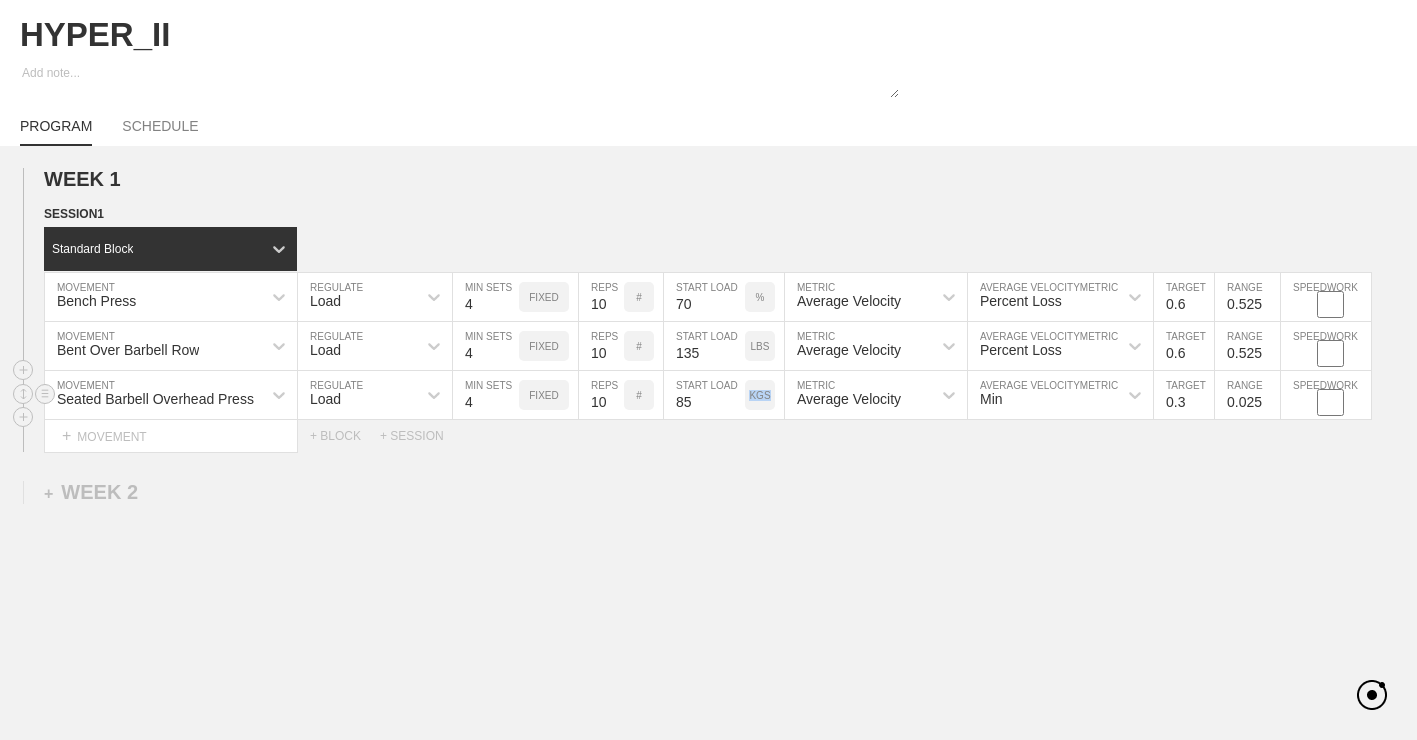 click on "KGS" at bounding box center (759, 395) 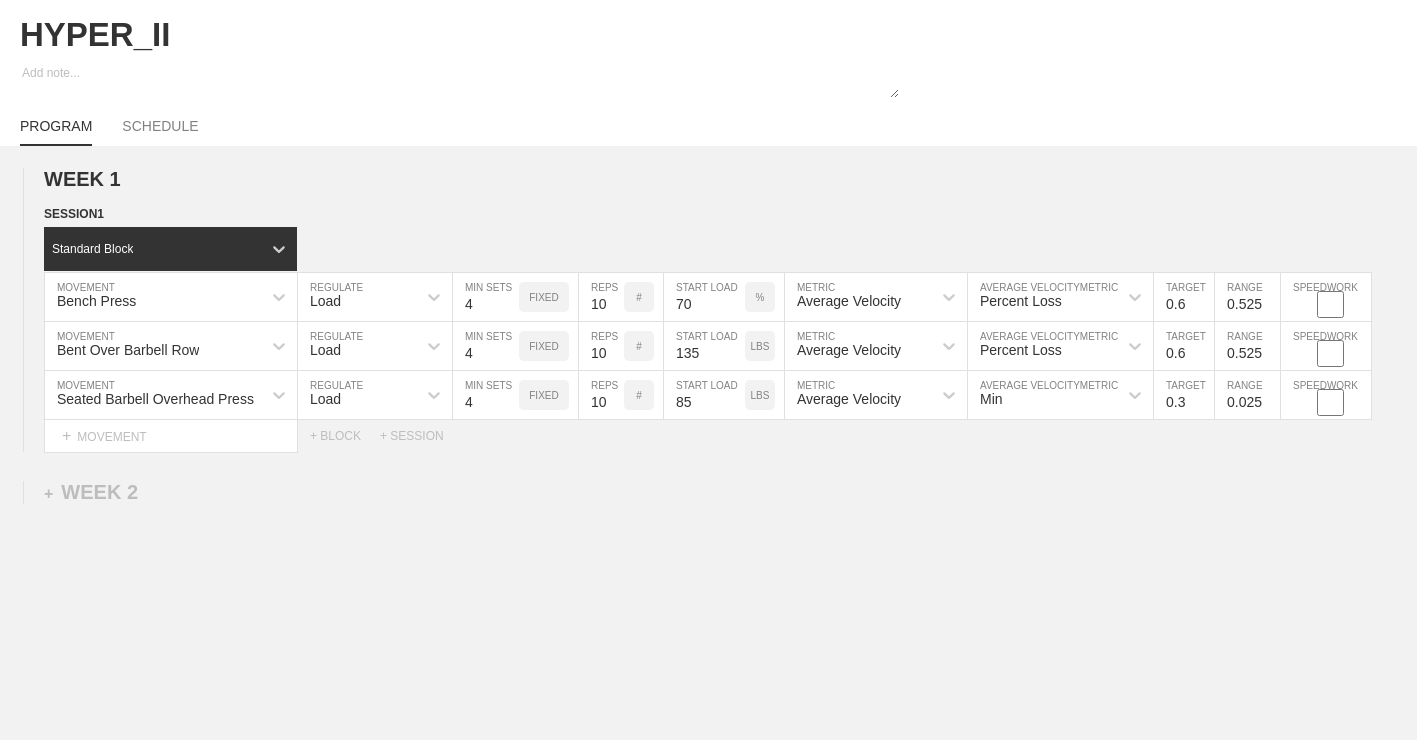 click on "WEEK   1   DUPLICATE DELETE SESSION  1   Standard Block DUPLICATE INSERT MOVEMENT AFTER DELETE Bench Press MOVEMENT Load REGULATE 4 MIN SETS FIXED 10 REPS # 70 START LOAD % Average Velocity METRIC Percent Loss AVERAGE VELOCITY  METRIC 0.6 TARGET RANGE 0.525 SPEEDWORK DUPLICATE INSERT BEFORE INSERT AFTER DELETE Bent Over Barbell Row MOVEMENT Load REGULATE 4 MIN SETS FIXED 10 REPS # 135 START LOAD LBS Average Velocity METRIC Percent Loss AVERAGE VELOCITY  METRIC 0.6 TARGET RANGE 0.525 SPEEDWORK DUPLICATE INSERT BEFORE INSERT AFTER DELETE Seated Barbell Overhead Press MOVEMENT Load REGULATE 4 MIN SETS FIXED 10 REPS # 85 START LOAD LBS Average Velocity METRIC Min AVERAGE VELOCITY  METRIC 0.3 TARGET RANGE 0.025 SPEEDWORK DUPLICATE INSERT BEFORE INSERT AFTER DELETE Select... MOVEMENT +  MOVEMENT + BLOCK + SESSION DUPLICATE DELETE + WEEK   2" at bounding box center [708, 475] 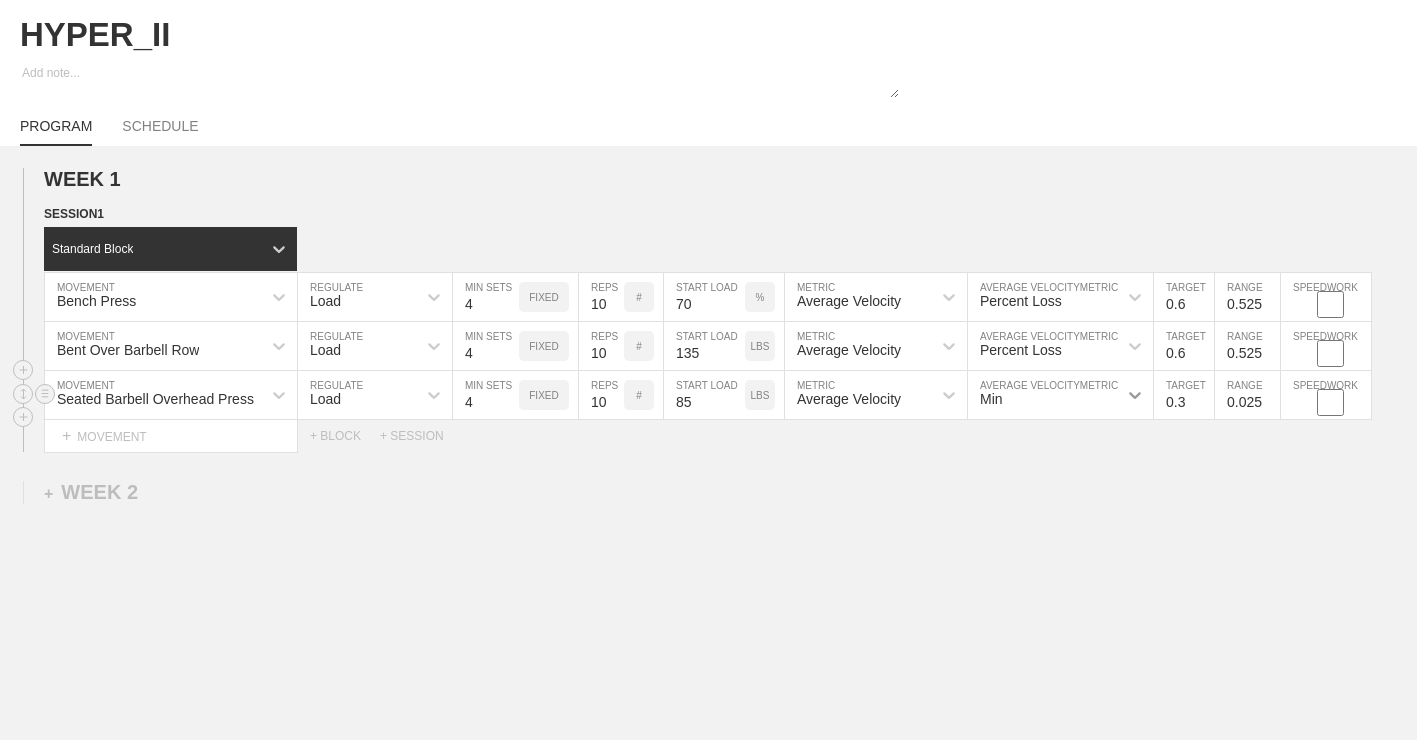 click at bounding box center (1135, 395) 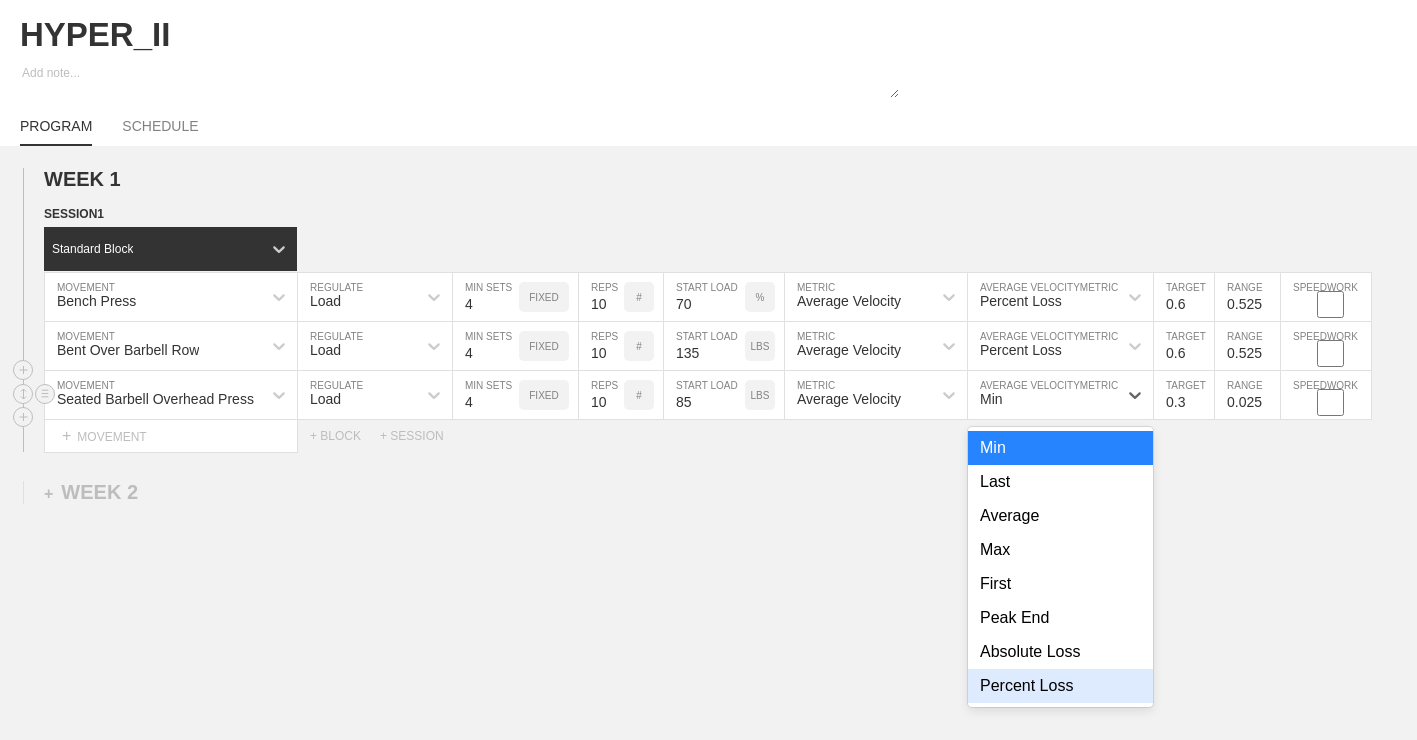 click on "Percent Loss" at bounding box center [1060, 686] 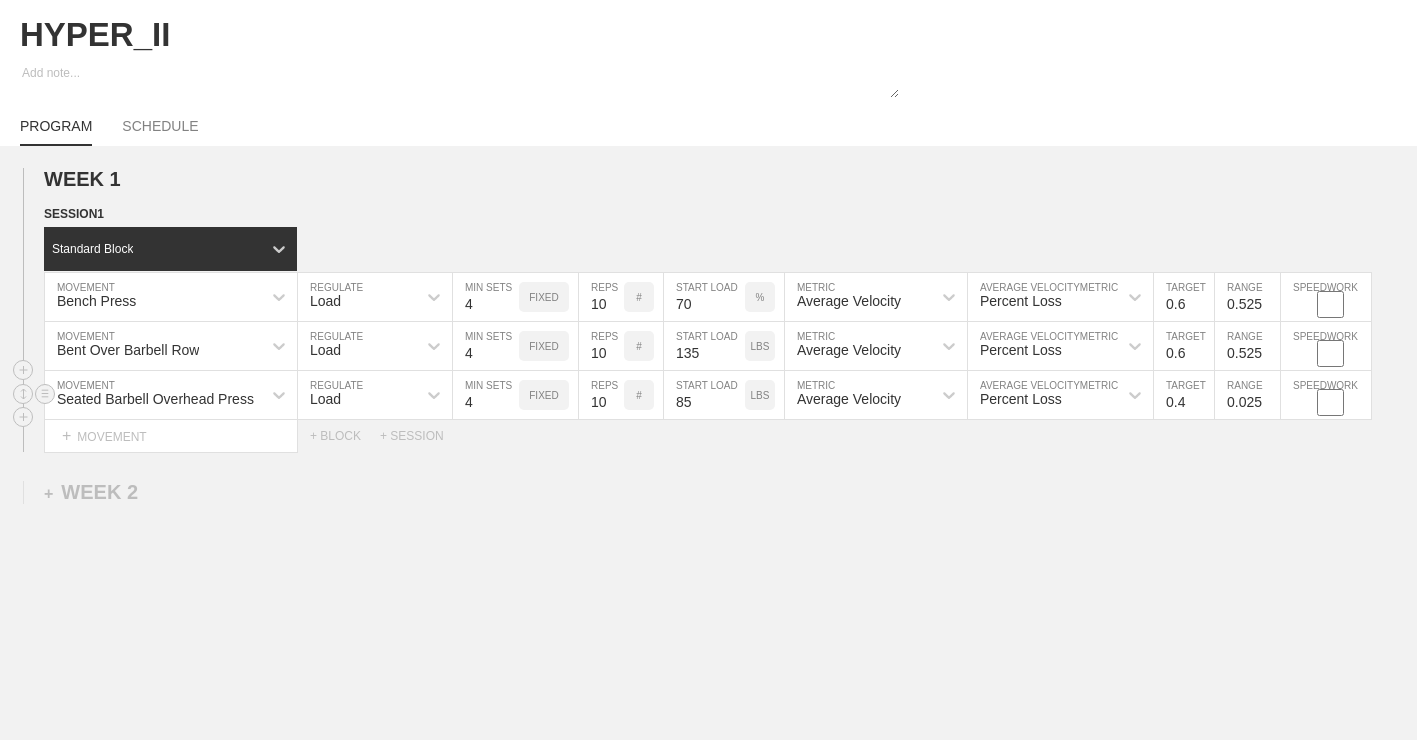 click on "0.4" at bounding box center (1184, 395) 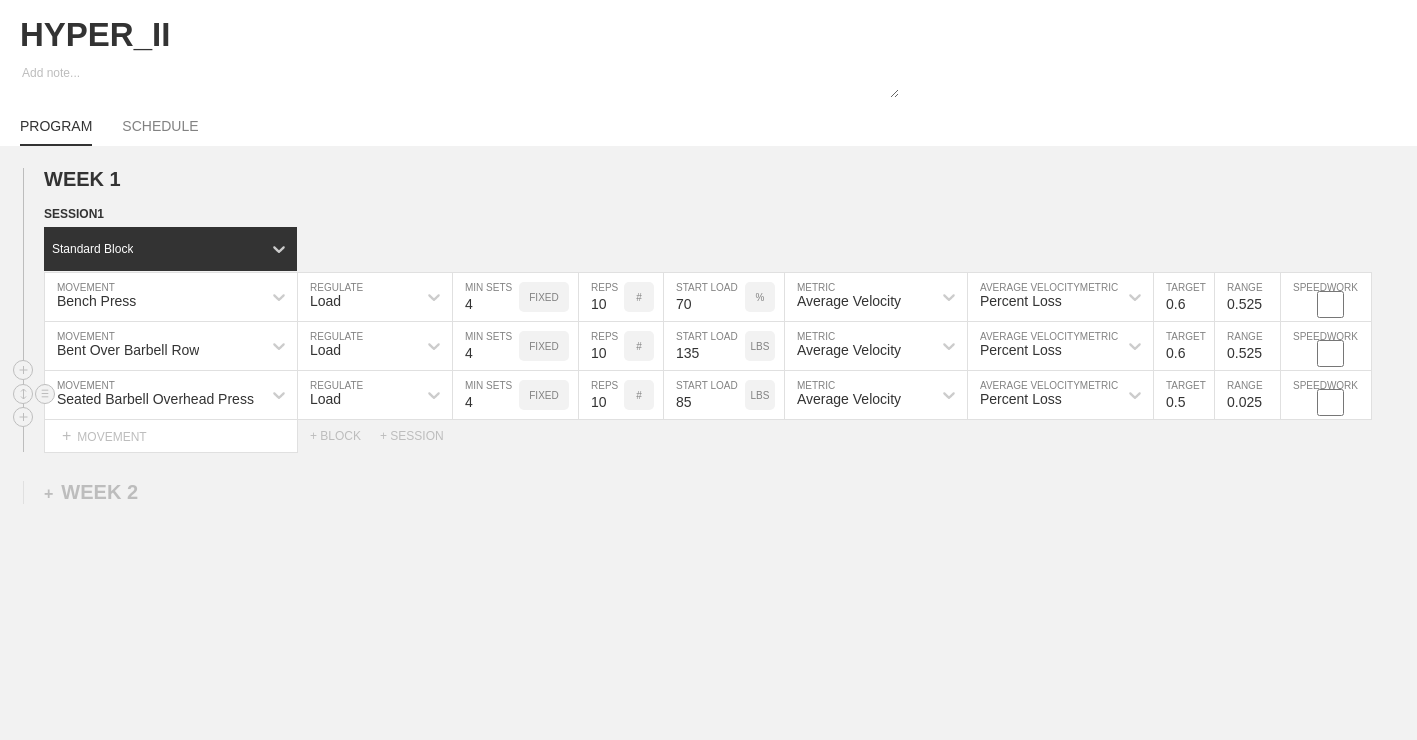 click on "0.5" at bounding box center [1184, 395] 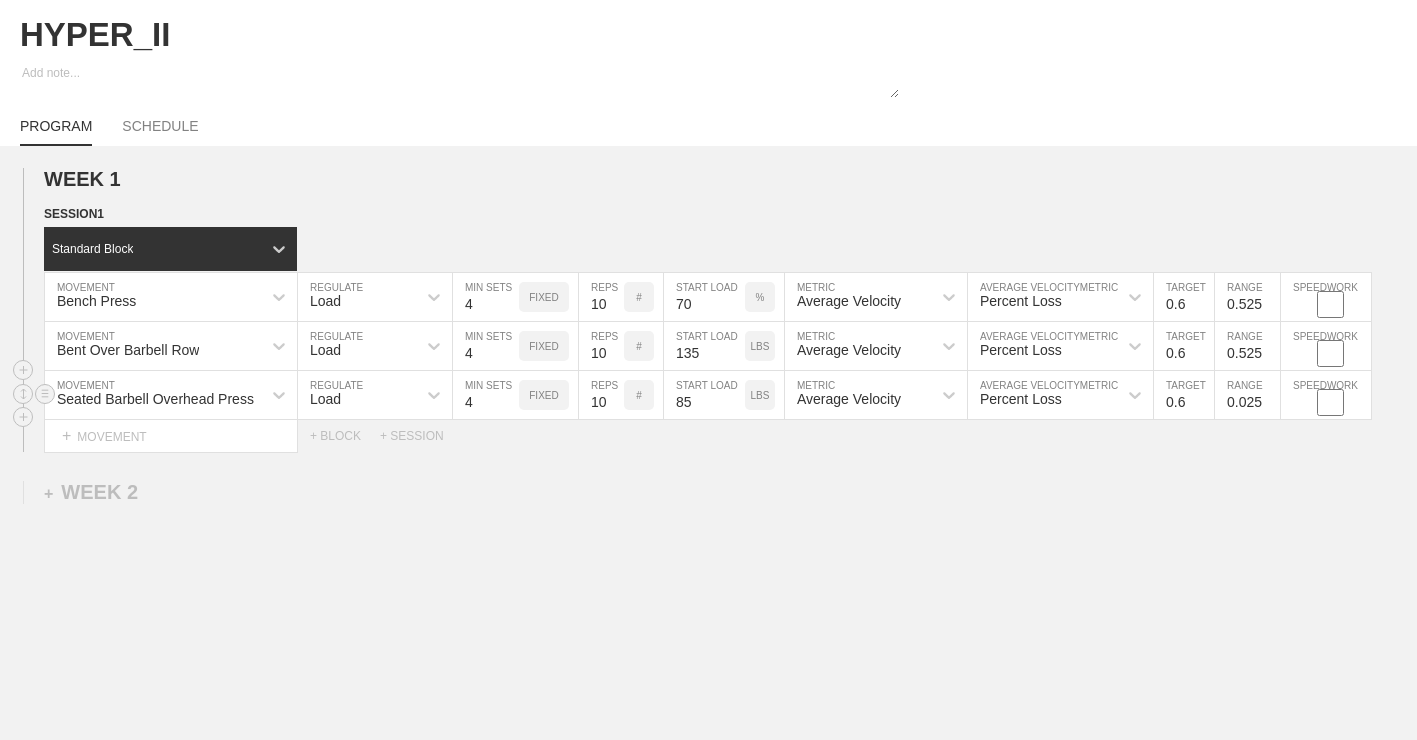 type on "0.6" 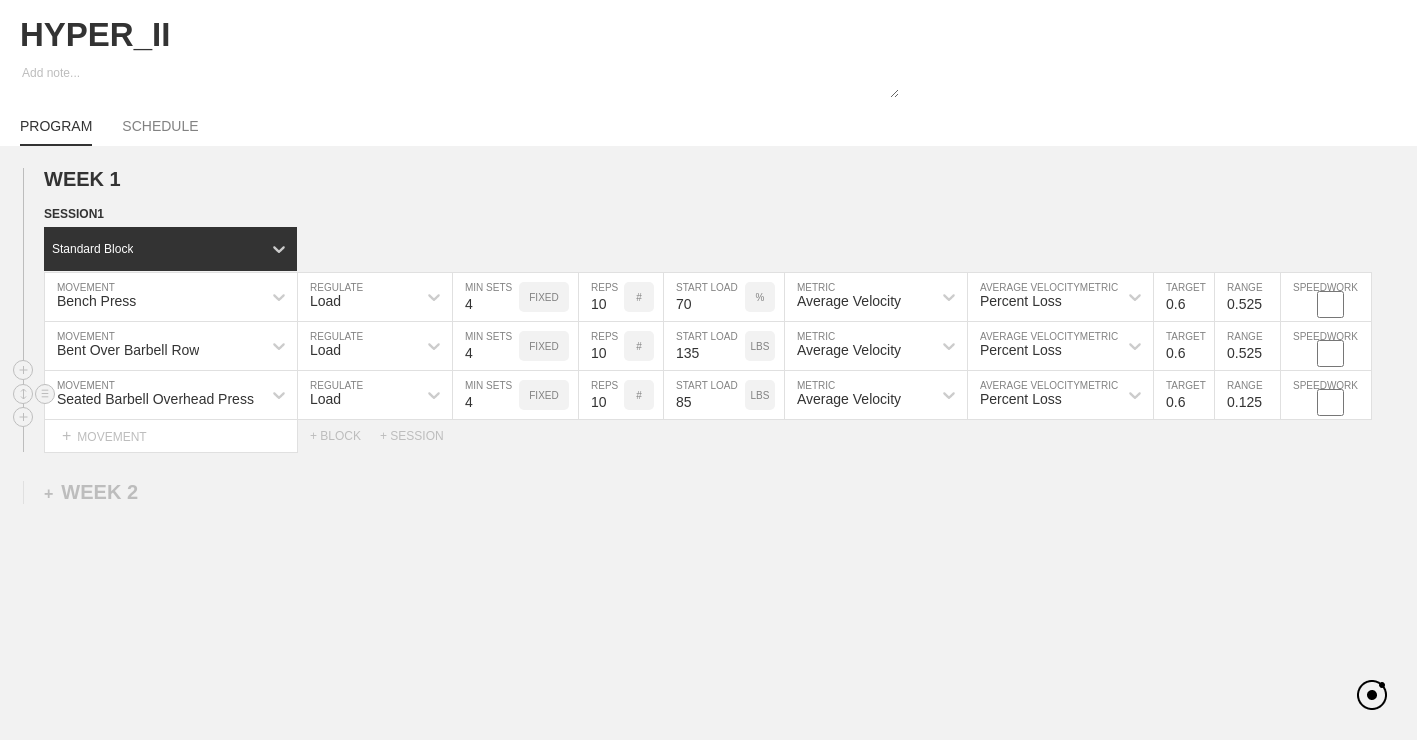 click on "0.125" at bounding box center (1247, 395) 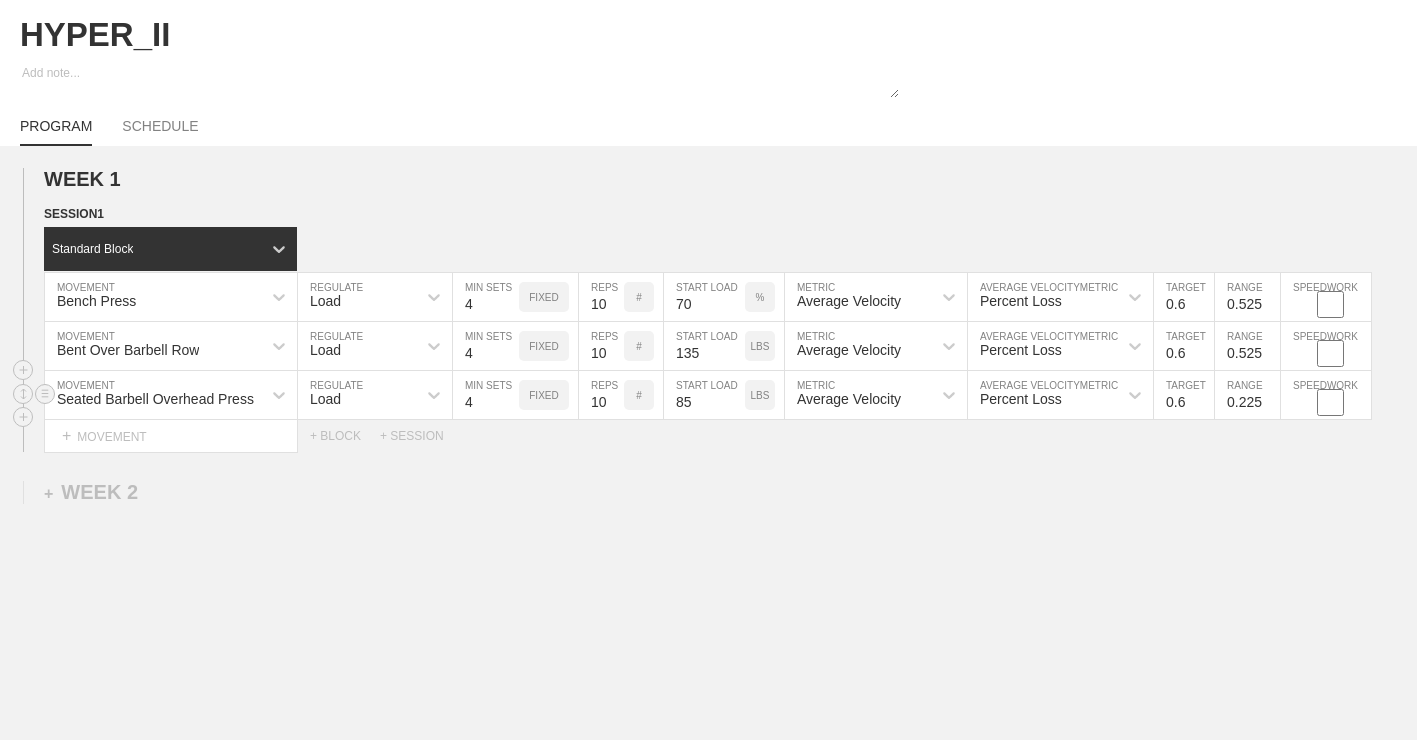 click on "0.225" at bounding box center [1247, 395] 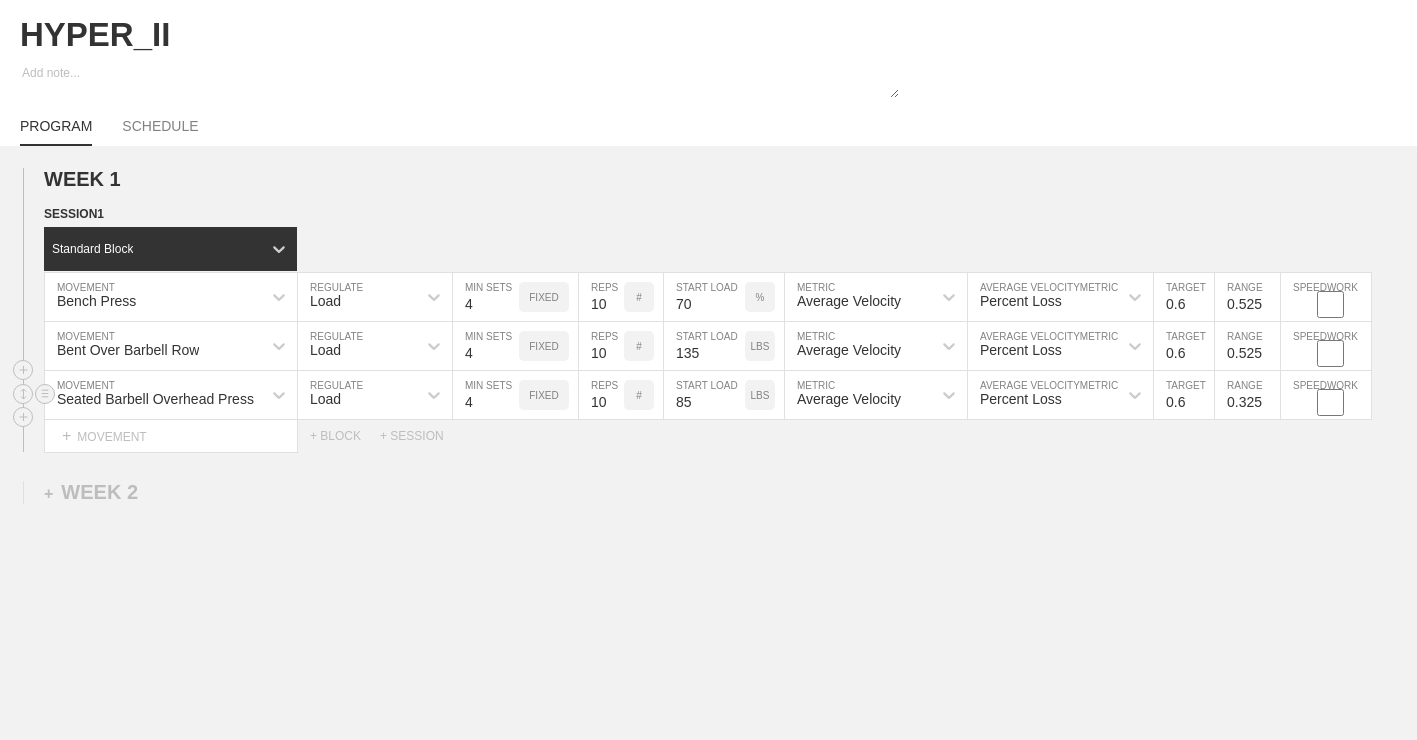 click on "0.325" at bounding box center (1247, 395) 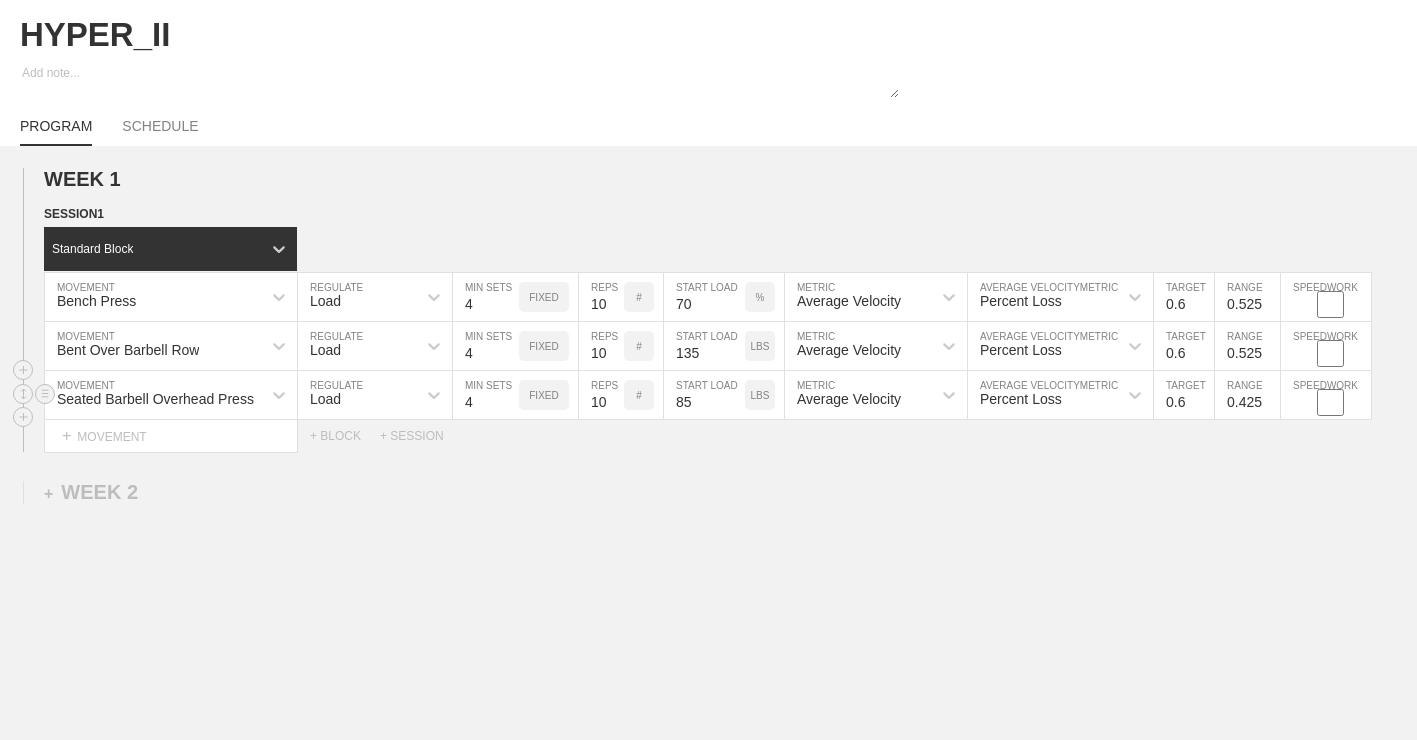 click on "0.425" at bounding box center [1247, 395] 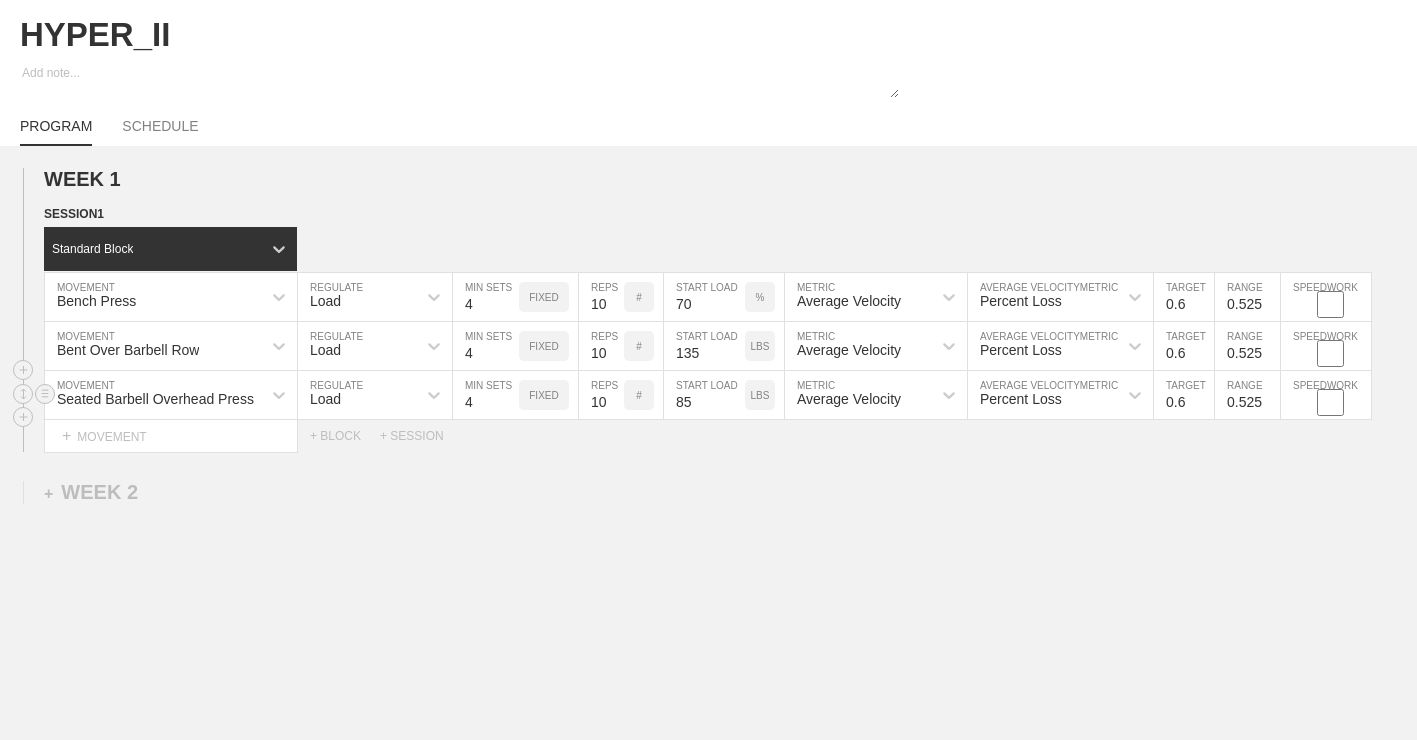 type on "0.525" 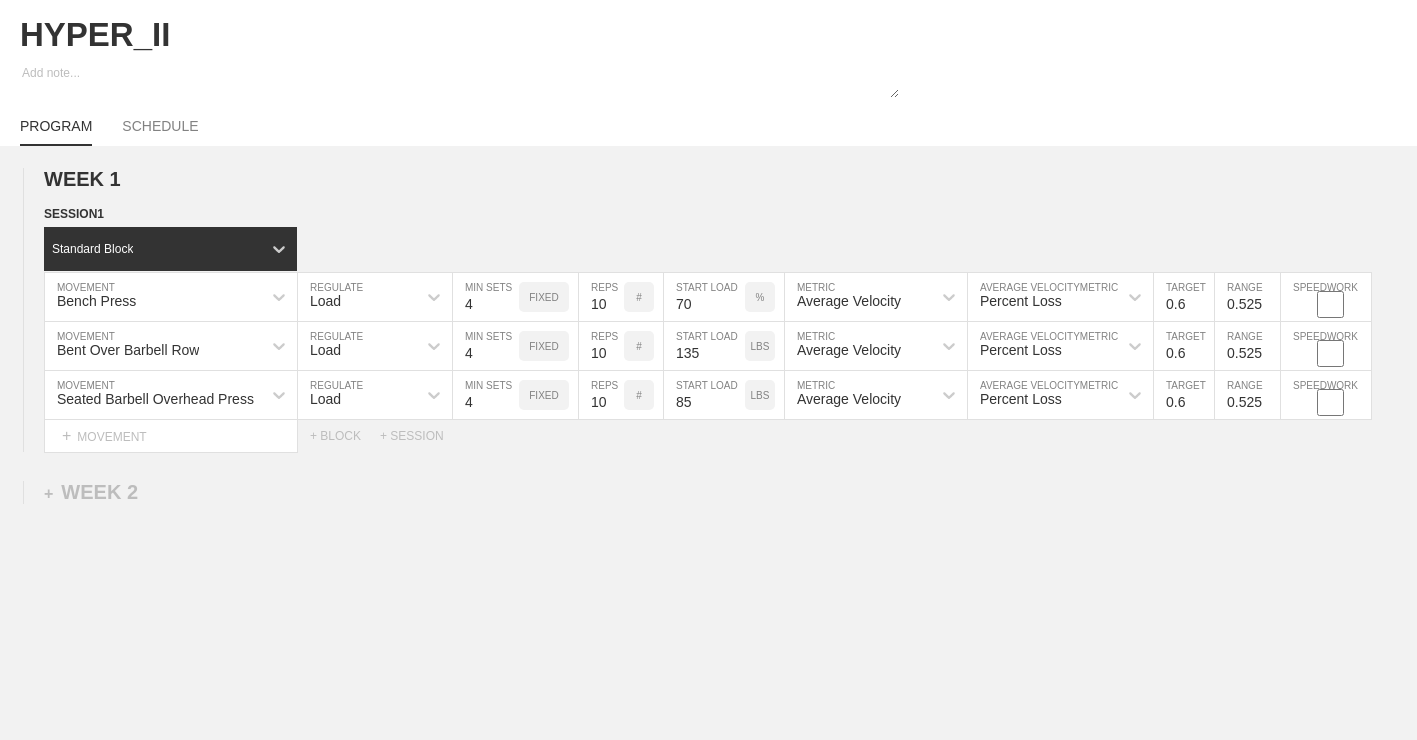 click on "WEEK   1   DUPLICATE DELETE SESSION  1   Standard Block DUPLICATE INSERT MOVEMENT AFTER DELETE Bench Press MOVEMENT Load REGULATE 4 MIN SETS FIXED 10 REPS # 70 START LOAD % Average Velocity METRIC Percent Loss AVERAGE VELOCITY  METRIC 0.6 TARGET RANGE 0.525 SPEEDWORK DUPLICATE INSERT BEFORE INSERT AFTER DELETE Bent Over Barbell Row MOVEMENT Load REGULATE 4 MIN SETS FIXED 10 REPS # 135 START LOAD LBS Average Velocity METRIC Percent Loss AVERAGE VELOCITY  METRIC 0.6 TARGET RANGE 0.525 SPEEDWORK DUPLICATE INSERT BEFORE INSERT AFTER DELETE Seated Barbell Overhead Press MOVEMENT Load REGULATE 4 MIN SETS FIXED 10 REPS # 85 START LOAD LBS Average Velocity METRIC Percent Loss AVERAGE VELOCITY  METRIC 0.6 TARGET RANGE 0.525 SPEEDWORK DUPLICATE INSERT BEFORE INSERT AFTER DELETE Select... MOVEMENT +  MOVEMENT + BLOCK +SESSION DUPLICATE DELETE + WEEK   2" at bounding box center (708, 475) 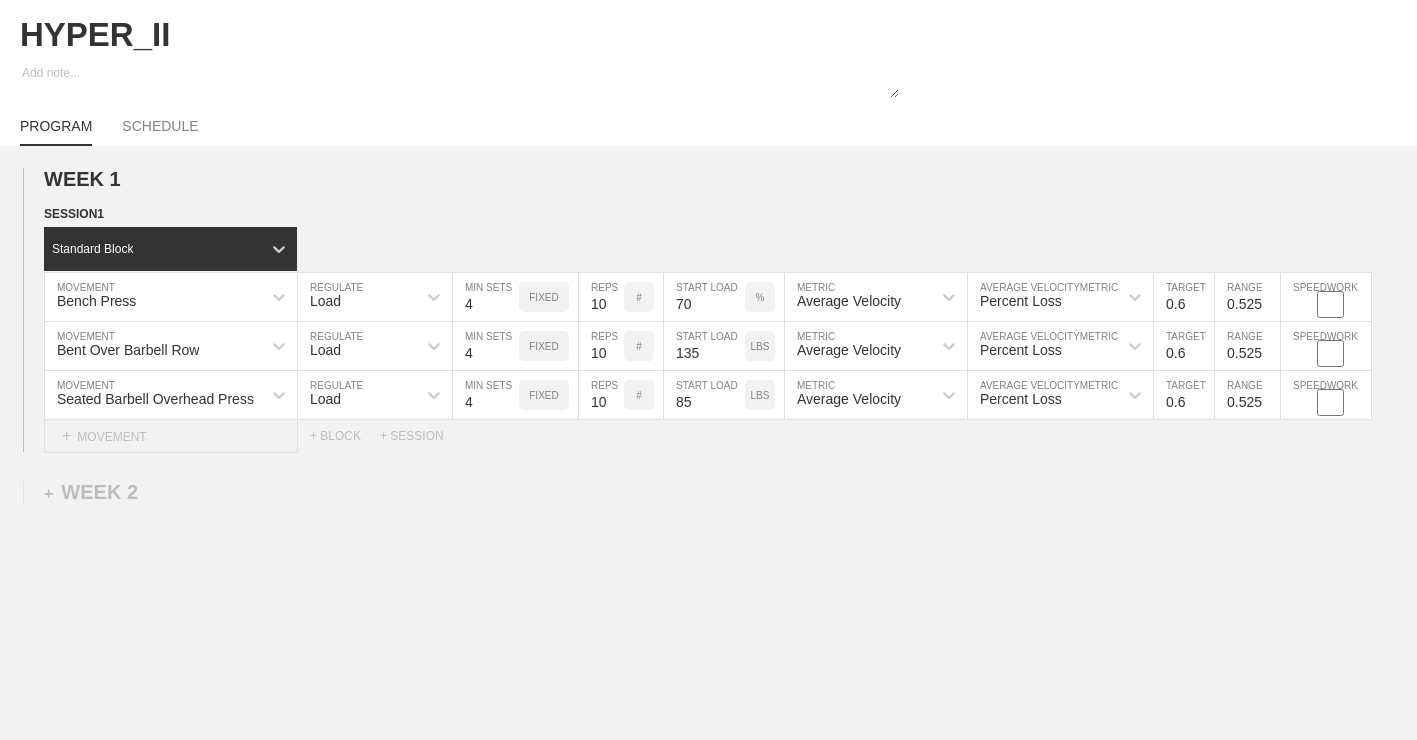 click on "+  MOVEMENT" at bounding box center [171, 436] 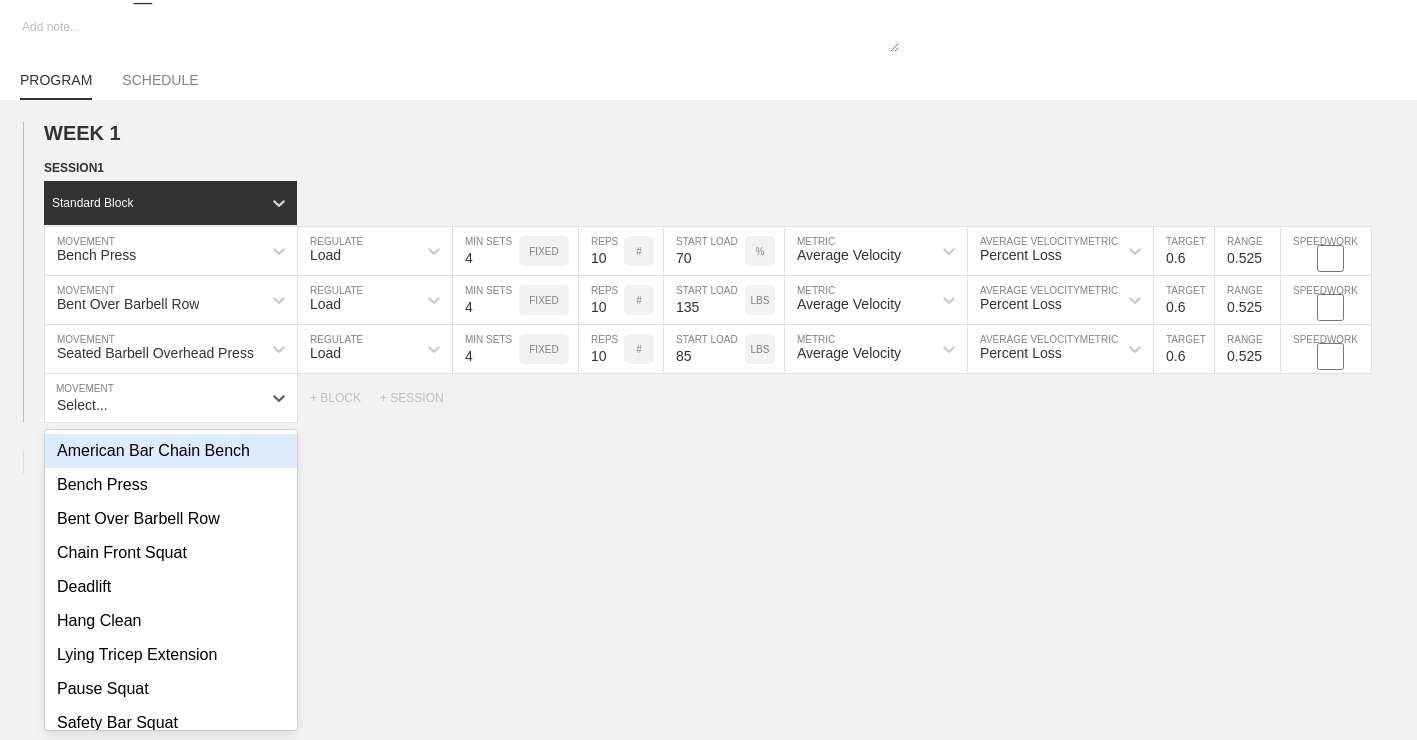 scroll, scrollTop: 120, scrollLeft: 0, axis: vertical 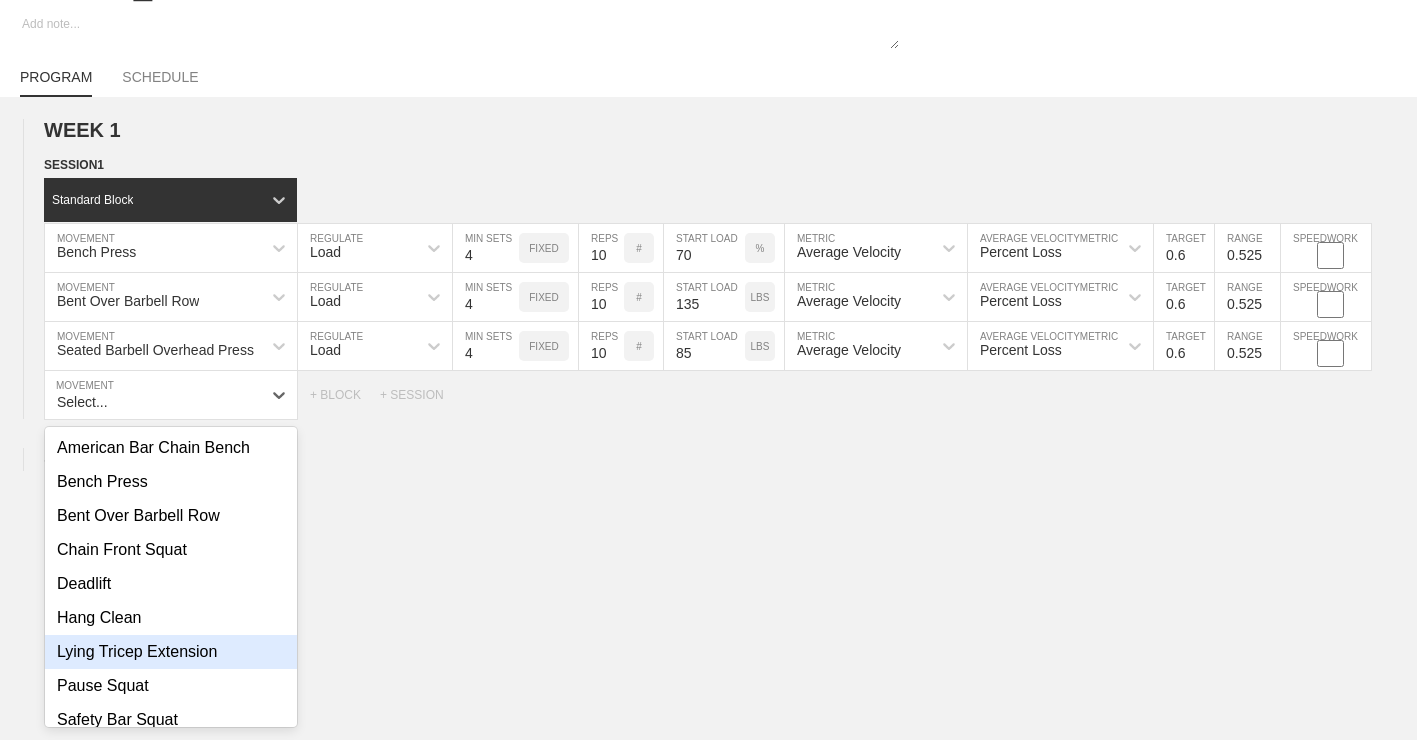 click on "Lying Tricep Extension" at bounding box center (171, 652) 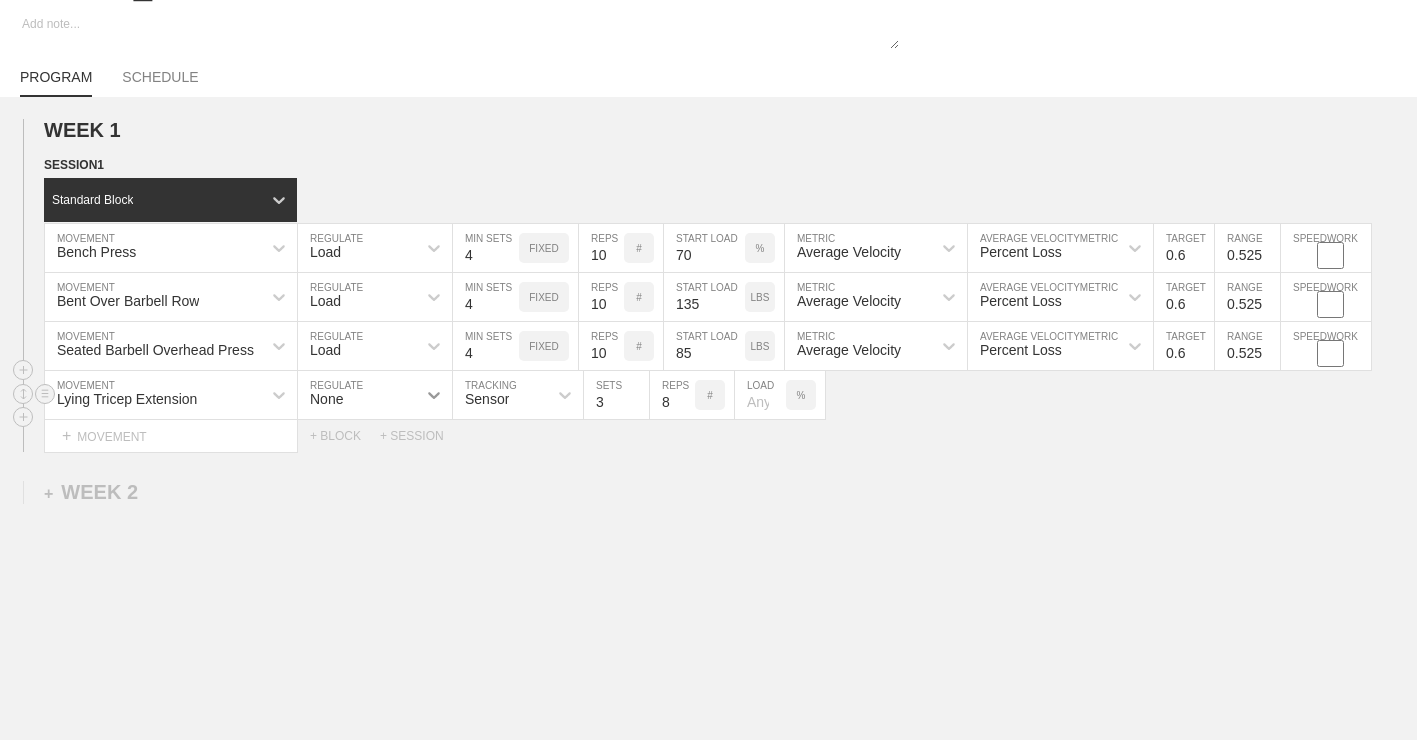 click 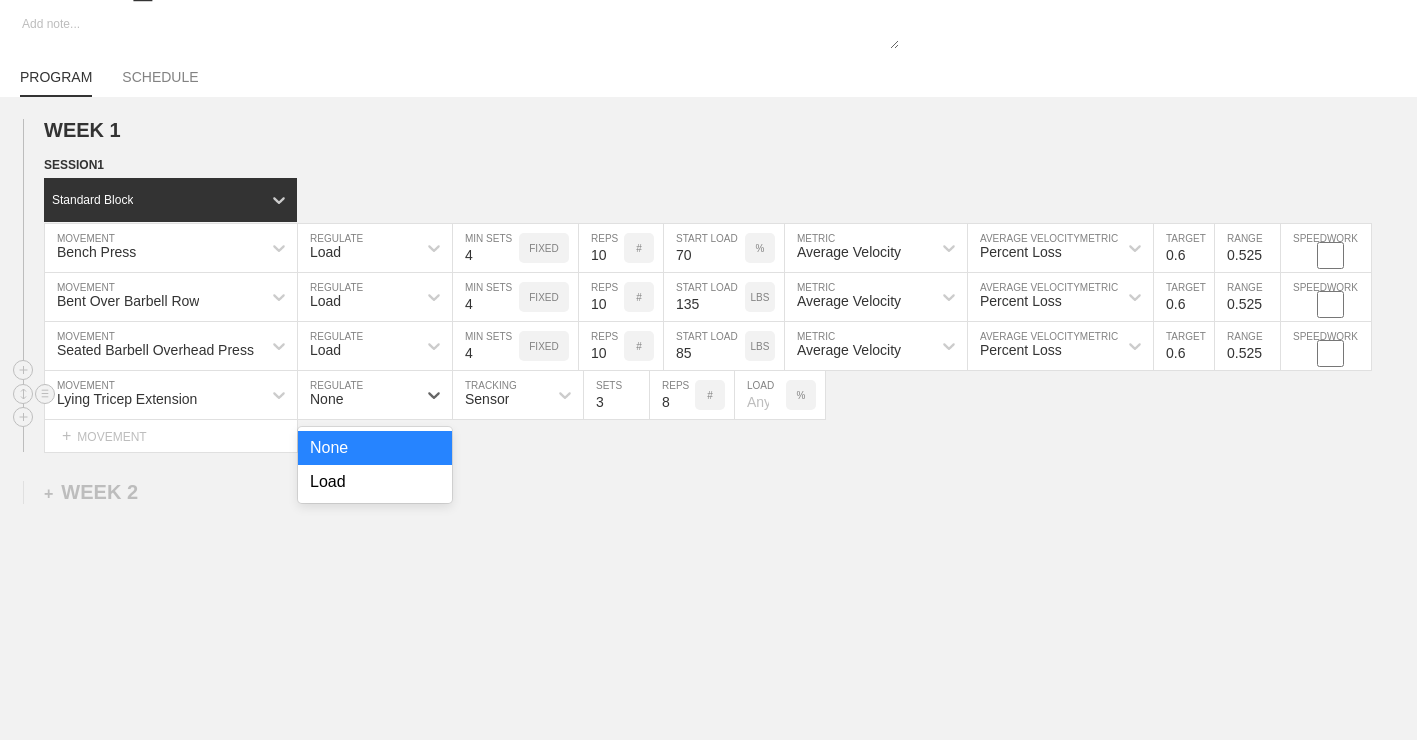 click on "None" at bounding box center (357, 395) 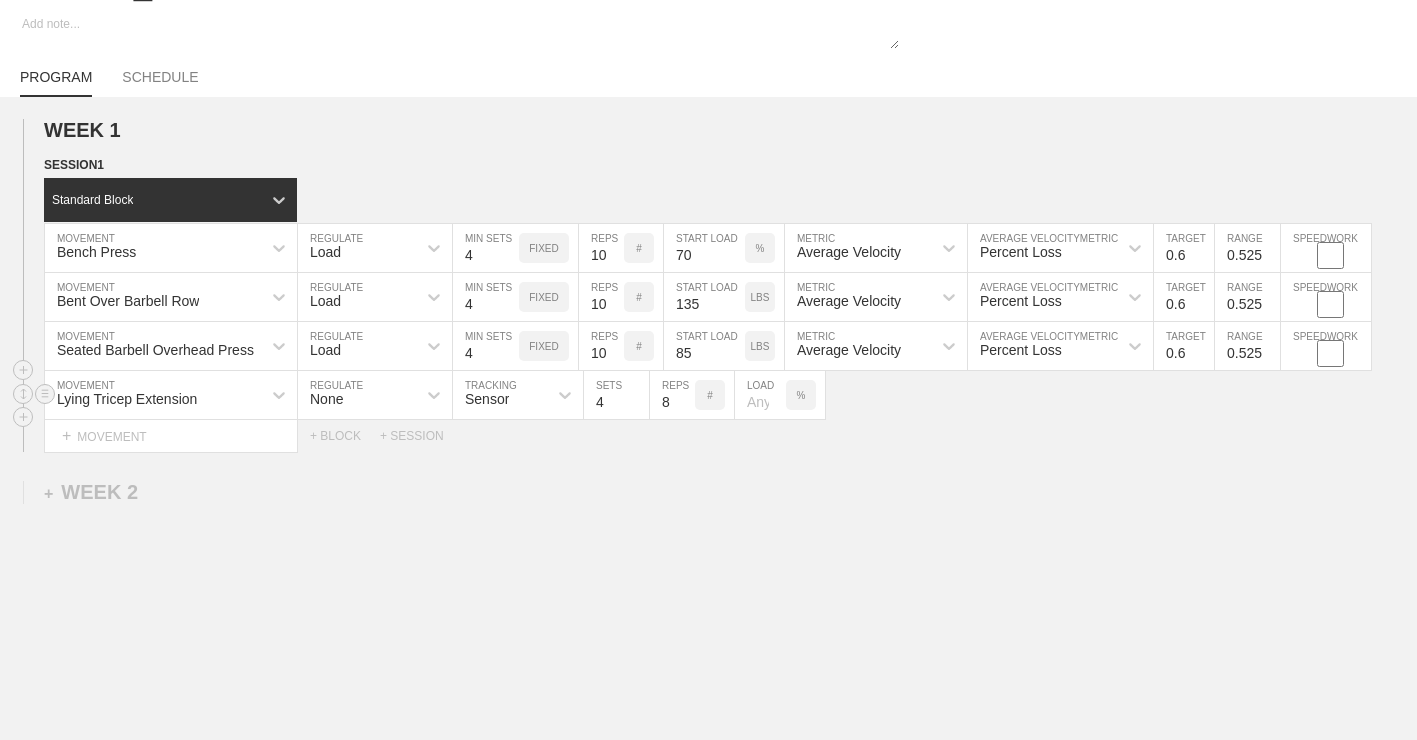 type on "4" 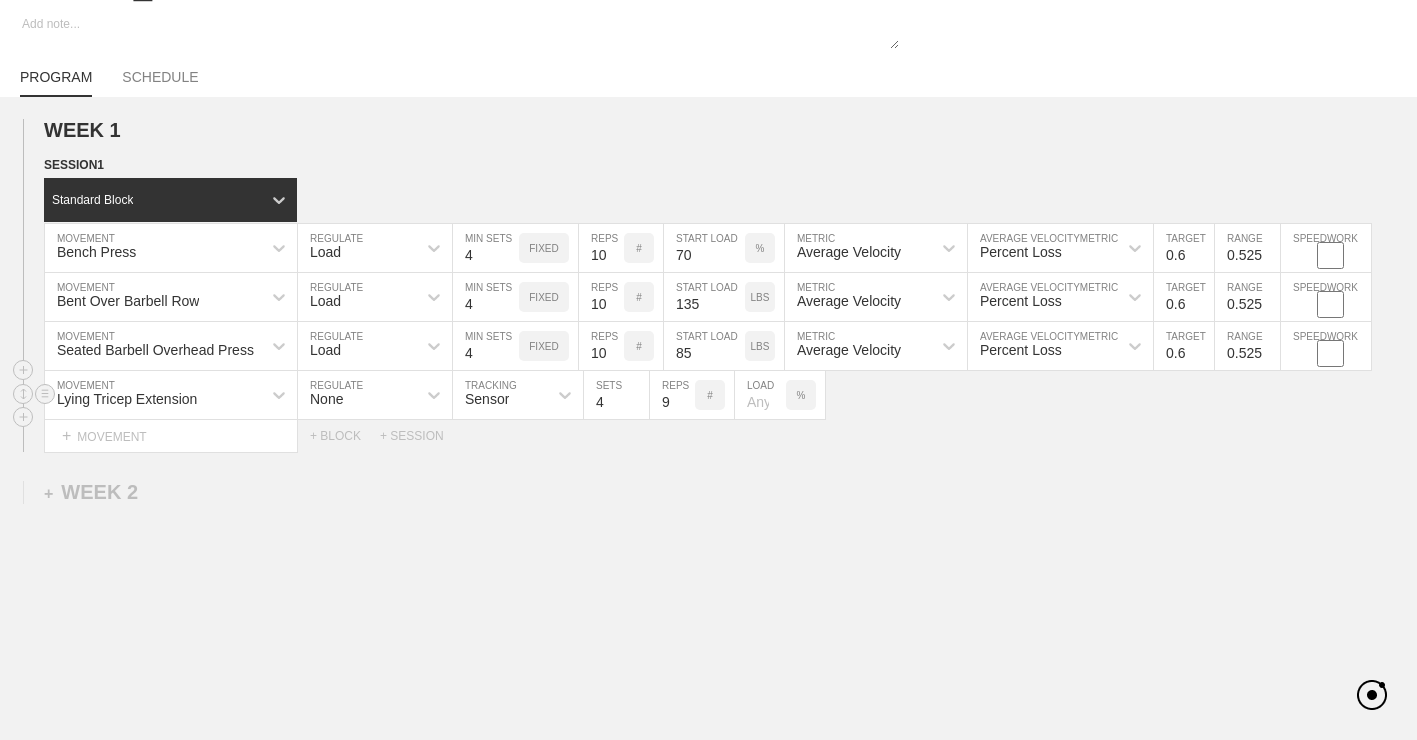 click on "9" at bounding box center [672, 395] 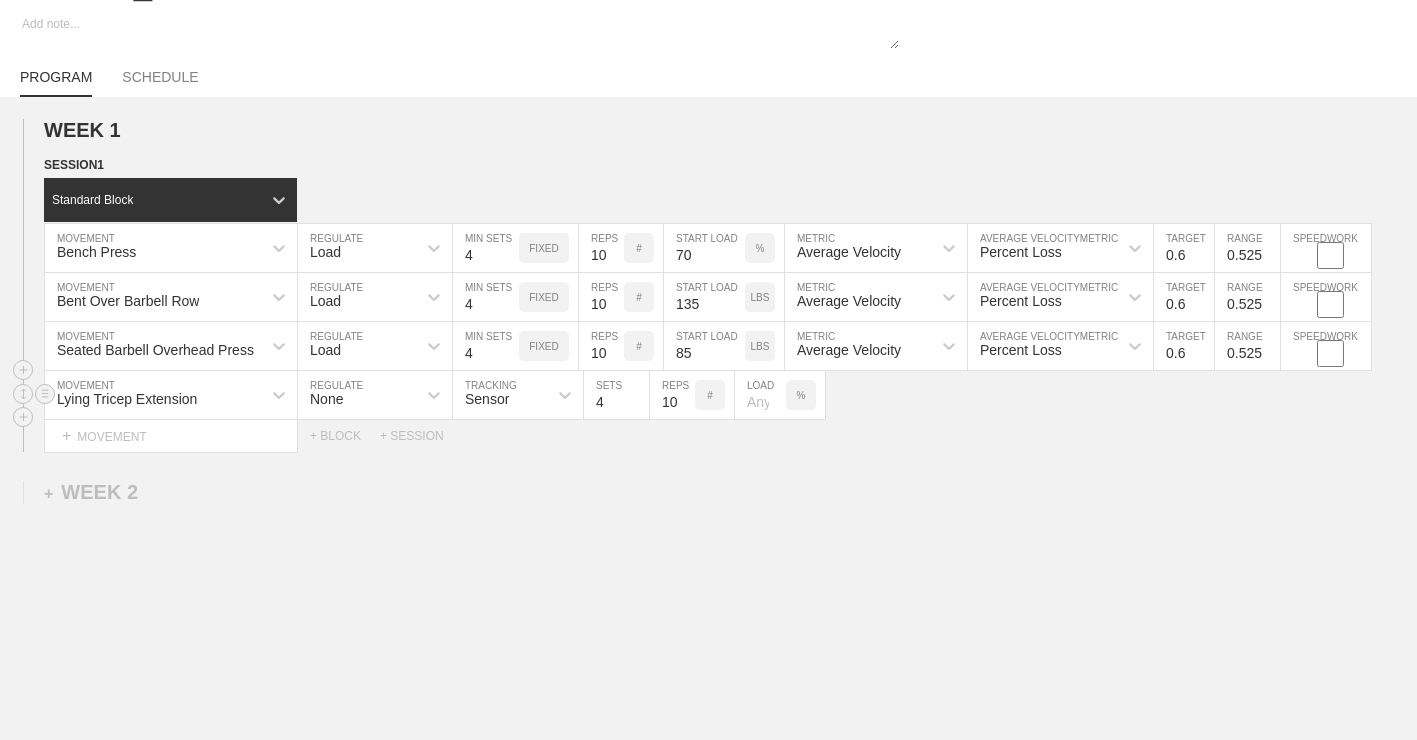 type 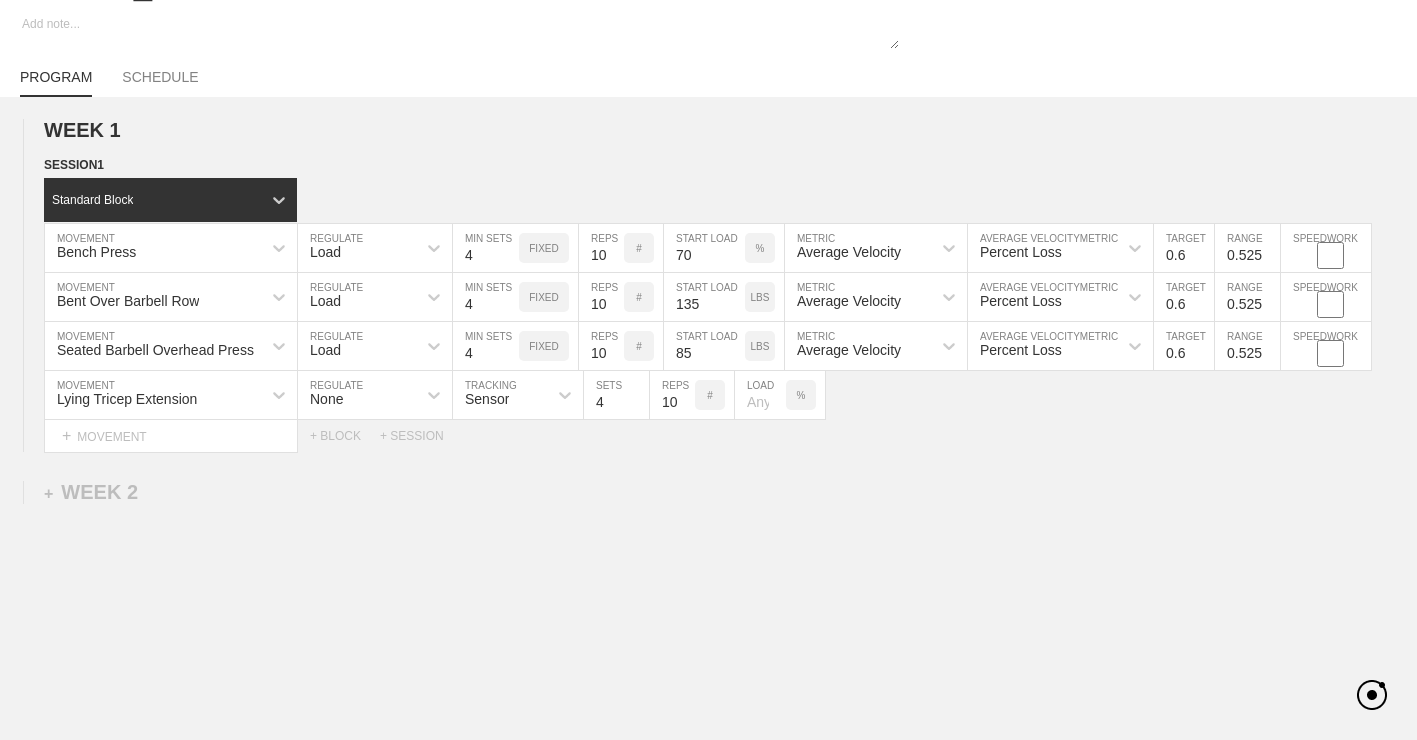 click on "WEEK   1   DUPLICATE DELETE SESSION  1   Standard Block DUPLICATE INSERT MOVEMENT AFTER DELETE Bench Press MOVEMENT Load REGULATE 4 MIN SETS FIXED 10 REPS # 70 START LOAD % Average Velocity METRIC Percent Loss AVERAGE VELOCITY  METRIC 0.6 TARGET RANGE 0.525 SPEEDWORK DUPLICATE INSERT BEFORE INSERT AFTER DELETE Bent Over Barbell Row MOVEMENT Load REGULATE 4 MIN SETS FIXED 10 REPS # 135 START LOAD LBS Average Velocity METRIC Percent Loss AVERAGE VELOCITY  METRIC 0.6 TARGET RANGE 0.525 SPEEDWORK DUPLICATE INSERT BEFORE INSERT AFTER DELETE Seated Barbell Overhead Press MOVEMENT Load REGULATE 4 MIN SETS FIXED 10 REPS # 85 START LOAD LBS Average Velocity METRIC Percent Loss AVERAGE VELOCITY  METRIC 0.6 TARGET RANGE 0.525 SPEEDWORK DUPLICATE INSERT BEFORE INSERT AFTER DELETE Lying Tricep Extension MOVEMENT None REGULATE Sensor TRACKING 4 SETS 10 REPS # LOAD % DUPLICATE INSERT BEFORE INSERT AFTER DELETE Select... MOVEMENT +  MOVEMENT + BLOCK + SESSION DUPLICATE DELETE + WEEK   2" at bounding box center [708, 450] 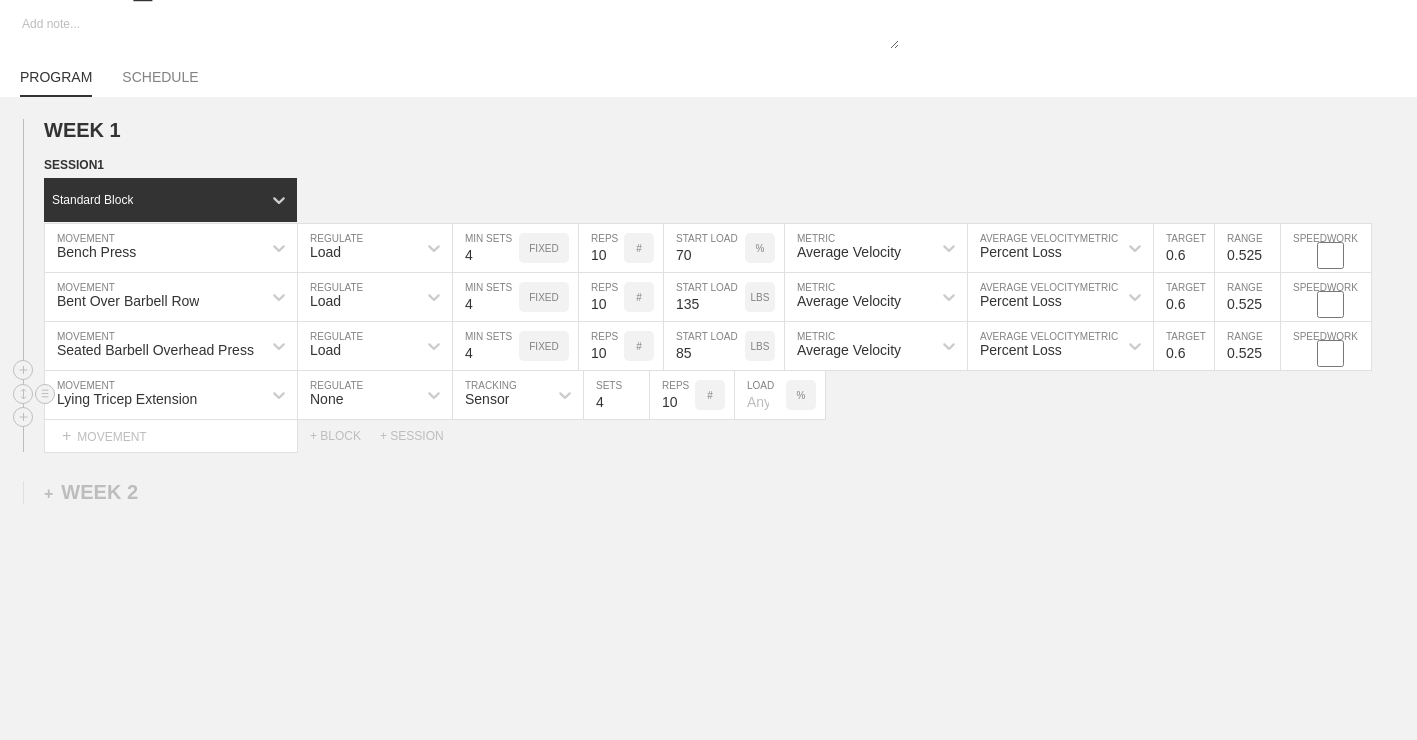 click on "%" at bounding box center [801, 395] 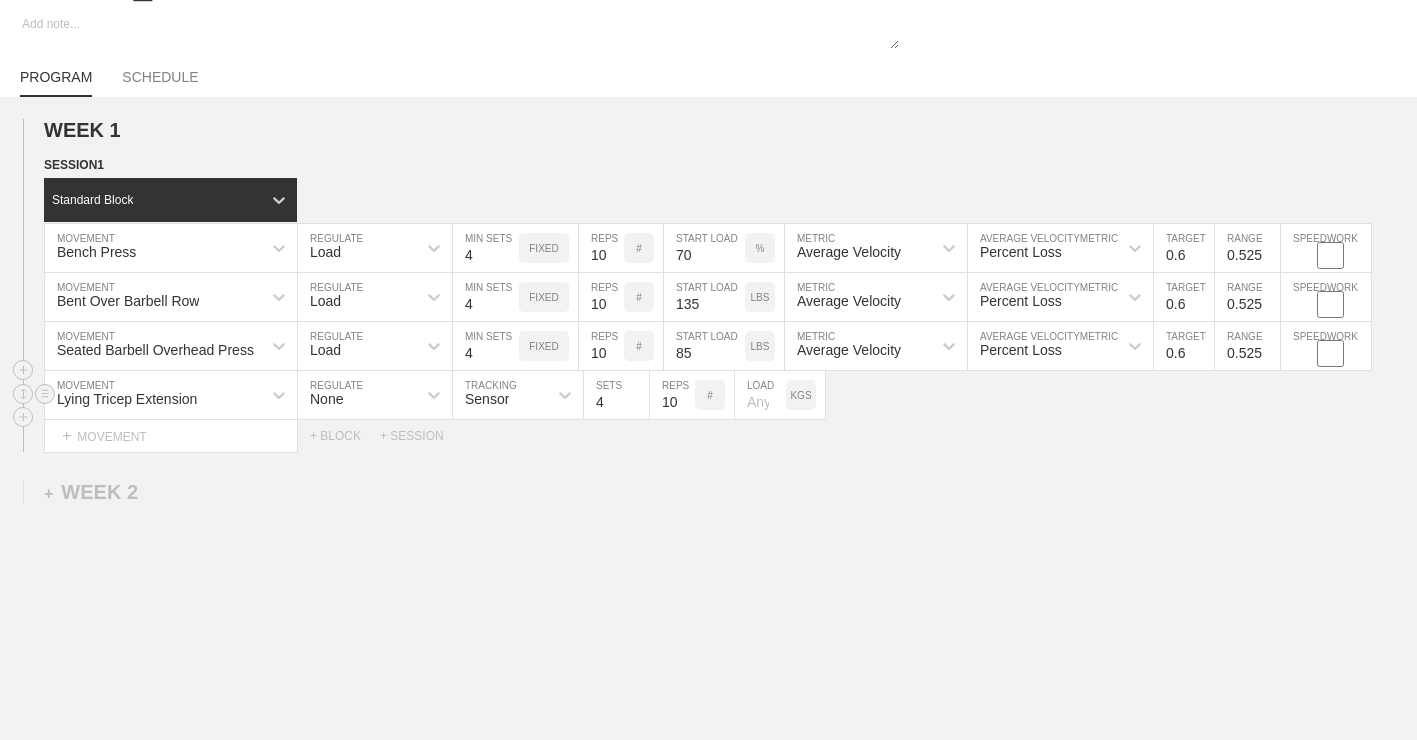 click on "KGS" at bounding box center (801, 395) 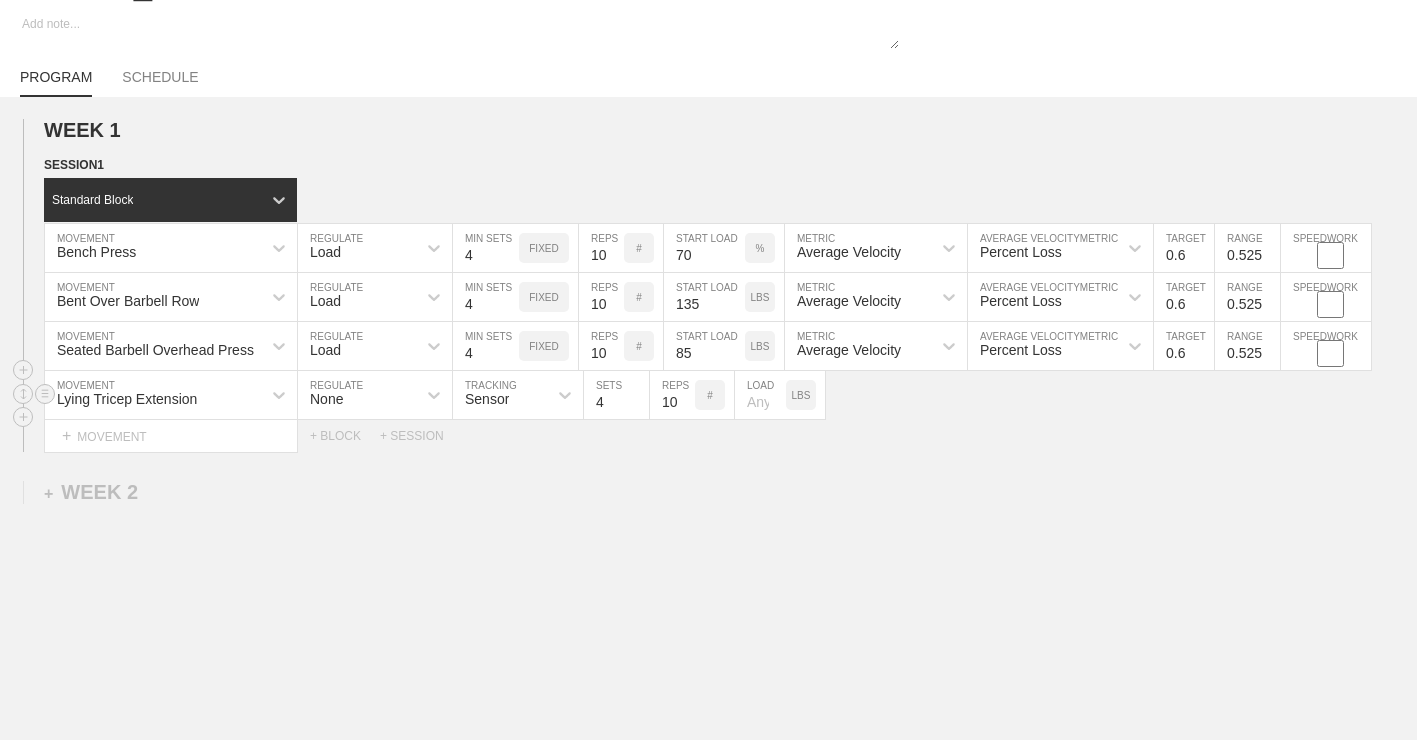 click at bounding box center (760, 395) 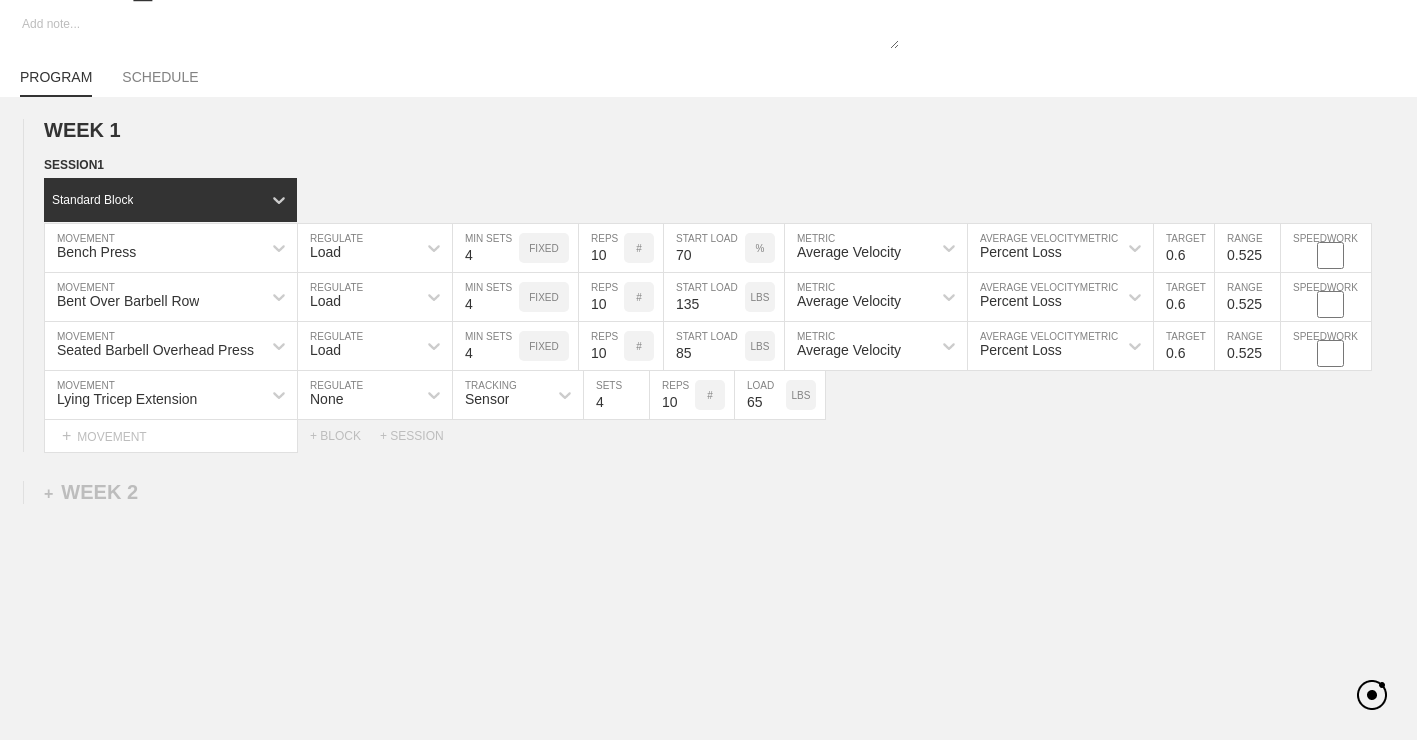 click on "WEEK   1   DUPLICATE DELETE SESSION  1   Standard Block DUPLICATE INSERT MOVEMENT AFTER DELETE Bench Press MOVEMENT Load REGULATE 4 MIN SETS FIXED 10 REPS # 70 START LOAD % Average Velocity METRIC Percent Loss AVERAGE VELOCITY  METRIC 0.6 TARGET RANGE 0.525 SPEEDWORK DUPLICATE INSERT BEFORE INSERT AFTER DELETE Bent Over Barbell Row MOVEMENT Load REGULATE 4 MIN SETS FIXED 10 REPS # 135 START LOAD LBS Average Velocity METRIC Percent Loss AVERAGE VELOCITY  METRIC 0.6 TARGET RANGE 0.525 SPEEDWORK DUPLICATE INSERT BEFORE INSERT AFTER DELETE Seated Barbell Overhead Press MOVEMENT Load REGULATE 4 MIN SETS FIXED 10 REPS # 85 START LOAD LBS Average Velocity METRIC Percent Loss AVERAGE VELOCITY  METRIC 0.6 TARGET RANGE 0.525 SPEEDWORK DUPLICATE INSERT BEFORE INSERT AFTER DELETE Lying Tricep Extension MOVEMENT None REGULATE Sensor TRACKING 4 SETS 10 REPS # 65 LOAD LBS DUPLICATE INSERT BEFORE INSERT AFTER DELETE Select... MOVEMENT +  MOVEMENT + BLOCK + SESSION DUPLICATE DELETE + WEEK   2" at bounding box center [708, 450] 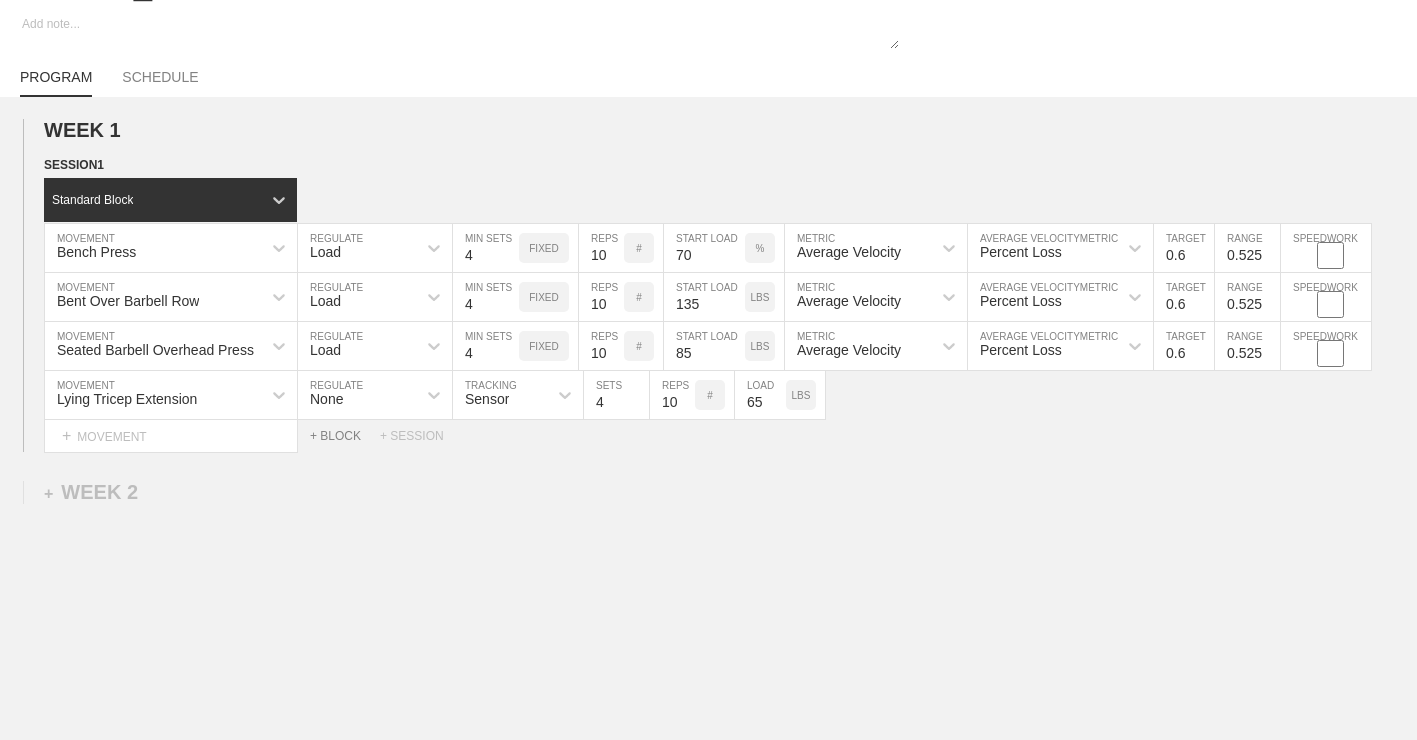 click on "+ BLOCK" at bounding box center [345, 436] 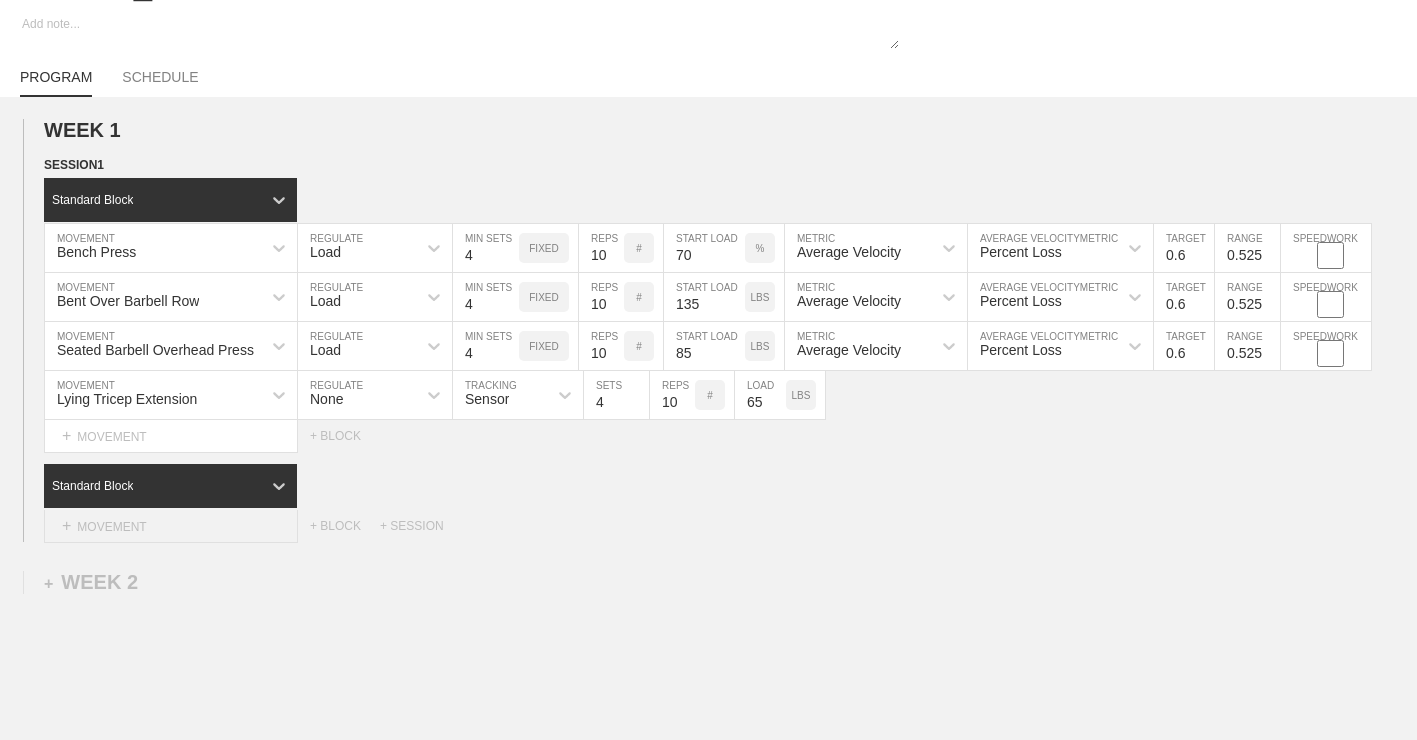 click on "+  MOVEMENT" at bounding box center [171, 526] 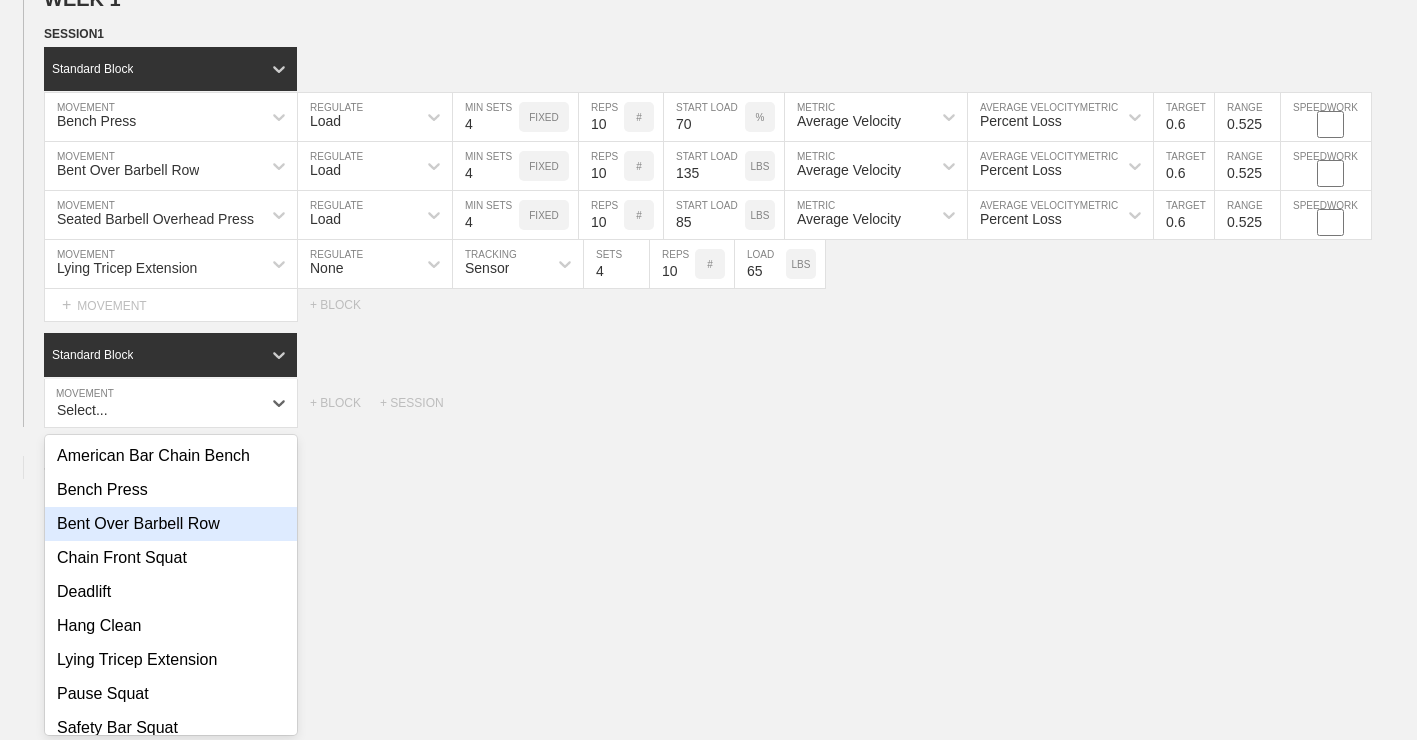 scroll, scrollTop: 259, scrollLeft: 0, axis: vertical 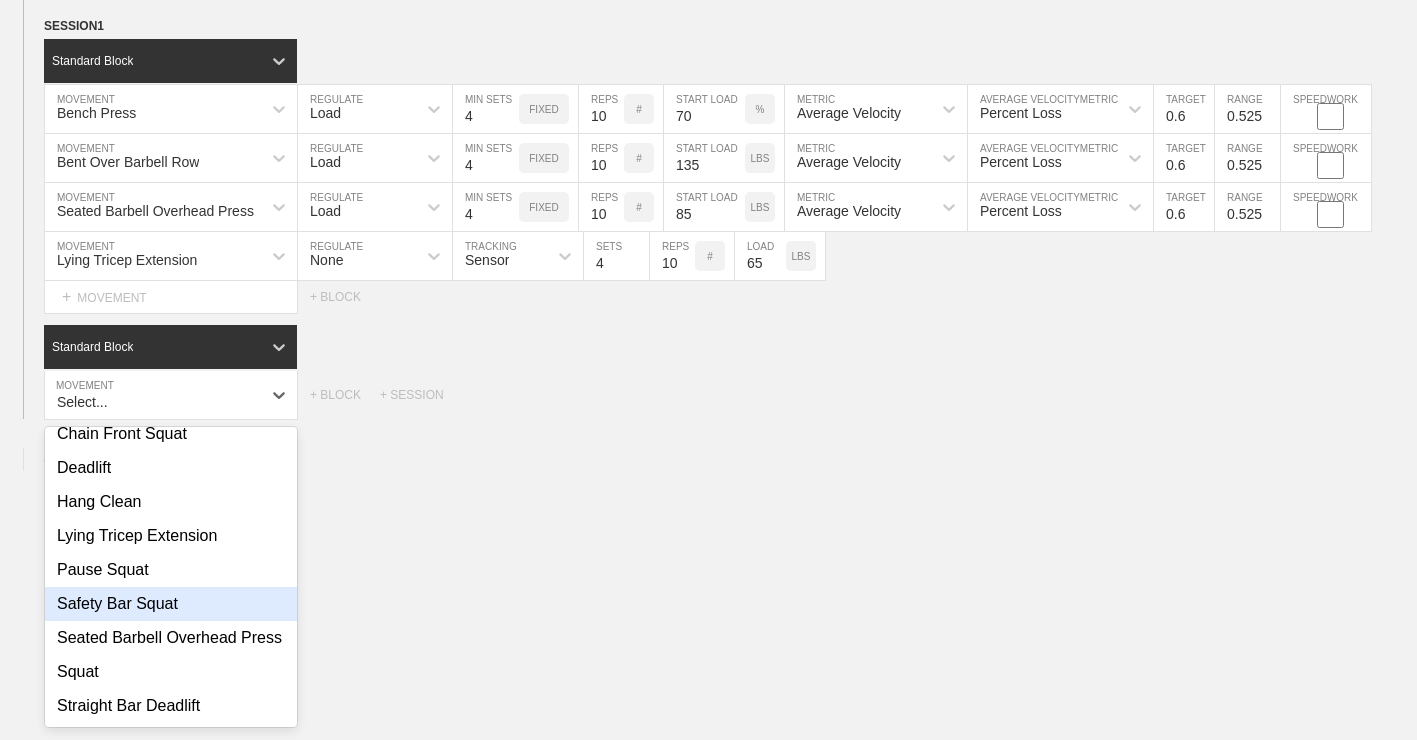 click on "Safety Bar Squat" at bounding box center [171, 604] 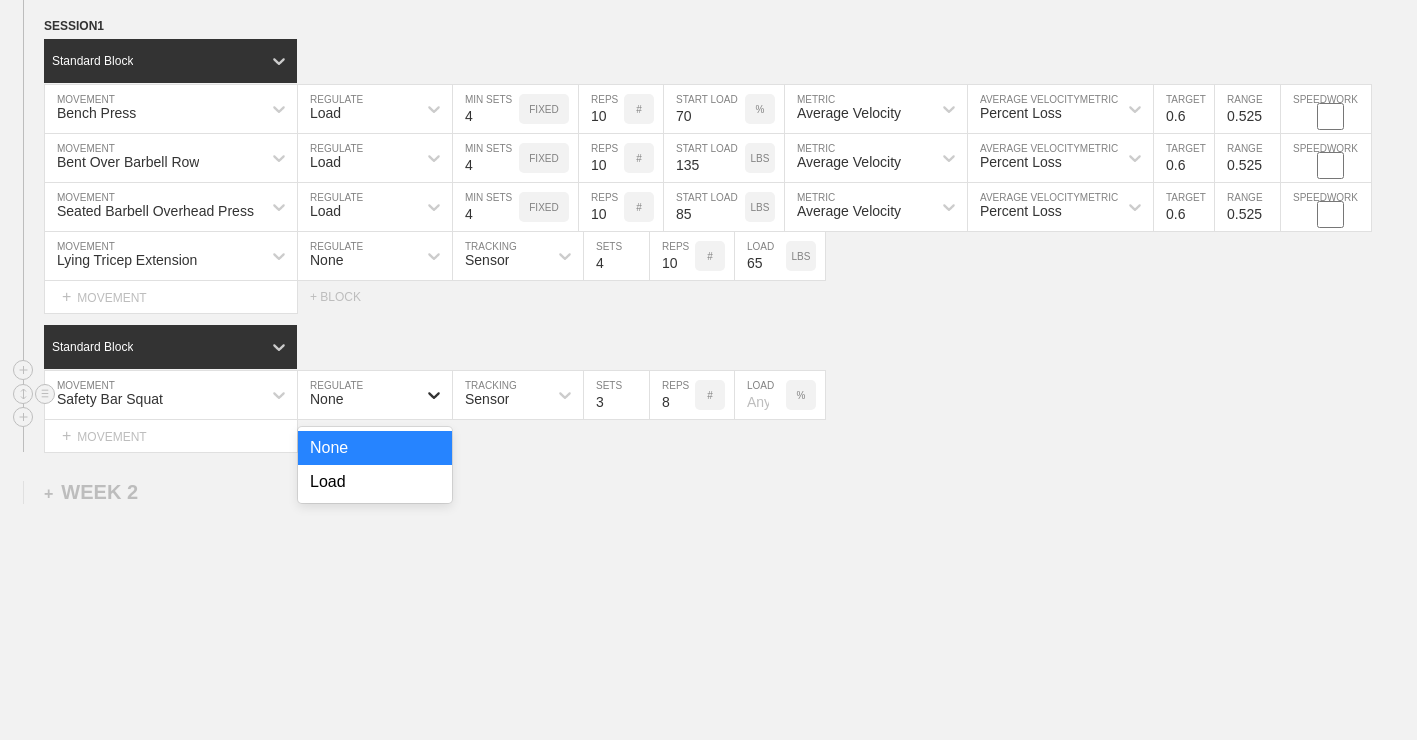 click 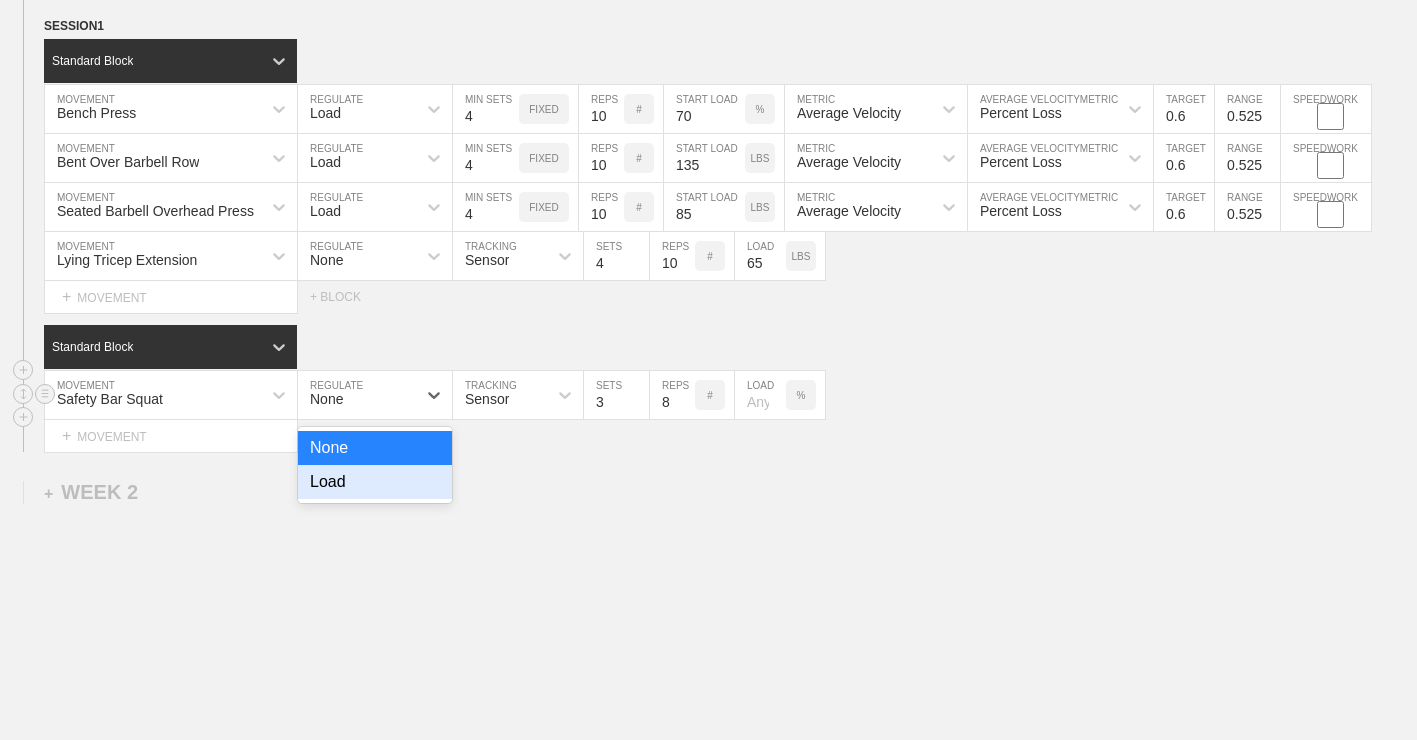 click on "Load" at bounding box center [375, 482] 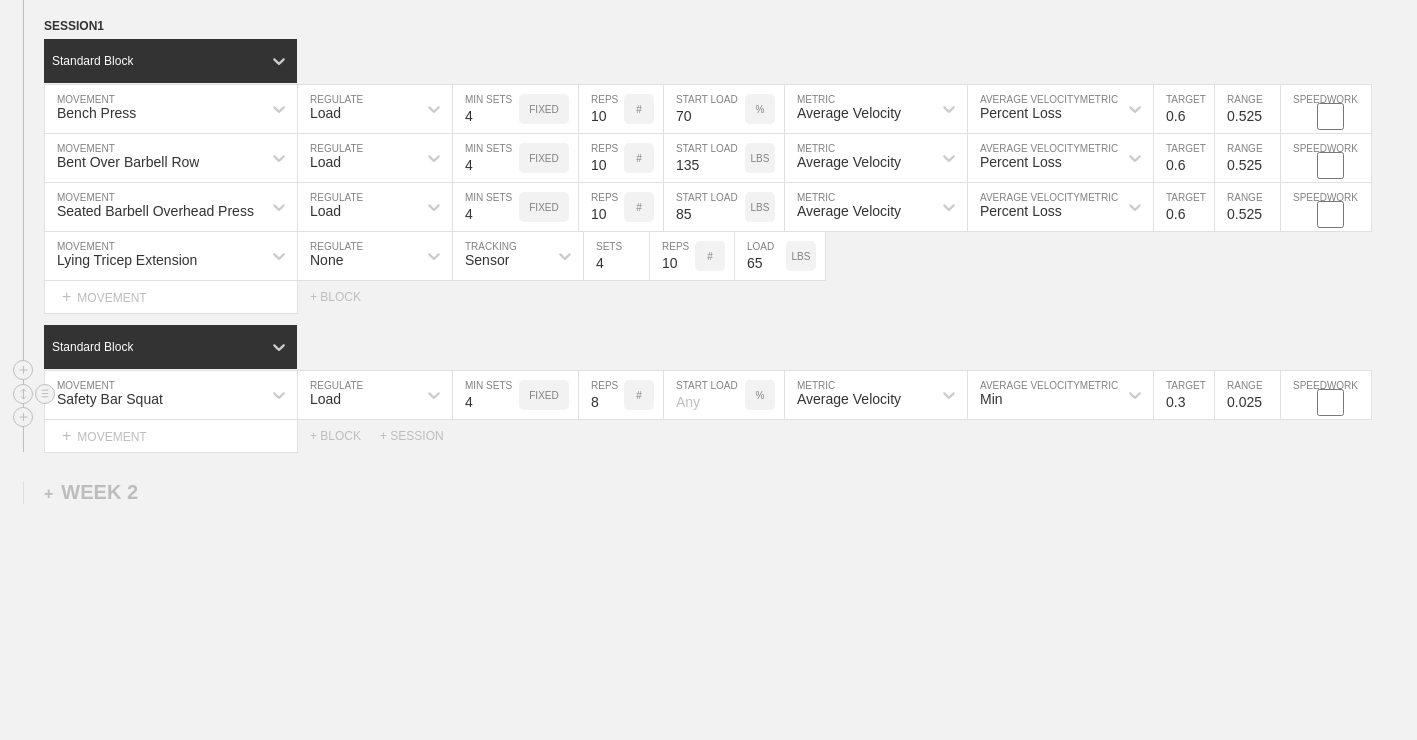 click on "4" at bounding box center [486, 395] 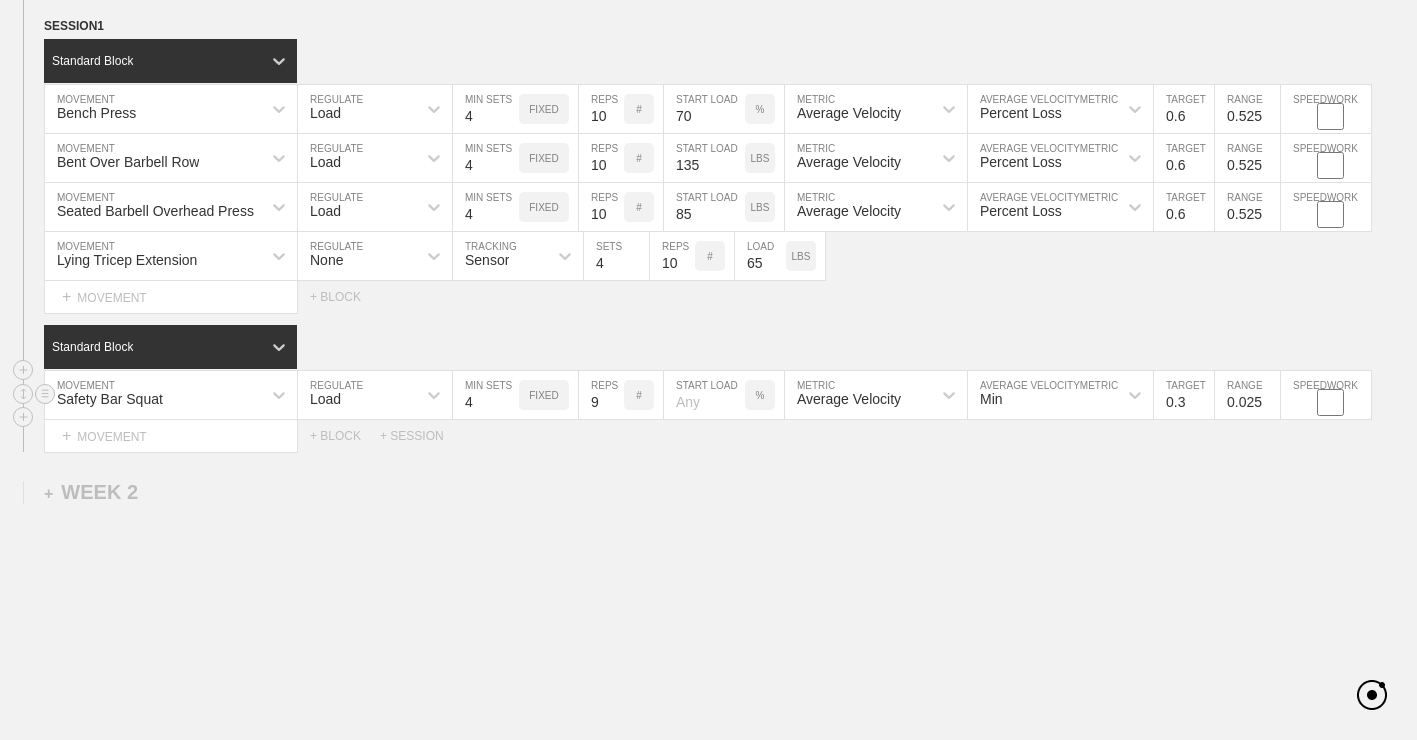 click on "9" at bounding box center [601, 395] 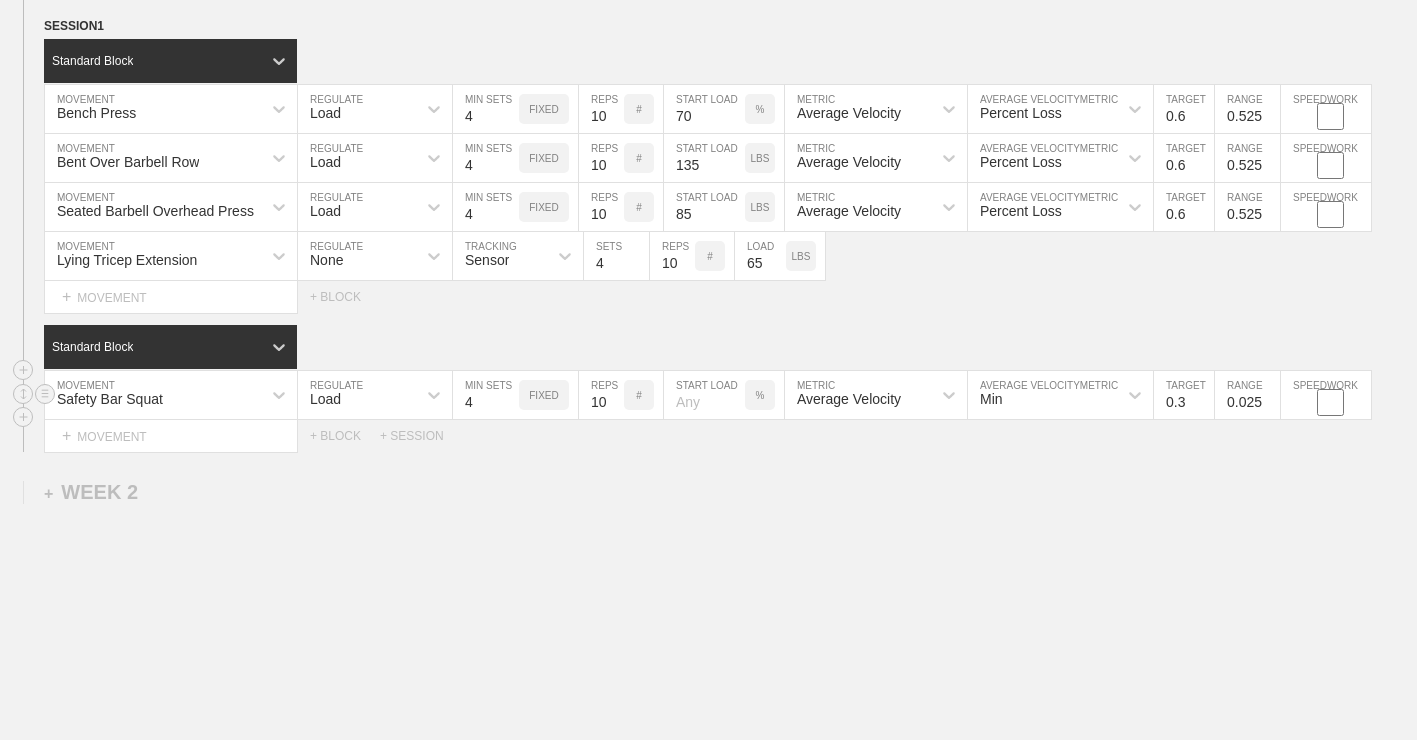 click on "10" at bounding box center [601, 395] 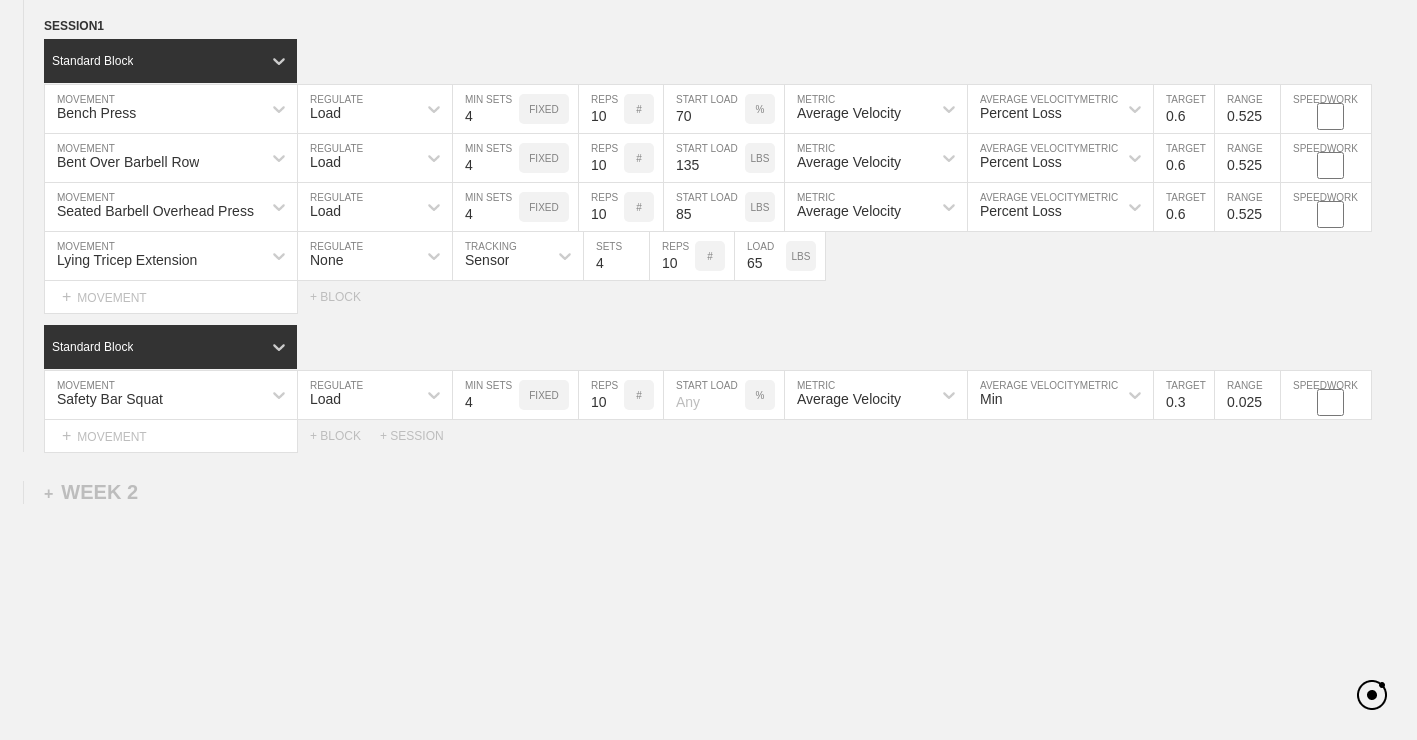 click on "WEEK   1   DUPLICATE DELETE SESSION  1   Standard Block DUPLICATE INSERT MOVEMENT AFTER DELETE Bench Press MOVEMENT Load REGULATE 4 MIN SETS FIXED 10 REPS # 70 START LOAD % Average Velocity METRIC Percent Loss AVERAGE VELOCITY  METRIC 0.6 TARGET RANGE 0.525 SPEEDWORK DUPLICATE INSERT BEFORE INSERT AFTER DELETE Bent Over Barbell Row MOVEMENT Load REGULATE 4 MIN SETS FIXED 10 REPS # 135 START LOAD LBS Average Velocity METRIC Percent Loss AVERAGE VELOCITY  METRIC 0.6 TARGET RANGE 0.525 SPEEDWORK DUPLICATE INSERT BEFORE INSERT AFTER DELETE Seated Barbell Overhead Press MOVEMENT Load REGULATE 4 MIN SETS FIXED 10 REPS # 85 START LOAD LBS Average Velocity METRIC Percent Loss AVERAGE VELOCITY  METRIC 0.6 TARGET RANGE 0.525 SPEEDWORK DUPLICATE INSERT BEFORE INSERT AFTER DELETE Lying Tricep Extension MOVEMENT None REGULATE Sensor TRACKING 4 SETS 10 REPS # 65 LOAD LBS DUPLICATE INSERT BEFORE INSERT AFTER DELETE Select... MOVEMENT +  MOVEMENT + BLOCK Standard Block DUPLICATE INSERT MOVEMENT AFTER DELETE Safety Bar Squat" at bounding box center [708, 381] 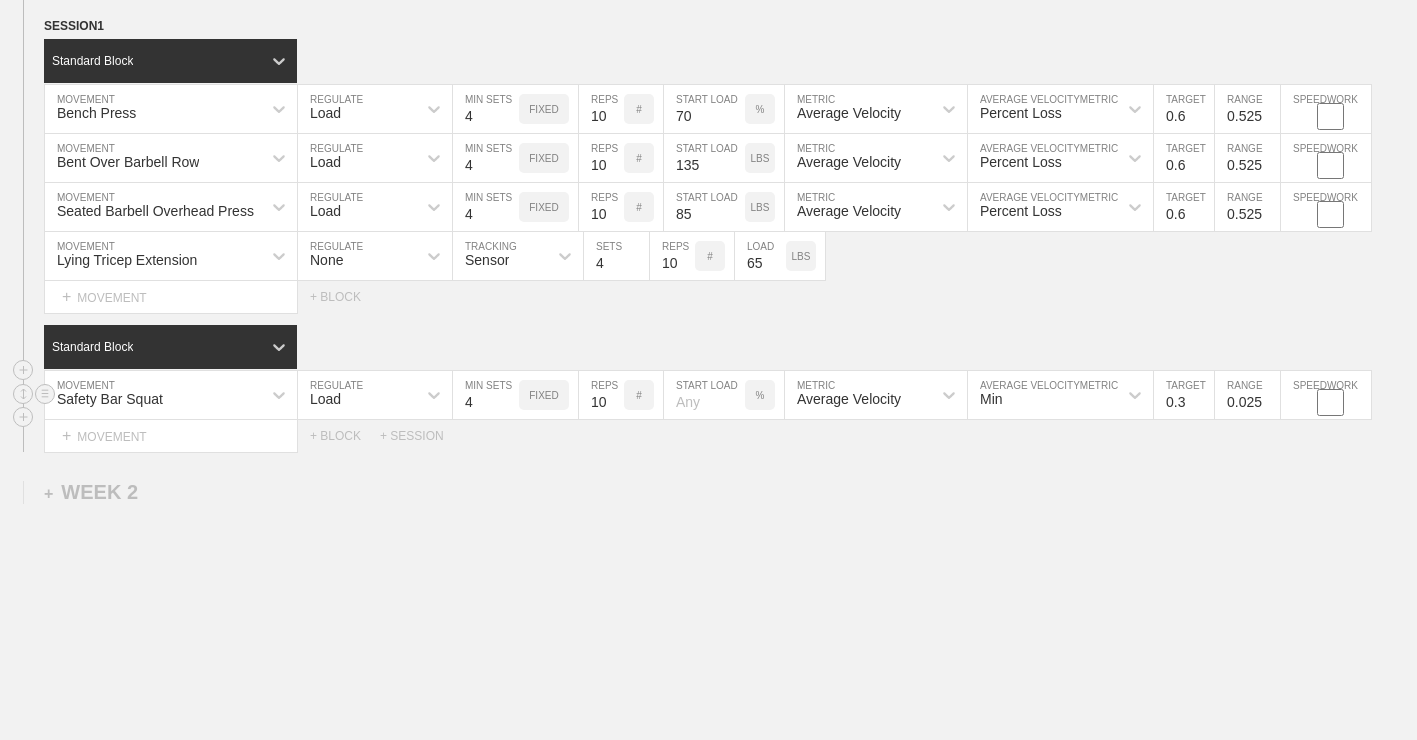 click at bounding box center [704, 395] 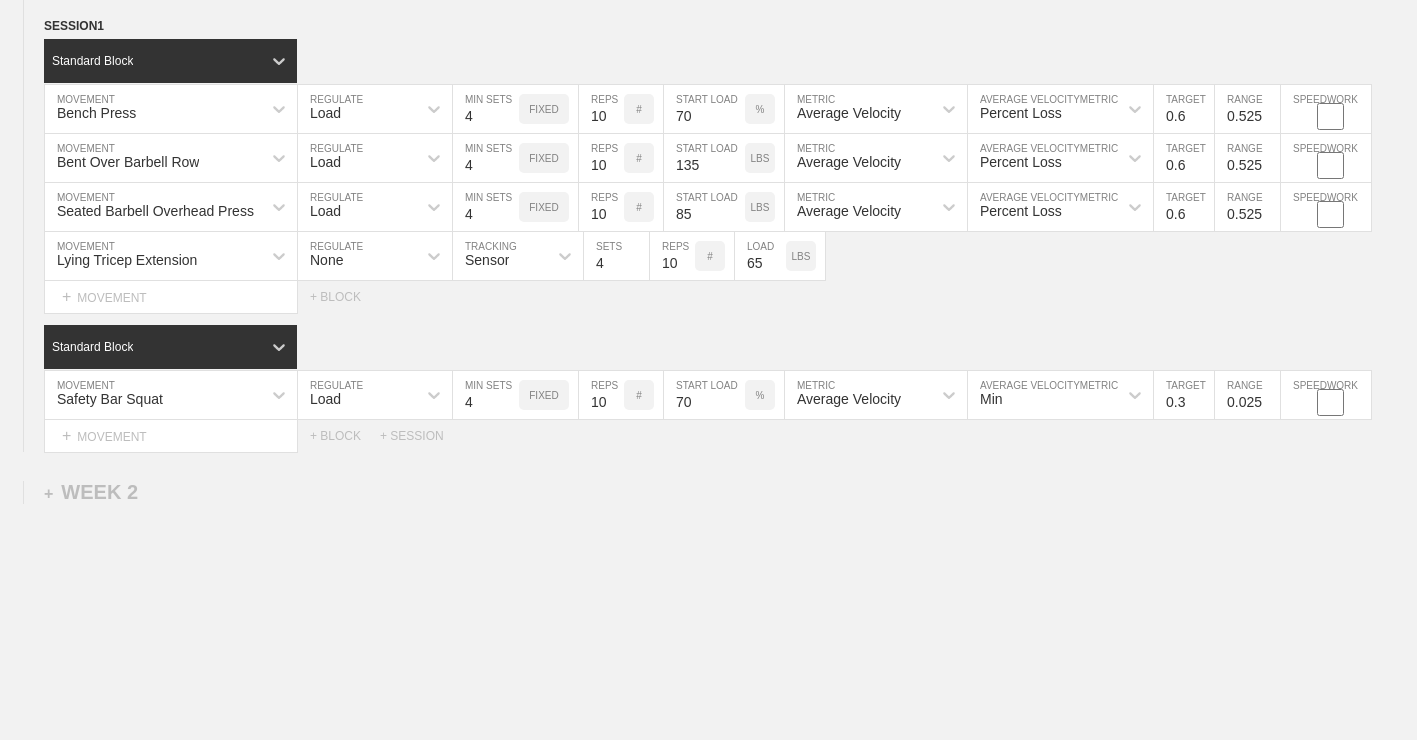 click on "WEEK   1   DUPLICATE DELETE SESSION  1   Standard Block DUPLICATE INSERT MOVEMENT AFTER DELETE Bench Press MOVEMENT Load REGULATE 4 MIN SETS FIXED 10 REPS # 70 START LOAD % Average Velocity METRIC Percent Loss AVERAGE VELOCITY  METRIC 0.6 TARGET RANGE 0.525 SPEEDWORK DUPLICATE INSERT BEFORE INSERT AFTER DELETE Bent Over Barbell Row MOVEMENT Load REGULATE 4 MIN SETS FIXED 10 REPS # 135 START LOAD LBS Average Velocity METRIC Percent Loss AVERAGE VELOCITY  METRIC 0.6 TARGET RANGE 0.525 SPEEDWORK DUPLICATE INSERT BEFORE INSERT AFTER DELETE Seated Barbell Overhead Press MOVEMENT Load REGULATE 4 MIN SETS FIXED 10 REPS # 85 START LOAD LBS Average Velocity METRIC Percent Loss AVERAGE VELOCITY  METRIC 0.6 TARGET RANGE 0.525 SPEEDWORK DUPLICATE INSERT BEFORE INSERT AFTER DELETE Lying Tricep Extension MOVEMENT None REGULATE Sensor TRACKING 4 SETS 10 REPS # 65 LOAD LBS DUPLICATE INSERT BEFORE INSERT AFTER DELETE Select... MOVEMENT +  MOVEMENT + BLOCK Standard Block DUPLICATE INSERT MOVEMENT AFTER DELETE Safety Bar Squat" at bounding box center (708, 381) 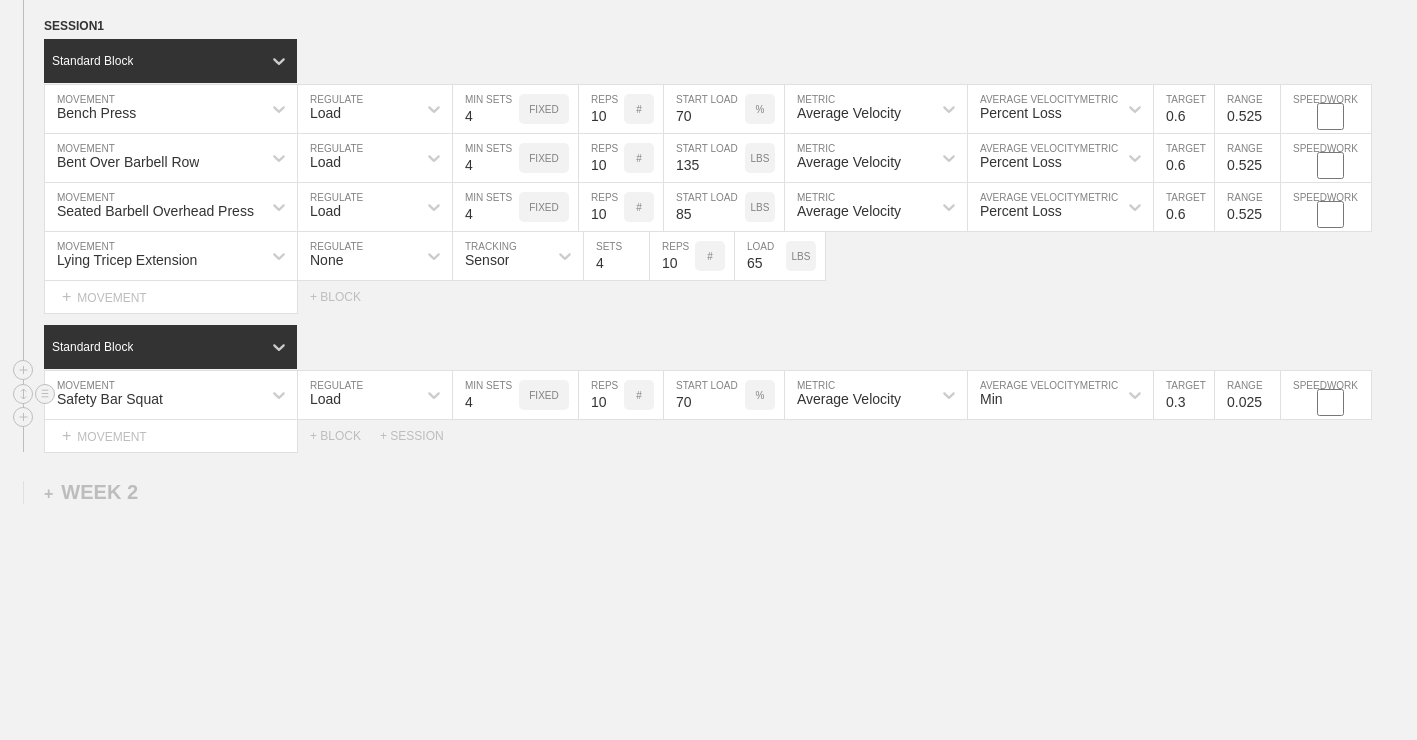 click on "Min" at bounding box center (1042, 395) 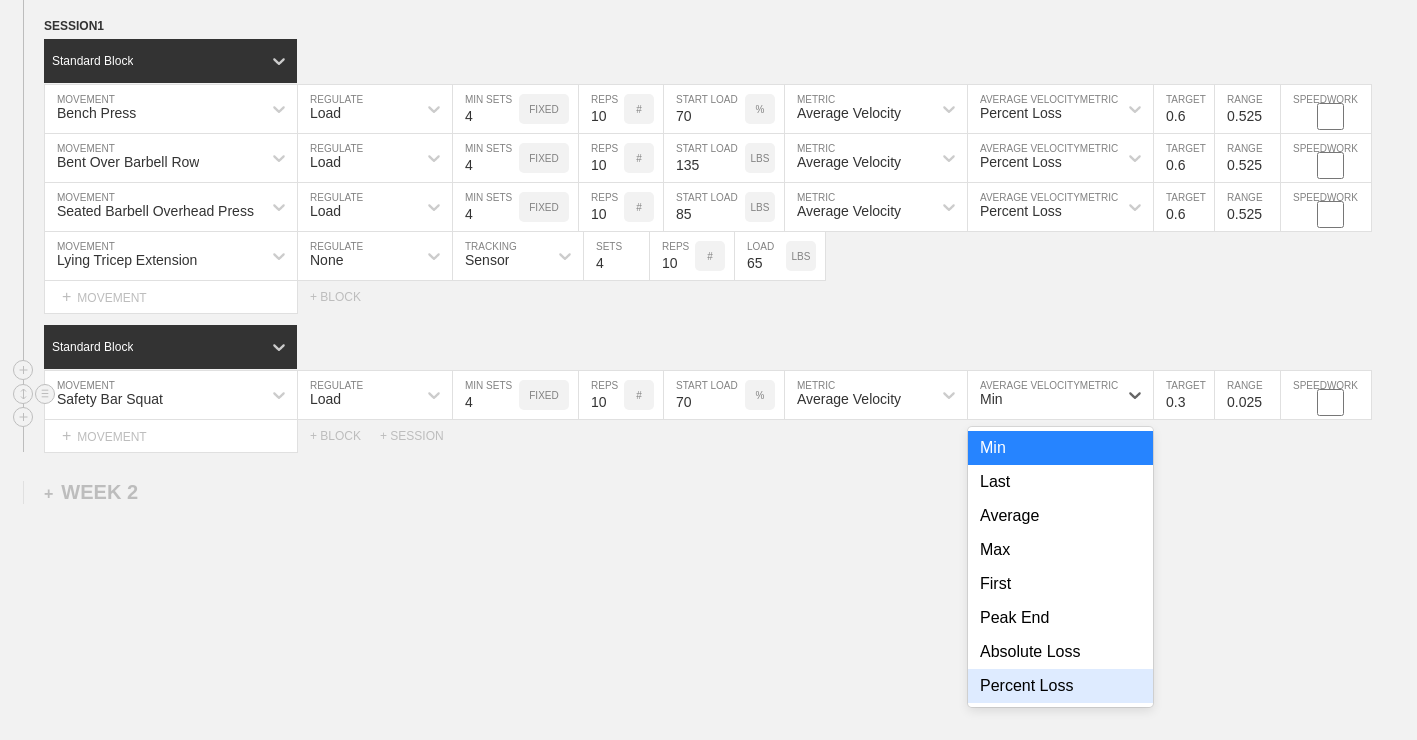 click on "Percent Loss" at bounding box center [1060, 686] 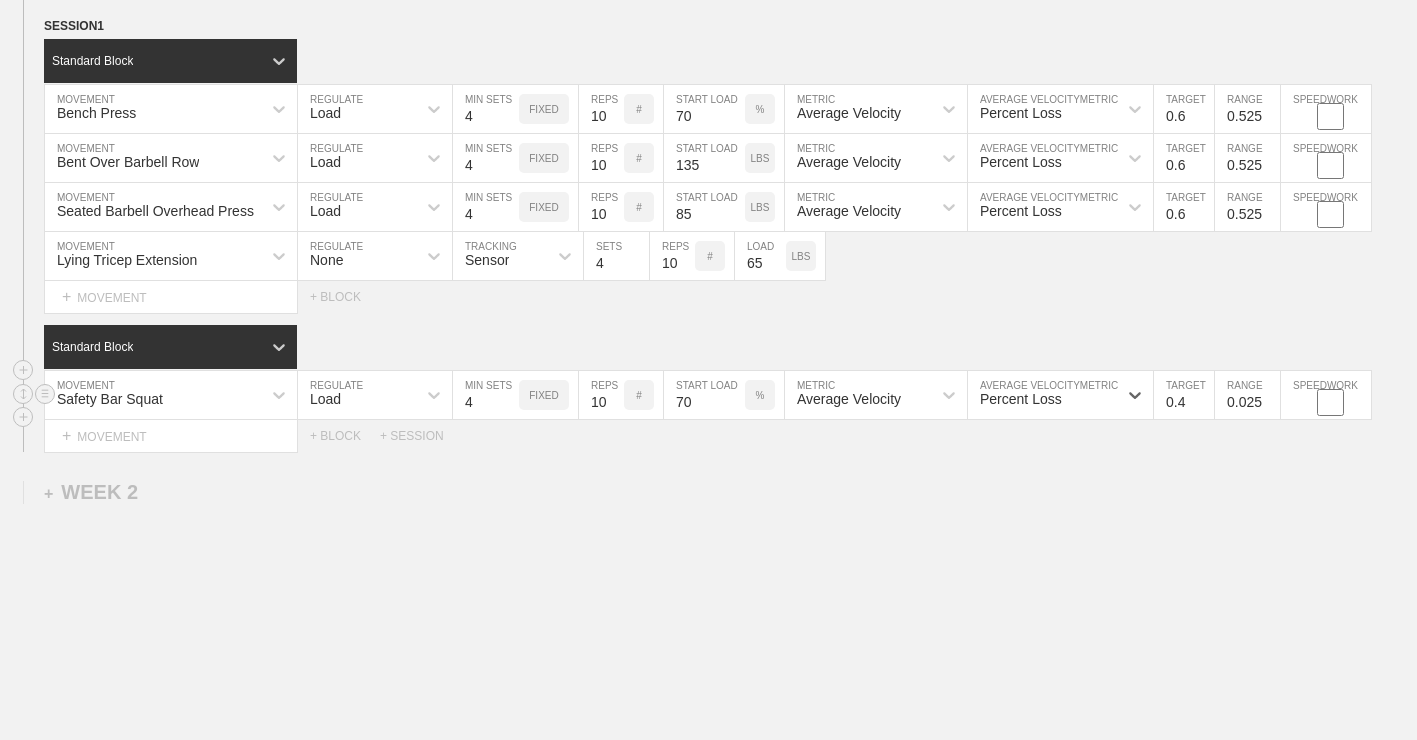 click on "0.4" at bounding box center (1184, 395) 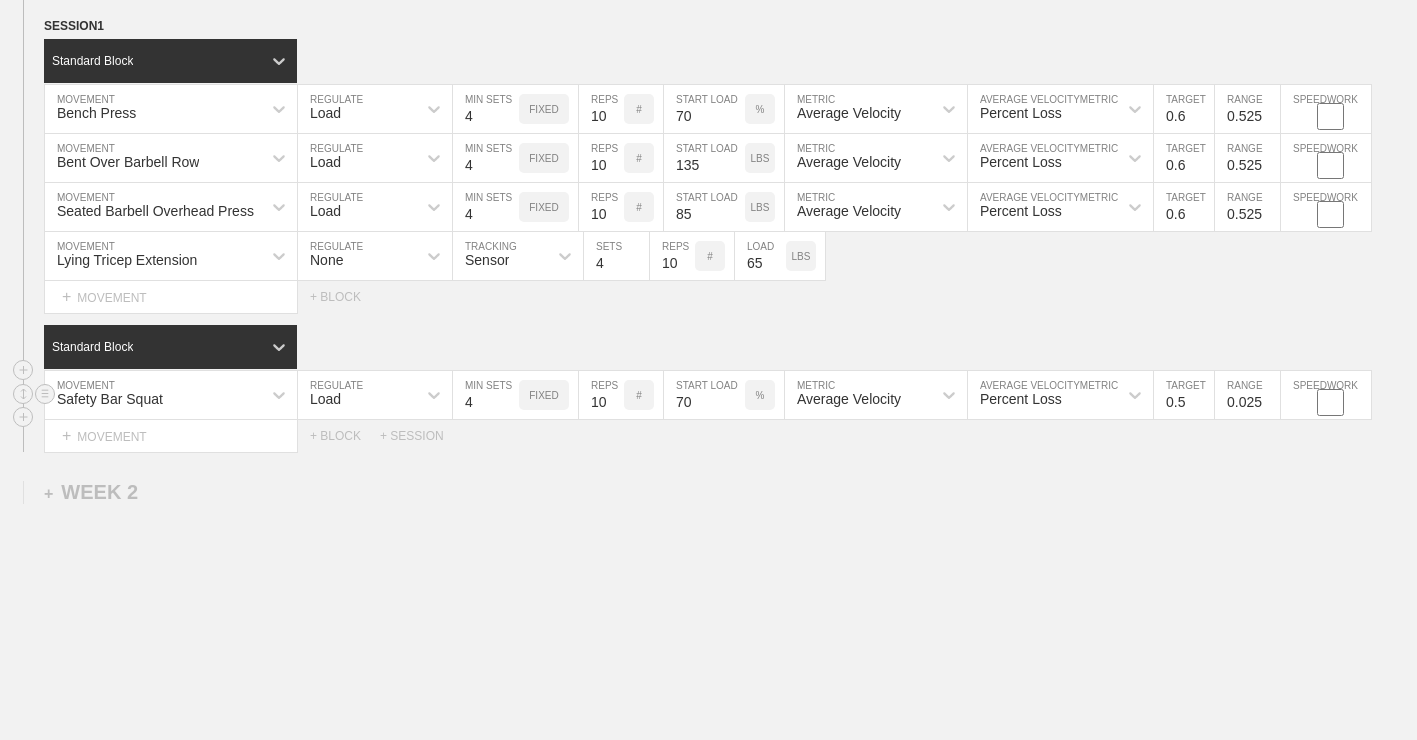 click on "0.5" at bounding box center (1184, 395) 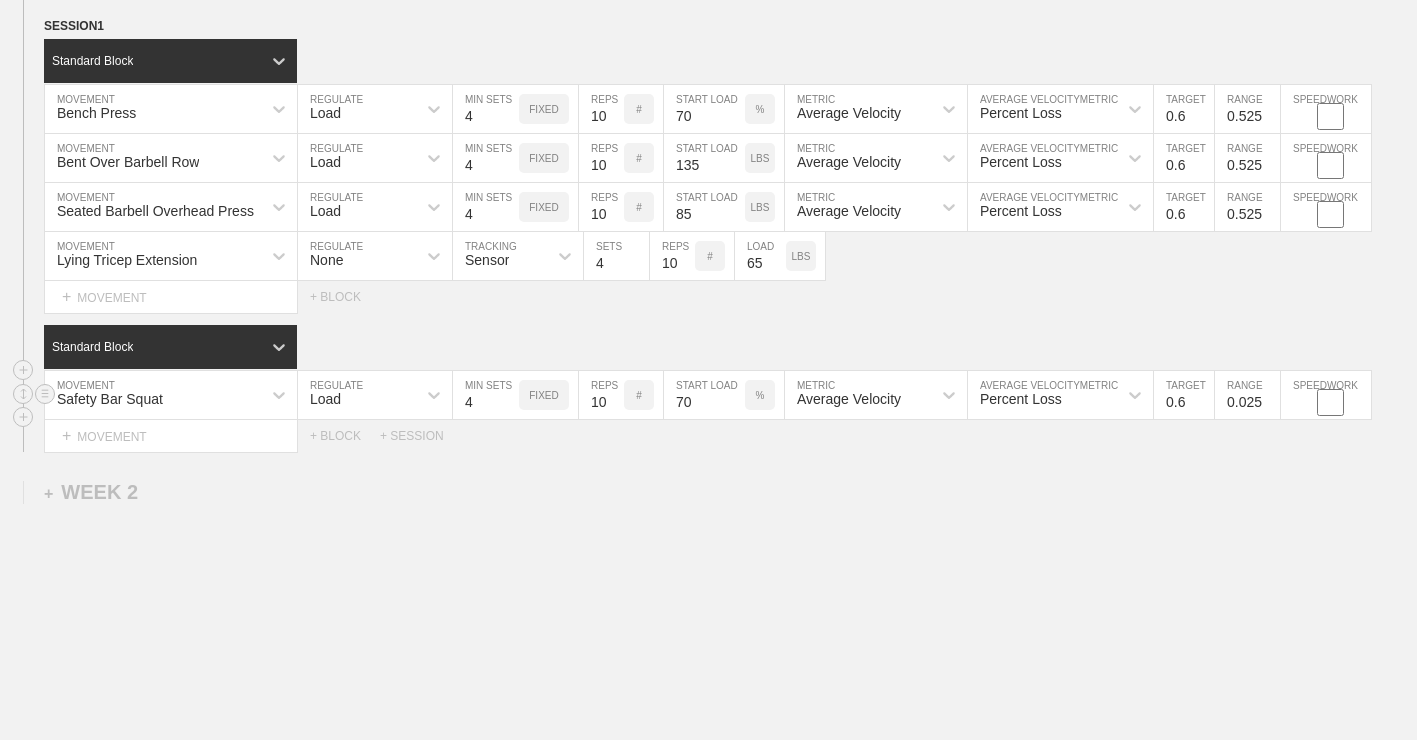 click on "0.6" at bounding box center (1184, 395) 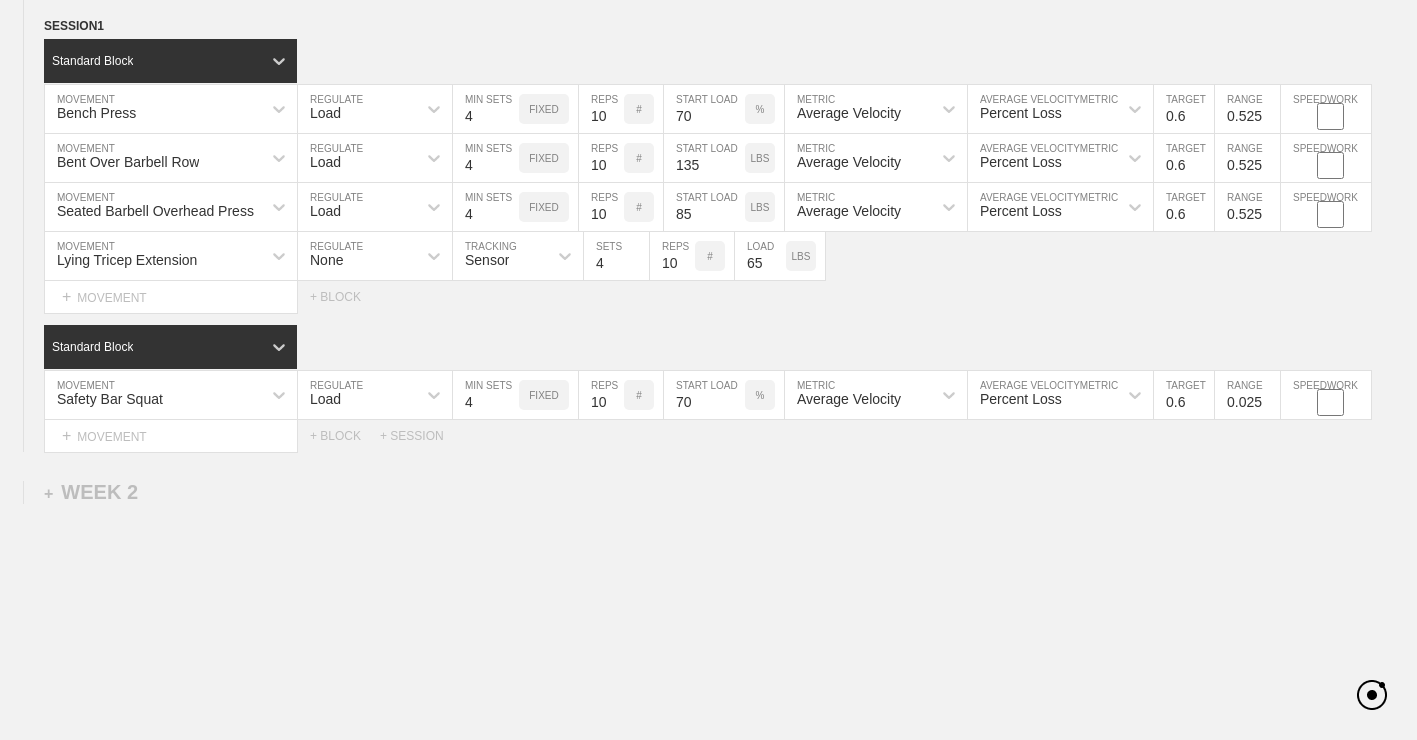 click on "WEEK   1   DUPLICATE DELETE SESSION  1   Standard Block DUPLICATE INSERT MOVEMENT AFTER DELETE Bench Press MOVEMENT Load REGULATE 4 MIN SETS FIXED 10 REPS # 70 START LOAD % Average Velocity METRIC Percent Loss AVERAGE VELOCITY  METRIC 0.6 TARGET RANGE 0.525 SPEEDWORK DUPLICATE INSERT BEFORE INSERT AFTER DELETE Bent Over Barbell Row MOVEMENT Load REGULATE 4 MIN SETS FIXED 10 REPS # 135 START LOAD LBS Average Velocity METRIC Percent Loss AVERAGE VELOCITY  METRIC 0.6 TARGET RANGE 0.525 SPEEDWORK DUPLICATE INSERT BEFORE INSERT AFTER DELETE Seated Barbell Overhead Press MOVEMENT Load REGULATE 4 MIN SETS FIXED 10 REPS # 85 START LOAD LBS Average Velocity METRIC Percent Loss AVERAGE VELOCITY  METRIC 0.6 TARGET RANGE 0.525 SPEEDWORK DUPLICATE INSERT BEFORE INSERT AFTER DELETE Lying Tricep Extension MOVEMENT None REGULATE Sensor TRACKING 4 SETS 10 REPS # 65 LOAD LBS DUPLICATE INSERT BEFORE INSERT AFTER DELETE Select... MOVEMENT +  MOVEMENT + BLOCK Standard Block DUPLICATE INSERT MOVEMENT AFTER DELETE Safety Bar Squat" at bounding box center (708, 381) 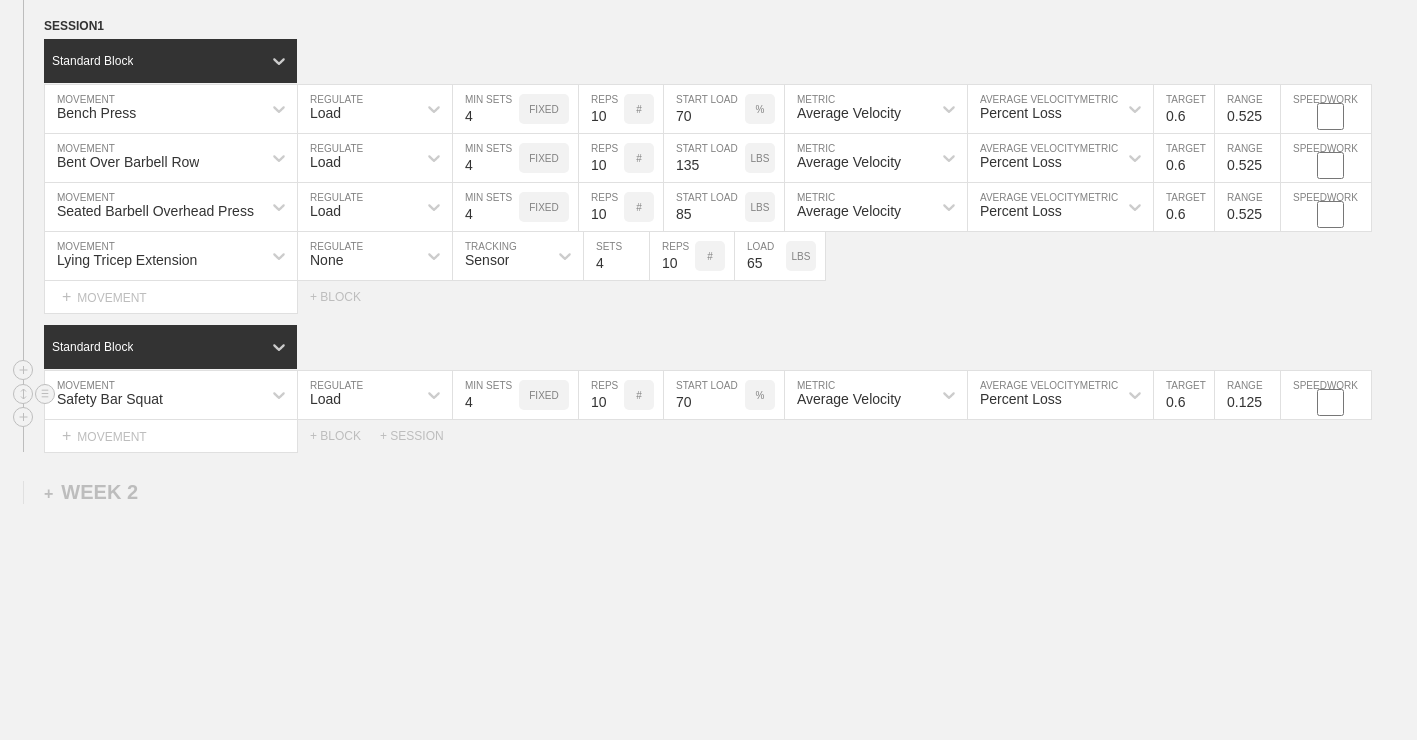click on "0.125" at bounding box center (1247, 395) 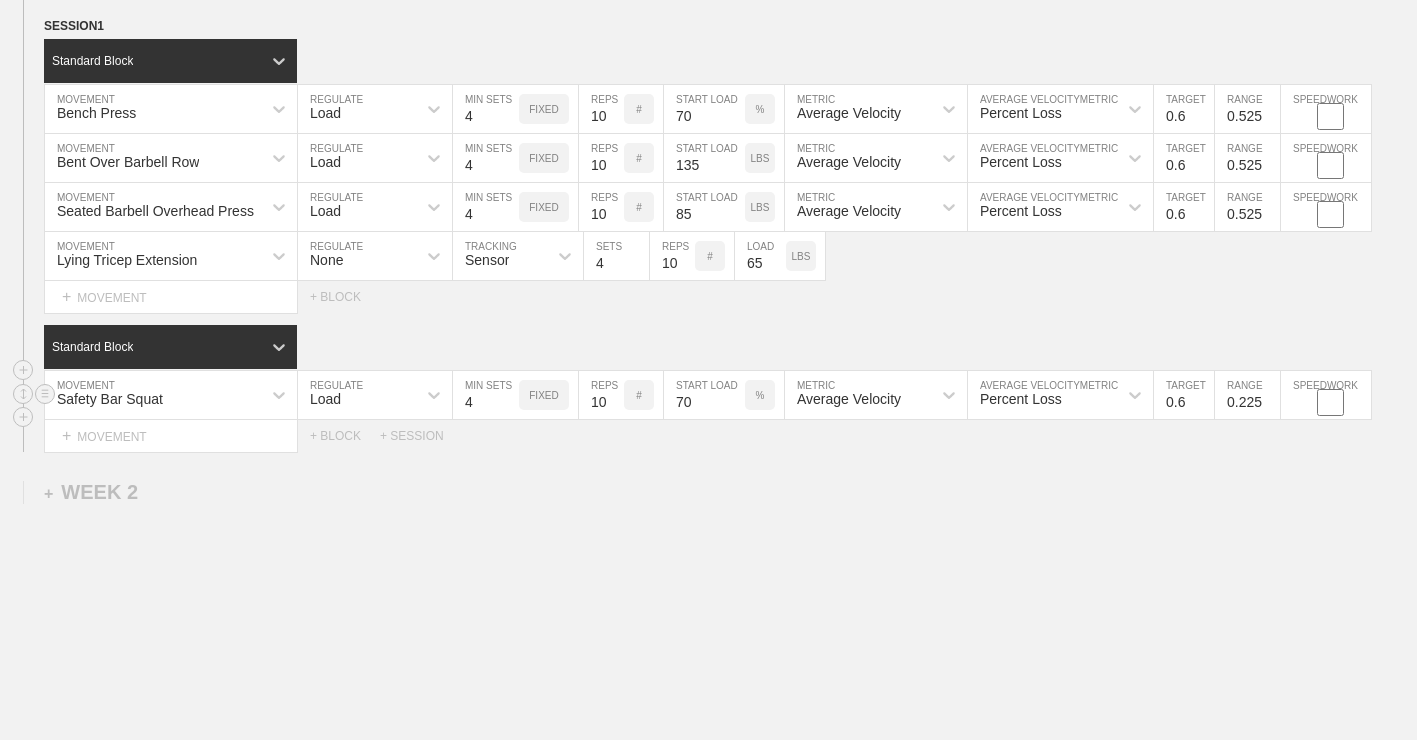 click on "0.225" at bounding box center (1247, 395) 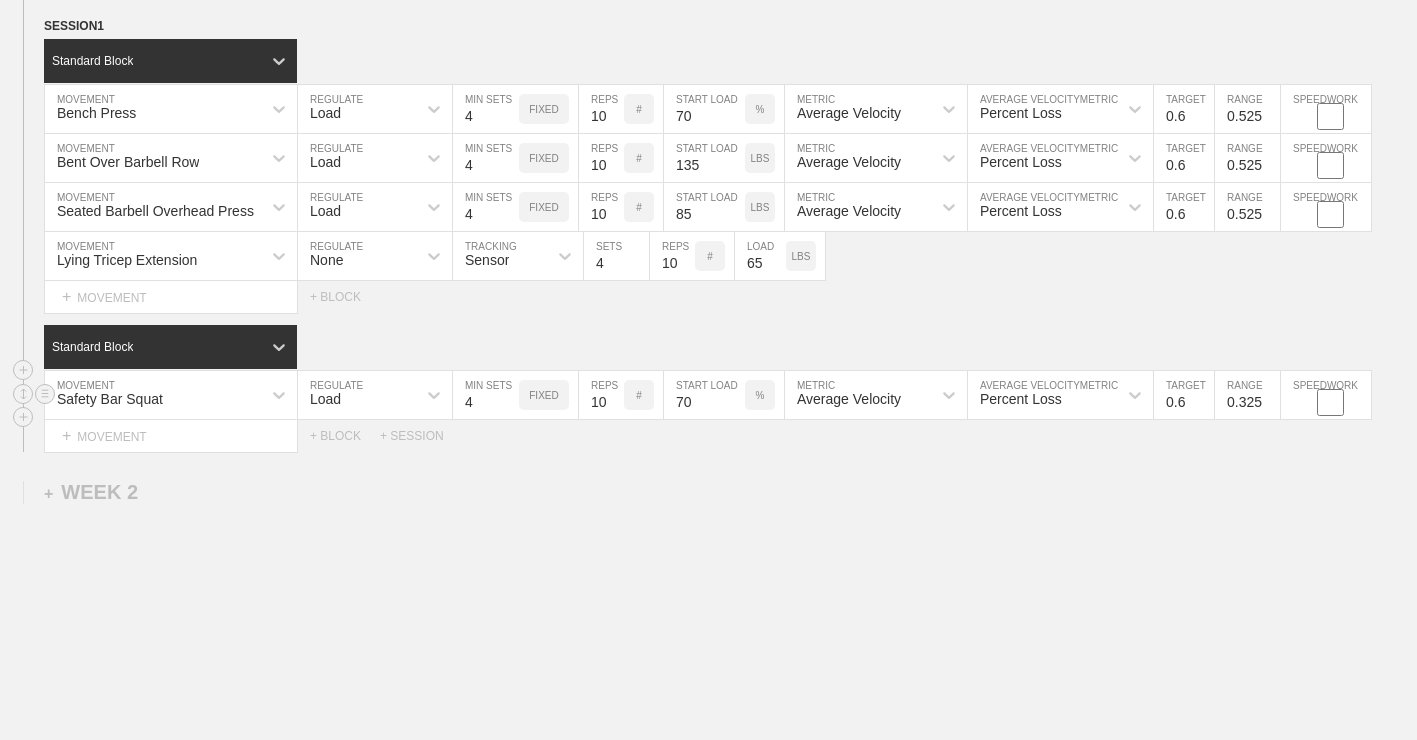 click on "0.325" at bounding box center (1247, 395) 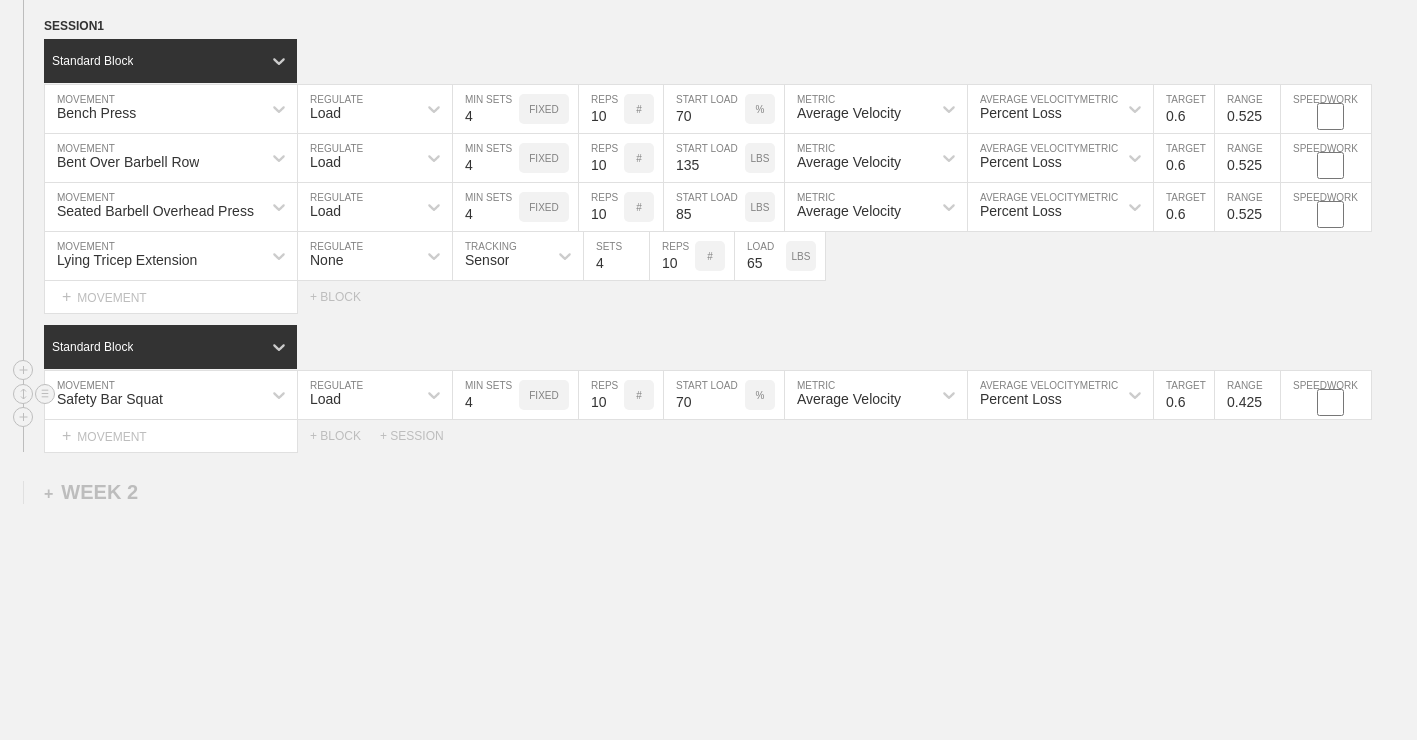 click on "0.425" at bounding box center [1247, 395] 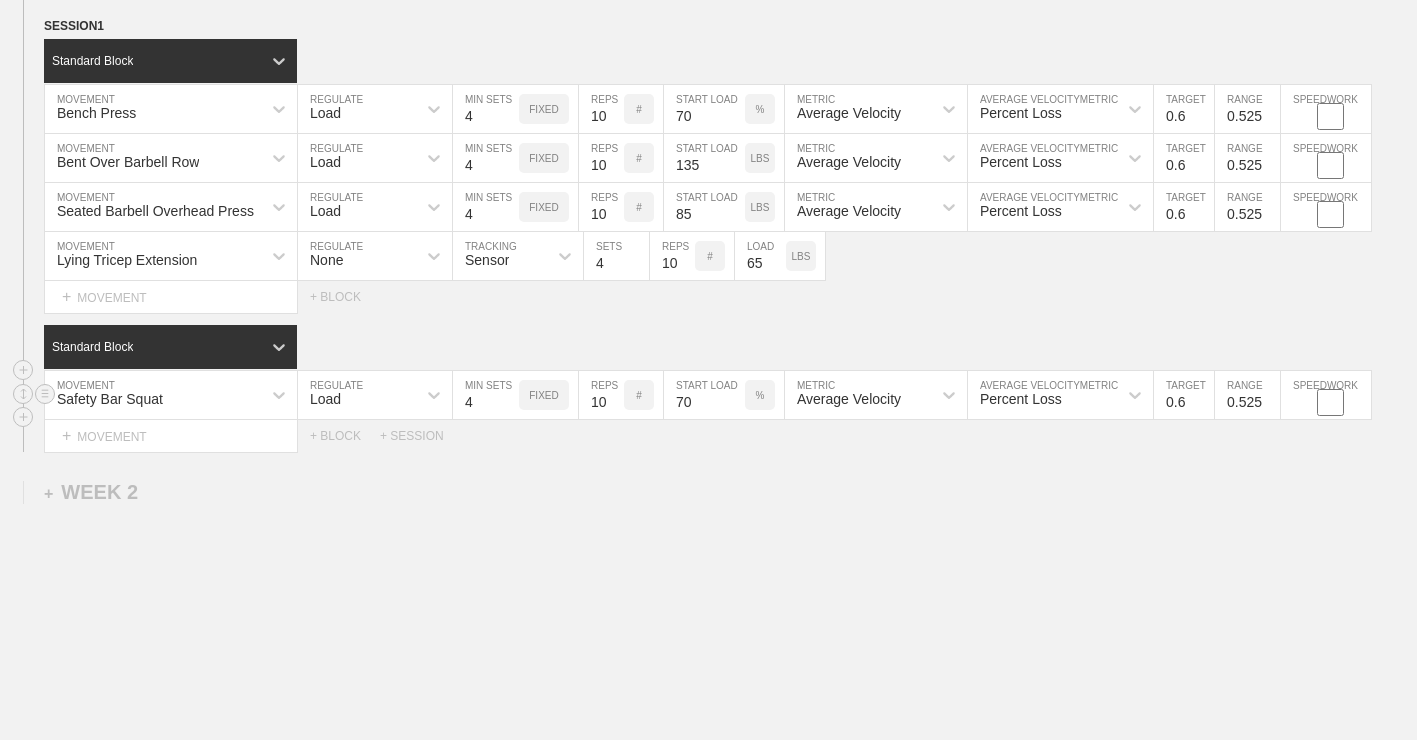 click on "0.525" at bounding box center (1247, 395) 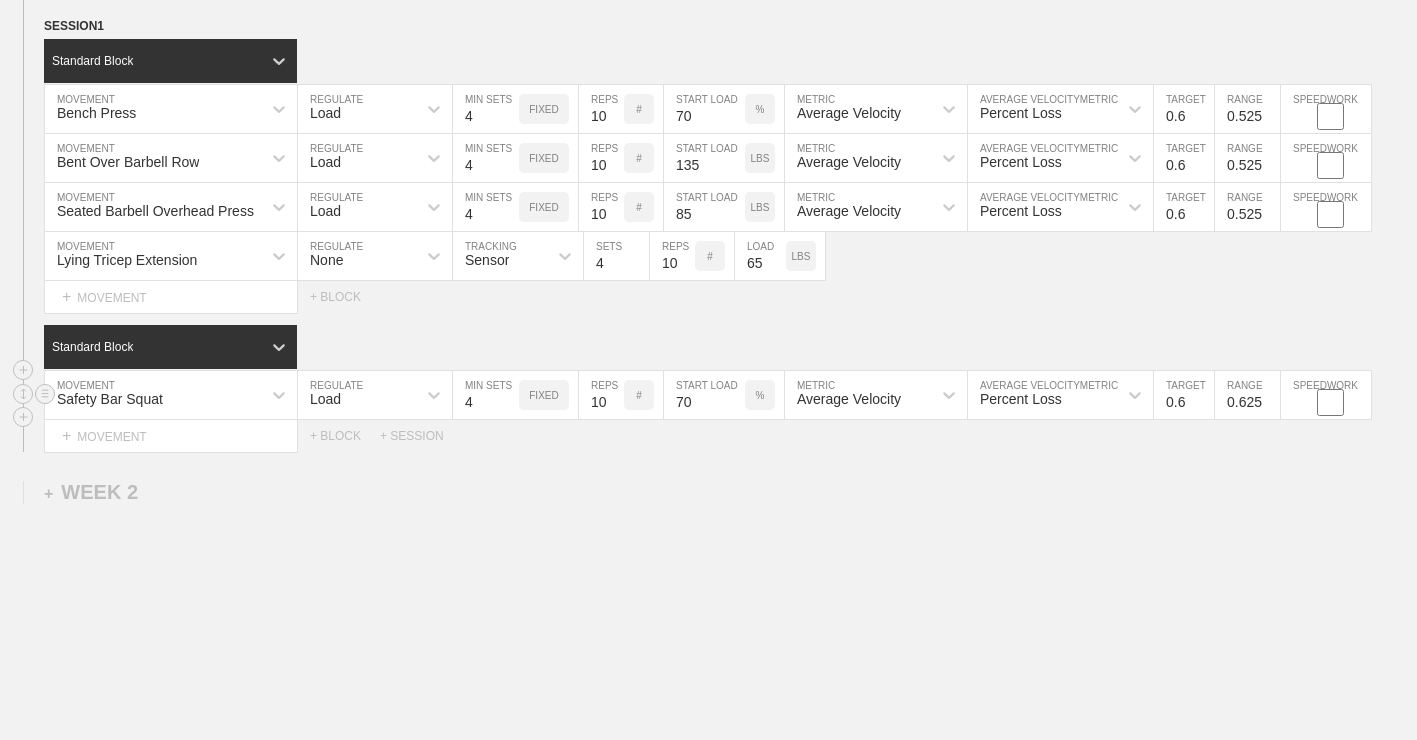 click on "0.625" at bounding box center (1247, 395) 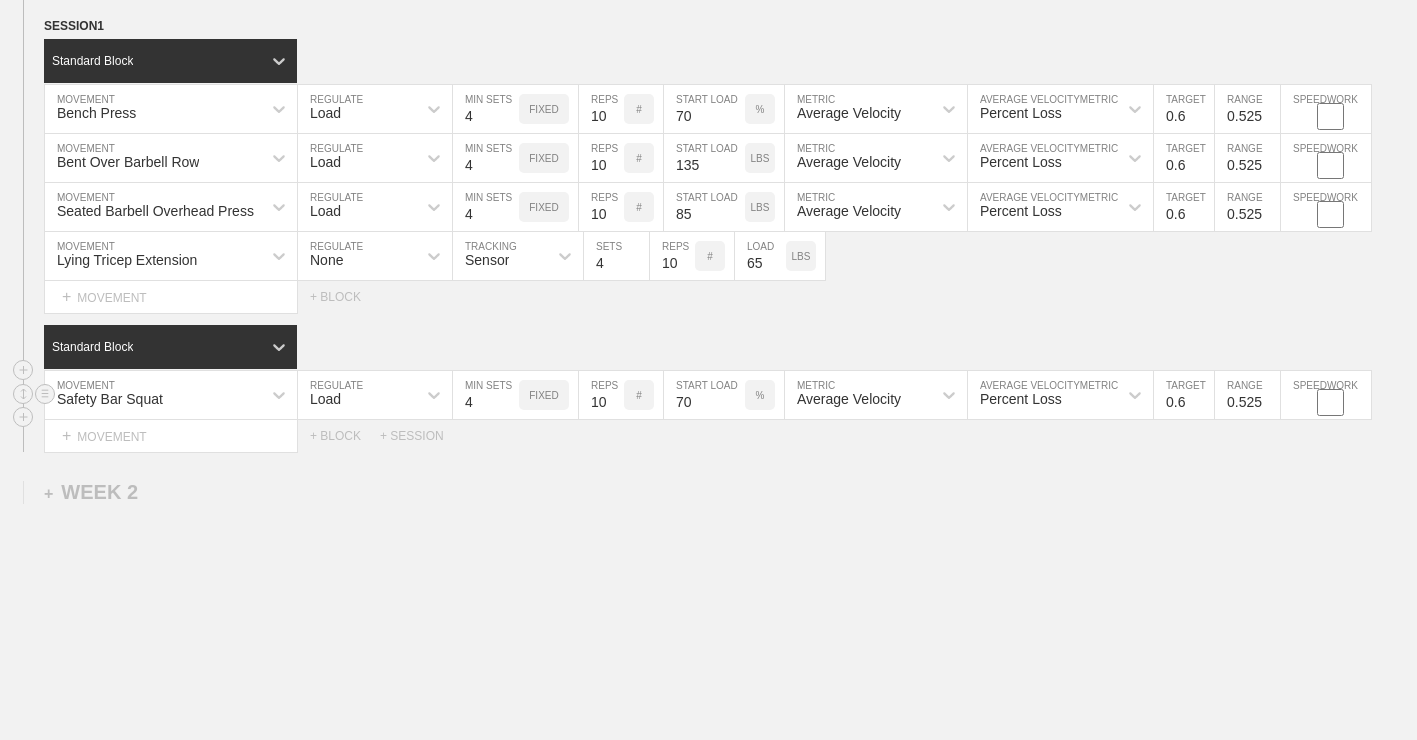 click on "0.525" at bounding box center (1247, 395) 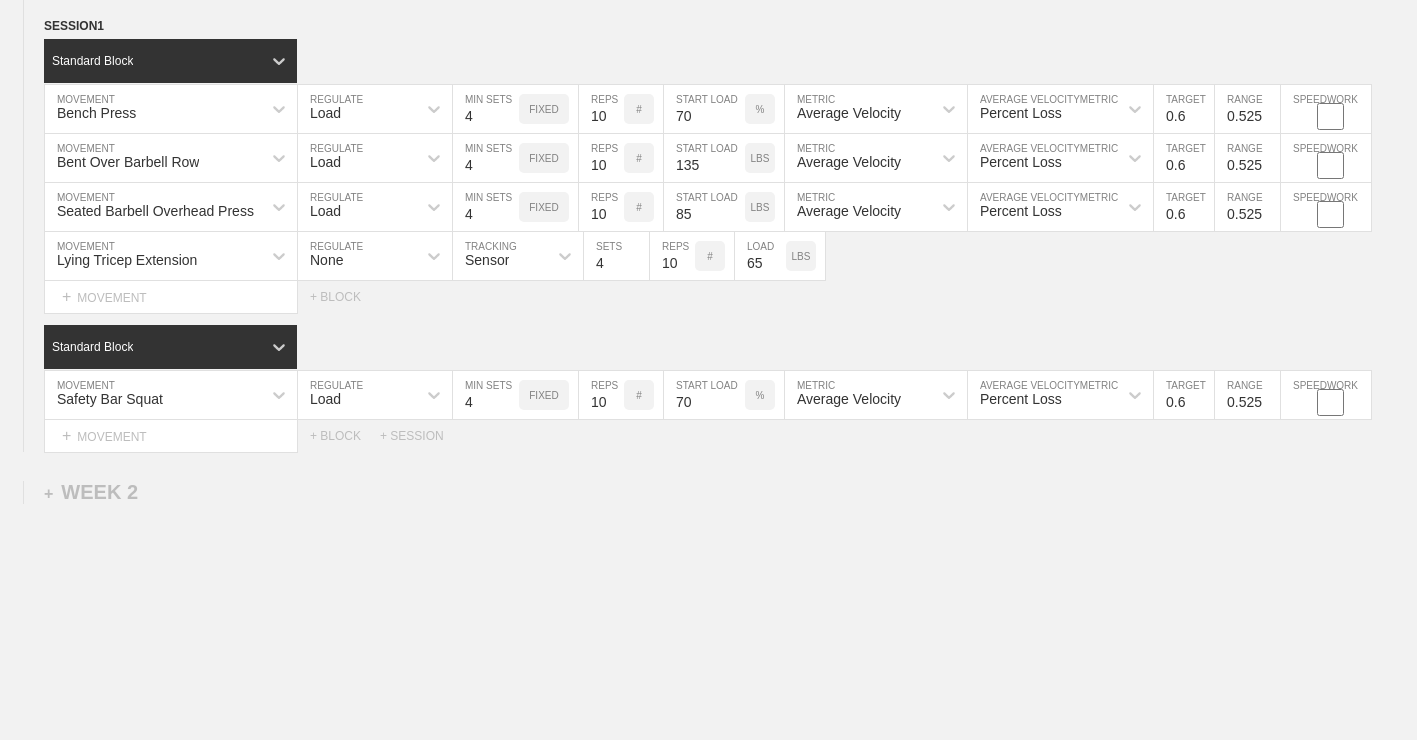 click on "WEEK   1   DUPLICATE DELETE SESSION  1   Standard Block DUPLICATE INSERT MOVEMENT AFTER DELETE Bench Press MOVEMENT Load REGULATE 4 MIN SETS FIXED 10 REPS # 70 START LOAD % Average Velocity METRIC Percent Loss AVERAGE VELOCITY  METRIC 0.6 TARGET RANGE 0.525 SPEEDWORK DUPLICATE INSERT BEFORE INSERT AFTER DELETE Bent Over Barbell Row MOVEMENT Load REGULATE 4 MIN SETS FIXED 10 REPS # 135 START LOAD LBS Average Velocity METRIC Percent Loss AVERAGE VELOCITY  METRIC 0.6 TARGET RANGE 0.525 SPEEDWORK DUPLICATE INSERT BEFORE INSERT AFTER DELETE Seated Barbell Overhead Press MOVEMENT Load REGULATE 4 MIN SETS FIXED 10 REPS # 85 START LOAD LBS Average Velocity METRIC Percent Loss AVERAGE VELOCITY  METRIC 0.6 TARGET RANGE 0.525 SPEEDWORK DUPLICATE INSERT BEFORE INSERT AFTER DELETE Lying Tricep Extension MOVEMENT None REGULATE Sensor TRACKING 4 SETS 10 REPS # 65 LOAD LBS DUPLICATE INSERT BEFORE INSERT AFTER DELETE Select... MOVEMENT +  MOVEMENT + BLOCK Standard Block DUPLICATE INSERT MOVEMENT AFTER DELETE Safety Bar Squat" at bounding box center (708, 381) 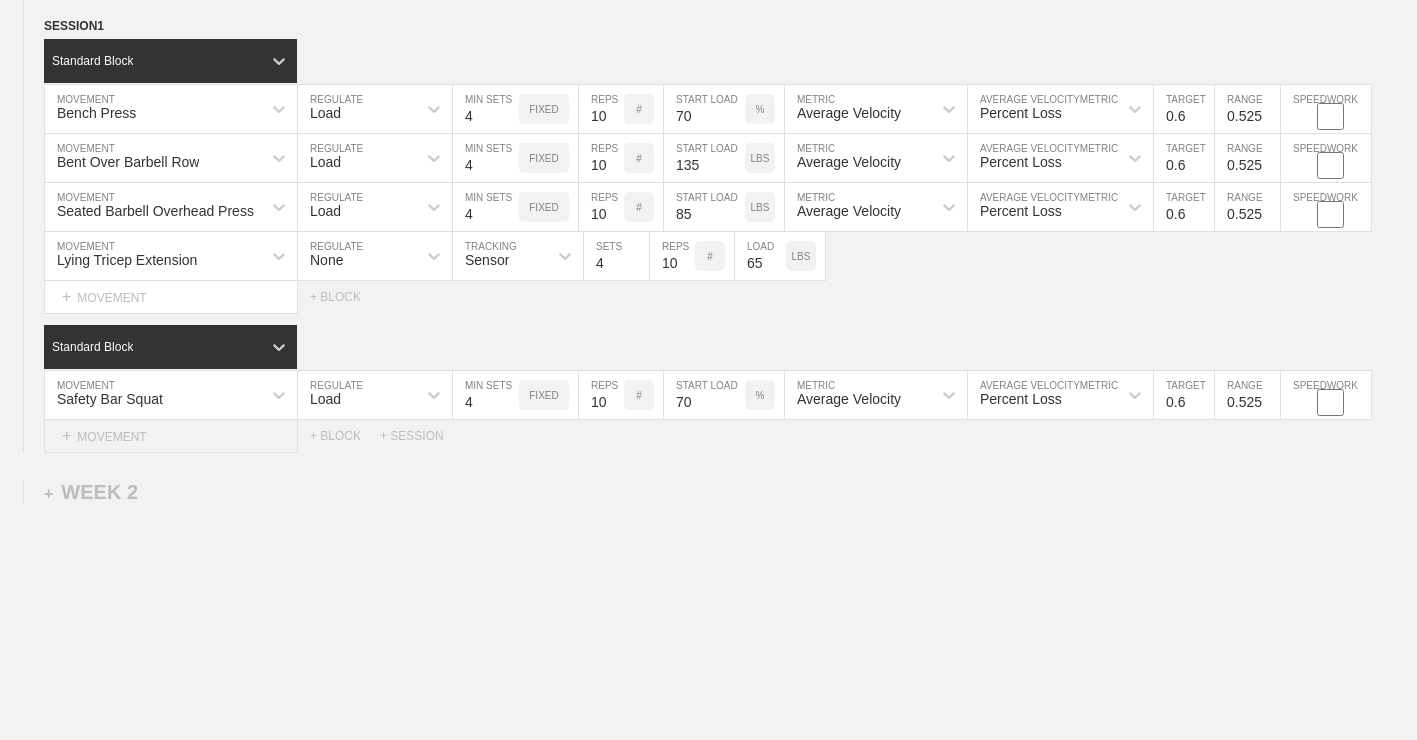 click on "+  MOVEMENT" at bounding box center [171, 436] 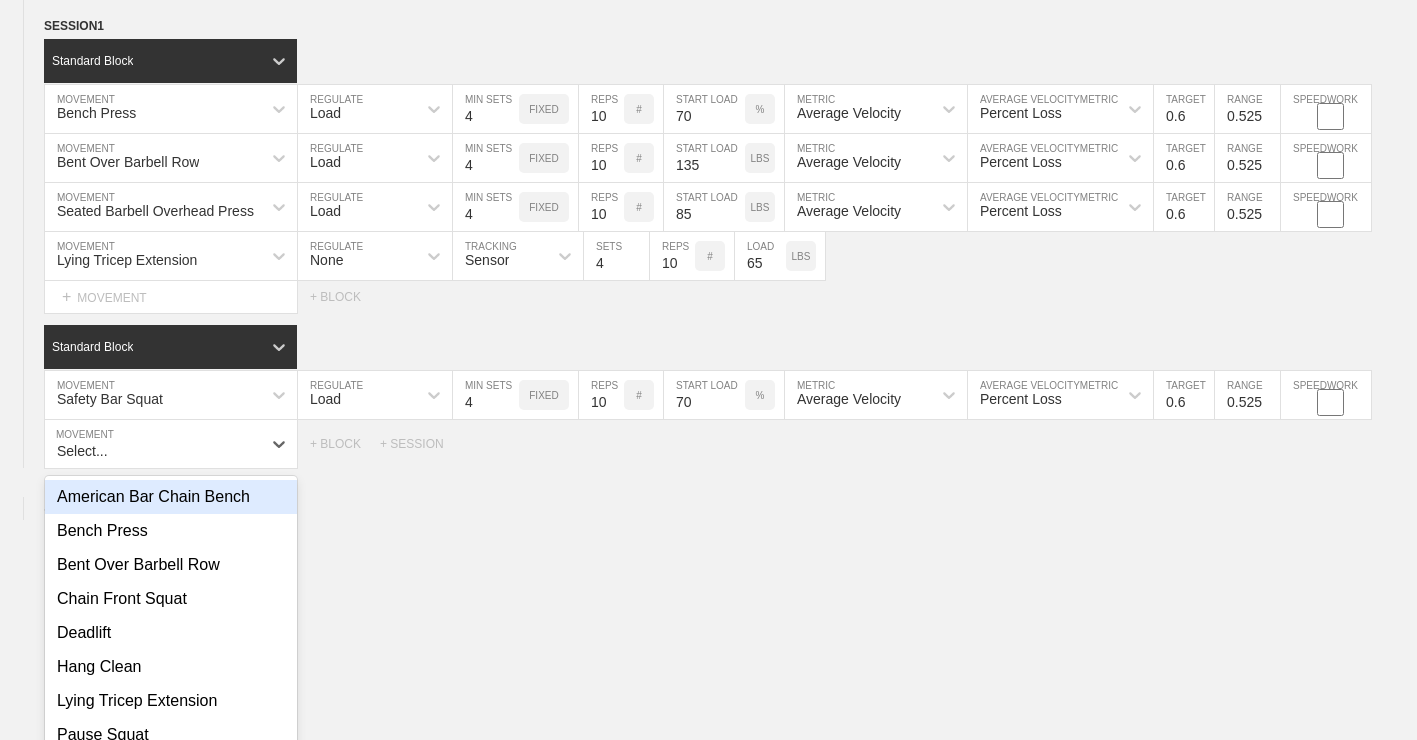 scroll, scrollTop: 308, scrollLeft: 0, axis: vertical 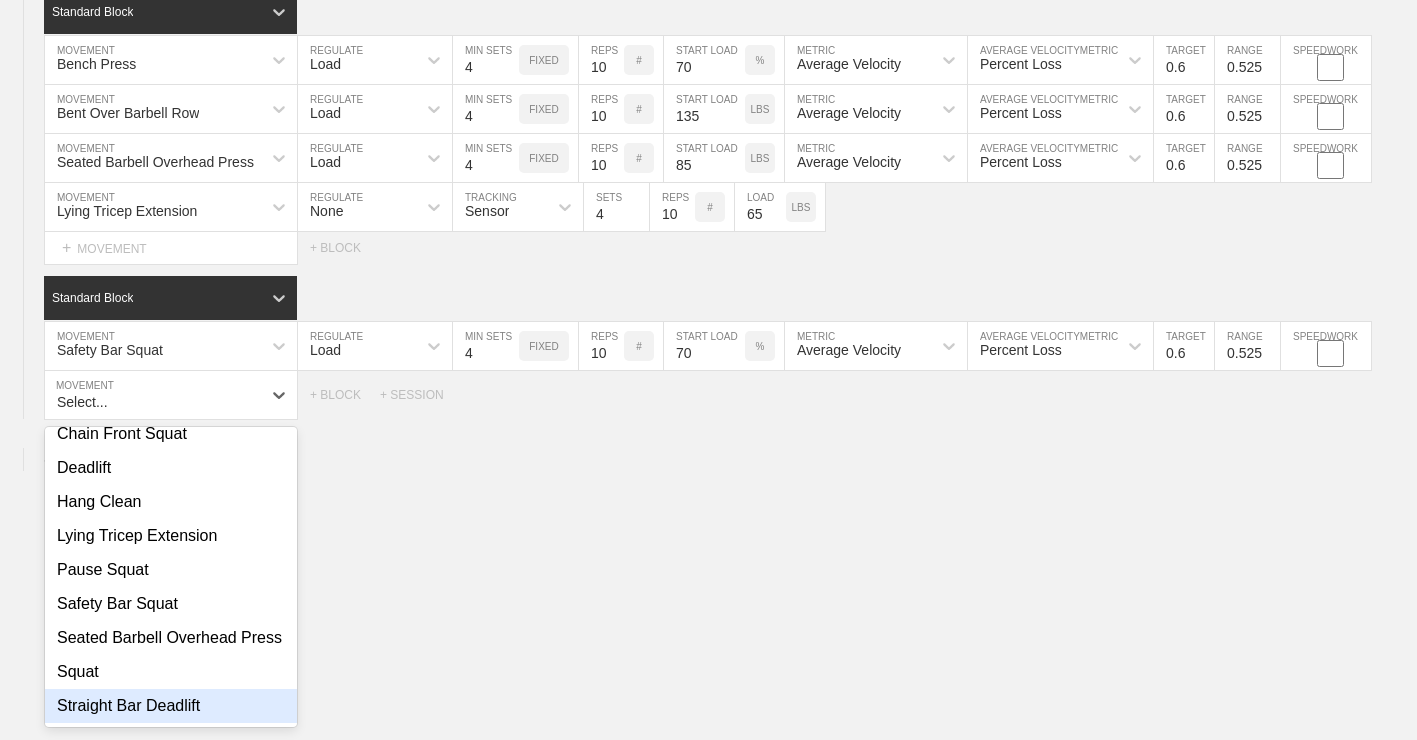 click on "Straight Bar Deadlift" at bounding box center [171, 706] 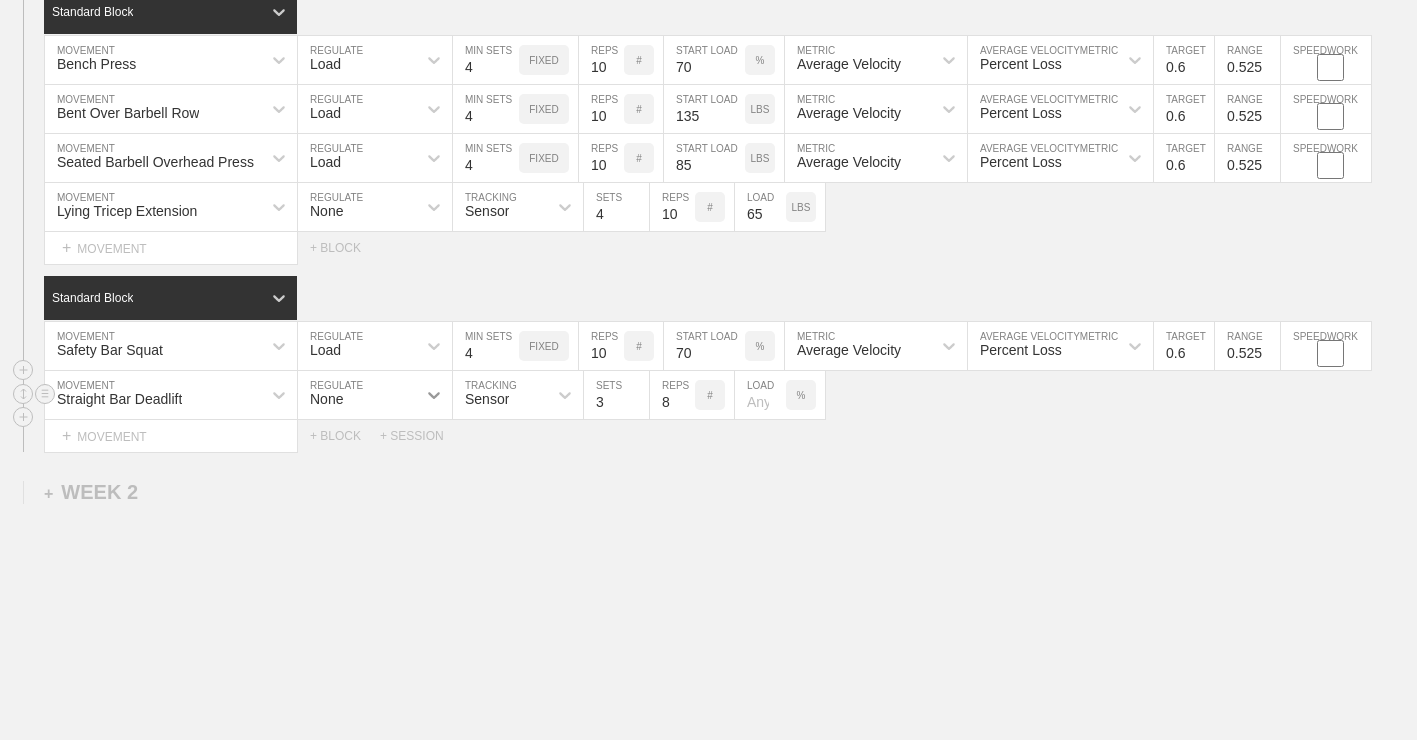 click 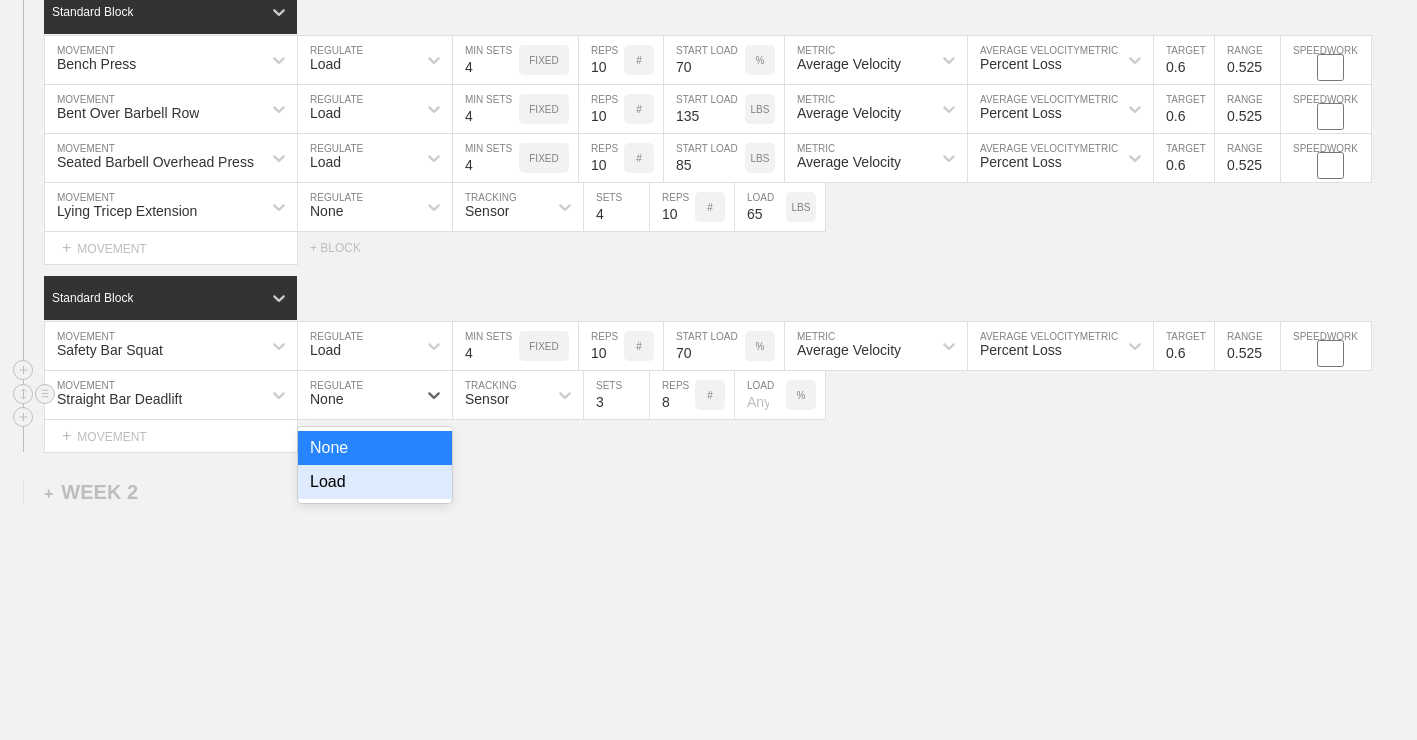 click on "Load" at bounding box center [375, 482] 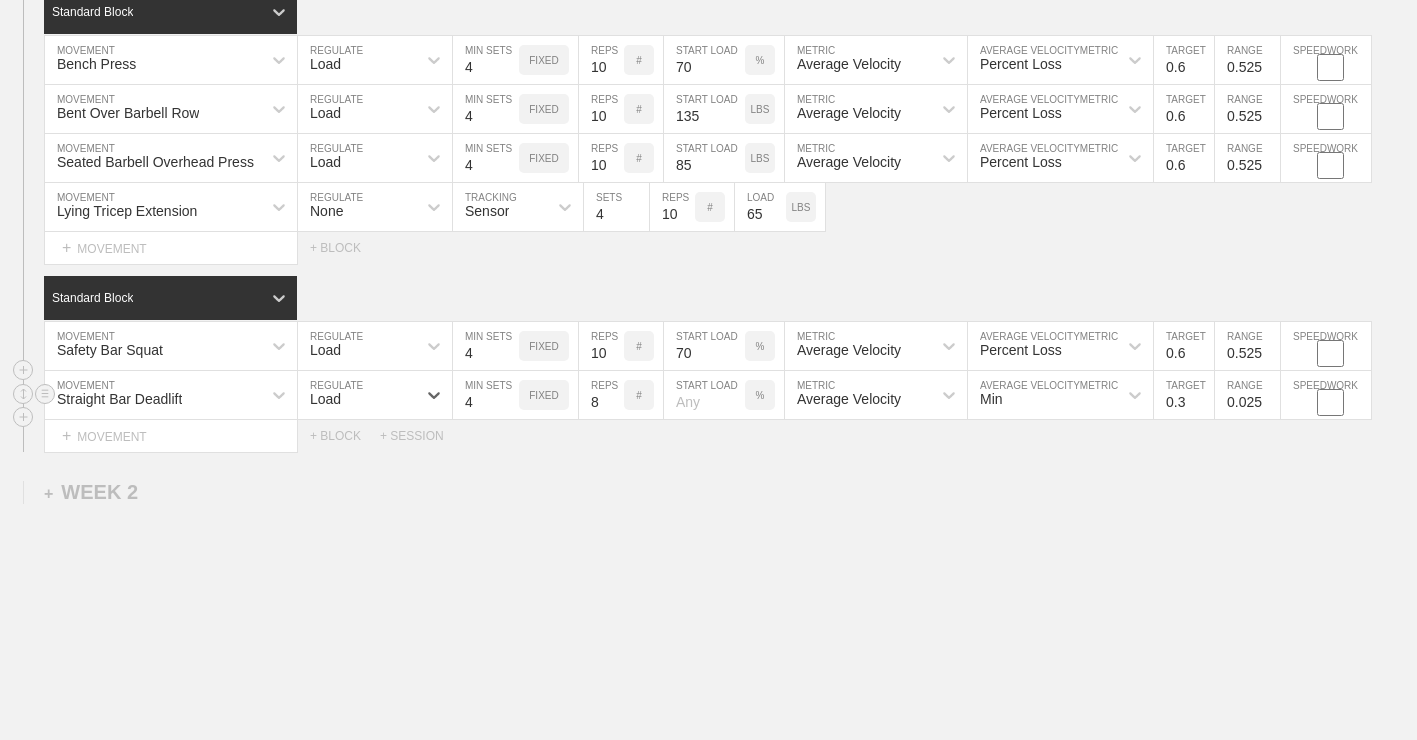 click on "4" at bounding box center [486, 395] 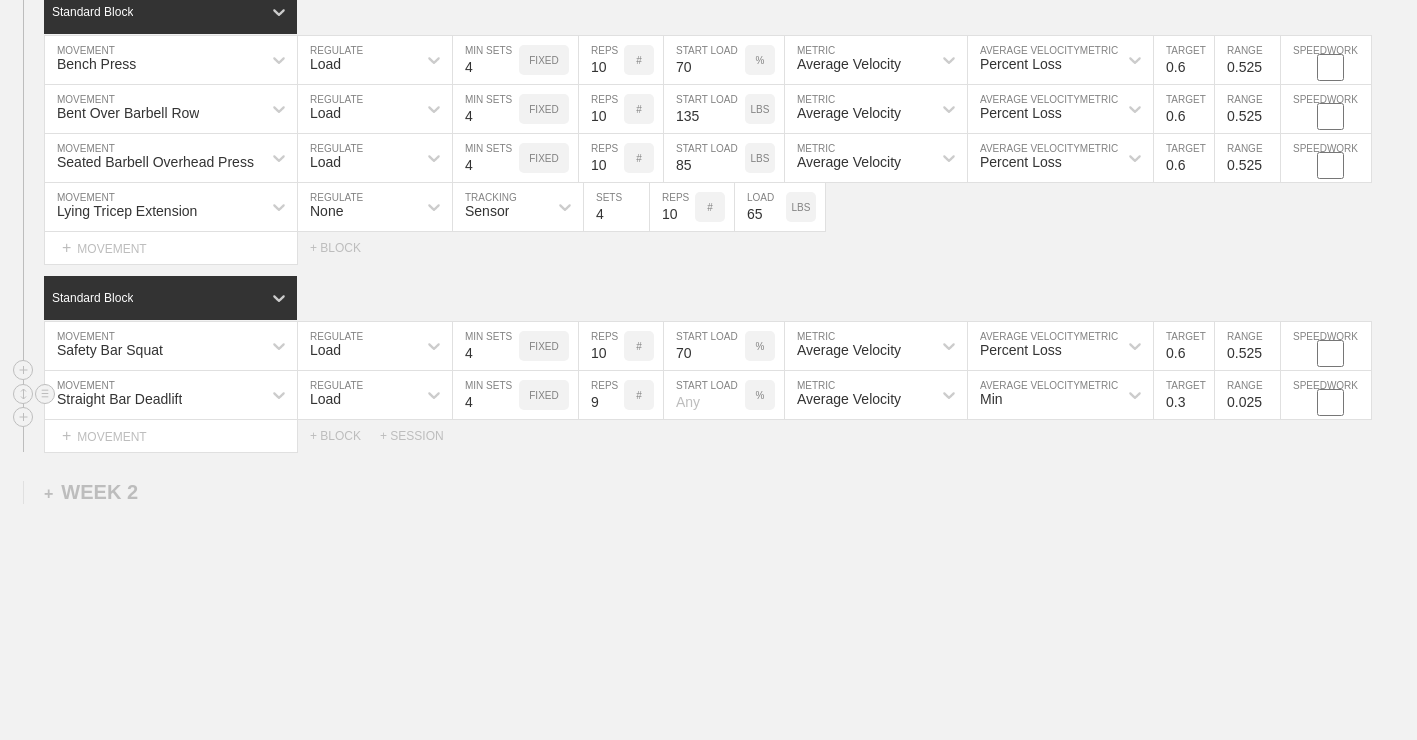 click on "9" at bounding box center [601, 395] 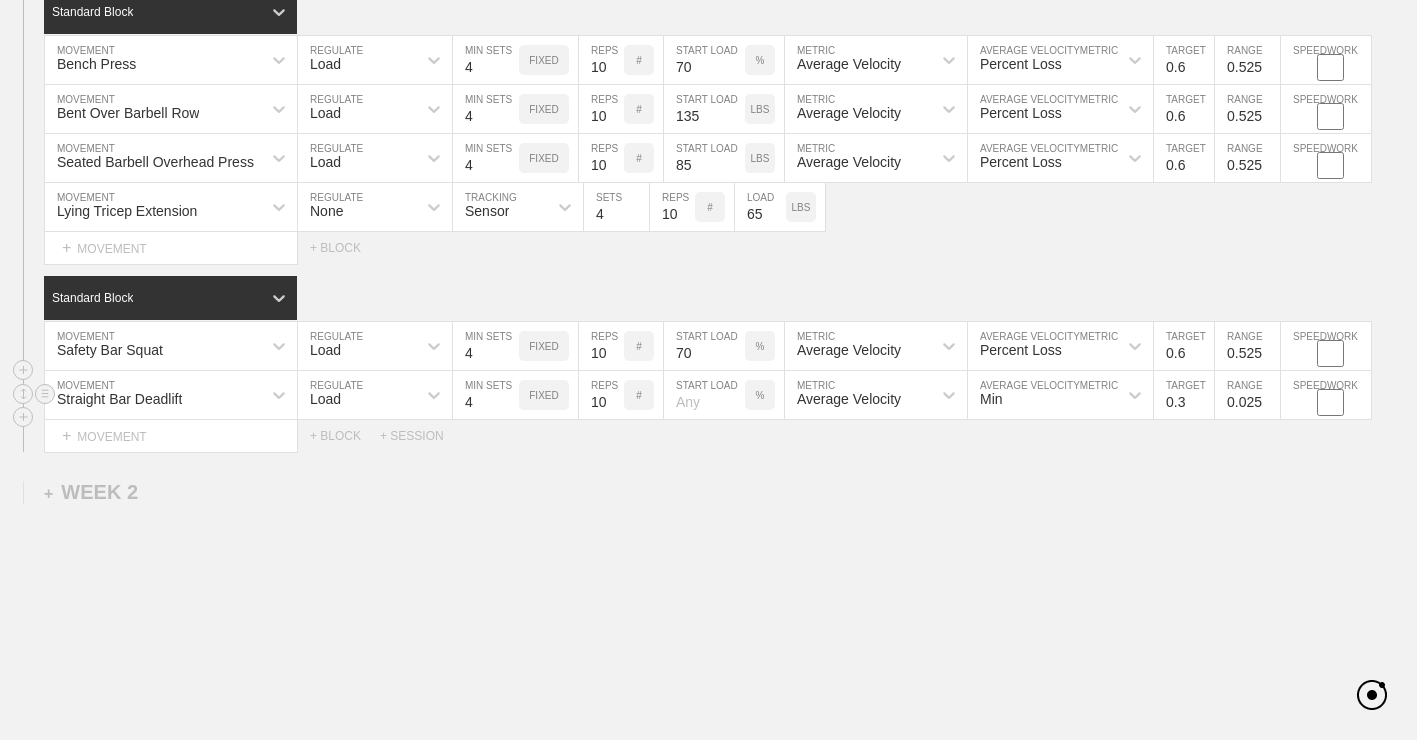 click on "10" at bounding box center (601, 395) 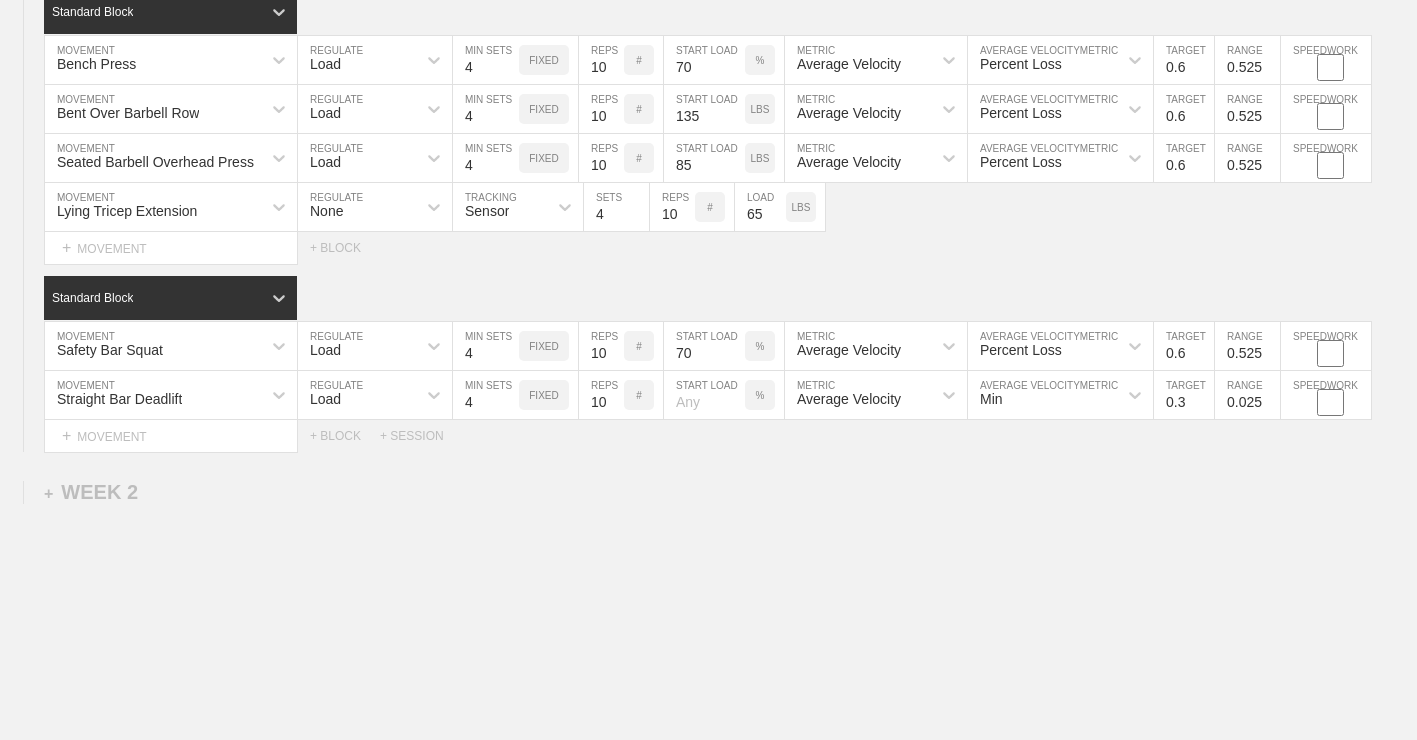 click on "WEEK   1   DUPLICATE DELETE SESSION  1   Standard Block DUPLICATE INSERT MOVEMENT AFTER DELETE Bench Press MOVEMENT Load REGULATE 4 MIN SETS FIXED 10 REPS # 70 START LOAD % Average Velocity METRIC Percent Loss AVERAGE VELOCITY  METRIC 0.6 TARGET RANGE 0.525 SPEEDWORK DUPLICATE INSERT BEFORE INSERT AFTER DELETE Bent Over Barbell Row MOVEMENT Load REGULATE 4 MIN SETS FIXED 10 REPS # 135 START LOAD LBS Average Velocity METRIC Percent Loss AVERAGE VELOCITY  METRIC 0.6 TARGET RANGE 0.525 SPEEDWORK DUPLICATE INSERT BEFORE INSERT AFTER DELETE Seated Barbell Overhead Press MOVEMENT Load REGULATE 4 MIN SETS FIXED 10 REPS # 85 START LOAD LBS Average Velocity METRIC Percent Loss AVERAGE VELOCITY  METRIC 0.6 TARGET RANGE 0.525 SPEEDWORK DUPLICATE INSERT BEFORE INSERT AFTER DELETE Lying Tricep Extension MOVEMENT None REGULATE Sensor TRACKING 4 SETS 10 REPS # 65 LOAD LBS DUPLICATE INSERT BEFORE INSERT AFTER DELETE Select... MOVEMENT +  MOVEMENT + BLOCK Standard Block DUPLICATE INSERT MOVEMENT AFTER DELETE Safety Bar Squat" at bounding box center [708, 356] 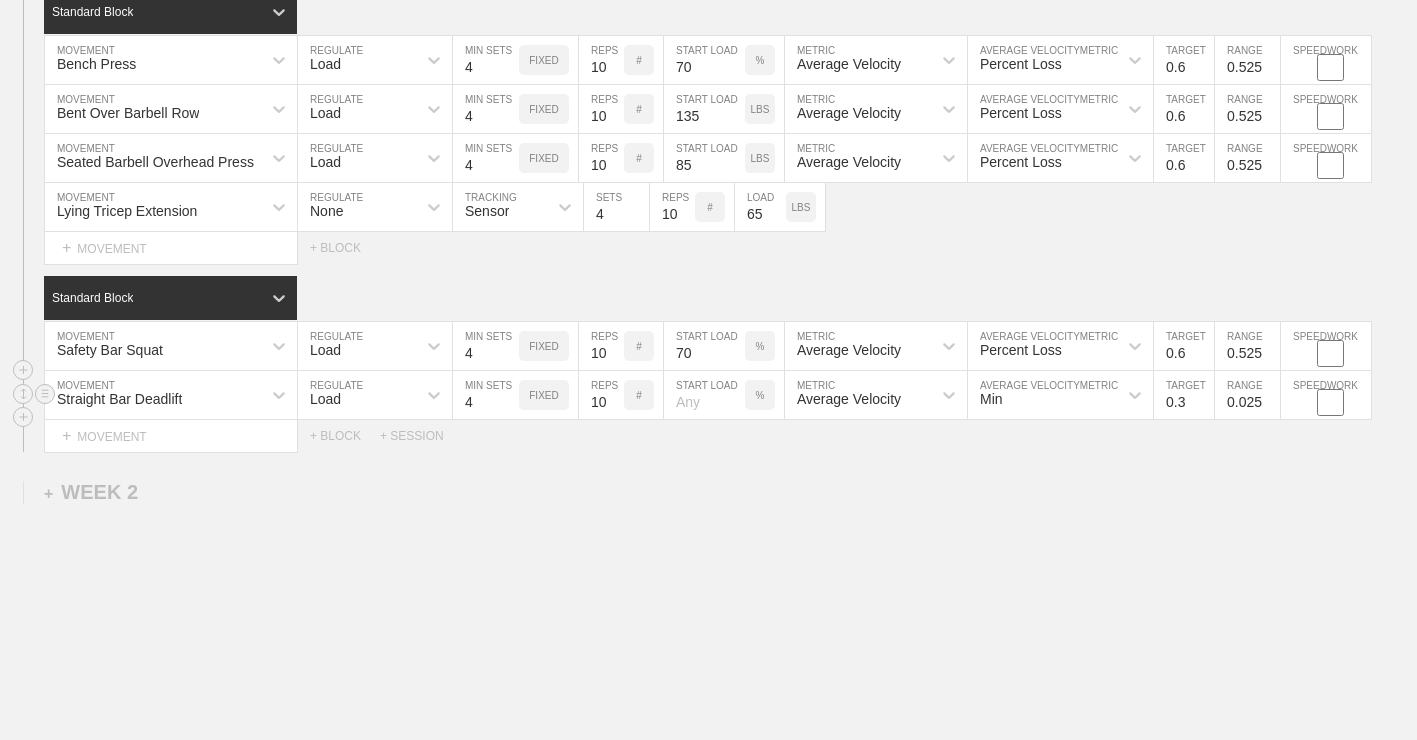 click at bounding box center (704, 395) 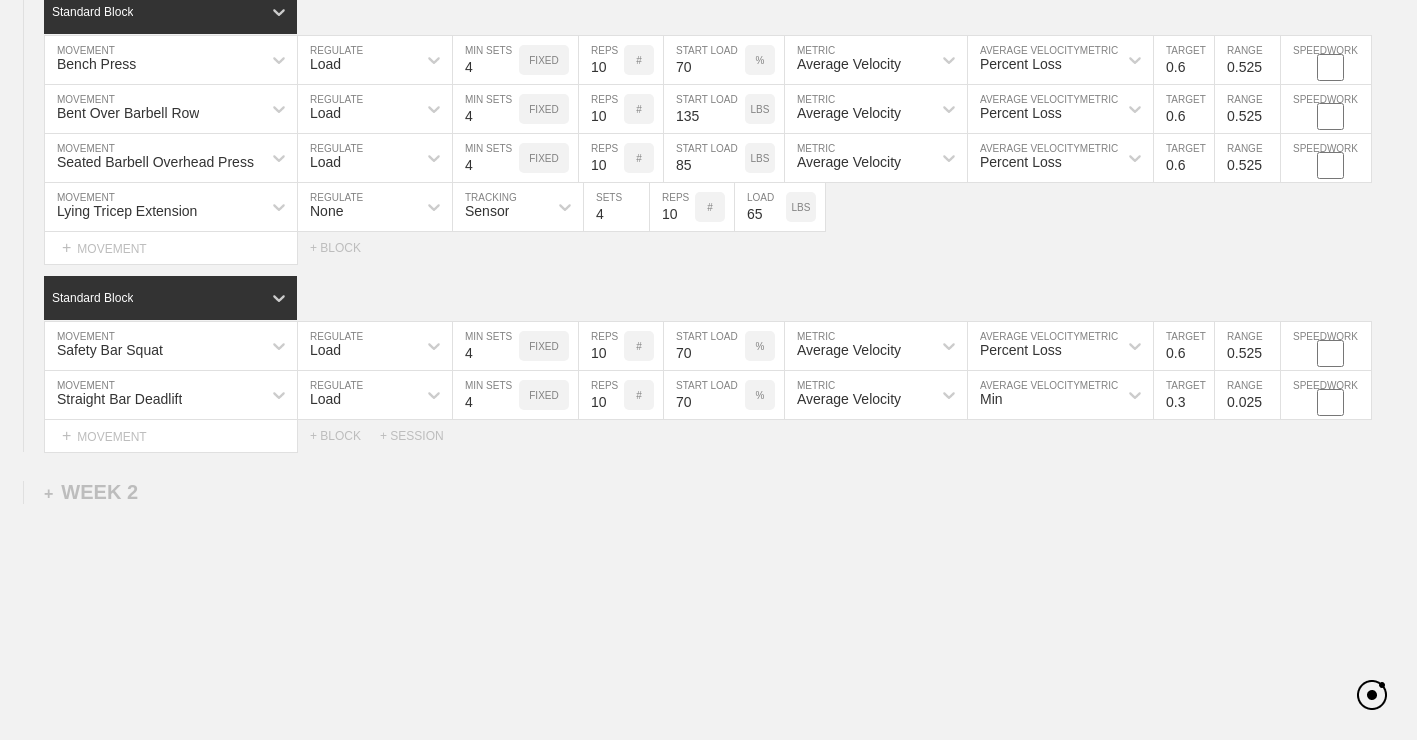 click on "WEEK   1   DUPLICATE DELETE SESSION  1   Standard Block DUPLICATE INSERT MOVEMENT AFTER DELETE Bench Press MOVEMENT Load REGULATE 4 MIN SETS FIXED 10 REPS # 70 START LOAD % Average Velocity METRIC Percent Loss AVERAGE VELOCITY  METRIC 0.6 TARGET RANGE 0.525 SPEEDWORK DUPLICATE INSERT BEFORE INSERT AFTER DELETE Bent Over Barbell Row MOVEMENT Load REGULATE 4 MIN SETS FIXED 10 REPS # 135 START LOAD LBS Average Velocity METRIC Percent Loss AVERAGE VELOCITY  METRIC 0.6 TARGET RANGE 0.525 SPEEDWORK DUPLICATE INSERT BEFORE INSERT AFTER DELETE Seated Barbell Overhead Press MOVEMENT Load REGULATE 4 MIN SETS FIXED 10 REPS # 85 START LOAD LBS Average Velocity METRIC Percent Loss AVERAGE VELOCITY  METRIC 0.6 TARGET RANGE 0.525 SPEEDWORK DUPLICATE INSERT BEFORE INSERT AFTER DELETE Lying Tricep Extension MOVEMENT None REGULATE Sensor TRACKING 4 SETS 10 REPS # 65 LOAD LBS DUPLICATE INSERT BEFORE INSERT AFTER DELETE Select... MOVEMENT +  MOVEMENT + BLOCK Standard Block DUPLICATE INSERT MOVEMENT AFTER DELETE Safety Bar Squat" at bounding box center (708, 356) 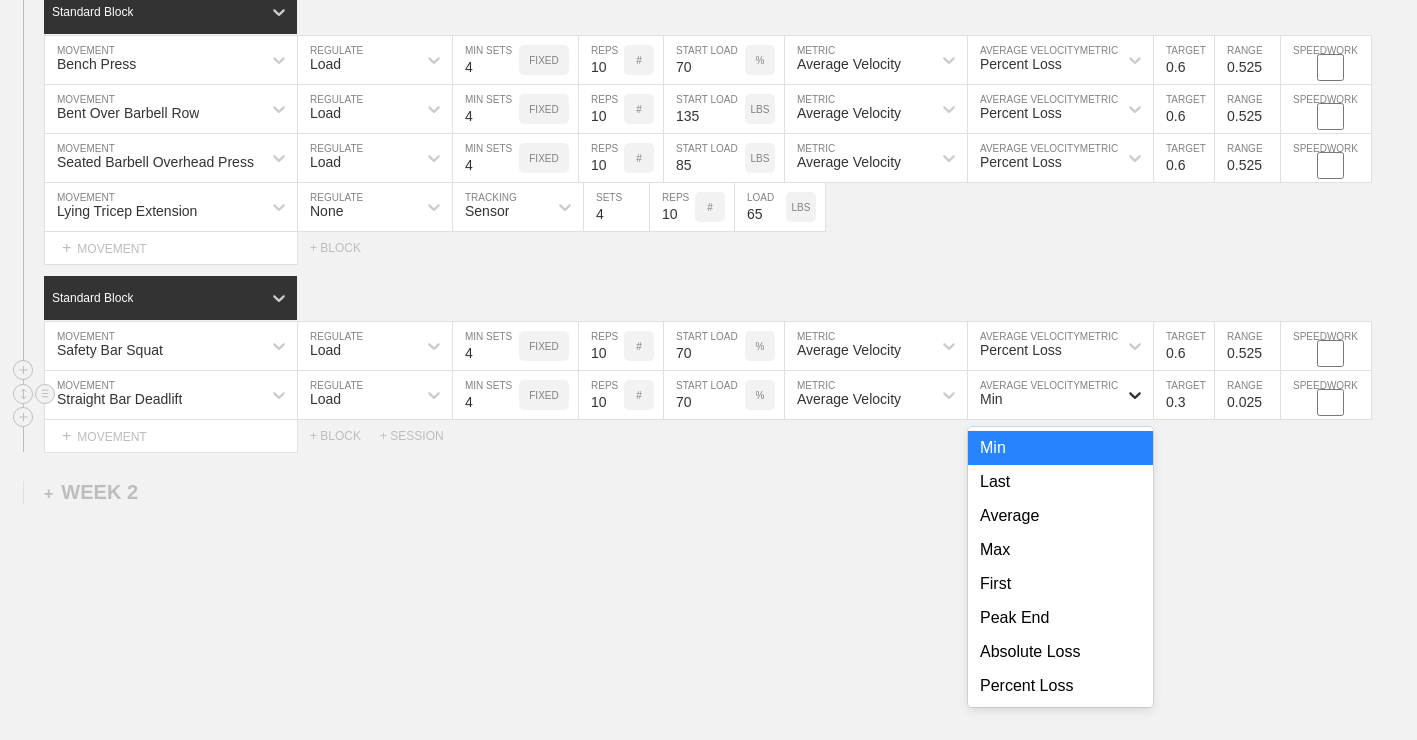 click 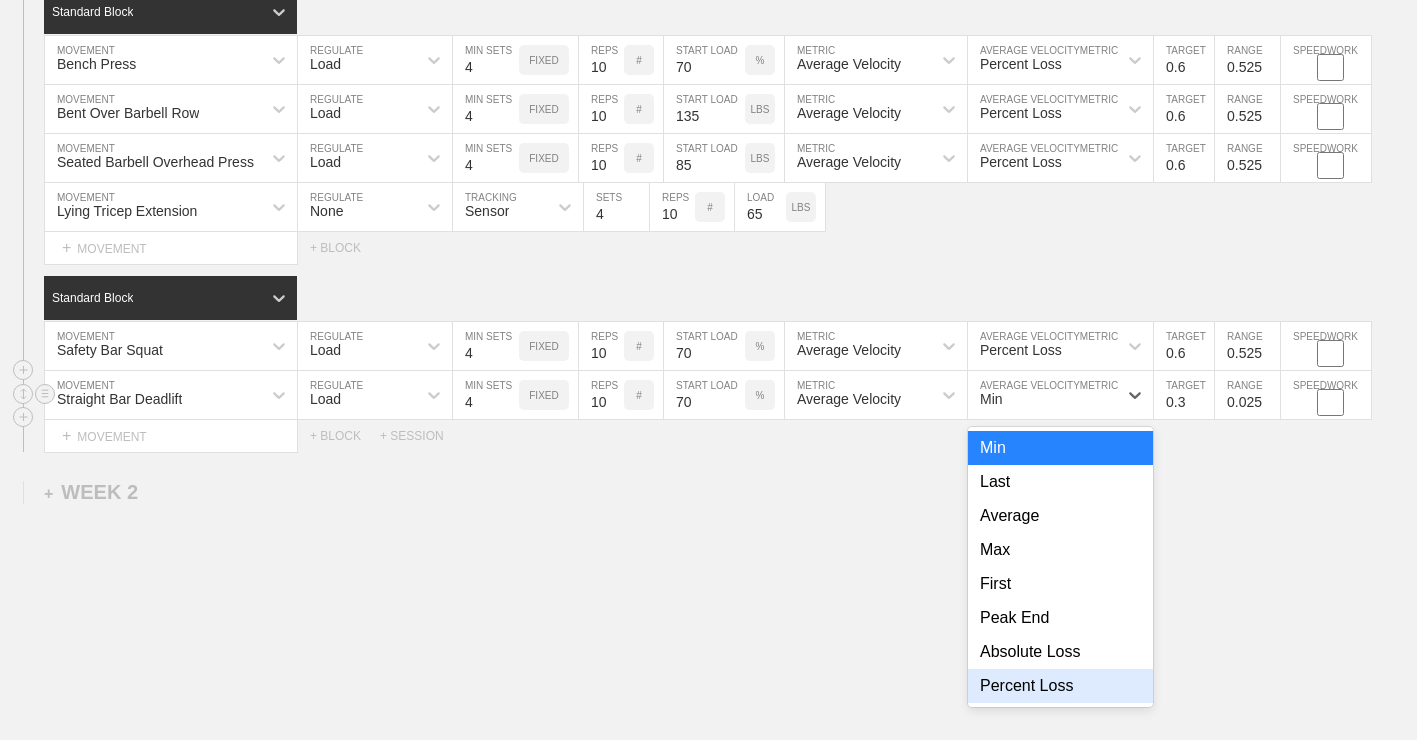 click on "Percent Loss" at bounding box center [1060, 686] 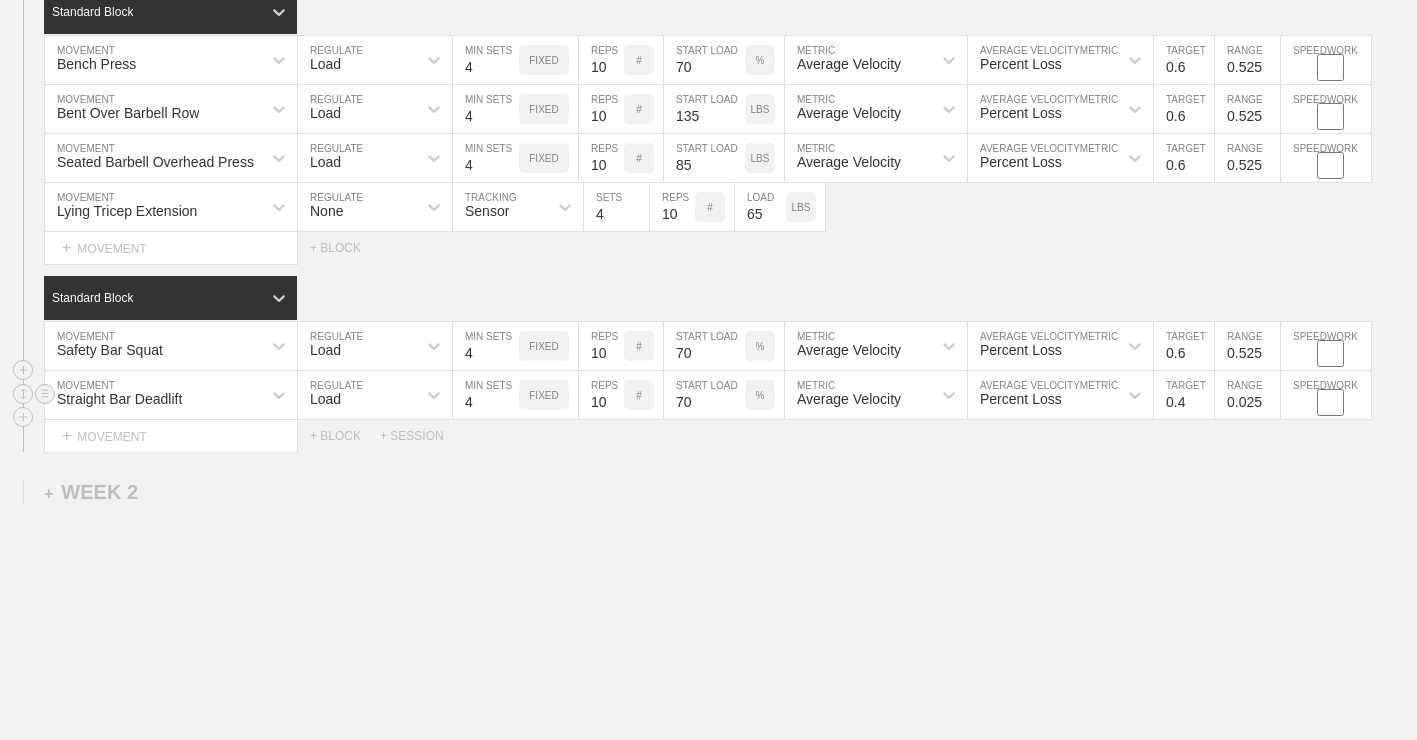 click on "0.4" at bounding box center (1184, 395) 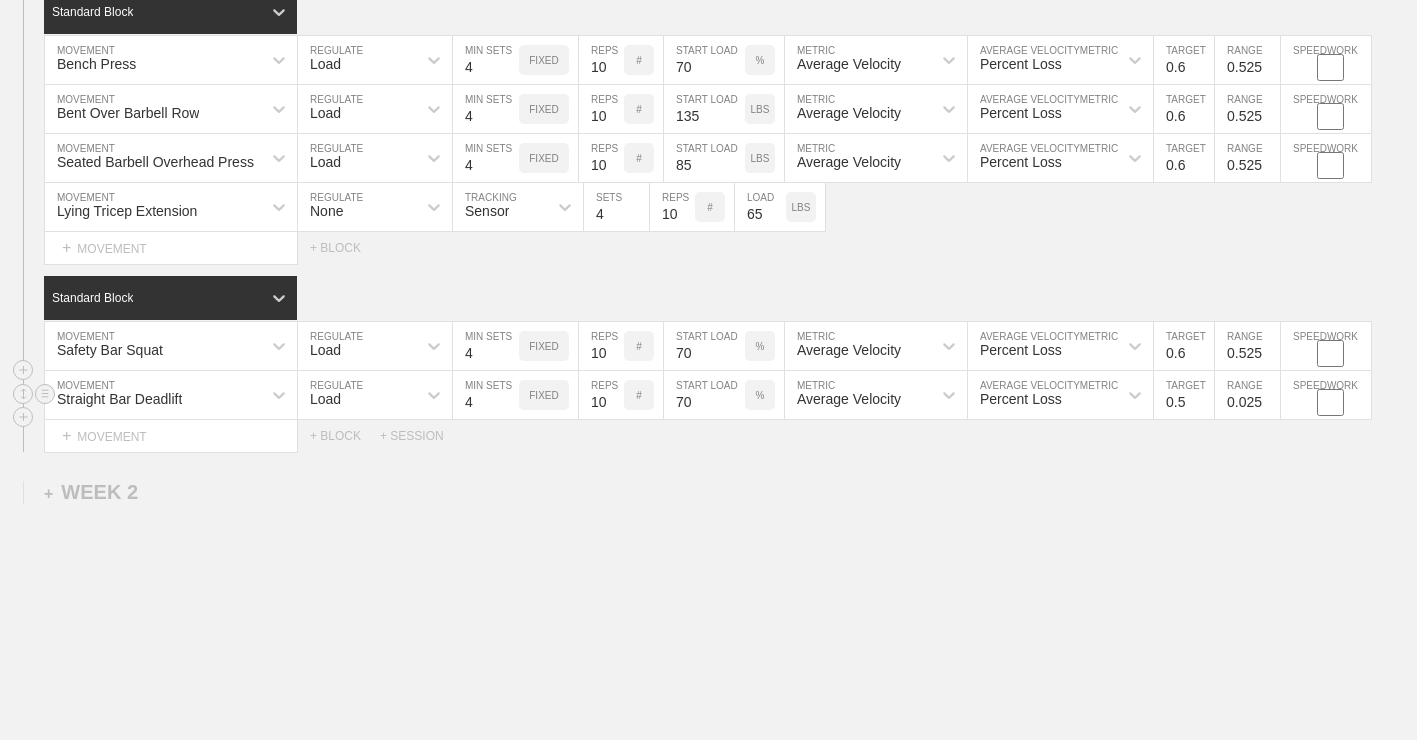 click on "0.5" at bounding box center (1184, 395) 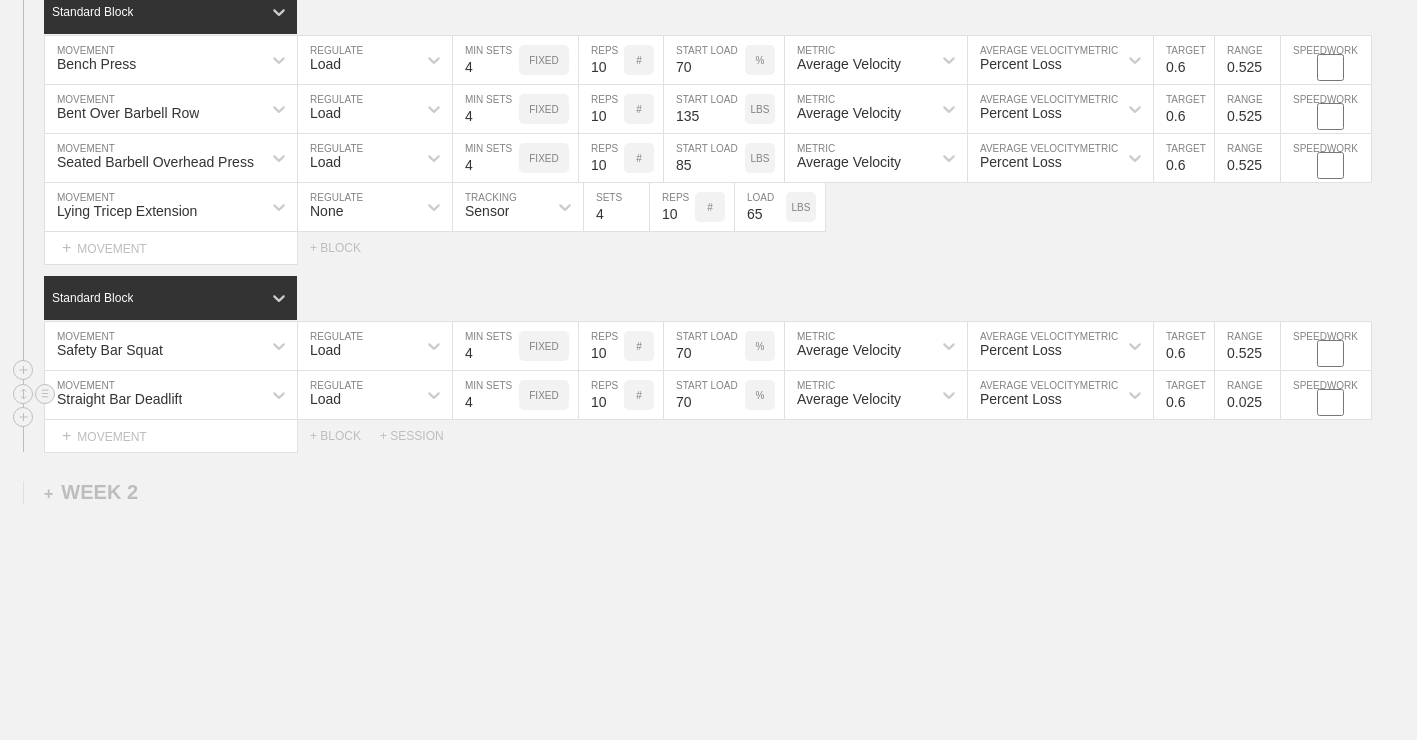 click on "0.6" at bounding box center [1184, 395] 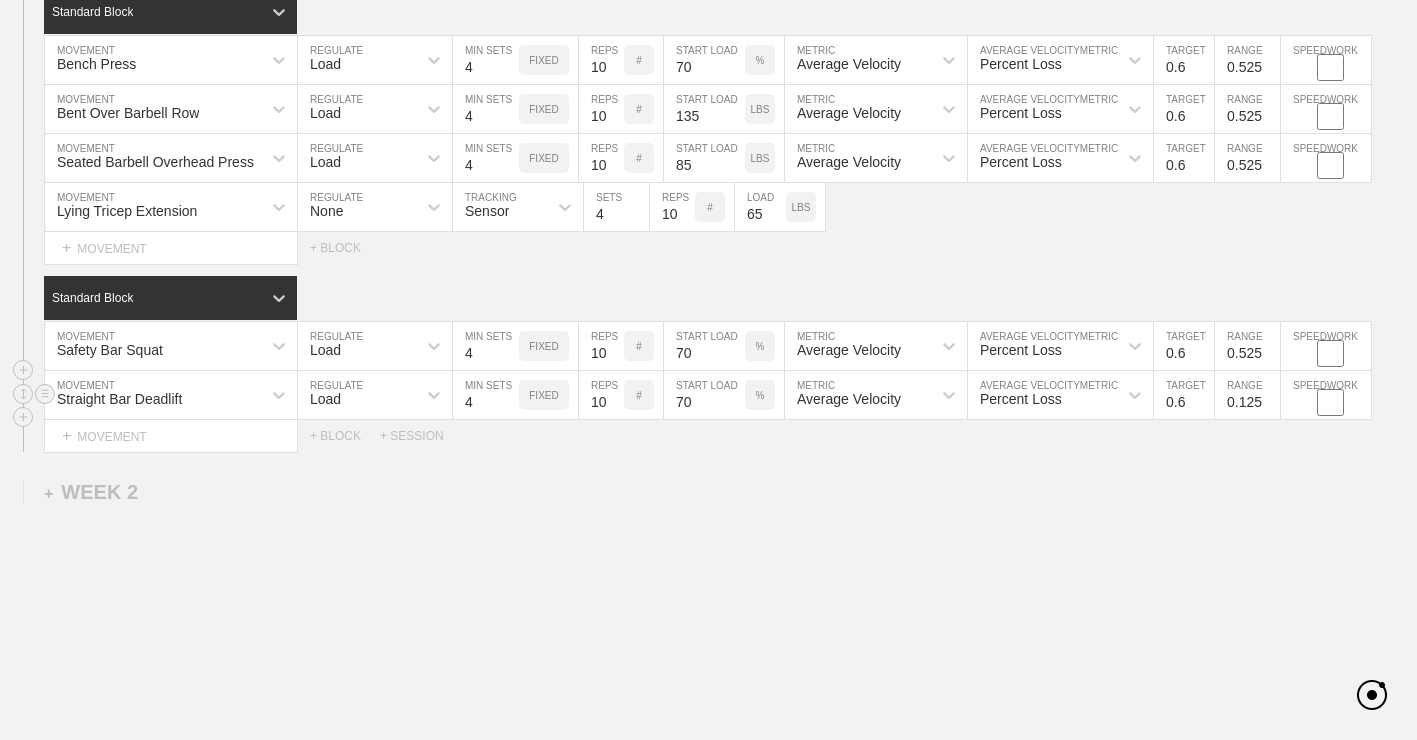 click on "0.125" at bounding box center (1247, 395) 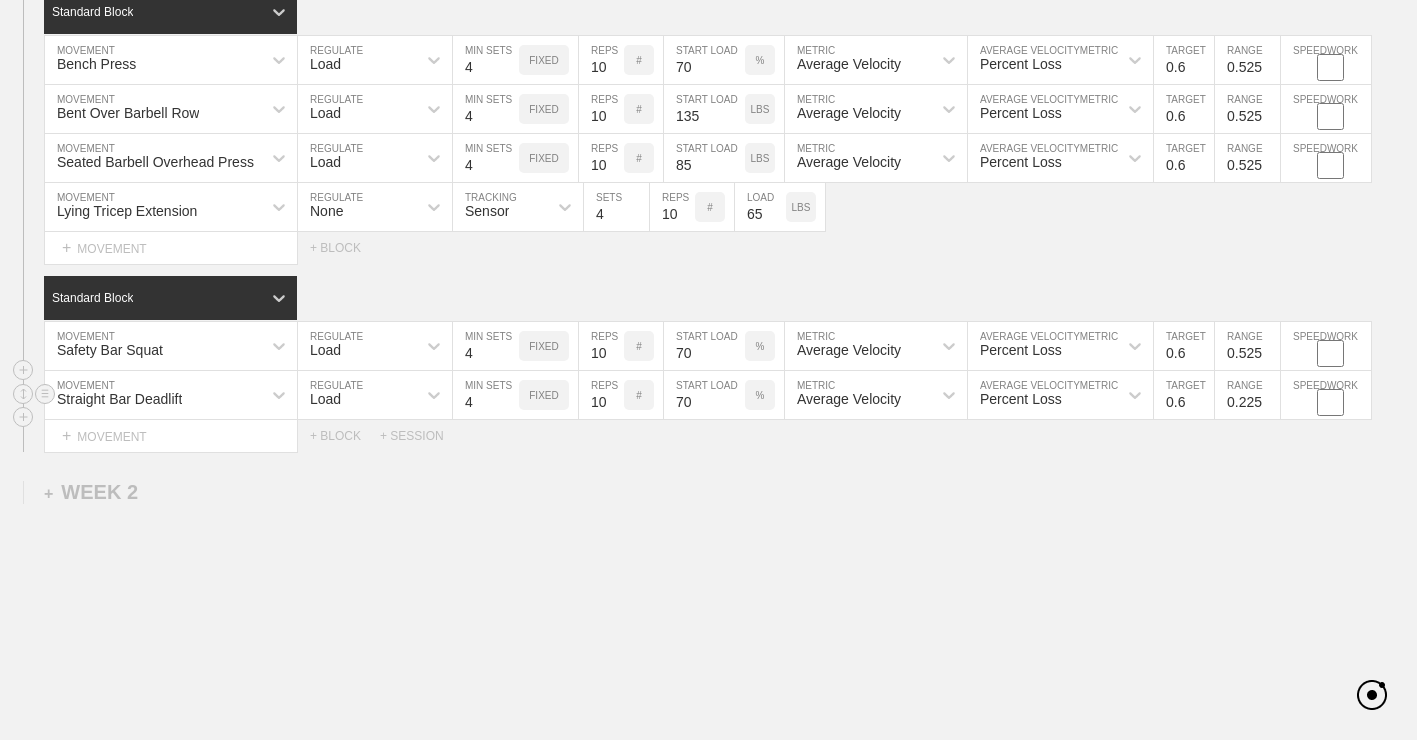 click on "0.225" at bounding box center [1247, 395] 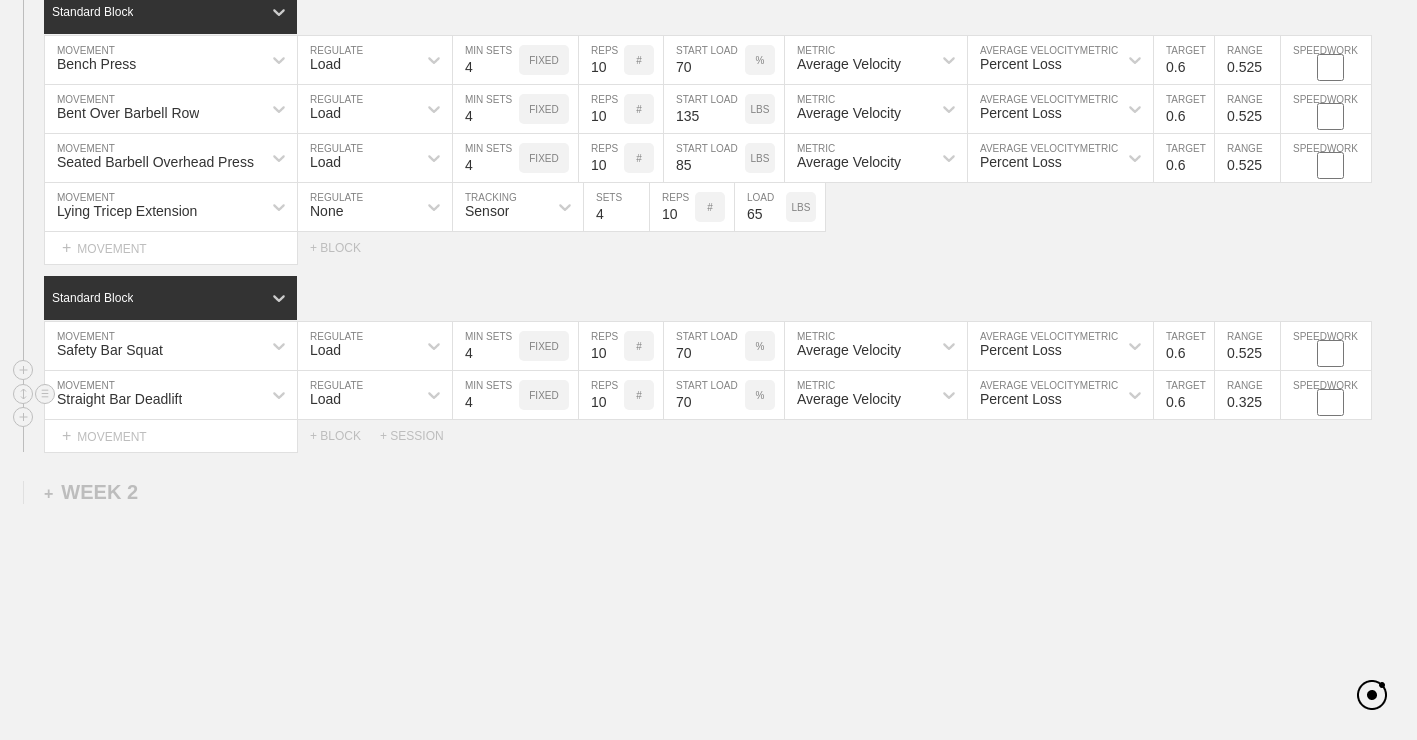 click on "0.325" at bounding box center [1247, 395] 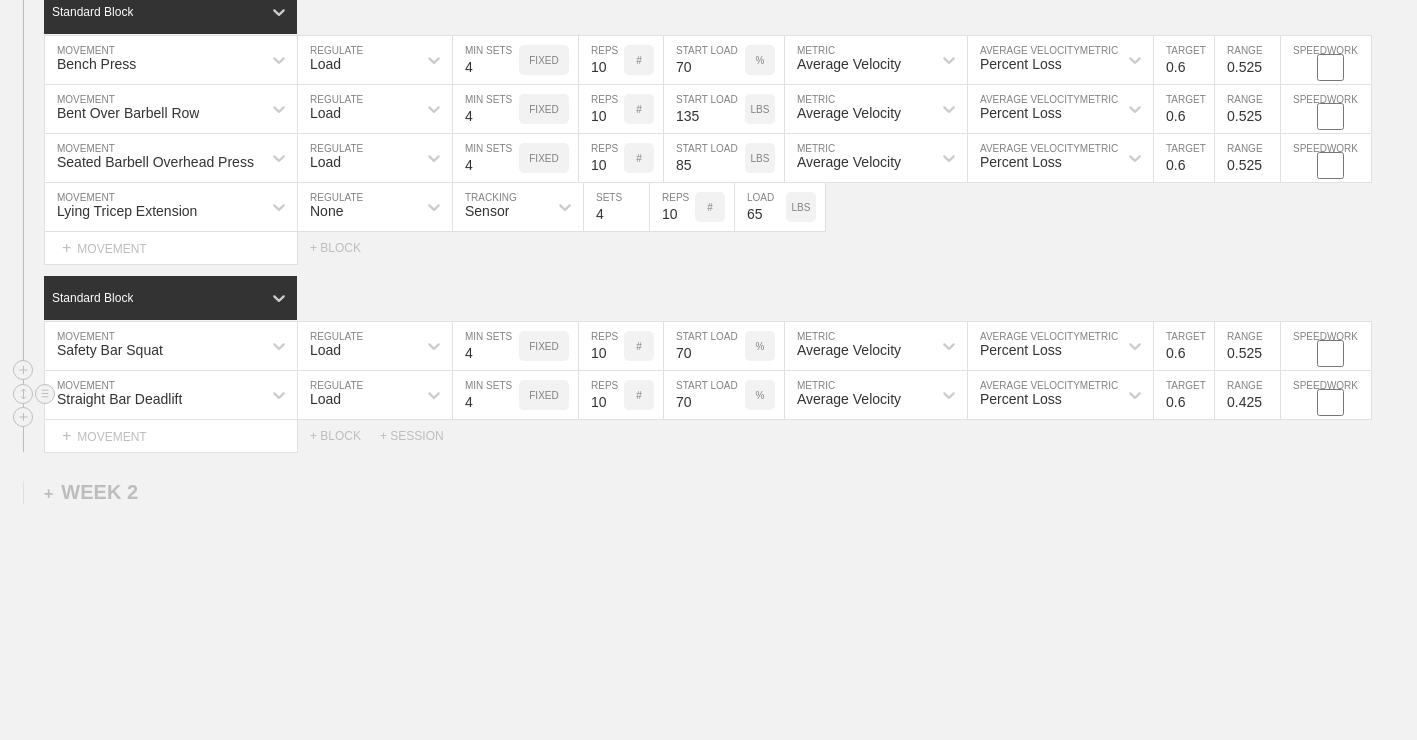 click on "0.425" at bounding box center (1247, 395) 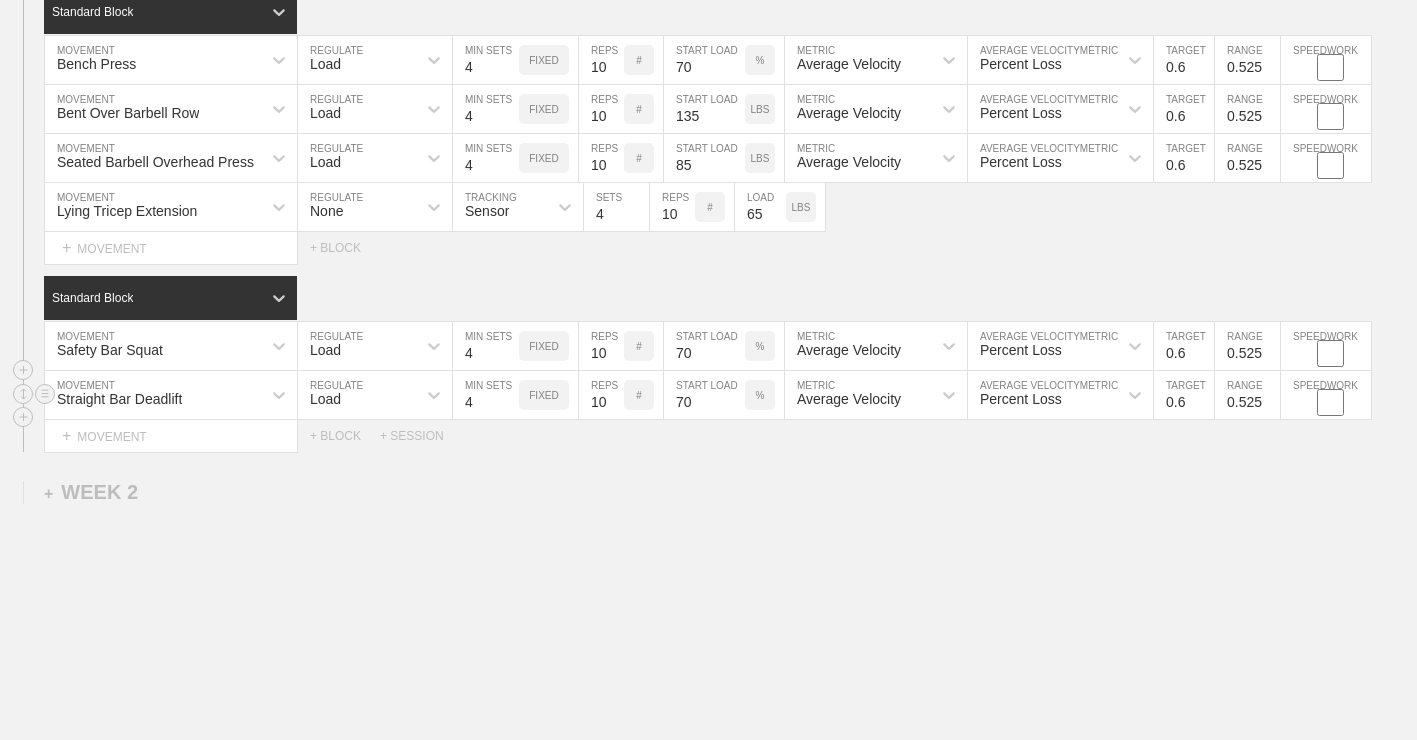 click on "0.525" at bounding box center (1247, 395) 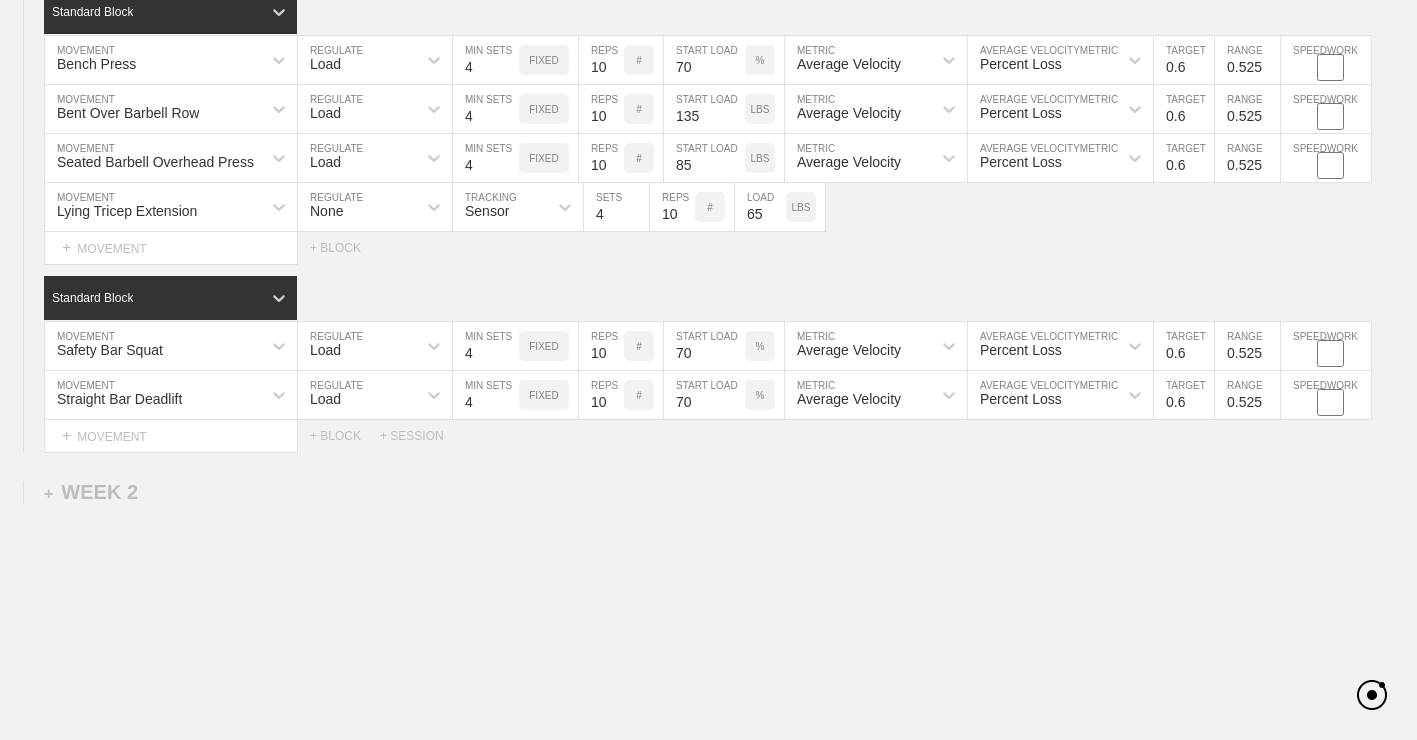 click on "WEEK   1   DUPLICATE DELETE SESSION  1   Standard Block DUPLICATE INSERT MOVEMENT AFTER DELETE Bench Press MOVEMENT Load REGULATE 4 MIN SETS FIXED 10 REPS # 70 START LOAD % Average Velocity METRIC Percent Loss AVERAGE VELOCITY  METRIC 0.6 TARGET RANGE 0.525 SPEEDWORK DUPLICATE INSERT BEFORE INSERT AFTER DELETE Bent Over Barbell Row MOVEMENT Load REGULATE 4 MIN SETS FIXED 10 REPS # 135 START LOAD LBS Average Velocity METRIC Percent Loss AVERAGE VELOCITY  METRIC 0.6 TARGET RANGE 0.525 SPEEDWORK DUPLICATE INSERT BEFORE INSERT AFTER DELETE Seated Barbell Overhead Press MOVEMENT Load REGULATE 4 MIN SETS FIXED 10 REPS # 85 START LOAD LBS Average Velocity METRIC Percent Loss AVERAGE VELOCITY  METRIC 0.6 TARGET RANGE 0.525 SPEEDWORK DUPLICATE INSERT BEFORE INSERT AFTER DELETE Lying Tricep Extension MOVEMENT None REGULATE Sensor TRACKING 4 SETS 10 REPS # 65 LOAD LBS DUPLICATE INSERT BEFORE INSERT AFTER DELETE Select... MOVEMENT +  MOVEMENT + BLOCK Standard Block DUPLICATE INSERT MOVEMENT AFTER DELETE Safety Bar Squat" at bounding box center (708, 356) 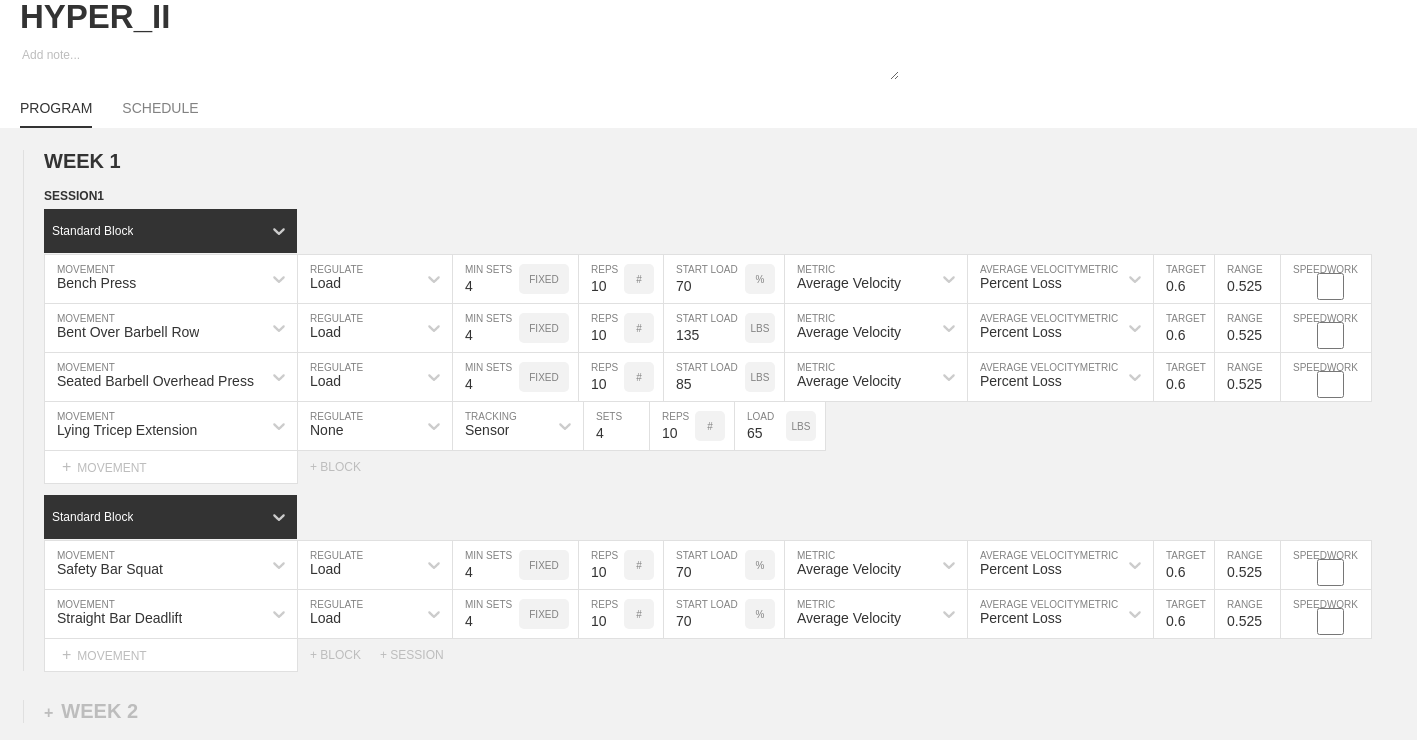 scroll, scrollTop: 88, scrollLeft: 0, axis: vertical 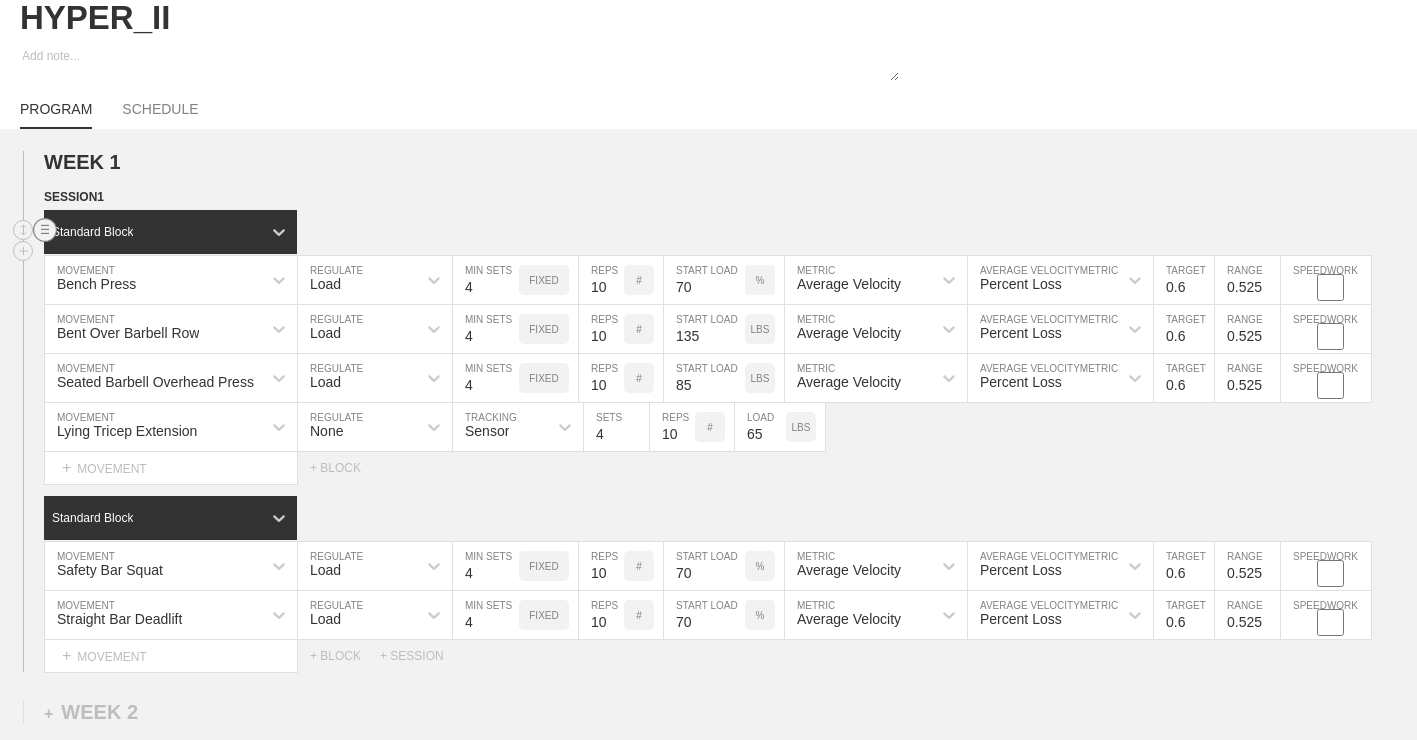 click 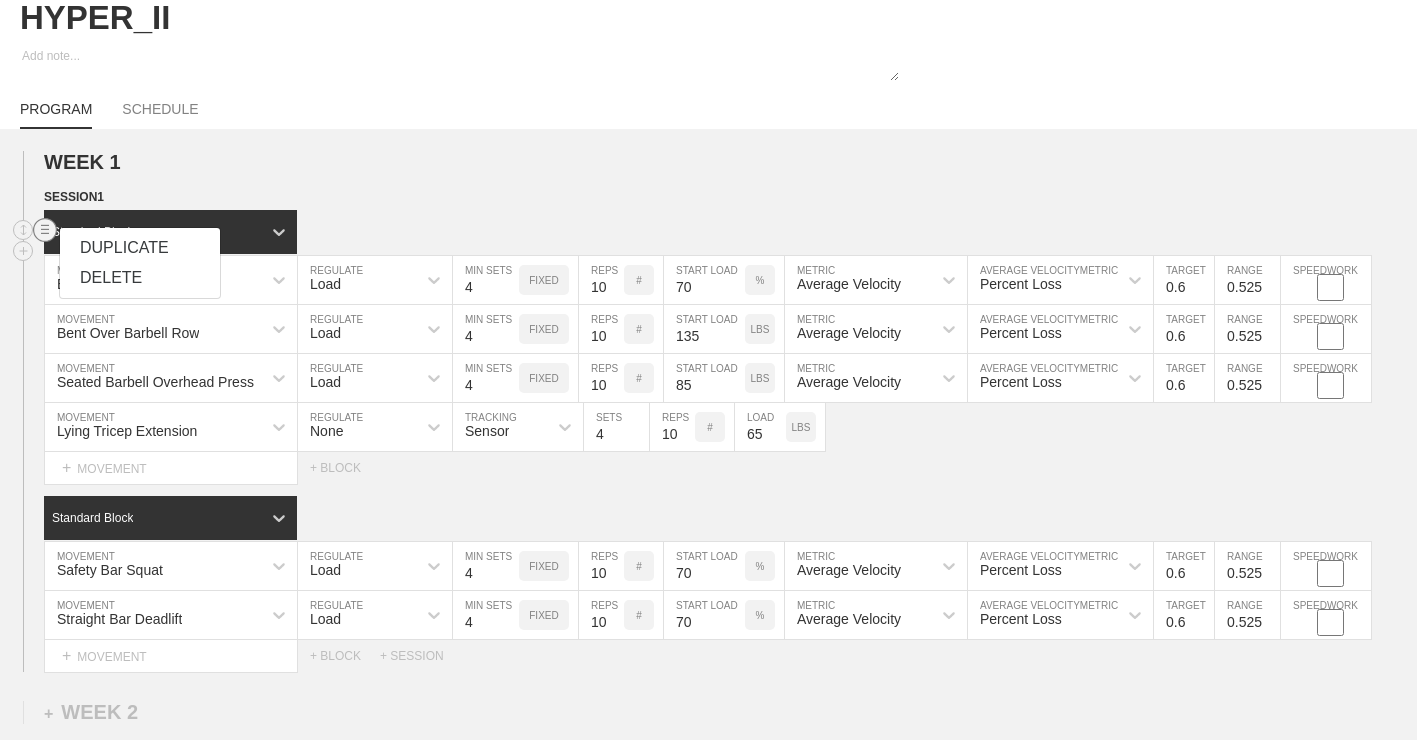 click on "DUPLICATE" at bounding box center (140, 248) 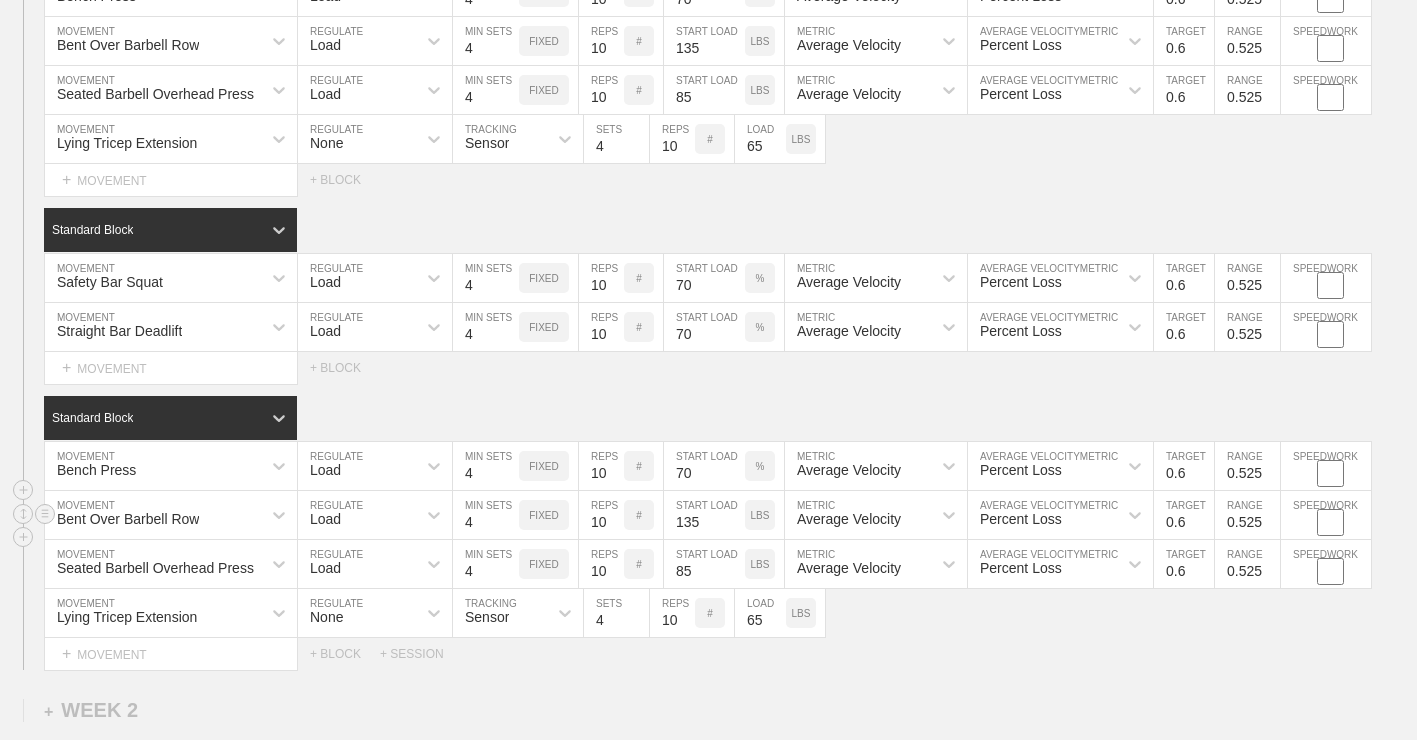 scroll, scrollTop: 373, scrollLeft: 0, axis: vertical 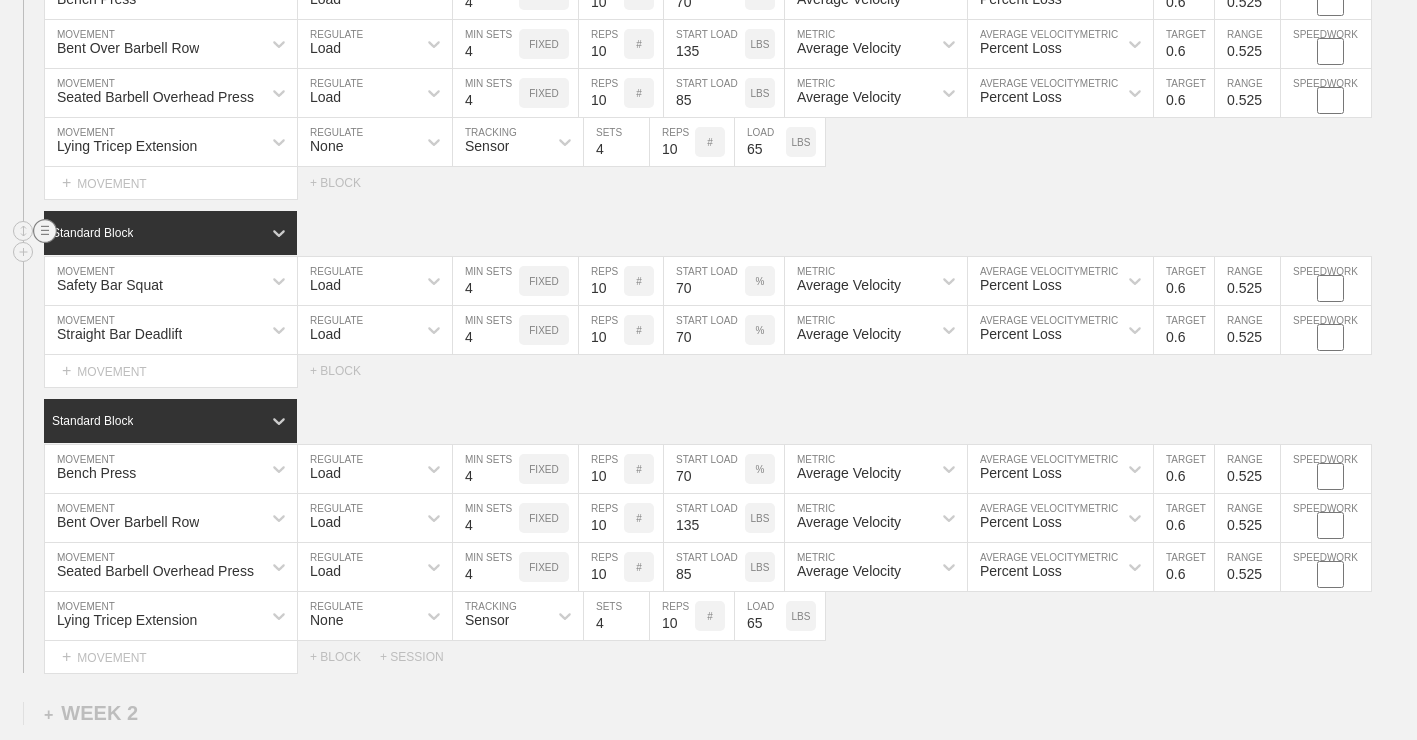 click 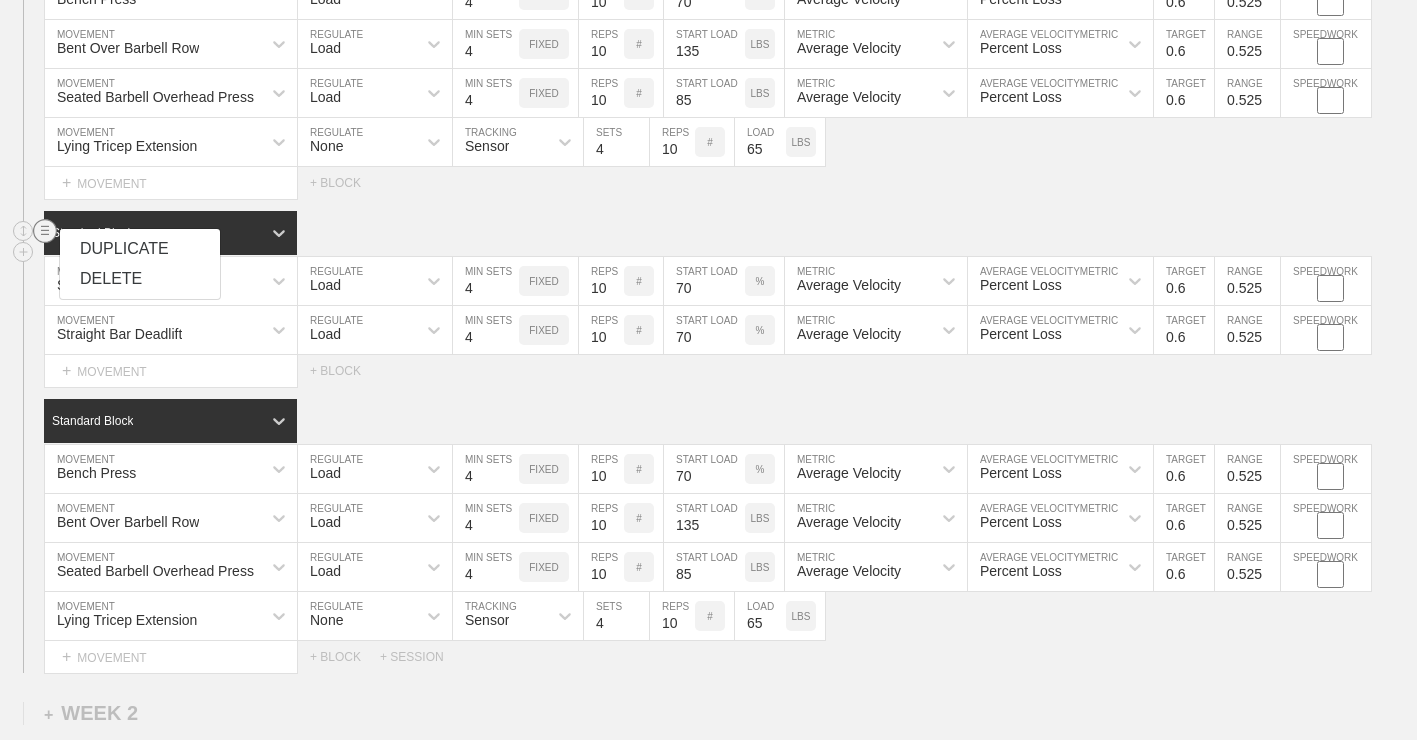 click on "DUPLICATE" at bounding box center [140, 249] 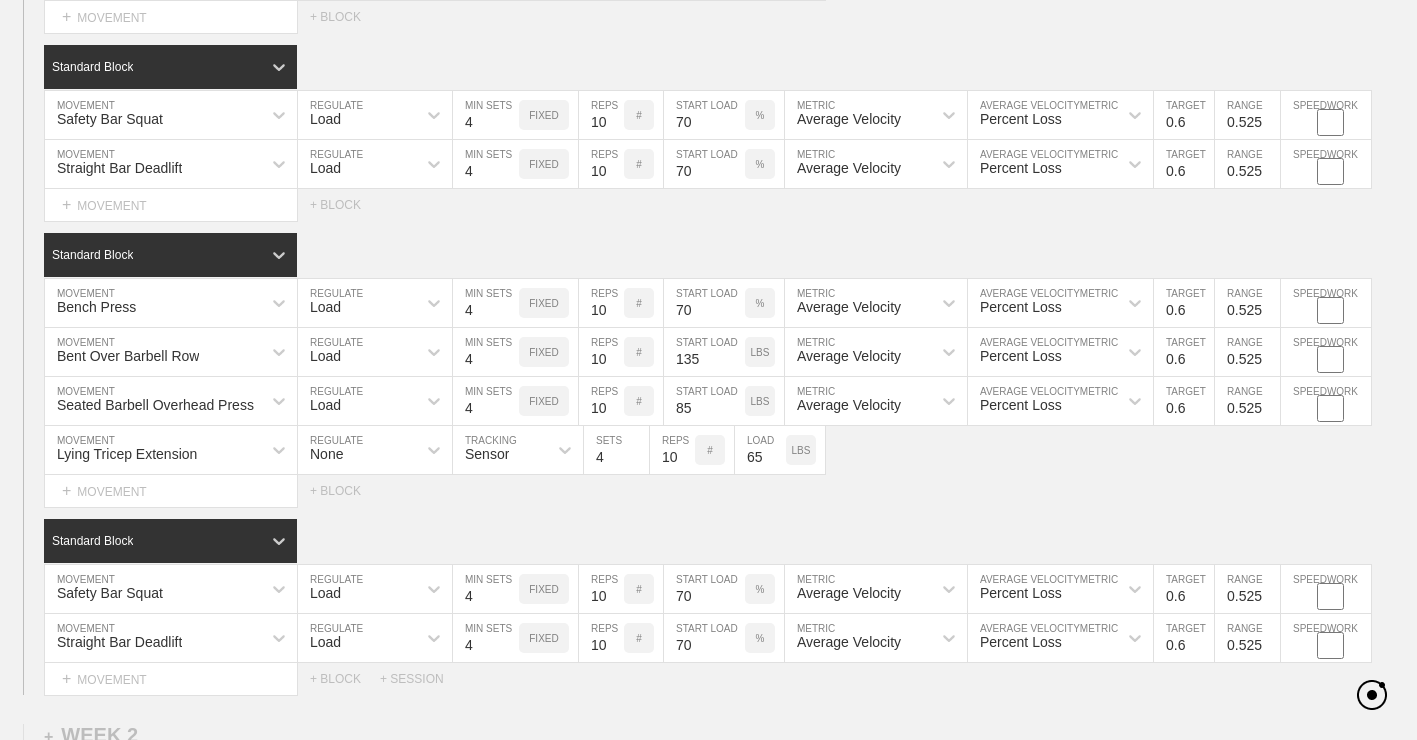 scroll, scrollTop: 852, scrollLeft: 0, axis: vertical 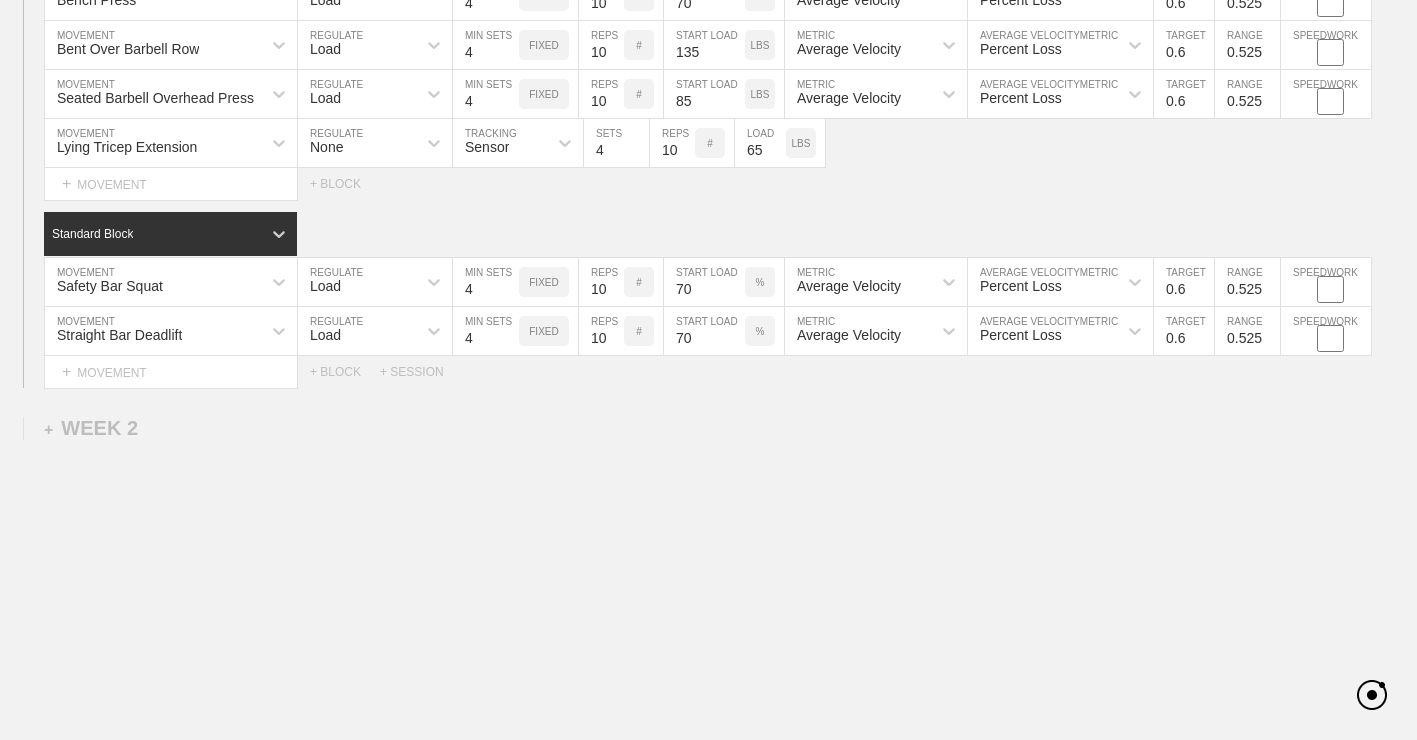 click at bounding box center [459, -694] 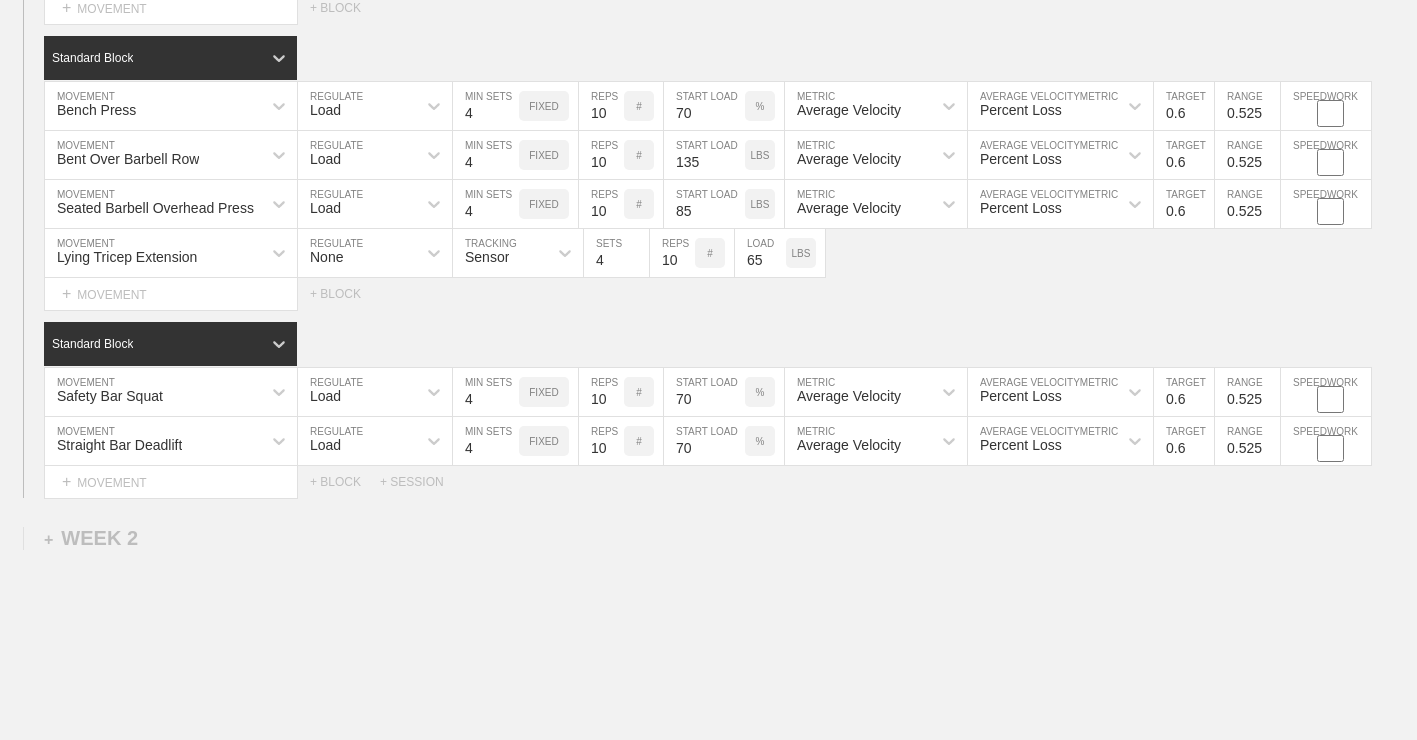 scroll, scrollTop: 733, scrollLeft: 0, axis: vertical 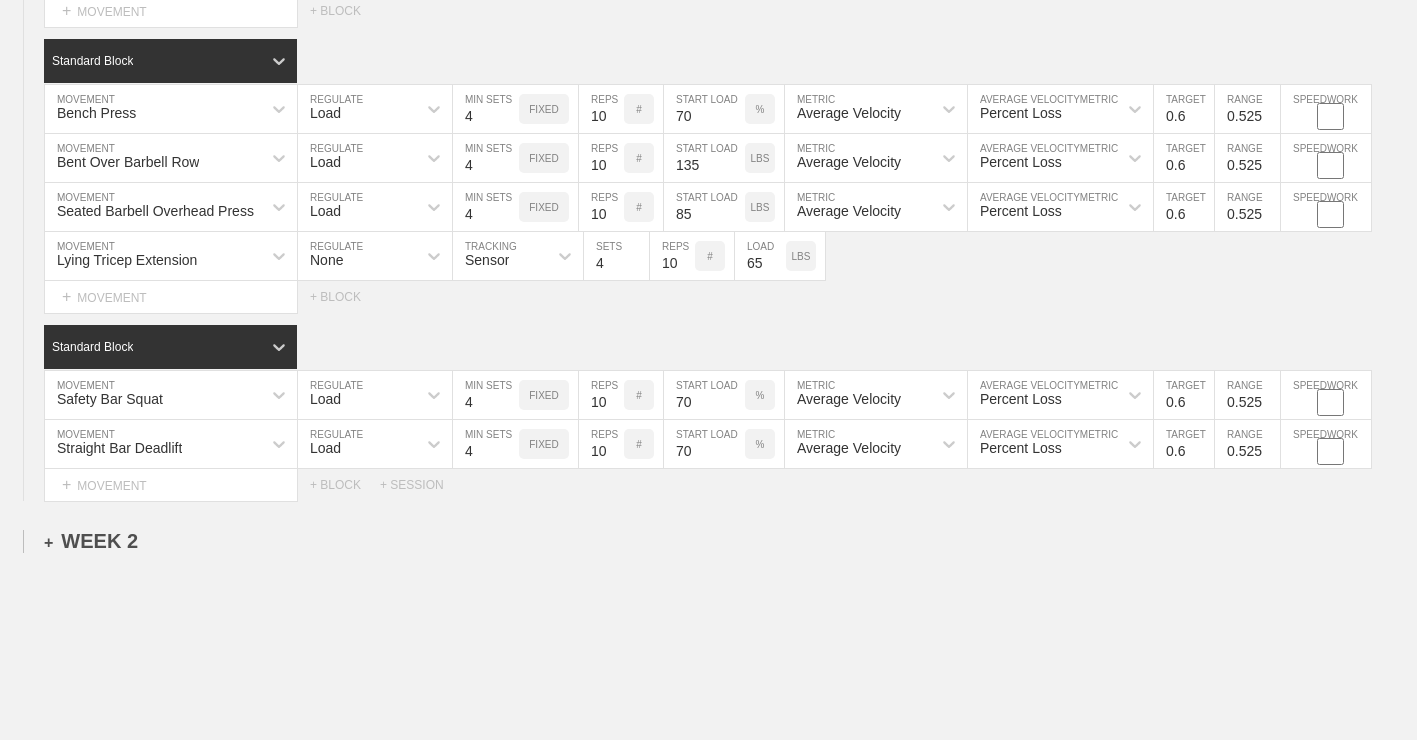 click on "+ WEEK   2" at bounding box center (91, 541) 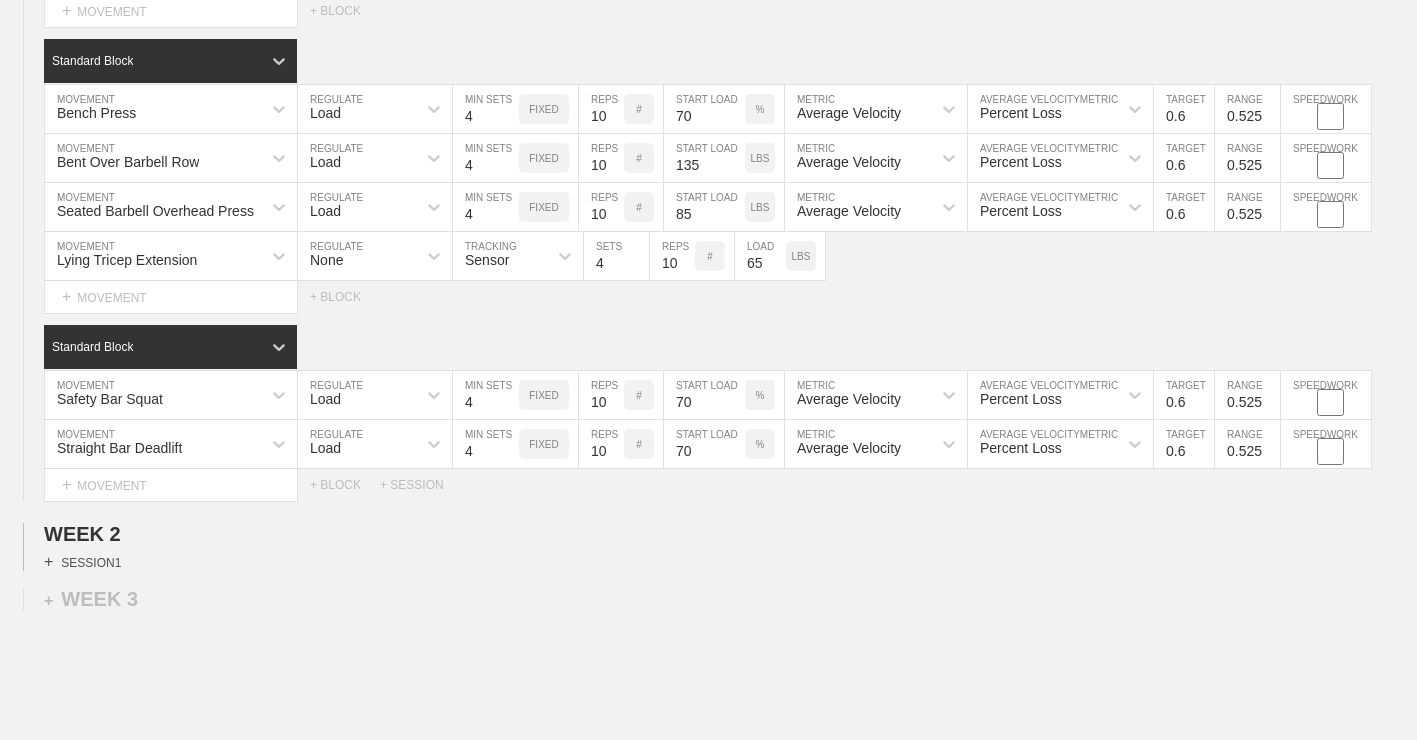 click on "+ SESSION  1" at bounding box center (82, 562) 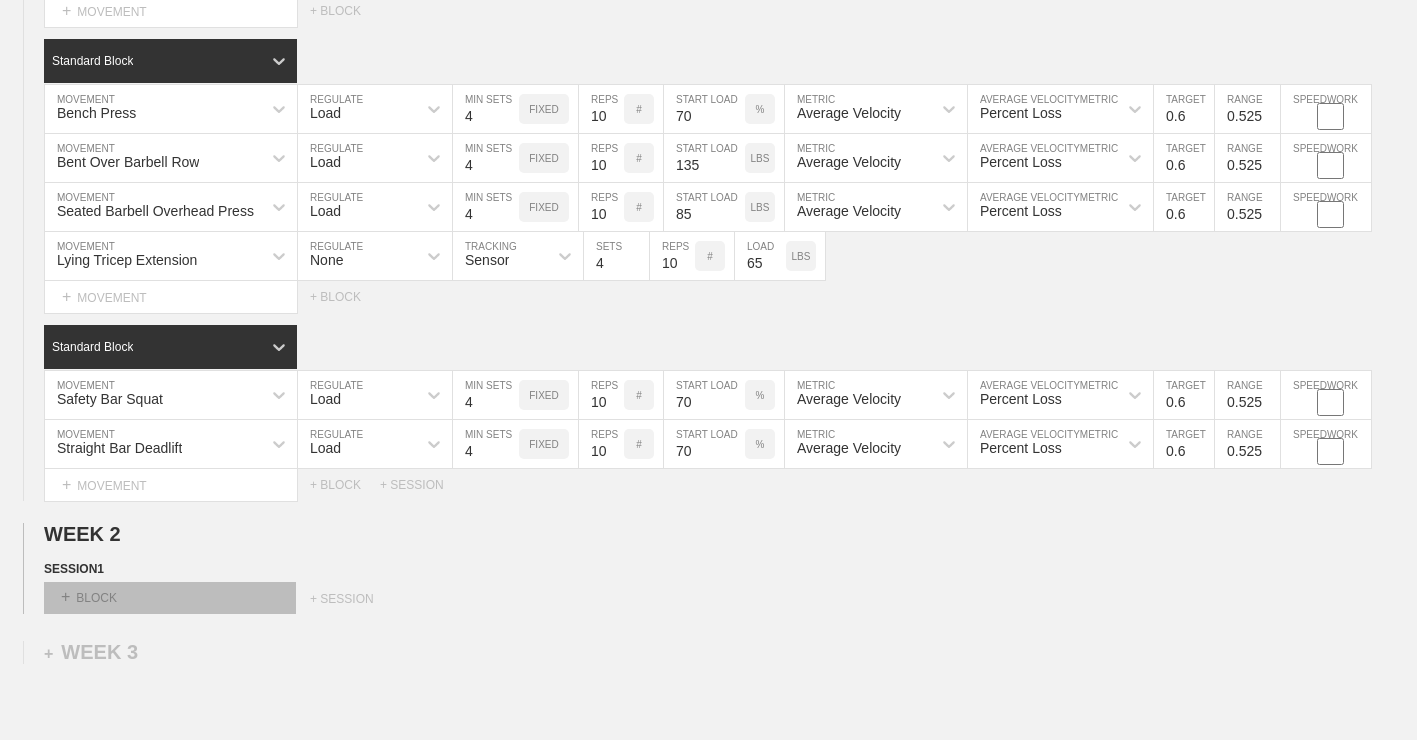 click on "+  BLOCK" at bounding box center [170, 598] 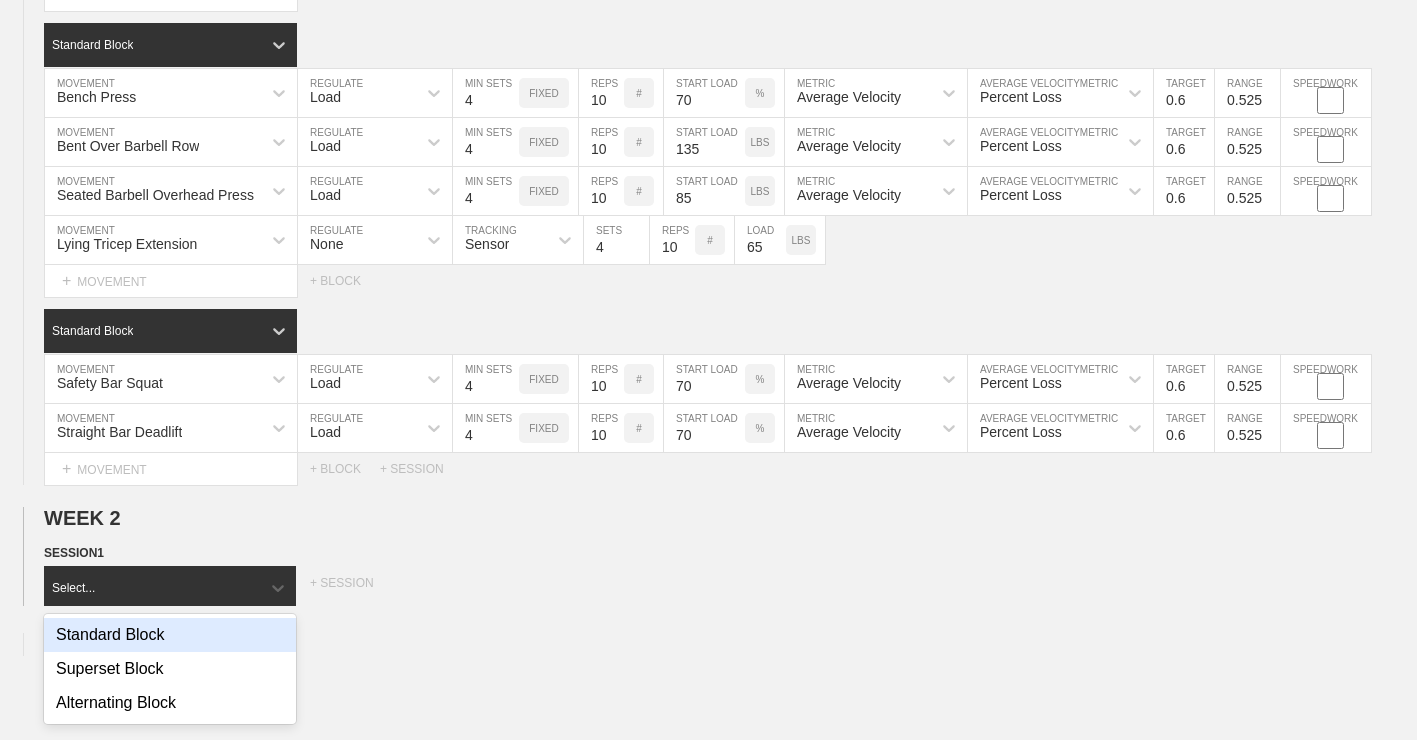 scroll, scrollTop: 750, scrollLeft: 0, axis: vertical 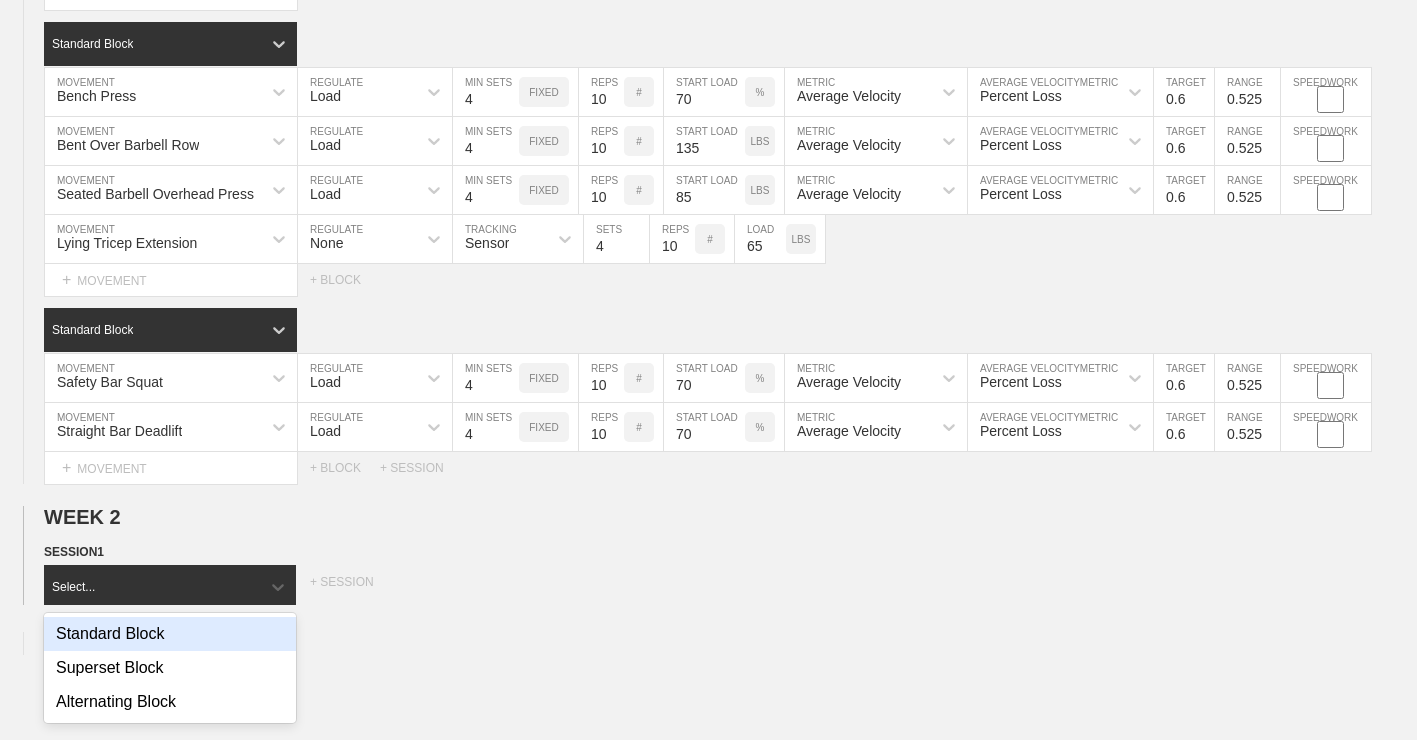 click on "Standard Block" at bounding box center (170, 634) 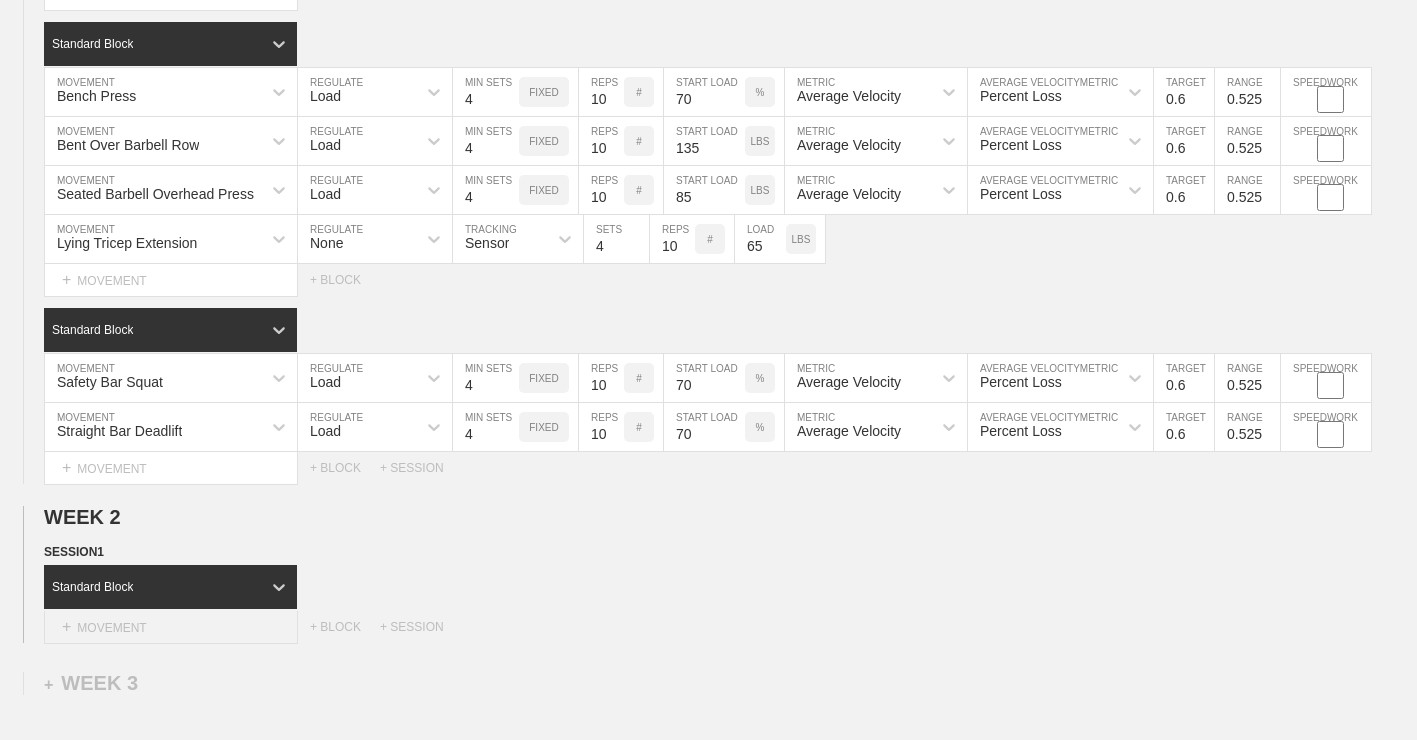 click on "+  MOVEMENT" at bounding box center [171, 627] 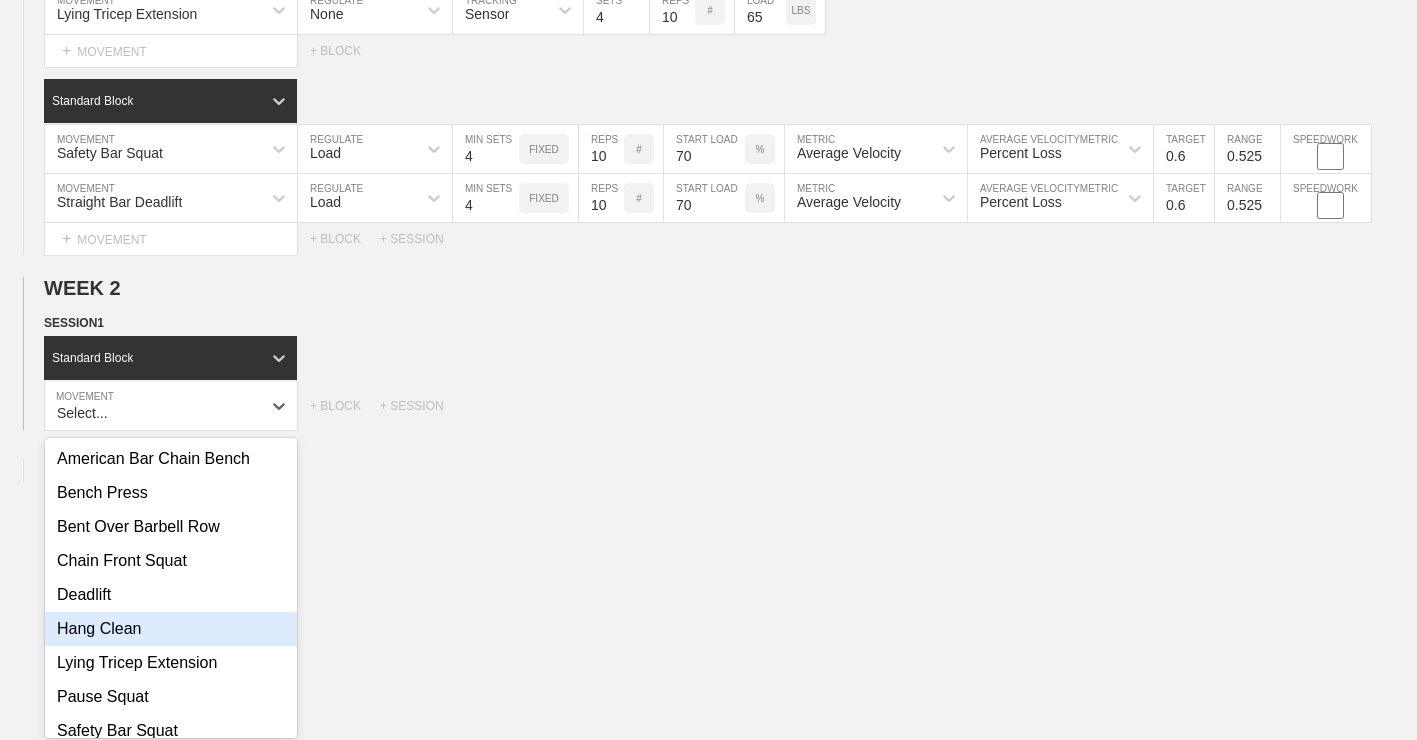 scroll, scrollTop: 991, scrollLeft: 0, axis: vertical 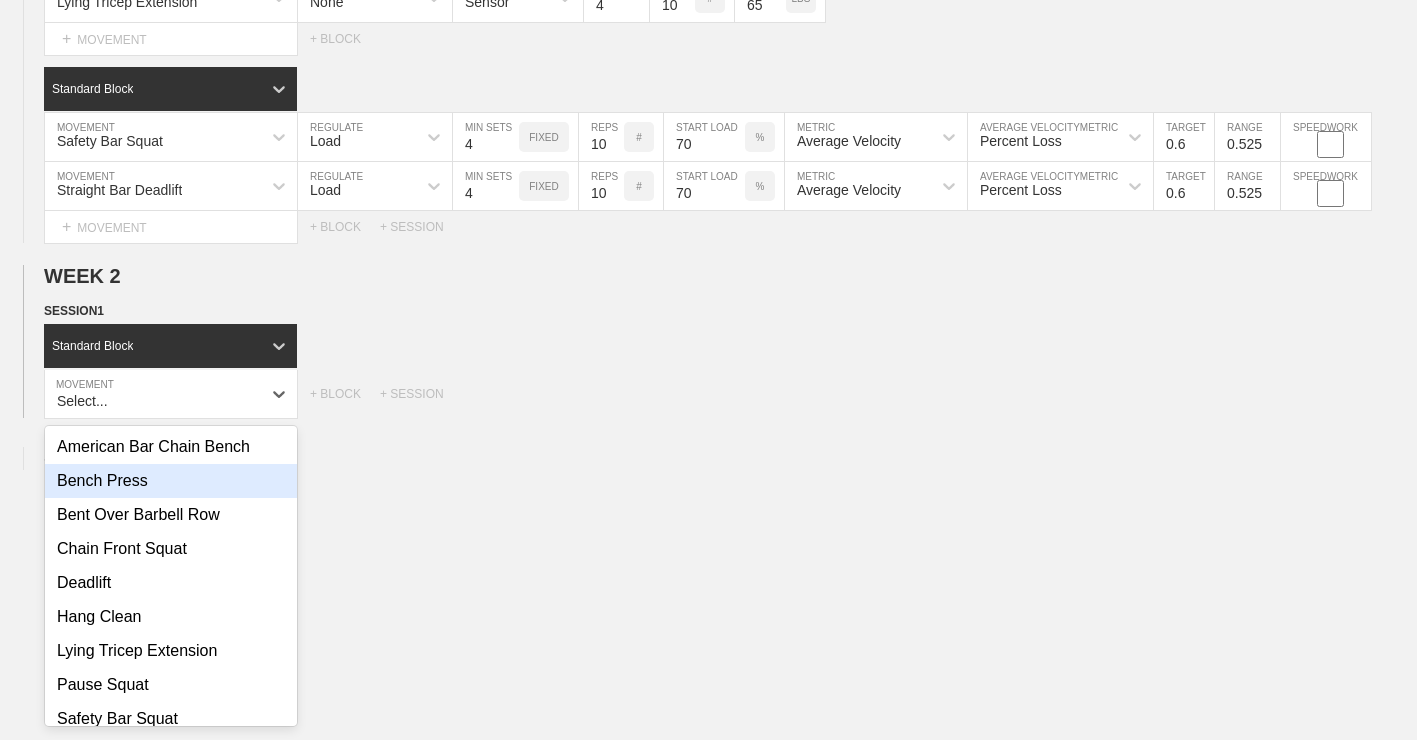 click on "Bench Press" at bounding box center [171, 481] 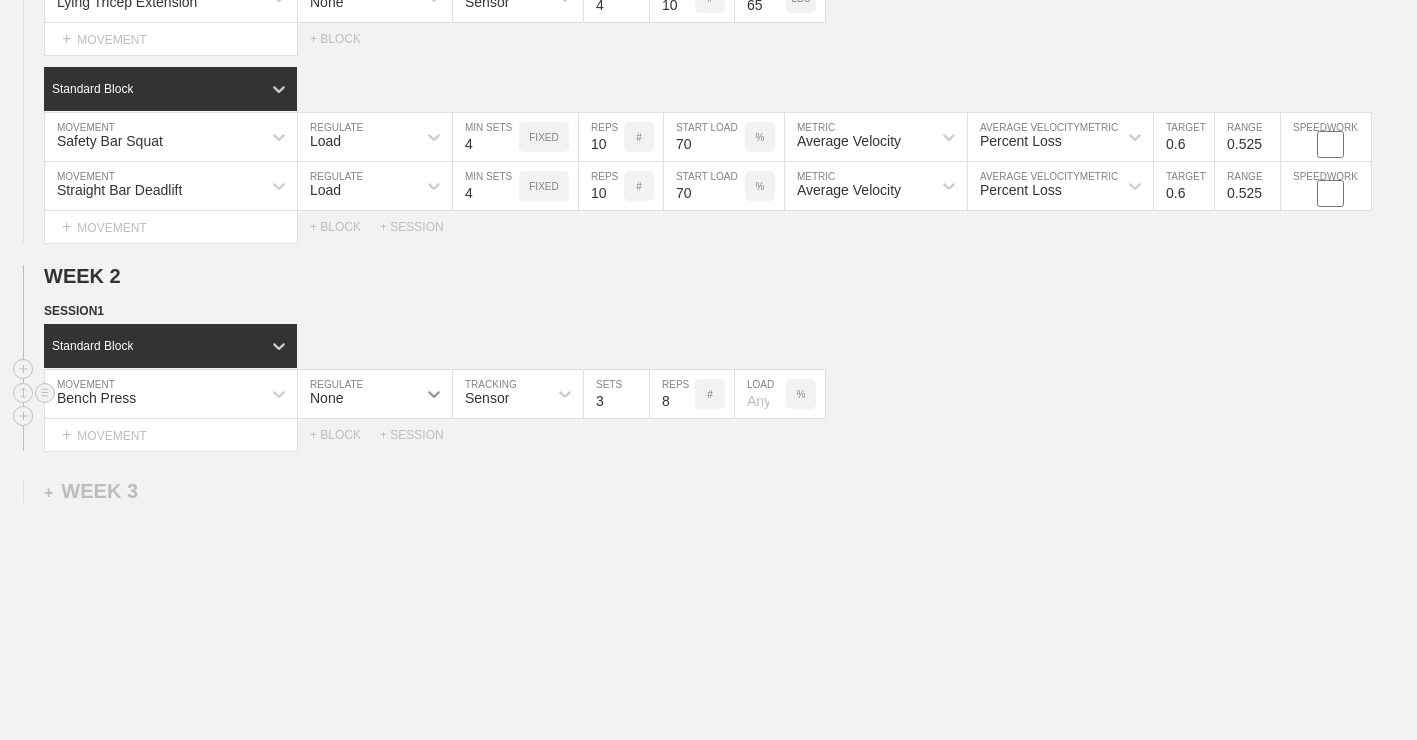 click 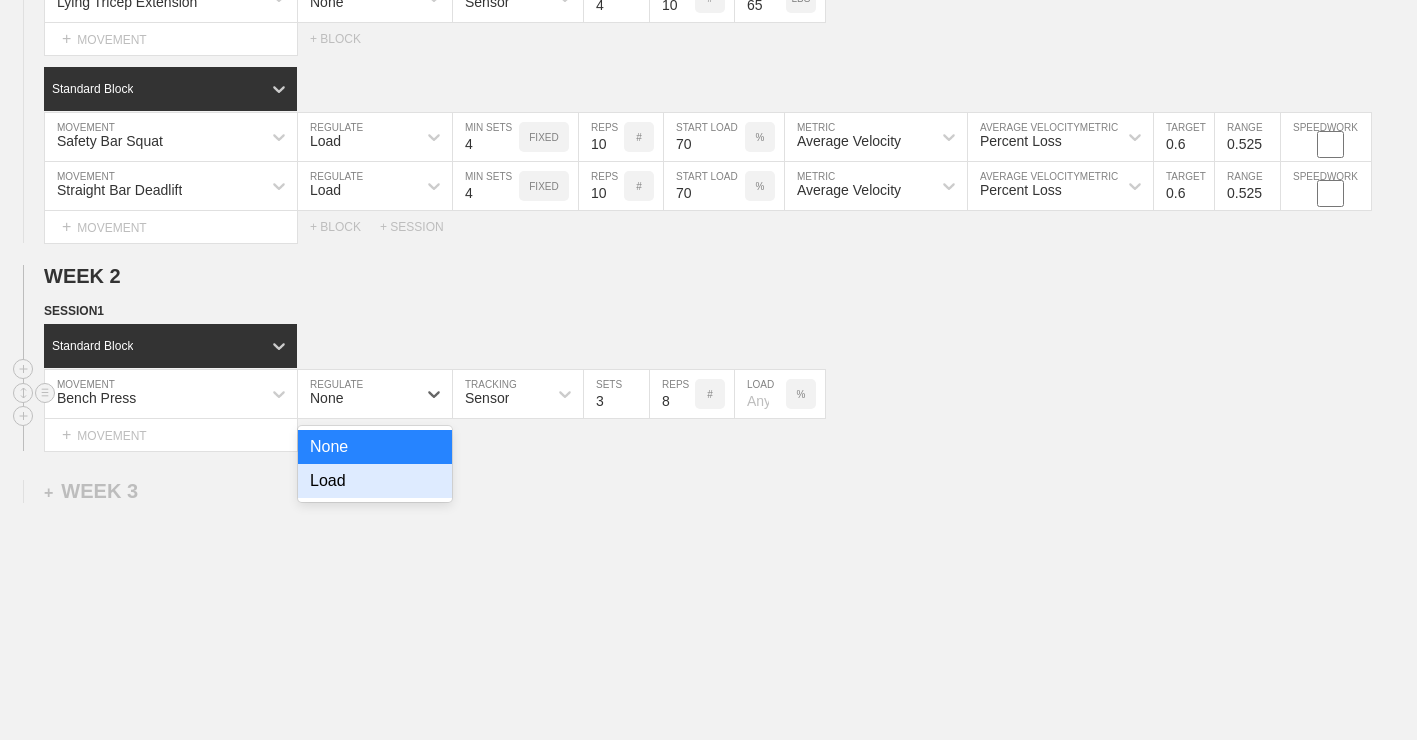 click on "Load" at bounding box center [375, 481] 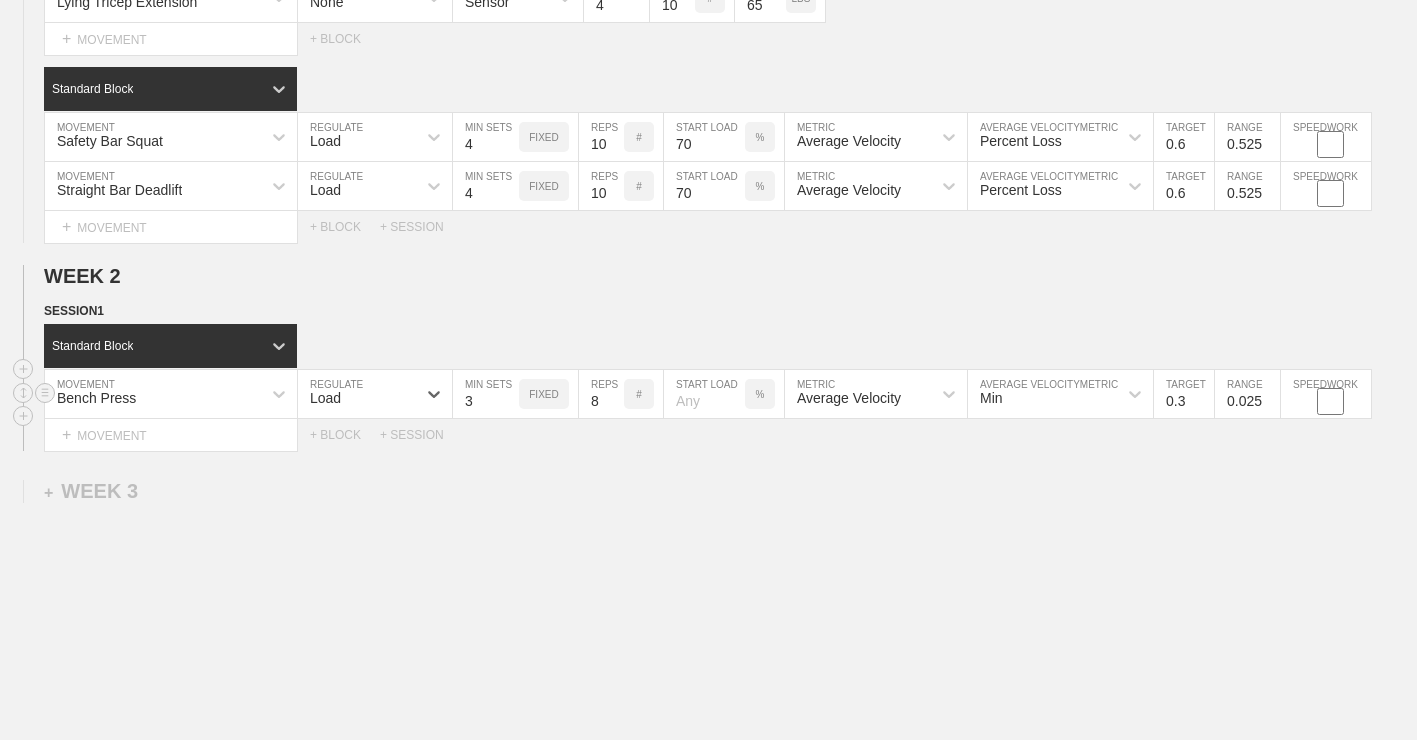 click on "3" at bounding box center (486, 394) 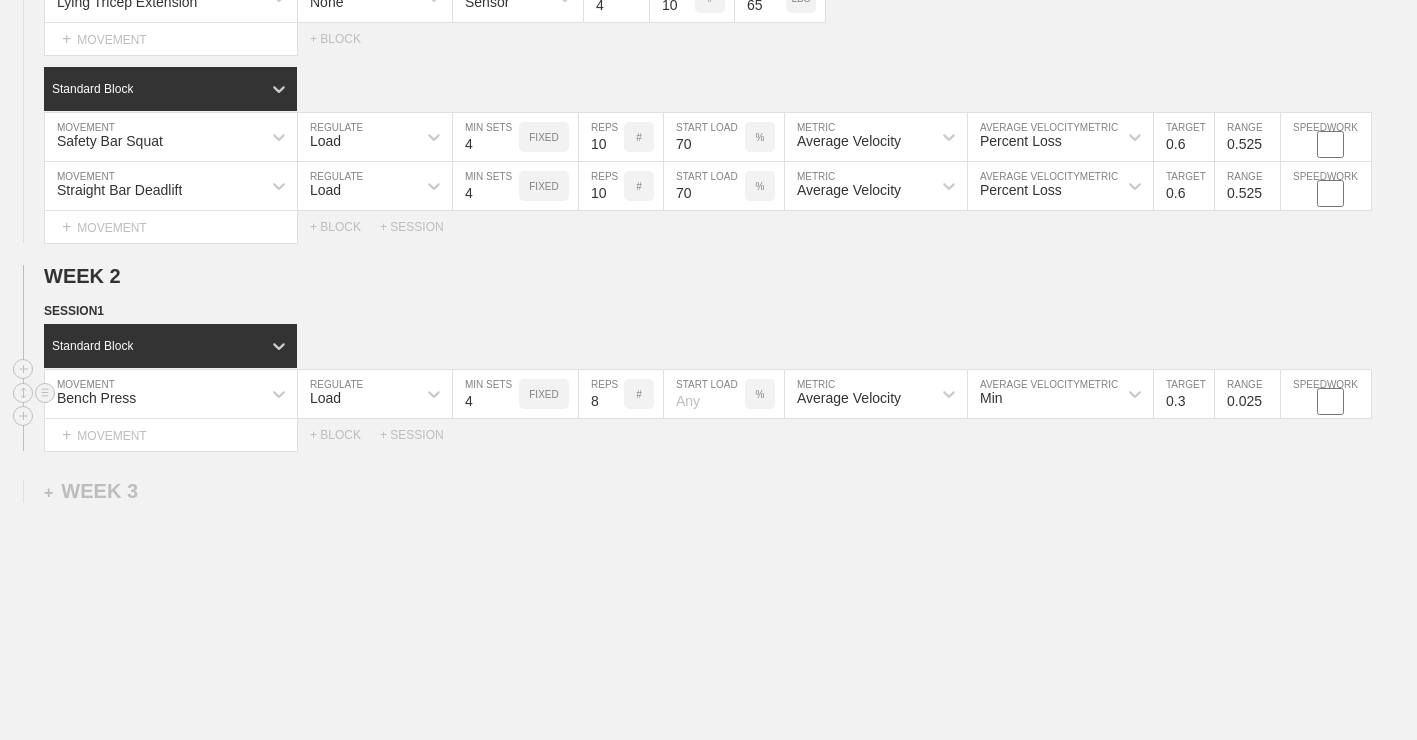 click on "4" at bounding box center [486, 394] 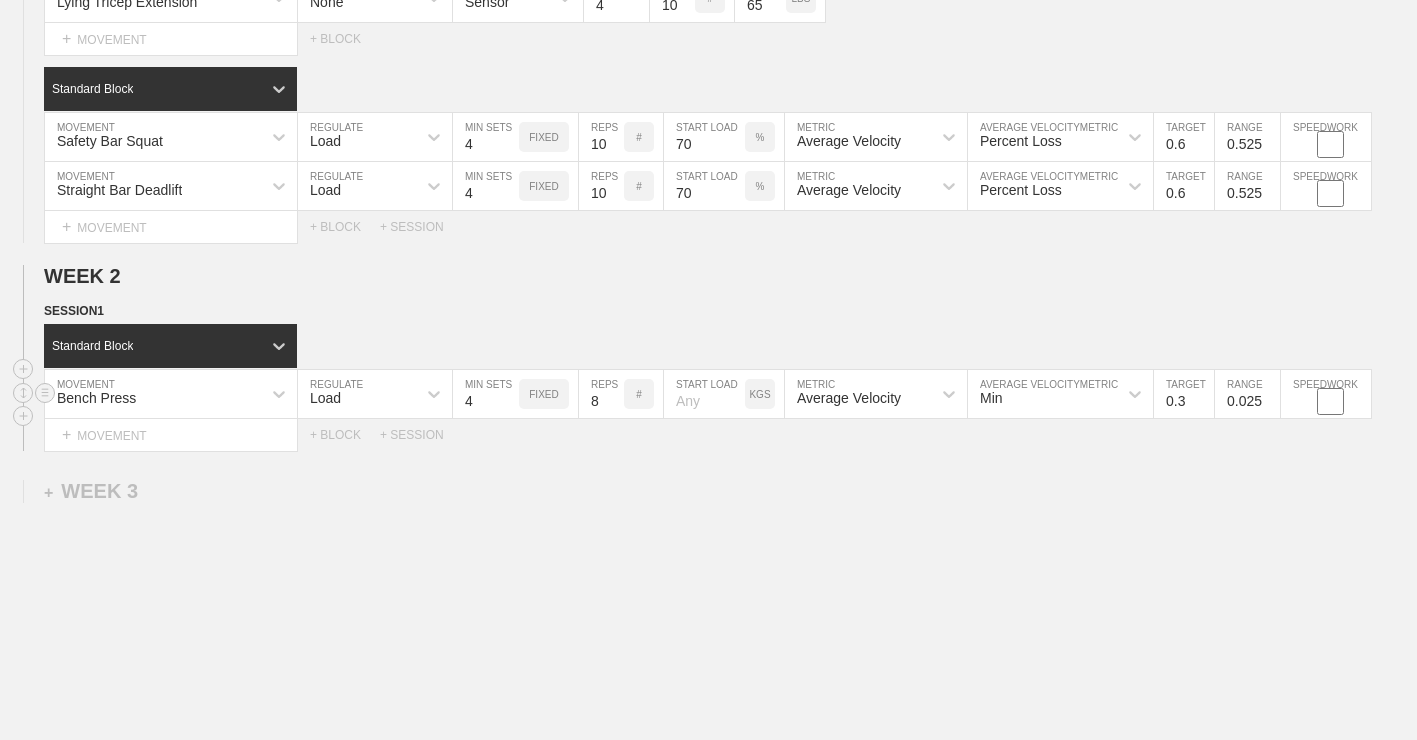 click on "KGS" at bounding box center (759, 394) 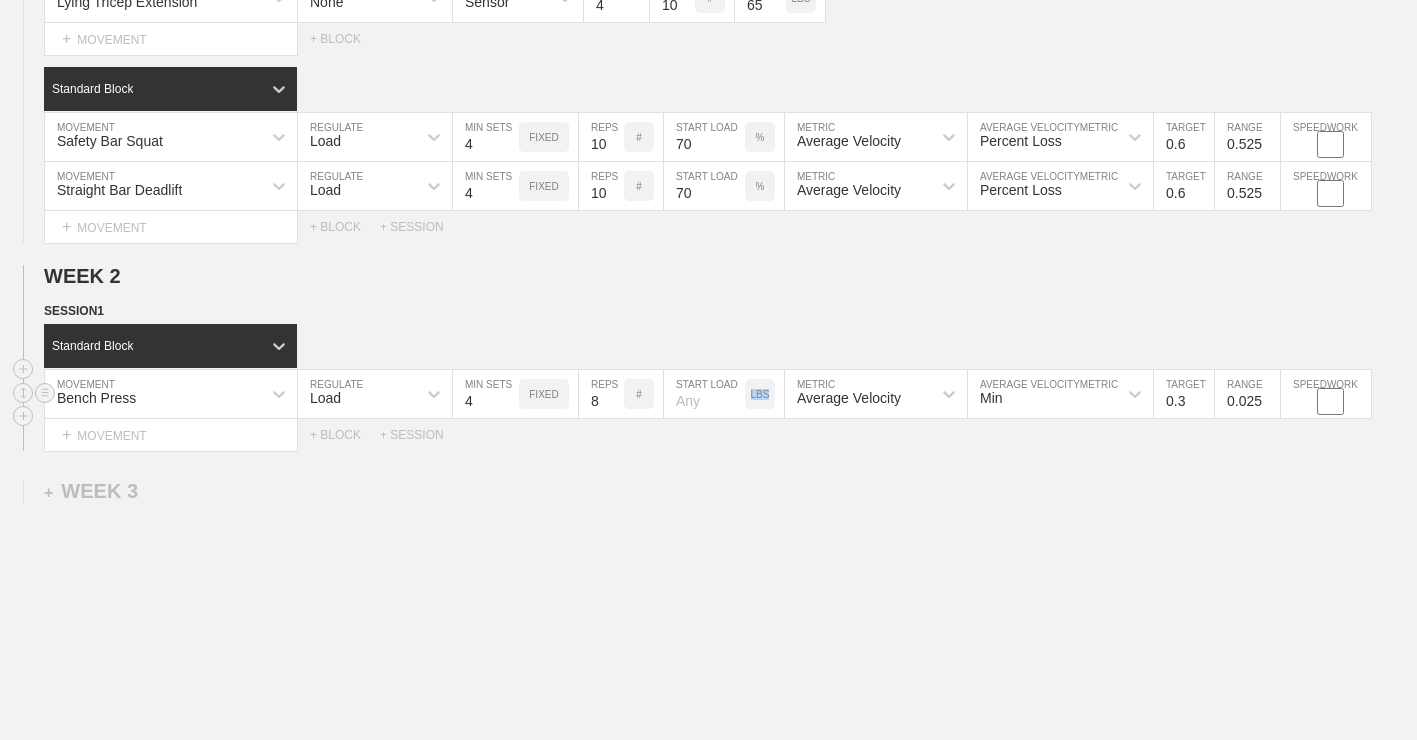 click on "LBS" at bounding box center (760, 394) 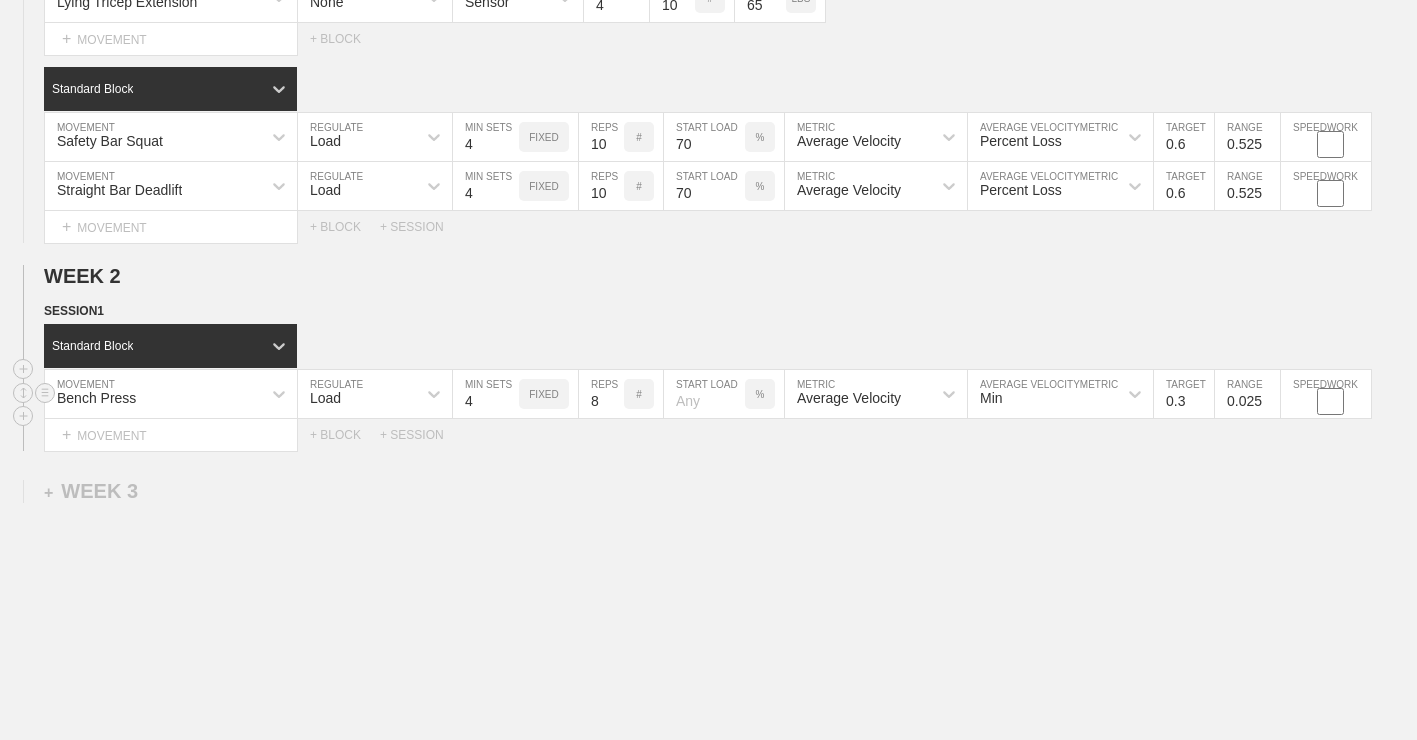 click at bounding box center [704, 394] 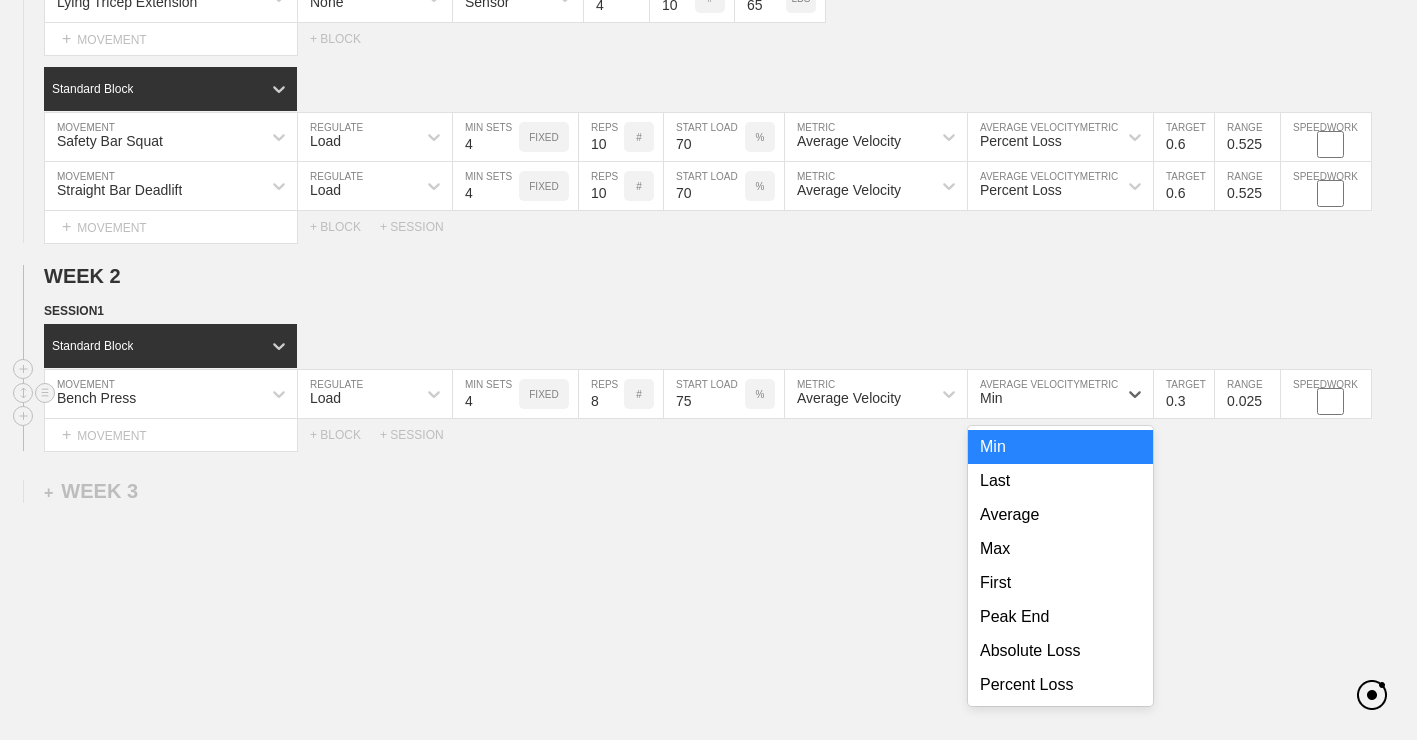 click on "Min" at bounding box center [1042, 394] 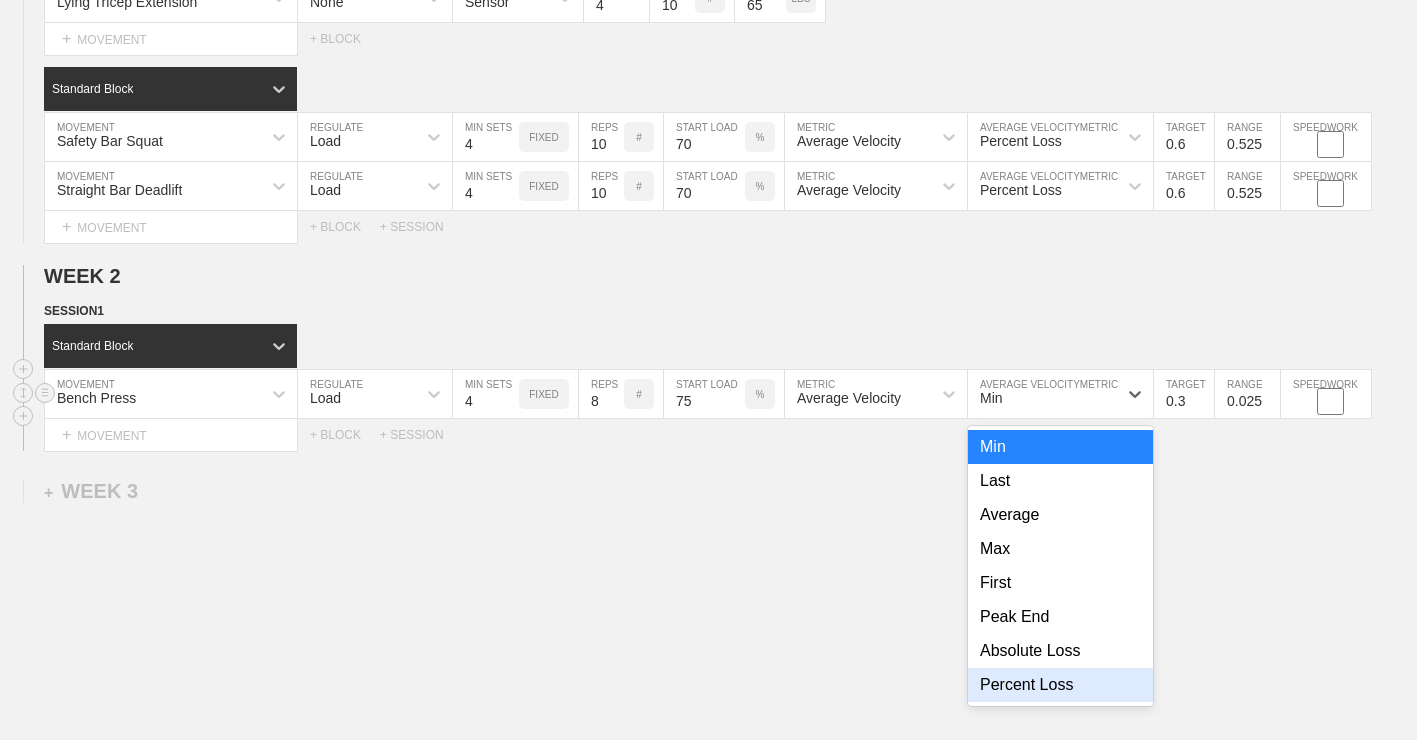 click on "Percent Loss" at bounding box center [1060, 685] 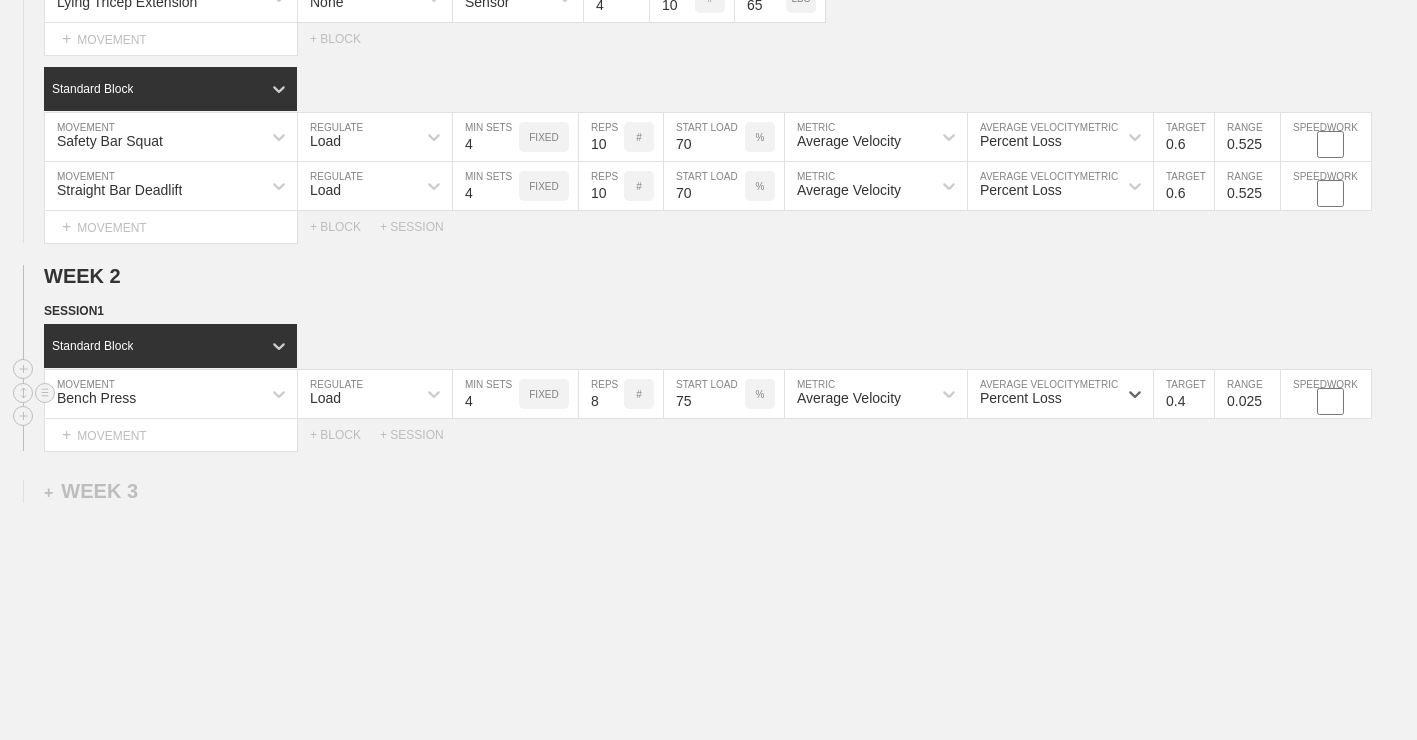 click on "0.4" at bounding box center (1184, 394) 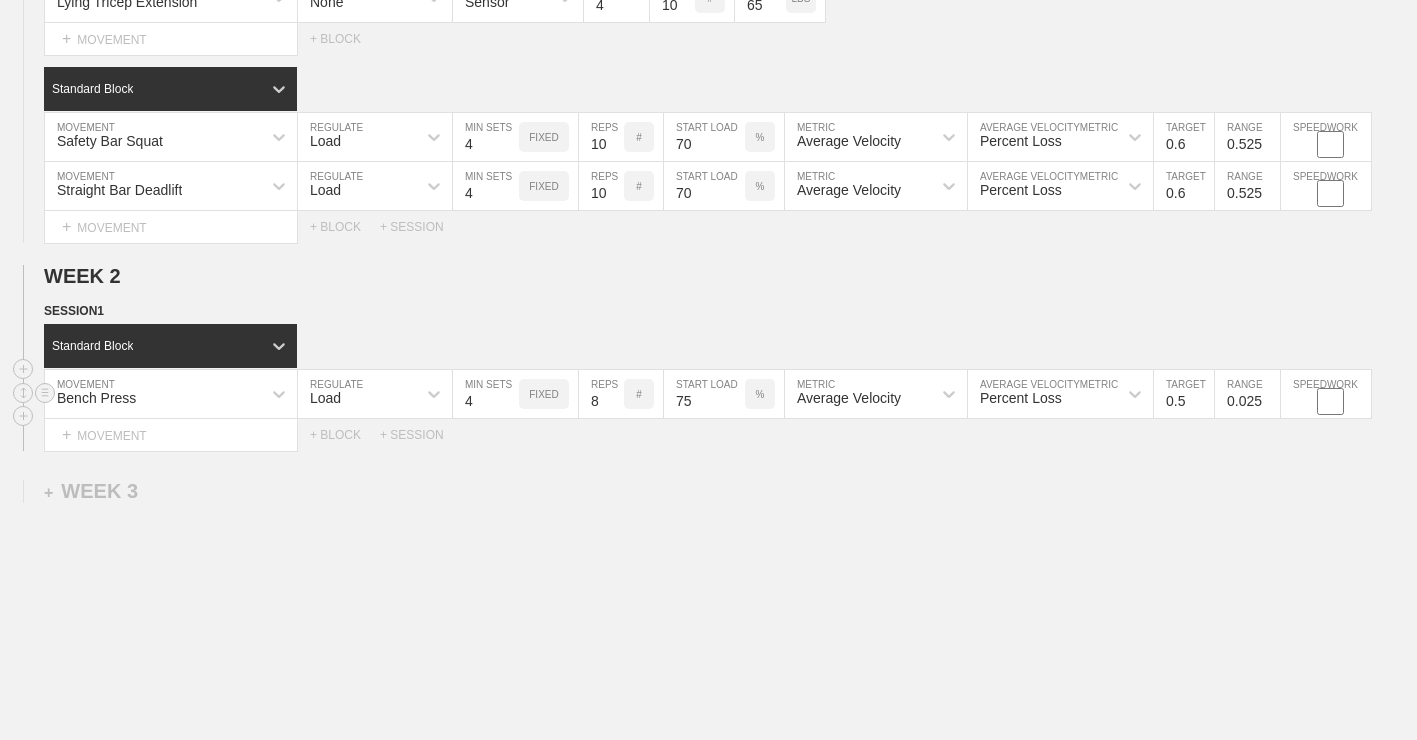 click on "0.5" at bounding box center [1184, 394] 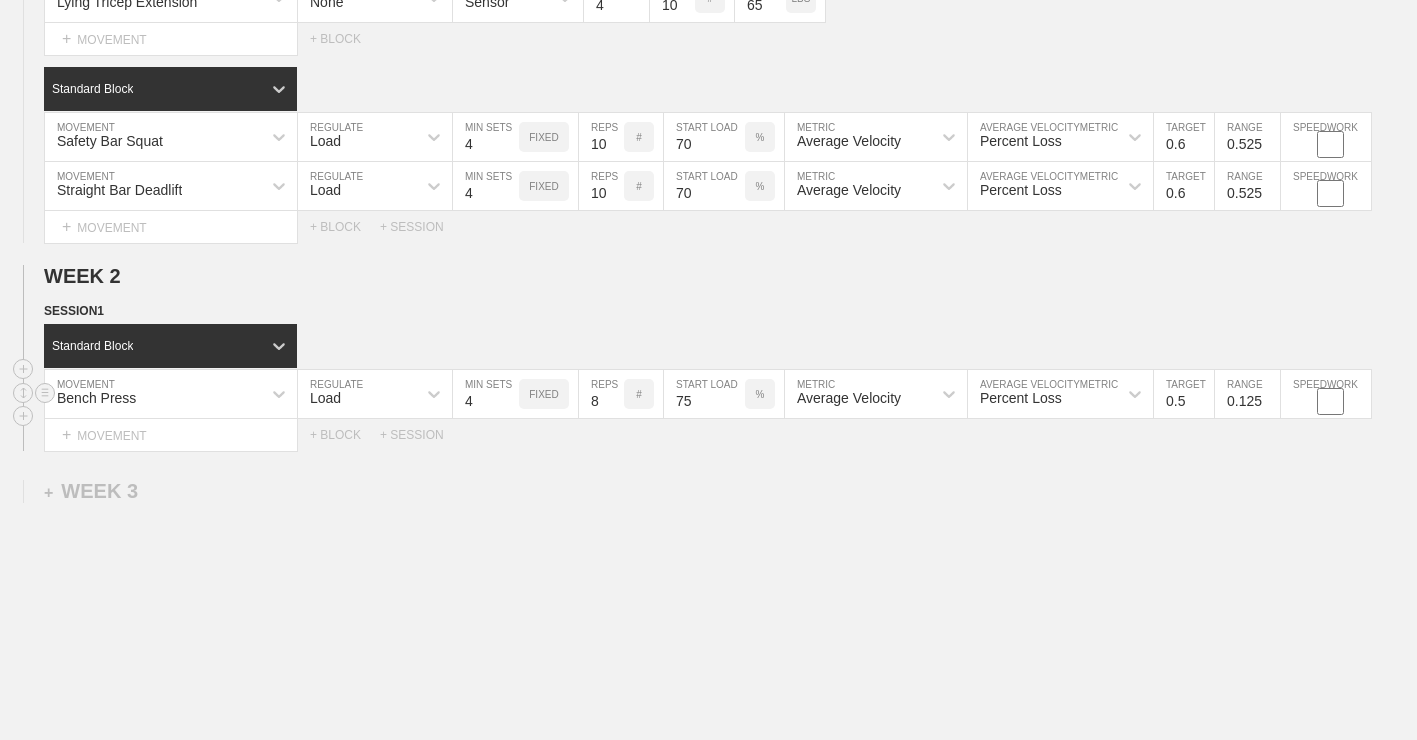 click on "0.125" at bounding box center [1247, 394] 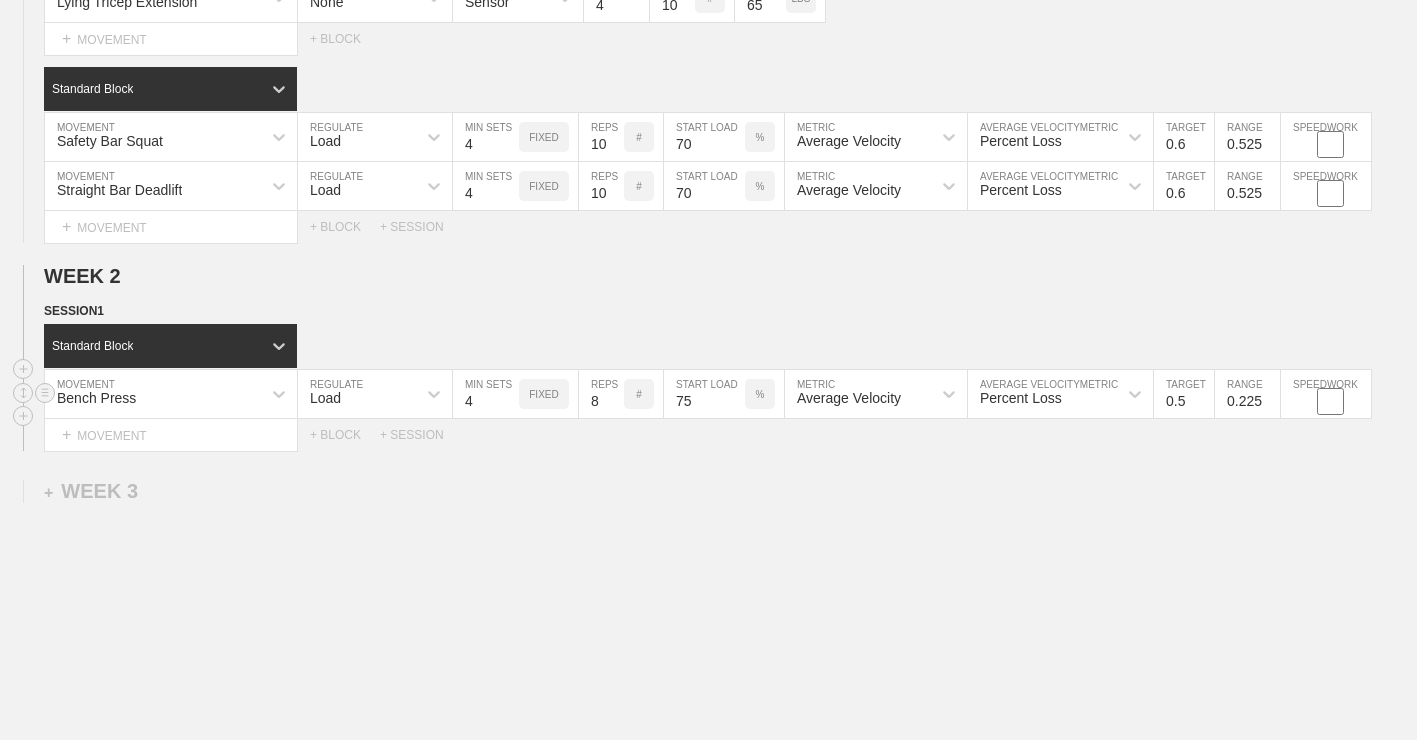 click on "0.225" at bounding box center [1247, 394] 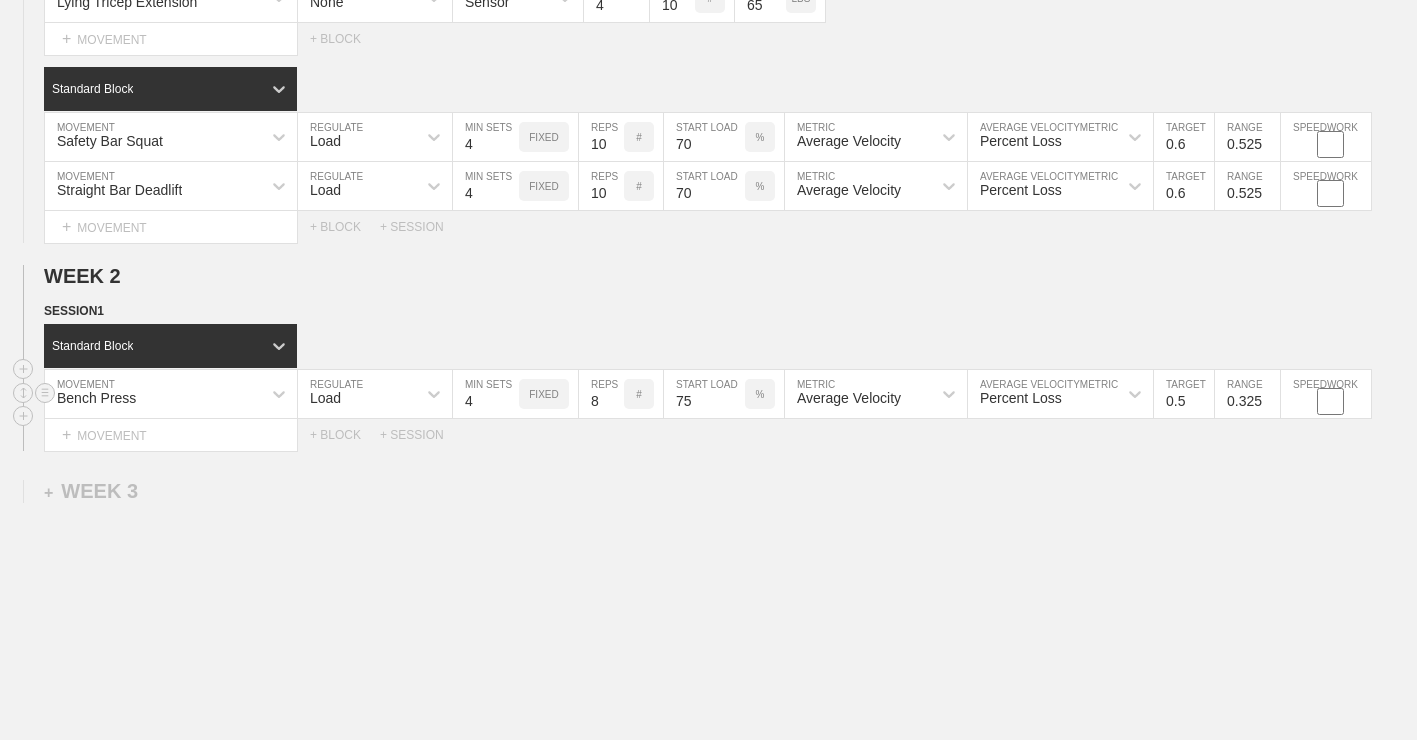 click on "0.325" at bounding box center (1247, 394) 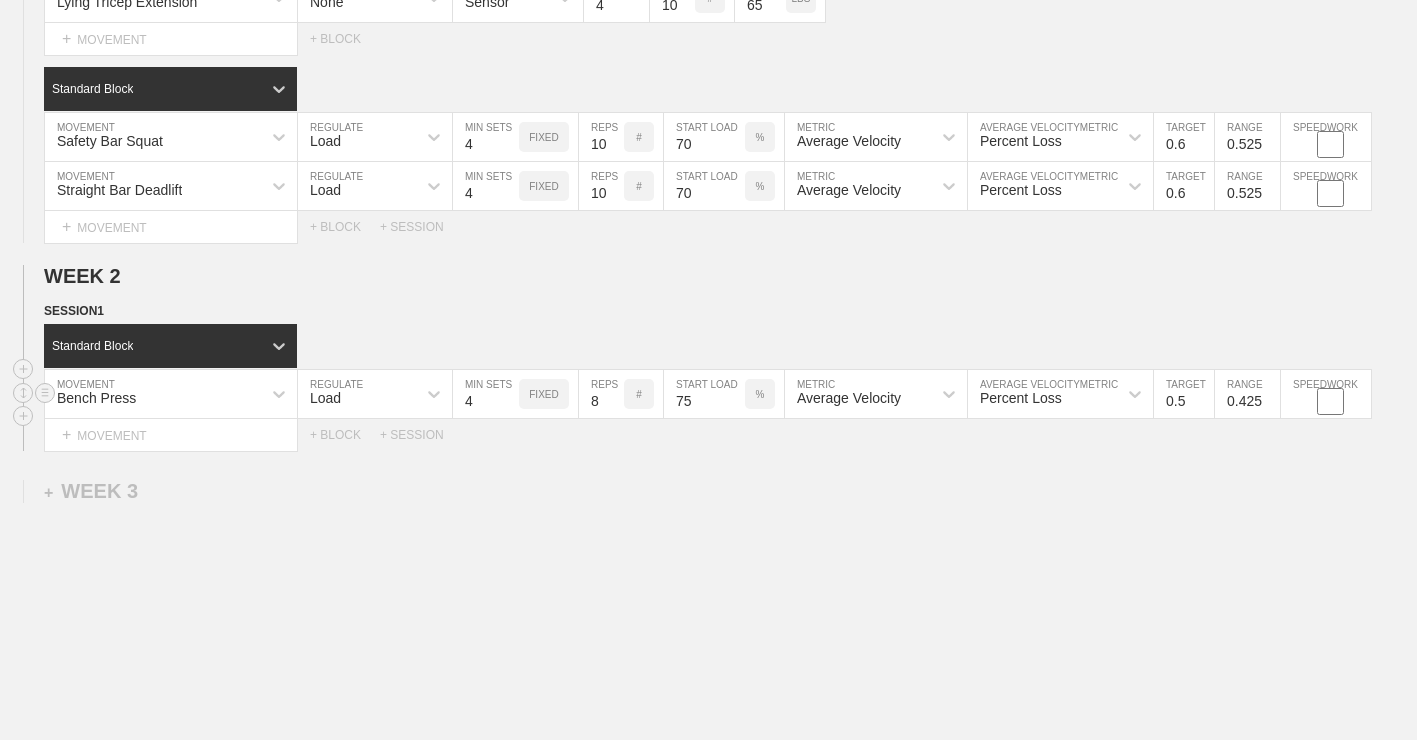 click on "0.425" at bounding box center [1247, 394] 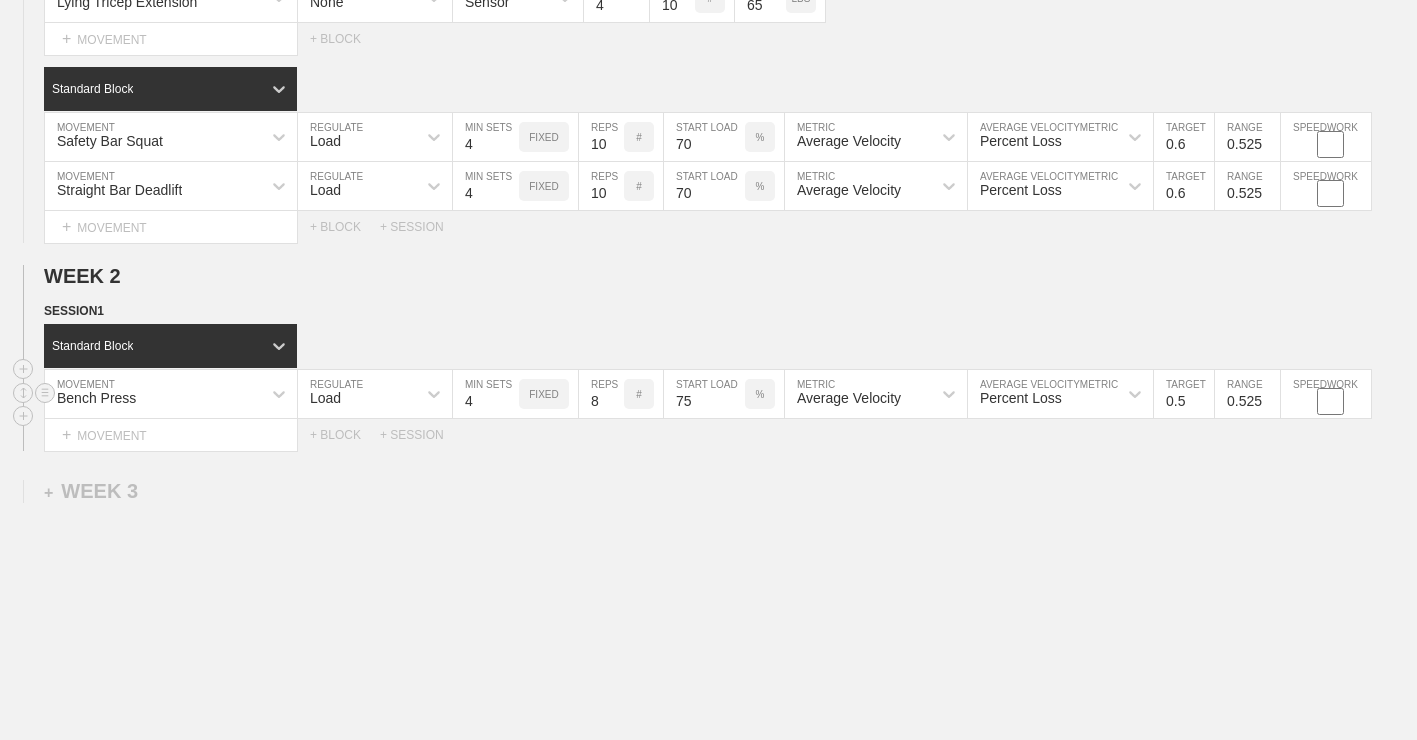 click on "0.525" at bounding box center [1247, 394] 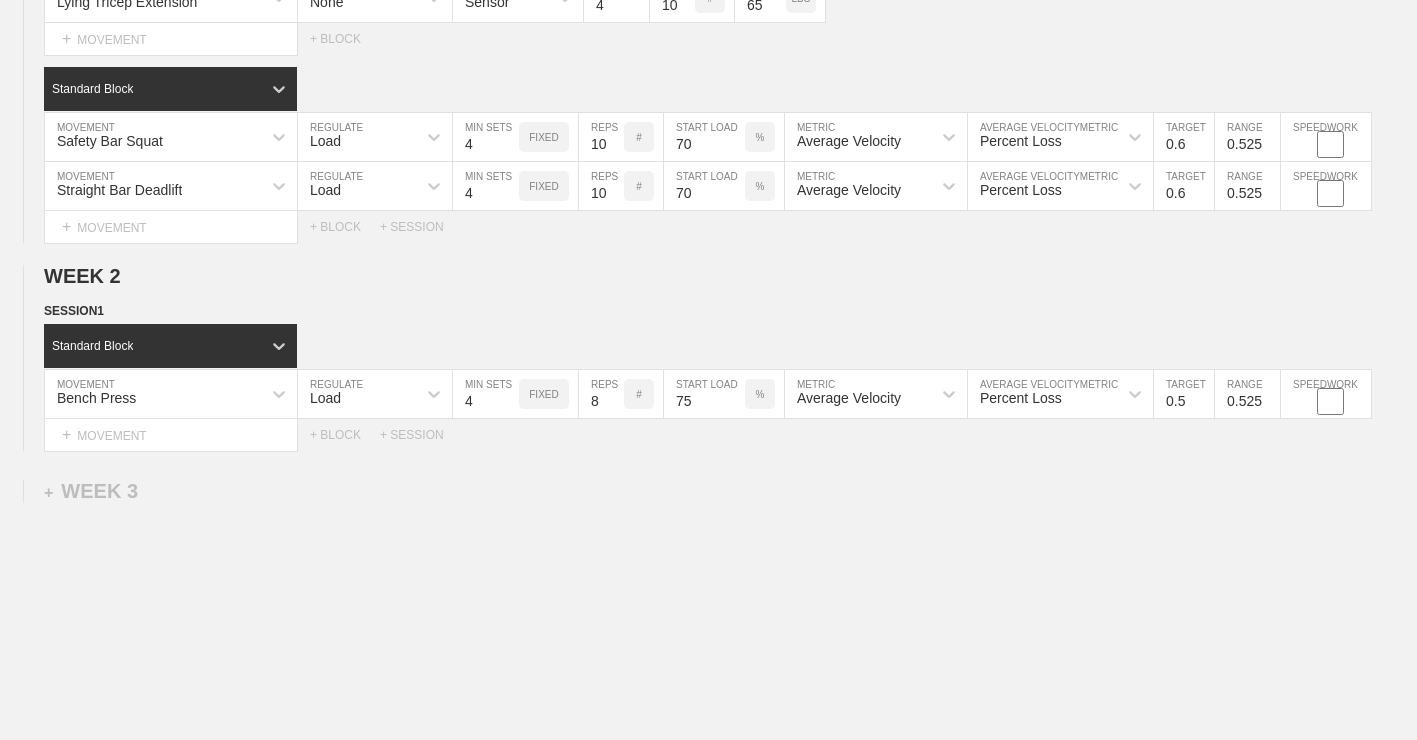 click on "WEEK   1   DUPLICATE DELETE SESSION  1   Standard Block DUPLICATE INSERT MOVEMENT AFTER DELETE Bench Press MOVEMENT Load REGULATE 4 MIN SETS FIXED 10 REPS # 70 START LOAD % Average Velocity METRIC Percent Loss AVERAGE VELOCITY  METRIC 0.6 TARGET RANGE 0.525 SPEEDWORK DUPLICATE INSERT BEFORE INSERT AFTER DELETE Bent Over Barbell Row MOVEMENT Load REGULATE 4 MIN SETS FIXED 10 REPS # 135 START LOAD LBS Average Velocity METRIC Percent Loss AVERAGE VELOCITY  METRIC 0.6 TARGET RANGE 0.525 SPEEDWORK DUPLICATE INSERT BEFORE INSERT AFTER DELETE Seated Barbell Overhead Press MOVEMENT Load REGULATE 4 MIN SETS FIXED 10 REPS # 85 START LOAD LBS Average Velocity METRIC Percent Loss AVERAGE VELOCITY  METRIC 0.6 TARGET RANGE 0.525 SPEEDWORK DUPLICATE INSERT BEFORE INSERT AFTER DELETE Lying Tricep Extension MOVEMENT None REGULATE Sensor TRACKING 4 SETS 10 REPS # 65 LOAD LBS DUPLICATE INSERT BEFORE INSERT AFTER DELETE Select... MOVEMENT +  MOVEMENT + BLOCK Standard Block DUPLICATE INSERT MOVEMENT AFTER DELETE Safety Bar Squat" at bounding box center (708, 14) 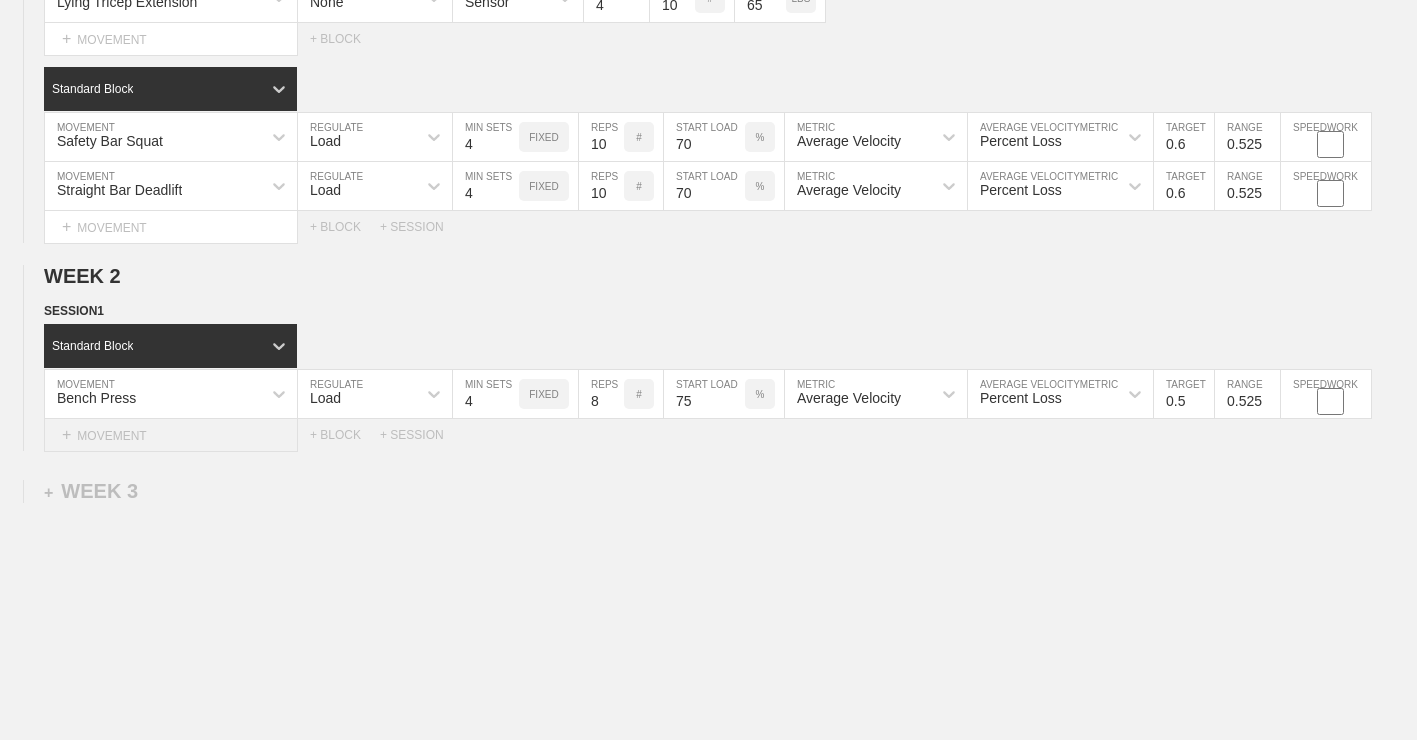 click on "+  MOVEMENT" at bounding box center (171, 435) 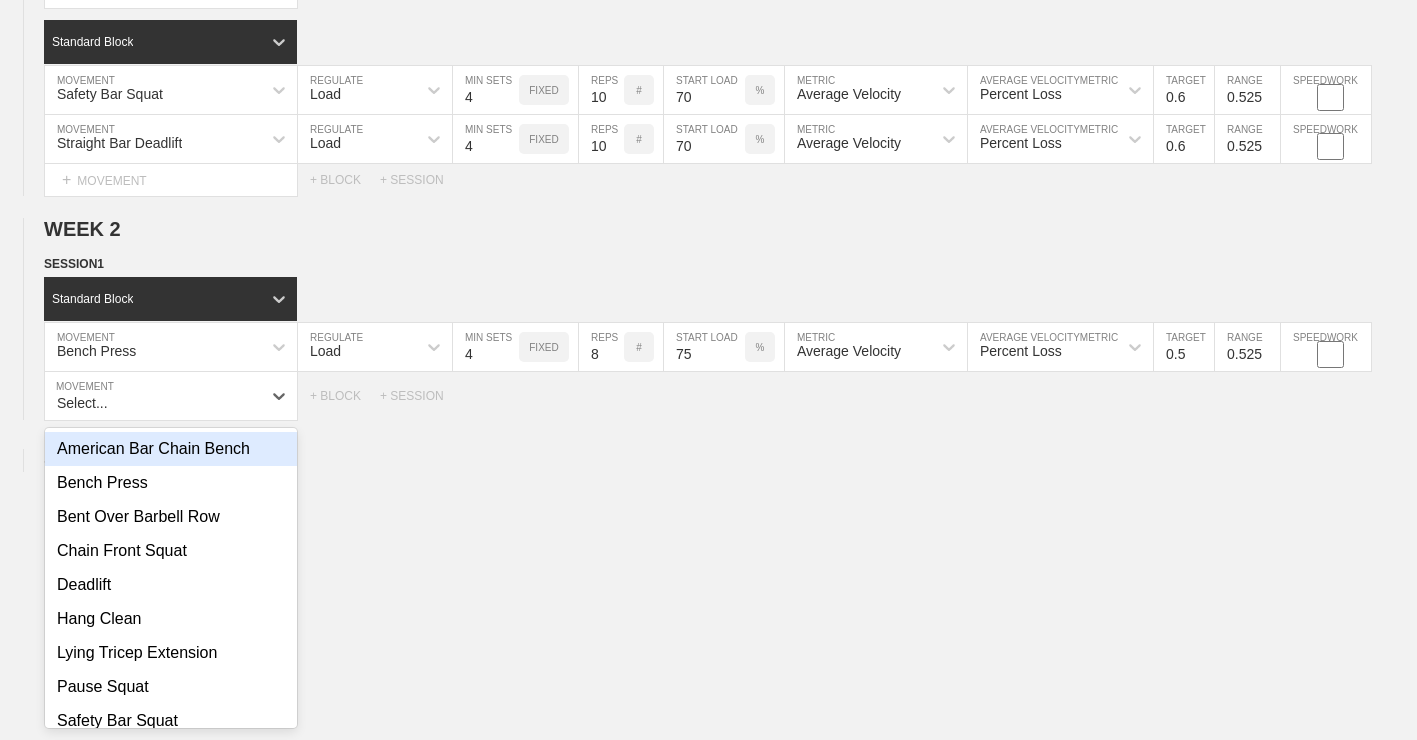 scroll, scrollTop: 1040, scrollLeft: 0, axis: vertical 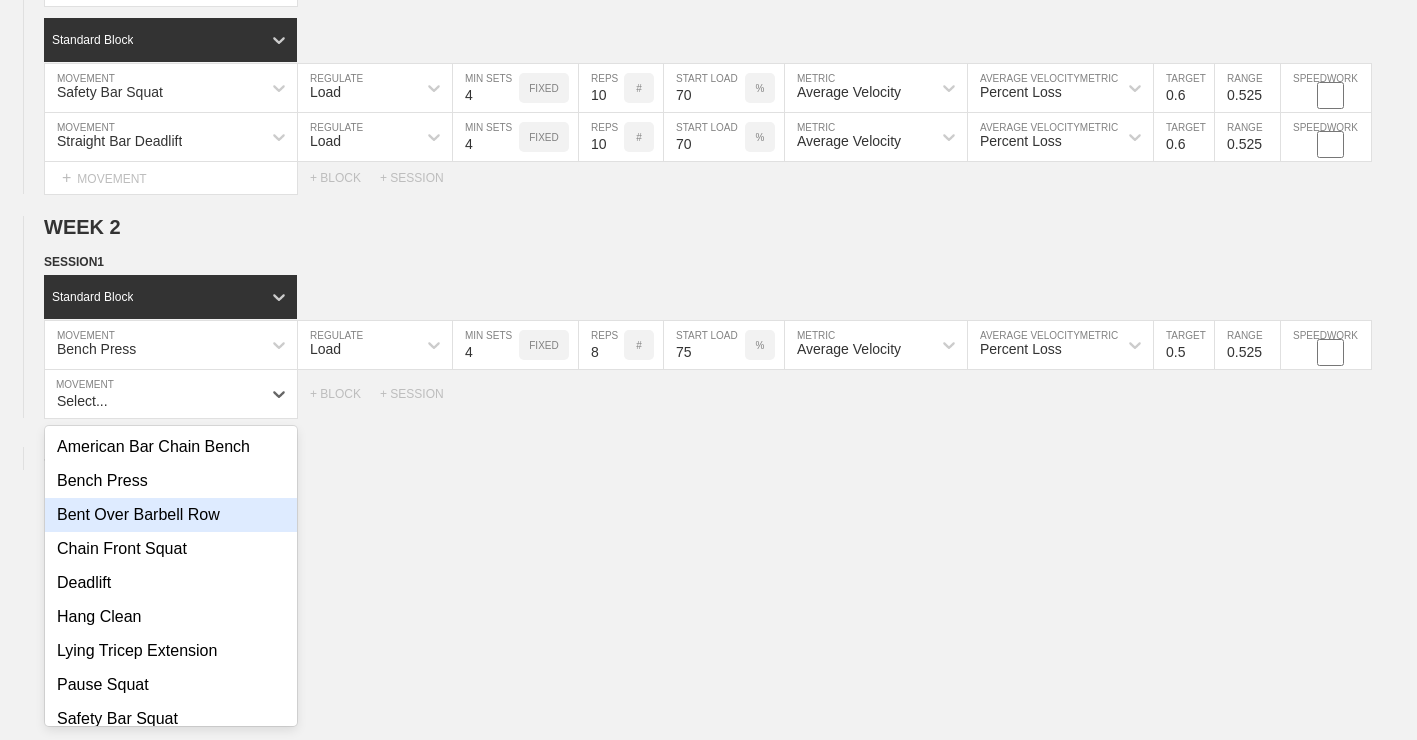 click on "Bent Over Barbell Row" at bounding box center (171, 515) 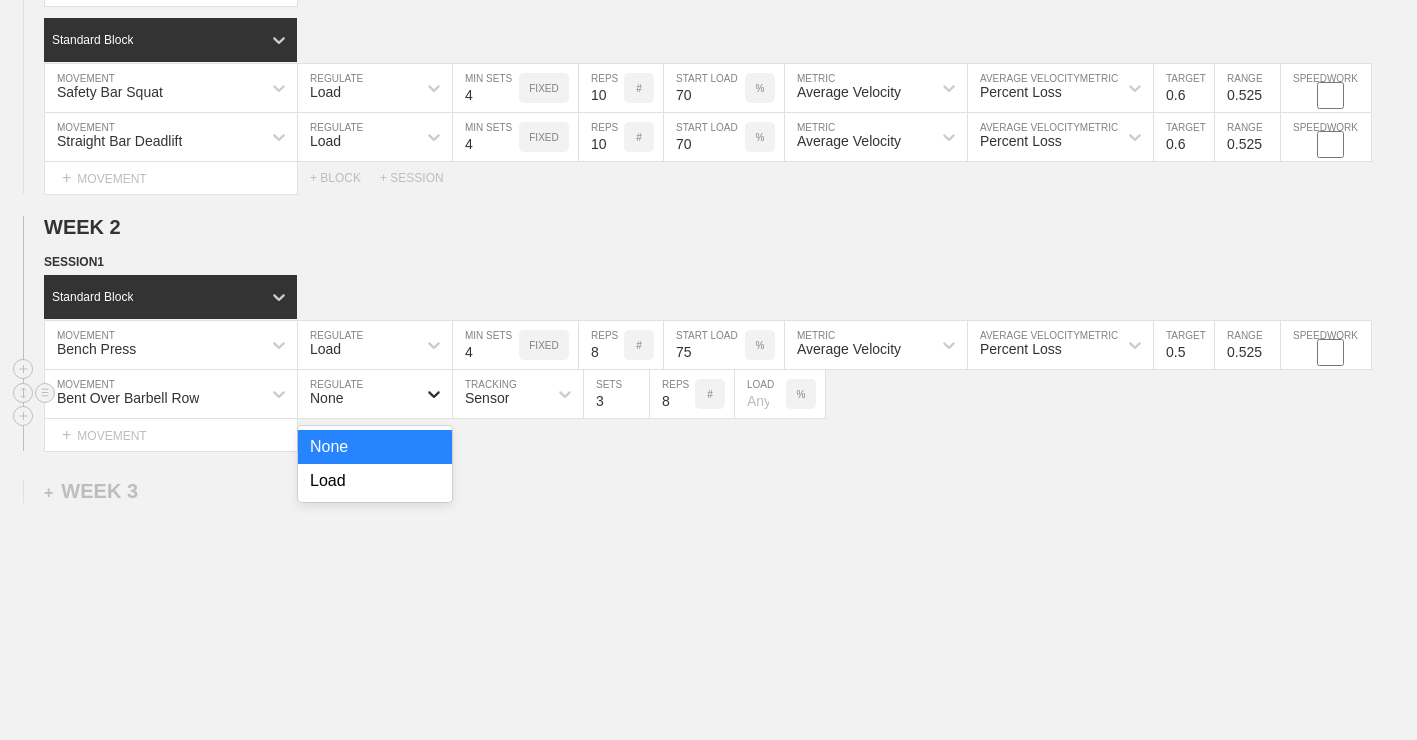 click 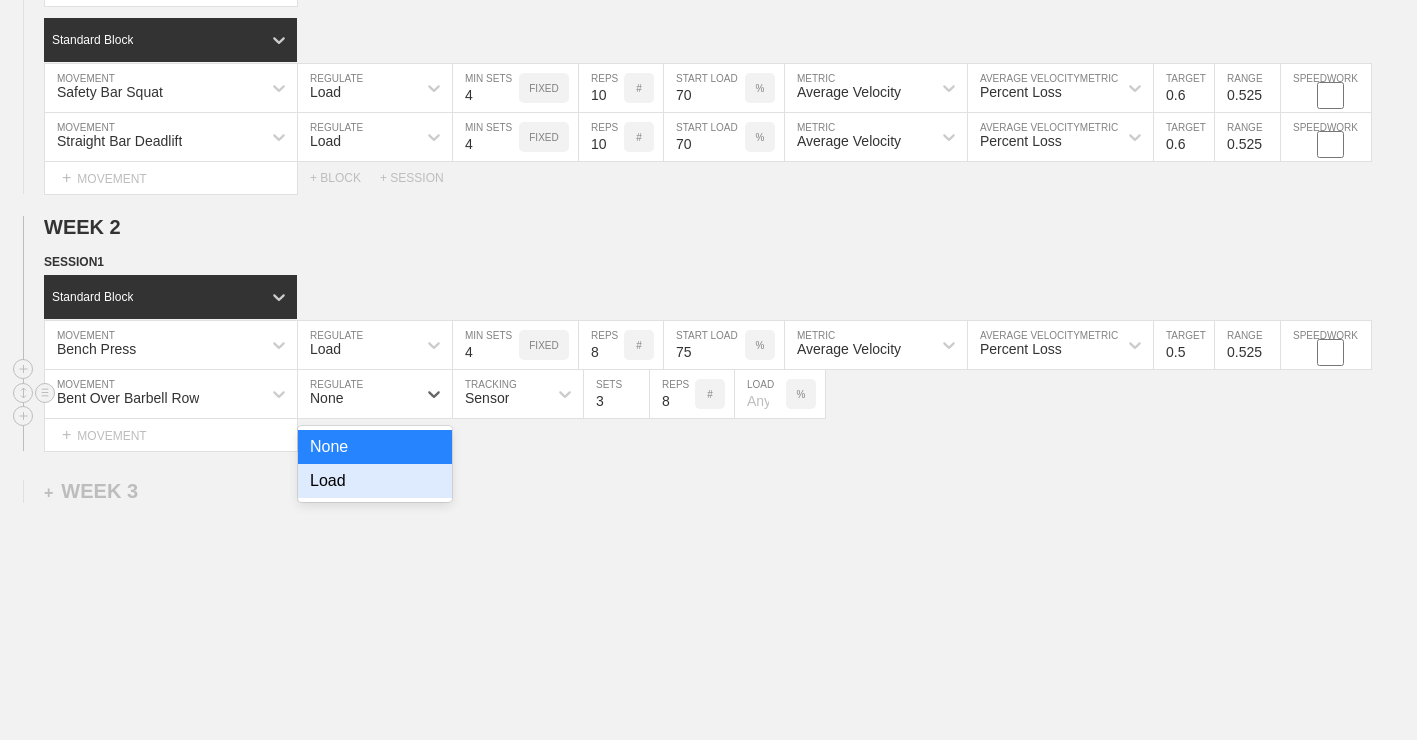 click on "Load" at bounding box center (375, 481) 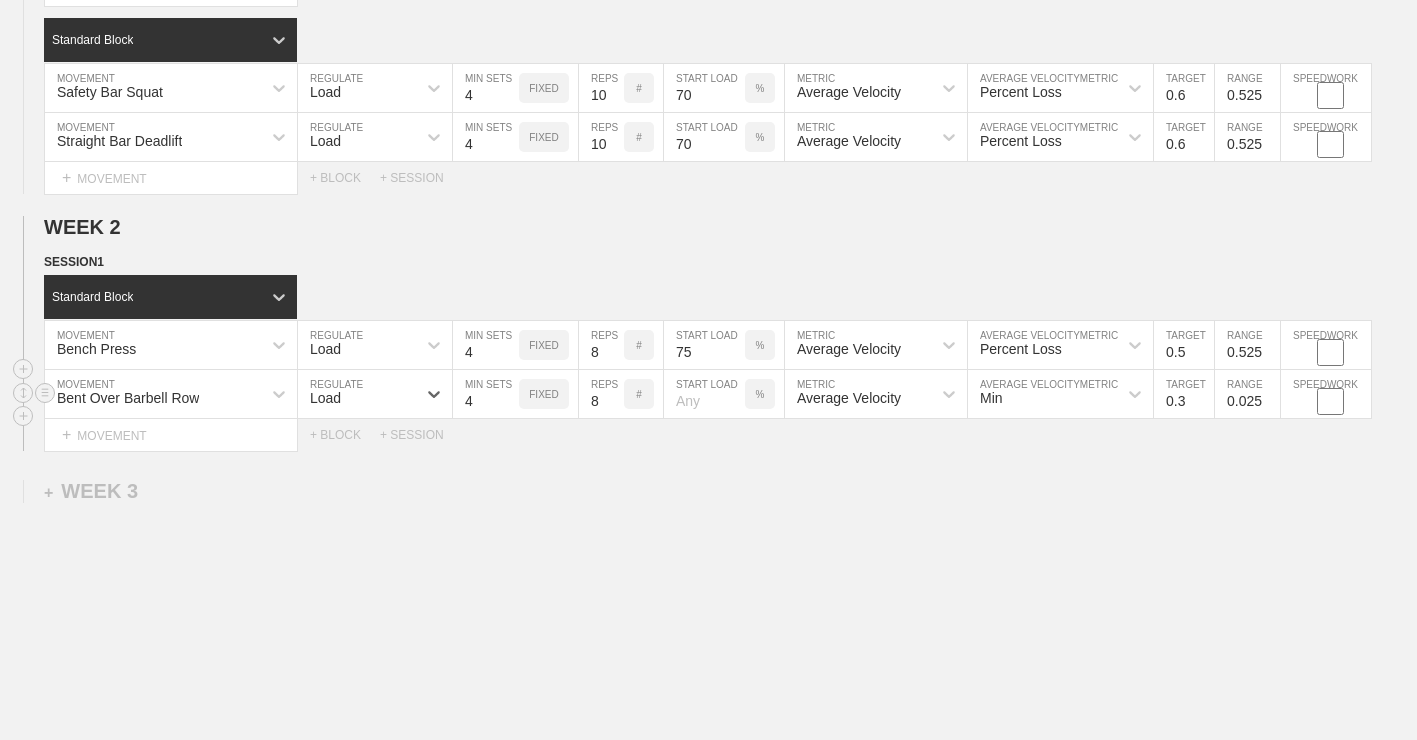 click on "4" at bounding box center [486, 394] 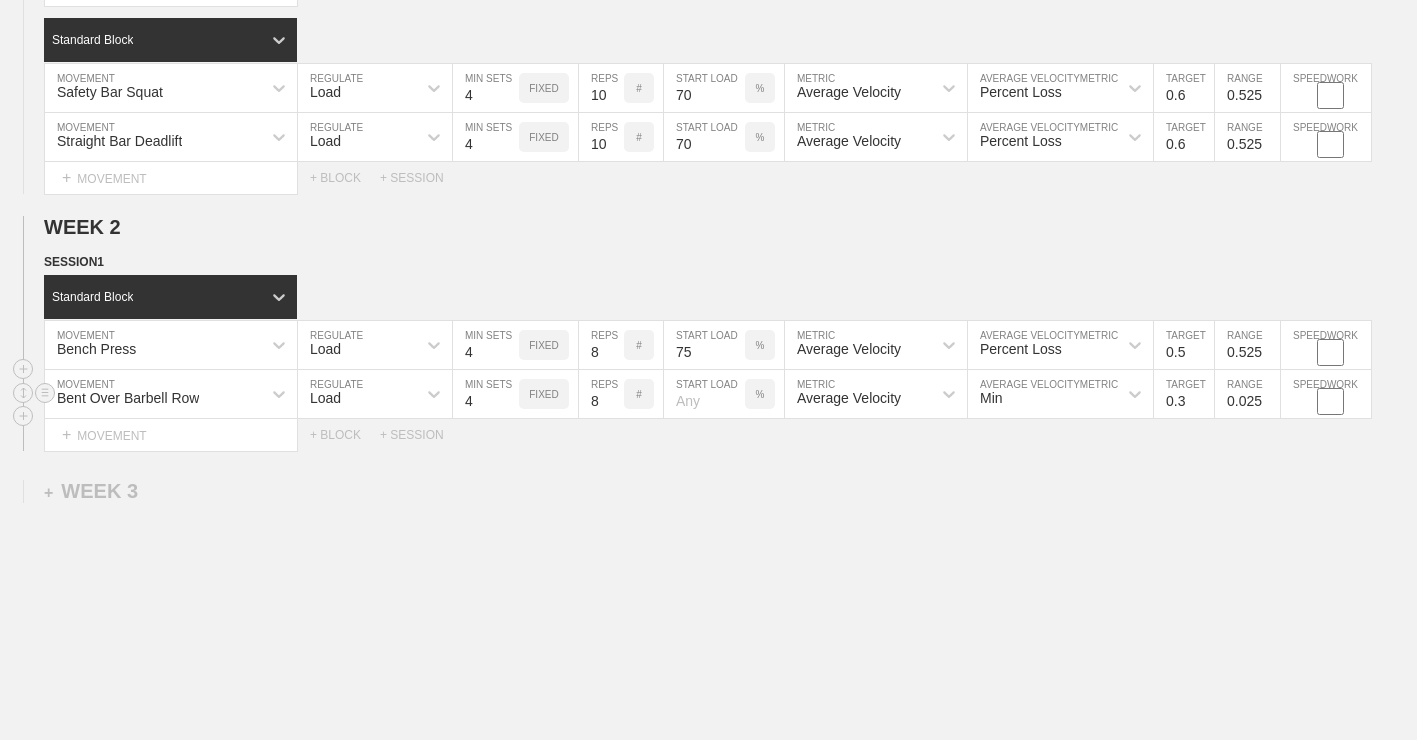 click at bounding box center (704, 394) 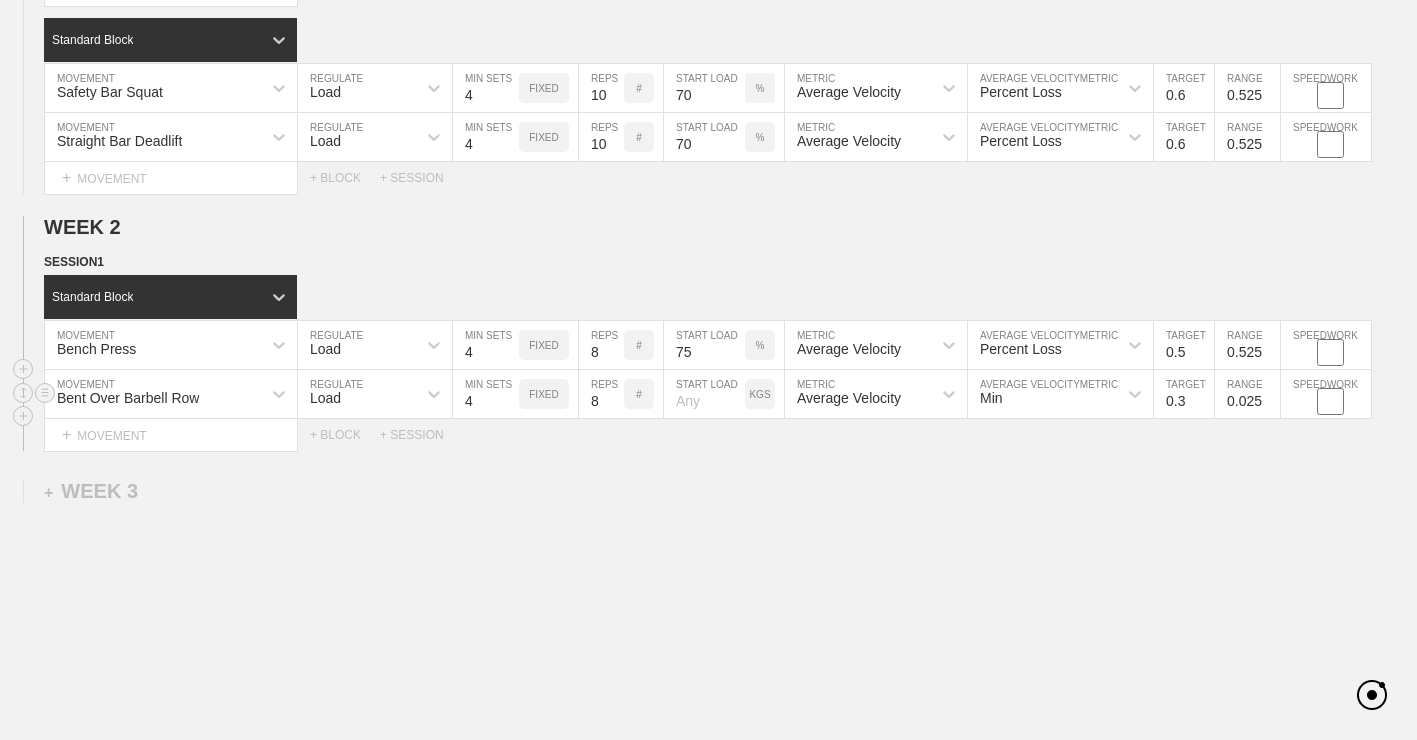 click on "KGS" at bounding box center (759, 394) 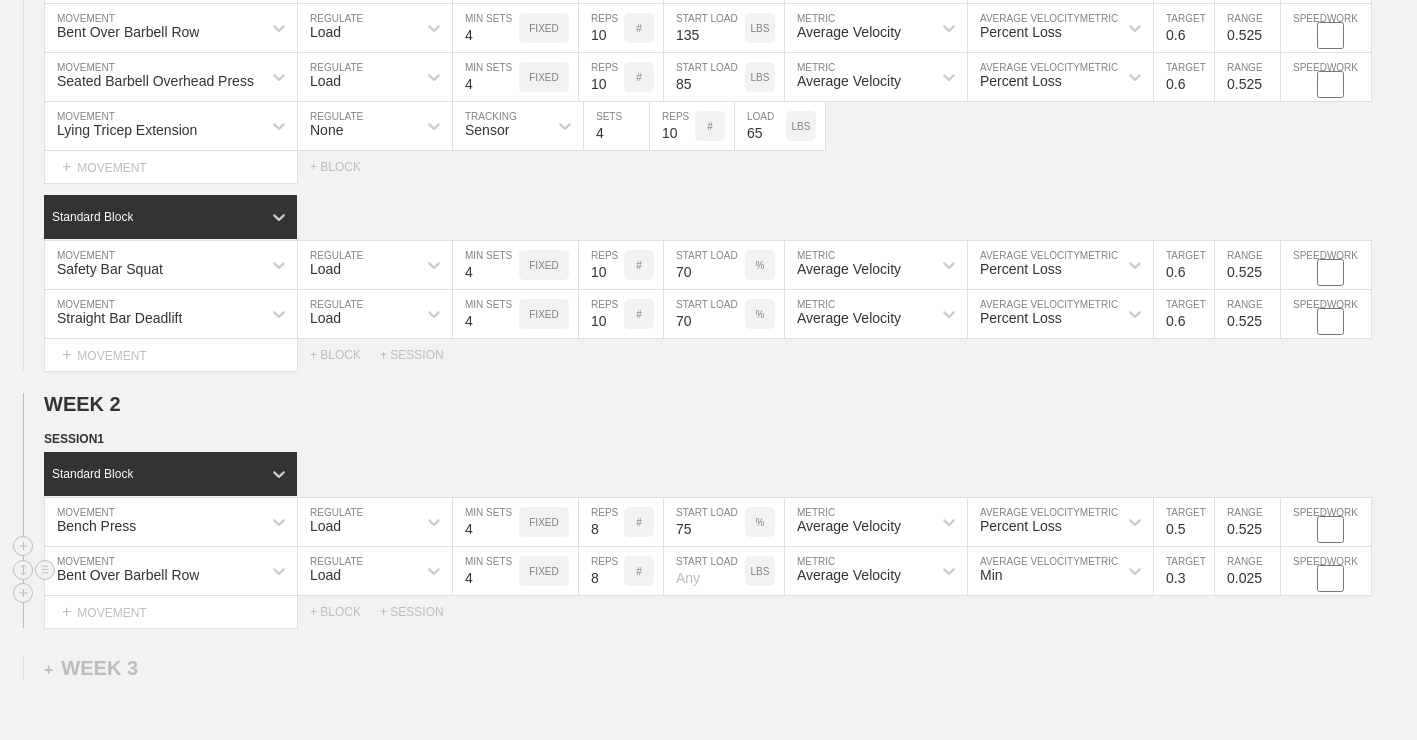 scroll, scrollTop: 865, scrollLeft: 0, axis: vertical 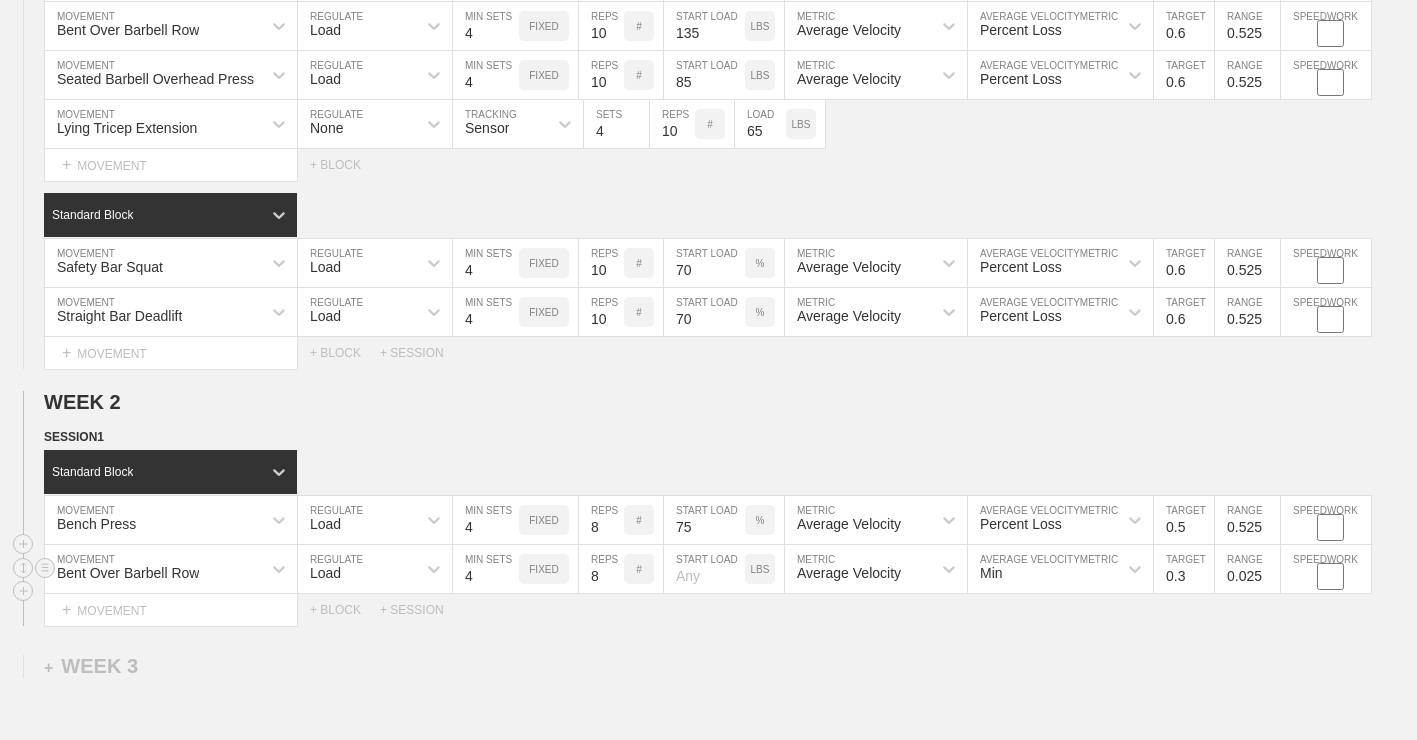 click at bounding box center [704, 569] 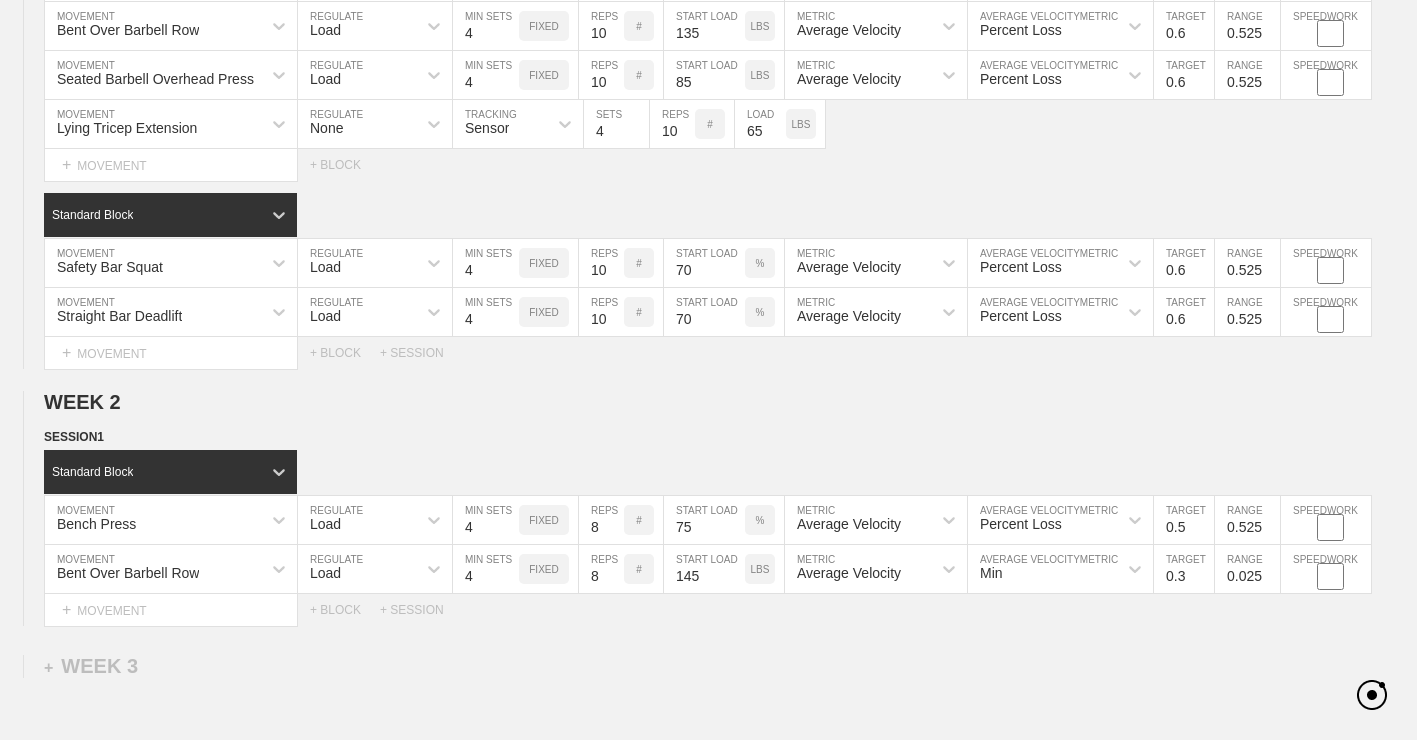 click on "WEEK   1   DUPLICATE DELETE SESSION  1   Standard Block DUPLICATE INSERT MOVEMENT AFTER DELETE Bench Press MOVEMENT Load REGULATE 4 MIN SETS FIXED 10 REPS # 70 START LOAD % Average Velocity METRIC Percent Loss AVERAGE VELOCITY  METRIC 0.6 TARGET RANGE 0.525 SPEEDWORK DUPLICATE INSERT BEFORE INSERT AFTER DELETE Bent Over Barbell Row MOVEMENT Load REGULATE 4 MIN SETS FIXED 10 REPS # 135 START LOAD LBS Average Velocity METRIC Percent Loss AVERAGE VELOCITY  METRIC 0.6 TARGET RANGE 0.525 SPEEDWORK DUPLICATE INSERT BEFORE INSERT AFTER DELETE Seated Barbell Overhead Press MOVEMENT Load REGULATE 4 MIN SETS FIXED 10 REPS # 85 START LOAD LBS Average Velocity METRIC Percent Loss AVERAGE VELOCITY  METRIC 0.6 TARGET RANGE 0.525 SPEEDWORK DUPLICATE INSERT BEFORE INSERT AFTER DELETE Lying Tricep Extension MOVEMENT None REGULATE Sensor TRACKING 4 SETS 10 REPS # 65 LOAD LBS DUPLICATE INSERT BEFORE INSERT AFTER DELETE Select... MOVEMENT +  MOVEMENT + BLOCK Standard Block DUPLICATE INSERT MOVEMENT AFTER DELETE Safety Bar Squat" at bounding box center [708, 165] 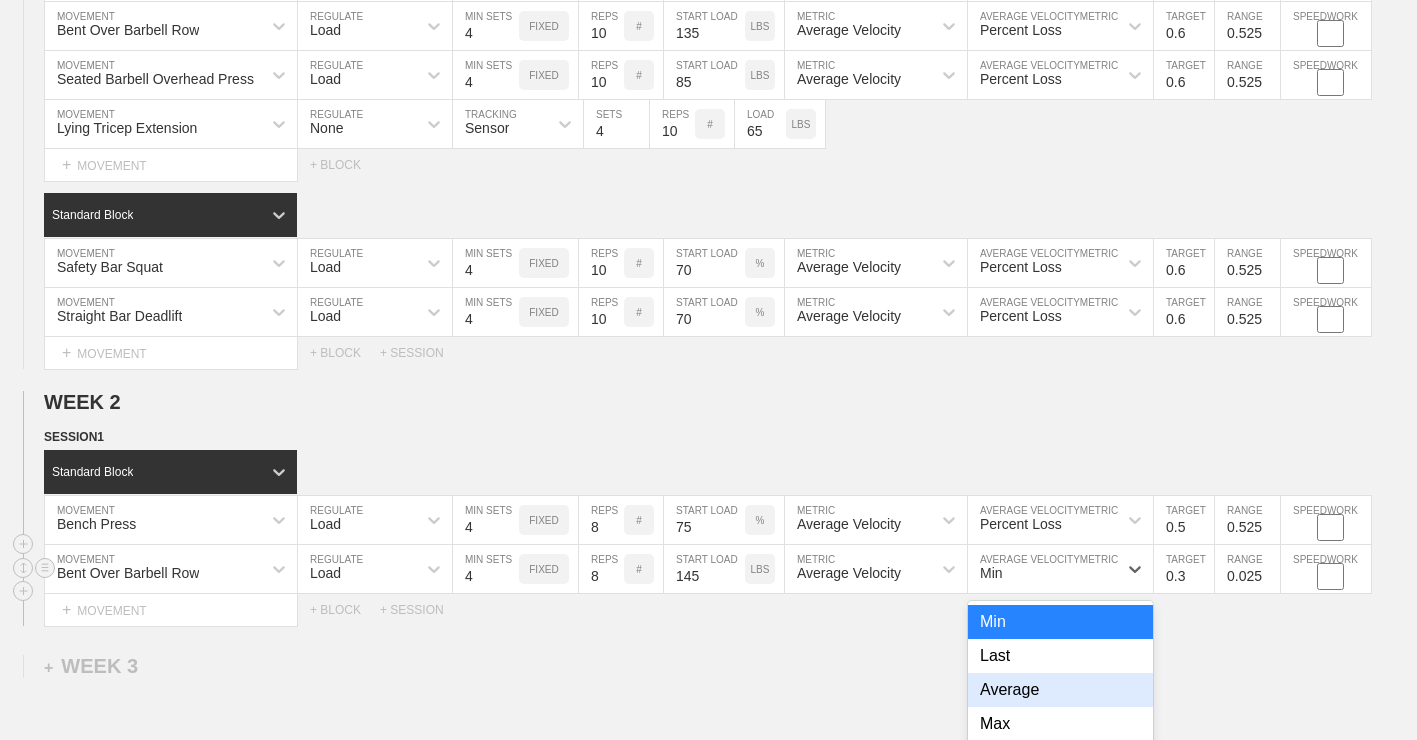 click on "option Average focused, 3 of 8. 8 results available. Use Up and Down to choose options, press Enter to select the currently focused option, press Escape to exit the menu, press Tab to select the option and exit the menu. Min Min Last Average Max First Peak End Absolute Loss Percent Loss" at bounding box center (1060, 569) 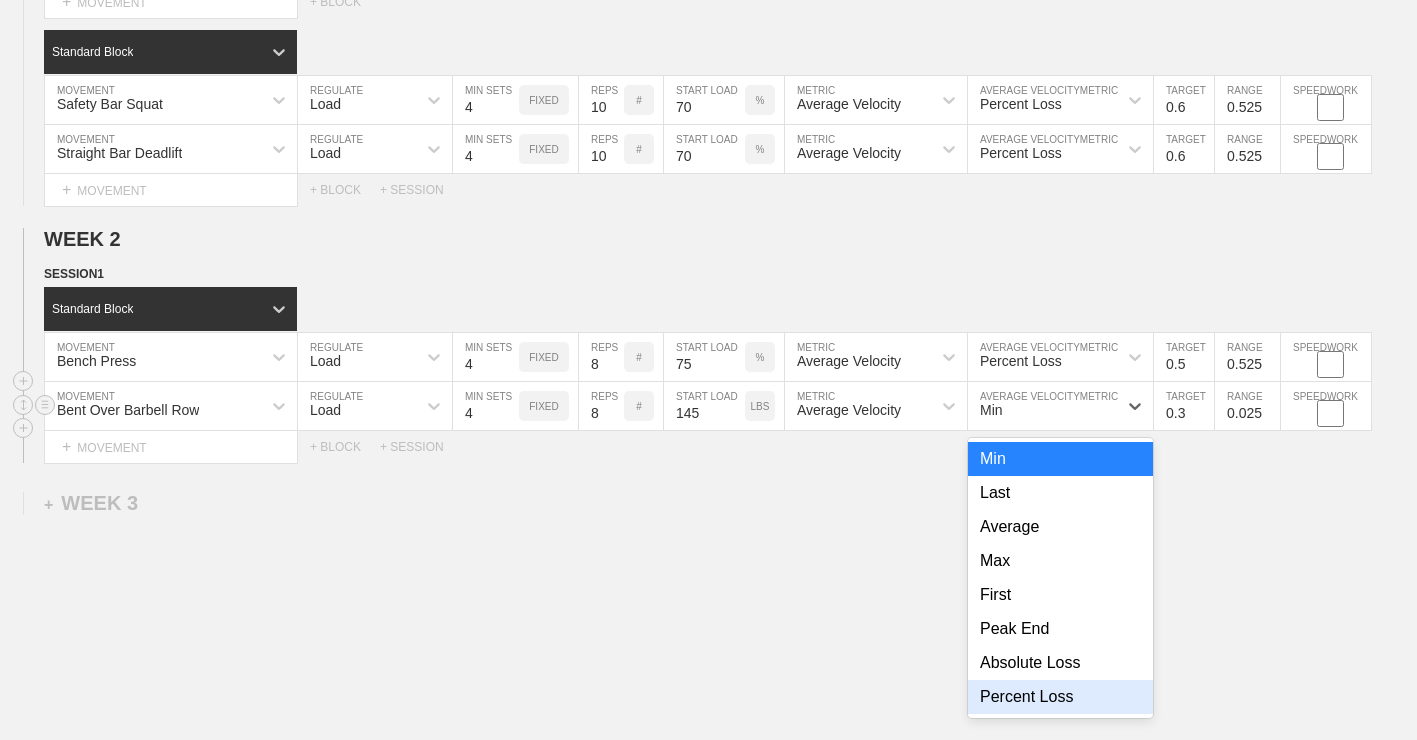 click on "Percent Loss" at bounding box center (1060, 697) 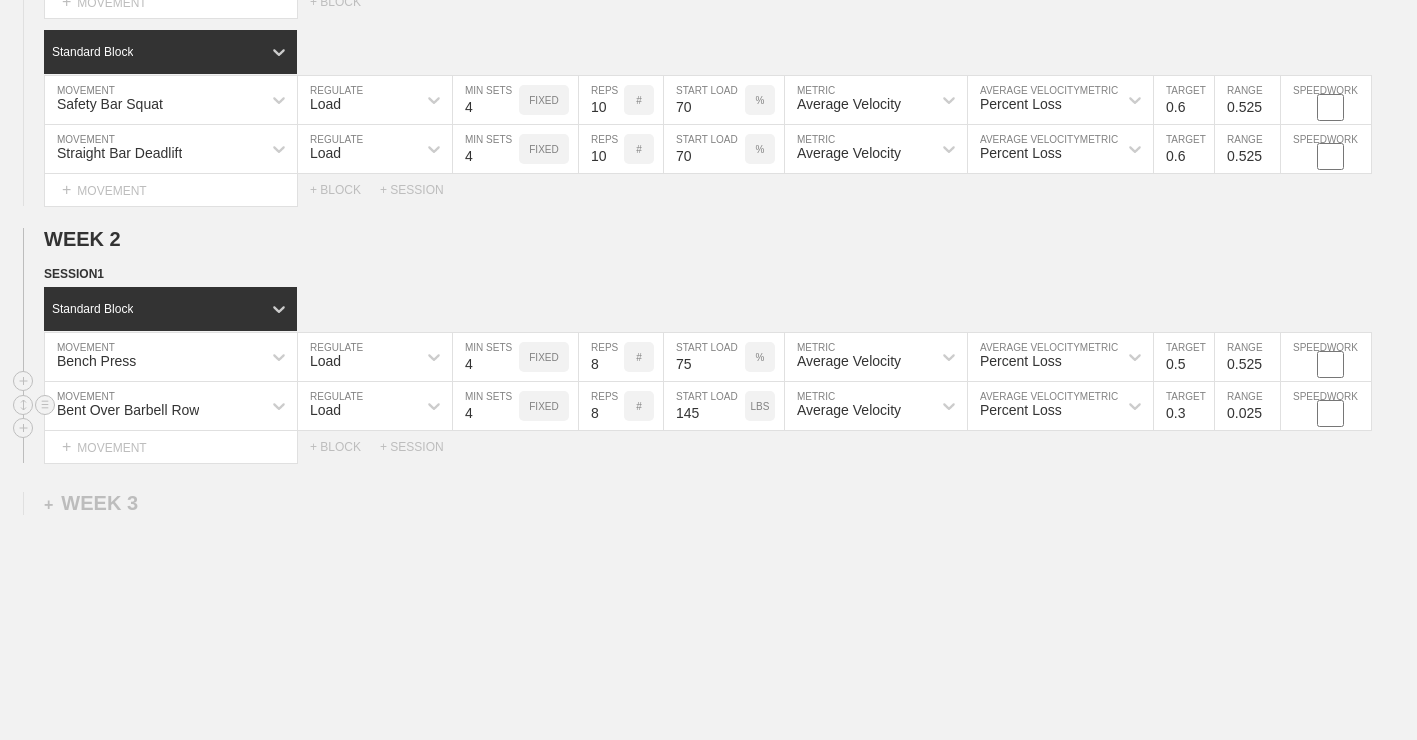 click on "WEEK   1   DUPLICATE DELETE SESSION  1   Standard Block DUPLICATE INSERT MOVEMENT AFTER DELETE Bench Press MOVEMENT Load REGULATE 4 MIN SETS FIXED 10 REPS # 70 START LOAD % Average Velocity METRIC Percent Loss AVERAGE VELOCITY  METRIC 0.6 TARGET RANGE 0.525 SPEEDWORK DUPLICATE INSERT BEFORE INSERT AFTER DELETE Bent Over Barbell Row MOVEMENT Load REGULATE 4 MIN SETS FIXED 10 REPS # 135 START LOAD LBS Average Velocity METRIC Percent Loss AVERAGE VELOCITY  METRIC 0.6 TARGET RANGE 0.525 SPEEDWORK DUPLICATE INSERT BEFORE INSERT AFTER DELETE Seated Barbell Overhead Press MOVEMENT Load REGULATE 4 MIN SETS FIXED 10 REPS # 85 START LOAD LBS Average Velocity METRIC Percent Loss AVERAGE VELOCITY  METRIC 0.6 TARGET RANGE 0.525 SPEEDWORK DUPLICATE INSERT BEFORE INSERT AFTER DELETE Lying Tricep Extension MOVEMENT None REGULATE Sensor TRACKING 4 SETS 10 REPS # 65 LOAD LBS DUPLICATE INSERT BEFORE INSERT AFTER DELETE Select... MOVEMENT +  MOVEMENT + BLOCK Standard Block DUPLICATE INSERT MOVEMENT AFTER DELETE Safety Bar Squat" at bounding box center [708, 2] 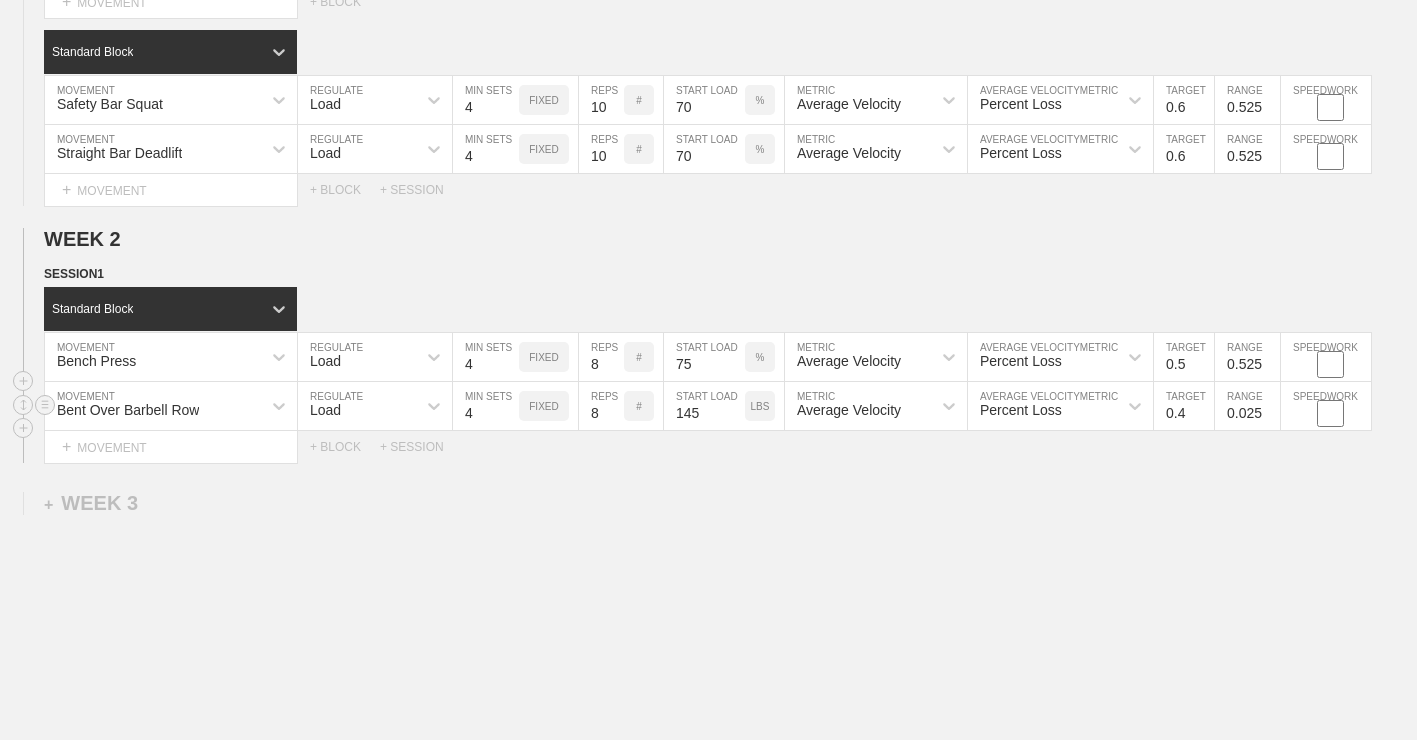 click on "0.4" at bounding box center [1184, 406] 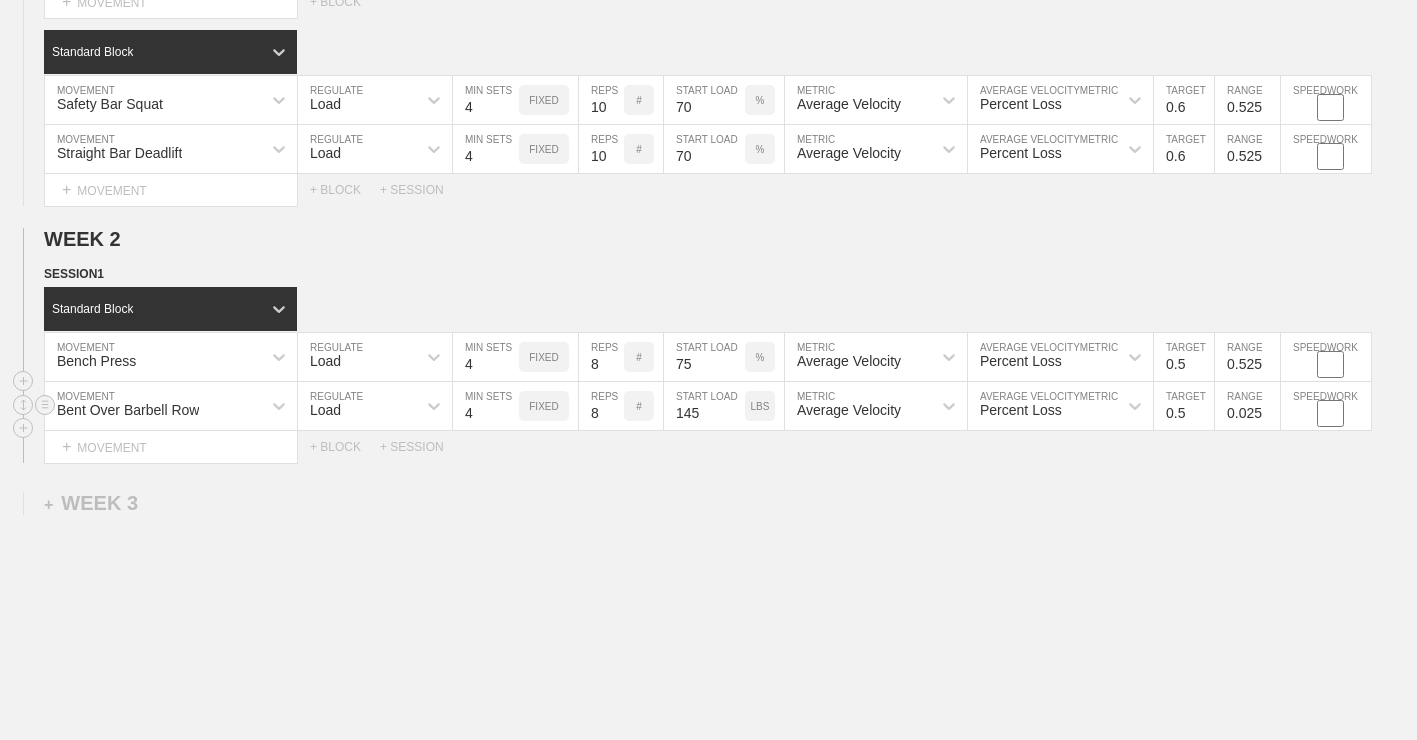 click on "0.5" at bounding box center [1184, 406] 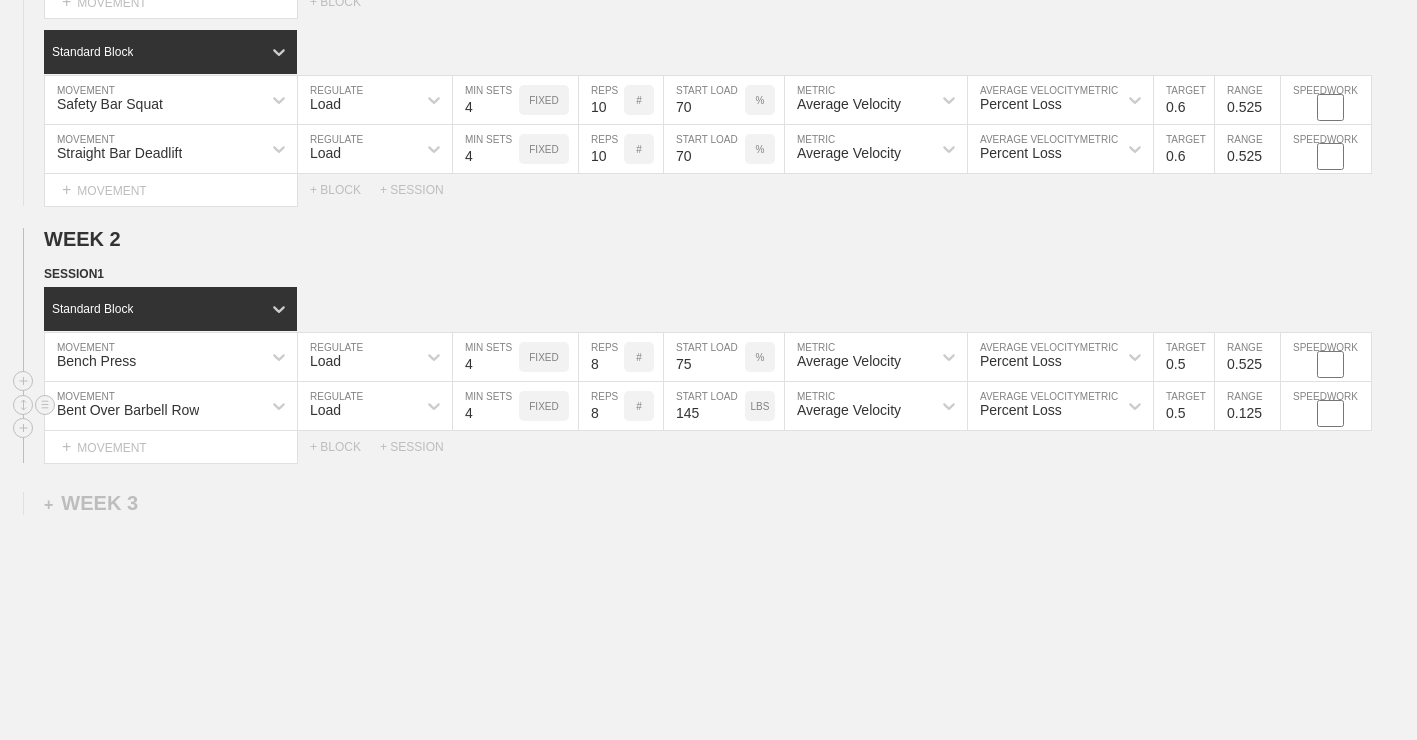click on "0.125" at bounding box center [1247, 406] 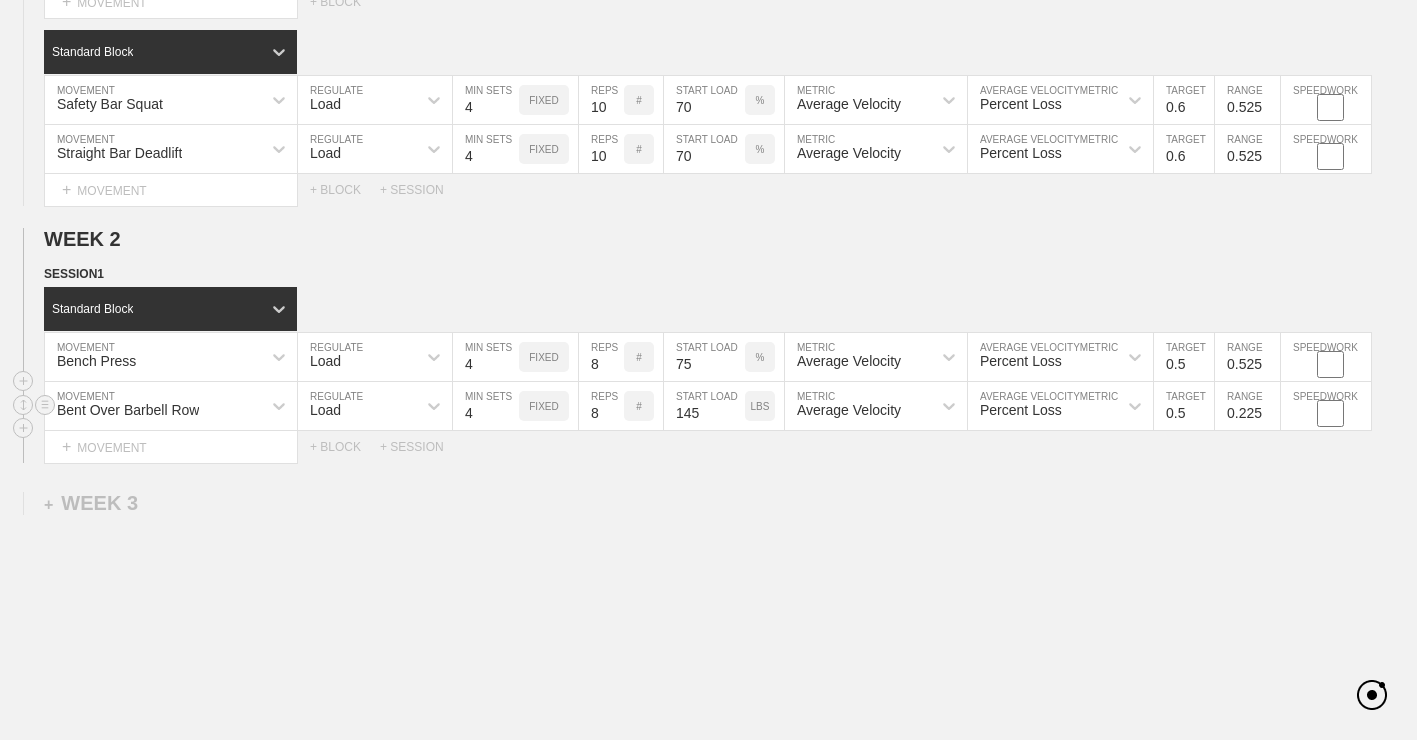 click on "0.225" at bounding box center [1247, 406] 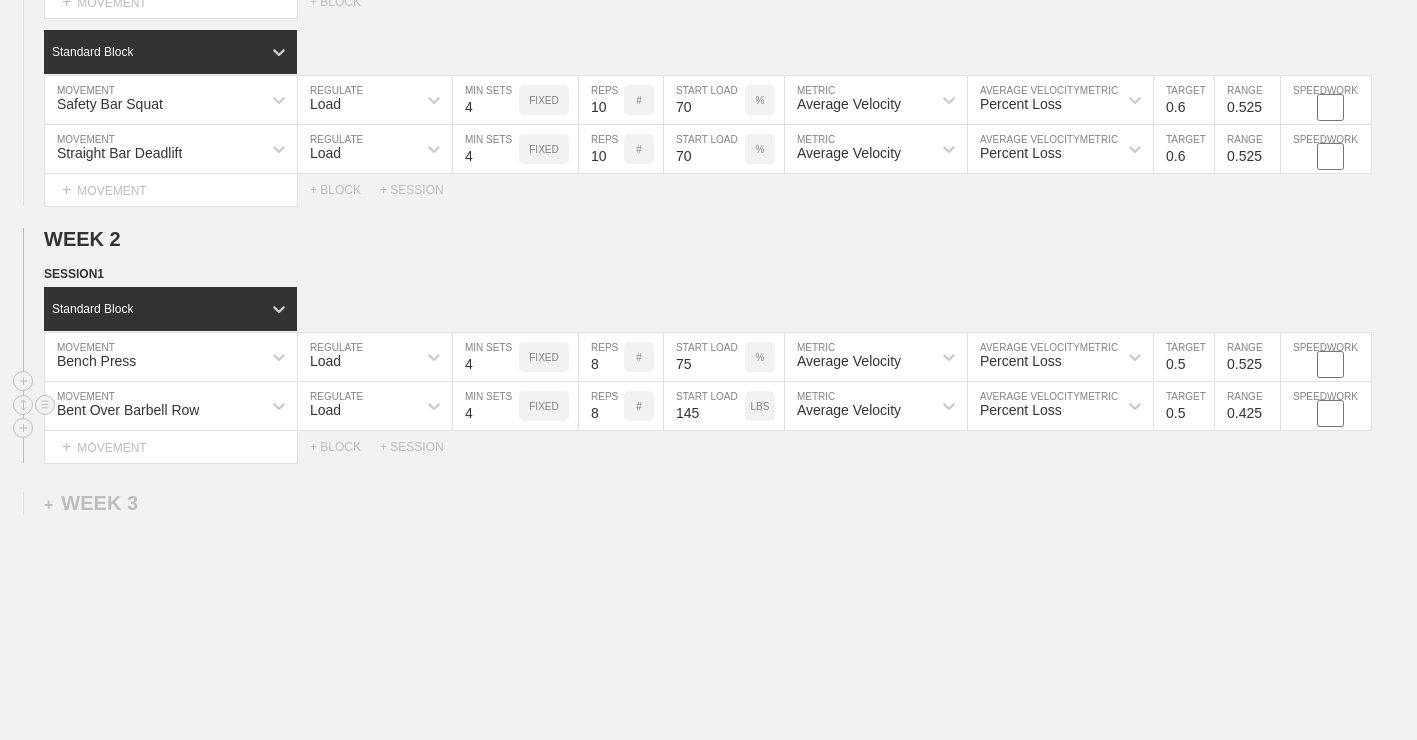 click on "0.525" at bounding box center (1247, 406) 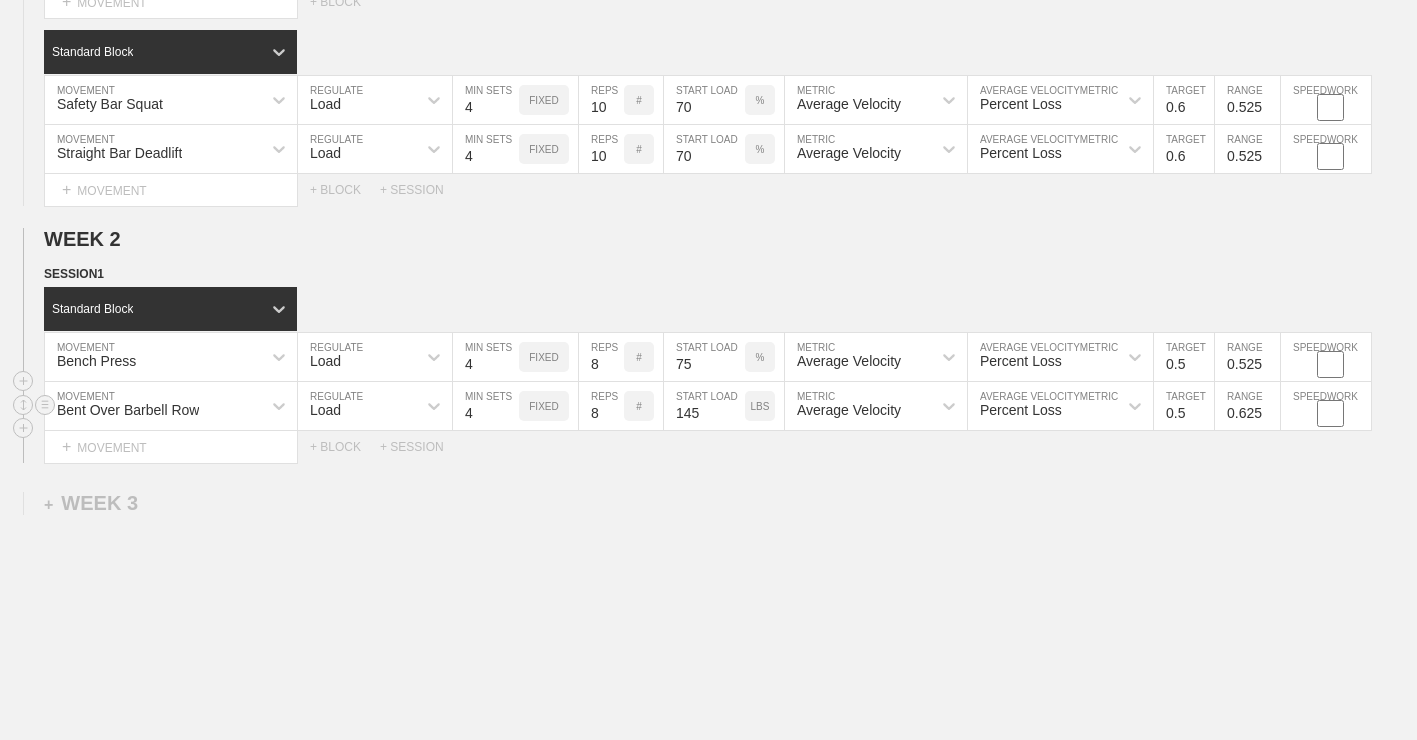 click on "0.625" at bounding box center [1247, 406] 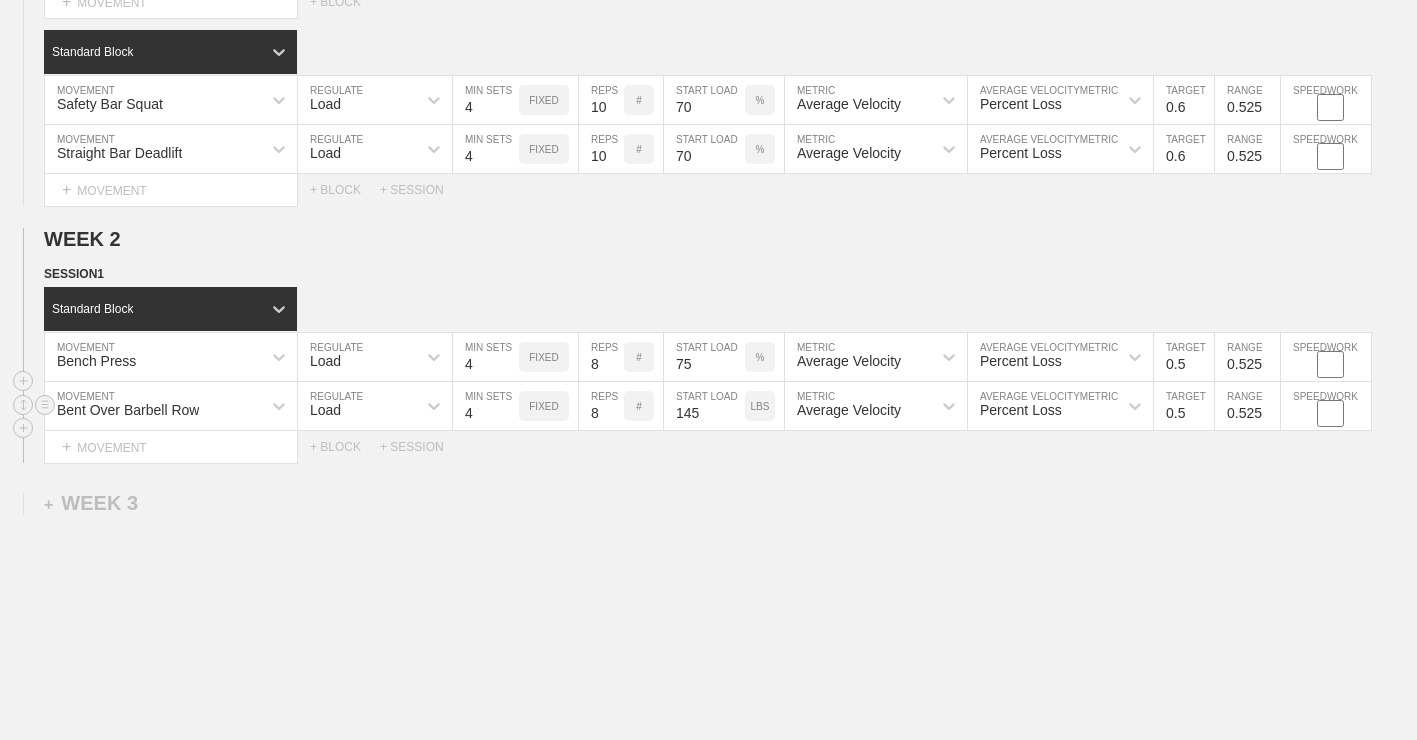 click on "0.525" at bounding box center (1247, 406) 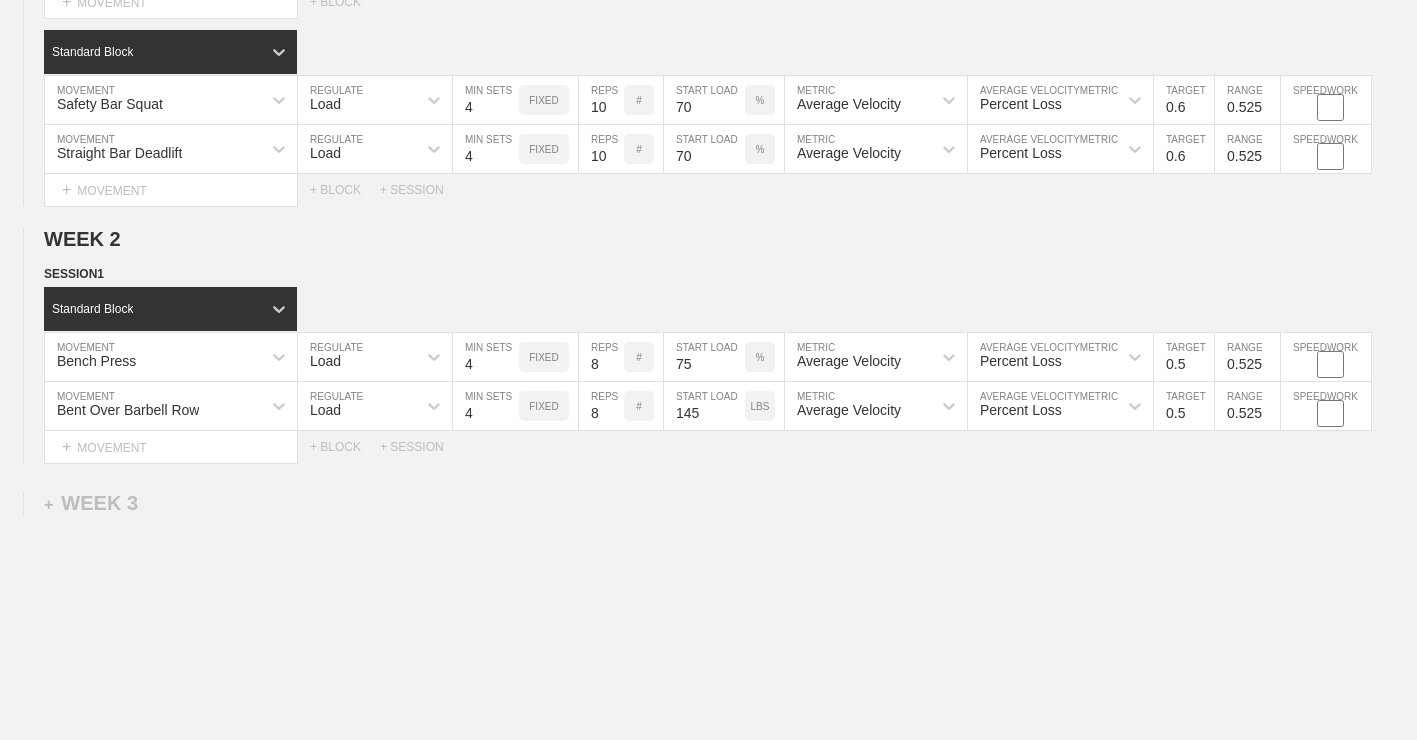 click on "WEEK   1   DUPLICATE DELETE SESSION  1   Standard Block DUPLICATE INSERT MOVEMENT AFTER DELETE Bench Press MOVEMENT Load REGULATE 4 MIN SETS FIXED 10 REPS # 70 START LOAD % Average Velocity METRIC Percent Loss AVERAGE VELOCITY  METRIC 0.6 TARGET RANGE 0.525 SPEEDWORK DUPLICATE INSERT BEFORE INSERT AFTER DELETE Bent Over Barbell Row MOVEMENT Load REGULATE 4 MIN SETS FIXED 10 REPS # 135 START LOAD LBS Average Velocity METRIC Percent Loss AVERAGE VELOCITY  METRIC 0.6 TARGET RANGE 0.525 SPEEDWORK DUPLICATE INSERT BEFORE INSERT AFTER DELETE Seated Barbell Overhead Press MOVEMENT Load REGULATE 4 MIN SETS FIXED 10 REPS # 85 START LOAD LBS Average Velocity METRIC Percent Loss AVERAGE VELOCITY  METRIC 0.6 TARGET RANGE 0.525 SPEEDWORK DUPLICATE INSERT BEFORE INSERT AFTER DELETE Lying Tricep Extension MOVEMENT None REGULATE Sensor TRACKING 4 SETS 10 REPS # 65 LOAD LBS DUPLICATE INSERT BEFORE INSERT AFTER DELETE Select... MOVEMENT +  MOVEMENT + BLOCK Standard Block DUPLICATE INSERT MOVEMENT AFTER DELETE Safety Bar Squat" at bounding box center (708, 2) 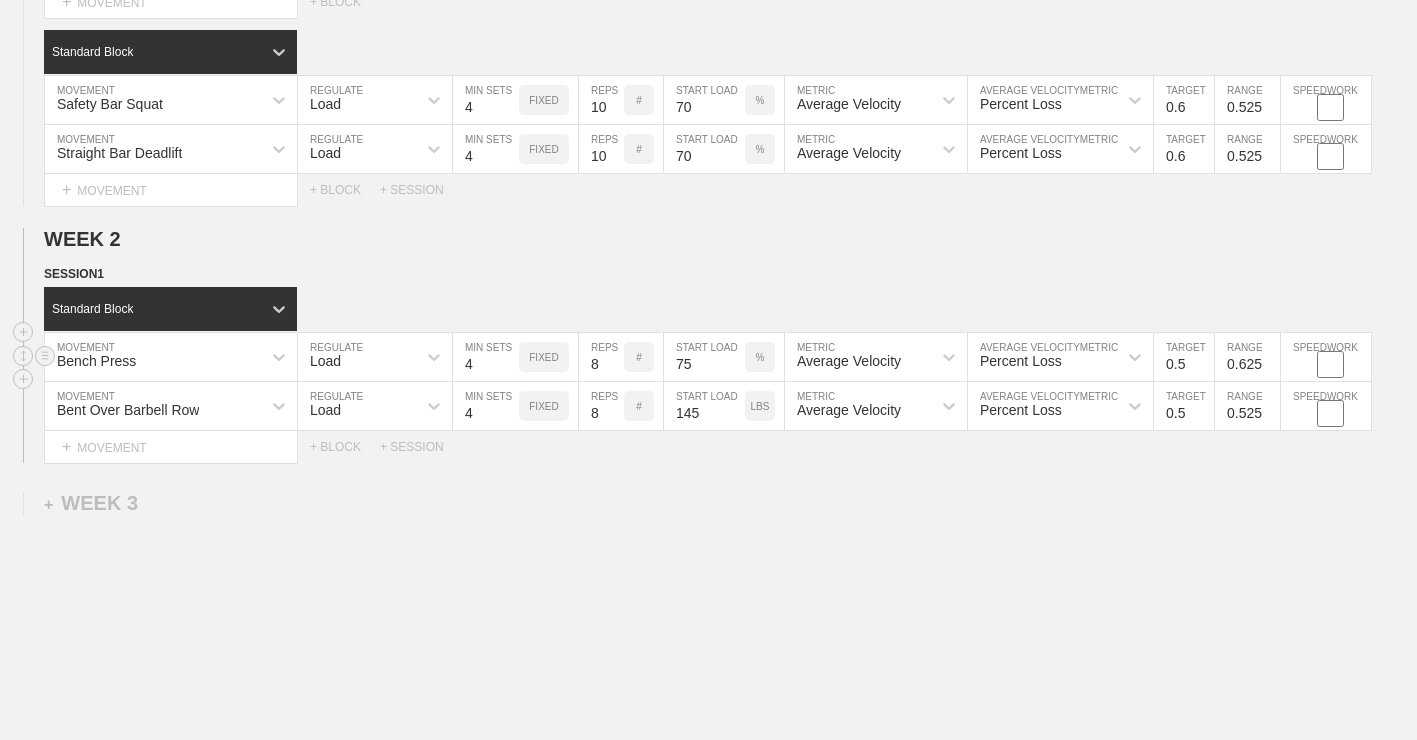 click on "0.625" at bounding box center (1247, 357) 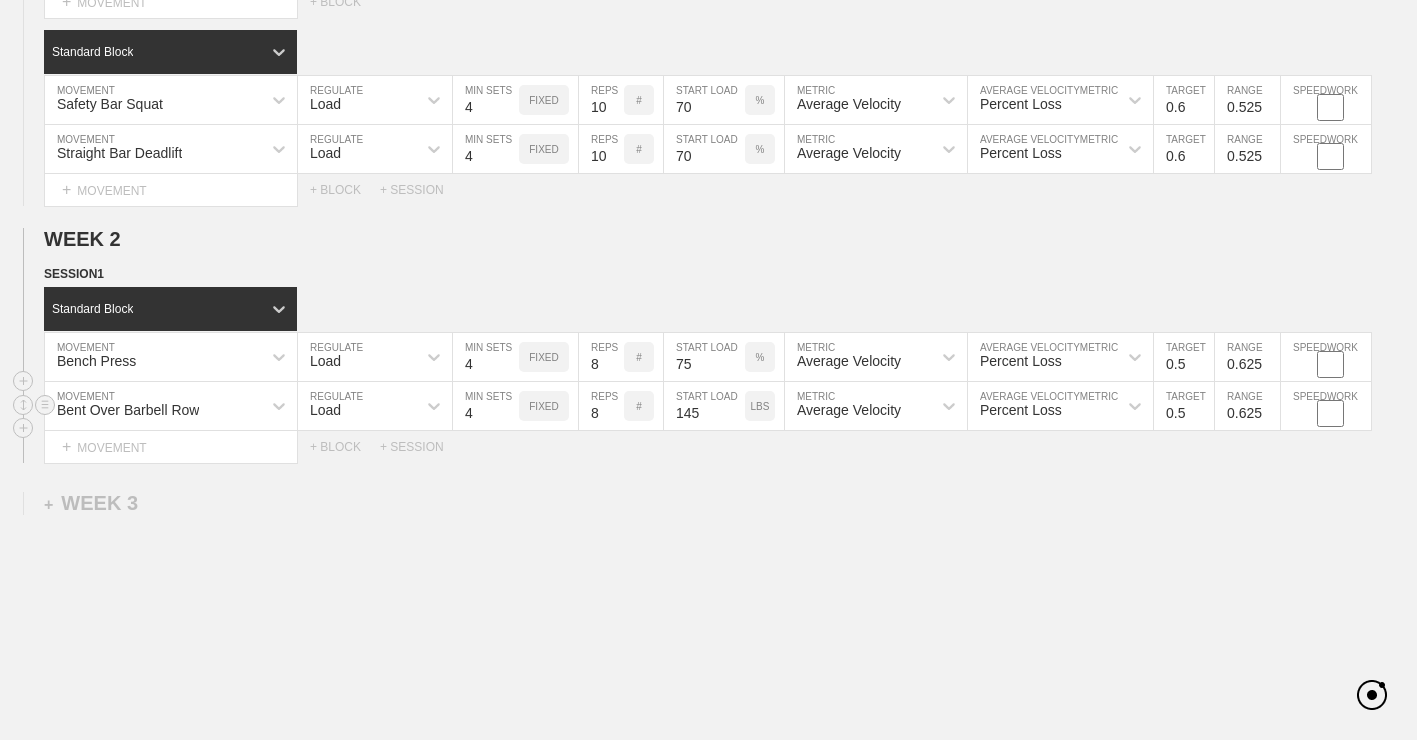 click on "0.625" at bounding box center (1247, 406) 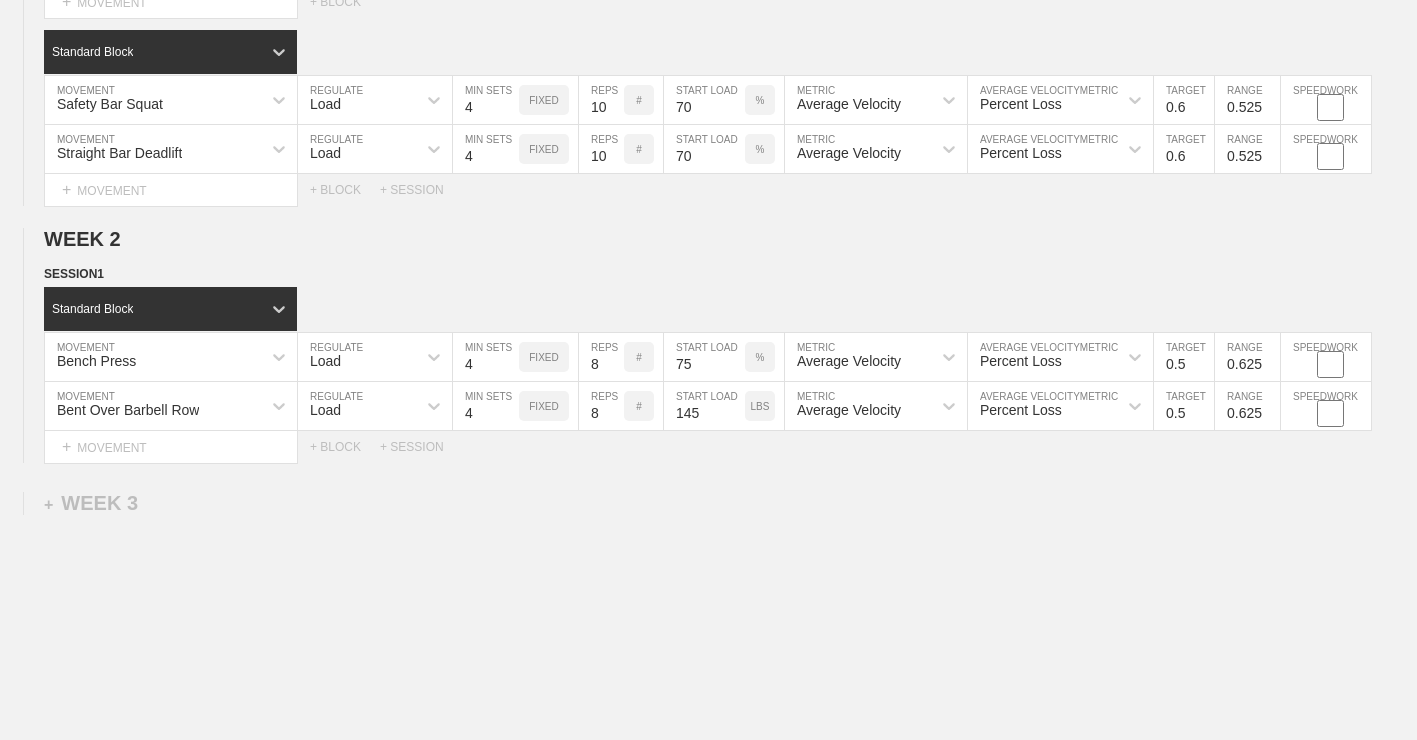 click on "WEEK   1   DUPLICATE DELETE SESSION  1   Standard Block DUPLICATE INSERT MOVEMENT AFTER DELETE Bench Press MOVEMENT Load REGULATE 4 MIN SETS FIXED 10 REPS # 70 START LOAD % Average Velocity METRIC Percent Loss AVERAGE VELOCITY  METRIC 0.6 TARGET RANGE 0.525 SPEEDWORK DUPLICATE INSERT BEFORE INSERT AFTER DELETE Bent Over Barbell Row MOVEMENT Load REGULATE 4 MIN SETS FIXED 10 REPS # 135 START LOAD LBS Average Velocity METRIC Percent Loss AVERAGE VELOCITY  METRIC 0.6 TARGET RANGE 0.525 SPEEDWORK DUPLICATE INSERT BEFORE INSERT AFTER DELETE Seated Barbell Overhead Press MOVEMENT Load REGULATE 4 MIN SETS FIXED 10 REPS # 85 START LOAD LBS Average Velocity METRIC Percent Loss AVERAGE VELOCITY  METRIC 0.6 TARGET RANGE 0.525 SPEEDWORK DUPLICATE INSERT BEFORE INSERT AFTER DELETE Lying Tricep Extension MOVEMENT None REGULATE Sensor TRACKING 4 SETS 10 REPS # 65 LOAD LBS DUPLICATE INSERT BEFORE INSERT AFTER DELETE Select... MOVEMENT +  MOVEMENT + BLOCK Standard Block DUPLICATE INSERT MOVEMENT AFTER DELETE Safety Bar Squat" at bounding box center [708, 2] 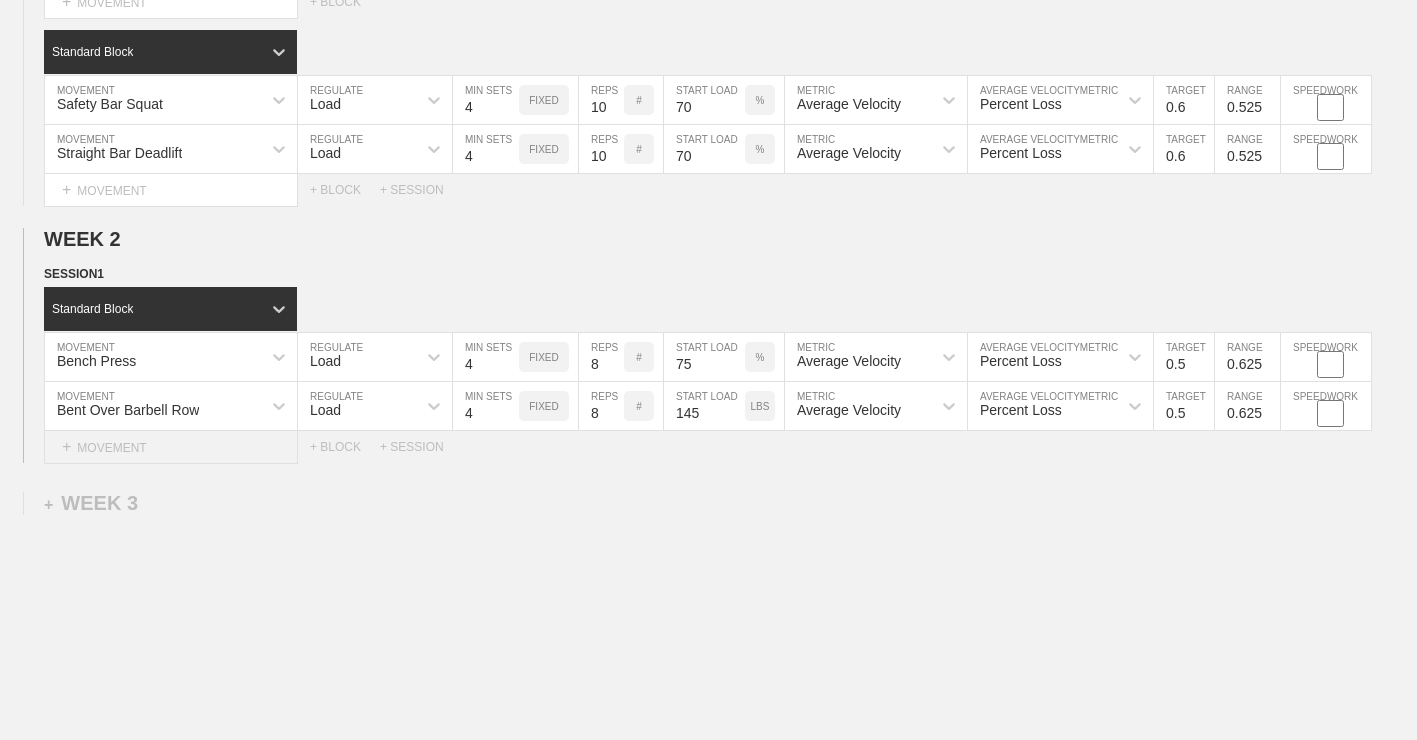 click on "+  MOVEMENT" at bounding box center (171, 447) 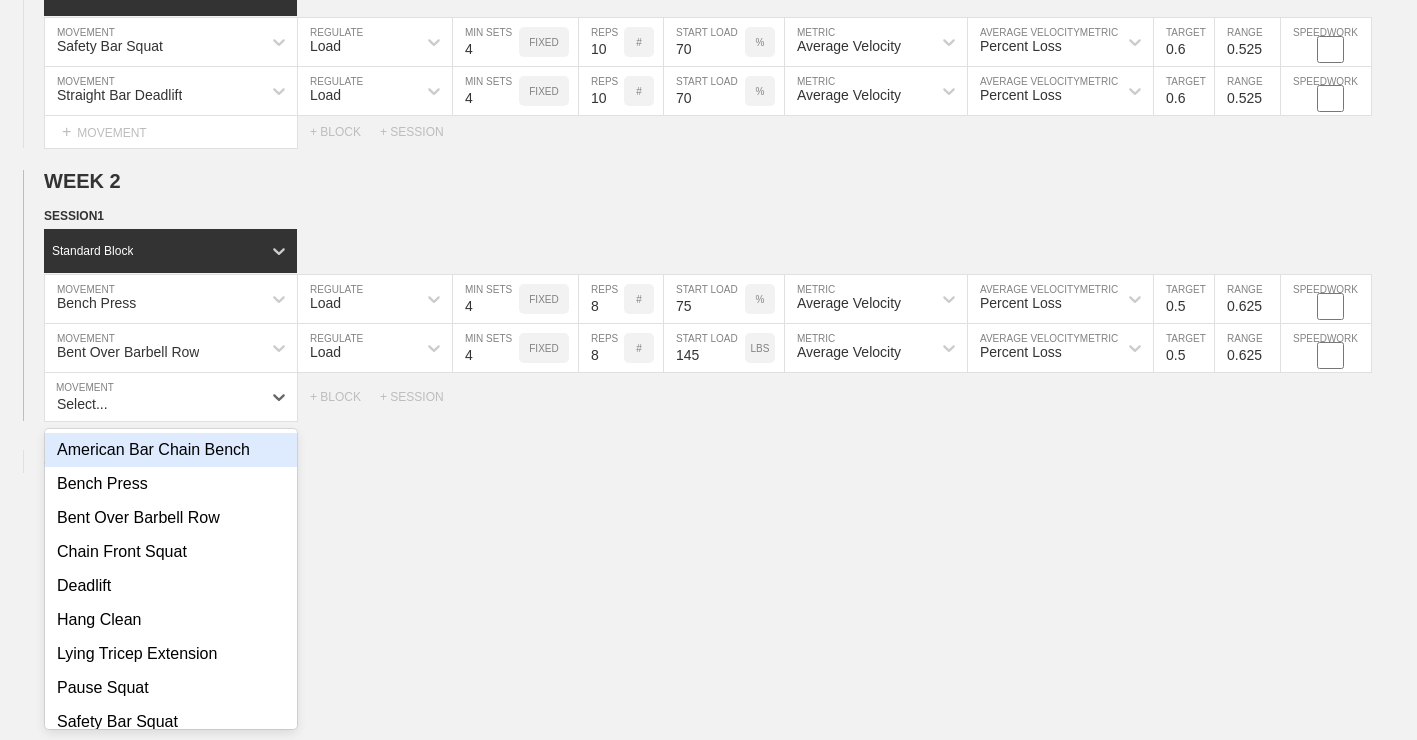 scroll, scrollTop: 1089, scrollLeft: 0, axis: vertical 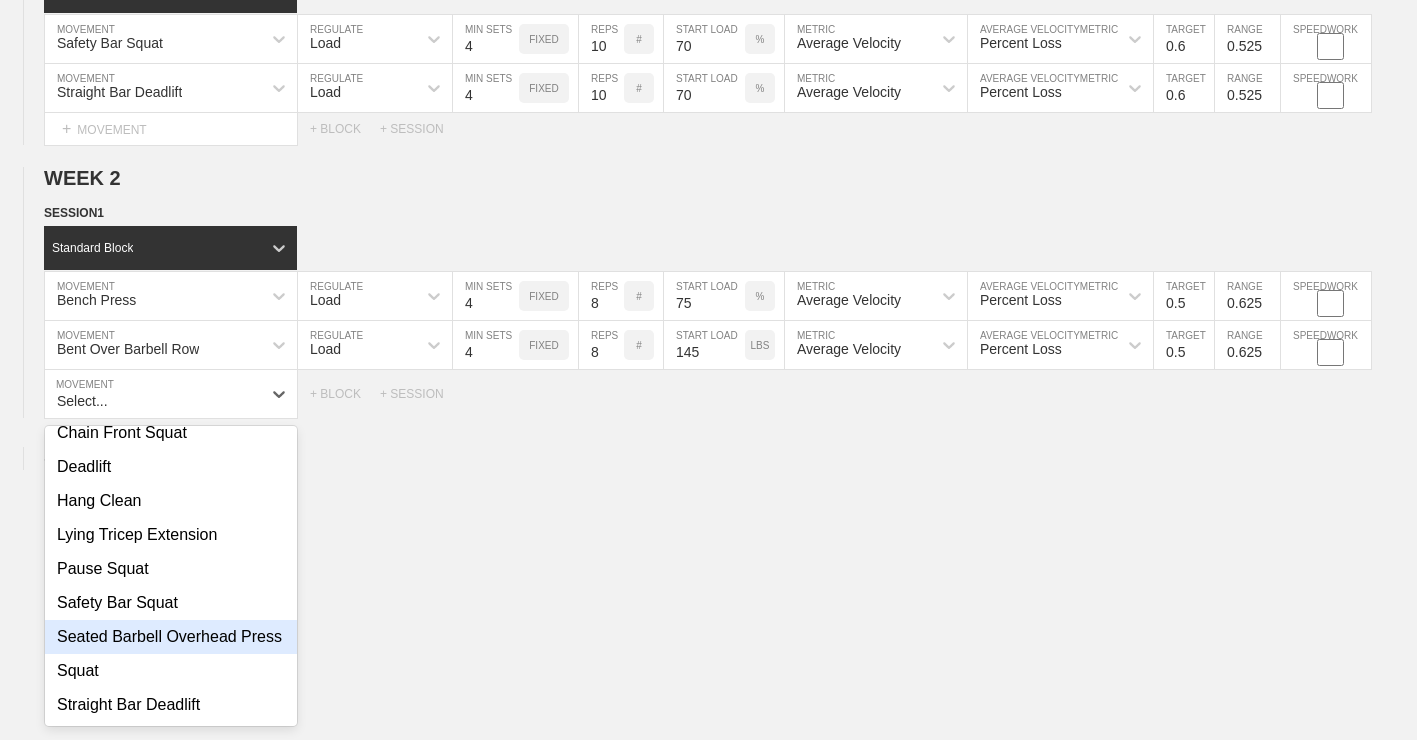 click on "Seated Barbell Overhead Press" at bounding box center [171, 637] 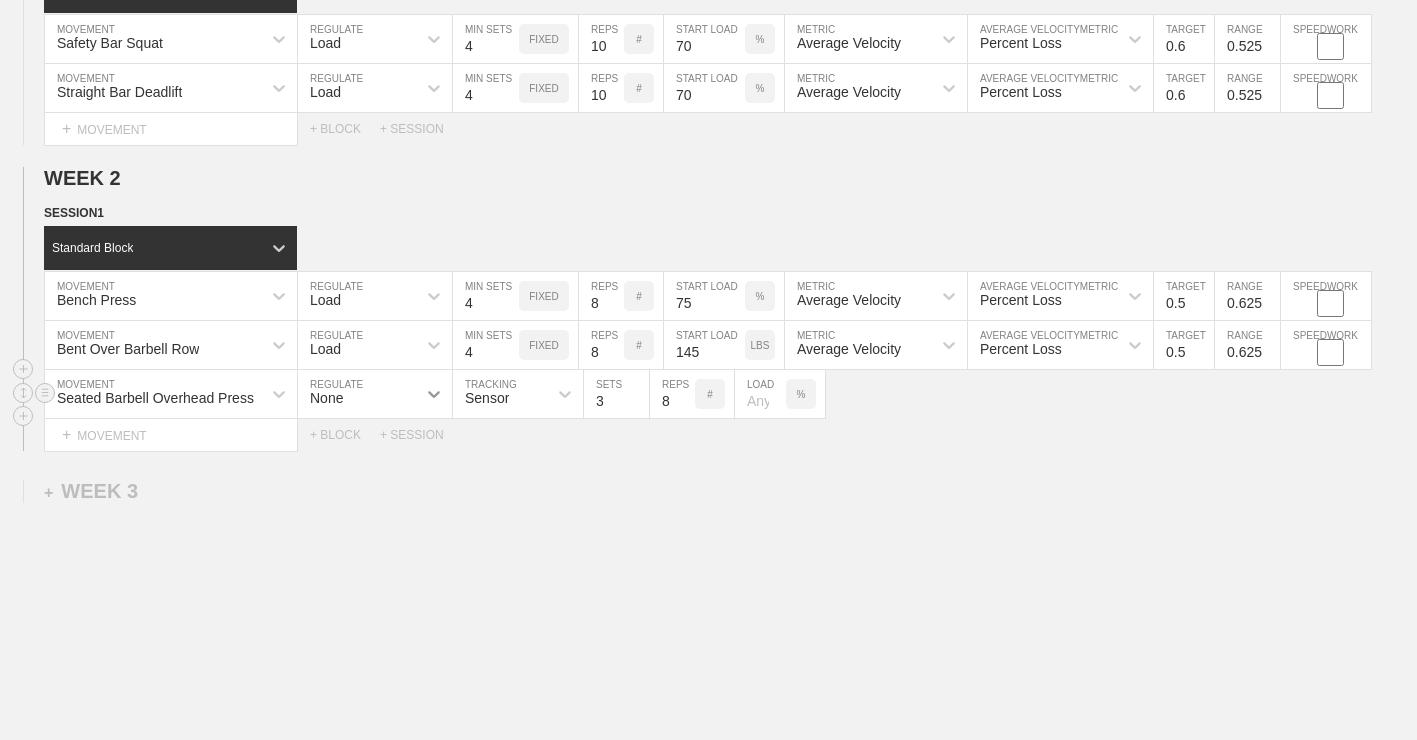 click 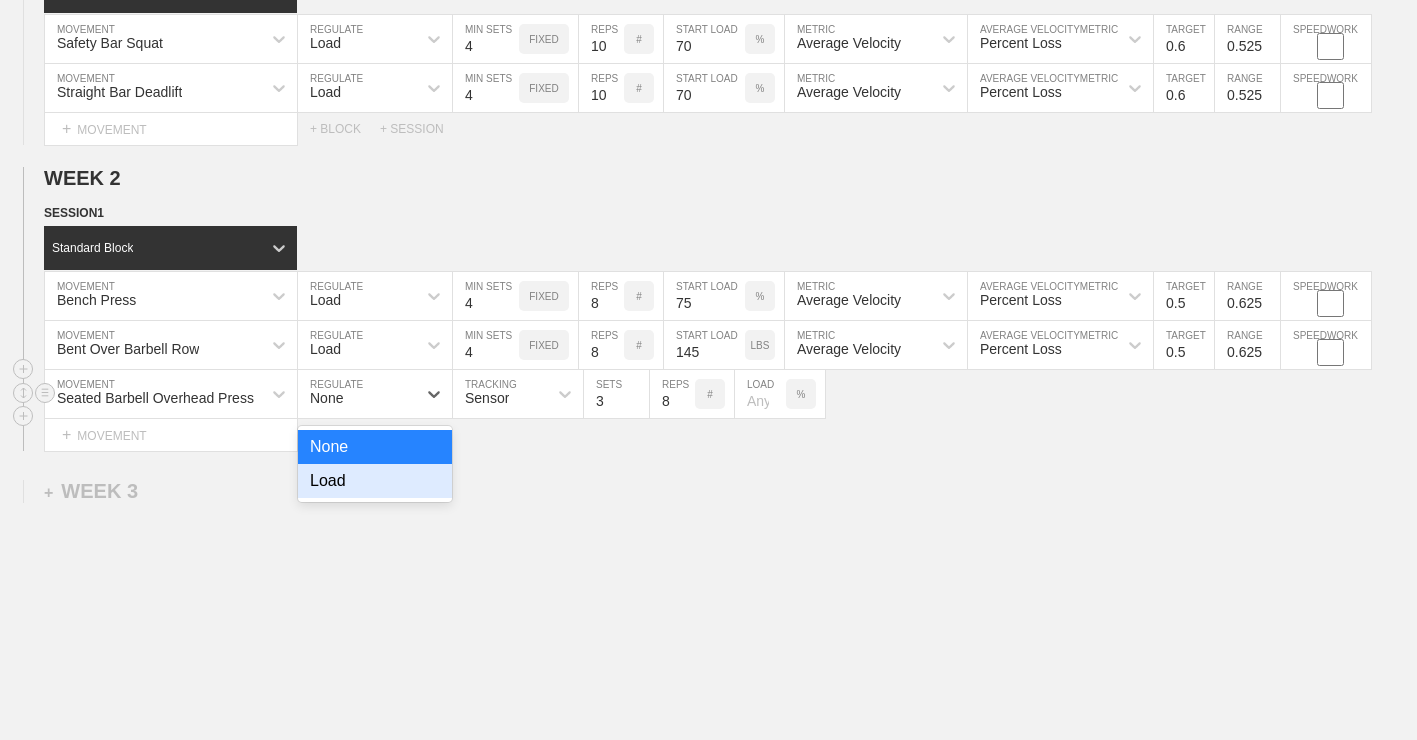 click on "Load" at bounding box center [375, 481] 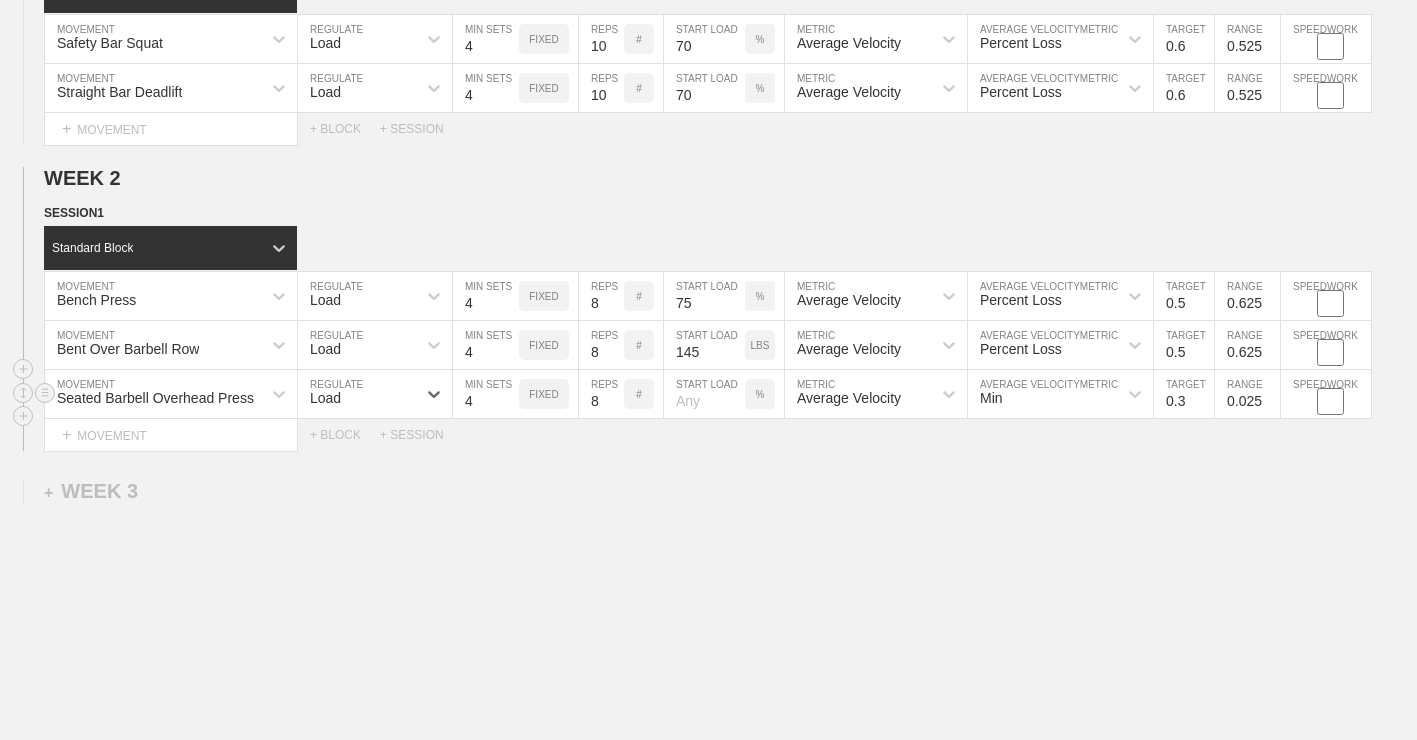 click on "4" at bounding box center [486, 394] 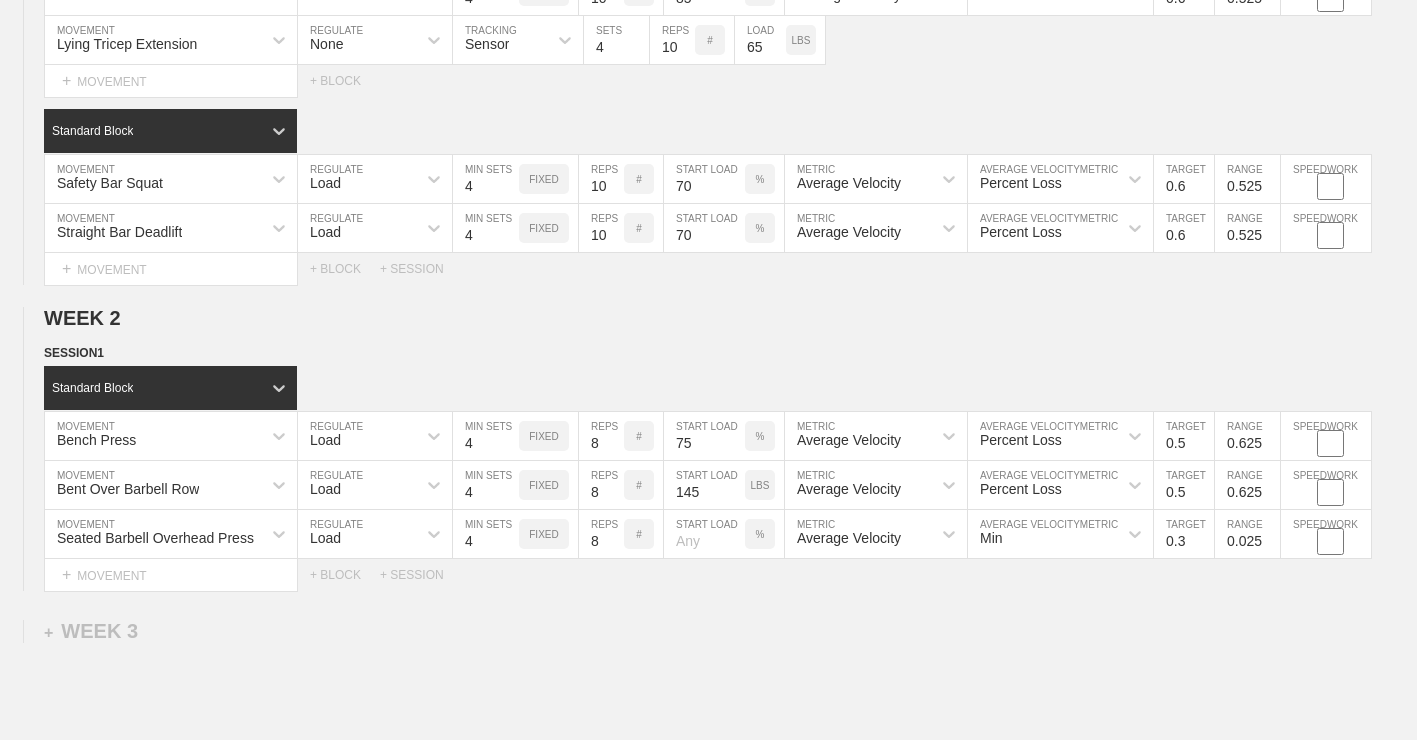 scroll, scrollTop: 950, scrollLeft: 0, axis: vertical 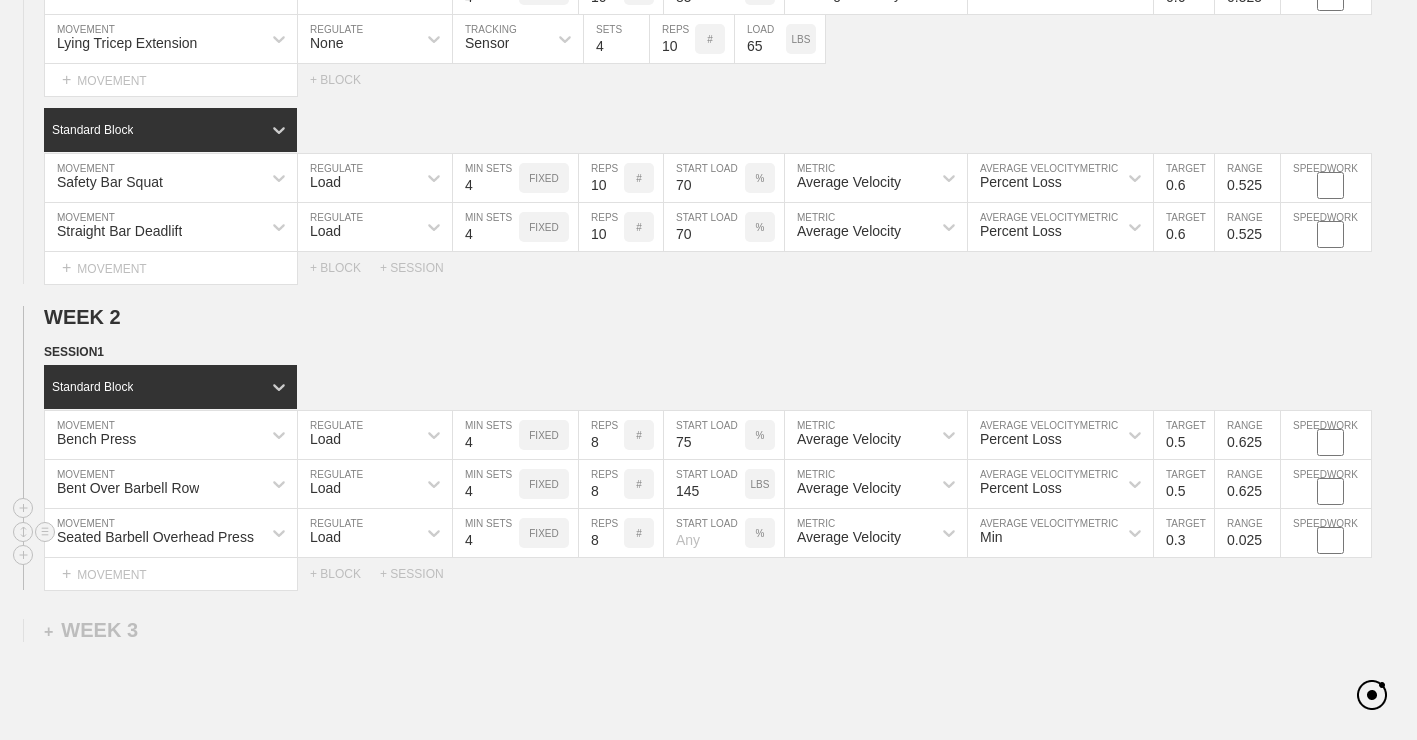 click on "%" at bounding box center (760, 533) 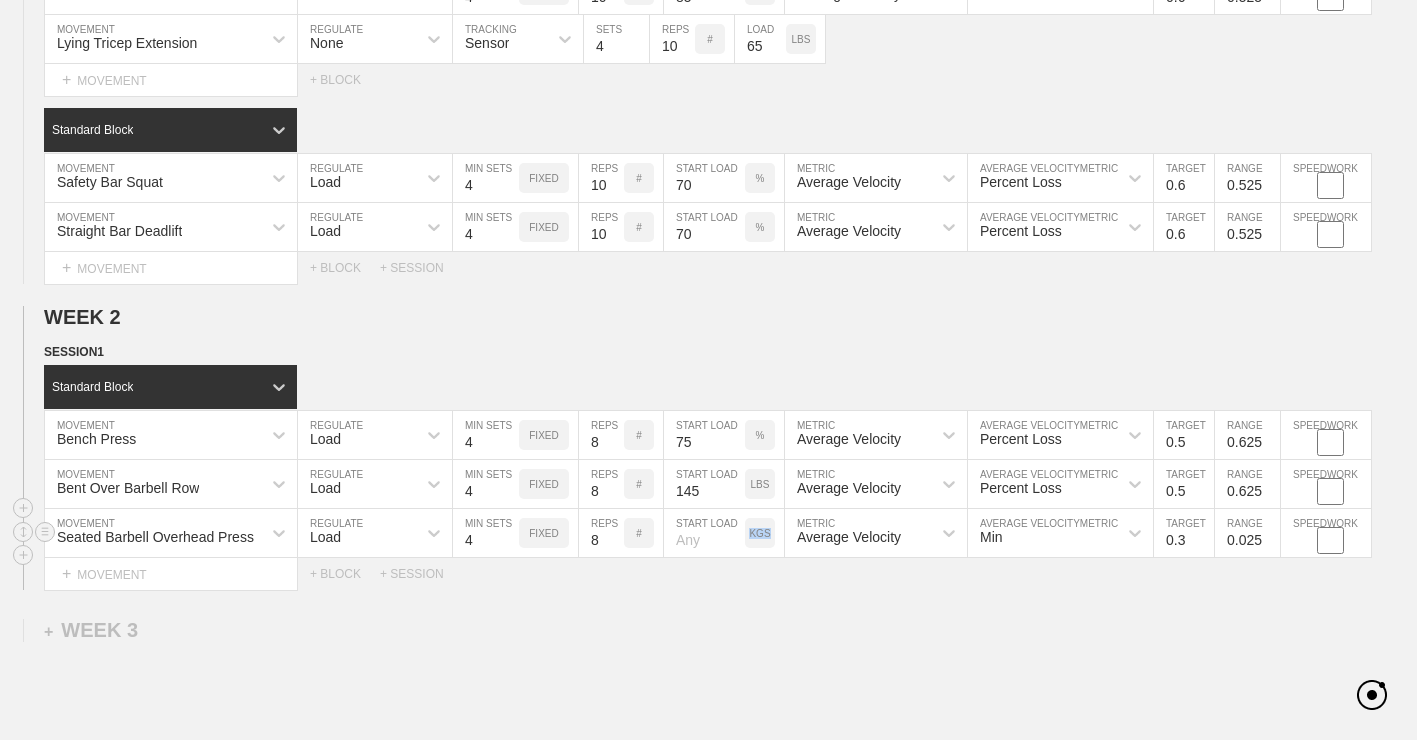 click on "KGS" at bounding box center (759, 533) 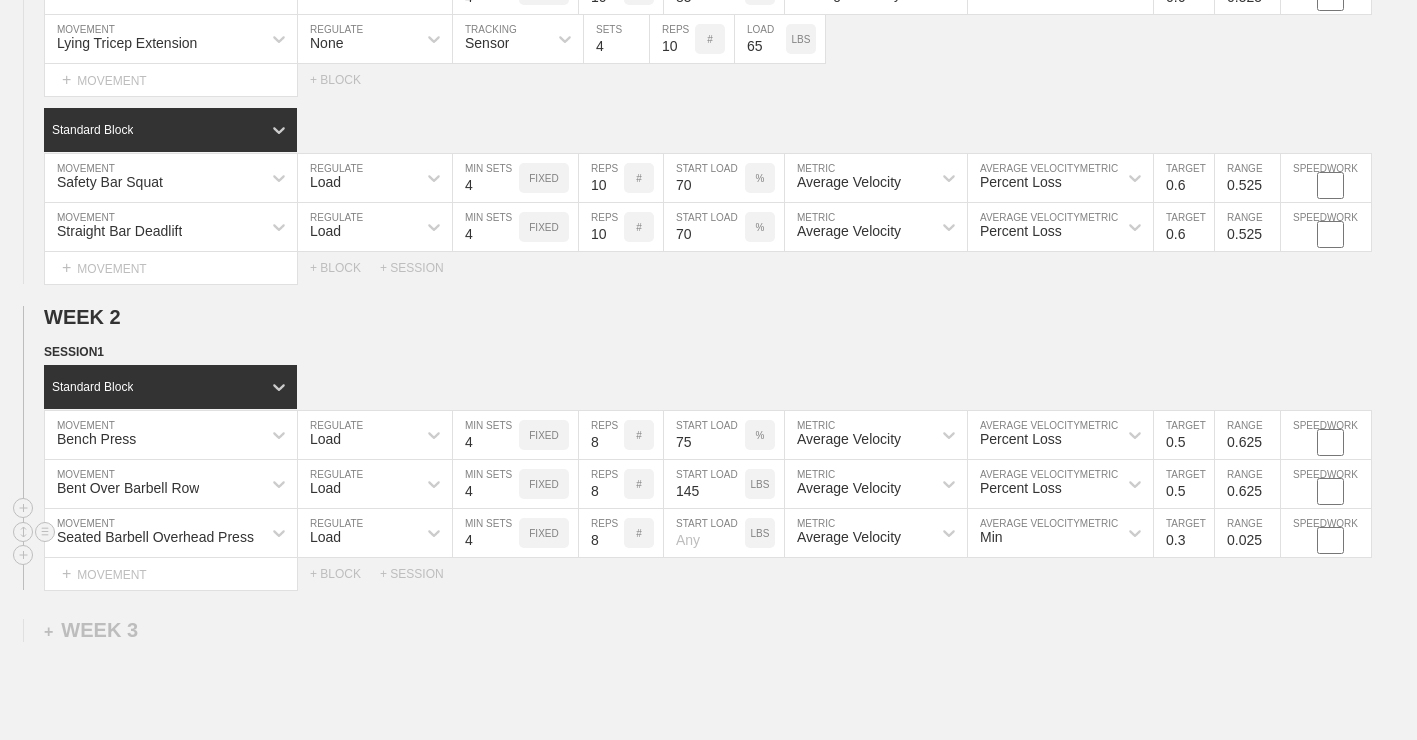 click at bounding box center [704, 533] 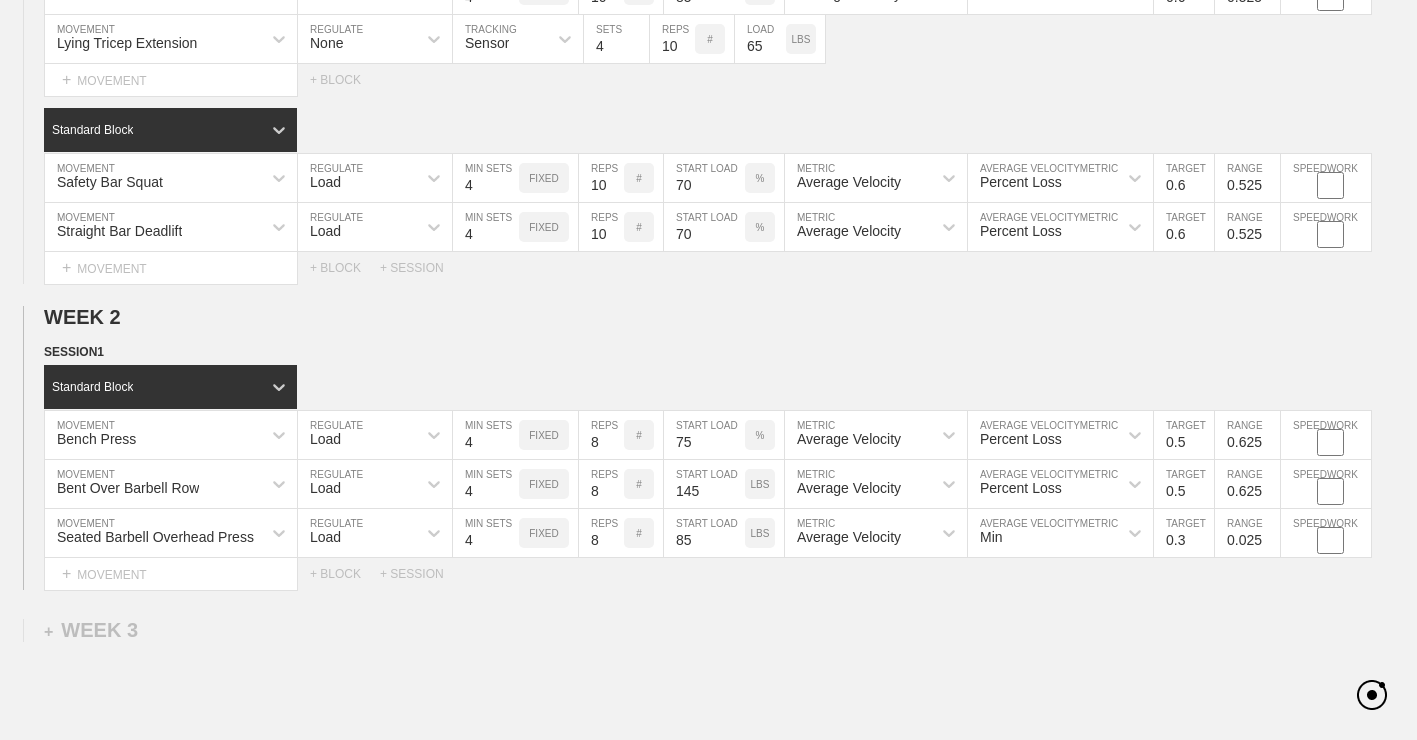 click on "Select... MOVEMENT +  MOVEMENT + BLOCK + SESSION" at bounding box center (708, 574) 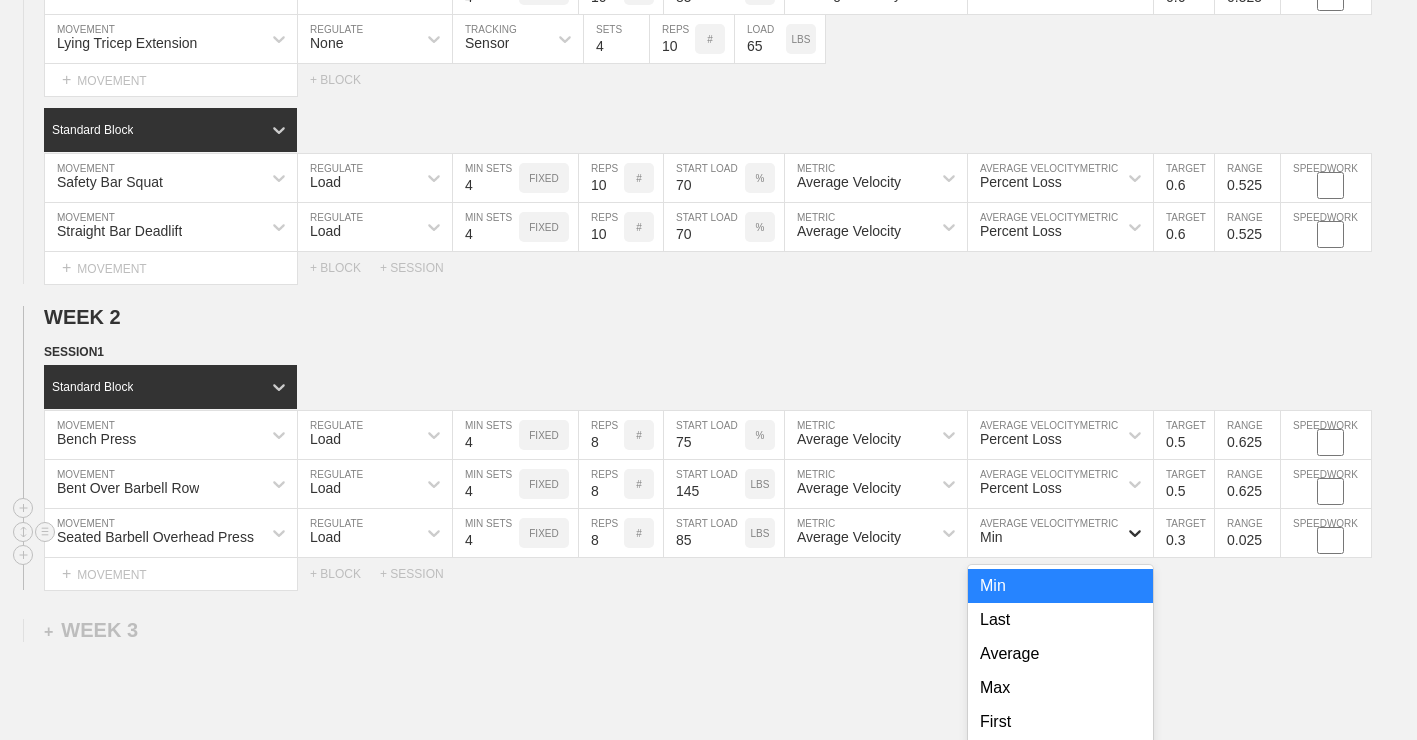 click on "option Min focused, 1 of 8. 8 results available. Use Up and Down to choose options, press Enter to select the currently focused option, press Escape to exit the menu, press Tab to select the option and exit the menu. Min Min Last Average Max First Peak End Absolute Loss Percent Loss" at bounding box center [1060, 533] 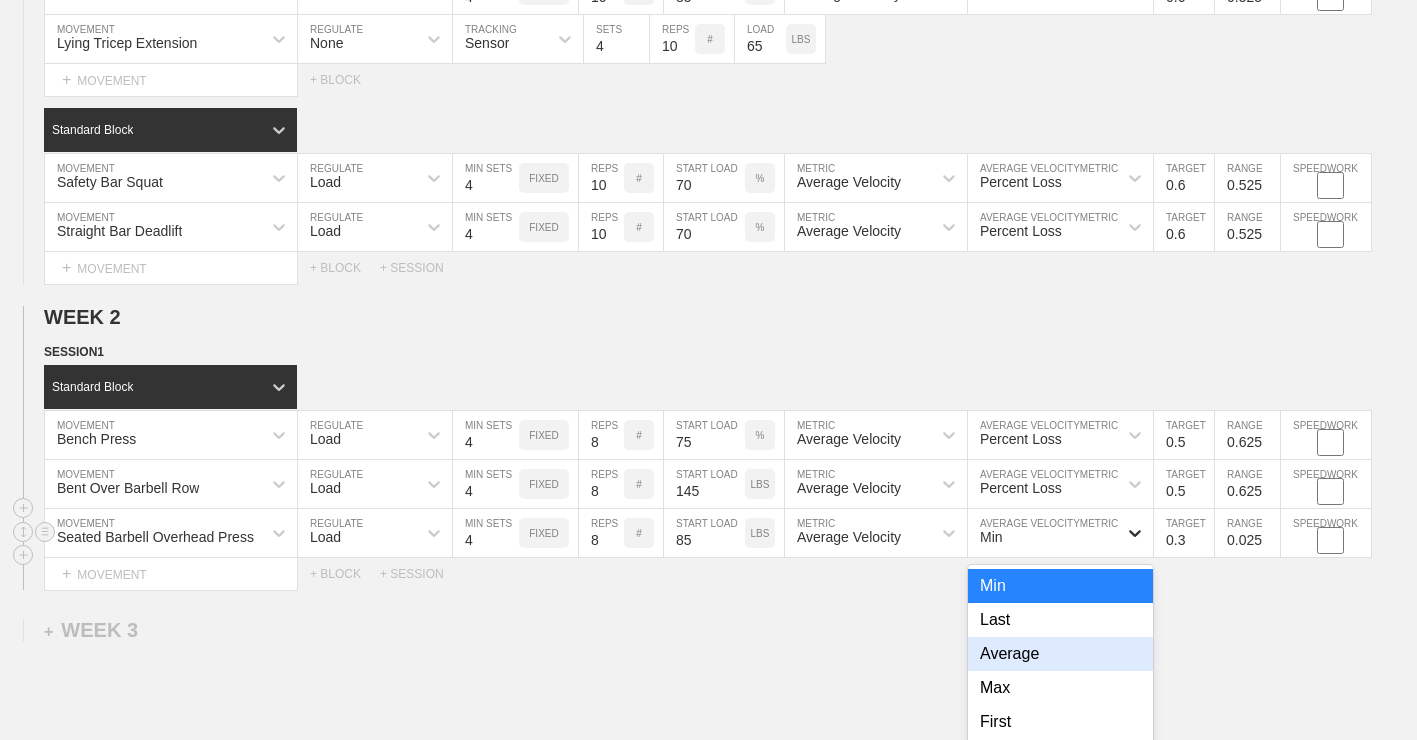 scroll, scrollTop: 1077, scrollLeft: 0, axis: vertical 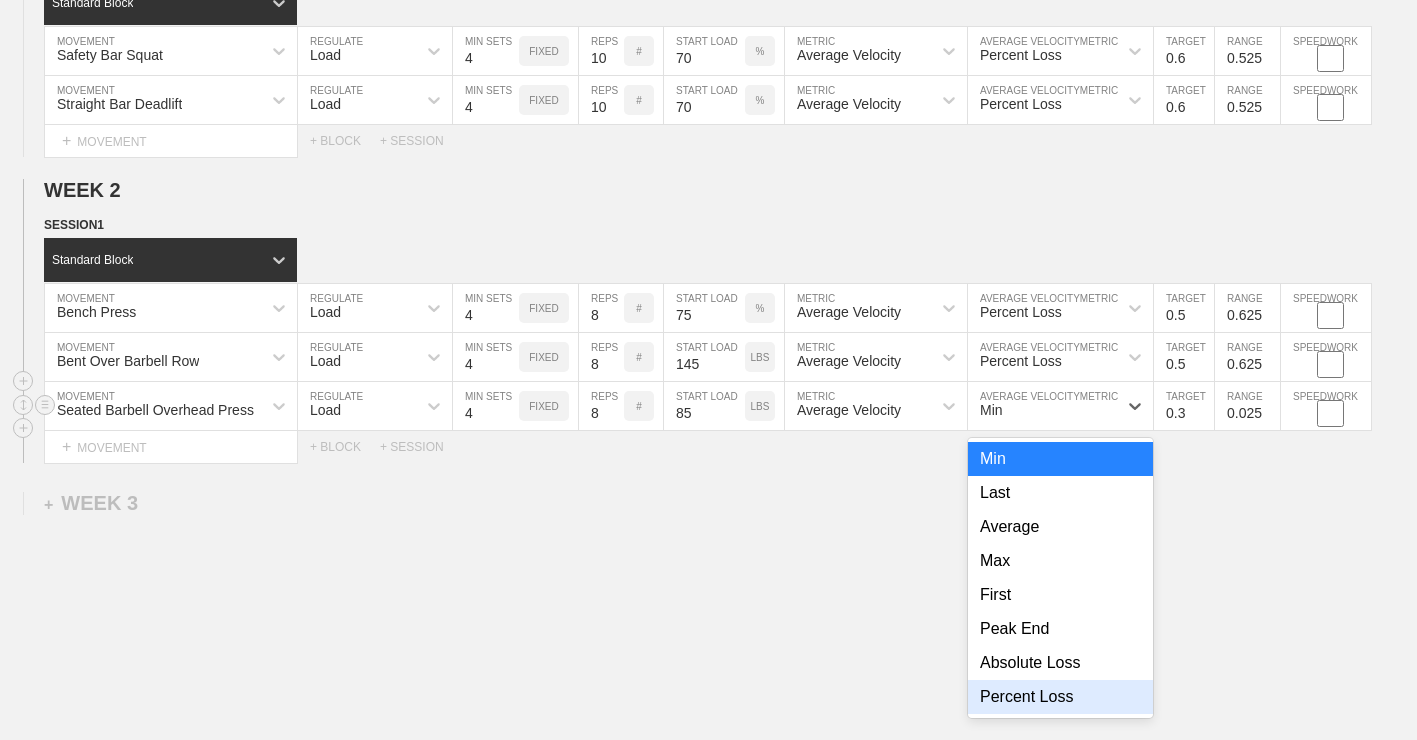 click on "Percent Loss" at bounding box center (1060, 697) 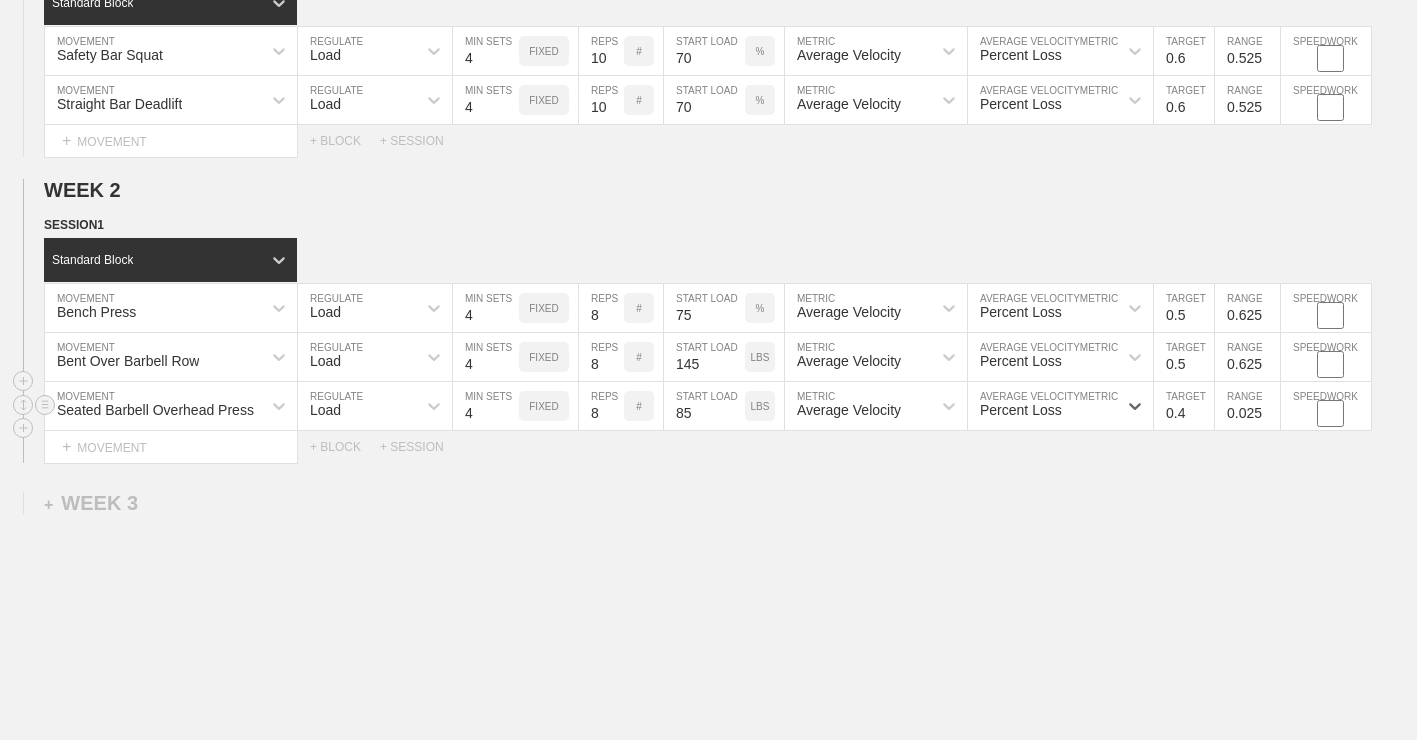 click on "0.4" at bounding box center (1184, 406) 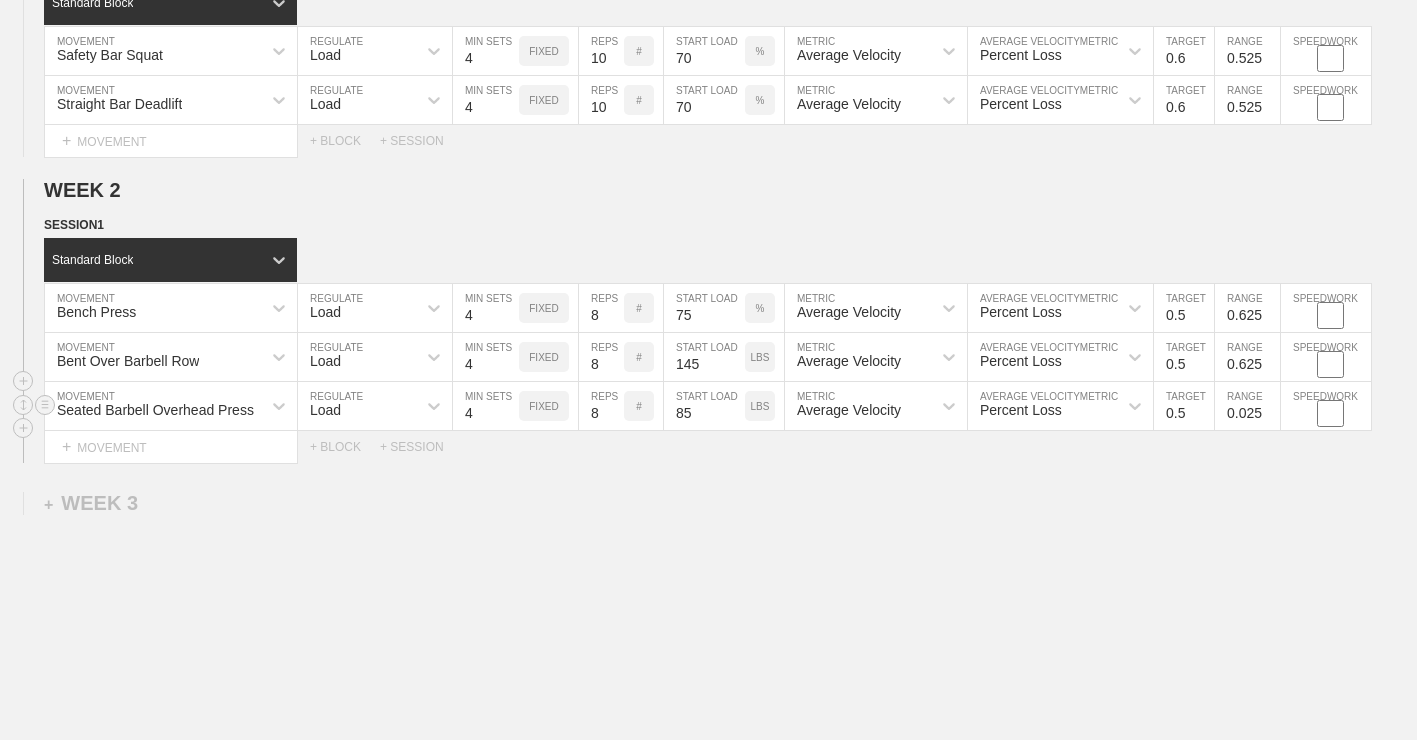 click on "0.5" at bounding box center [1184, 406] 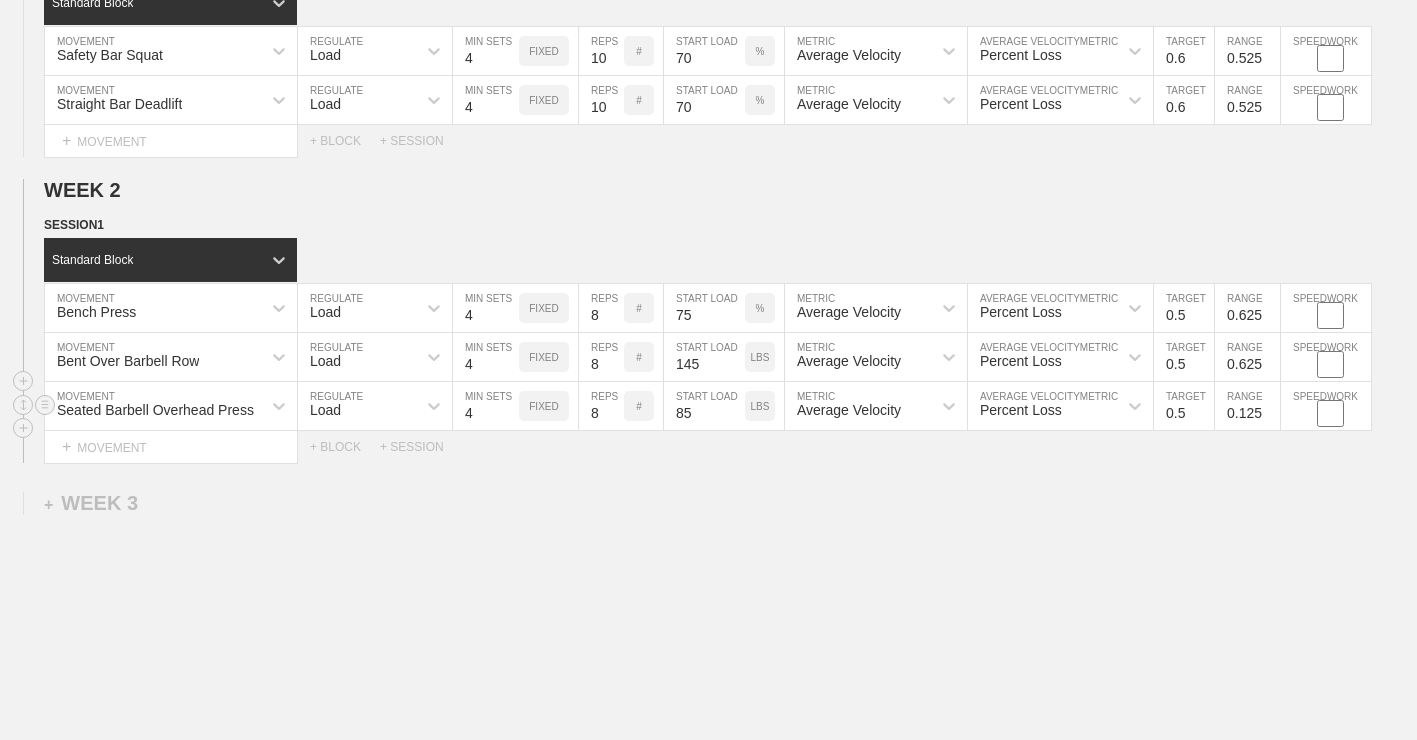 click on "0.125" at bounding box center [1247, 406] 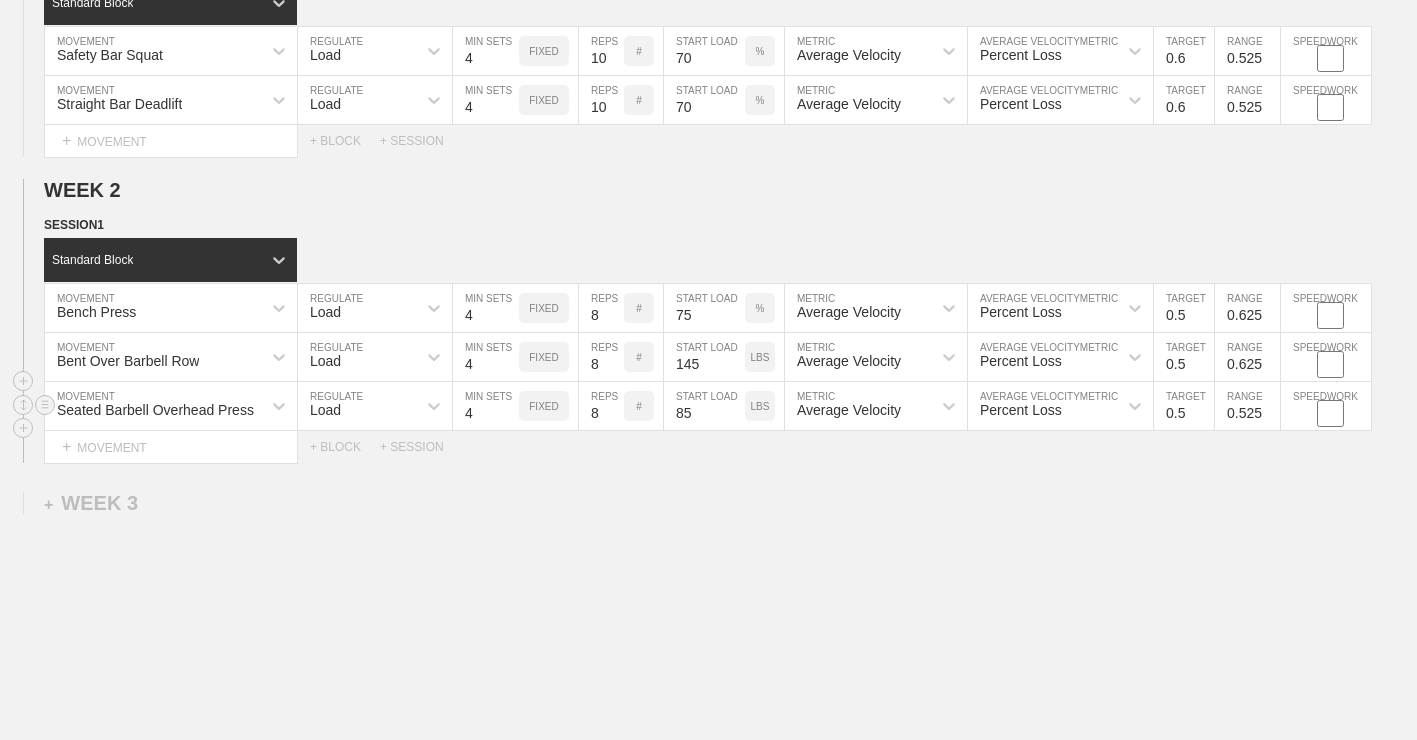 click on "0.525" at bounding box center [1247, 406] 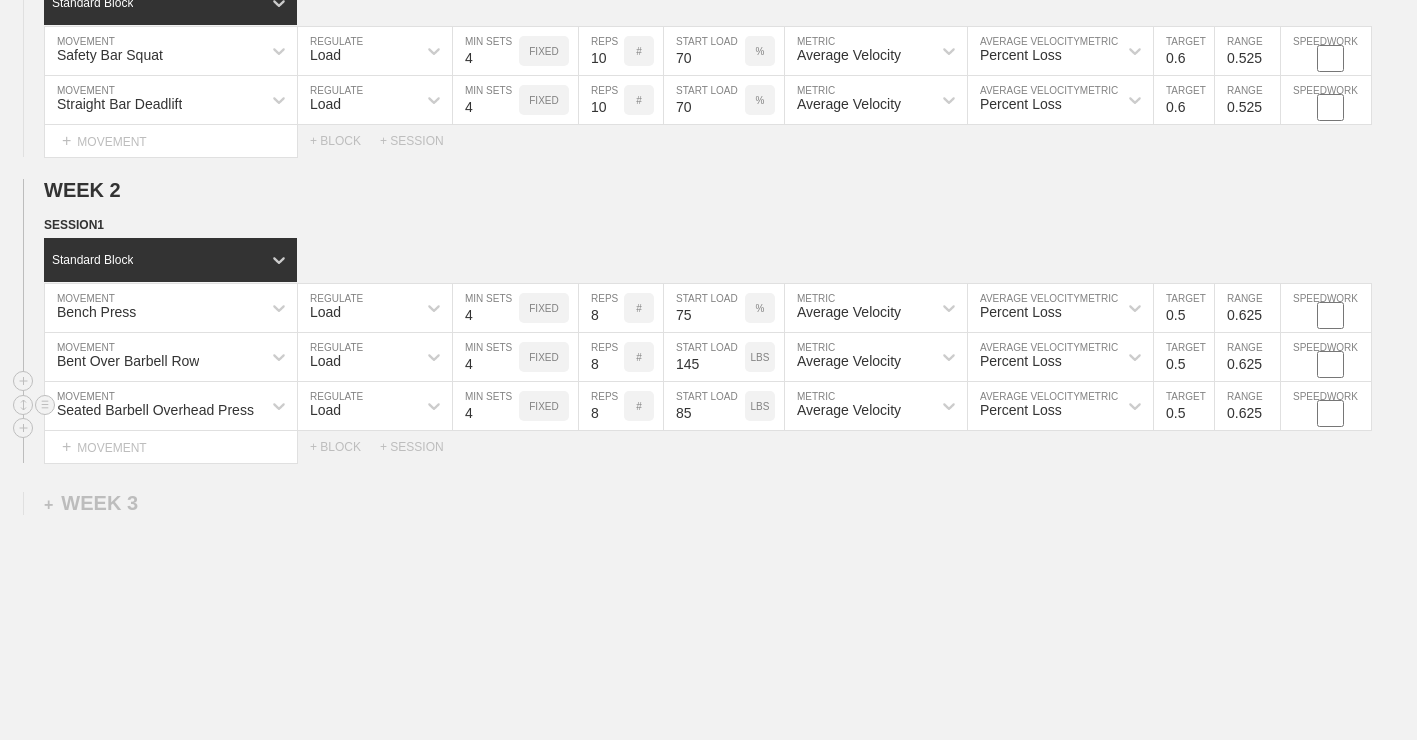 click on "0.625" at bounding box center (1247, 406) 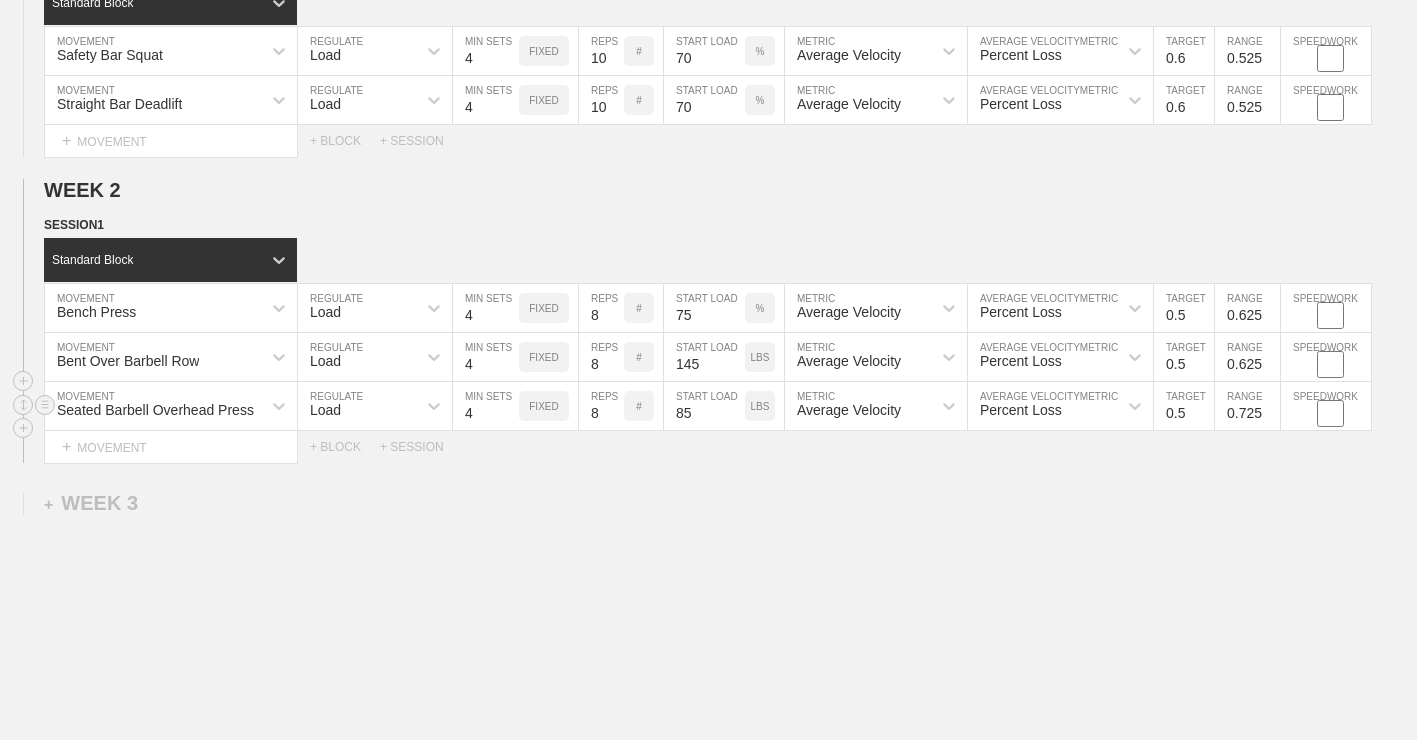 click on "0.725" at bounding box center [1247, 406] 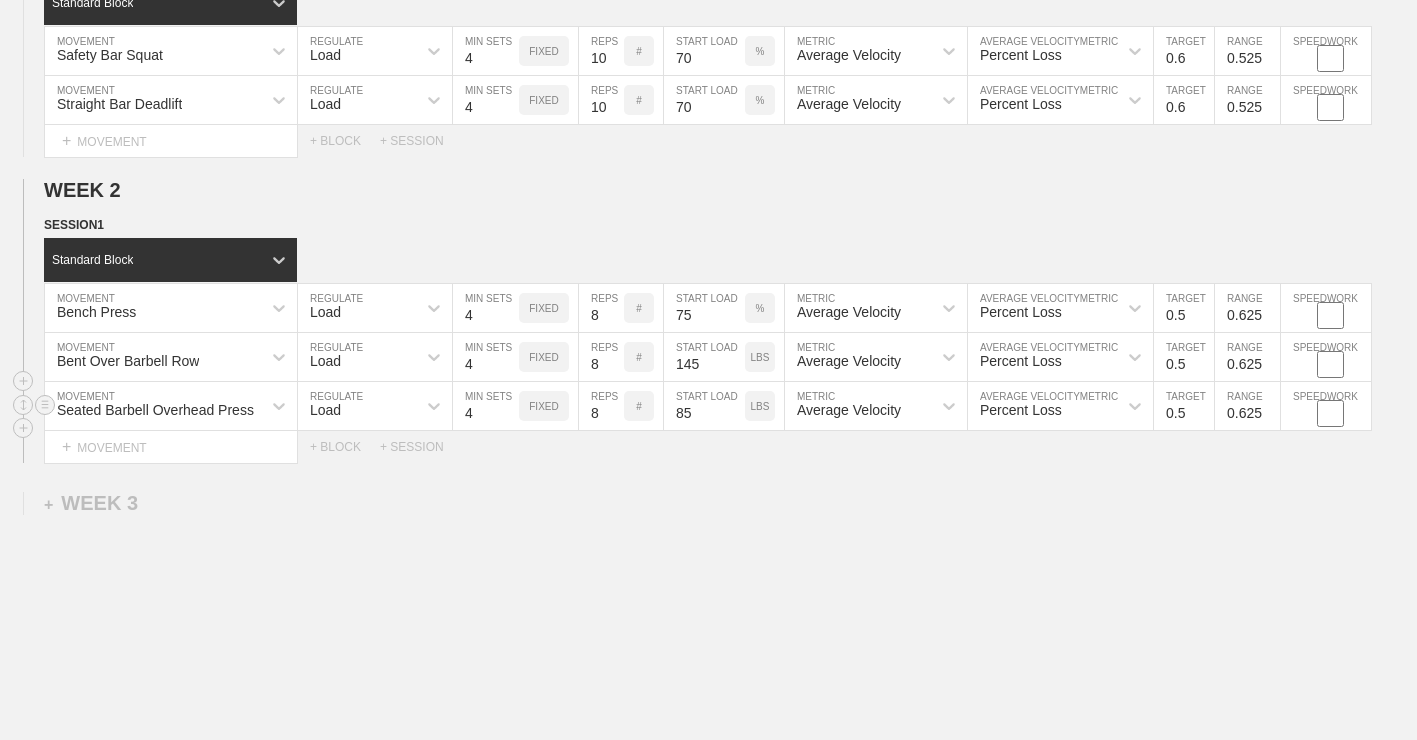click on "0.625" at bounding box center (1247, 406) 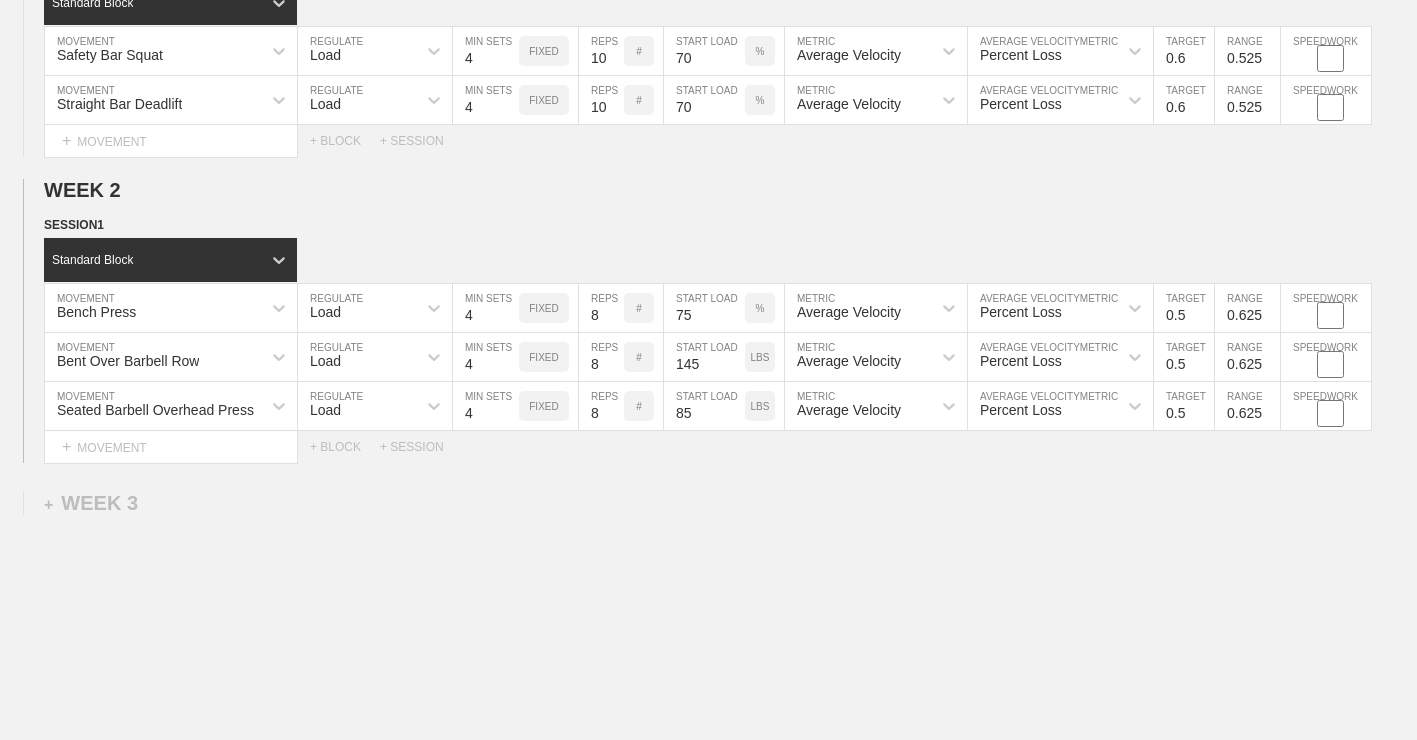 click on "Select... MOVEMENT +  MOVEMENT + BLOCK + SESSION" at bounding box center (708, 447) 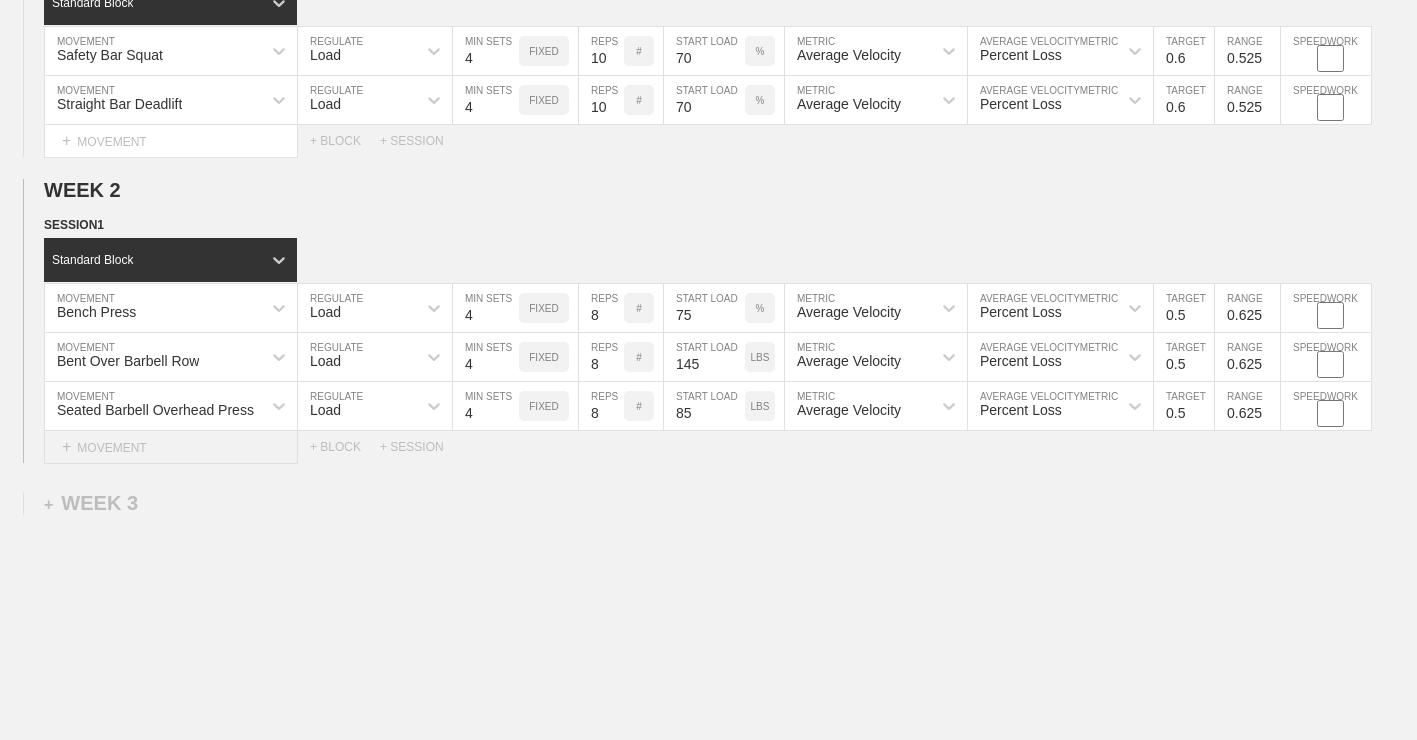 click on "+  MOVEMENT" at bounding box center [171, 447] 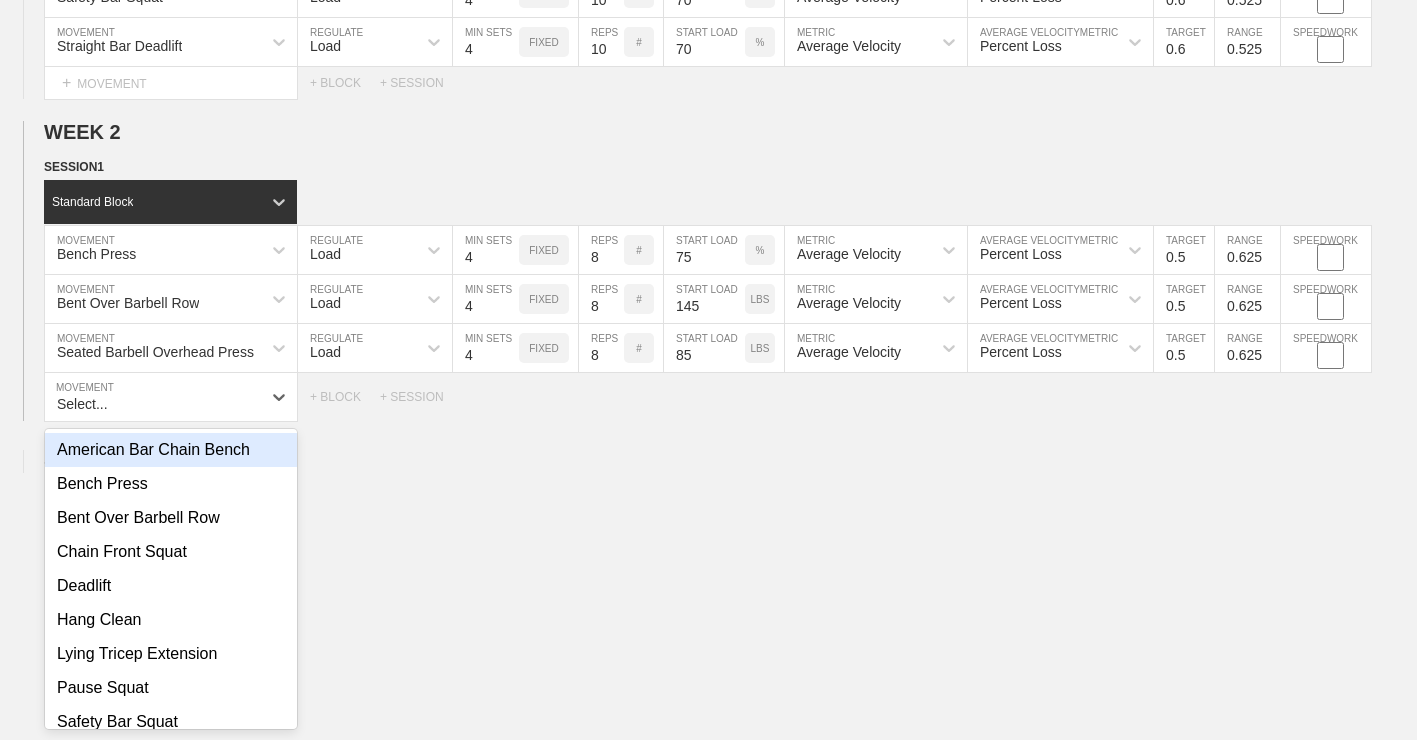 scroll, scrollTop: 1138, scrollLeft: 0, axis: vertical 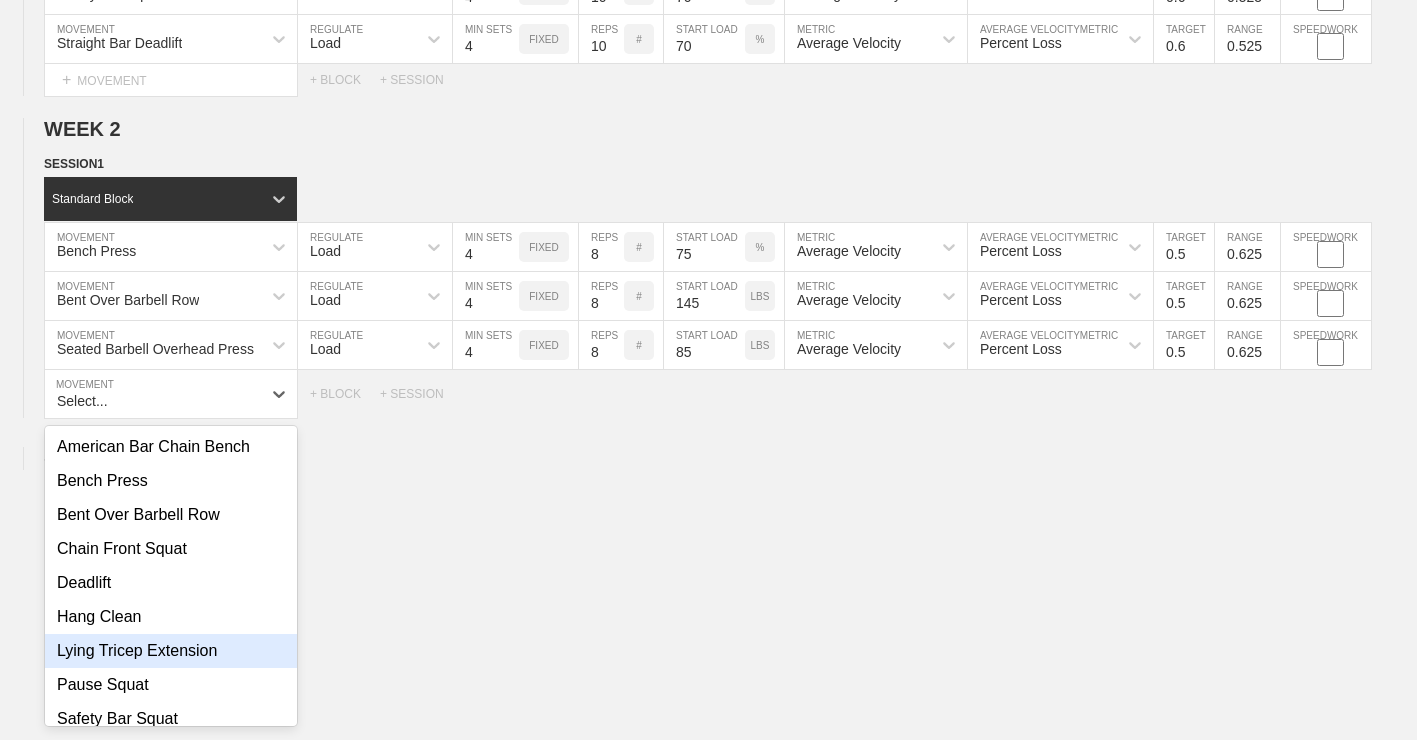 click on "Lying Tricep Extension" at bounding box center [171, 651] 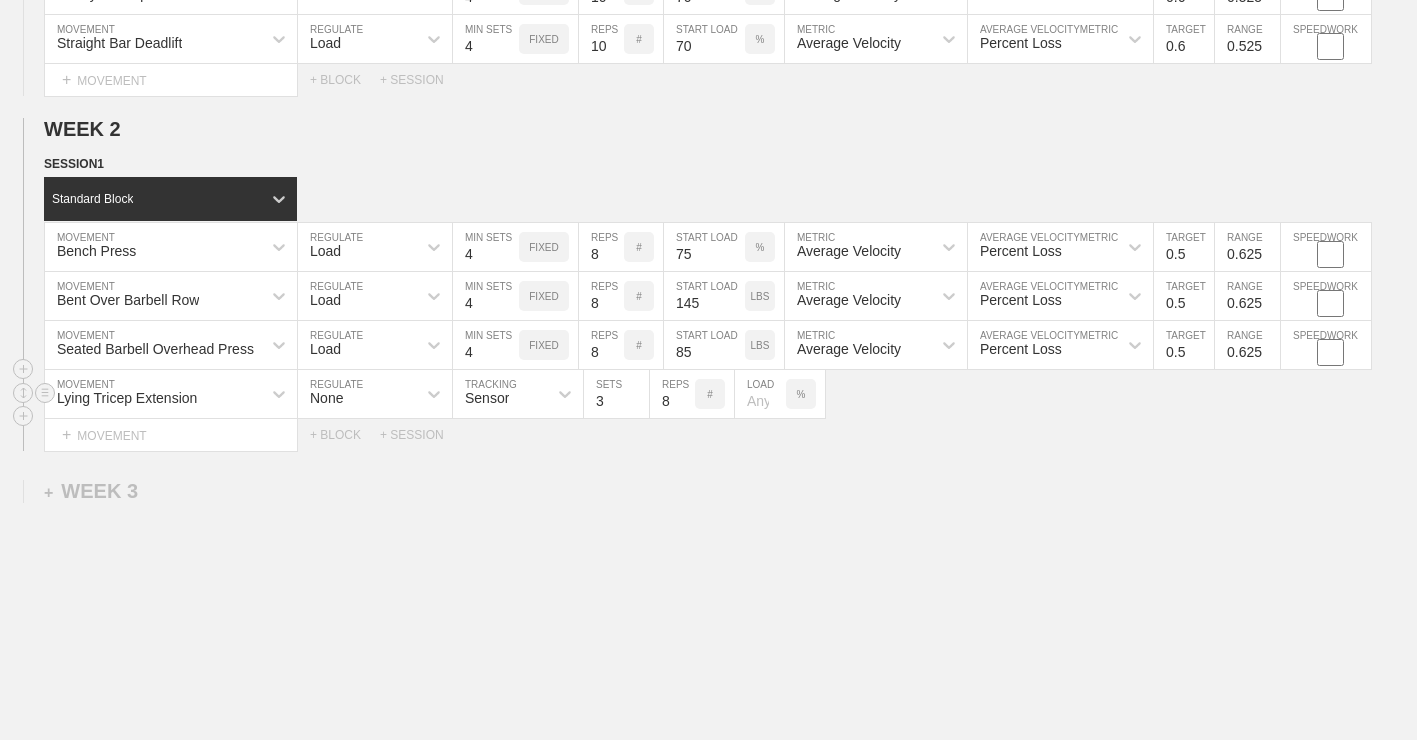 click on "%" at bounding box center (801, 394) 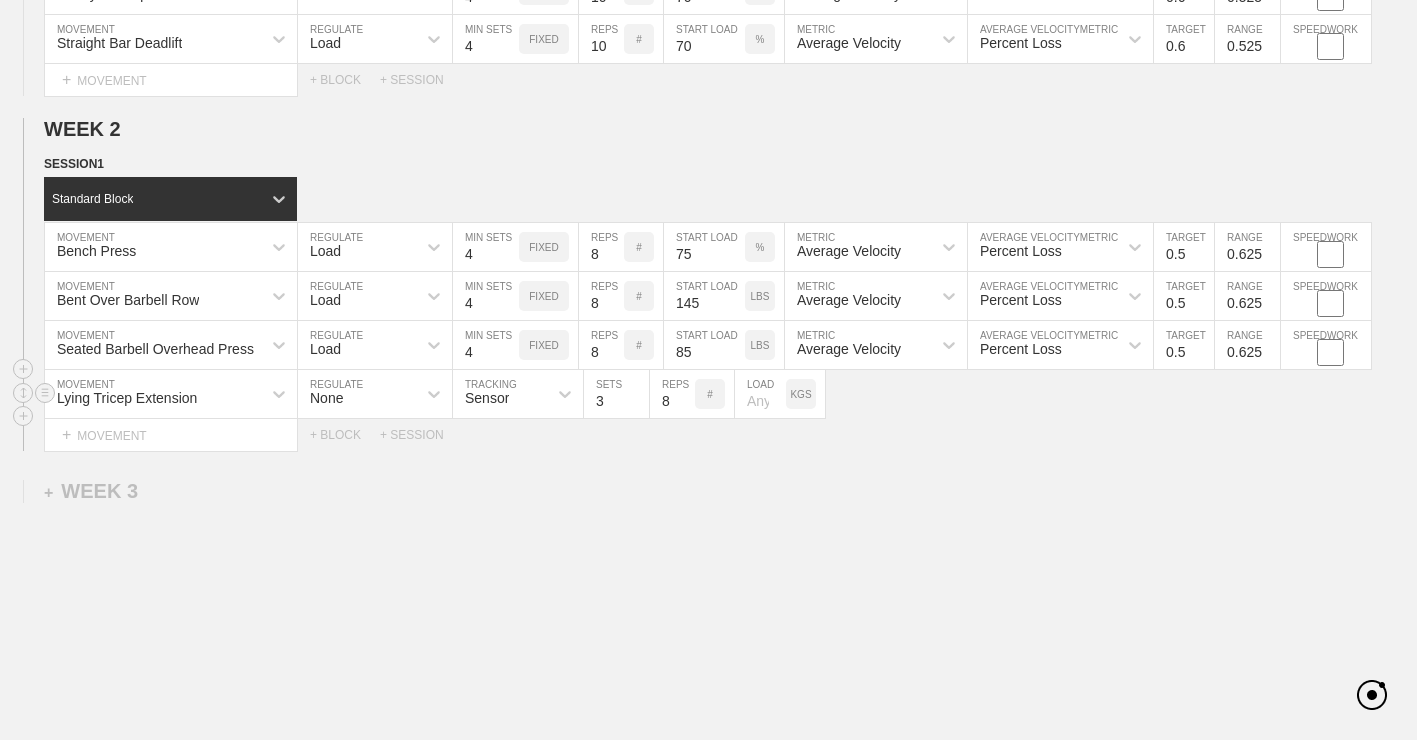 click on "KGS" at bounding box center [800, 394] 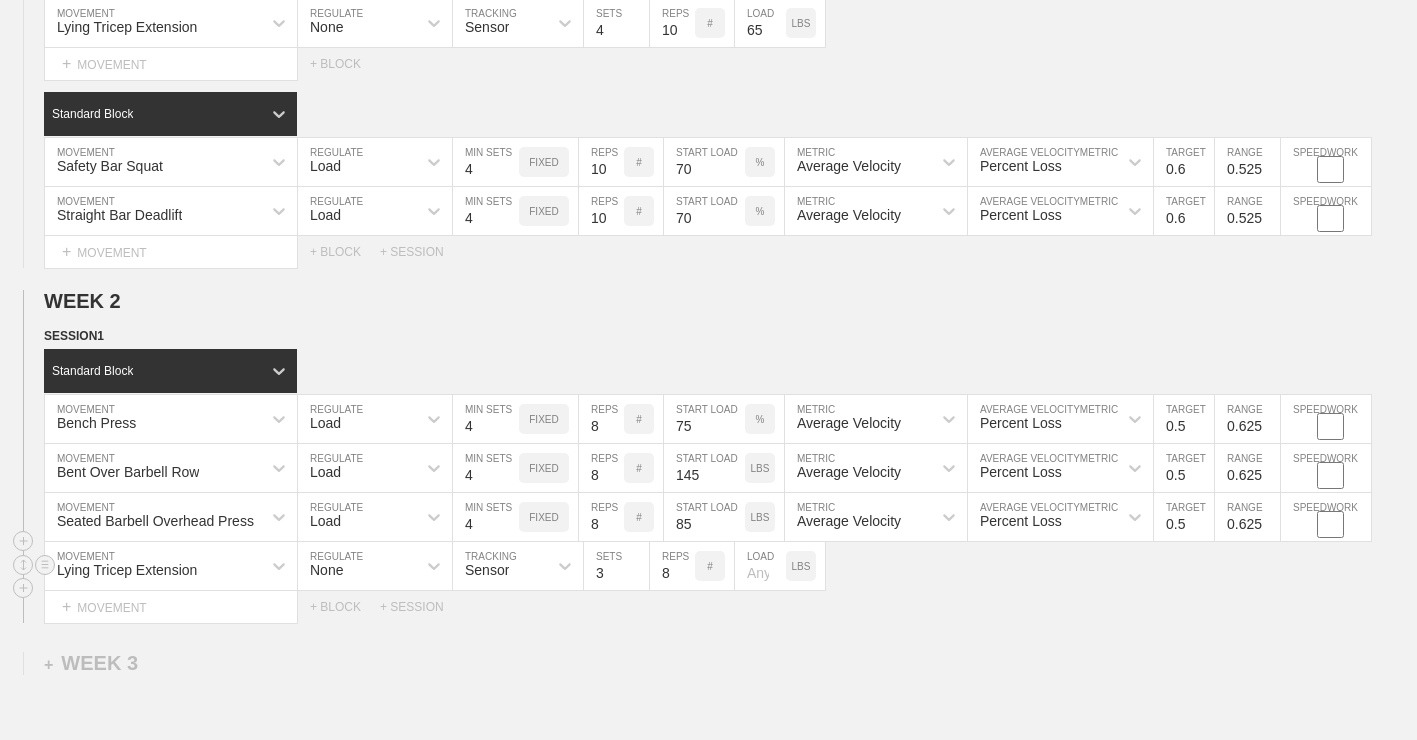 scroll, scrollTop: 970, scrollLeft: 0, axis: vertical 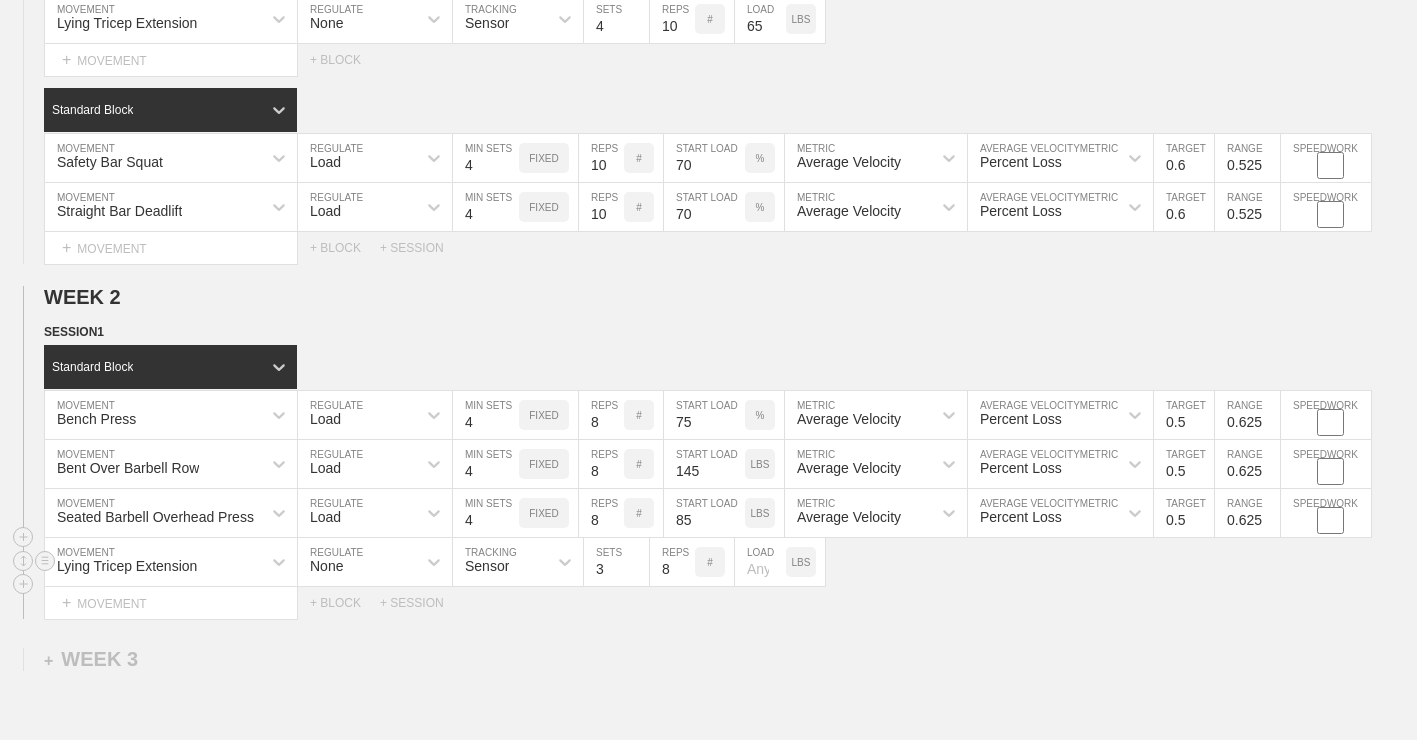 click at bounding box center (760, 562) 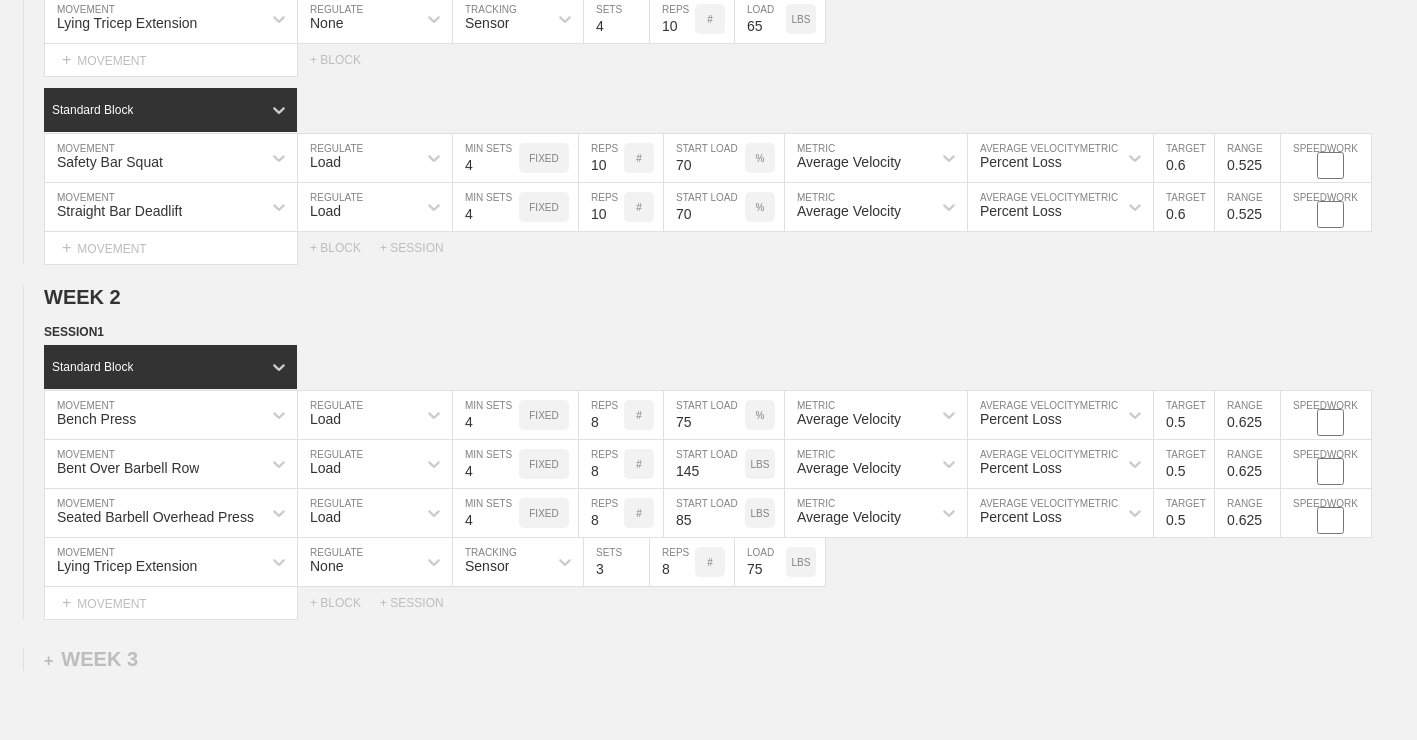 click on "WEEK   1   DUPLICATE DELETE SESSION  1   Standard Block DUPLICATE INSERT MOVEMENT AFTER DELETE Bench Press MOVEMENT Load REGULATE 4 MIN SETS FIXED 10 REPS # 70 START LOAD % Average Velocity METRIC Percent Loss AVERAGE VELOCITY  METRIC 0.6 TARGET RANGE 0.525 SPEEDWORK DUPLICATE INSERT BEFORE INSERT AFTER DELETE Bent Over Barbell Row MOVEMENT Load REGULATE 4 MIN SETS FIXED 10 REPS # 135 START LOAD LBS Average Velocity METRIC Percent Loss AVERAGE VELOCITY  METRIC 0.6 TARGET RANGE 0.525 SPEEDWORK DUPLICATE INSERT BEFORE INSERT AFTER DELETE Seated Barbell Overhead Press MOVEMENT Load REGULATE 4 MIN SETS FIXED 10 REPS # 85 START LOAD LBS Average Velocity METRIC Percent Loss AVERAGE VELOCITY  METRIC 0.6 TARGET RANGE 0.525 SPEEDWORK DUPLICATE INSERT BEFORE INSERT AFTER DELETE Lying Tricep Extension MOVEMENT None REGULATE Sensor TRACKING 4 SETS 10 REPS # 65 LOAD LBS DUPLICATE INSERT BEFORE INSERT AFTER DELETE Select... MOVEMENT +  MOVEMENT + BLOCK Standard Block DUPLICATE INSERT MOVEMENT AFTER DELETE Safety Bar Squat" at bounding box center [708, 109] 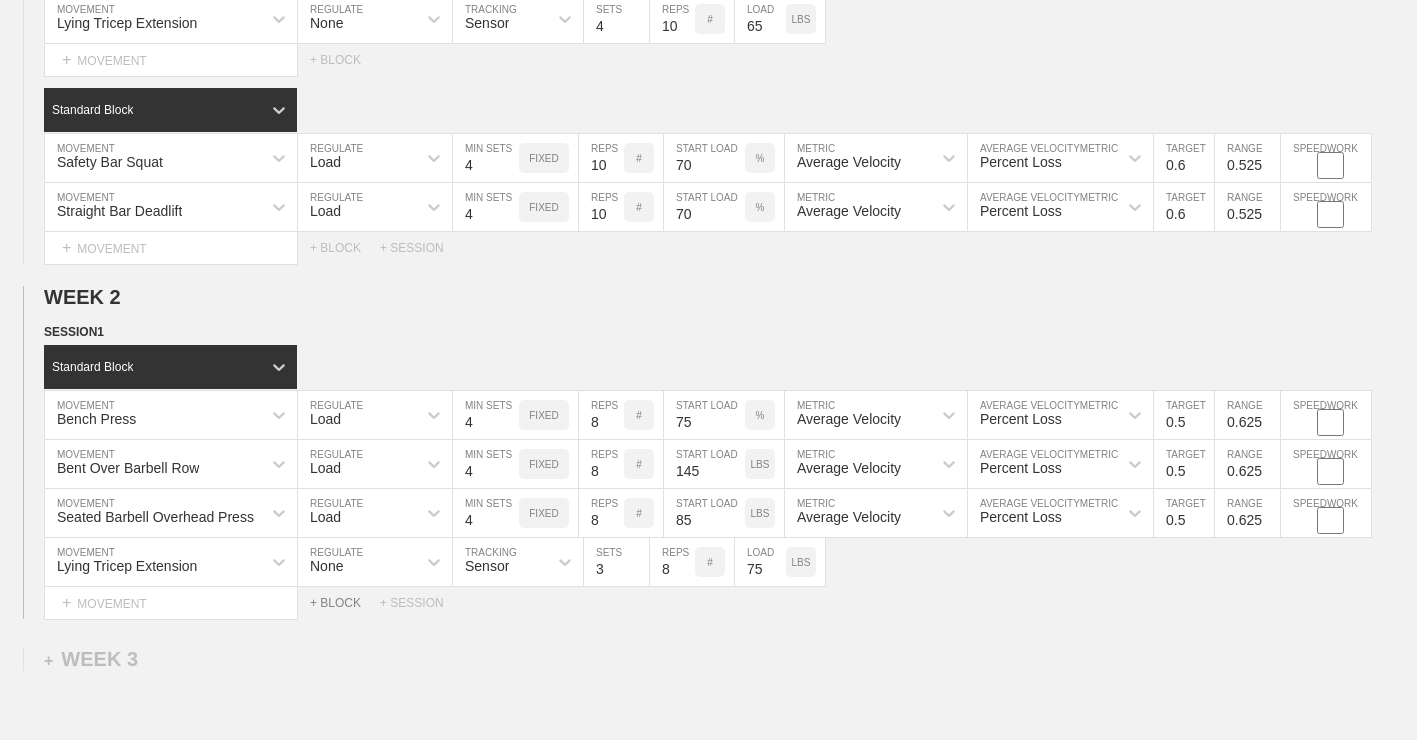 click on "+ BLOCK" at bounding box center [345, 603] 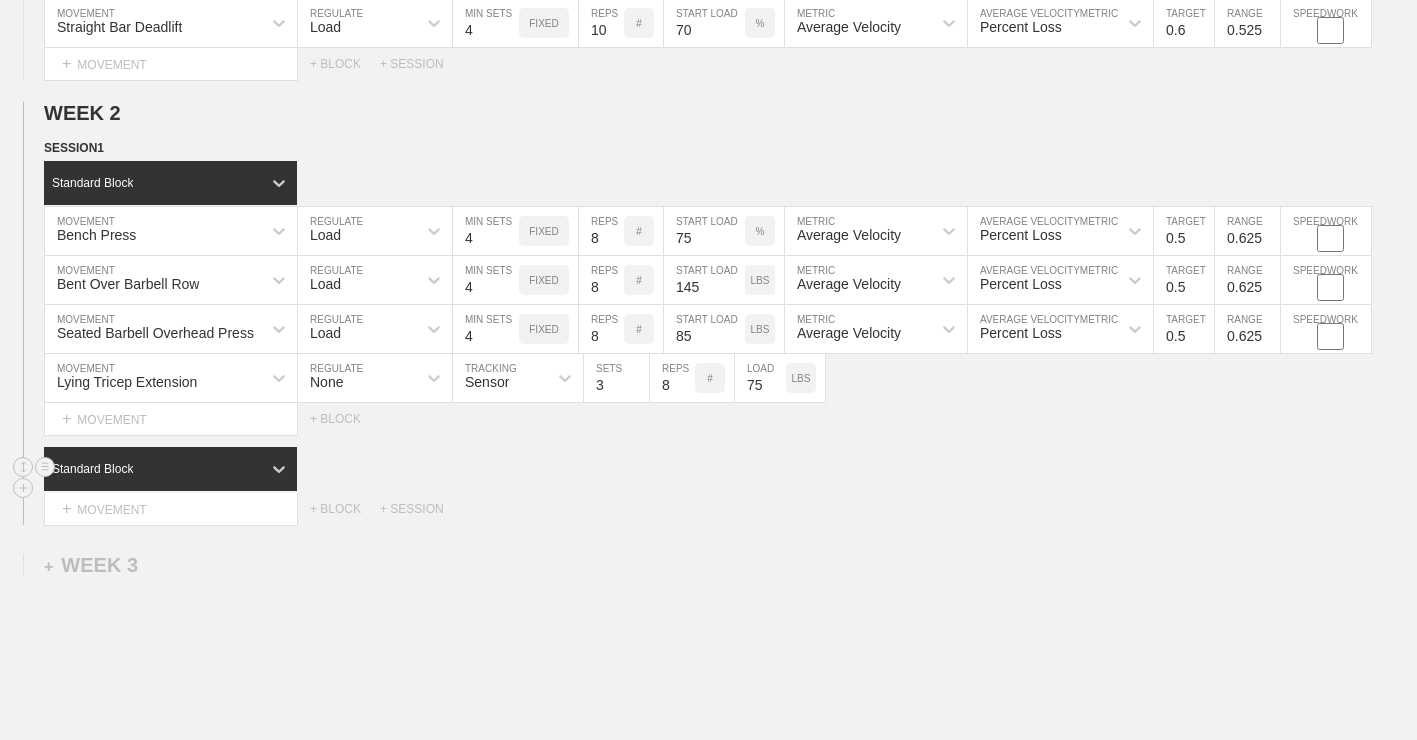 scroll, scrollTop: 1161, scrollLeft: 0, axis: vertical 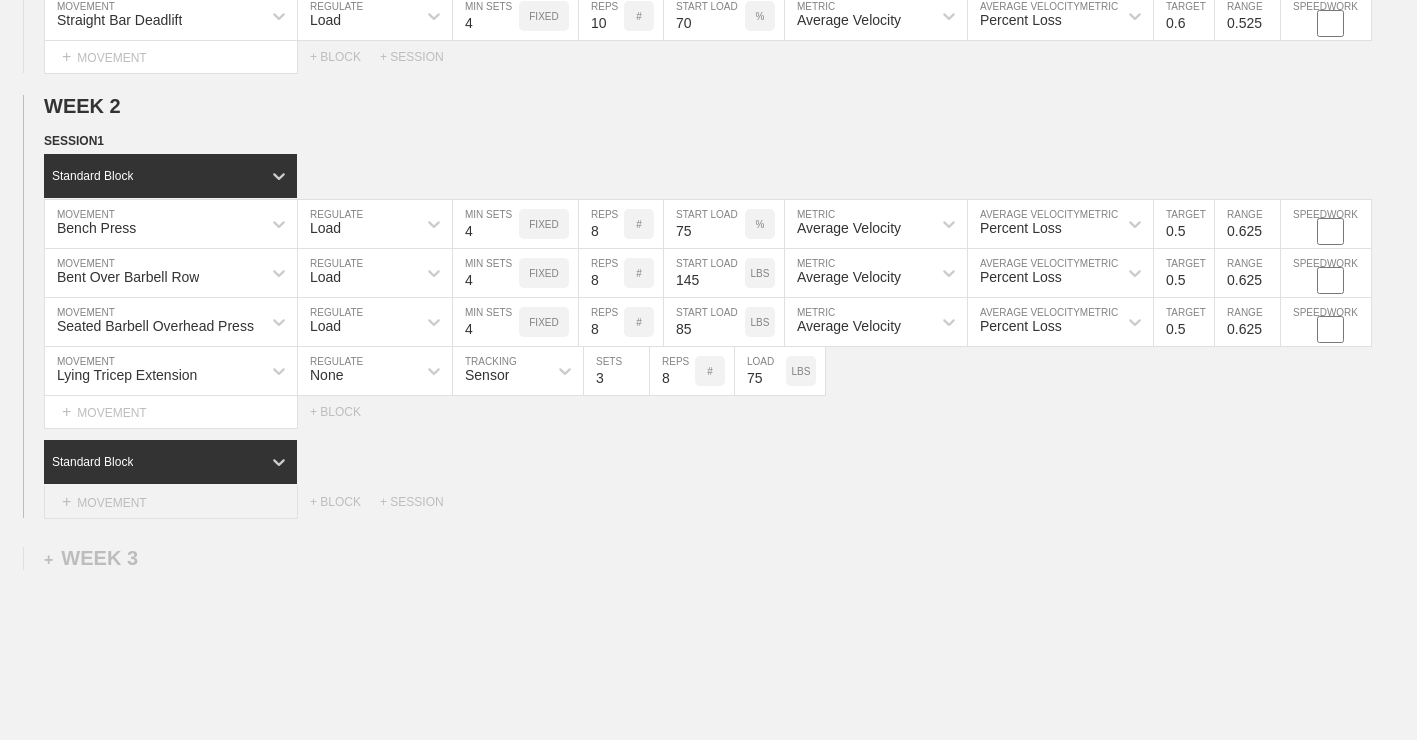 click on "+  MOVEMENT" at bounding box center (171, 502) 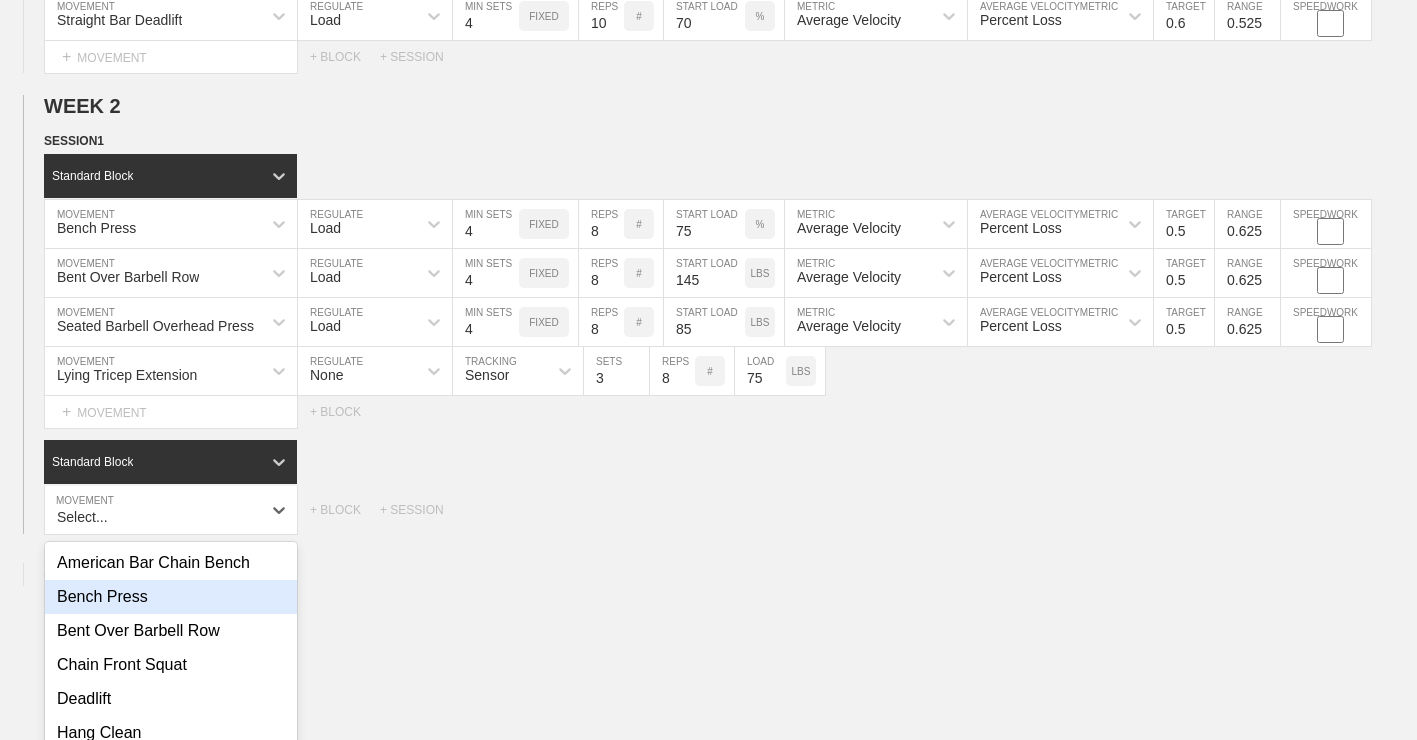 scroll, scrollTop: 1277, scrollLeft: 0, axis: vertical 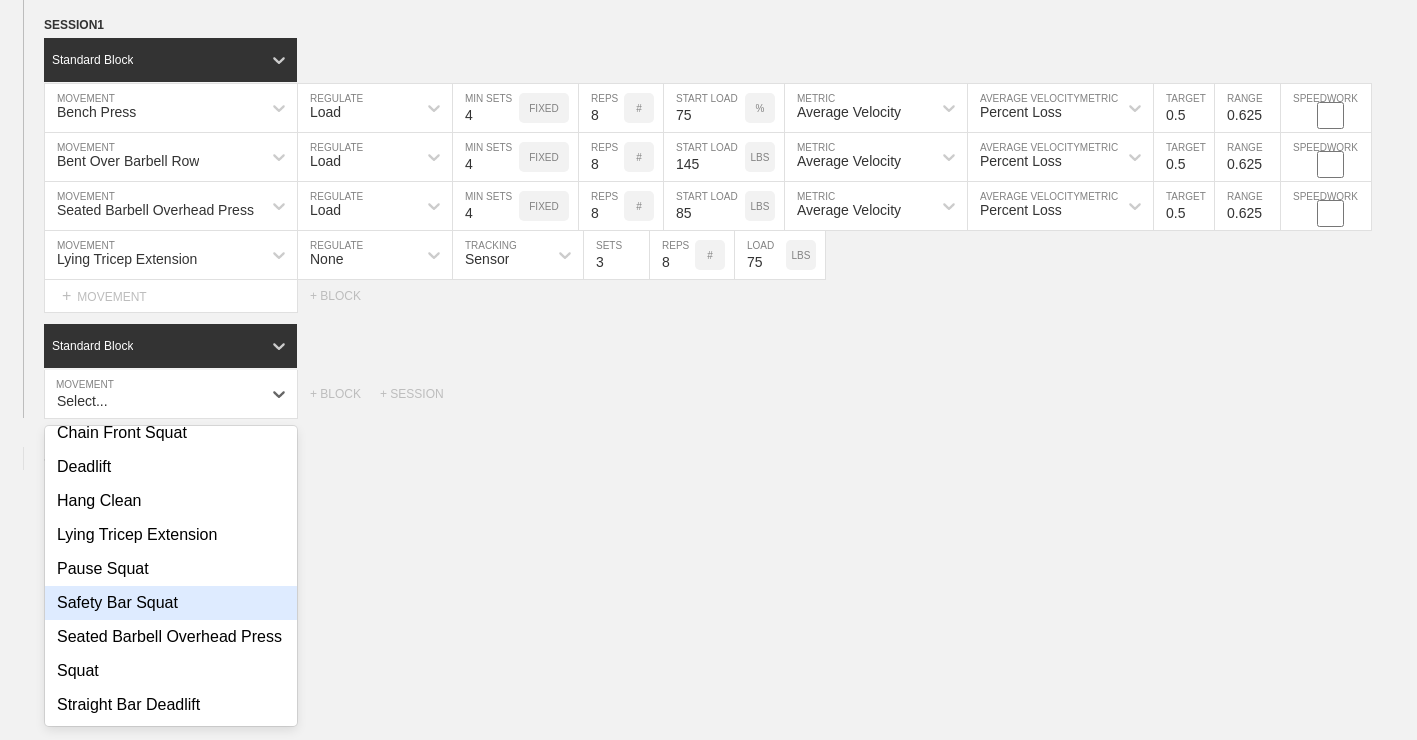 click on "Safety Bar Squat" at bounding box center [171, 603] 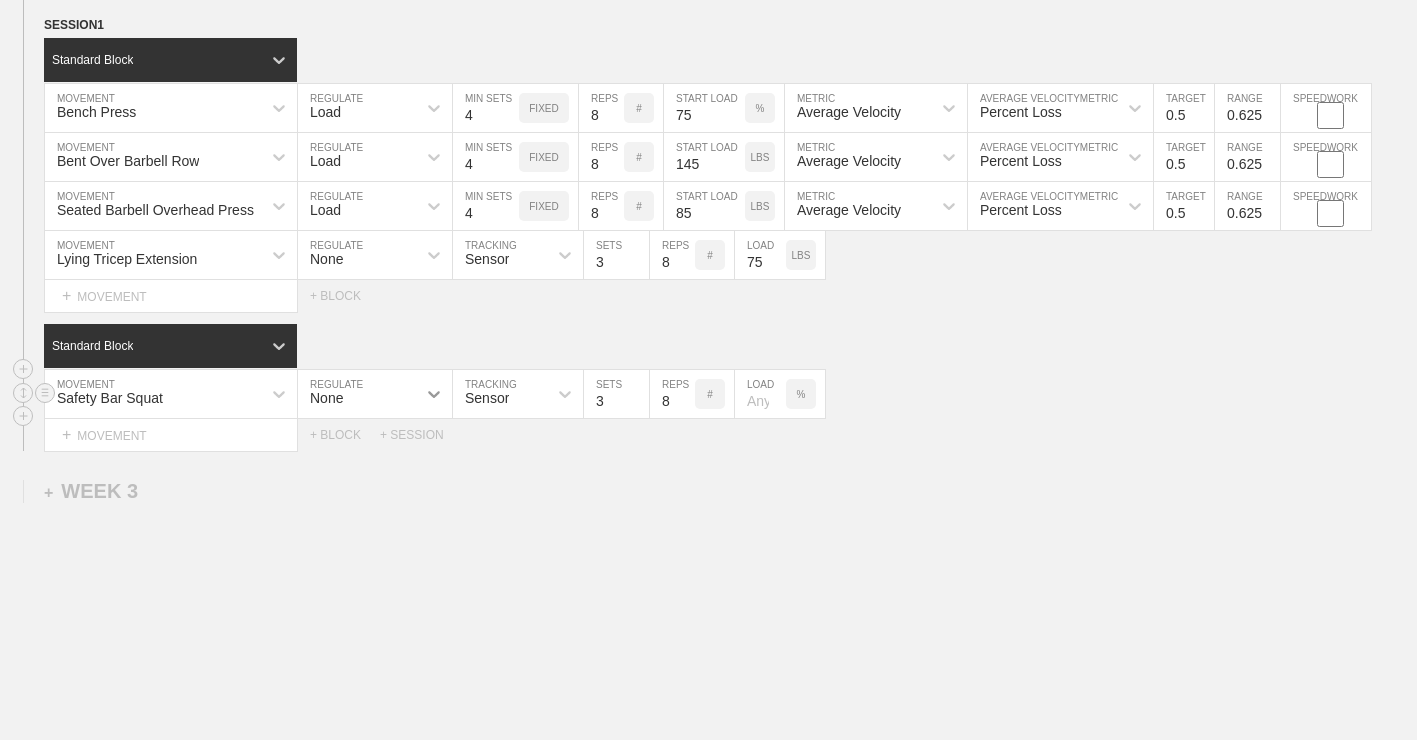 click 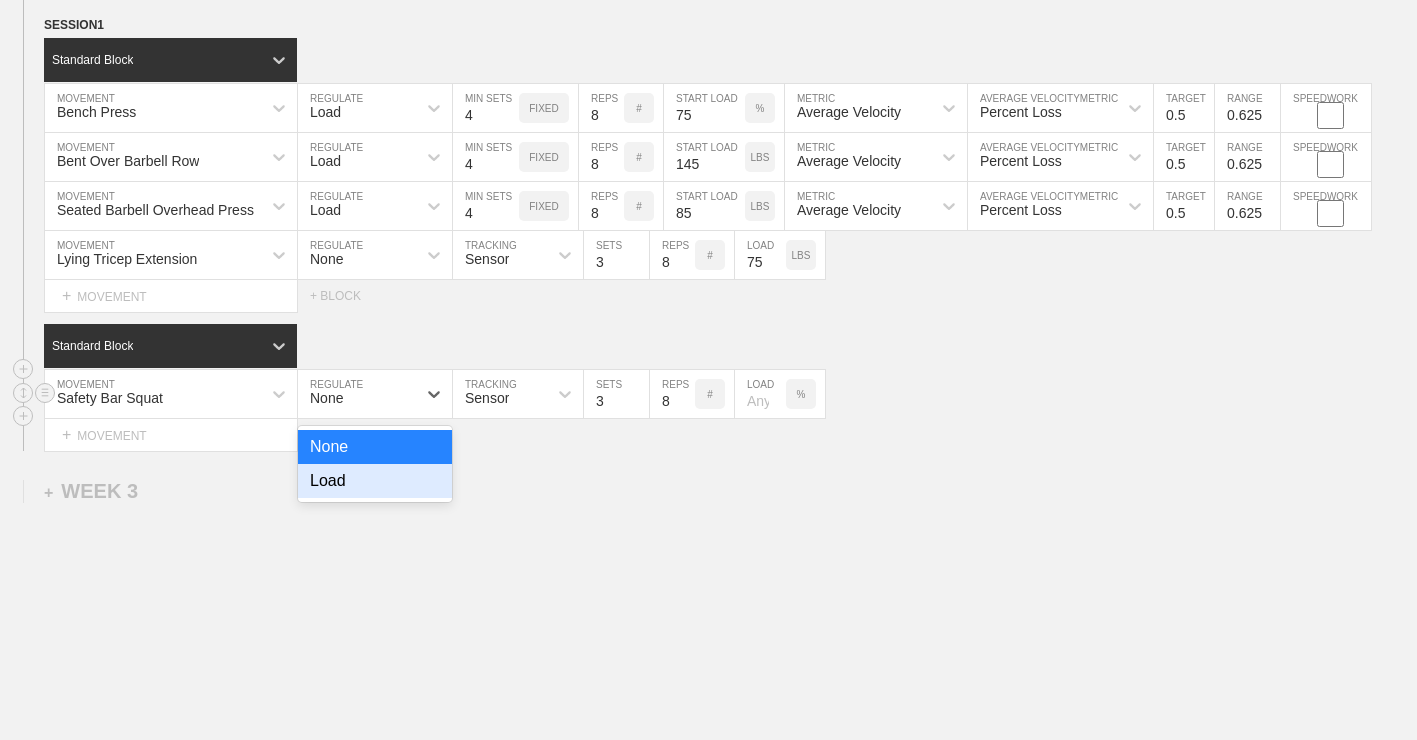 click on "Load" at bounding box center [375, 481] 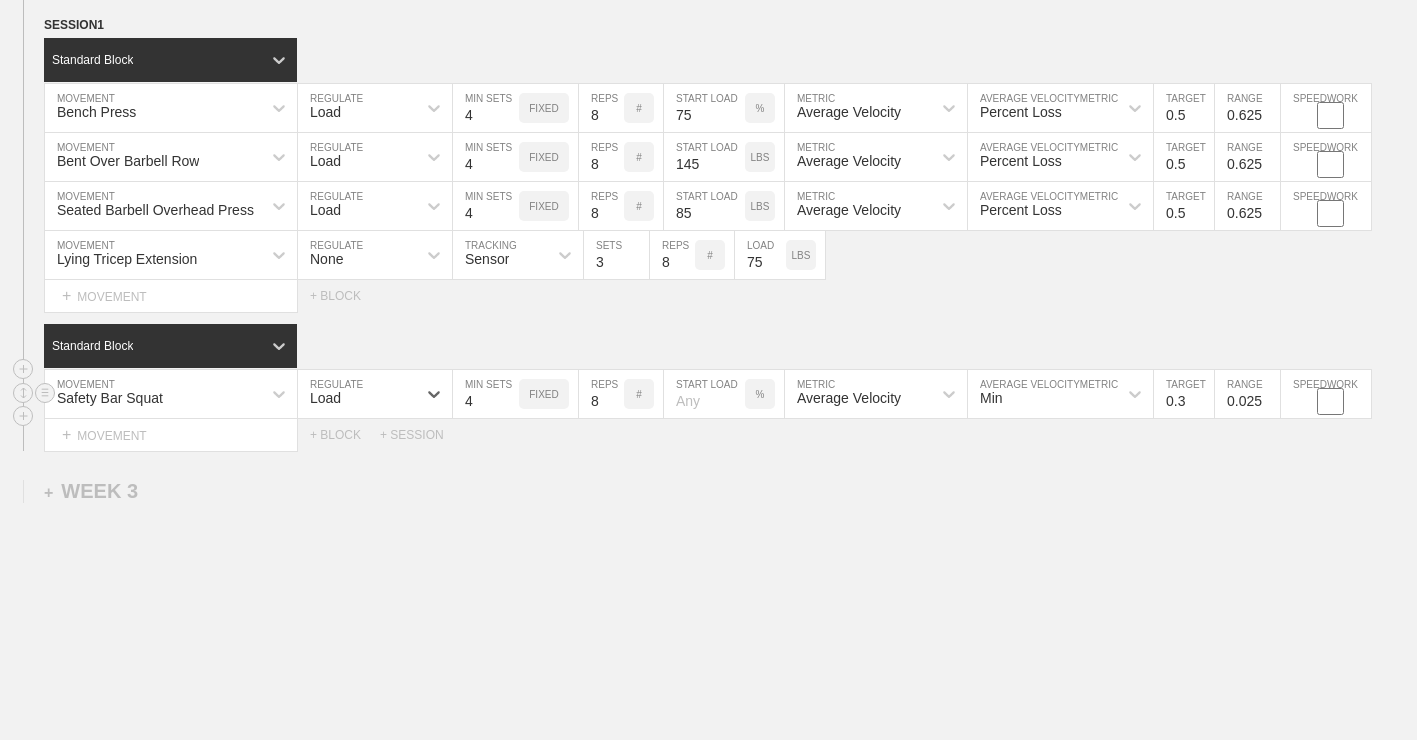 click on "4" at bounding box center [486, 394] 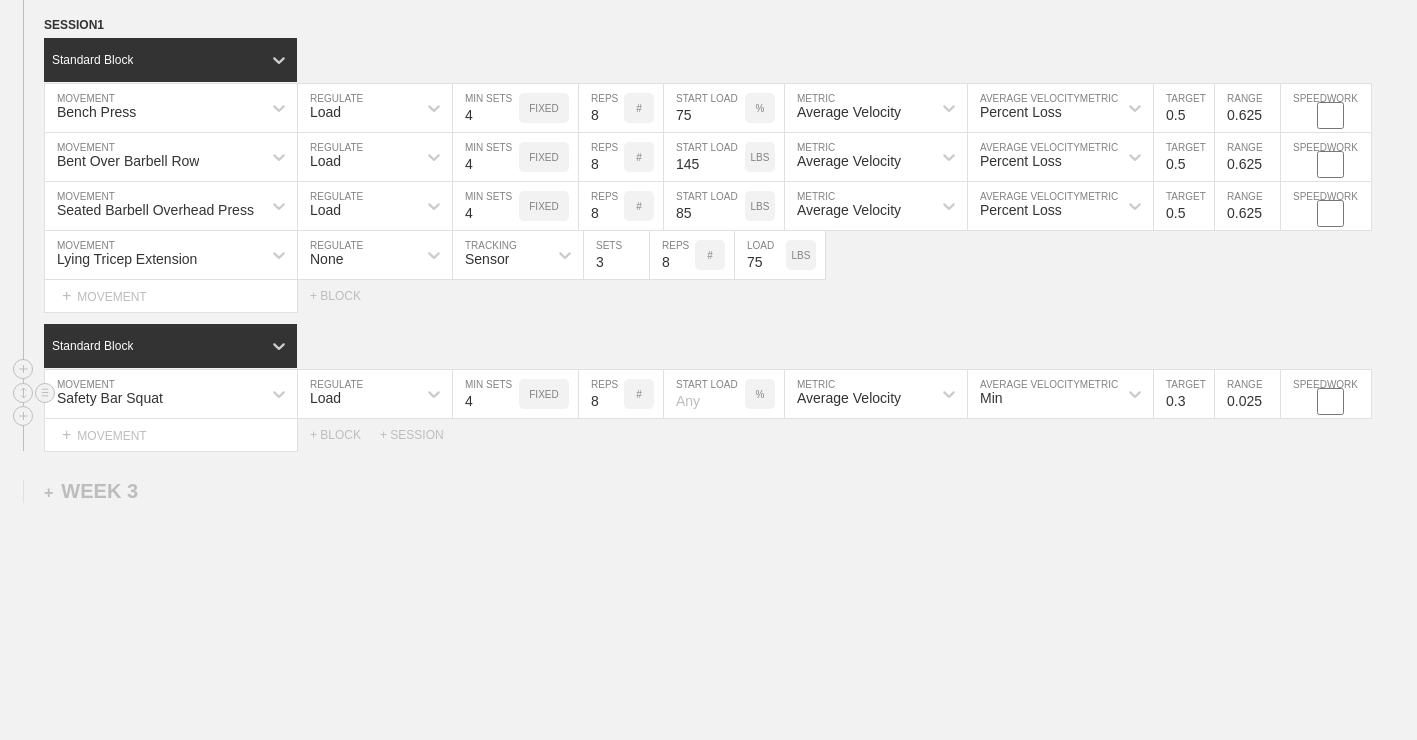 click at bounding box center [704, 394] 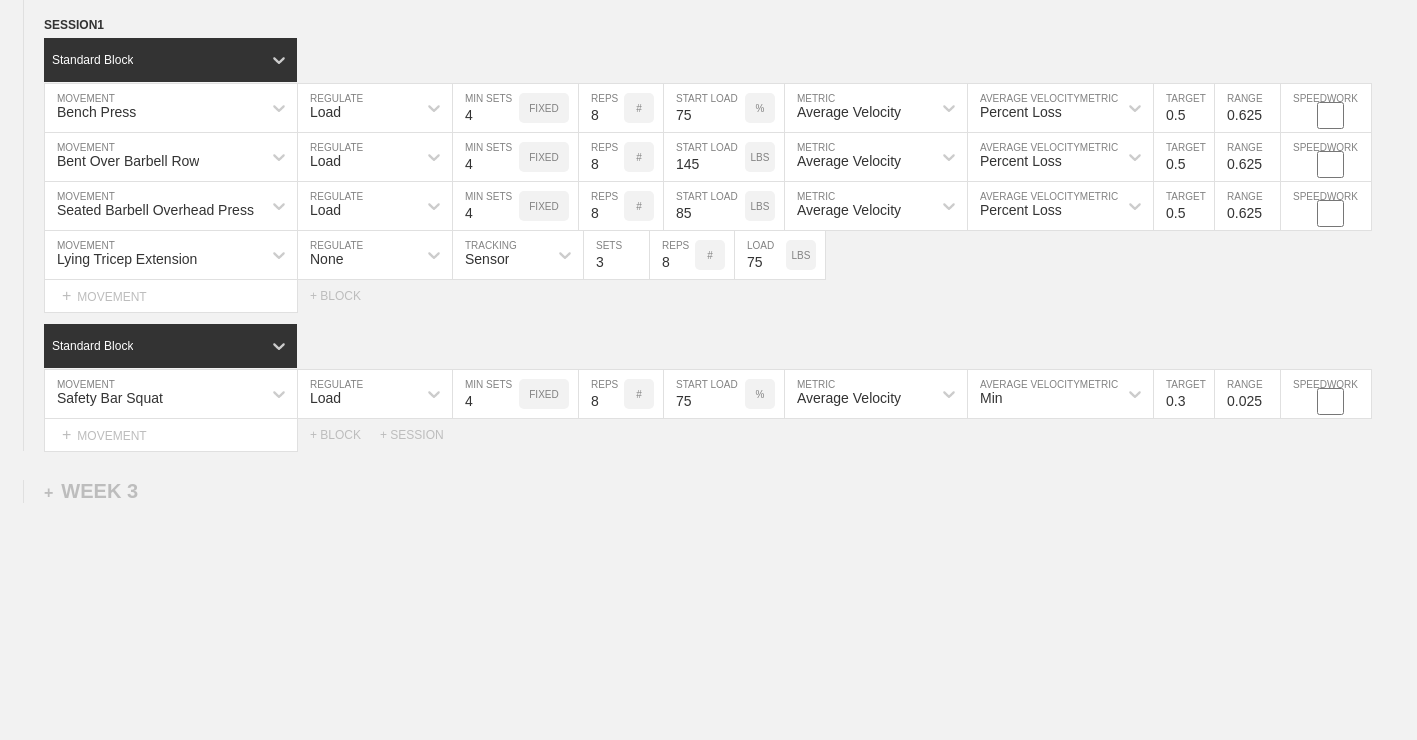 click on "WEEK   1   DUPLICATE DELETE SESSION  1   Standard Block DUPLICATE INSERT MOVEMENT AFTER DELETE Bench Press MOVEMENT Load REGULATE 4 MIN SETS FIXED 10 REPS # 70 START LOAD % Average Velocity METRIC Percent Loss AVERAGE VELOCITY  METRIC 0.6 TARGET RANGE 0.525 SPEEDWORK DUPLICATE INSERT BEFORE INSERT AFTER DELETE Bent Over Barbell Row MOVEMENT Load REGULATE 4 MIN SETS FIXED 10 REPS # 135 START LOAD LBS Average Velocity METRIC Percent Loss AVERAGE VELOCITY  METRIC 0.6 TARGET RANGE 0.525 SPEEDWORK DUPLICATE INSERT BEFORE INSERT AFTER DELETE Seated Barbell Overhead Press MOVEMENT Load REGULATE 4 MIN SETS FIXED 10 REPS # 85 START LOAD LBS Average Velocity METRIC Percent Loss AVERAGE VELOCITY  METRIC 0.6 TARGET RANGE 0.525 SPEEDWORK DUPLICATE INSERT BEFORE INSERT AFTER DELETE Lying Tricep Extension MOVEMENT None REGULATE Sensor TRACKING 4 SETS 10 REPS # 65 LOAD LBS DUPLICATE INSERT BEFORE INSERT AFTER DELETE Select... MOVEMENT +  MOVEMENT + BLOCK Standard Block DUPLICATE INSERT MOVEMENT AFTER DELETE Safety Bar Squat" at bounding box center (708, -129) 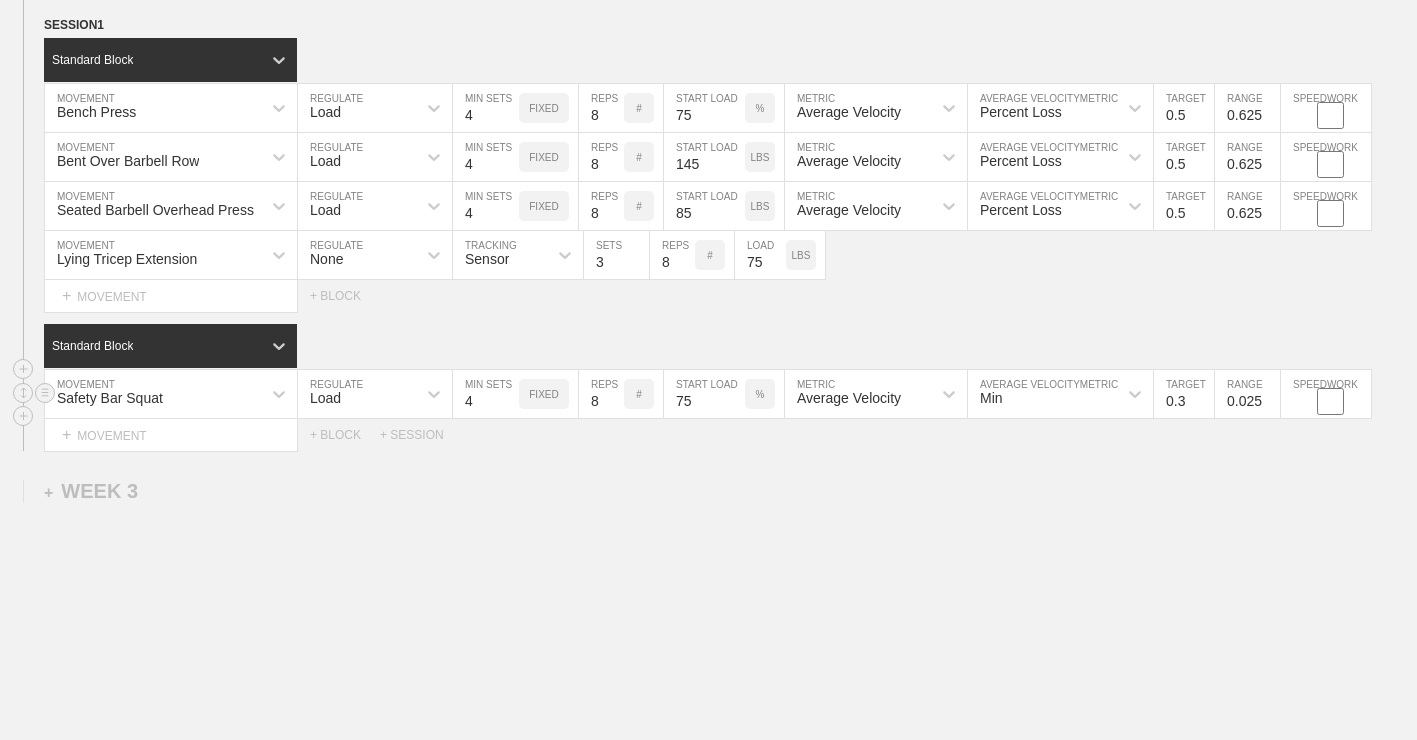 click on "Min" at bounding box center [1042, 394] 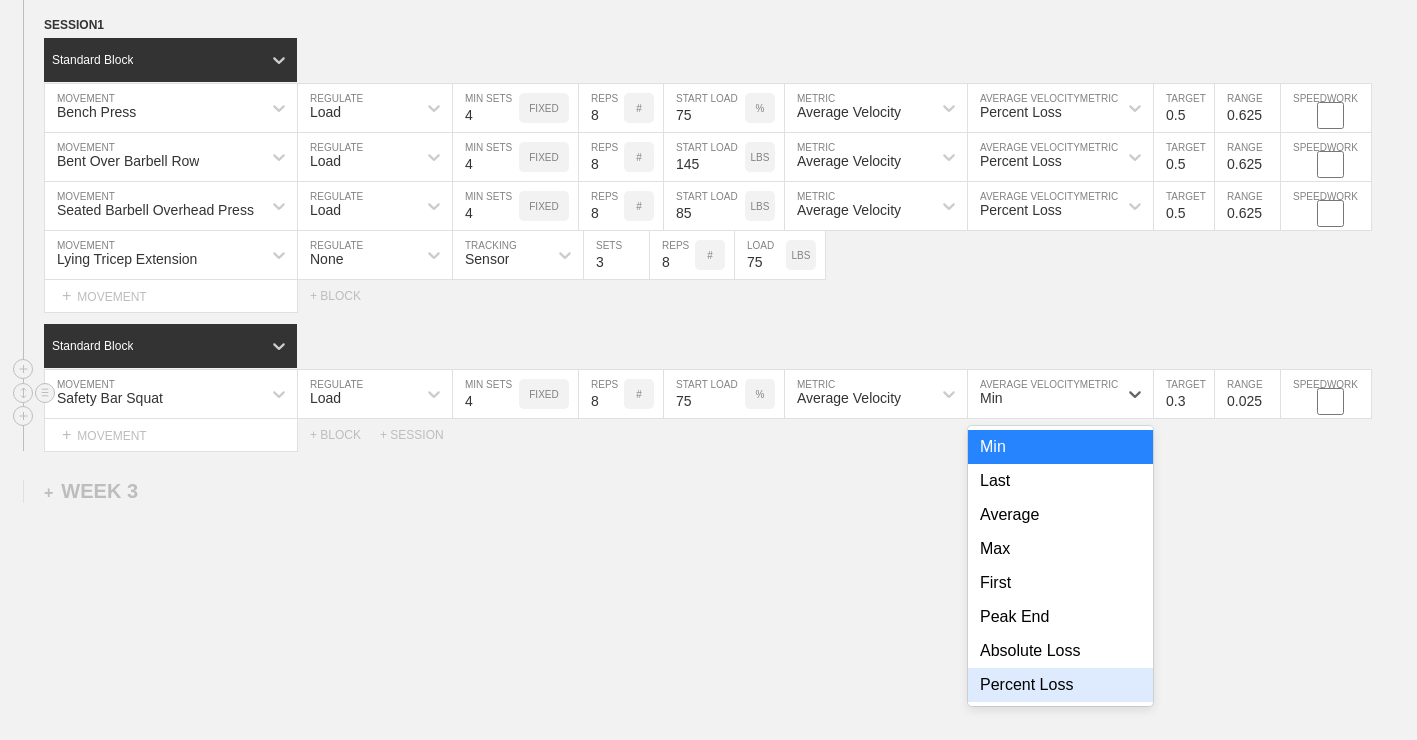 click on "Percent Loss" at bounding box center (1060, 685) 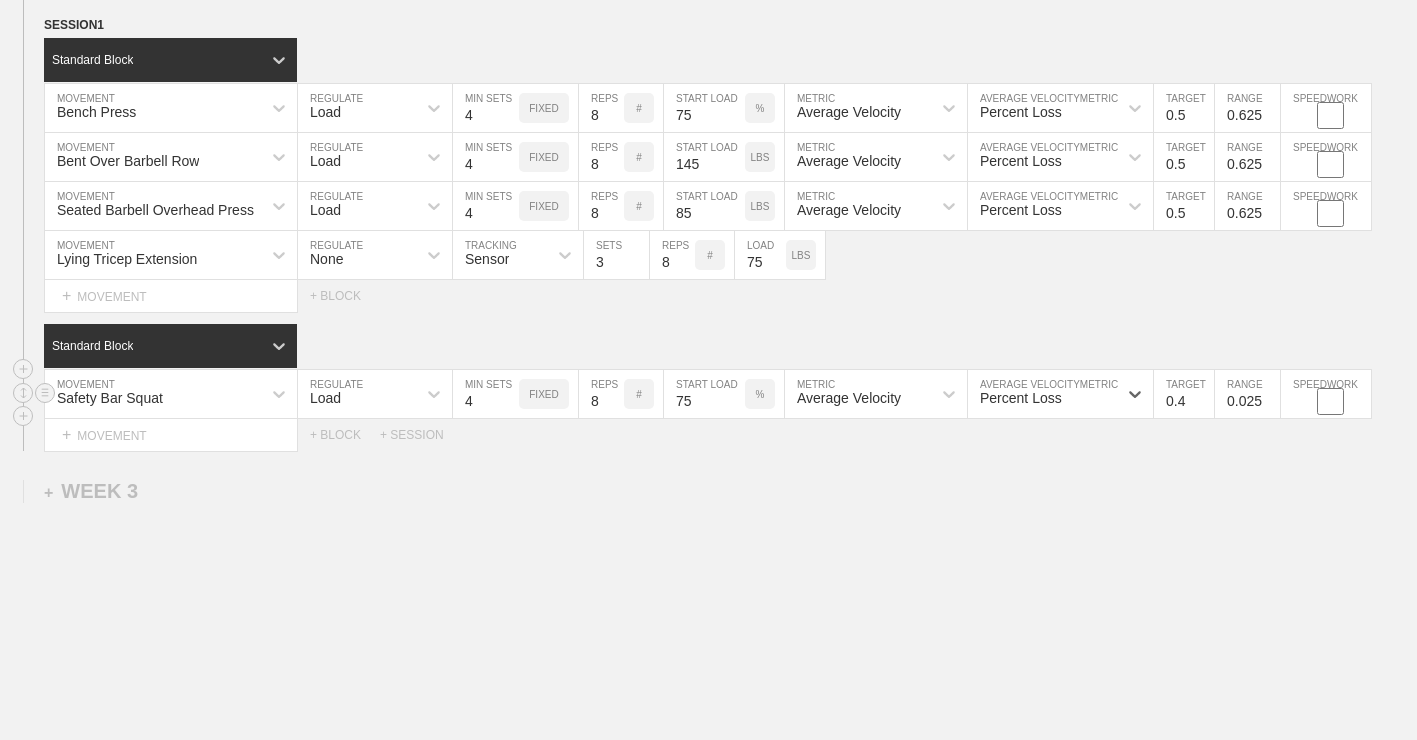 click on "0.4" at bounding box center [1184, 394] 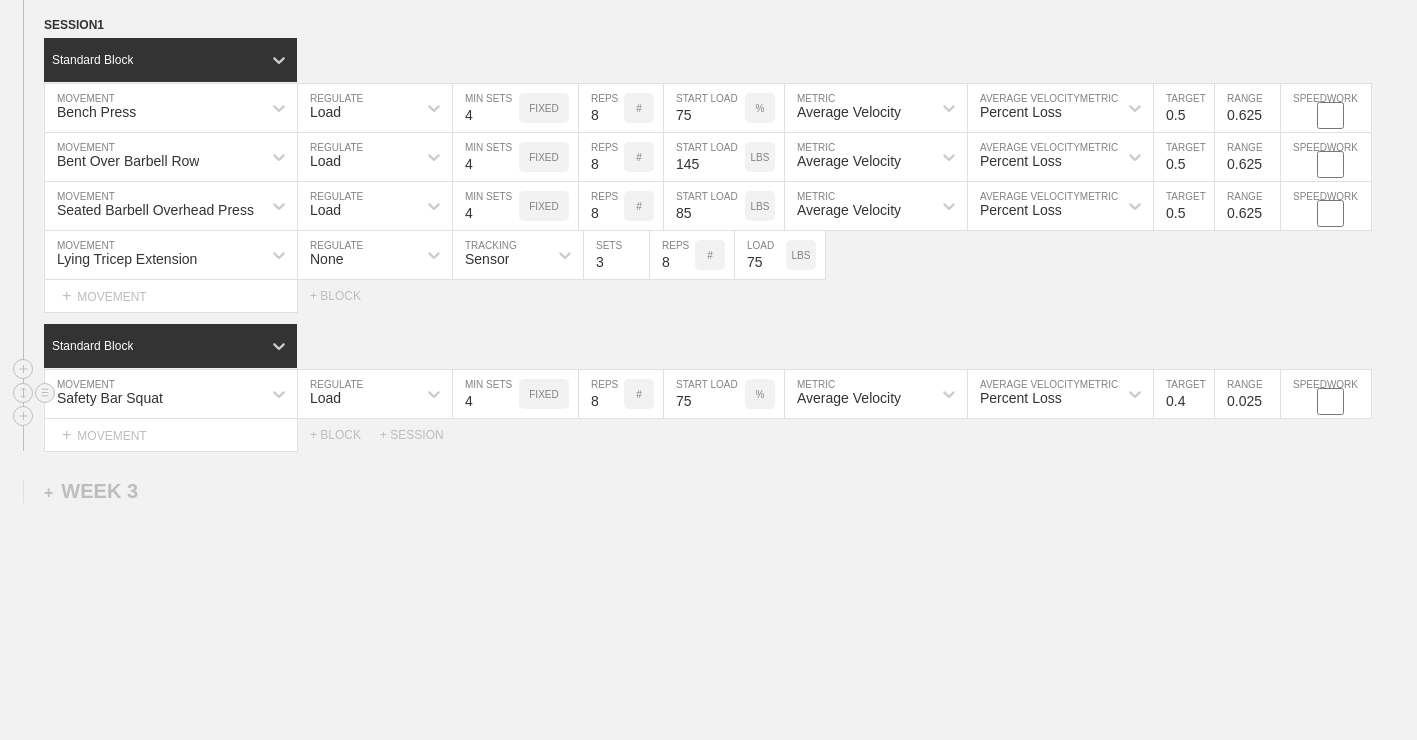 click on "0.5" at bounding box center [1184, 394] 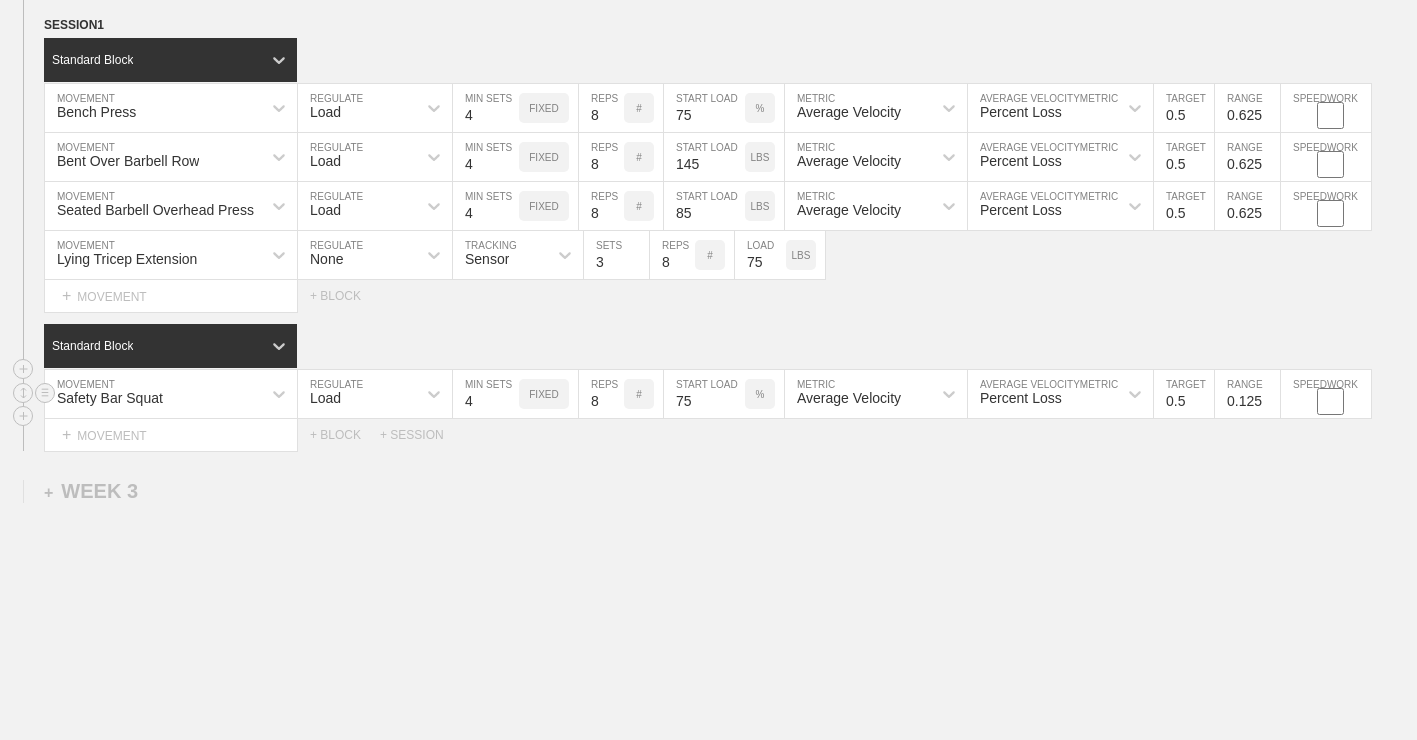 click on "0.125" at bounding box center [1247, 394] 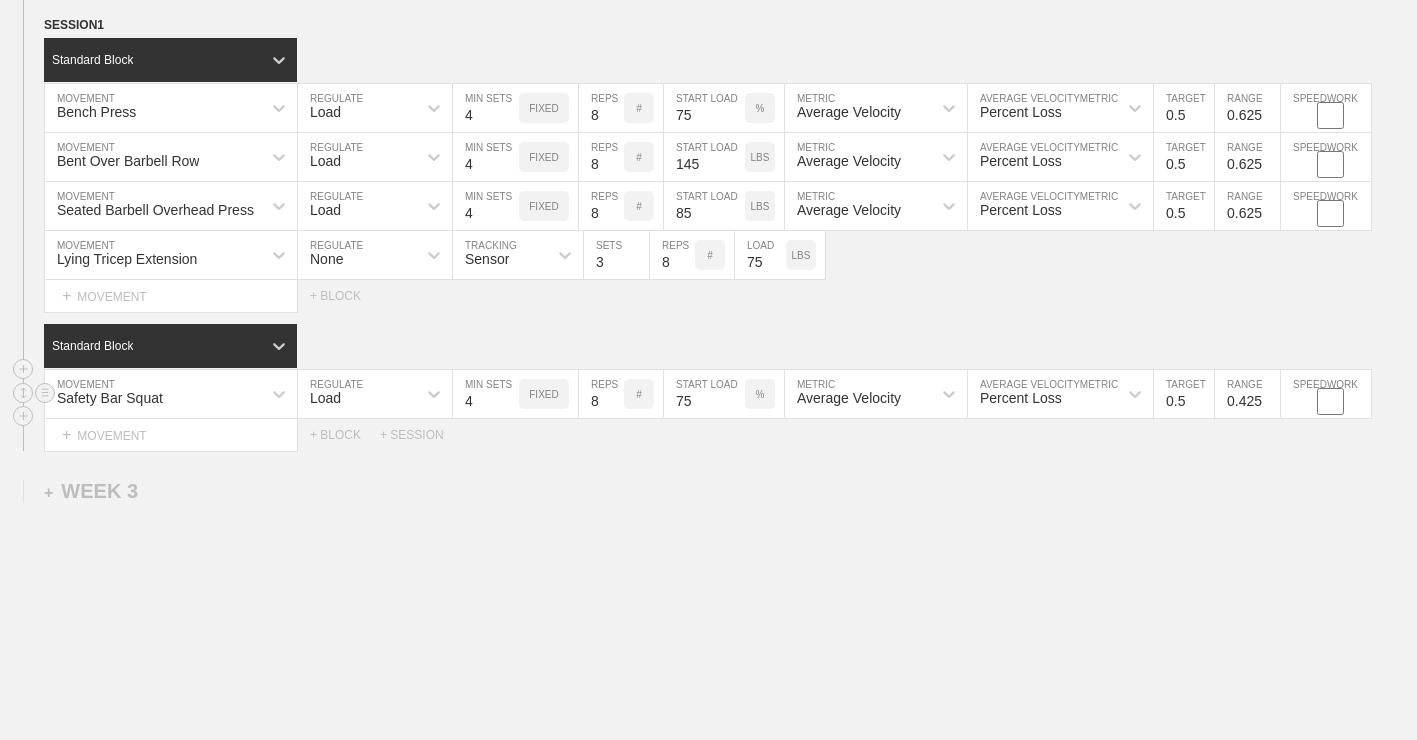click on "0.425" at bounding box center [1247, 394] 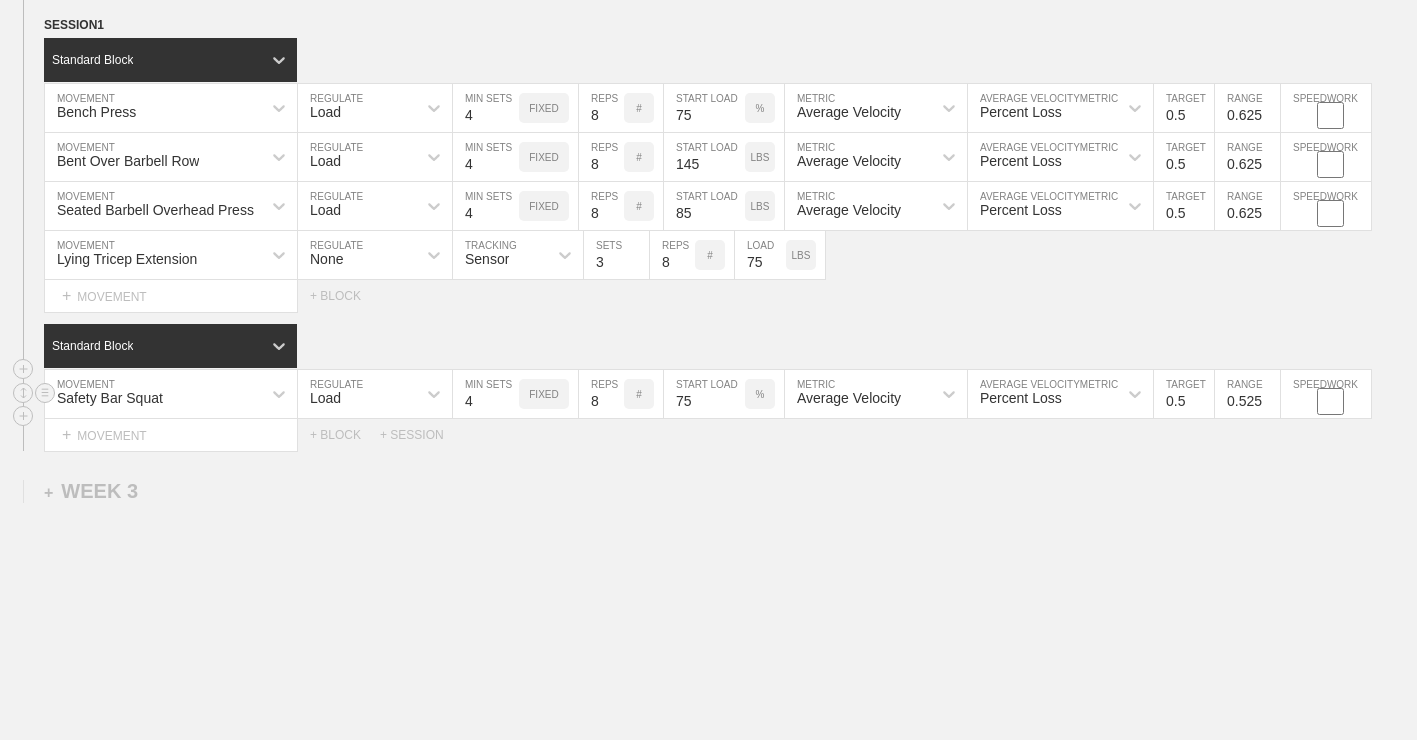 click on "0.525" at bounding box center [1247, 394] 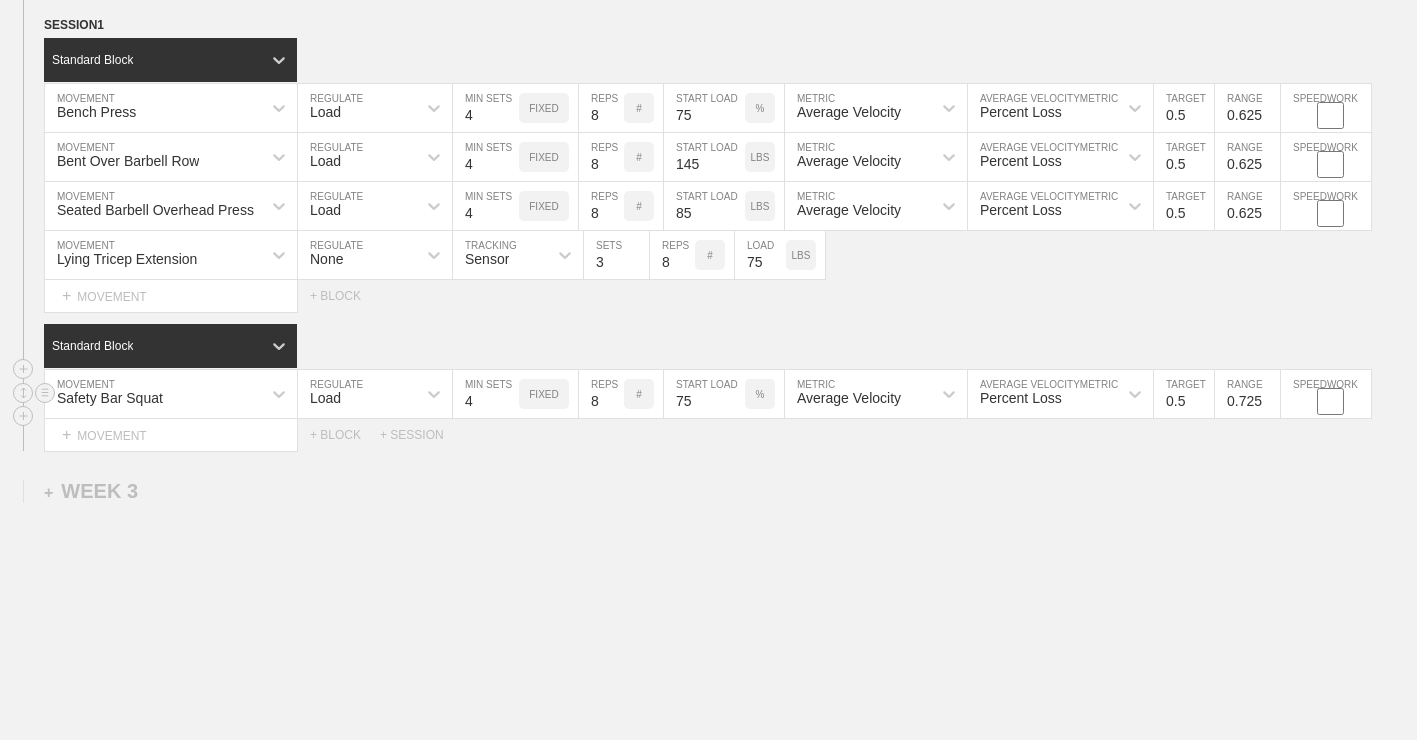 click on "0.725" at bounding box center [1247, 394] 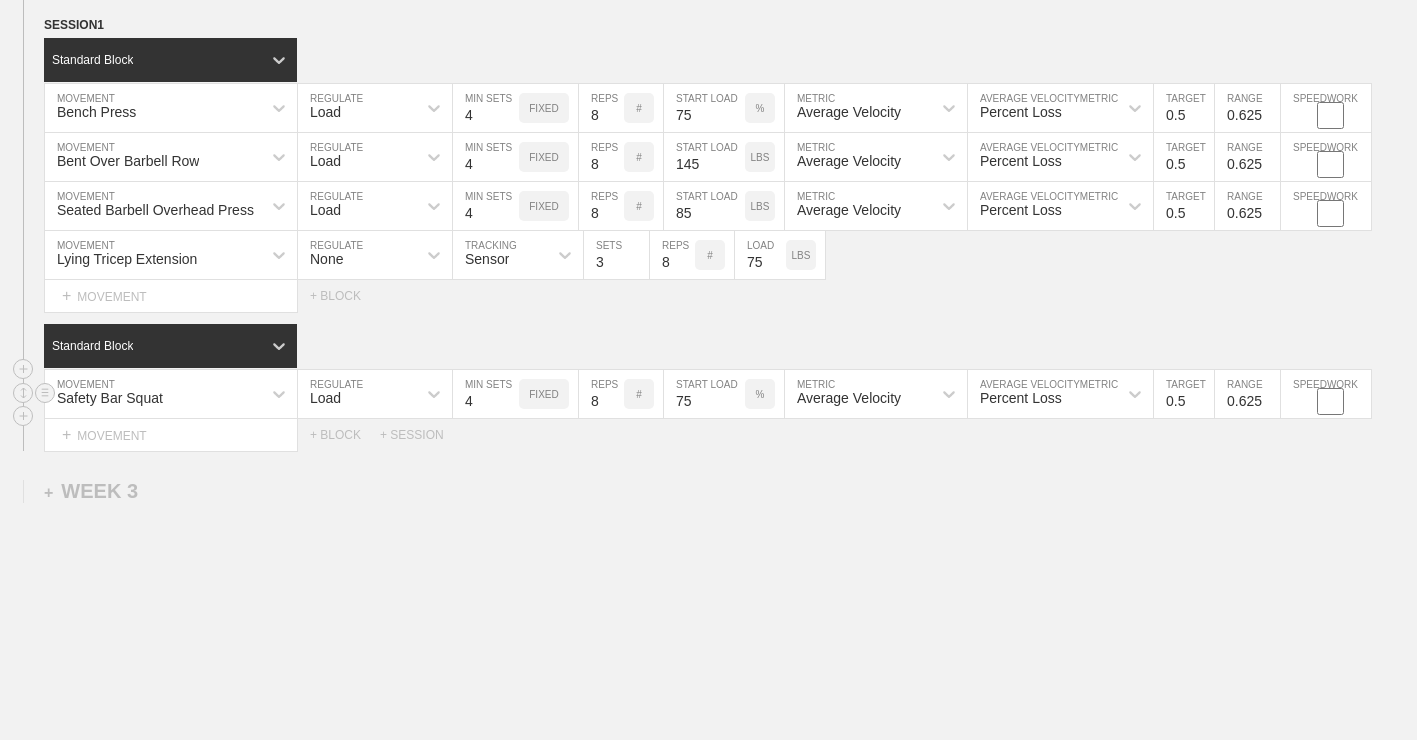 click on "0.625" at bounding box center (1247, 394) 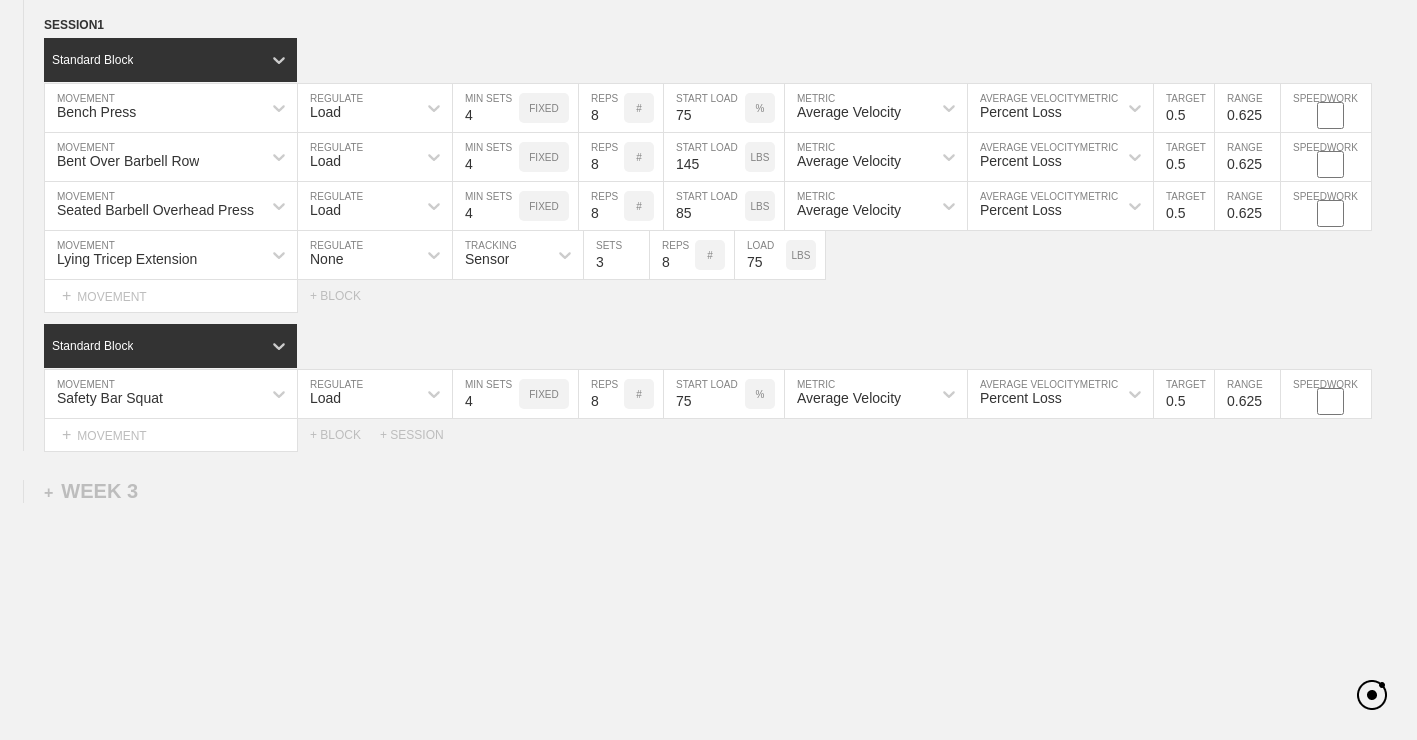 click on "WEEK   1   DUPLICATE DELETE SESSION  1   Standard Block DUPLICATE INSERT MOVEMENT AFTER DELETE Bench Press MOVEMENT Load REGULATE 4 MIN SETS FIXED 10 REPS # 70 START LOAD % Average Velocity METRIC Percent Loss AVERAGE VELOCITY  METRIC 0.6 TARGET RANGE 0.525 SPEEDWORK DUPLICATE INSERT BEFORE INSERT AFTER DELETE Bent Over Barbell Row MOVEMENT Load REGULATE 4 MIN SETS FIXED 10 REPS # 135 START LOAD LBS Average Velocity METRIC Percent Loss AVERAGE VELOCITY  METRIC 0.6 TARGET RANGE 0.525 SPEEDWORK DUPLICATE INSERT BEFORE INSERT AFTER DELETE Seated Barbell Overhead Press MOVEMENT Load REGULATE 4 MIN SETS FIXED 10 REPS # 85 START LOAD LBS Average Velocity METRIC Percent Loss AVERAGE VELOCITY  METRIC 0.6 TARGET RANGE 0.525 SPEEDWORK DUPLICATE INSERT BEFORE INSERT AFTER DELETE Lying Tricep Extension MOVEMENT None REGULATE Sensor TRACKING 4 SETS 10 REPS # 65 LOAD LBS DUPLICATE INSERT BEFORE INSERT AFTER DELETE Select... MOVEMENT +  MOVEMENT + BLOCK Standard Block DUPLICATE INSERT MOVEMENT AFTER DELETE Safety Bar Squat" at bounding box center (708, -129) 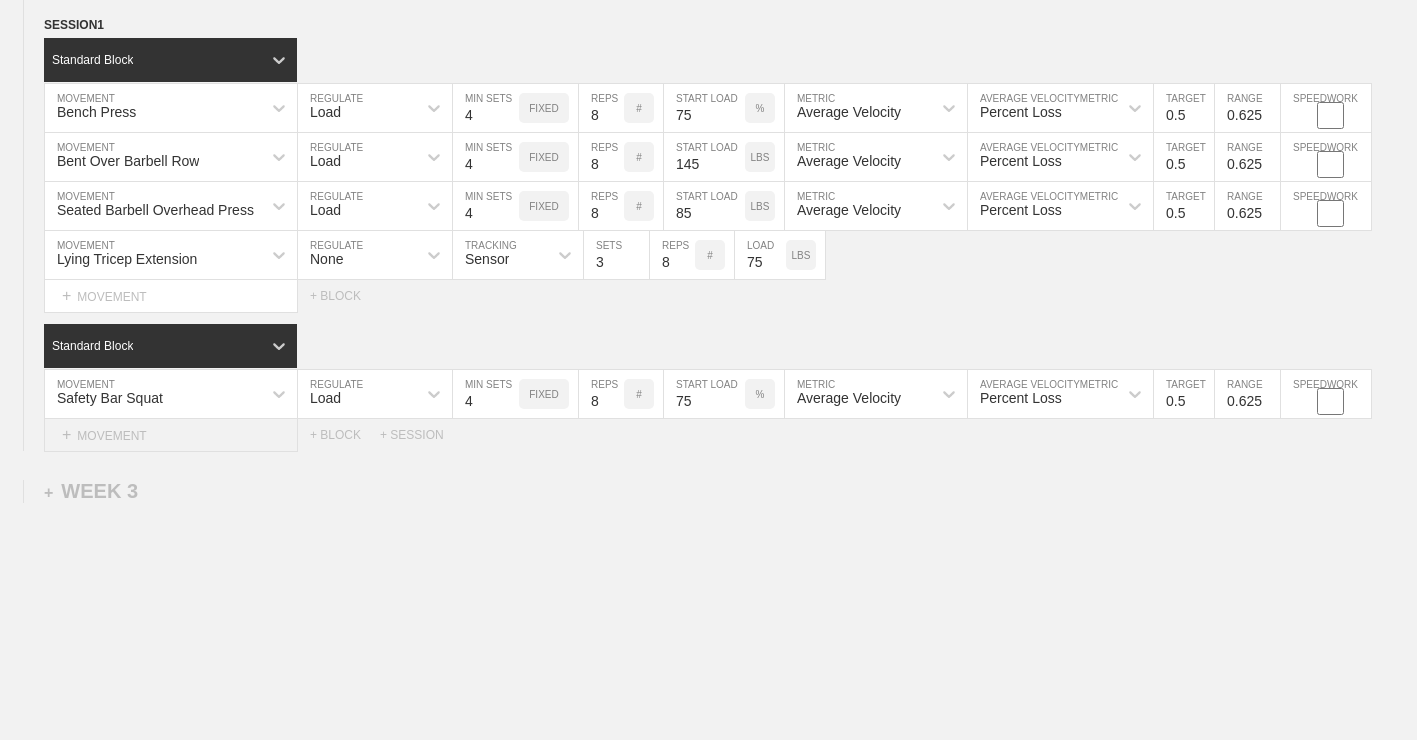 click on "+  MOVEMENT" at bounding box center [171, 435] 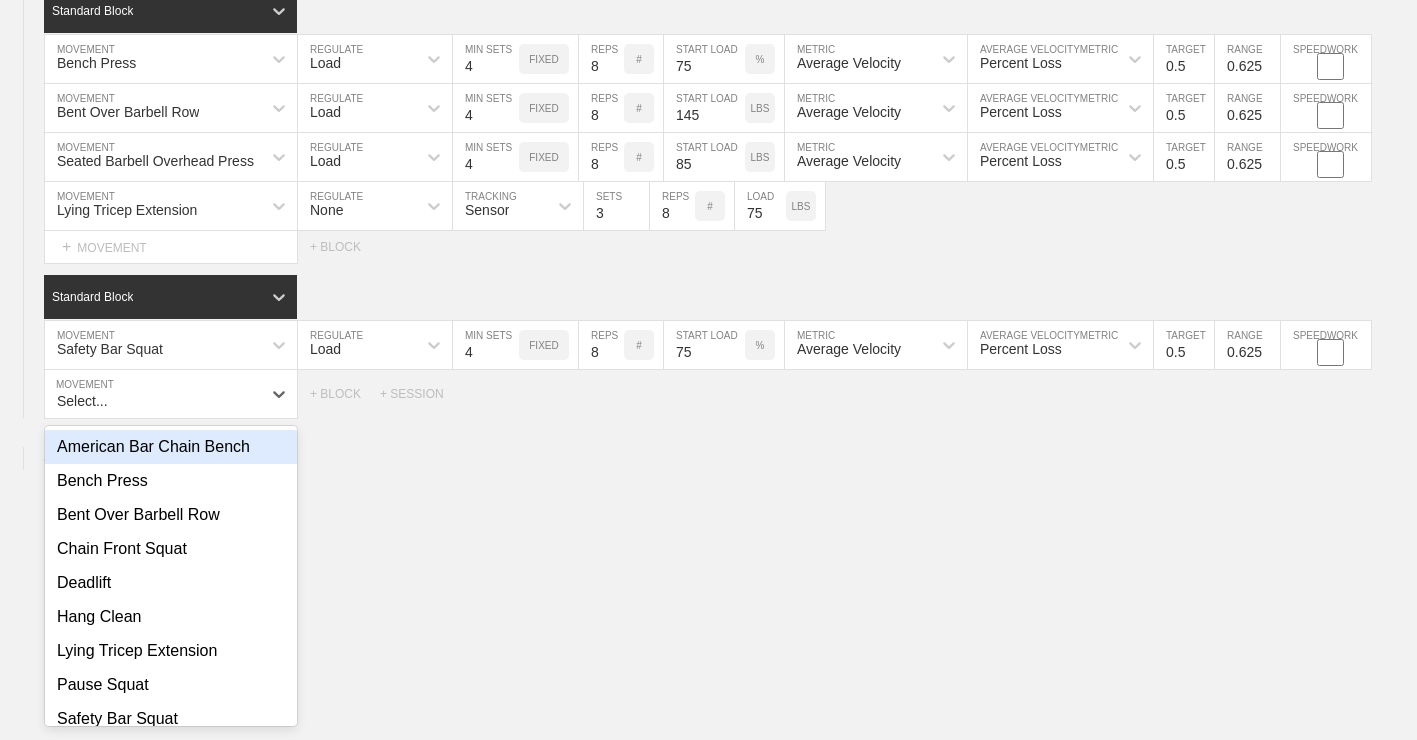 scroll, scrollTop: 1363, scrollLeft: 0, axis: vertical 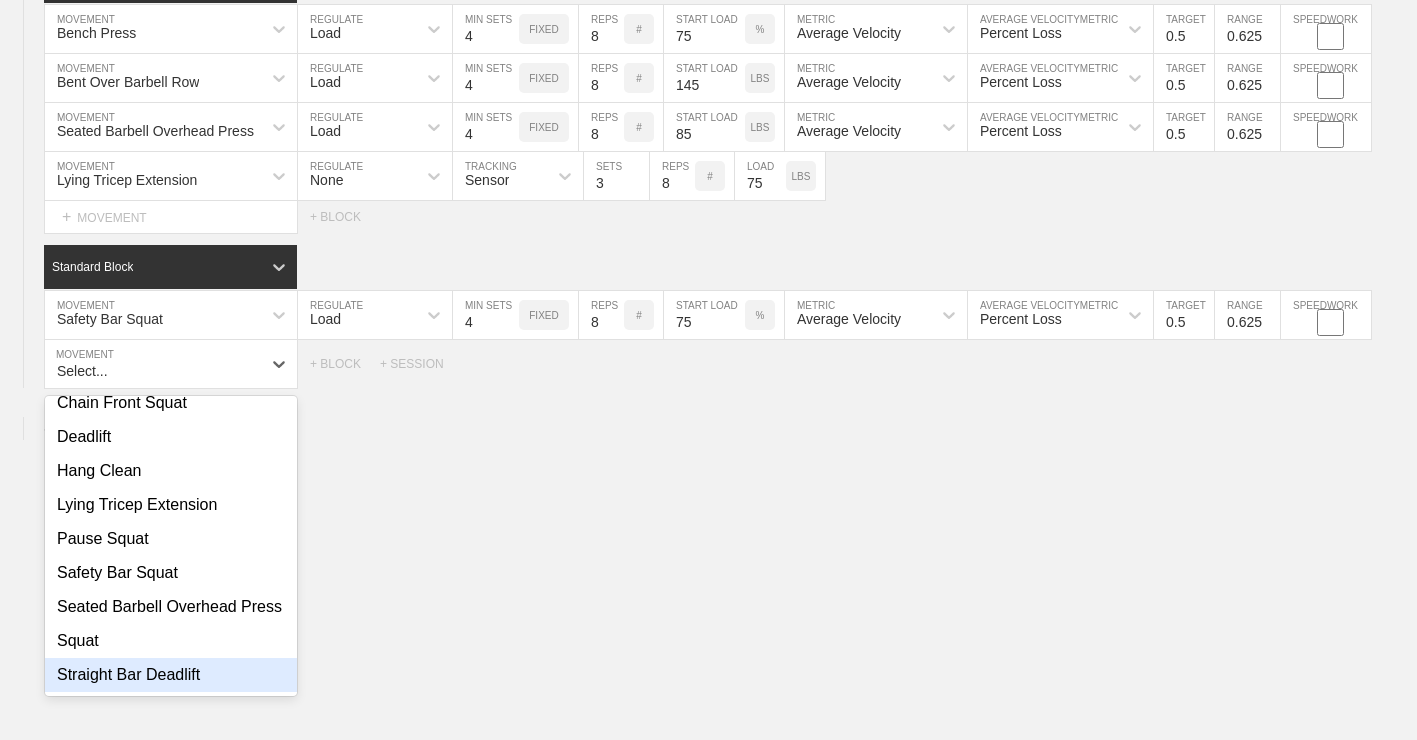click on "Straight Bar Deadlift" at bounding box center [171, 675] 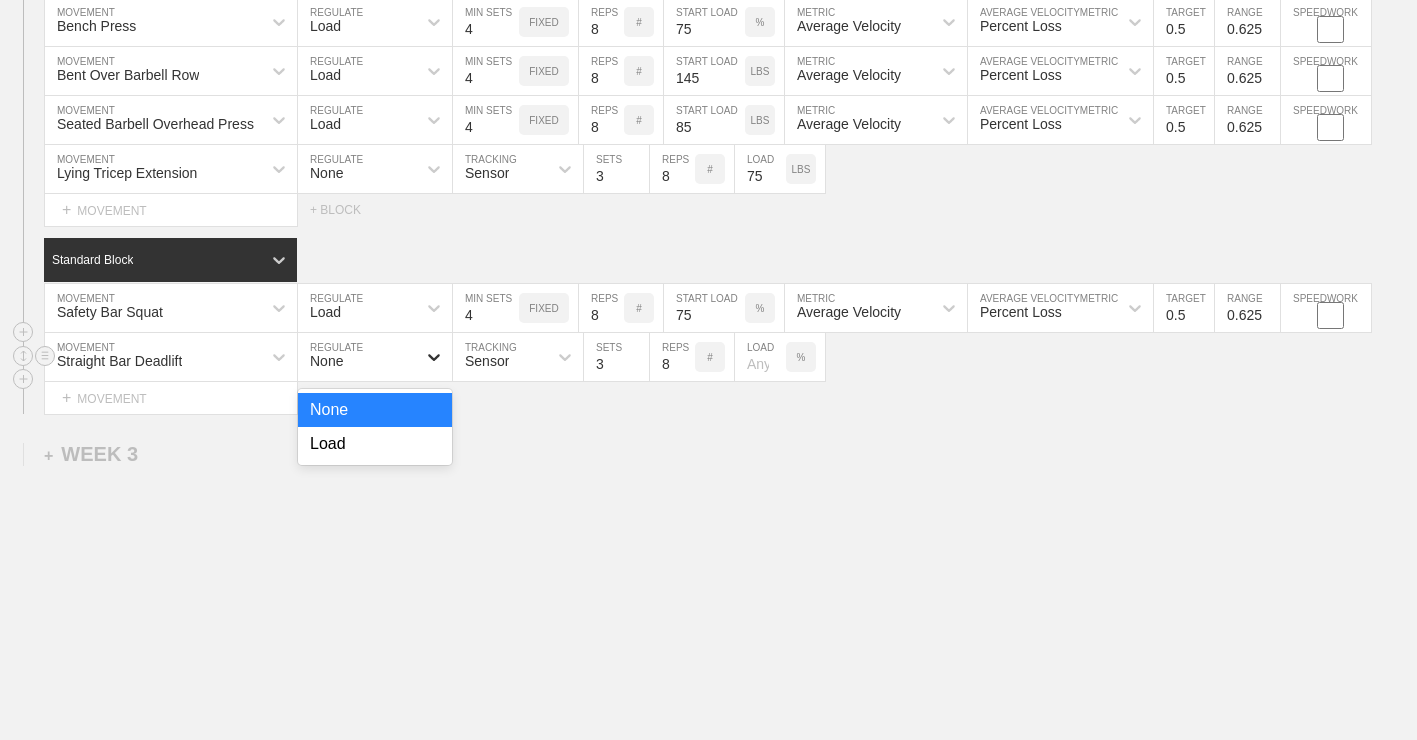 click 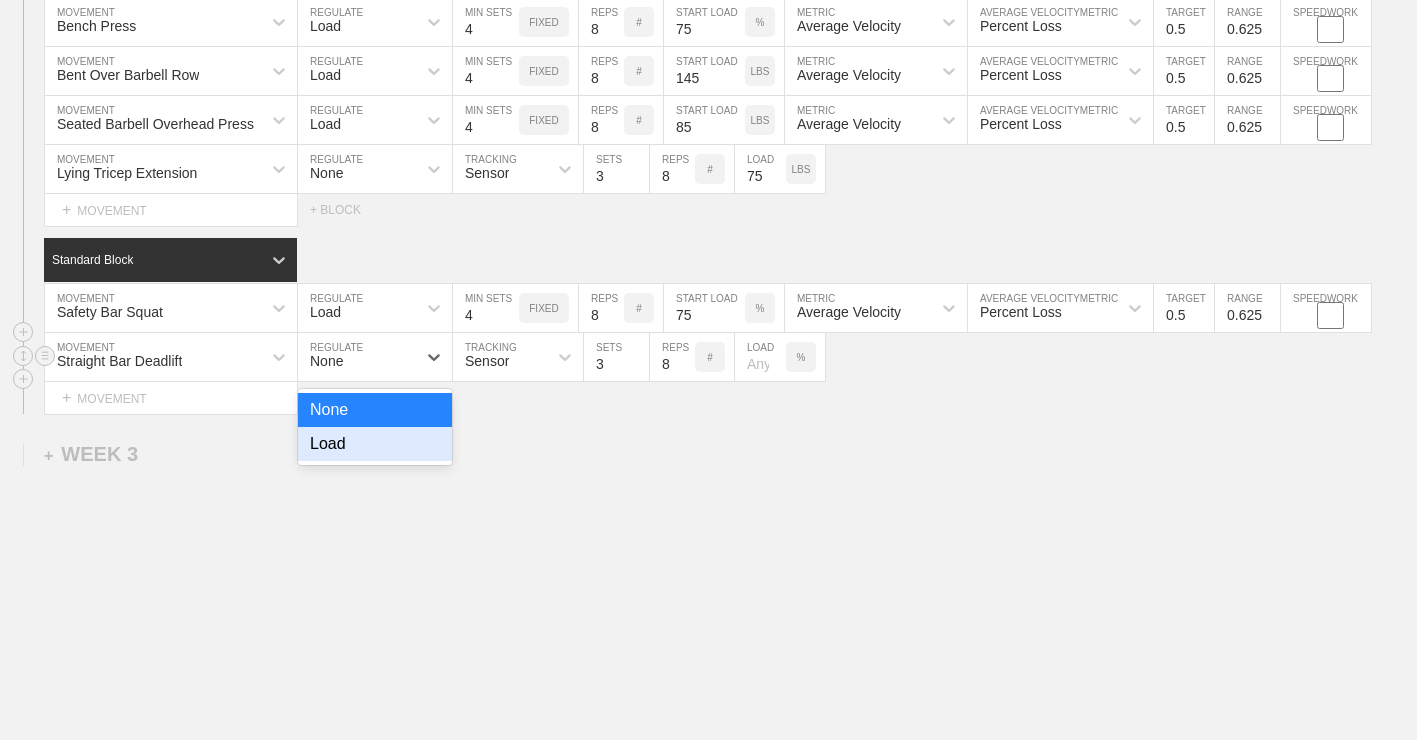 click on "Load" at bounding box center (375, 444) 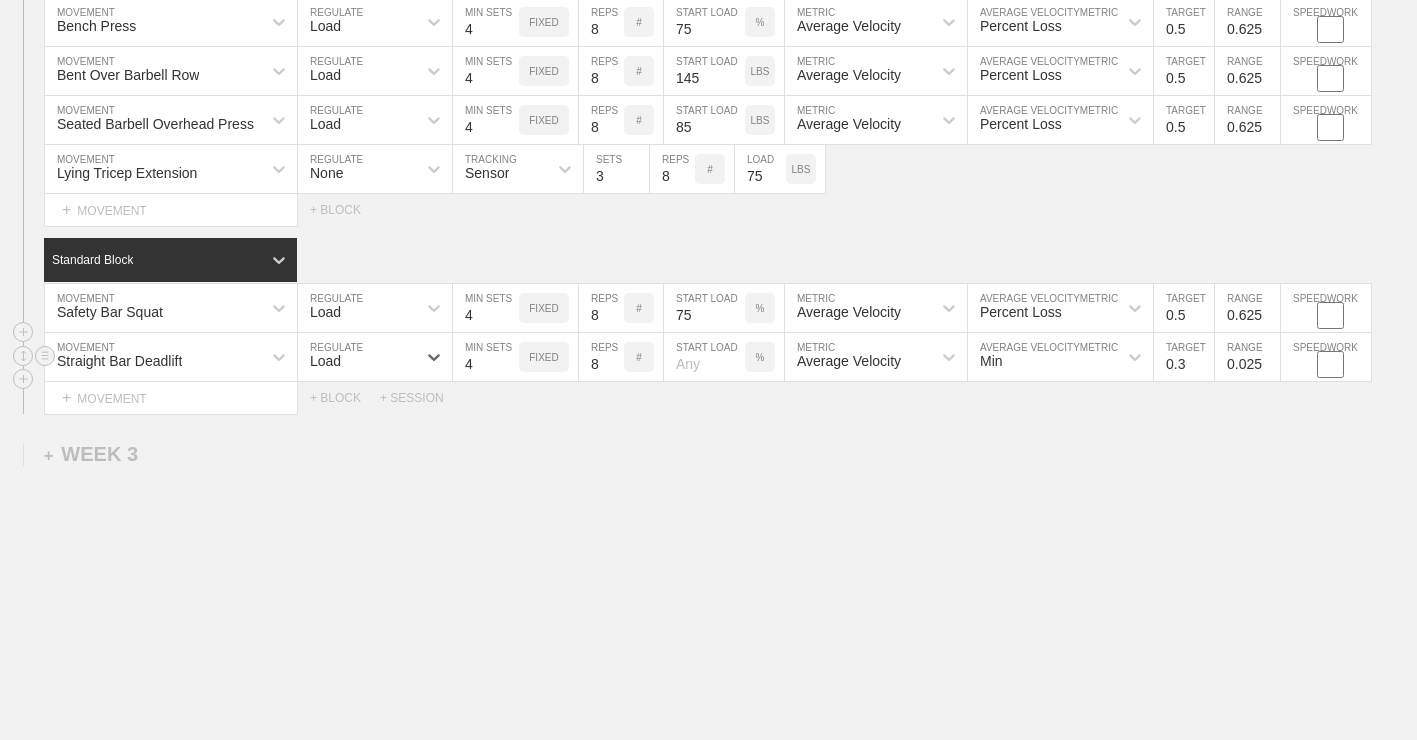 click on "4" at bounding box center (486, 357) 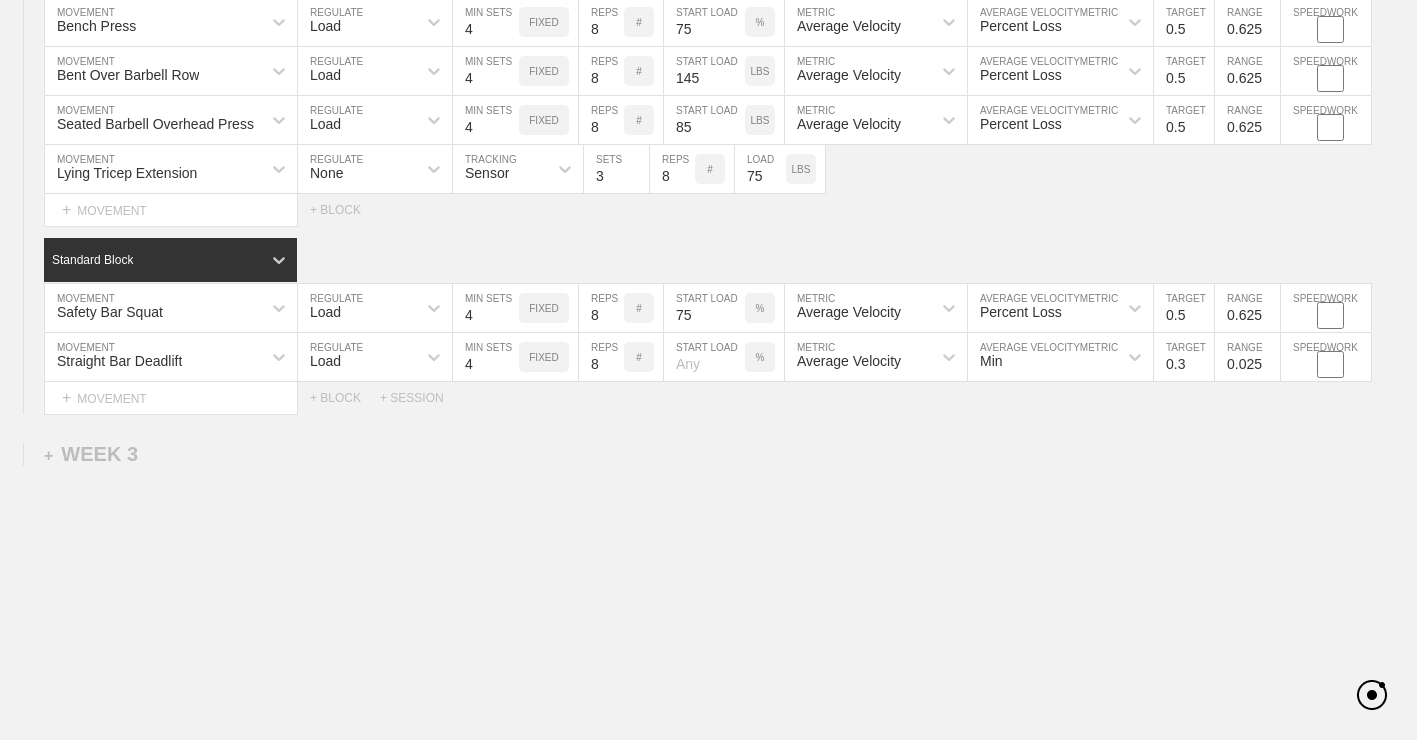 click on "WEEK   1   DUPLICATE DELETE SESSION  1   Standard Block DUPLICATE INSERT MOVEMENT AFTER DELETE Bench Press MOVEMENT Load REGULATE 4 MIN SETS FIXED 10 REPS # 70 START LOAD % Average Velocity METRIC Percent Loss AVERAGE VELOCITY  METRIC 0.6 TARGET RANGE 0.525 SPEEDWORK DUPLICATE INSERT BEFORE INSERT AFTER DELETE Bent Over Barbell Row MOVEMENT Load REGULATE 4 MIN SETS FIXED 10 REPS # 135 START LOAD LBS Average Velocity METRIC Percent Loss AVERAGE VELOCITY  METRIC 0.6 TARGET RANGE 0.525 SPEEDWORK DUPLICATE INSERT BEFORE INSERT AFTER DELETE Seated Barbell Overhead Press MOVEMENT Load REGULATE 4 MIN SETS FIXED 10 REPS # 85 START LOAD LBS Average Velocity METRIC Percent Loss AVERAGE VELOCITY  METRIC 0.6 TARGET RANGE 0.525 SPEEDWORK DUPLICATE INSERT BEFORE INSERT AFTER DELETE Lying Tricep Extension MOVEMENT None REGULATE Sensor TRACKING 4 SETS 10 REPS # 65 LOAD LBS DUPLICATE INSERT BEFORE INSERT AFTER DELETE Select... MOVEMENT +  MOVEMENT + BLOCK Standard Block DUPLICATE INSERT MOVEMENT AFTER DELETE Safety Bar Squat" at bounding box center [708, -190] 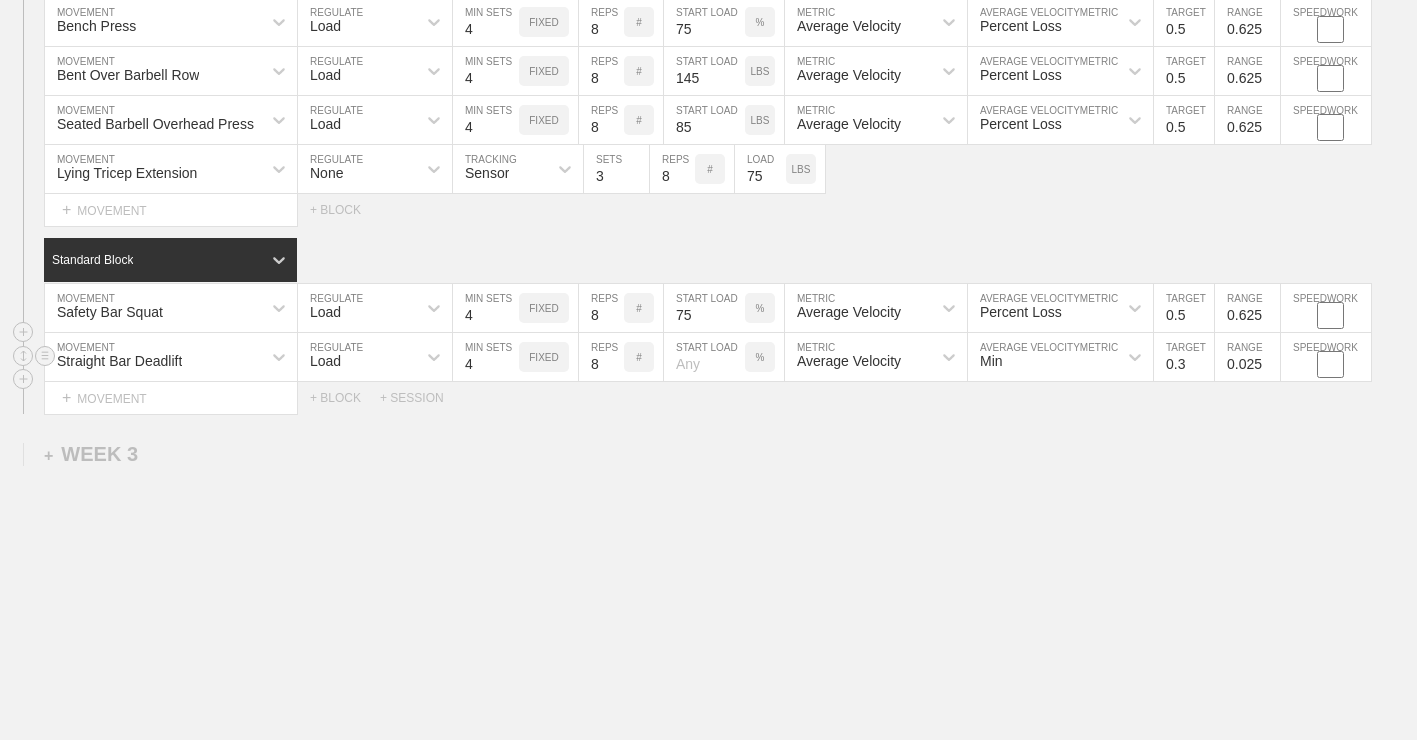 click at bounding box center (704, 357) 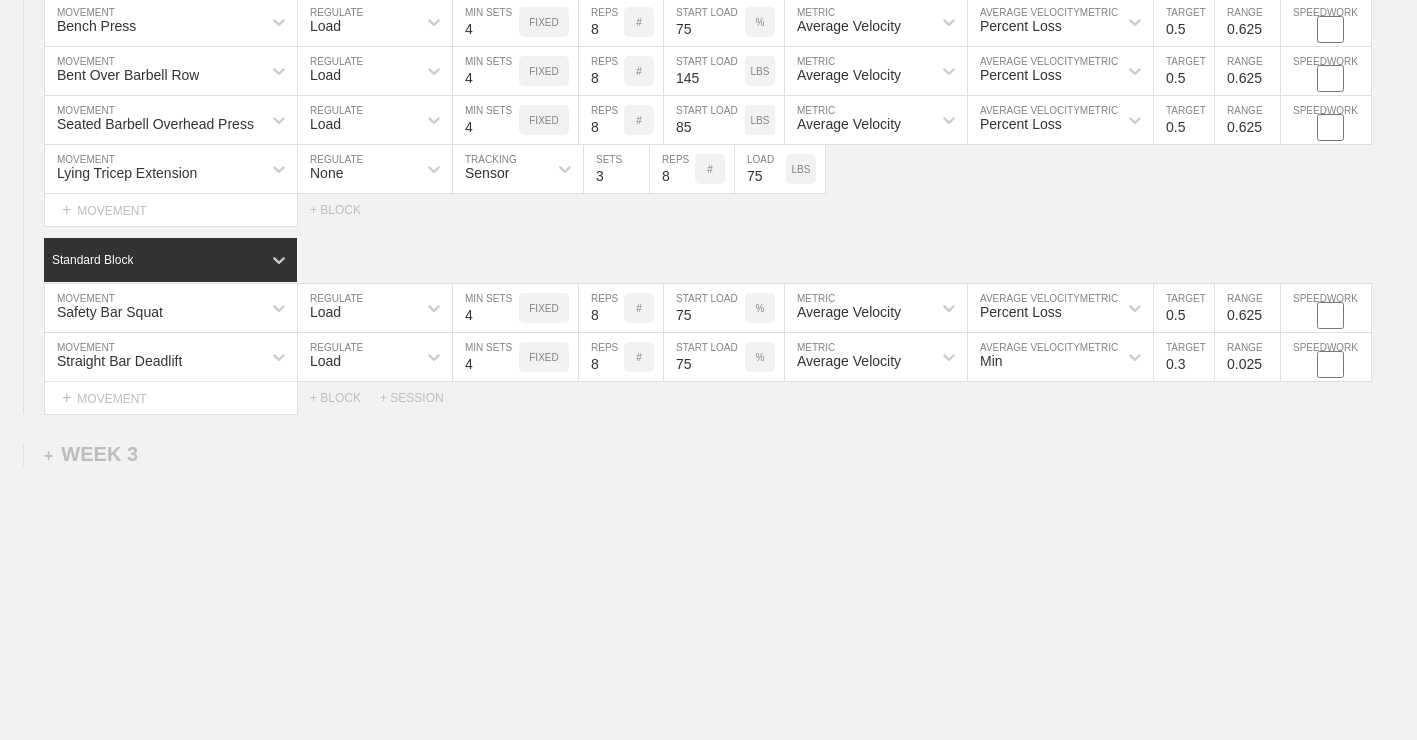 click on "WEEK   1   DUPLICATE DELETE SESSION  1   Standard Block DUPLICATE INSERT MOVEMENT AFTER DELETE Bench Press MOVEMENT Load REGULATE 4 MIN SETS FIXED 10 REPS # 70 START LOAD % Average Velocity METRIC Percent Loss AVERAGE VELOCITY  METRIC 0.6 TARGET RANGE 0.525 SPEEDWORK DUPLICATE INSERT BEFORE INSERT AFTER DELETE Bent Over Barbell Row MOVEMENT Load REGULATE 4 MIN SETS FIXED 10 REPS # 135 START LOAD LBS Average Velocity METRIC Percent Loss AVERAGE VELOCITY  METRIC 0.6 TARGET RANGE 0.525 SPEEDWORK DUPLICATE INSERT BEFORE INSERT AFTER DELETE Seated Barbell Overhead Press MOVEMENT Load REGULATE 4 MIN SETS FIXED 10 REPS # 85 START LOAD LBS Average Velocity METRIC Percent Loss AVERAGE VELOCITY  METRIC 0.6 TARGET RANGE 0.525 SPEEDWORK DUPLICATE INSERT BEFORE INSERT AFTER DELETE Lying Tricep Extension MOVEMENT None REGULATE Sensor TRACKING 4 SETS 10 REPS # 65 LOAD LBS DUPLICATE INSERT BEFORE INSERT AFTER DELETE Select... MOVEMENT +  MOVEMENT + BLOCK Standard Block DUPLICATE INSERT MOVEMENT AFTER DELETE Safety Bar Squat" at bounding box center [708, -190] 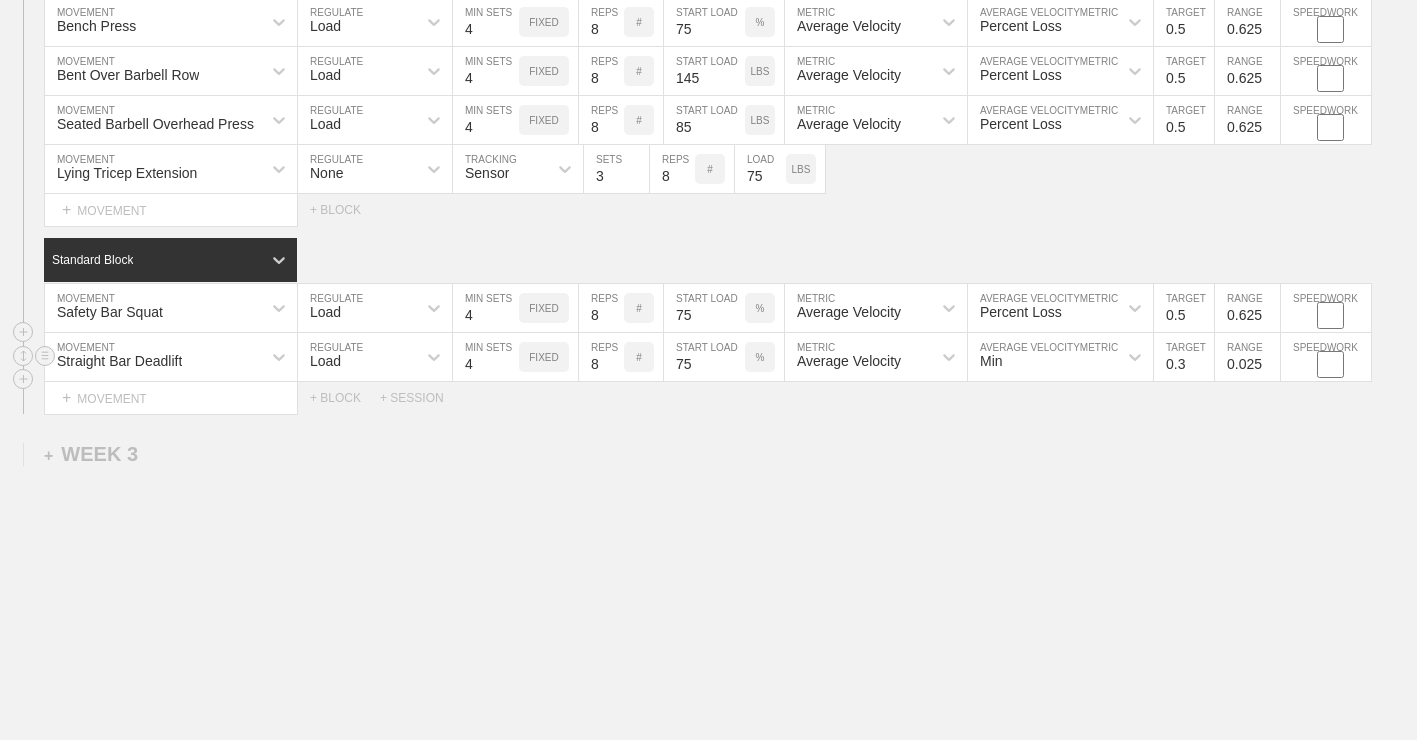 click on "Min" at bounding box center [1042, 357] 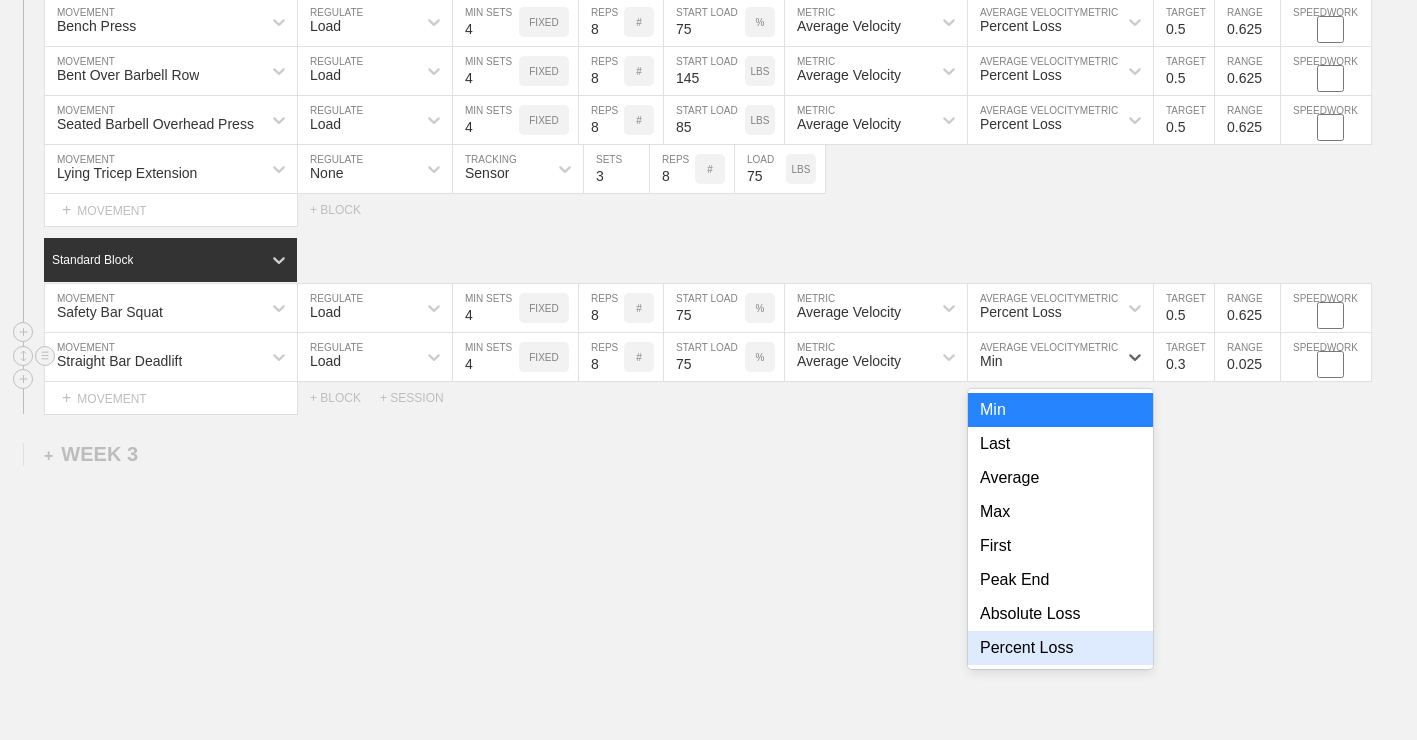 click on "Percent Loss" at bounding box center [1060, 648] 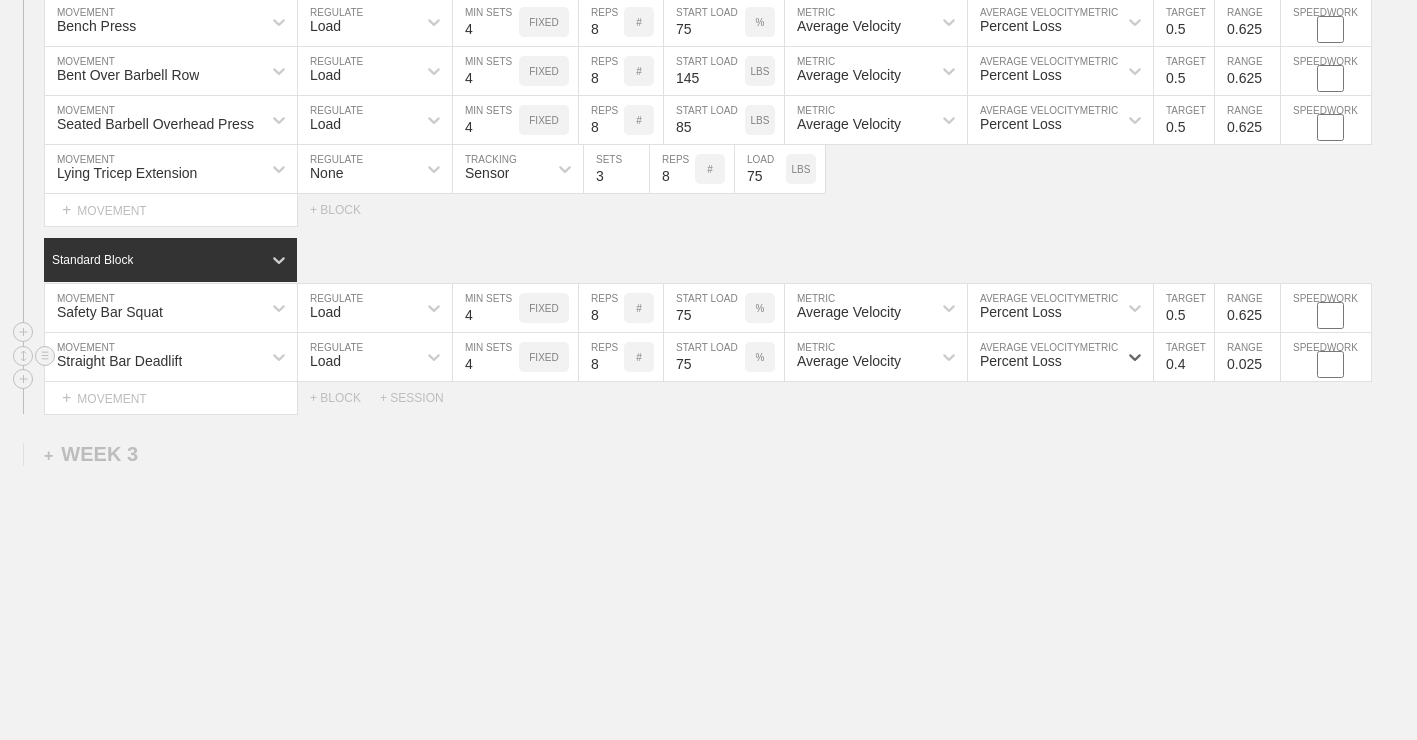 click on "0.4" at bounding box center (1184, 357) 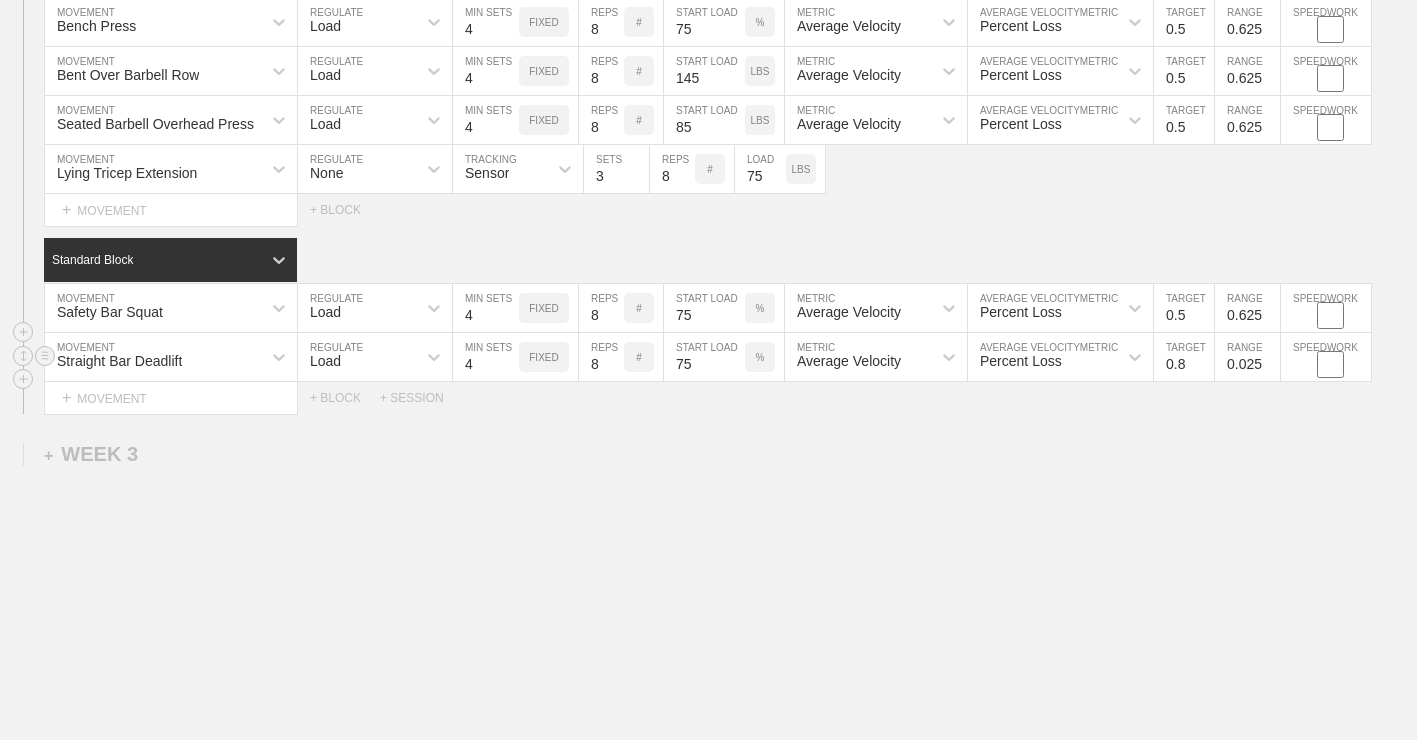 click on "0.8" at bounding box center (1184, 357) 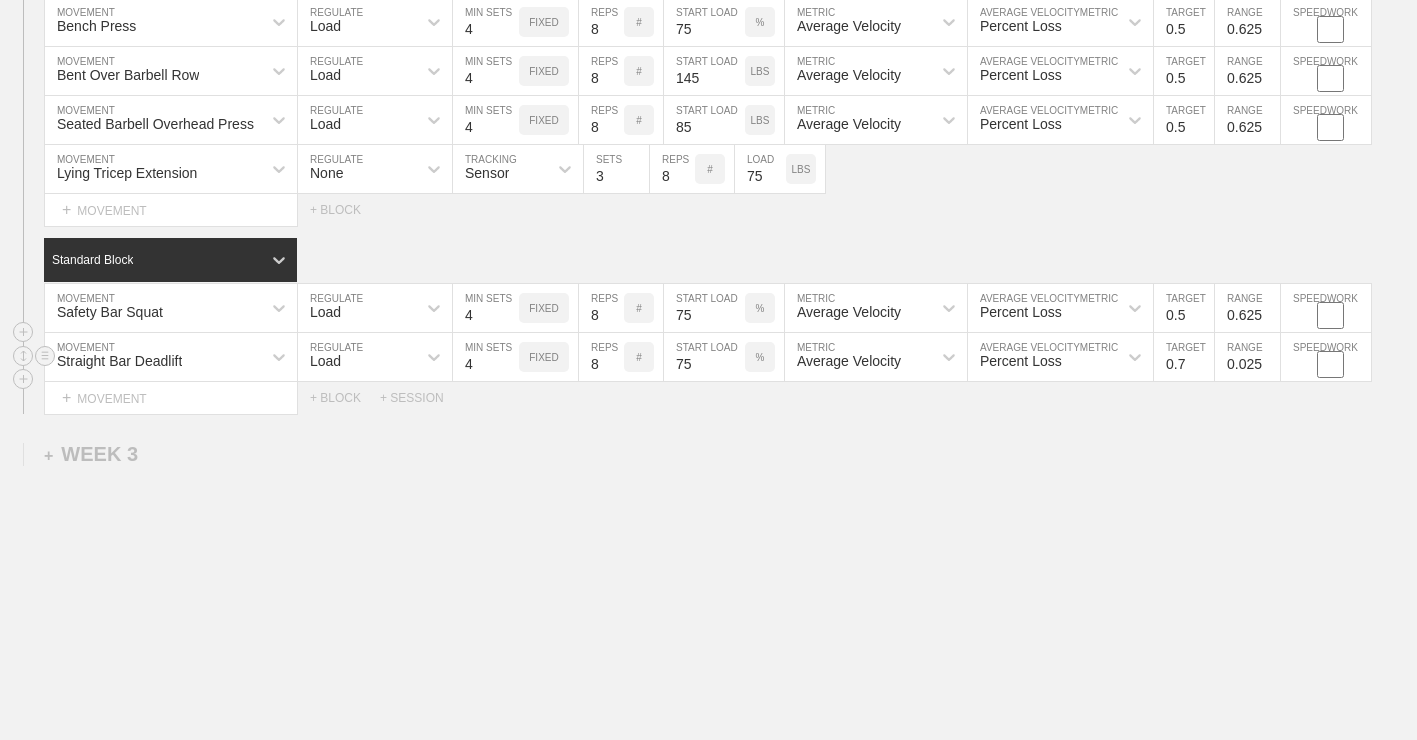 click on "0.7" at bounding box center [1184, 357] 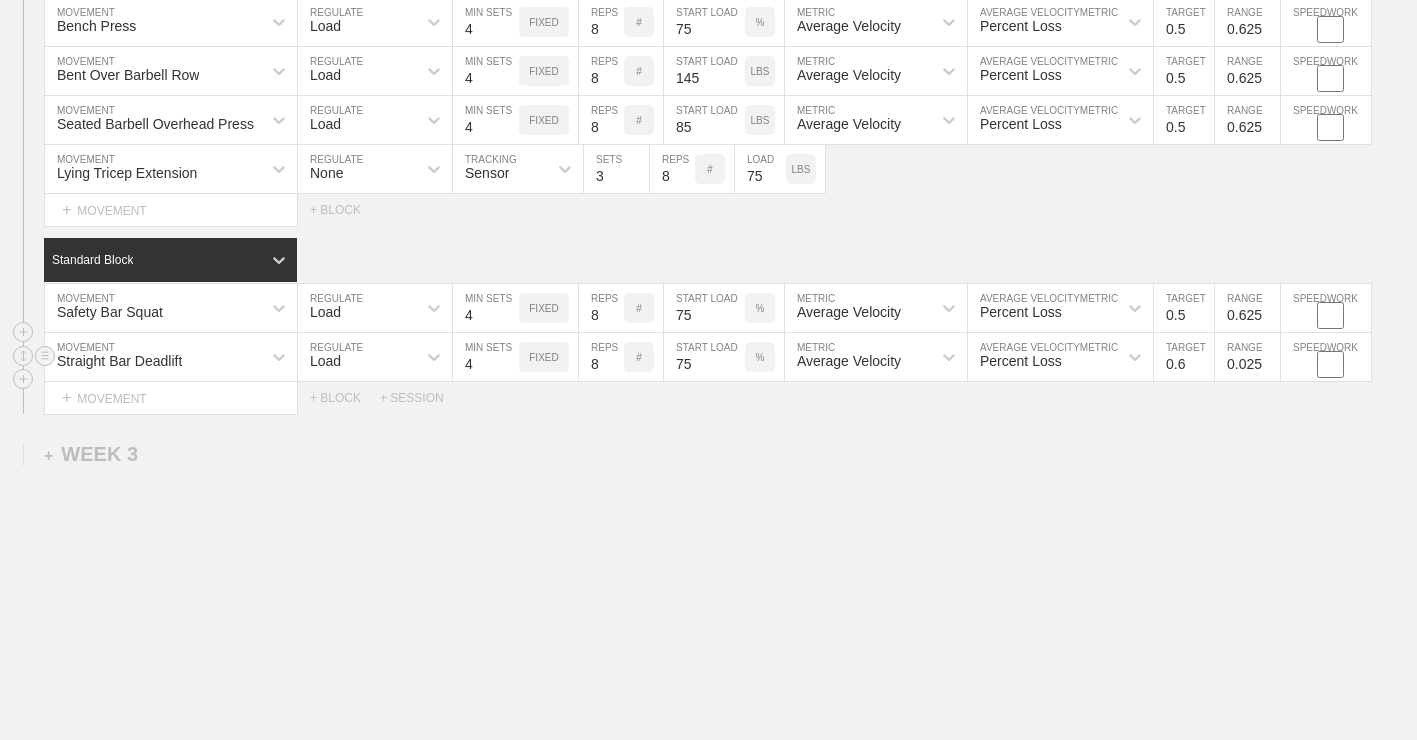 click on "0.6" at bounding box center [1184, 357] 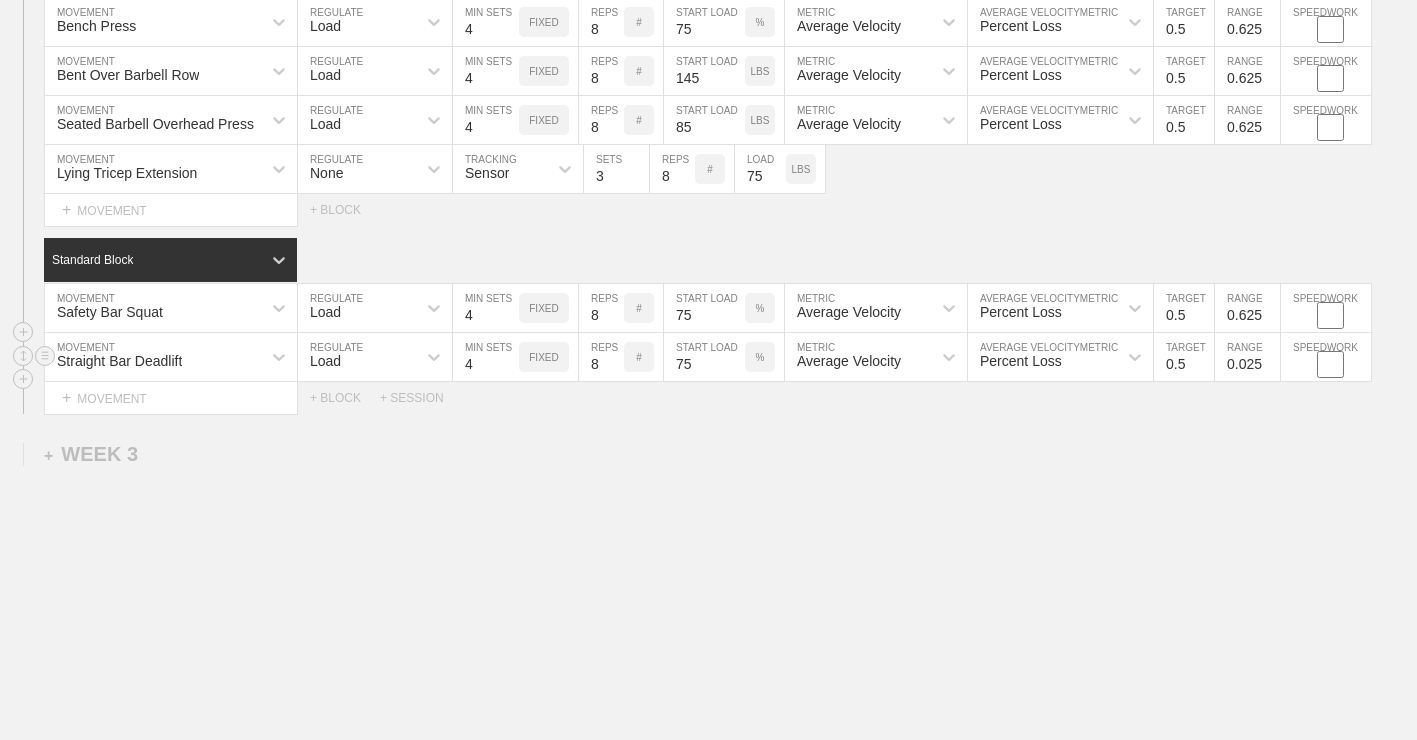 click on "0.5" at bounding box center (1184, 357) 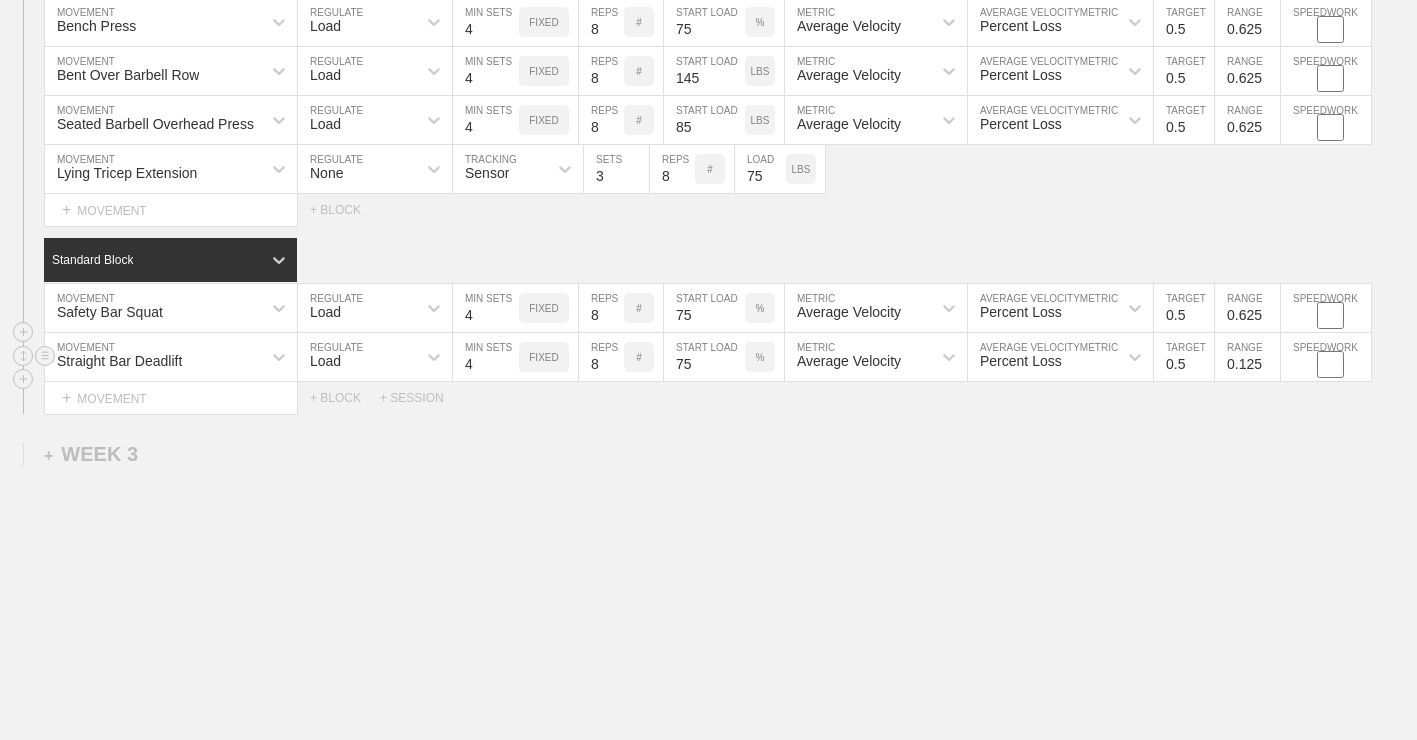 click on "0.125" at bounding box center (1247, 357) 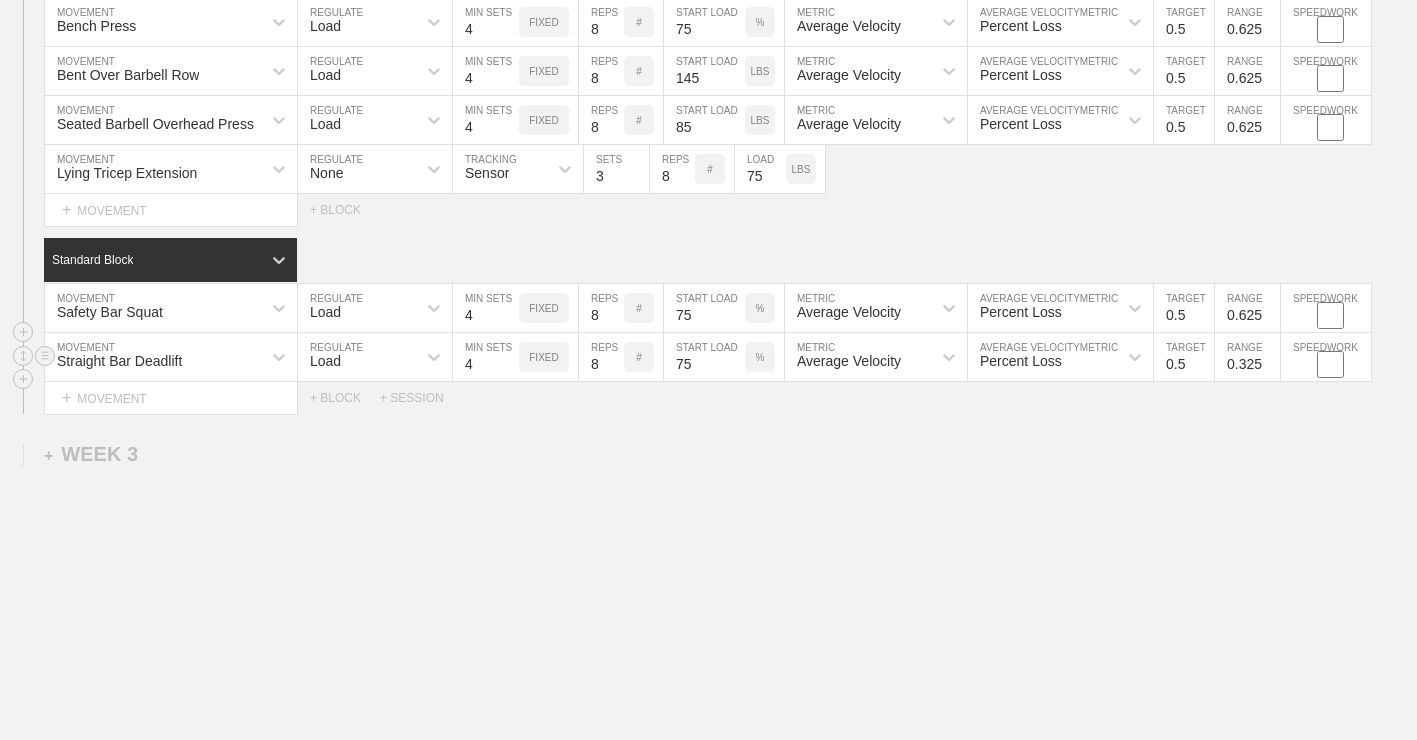 click on "0.325" at bounding box center (1247, 357) 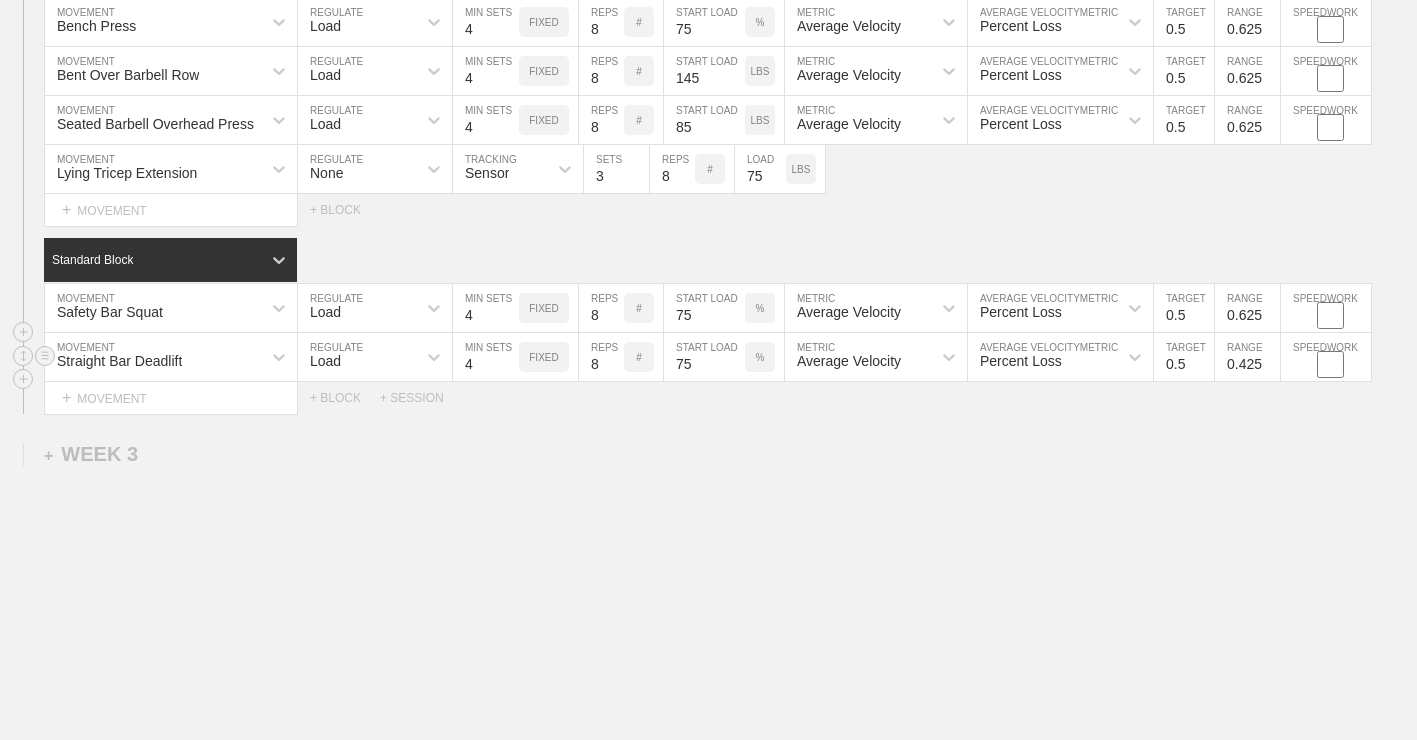 click on "0.425" at bounding box center (1247, 357) 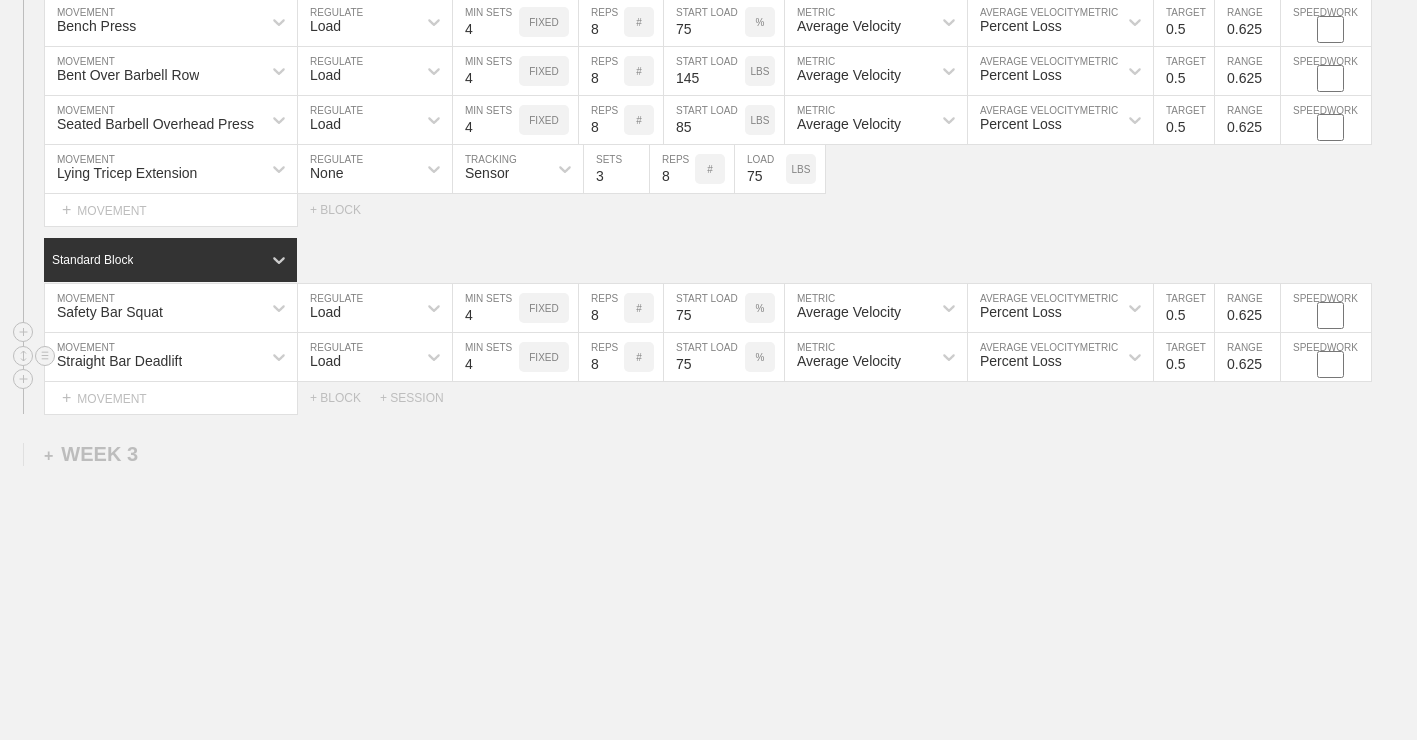 click on "0.625" at bounding box center [1247, 357] 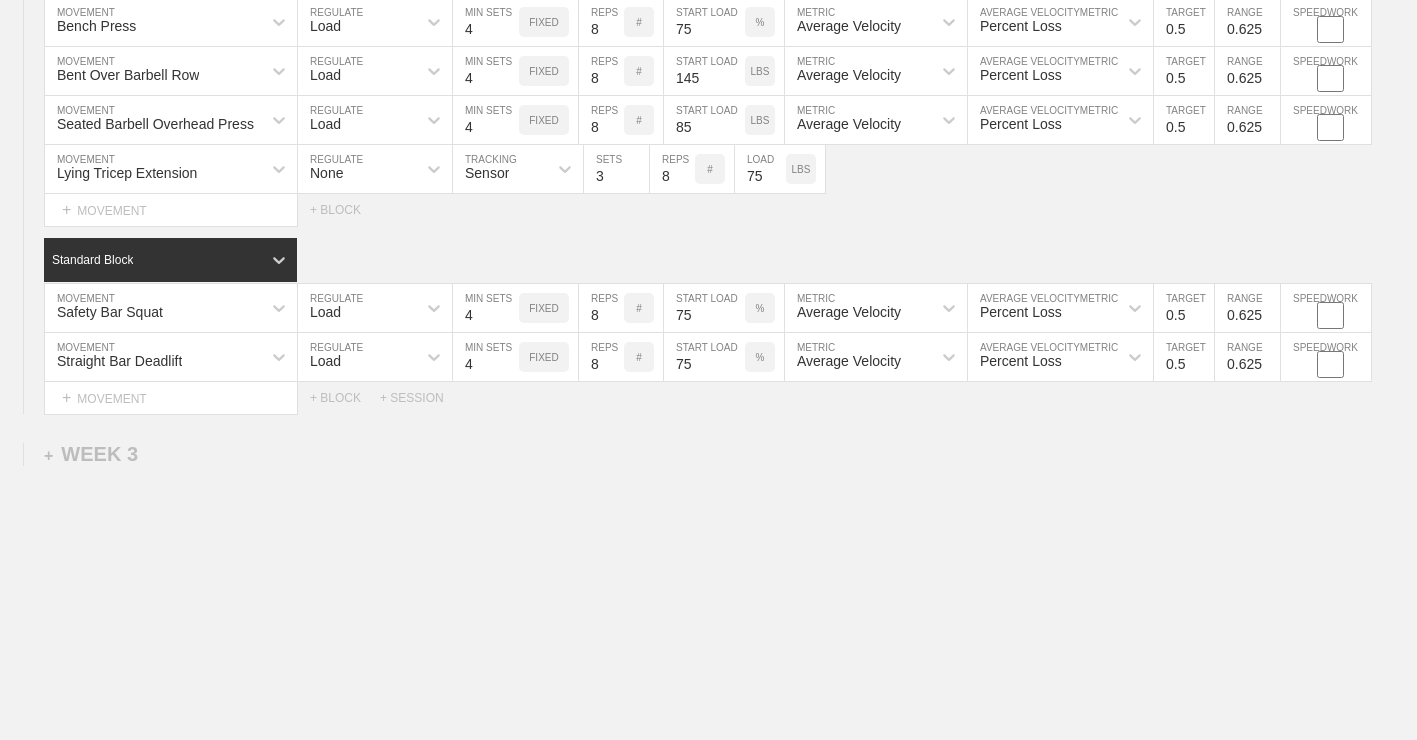 click on "WEEK   1   DUPLICATE DELETE SESSION  1   Standard Block DUPLICATE INSERT MOVEMENT AFTER DELETE Bench Press MOVEMENT Load REGULATE 4 MIN SETS FIXED 10 REPS # 70 START LOAD % Average Velocity METRIC Percent Loss AVERAGE VELOCITY  METRIC 0.6 TARGET RANGE 0.525 SPEEDWORK DUPLICATE INSERT BEFORE INSERT AFTER DELETE Bent Over Barbell Row MOVEMENT Load REGULATE 4 MIN SETS FIXED 10 REPS # 135 START LOAD LBS Average Velocity METRIC Percent Loss AVERAGE VELOCITY  METRIC 0.6 TARGET RANGE 0.525 SPEEDWORK DUPLICATE INSERT BEFORE INSERT AFTER DELETE Seated Barbell Overhead Press MOVEMENT Load REGULATE 4 MIN SETS FIXED 10 REPS # 85 START LOAD LBS Average Velocity METRIC Percent Loss AVERAGE VELOCITY  METRIC 0.6 TARGET RANGE 0.525 SPEEDWORK DUPLICATE INSERT BEFORE INSERT AFTER DELETE Lying Tricep Extension MOVEMENT None REGULATE Sensor TRACKING 4 SETS 10 REPS # 65 LOAD LBS DUPLICATE INSERT BEFORE INSERT AFTER DELETE Select... MOVEMENT +  MOVEMENT + BLOCK Standard Block DUPLICATE INSERT MOVEMENT AFTER DELETE Safety Bar Squat" at bounding box center [708, -190] 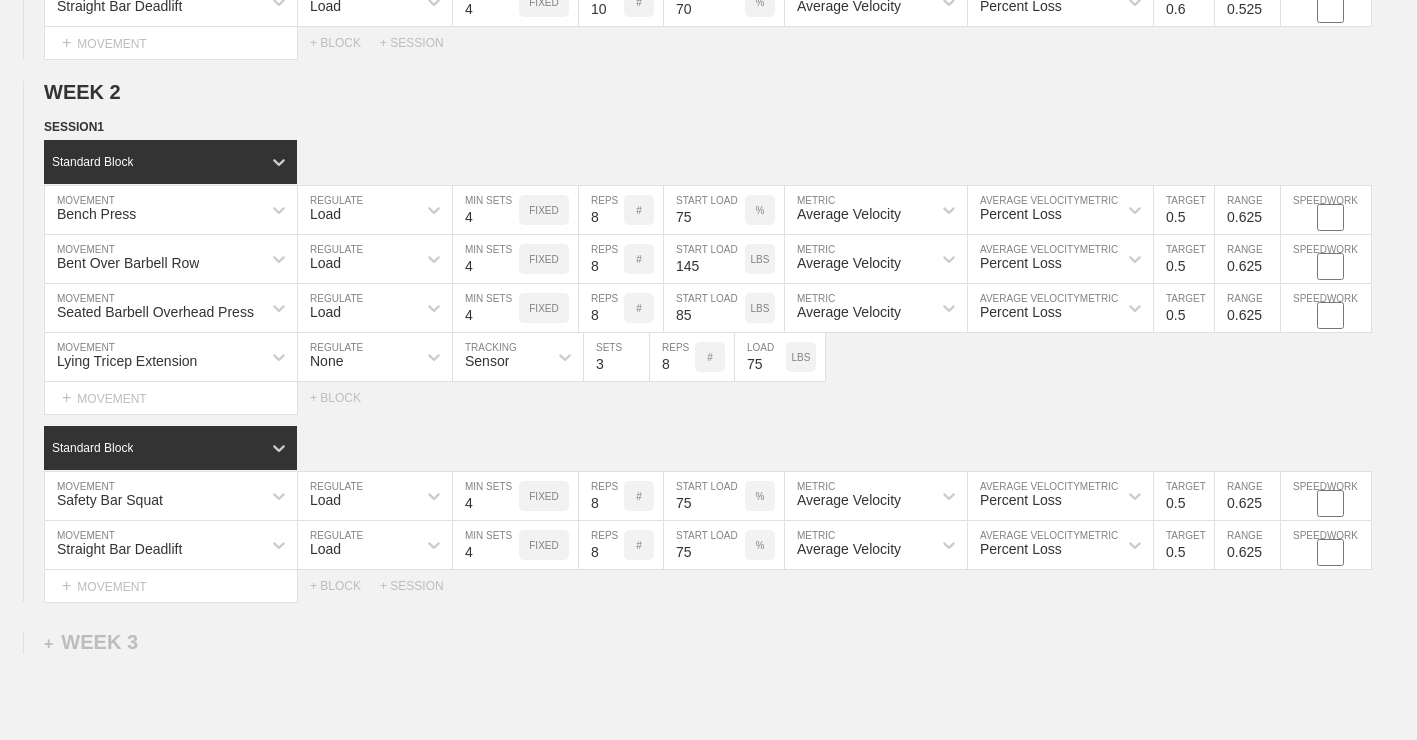 scroll, scrollTop: 1169, scrollLeft: 0, axis: vertical 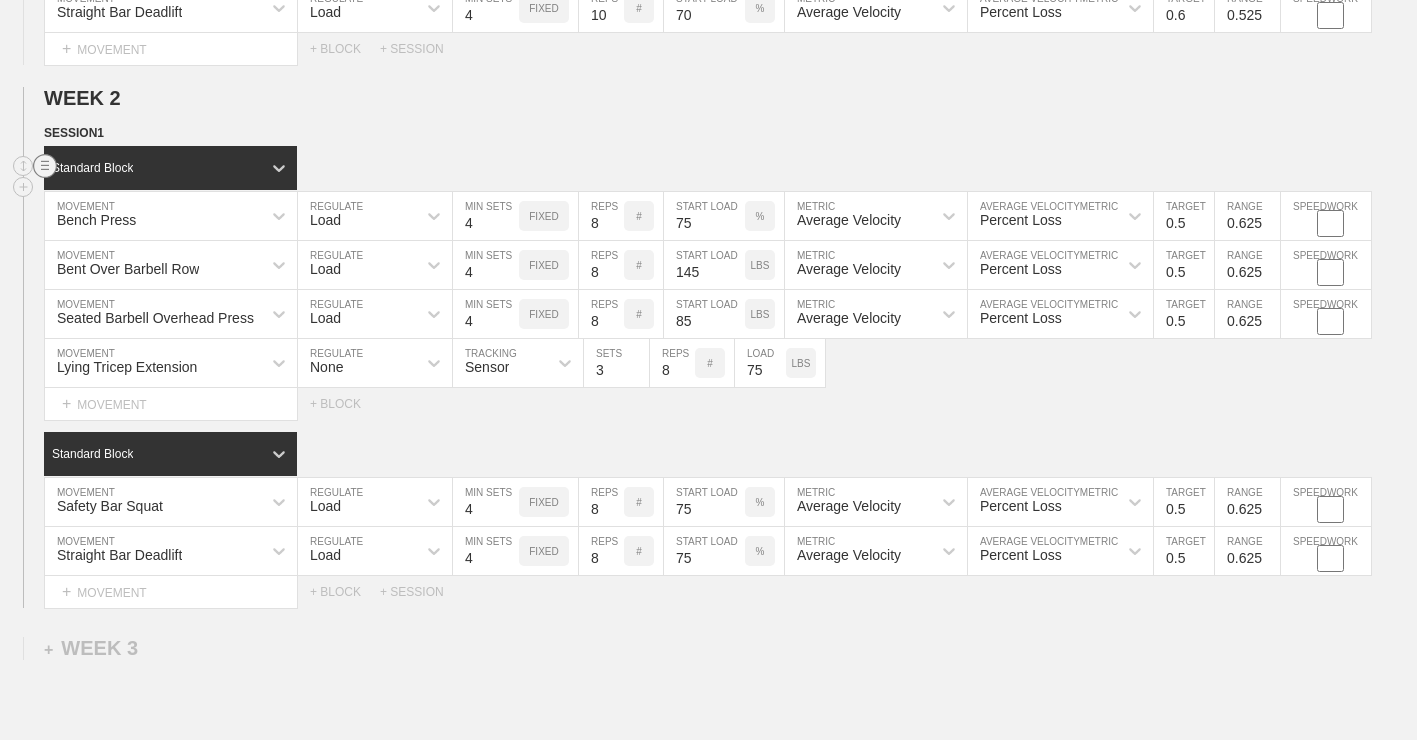 click 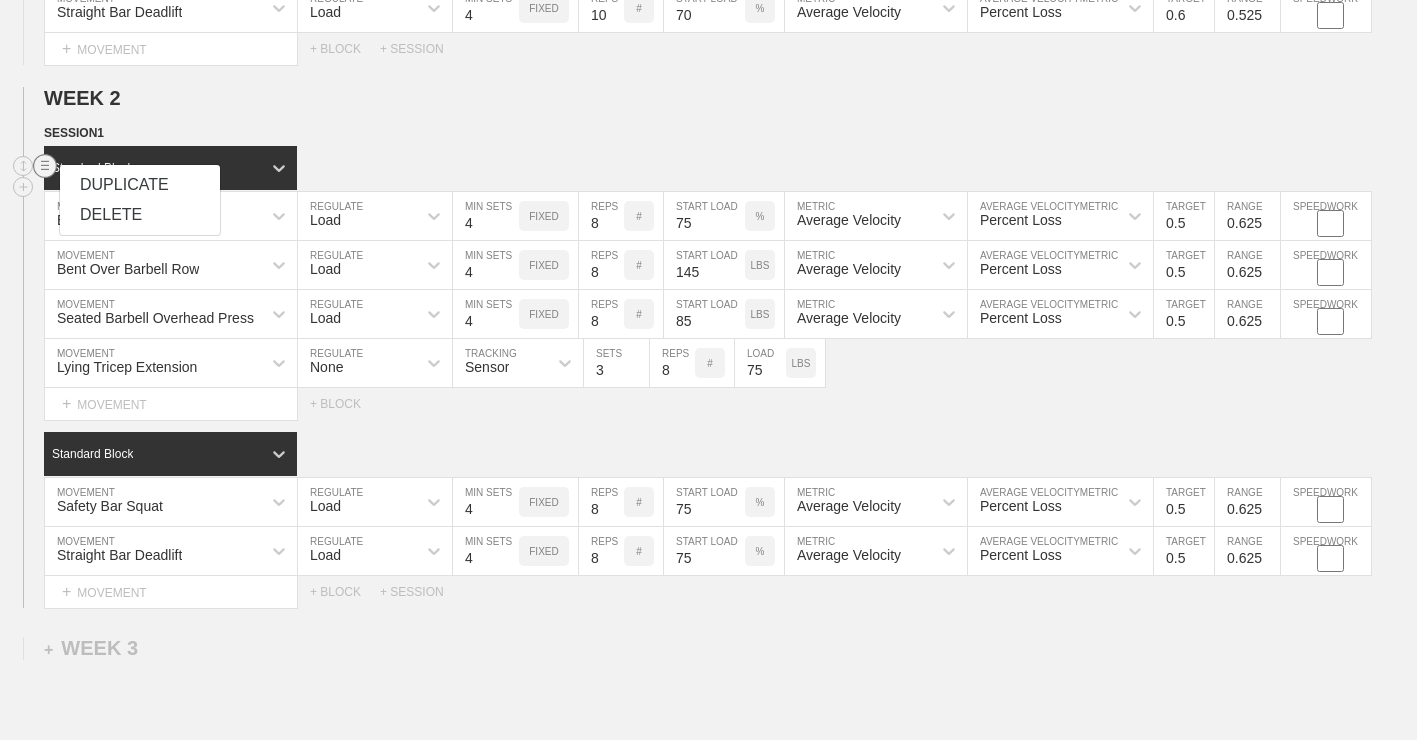 click on "DUPLICATE" at bounding box center (140, 185) 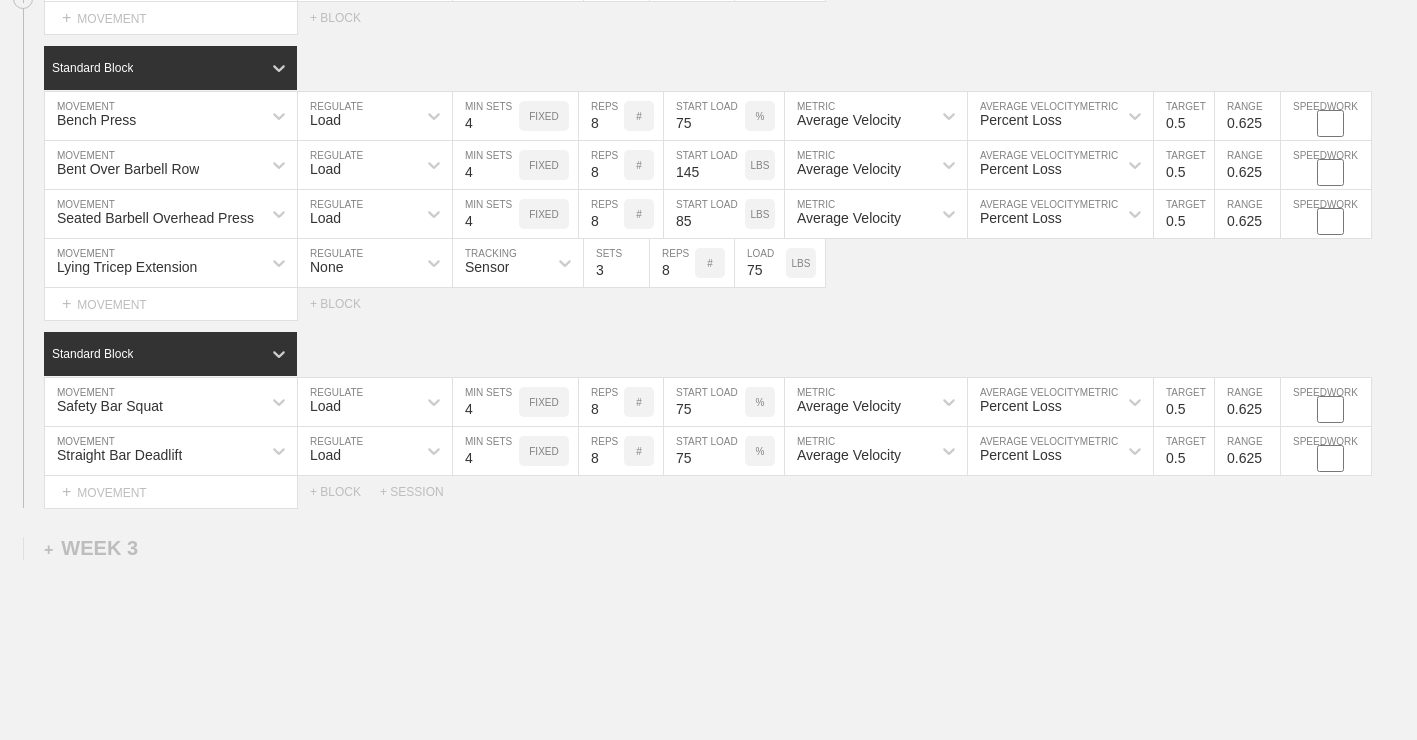 scroll, scrollTop: 1556, scrollLeft: 0, axis: vertical 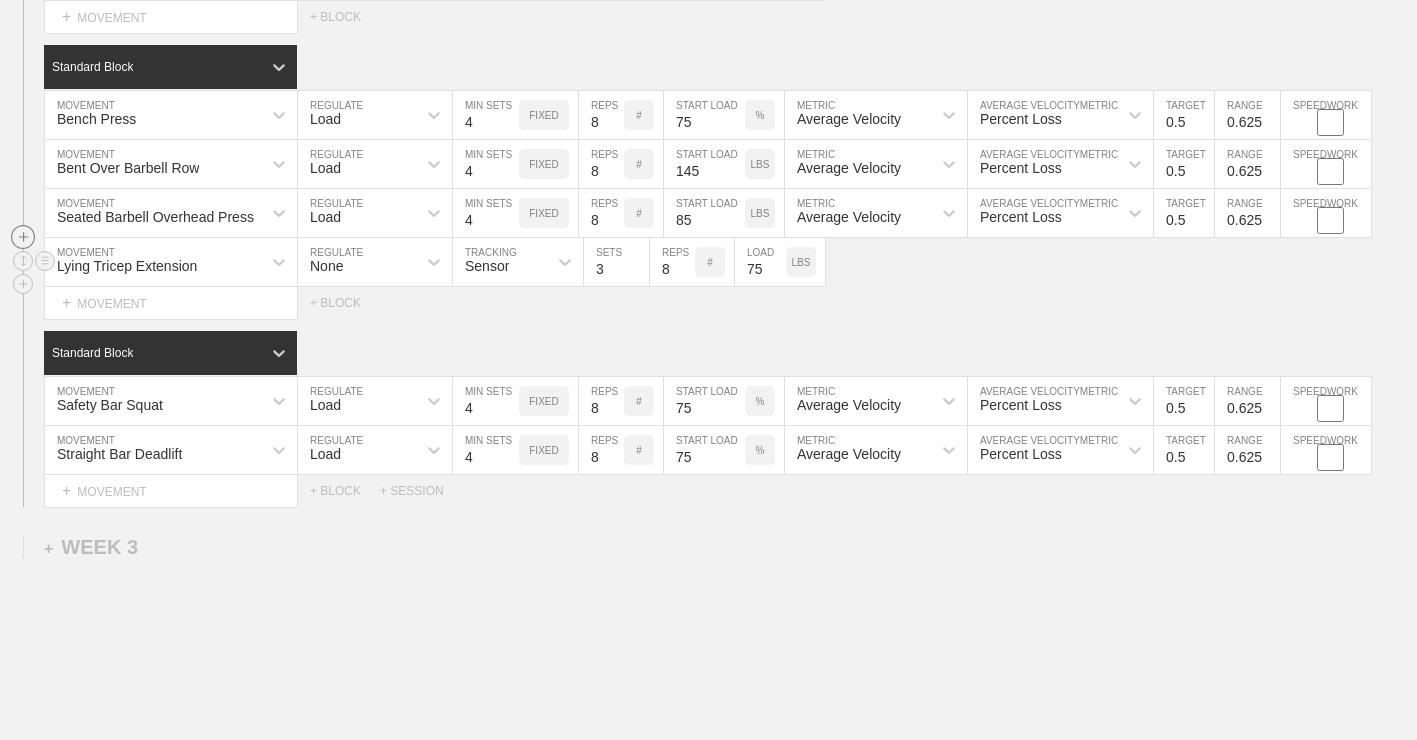 drag, startPoint x: 24, startPoint y: 74, endPoint x: 18, endPoint y: 243, distance: 169.10648 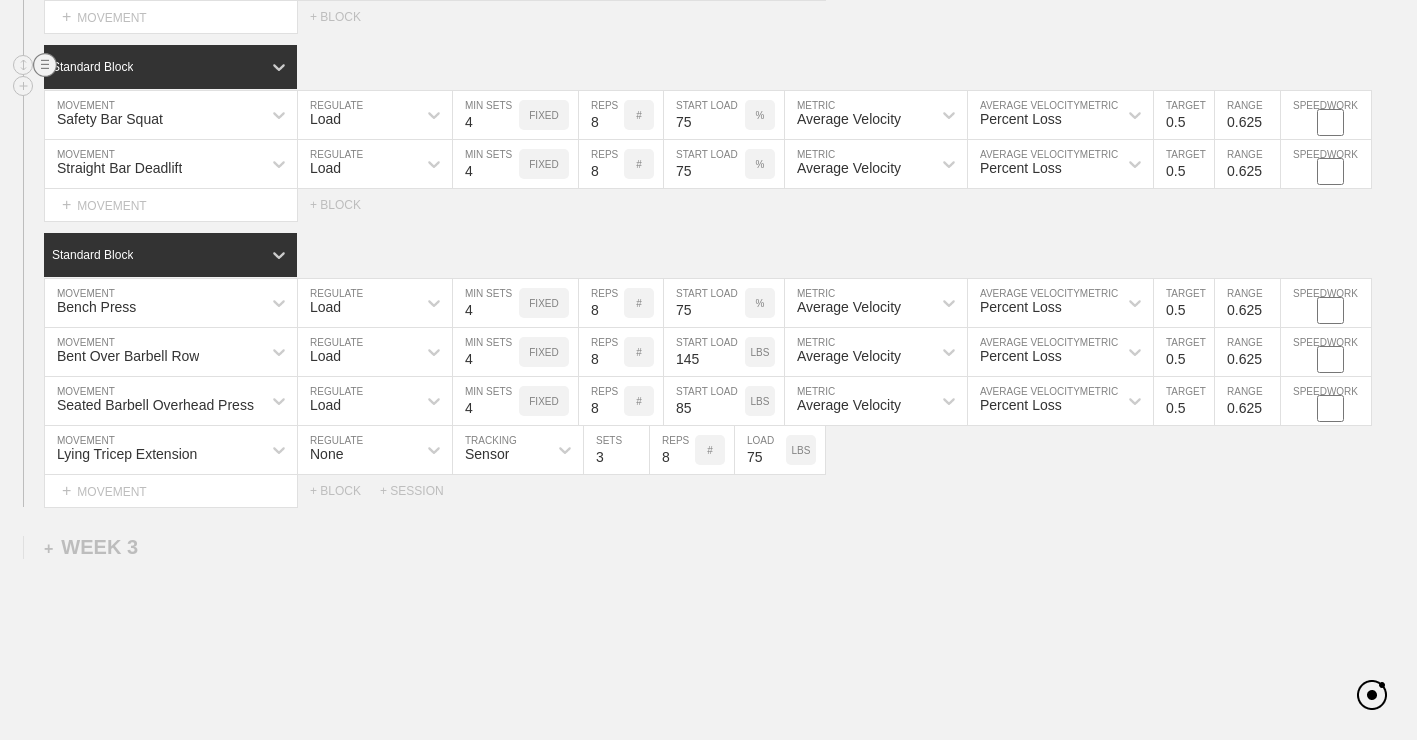 click 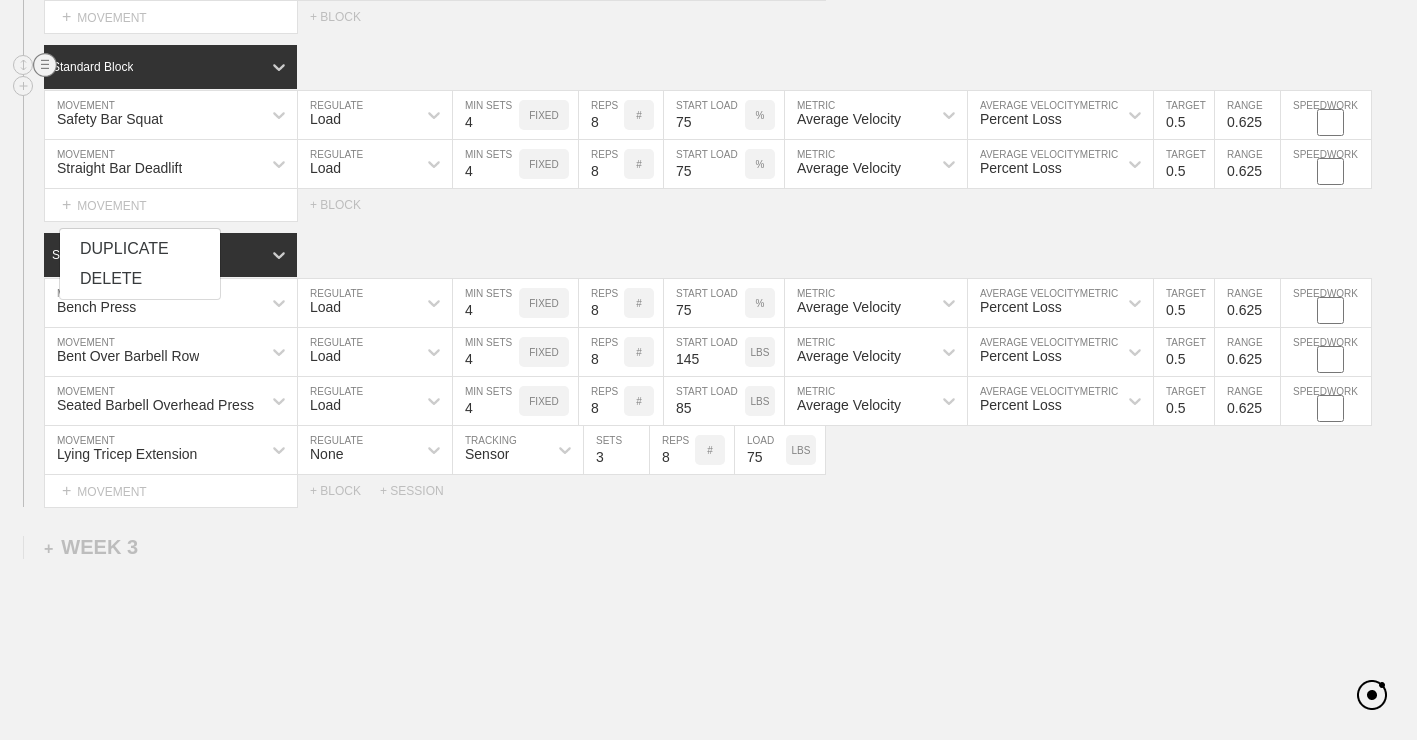 click on "DUPLICATE" at bounding box center [140, 249] 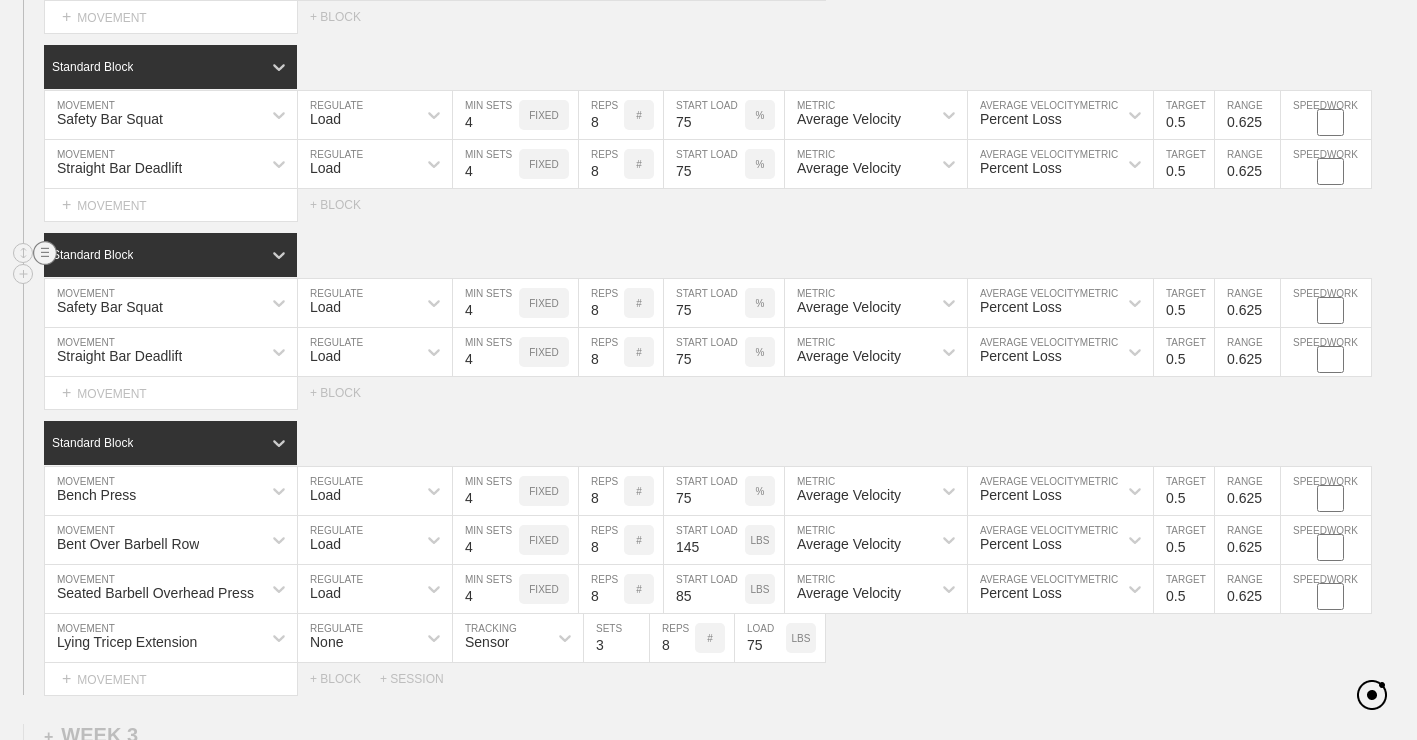 scroll, scrollTop: 1660, scrollLeft: 0, axis: vertical 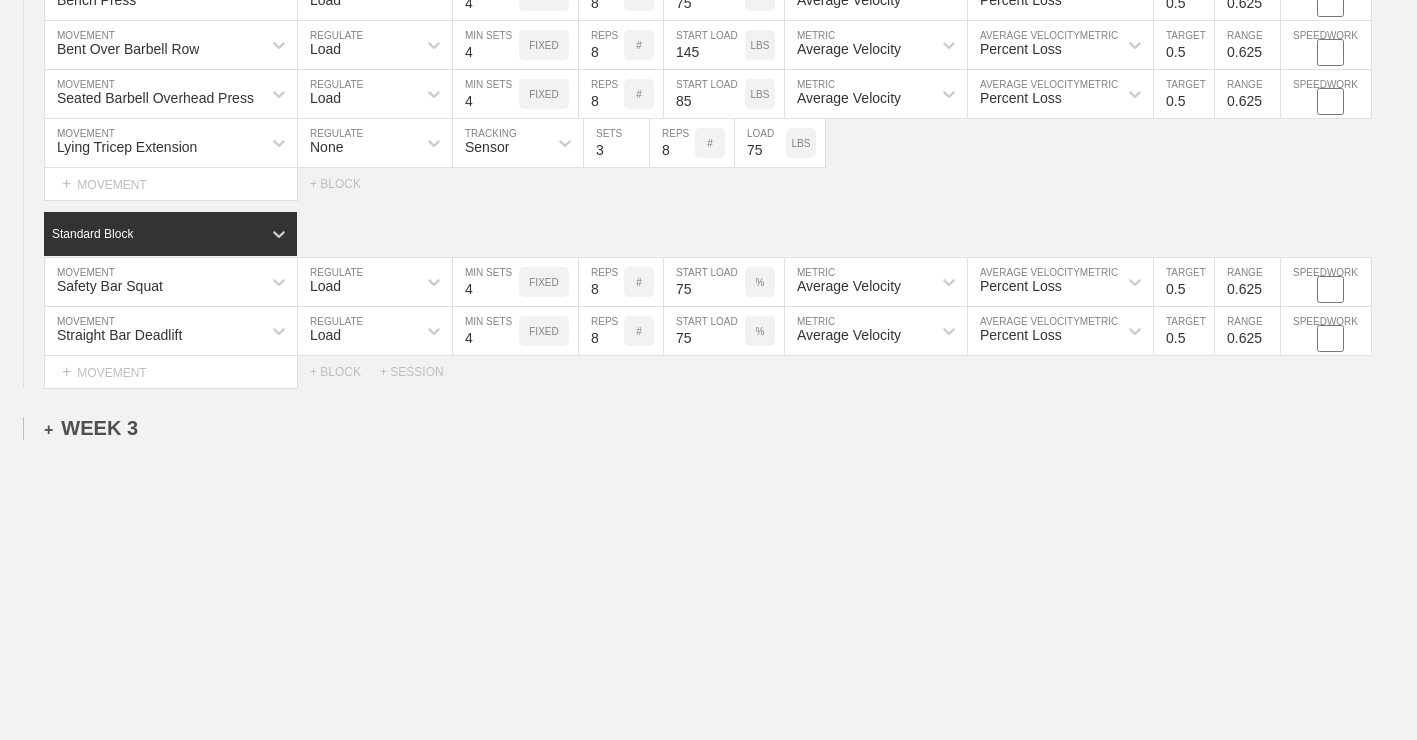 click on "+ WEEK   3" at bounding box center [91, 428] 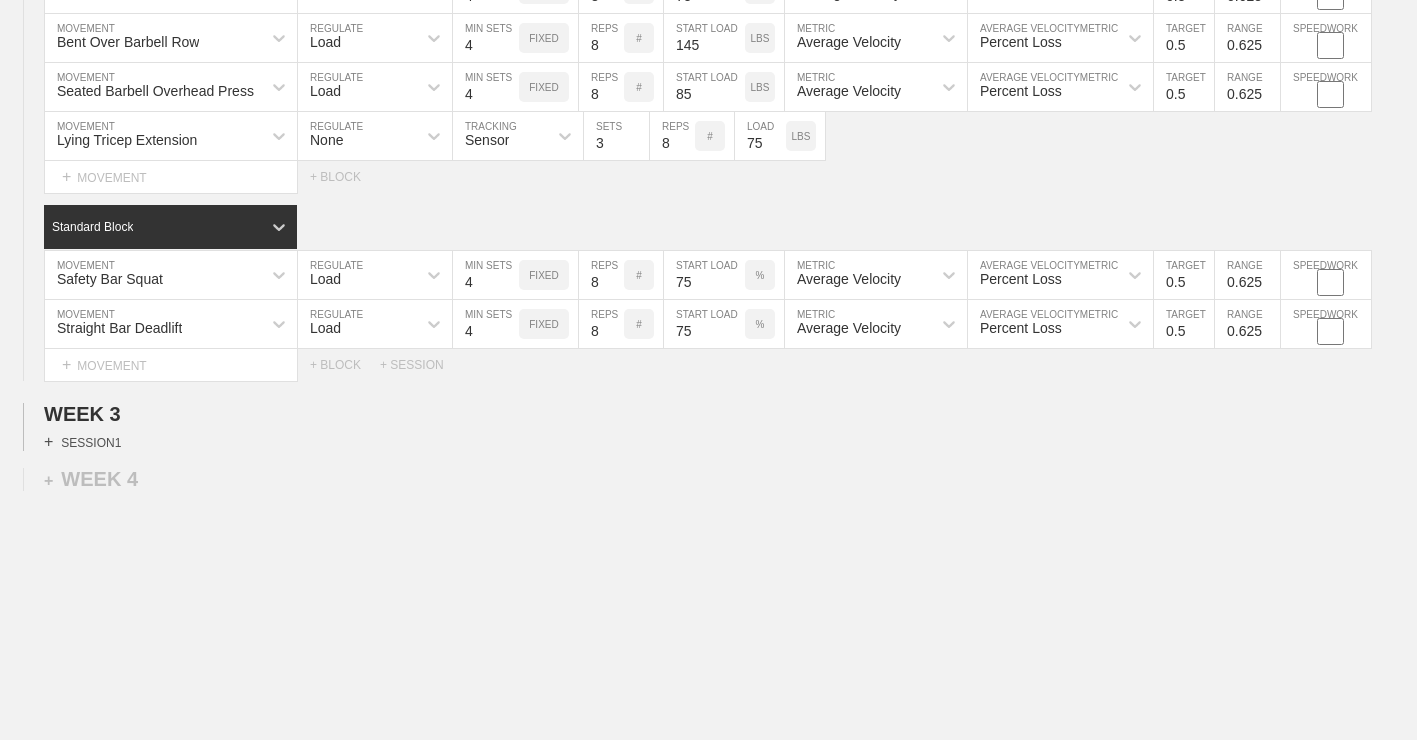 click on "+ SESSION  1" at bounding box center [82, 442] 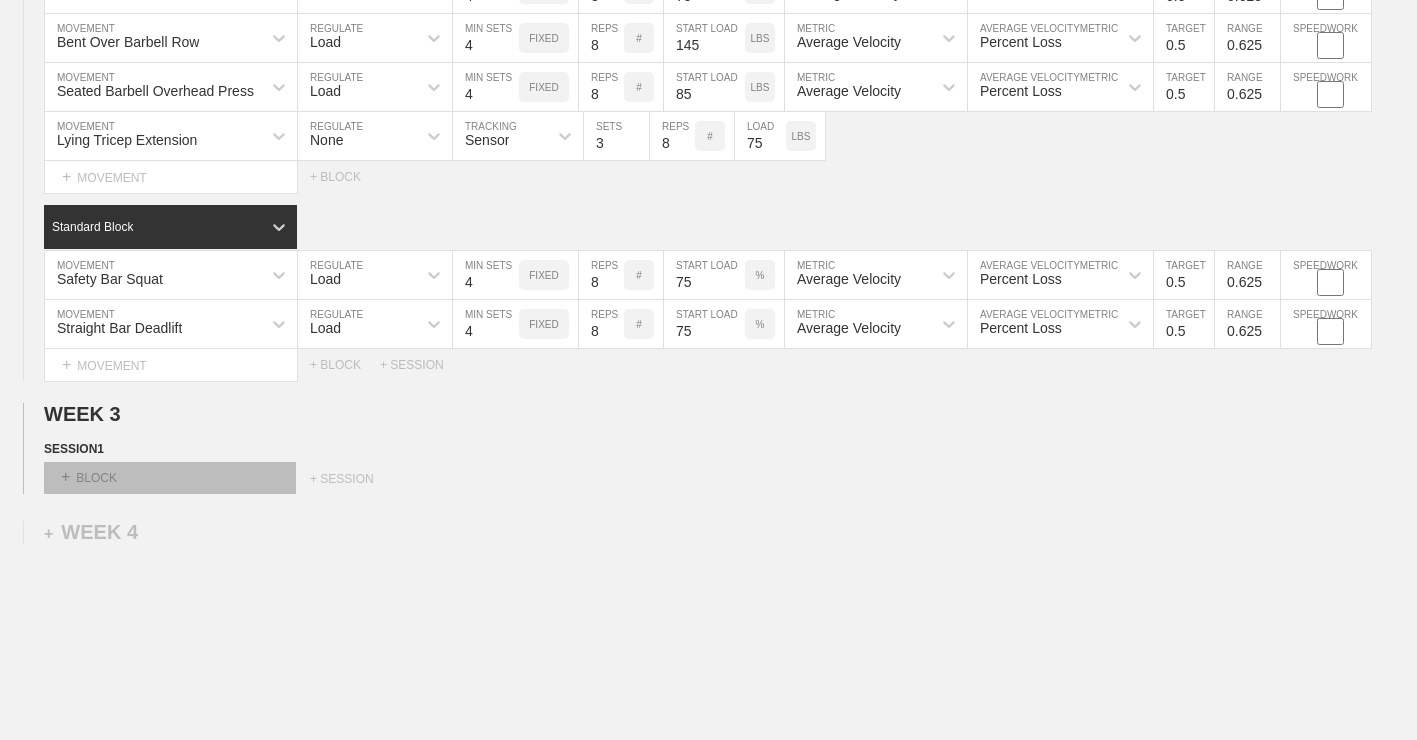 click on "+  BLOCK" at bounding box center (170, 478) 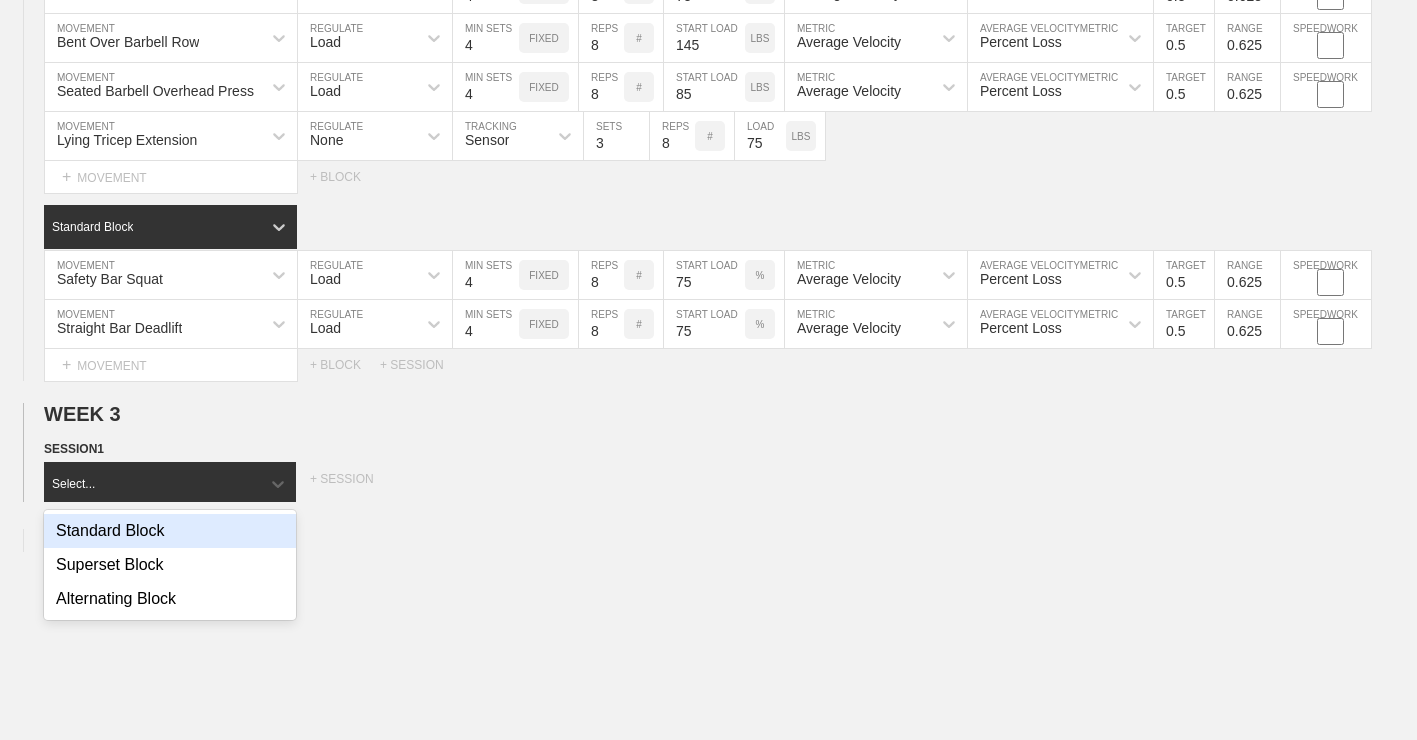 click on "Standard Block" at bounding box center [170, 531] 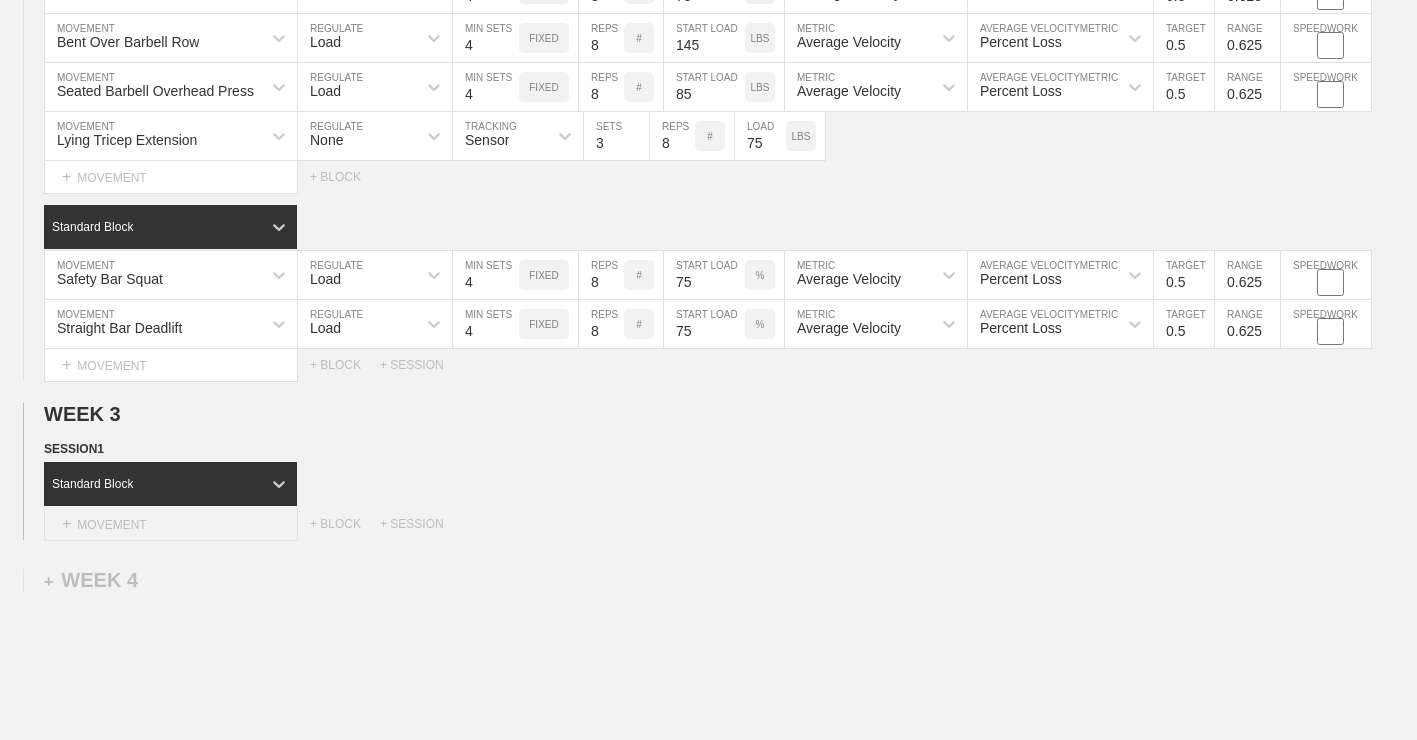click on "+  MOVEMENT" at bounding box center (171, 524) 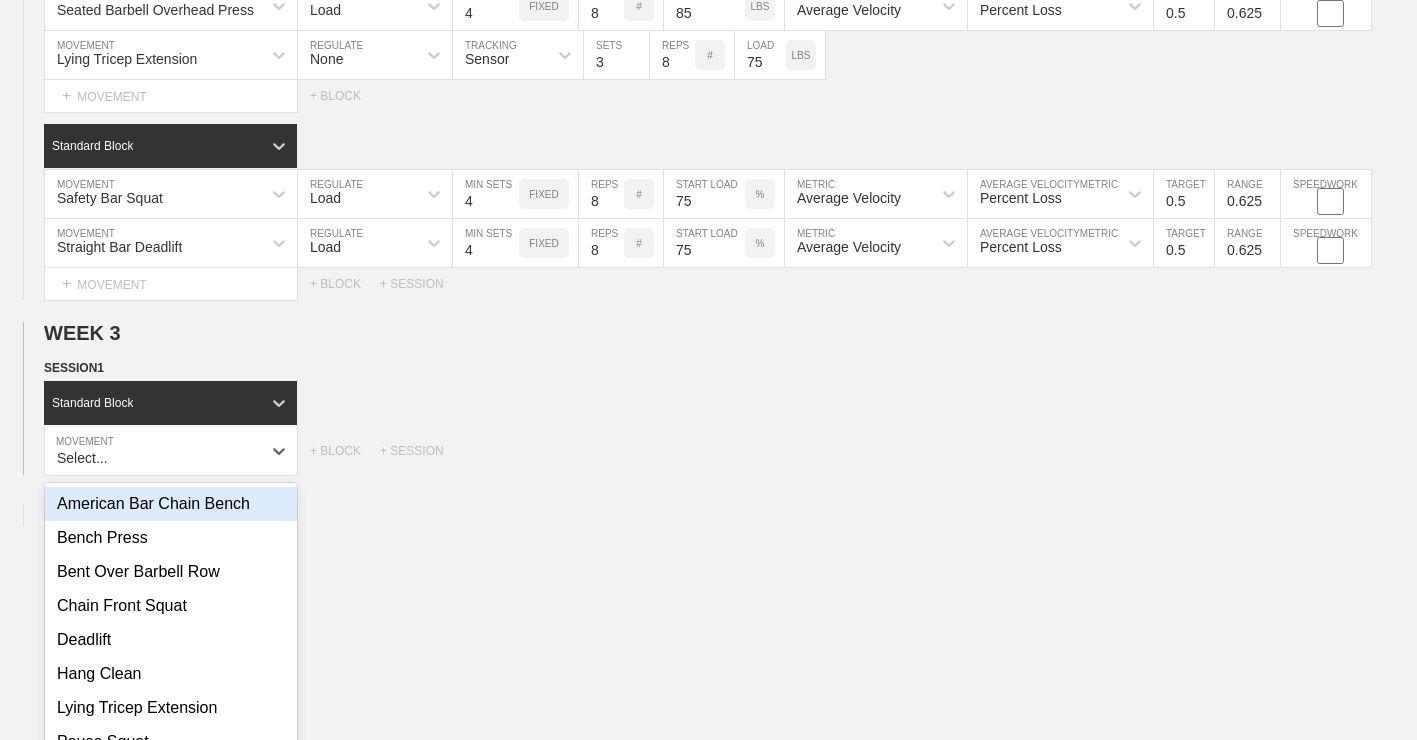 scroll, scrollTop: 2010, scrollLeft: 0, axis: vertical 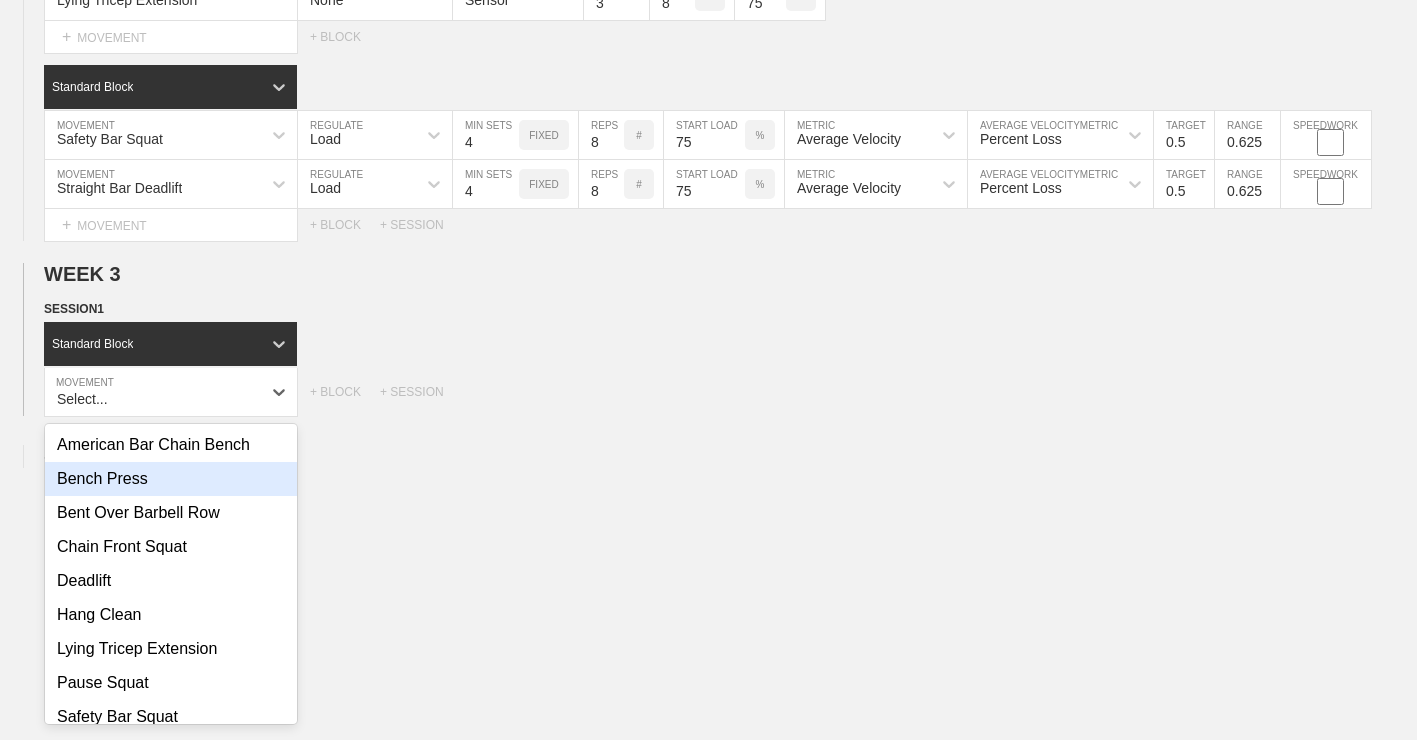 click on "Bench Press" at bounding box center [171, 479] 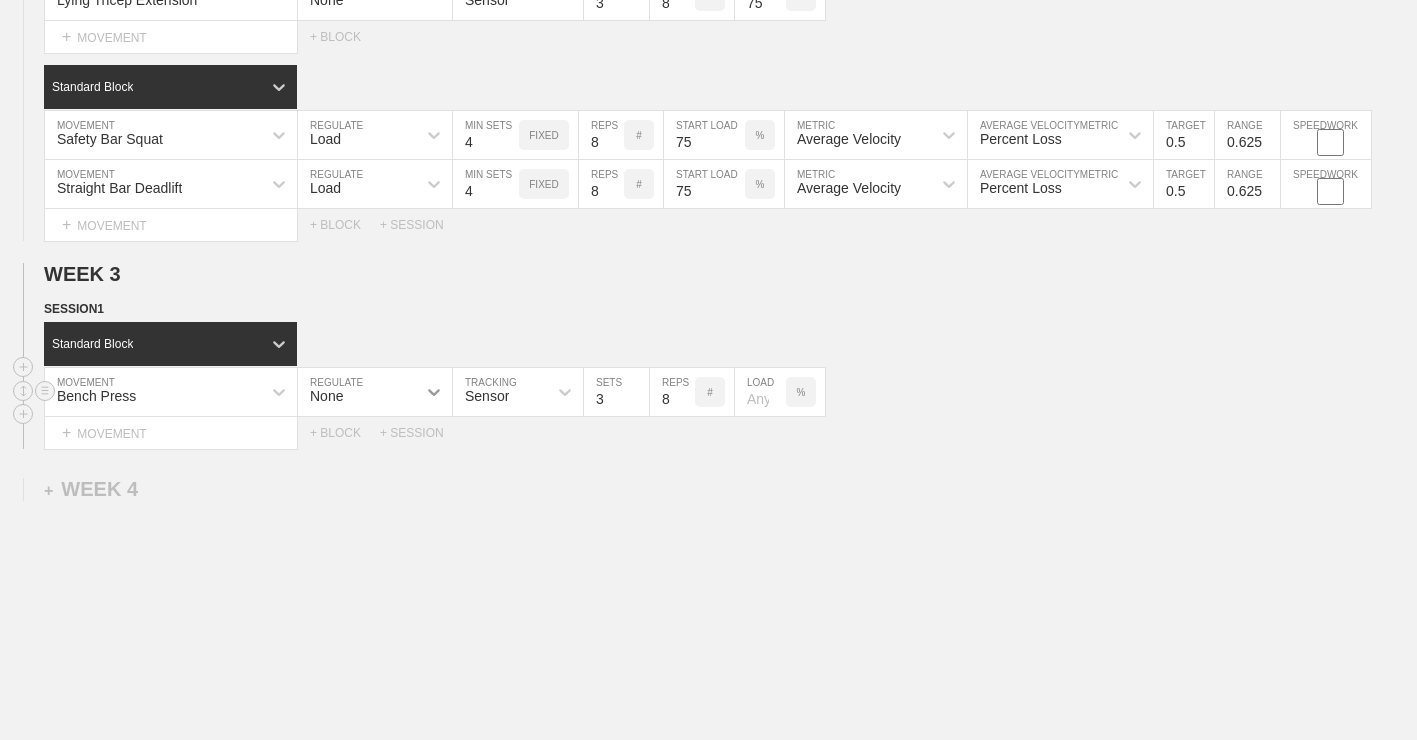 click 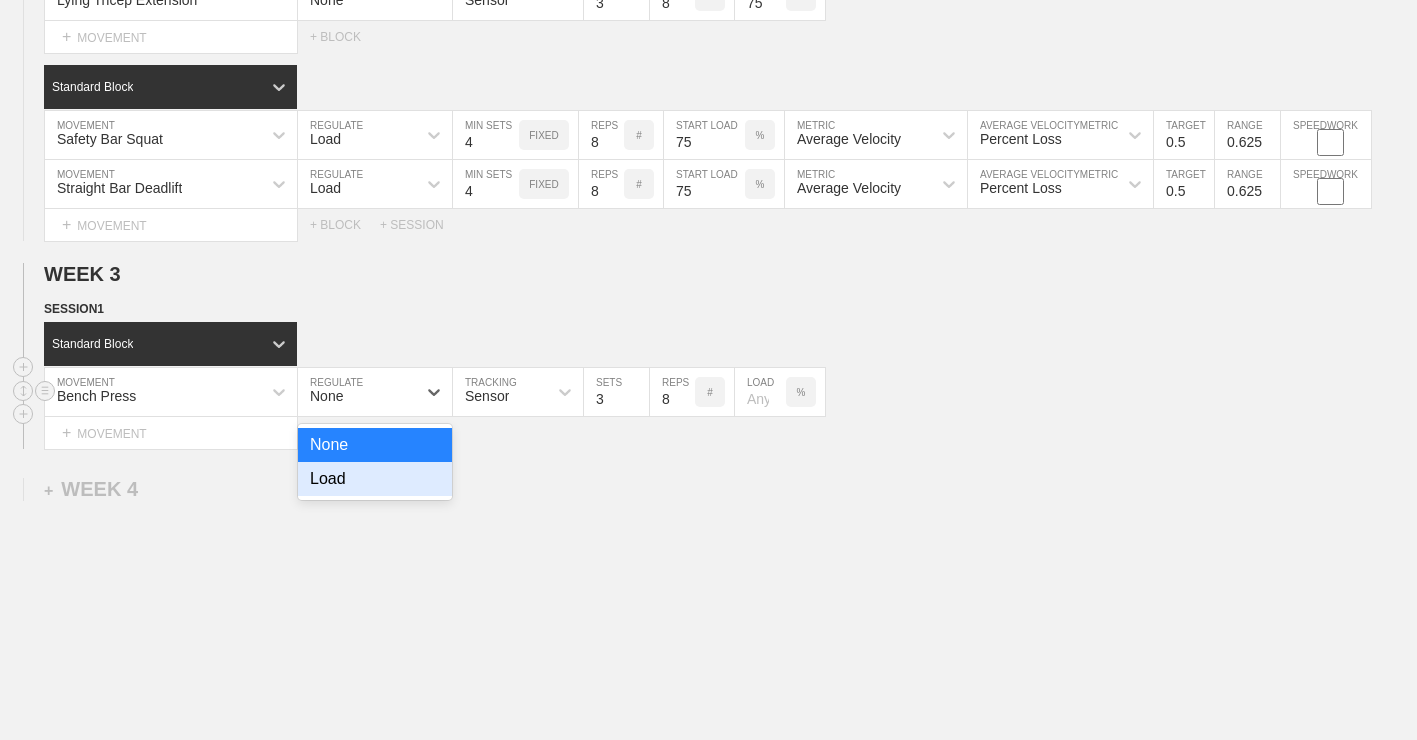 click on "Load" at bounding box center (375, 479) 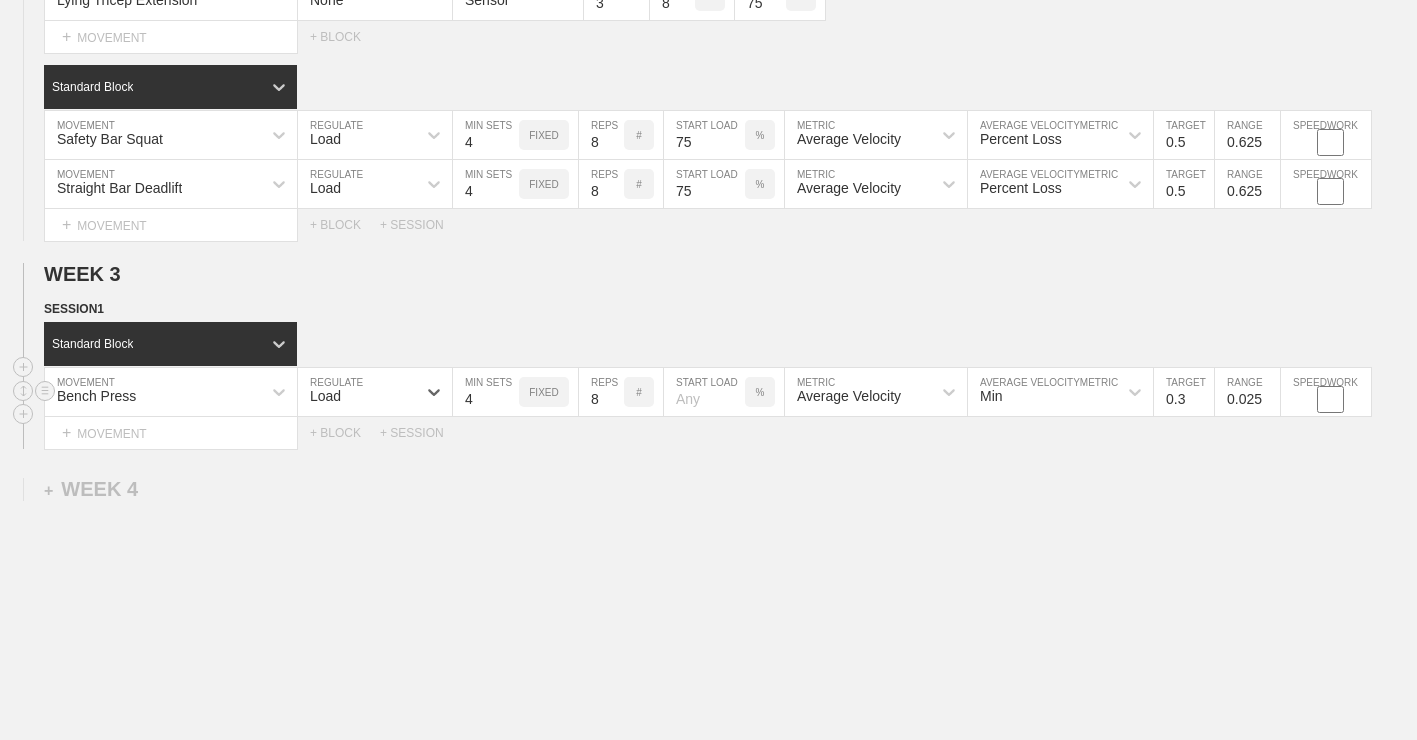 click on "4" at bounding box center [486, 392] 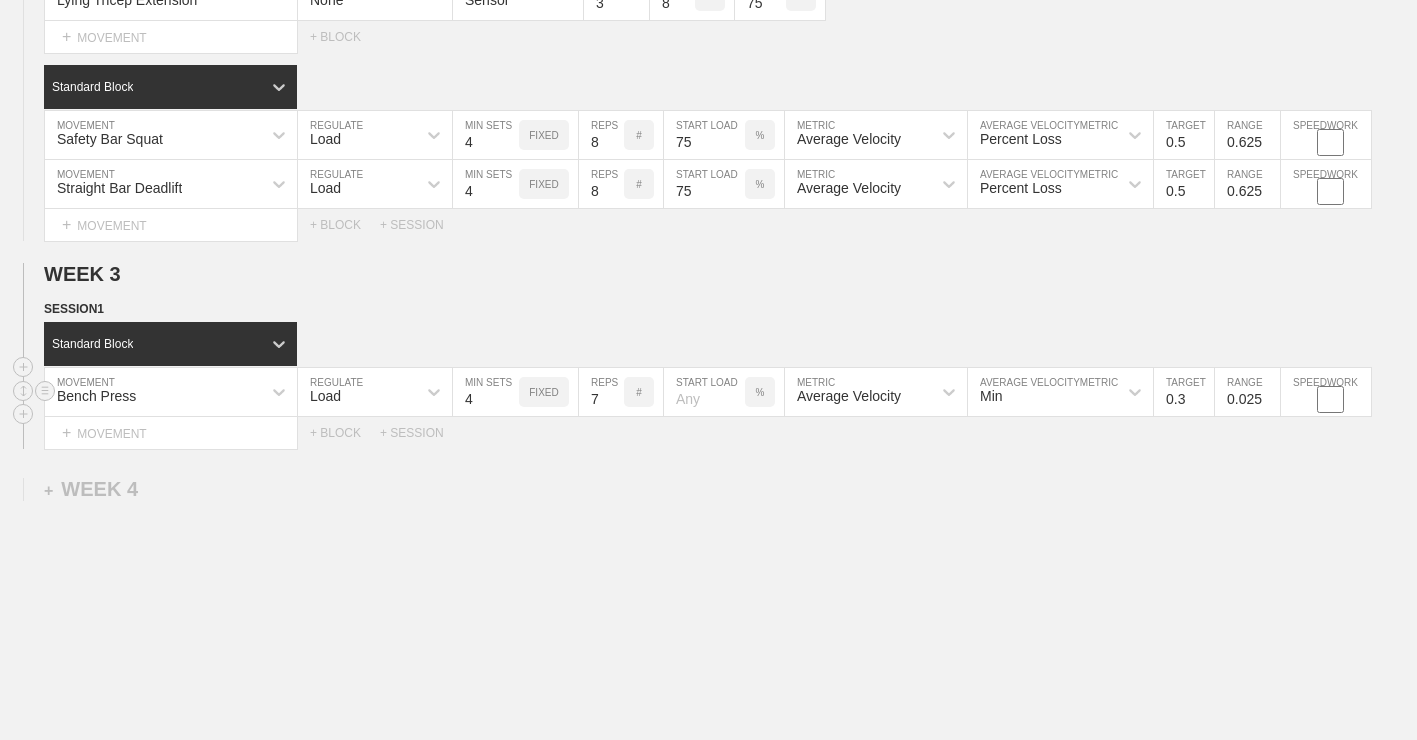 click on "7" at bounding box center [601, 392] 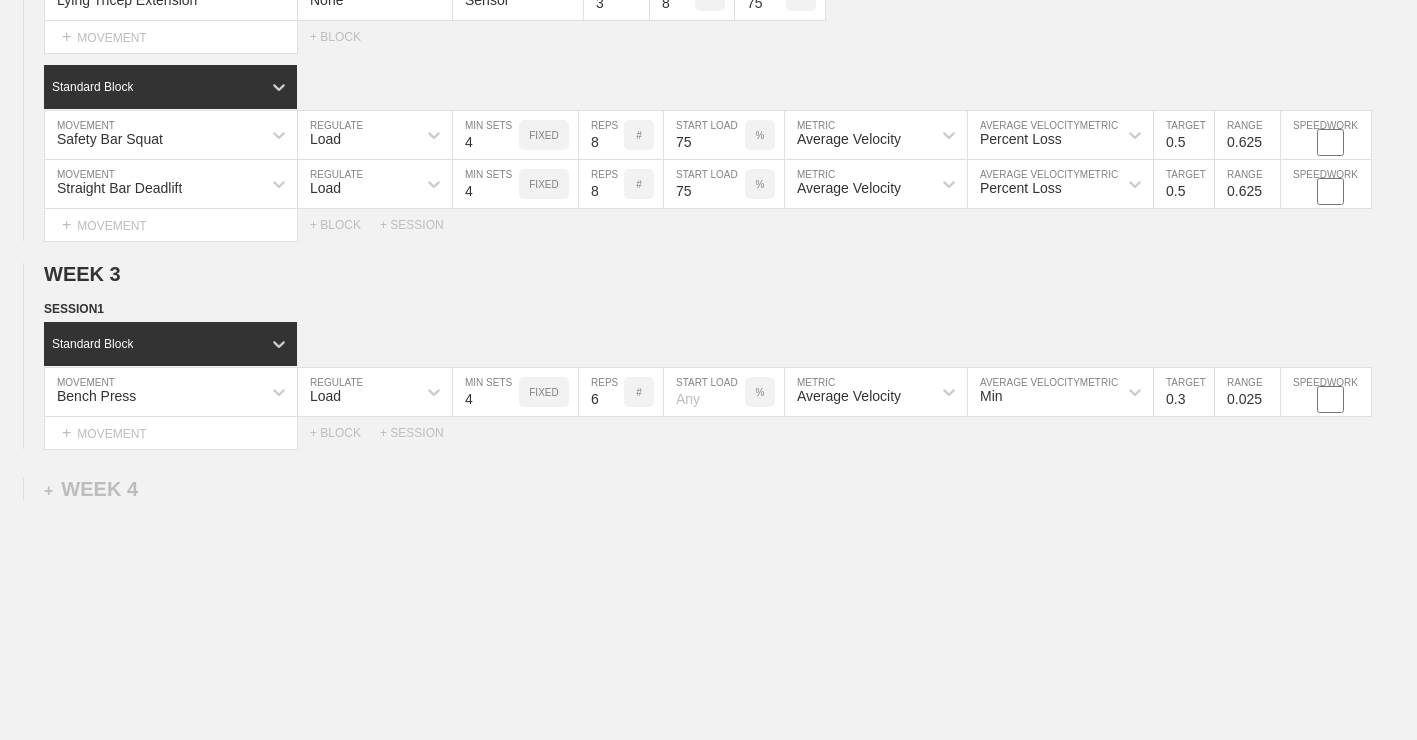 click on "WEEK   1   DUPLICATE DELETE SESSION  1   Standard Block DUPLICATE INSERT MOVEMENT AFTER DELETE Bench Press MOVEMENT Load REGULATE 4 MIN SETS FIXED 10 REPS # 70 START LOAD % Average Velocity METRIC Percent Loss AVERAGE VELOCITY  METRIC 0.6 TARGET RANGE 0.525 SPEEDWORK DUPLICATE INSERT BEFORE INSERT AFTER DELETE Bent Over Barbell Row MOVEMENT Load REGULATE 4 MIN SETS FIXED 10 REPS # 135 START LOAD LBS Average Velocity METRIC Percent Loss AVERAGE VELOCITY  METRIC 0.6 TARGET RANGE 0.525 SPEEDWORK DUPLICATE INSERT BEFORE INSERT AFTER DELETE Seated Barbell Overhead Press MOVEMENT Load REGULATE 4 MIN SETS FIXED 10 REPS # 85 START LOAD LBS Average Velocity METRIC Percent Loss AVERAGE VELOCITY  METRIC 0.6 TARGET RANGE 0.525 SPEEDWORK DUPLICATE INSERT BEFORE INSERT AFTER DELETE Lying Tricep Extension MOVEMENT None REGULATE Sensor TRACKING 4 SETS 10 REPS # 65 LOAD LBS DUPLICATE INSERT BEFORE INSERT AFTER DELETE Select... MOVEMENT +  MOVEMENT + BLOCK Standard Block DUPLICATE INSERT MOVEMENT AFTER DELETE Safety Bar Squat" at bounding box center (708, -496) 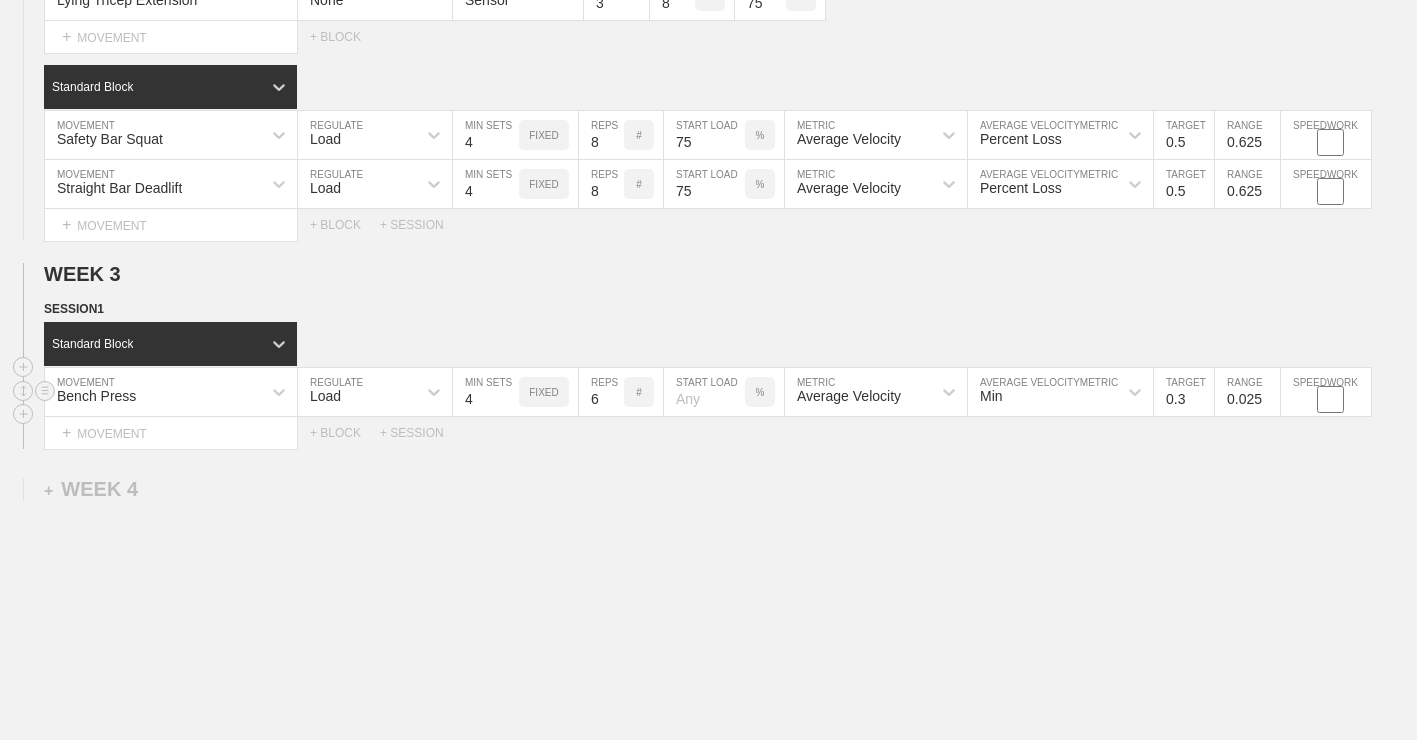click at bounding box center (704, 392) 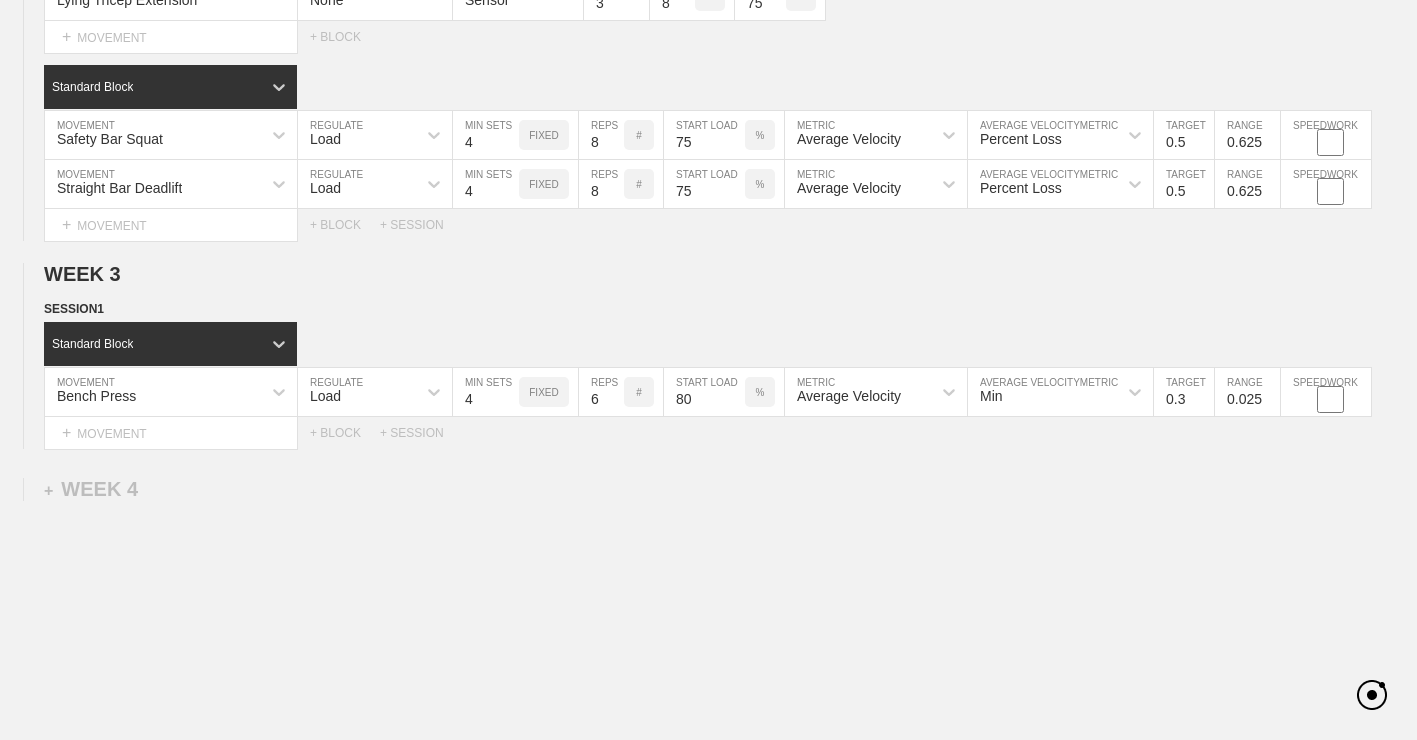 click on "WEEK   1   DUPLICATE DELETE SESSION  1   Standard Block DUPLICATE INSERT MOVEMENT AFTER DELETE Bench Press MOVEMENT Load REGULATE 4 MIN SETS FIXED 10 REPS # 70 START LOAD % Average Velocity METRIC Percent Loss AVERAGE VELOCITY  METRIC 0.6 TARGET RANGE 0.525 SPEEDWORK DUPLICATE INSERT BEFORE INSERT AFTER DELETE Bent Over Barbell Row MOVEMENT Load REGULATE 4 MIN SETS FIXED 10 REPS # 135 START LOAD LBS Average Velocity METRIC Percent Loss AVERAGE VELOCITY  METRIC 0.6 TARGET RANGE 0.525 SPEEDWORK DUPLICATE INSERT BEFORE INSERT AFTER DELETE Seated Barbell Overhead Press MOVEMENT Load REGULATE 4 MIN SETS FIXED 10 REPS # 85 START LOAD LBS Average Velocity METRIC Percent Loss AVERAGE VELOCITY  METRIC 0.6 TARGET RANGE 0.525 SPEEDWORK DUPLICATE INSERT BEFORE INSERT AFTER DELETE Lying Tricep Extension MOVEMENT None REGULATE Sensor TRACKING 4 SETS 10 REPS # 65 LOAD LBS DUPLICATE INSERT BEFORE INSERT AFTER DELETE Select... MOVEMENT +  MOVEMENT + BLOCK Standard Block DUPLICATE INSERT MOVEMENT AFTER DELETE Safety Bar Squat" at bounding box center [708, -496] 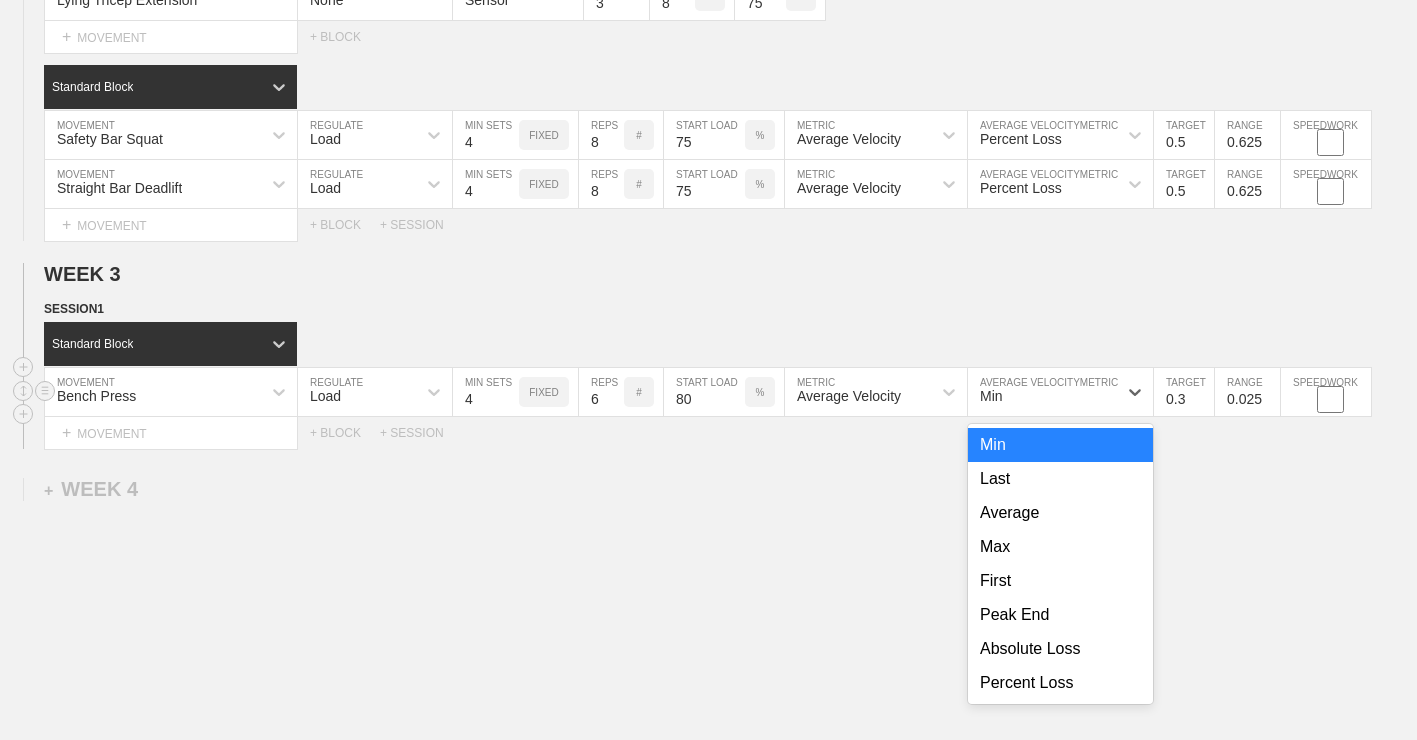 click on "Min" at bounding box center [1042, 392] 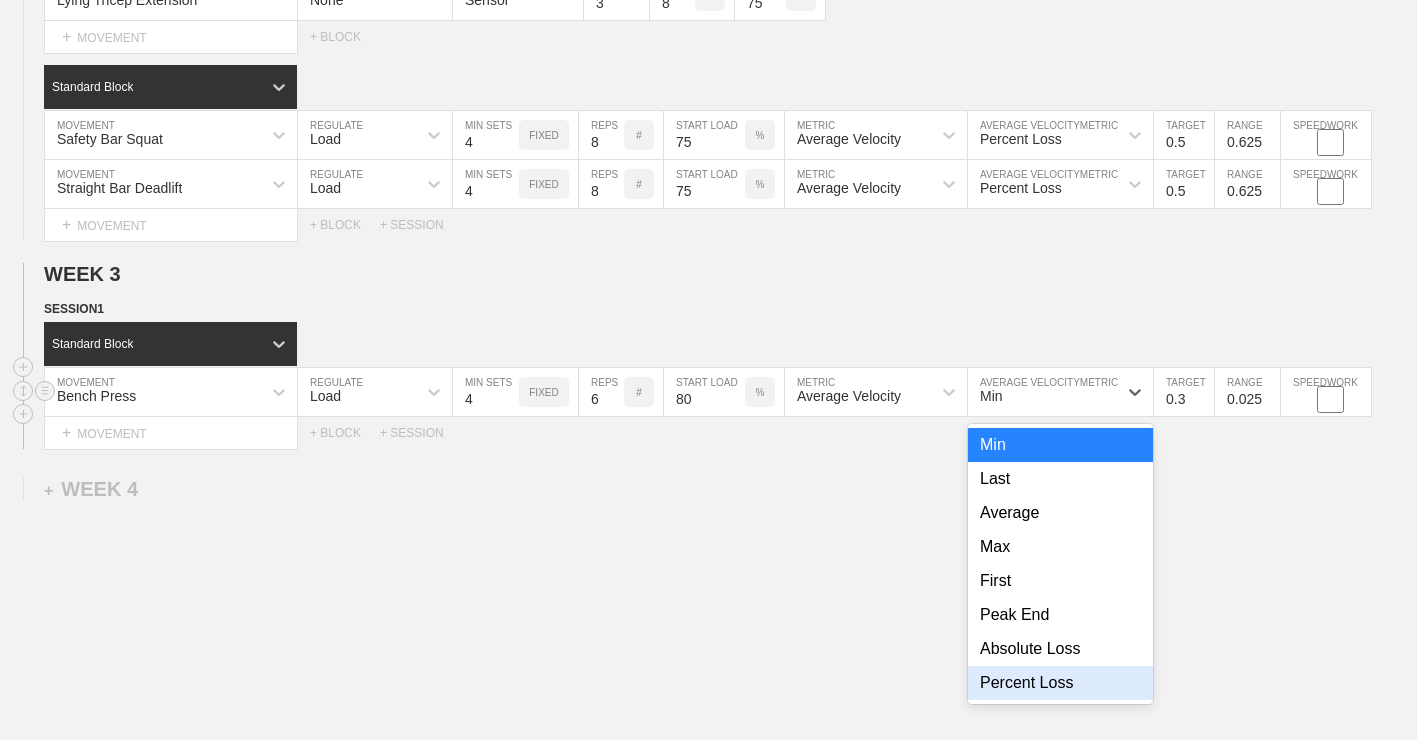 click on "Percent Loss" at bounding box center (1060, 683) 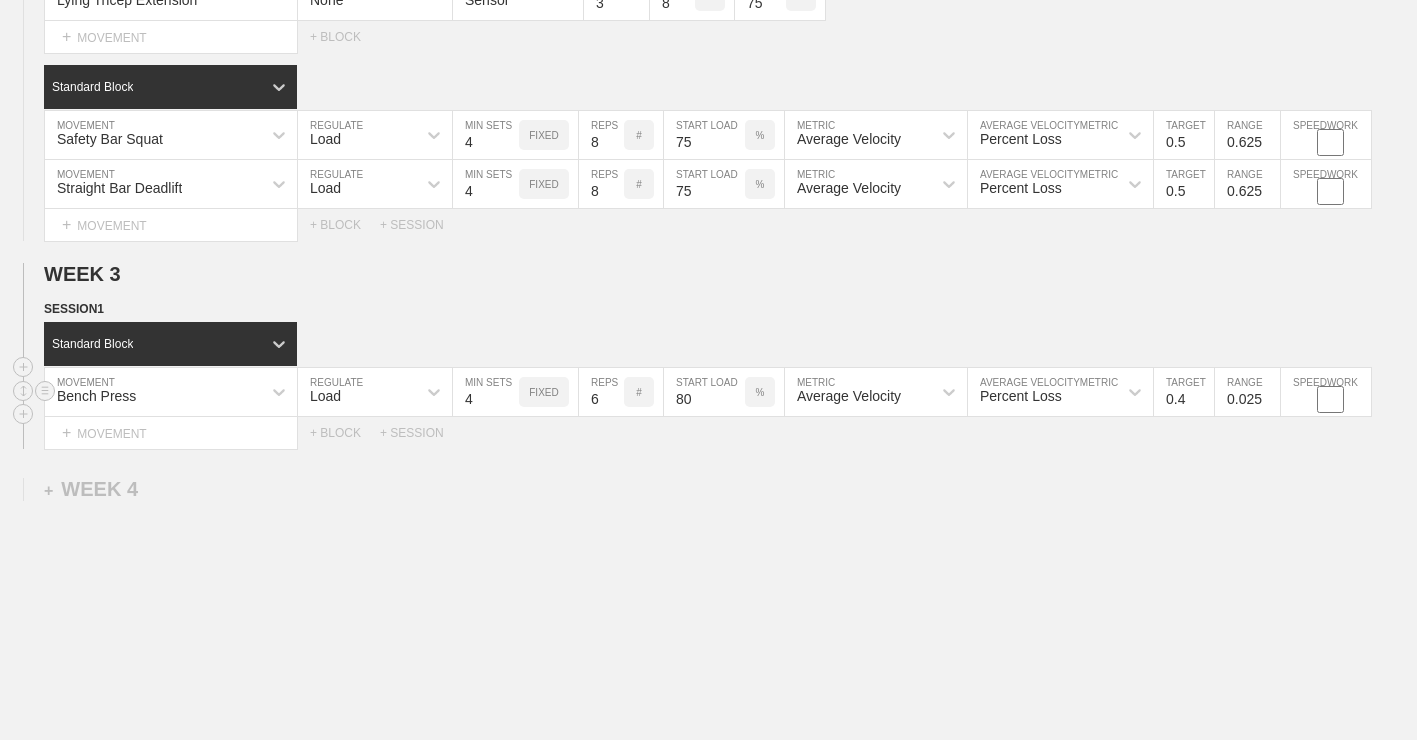click on "0.4" at bounding box center (1184, 392) 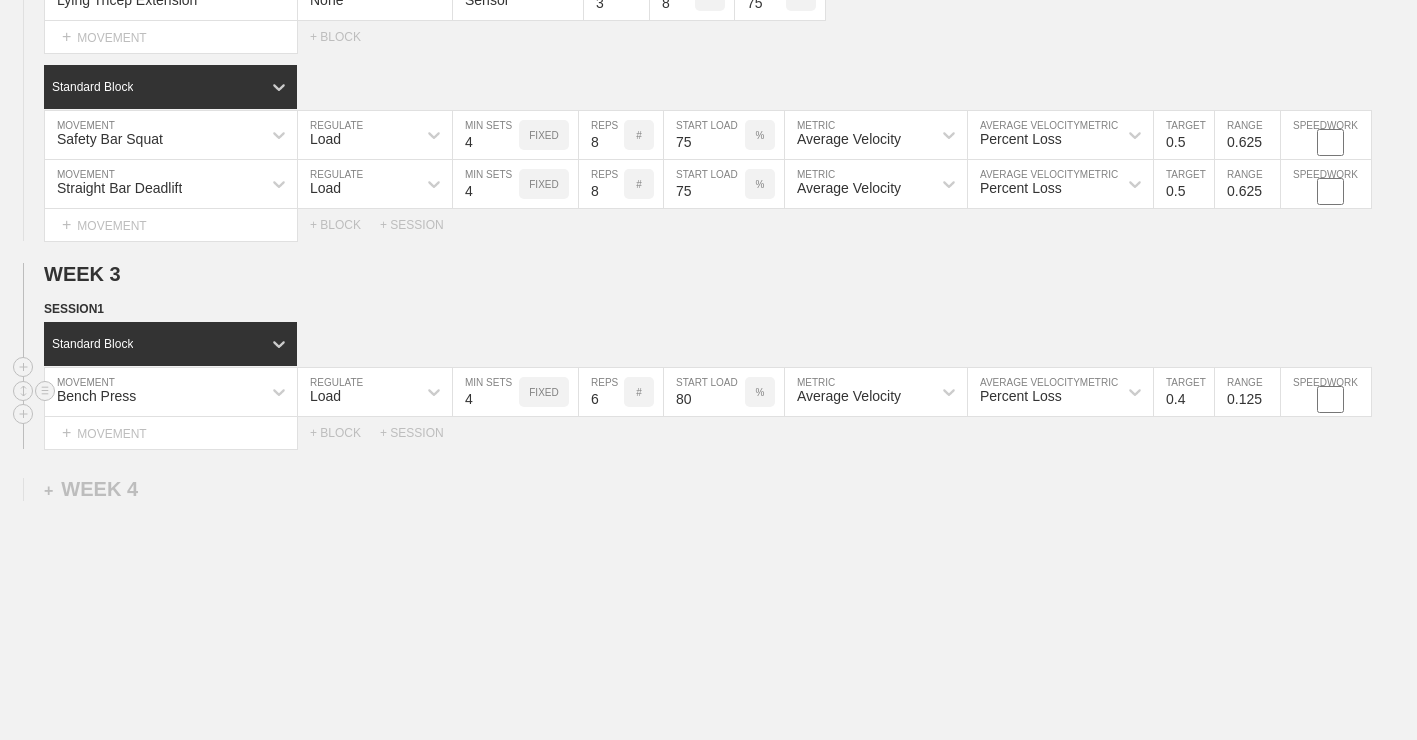 click on "0.125" at bounding box center [1247, 392] 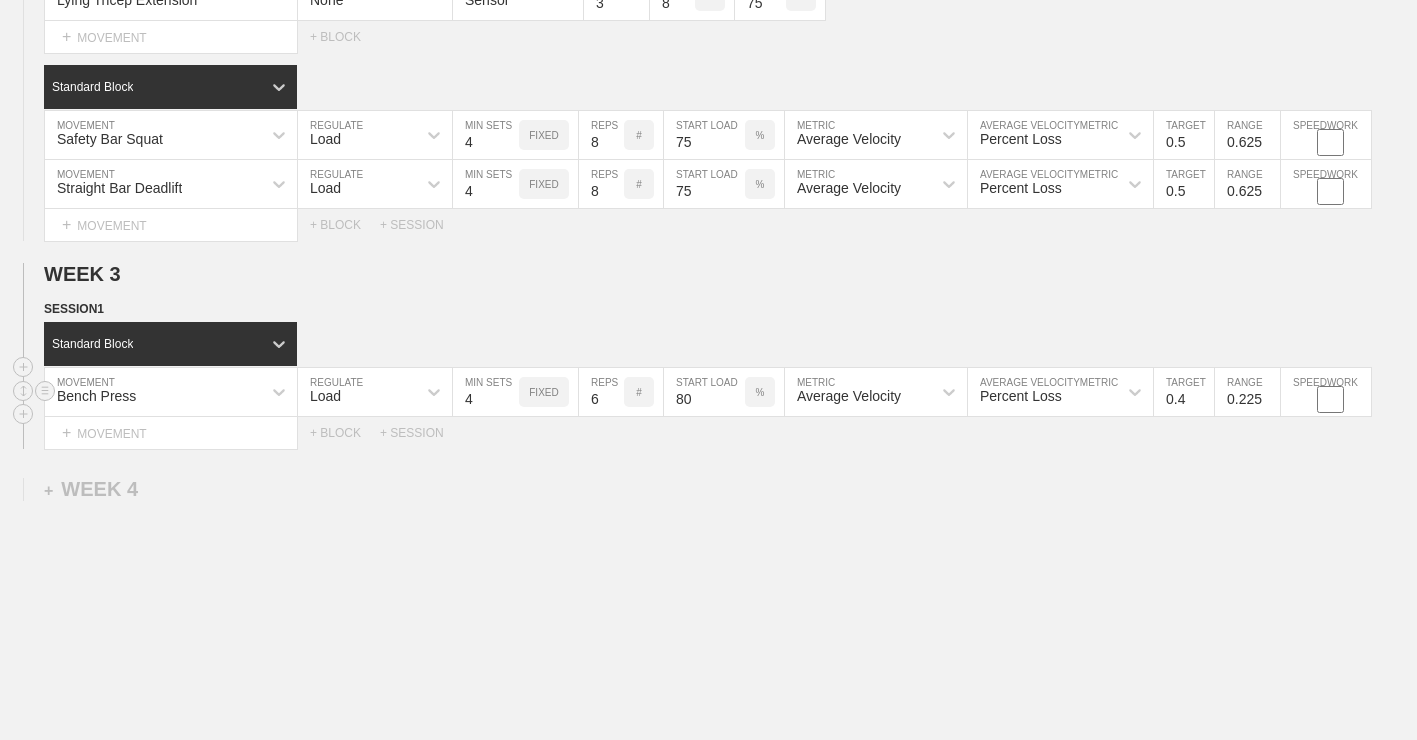 click on "0.225" at bounding box center [1247, 392] 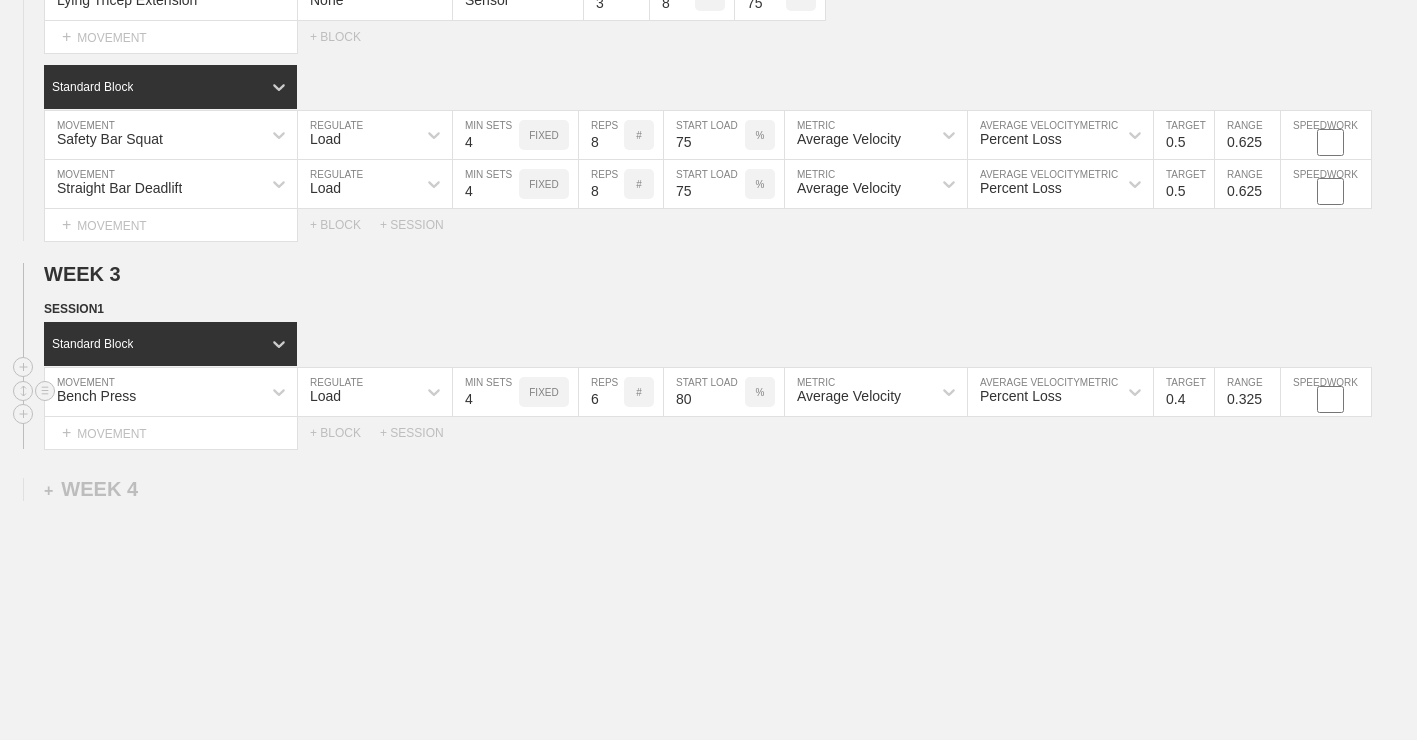 click on "0.325" at bounding box center [1247, 392] 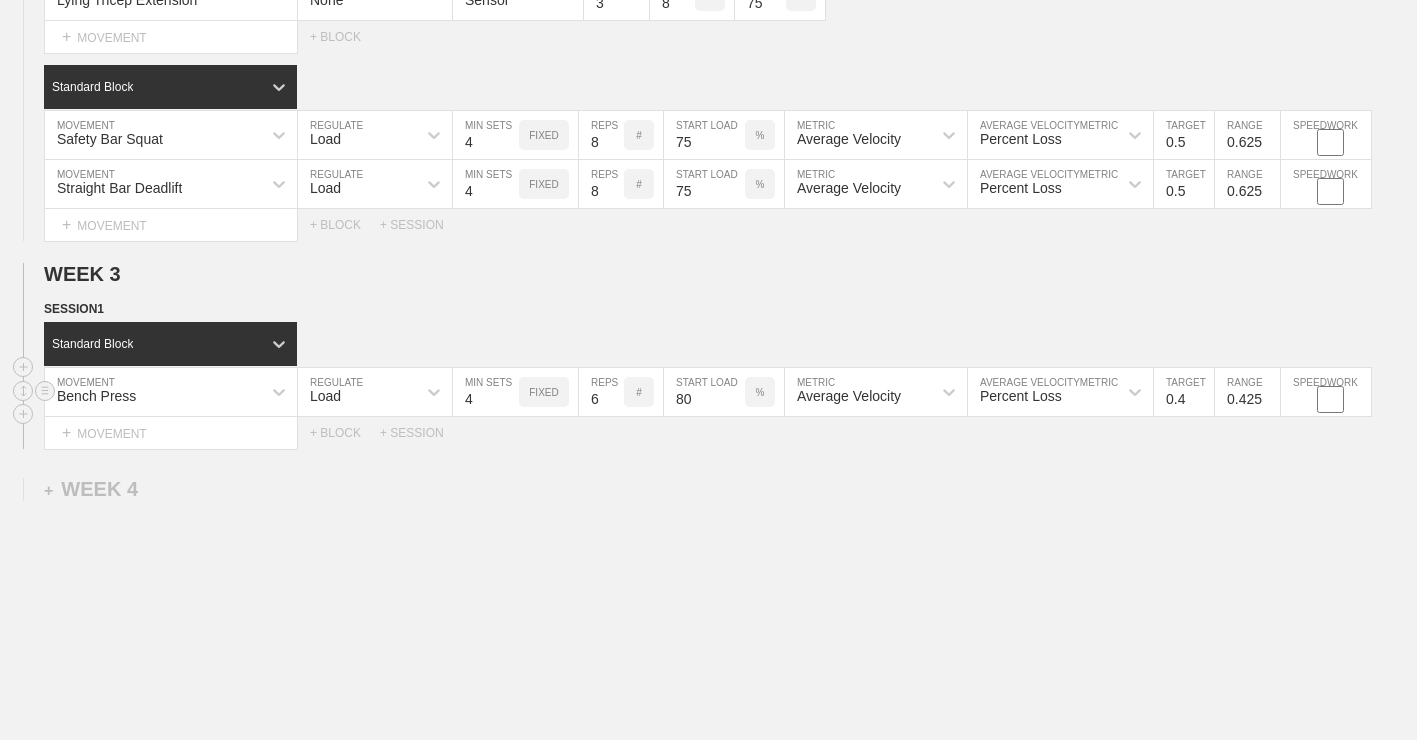 click on "0.425" at bounding box center (1247, 392) 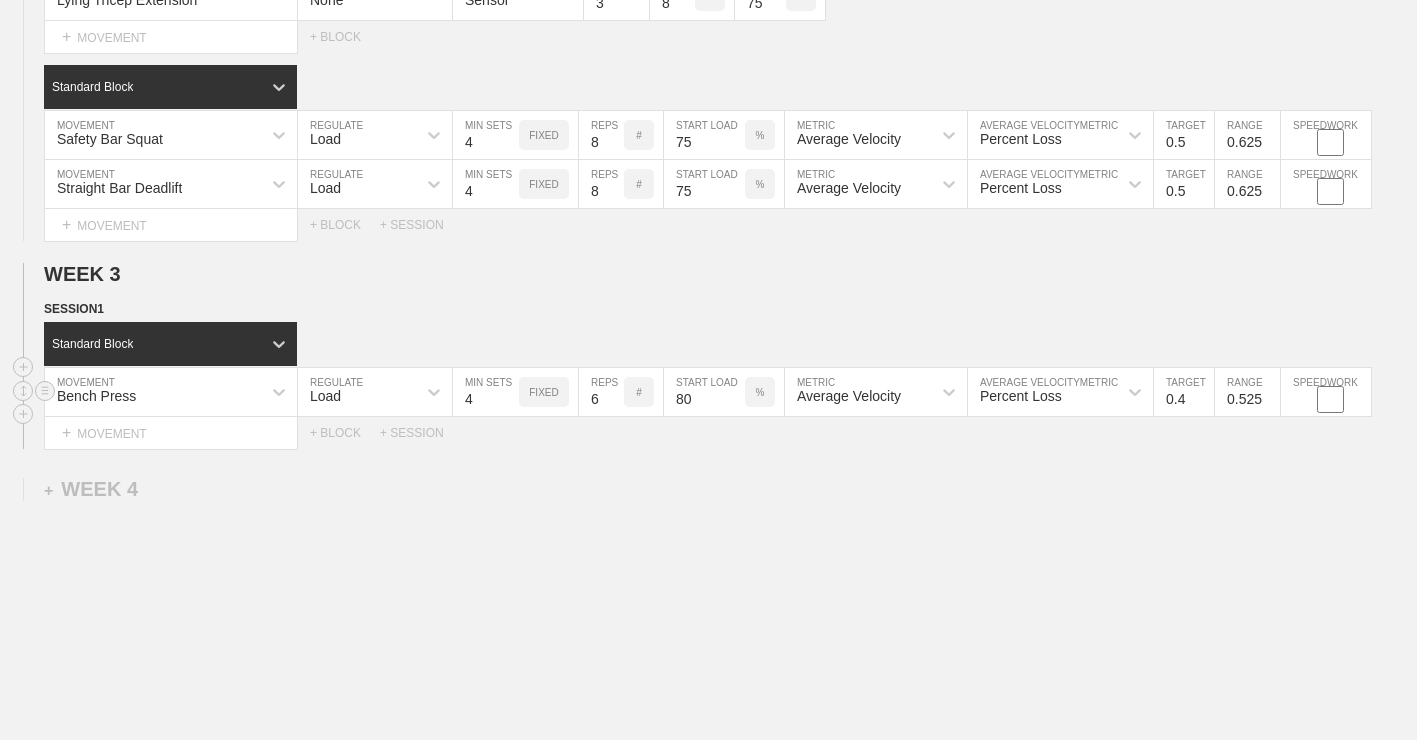 click on "0.525" at bounding box center (1247, 392) 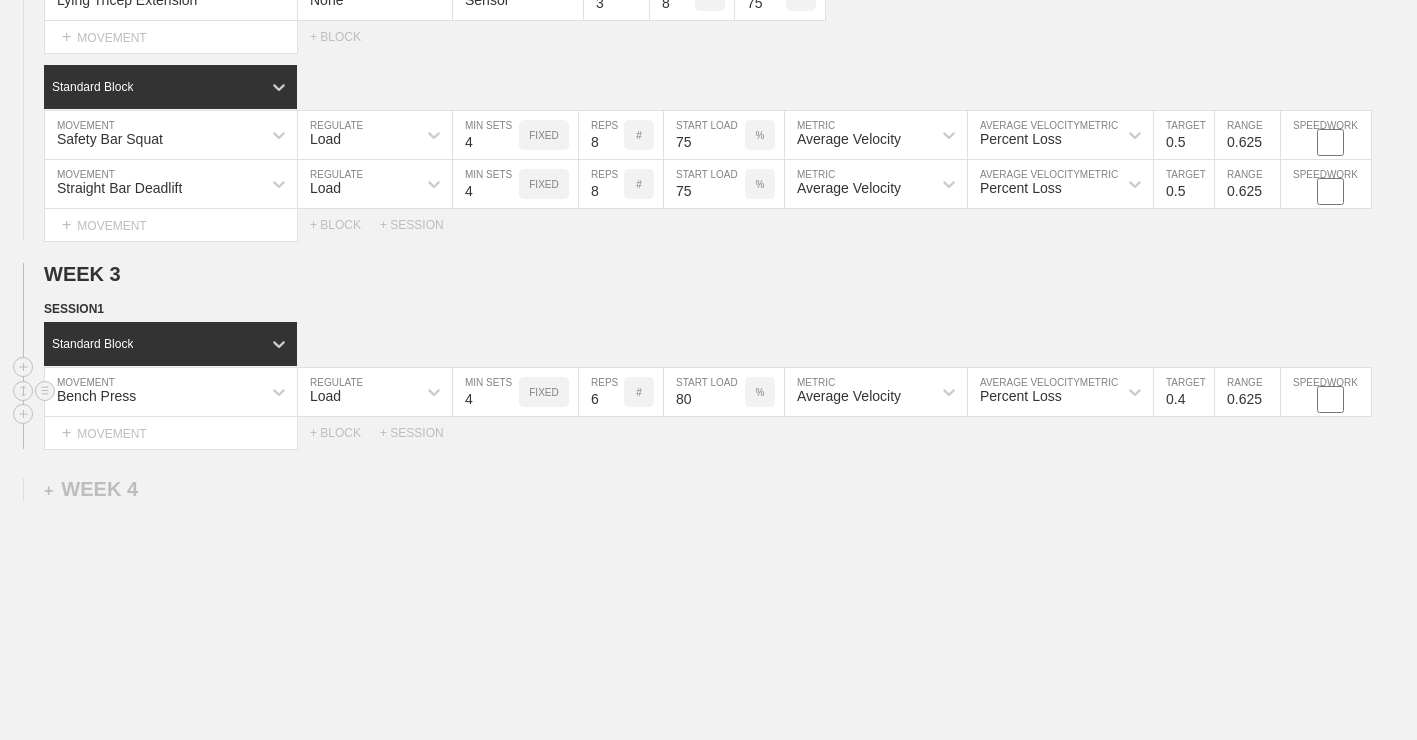 click on "0.625" at bounding box center [1247, 392] 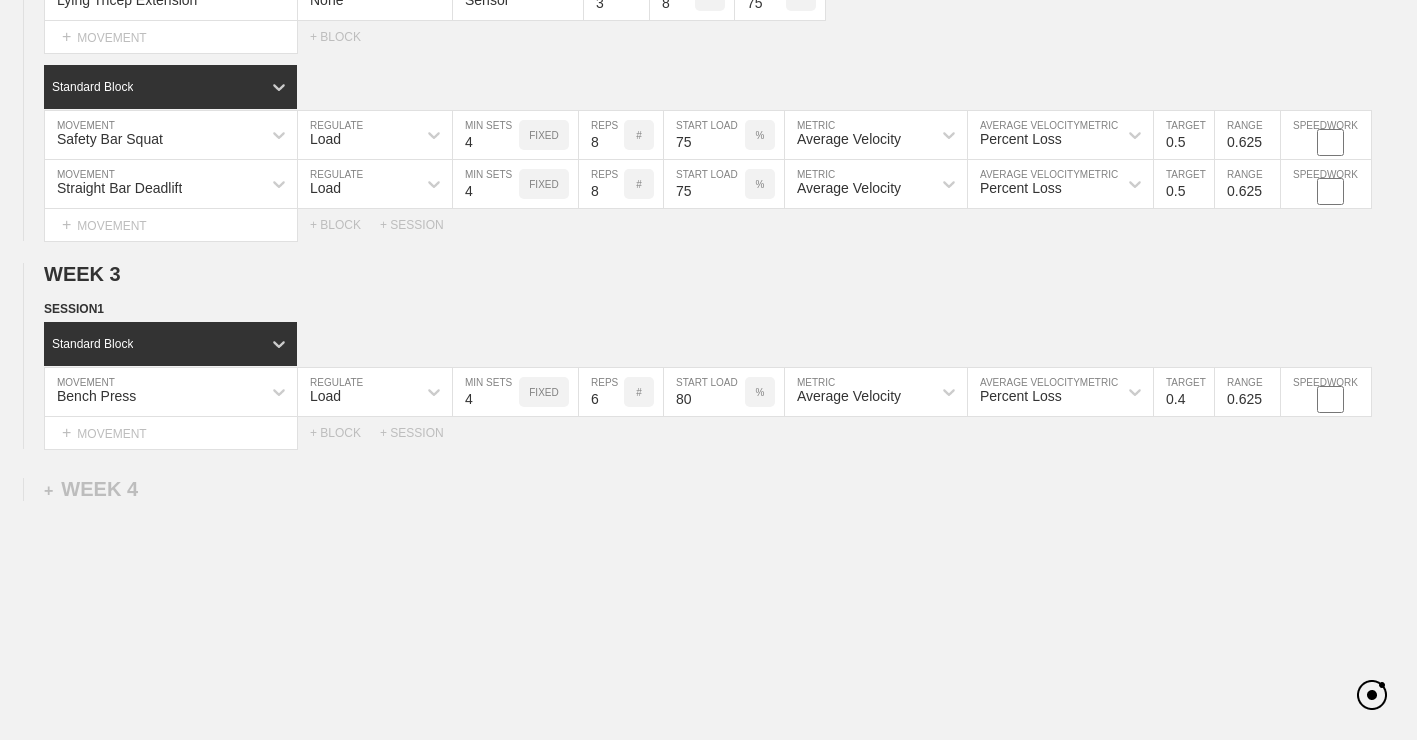 click on "WEEK   1   DUPLICATE DELETE SESSION  1   Standard Block DUPLICATE INSERT MOVEMENT AFTER DELETE Bench Press MOVEMENT Load REGULATE 4 MIN SETS FIXED 10 REPS # 70 START LOAD % Average Velocity METRIC Percent Loss AVERAGE VELOCITY  METRIC 0.6 TARGET RANGE 0.525 SPEEDWORK DUPLICATE INSERT BEFORE INSERT AFTER DELETE Bent Over Barbell Row MOVEMENT Load REGULATE 4 MIN SETS FIXED 10 REPS # 135 START LOAD LBS Average Velocity METRIC Percent Loss AVERAGE VELOCITY  METRIC 0.6 TARGET RANGE 0.525 SPEEDWORK DUPLICATE INSERT BEFORE INSERT AFTER DELETE Seated Barbell Overhead Press MOVEMENT Load REGULATE 4 MIN SETS FIXED 10 REPS # 85 START LOAD LBS Average Velocity METRIC Percent Loss AVERAGE VELOCITY  METRIC 0.6 TARGET RANGE 0.525 SPEEDWORK DUPLICATE INSERT BEFORE INSERT AFTER DELETE Lying Tricep Extension MOVEMENT None REGULATE Sensor TRACKING 4 SETS 10 REPS # 65 LOAD LBS DUPLICATE INSERT BEFORE INSERT AFTER DELETE Select... MOVEMENT +  MOVEMENT + BLOCK Standard Block DUPLICATE INSERT MOVEMENT AFTER DELETE Safety Bar Squat" at bounding box center (708, -496) 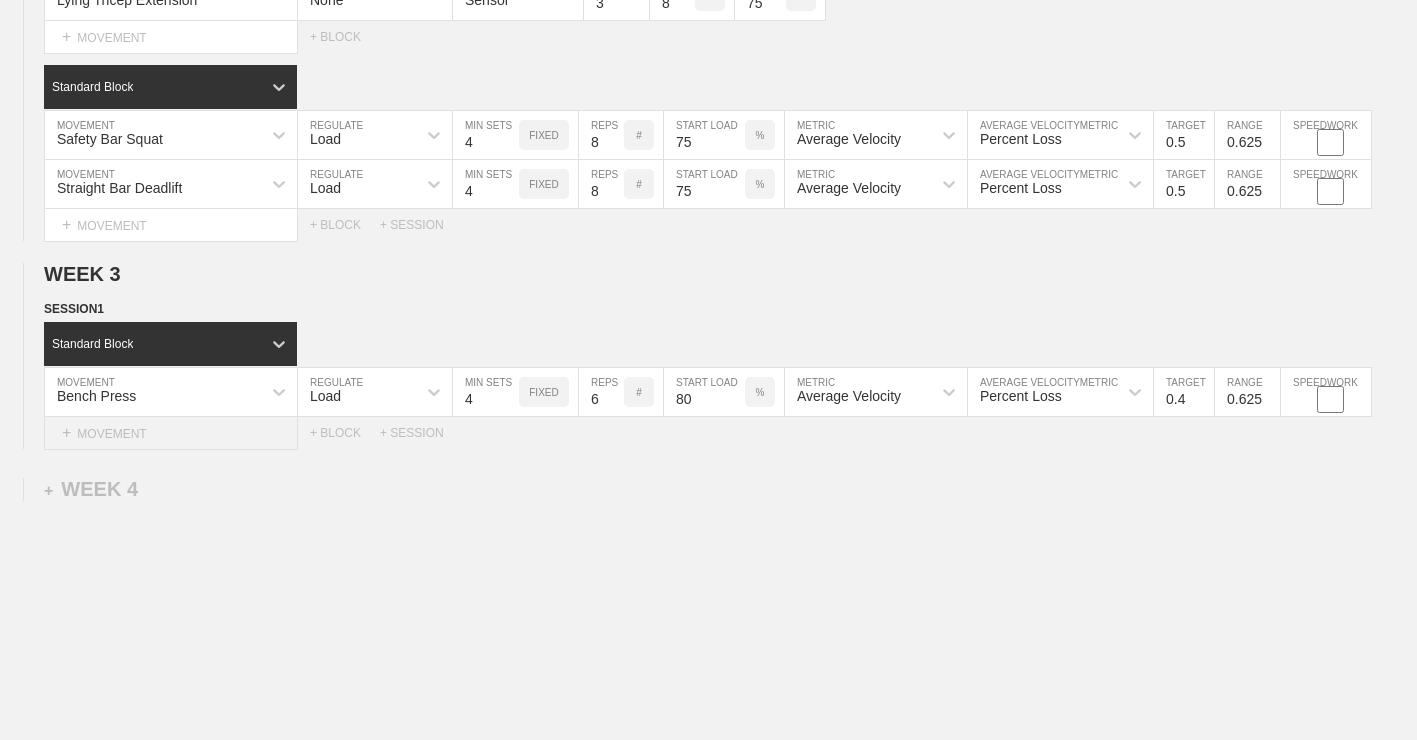 click on "+  MOVEMENT" at bounding box center (171, 433) 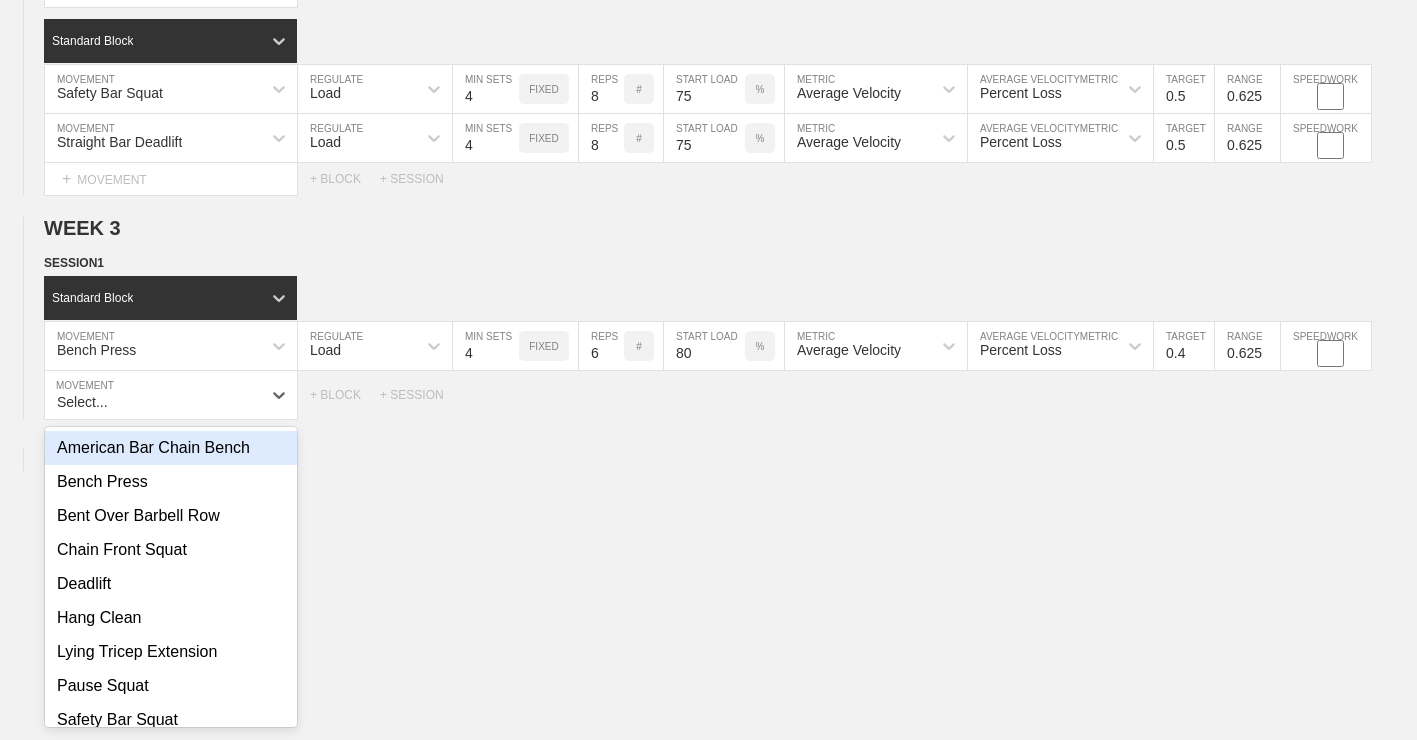 scroll, scrollTop: 2059, scrollLeft: 0, axis: vertical 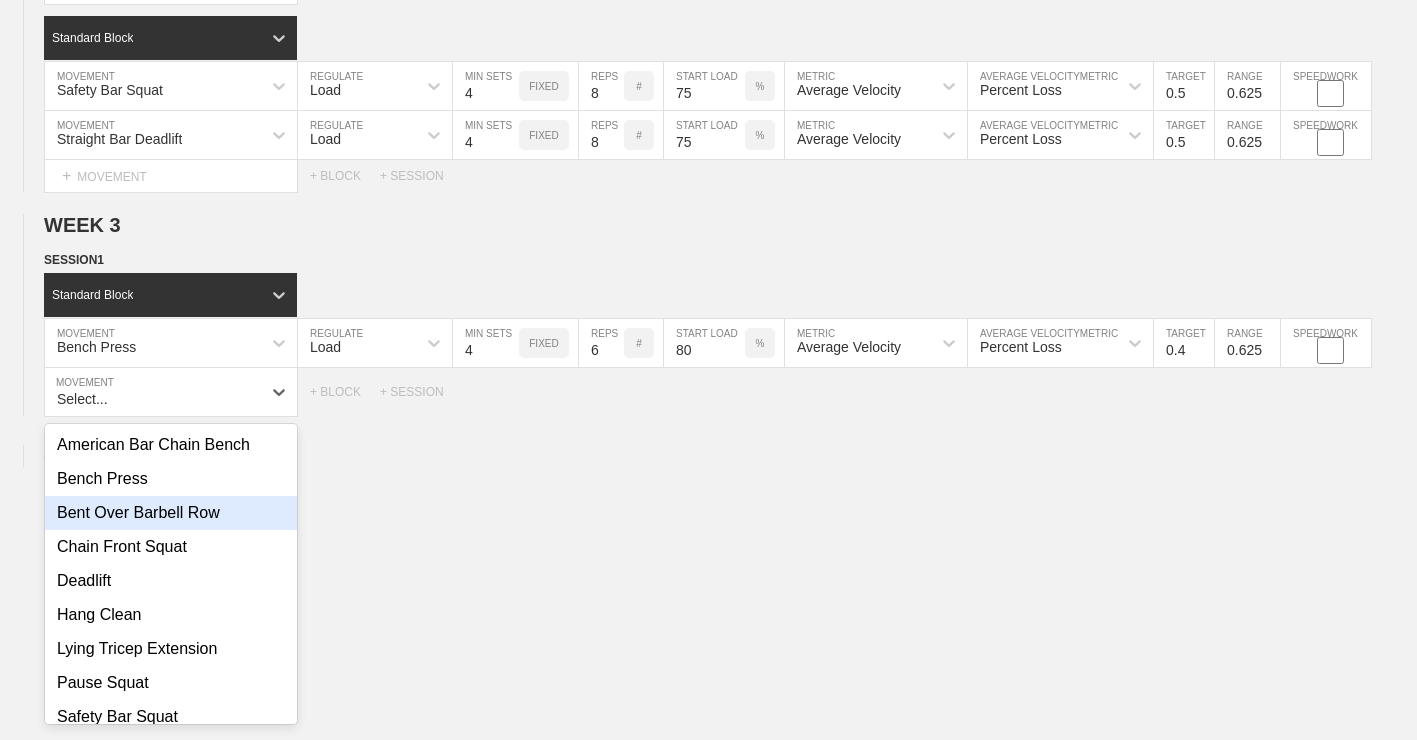 click on "Bent Over Barbell Row" at bounding box center [171, 513] 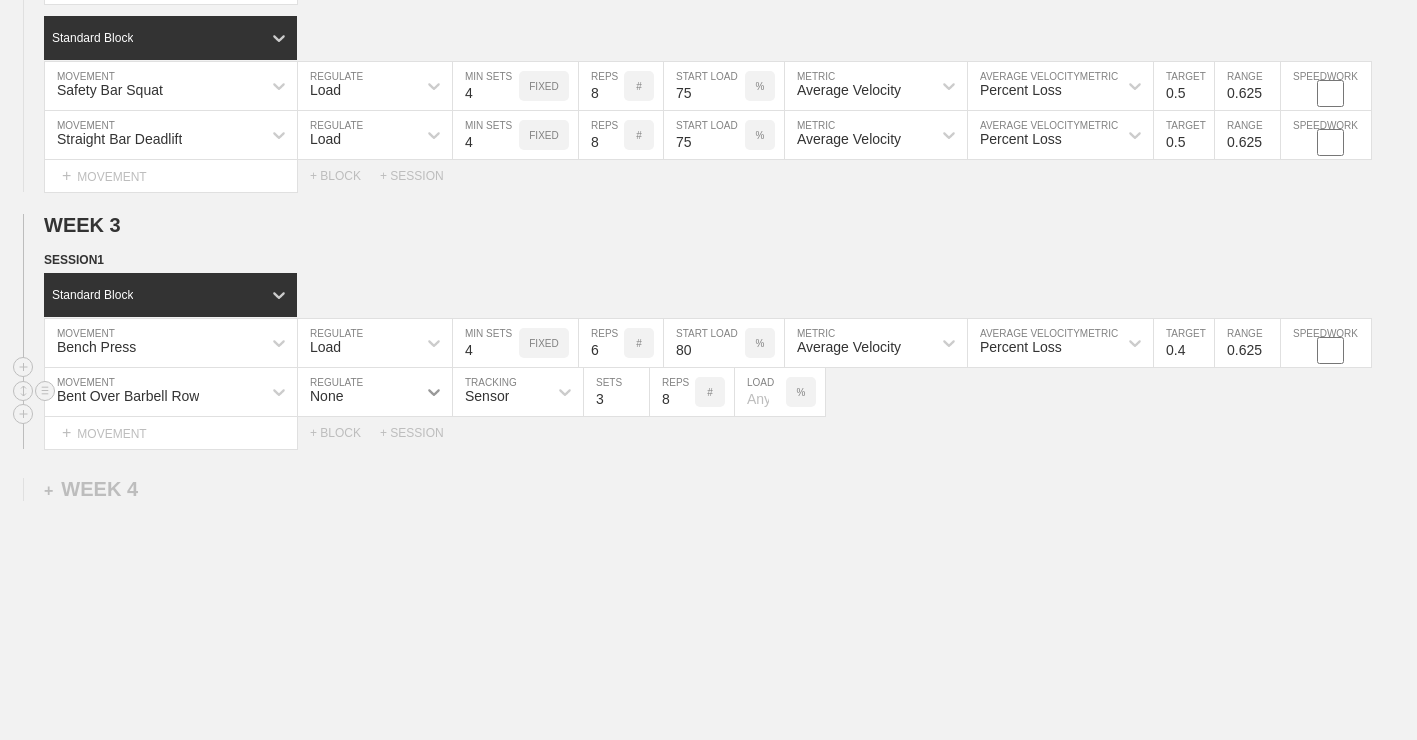 click 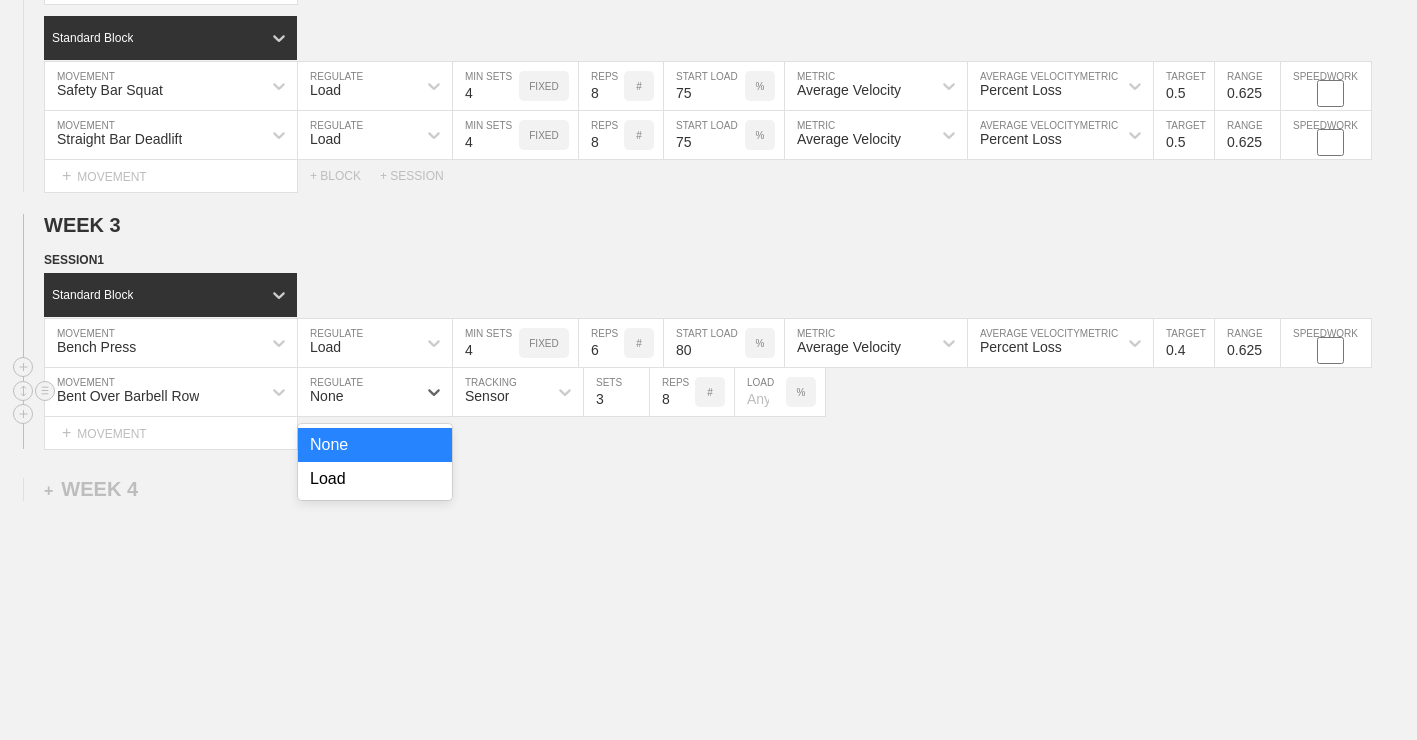 click on "Load" at bounding box center [375, 479] 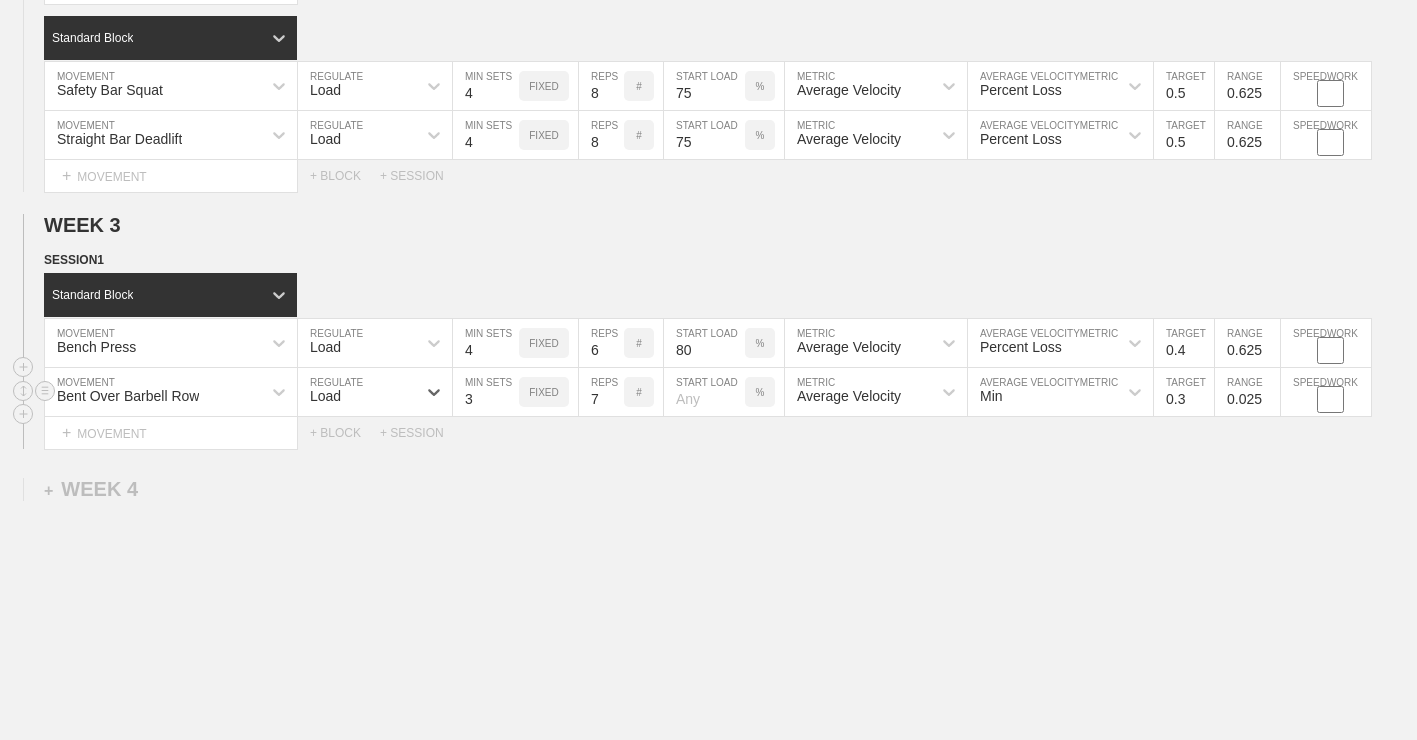 click on "7" at bounding box center (601, 392) 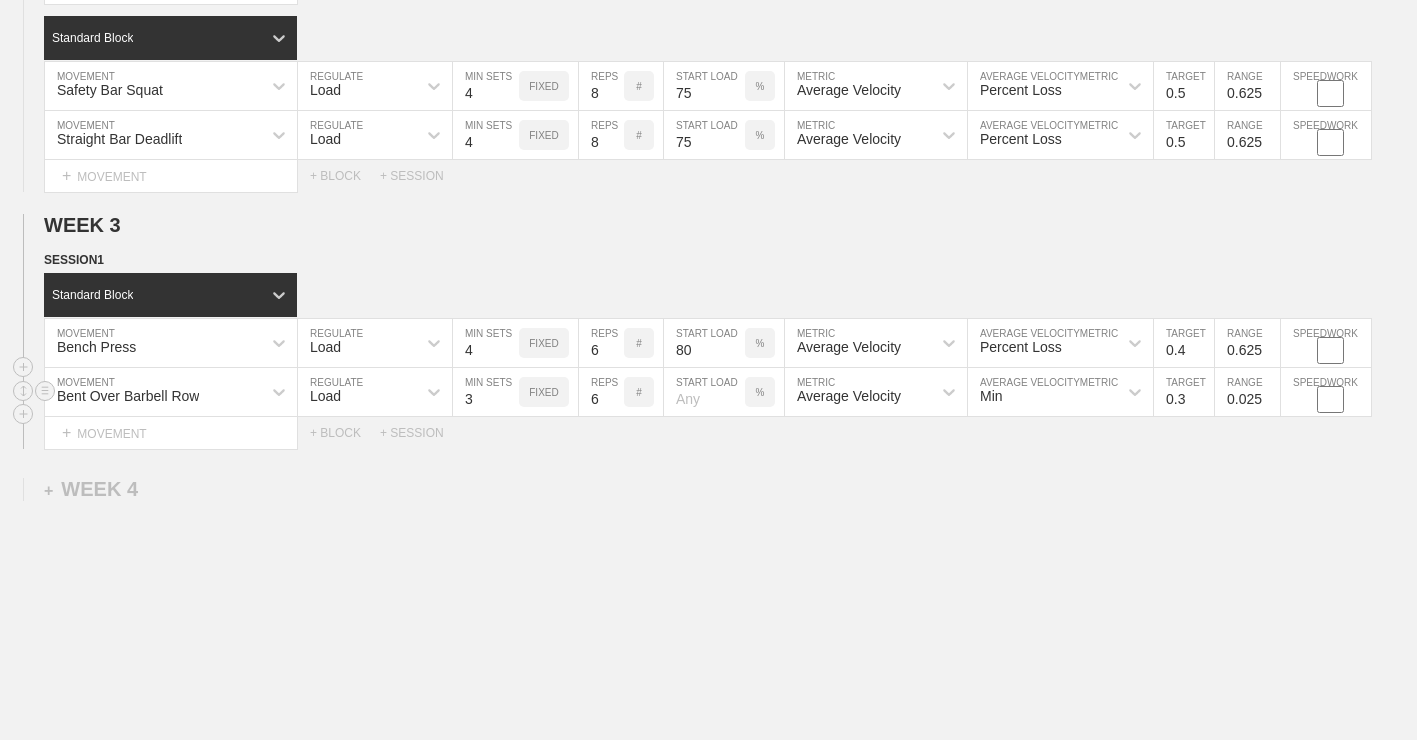 click on "6" at bounding box center [601, 392] 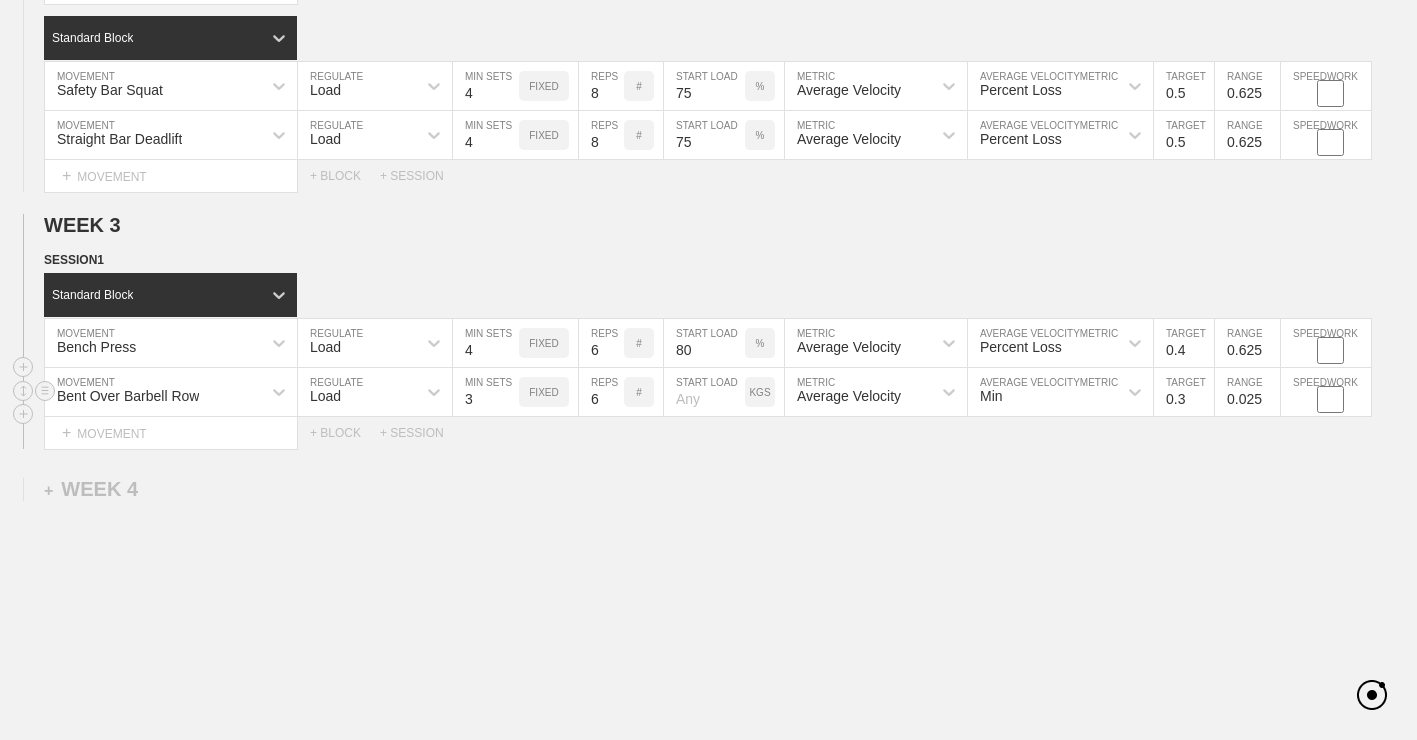click on "KGS" at bounding box center (759, 392) 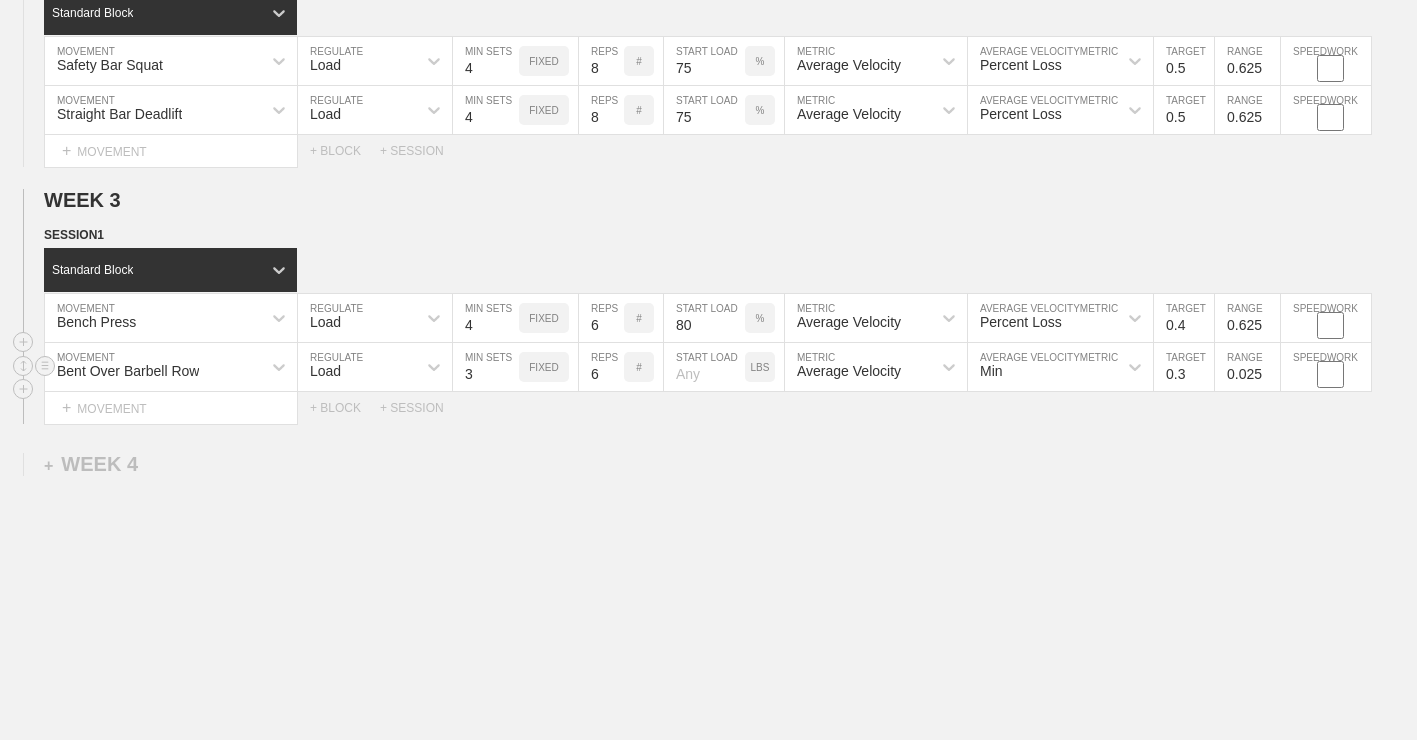 scroll, scrollTop: 2085, scrollLeft: 0, axis: vertical 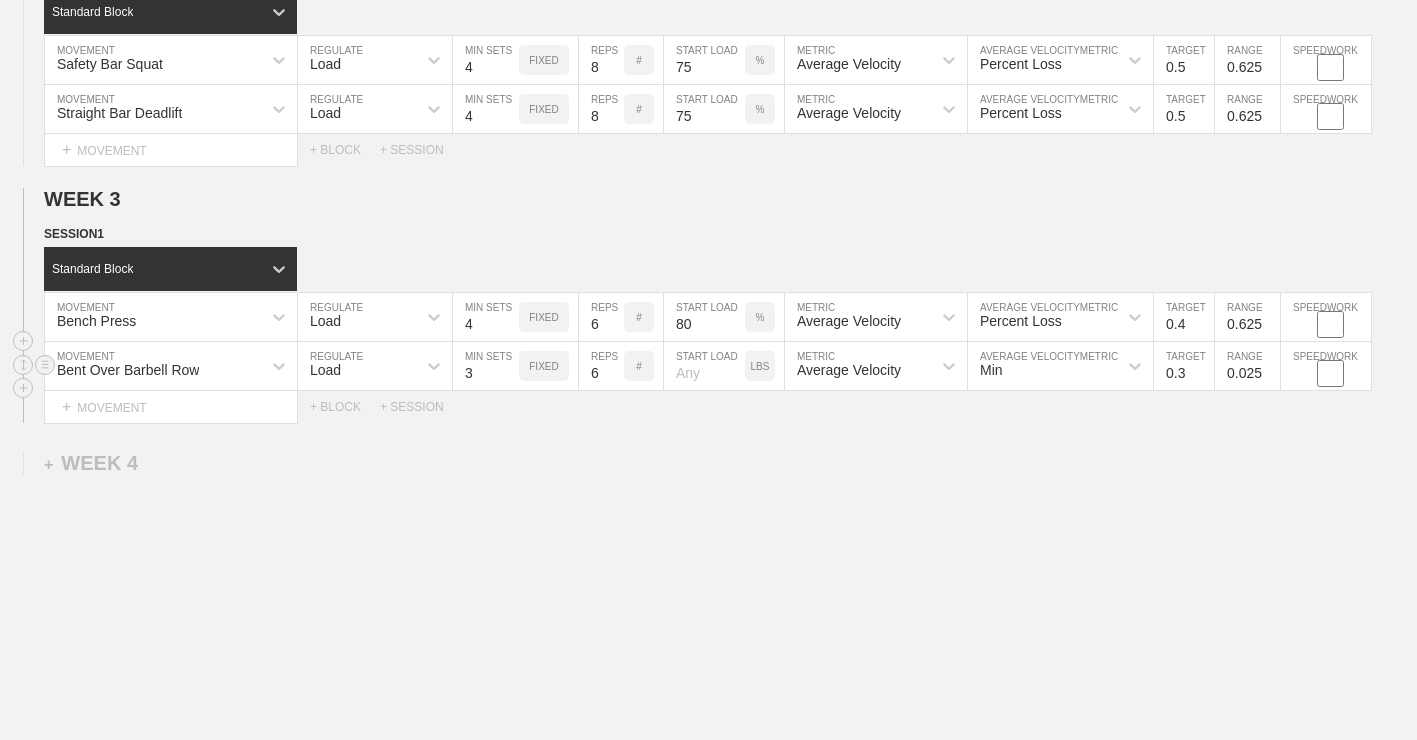 click at bounding box center [704, 366] 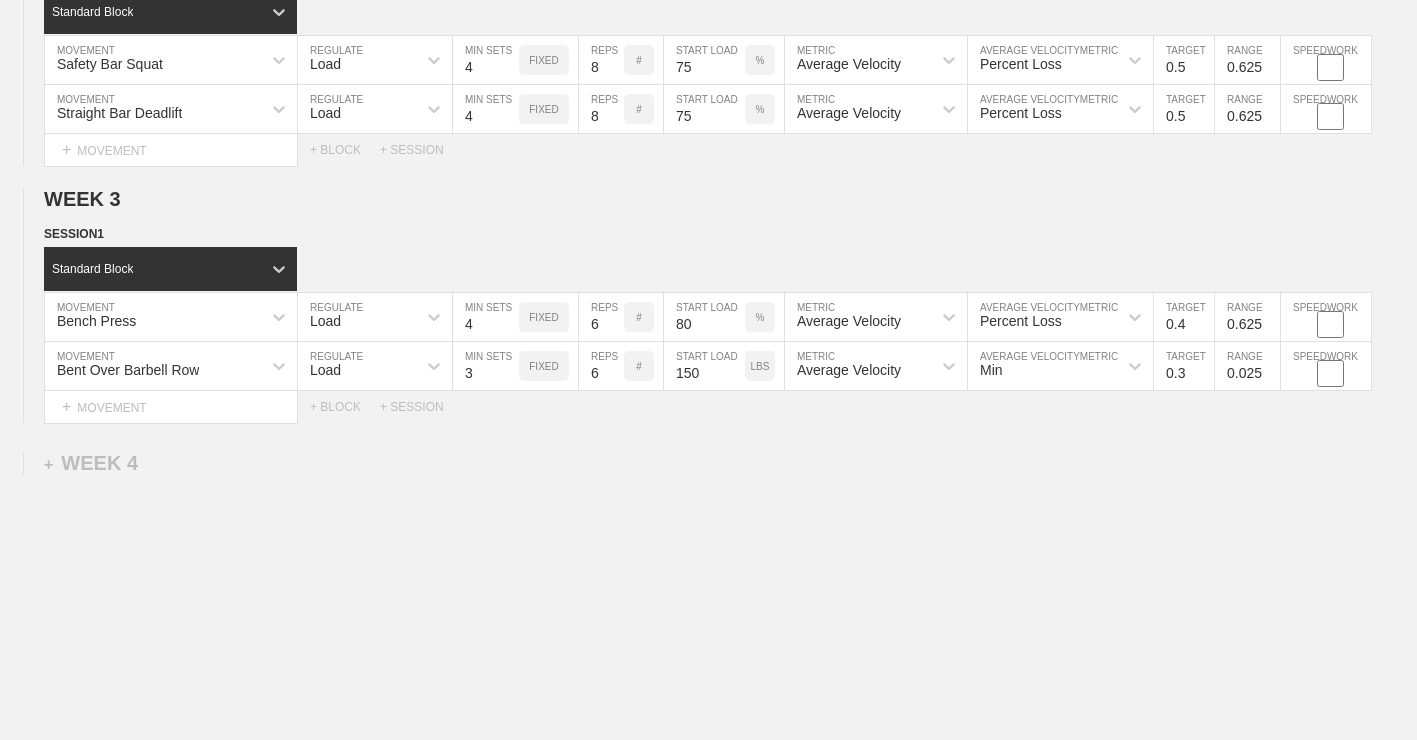 click on "WEEK   1   DUPLICATE DELETE SESSION  1   Standard Block DUPLICATE INSERT MOVEMENT AFTER DELETE Bench Press MOVEMENT Load REGULATE 4 MIN SETS FIXED 10 REPS # 70 START LOAD % Average Velocity METRIC Percent Loss AVERAGE VELOCITY  METRIC 0.6 TARGET RANGE 0.525 SPEEDWORK DUPLICATE INSERT BEFORE INSERT AFTER DELETE Bent Over Barbell Row MOVEMENT Load REGULATE 4 MIN SETS FIXED 10 REPS # 135 START LOAD LBS Average Velocity METRIC Percent Loss AVERAGE VELOCITY  METRIC 0.6 TARGET RANGE 0.525 SPEEDWORK DUPLICATE INSERT BEFORE INSERT AFTER DELETE Seated Barbell Overhead Press MOVEMENT Load REGULATE 4 MIN SETS FIXED 10 REPS # 85 START LOAD LBS Average Velocity METRIC Percent Loss AVERAGE VELOCITY  METRIC 0.6 TARGET RANGE 0.525 SPEEDWORK DUPLICATE INSERT BEFORE INSERT AFTER DELETE Lying Tricep Extension MOVEMENT None REGULATE Sensor TRACKING 4 SETS 10 REPS # 65 LOAD LBS DUPLICATE INSERT BEFORE INSERT AFTER DELETE Select... MOVEMENT +  MOVEMENT + BLOCK Standard Block DUPLICATE INSERT MOVEMENT AFTER DELETE Safety Bar Squat" at bounding box center [708, -547] 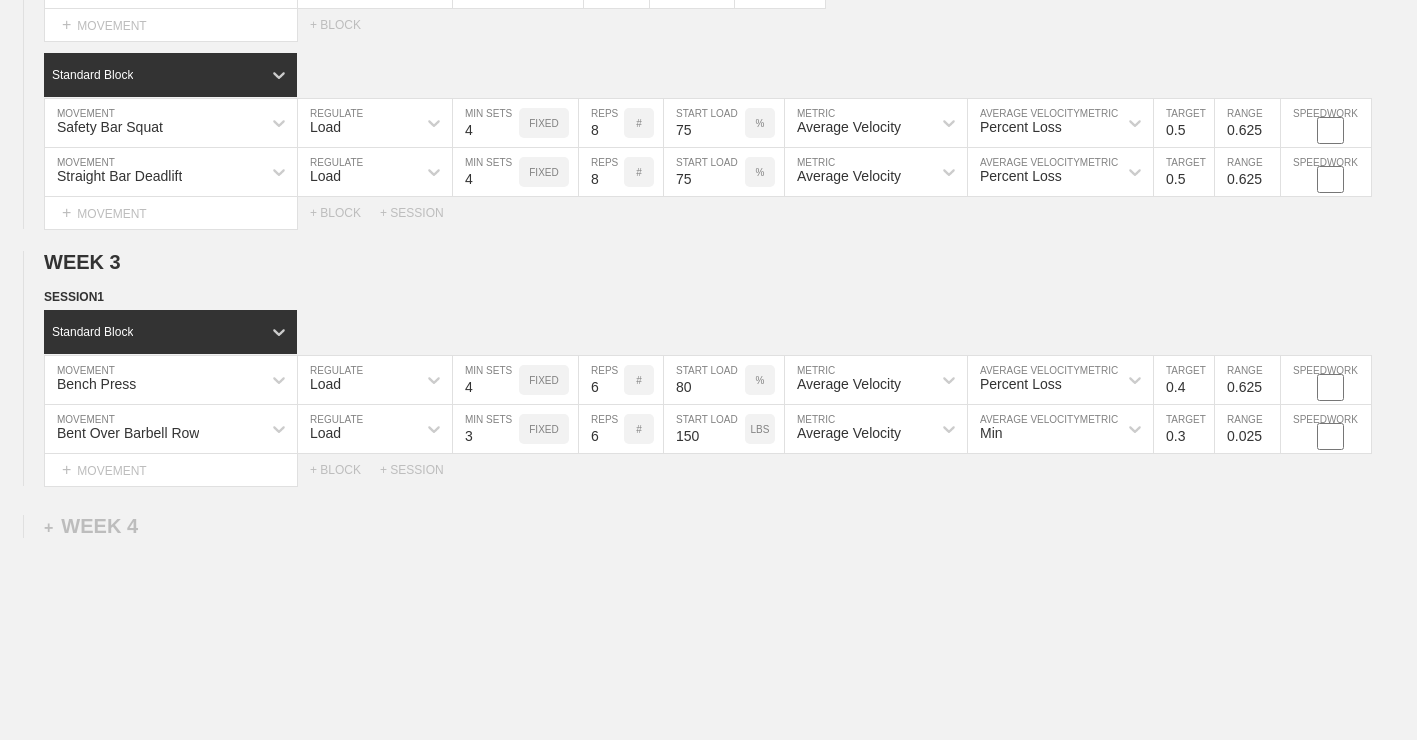 scroll, scrollTop: 2025, scrollLeft: 0, axis: vertical 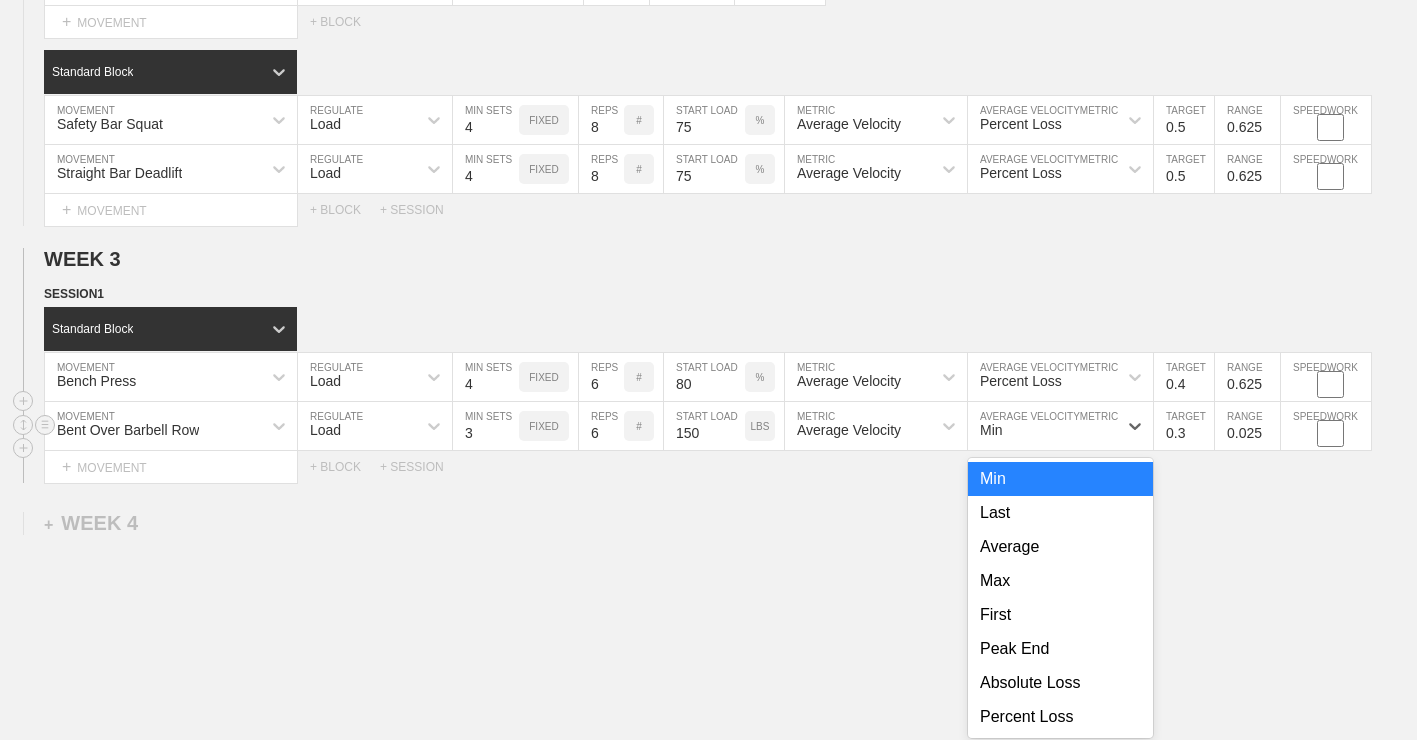 click on "Standard Block DUPLICATE INSERT MOVEMENT AFTER DELETE Bench Press MOVEMENT Load REGULATE 4 MIN SETS FIXED 6 REPS # 80 START LOAD % Average Velocity METRIC Percent Loss AVERAGE VELOCITY  METRIC 0.4 TARGET RANGE 0.625 SPEEDWORK DUPLICATE INSERT BEFORE INSERT AFTER DELETE Bent Over Barbell Row MOVEMENT Load REGULATE 3 MIN SETS FIXED 6 REPS # 150 START LOAD LBS Average Velocity METRIC      option Min focused, 1 of 8. 8 results available. Use Up and Down to choose options, press Enter to select the currently focused option, press Escape to exit the menu, press Tab to select the option and exit the menu. Min Min Last Average Max First Peak End Absolute Loss Percent Loss AVERAGE VELOCITY  METRIC 0.3 TARGET RANGE 0.025 SPEEDWORK DUPLICATE INSERT BEFORE INSERT AFTER DELETE Select... MOVEMENT +  MOVEMENT + BLOCK + SESSION" at bounding box center [708, 395] 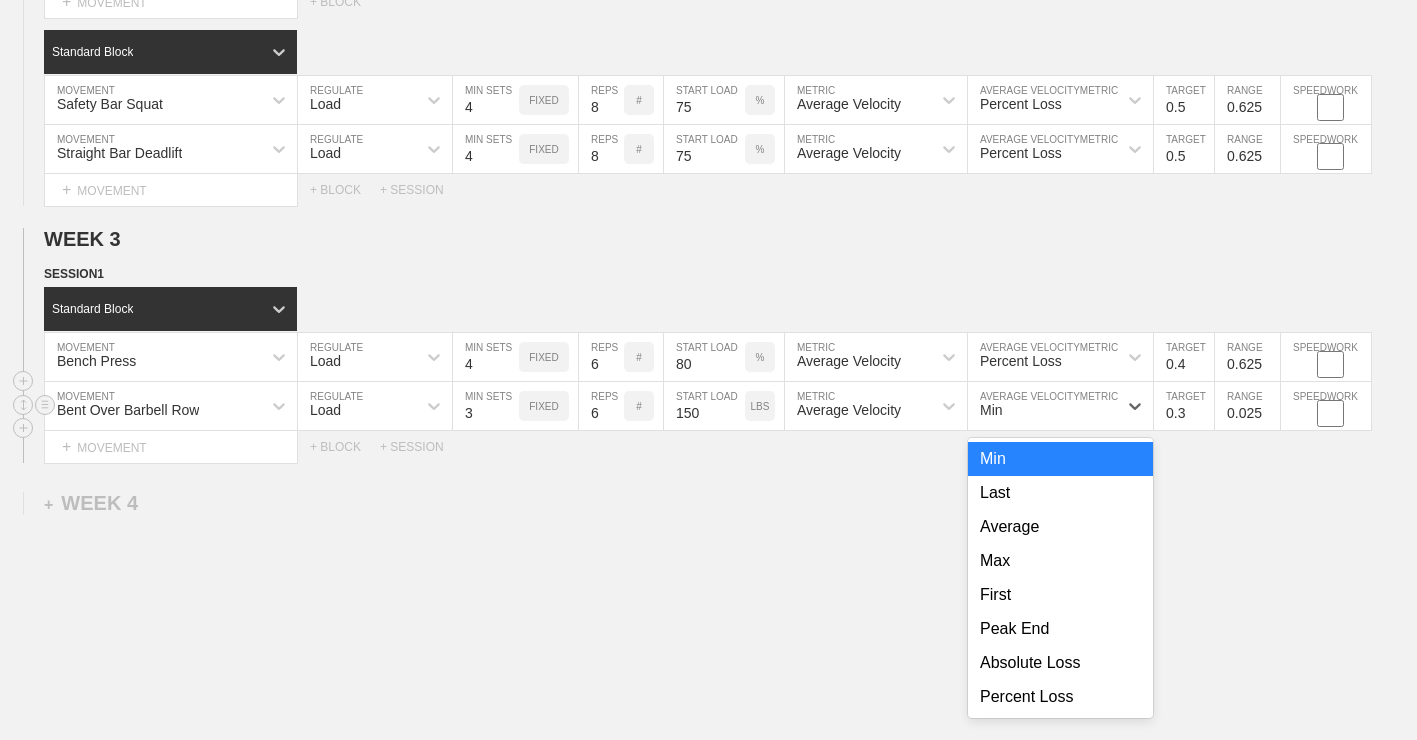 scroll, scrollTop: 2047, scrollLeft: 0, axis: vertical 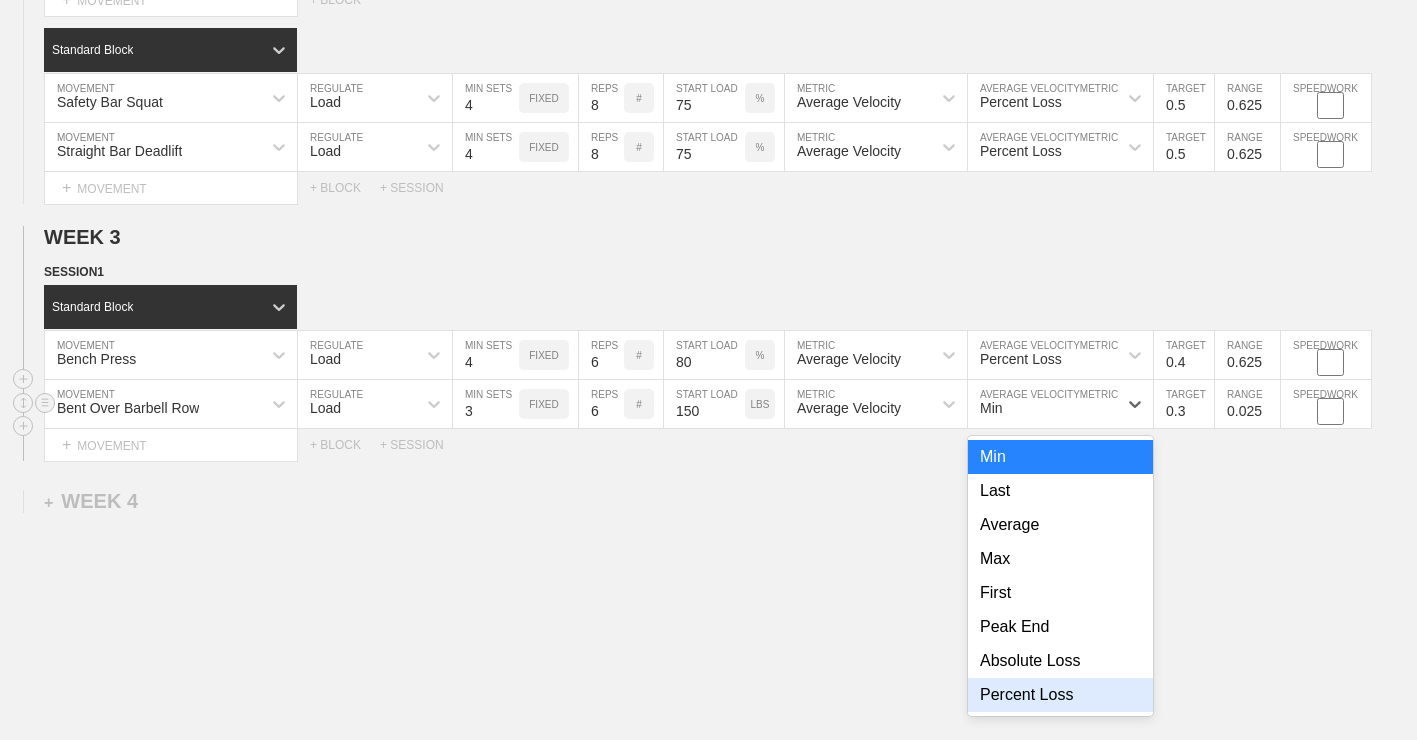 click on "Percent Loss" at bounding box center [1060, 695] 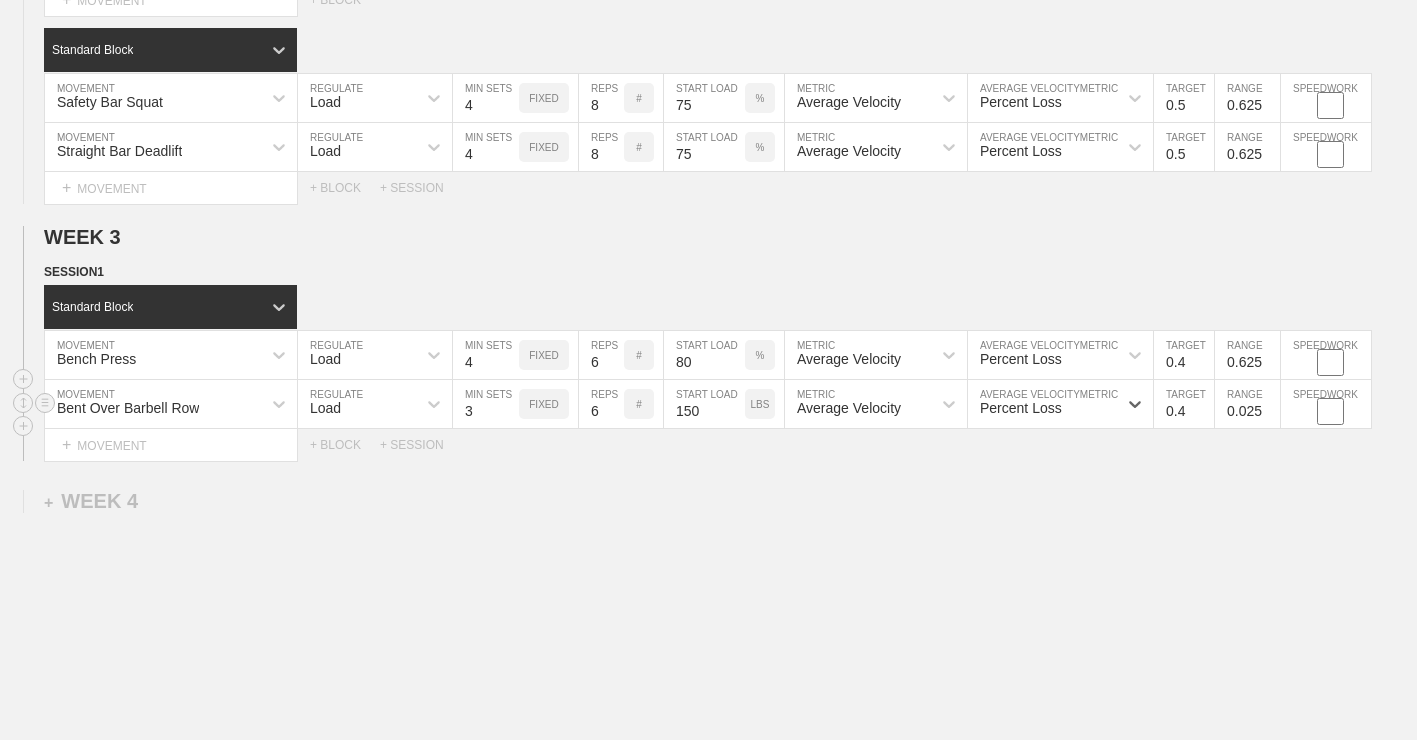 click on "0.4" at bounding box center [1184, 404] 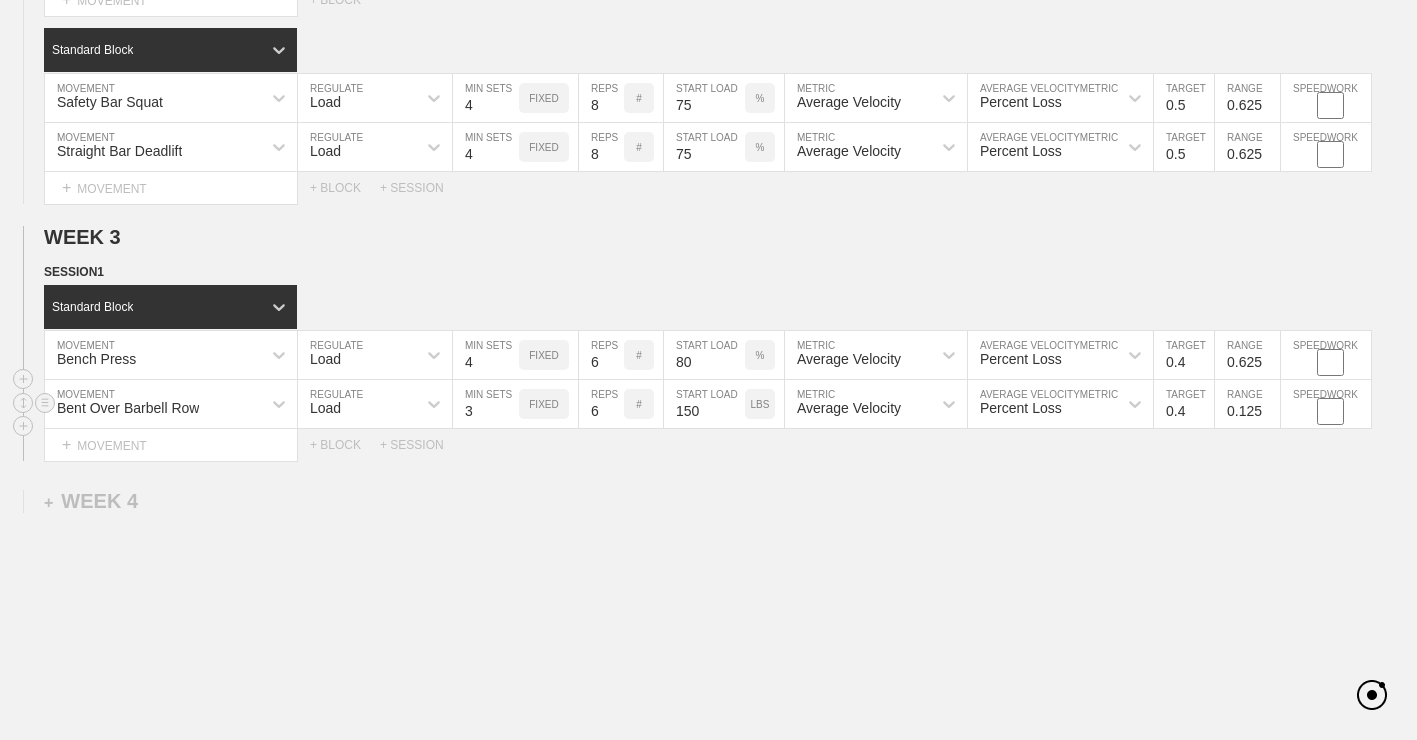 click on "0.125" at bounding box center [1247, 404] 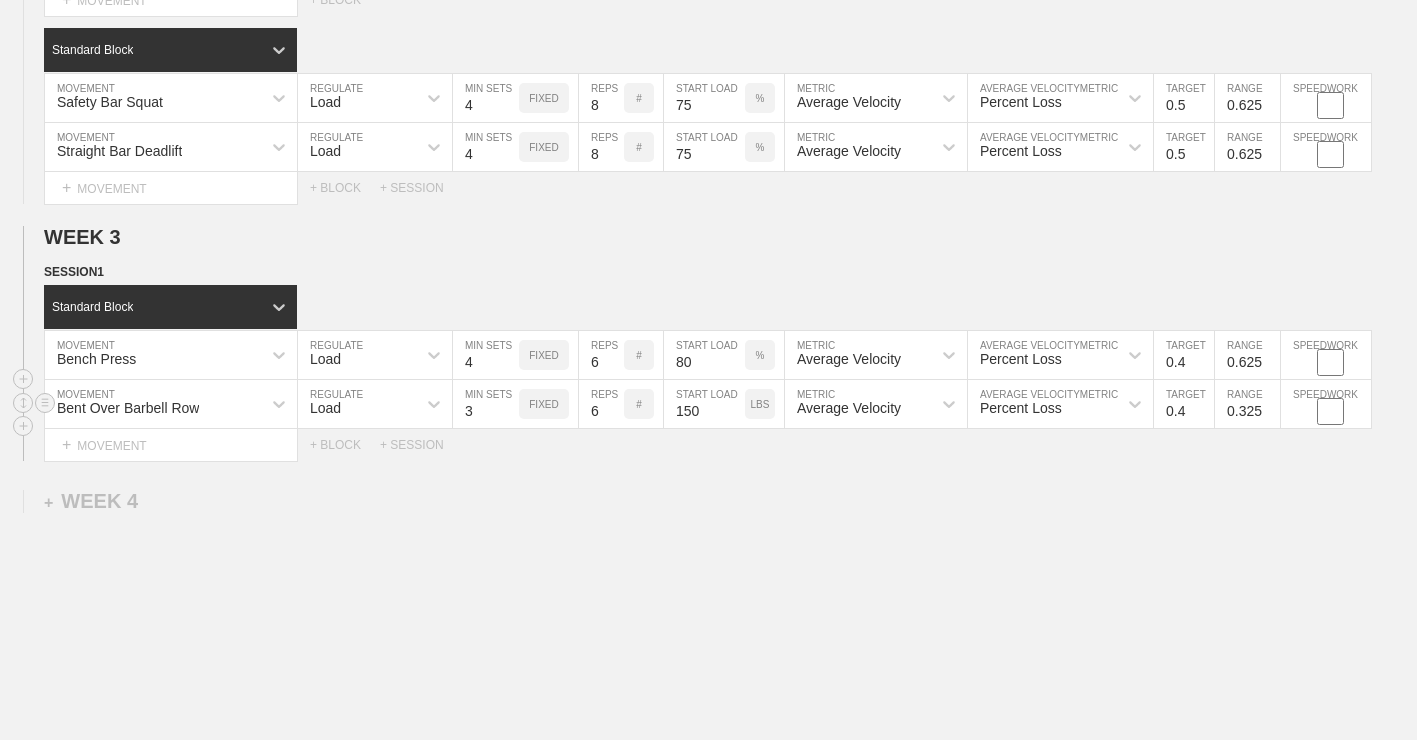 click on "0.325" at bounding box center [1247, 404] 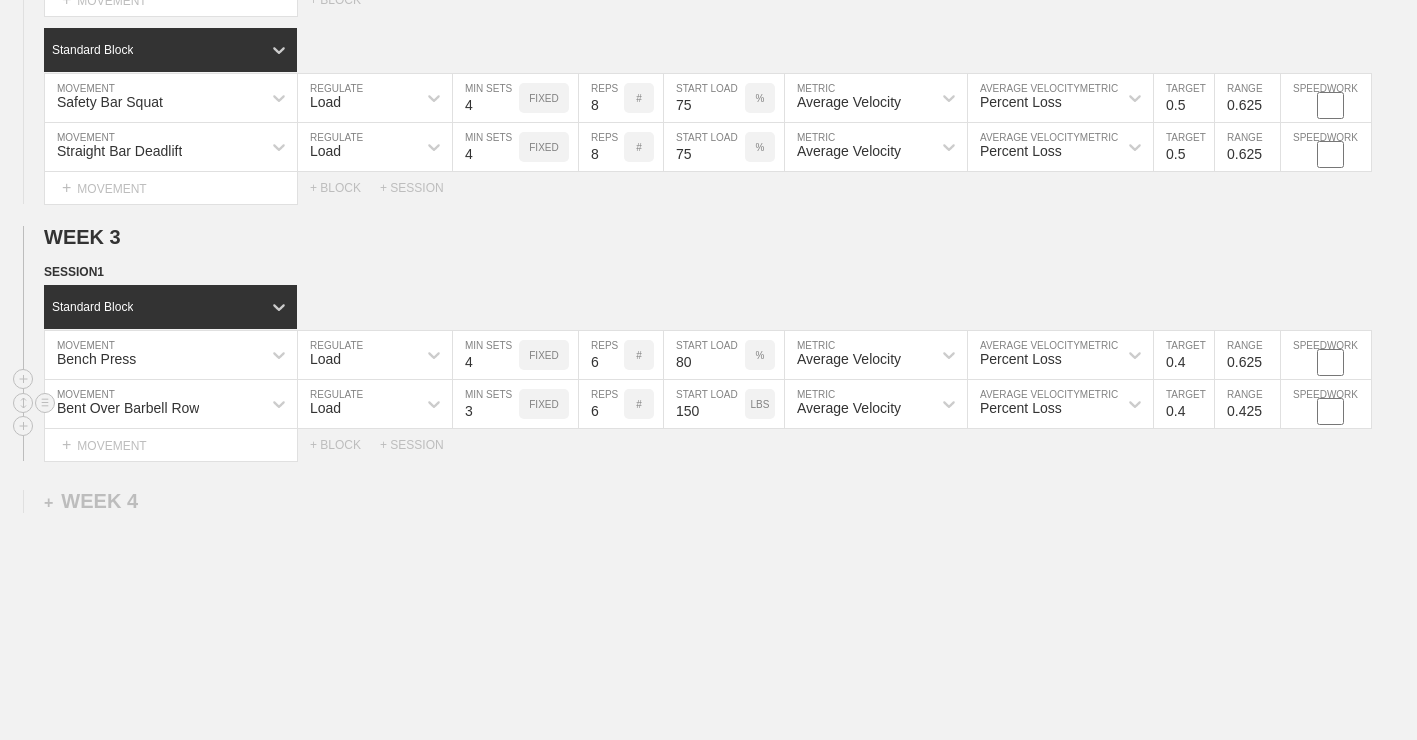 click on "0.425" at bounding box center [1247, 404] 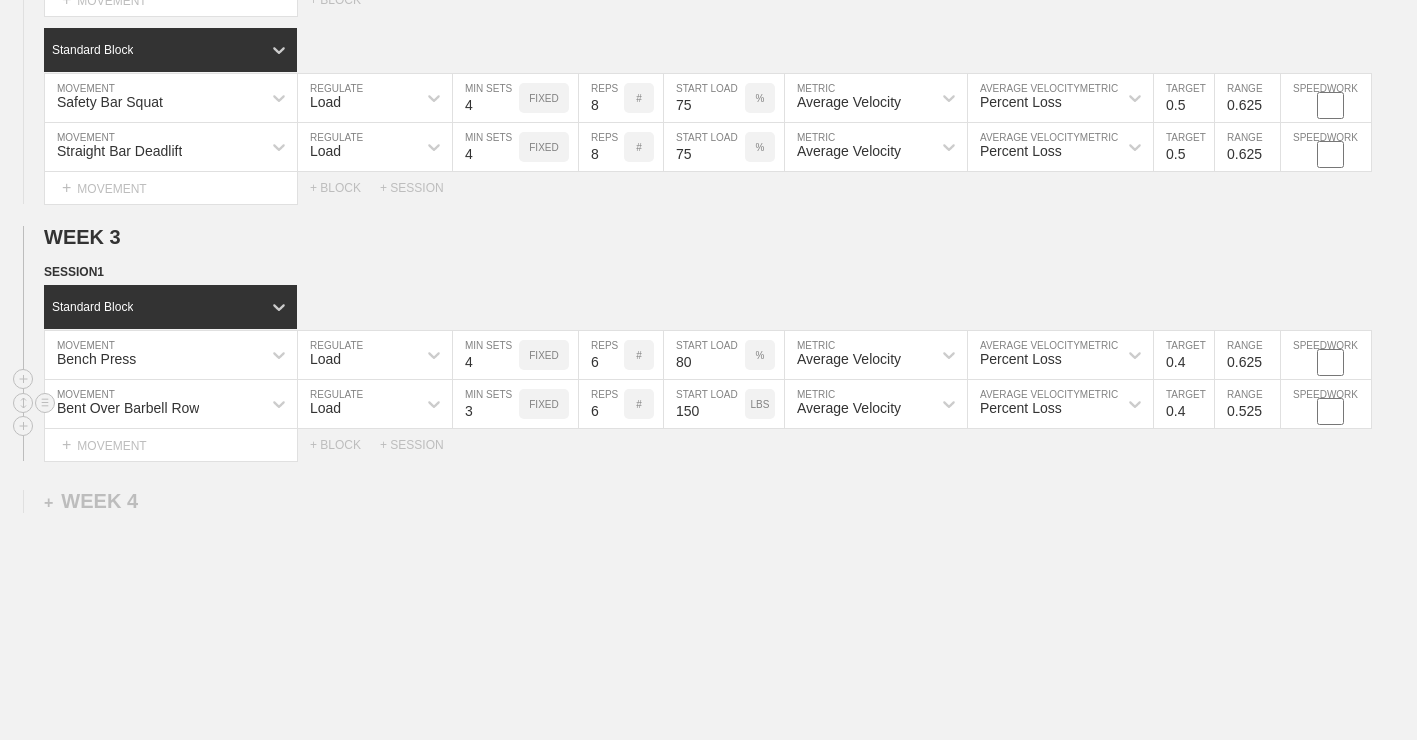 click on "0.525" at bounding box center (1247, 404) 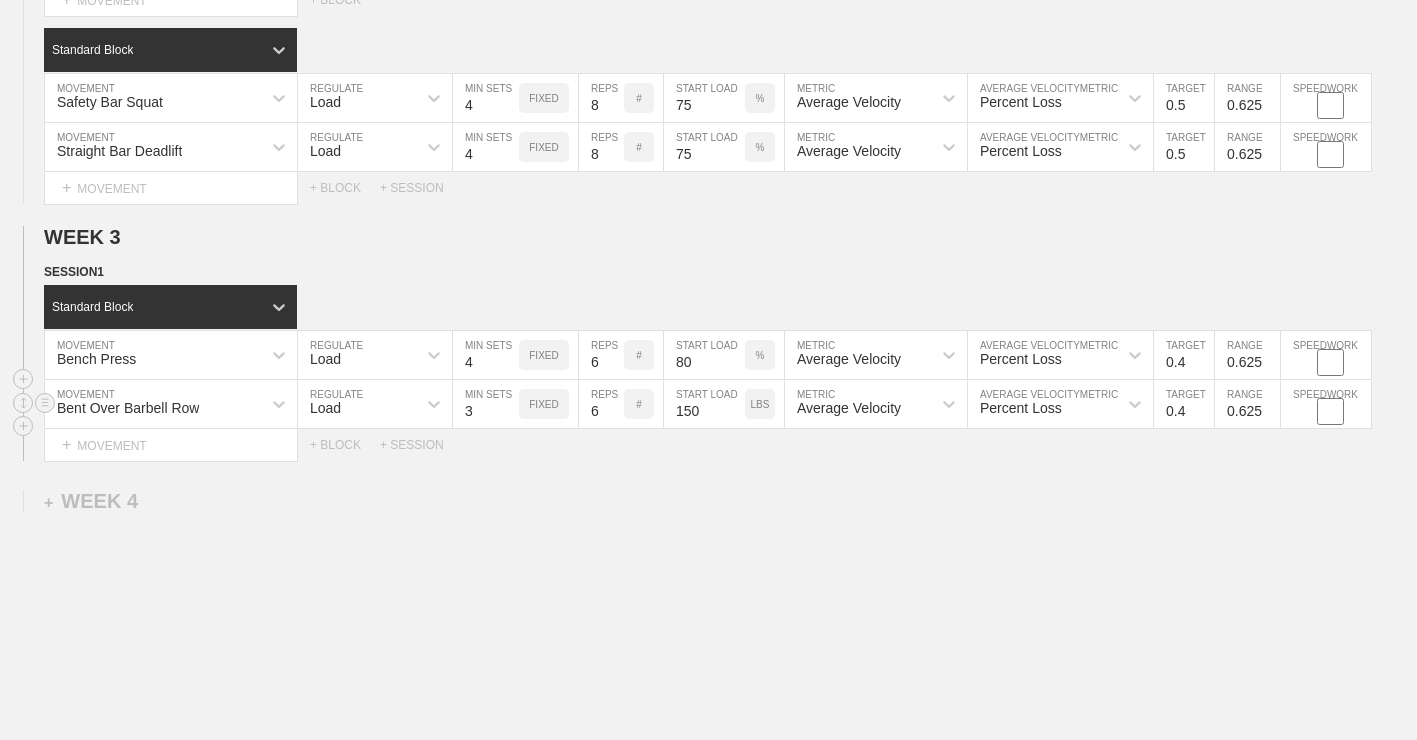 click on "0.625" at bounding box center [1247, 404] 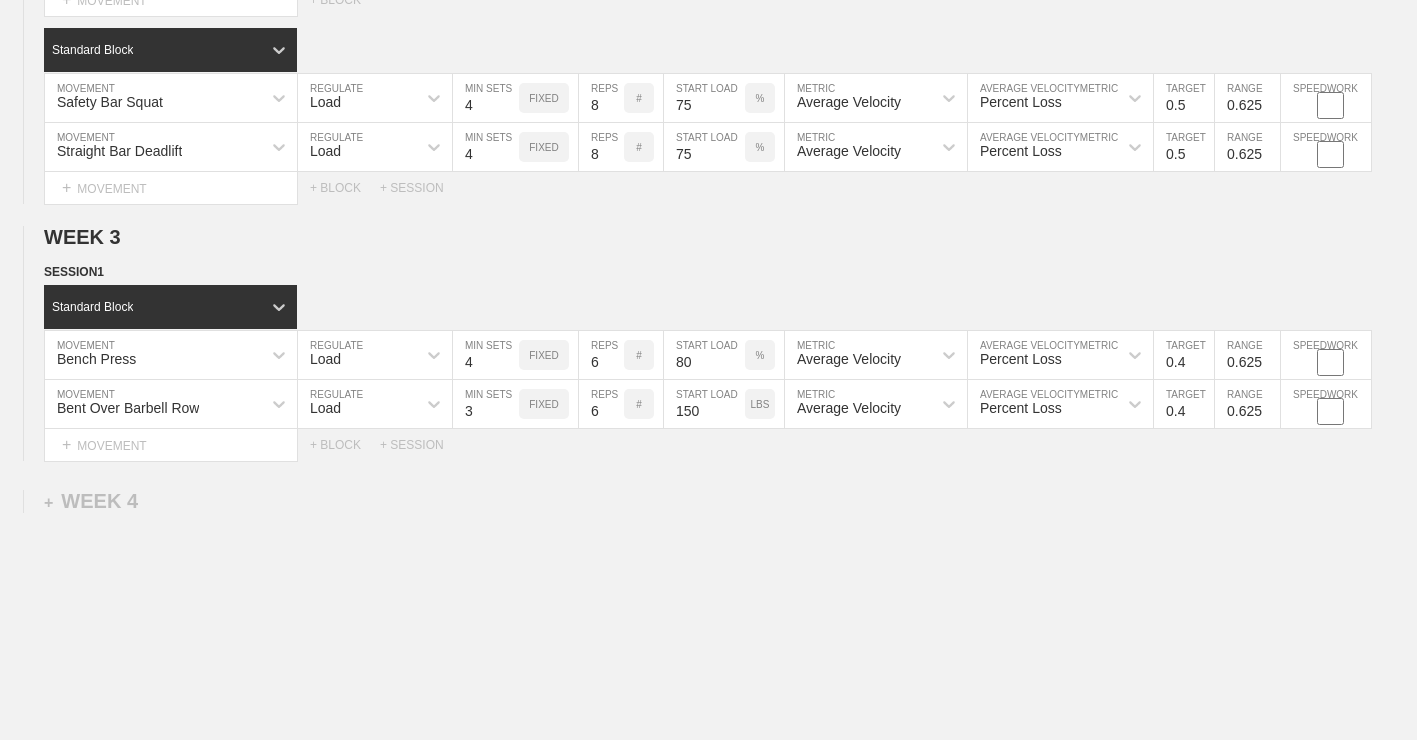 click on "WEEK   1   DUPLICATE DELETE SESSION  1   Standard Block DUPLICATE INSERT MOVEMENT AFTER DELETE Bench Press MOVEMENT Load REGULATE 4 MIN SETS FIXED 10 REPS # 70 START LOAD % Average Velocity METRIC Percent Loss AVERAGE VELOCITY  METRIC 0.6 TARGET RANGE 0.525 SPEEDWORK DUPLICATE INSERT BEFORE INSERT AFTER DELETE Bent Over Barbell Row MOVEMENT Load REGULATE 4 MIN SETS FIXED 10 REPS # 135 START LOAD LBS Average Velocity METRIC Percent Loss AVERAGE VELOCITY  METRIC 0.6 TARGET RANGE 0.525 SPEEDWORK DUPLICATE INSERT BEFORE INSERT AFTER DELETE Seated Barbell Overhead Press MOVEMENT Load REGULATE 4 MIN SETS FIXED 10 REPS # 85 START LOAD LBS Average Velocity METRIC Percent Loss AVERAGE VELOCITY  METRIC 0.6 TARGET RANGE 0.525 SPEEDWORK DUPLICATE INSERT BEFORE INSERT AFTER DELETE Lying Tricep Extension MOVEMENT None REGULATE Sensor TRACKING 4 SETS 10 REPS # 65 LOAD LBS DUPLICATE INSERT BEFORE INSERT AFTER DELETE Select... MOVEMENT +  MOVEMENT + BLOCK Standard Block DUPLICATE INSERT MOVEMENT AFTER DELETE Safety Bar Squat" at bounding box center (708, -509) 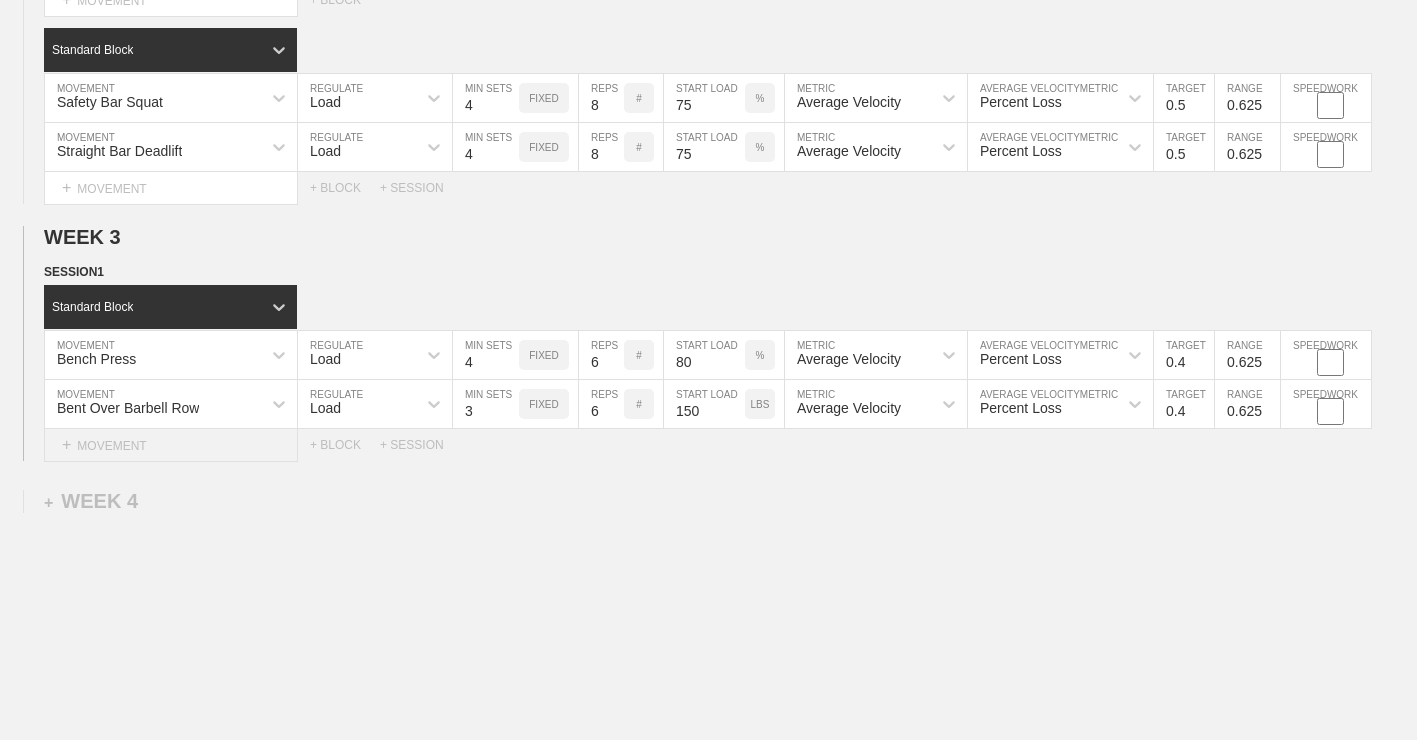 click on "+  MOVEMENT" at bounding box center (171, 445) 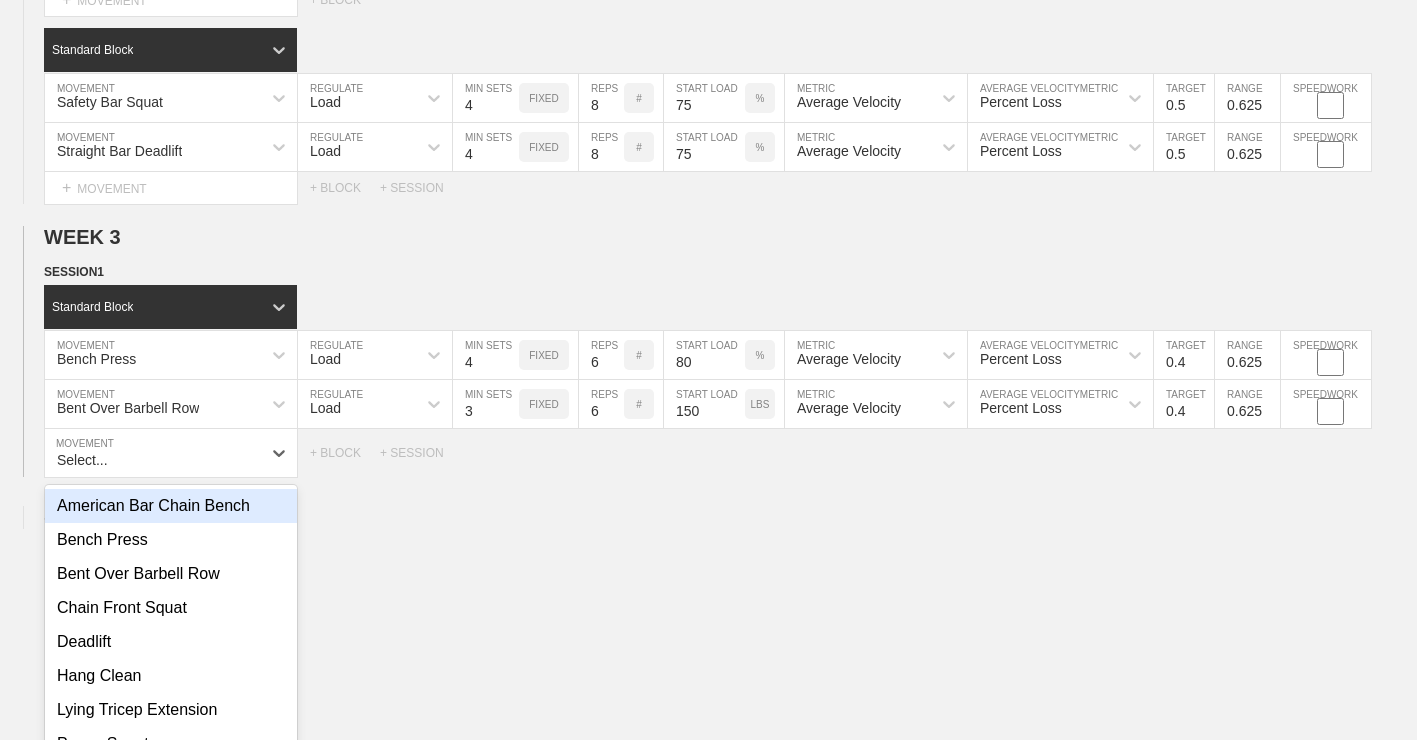 scroll, scrollTop: 2108, scrollLeft: 0, axis: vertical 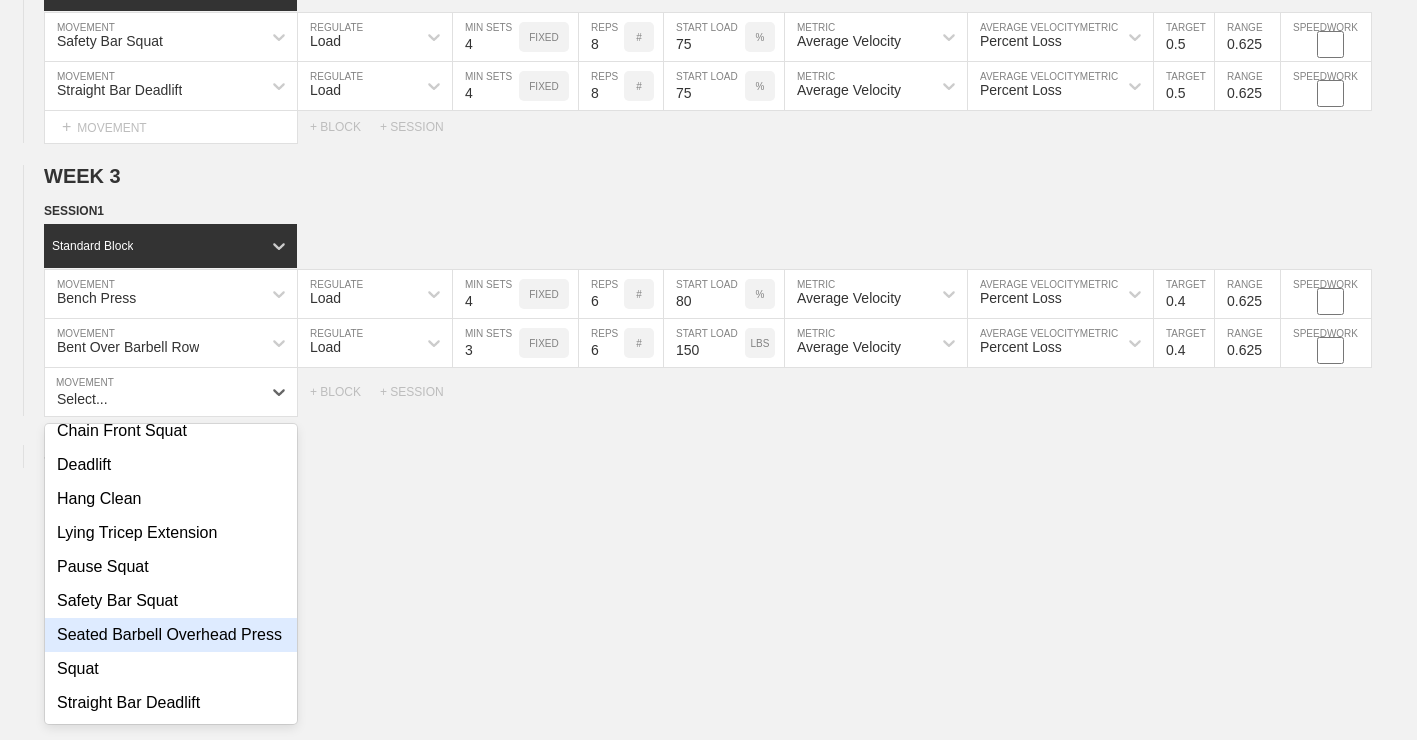 click on "Seated Barbell Overhead Press" at bounding box center (171, 635) 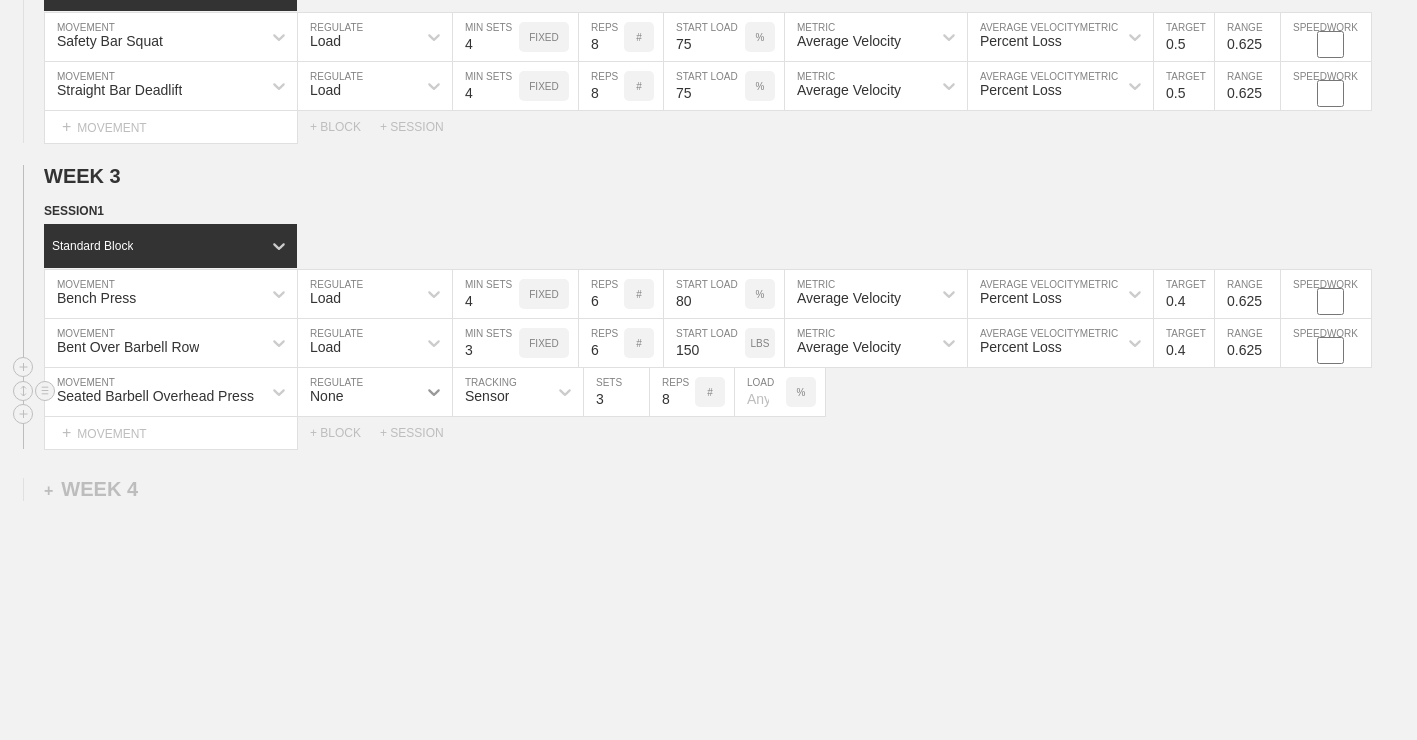 click 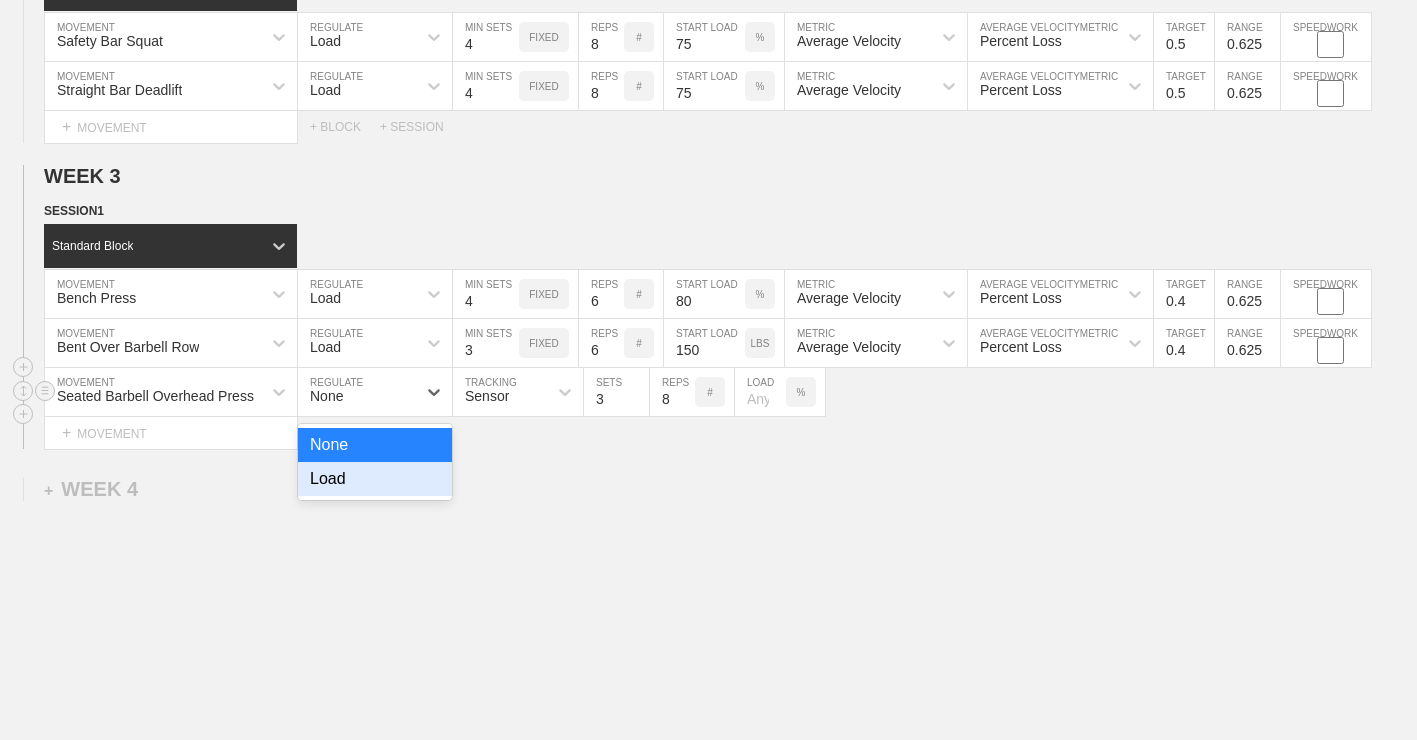 click on "Load" at bounding box center (375, 479) 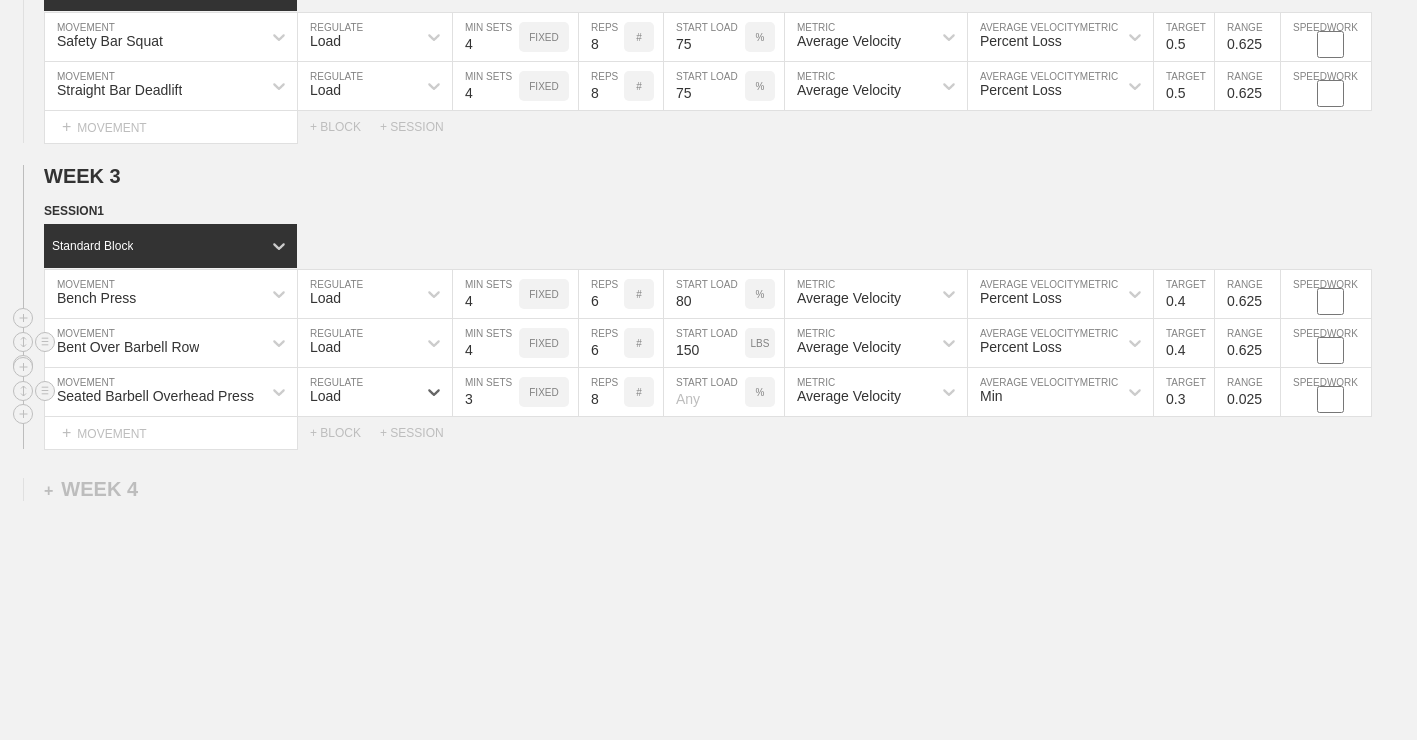 click on "4" at bounding box center (486, 343) 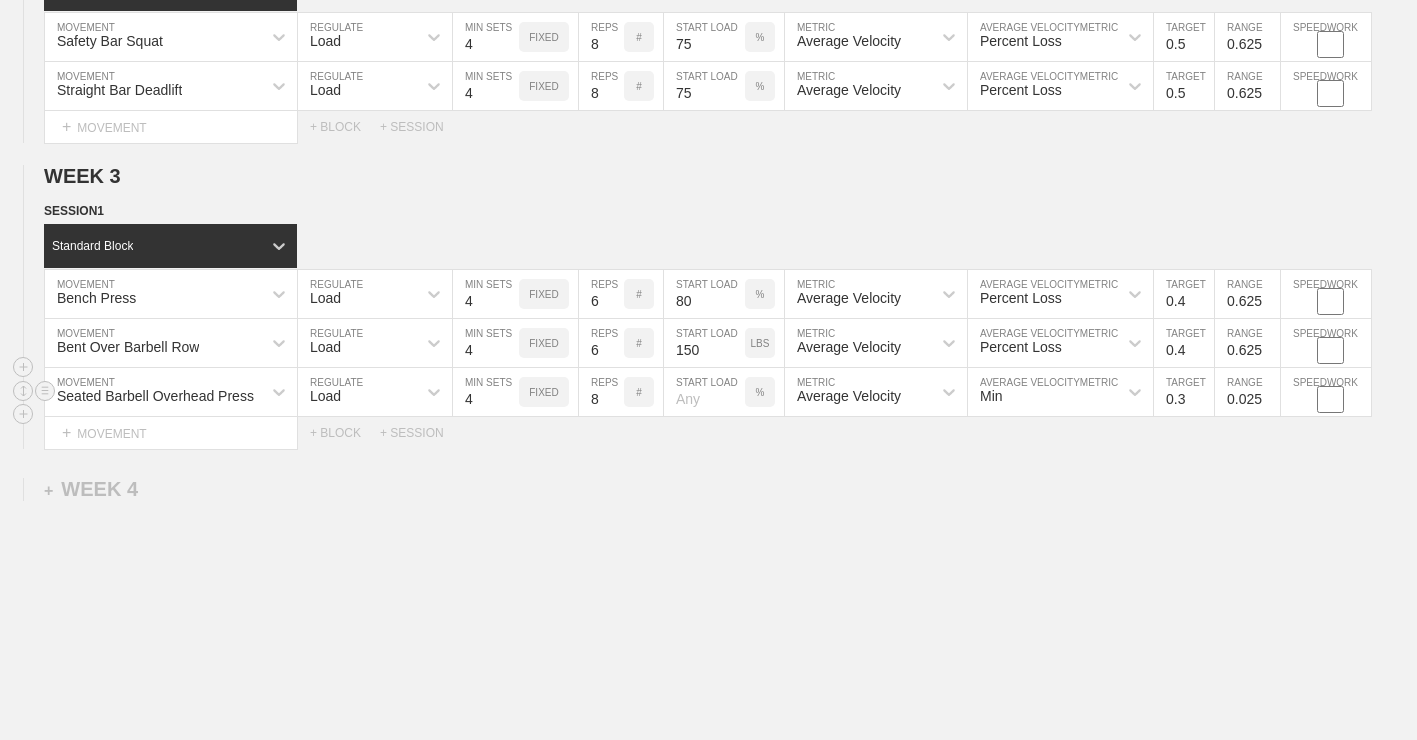 click on "4" at bounding box center (486, 392) 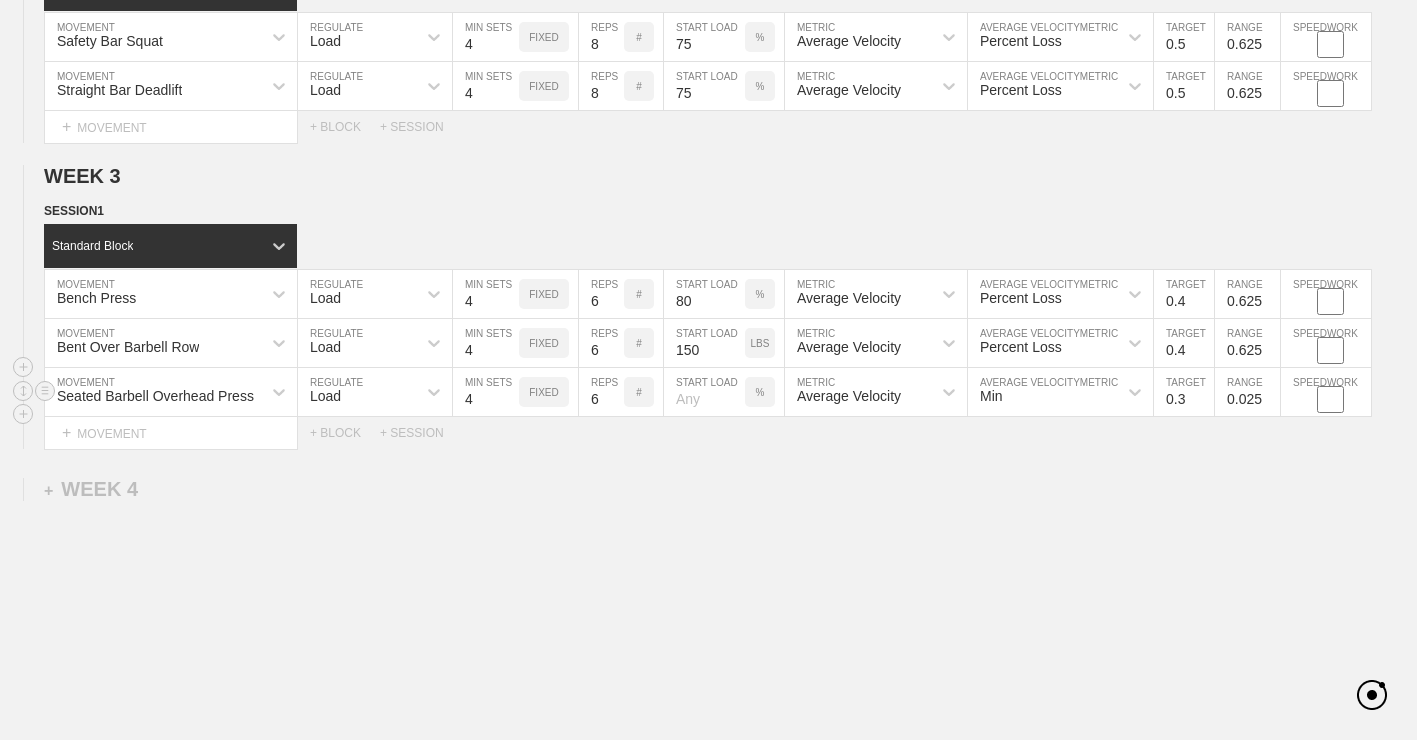 click on "6" at bounding box center [601, 392] 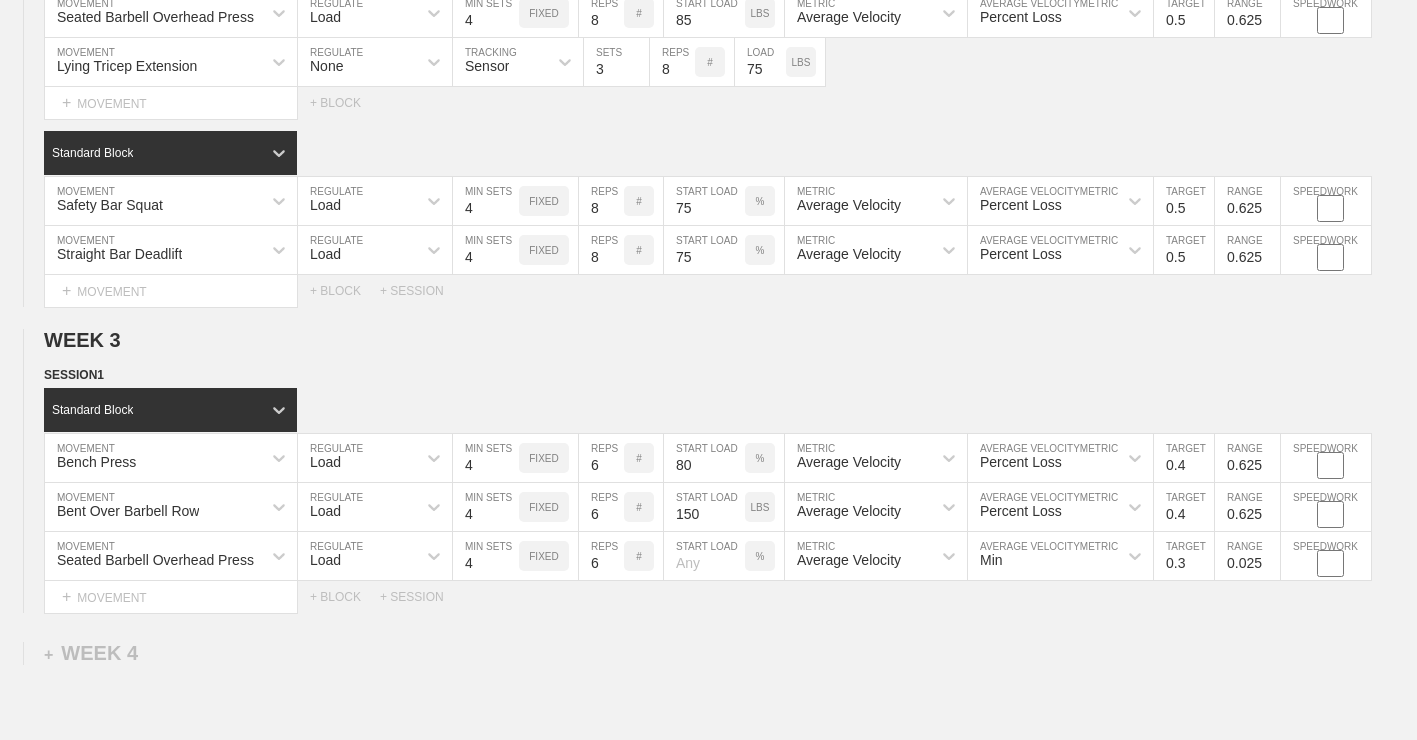 scroll, scrollTop: 1945, scrollLeft: 0, axis: vertical 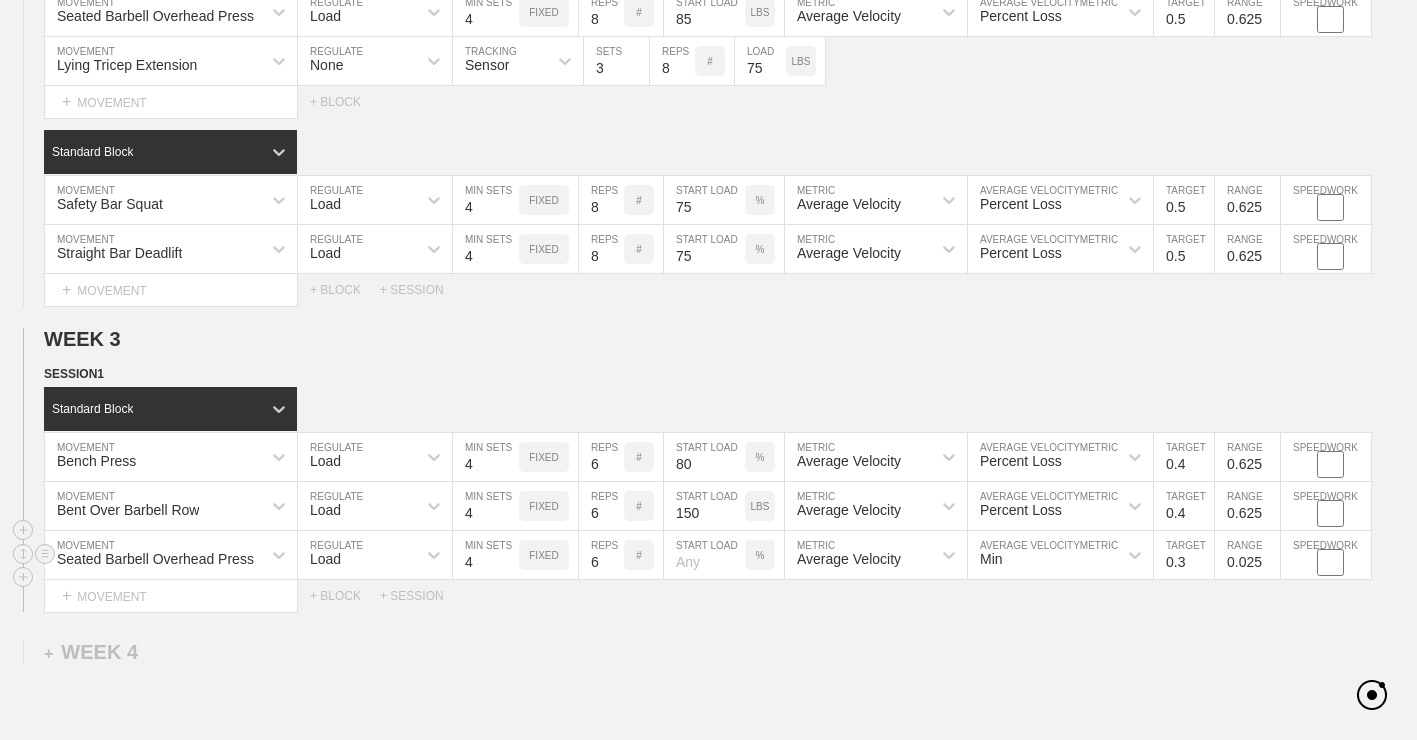 click at bounding box center (704, 555) 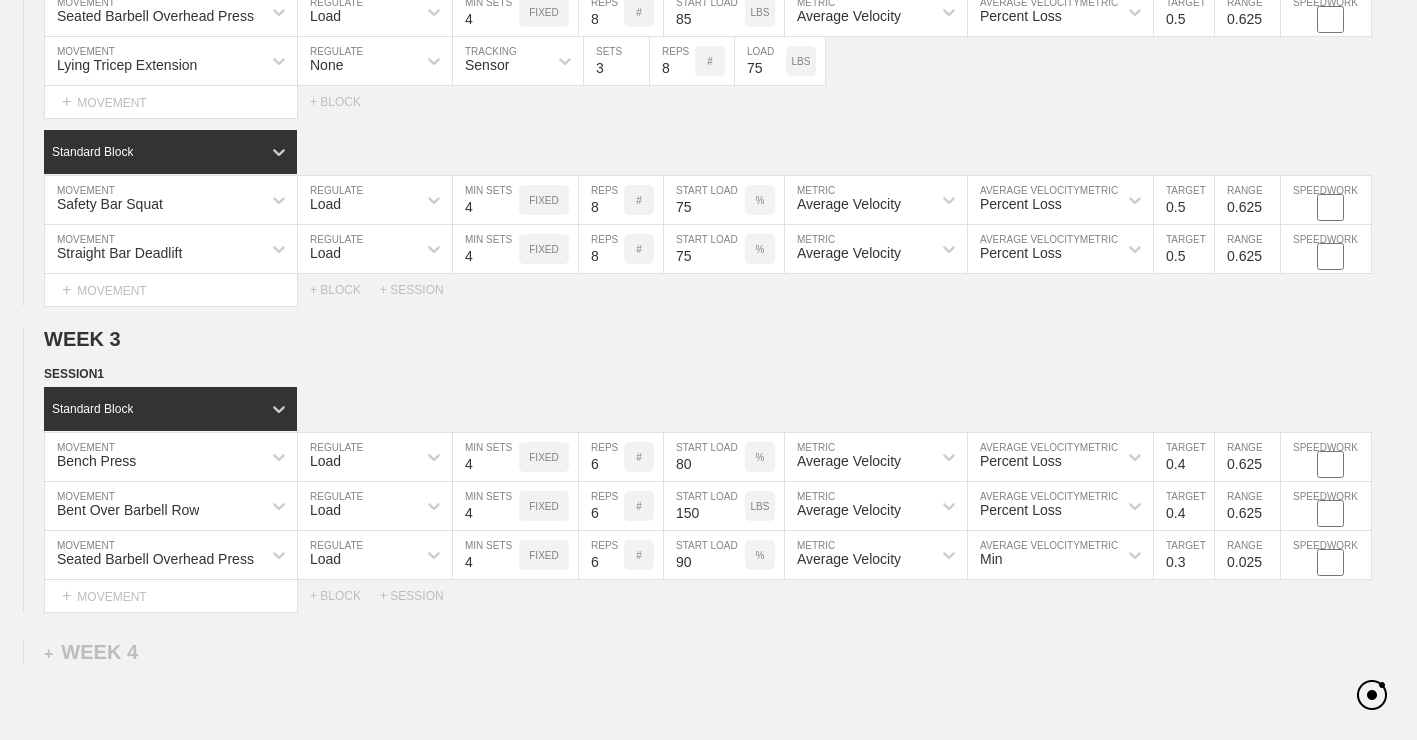 click on "WEEK   1   DUPLICATE DELETE SESSION  1   Standard Block DUPLICATE INSERT MOVEMENT AFTER DELETE Bench Press MOVEMENT Load REGULATE 4 MIN SETS FIXED 10 REPS # 70 START LOAD % Average Velocity METRIC Percent Loss AVERAGE VELOCITY  METRIC 0.6 TARGET RANGE 0.525 SPEEDWORK DUPLICATE INSERT BEFORE INSERT AFTER DELETE Bent Over Barbell Row MOVEMENT Load REGULATE 4 MIN SETS FIXED 10 REPS # 135 START LOAD LBS Average Velocity METRIC Percent Loss AVERAGE VELOCITY  METRIC 0.6 TARGET RANGE 0.525 SPEEDWORK DUPLICATE INSERT BEFORE INSERT AFTER DELETE Seated Barbell Overhead Press MOVEMENT Load REGULATE 4 MIN SETS FIXED 10 REPS # 85 START LOAD LBS Average Velocity METRIC Percent Loss AVERAGE VELOCITY  METRIC 0.6 TARGET RANGE 0.525 SPEEDWORK DUPLICATE INSERT BEFORE INSERT AFTER DELETE Lying Tricep Extension MOVEMENT None REGULATE Sensor TRACKING 4 SETS 10 REPS # 65 LOAD LBS DUPLICATE INSERT BEFORE INSERT AFTER DELETE Select... MOVEMENT +  MOVEMENT + BLOCK Standard Block DUPLICATE INSERT MOVEMENT AFTER DELETE Safety Bar Squat" at bounding box center [708, -382] 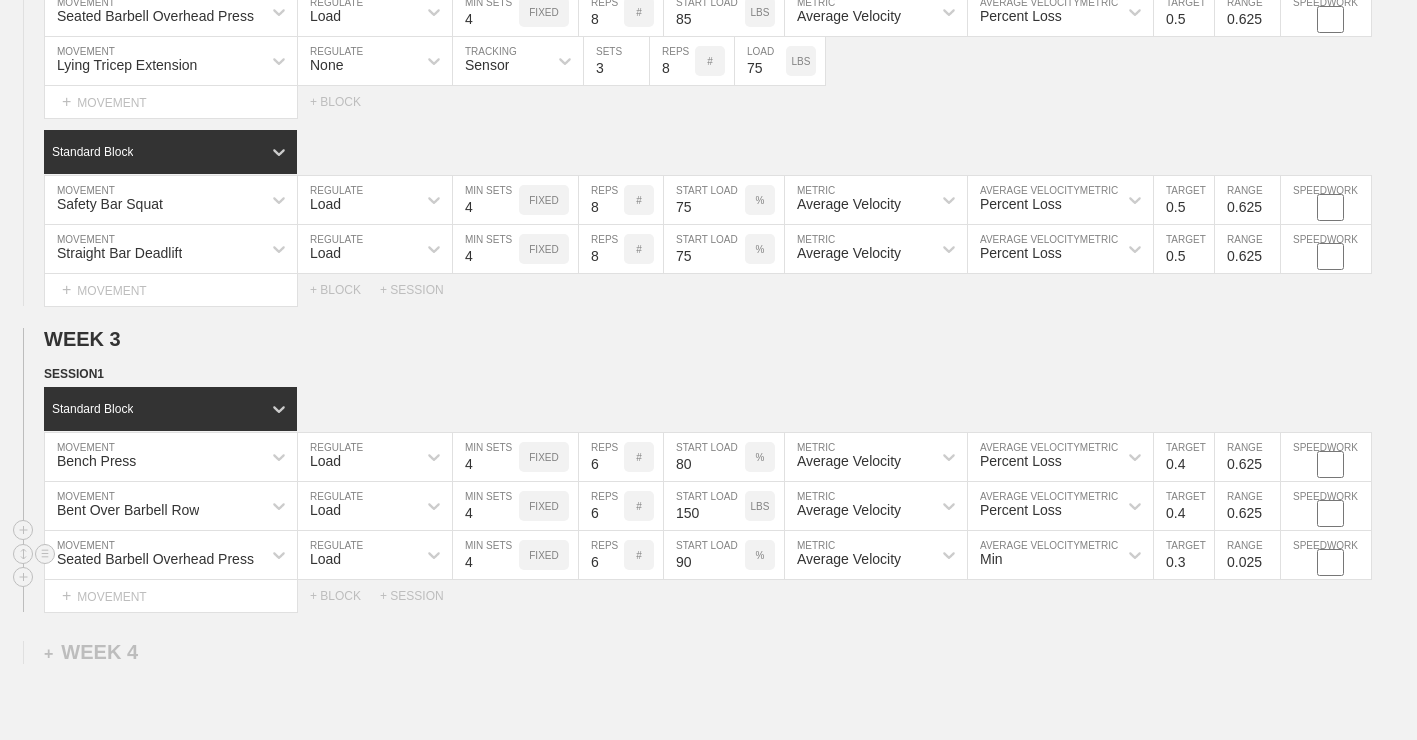 click on "%" at bounding box center (760, 555) 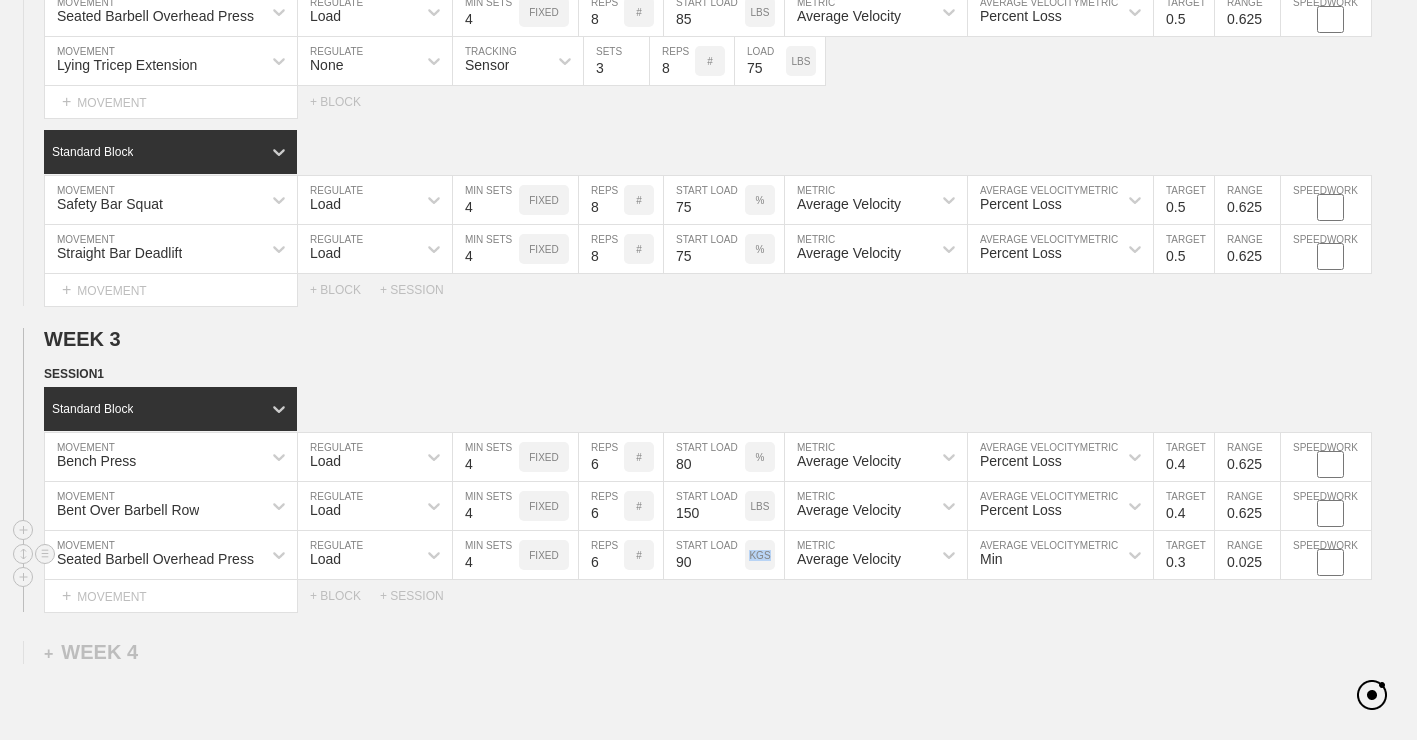 click on "KGS" at bounding box center (760, 555) 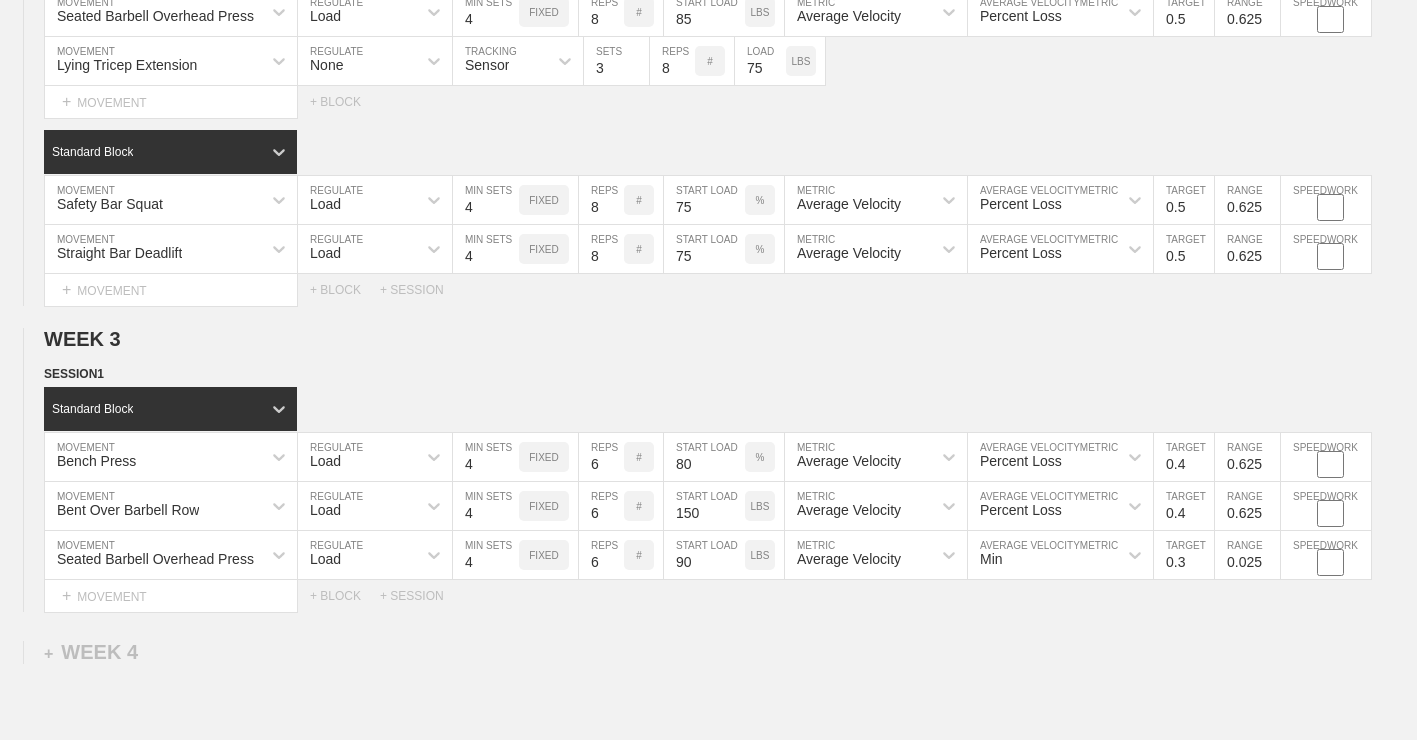 click on "WEEK   1   DUPLICATE DELETE SESSION  1   Standard Block DUPLICATE INSERT MOVEMENT AFTER DELETE Bench Press MOVEMENT Load REGULATE 4 MIN SETS FIXED 10 REPS # 70 START LOAD % Average Velocity METRIC Percent Loss AVERAGE VELOCITY  METRIC 0.6 TARGET RANGE 0.525 SPEEDWORK DUPLICATE INSERT BEFORE INSERT AFTER DELETE Bent Over Barbell Row MOVEMENT Load REGULATE 4 MIN SETS FIXED 10 REPS # 135 START LOAD LBS Average Velocity METRIC Percent Loss AVERAGE VELOCITY  METRIC 0.6 TARGET RANGE 0.525 SPEEDWORK DUPLICATE INSERT BEFORE INSERT AFTER DELETE Seated Barbell Overhead Press MOVEMENT Load REGULATE 4 MIN SETS FIXED 10 REPS # 85 START LOAD LBS Average Velocity METRIC Percent Loss AVERAGE VELOCITY  METRIC 0.6 TARGET RANGE 0.525 SPEEDWORK DUPLICATE INSERT BEFORE INSERT AFTER DELETE Lying Tricep Extension MOVEMENT None REGULATE Sensor TRACKING 4 SETS 10 REPS # 65 LOAD LBS DUPLICATE INSERT BEFORE INSERT AFTER DELETE Select... MOVEMENT +  MOVEMENT + BLOCK Standard Block DUPLICATE INSERT MOVEMENT AFTER DELETE Safety Bar Squat" at bounding box center (708, -382) 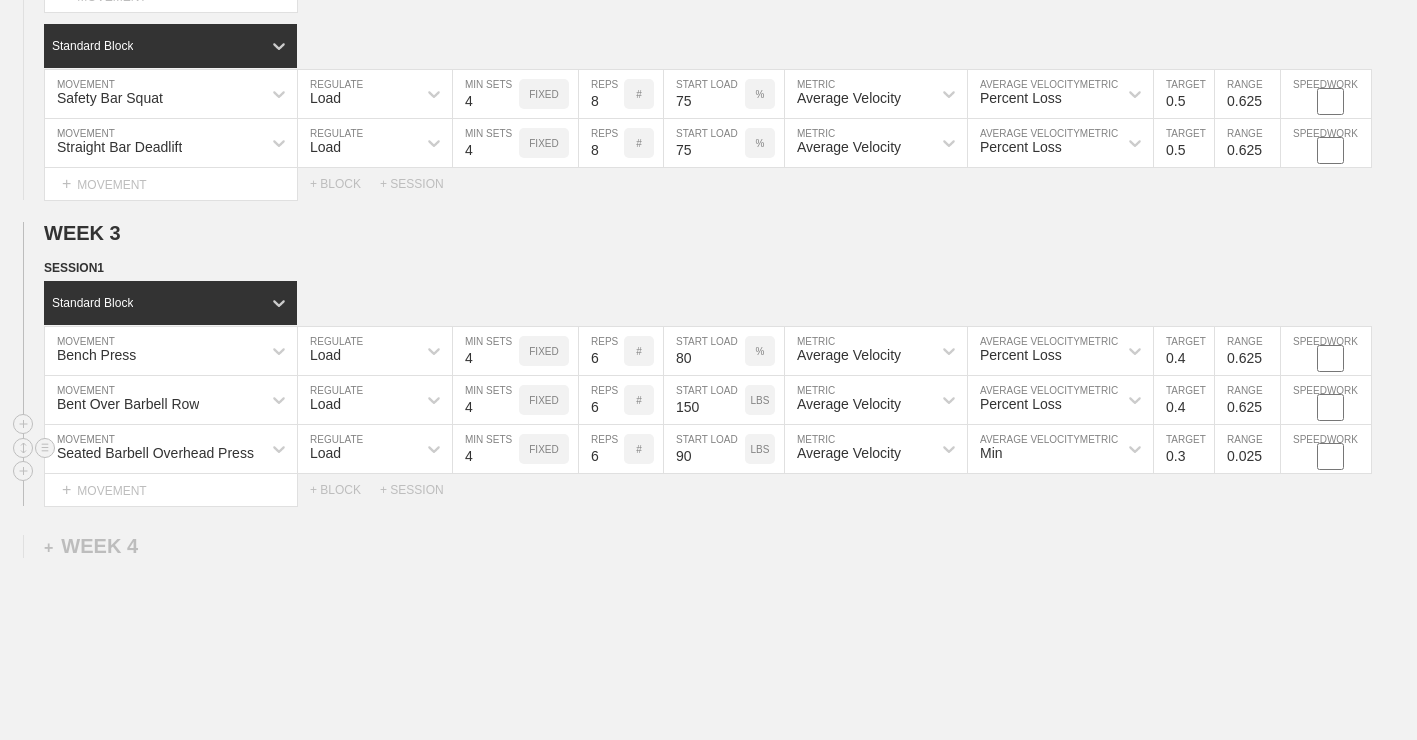 click on "Min" at bounding box center [1060, 449] 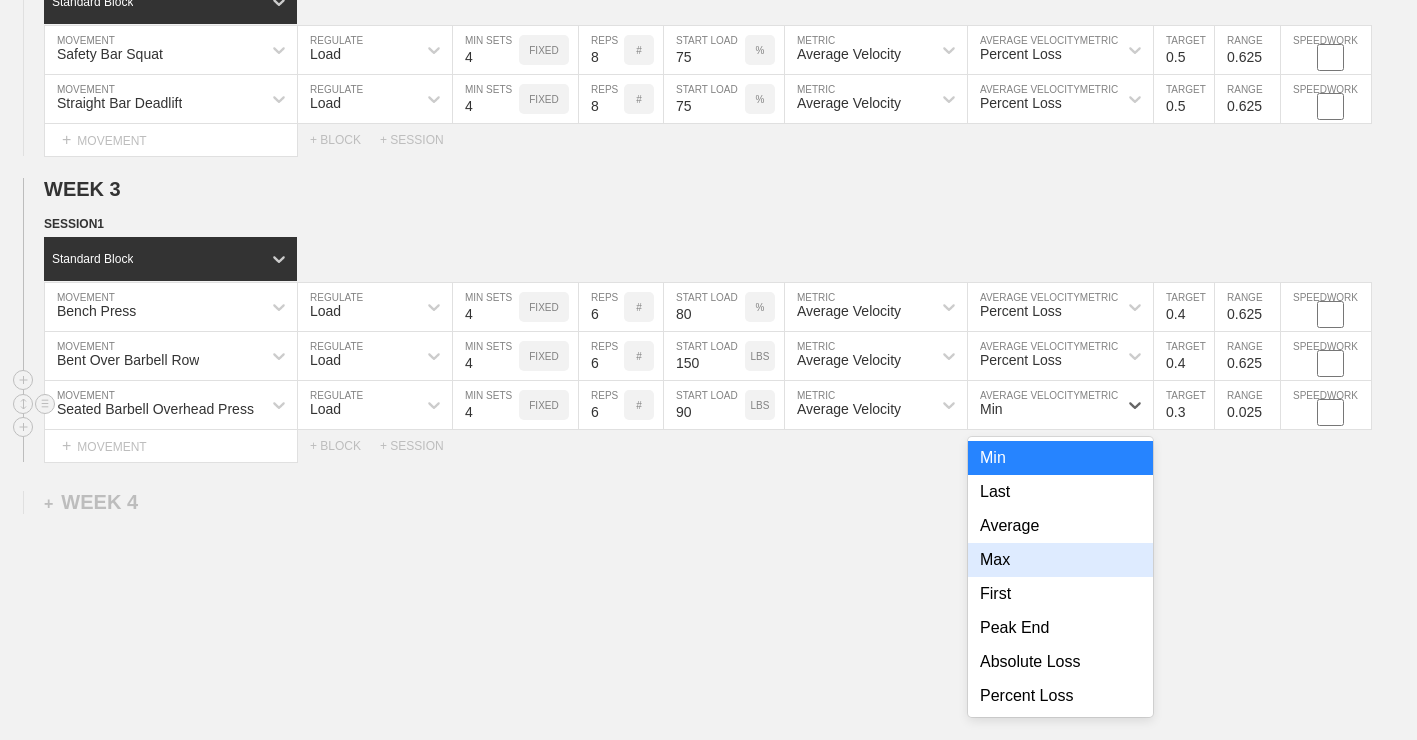 scroll, scrollTop: 2096, scrollLeft: 0, axis: vertical 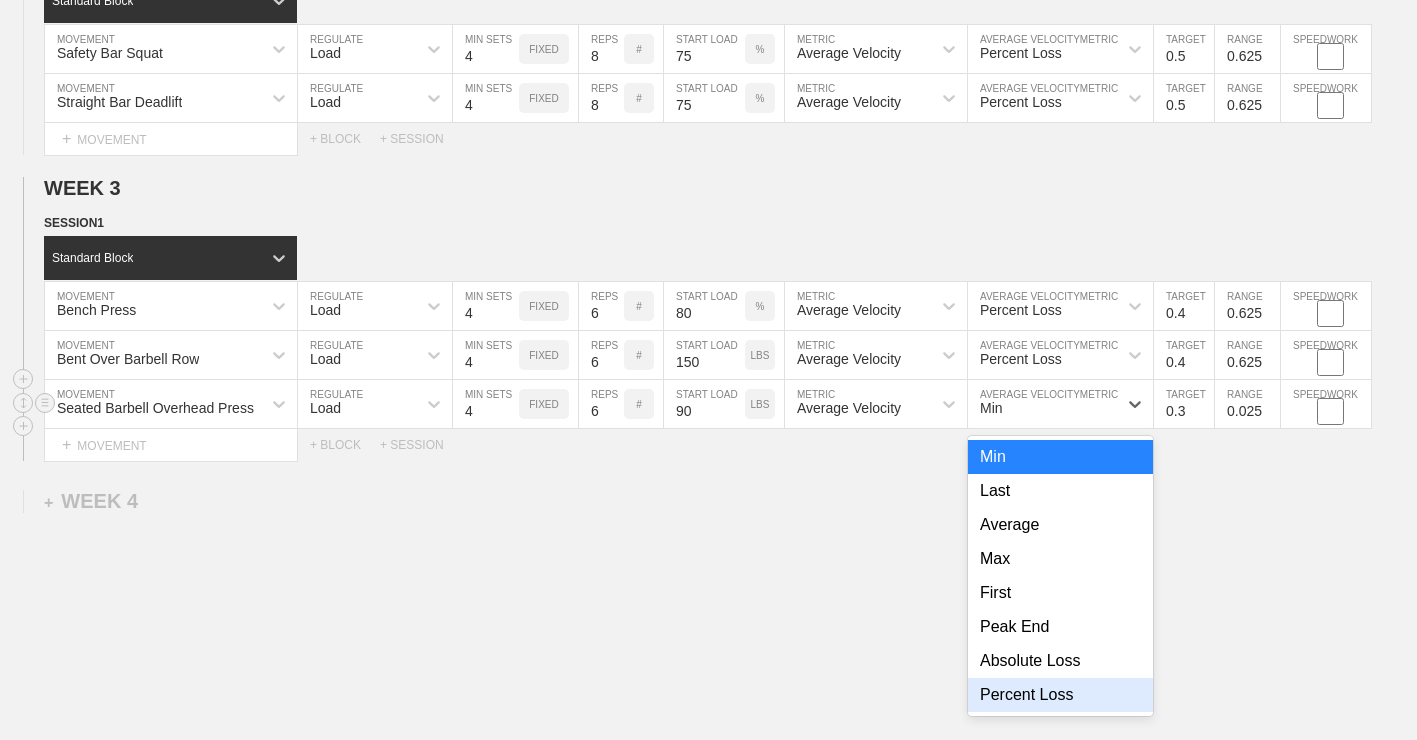 click on "Percent Loss" at bounding box center (1060, 695) 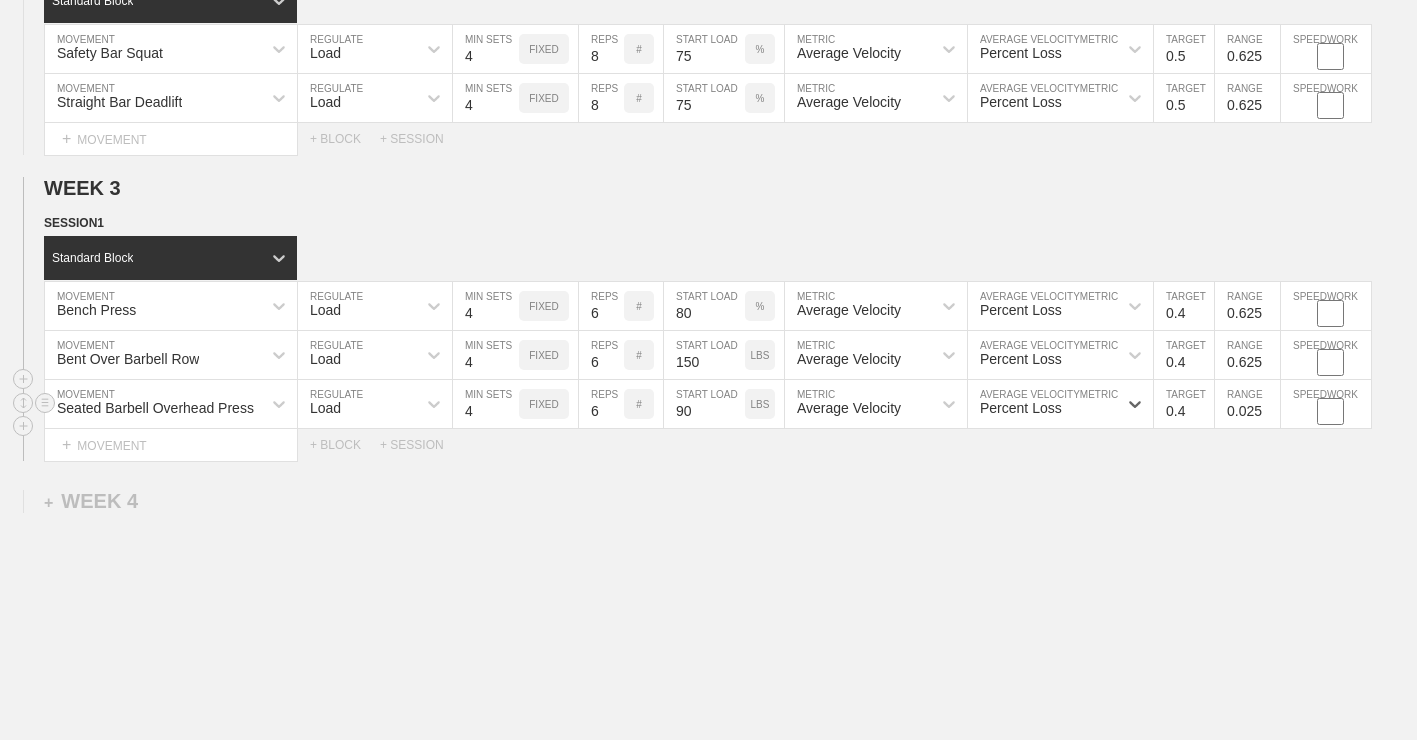 click on "0.4" at bounding box center (1184, 404) 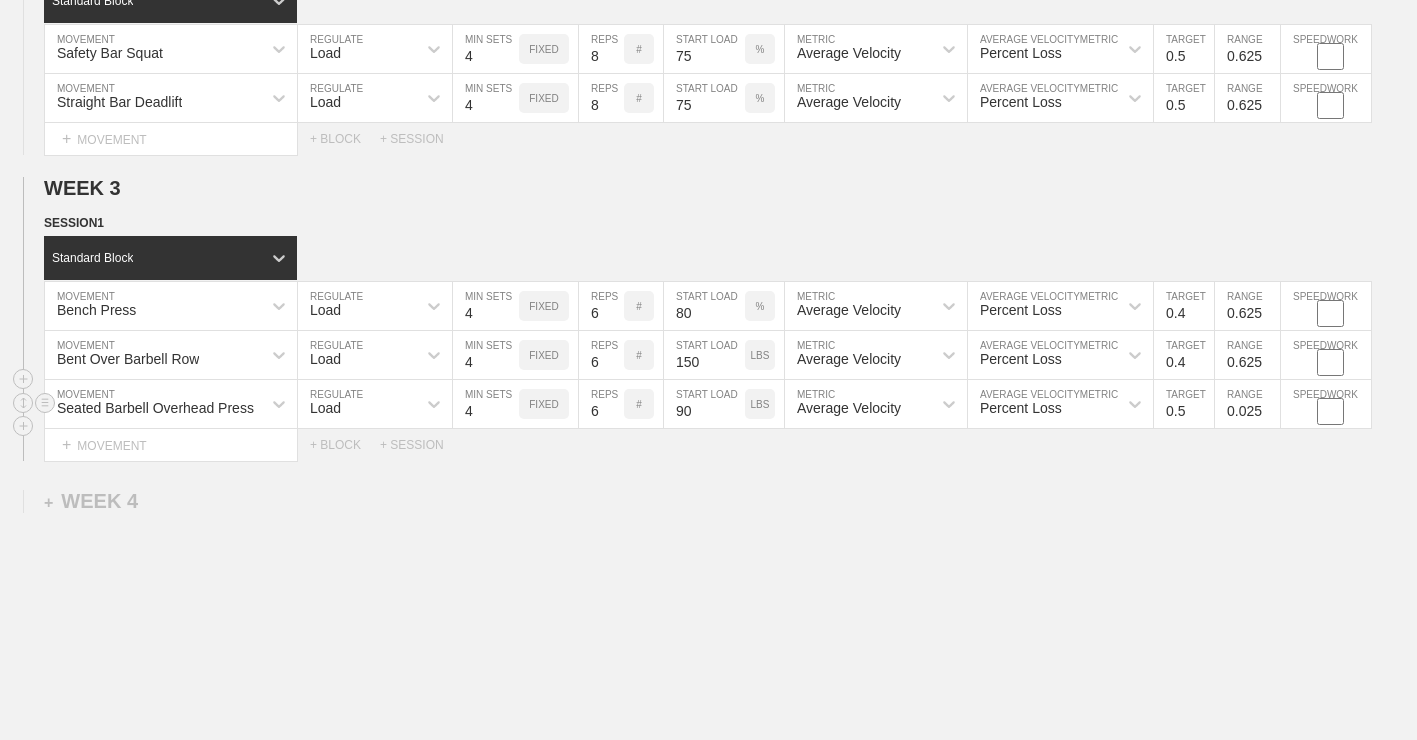 click on "0.5" at bounding box center [1184, 404] 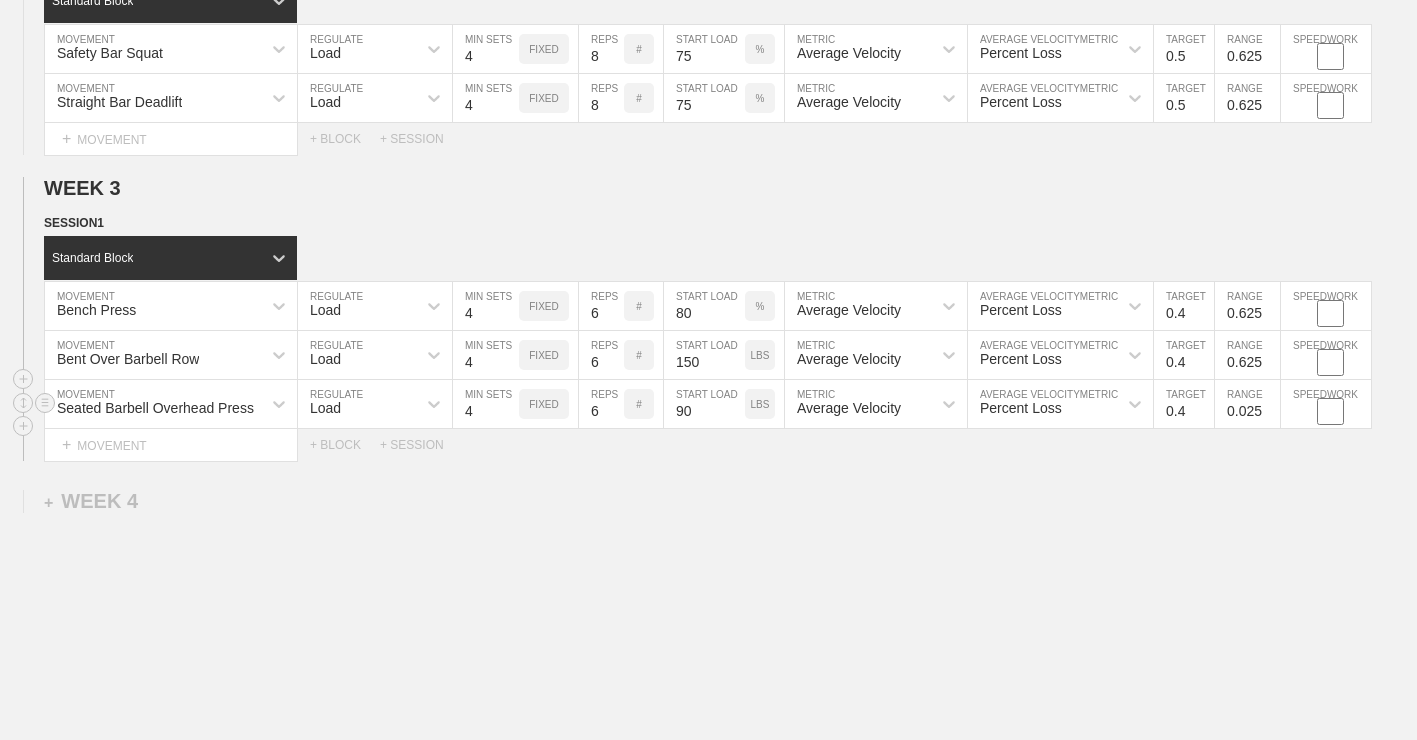 click on "0.4" at bounding box center (1184, 404) 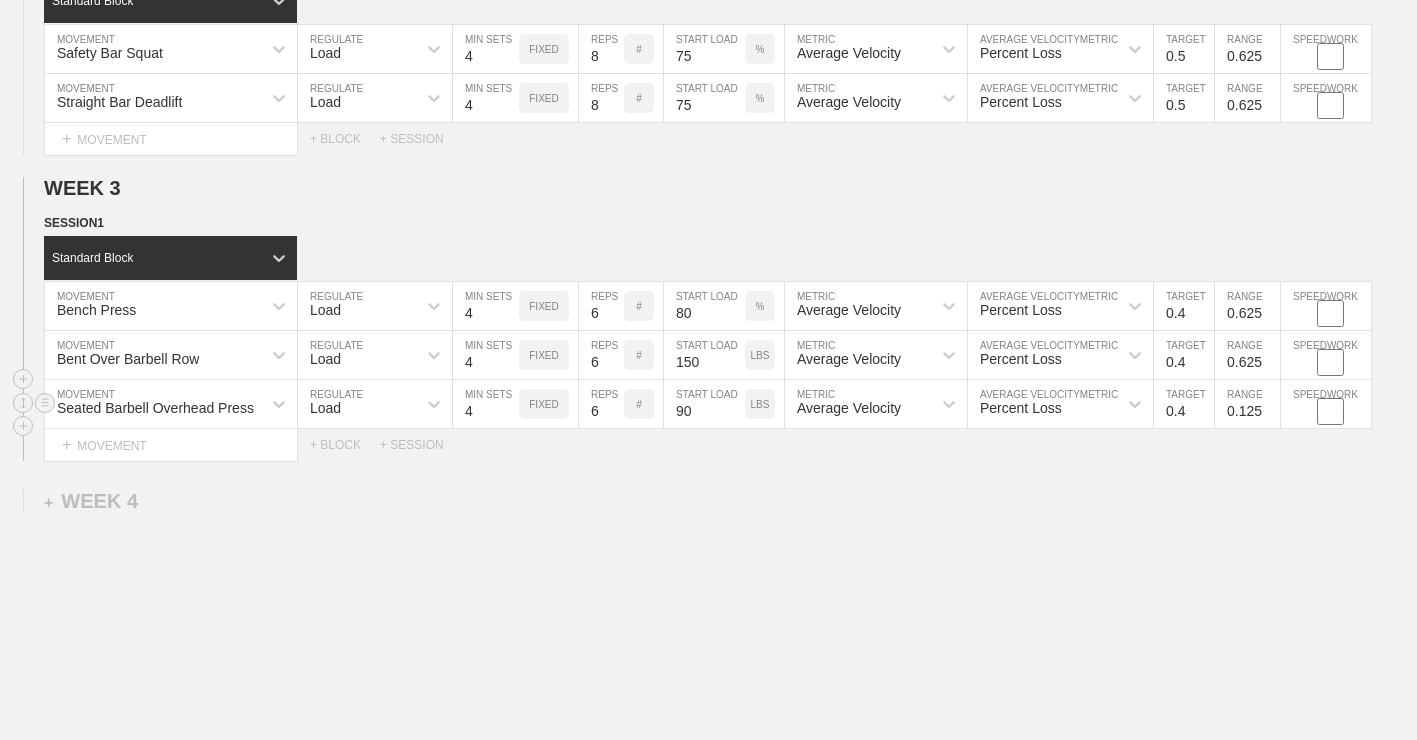 click on "0.125" at bounding box center [1247, 404] 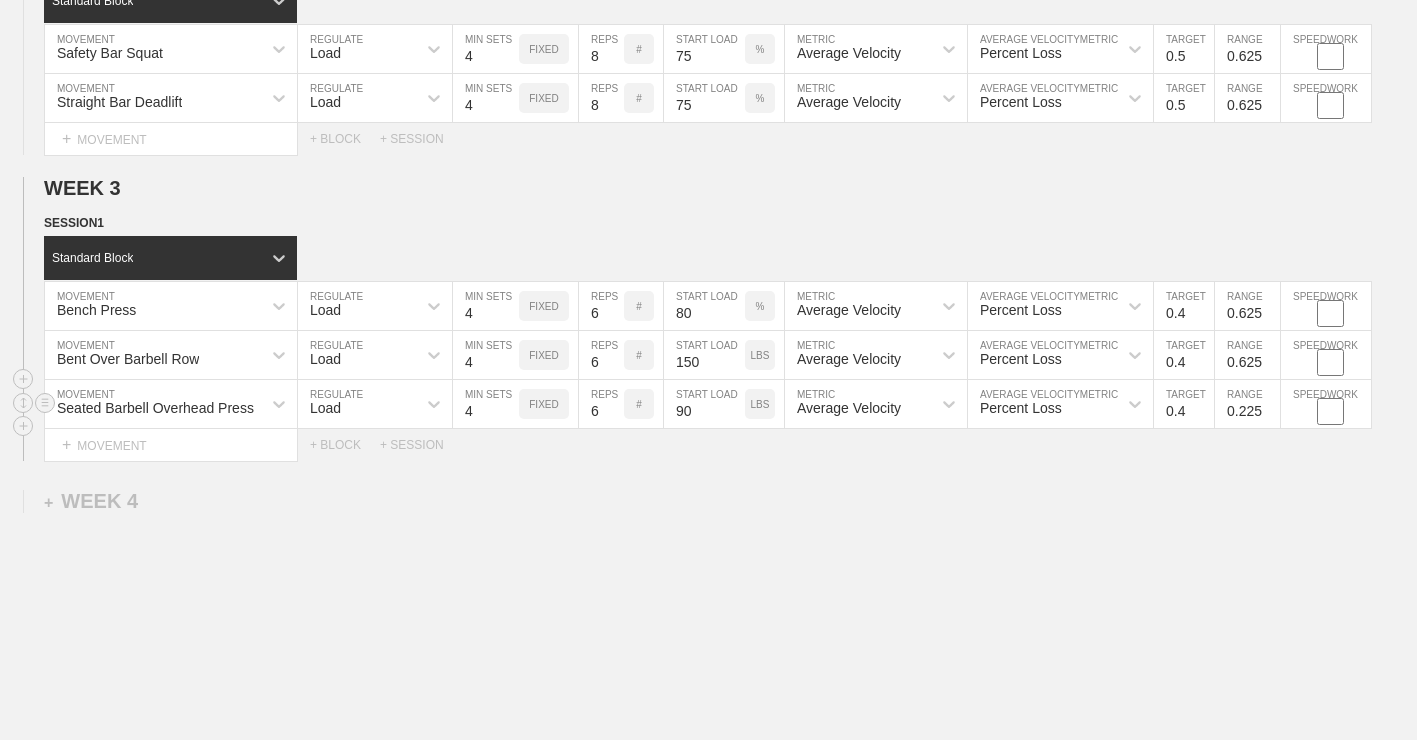 click on "0.225" at bounding box center (1247, 404) 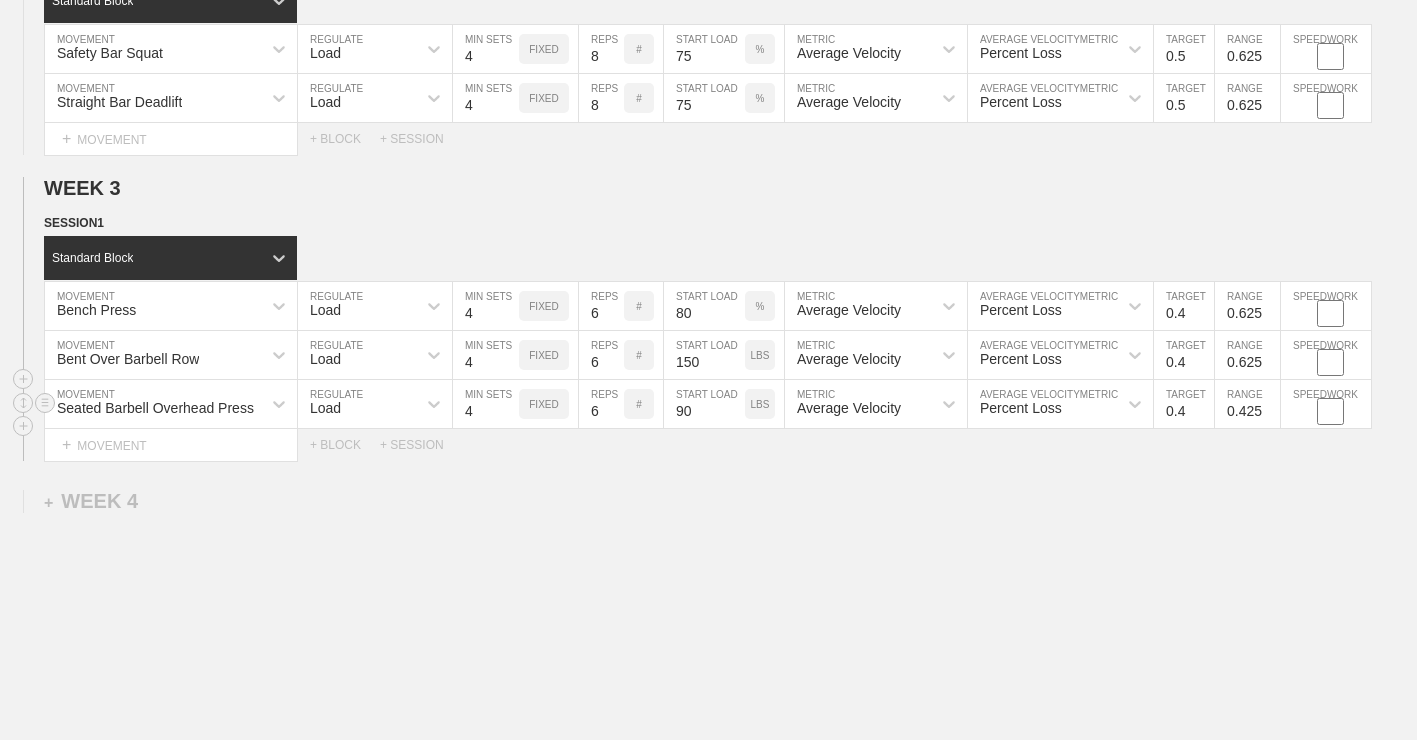 click on "0.425" at bounding box center [1247, 404] 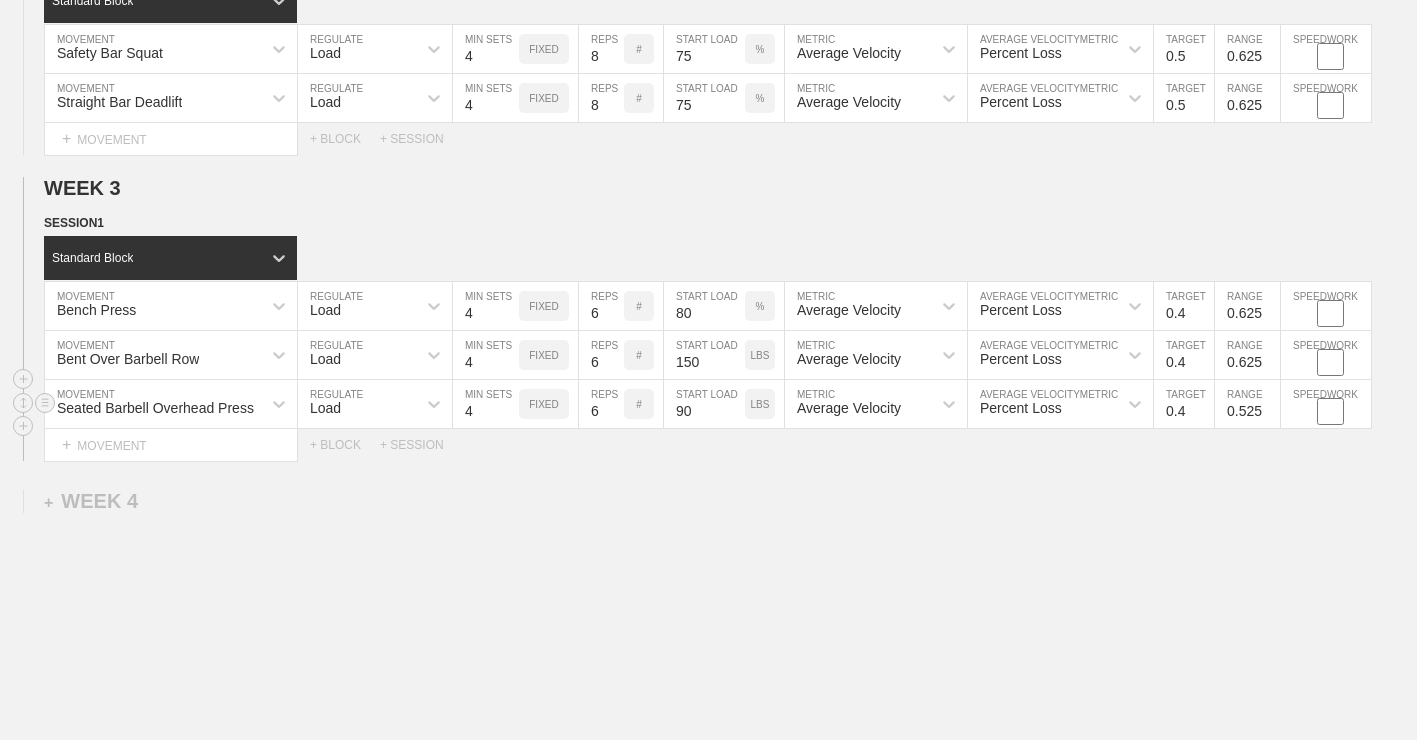 click on "0.525" at bounding box center (1247, 404) 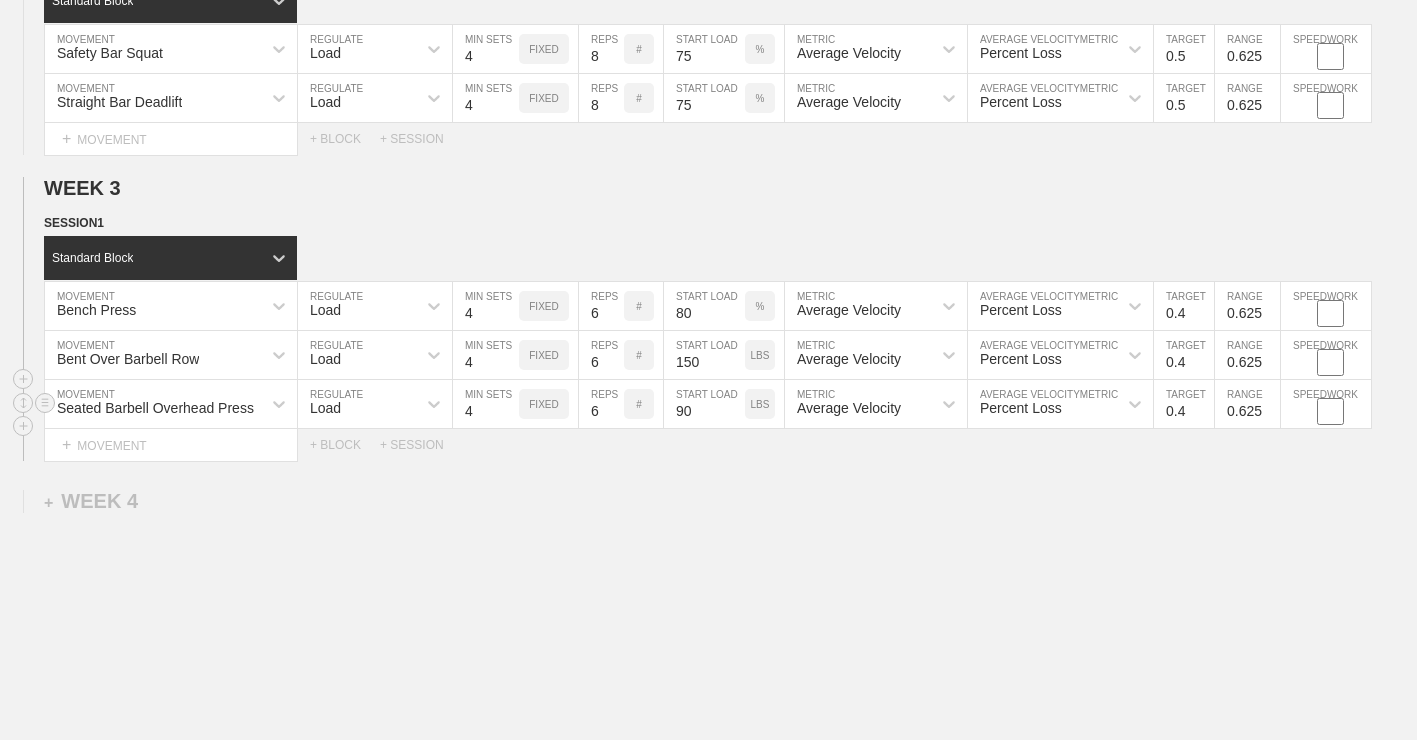 click on "0.625" at bounding box center (1247, 404) 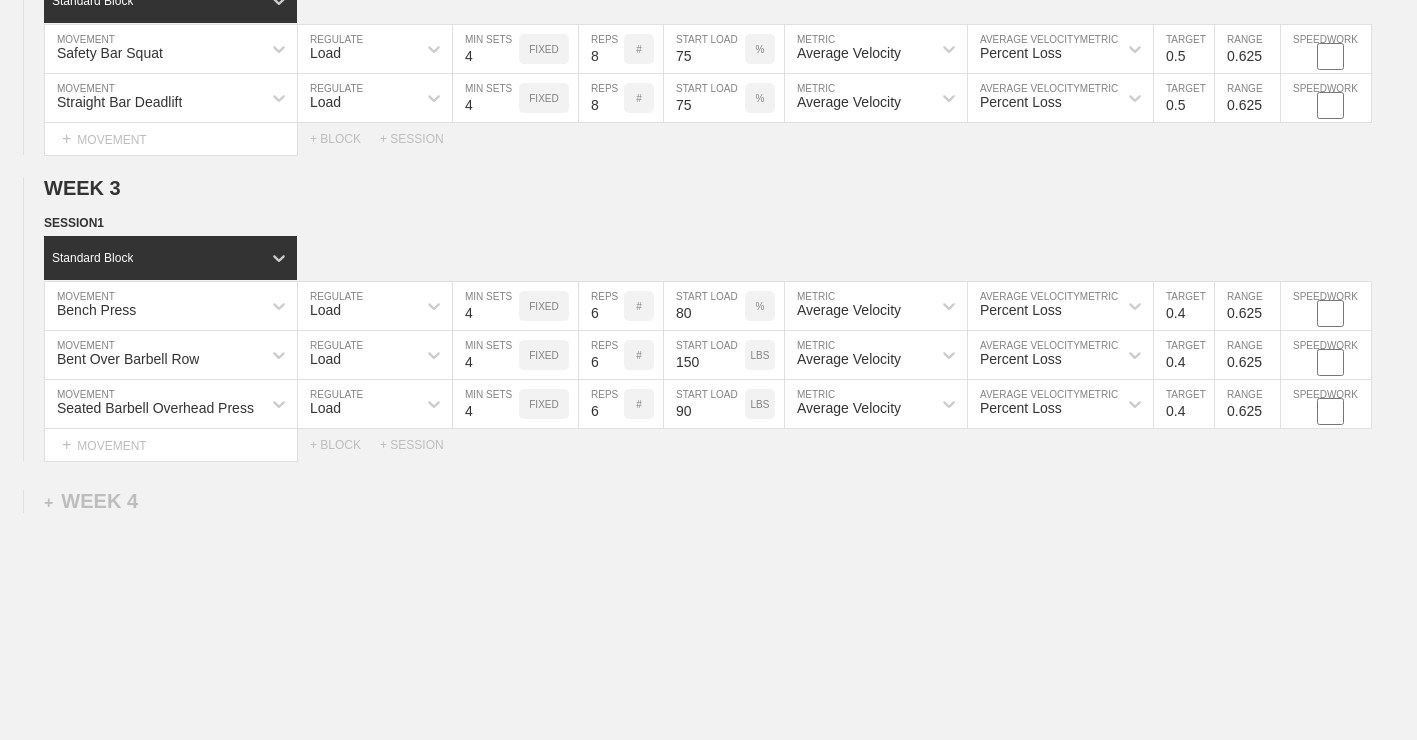 click on "WEEK   1   DUPLICATE DELETE SESSION  1   Standard Block DUPLICATE INSERT MOVEMENT AFTER DELETE Bench Press MOVEMENT Load REGULATE 4 MIN SETS FIXED 10 REPS # 70 START LOAD % Average Velocity METRIC Percent Loss AVERAGE VELOCITY  METRIC 0.6 TARGET RANGE 0.525 SPEEDWORK DUPLICATE INSERT BEFORE INSERT AFTER DELETE Bent Over Barbell Row MOVEMENT Load REGULATE 4 MIN SETS FIXED 10 REPS # 135 START LOAD LBS Average Velocity METRIC Percent Loss AVERAGE VELOCITY  METRIC 0.6 TARGET RANGE 0.525 SPEEDWORK DUPLICATE INSERT BEFORE INSERT AFTER DELETE Seated Barbell Overhead Press MOVEMENT Load REGULATE 4 MIN SETS FIXED 10 REPS # 85 START LOAD LBS Average Velocity METRIC Percent Loss AVERAGE VELOCITY  METRIC 0.6 TARGET RANGE 0.525 SPEEDWORK DUPLICATE INSERT BEFORE INSERT AFTER DELETE Lying Tricep Extension MOVEMENT None REGULATE Sensor TRACKING 4 SETS 10 REPS # 65 LOAD LBS DUPLICATE INSERT BEFORE INSERT AFTER DELETE Select... MOVEMENT +  MOVEMENT + BLOCK Standard Block DUPLICATE INSERT MOVEMENT AFTER DELETE Safety Bar Squat" at bounding box center (708, -533) 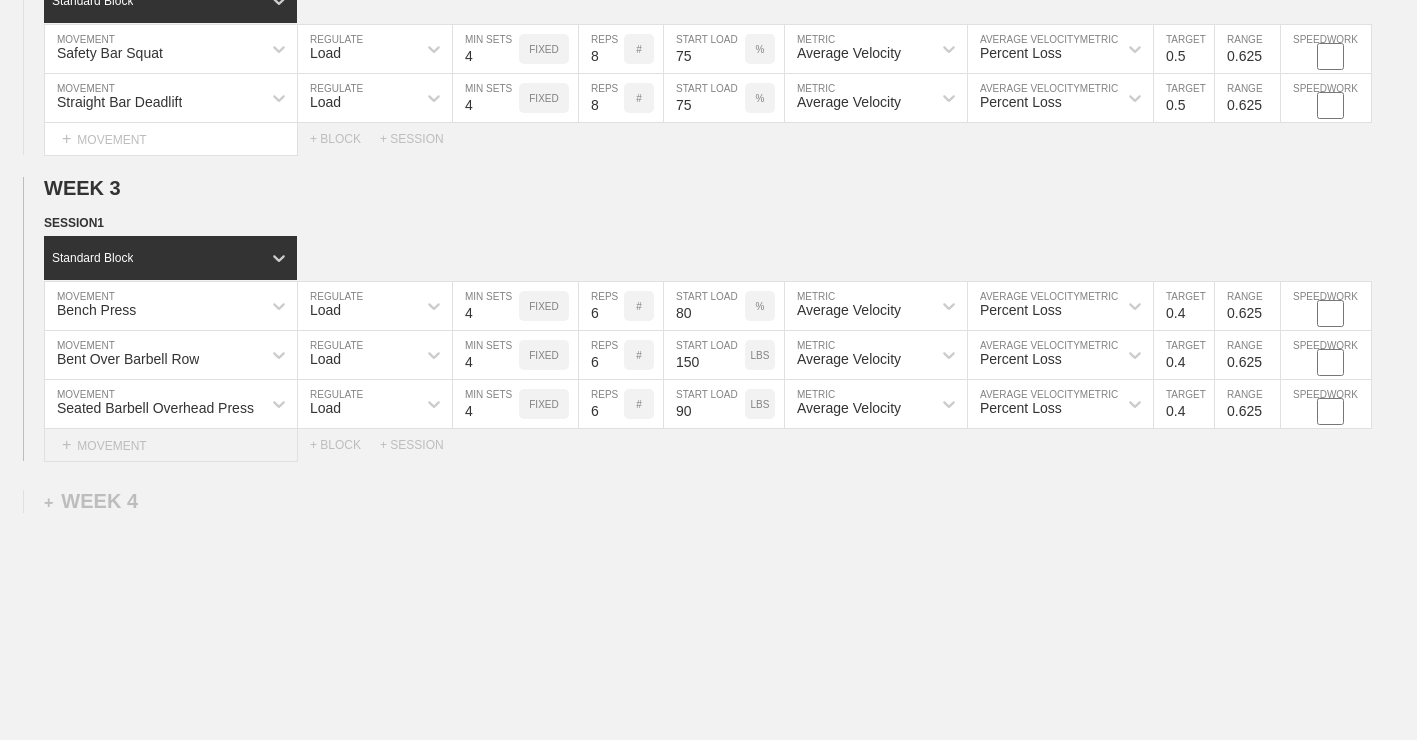 click on "+  MOVEMENT" at bounding box center (171, 445) 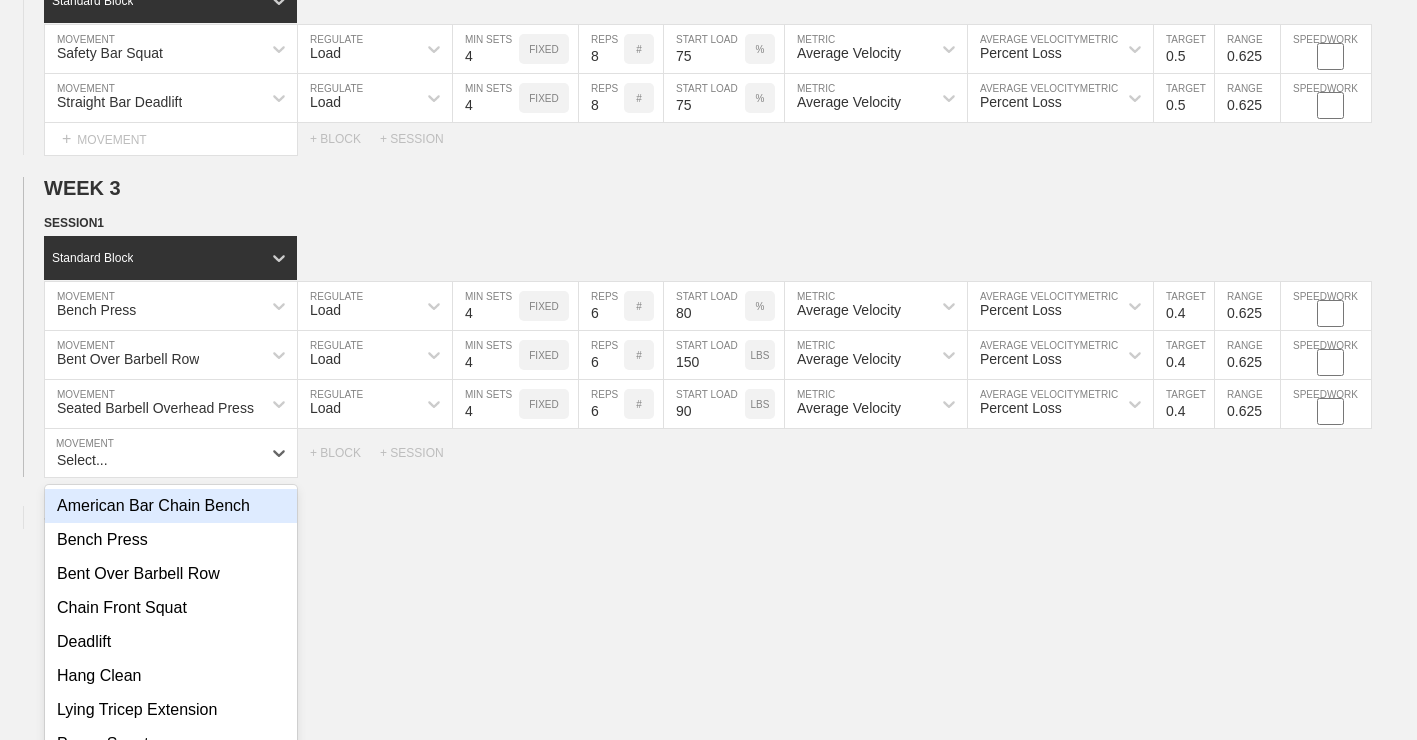scroll, scrollTop: 2157, scrollLeft: 0, axis: vertical 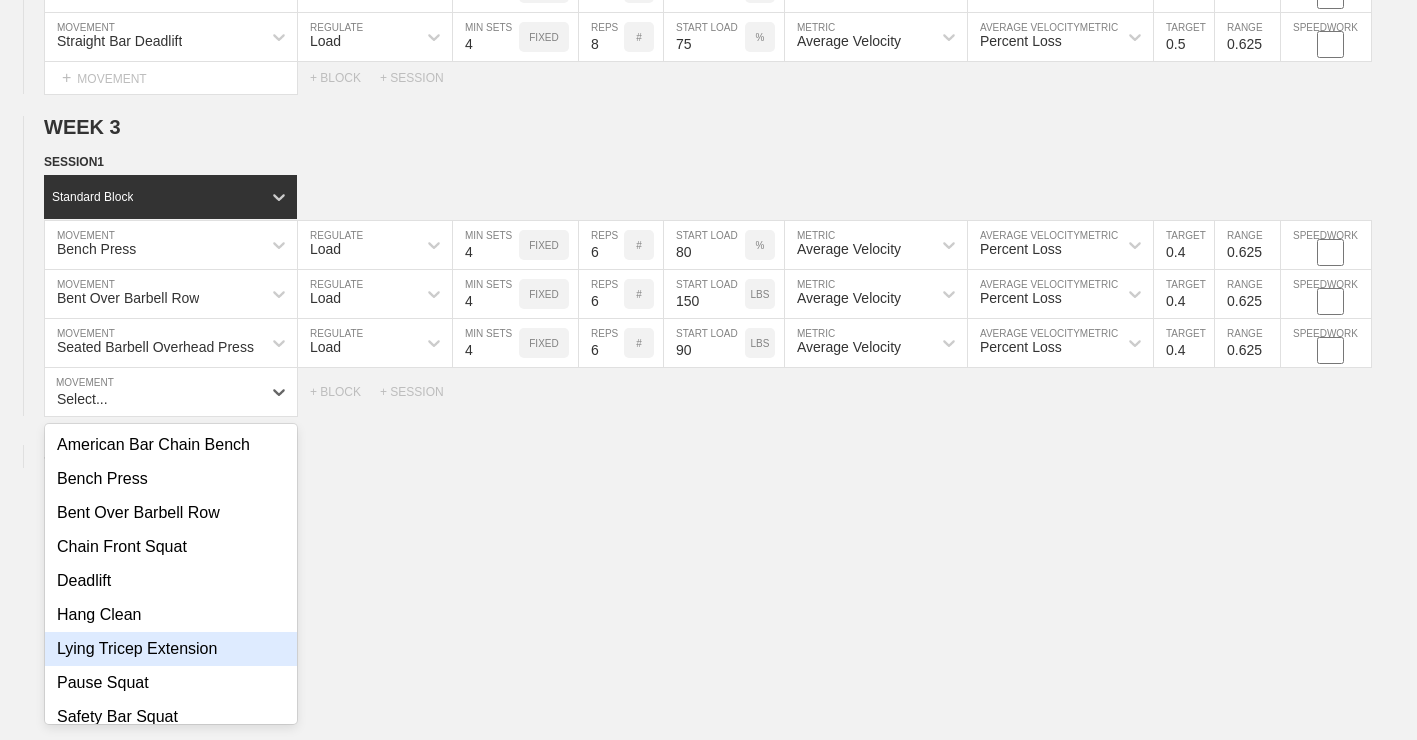 click on "Lying Tricep Extension" at bounding box center [171, 649] 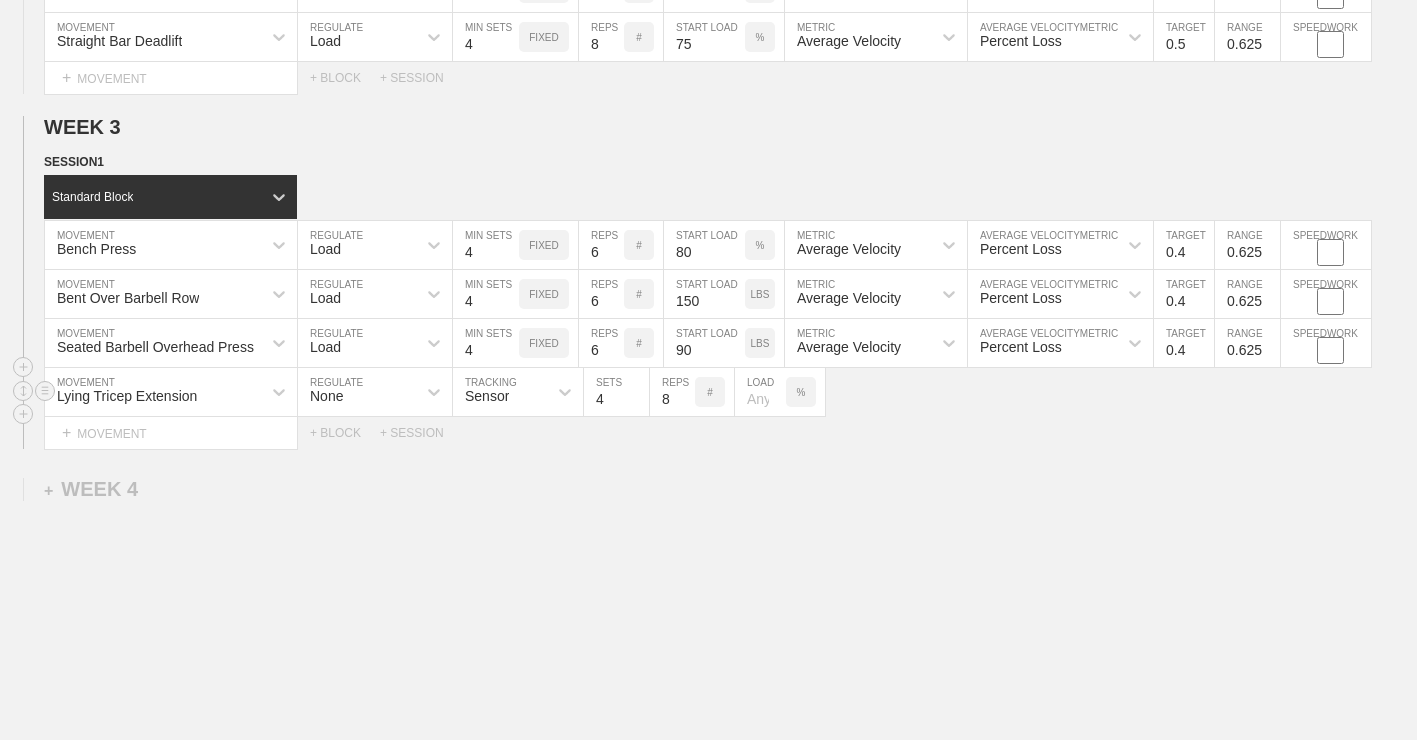 click on "4" at bounding box center (616, 392) 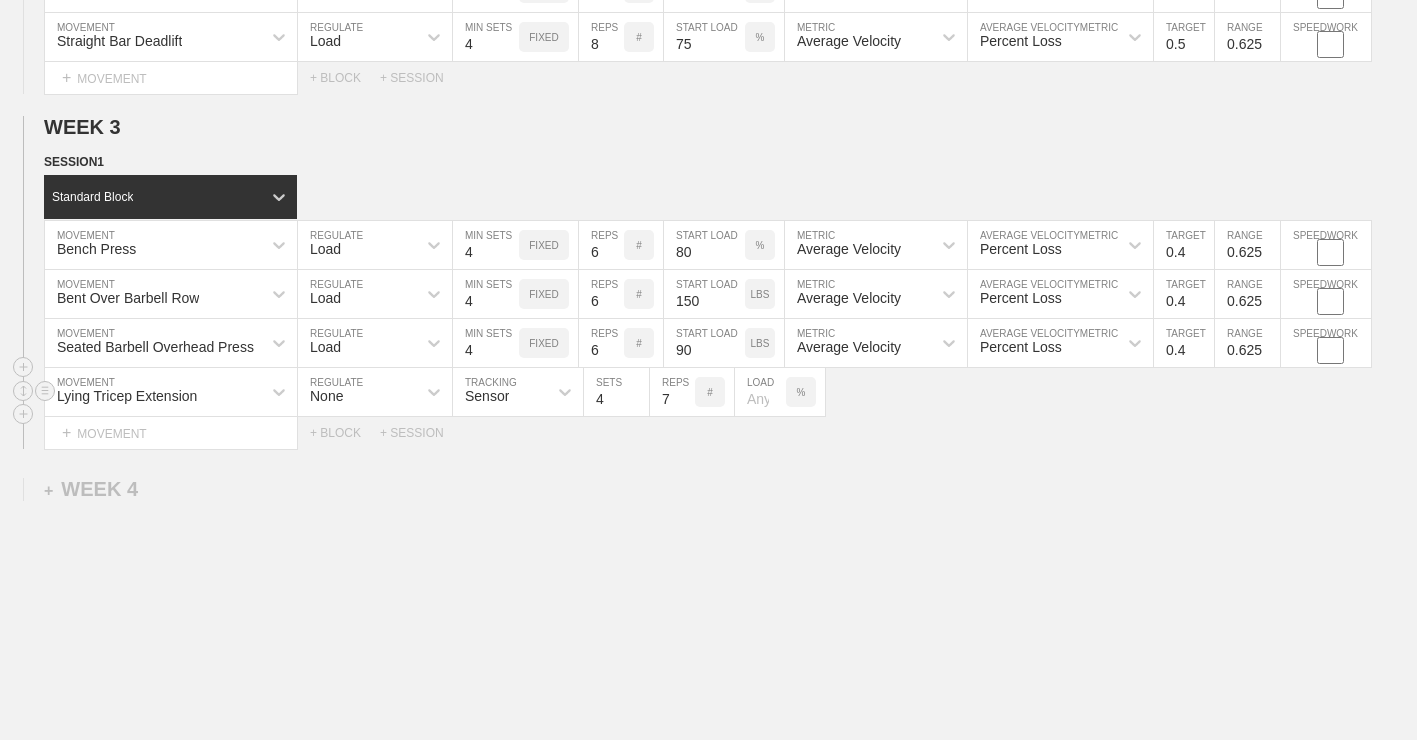 click on "7" at bounding box center (672, 392) 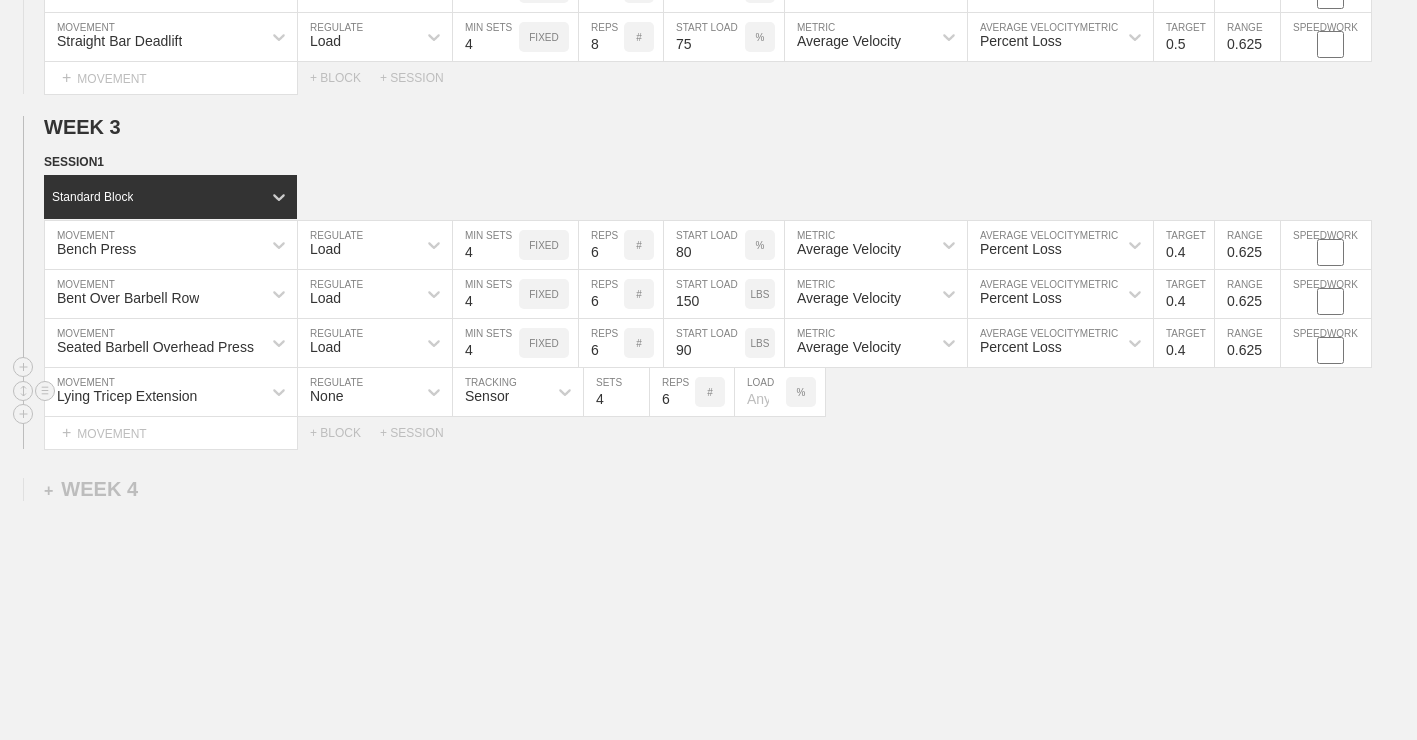 click on "6" at bounding box center (672, 392) 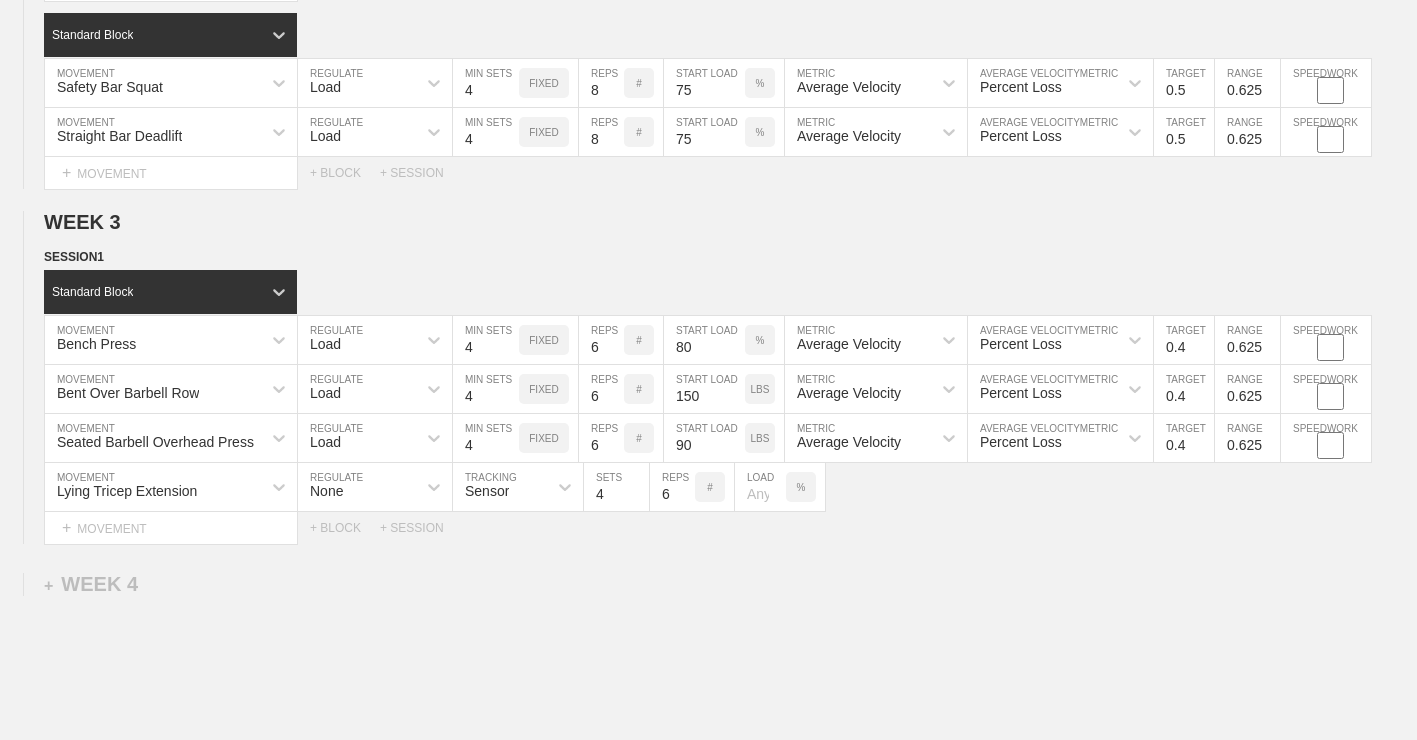 scroll, scrollTop: 2066, scrollLeft: 0, axis: vertical 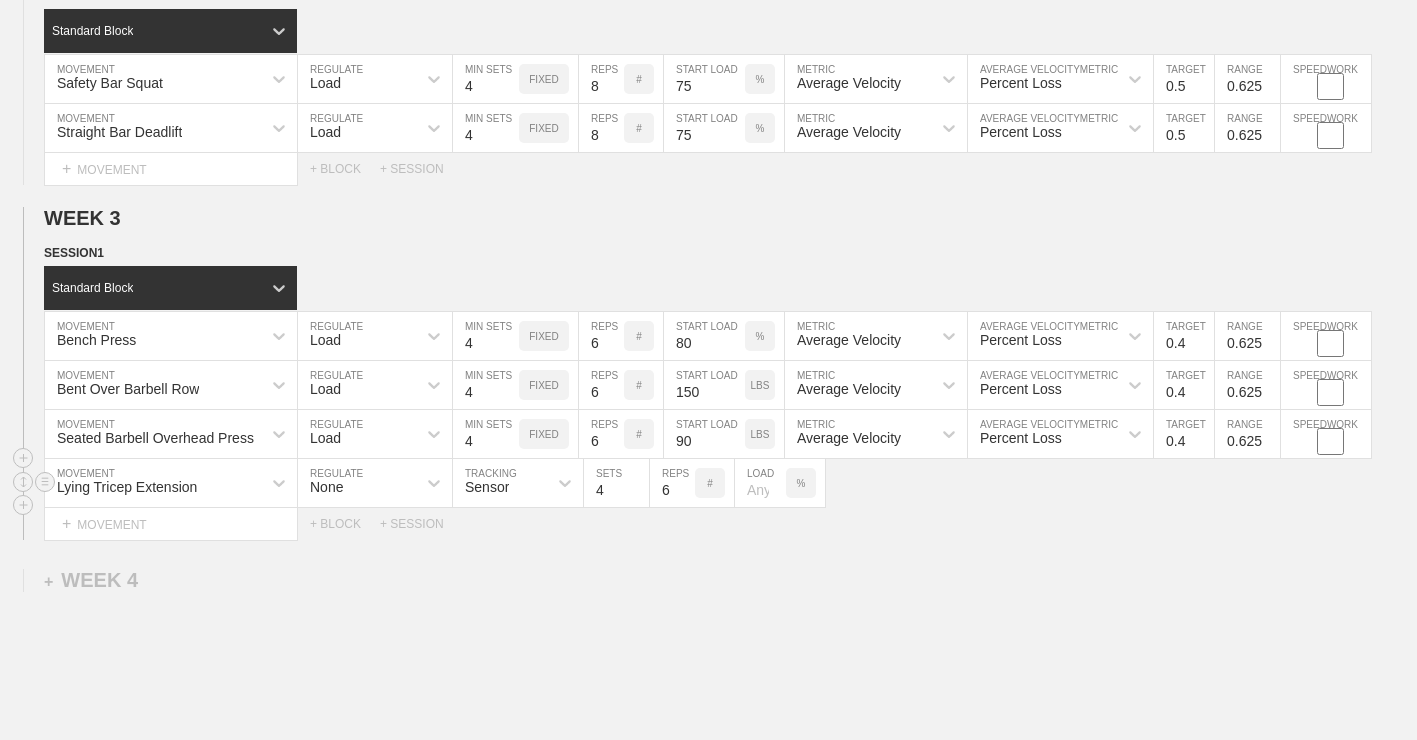 click at bounding box center [760, 483] 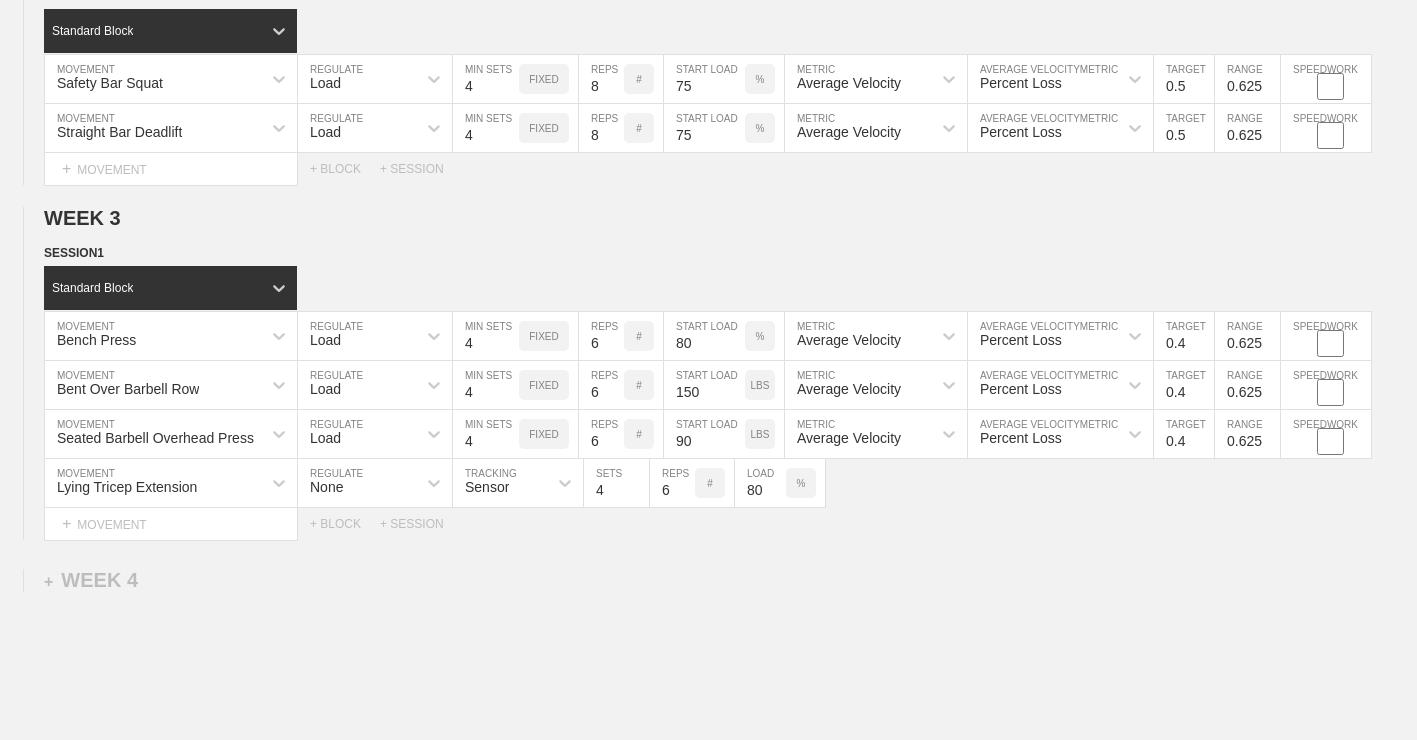click on "WEEK   1   DUPLICATE DELETE SESSION  1   Standard Block DUPLICATE INSERT MOVEMENT AFTER DELETE Bench Press MOVEMENT Load REGULATE 4 MIN SETS FIXED 10 REPS # 70 START LOAD % Average Velocity METRIC Percent Loss AVERAGE VELOCITY  METRIC 0.6 TARGET RANGE 0.525 SPEEDWORK DUPLICATE INSERT BEFORE INSERT AFTER DELETE Bent Over Barbell Row MOVEMENT Load REGULATE 4 MIN SETS FIXED 10 REPS # 135 START LOAD LBS Average Velocity METRIC Percent Loss AVERAGE VELOCITY  METRIC 0.6 TARGET RANGE 0.525 SPEEDWORK DUPLICATE INSERT BEFORE INSERT AFTER DELETE Seated Barbell Overhead Press MOVEMENT Load REGULATE 4 MIN SETS FIXED 10 REPS # 85 START LOAD LBS Average Velocity METRIC Percent Loss AVERAGE VELOCITY  METRIC 0.6 TARGET RANGE 0.525 SPEEDWORK DUPLICATE INSERT BEFORE INSERT AFTER DELETE Lying Tricep Extension MOVEMENT None REGULATE Sensor TRACKING 4 SETS 10 REPS # 65 LOAD LBS DUPLICATE INSERT BEFORE INSERT AFTER DELETE Select... MOVEMENT +  MOVEMENT + BLOCK Standard Block DUPLICATE INSERT MOVEMENT AFTER DELETE Safety Bar Squat" at bounding box center (708, -479) 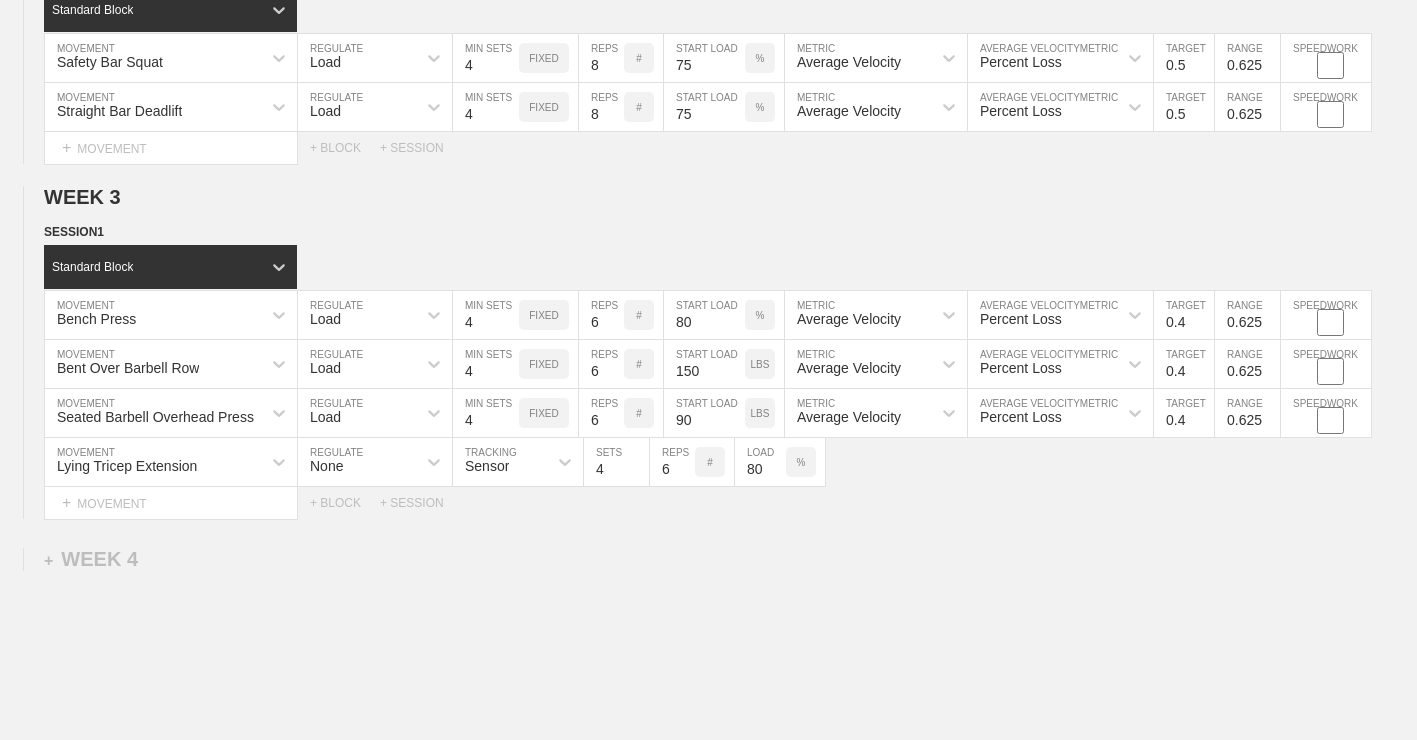 scroll, scrollTop: 2227, scrollLeft: 0, axis: vertical 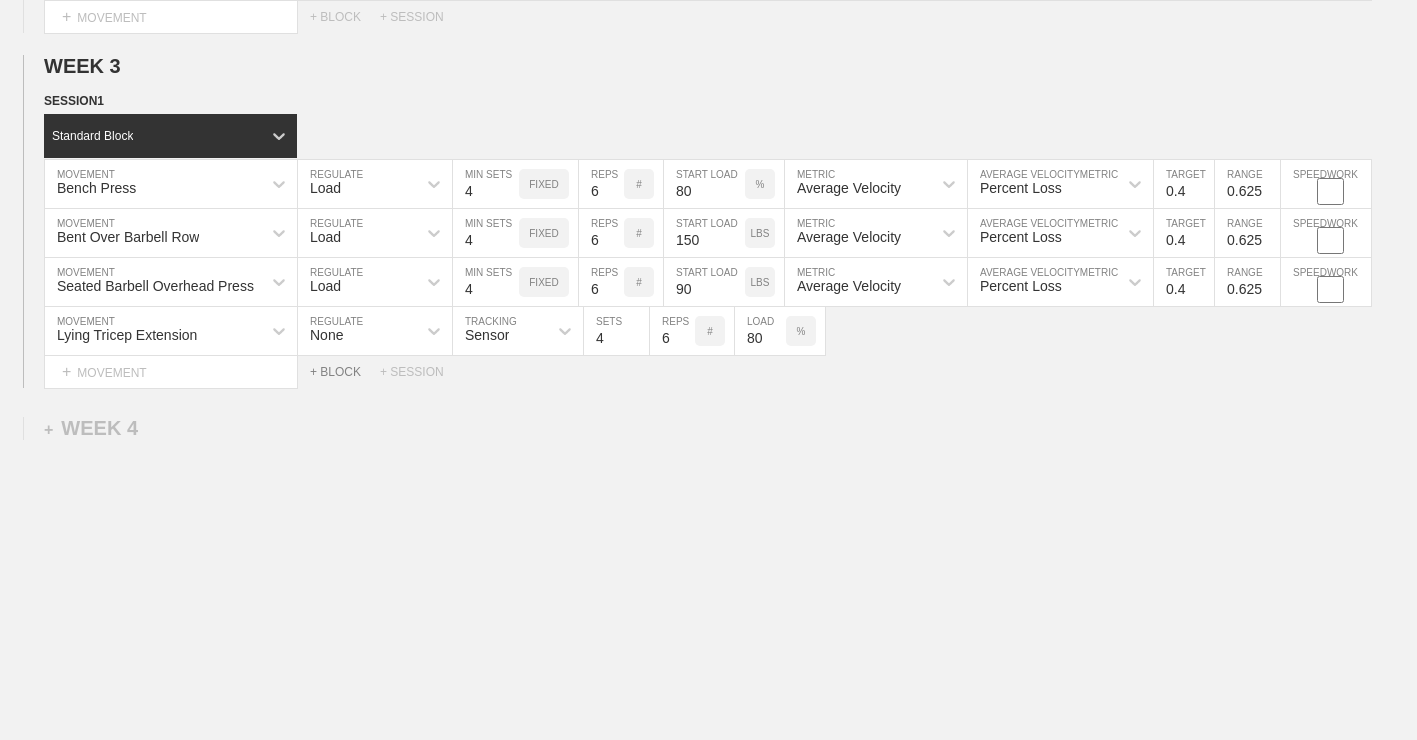 click on "+ BLOCK" at bounding box center [345, 372] 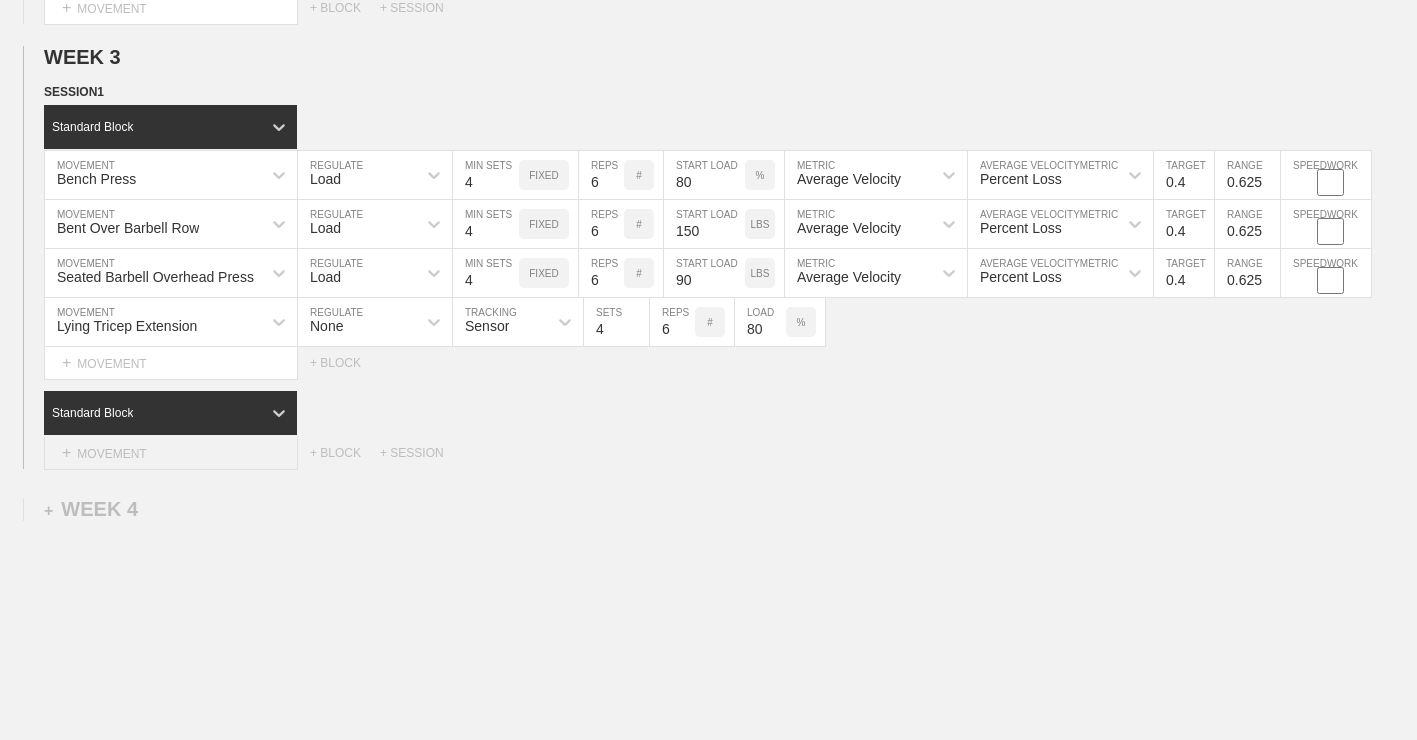 click on "+  MOVEMENT" at bounding box center [171, 453] 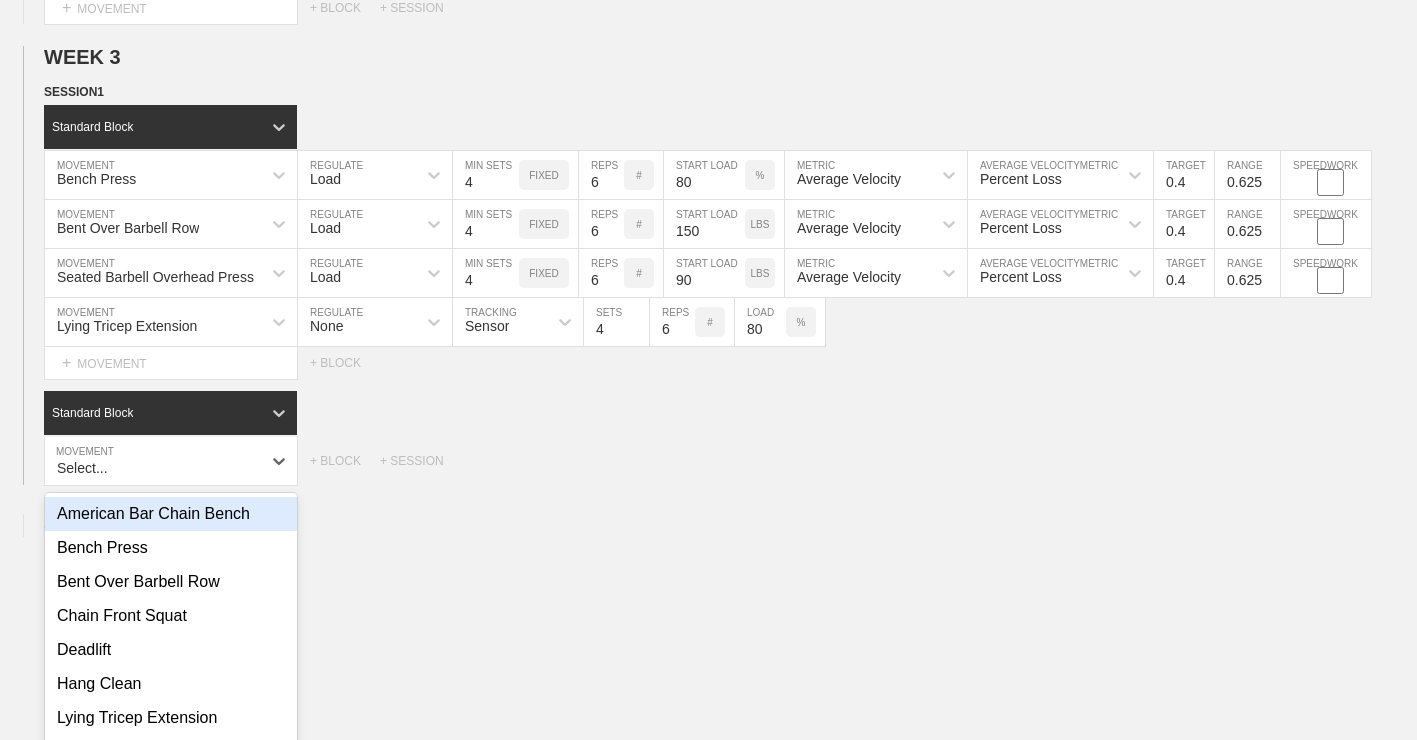 scroll, scrollTop: 2296, scrollLeft: 0, axis: vertical 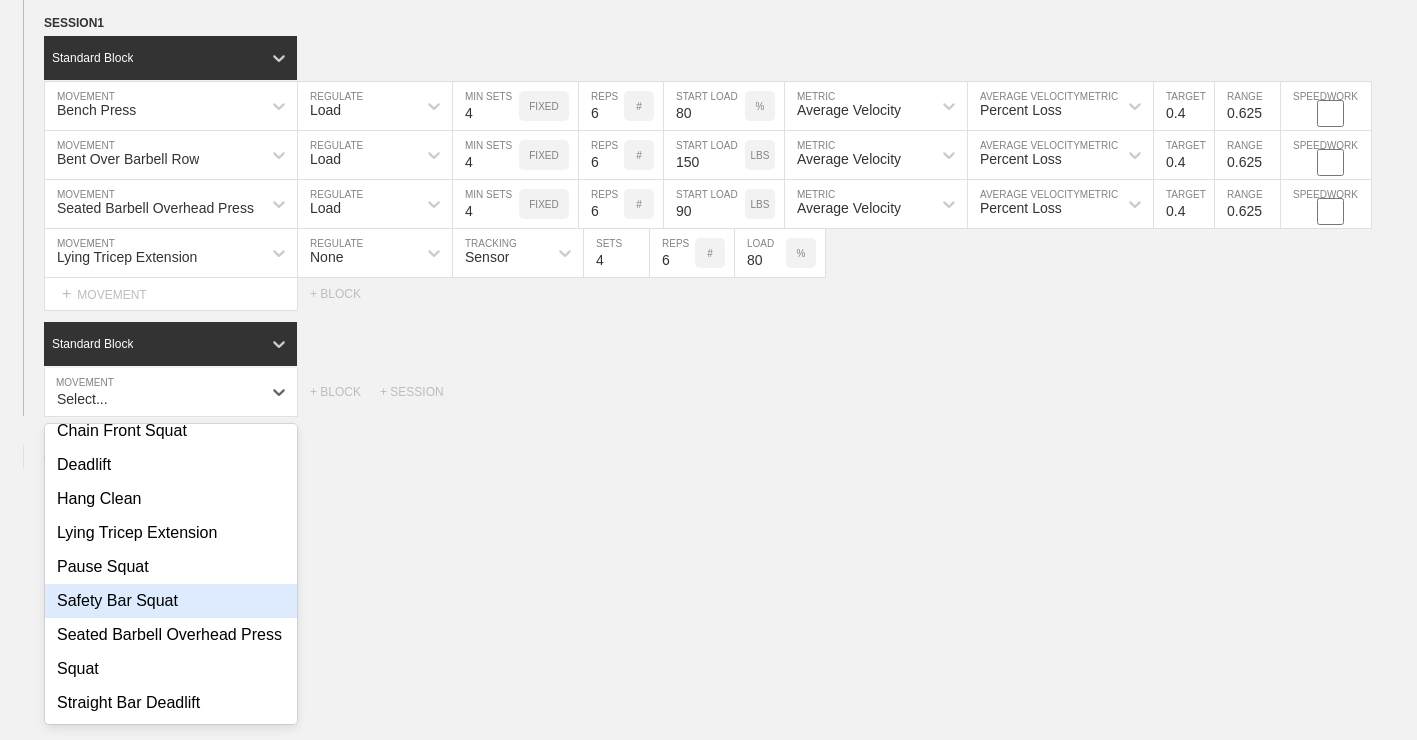 click on "Safety Bar Squat" at bounding box center (171, 601) 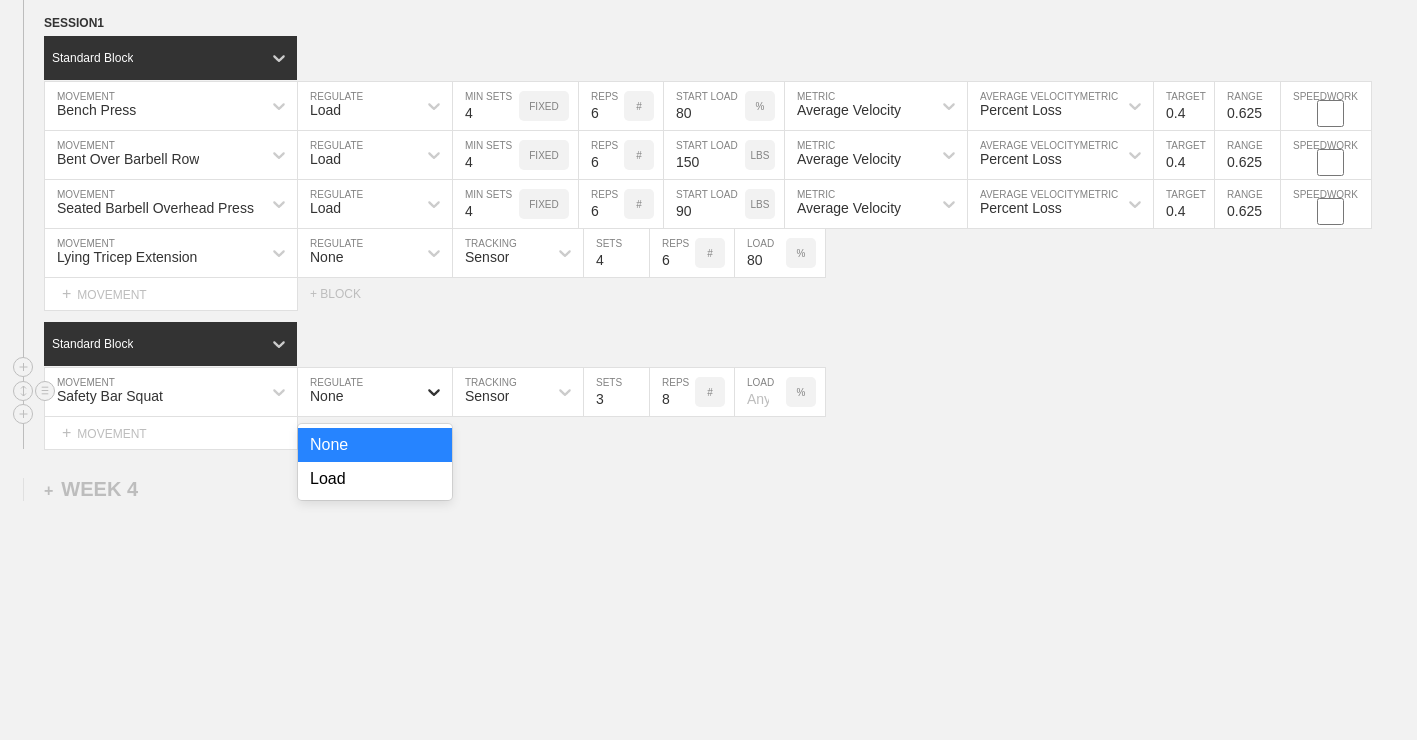 click 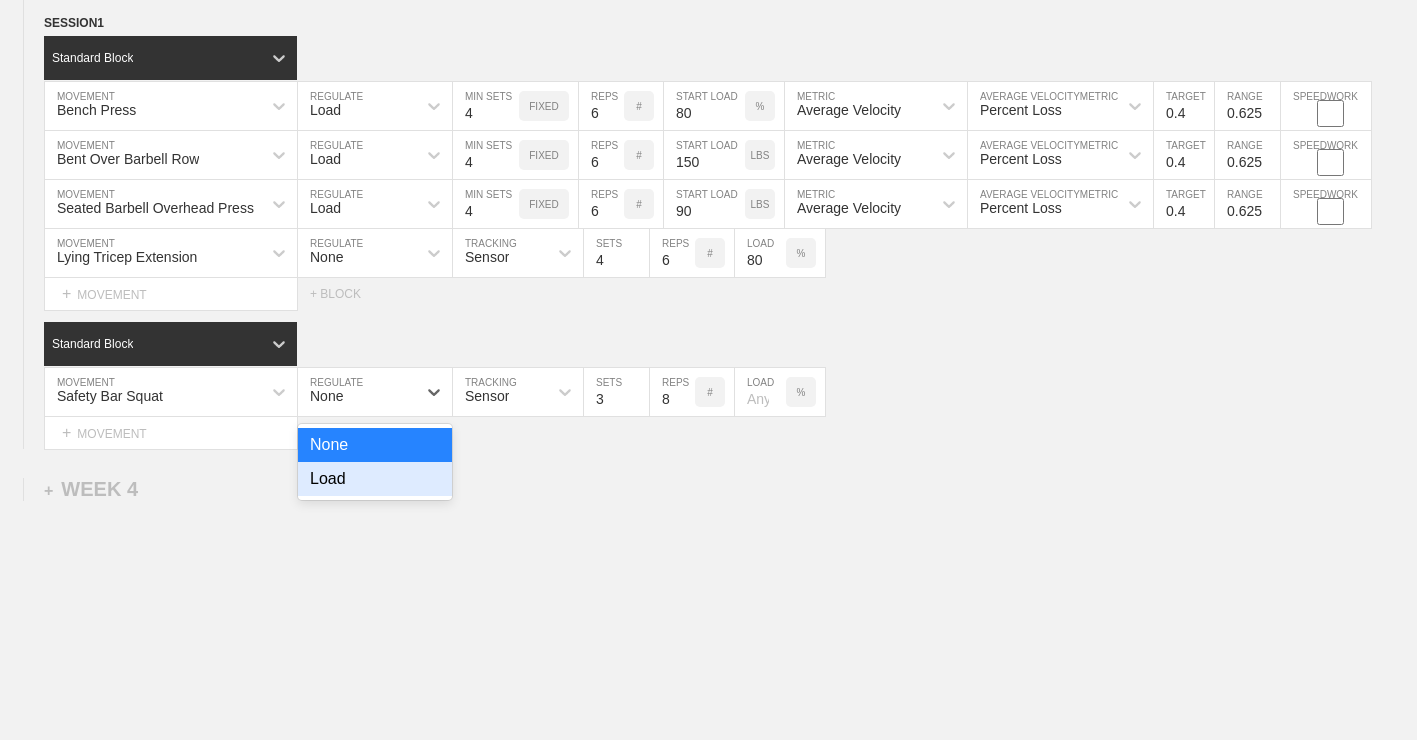 click on "Load" at bounding box center (375, 479) 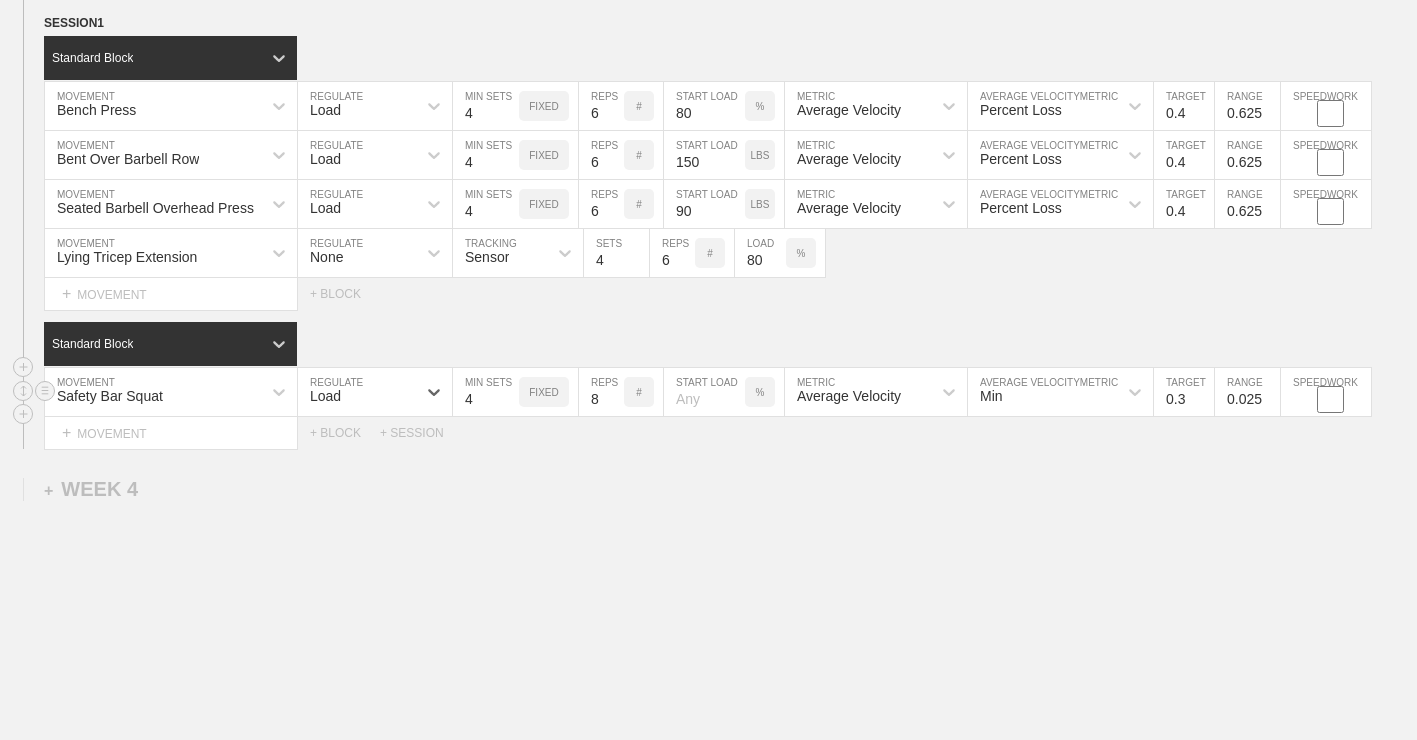 click on "4" at bounding box center [486, 392] 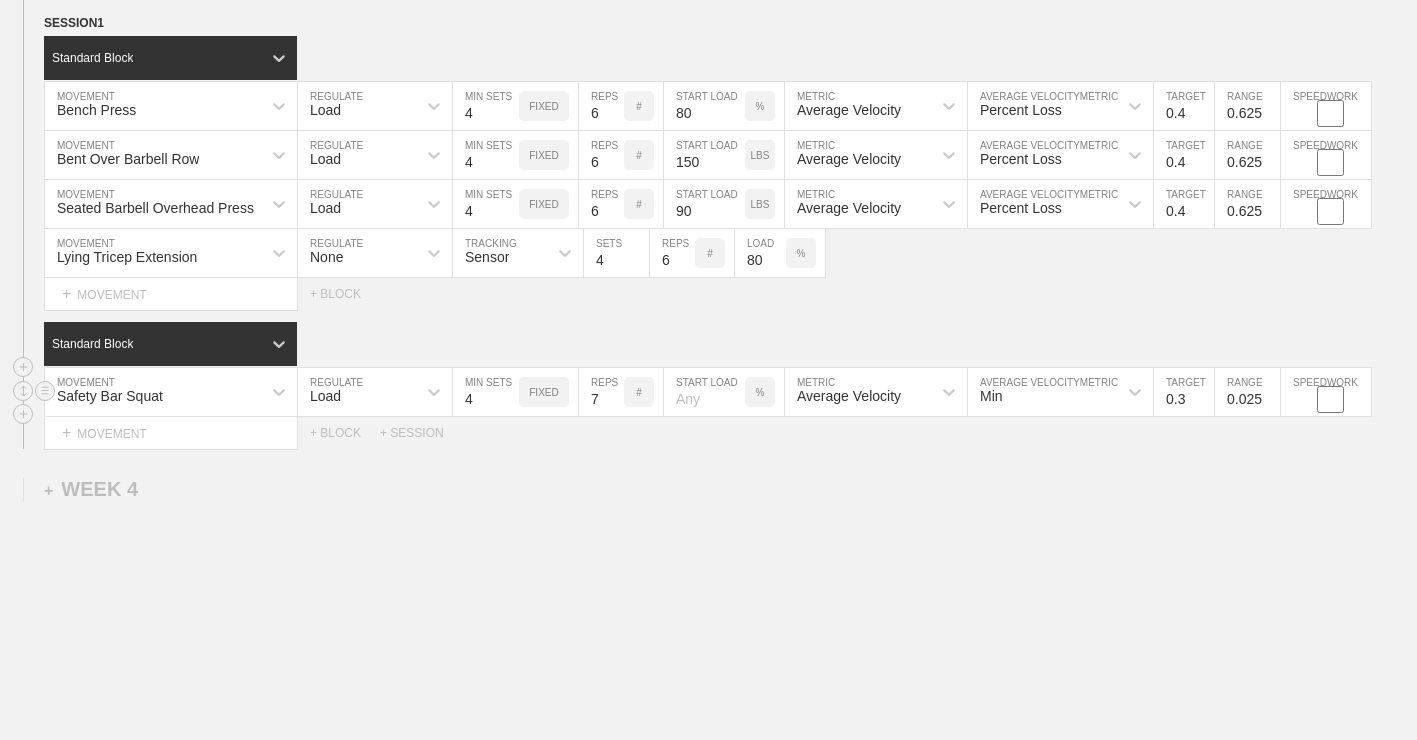 click on "7" at bounding box center (601, 392) 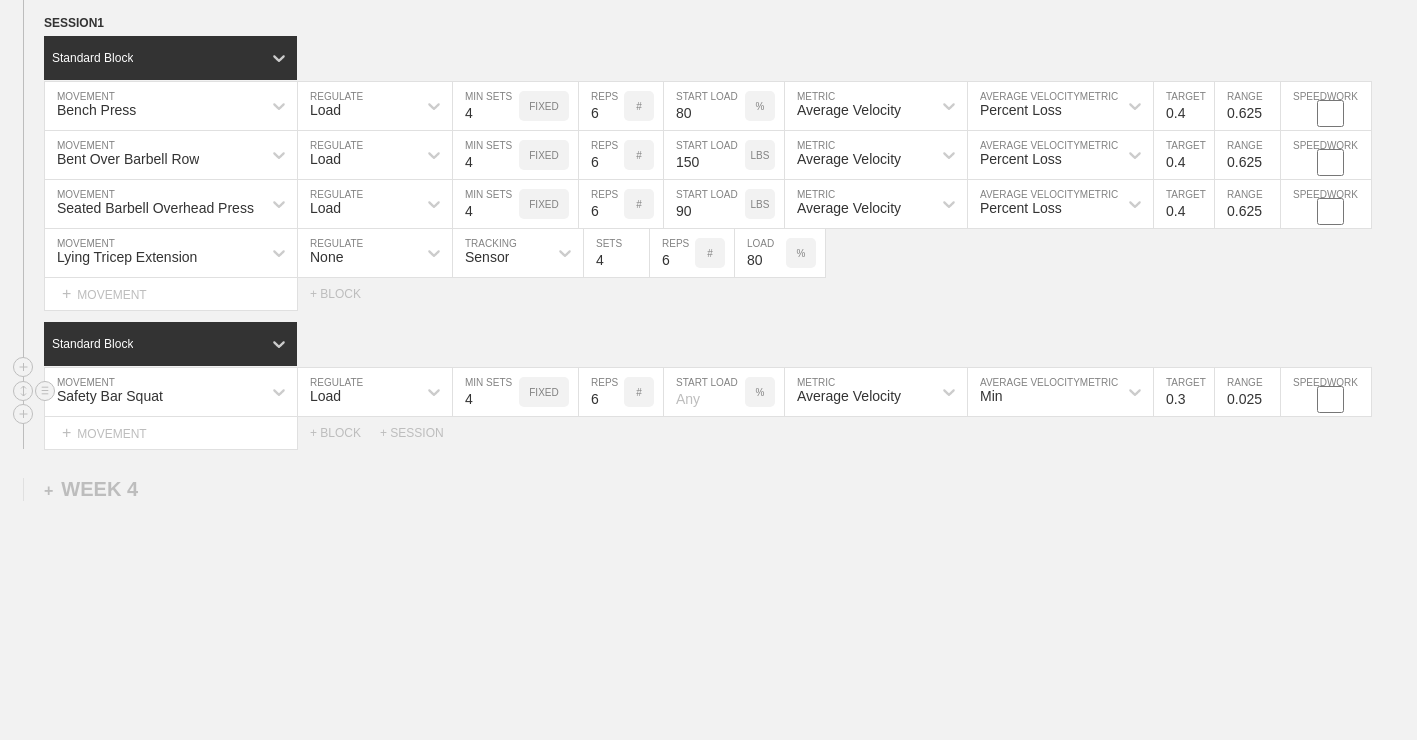 click on "6" at bounding box center (601, 392) 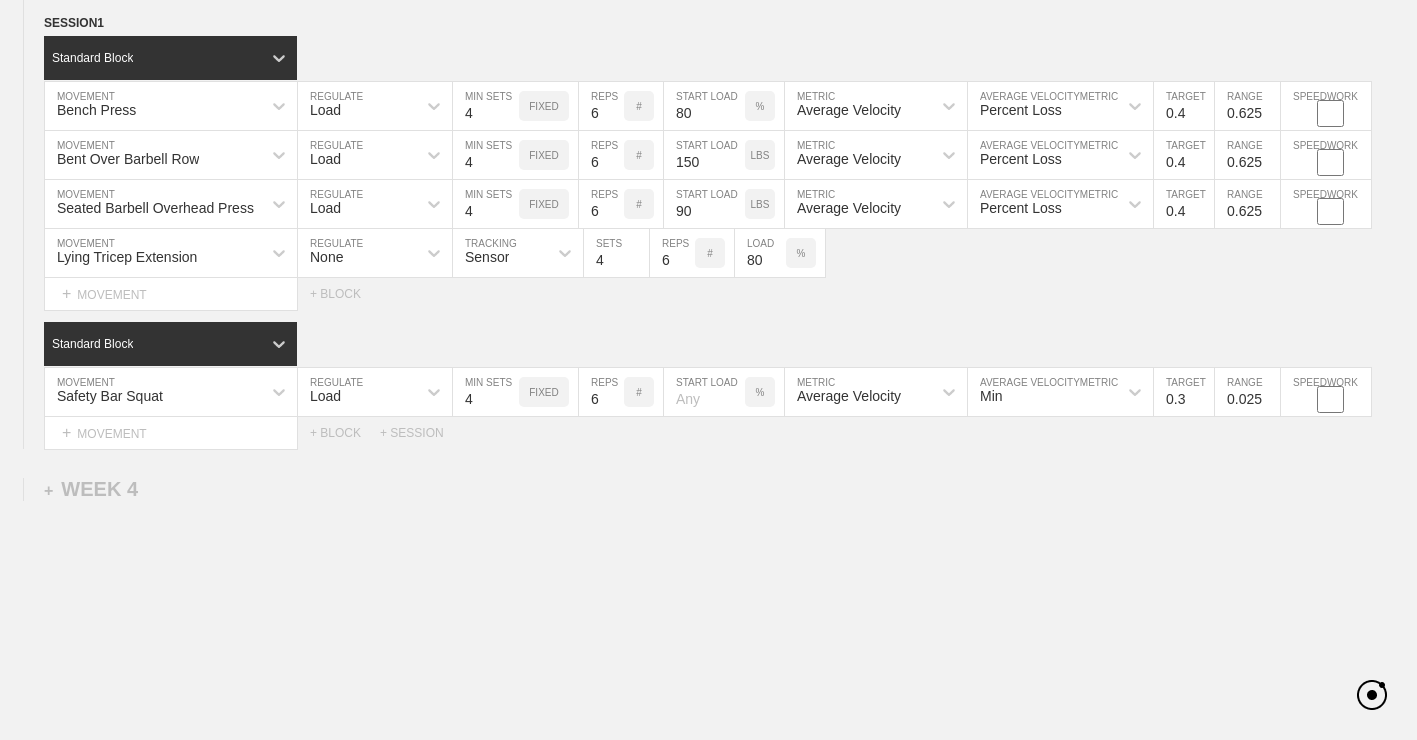 click on "WEEK   1   DUPLICATE DELETE SESSION  1   Standard Block DUPLICATE INSERT MOVEMENT AFTER DELETE Bench Press MOVEMENT Load REGULATE 4 MIN SETS FIXED 10 REPS # 70 START LOAD % Average Velocity METRIC Percent Loss AVERAGE VELOCITY  METRIC 0.6 TARGET RANGE 0.525 SPEEDWORK DUPLICATE INSERT BEFORE INSERT AFTER DELETE Bent Over Barbell Row MOVEMENT Load REGULATE 4 MIN SETS FIXED 10 REPS # 135 START LOAD LBS Average Velocity METRIC Percent Loss AVERAGE VELOCITY  METRIC 0.6 TARGET RANGE 0.525 SPEEDWORK DUPLICATE INSERT BEFORE INSERT AFTER DELETE Seated Barbell Overhead Press MOVEMENT Load REGULATE 4 MIN SETS FIXED 10 REPS # 85 START LOAD LBS Average Velocity METRIC Percent Loss AVERAGE VELOCITY  METRIC 0.6 TARGET RANGE 0.525 SPEEDWORK DUPLICATE INSERT BEFORE INSERT AFTER DELETE Lying Tricep Extension MOVEMENT None REGULATE Sensor TRACKING 4 SETS 10 REPS # 65 LOAD LBS DUPLICATE INSERT BEFORE INSERT AFTER DELETE Select... MOVEMENT +  MOVEMENT + BLOCK Standard Block DUPLICATE INSERT MOVEMENT AFTER DELETE Safety Bar Squat" at bounding box center (708, -639) 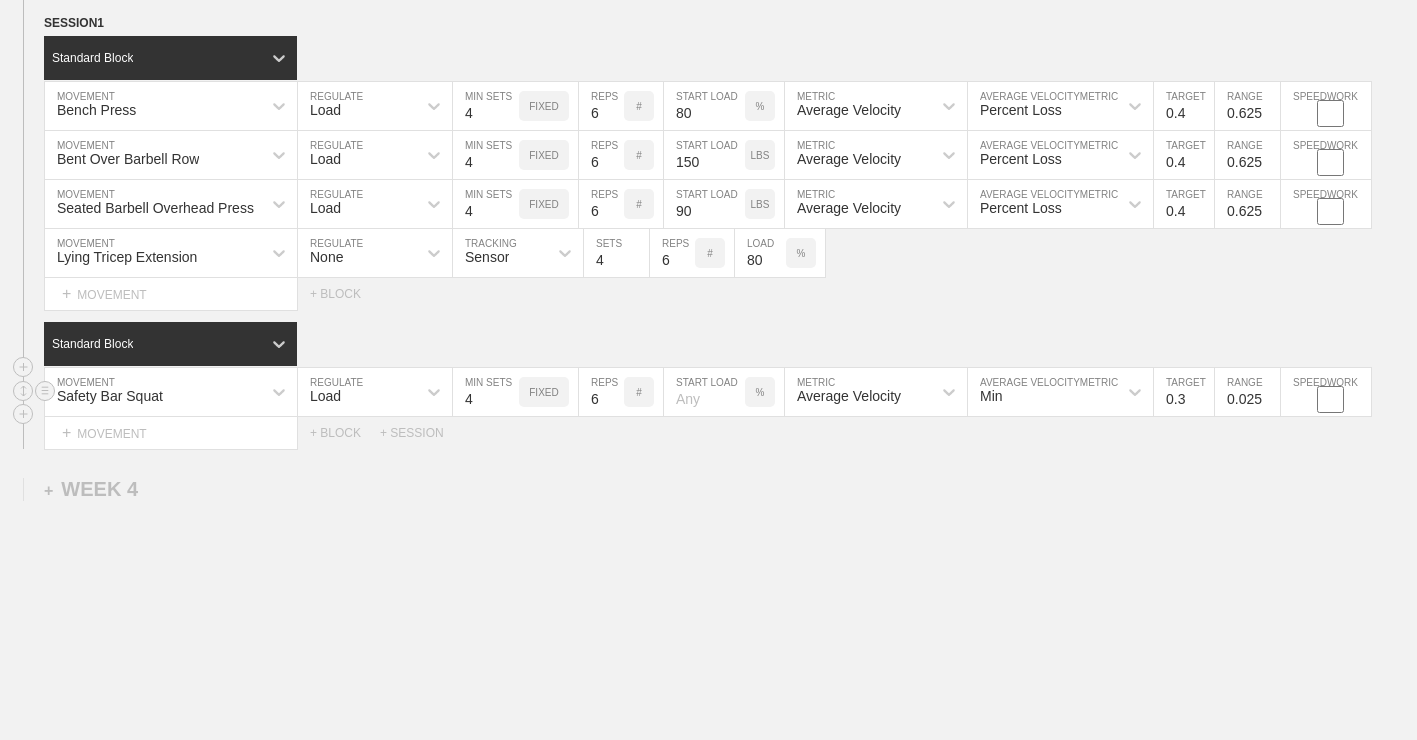 click at bounding box center [704, 392] 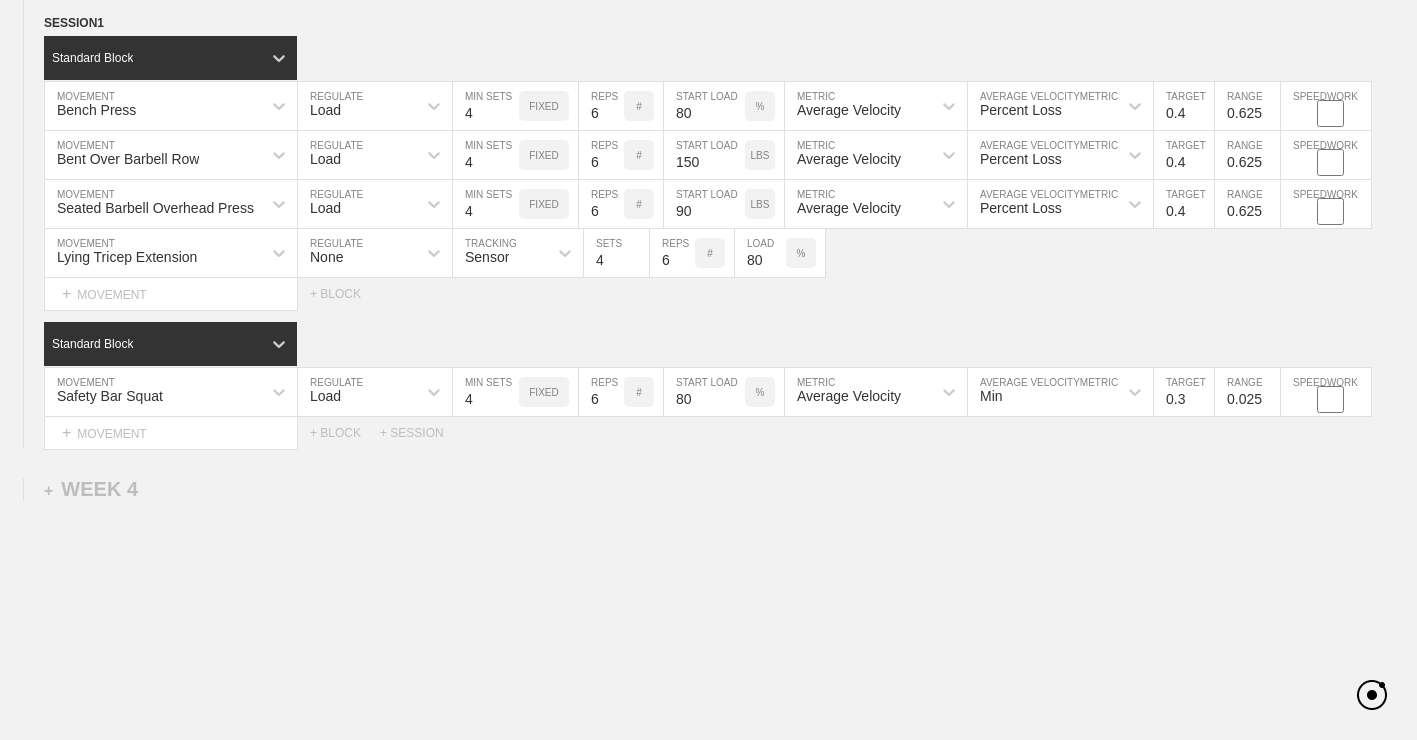 click on "WEEK   1   DUPLICATE DELETE SESSION  1   Standard Block DUPLICATE INSERT MOVEMENT AFTER DELETE Bench Press MOVEMENT Load REGULATE 4 MIN SETS FIXED 10 REPS # 70 START LOAD % Average Velocity METRIC Percent Loss AVERAGE VELOCITY  METRIC 0.6 TARGET RANGE 0.525 SPEEDWORK DUPLICATE INSERT BEFORE INSERT AFTER DELETE Bent Over Barbell Row MOVEMENT Load REGULATE 4 MIN SETS FIXED 10 REPS # 135 START LOAD LBS Average Velocity METRIC Percent Loss AVERAGE VELOCITY  METRIC 0.6 TARGET RANGE 0.525 SPEEDWORK DUPLICATE INSERT BEFORE INSERT AFTER DELETE Seated Barbell Overhead Press MOVEMENT Load REGULATE 4 MIN SETS FIXED 10 REPS # 85 START LOAD LBS Average Velocity METRIC Percent Loss AVERAGE VELOCITY  METRIC 0.6 TARGET RANGE 0.525 SPEEDWORK DUPLICATE INSERT BEFORE INSERT AFTER DELETE Lying Tricep Extension MOVEMENT None REGULATE Sensor TRACKING 4 SETS 10 REPS # 65 LOAD LBS DUPLICATE INSERT BEFORE INSERT AFTER DELETE Select... MOVEMENT +  MOVEMENT + BLOCK Standard Block DUPLICATE INSERT MOVEMENT AFTER DELETE Safety Bar Squat" at bounding box center (708, -639) 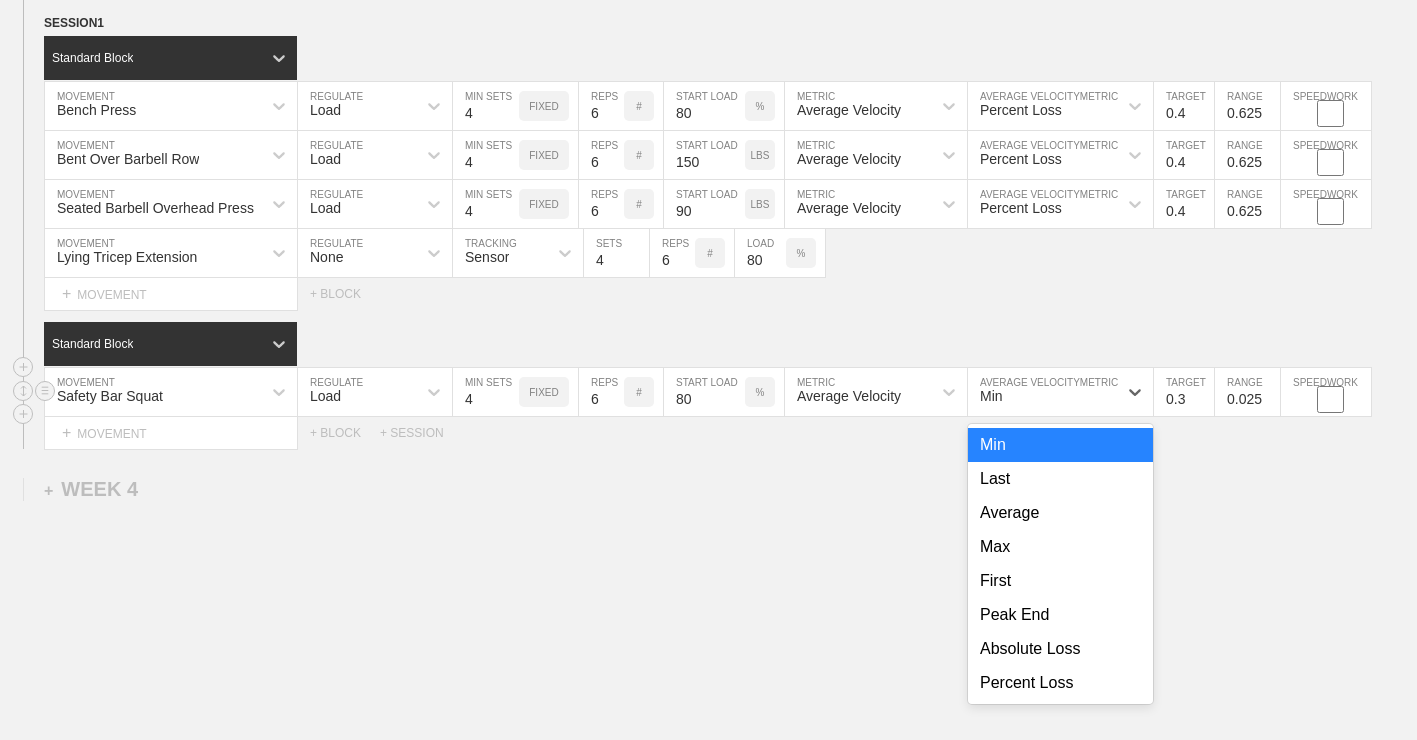 click on "Min" at bounding box center [1042, 392] 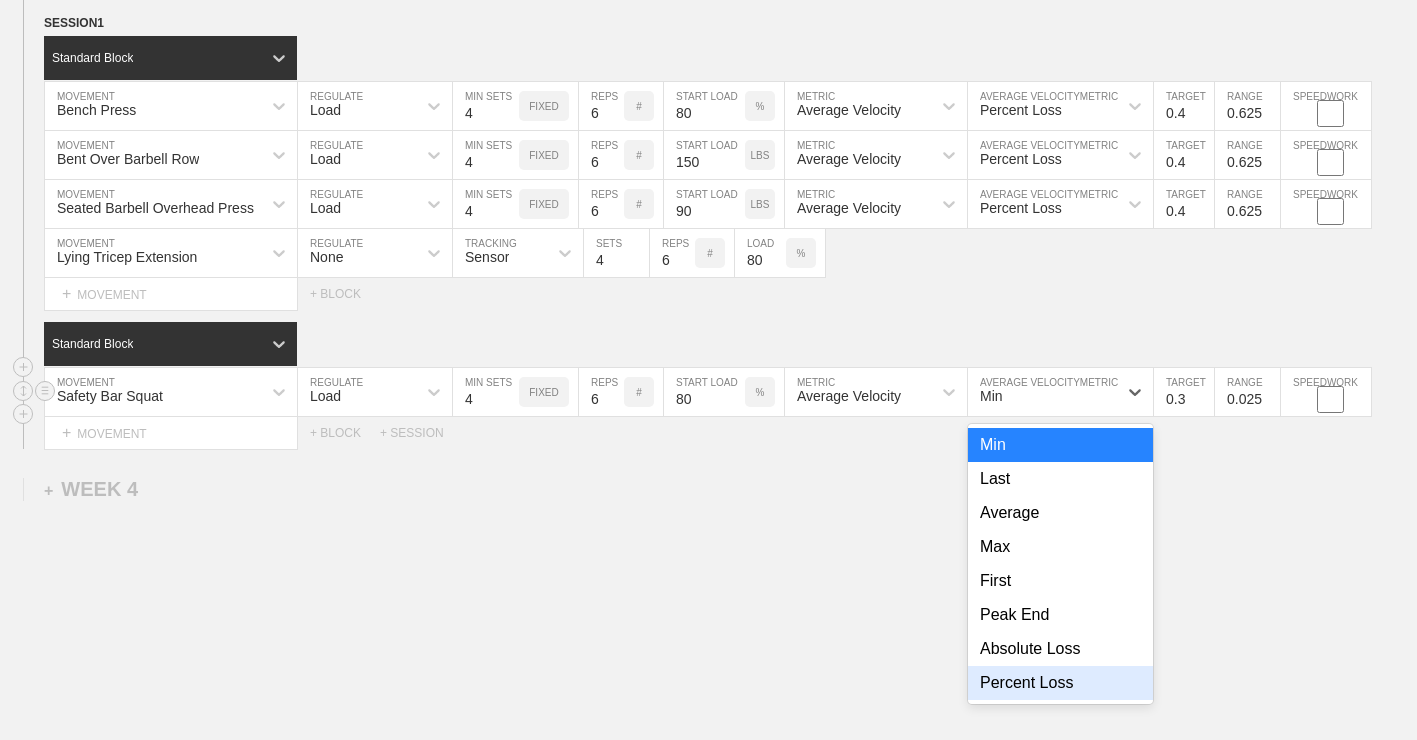 click on "Percent Loss" at bounding box center (1060, 683) 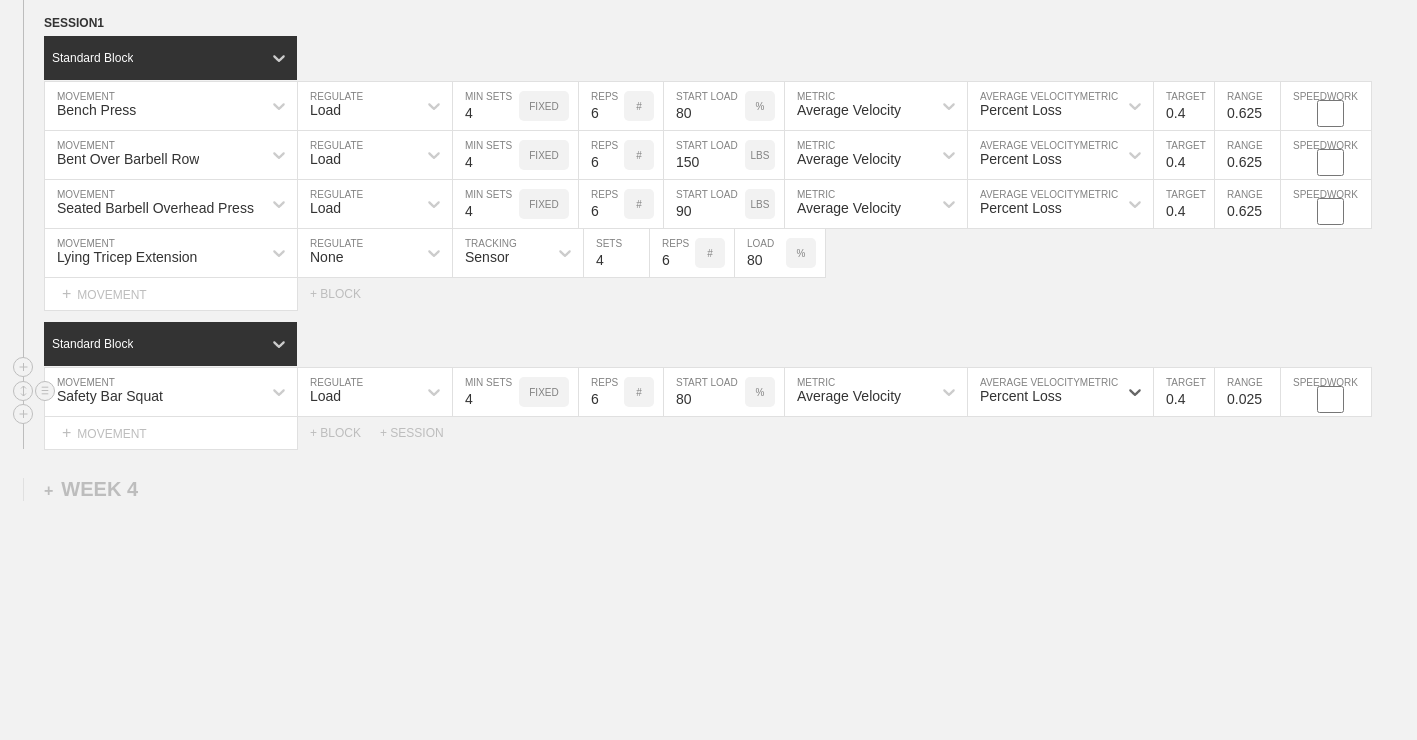 click on "0.4" at bounding box center [1184, 392] 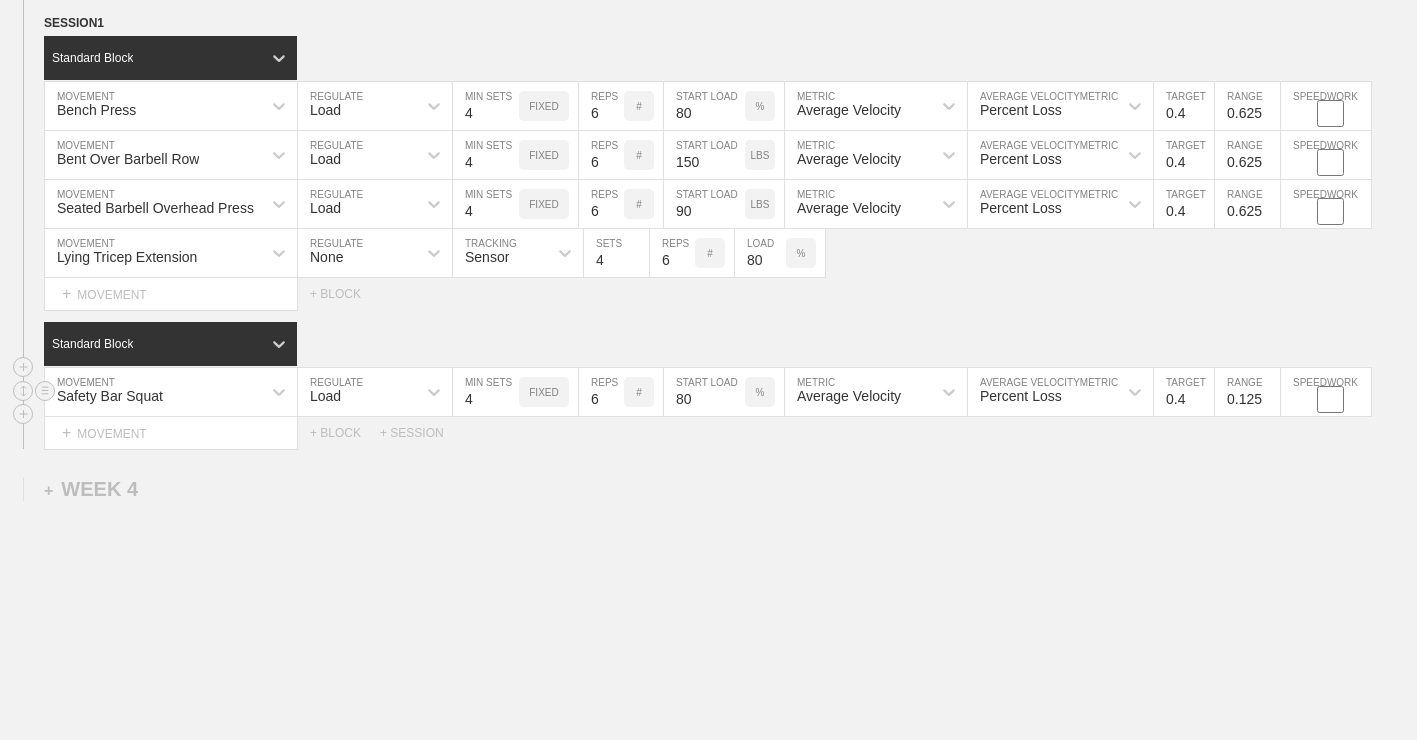 click on "0.125" at bounding box center [1247, 392] 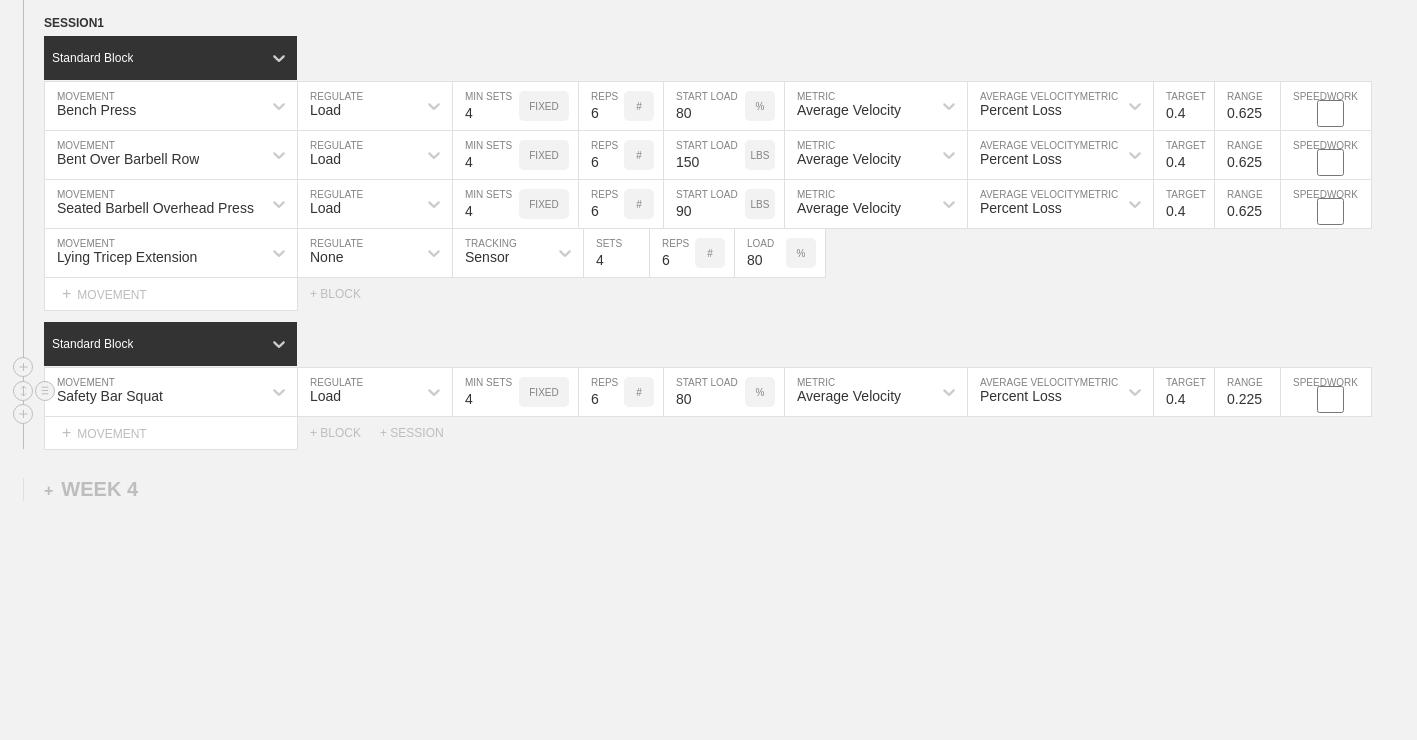 click on "0.325" at bounding box center [1247, 392] 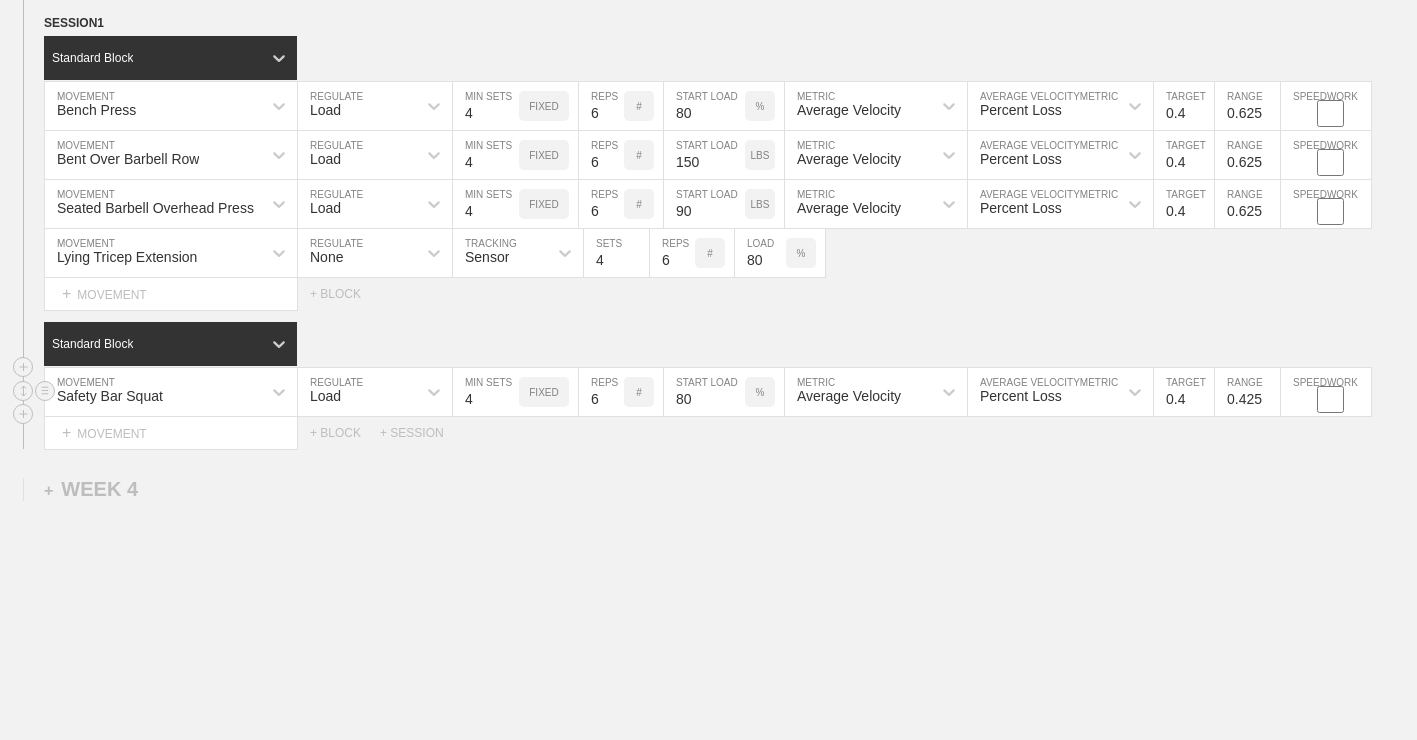 click on "0.425" at bounding box center (1247, 392) 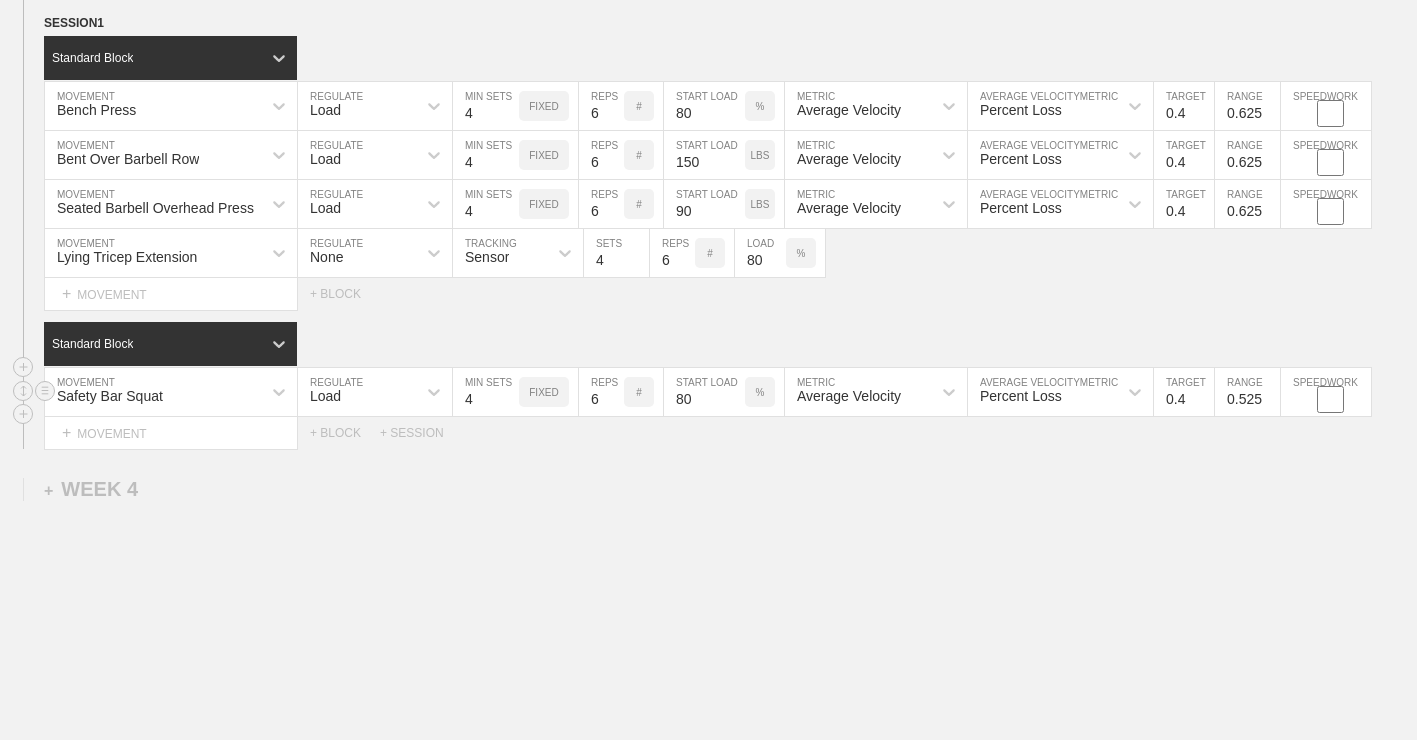click on "0.525" at bounding box center [1247, 392] 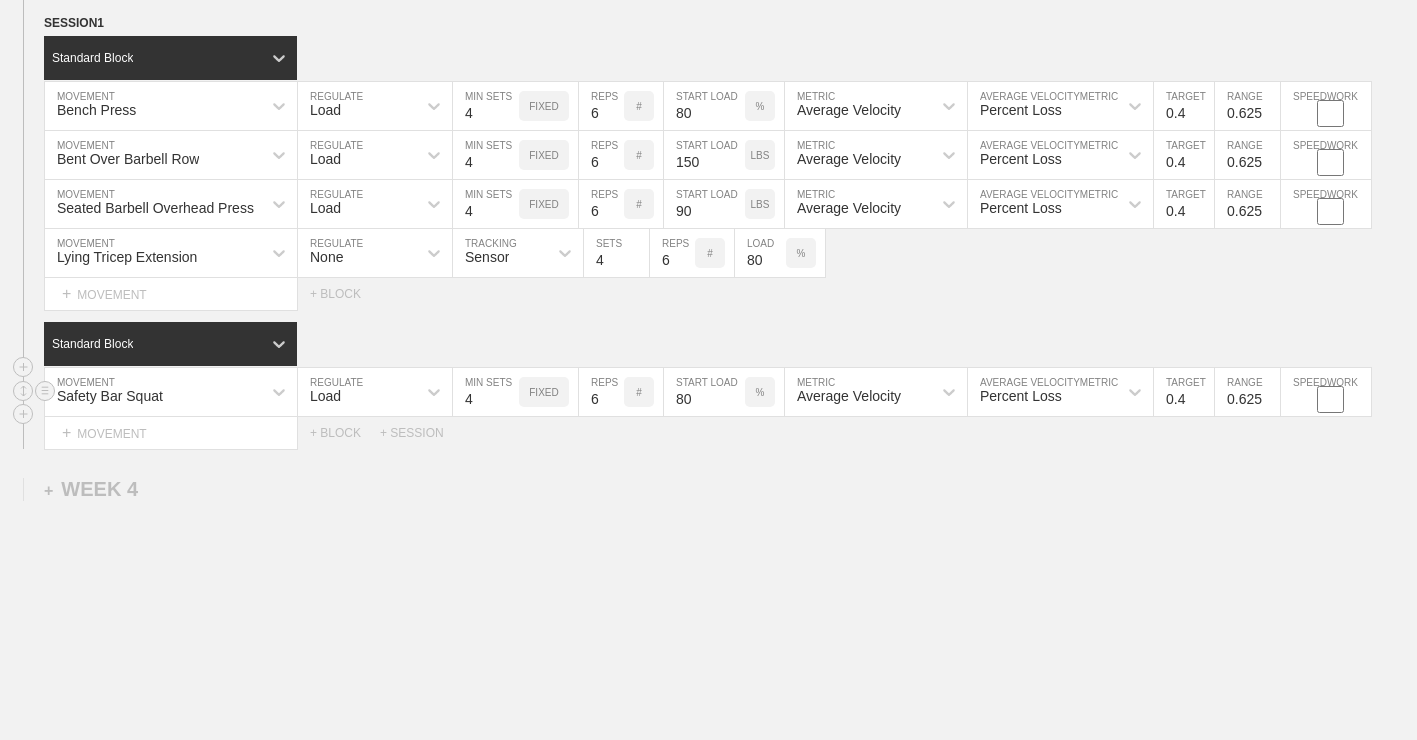click on "0.625" at bounding box center (1247, 392) 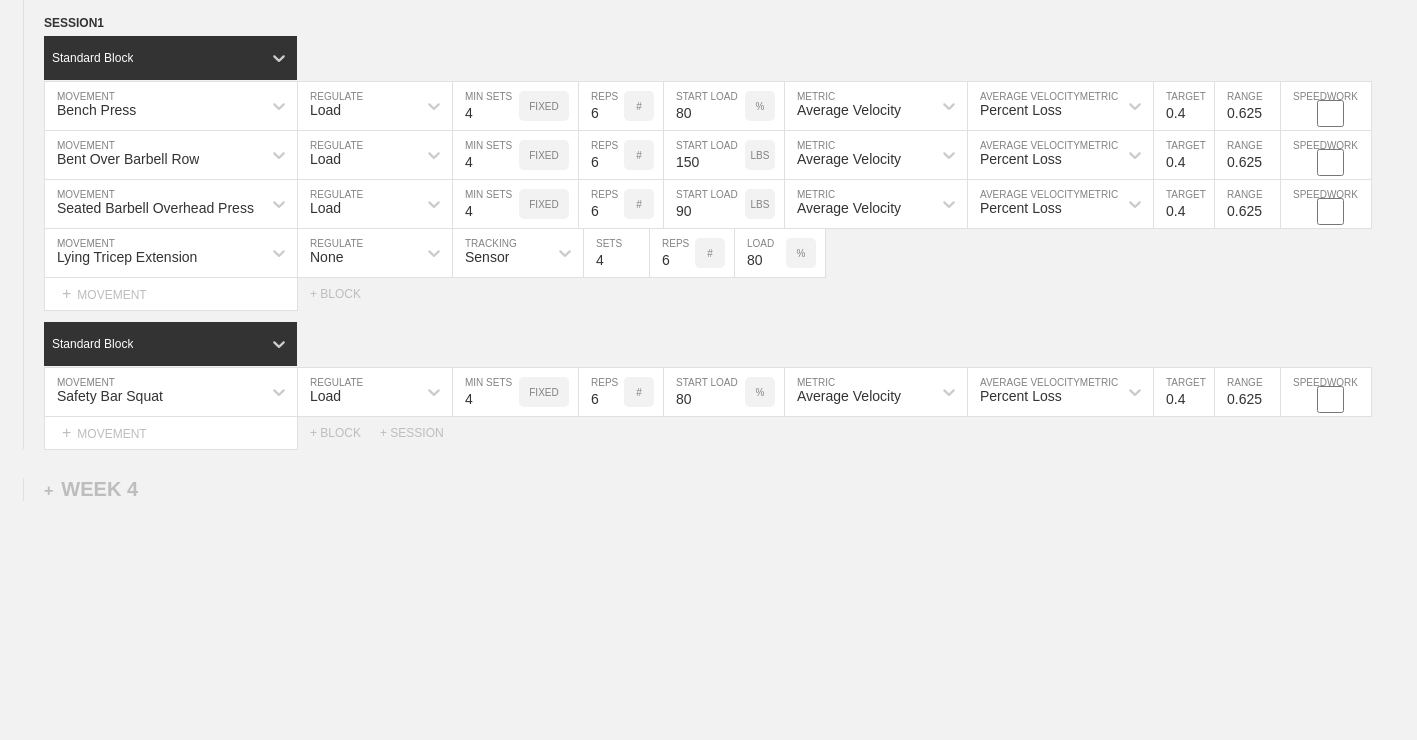 click on "WEEK   1   DUPLICATE DELETE SESSION  1   Standard Block DUPLICATE INSERT MOVEMENT AFTER DELETE Bench Press MOVEMENT Load REGULATE 4 MIN SETS FIXED 10 REPS # 70 START LOAD % Average Velocity METRIC Percent Loss AVERAGE VELOCITY  METRIC 0.6 TARGET RANGE 0.525 SPEEDWORK DUPLICATE INSERT BEFORE INSERT AFTER DELETE Bent Over Barbell Row MOVEMENT Load REGULATE 4 MIN SETS FIXED 10 REPS # 135 START LOAD LBS Average Velocity METRIC Percent Loss AVERAGE VELOCITY  METRIC 0.6 TARGET RANGE 0.525 SPEEDWORK DUPLICATE INSERT BEFORE INSERT AFTER DELETE Seated Barbell Overhead Press MOVEMENT Load REGULATE 4 MIN SETS FIXED 10 REPS # 85 START LOAD LBS Average Velocity METRIC Percent Loss AVERAGE VELOCITY  METRIC 0.6 TARGET RANGE 0.525 SPEEDWORK DUPLICATE INSERT BEFORE INSERT AFTER DELETE Lying Tricep Extension MOVEMENT None REGULATE Sensor TRACKING 4 SETS 10 REPS # 65 LOAD LBS DUPLICATE INSERT BEFORE INSERT AFTER DELETE Select... MOVEMENT +  MOVEMENT + BLOCK Standard Block DUPLICATE INSERT MOVEMENT AFTER DELETE Safety Bar Squat" at bounding box center (708, -639) 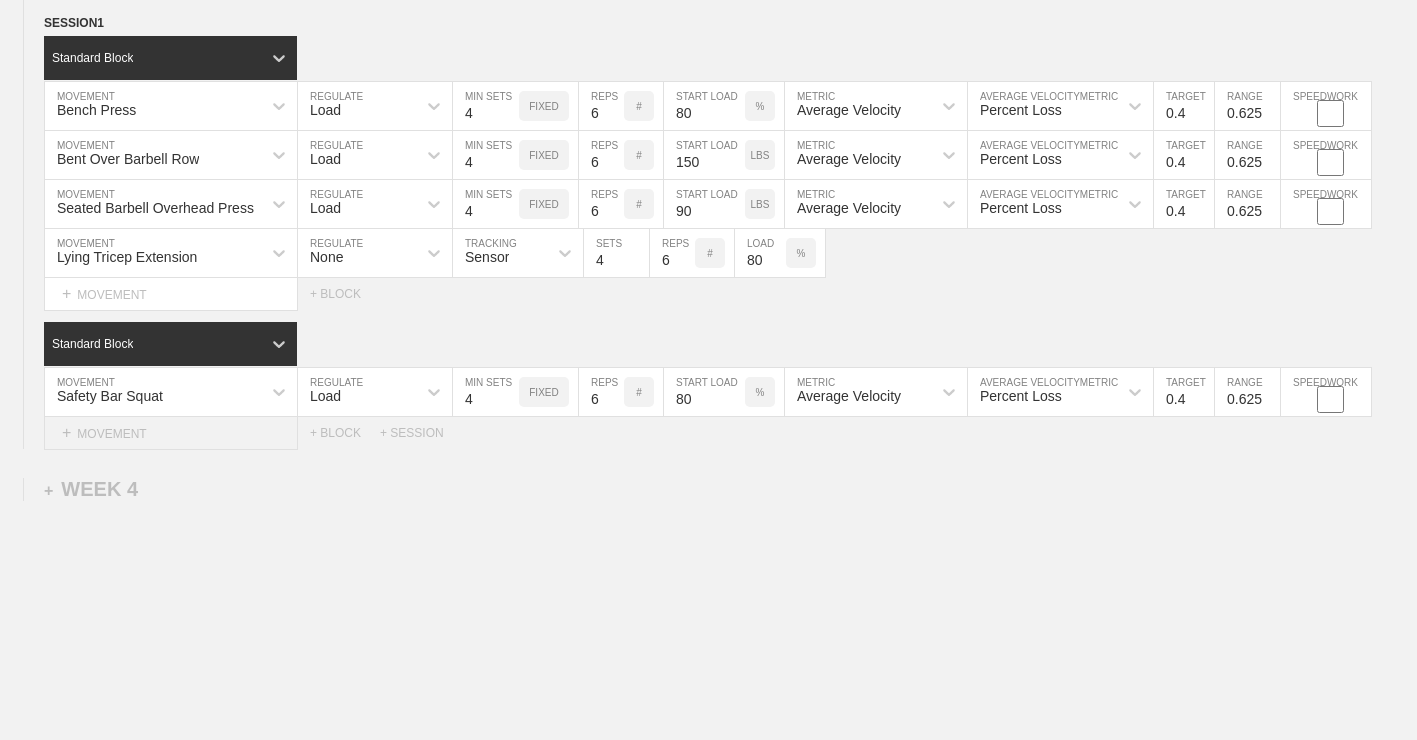 click on "+  MOVEMENT" at bounding box center [171, 433] 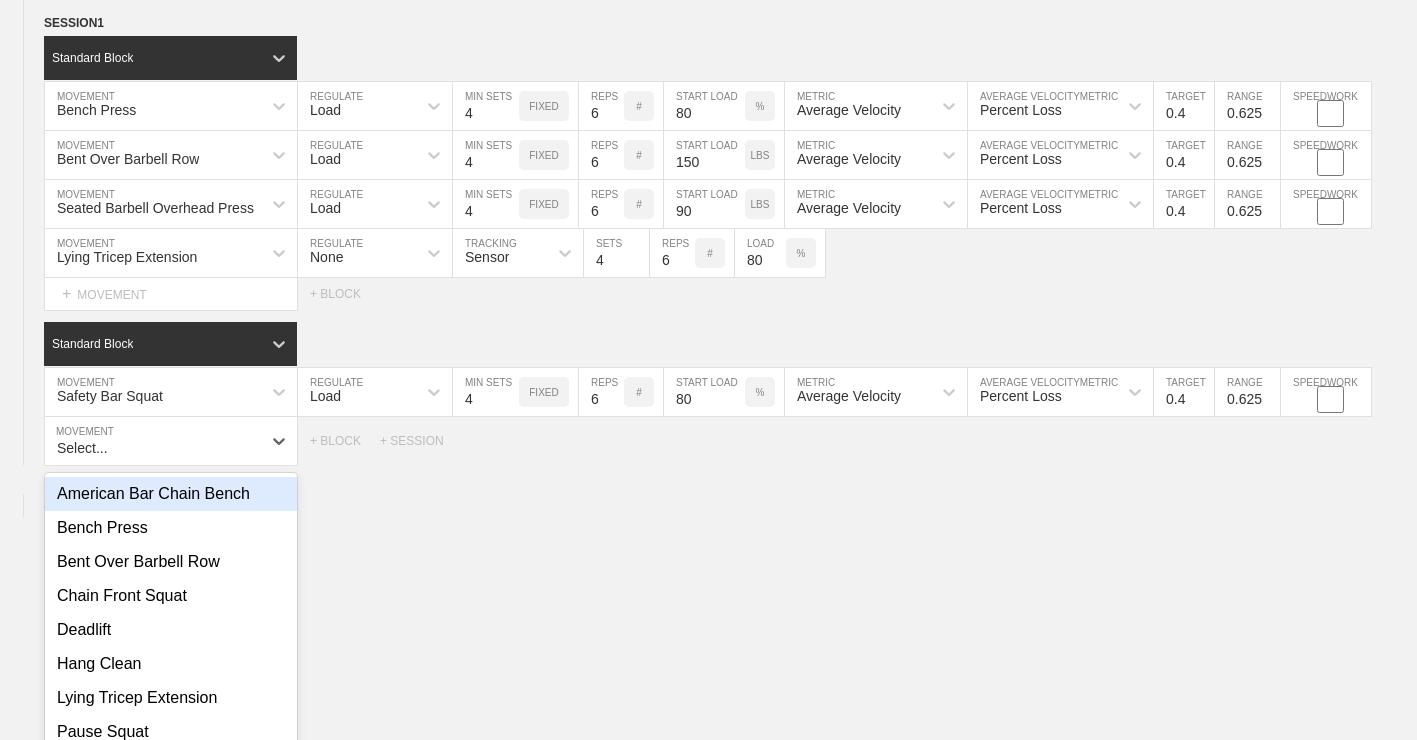 scroll, scrollTop: 2345, scrollLeft: 0, axis: vertical 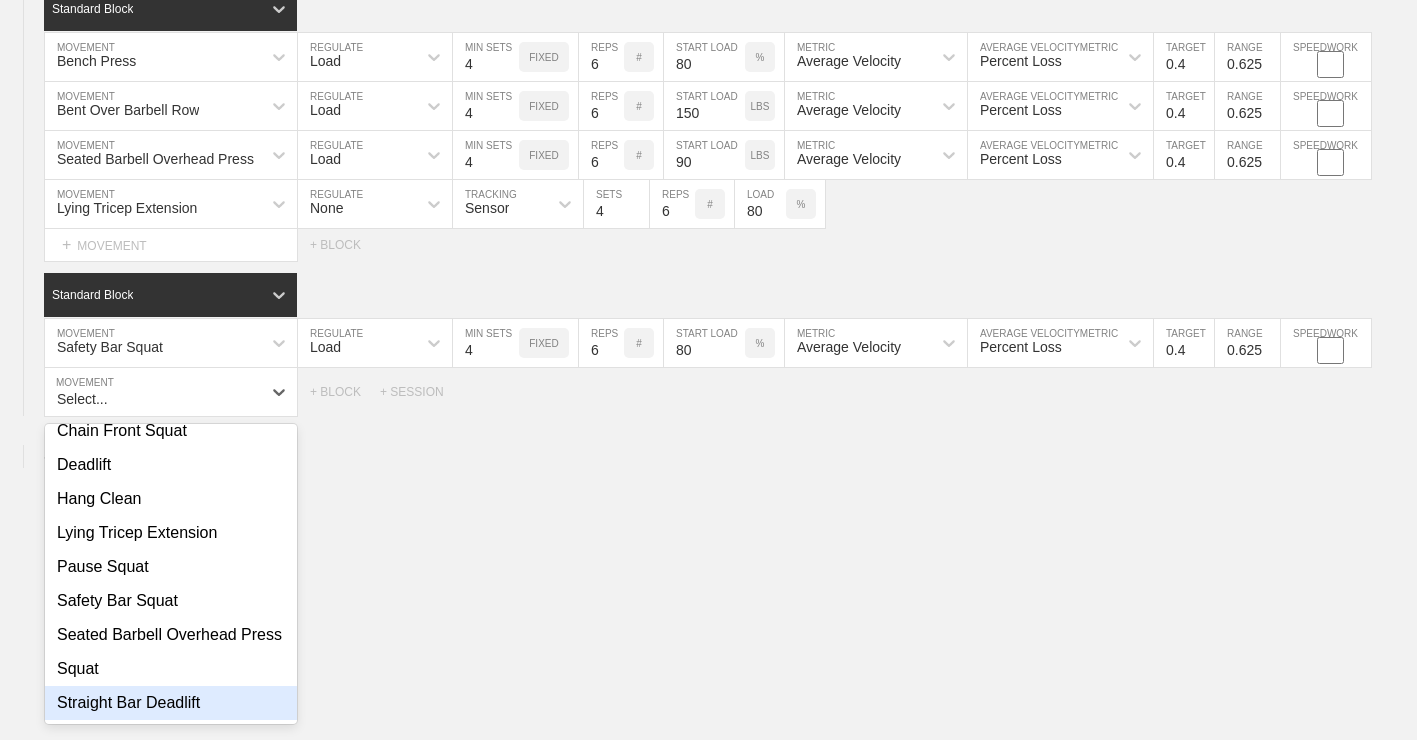 click on "Straight Bar Deadlift" at bounding box center [171, 703] 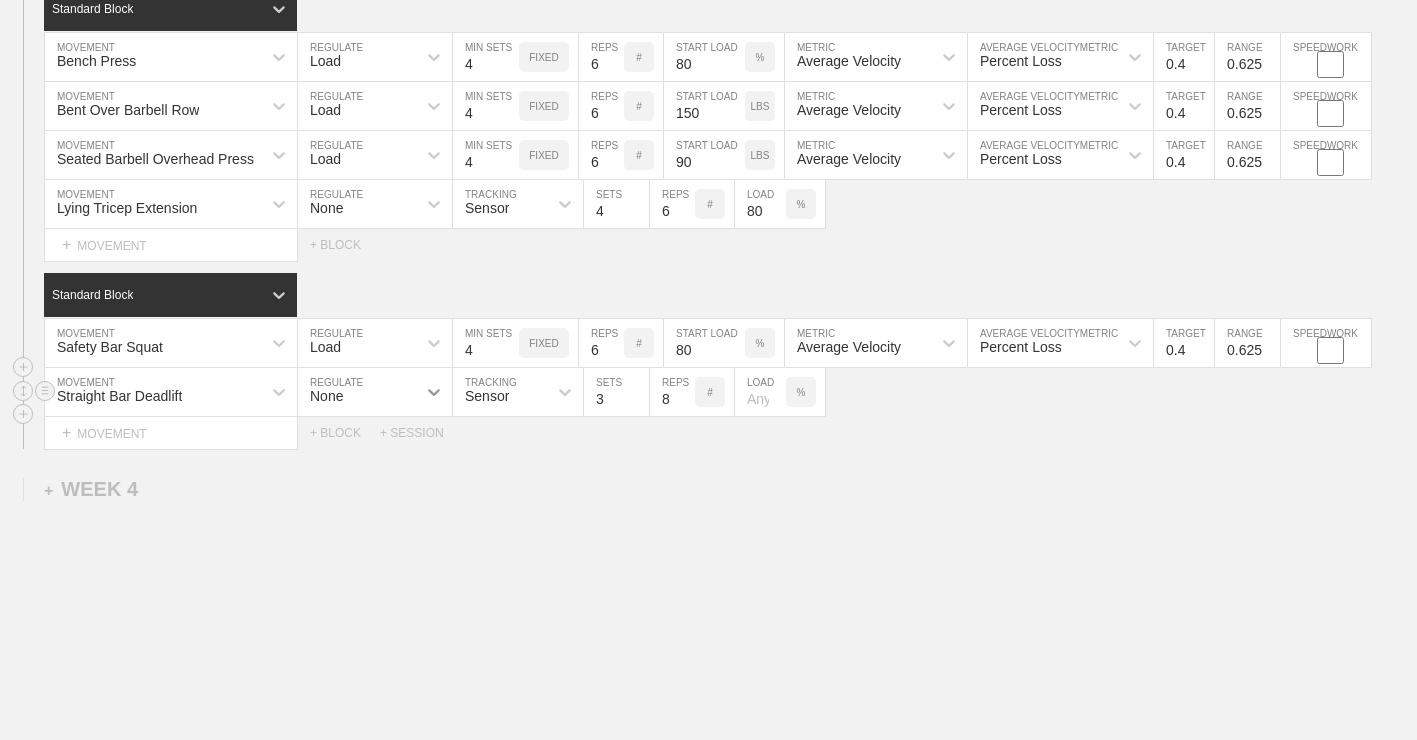 click 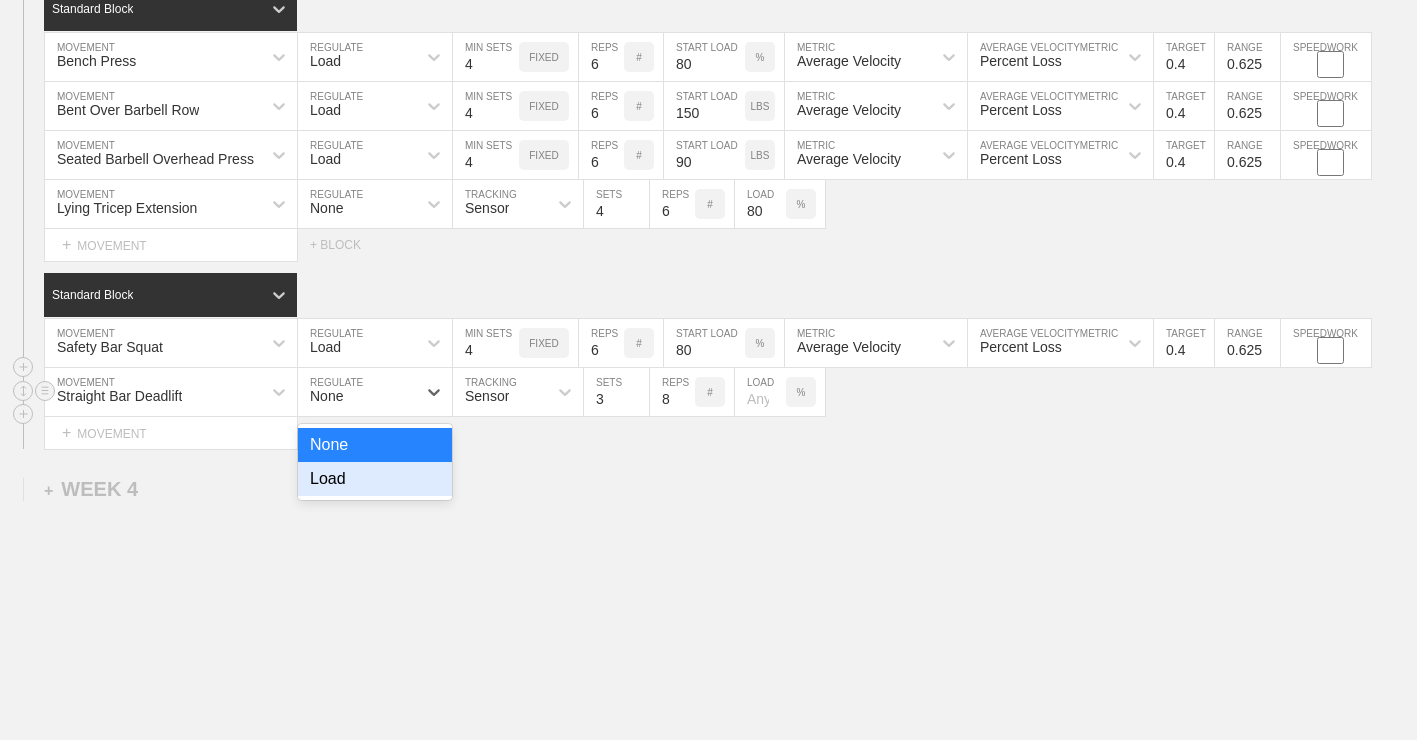 click on "Load" at bounding box center [375, 479] 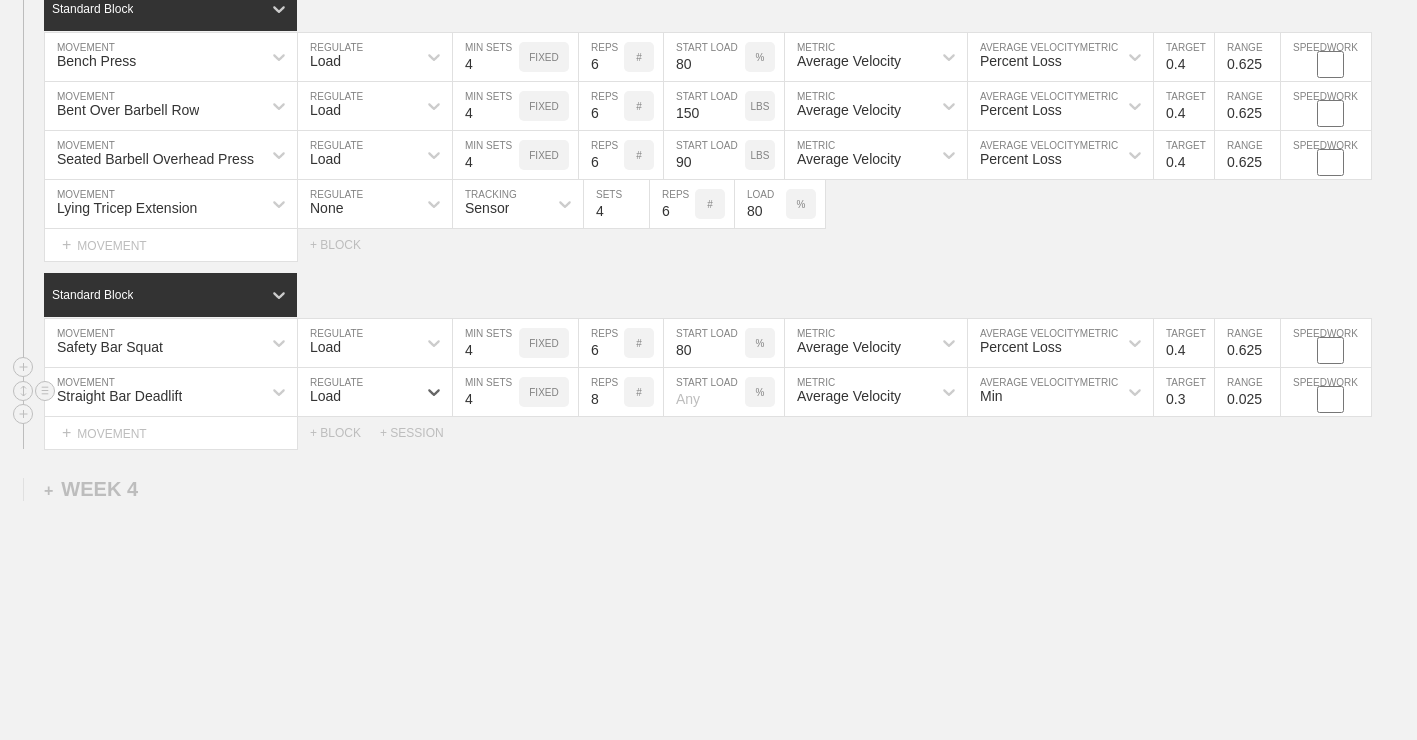 click on "4" at bounding box center (486, 392) 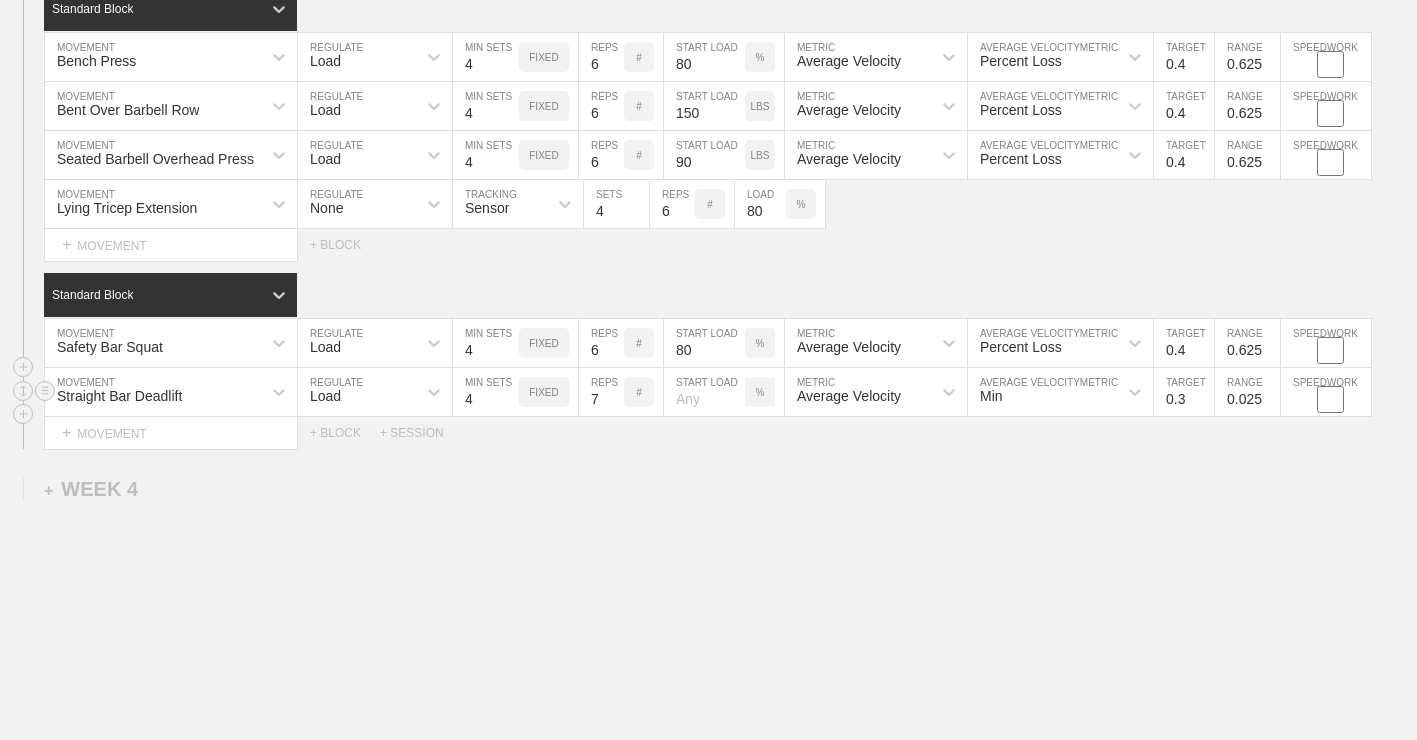 click on "7" at bounding box center [601, 392] 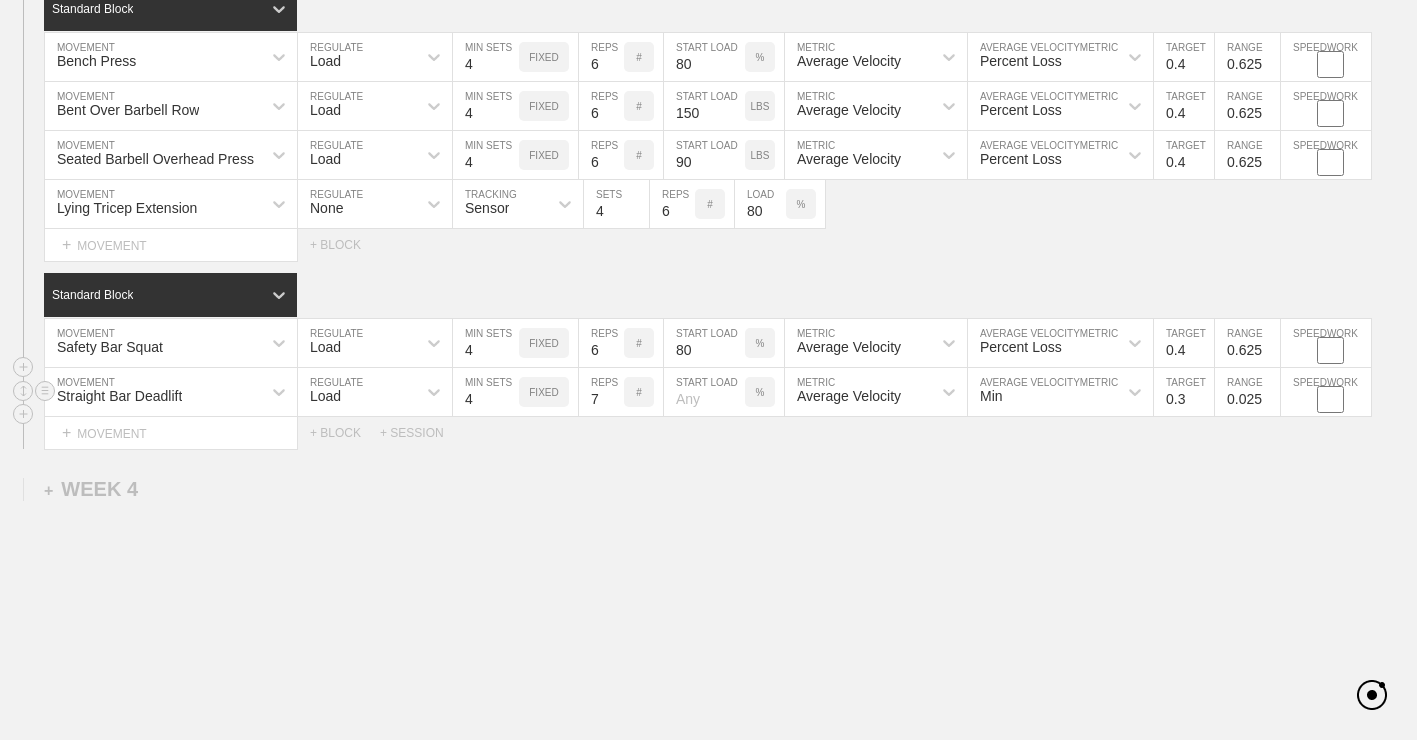 click on "6" at bounding box center (601, 392) 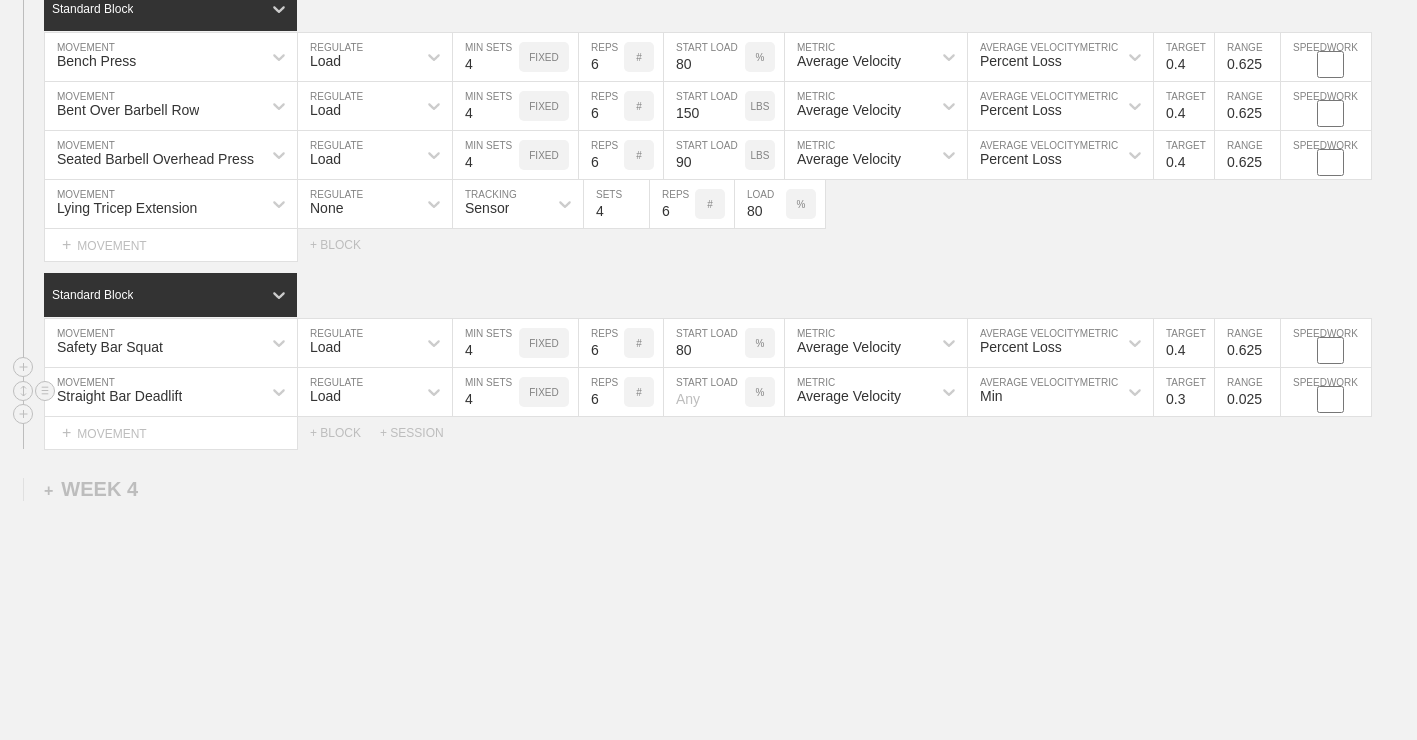 click on "5" at bounding box center [601, 392] 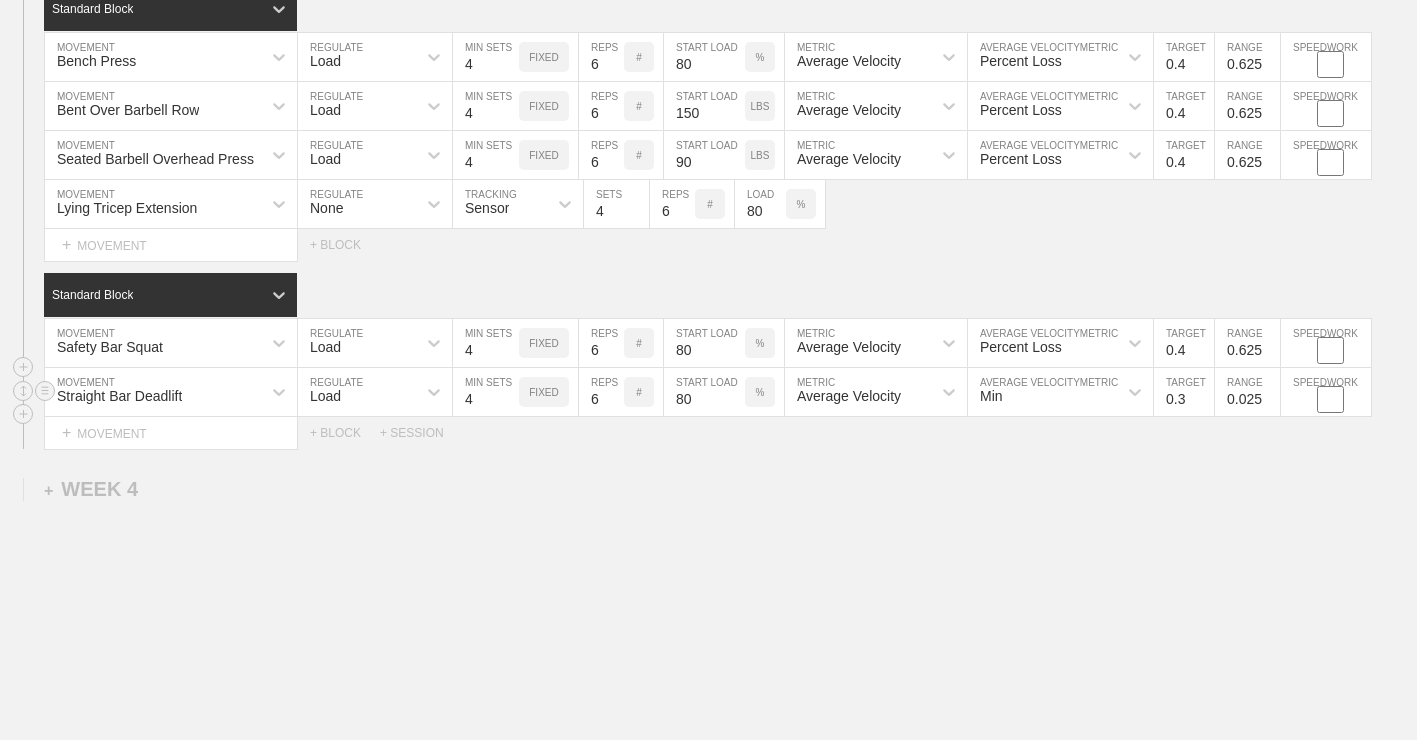 click on "Min" at bounding box center [1042, 392] 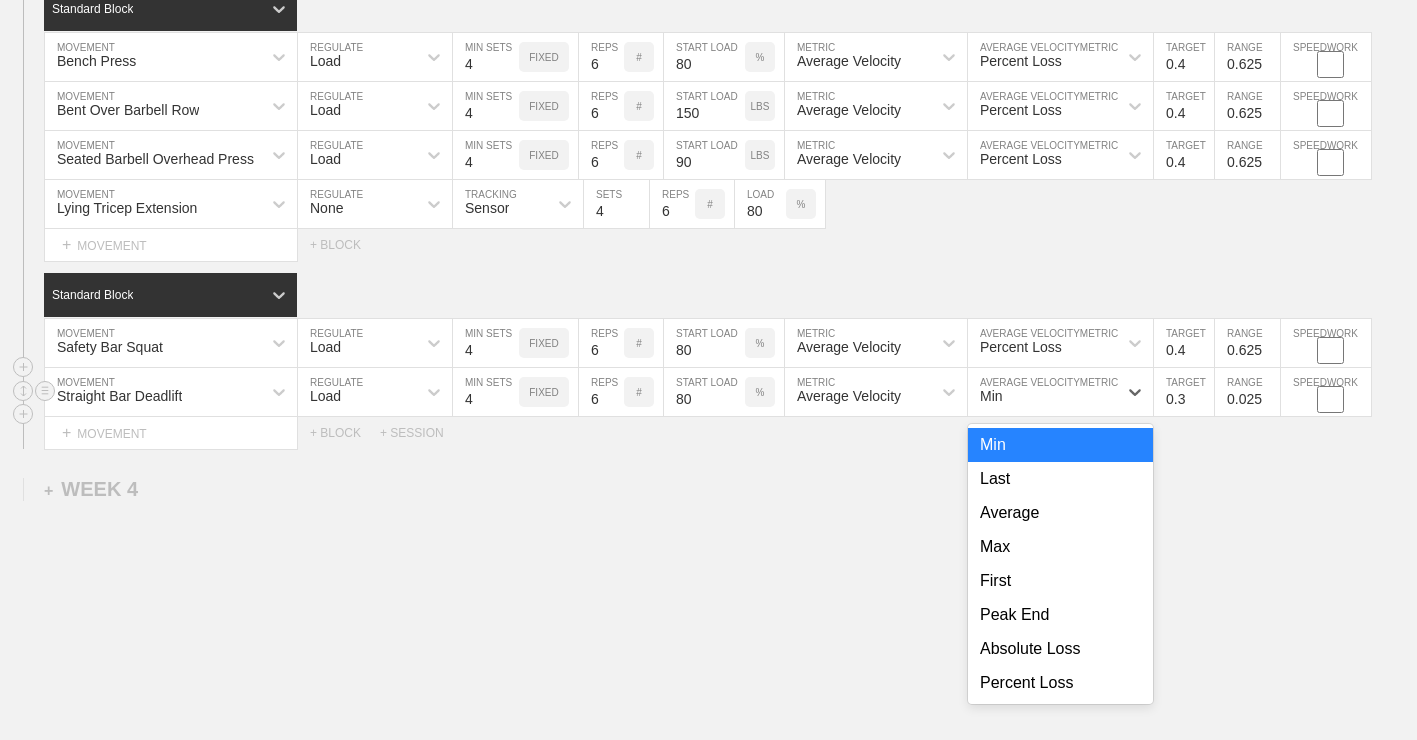 click on "Percent Loss" at bounding box center [1060, 683] 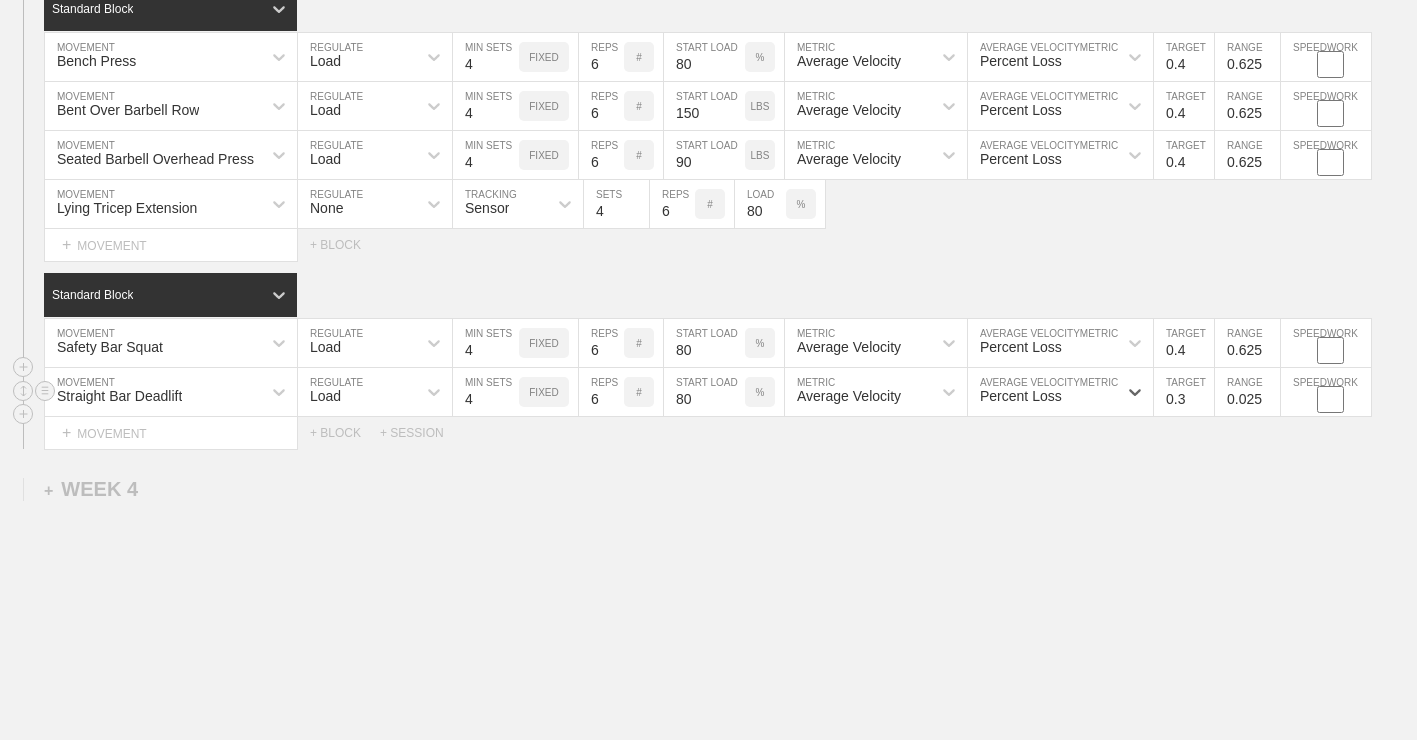 click on "0.3" at bounding box center (1184, 392) 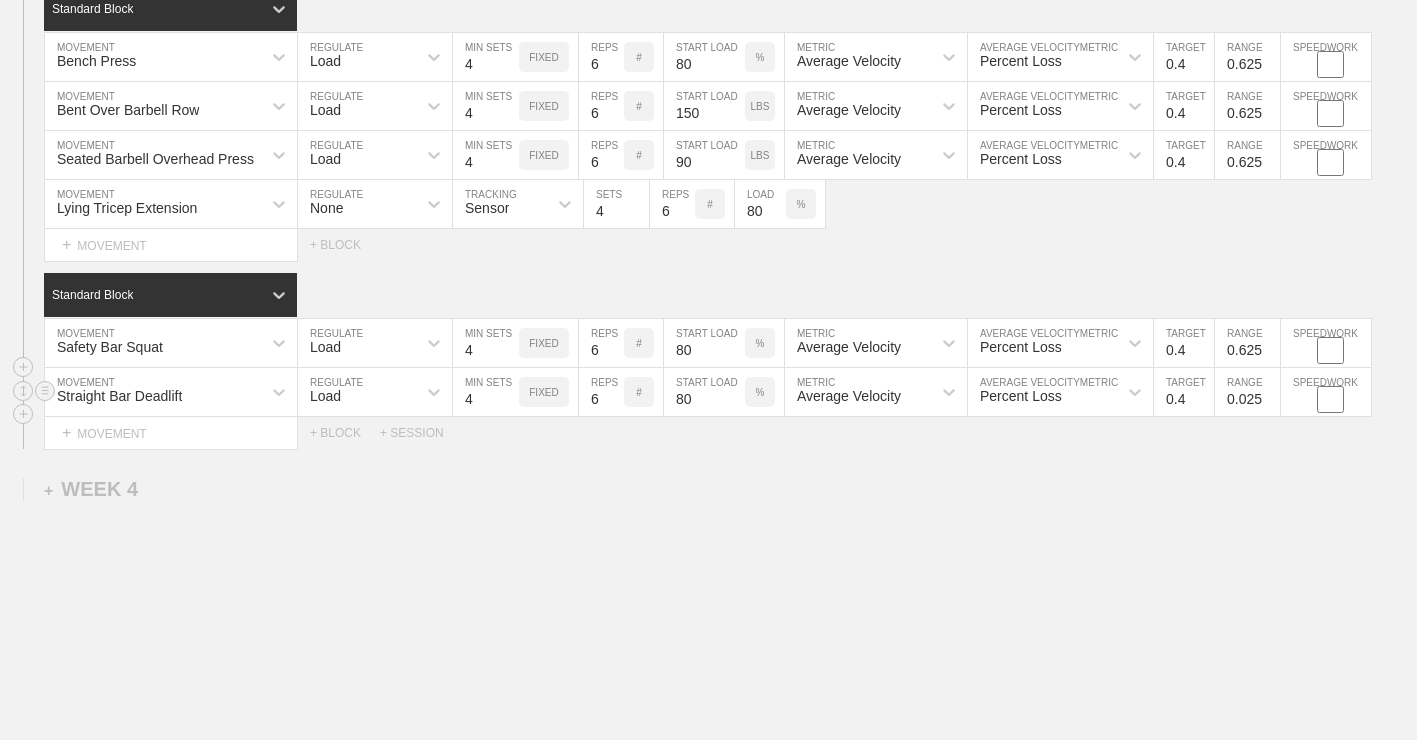 click on "0.4" at bounding box center [1184, 392] 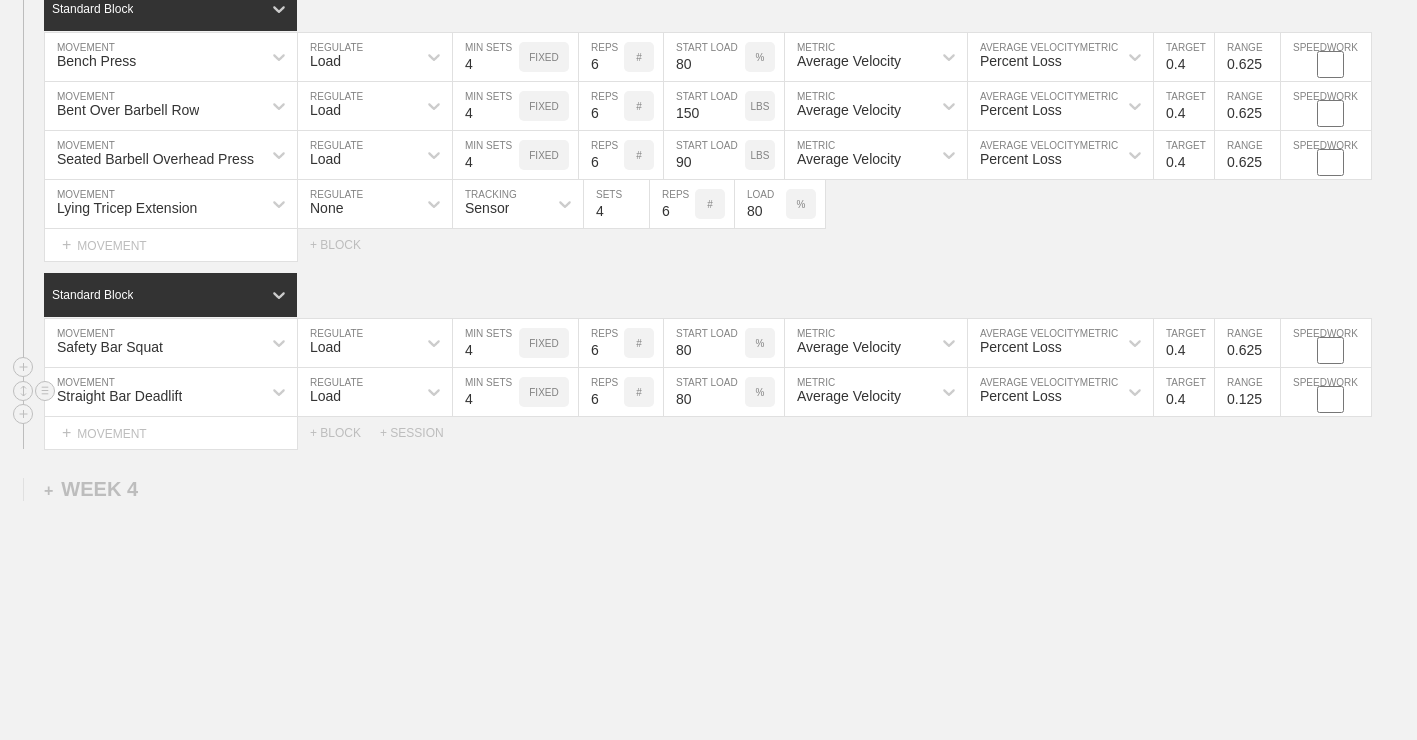 click on "0.125" at bounding box center (1247, 392) 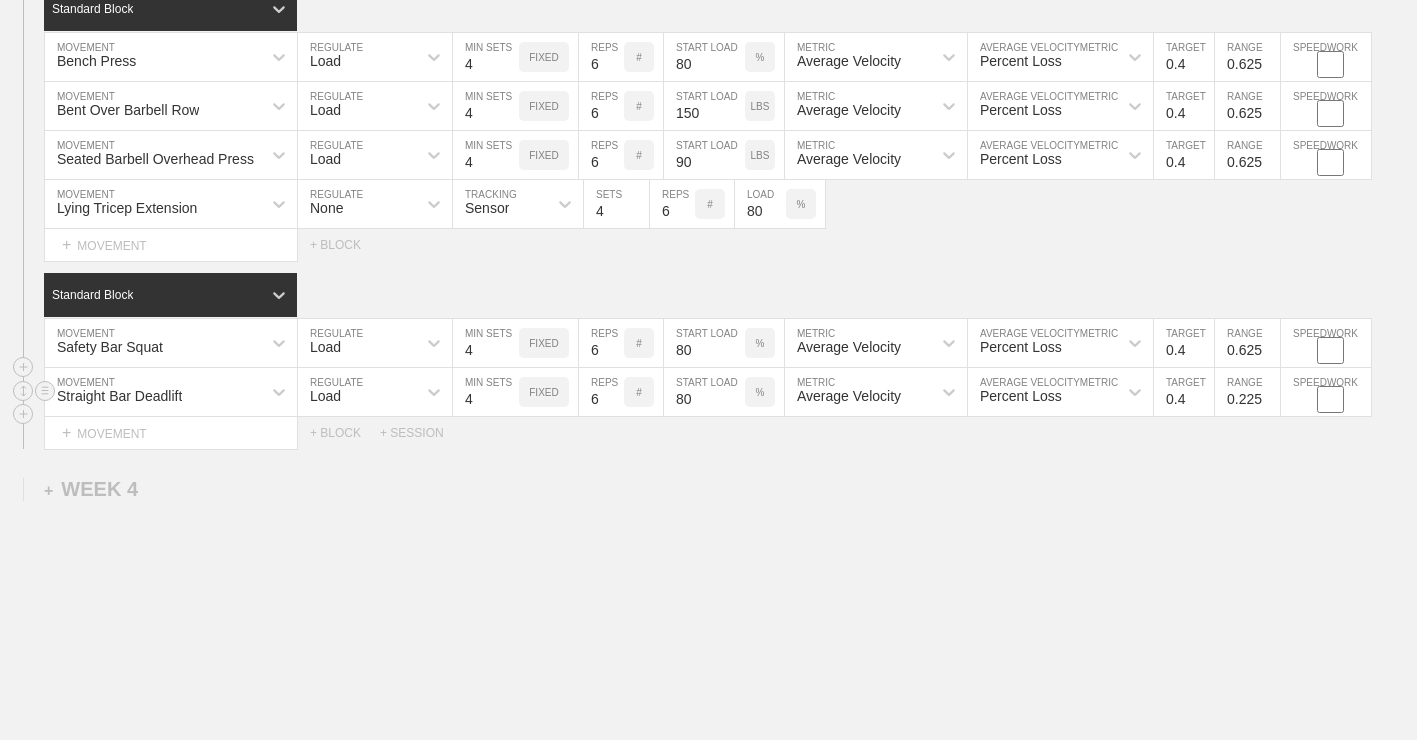 click on "0.225" at bounding box center (1247, 392) 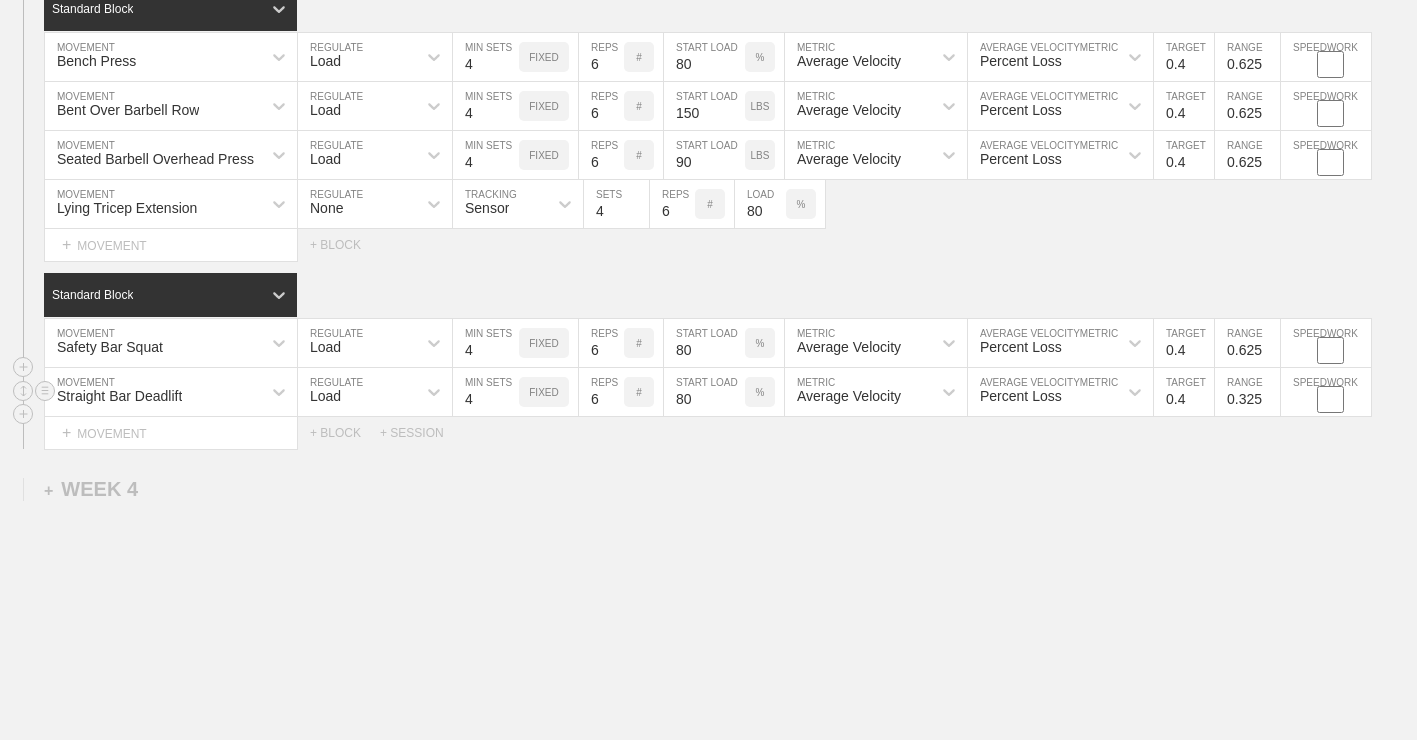 click on "0.325" at bounding box center (1247, 392) 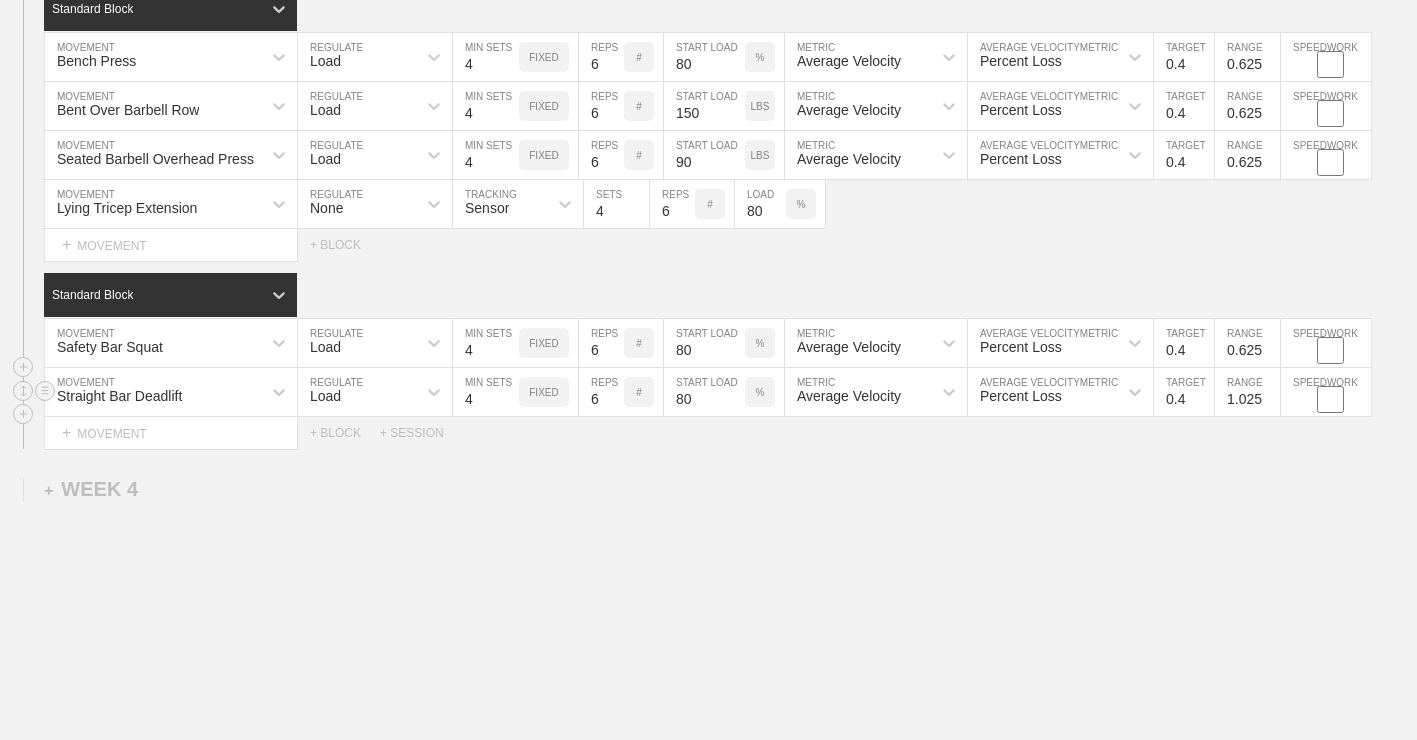 click on "1.025" at bounding box center [1247, 392] 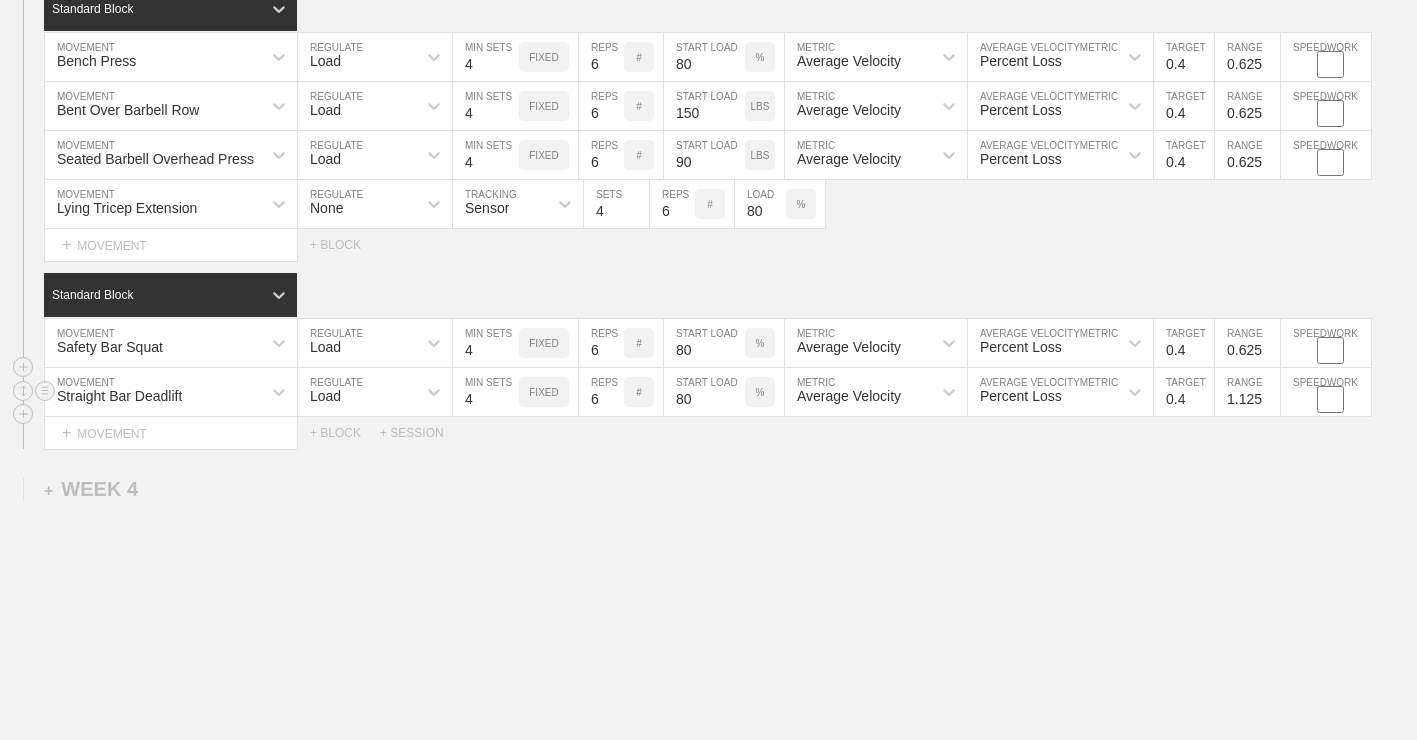 click on "1.125" at bounding box center (1247, 392) 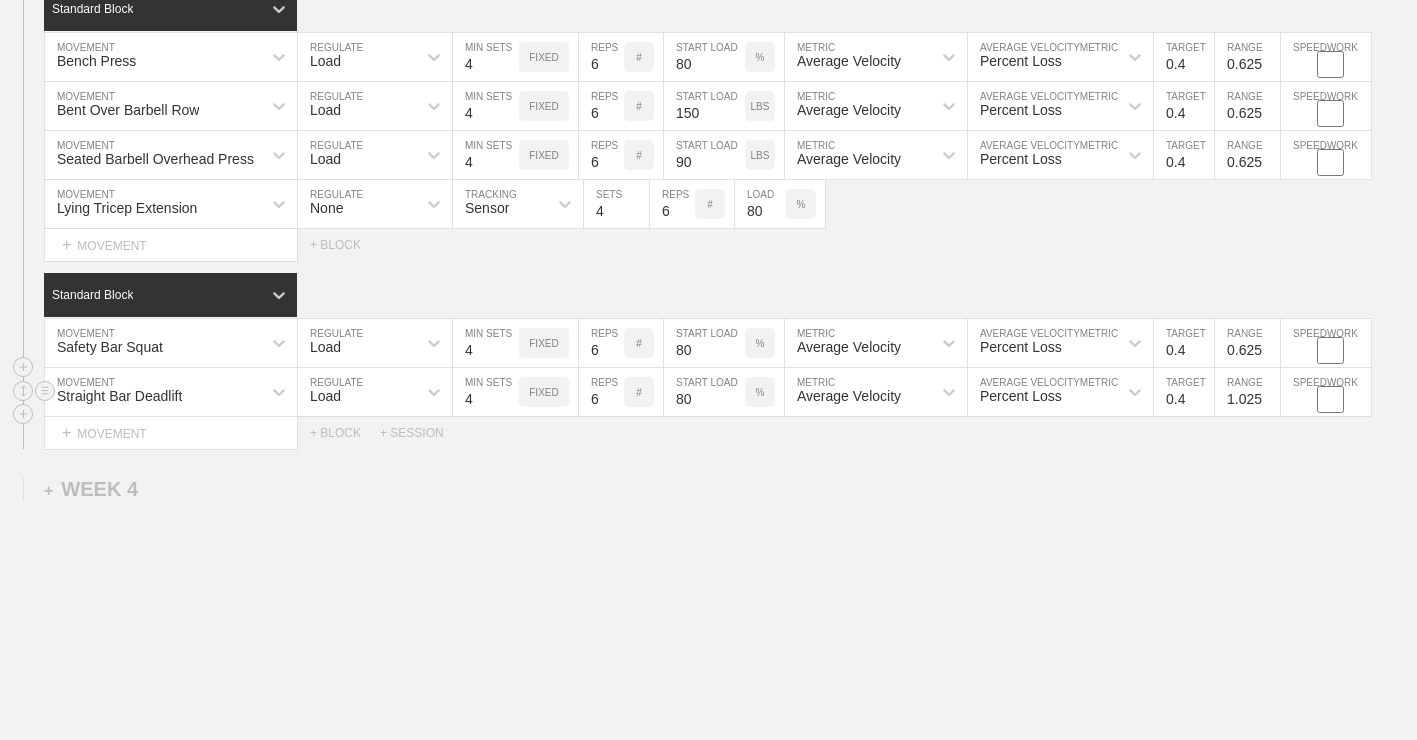 click on "1.025" at bounding box center [1247, 392] 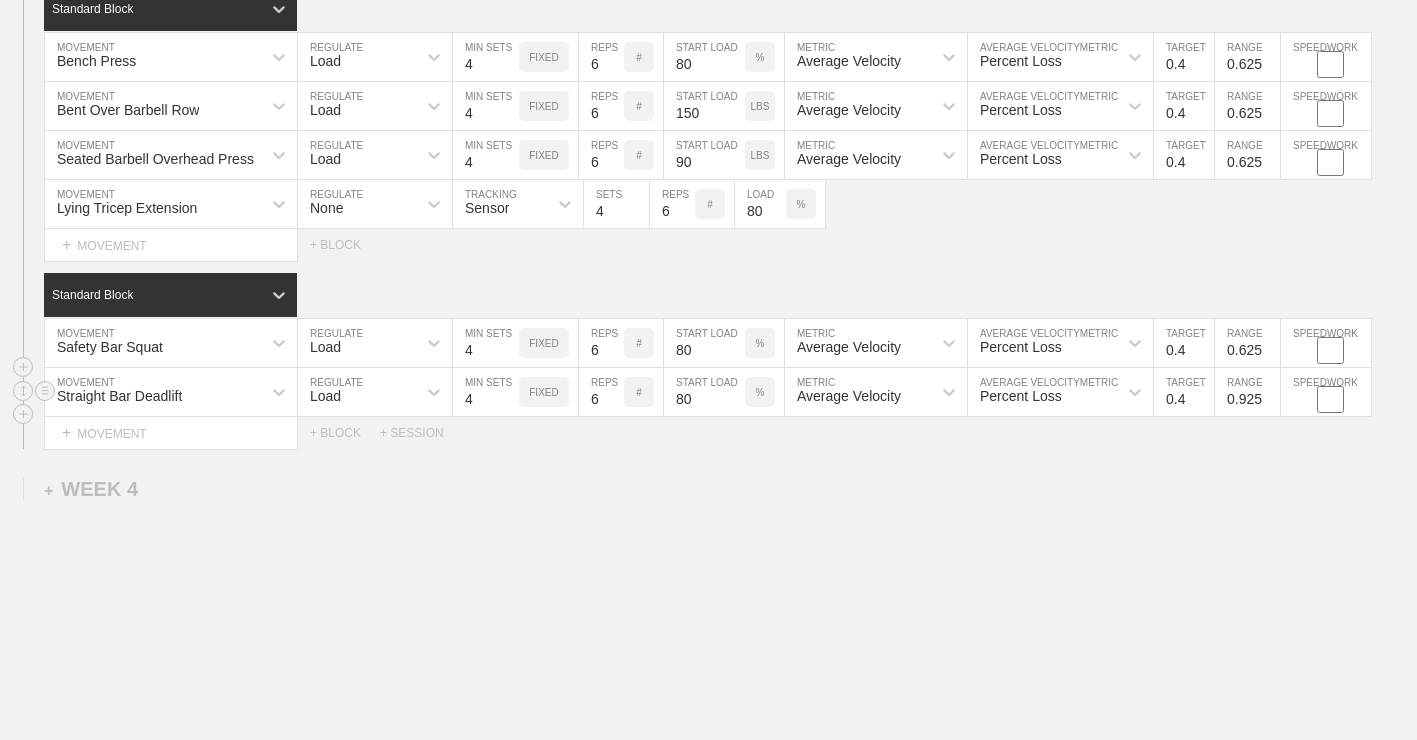 click on "0.925" at bounding box center [1247, 392] 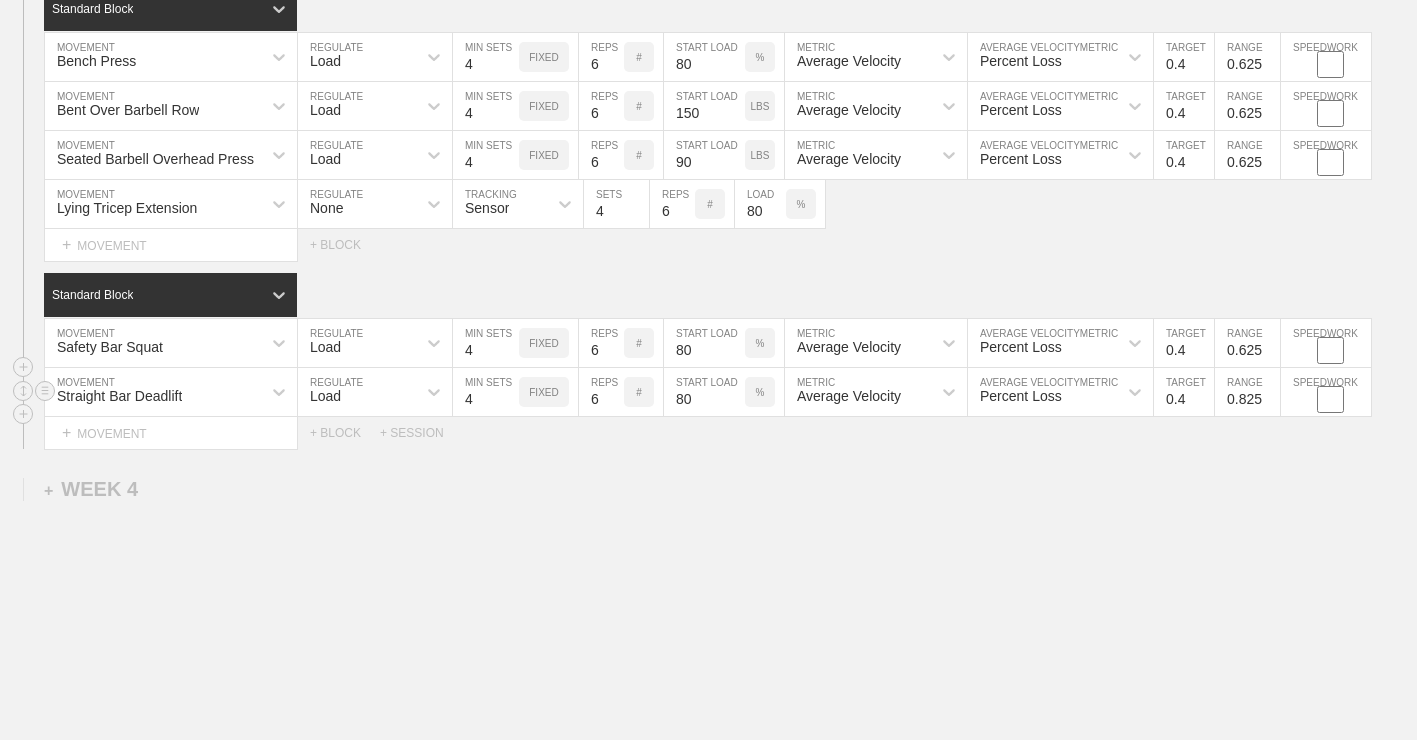 click on "0.825" at bounding box center (1247, 392) 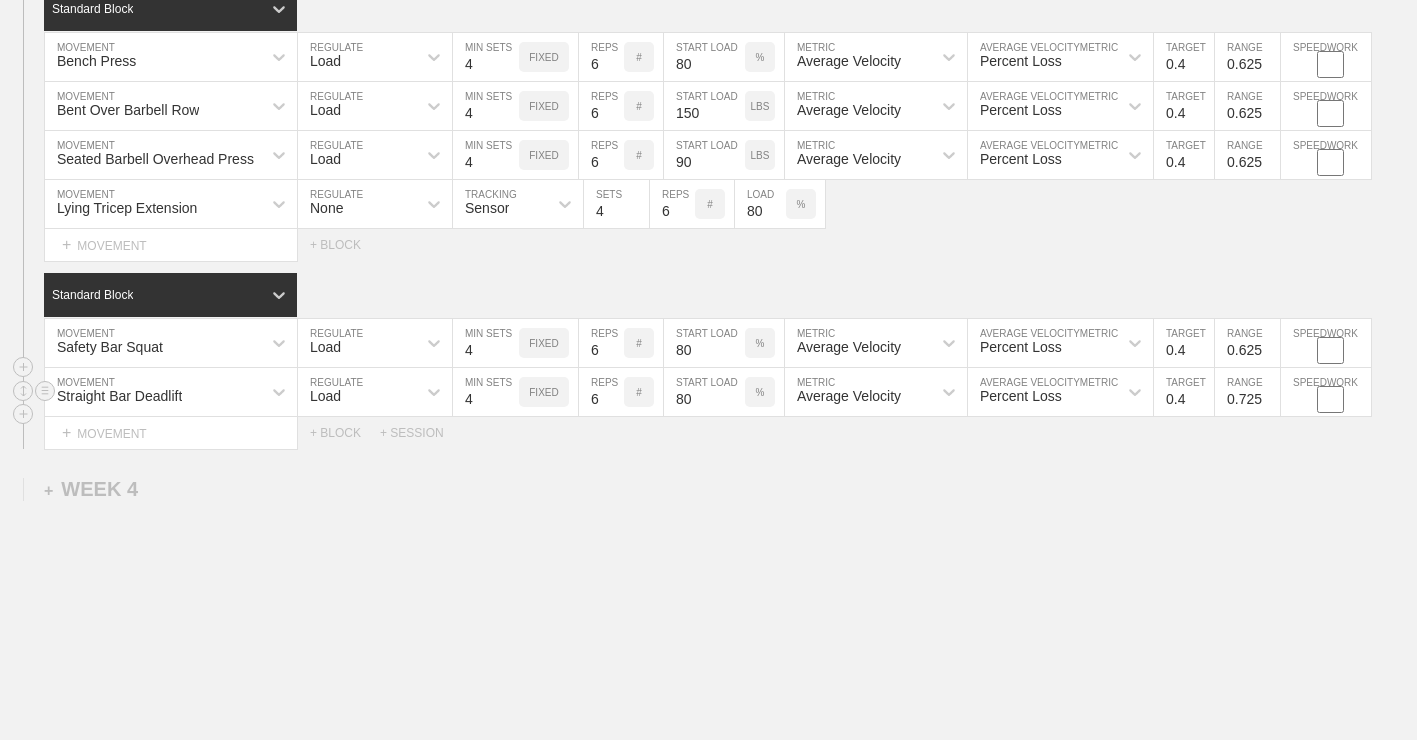 click on "0.725" at bounding box center [1247, 392] 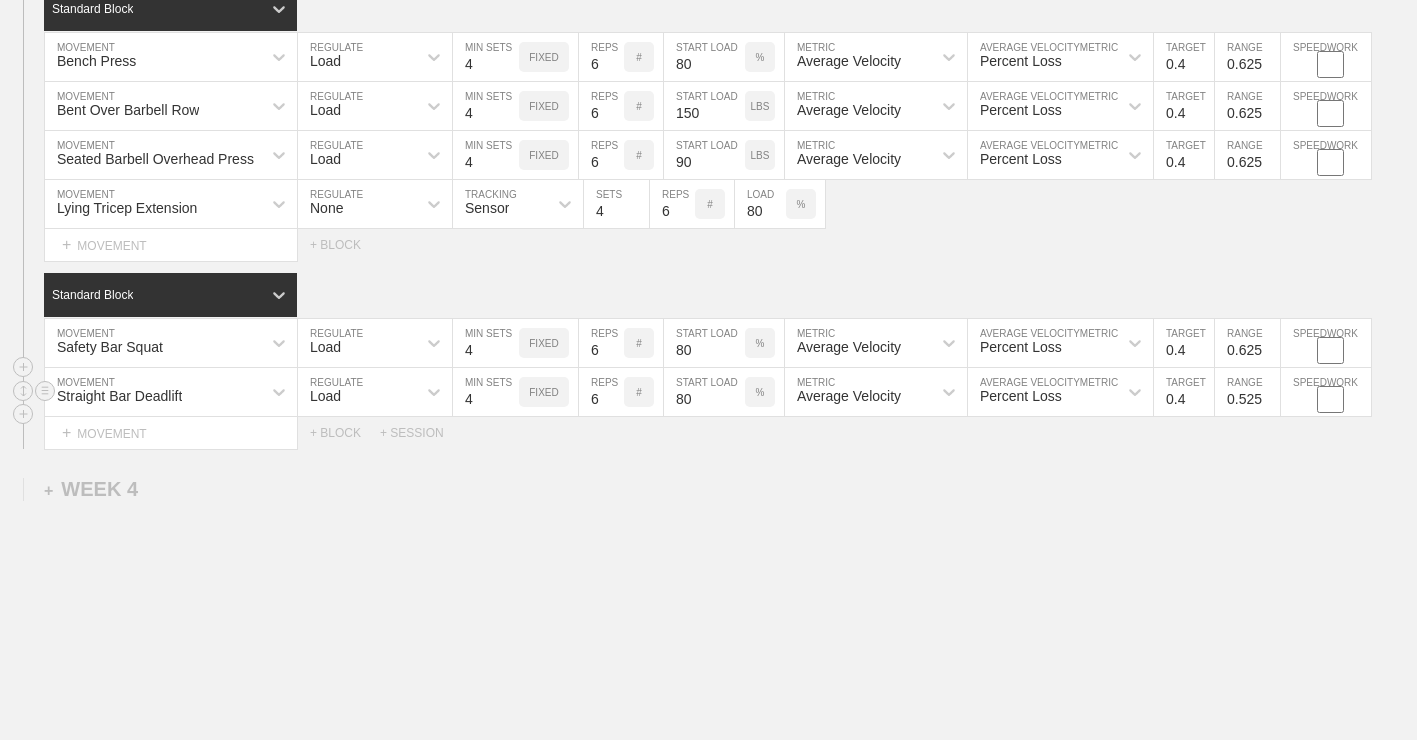 click on "0.525" at bounding box center [1247, 392] 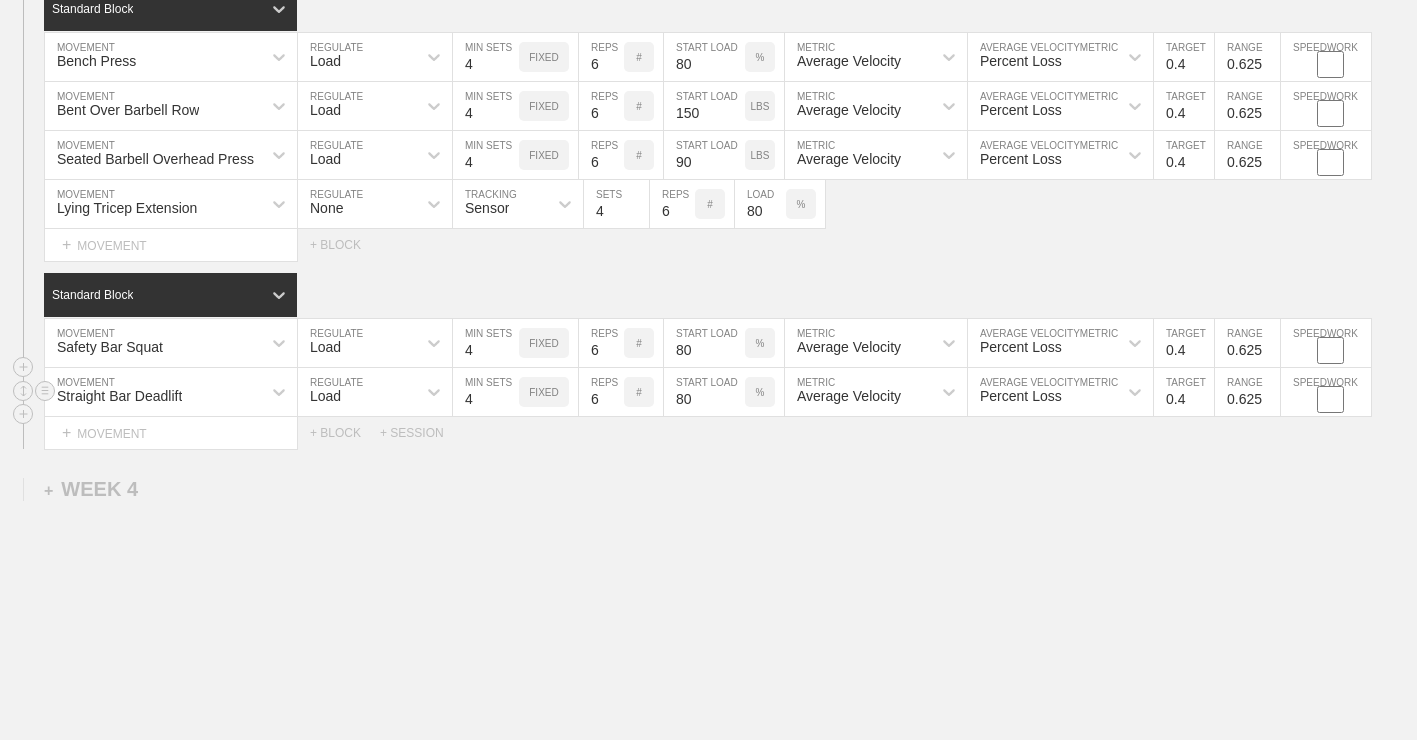 click on "0.625" at bounding box center [1247, 392] 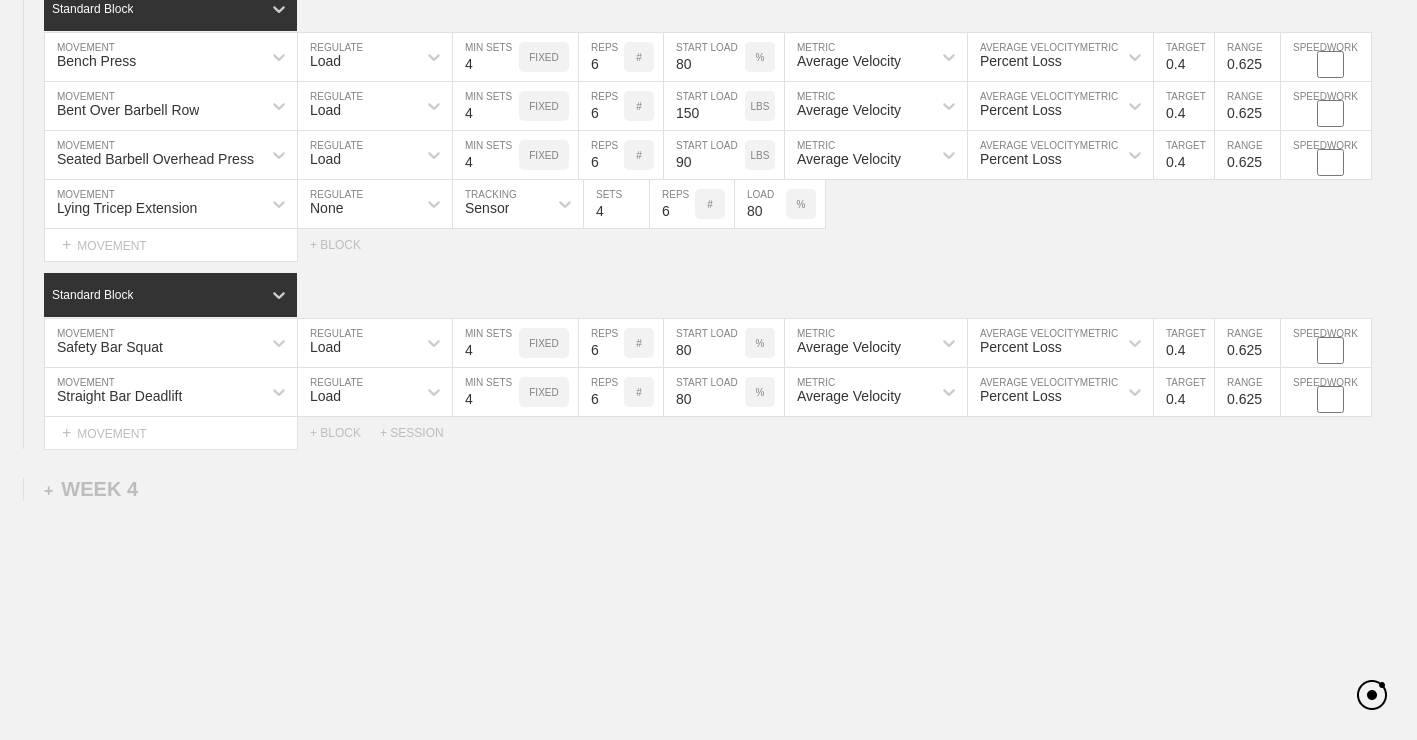 click on "WEEK   1   DUPLICATE DELETE SESSION  1   Standard Block DUPLICATE INSERT MOVEMENT AFTER DELETE Bench Press MOVEMENT Load REGULATE 4 MIN SETS FIXED 10 REPS # 70 START LOAD % Average Velocity METRIC Percent Loss AVERAGE VELOCITY  METRIC 0.6 TARGET RANGE 0.525 SPEEDWORK DUPLICATE INSERT BEFORE INSERT AFTER DELETE Bent Over Barbell Row MOVEMENT Load REGULATE 4 MIN SETS FIXED 10 REPS # 135 START LOAD LBS Average Velocity METRIC Percent Loss AVERAGE VELOCITY  METRIC 0.6 TARGET RANGE 0.525 SPEEDWORK DUPLICATE INSERT BEFORE INSERT AFTER DELETE Seated Barbell Overhead Press MOVEMENT Load REGULATE 4 MIN SETS FIXED 10 REPS # 85 START LOAD LBS Average Velocity METRIC Percent Loss AVERAGE VELOCITY  METRIC 0.6 TARGET RANGE 0.525 SPEEDWORK DUPLICATE INSERT BEFORE INSERT AFTER DELETE Lying Tricep Extension MOVEMENT None REGULATE Sensor TRACKING 4 SETS 10 REPS # 65 LOAD LBS DUPLICATE INSERT BEFORE INSERT AFTER DELETE Select... MOVEMENT +  MOVEMENT + BLOCK Standard Block DUPLICATE INSERT MOVEMENT AFTER DELETE Safety Bar Squat" at bounding box center [708, -664] 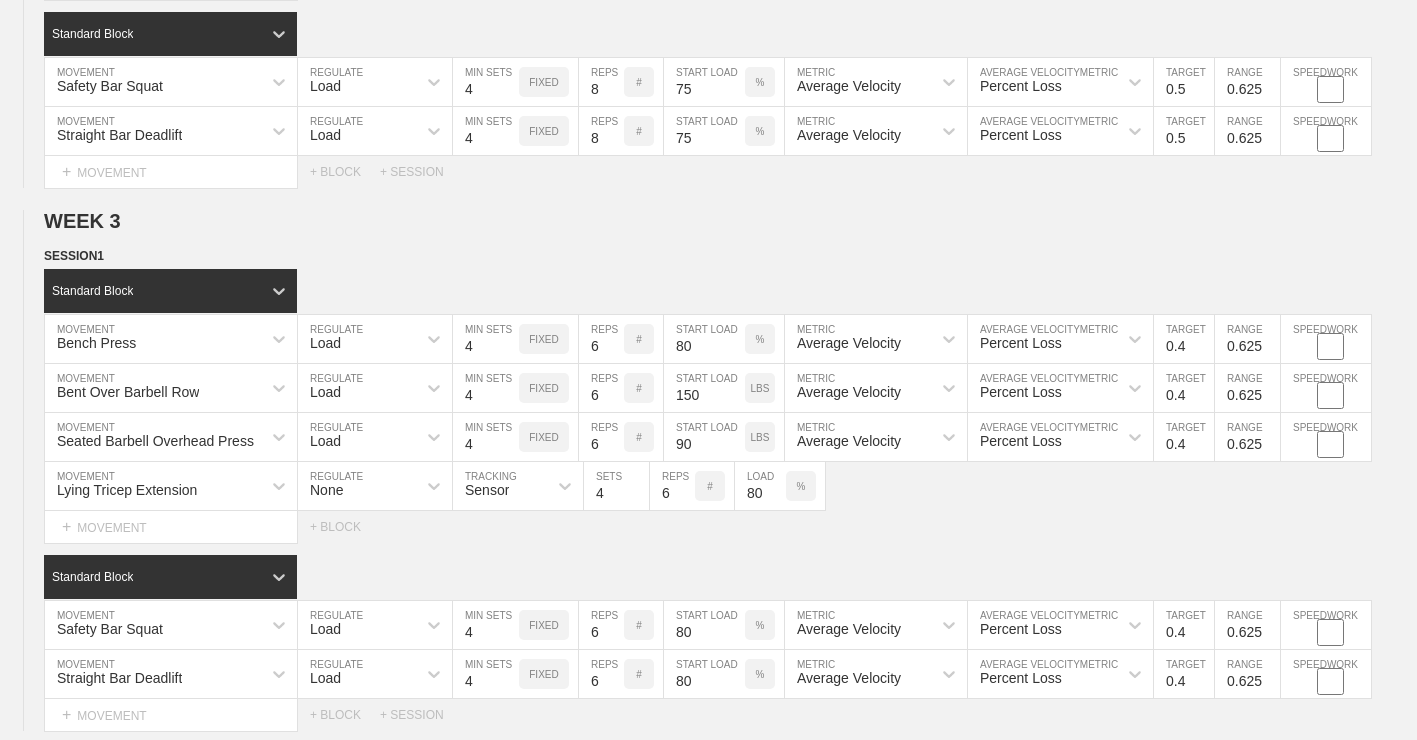scroll, scrollTop: 2058, scrollLeft: 0, axis: vertical 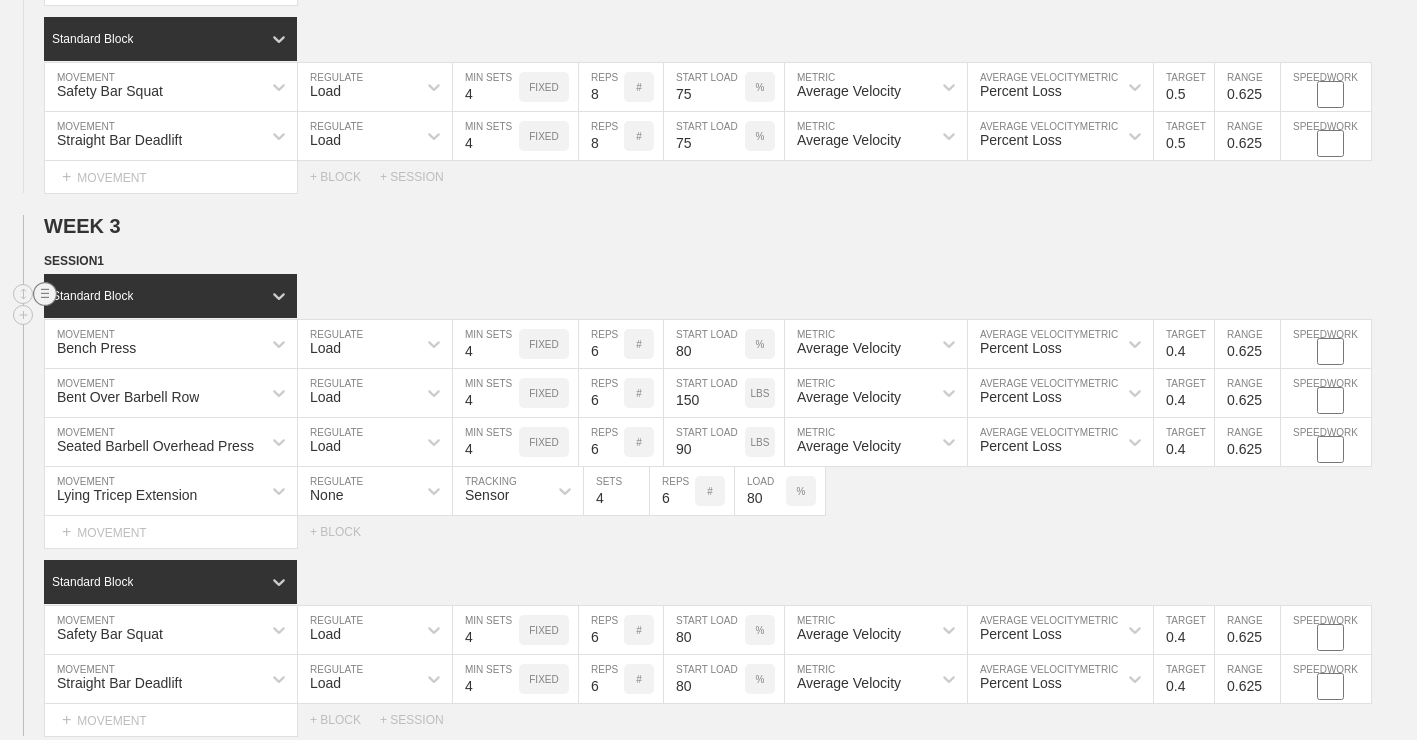 click 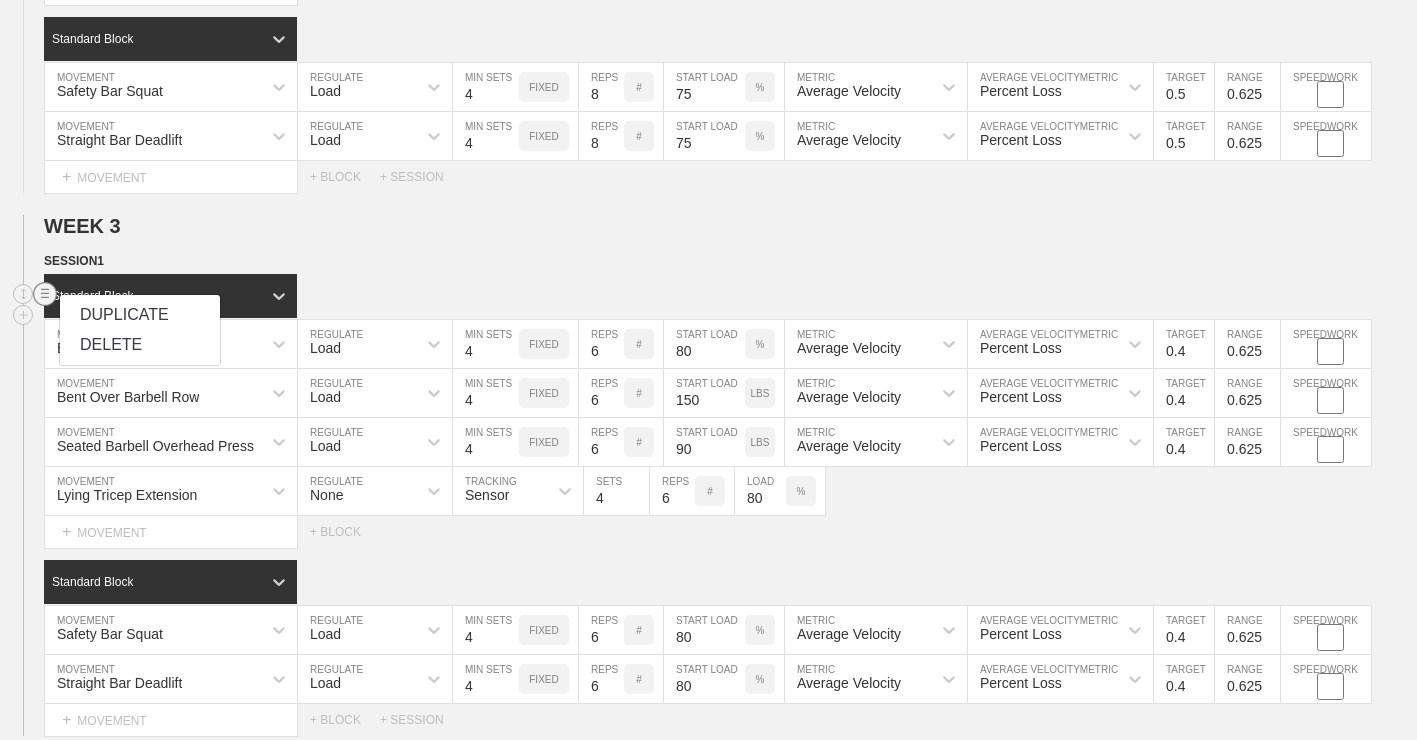 click on "DUPLICATE" at bounding box center [140, 315] 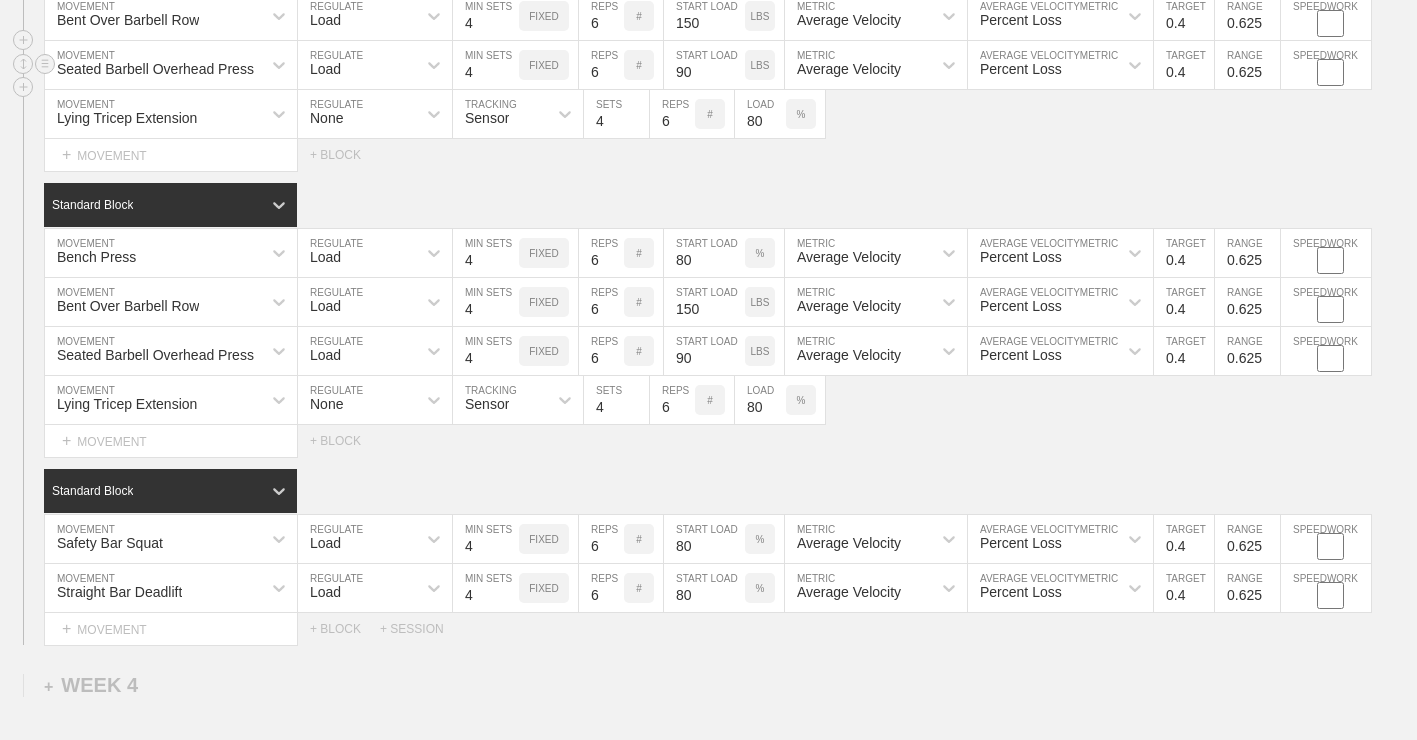scroll, scrollTop: 2437, scrollLeft: 0, axis: vertical 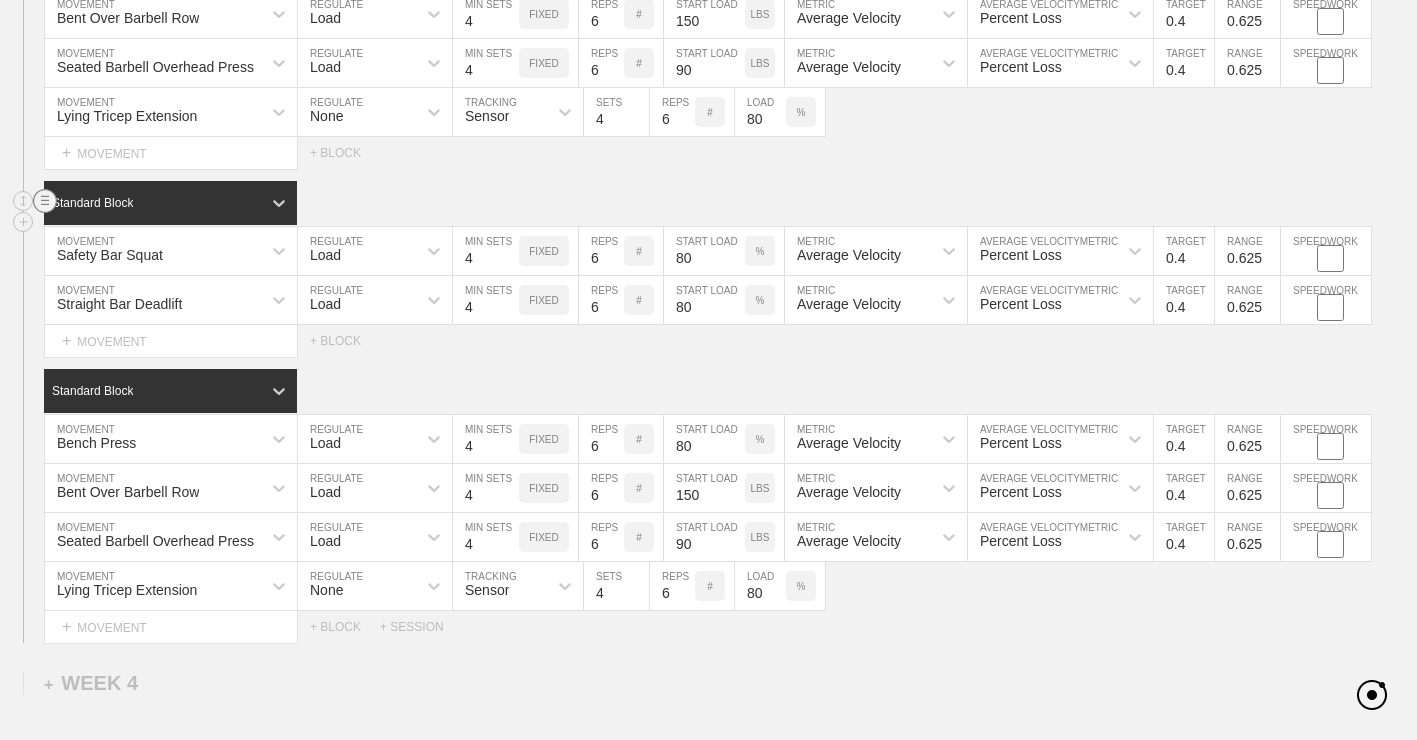 click 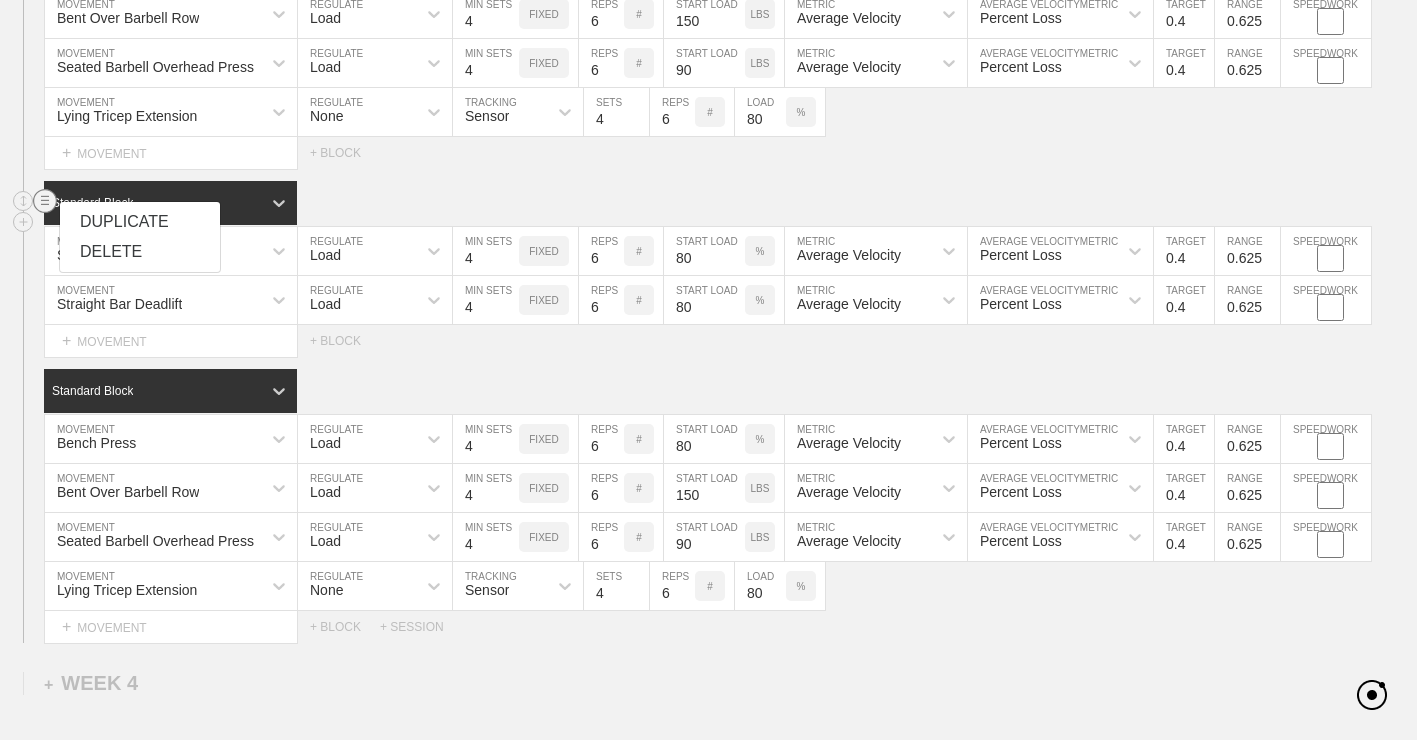 click on "DUPLICATE" at bounding box center [140, 222] 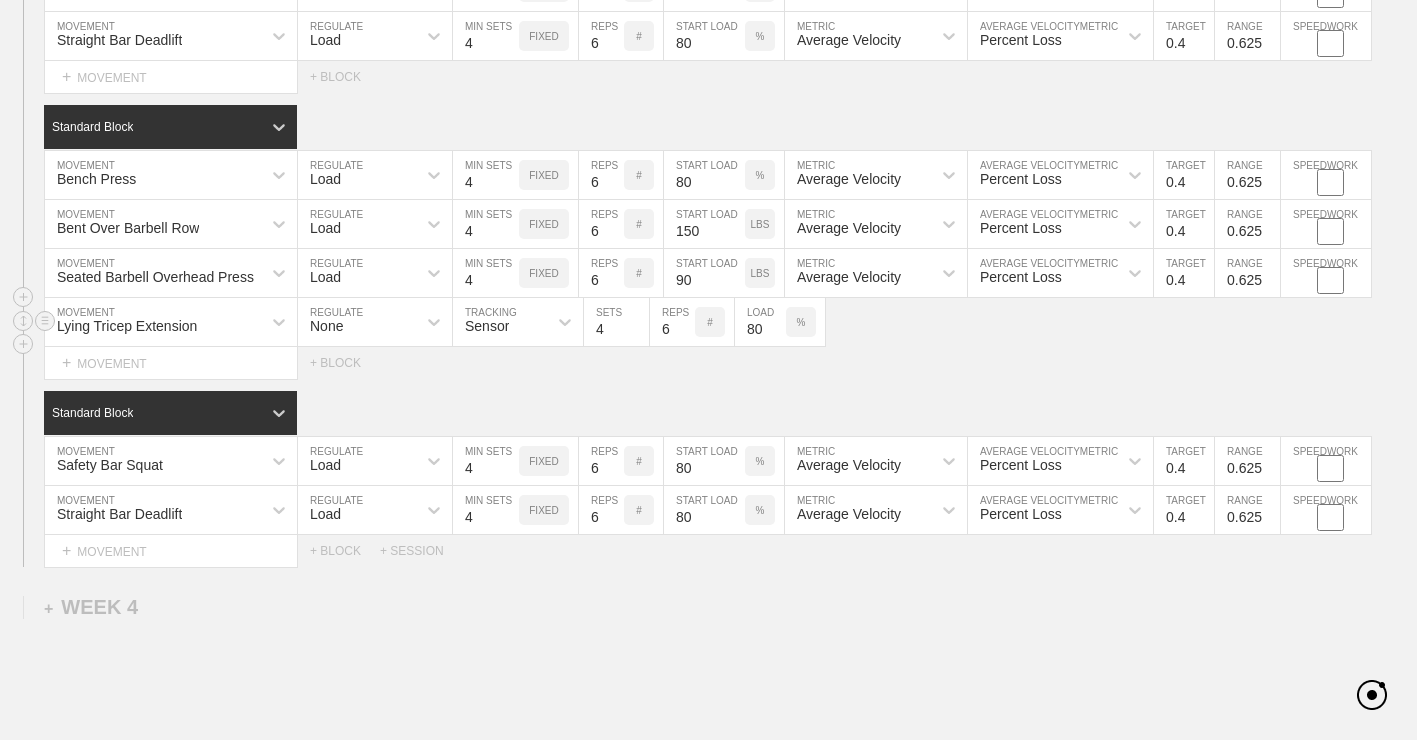 scroll, scrollTop: 2592, scrollLeft: 0, axis: vertical 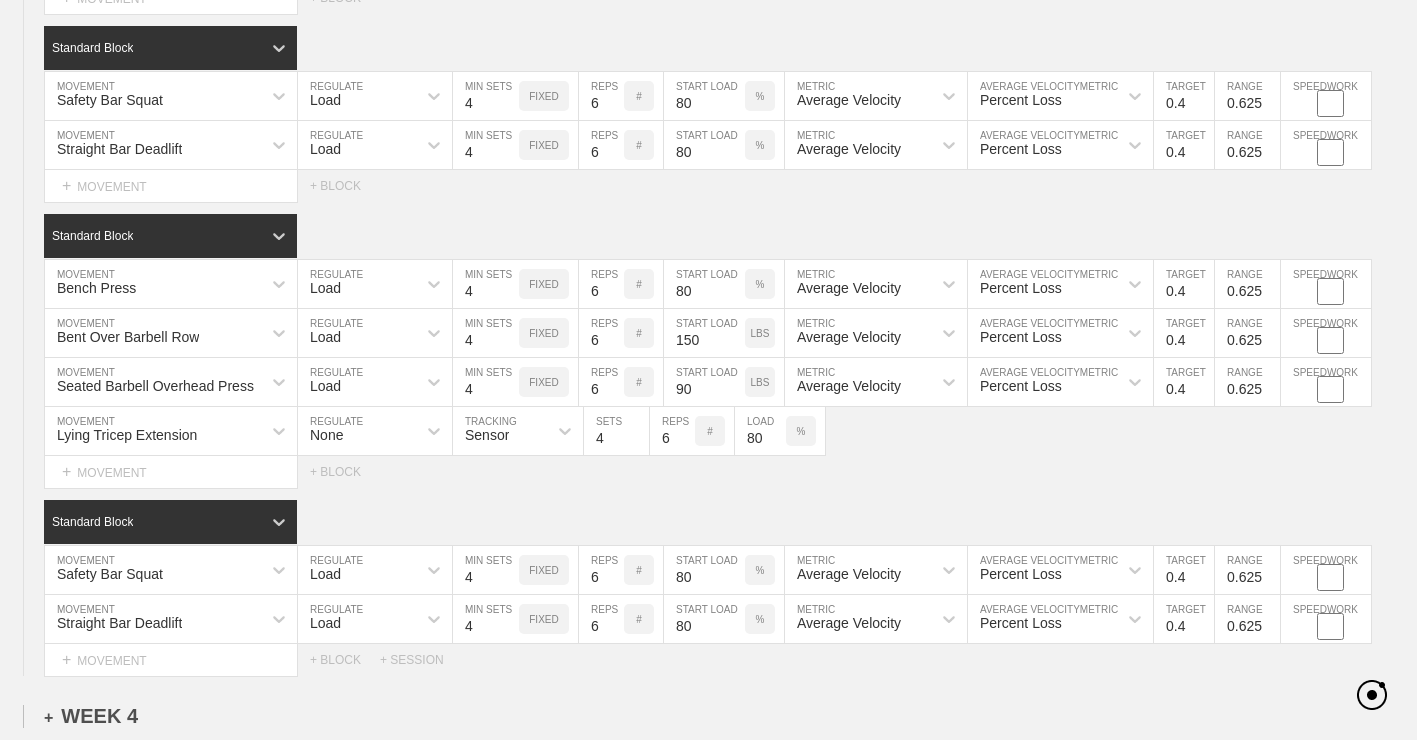 click on "+" at bounding box center (48, 717) 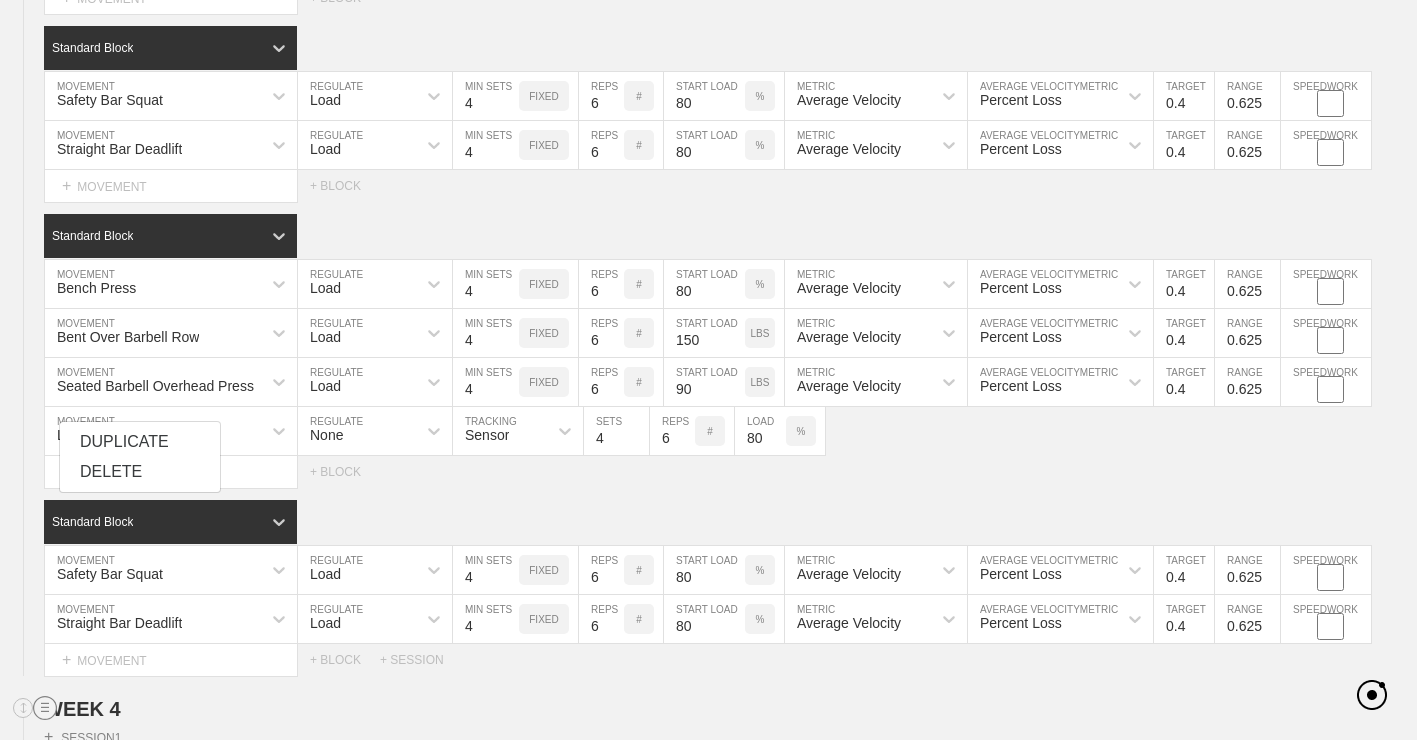 click on "WEEK   1   DUPLICATE DELETE SESSION  1   Standard Block DUPLICATE INSERT MOVEMENT AFTER DELETE Bench Press MOVEMENT Load REGULATE 4 MIN SETS FIXED 10 REPS # 70 START LOAD % Average Velocity METRIC Percent Loss AVERAGE VELOCITY  METRIC 0.6 TARGET RANGE 0.525 SPEEDWORK DUPLICATE INSERT BEFORE INSERT AFTER DELETE Bent Over Barbell Row MOVEMENT Load REGULATE 4 MIN SETS FIXED 10 REPS # 135 START LOAD LBS Average Velocity METRIC Percent Loss AVERAGE VELOCITY  METRIC 0.6 TARGET RANGE 0.525 SPEEDWORK DUPLICATE INSERT BEFORE INSERT AFTER DELETE Seated Barbell Overhead Press MOVEMENT Load REGULATE 4 MIN SETS FIXED 10 REPS # 85 START LOAD LBS Average Velocity METRIC Percent Loss AVERAGE VELOCITY  METRIC 0.6 TARGET RANGE 0.525 SPEEDWORK DUPLICATE INSERT BEFORE INSERT AFTER DELETE Lying Tricep Extension MOVEMENT None REGULATE Sensor TRACKING 4 SETS 10 REPS # 65 LOAD LBS DUPLICATE INSERT BEFORE INSERT AFTER DELETE Select... MOVEMENT +  MOVEMENT + BLOCK Standard Block DUPLICATE INSERT MOVEMENT AFTER DELETE Safety Bar Squat" at bounding box center [708, -645] 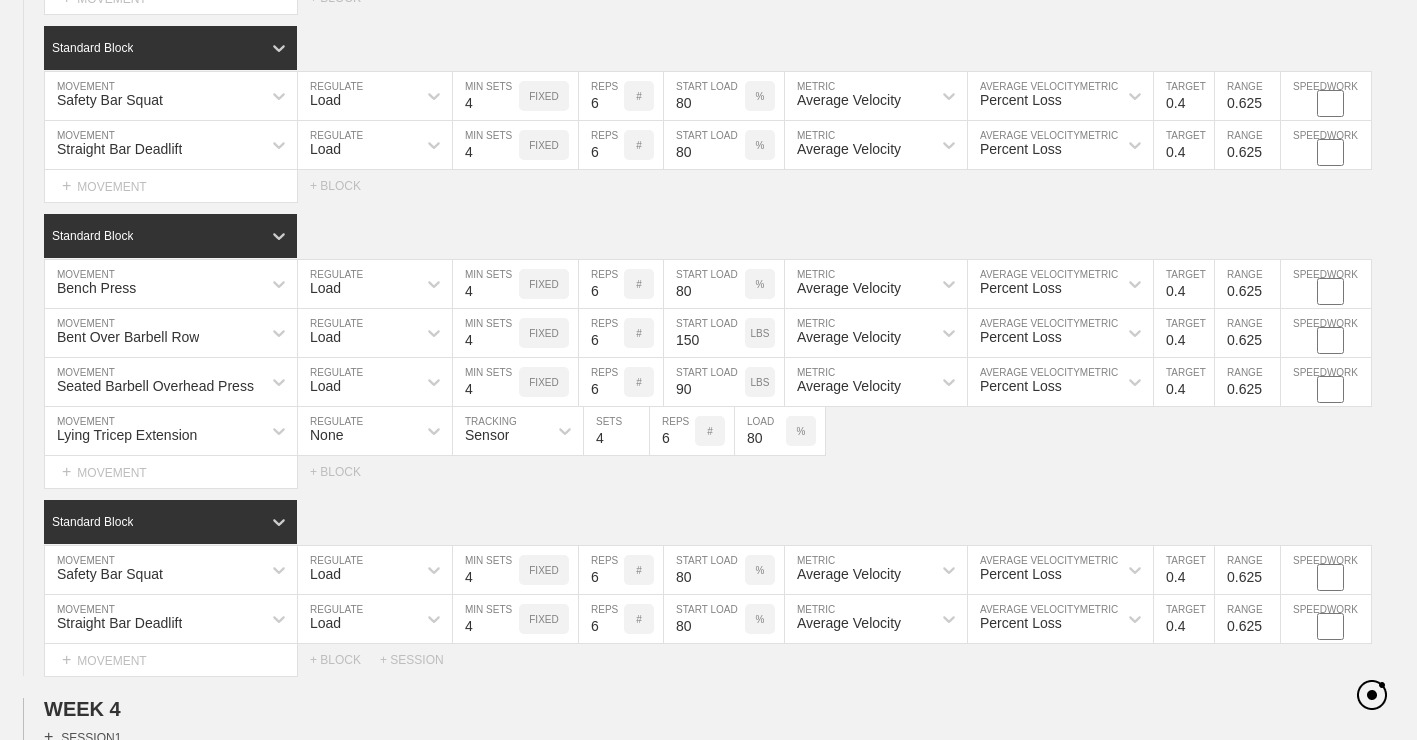 click on "+" at bounding box center [48, 736] 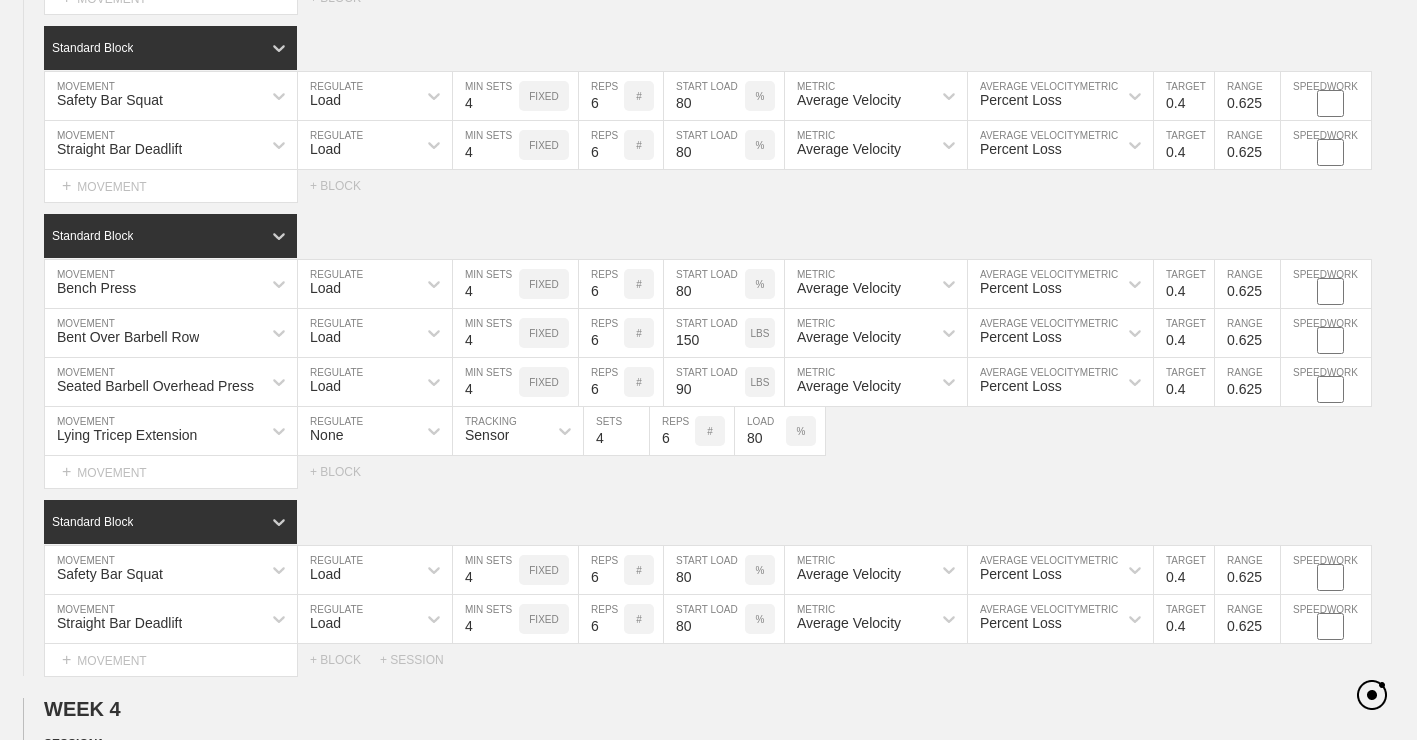 click on "+  BLOCK" at bounding box center [170, 773] 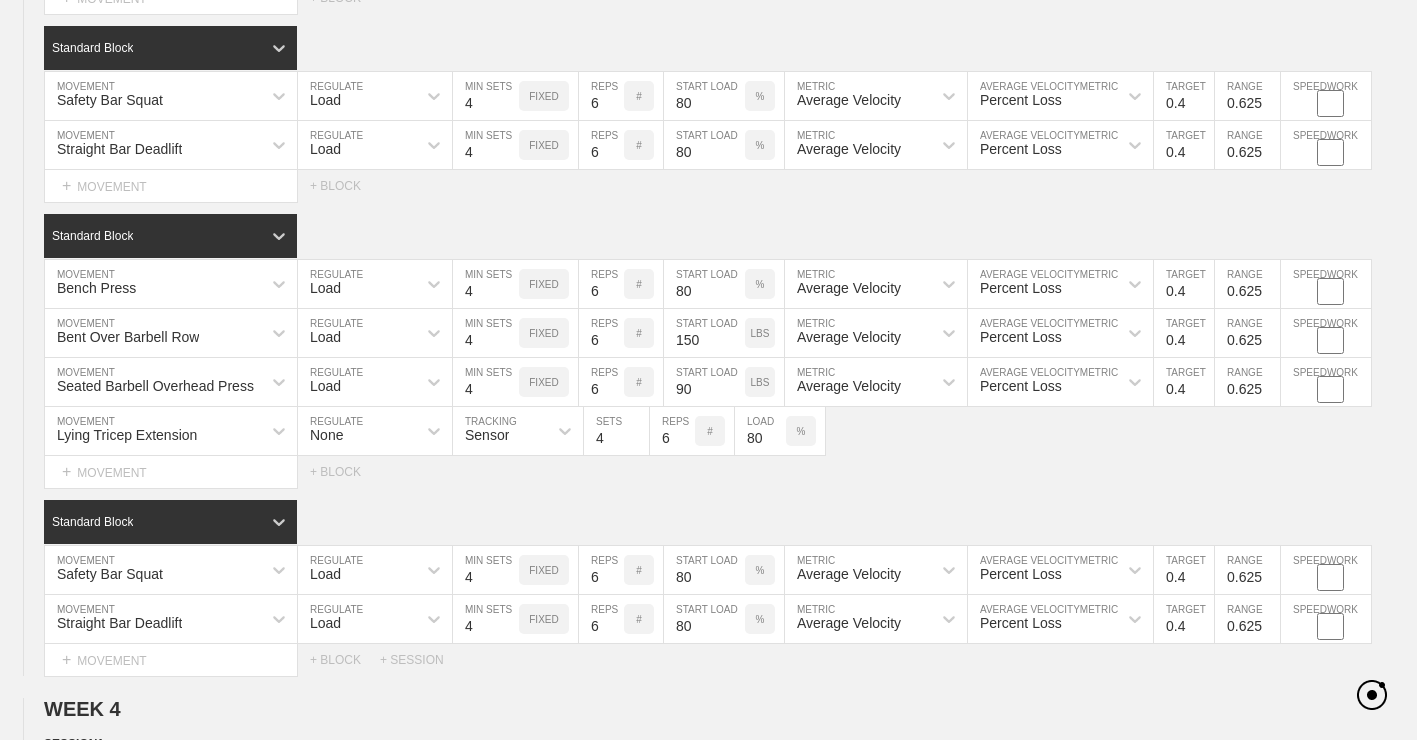 click on "WEEK   1   DUPLICATE DELETE SESSION  1   Standard Block DUPLICATE INSERT MOVEMENT AFTER DELETE Bench Press MOVEMENT Load REGULATE 4 MIN SETS FIXED 10 REPS # 70 START LOAD % Average Velocity METRIC Percent Loss AVERAGE VELOCITY  METRIC 0.6 TARGET RANGE 0.525 SPEEDWORK DUPLICATE INSERT BEFORE INSERT AFTER DELETE Bent Over Barbell Row MOVEMENT Load REGULATE 4 MIN SETS FIXED 10 REPS # 135 START LOAD LBS Average Velocity METRIC Percent Loss AVERAGE VELOCITY  METRIC 0.6 TARGET RANGE 0.525 SPEEDWORK DUPLICATE INSERT BEFORE INSERT AFTER DELETE Seated Barbell Overhead Press MOVEMENT Load REGULATE 4 MIN SETS FIXED 10 REPS # 85 START LOAD LBS Average Velocity METRIC Percent Loss AVERAGE VELOCITY  METRIC 0.6 TARGET RANGE 0.525 SPEEDWORK DUPLICATE INSERT BEFORE INSERT AFTER DELETE Lying Tricep Extension MOVEMENT None REGULATE Sensor TRACKING 4 SETS 10 REPS # 65 LOAD LBS DUPLICATE INSERT BEFORE INSERT AFTER DELETE Select... MOVEMENT +  MOVEMENT + BLOCK Standard Block DUPLICATE INSERT MOVEMENT AFTER DELETE Safety Bar Squat" at bounding box center (708, -570) 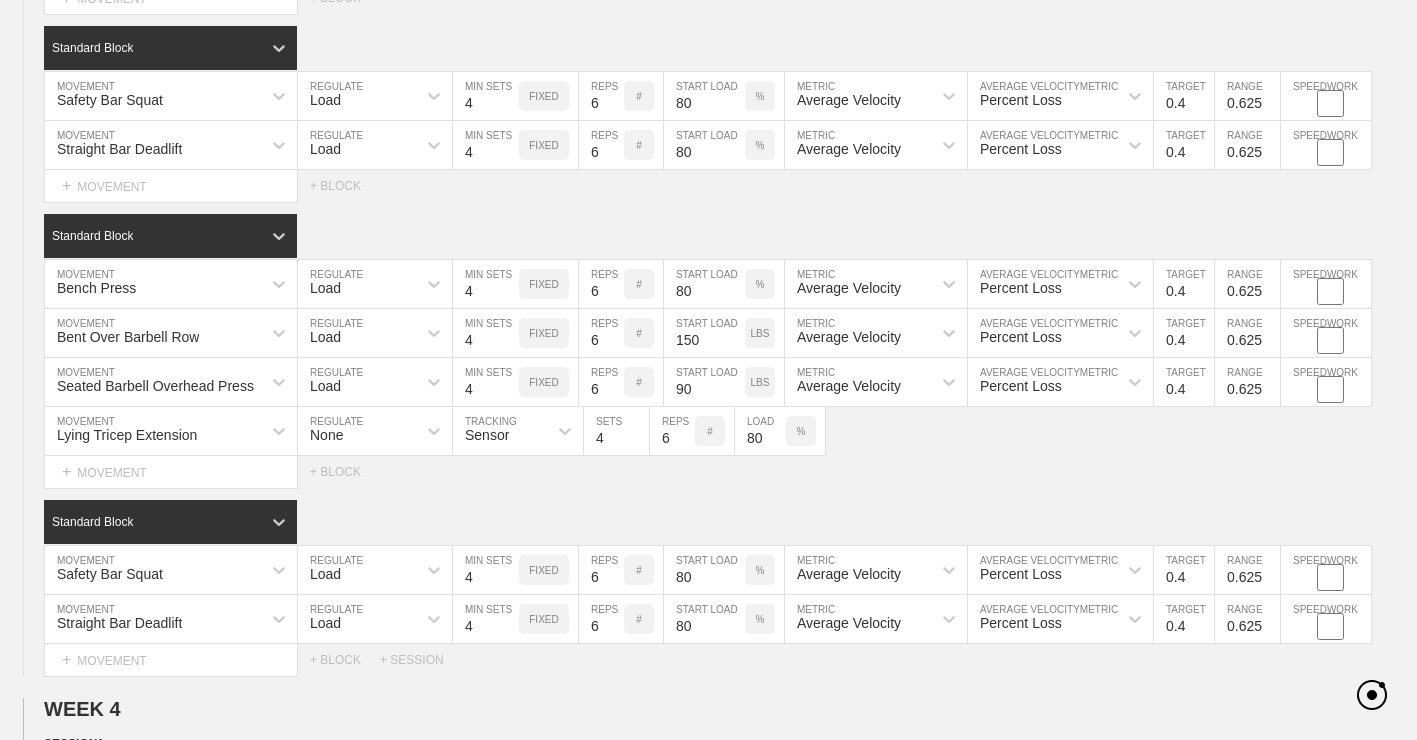 click on "Min" at bounding box center (1042, 827) 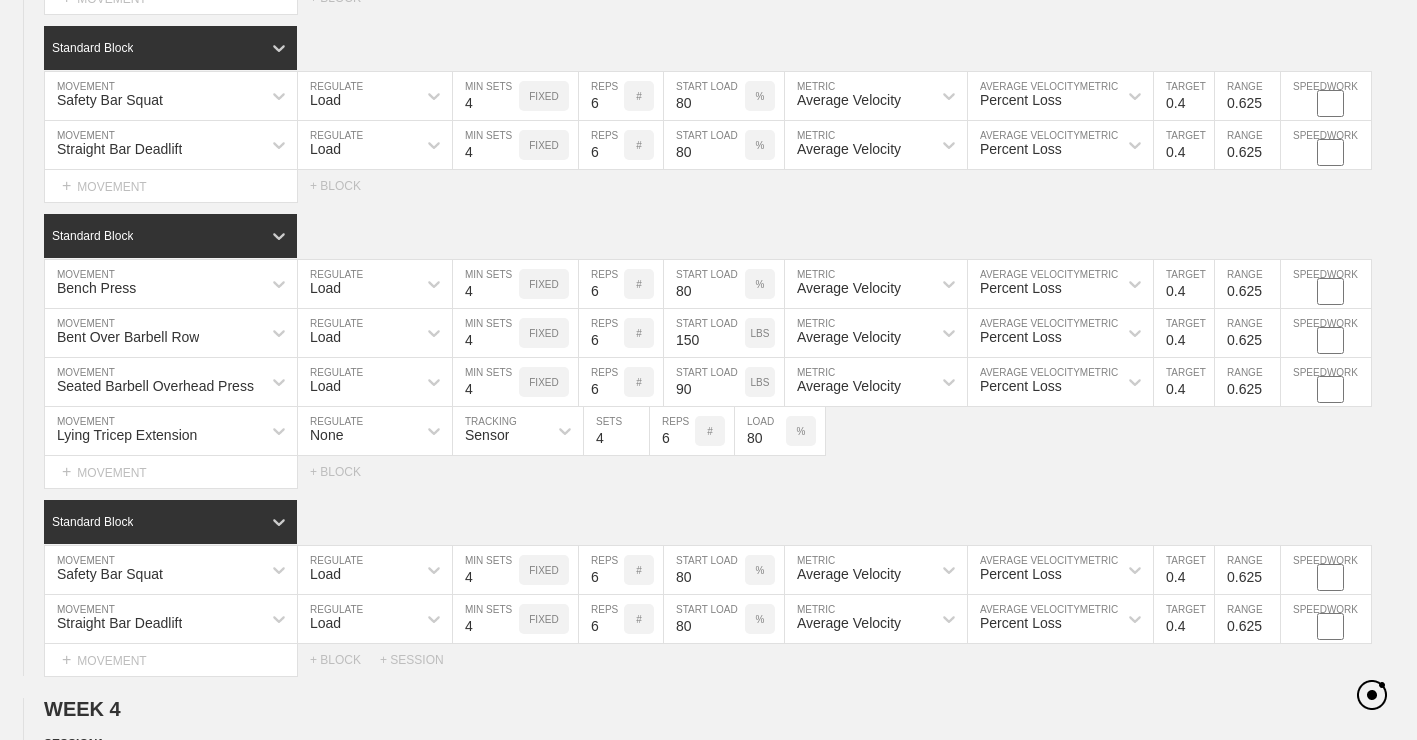 click on "WEEK   1   DUPLICATE DELETE SESSION  1   Standard Block DUPLICATE INSERT MOVEMENT AFTER DELETE Bench Press MOVEMENT Load REGULATE 4 MIN SETS FIXED 10 REPS # 70 START LOAD % Average Velocity METRIC Percent Loss AVERAGE VELOCITY  METRIC 0.6 TARGET RANGE 0.525 SPEEDWORK DUPLICATE INSERT BEFORE INSERT AFTER DELETE Bent Over Barbell Row MOVEMENT Load REGULATE 4 MIN SETS FIXED 10 REPS # 135 START LOAD LBS Average Velocity METRIC Percent Loss AVERAGE VELOCITY  METRIC 0.6 TARGET RANGE 0.525 SPEEDWORK DUPLICATE INSERT BEFORE INSERT AFTER DELETE Seated Barbell Overhead Press MOVEMENT Load REGULATE 4 MIN SETS FIXED 10 REPS # 85 START LOAD LBS Average Velocity METRIC Percent Loss AVERAGE VELOCITY  METRIC 0.6 TARGET RANGE 0.525 SPEEDWORK DUPLICATE INSERT BEFORE INSERT AFTER DELETE Lying Tricep Extension MOVEMENT None REGULATE Sensor TRACKING 4 SETS 10 REPS # 65 LOAD LBS DUPLICATE INSERT BEFORE INSERT AFTER DELETE Select... MOVEMENT +  MOVEMENT + BLOCK Standard Block DUPLICATE INSERT MOVEMENT AFTER DELETE Safety Bar Squat" at bounding box center (708, -570) 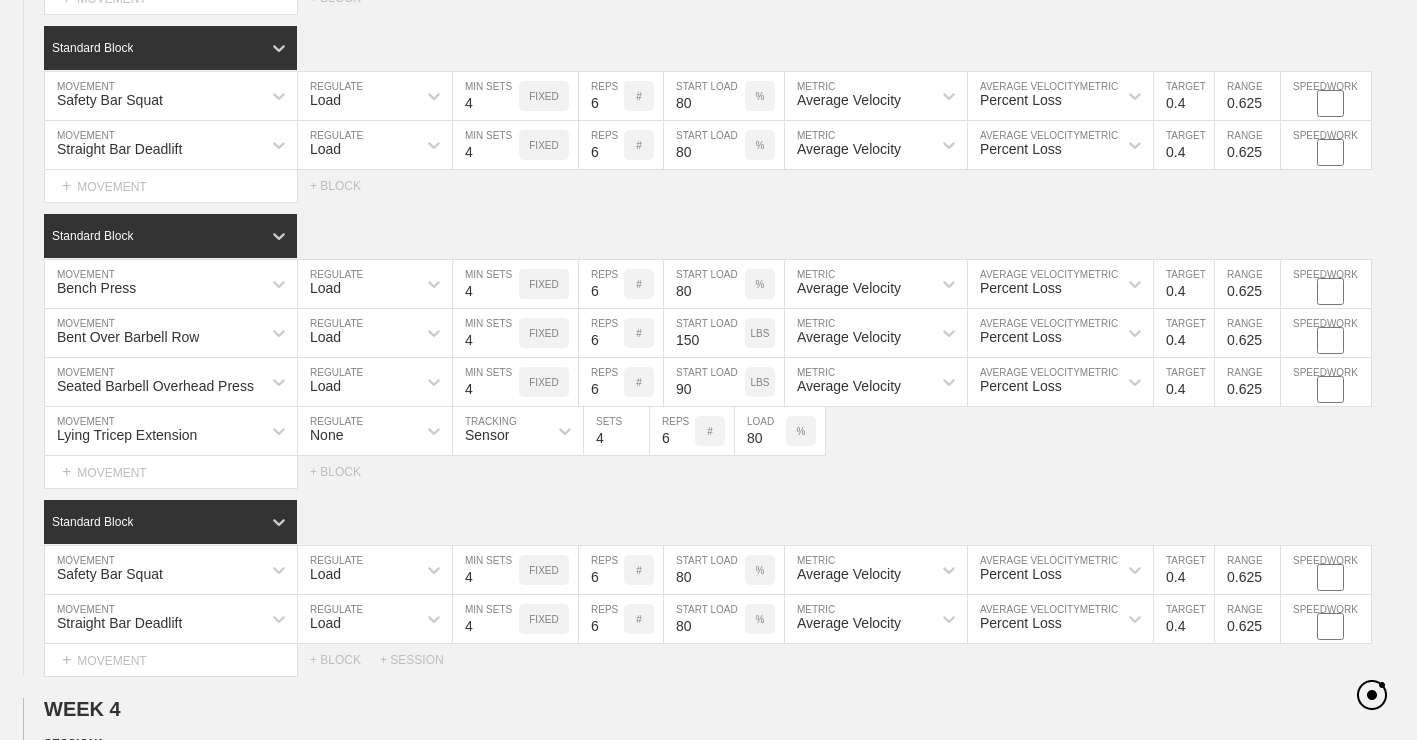 click on "+  MOVEMENT" at bounding box center (171, 868) 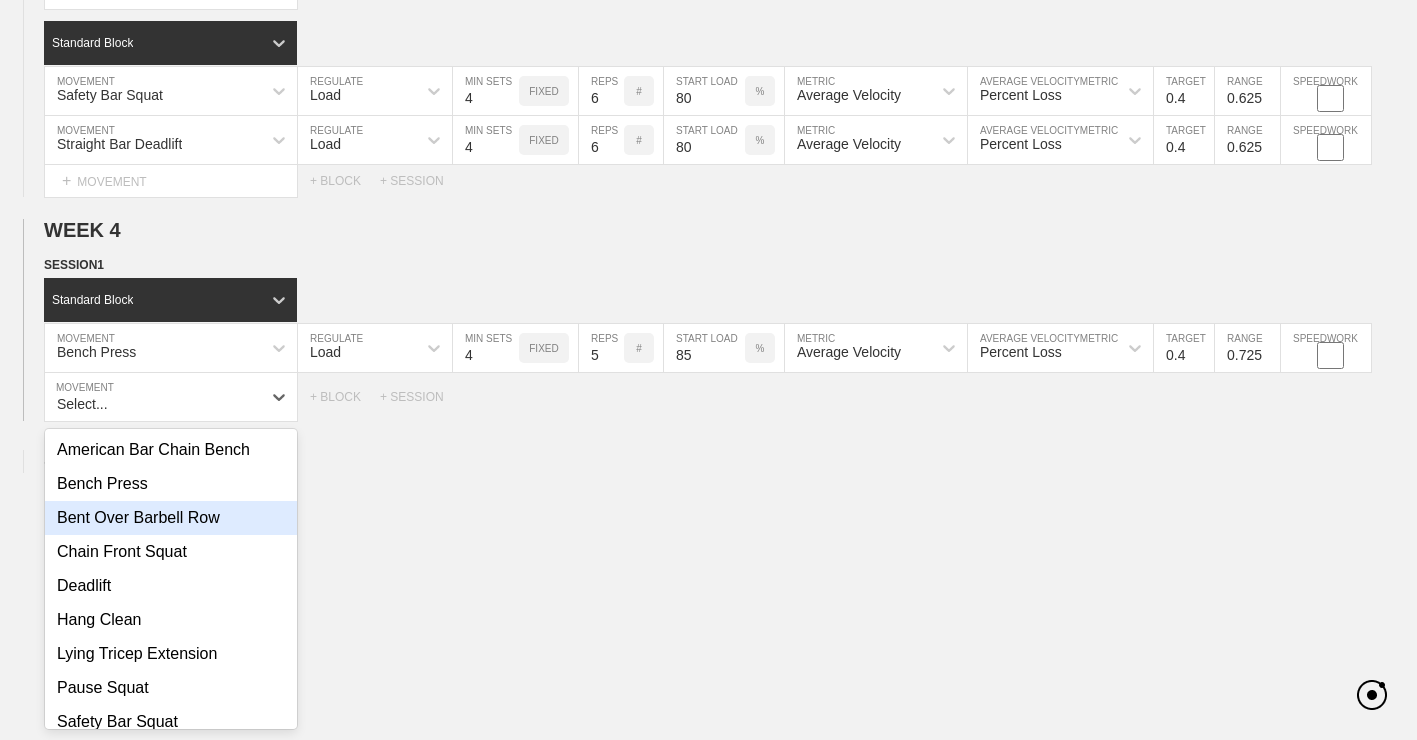 click on "Bent Over Barbell Row" at bounding box center (171, 518) 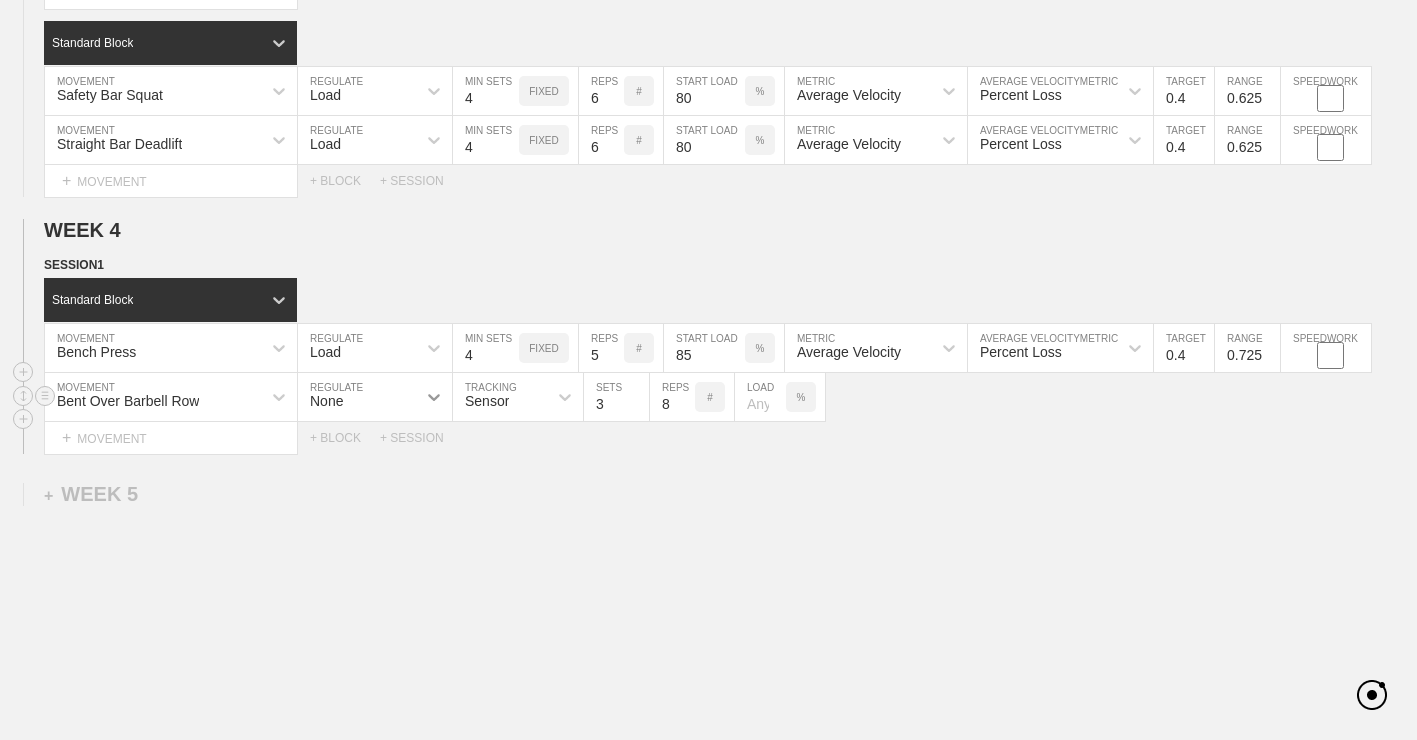 click 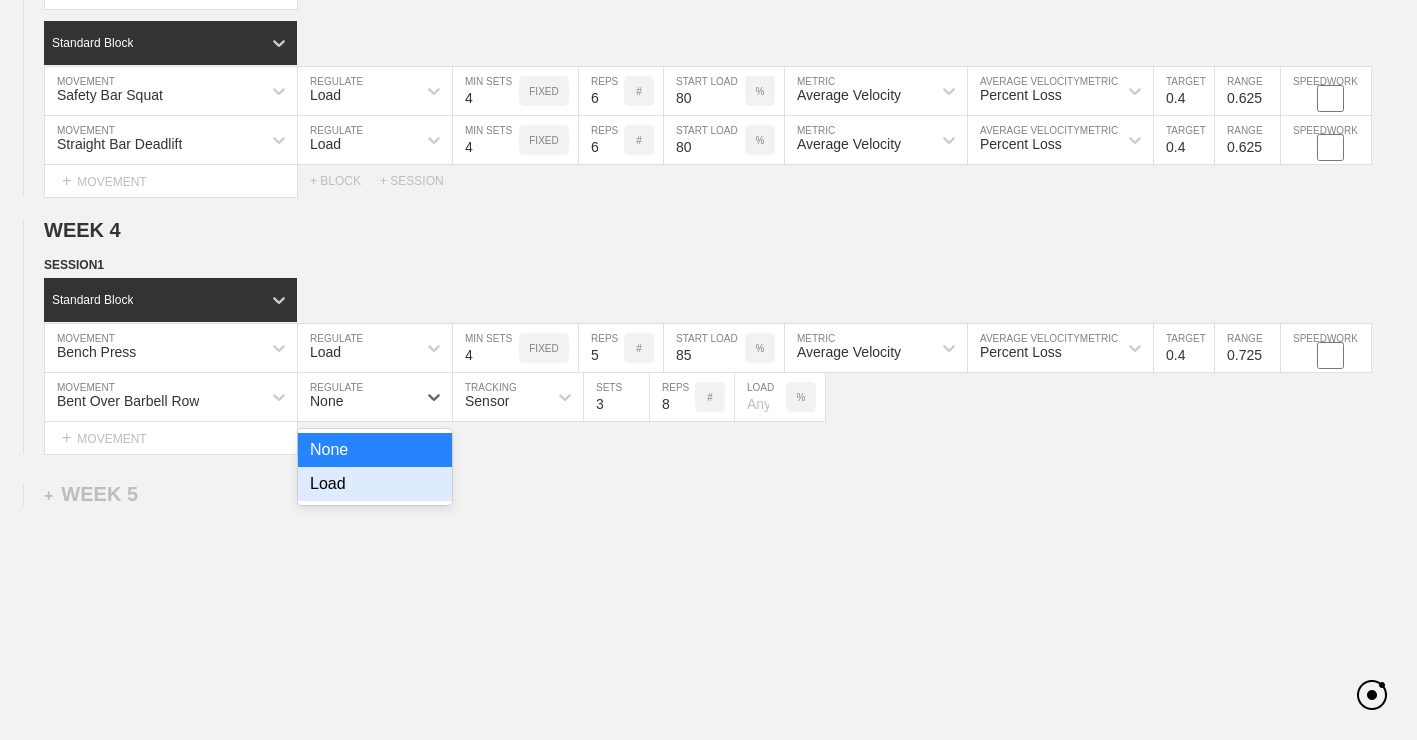 click on "Load" at bounding box center (375, 484) 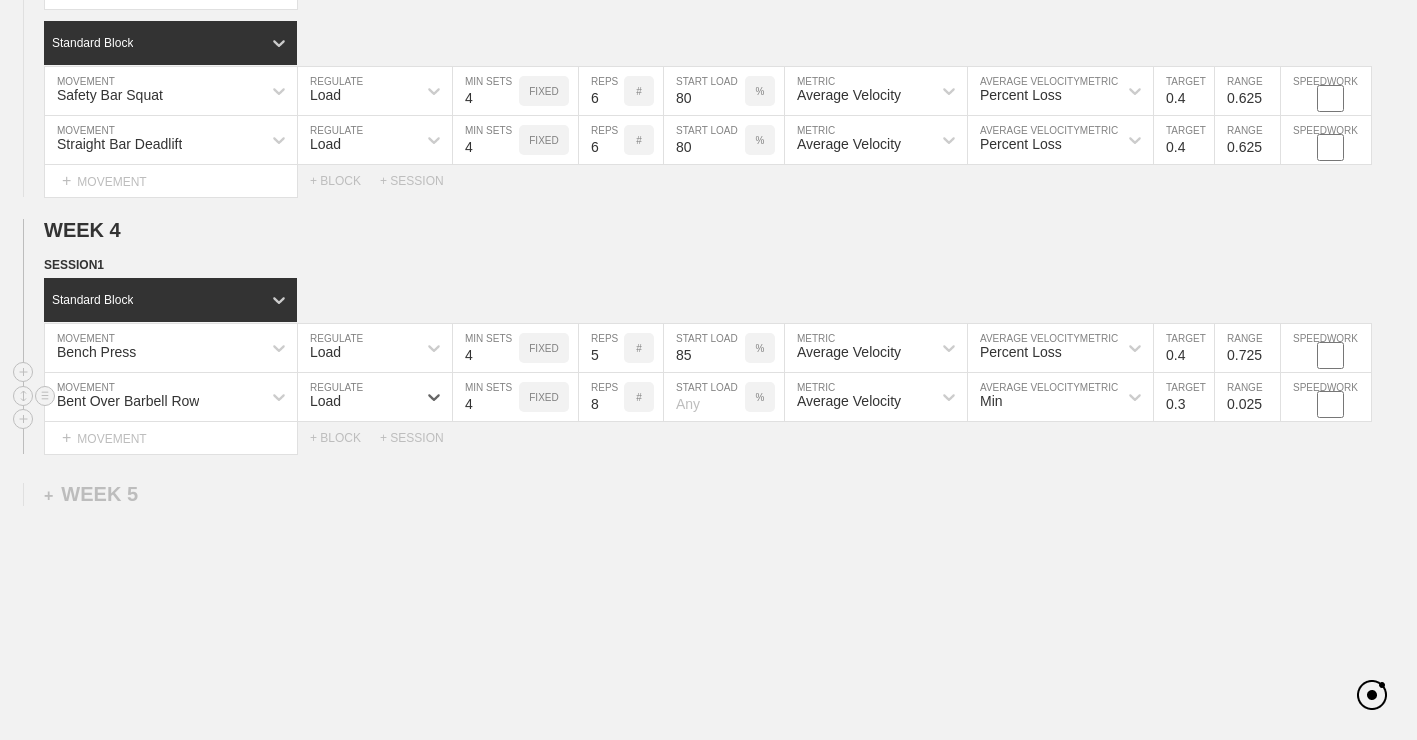 click on "4" at bounding box center (486, 397) 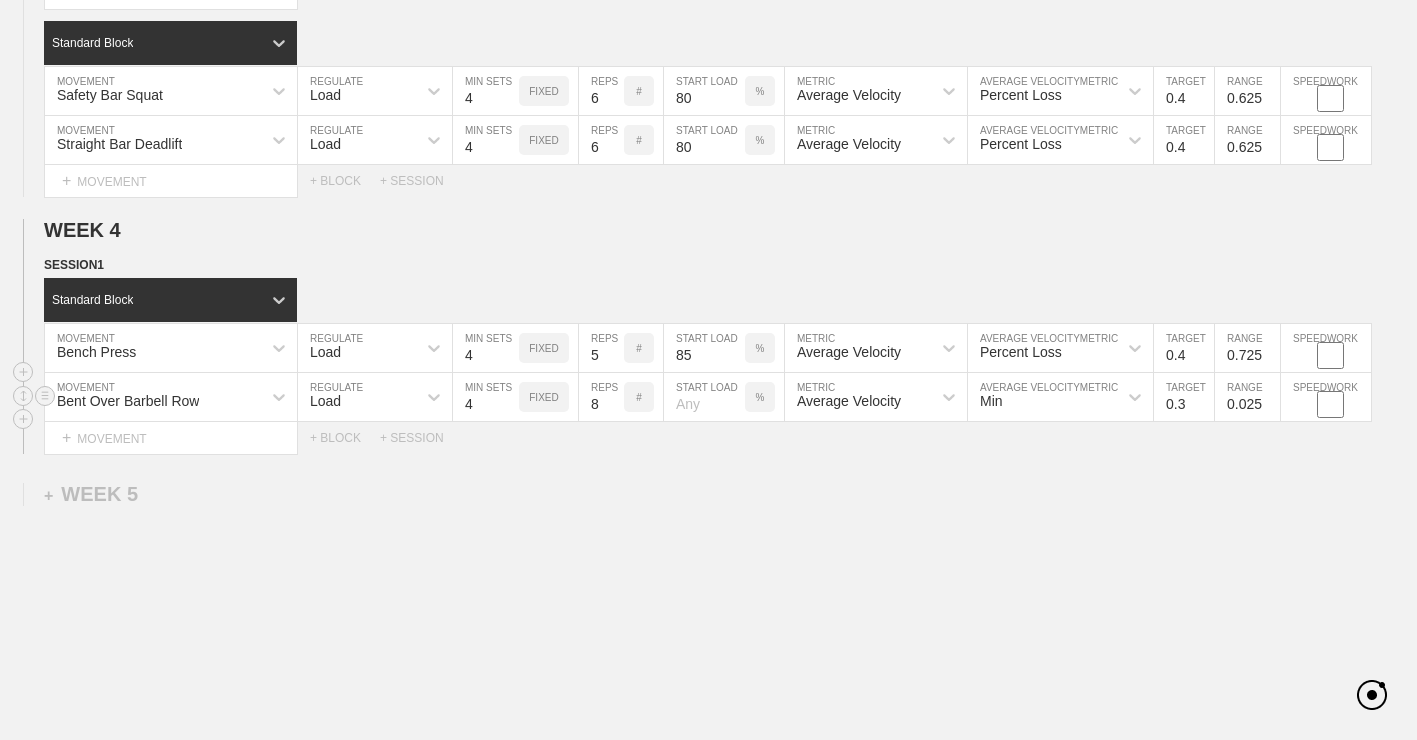 scroll, scrollTop: 3077, scrollLeft: 0, axis: vertical 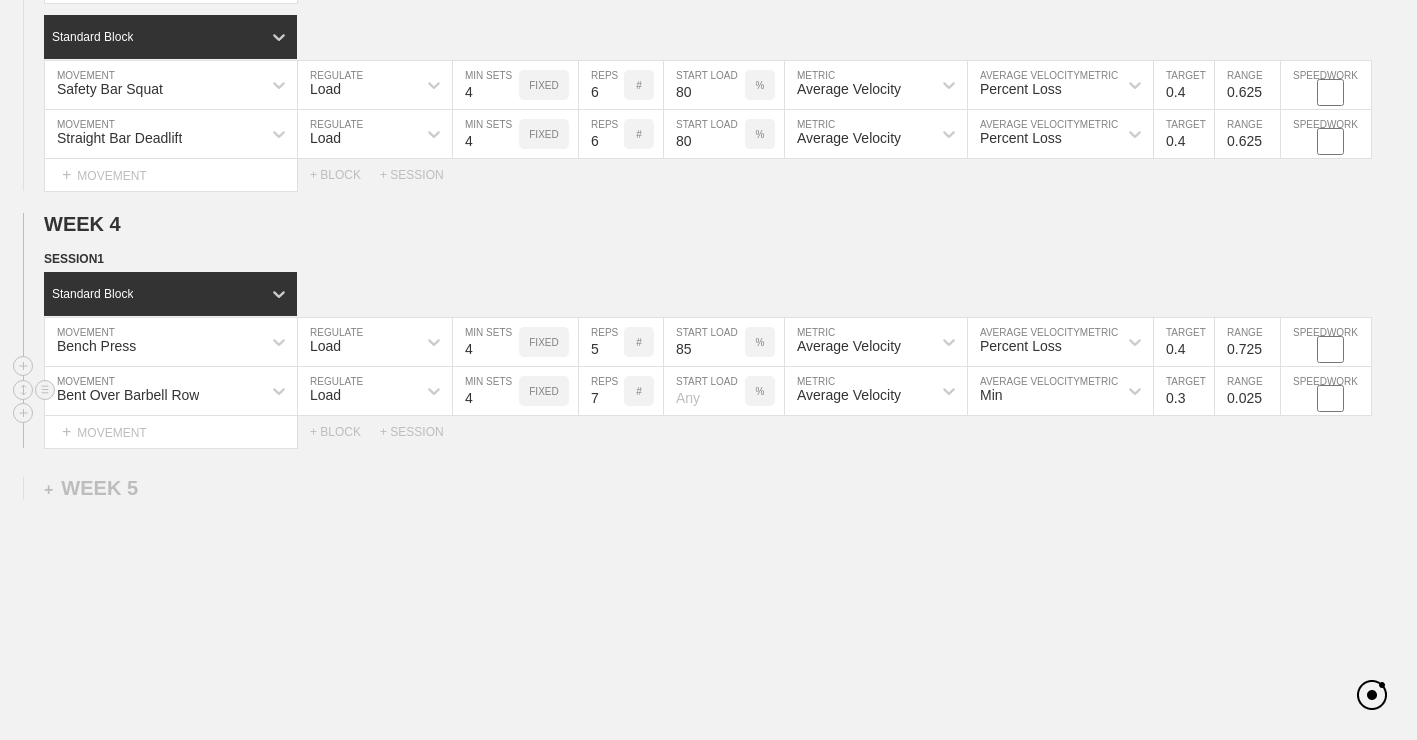 click on "7" at bounding box center (601, 391) 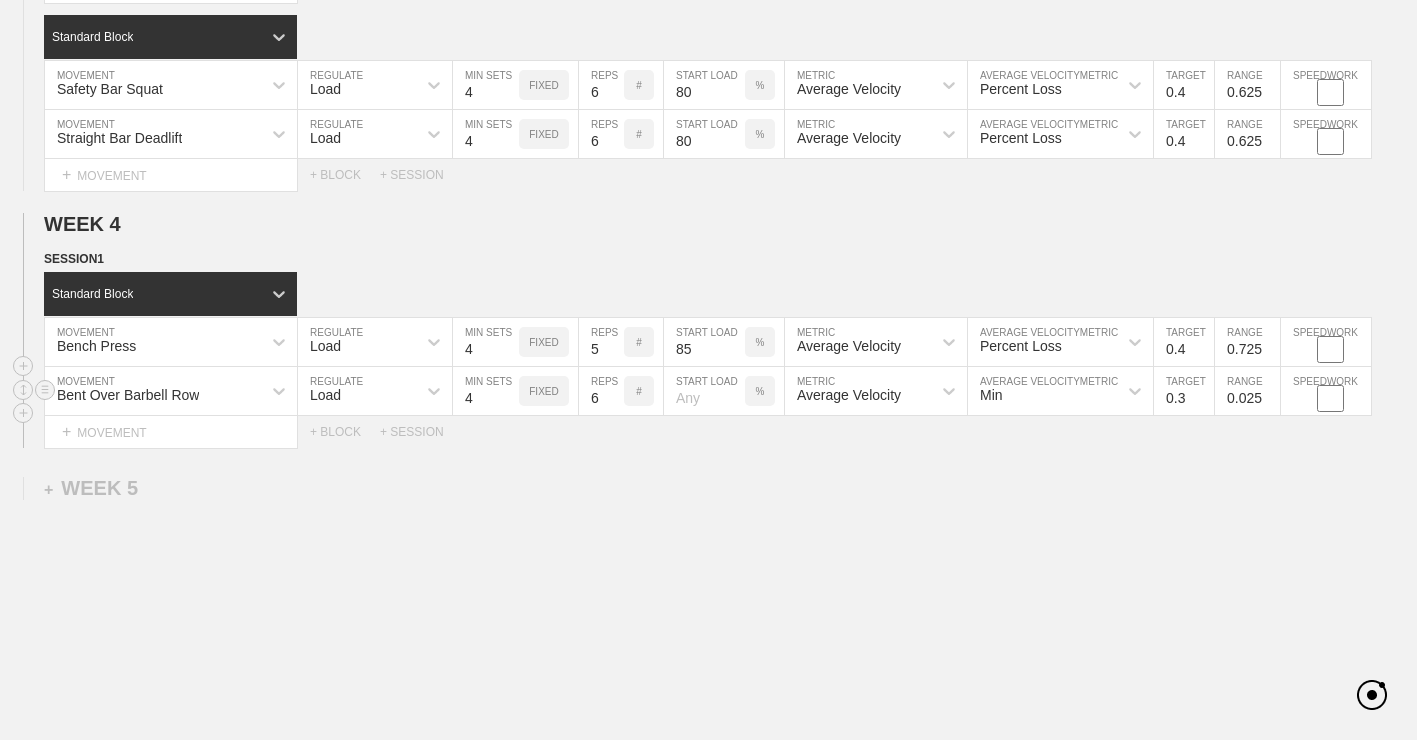 click on "6" at bounding box center [601, 391] 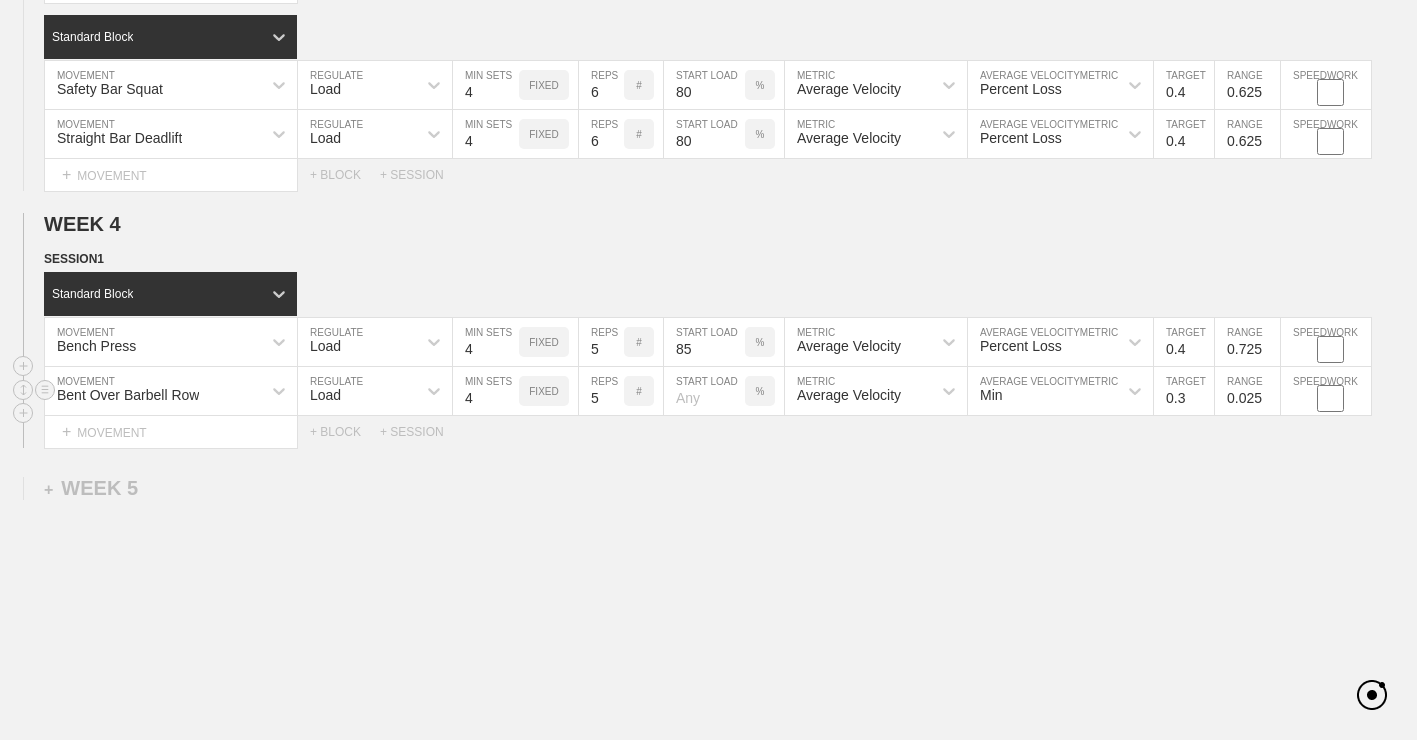 click on "5" at bounding box center [601, 391] 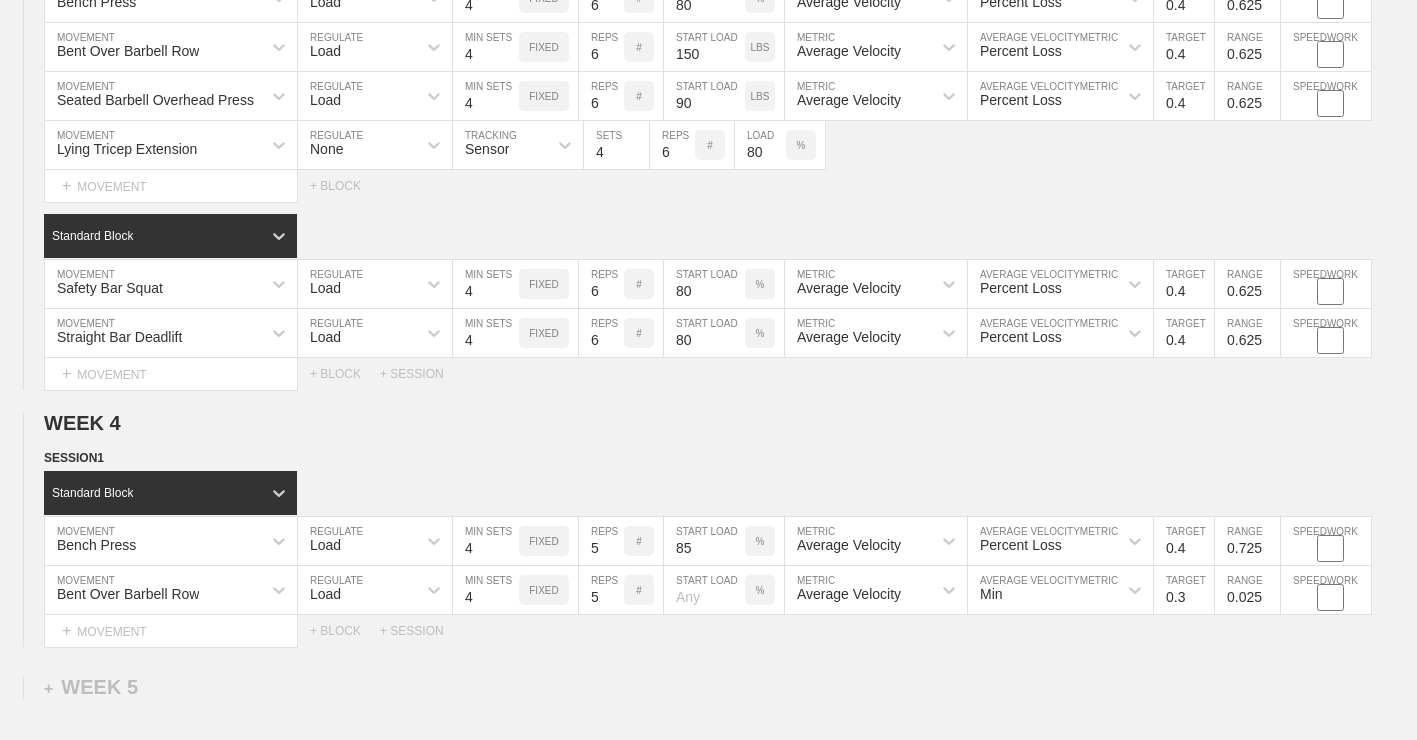 scroll, scrollTop: 2914, scrollLeft: 0, axis: vertical 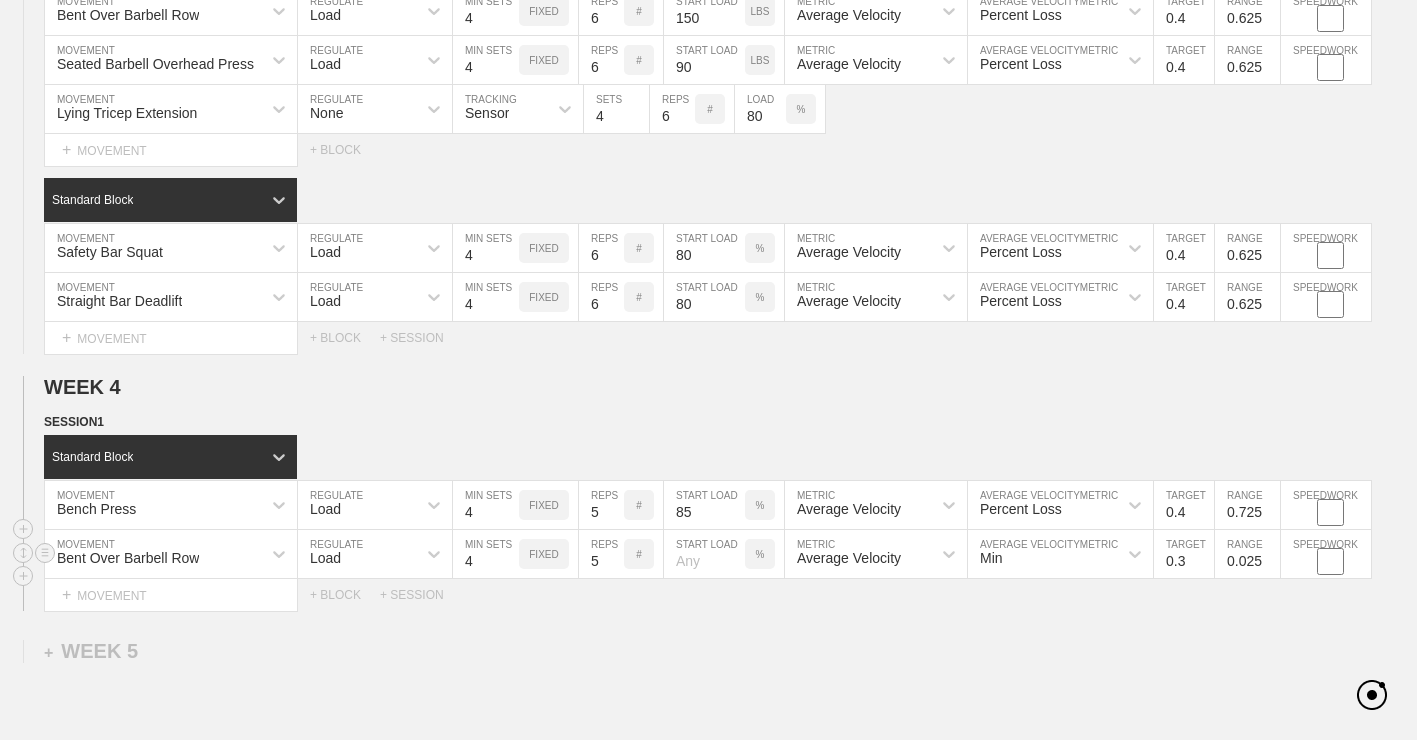 click on "%" at bounding box center [760, 554] 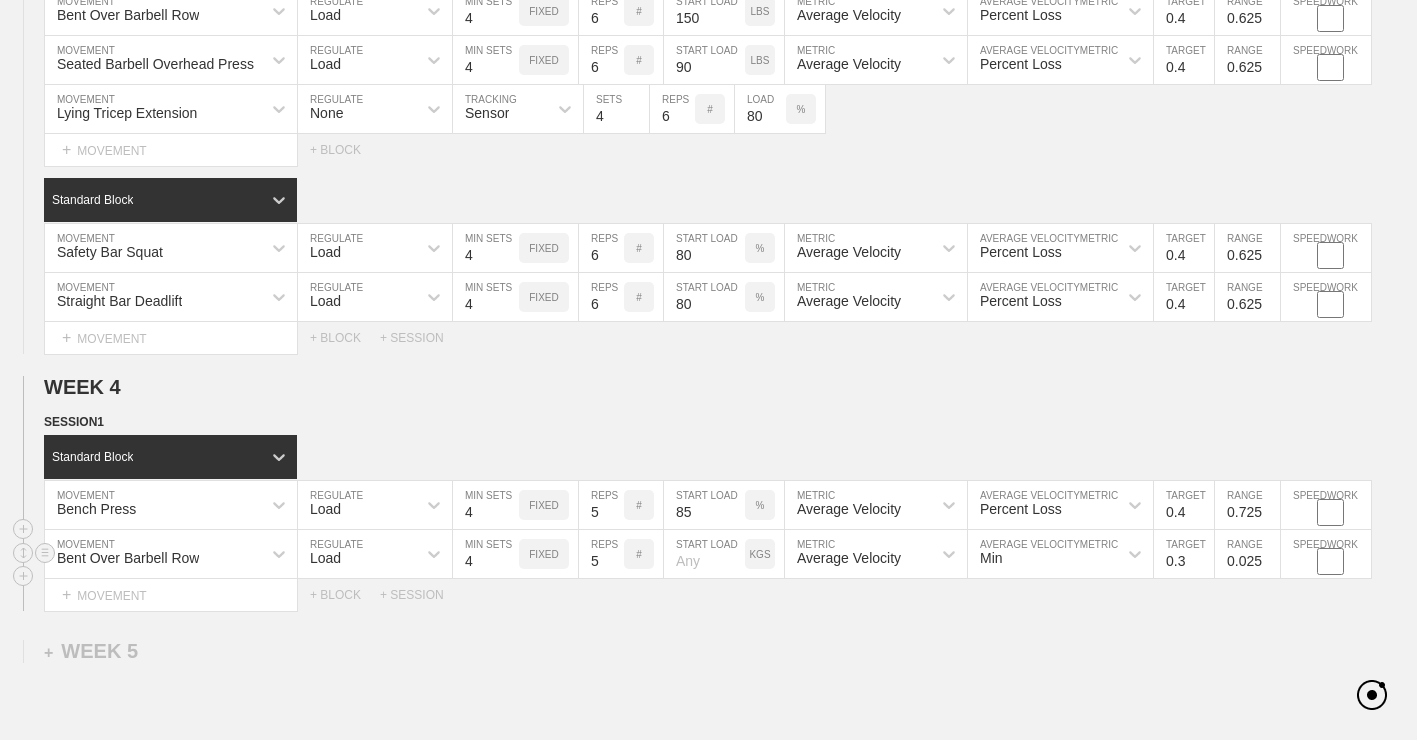 click on "KGS" at bounding box center (760, 554) 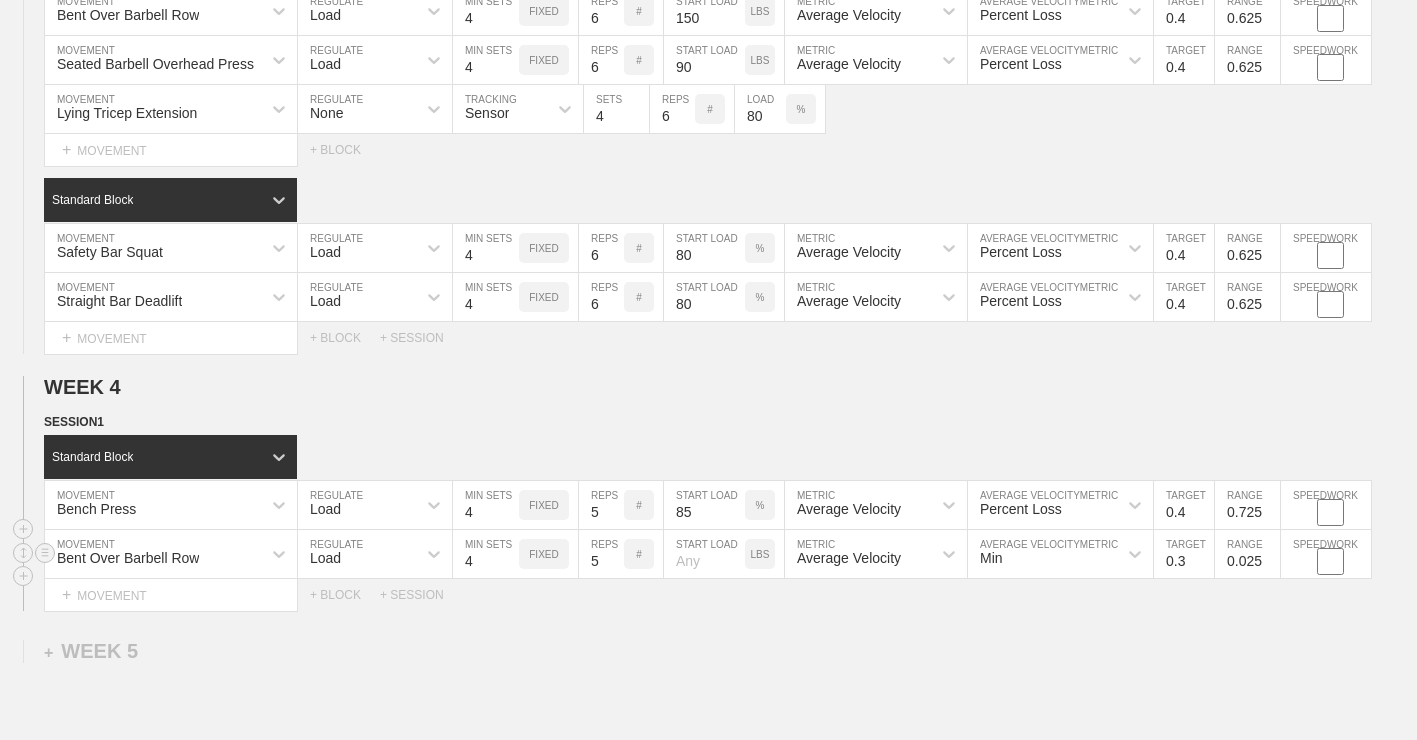 click at bounding box center (704, 554) 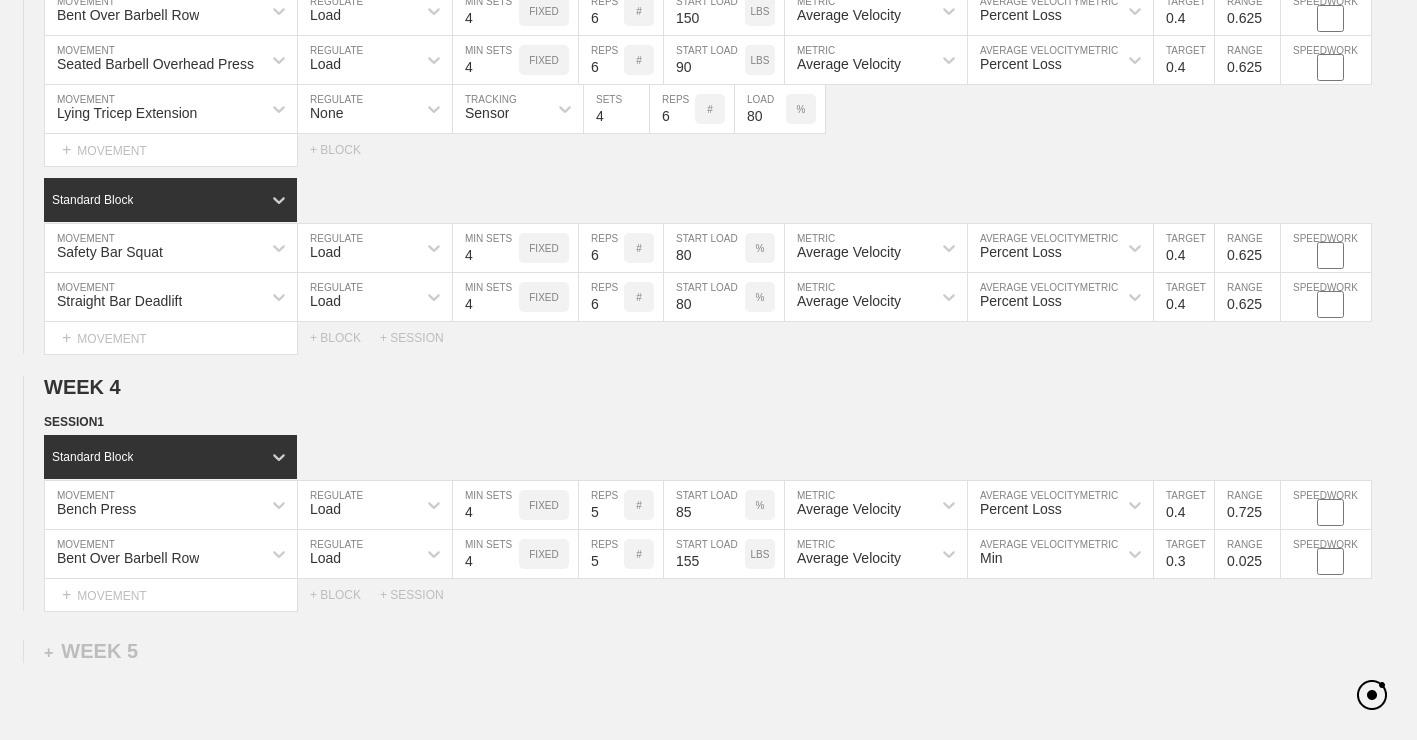 click on "WEEK   1   DUPLICATE DELETE SESSION  1   Standard Block DUPLICATE INSERT MOVEMENT AFTER DELETE Bench Press MOVEMENT Load REGULATE 4 MIN SETS FIXED 10 REPS # 70 START LOAD % Average Velocity METRIC Percent Loss AVERAGE VELOCITY  METRIC 0.6 TARGET RANGE 0.525 SPEEDWORK DUPLICATE INSERT BEFORE INSERT AFTER DELETE Bent Over Barbell Row MOVEMENT Load REGULATE 4 MIN SETS FIXED 10 REPS # 135 START LOAD LBS Average Velocity METRIC Percent Loss AVERAGE VELOCITY  METRIC 0.6 TARGET RANGE 0.525 SPEEDWORK DUPLICATE INSERT BEFORE INSERT AFTER DELETE Seated Barbell Overhead Press MOVEMENT Load REGULATE 4 MIN SETS FIXED 10 REPS # 85 START LOAD LBS Average Velocity METRIC Percent Loss AVERAGE VELOCITY  METRIC 0.6 TARGET RANGE 0.525 SPEEDWORK DUPLICATE INSERT BEFORE INSERT AFTER DELETE Lying Tricep Extension MOVEMENT None REGULATE Sensor TRACKING 4 SETS 10 REPS # 65 LOAD LBS DUPLICATE INSERT BEFORE INSERT AFTER DELETE Select... MOVEMENT +  MOVEMENT + BLOCK Standard Block DUPLICATE INSERT MOVEMENT AFTER DELETE Safety Bar Squat" at bounding box center (708, -867) 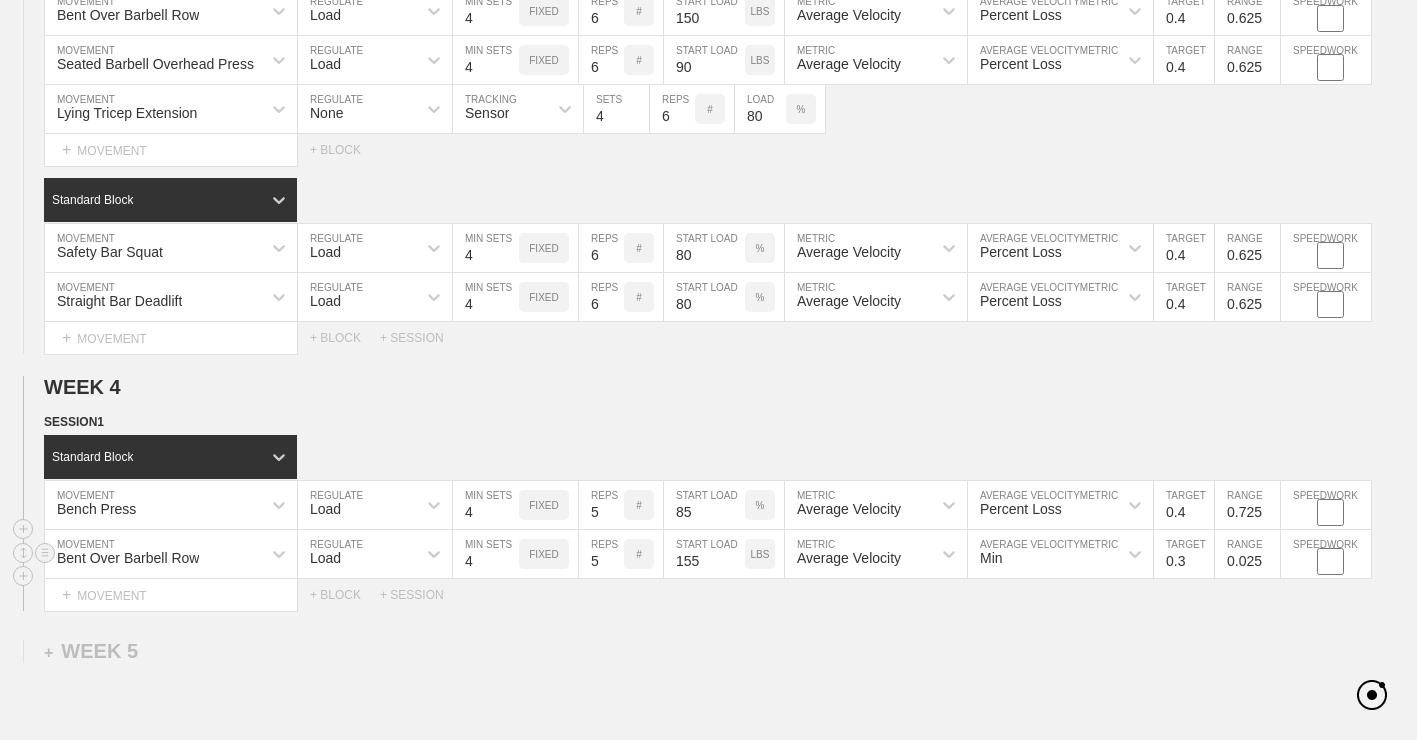 click on "Min" at bounding box center (1060, 554) 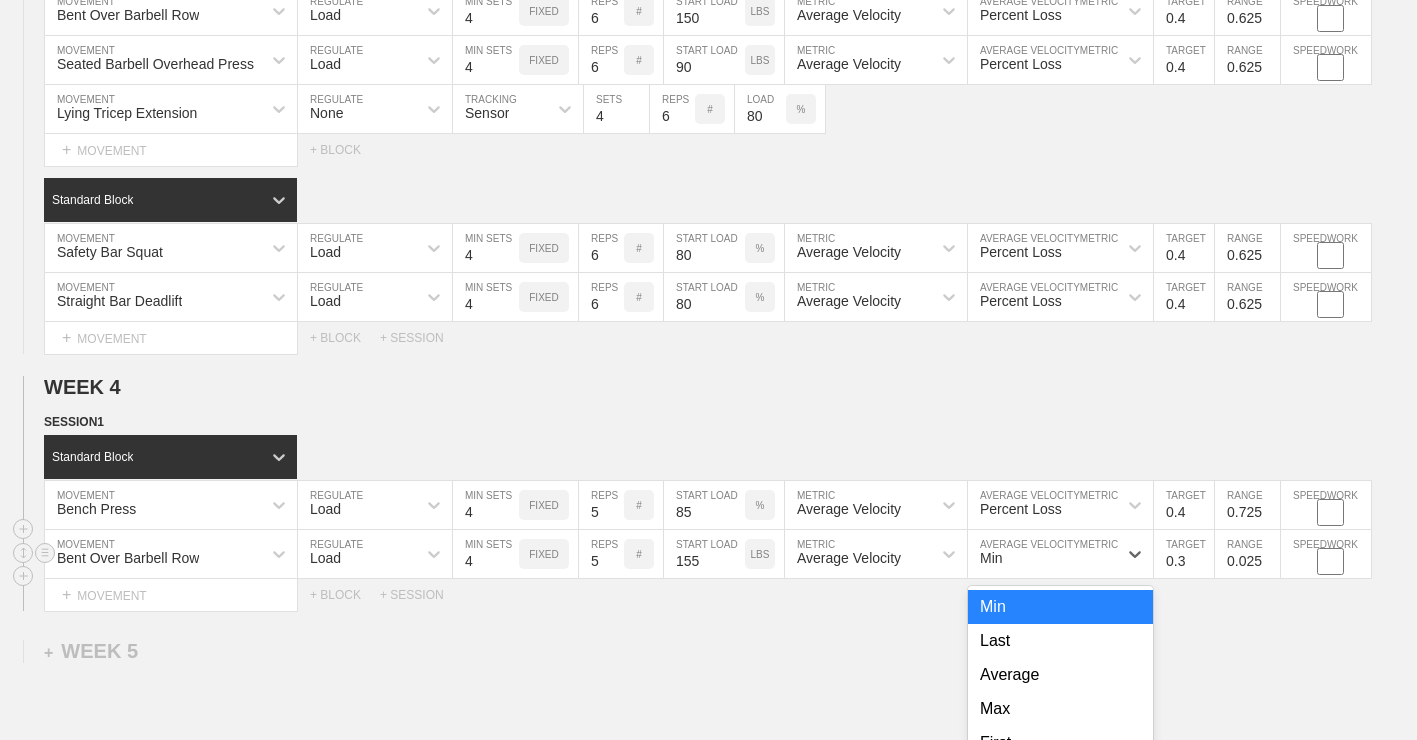 scroll, scrollTop: 3065, scrollLeft: 0, axis: vertical 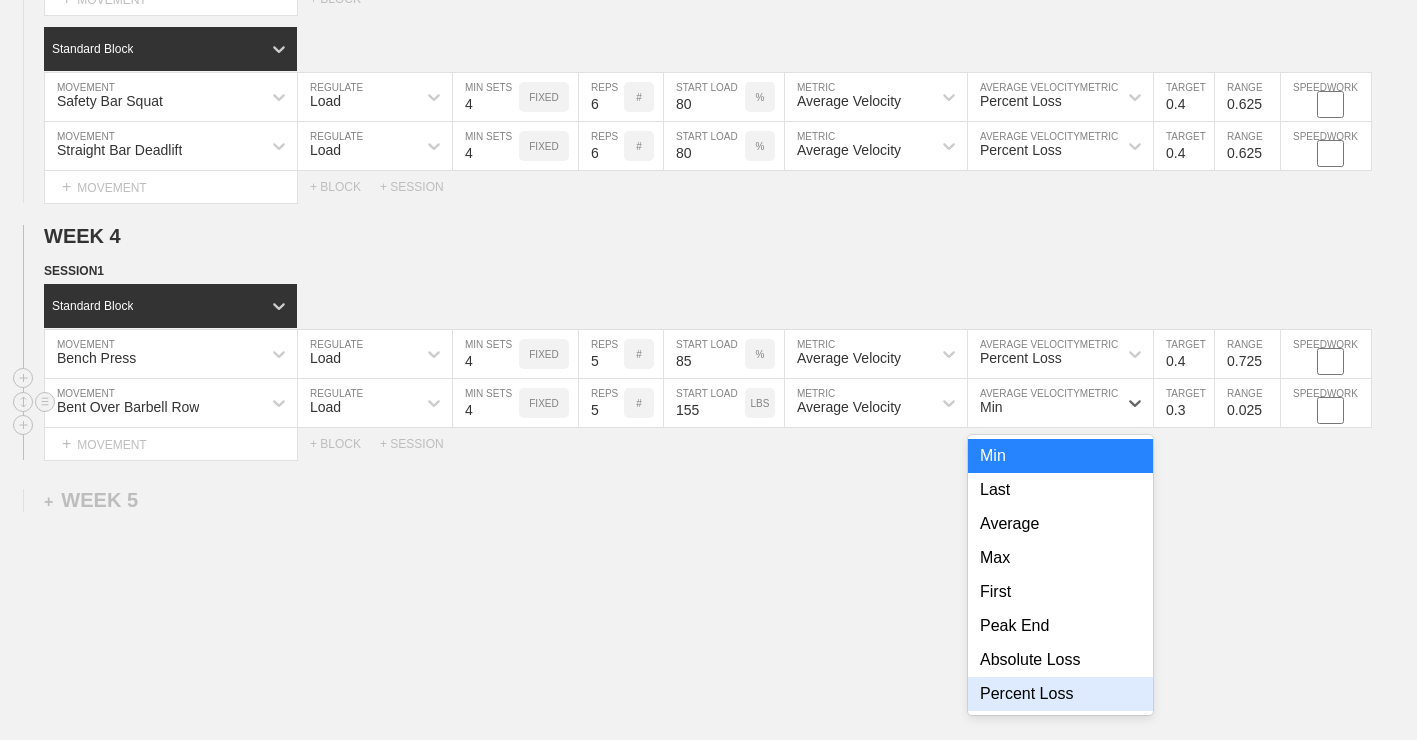 click on "Percent Loss" at bounding box center (1060, 694) 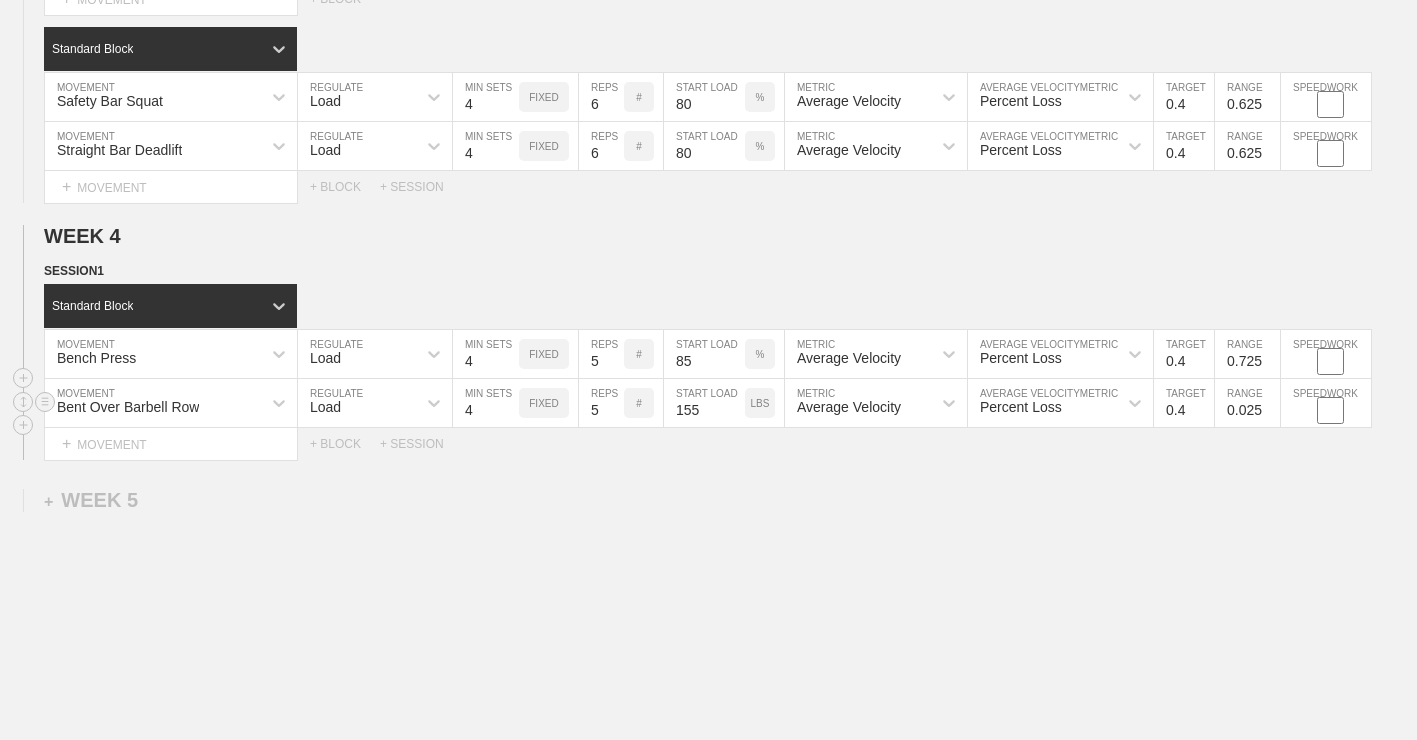 click on "0.4" at bounding box center [1184, 403] 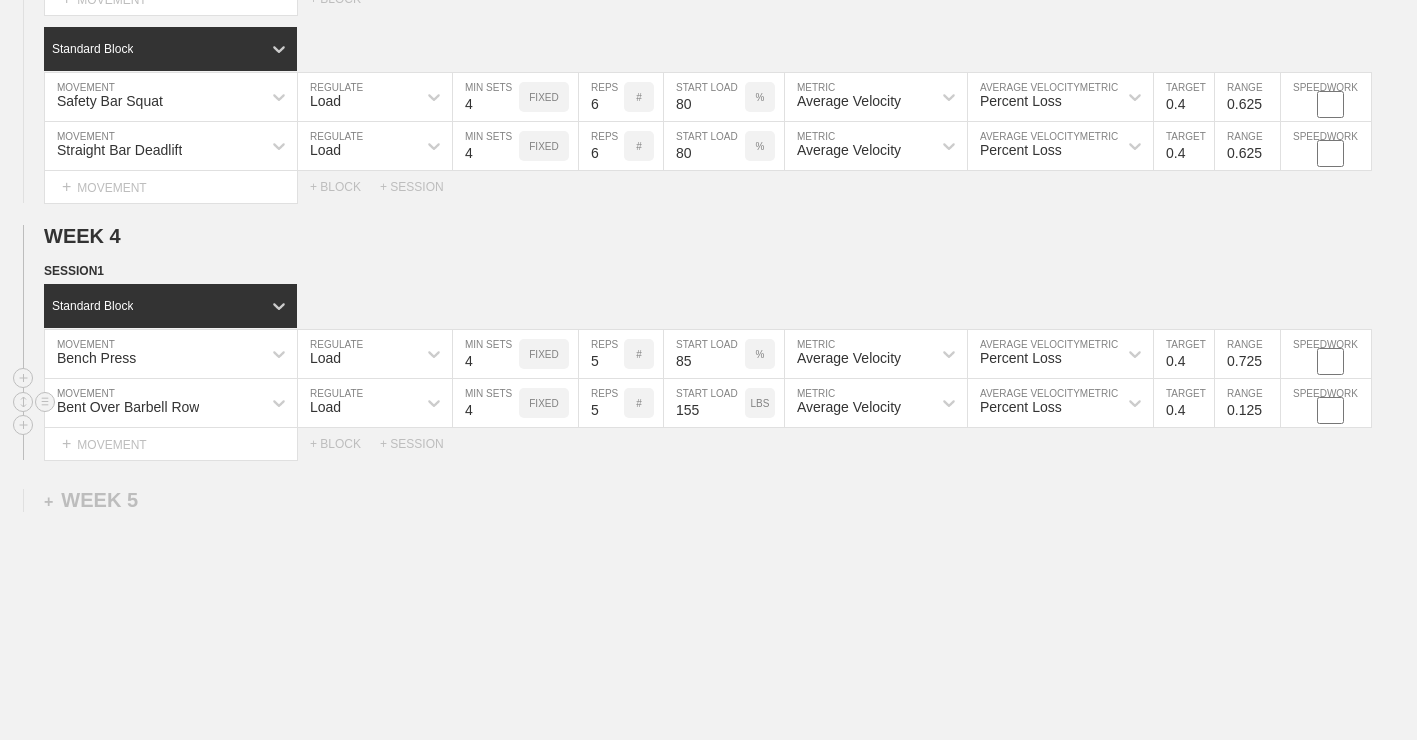 click on "0.125" at bounding box center (1247, 403) 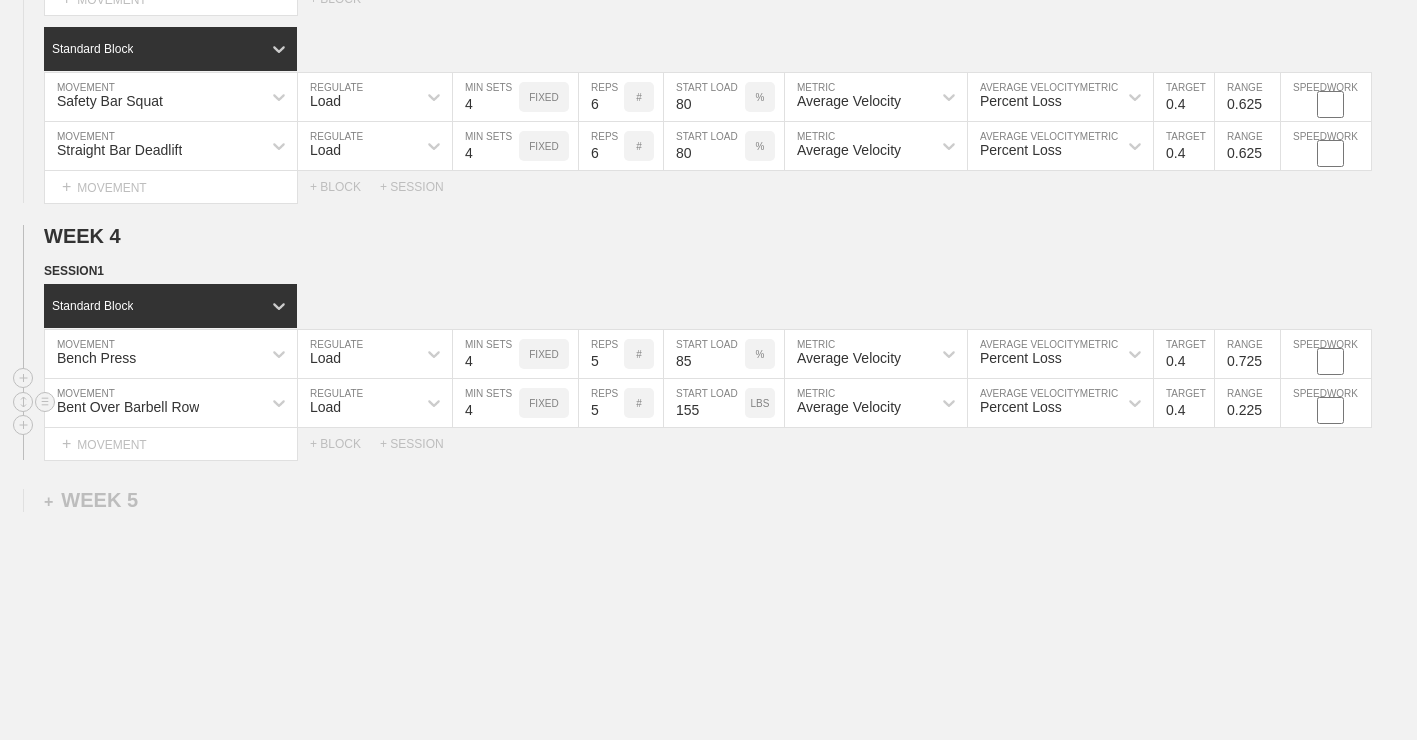 click on "0.225" at bounding box center [1247, 403] 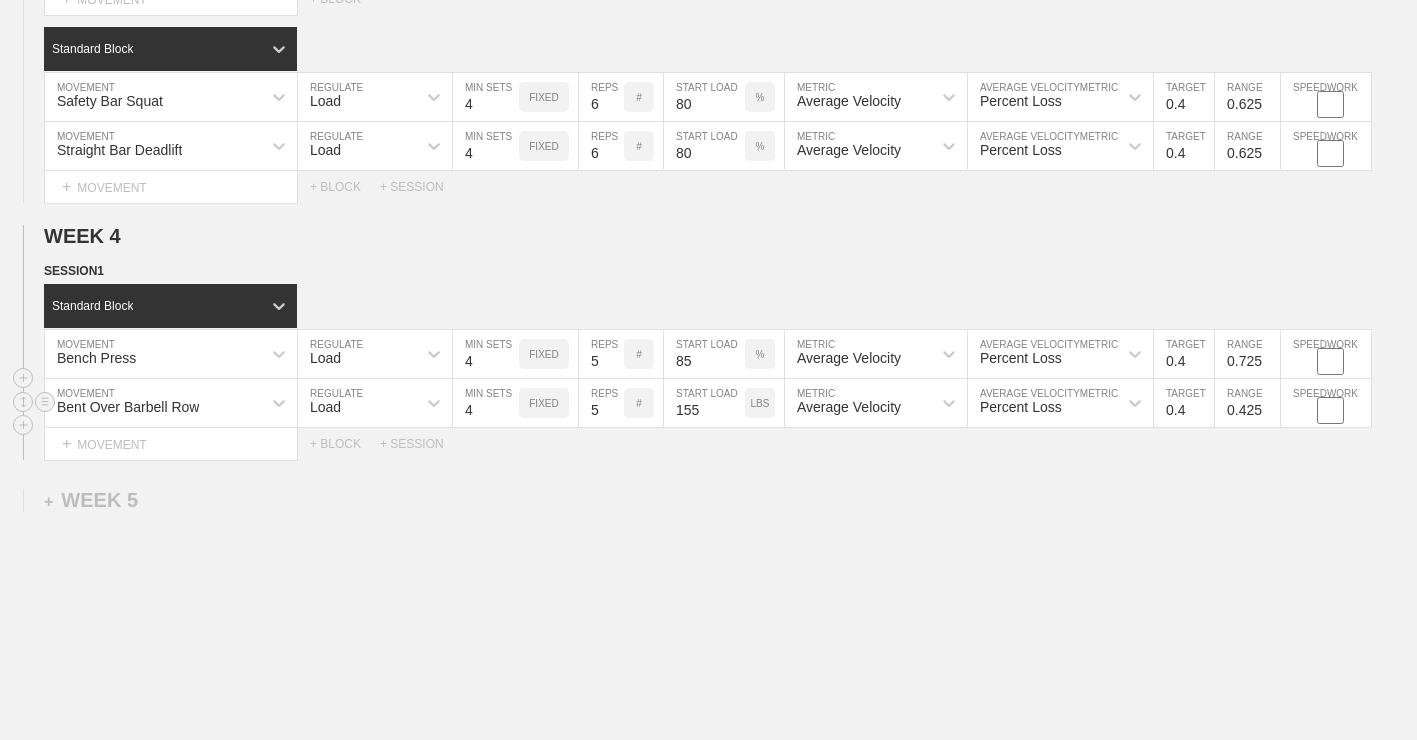 click on "0.425" at bounding box center [1247, 403] 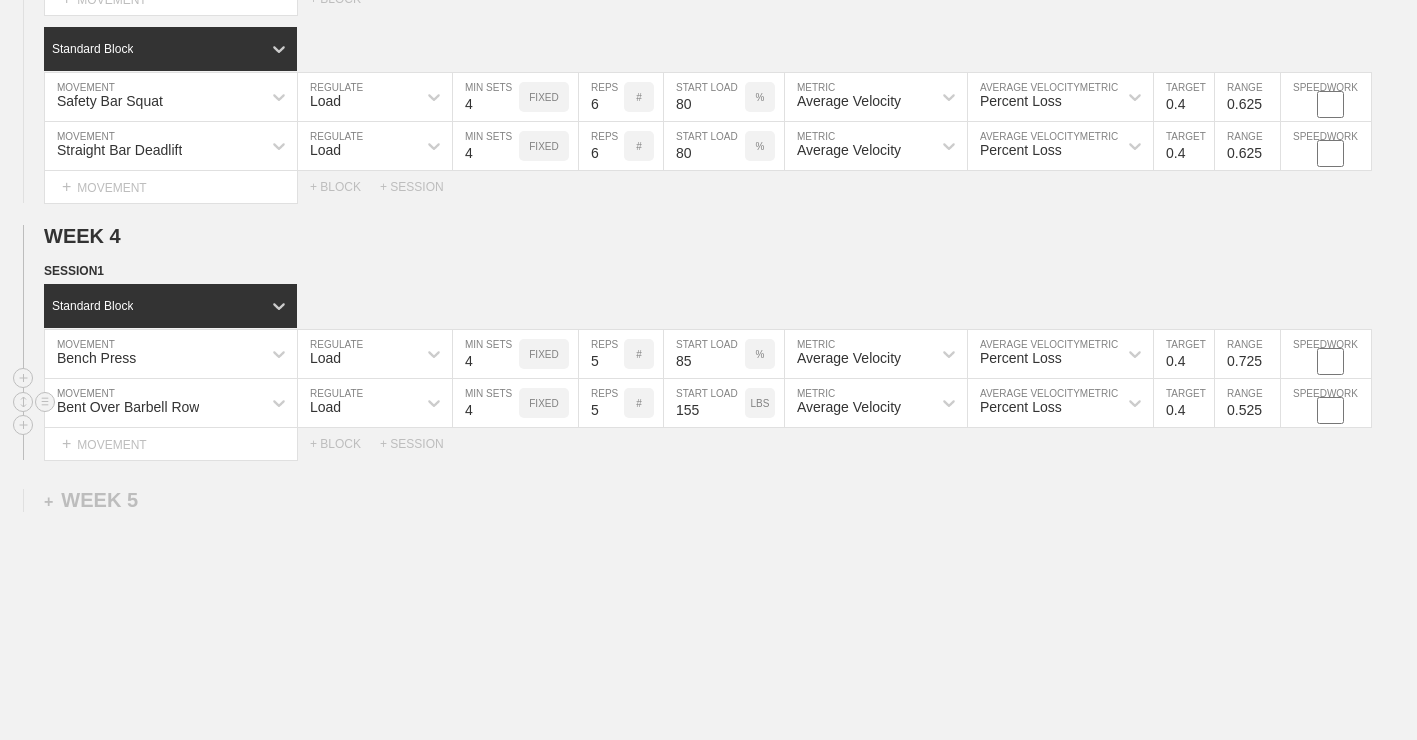 click on "0.525" at bounding box center [1247, 403] 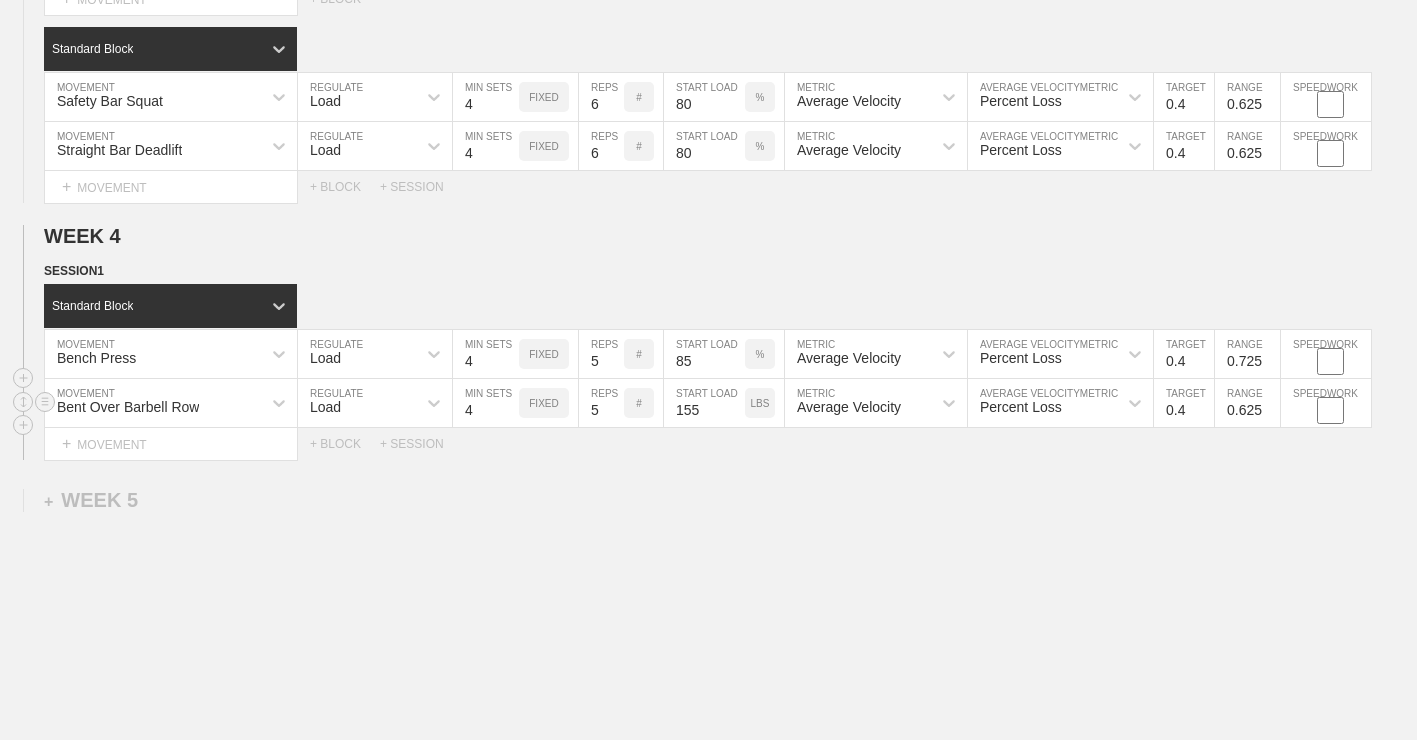 click on "0.625" at bounding box center (1247, 403) 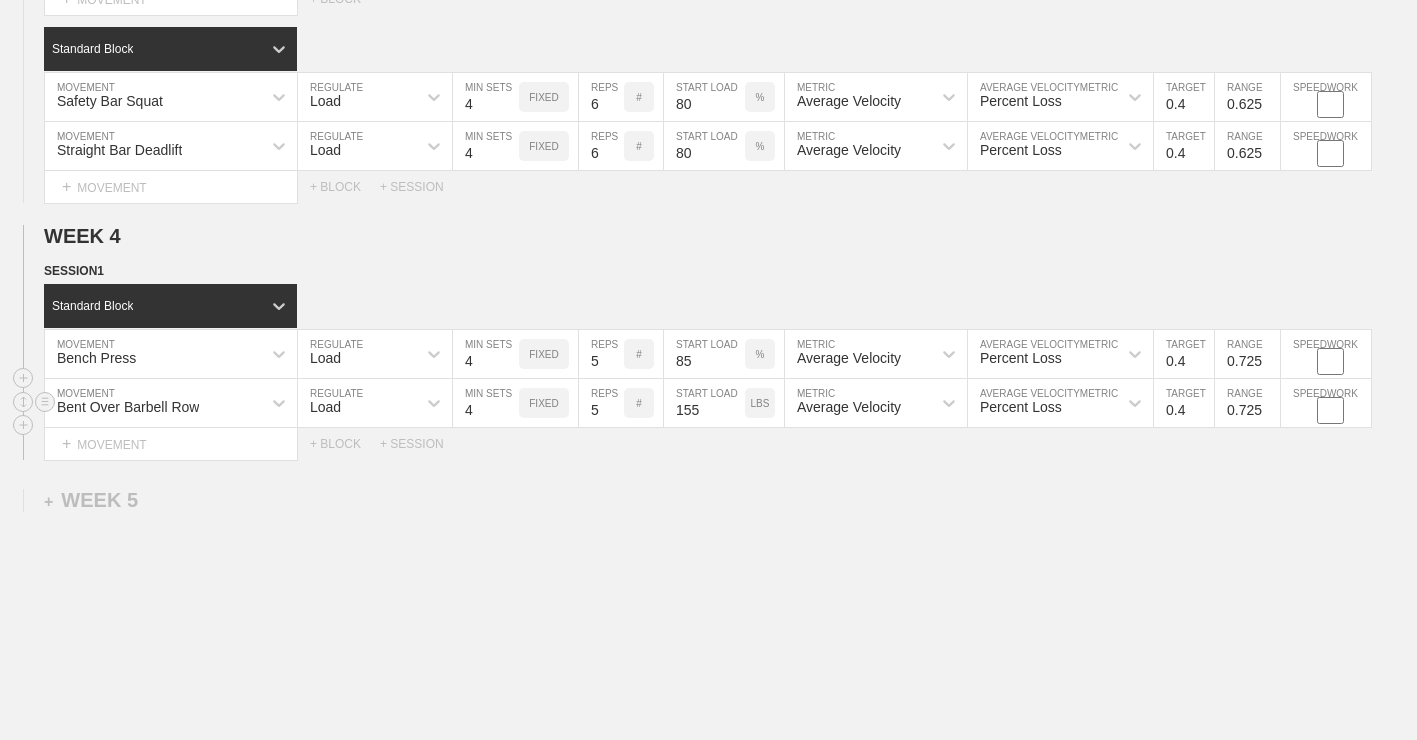 click on "0.725" at bounding box center (1247, 403) 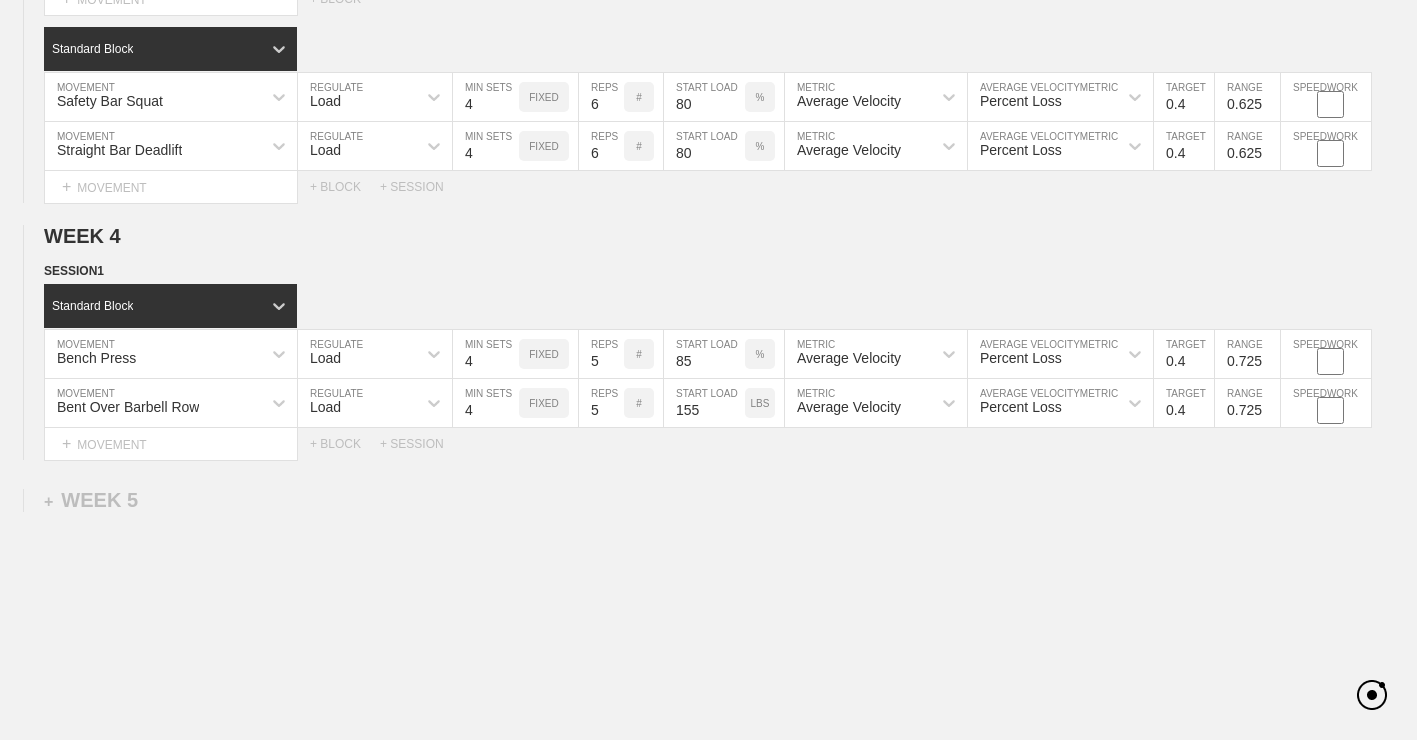 click on "WEEK   1   DUPLICATE DELETE SESSION  1   Standard Block DUPLICATE INSERT MOVEMENT AFTER DELETE Bench Press MOVEMENT Load REGULATE 4 MIN SETS FIXED 10 REPS # 70 START LOAD % Average Velocity METRIC Percent Loss AVERAGE VELOCITY  METRIC 0.6 TARGET RANGE 0.525 SPEEDWORK DUPLICATE INSERT BEFORE INSERT AFTER DELETE Bent Over Barbell Row MOVEMENT Load REGULATE 4 MIN SETS FIXED 10 REPS # 135 START LOAD LBS Average Velocity METRIC Percent Loss AVERAGE VELOCITY  METRIC 0.6 TARGET RANGE 0.525 SPEEDWORK DUPLICATE INSERT BEFORE INSERT AFTER DELETE Seated Barbell Overhead Press MOVEMENT Load REGULATE 4 MIN SETS FIXED 10 REPS # 85 START LOAD LBS Average Velocity METRIC Percent Loss AVERAGE VELOCITY  METRIC 0.6 TARGET RANGE 0.525 SPEEDWORK DUPLICATE INSERT BEFORE INSERT AFTER DELETE Lying Tricep Extension MOVEMENT None REGULATE Sensor TRACKING 4 SETS 10 REPS # 65 LOAD LBS DUPLICATE INSERT BEFORE INSERT AFTER DELETE Select... MOVEMENT +  MOVEMENT + BLOCK Standard Block DUPLICATE INSERT MOVEMENT AFTER DELETE Safety Bar Squat" at bounding box center (708, -1018) 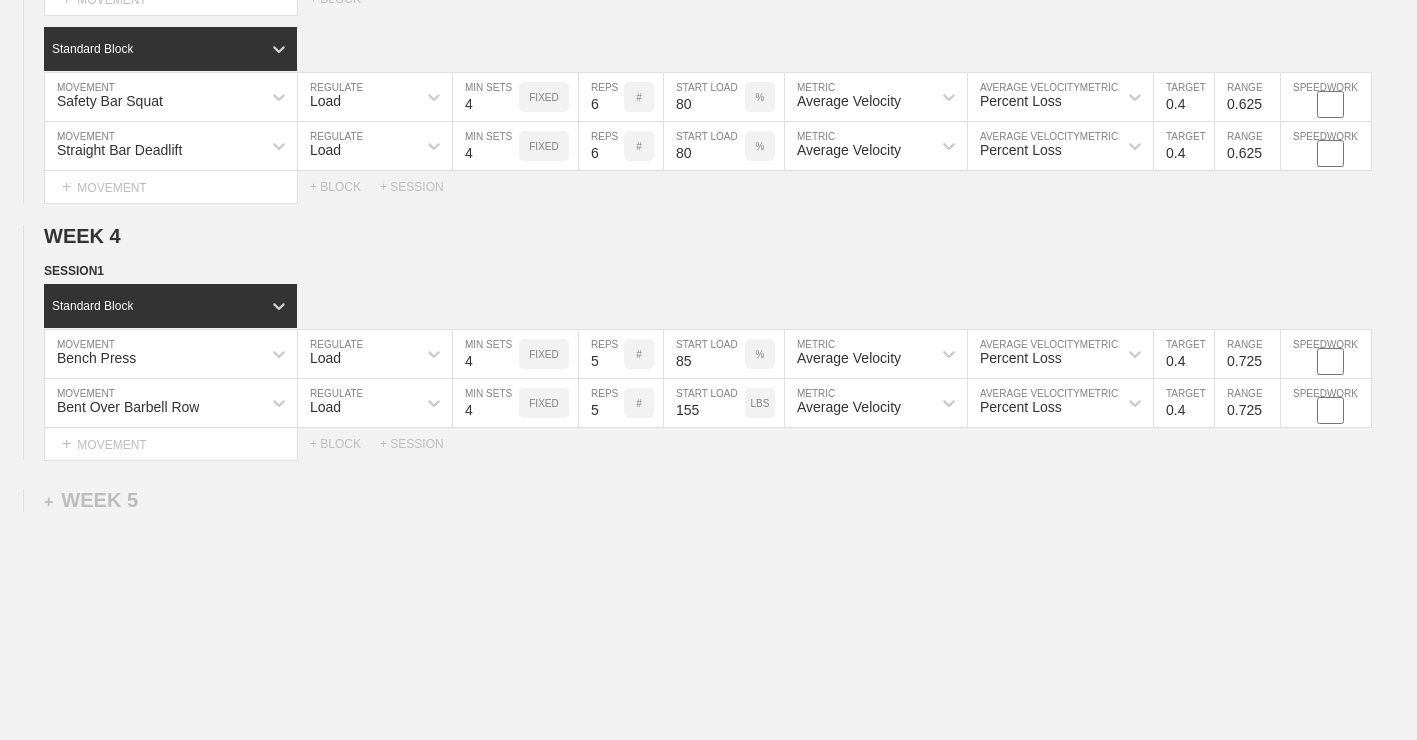 click on "WEEK   1   DUPLICATE DELETE SESSION  1   Standard Block DUPLICATE INSERT MOVEMENT AFTER DELETE Bench Press MOVEMENT Load REGULATE 4 MIN SETS FIXED 10 REPS # 70 START LOAD % Average Velocity METRIC Percent Loss AVERAGE VELOCITY  METRIC 0.6 TARGET RANGE 0.525 SPEEDWORK DUPLICATE INSERT BEFORE INSERT AFTER DELETE Bent Over Barbell Row MOVEMENT Load REGULATE 4 MIN SETS FIXED 10 REPS # 135 START LOAD LBS Average Velocity METRIC Percent Loss AVERAGE VELOCITY  METRIC 0.6 TARGET RANGE 0.525 SPEEDWORK DUPLICATE INSERT BEFORE INSERT AFTER DELETE Seated Barbell Overhead Press MOVEMENT Load REGULATE 4 MIN SETS FIXED 10 REPS # 85 START LOAD LBS Average Velocity METRIC Percent Loss AVERAGE VELOCITY  METRIC 0.6 TARGET RANGE 0.525 SPEEDWORK DUPLICATE INSERT BEFORE INSERT AFTER DELETE Lying Tricep Extension MOVEMENT None REGULATE Sensor TRACKING 4 SETS 10 REPS # 65 LOAD LBS DUPLICATE INSERT BEFORE INSERT AFTER DELETE Select... MOVEMENT +  MOVEMENT + BLOCK Standard Block DUPLICATE INSERT MOVEMENT AFTER DELETE Safety Bar Squat" at bounding box center (708, -1018) 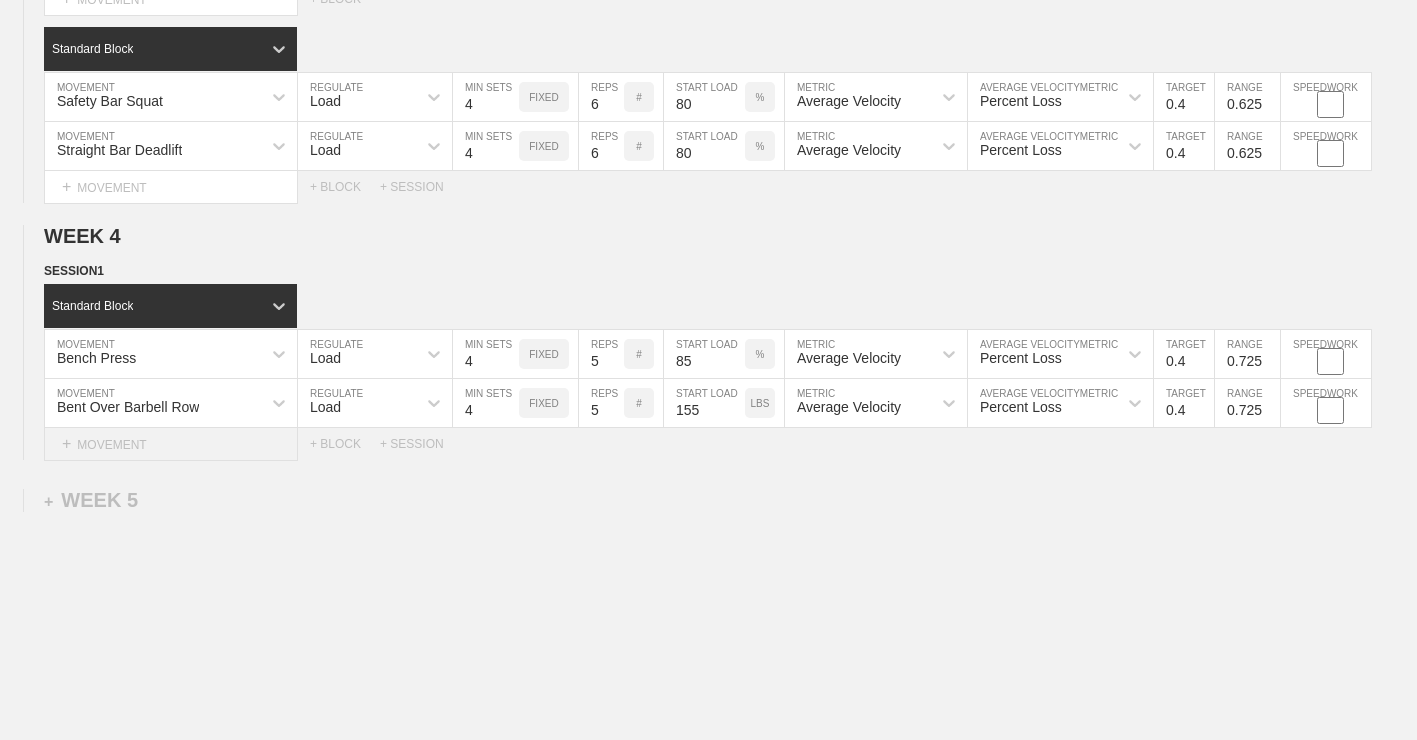 click on "+  MOVEMENT" at bounding box center (171, 444) 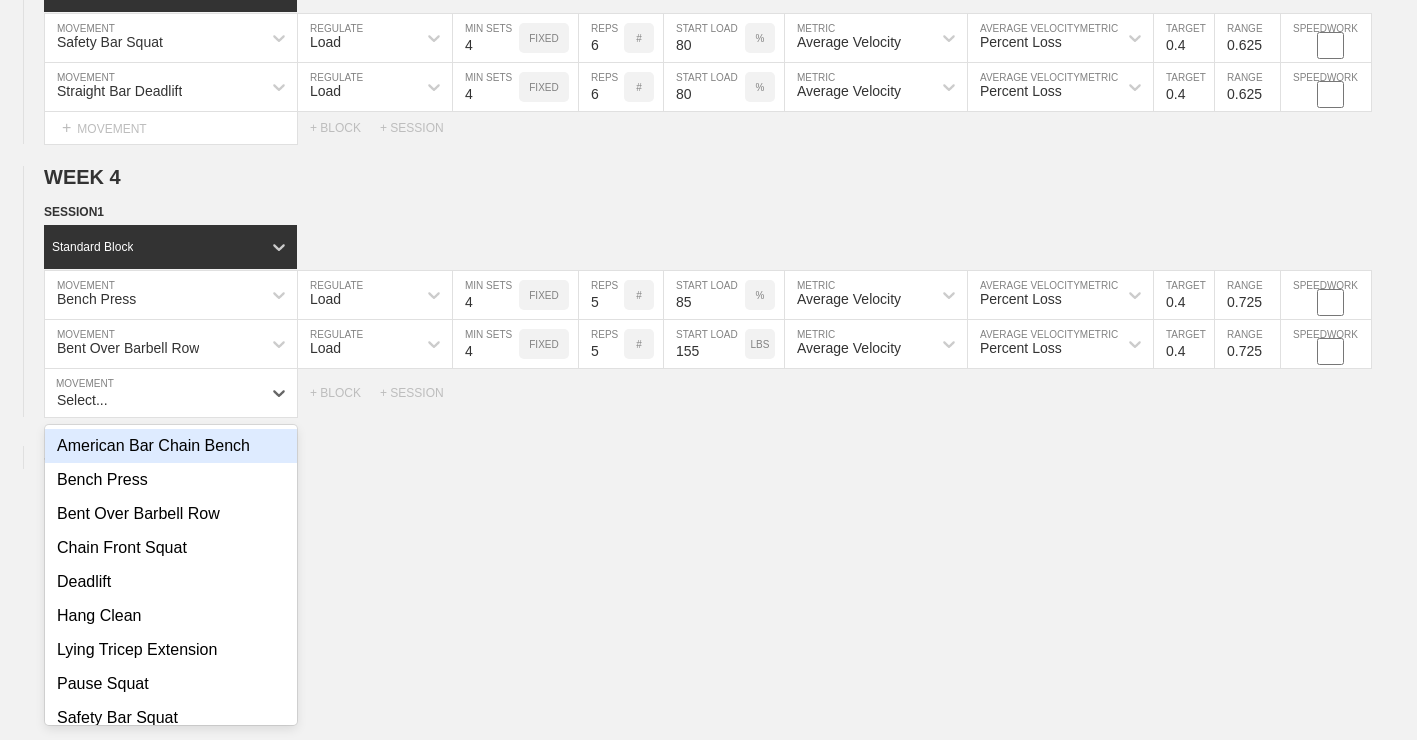 scroll, scrollTop: 3126, scrollLeft: 0, axis: vertical 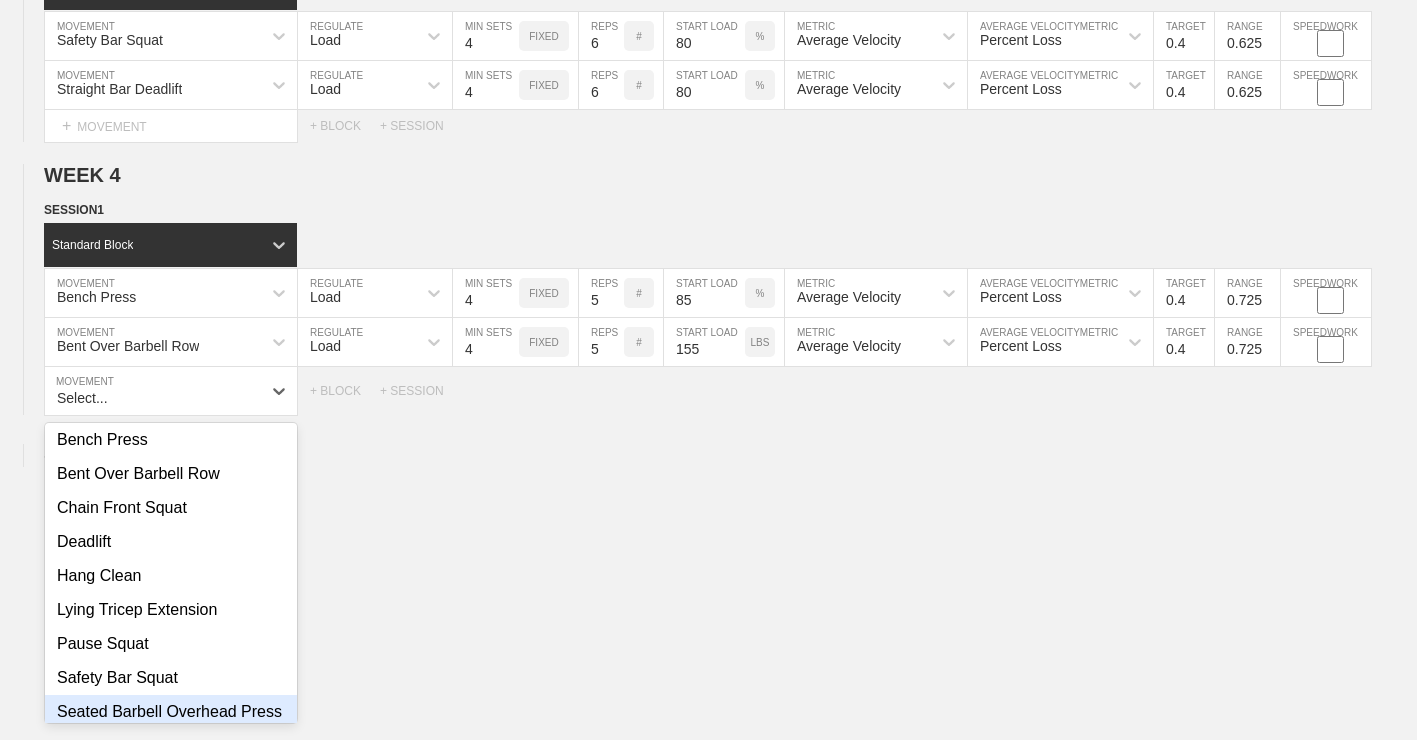 click on "Seated Barbell Overhead Press" at bounding box center [171, 712] 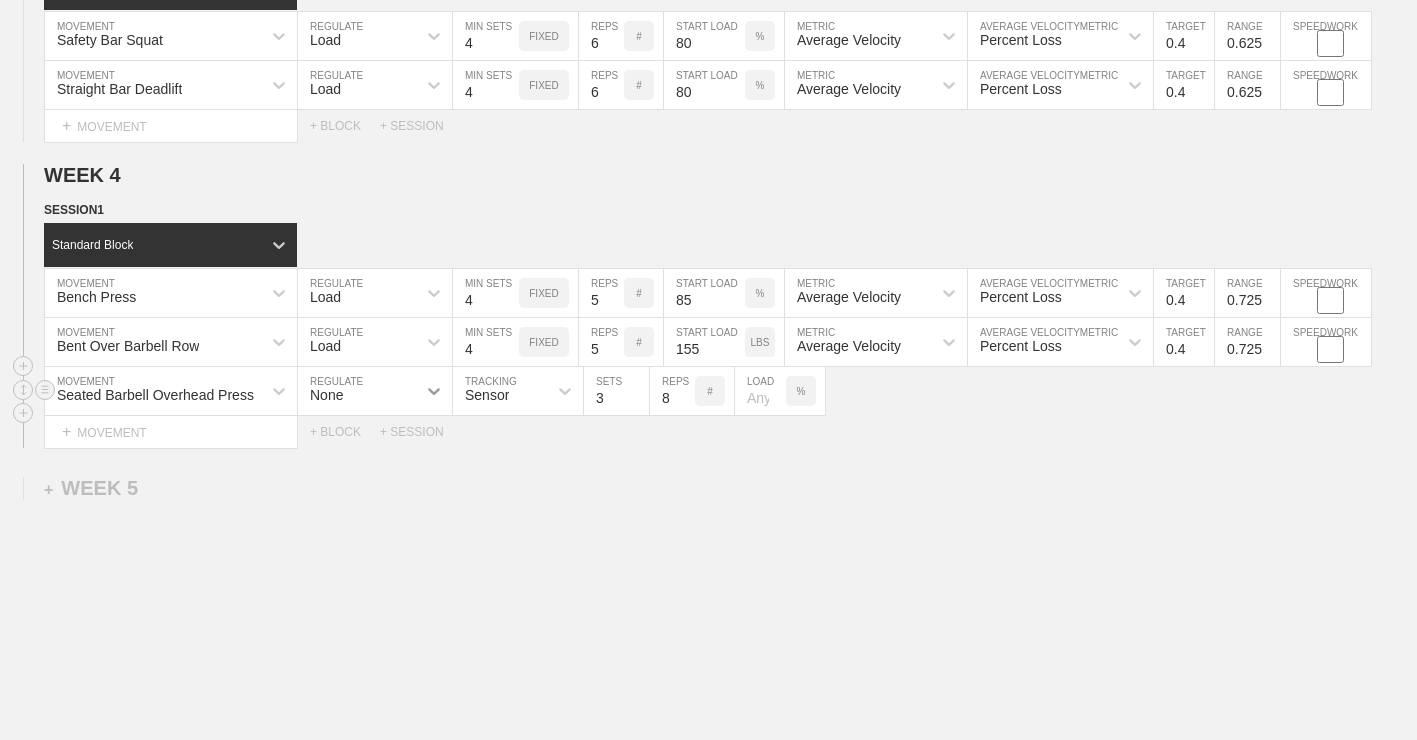 click 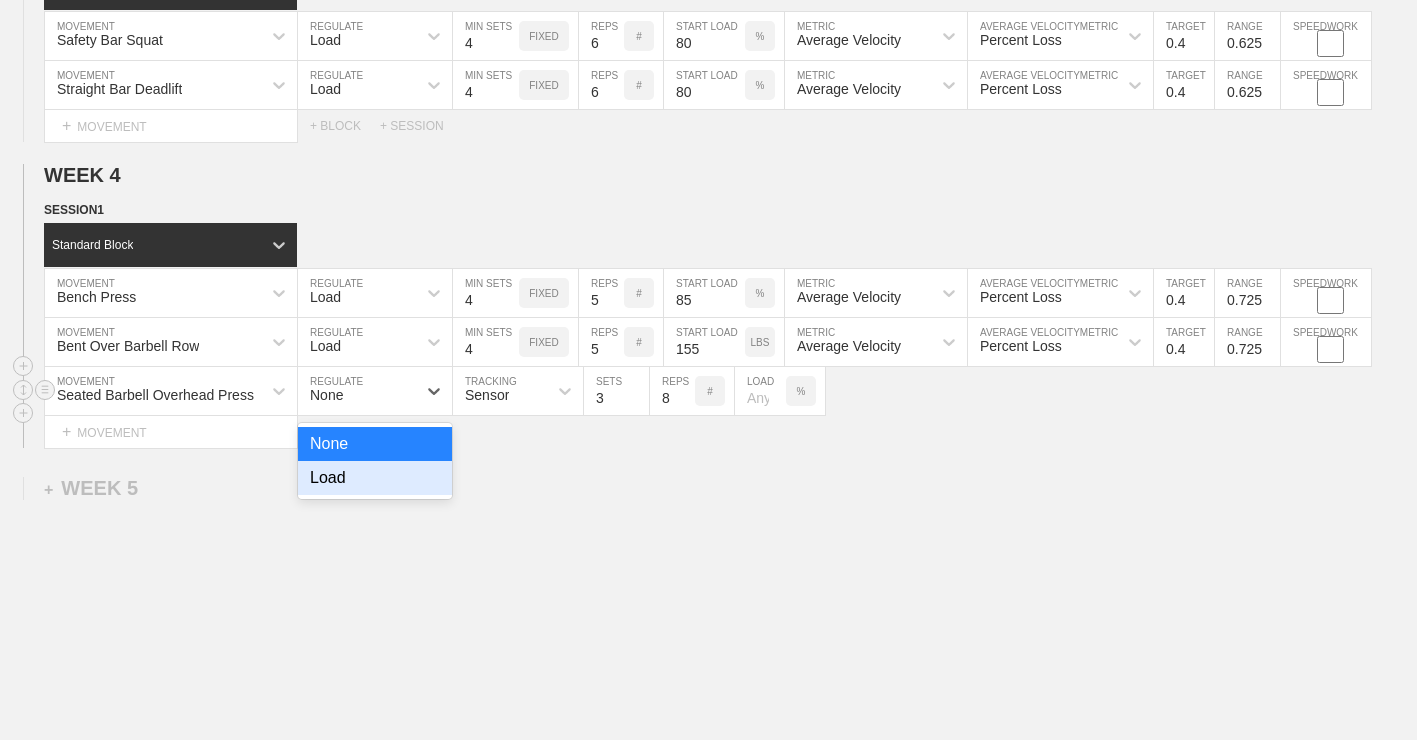 click on "Load" at bounding box center (375, 478) 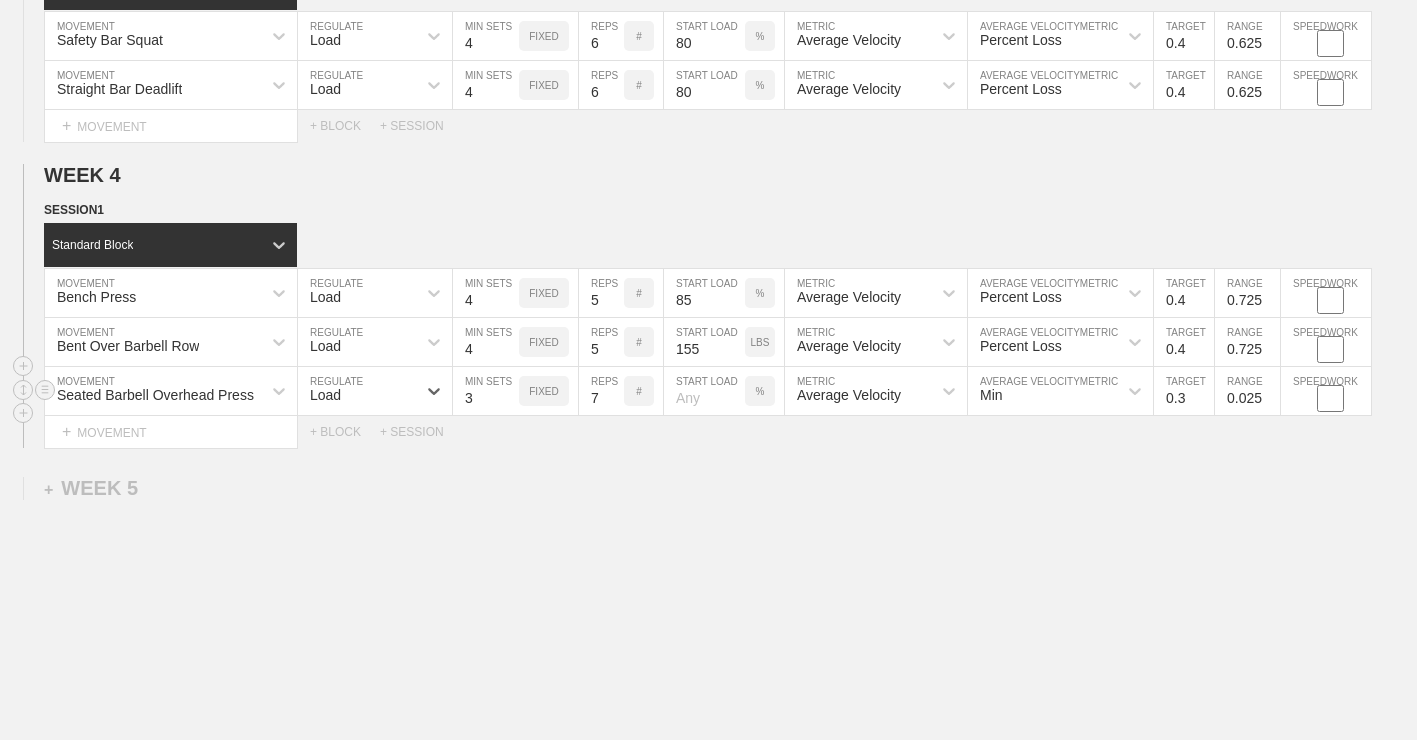 click on "7" at bounding box center [601, 391] 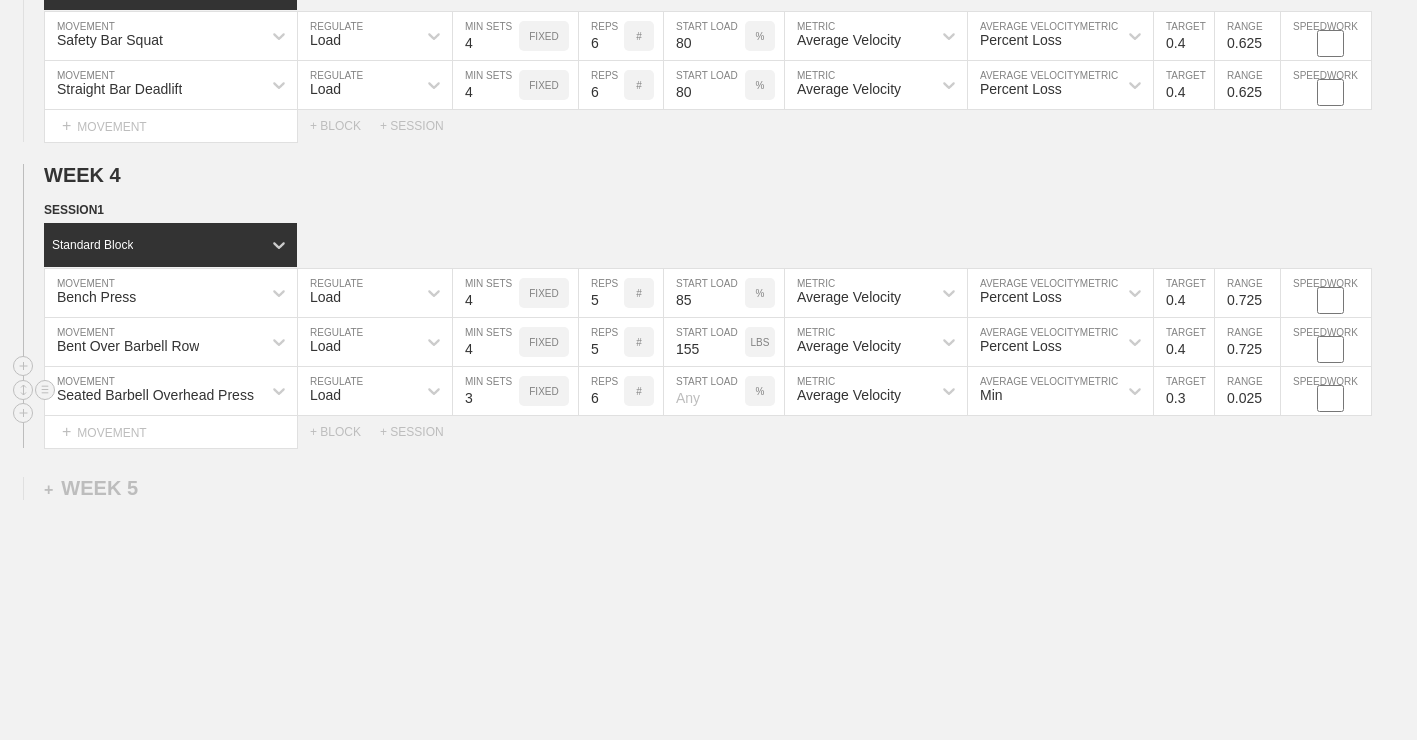 click on "6" at bounding box center [601, 391] 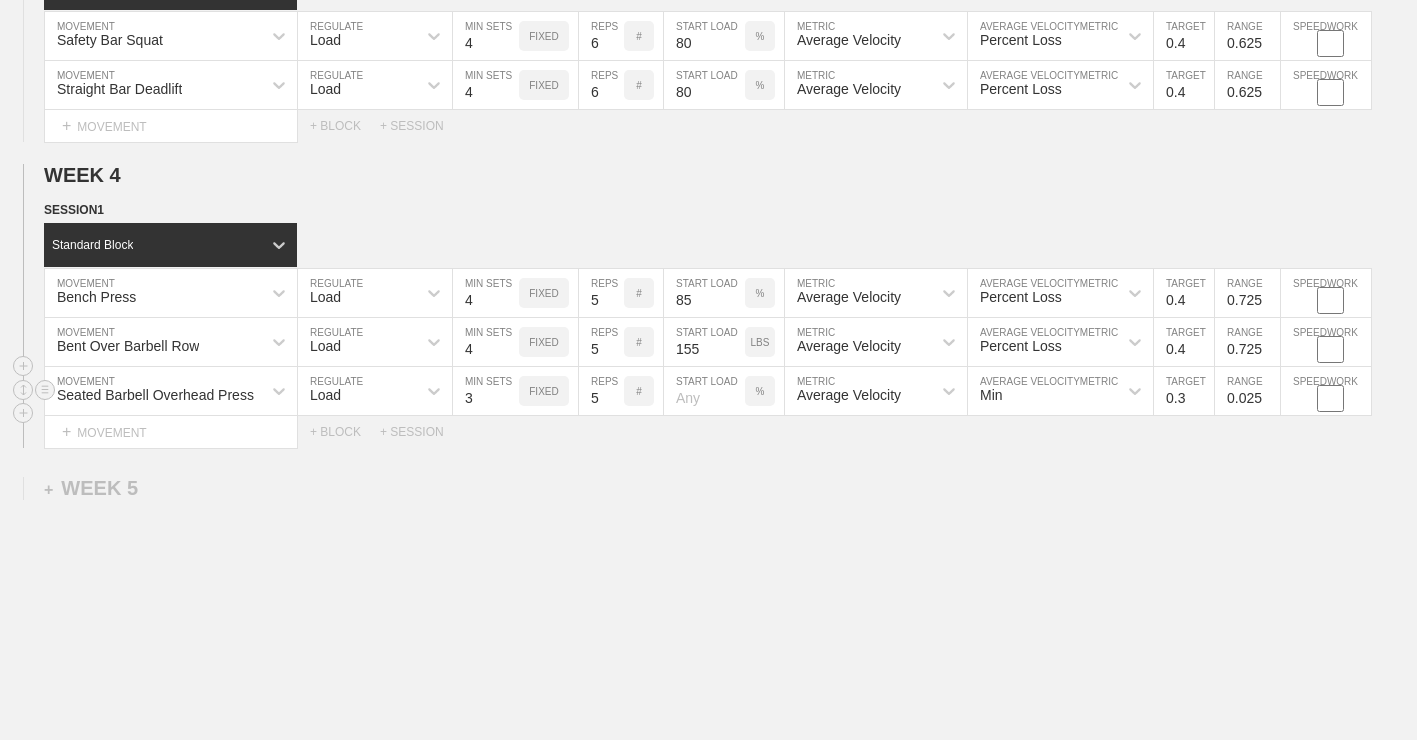 click on "5" at bounding box center (601, 391) 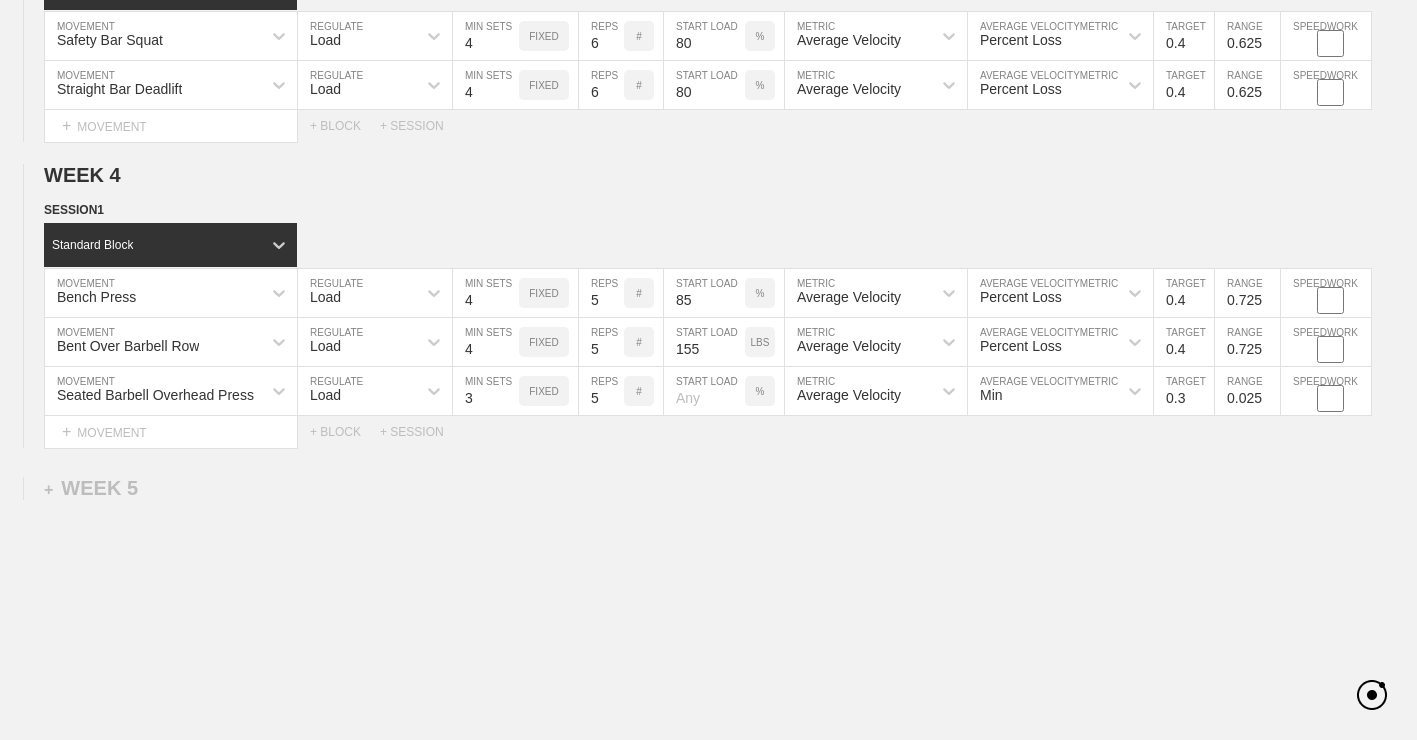 click on "WEEK   1   DUPLICATE DELETE SESSION  1   Standard Block DUPLICATE INSERT MOVEMENT AFTER DELETE Bench Press MOVEMENT Load REGULATE 4 MIN SETS FIXED 10 REPS # 70 START LOAD % Average Velocity METRIC Percent Loss AVERAGE VELOCITY  METRIC 0.6 TARGET RANGE 0.525 SPEEDWORK DUPLICATE INSERT BEFORE INSERT AFTER DELETE Bent Over Barbell Row MOVEMENT Load REGULATE 4 MIN SETS FIXED 10 REPS # 135 START LOAD LBS Average Velocity METRIC Percent Loss AVERAGE VELOCITY  METRIC 0.6 TARGET RANGE 0.525 SPEEDWORK DUPLICATE INSERT BEFORE INSERT AFTER DELETE Seated Barbell Overhead Press MOVEMENT Load REGULATE 4 MIN SETS FIXED 10 REPS # 85 START LOAD LBS Average Velocity METRIC Percent Loss AVERAGE VELOCITY  METRIC 0.6 TARGET RANGE 0.525 SPEEDWORK DUPLICATE INSERT BEFORE INSERT AFTER DELETE Lying Tricep Extension MOVEMENT None REGULATE Sensor TRACKING 4 SETS 10 REPS # 65 LOAD LBS DUPLICATE INSERT BEFORE INSERT AFTER DELETE Select... MOVEMENT +  MOVEMENT + BLOCK Standard Block DUPLICATE INSERT MOVEMENT AFTER DELETE Safety Bar Squat" at bounding box center (708, -1055) 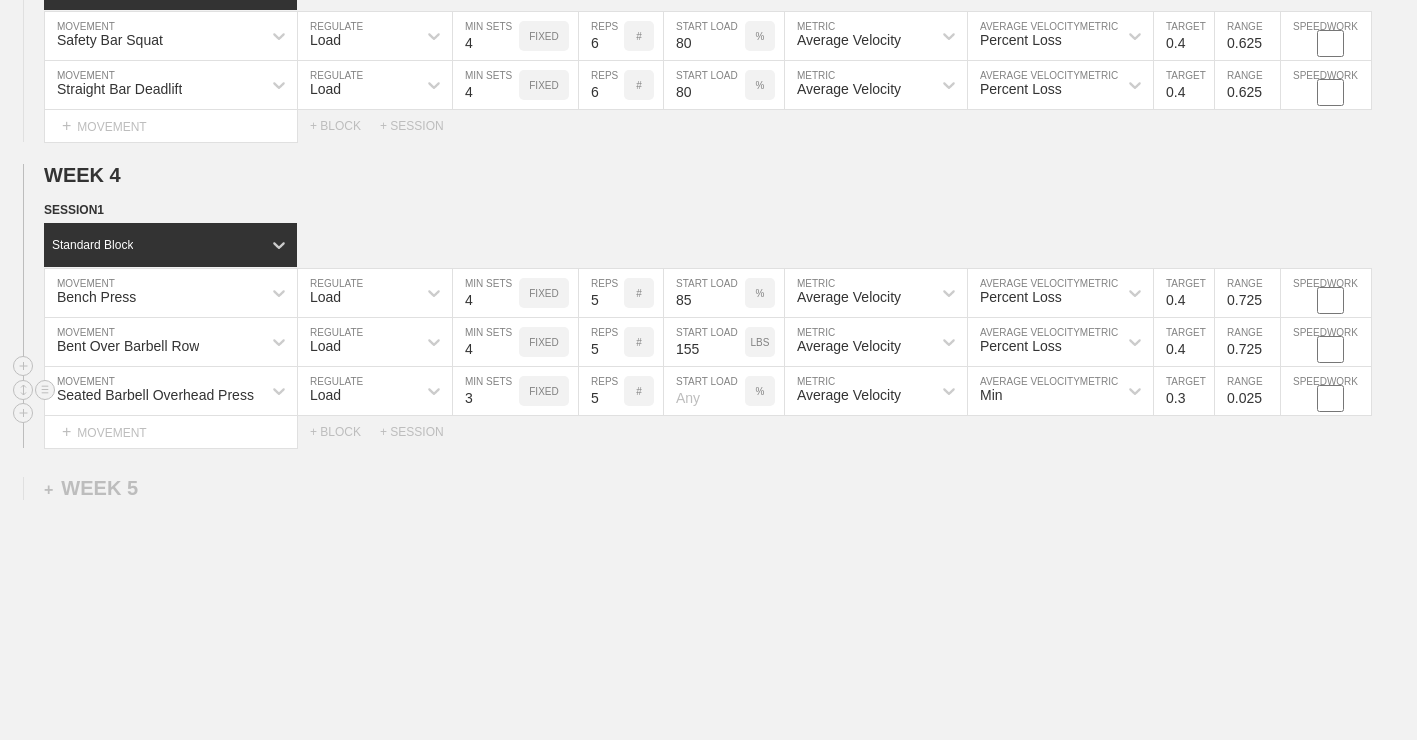 click on "%" at bounding box center [760, 391] 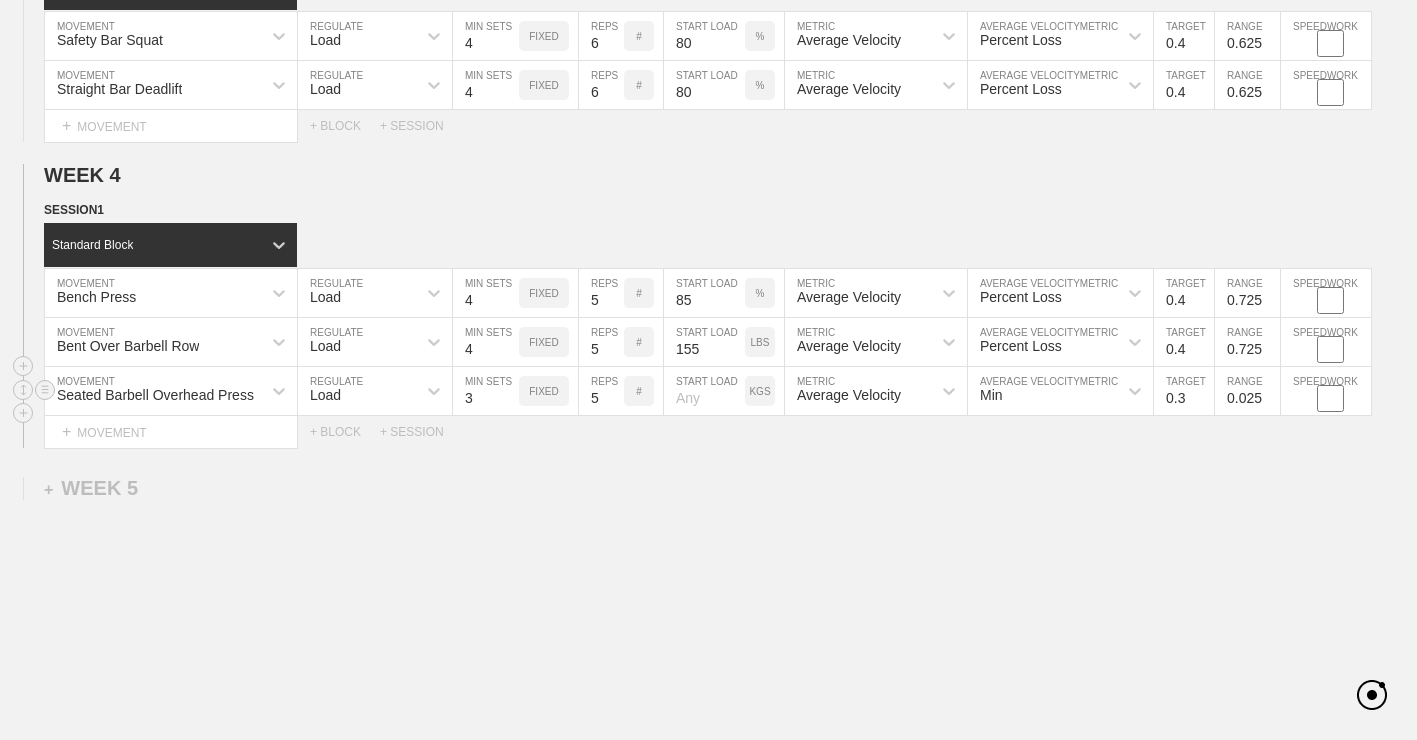 click on "KGS" at bounding box center (759, 391) 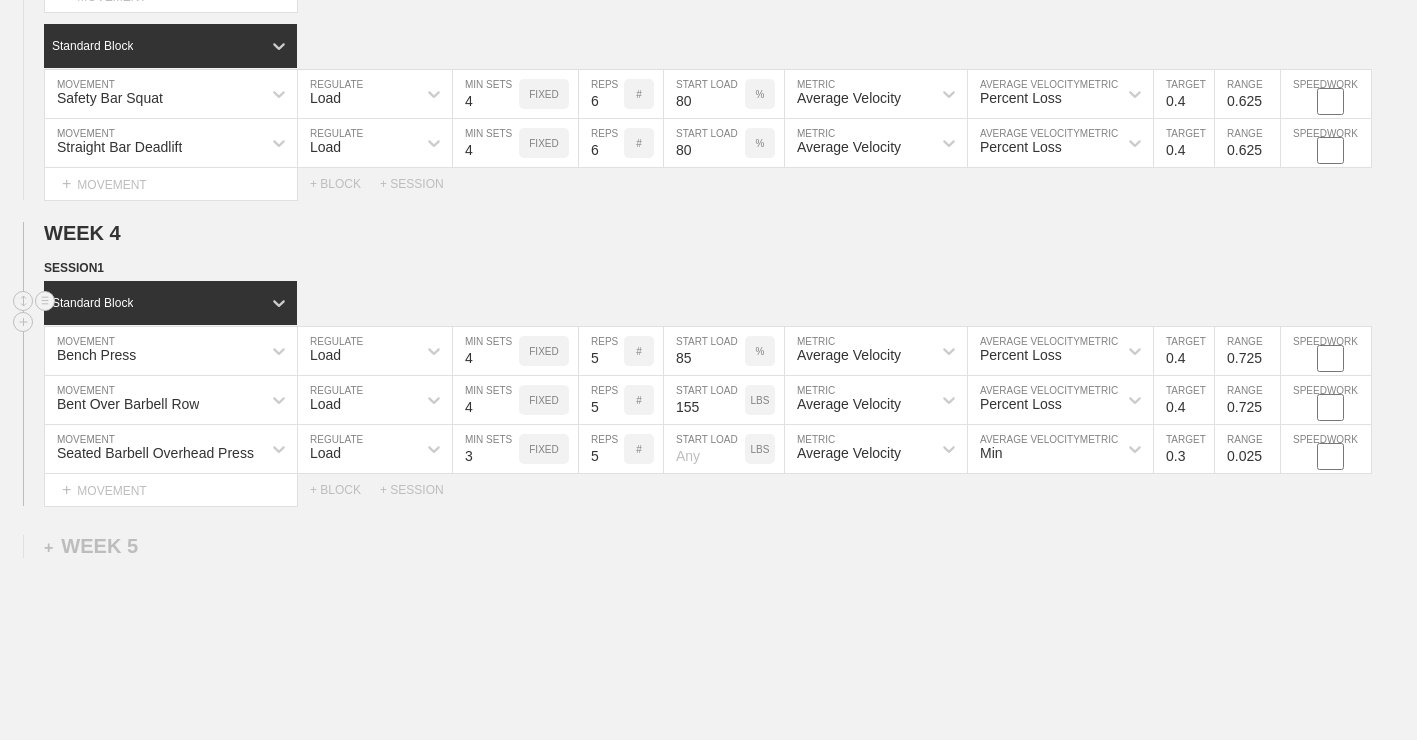 scroll, scrollTop: 3073, scrollLeft: 0, axis: vertical 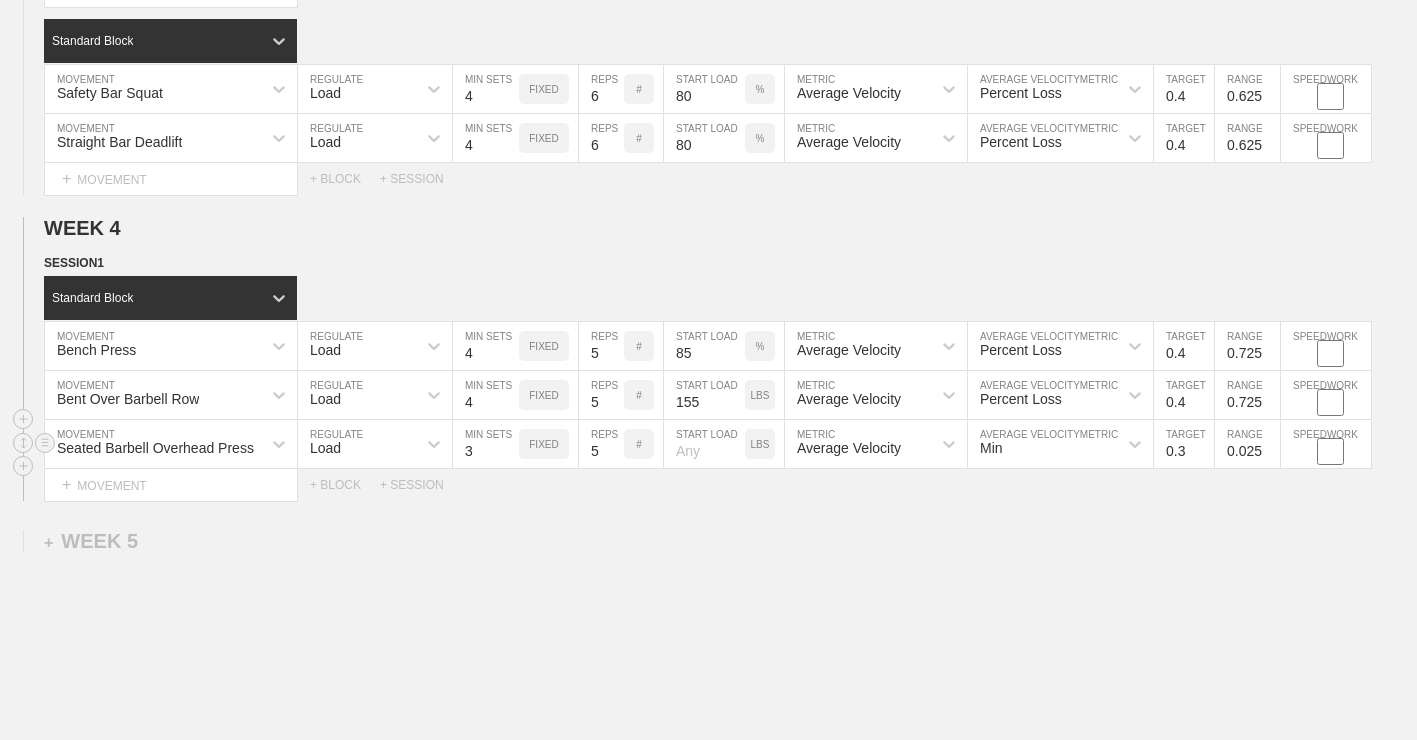 click at bounding box center (704, 444) 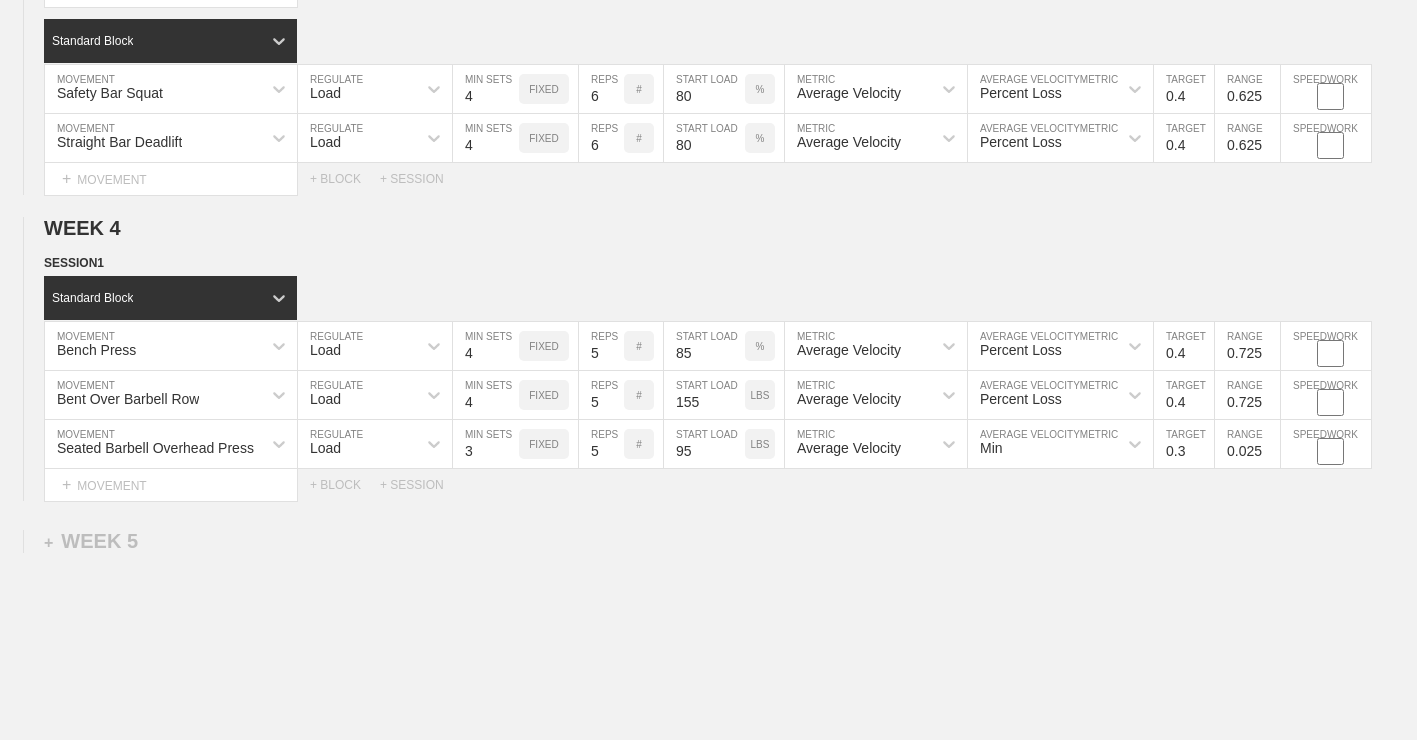 click on "WEEK   1   DUPLICATE DELETE SESSION  1   Standard Block DUPLICATE INSERT MOVEMENT AFTER DELETE Bench Press MOVEMENT Load REGULATE 4 MIN SETS FIXED 10 REPS # 70 START LOAD % Average Velocity METRIC Percent Loss AVERAGE VELOCITY  METRIC 0.6 TARGET RANGE 0.525 SPEEDWORK DUPLICATE INSERT BEFORE INSERT AFTER DELETE Bent Over Barbell Row MOVEMENT Load REGULATE 4 MIN SETS FIXED 10 REPS # 135 START LOAD LBS Average Velocity METRIC Percent Loss AVERAGE VELOCITY  METRIC 0.6 TARGET RANGE 0.525 SPEEDWORK DUPLICATE INSERT BEFORE INSERT AFTER DELETE Seated Barbell Overhead Press MOVEMENT Load REGULATE 4 MIN SETS FIXED 10 REPS # 85 START LOAD LBS Average Velocity METRIC Percent Loss AVERAGE VELOCITY  METRIC 0.6 TARGET RANGE 0.525 SPEEDWORK DUPLICATE INSERT BEFORE INSERT AFTER DELETE Lying Tricep Extension MOVEMENT None REGULATE Sensor TRACKING 4 SETS 10 REPS # 65 LOAD LBS DUPLICATE INSERT BEFORE INSERT AFTER DELETE Select... MOVEMENT +  MOVEMENT + BLOCK Standard Block DUPLICATE INSERT MOVEMENT AFTER DELETE Safety Bar Squat" at bounding box center (708, -1002) 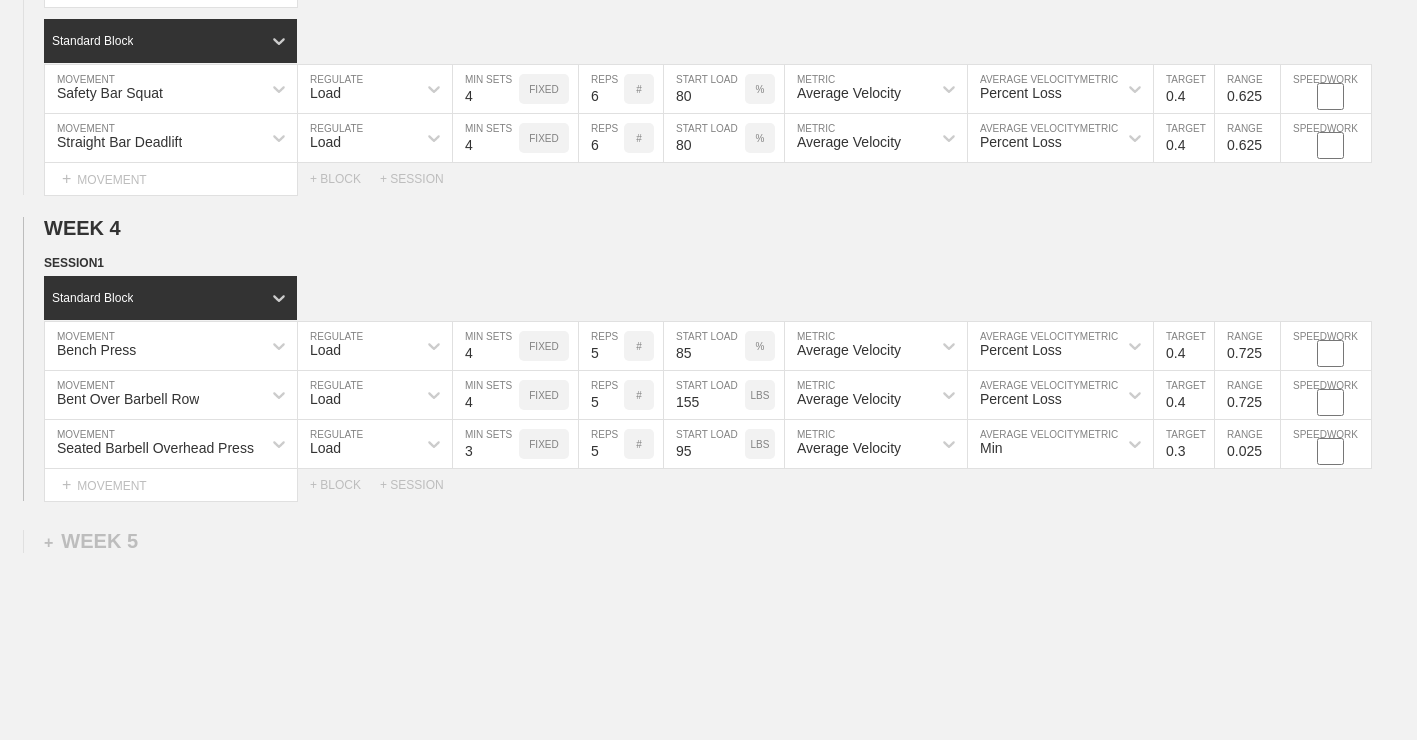 click on "Min" at bounding box center (1042, 444) 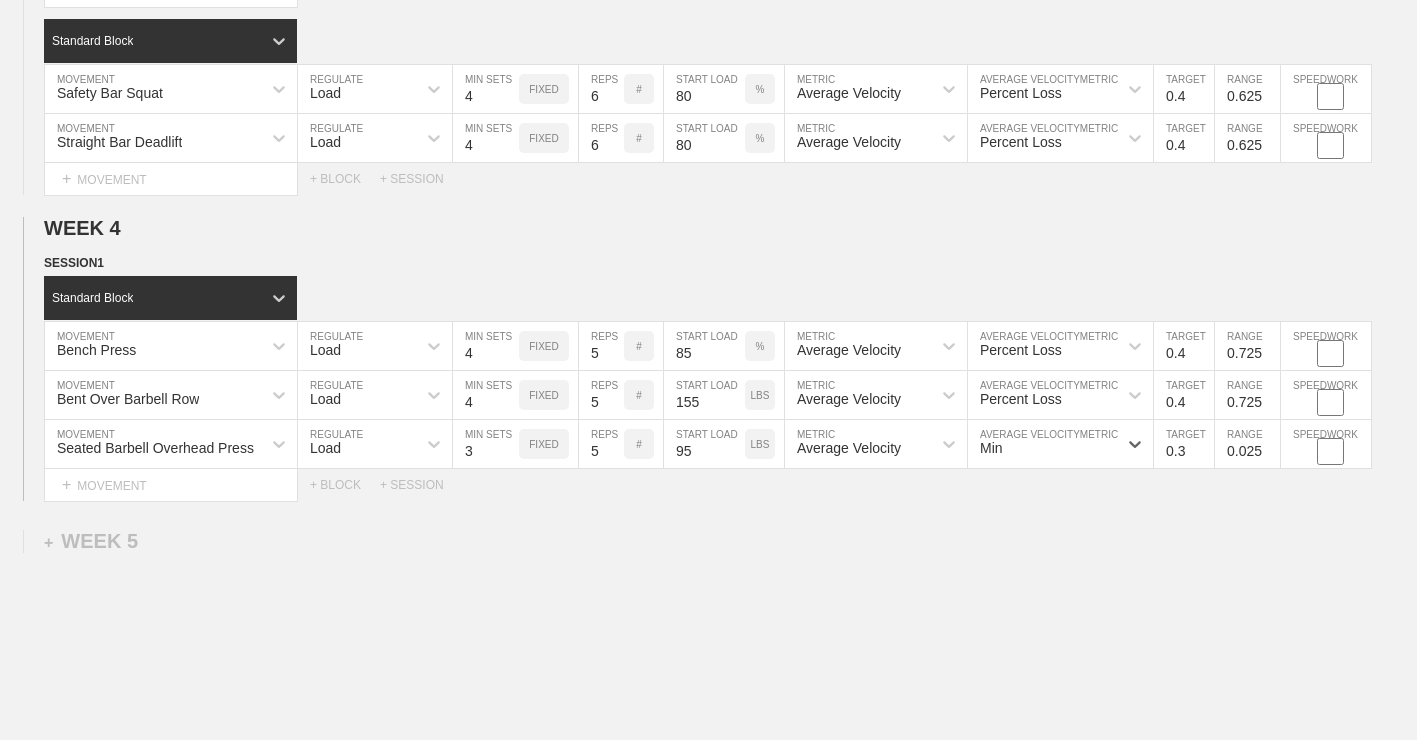 scroll, scrollTop: 3114, scrollLeft: 0, axis: vertical 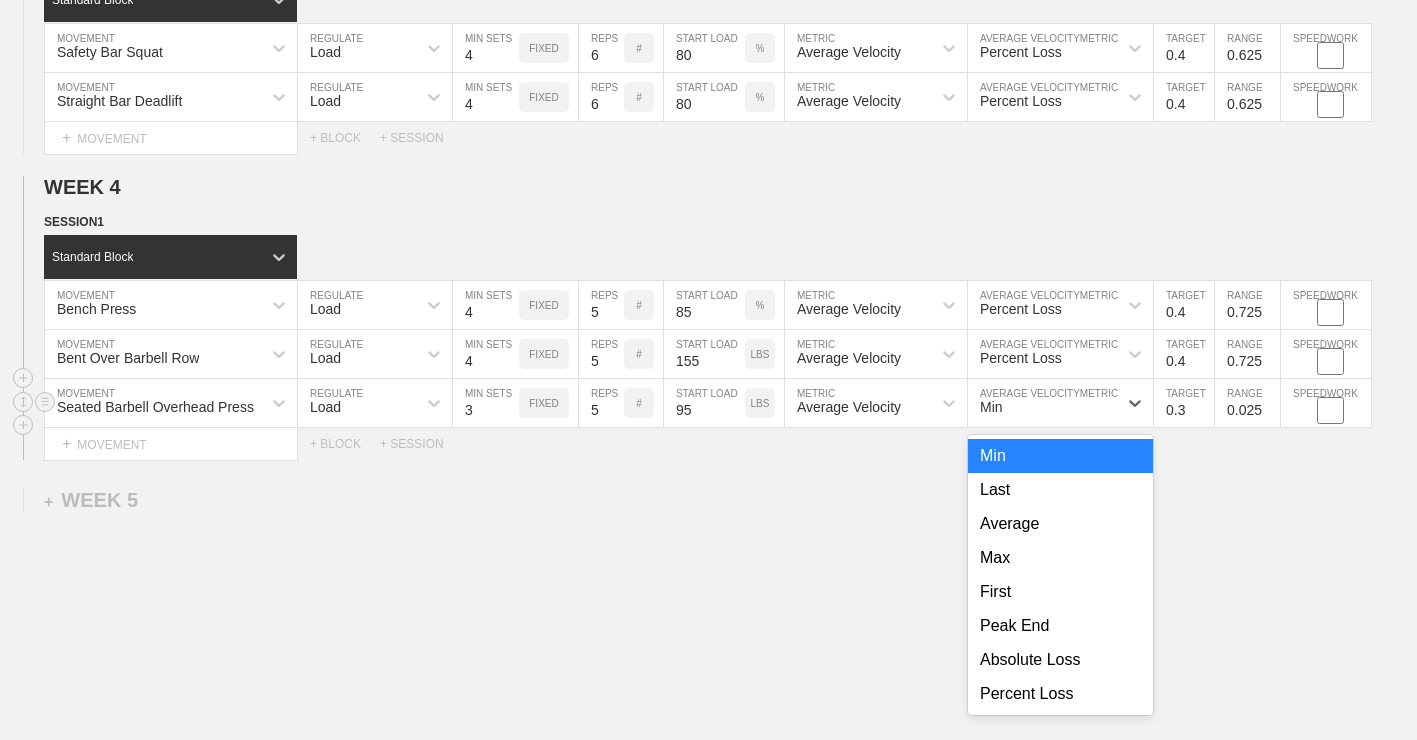 click on "Min" at bounding box center (1042, 403) 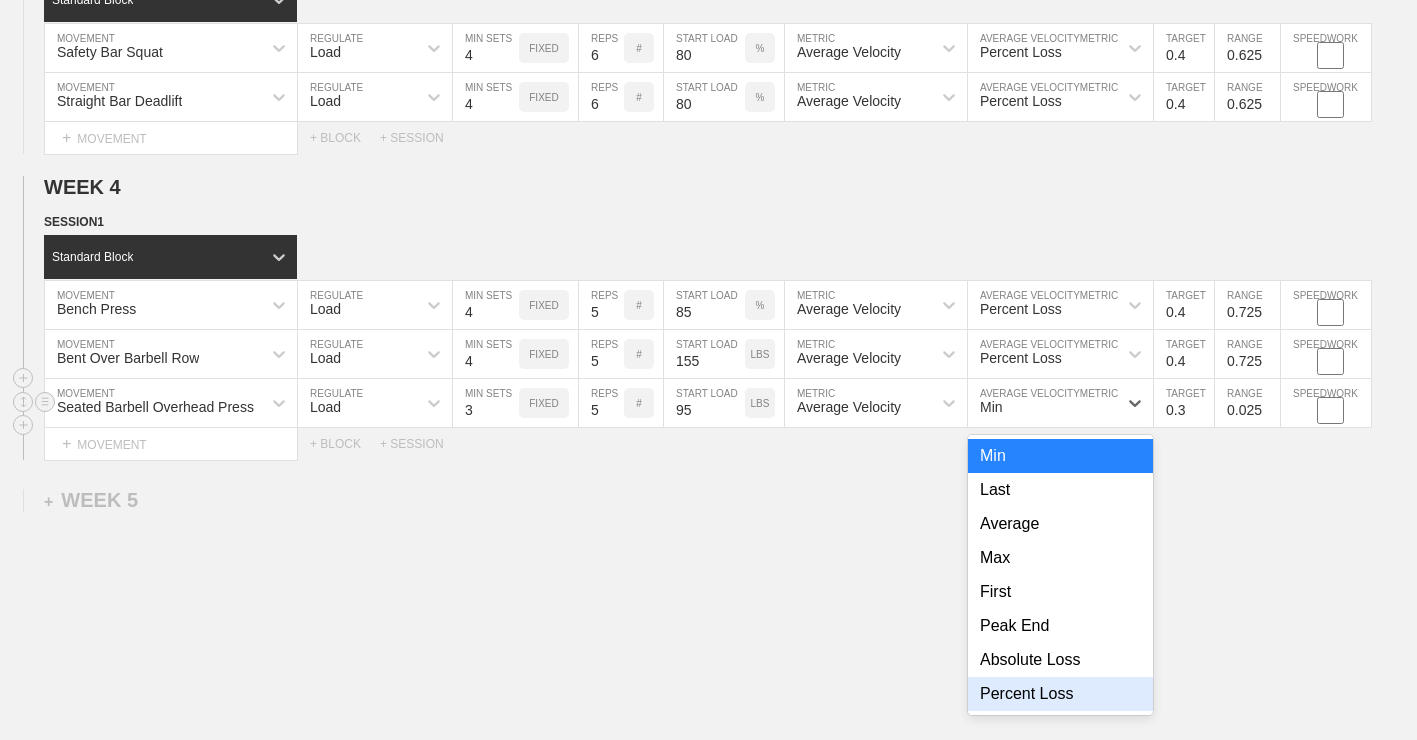 click on "Percent Loss" at bounding box center (1060, 694) 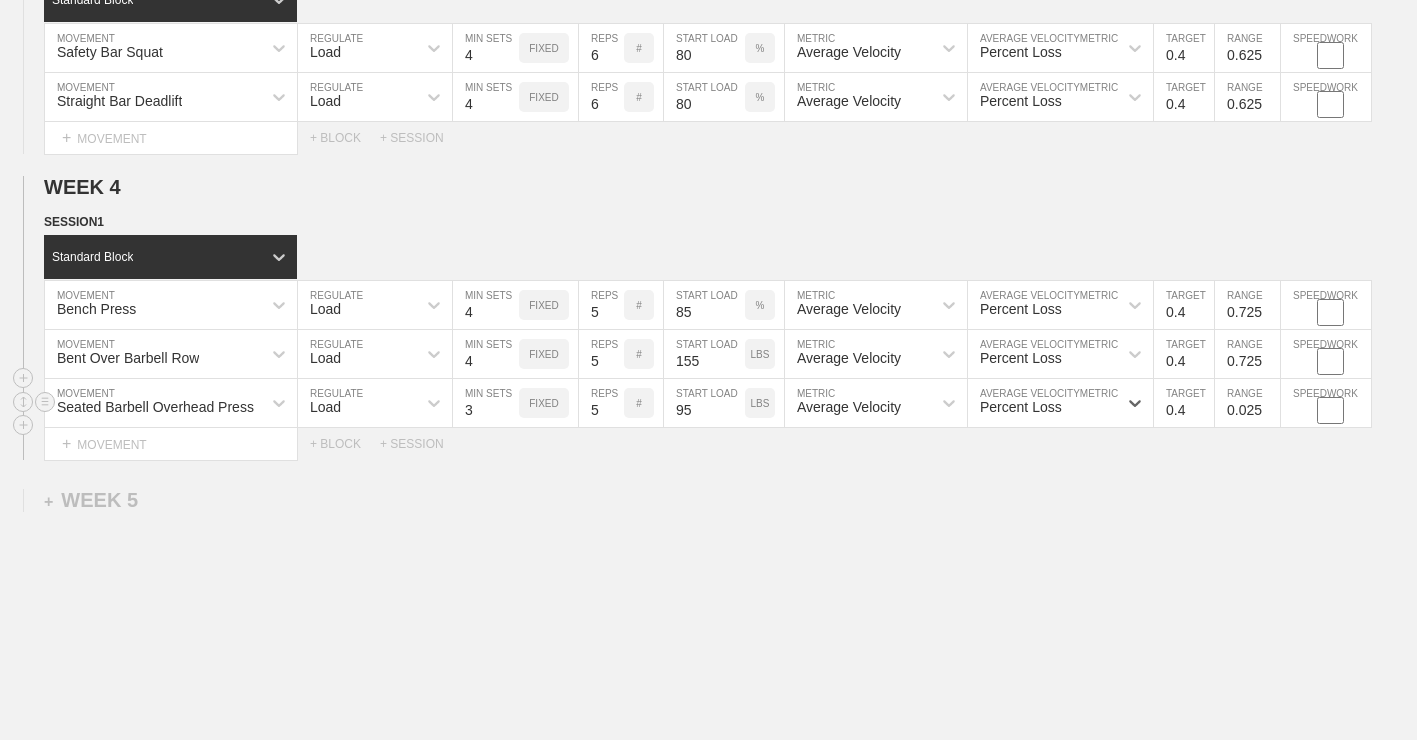 click on "0.4" at bounding box center [1184, 403] 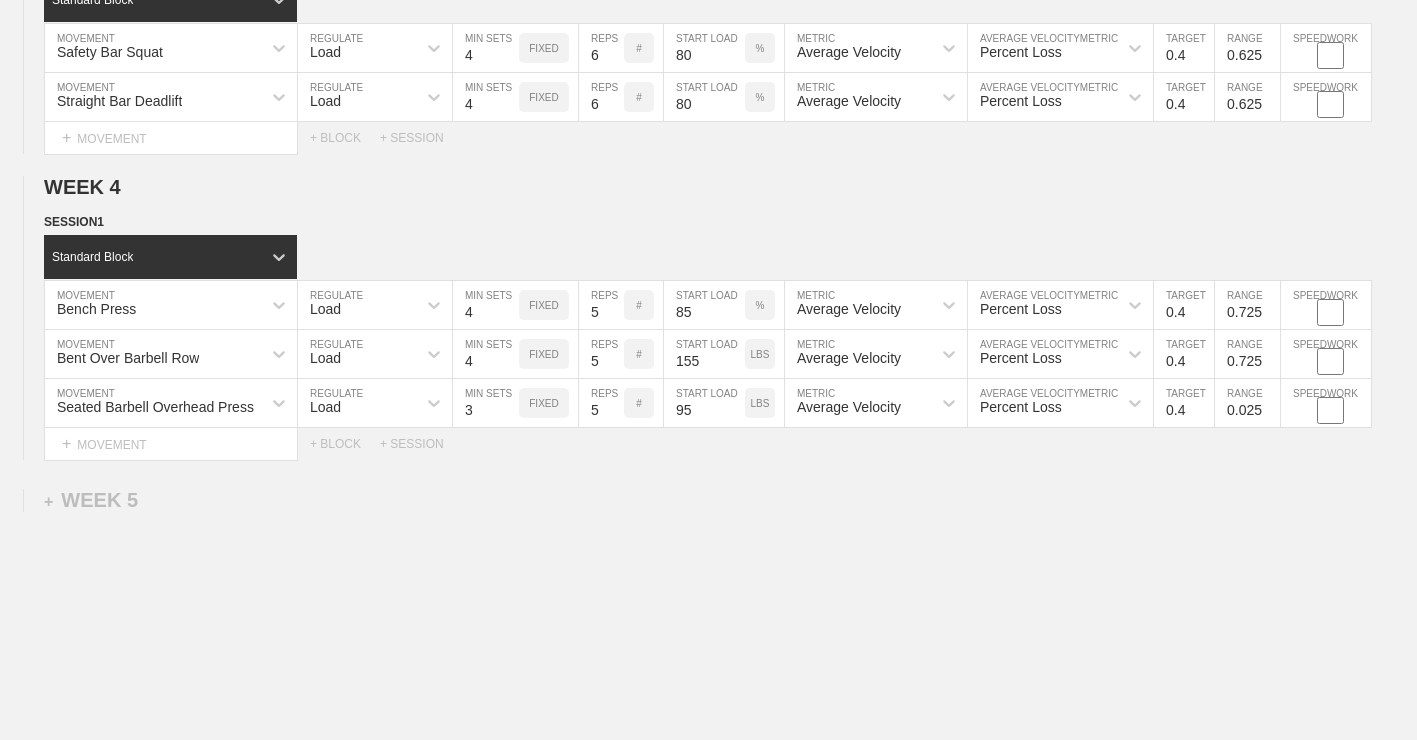click on "WEEK   1   DUPLICATE DELETE SESSION  1   Standard Block DUPLICATE INSERT MOVEMENT AFTER DELETE Bench Press MOVEMENT Load REGULATE 4 MIN SETS FIXED 10 REPS # 70 START LOAD % Average Velocity METRIC Percent Loss AVERAGE VELOCITY  METRIC 0.6 TARGET RANGE 0.525 SPEEDWORK DUPLICATE INSERT BEFORE INSERT AFTER DELETE Bent Over Barbell Row MOVEMENT Load REGULATE 4 MIN SETS FIXED 10 REPS # 135 START LOAD LBS Average Velocity METRIC Percent Loss AVERAGE VELOCITY  METRIC 0.6 TARGET RANGE 0.525 SPEEDWORK DUPLICATE INSERT BEFORE INSERT AFTER DELETE Seated Barbell Overhead Press MOVEMENT Load REGULATE 4 MIN SETS FIXED 10 REPS # 85 START LOAD LBS Average Velocity METRIC Percent Loss AVERAGE VELOCITY  METRIC 0.6 TARGET RANGE 0.525 SPEEDWORK DUPLICATE INSERT BEFORE INSERT AFTER DELETE Lying Tricep Extension MOVEMENT None REGULATE Sensor TRACKING 4 SETS 10 REPS # 65 LOAD LBS DUPLICATE INSERT BEFORE INSERT AFTER DELETE Select... MOVEMENT +  MOVEMENT + BLOCK Standard Block DUPLICATE INSERT MOVEMENT AFTER DELETE Safety Bar Squat" at bounding box center [708, -1043] 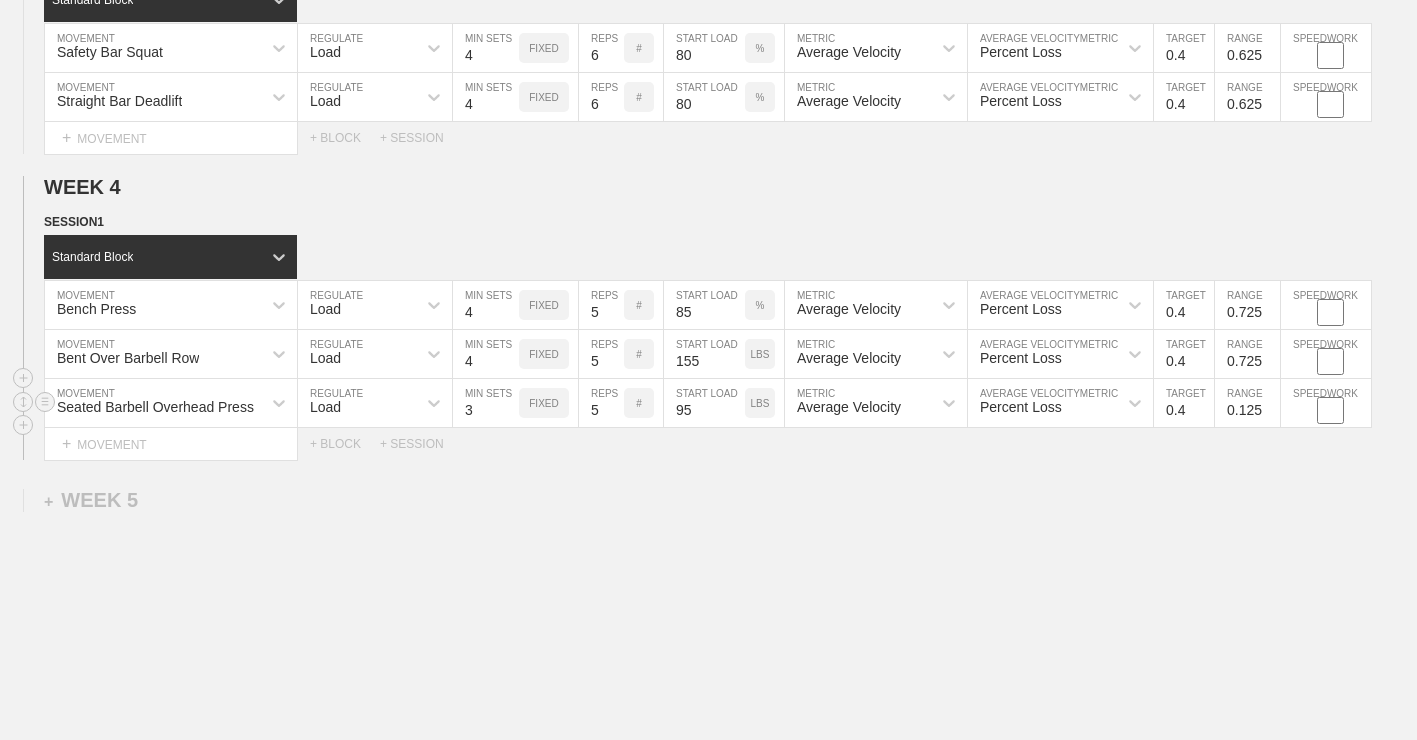 click on "0.125" at bounding box center [1247, 403] 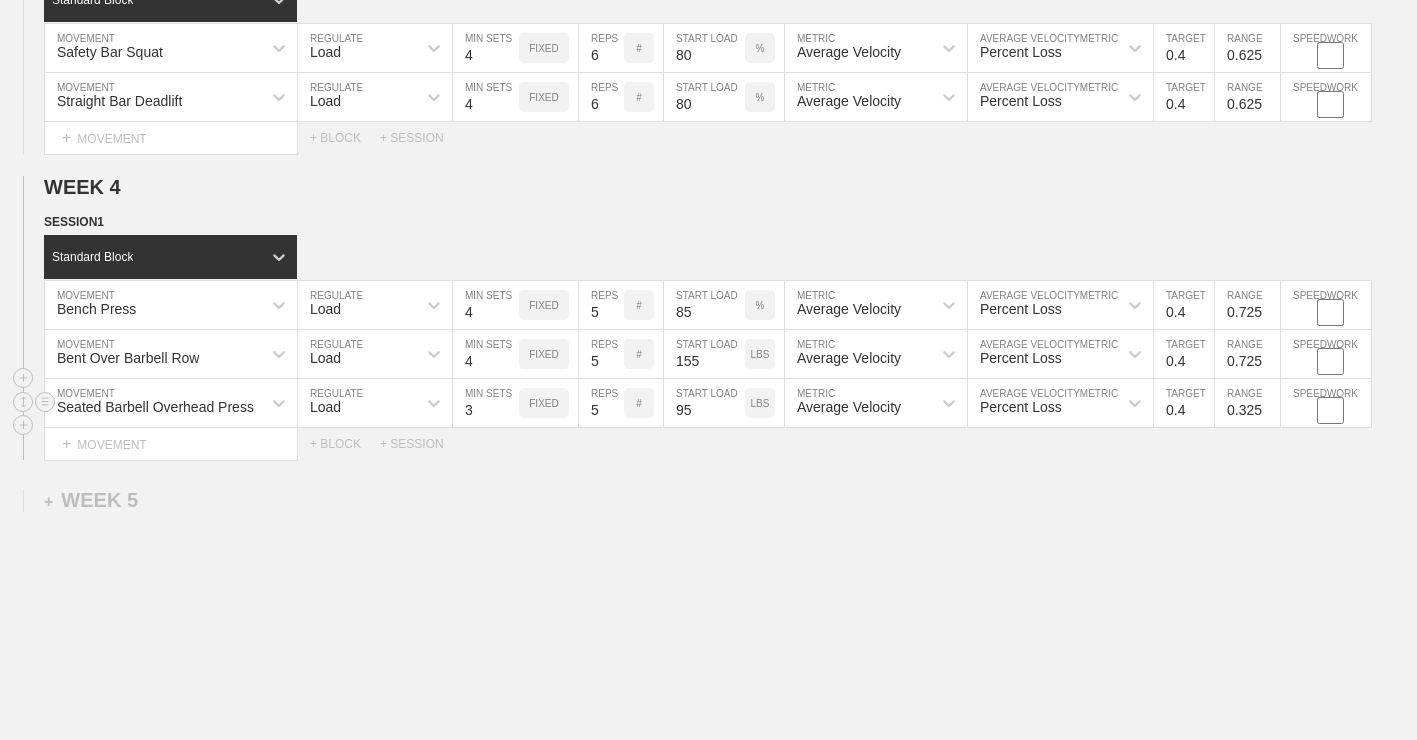 click on "0.325" at bounding box center [1247, 403] 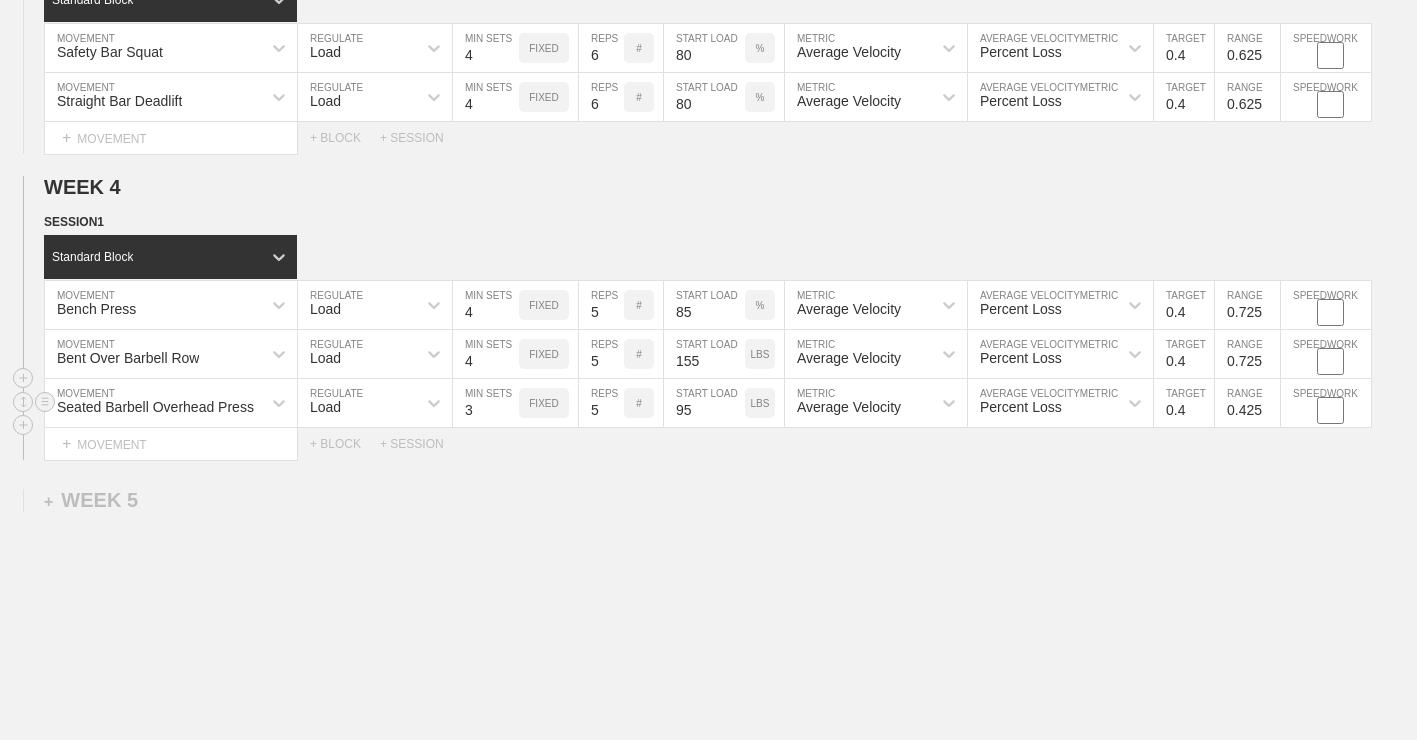 click on "0.425" at bounding box center (1247, 403) 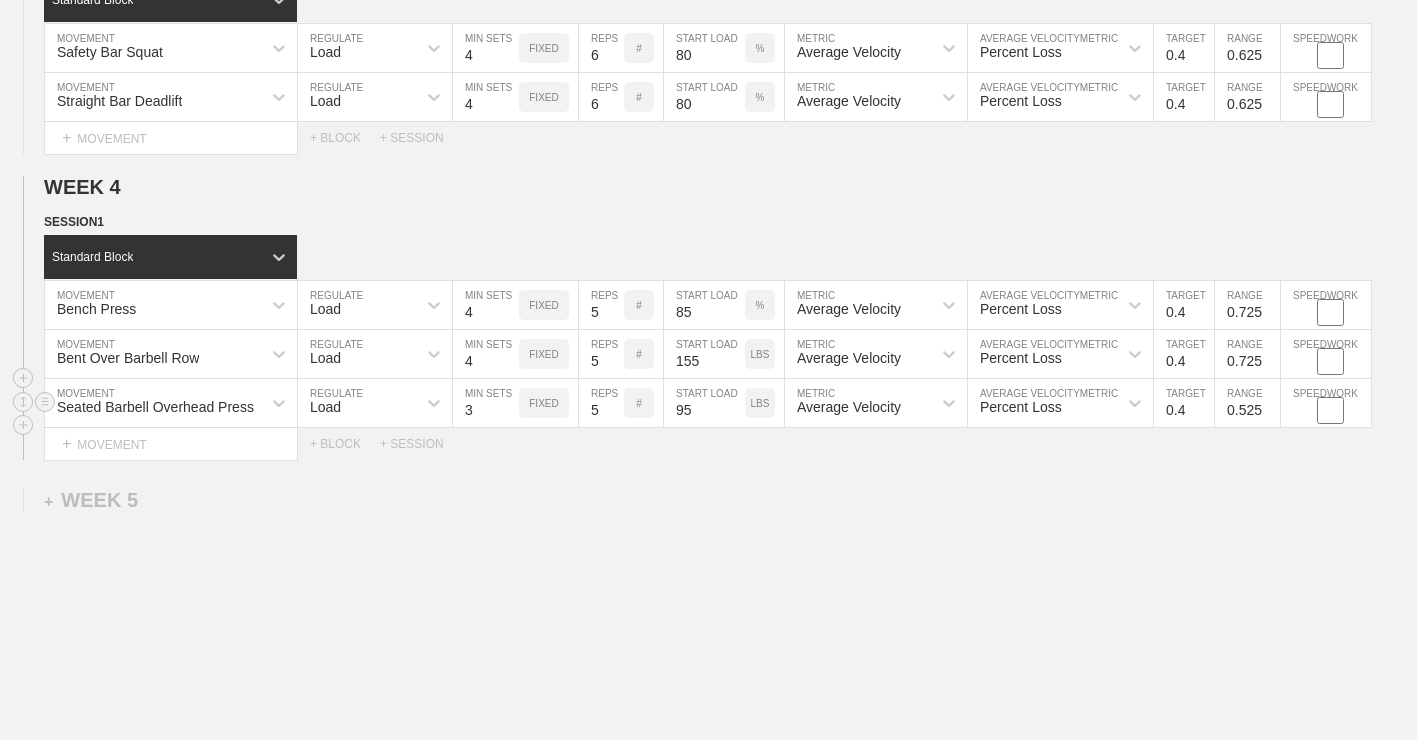 click on "0.525" at bounding box center (1247, 403) 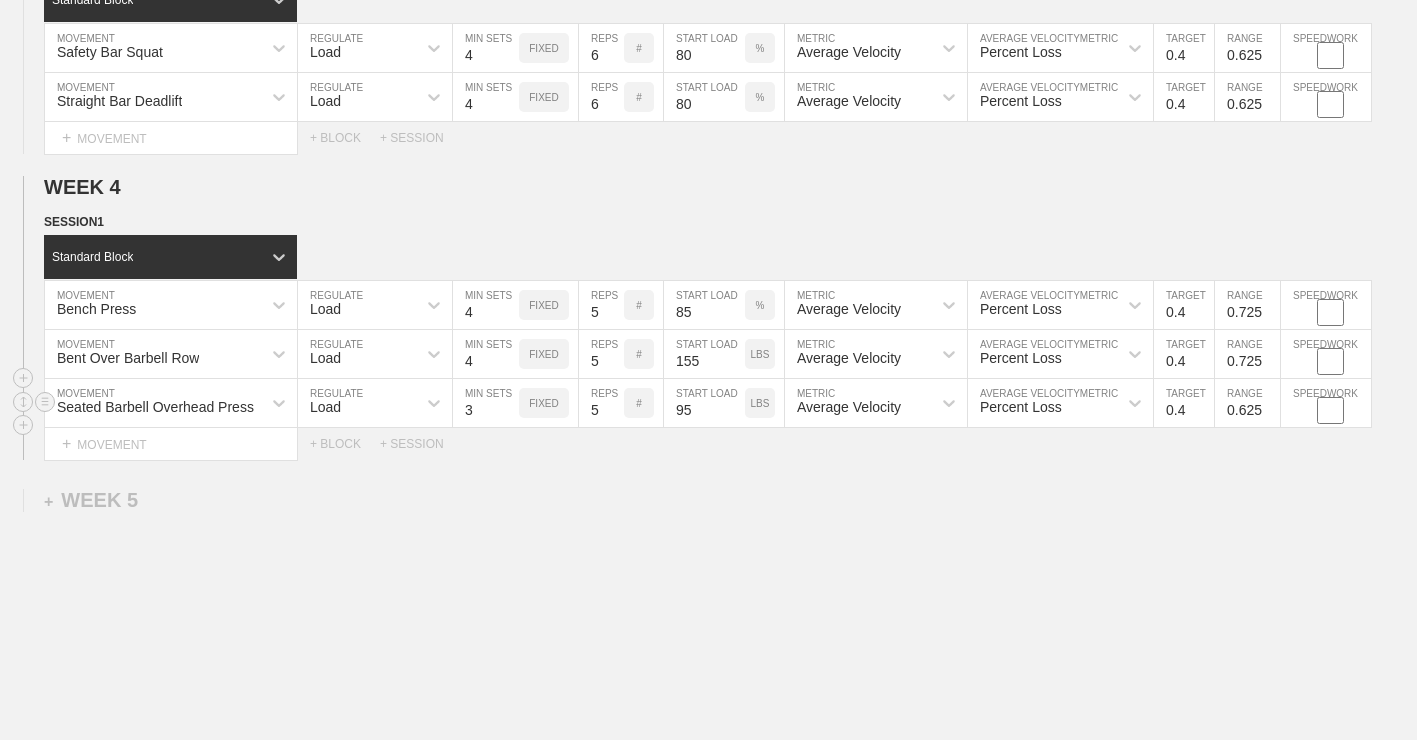 click on "0.625" at bounding box center (1247, 403) 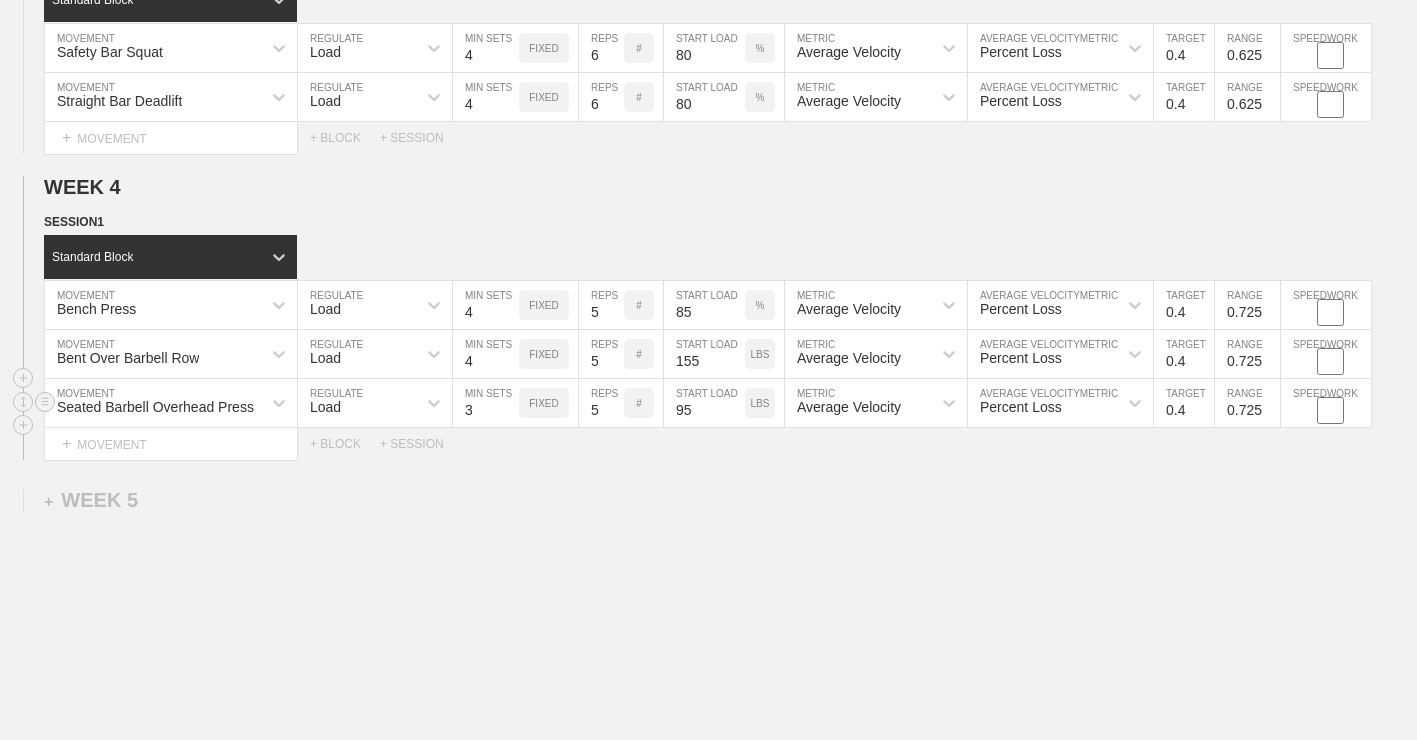 click on "0.725" at bounding box center (1247, 403) 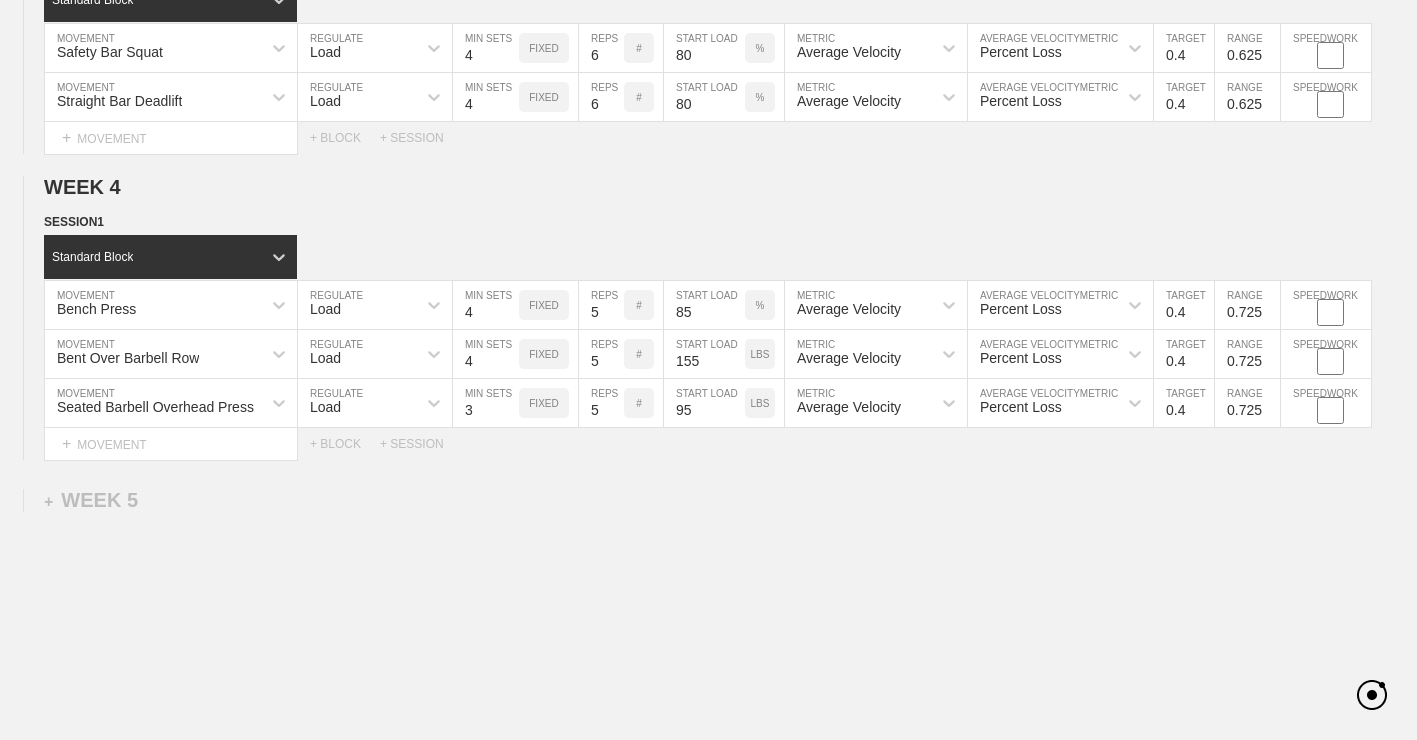 click on "WEEK   1   DUPLICATE DELETE SESSION  1   Standard Block DUPLICATE INSERT MOVEMENT AFTER DELETE Bench Press MOVEMENT Load REGULATE 4 MIN SETS FIXED 10 REPS # 70 START LOAD % Average Velocity METRIC Percent Loss AVERAGE VELOCITY  METRIC 0.6 TARGET RANGE 0.525 SPEEDWORK DUPLICATE INSERT BEFORE INSERT AFTER DELETE Bent Over Barbell Row MOVEMENT Load REGULATE 4 MIN SETS FIXED 10 REPS # 135 START LOAD LBS Average Velocity METRIC Percent Loss AVERAGE VELOCITY  METRIC 0.6 TARGET RANGE 0.525 SPEEDWORK DUPLICATE INSERT BEFORE INSERT AFTER DELETE Seated Barbell Overhead Press MOVEMENT Load REGULATE 4 MIN SETS FIXED 10 REPS # 85 START LOAD LBS Average Velocity METRIC Percent Loss AVERAGE VELOCITY  METRIC 0.6 TARGET RANGE 0.525 SPEEDWORK DUPLICATE INSERT BEFORE INSERT AFTER DELETE Lying Tricep Extension MOVEMENT None REGULATE Sensor TRACKING 4 SETS 10 REPS # 65 LOAD LBS DUPLICATE INSERT BEFORE INSERT AFTER DELETE Select... MOVEMENT +  MOVEMENT + BLOCK Standard Block DUPLICATE INSERT MOVEMENT AFTER DELETE Safety Bar Squat" at bounding box center [708, -1043] 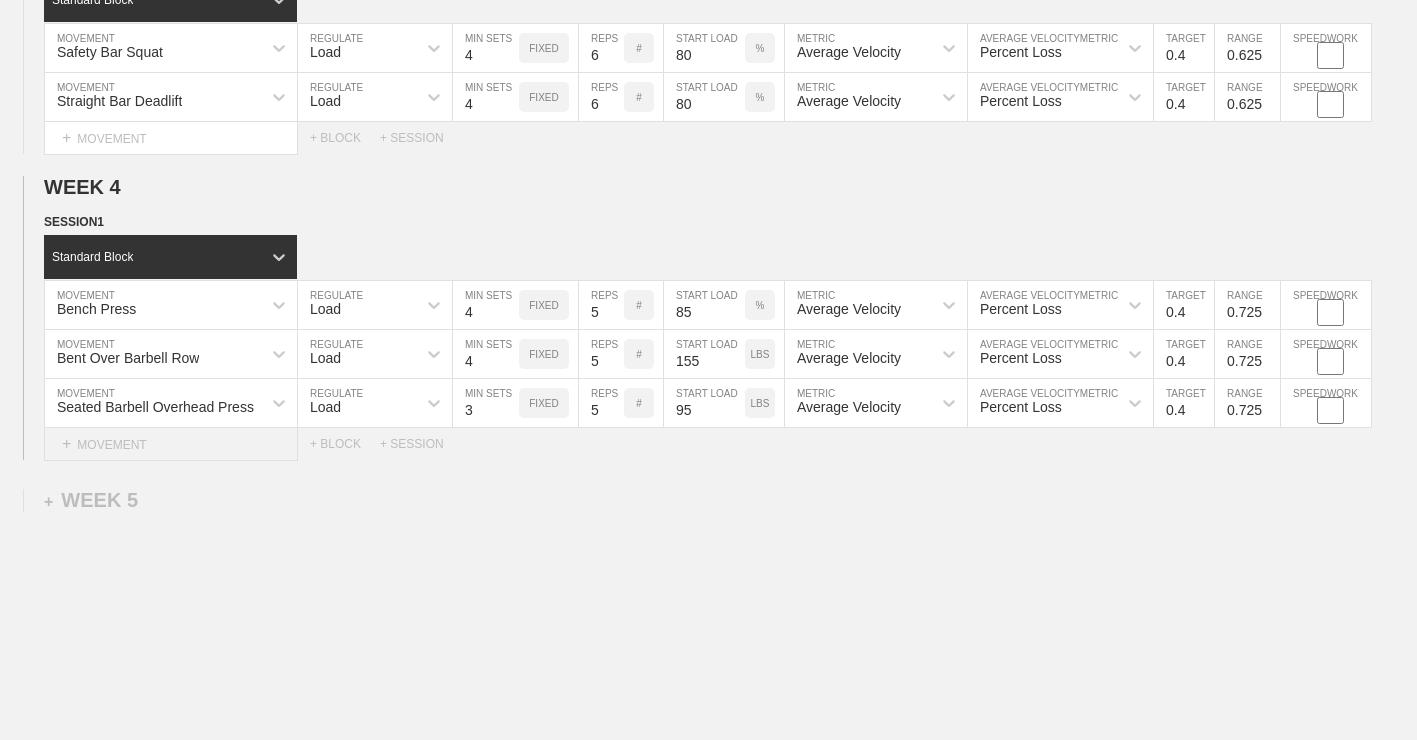 click on "+  MOVEMENT" at bounding box center [171, 444] 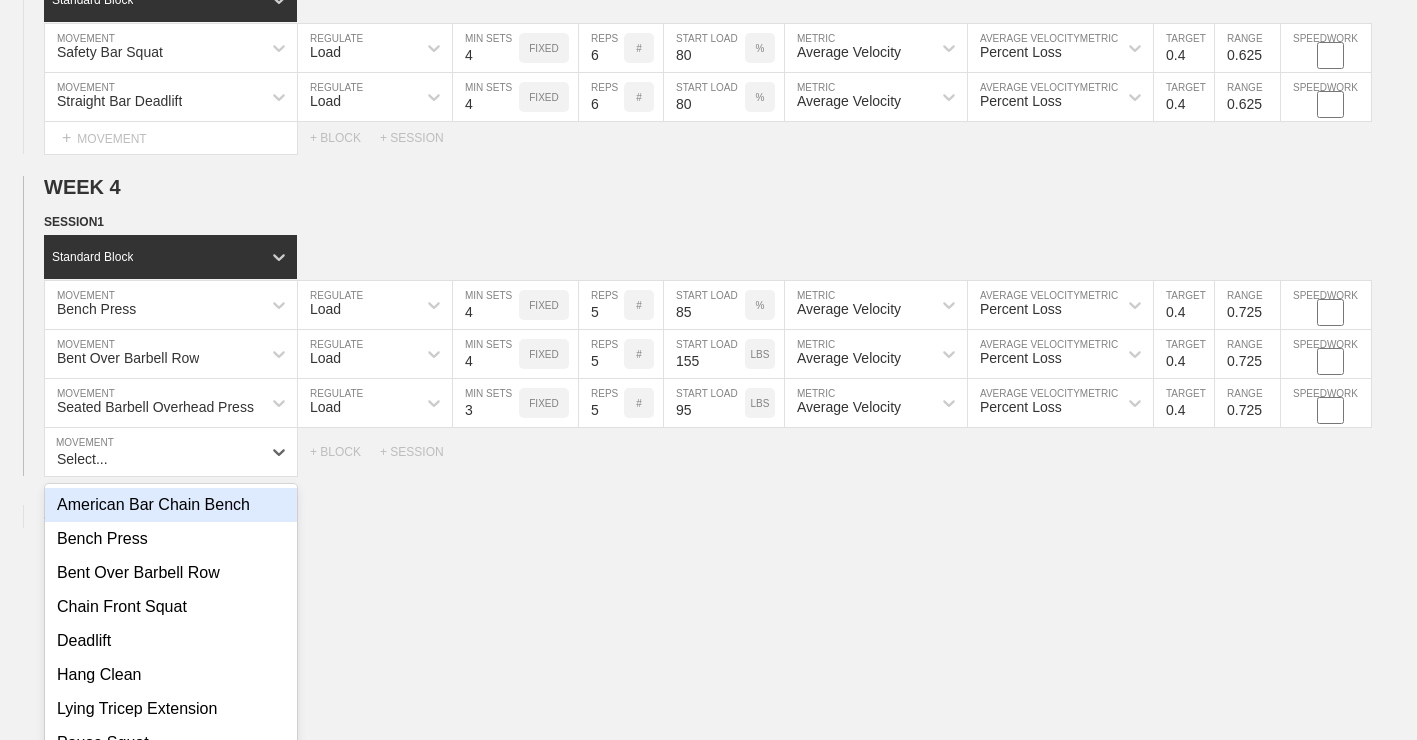 scroll, scrollTop: 3175, scrollLeft: 0, axis: vertical 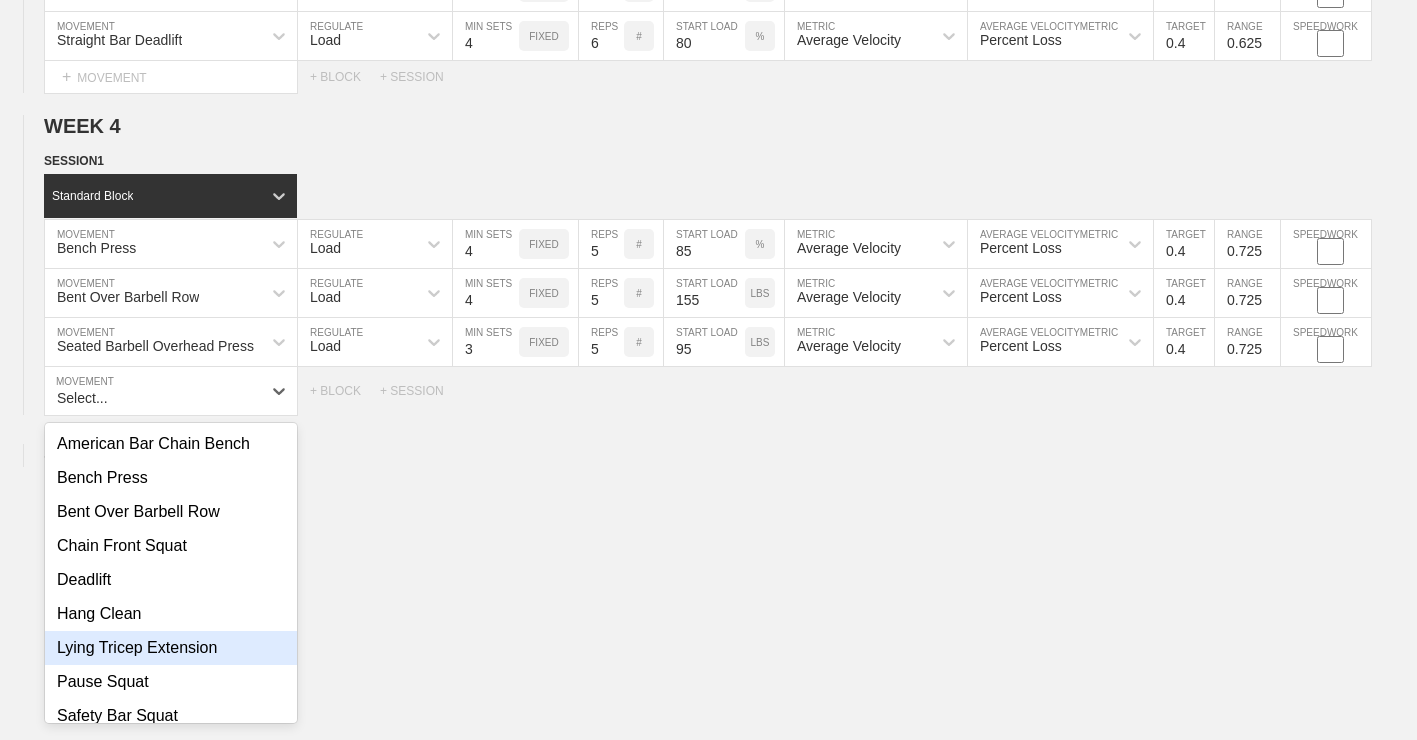 click on "Lying Tricep Extension" at bounding box center [171, 648] 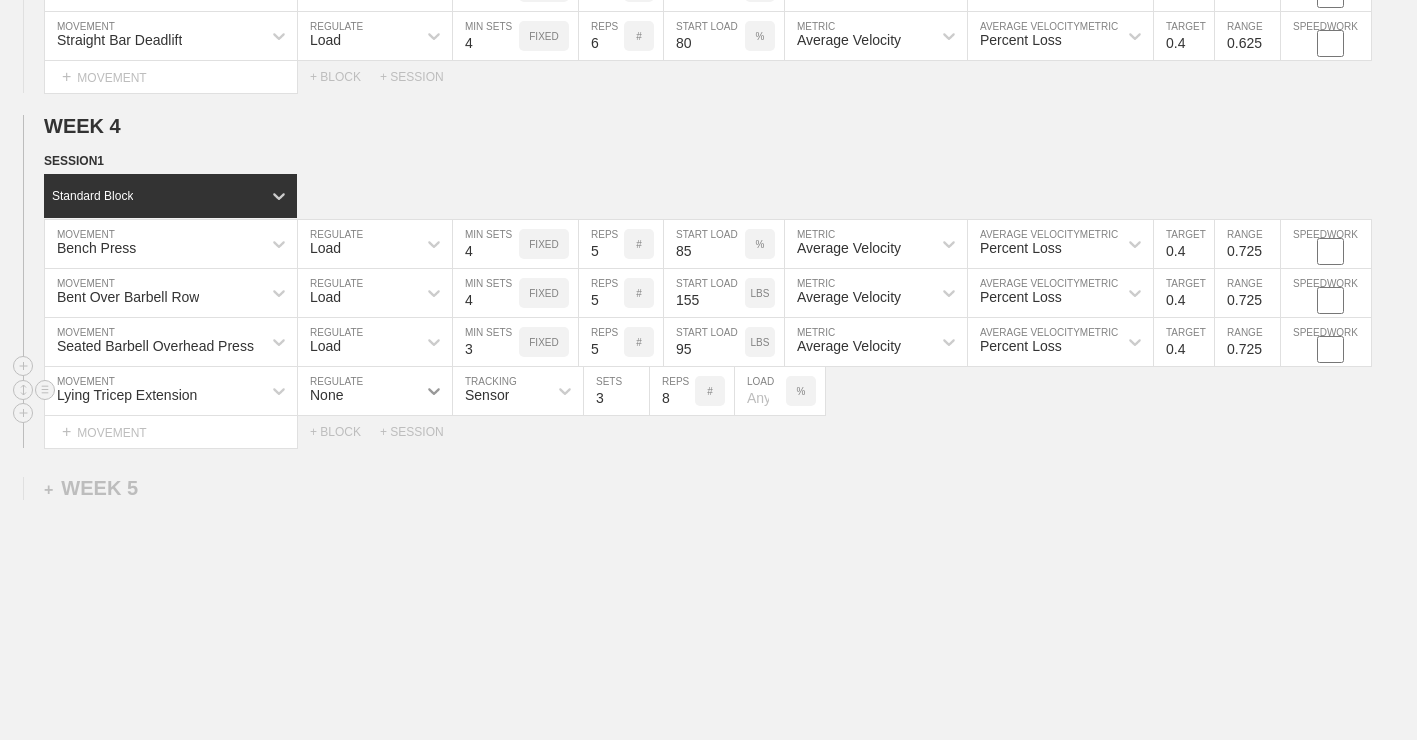 click 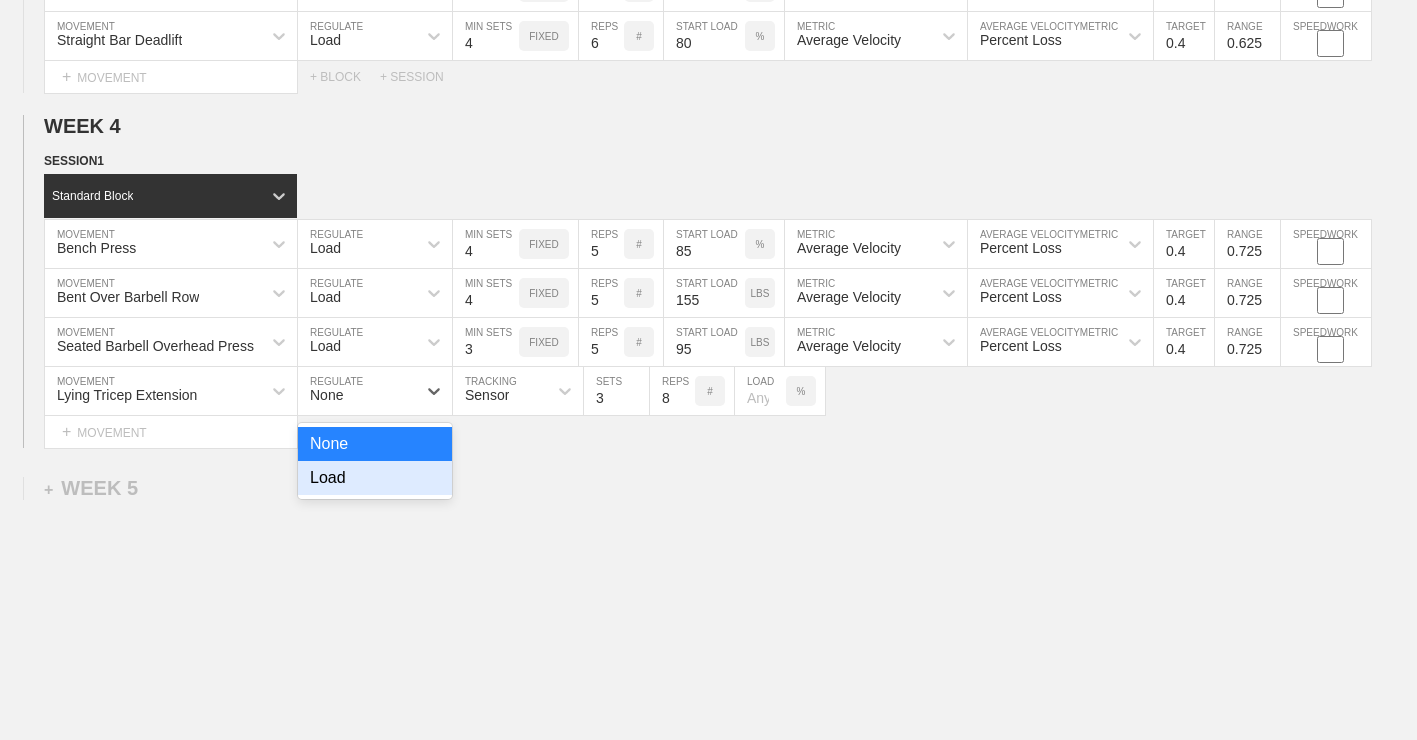 click on "None" at bounding box center (375, 444) 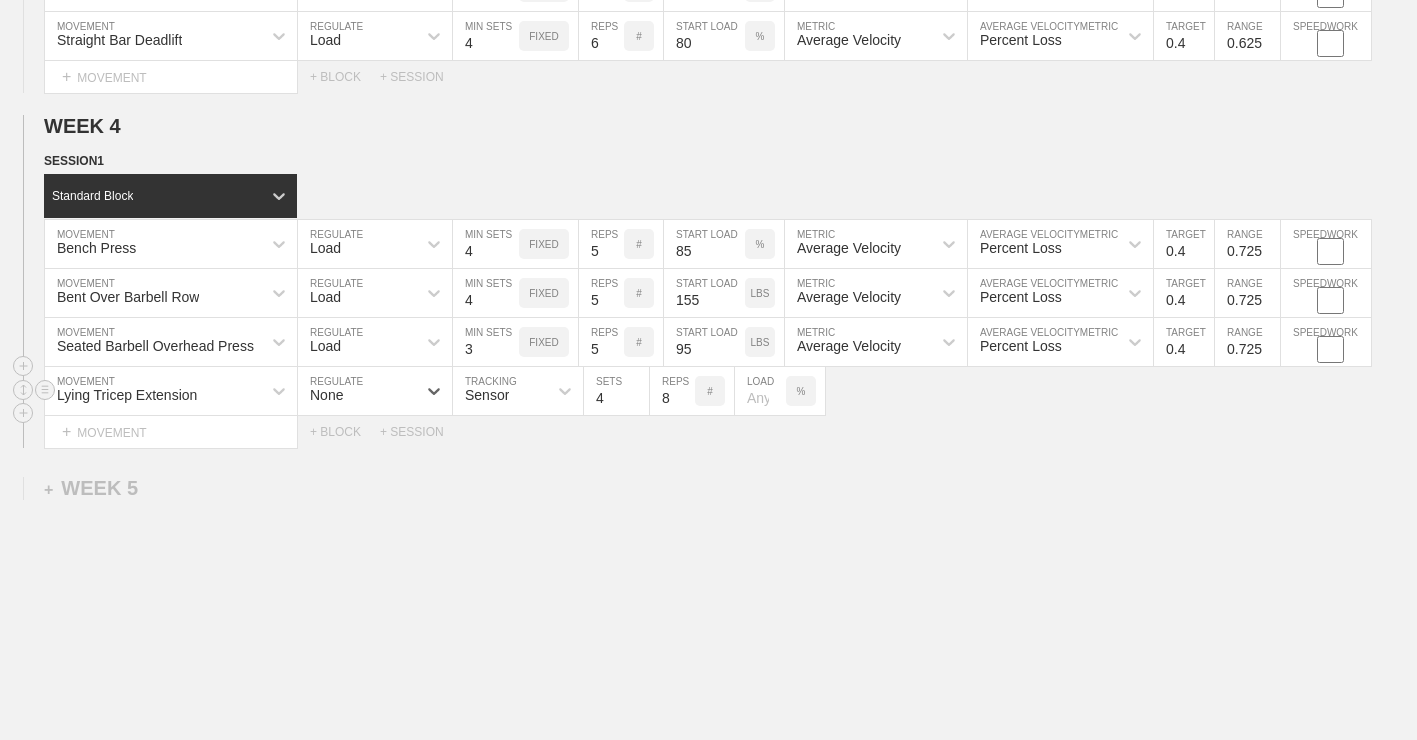 click on "4" at bounding box center [616, 391] 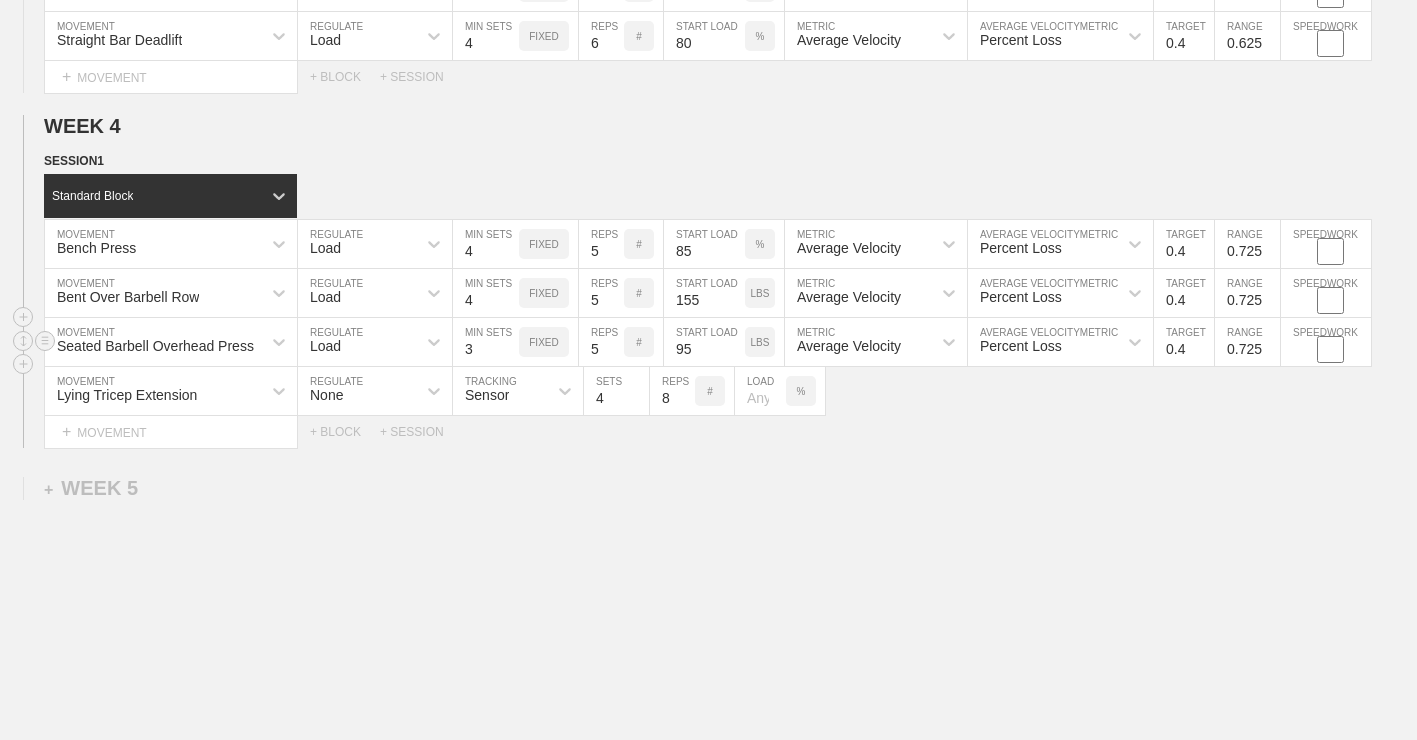 click on "4" at bounding box center [486, 342] 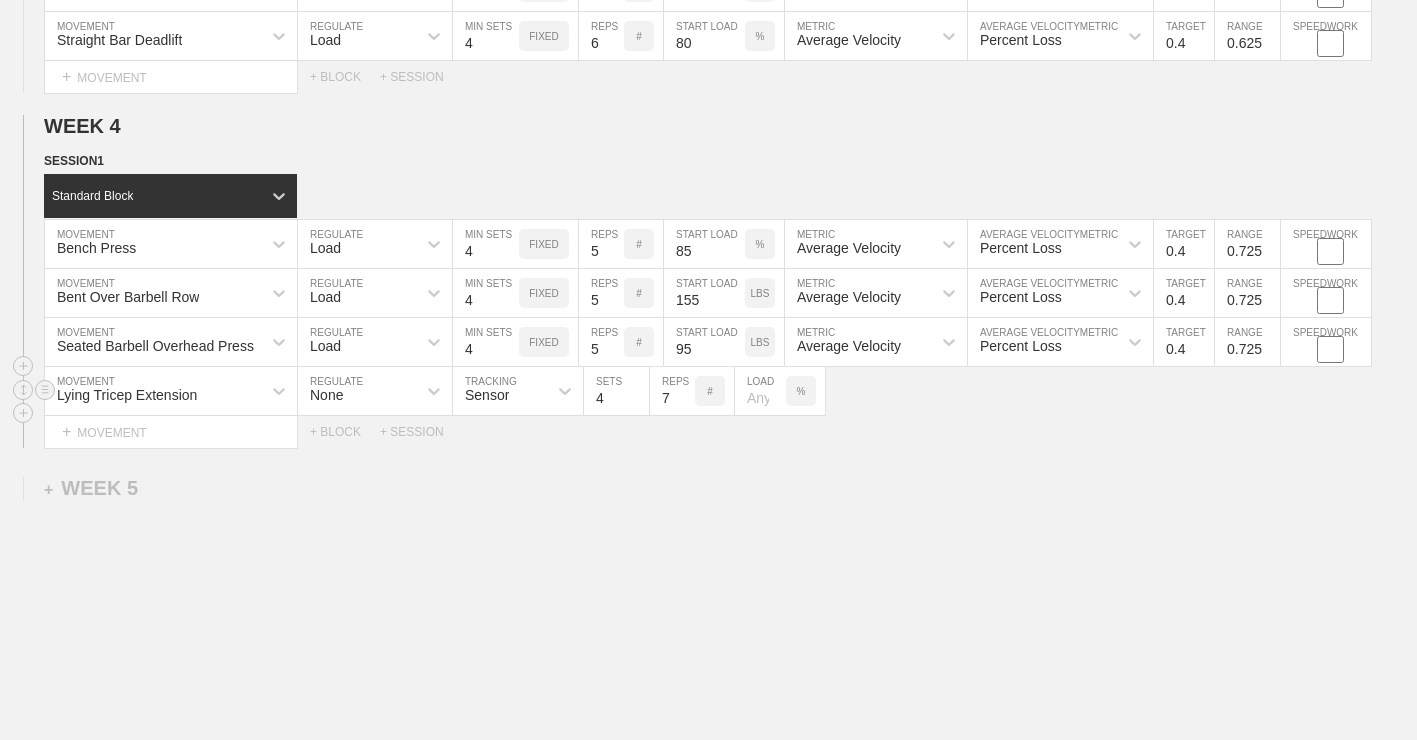 click on "7" at bounding box center (672, 391) 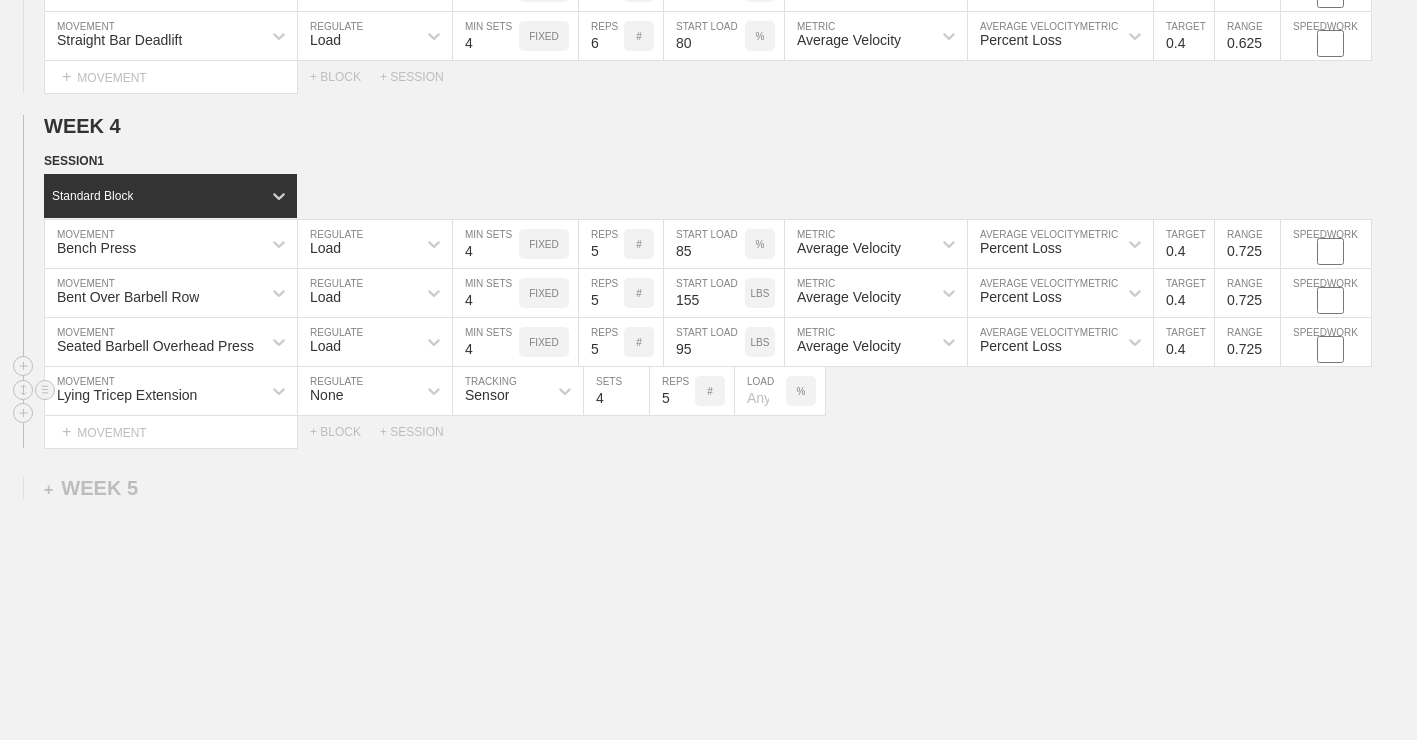 click on "5" at bounding box center (672, 391) 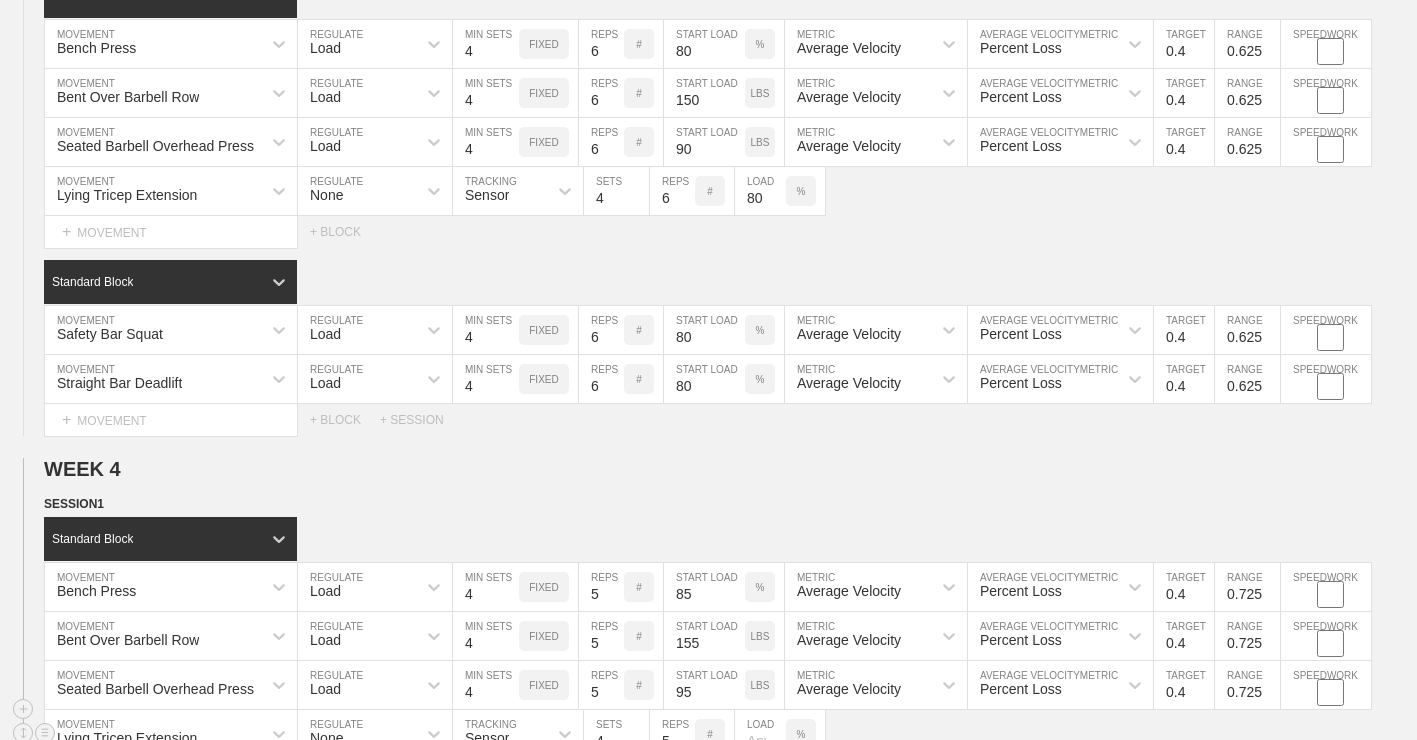 scroll, scrollTop: 2833, scrollLeft: 0, axis: vertical 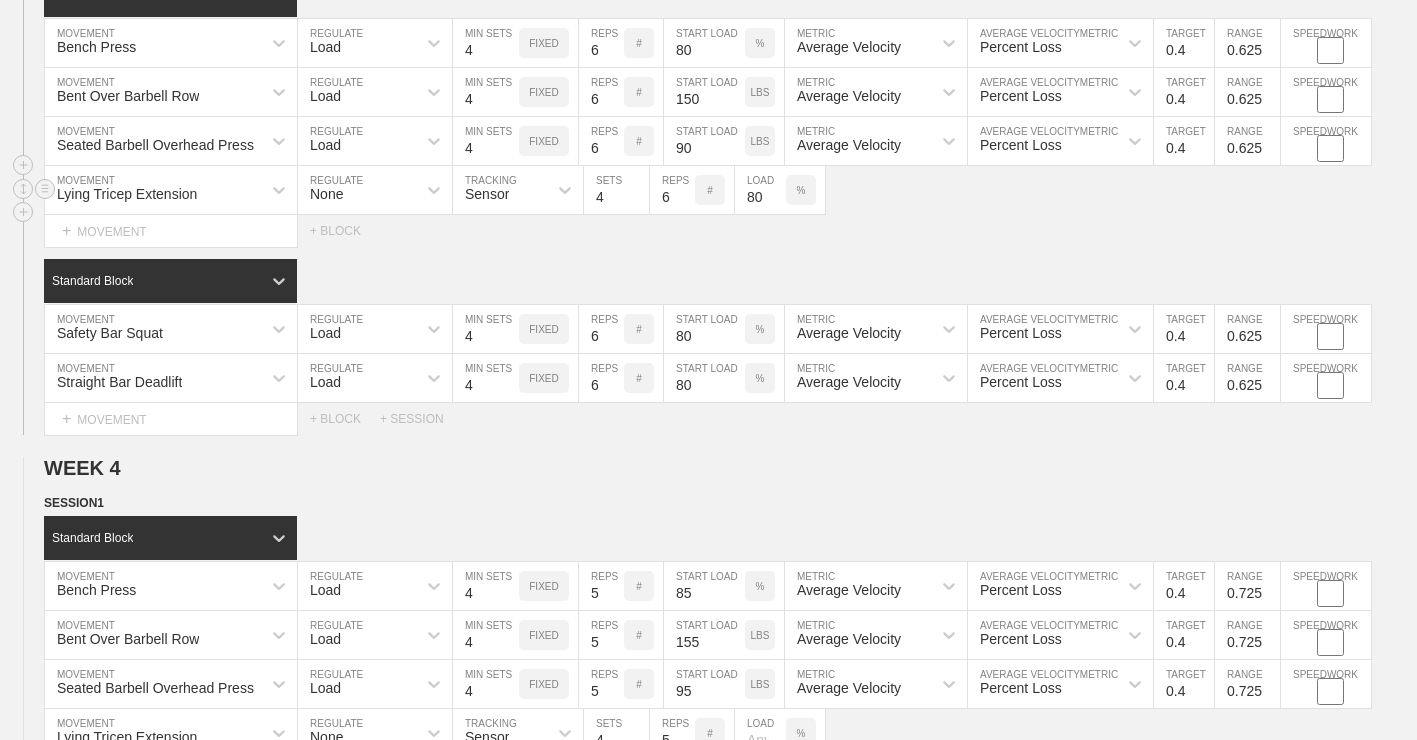 click on "%" at bounding box center [801, 190] 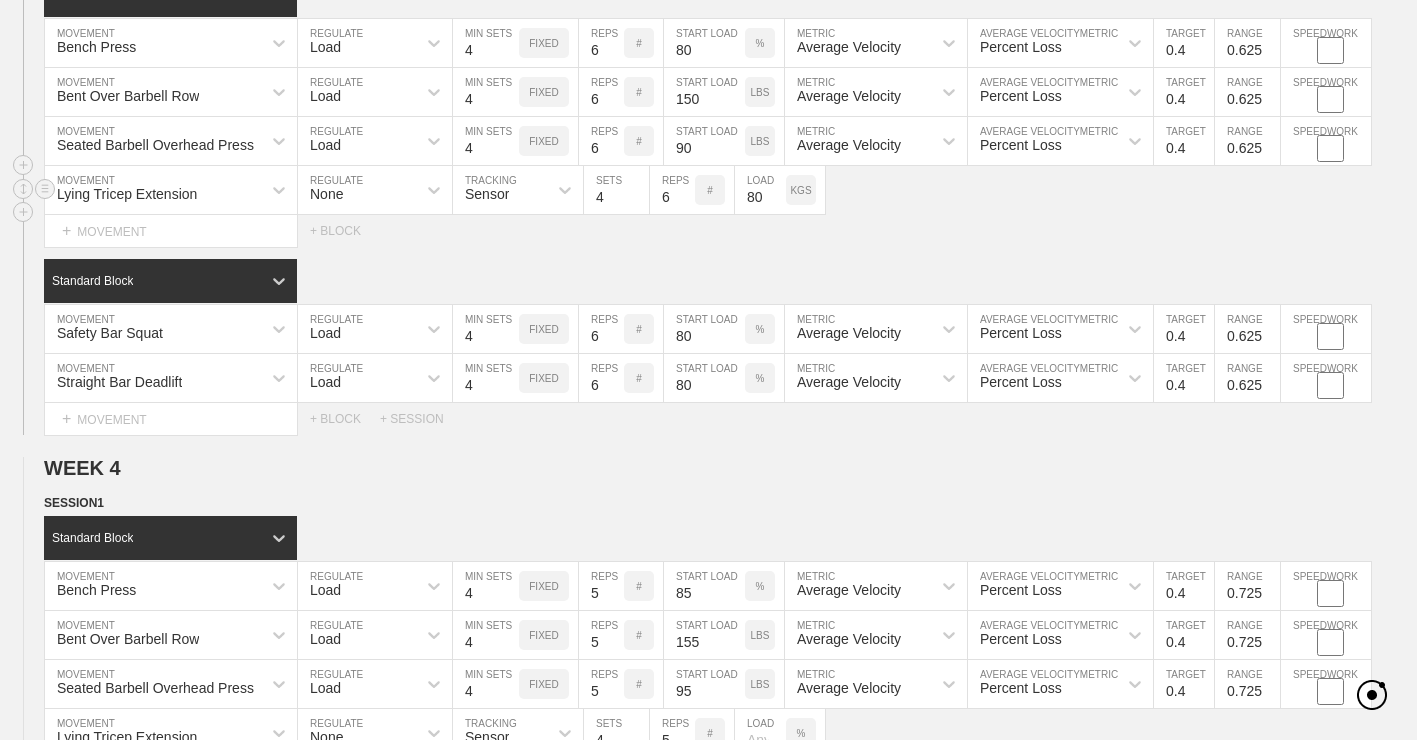 click on "KGS" at bounding box center (800, 190) 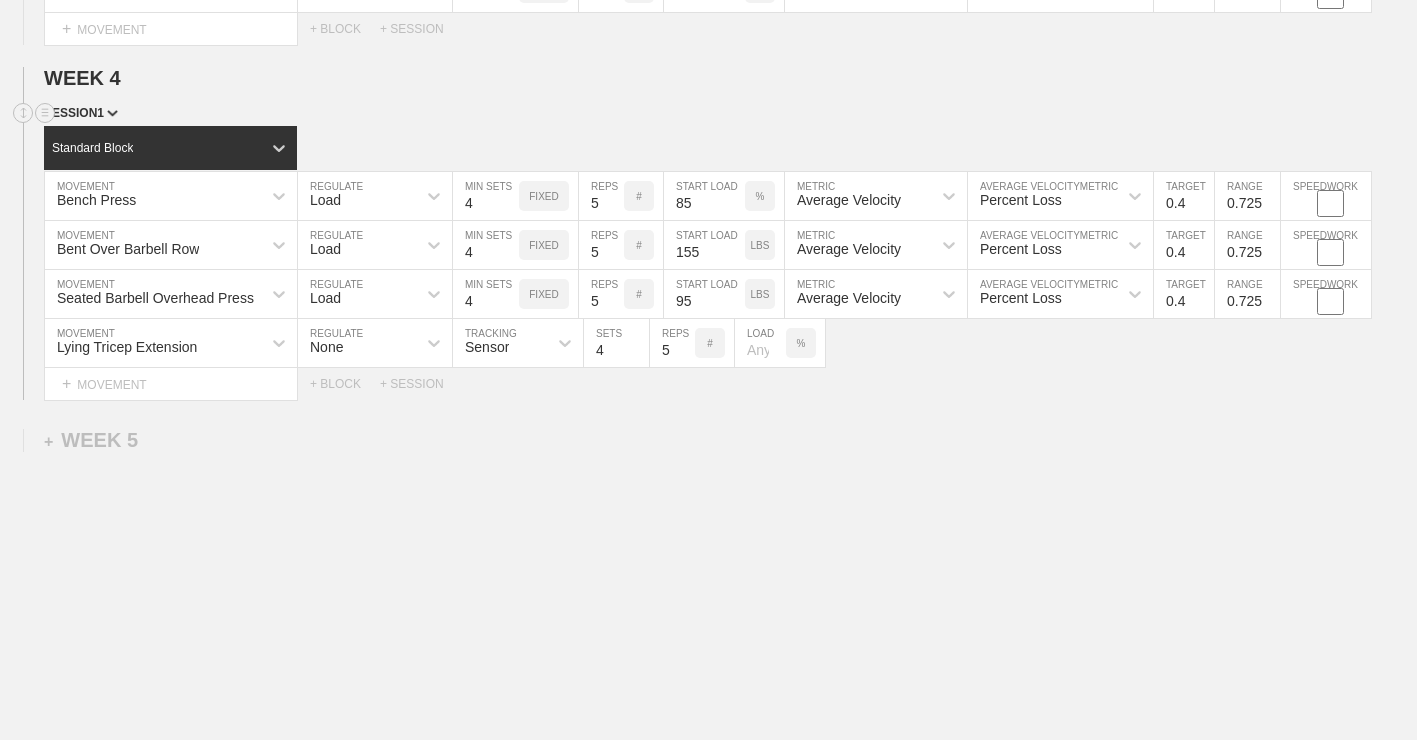scroll, scrollTop: 3227, scrollLeft: 0, axis: vertical 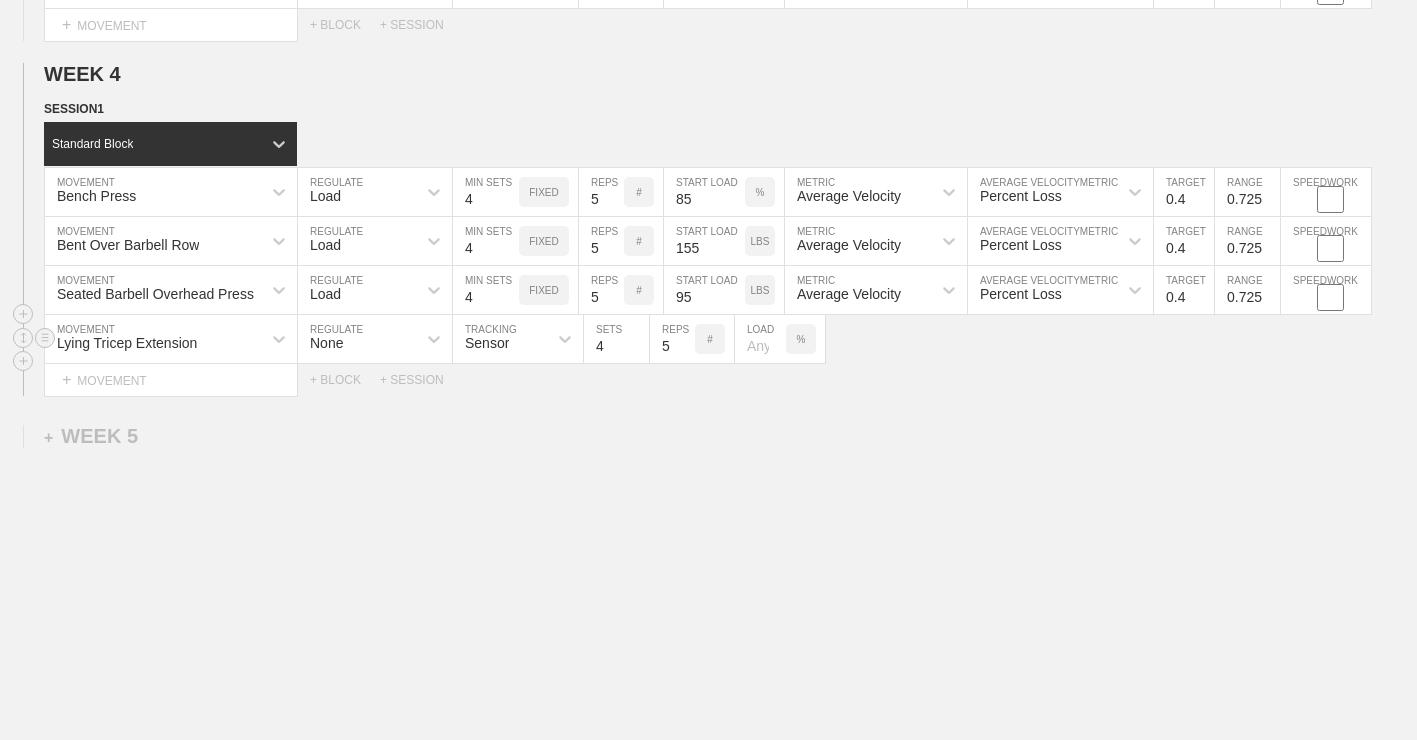 click at bounding box center (760, 339) 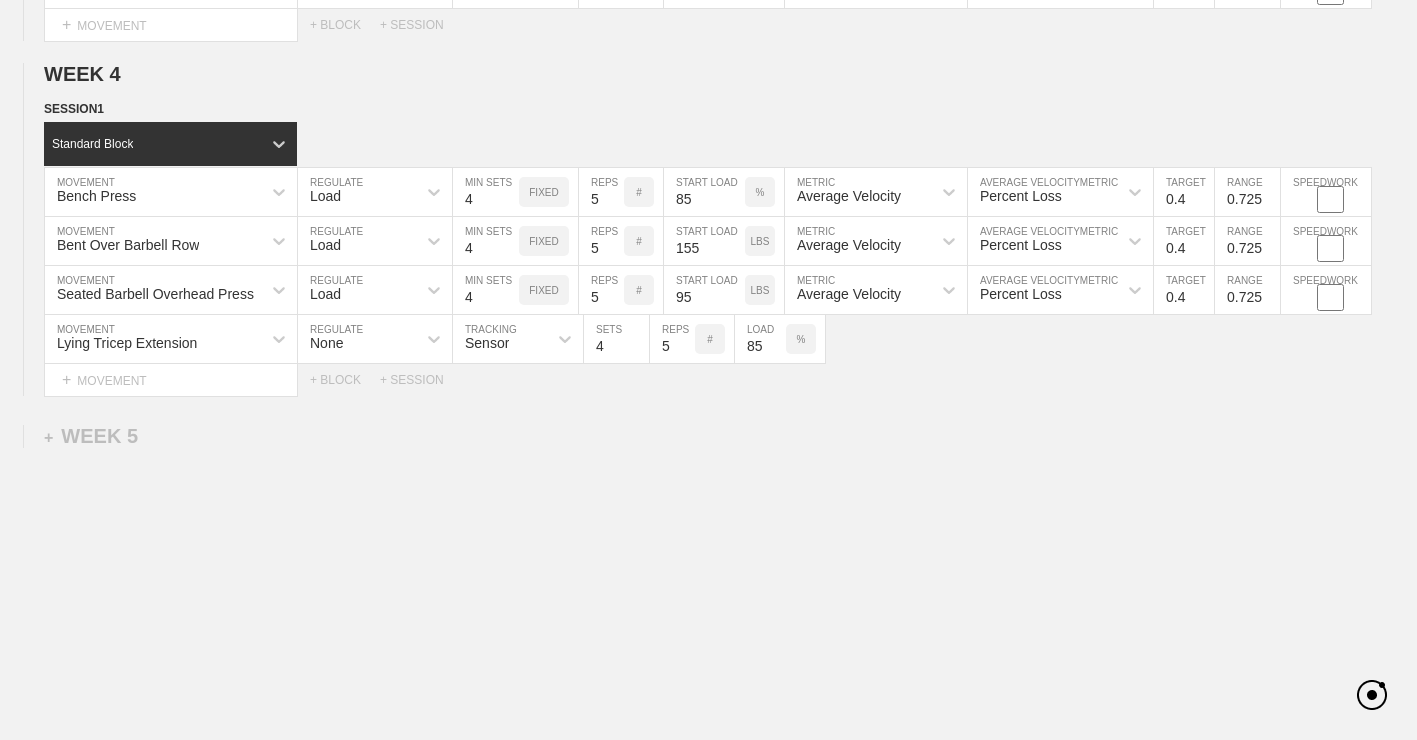 click on "WEEK   1   DUPLICATE DELETE SESSION  1   Standard Block DUPLICATE INSERT MOVEMENT AFTER DELETE Bench Press MOVEMENT Load REGULATE 4 MIN SETS FIXED 10 REPS # 70 START LOAD % Average Velocity METRIC Percent Loss AVERAGE VELOCITY  METRIC 0.6 TARGET RANGE 0.525 SPEEDWORK DUPLICATE INSERT BEFORE INSERT AFTER DELETE Bent Over Barbell Row MOVEMENT Load REGULATE 4 MIN SETS FIXED 10 REPS # 135 START LOAD LBS Average Velocity METRIC Percent Loss AVERAGE VELOCITY  METRIC 0.6 TARGET RANGE 0.525 SPEEDWORK DUPLICATE INSERT BEFORE INSERT AFTER DELETE Seated Barbell Overhead Press MOVEMENT Load REGULATE 4 MIN SETS FIXED 10 REPS # 85 START LOAD LBS Average Velocity METRIC Percent Loss AVERAGE VELOCITY  METRIC 0.6 TARGET RANGE 0.525 SPEEDWORK DUPLICATE INSERT BEFORE INSERT AFTER DELETE Lying Tricep Extension MOVEMENT None REGULATE Sensor TRACKING 4 SETS 10 REPS # 65 LOAD LBS DUPLICATE INSERT BEFORE INSERT AFTER DELETE Select... MOVEMENT +  MOVEMENT + BLOCK Standard Block DUPLICATE INSERT MOVEMENT AFTER DELETE Safety Bar Squat" at bounding box center [708, -1131] 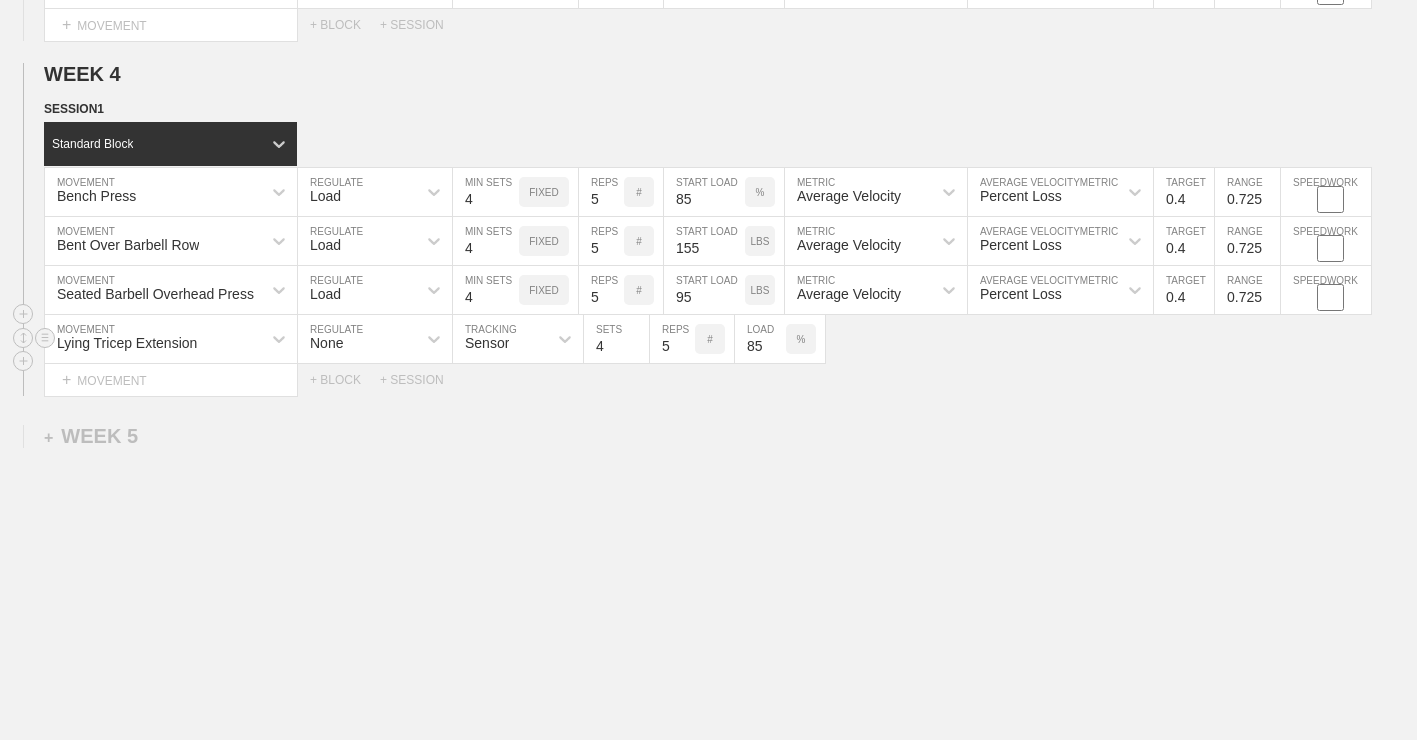 click on "%" at bounding box center [801, 339] 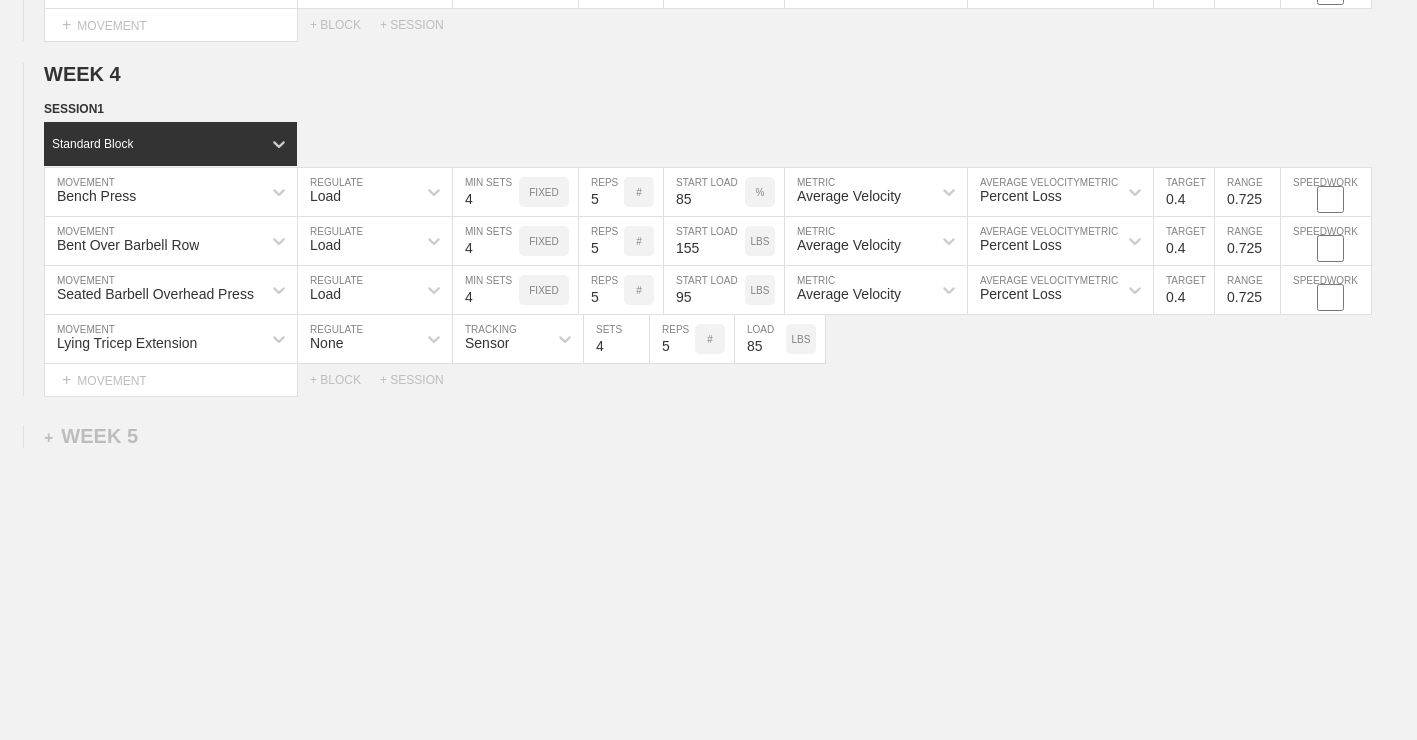 click on "WEEK   1   DUPLICATE DELETE SESSION  1   Standard Block DUPLICATE INSERT MOVEMENT AFTER DELETE Bench Press MOVEMENT Load REGULATE 4 MIN SETS FIXED 10 REPS # 70 START LOAD % Average Velocity METRIC Percent Loss AVERAGE VELOCITY  METRIC 0.6 TARGET RANGE 0.525 SPEEDWORK DUPLICATE INSERT BEFORE INSERT AFTER DELETE Bent Over Barbell Row MOVEMENT Load REGULATE 4 MIN SETS FIXED 10 REPS # 135 START LOAD LBS Average Velocity METRIC Percent Loss AVERAGE VELOCITY  METRIC 0.6 TARGET RANGE 0.525 SPEEDWORK DUPLICATE INSERT BEFORE INSERT AFTER DELETE Seated Barbell Overhead Press MOVEMENT Load REGULATE 4 MIN SETS FIXED 10 REPS # 85 START LOAD LBS Average Velocity METRIC Percent Loss AVERAGE VELOCITY  METRIC 0.6 TARGET RANGE 0.525 SPEEDWORK DUPLICATE INSERT BEFORE INSERT AFTER DELETE Lying Tricep Extension MOVEMENT None REGULATE Sensor TRACKING 4 SETS 10 REPS # 65 LOAD LBS DUPLICATE INSERT BEFORE INSERT AFTER DELETE Select... MOVEMENT +  MOVEMENT + BLOCK Standard Block DUPLICATE INSERT MOVEMENT AFTER DELETE Safety Bar Squat" at bounding box center (708, -1131) 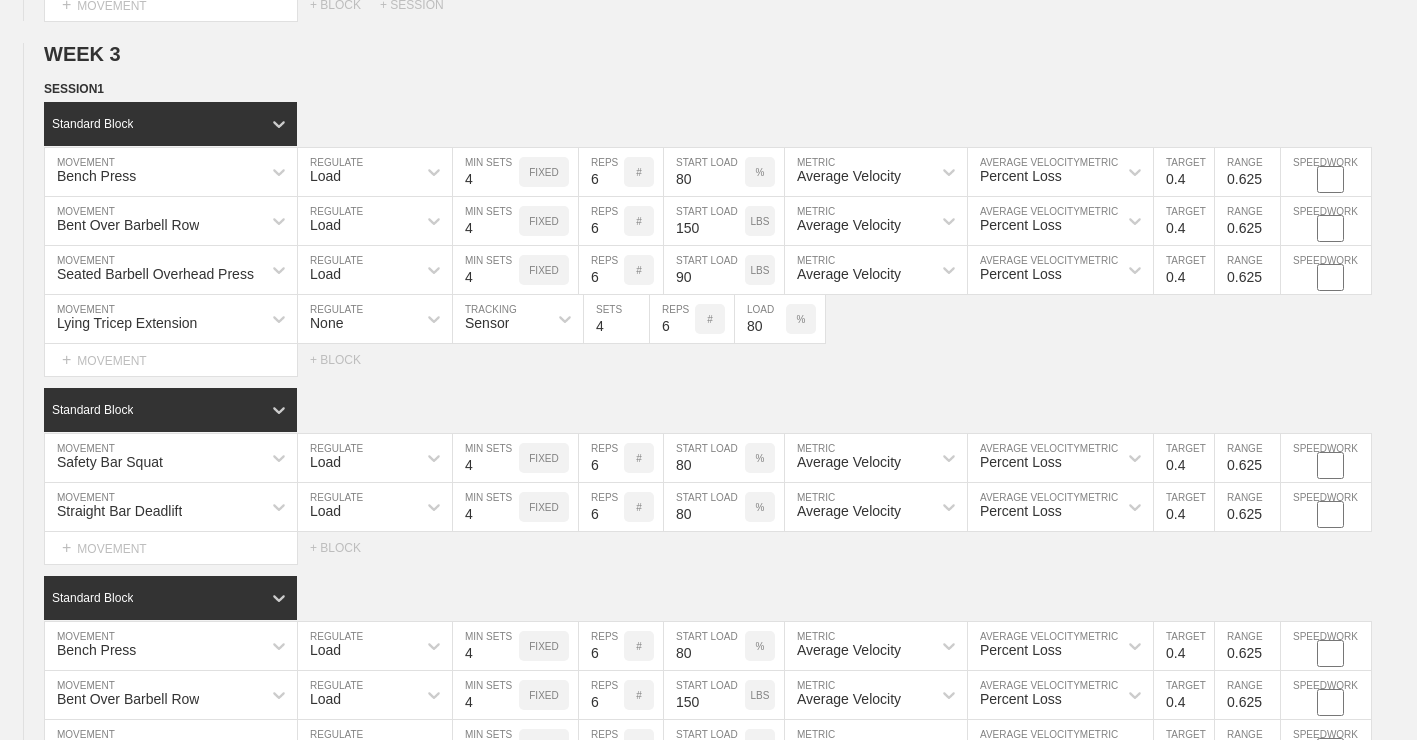 scroll, scrollTop: 2226, scrollLeft: 0, axis: vertical 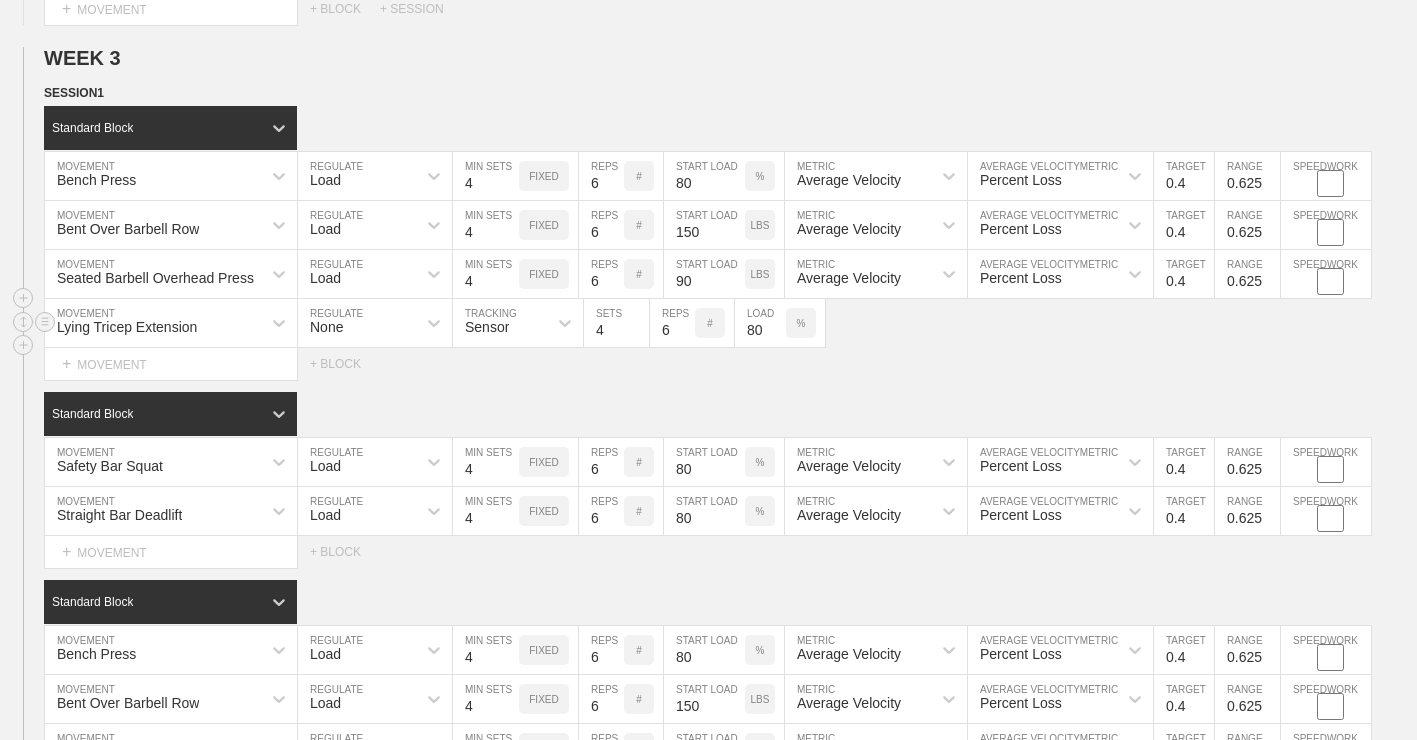 click on "%" at bounding box center (801, 323) 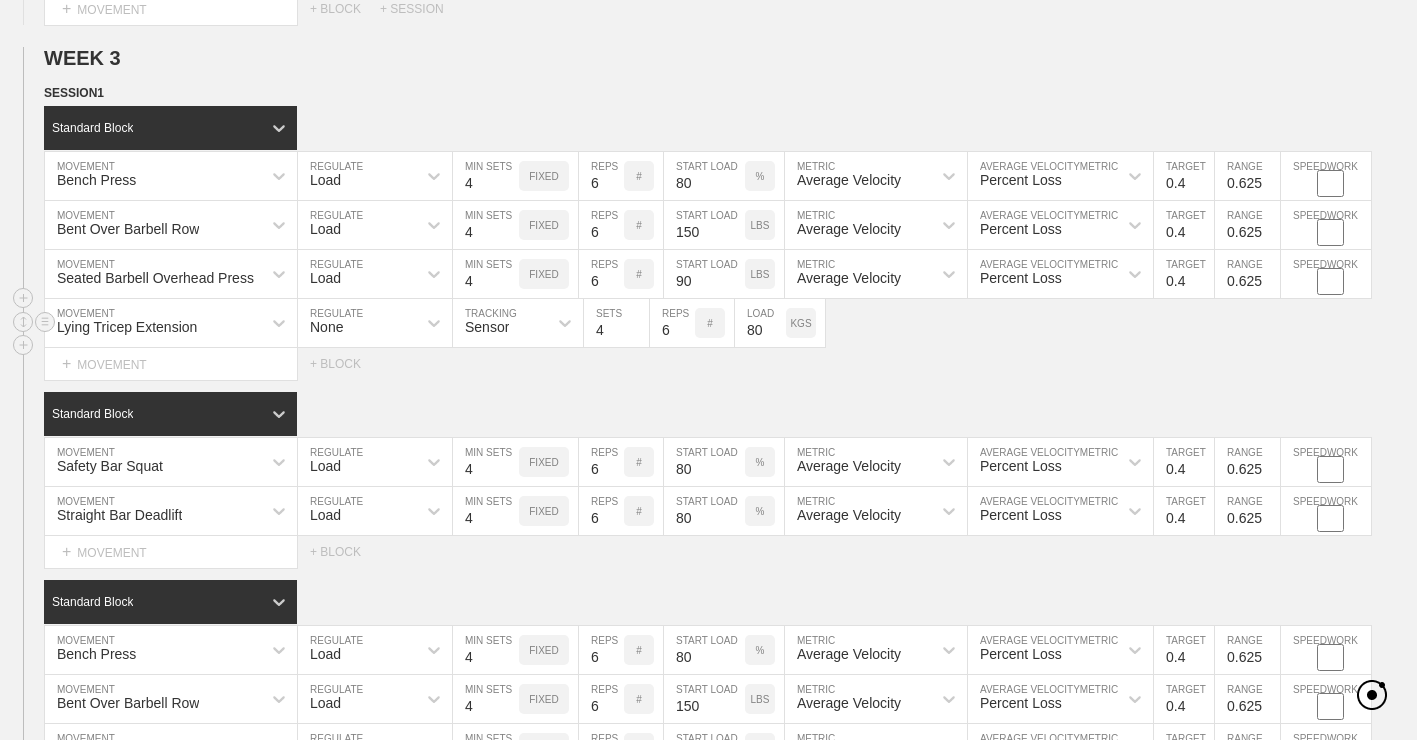 click on "KGS" at bounding box center (800, 323) 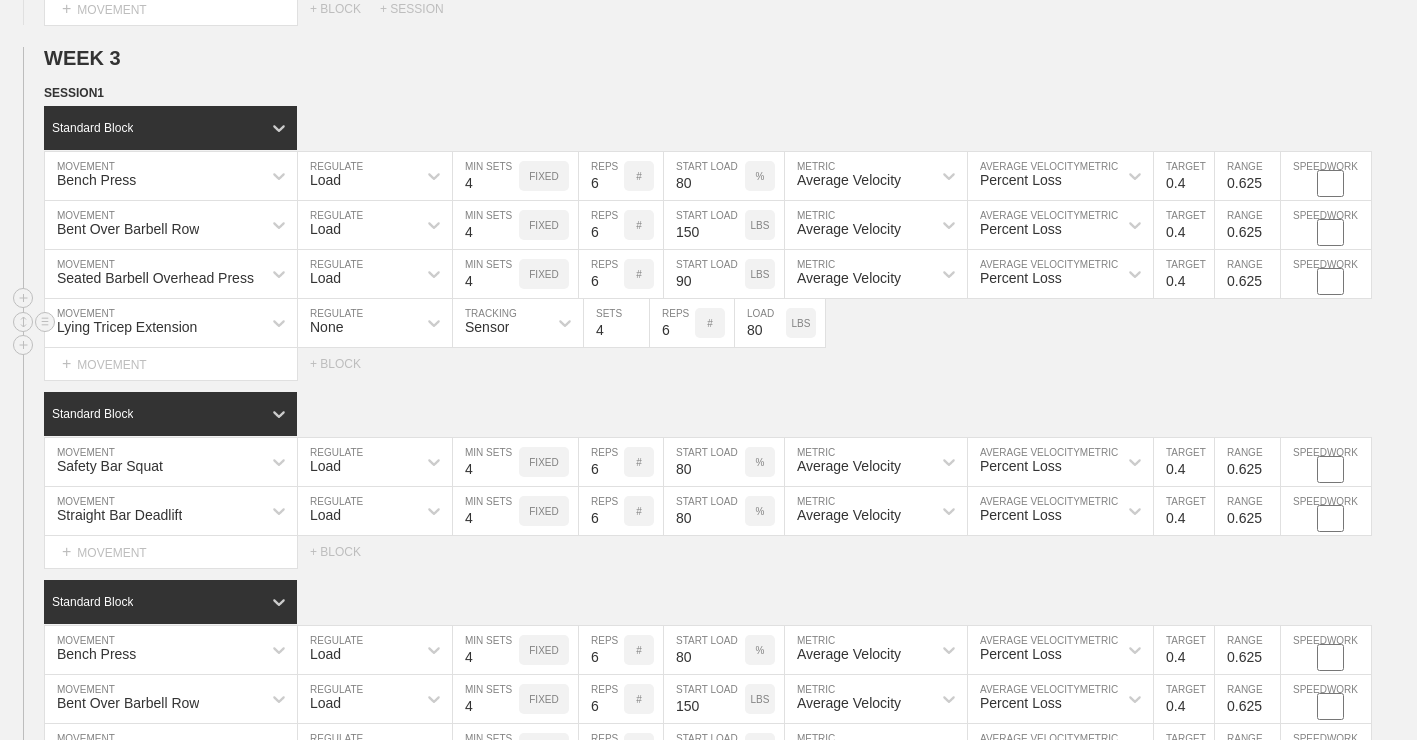 click on "Lying Tricep Extension MOVEMENT None REGULATE Sensor TRACKING 4 SETS 6 REPS # 80 LOAD LBS" at bounding box center (708, 323) 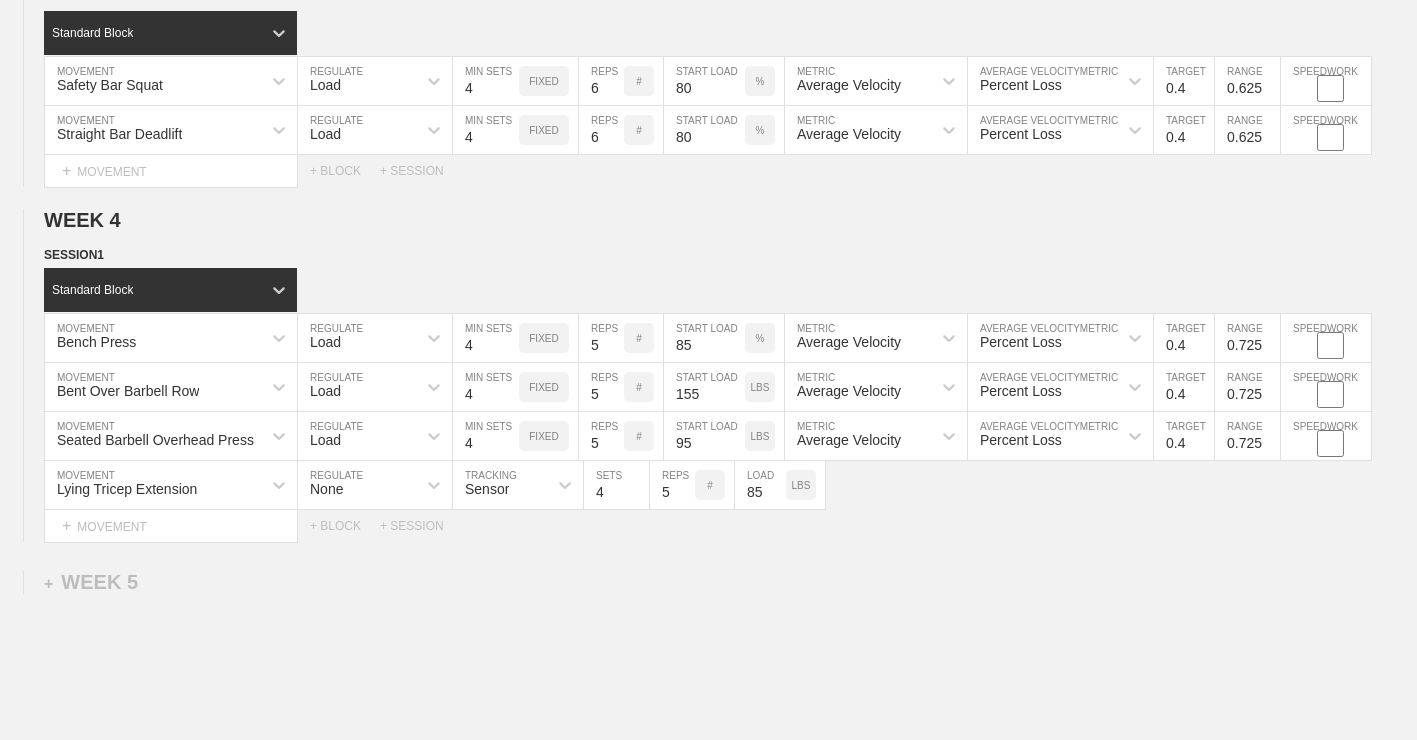 scroll, scrollTop: 3245, scrollLeft: 0, axis: vertical 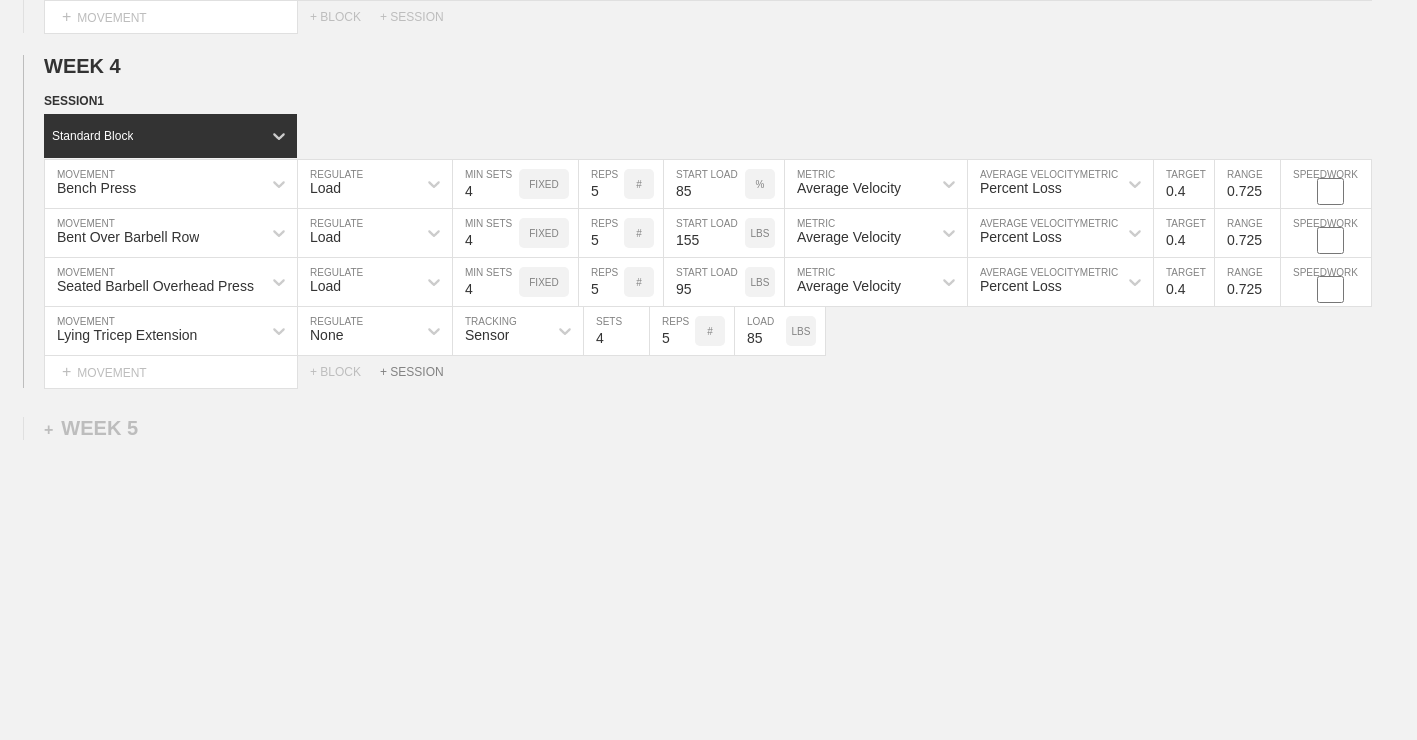 click on "+ SESSION" at bounding box center [420, 372] 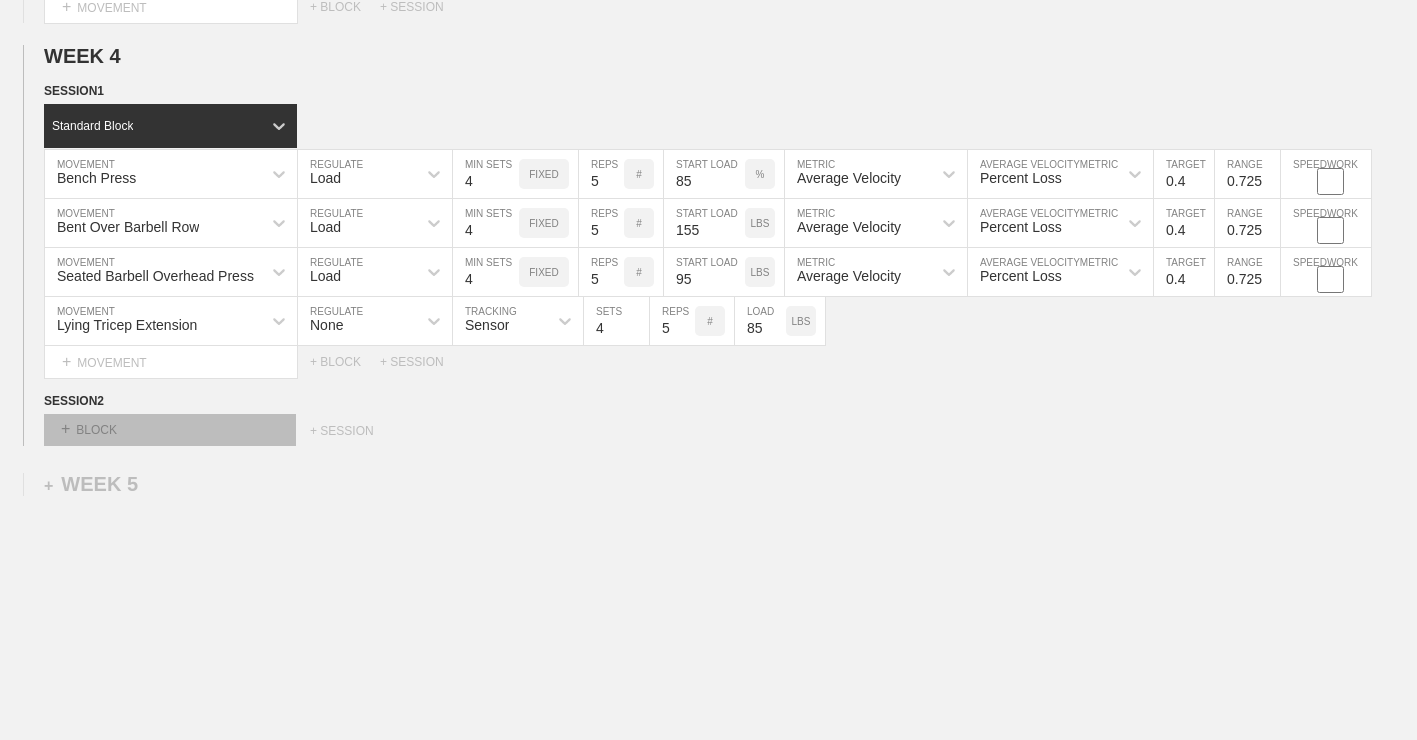 click on "+  BLOCK" at bounding box center (170, 430) 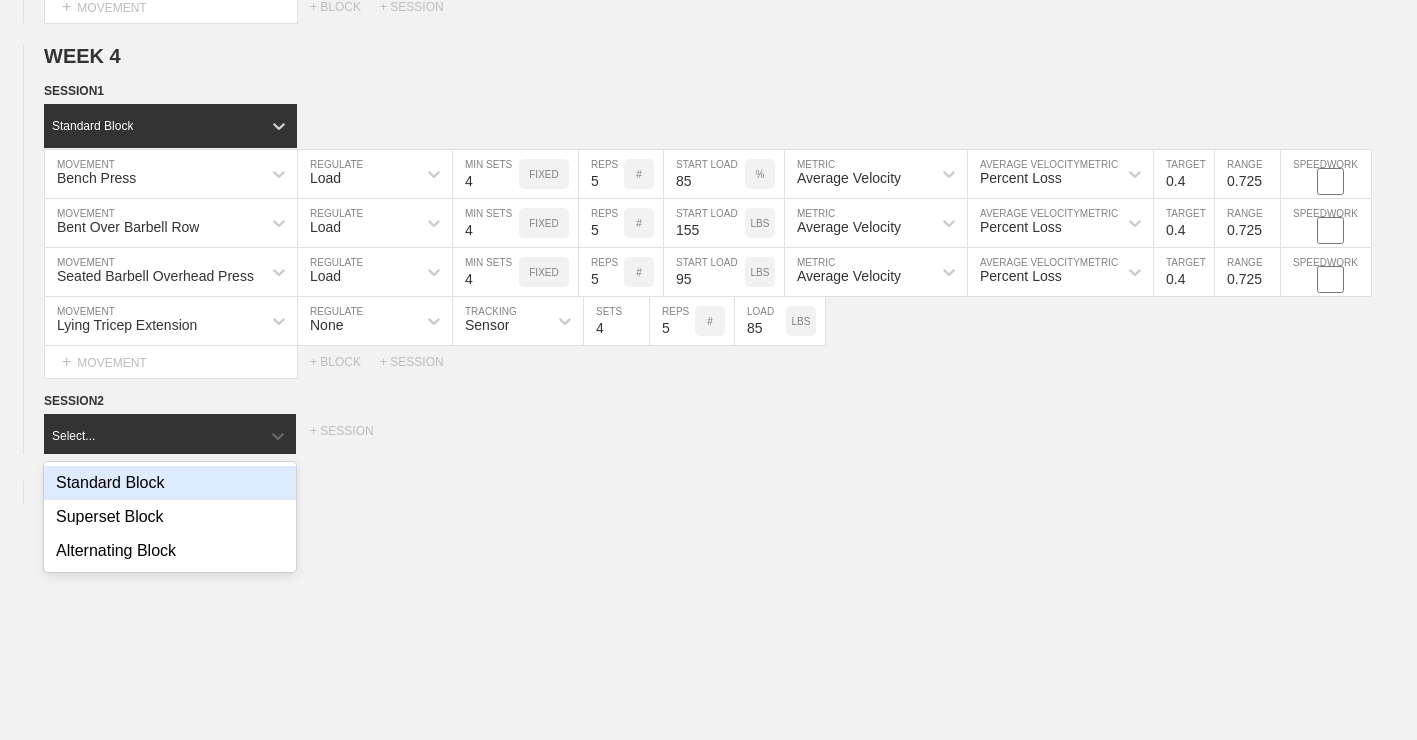 click on "WEEK   1   DUPLICATE DELETE SESSION  1   Standard Block DUPLICATE INSERT MOVEMENT AFTER DELETE Bench Press MOVEMENT Load REGULATE 4 MIN SETS FIXED 10 REPS # 70 START LOAD % Average Velocity METRIC Percent Loss AVERAGE VELOCITY  METRIC 0.6 TARGET RANGE 0.525 SPEEDWORK DUPLICATE INSERT BEFORE INSERT AFTER DELETE Bent Over Barbell Row MOVEMENT Load REGULATE 4 MIN SETS FIXED 10 REPS # 135 START LOAD LBS Average Velocity METRIC Percent Loss AVERAGE VELOCITY  METRIC 0.6 TARGET RANGE 0.525 SPEEDWORK DUPLICATE INSERT BEFORE INSERT AFTER DELETE Seated Barbell Overhead Press MOVEMENT Load REGULATE 4 MIN SETS FIXED 10 REPS # 85 START LOAD LBS Average Velocity METRIC Percent Loss AVERAGE VELOCITY  METRIC 0.6 TARGET RANGE 0.525 SPEEDWORK DUPLICATE INSERT BEFORE INSERT AFTER DELETE Lying Tricep Extension MOVEMENT None REGULATE Sensor TRACKING 4 SETS 10 REPS # 65 LOAD LBS DUPLICATE INSERT BEFORE INSERT AFTER DELETE Select... MOVEMENT +  MOVEMENT + BLOCK Standard Block DUPLICATE INSERT MOVEMENT AFTER DELETE Safety Bar Squat" at bounding box center [708, -1112] 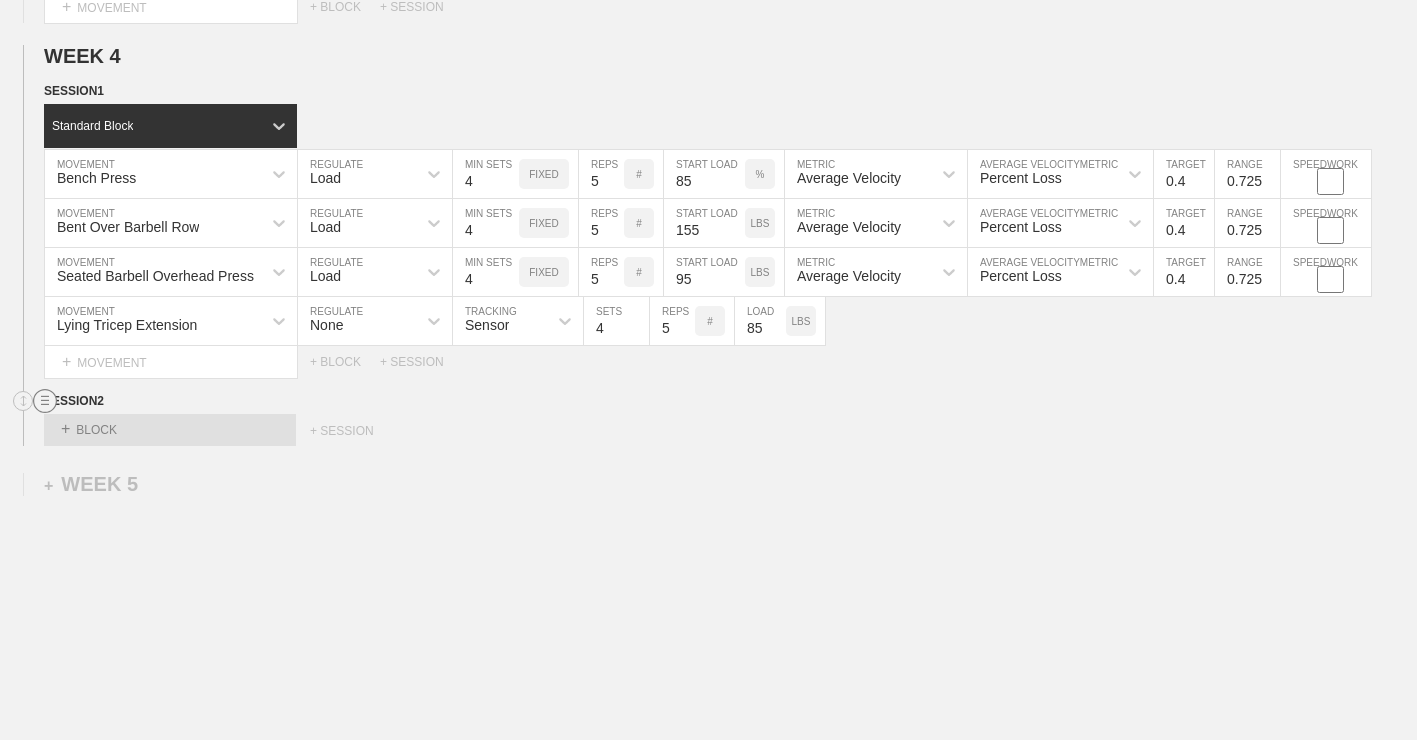 click 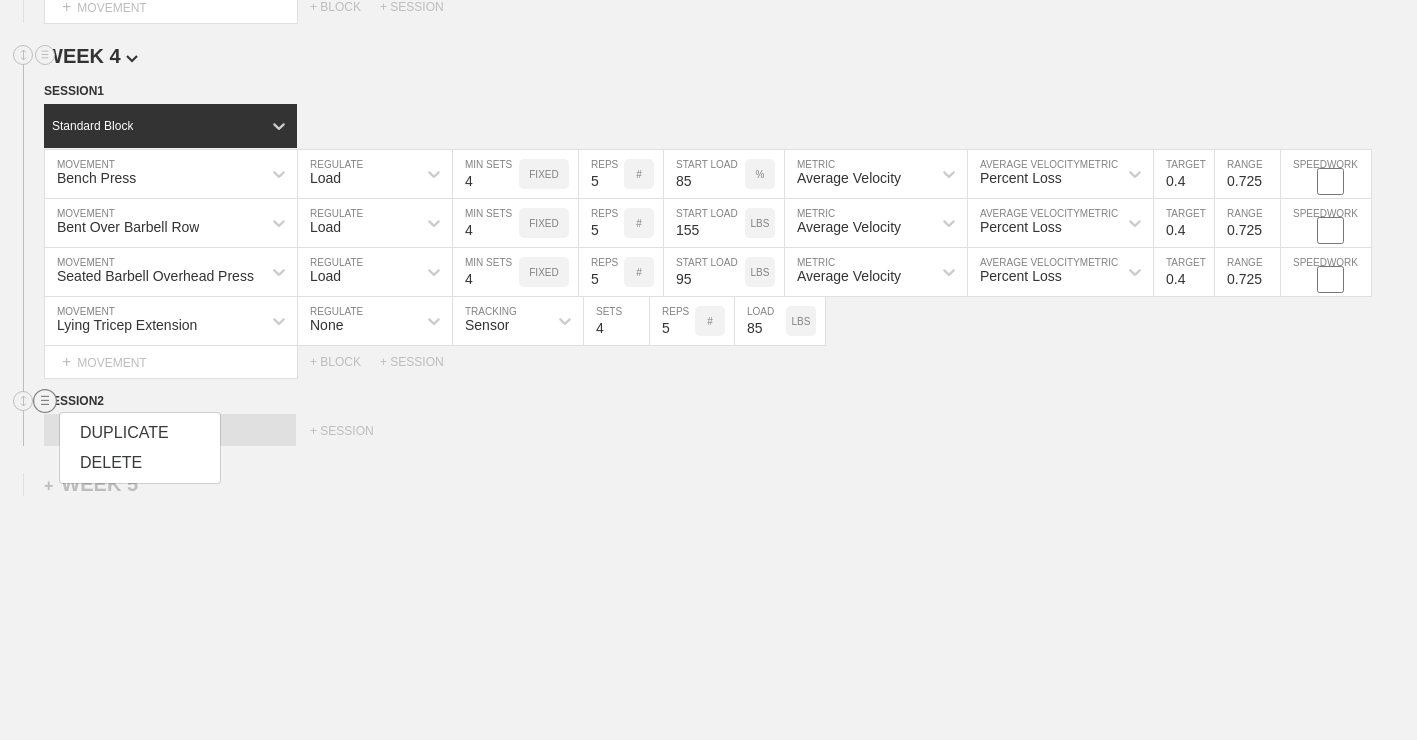 click on "DELETE" at bounding box center (140, 463) 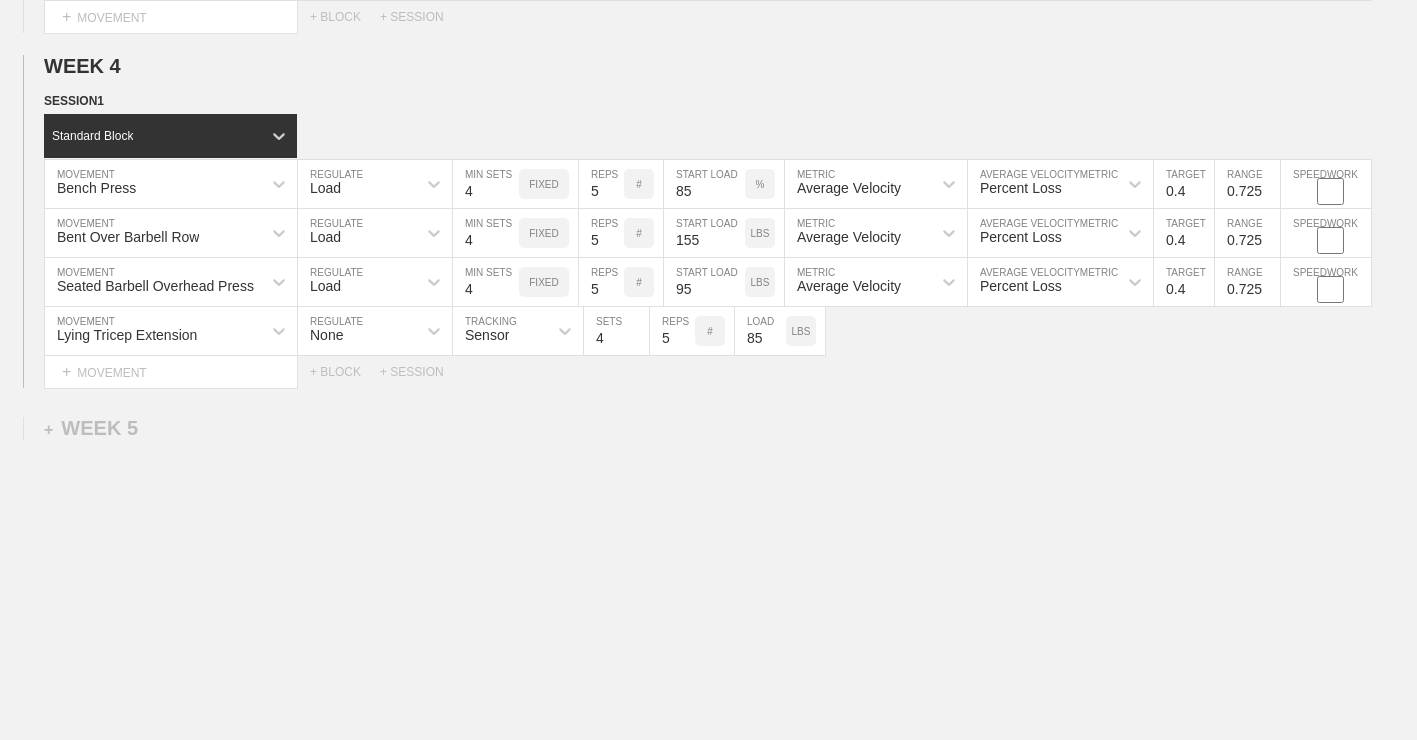 click on "Select... MOVEMENT +  MOVEMENT + BLOCK + SESSION" at bounding box center (708, 372) 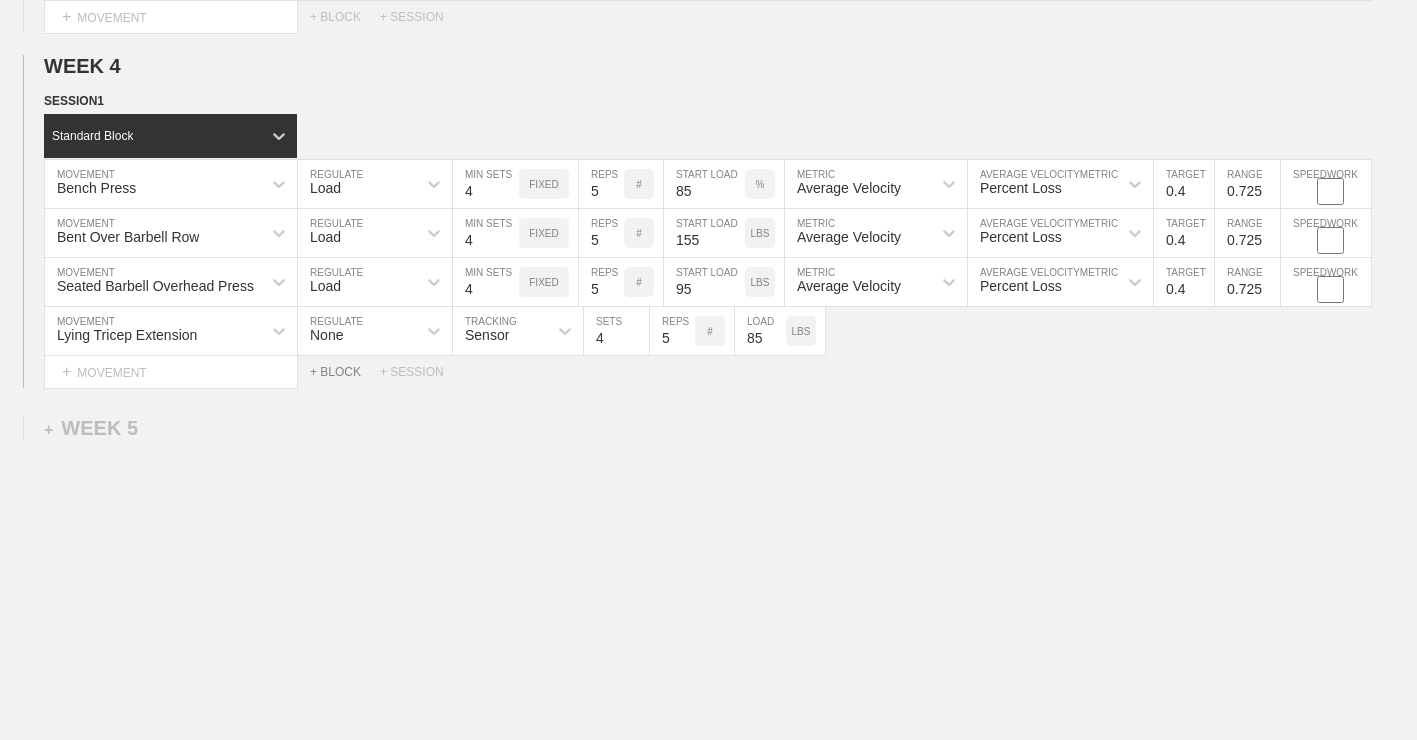 click on "+ BLOCK" at bounding box center [345, 372] 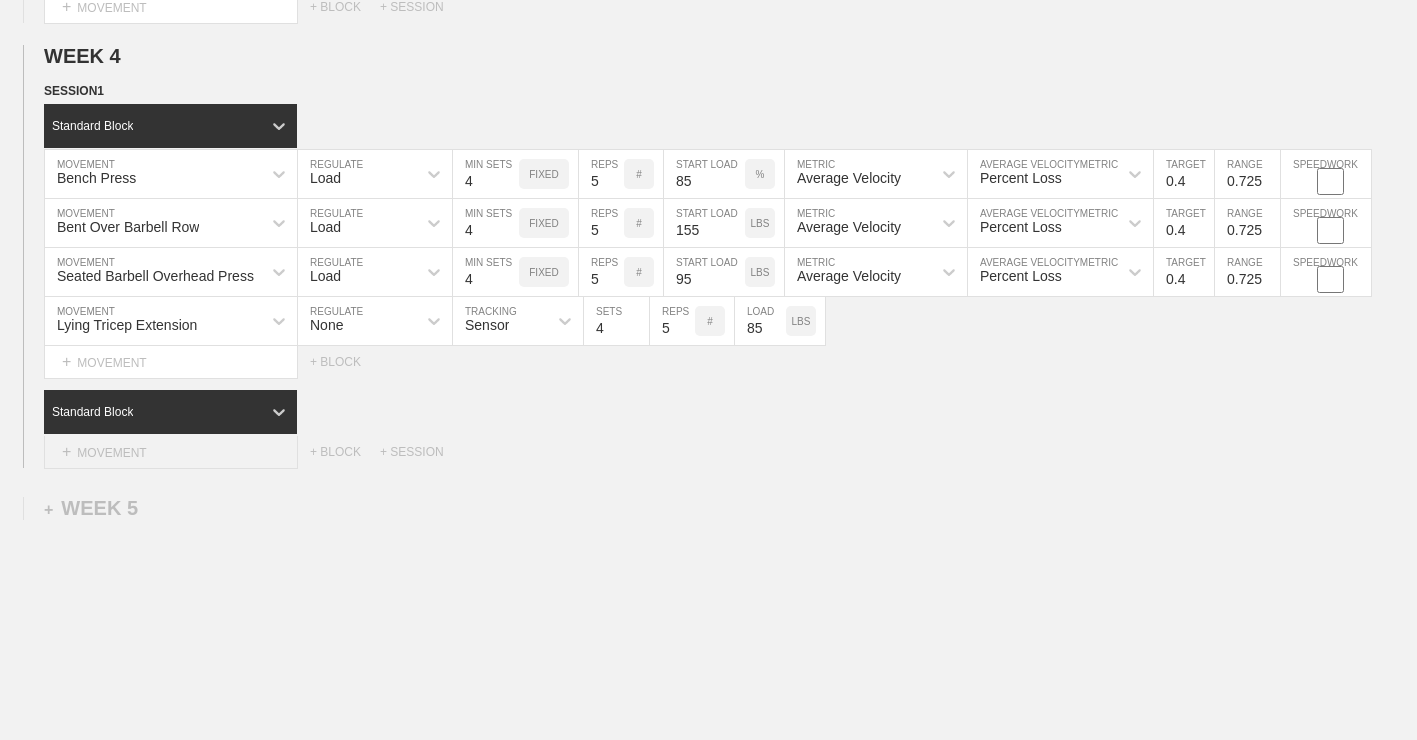click on "+  MOVEMENT" at bounding box center (171, 452) 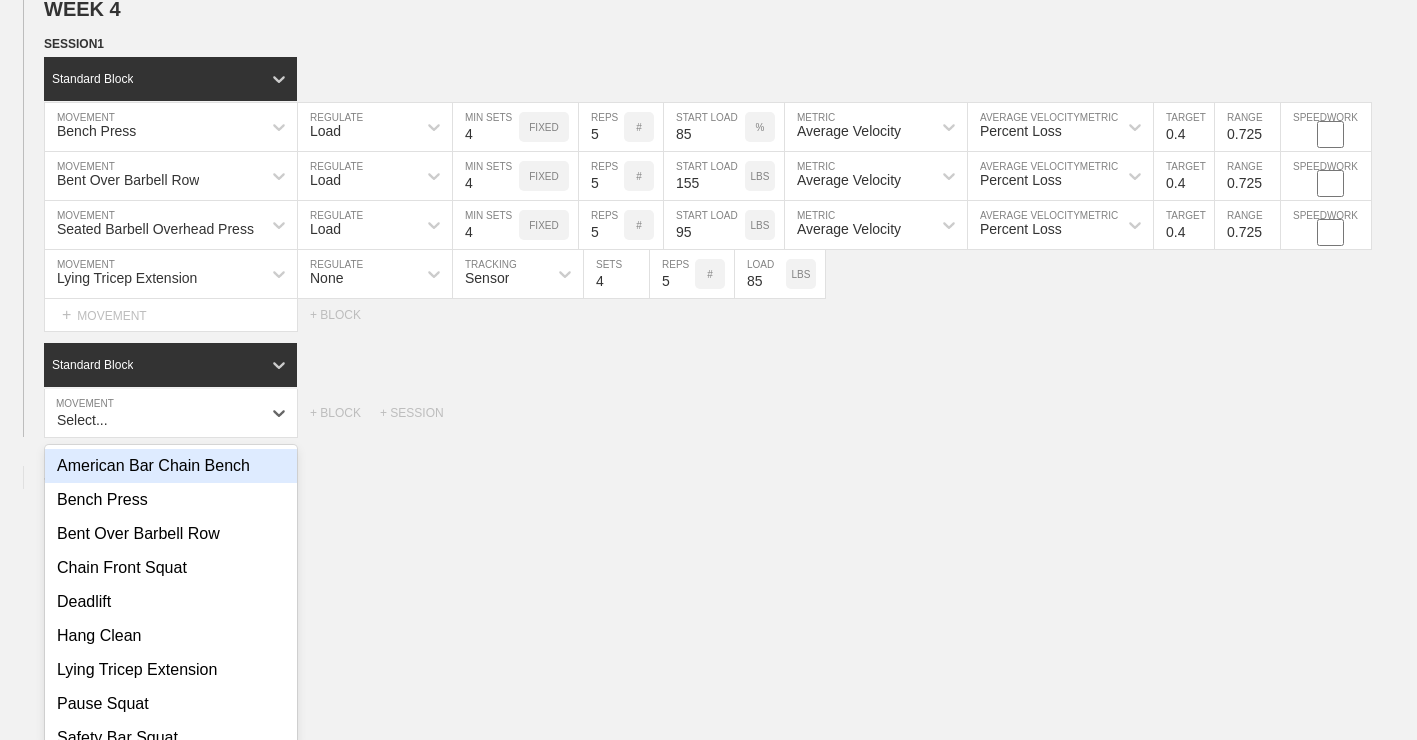 scroll, scrollTop: 3314, scrollLeft: 0, axis: vertical 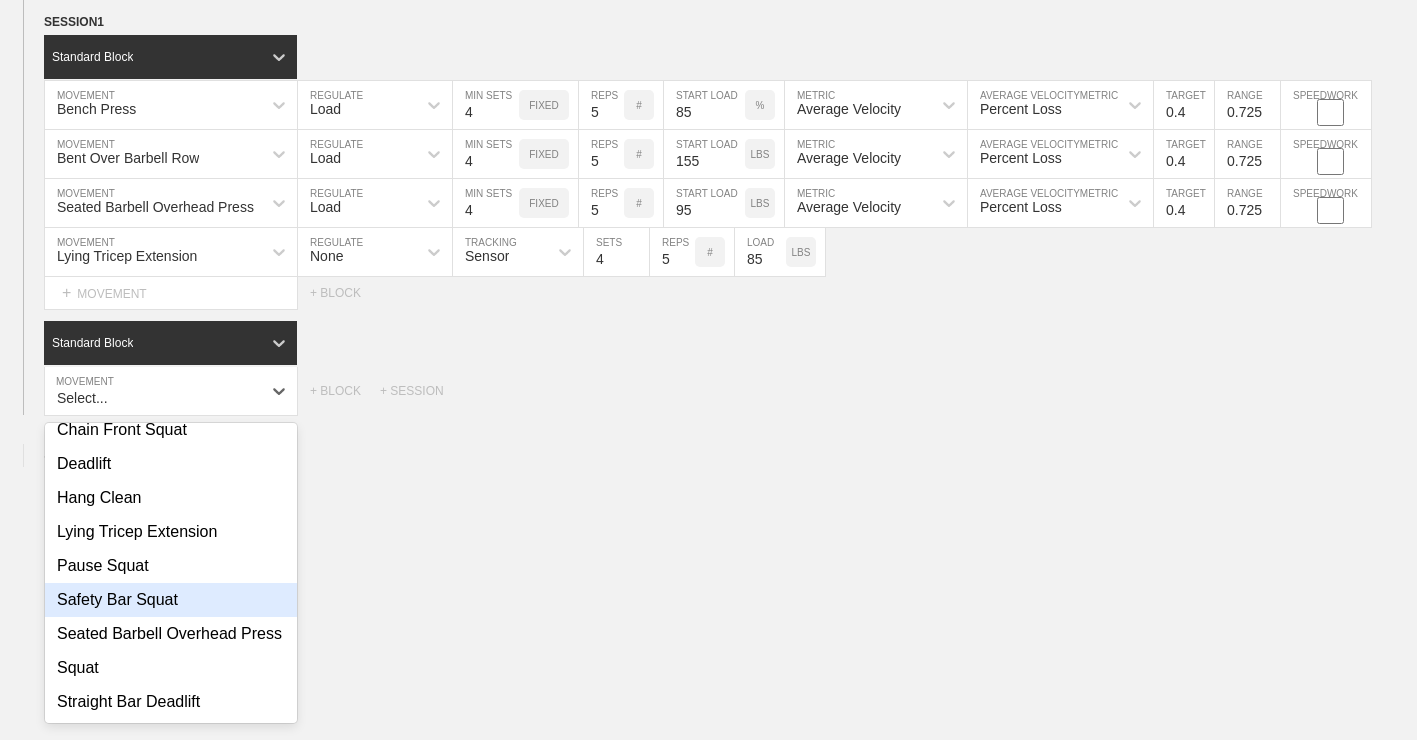 click on "Safety Bar Squat" at bounding box center (171, 600) 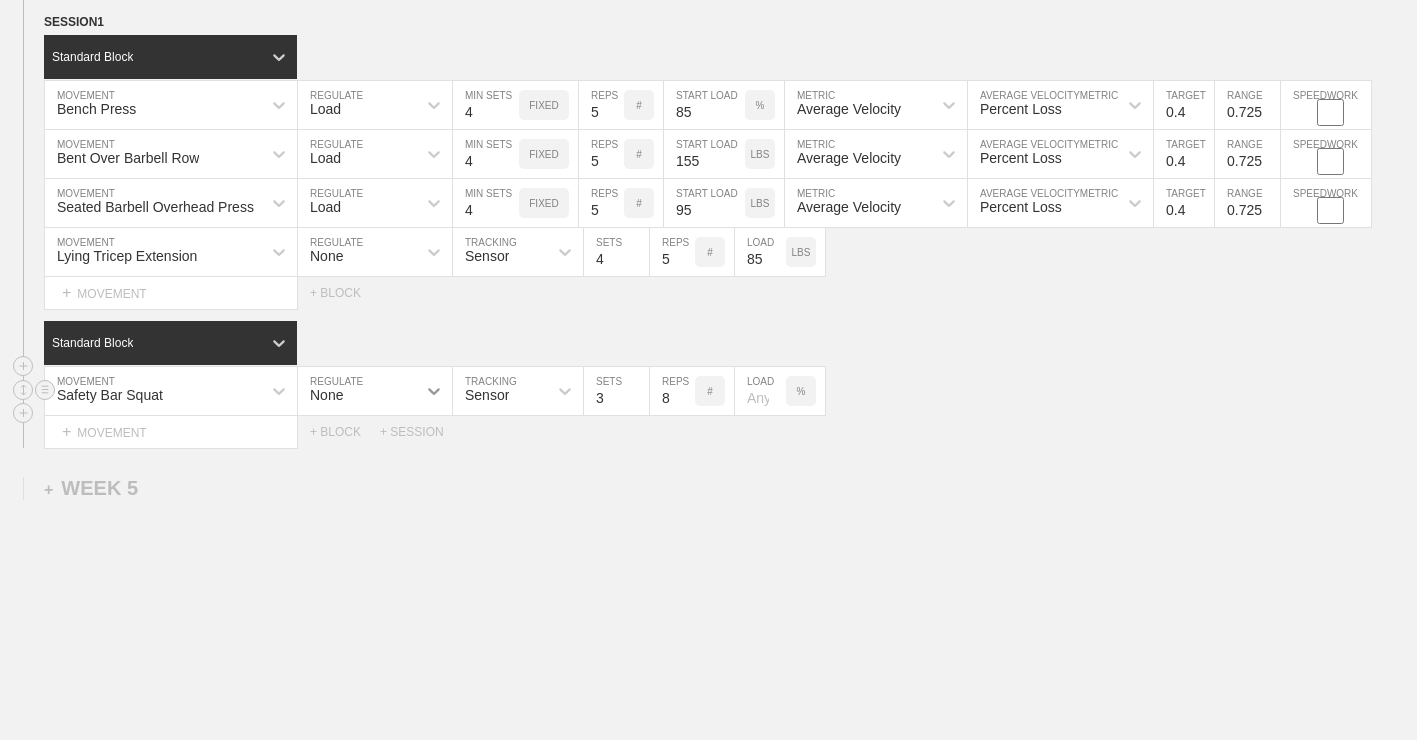 click 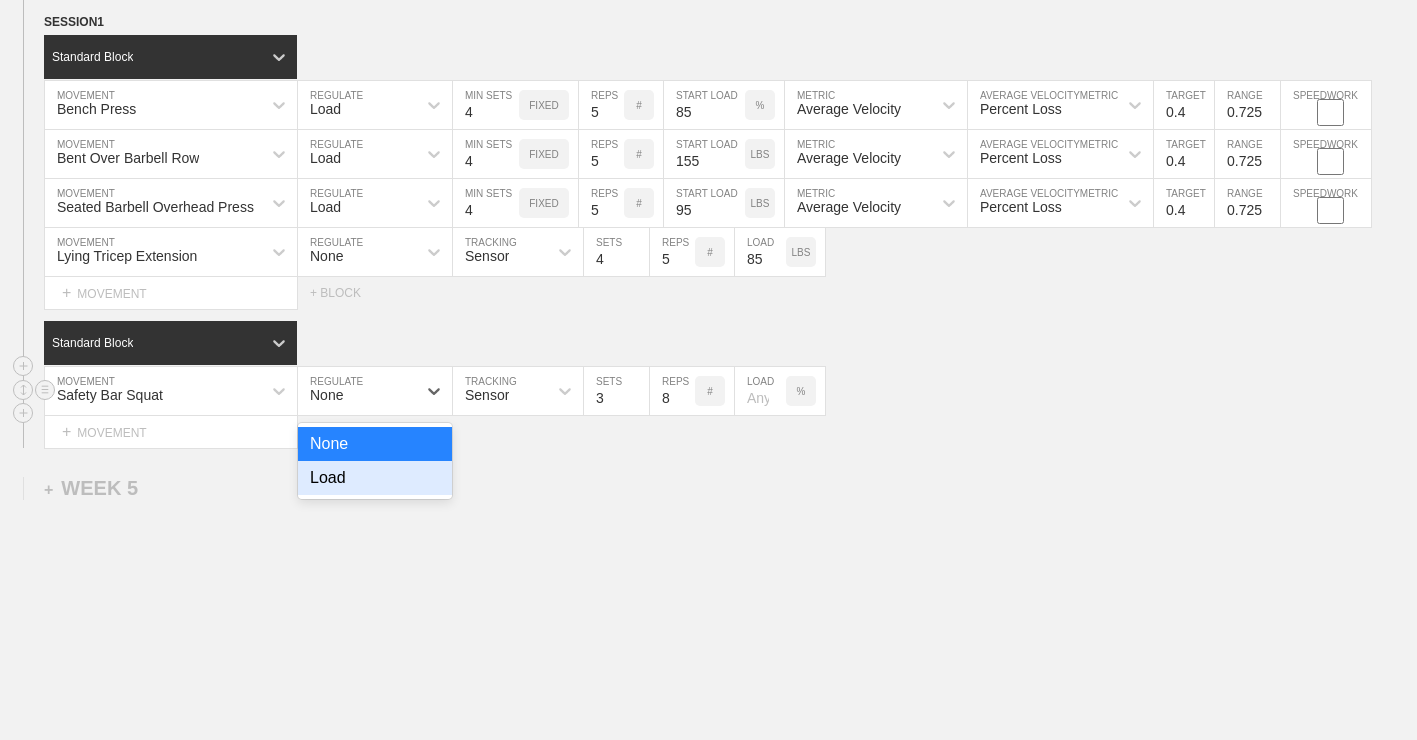 click on "Load" at bounding box center (375, 478) 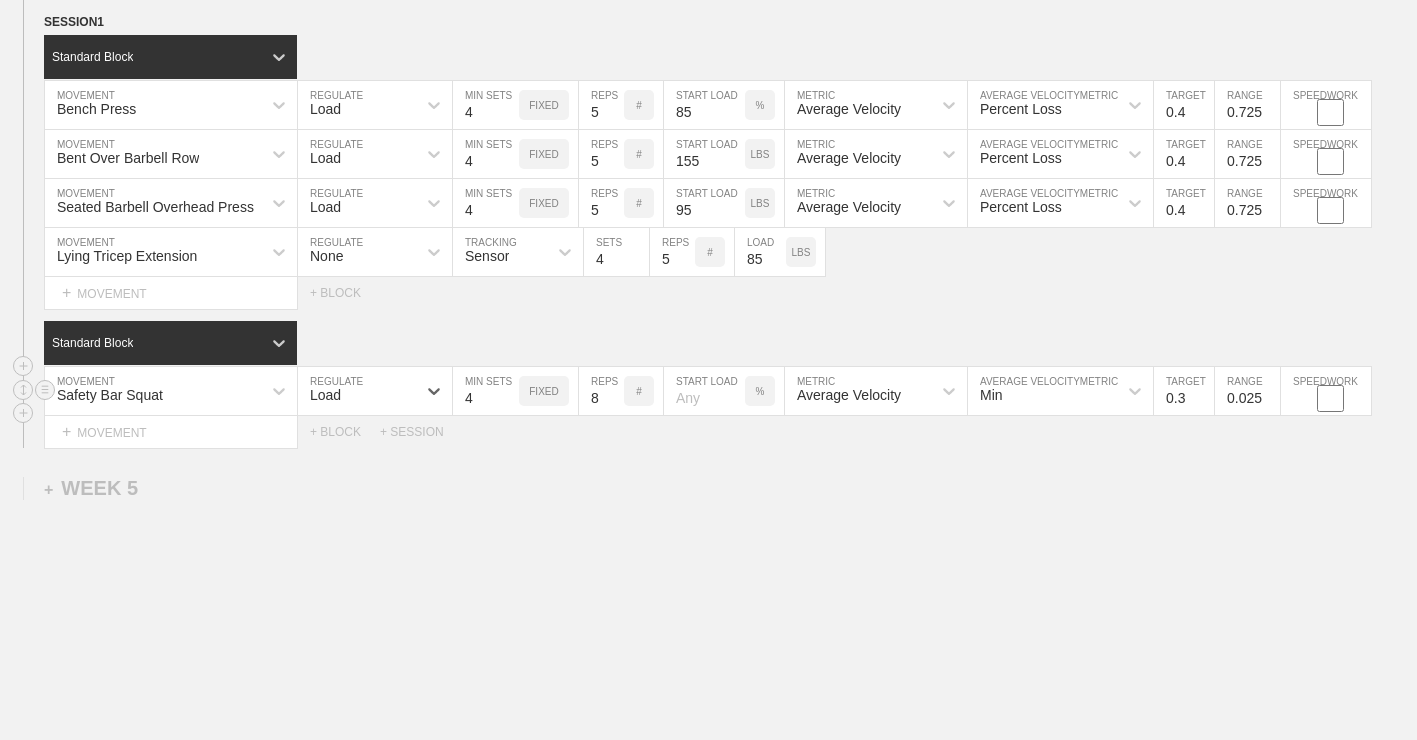click on "4" at bounding box center (486, 391) 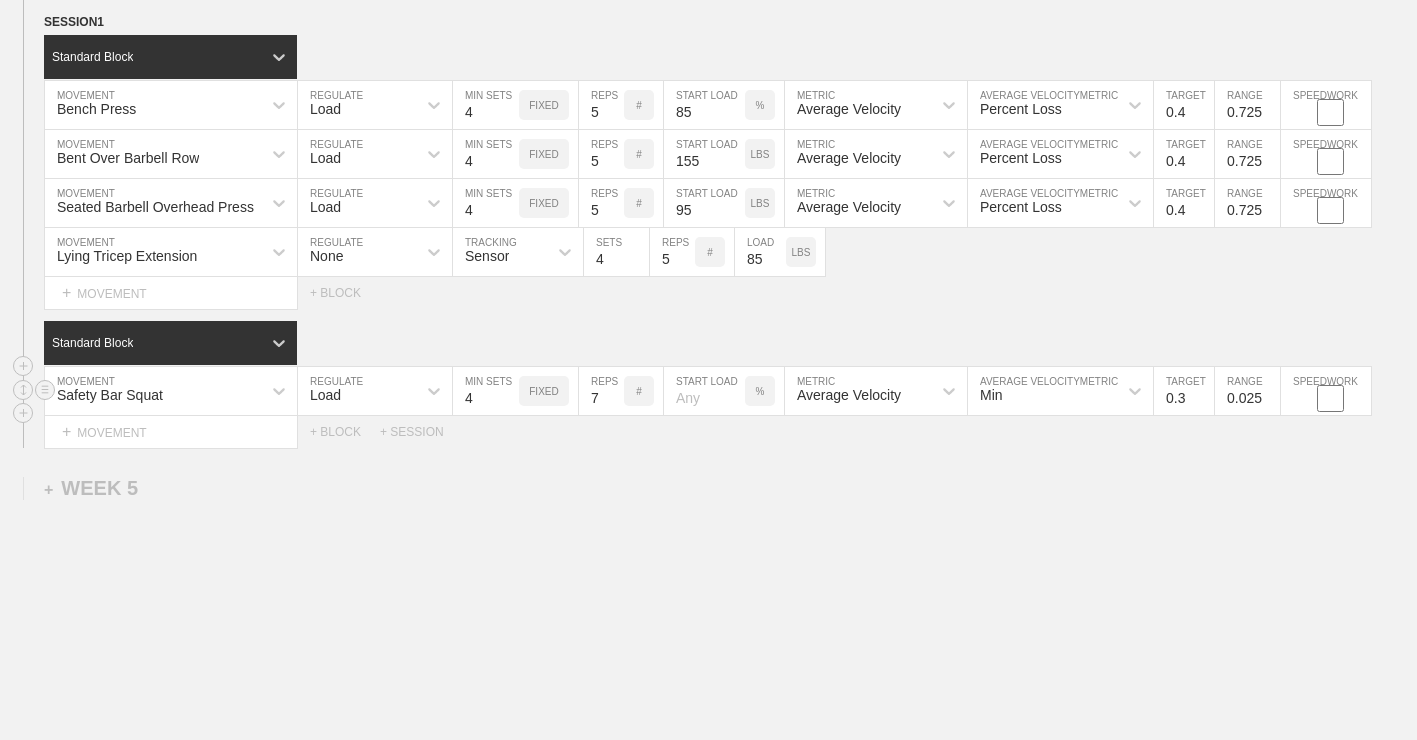 click on "7" at bounding box center (601, 391) 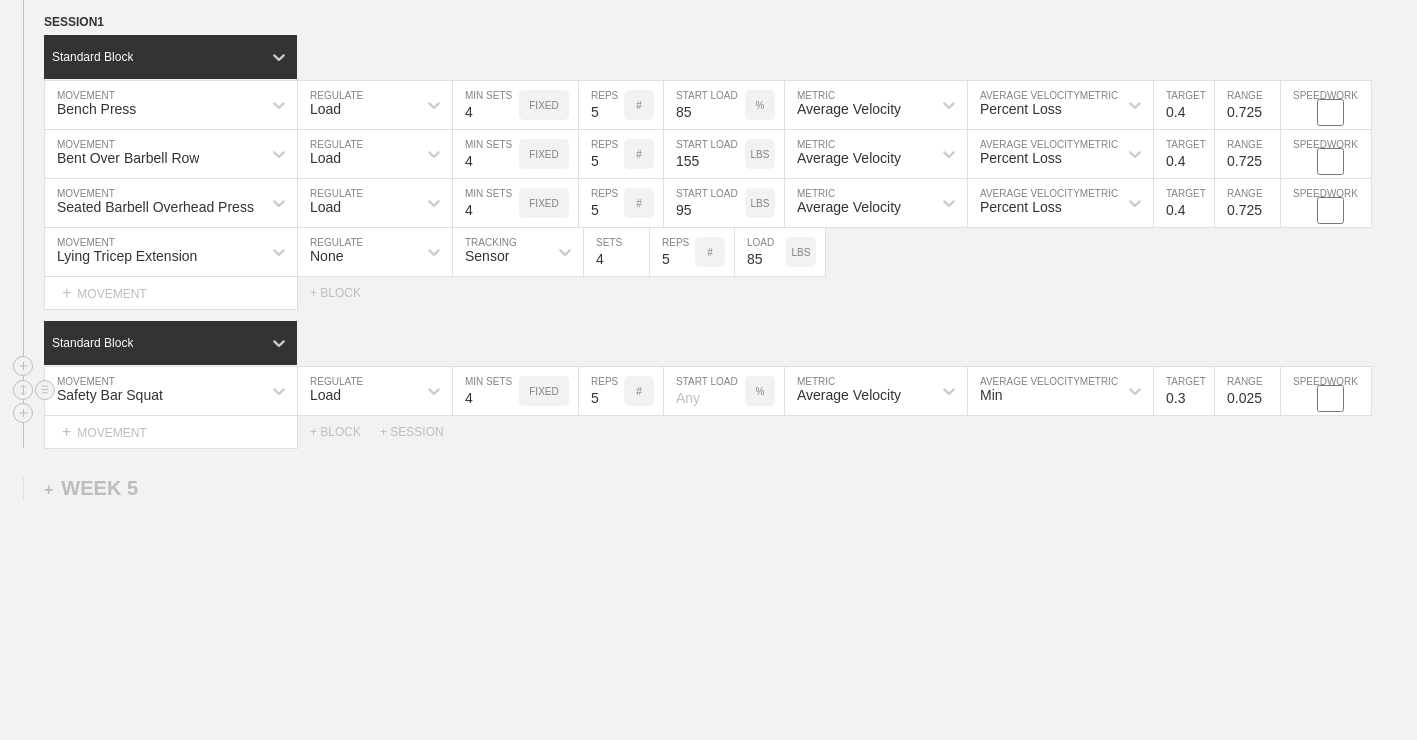 click on "5" at bounding box center (601, 391) 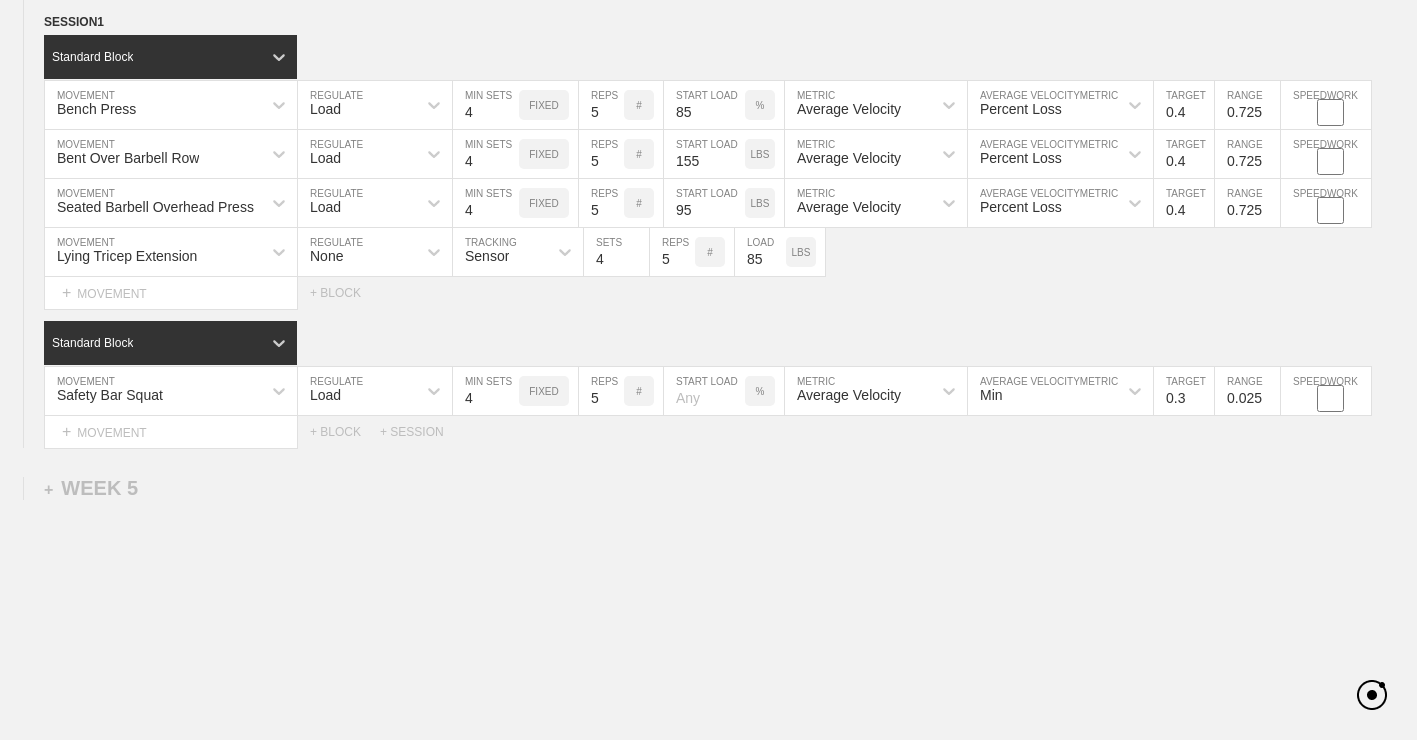 click on "WEEK   1   DUPLICATE DELETE SESSION  1   Standard Block DUPLICATE INSERT MOVEMENT AFTER DELETE Bench Press MOVEMENT Load REGULATE 4 MIN SETS FIXED 10 REPS # 70 START LOAD % Average Velocity METRIC Percent Loss AVERAGE VELOCITY  METRIC 0.6 TARGET RANGE 0.525 SPEEDWORK DUPLICATE INSERT BEFORE INSERT AFTER DELETE Bent Over Barbell Row MOVEMENT Load REGULATE 4 MIN SETS FIXED 10 REPS # 135 START LOAD LBS Average Velocity METRIC Percent Loss AVERAGE VELOCITY  METRIC 0.6 TARGET RANGE 0.525 SPEEDWORK DUPLICATE INSERT BEFORE INSERT AFTER DELETE Seated Barbell Overhead Press MOVEMENT Load REGULATE 4 MIN SETS FIXED 10 REPS # 85 START LOAD LBS Average Velocity METRIC Percent Loss AVERAGE VELOCITY  METRIC 0.6 TARGET RANGE 0.525 SPEEDWORK DUPLICATE INSERT BEFORE INSERT AFTER DELETE Lying Tricep Extension MOVEMENT None REGULATE Sensor TRACKING 4 SETS 10 REPS # 65 LOAD LBS DUPLICATE INSERT BEFORE INSERT AFTER DELETE Select... MOVEMENT +  MOVEMENT + BLOCK Standard Block DUPLICATE INSERT MOVEMENT AFTER DELETE Safety Bar Squat" at bounding box center [708, -1149] 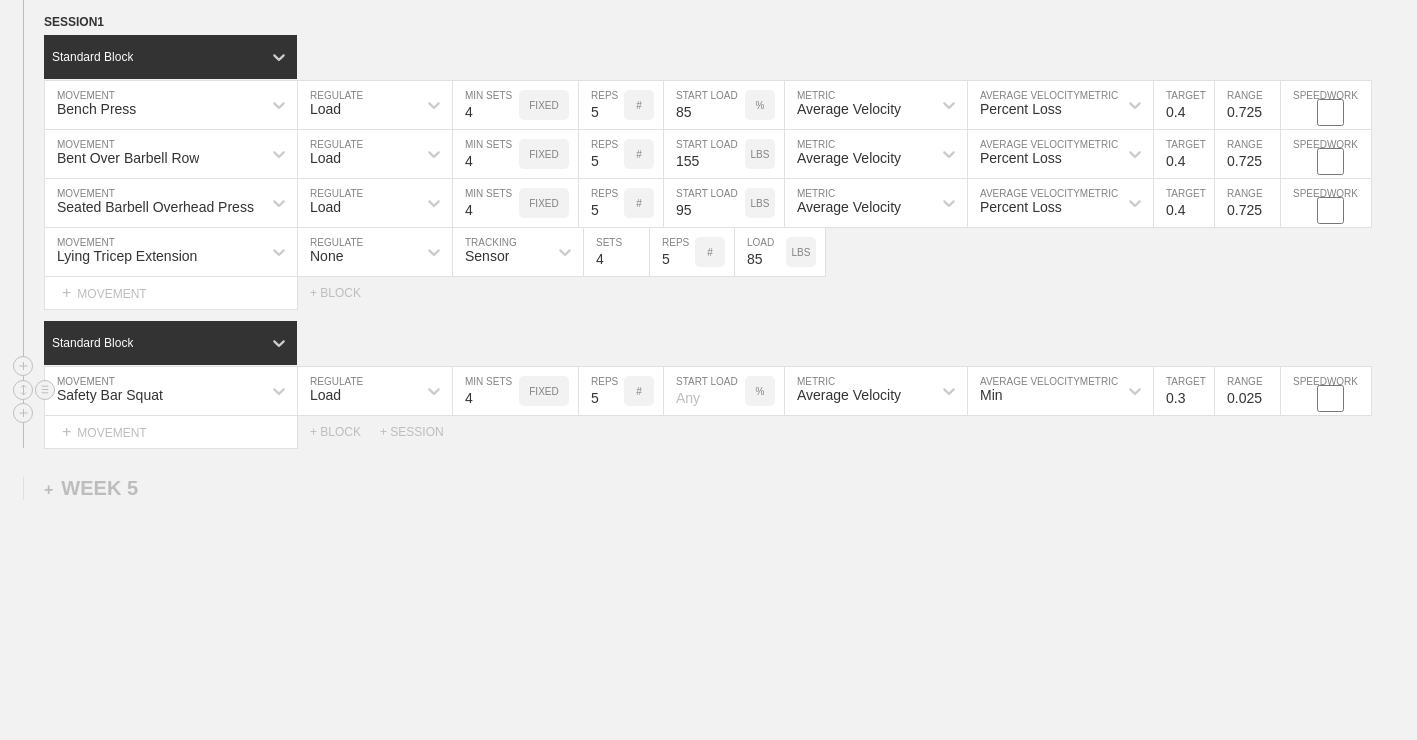 click at bounding box center (704, 391) 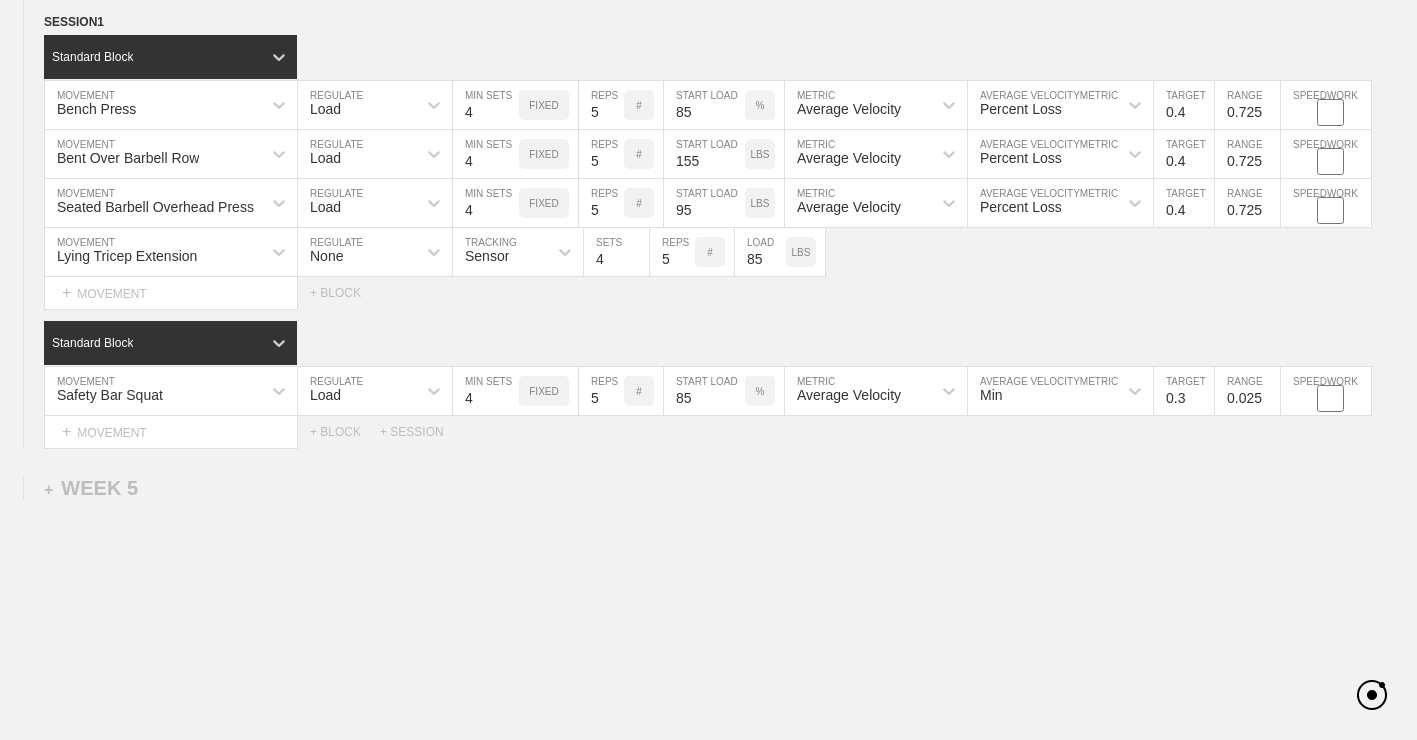 click on "WEEK   1   DUPLICATE DELETE SESSION  1   Standard Block DUPLICATE INSERT MOVEMENT AFTER DELETE Bench Press MOVEMENT Load REGULATE 4 MIN SETS FIXED 10 REPS # 70 START LOAD % Average Velocity METRIC Percent Loss AVERAGE VELOCITY  METRIC 0.6 TARGET RANGE 0.525 SPEEDWORK DUPLICATE INSERT BEFORE INSERT AFTER DELETE Bent Over Barbell Row MOVEMENT Load REGULATE 4 MIN SETS FIXED 10 REPS # 135 START LOAD LBS Average Velocity METRIC Percent Loss AVERAGE VELOCITY  METRIC 0.6 TARGET RANGE 0.525 SPEEDWORK DUPLICATE INSERT BEFORE INSERT AFTER DELETE Seated Barbell Overhead Press MOVEMENT Load REGULATE 4 MIN SETS FIXED 10 REPS # 85 START LOAD LBS Average Velocity METRIC Percent Loss AVERAGE VELOCITY  METRIC 0.6 TARGET RANGE 0.525 SPEEDWORK DUPLICATE INSERT BEFORE INSERT AFTER DELETE Lying Tricep Extension MOVEMENT None REGULATE Sensor TRACKING 4 SETS 10 REPS # 65 LOAD LBS DUPLICATE INSERT BEFORE INSERT AFTER DELETE Select... MOVEMENT +  MOVEMENT + BLOCK Standard Block DUPLICATE INSERT MOVEMENT AFTER DELETE Safety Bar Squat" at bounding box center (708, -1149) 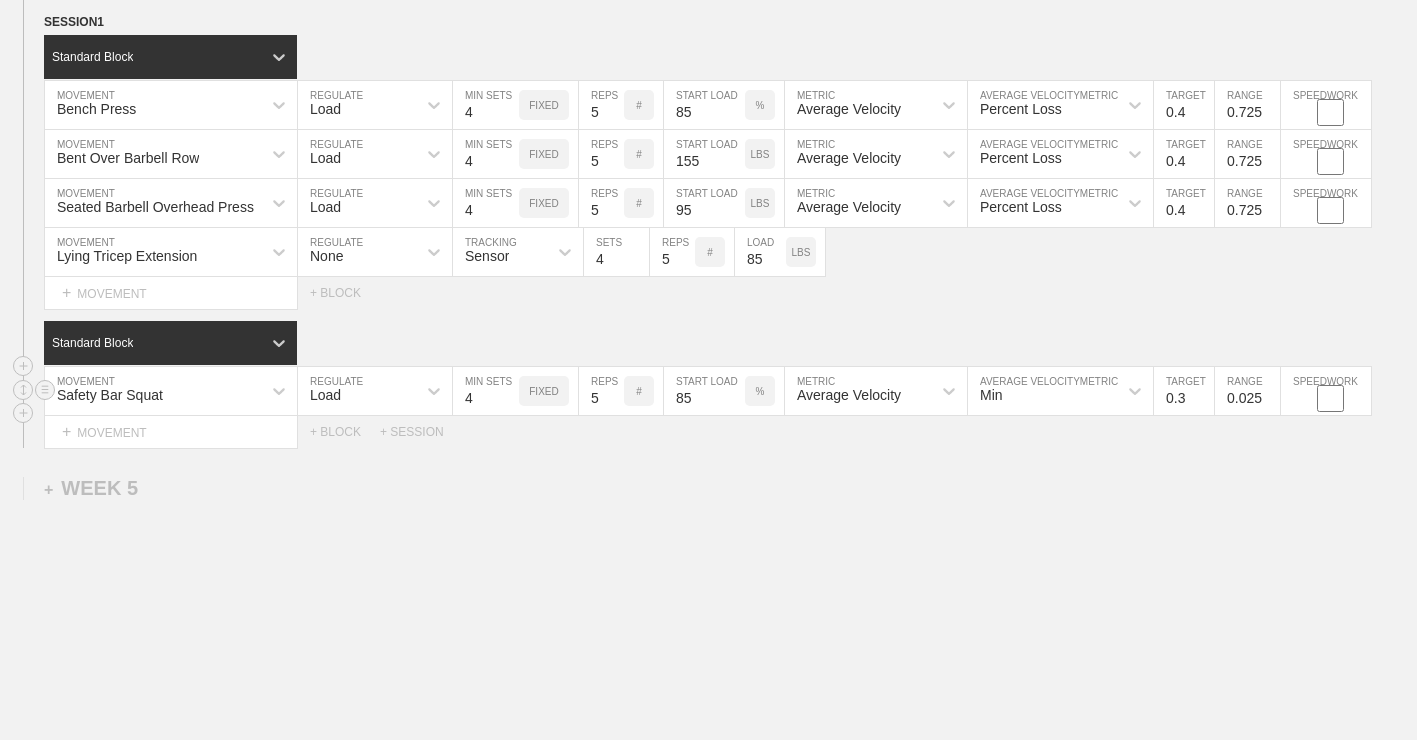 click on "Min" at bounding box center (1042, 391) 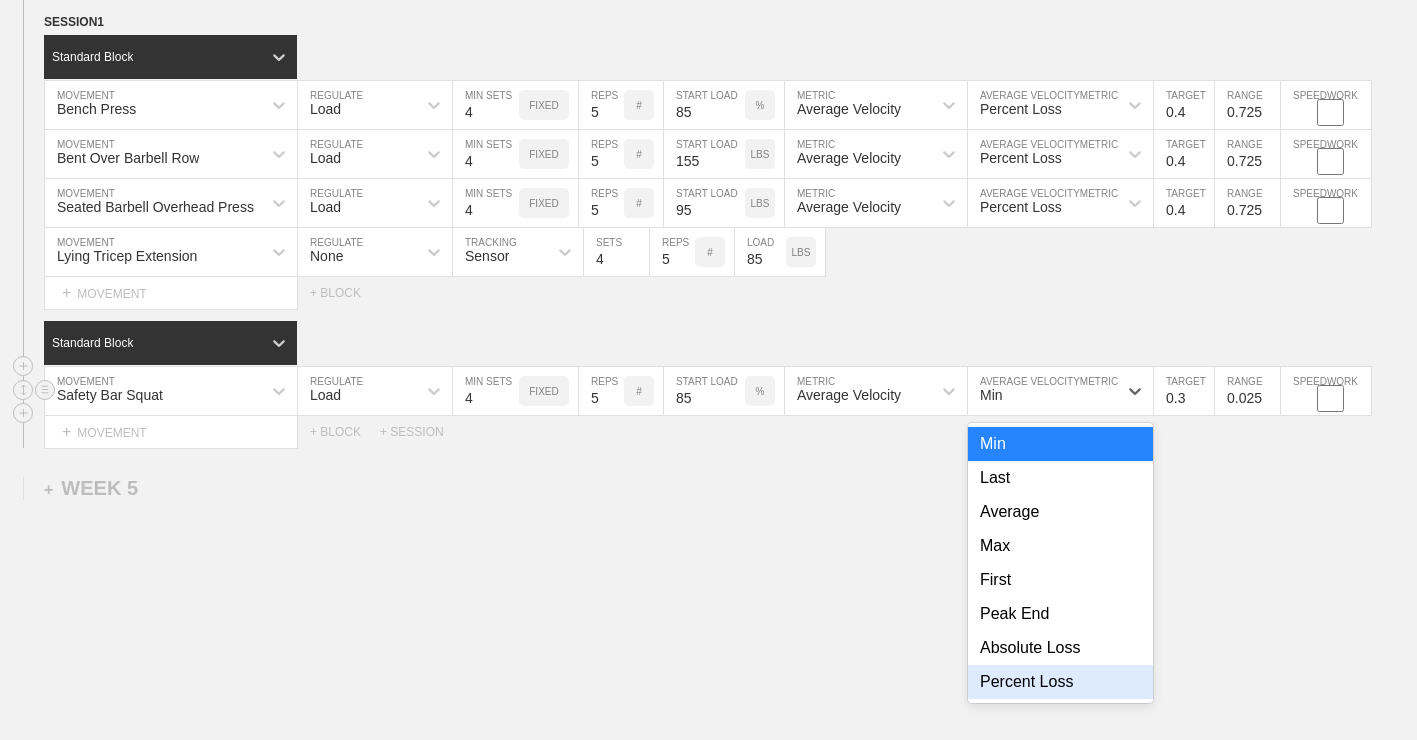 click on "Percent Loss" at bounding box center [1060, 682] 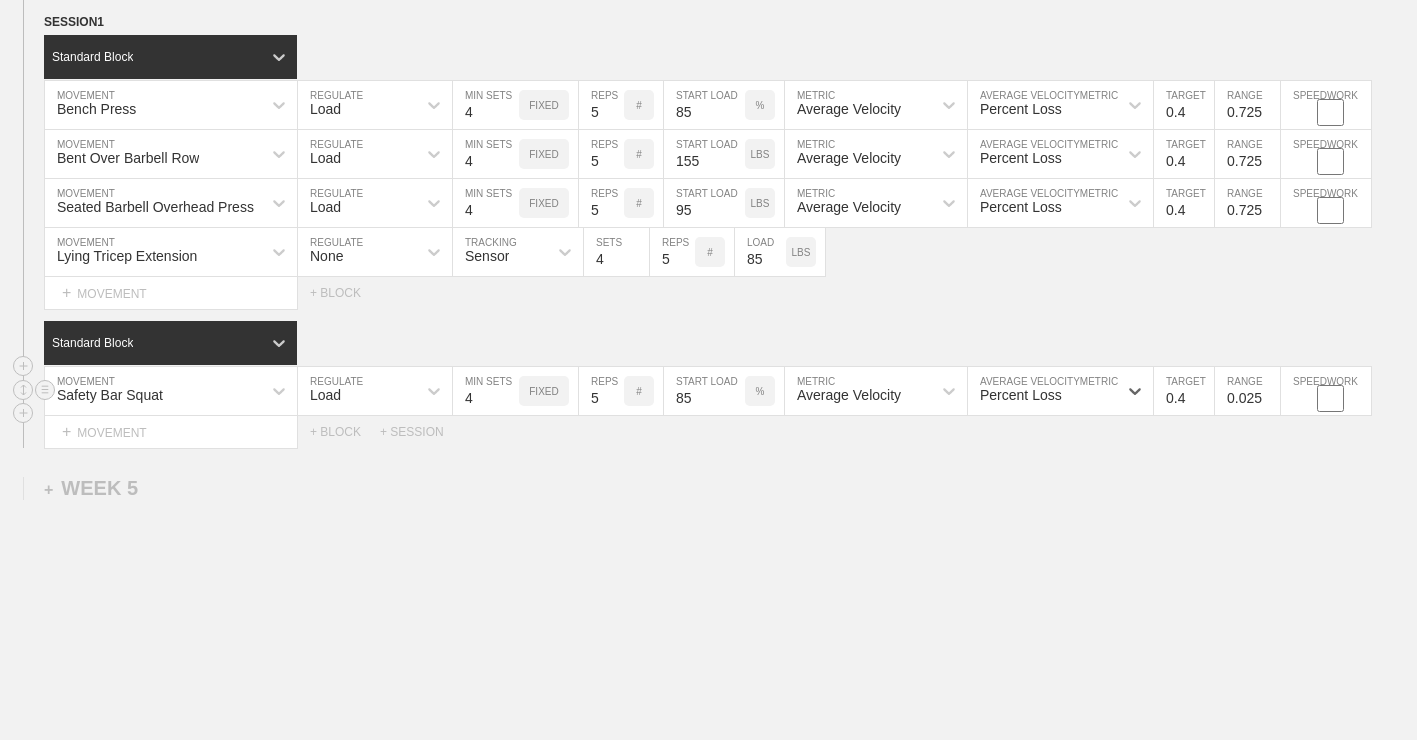 click on "0.4" at bounding box center (1184, 391) 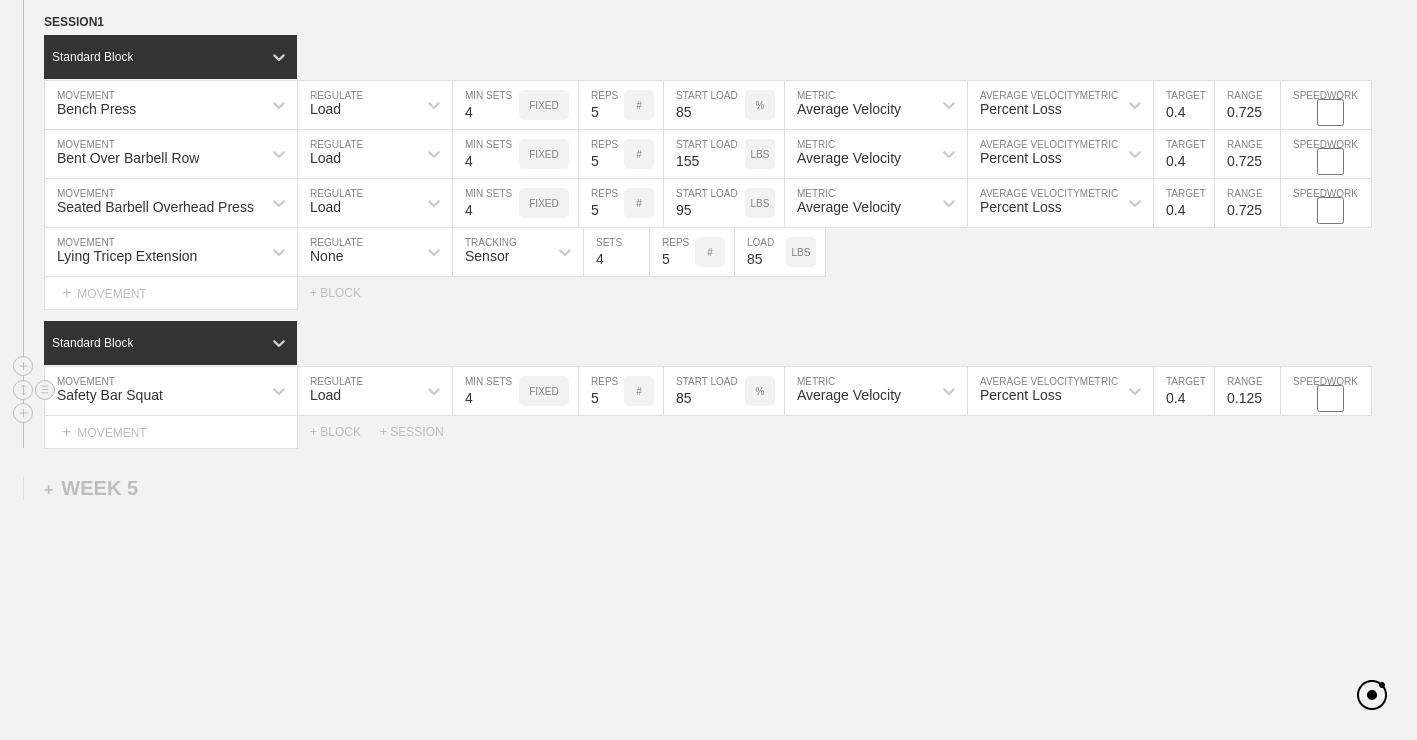 click on "0.125" at bounding box center (1247, 391) 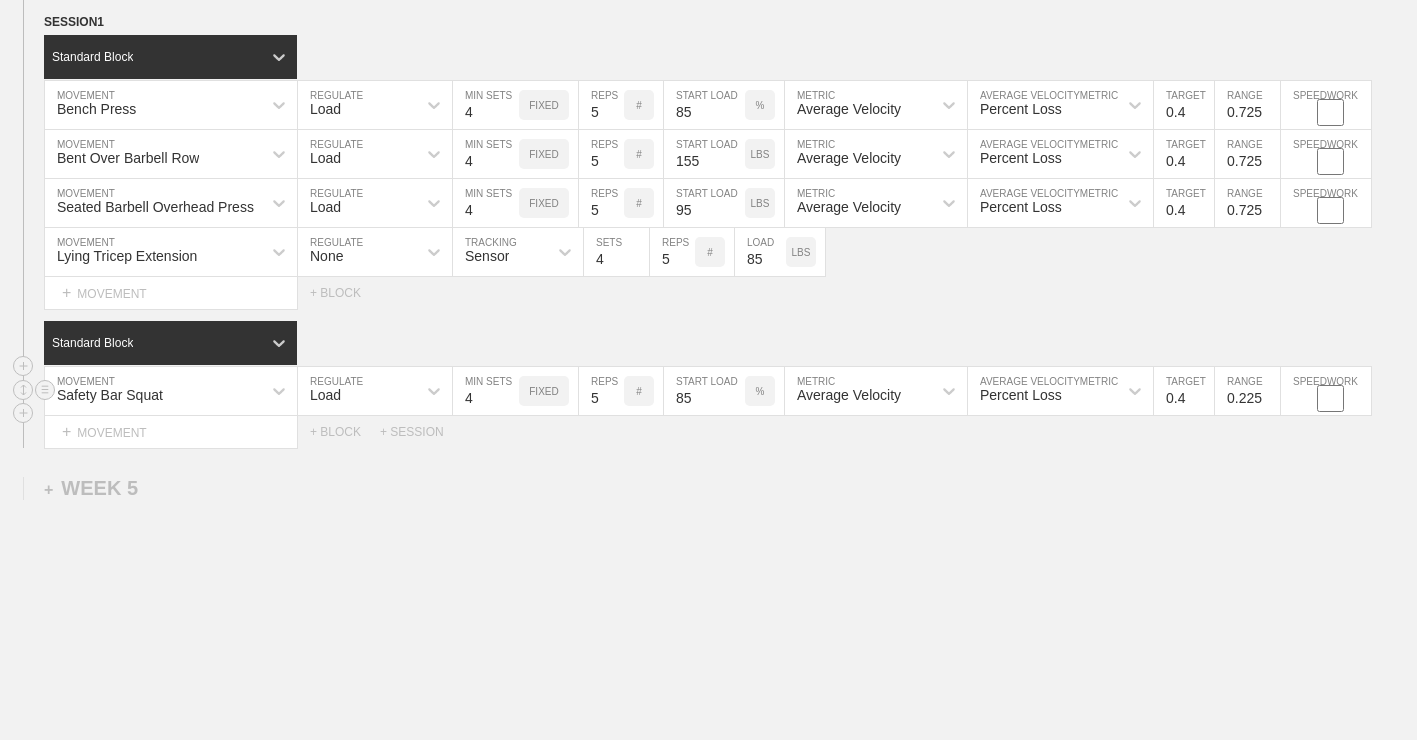 click on "0.225" at bounding box center [1247, 391] 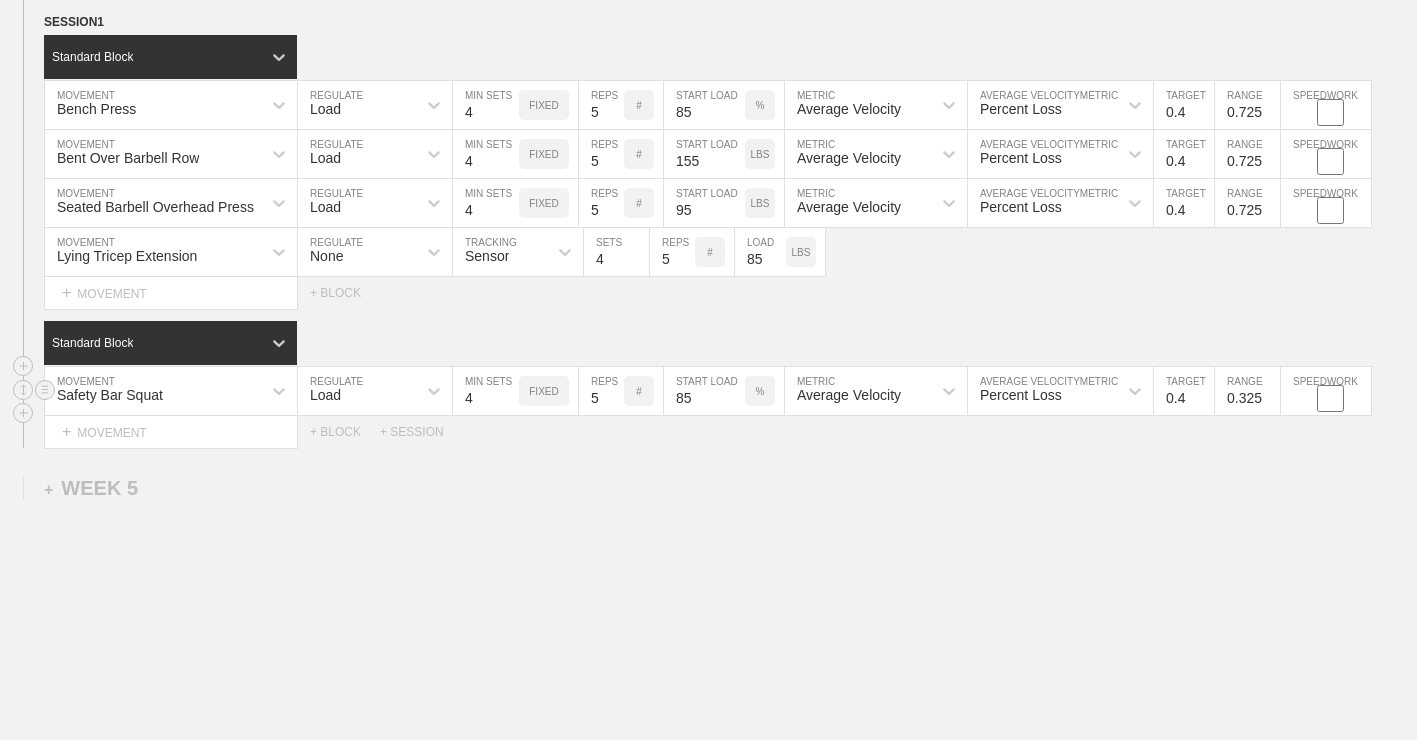 click on "0.325" at bounding box center [1247, 391] 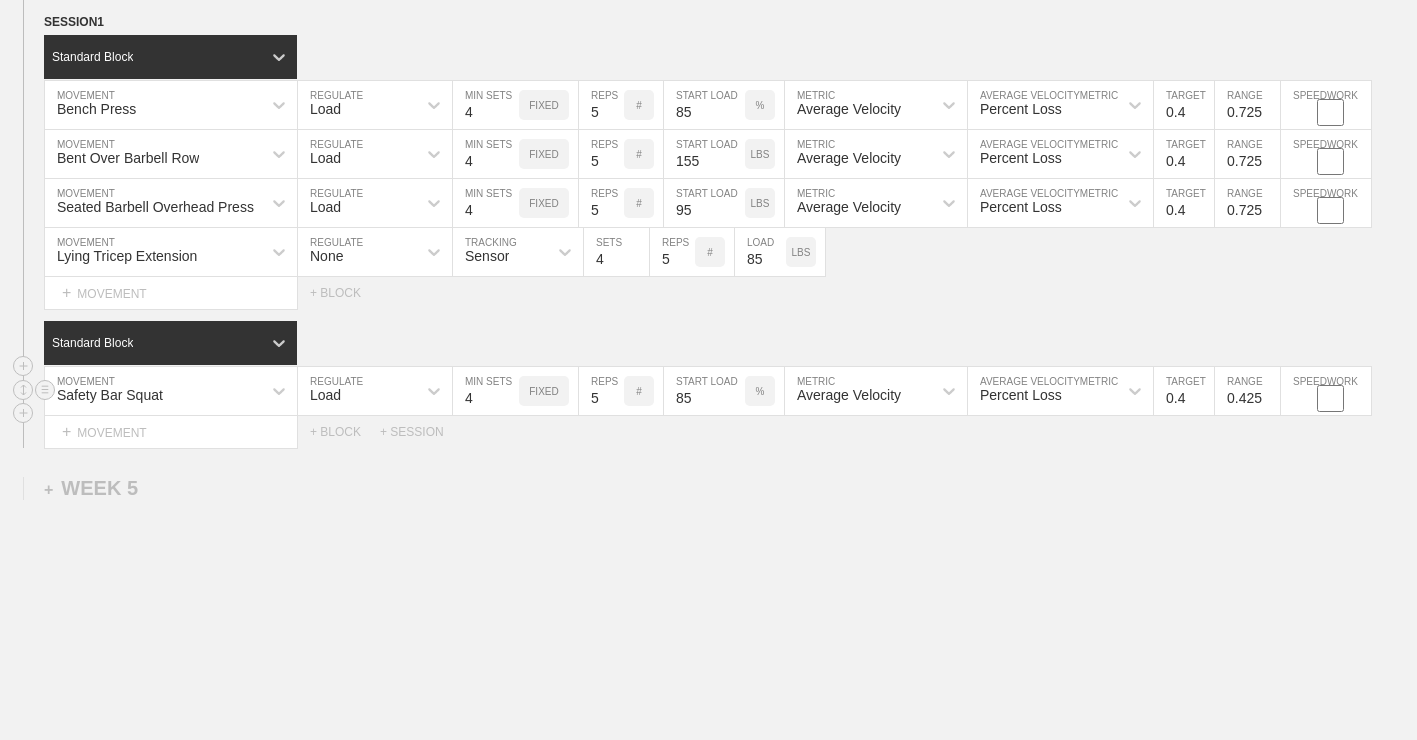 click on "0.425" at bounding box center (1247, 391) 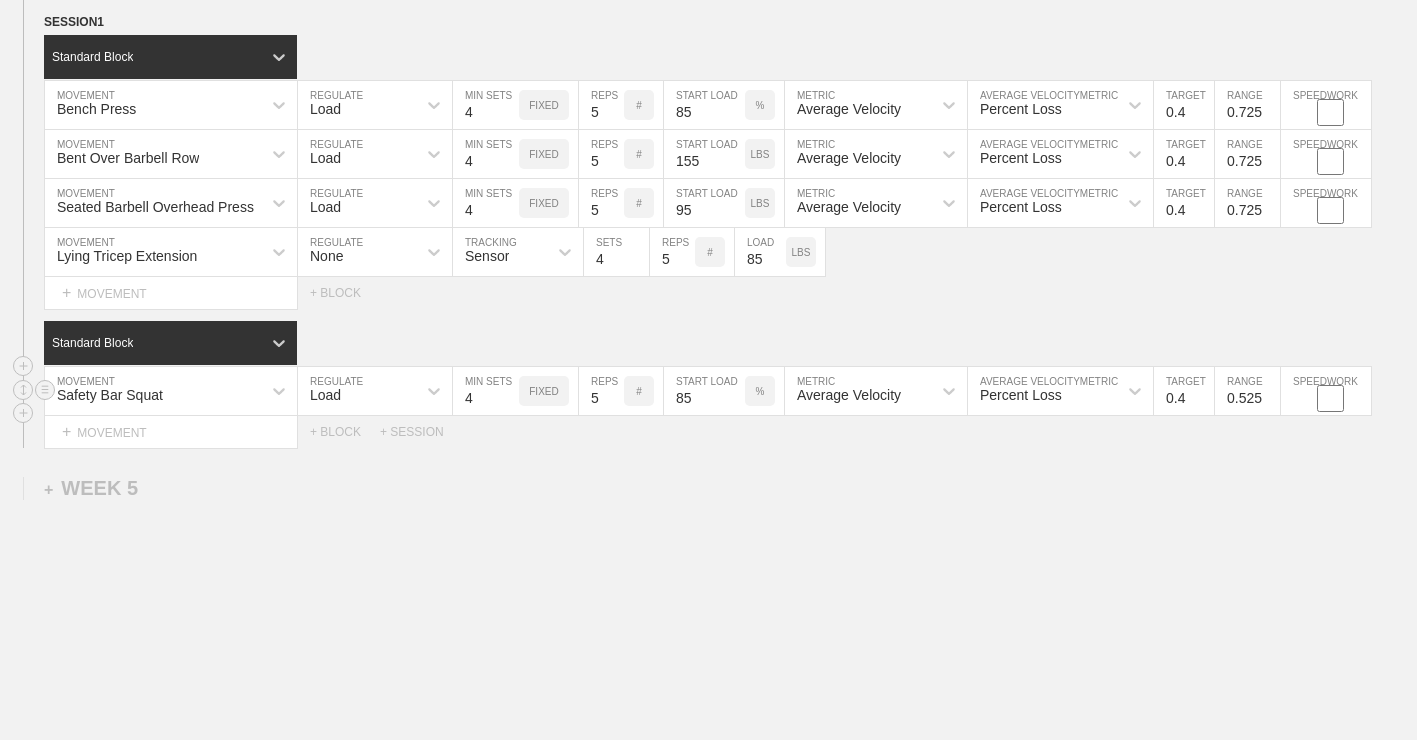 click on "0.525" at bounding box center [1247, 391] 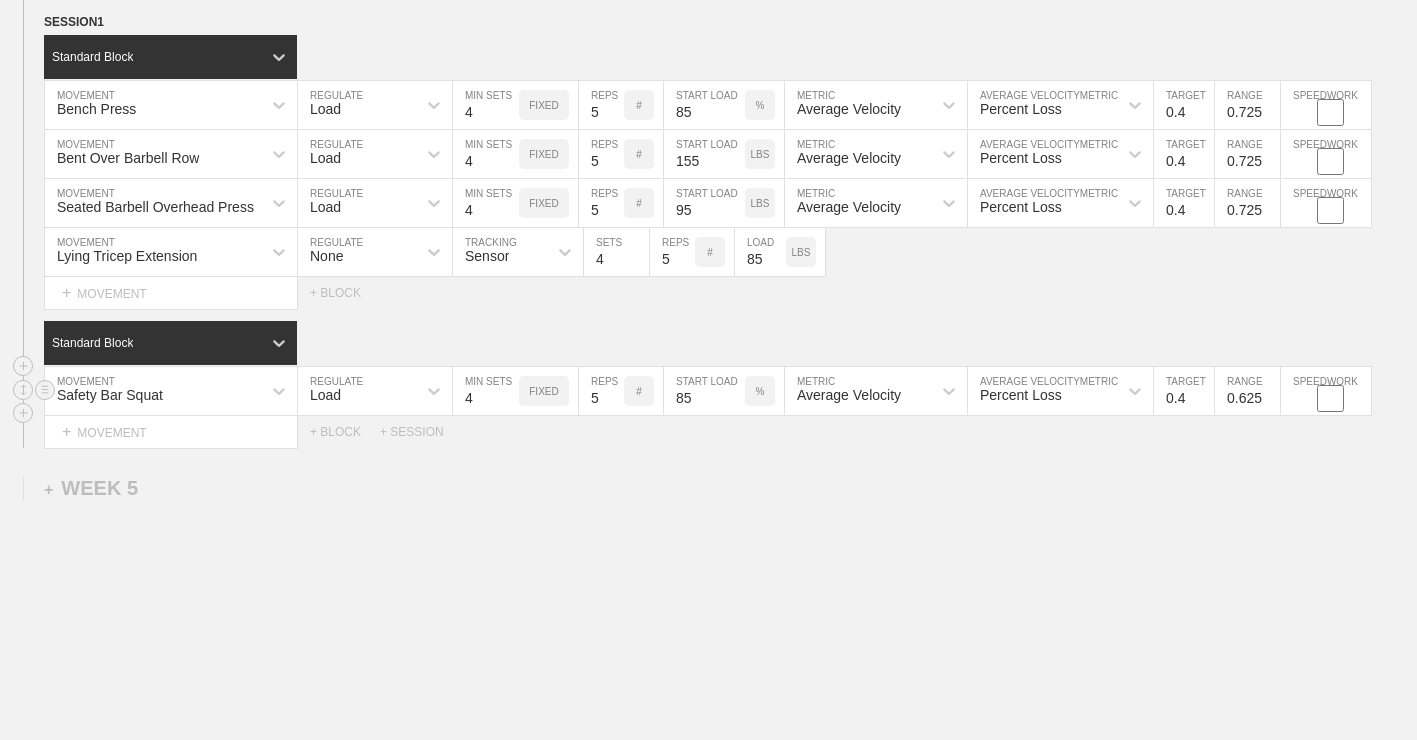 click on "0.625" at bounding box center [1247, 391] 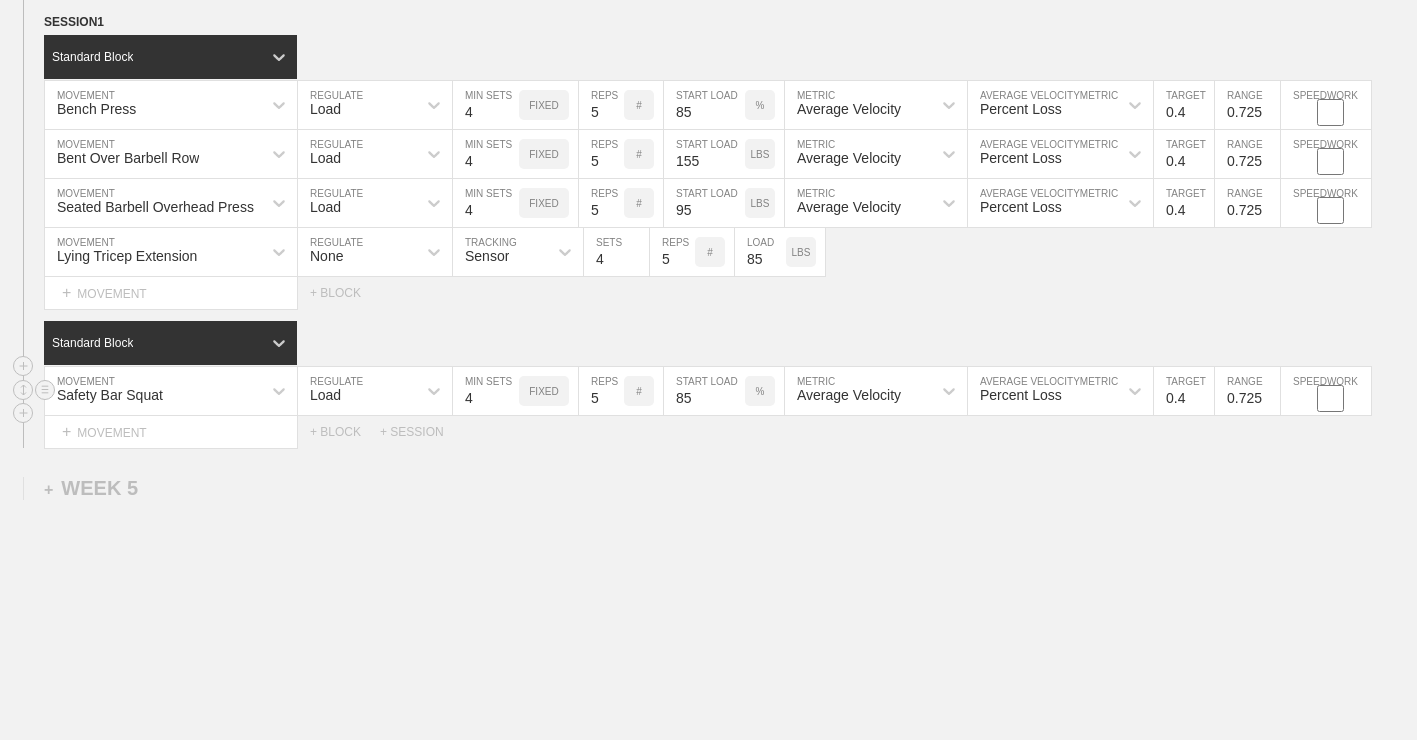 click on "0.725" at bounding box center [1247, 391] 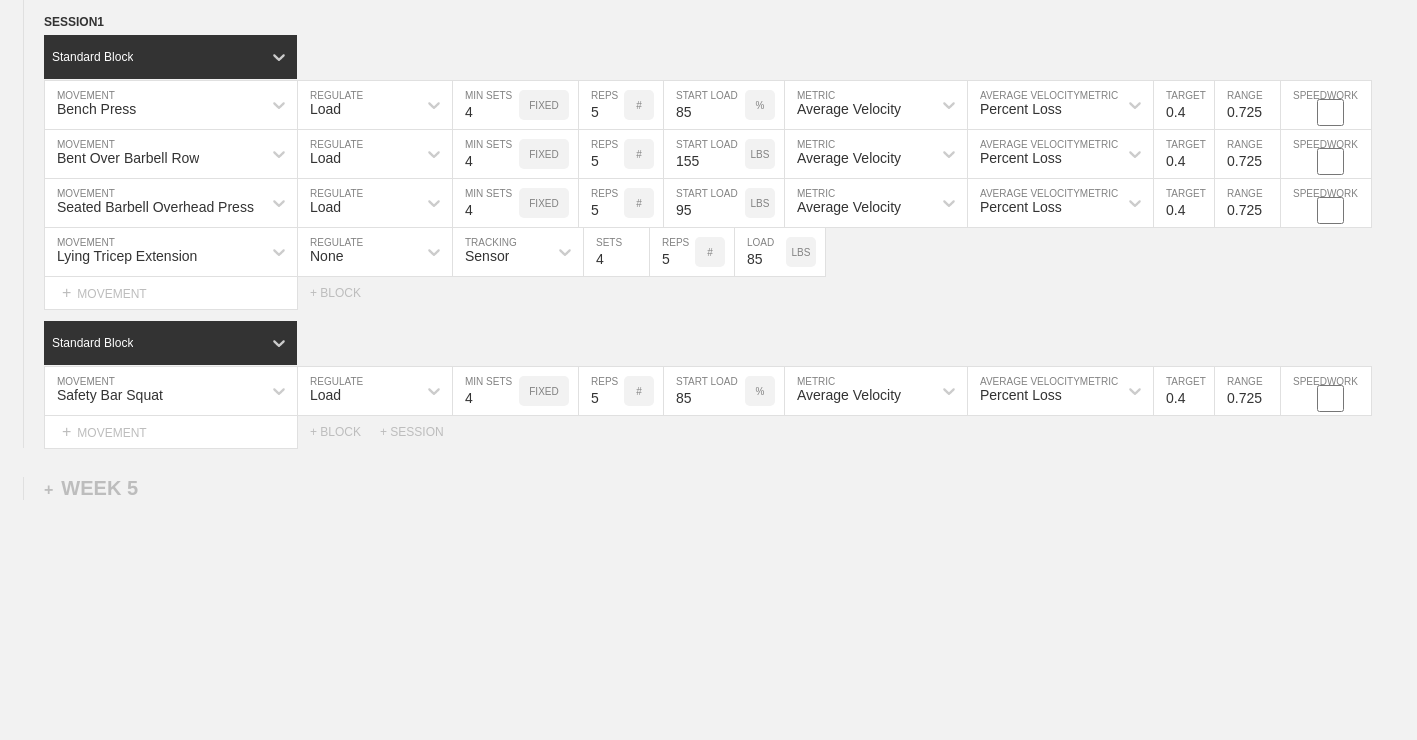 click on "WEEK   1   DUPLICATE DELETE SESSION  1   Standard Block DUPLICATE INSERT MOVEMENT AFTER DELETE Bench Press MOVEMENT Load REGULATE 4 MIN SETS FIXED 10 REPS # 70 START LOAD % Average Velocity METRIC Percent Loss AVERAGE VELOCITY  METRIC 0.6 TARGET RANGE 0.525 SPEEDWORK DUPLICATE INSERT BEFORE INSERT AFTER DELETE Bent Over Barbell Row MOVEMENT Load REGULATE 4 MIN SETS FIXED 10 REPS # 135 START LOAD LBS Average Velocity METRIC Percent Loss AVERAGE VELOCITY  METRIC 0.6 TARGET RANGE 0.525 SPEEDWORK DUPLICATE INSERT BEFORE INSERT AFTER DELETE Seated Barbell Overhead Press MOVEMENT Load REGULATE 4 MIN SETS FIXED 10 REPS # 85 START LOAD LBS Average Velocity METRIC Percent Loss AVERAGE VELOCITY  METRIC 0.6 TARGET RANGE 0.525 SPEEDWORK DUPLICATE INSERT BEFORE INSERT AFTER DELETE Lying Tricep Extension MOVEMENT None REGULATE Sensor TRACKING 4 SETS 10 REPS # 65 LOAD LBS DUPLICATE INSERT BEFORE INSERT AFTER DELETE Select... MOVEMENT +  MOVEMENT + BLOCK Standard Block DUPLICATE INSERT MOVEMENT AFTER DELETE Safety Bar Squat" at bounding box center (708, -1149) 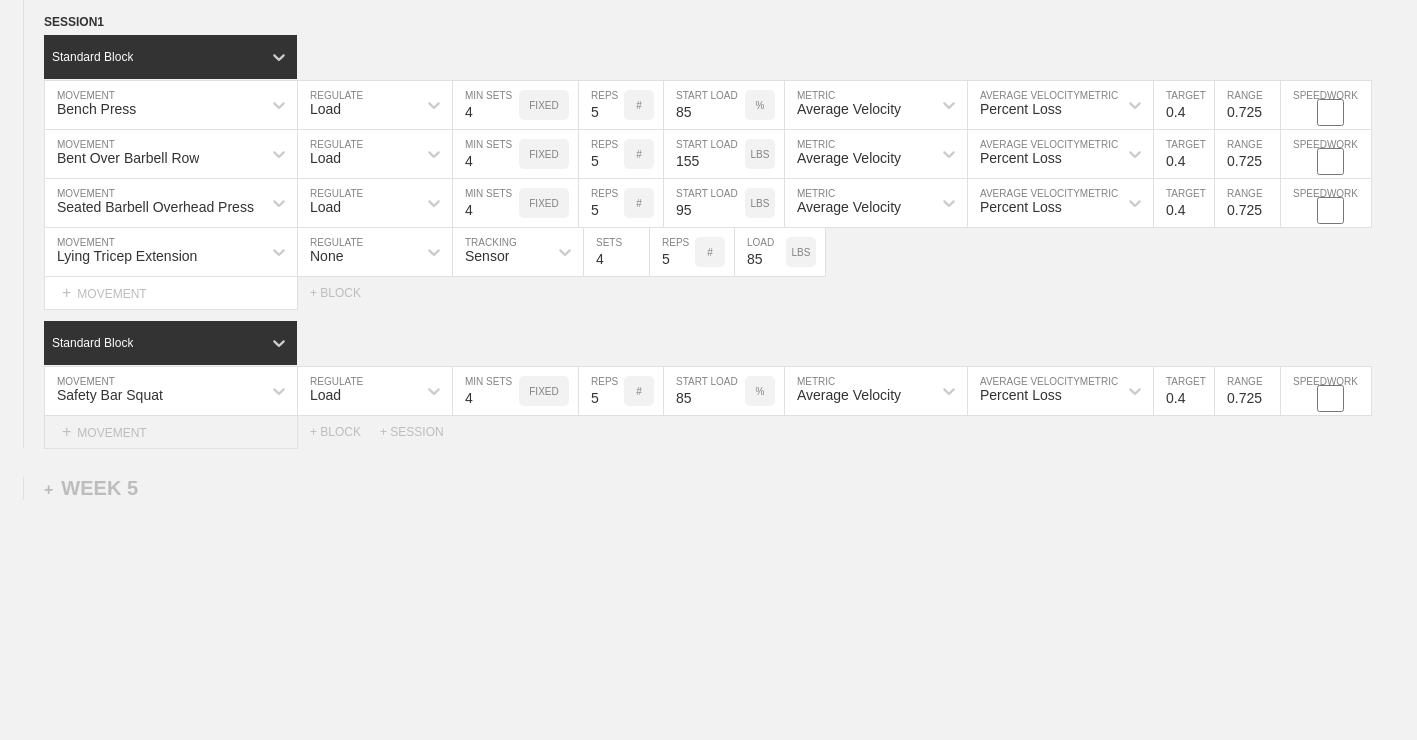 click on "+  MOVEMENT" at bounding box center [171, 432] 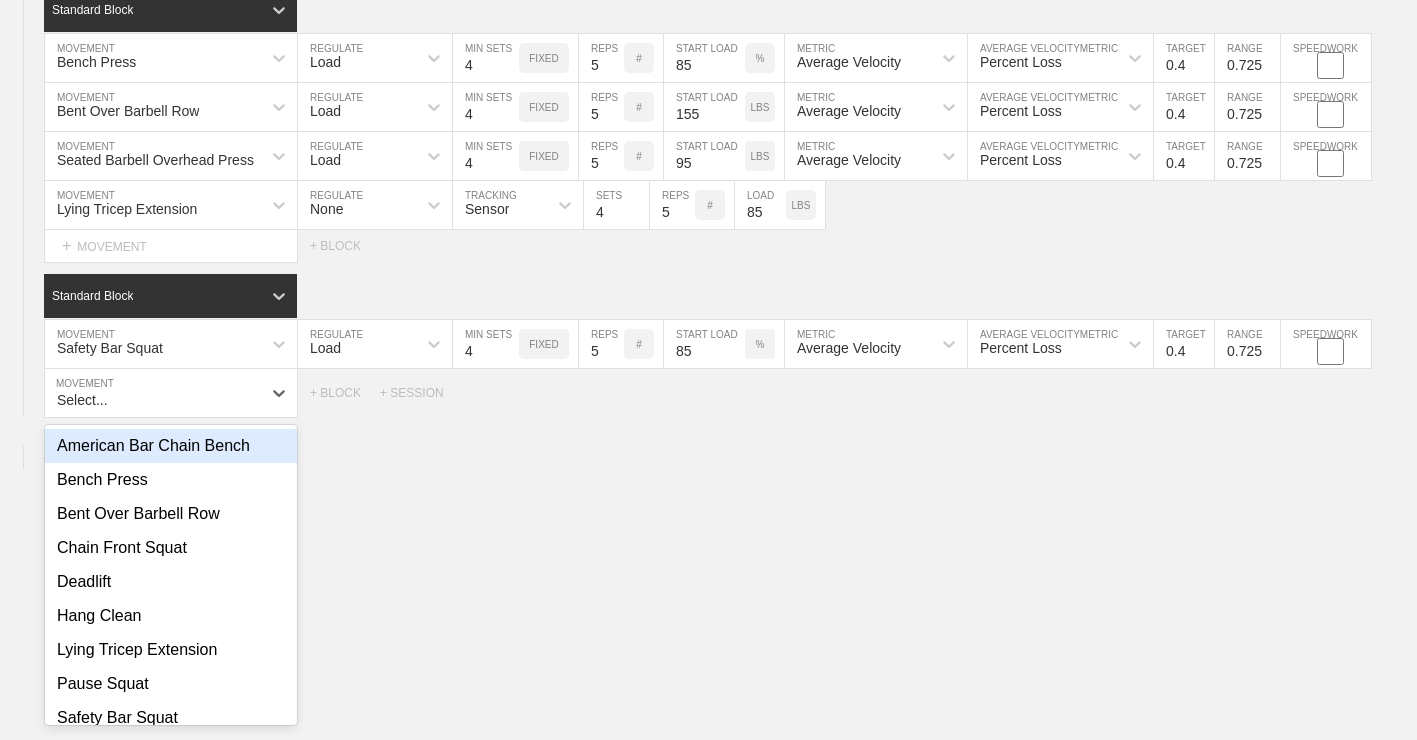 scroll, scrollTop: 3363, scrollLeft: 0, axis: vertical 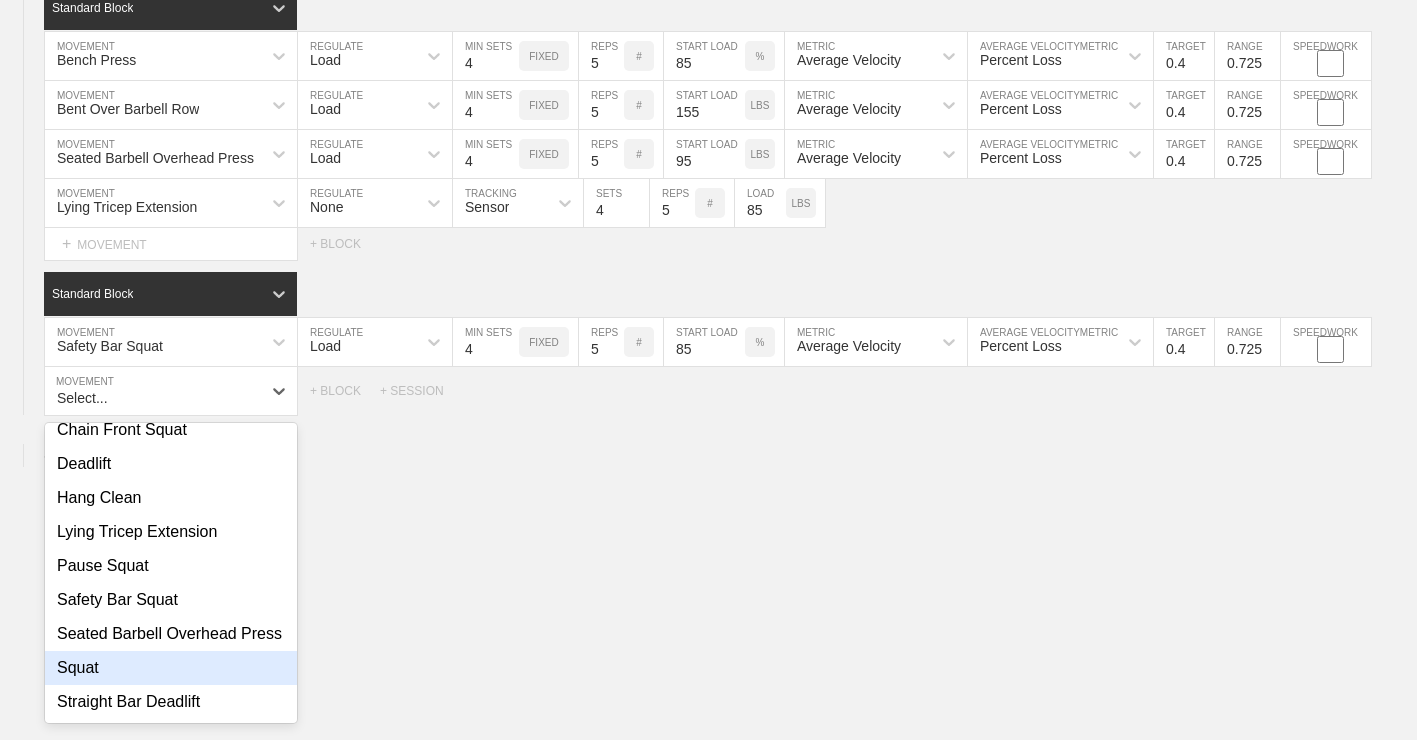 click on "Straight Bar Deadlift" at bounding box center (171, 702) 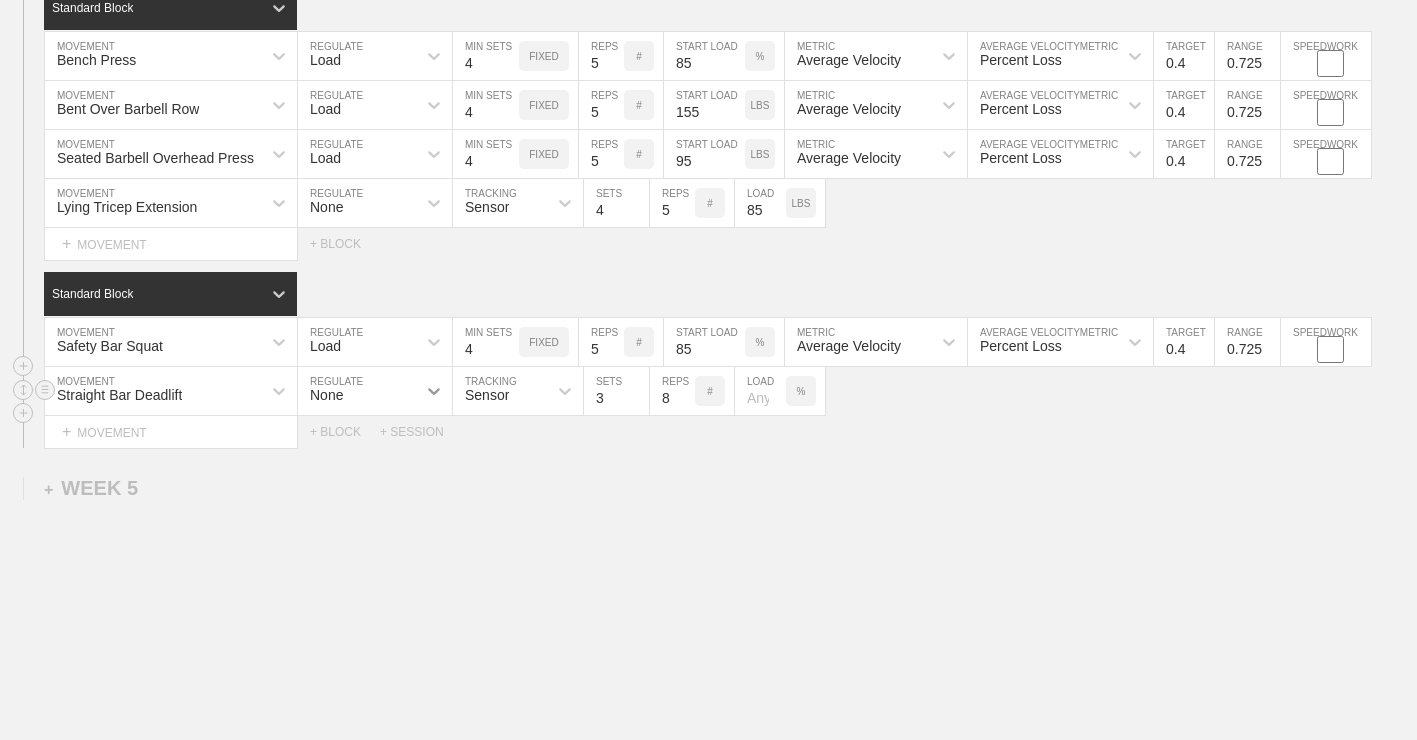 click 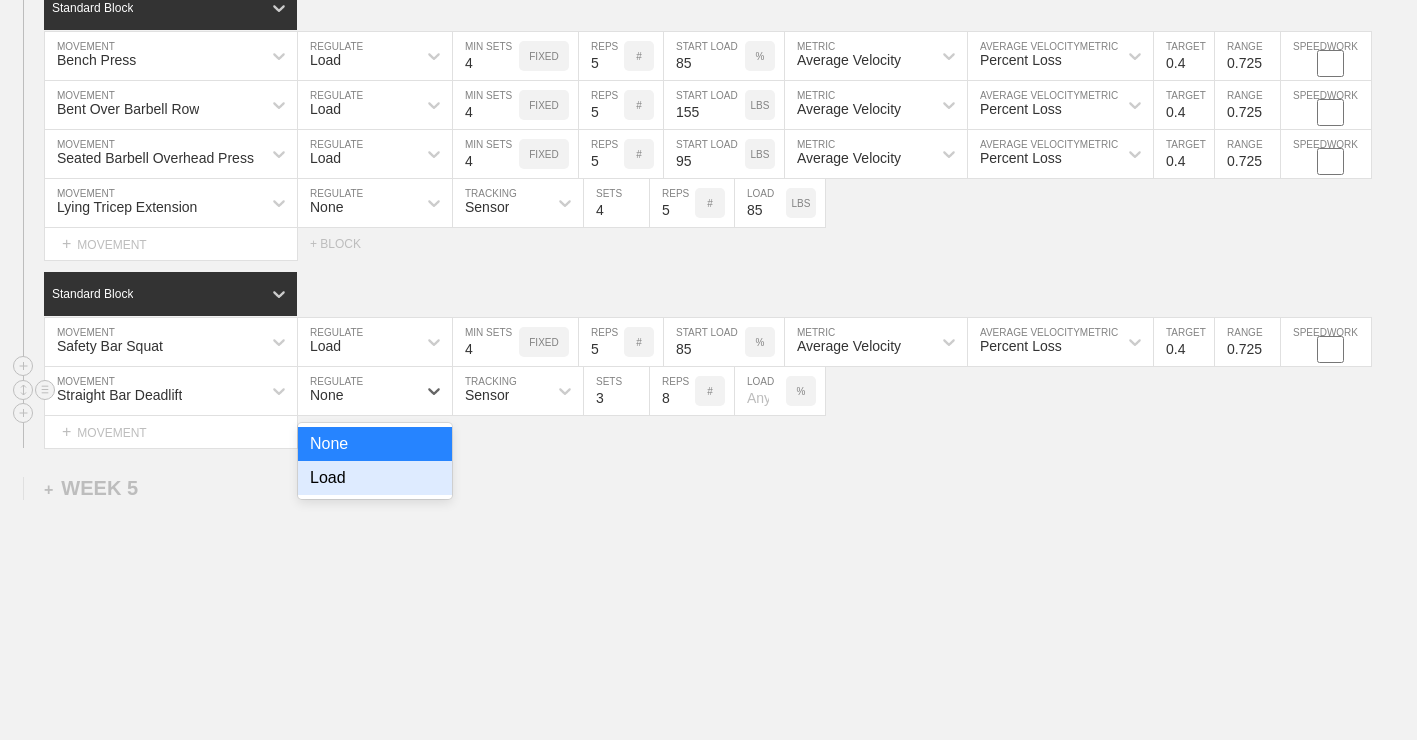 click on "Load" at bounding box center [375, 478] 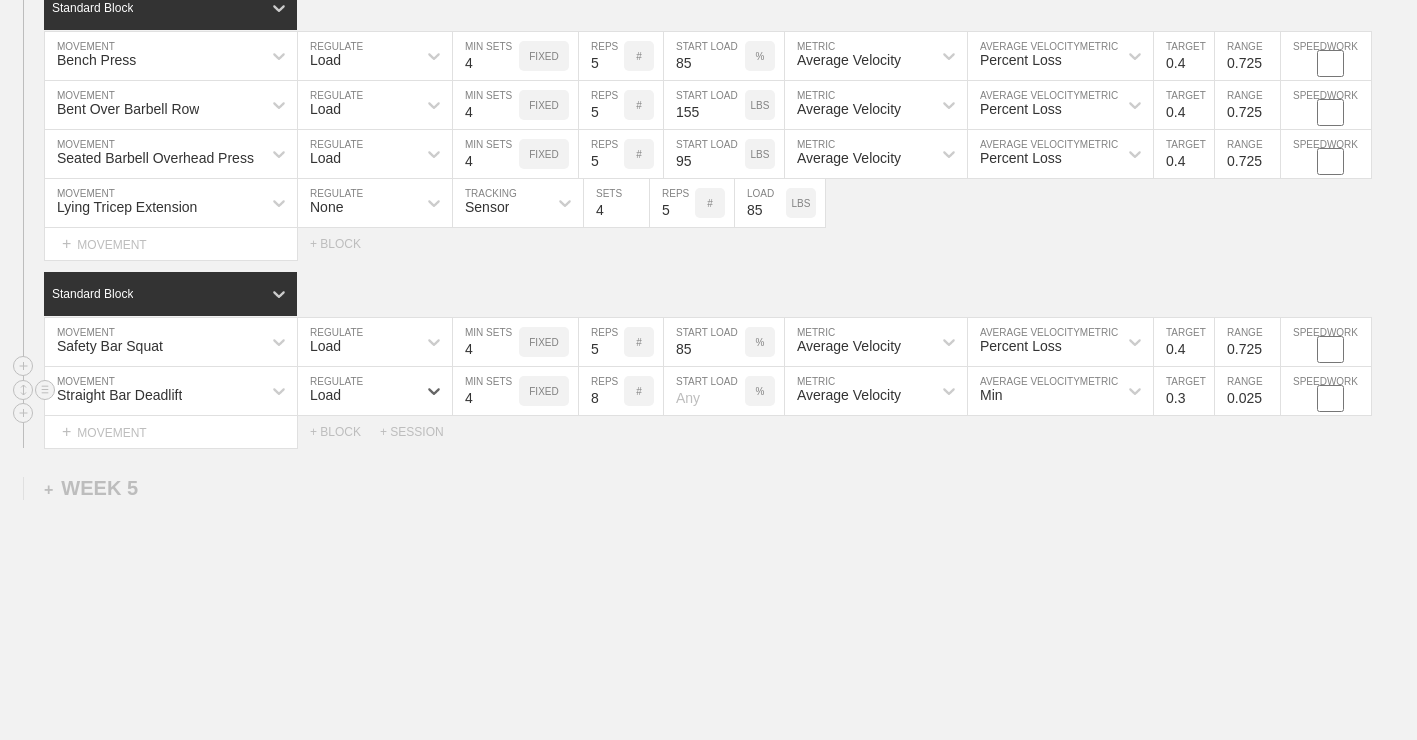click on "4" at bounding box center [486, 391] 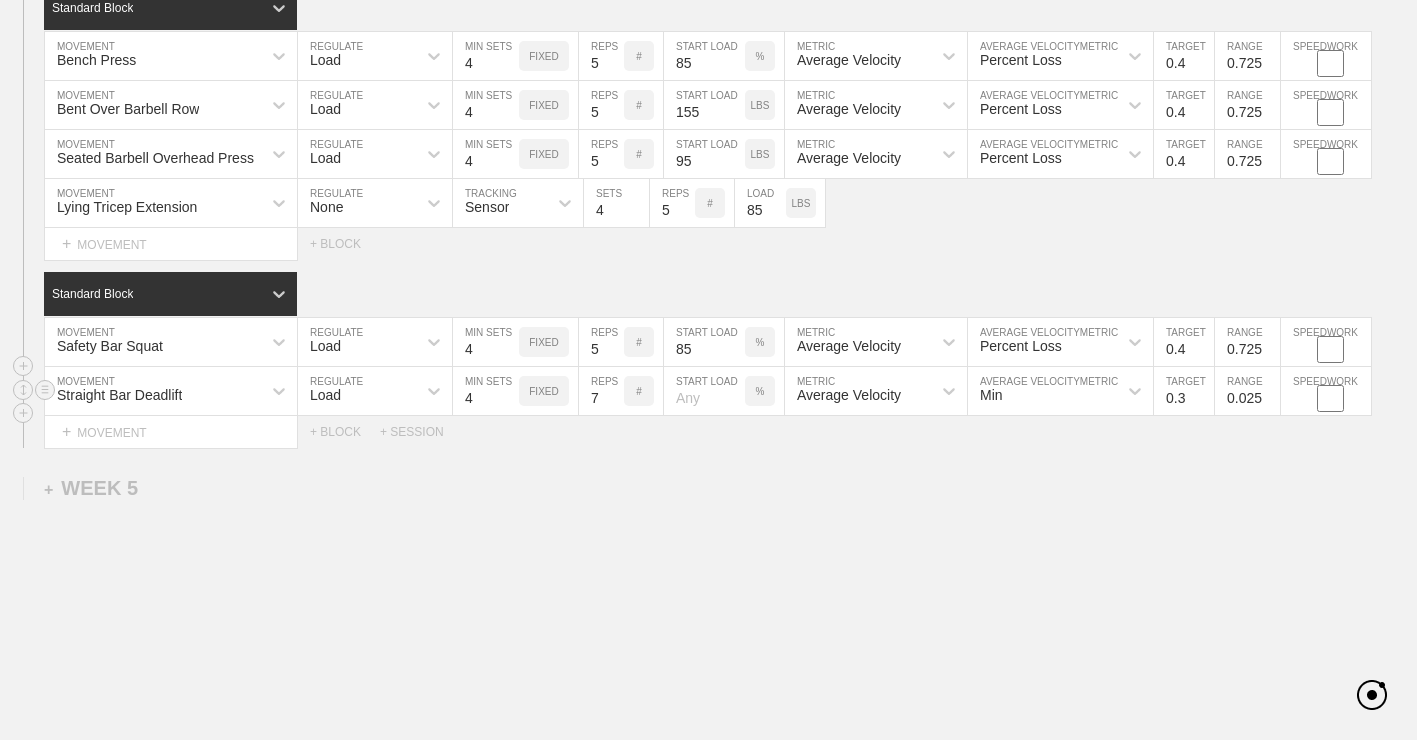 click on "7" at bounding box center [601, 391] 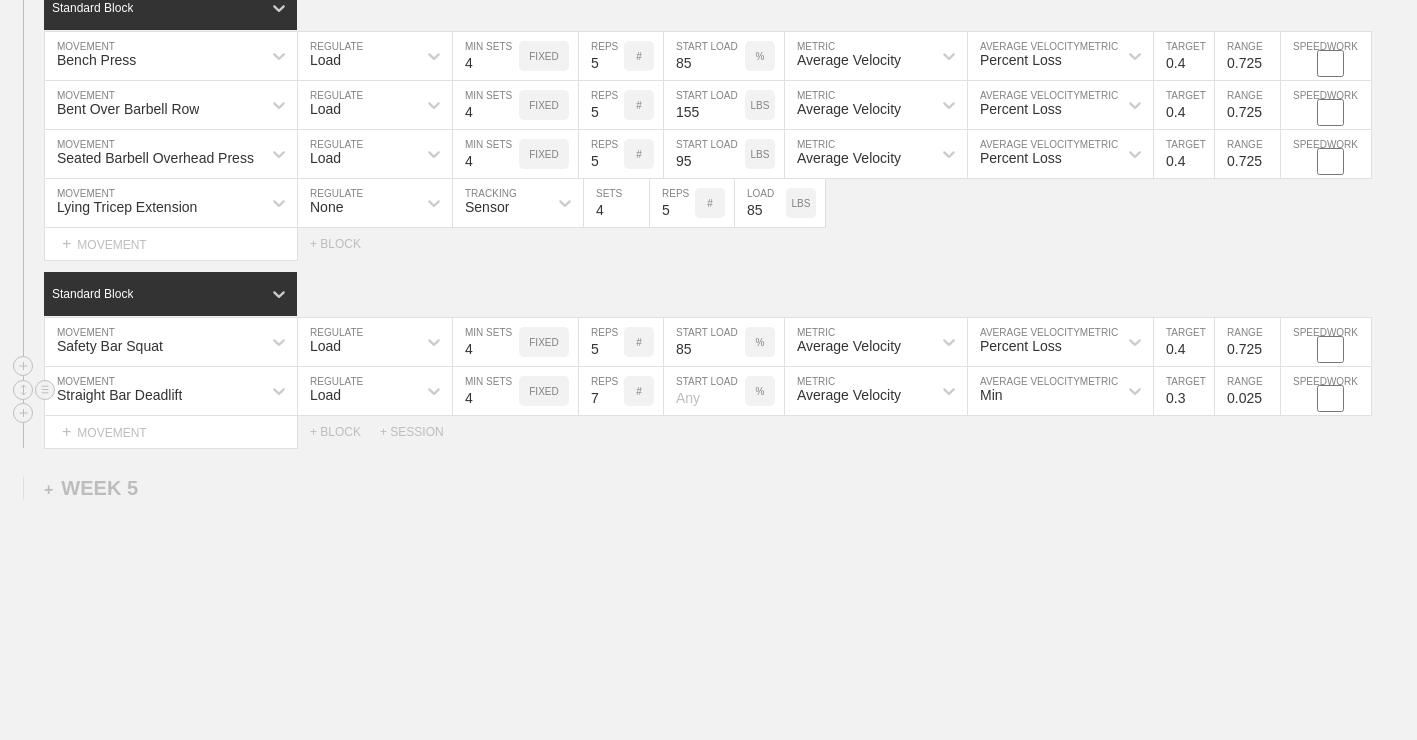 click on "6" at bounding box center [601, 391] 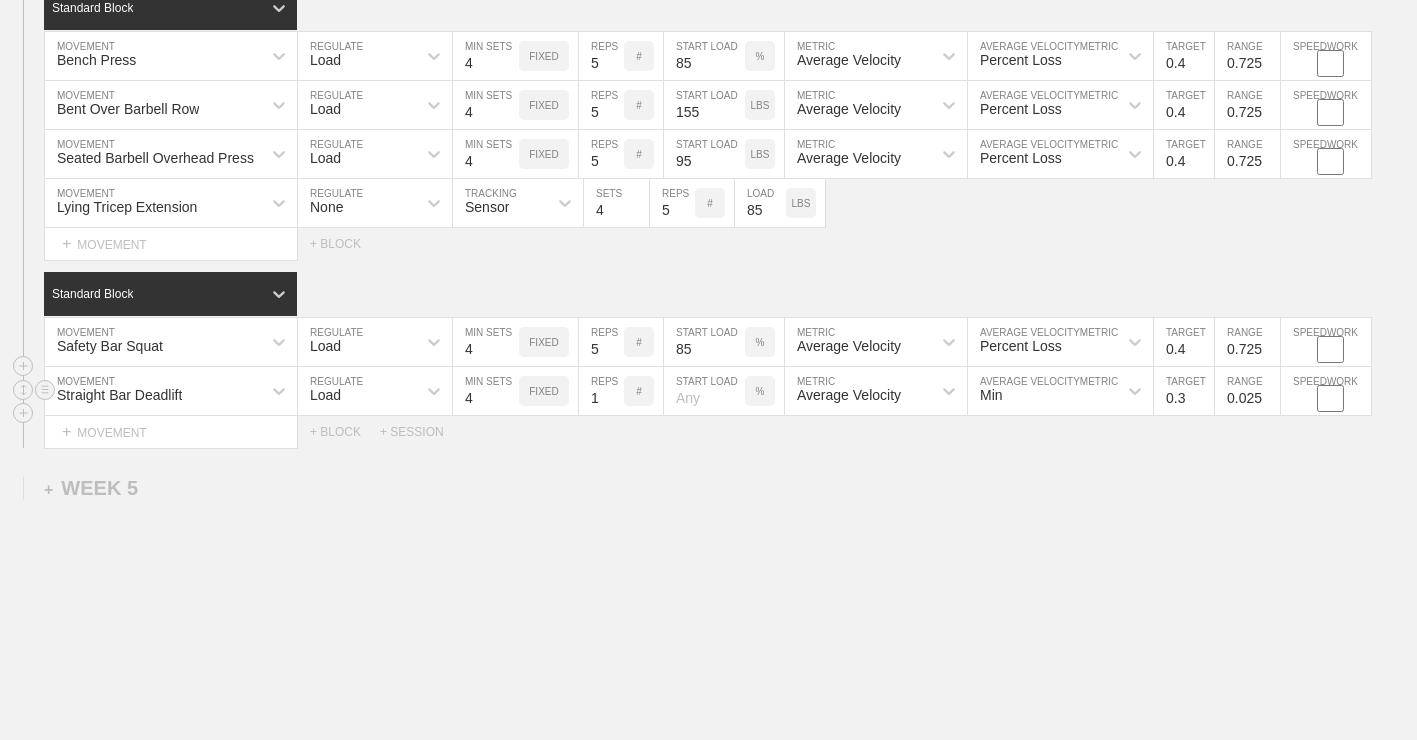 click on "1" at bounding box center [601, 391] 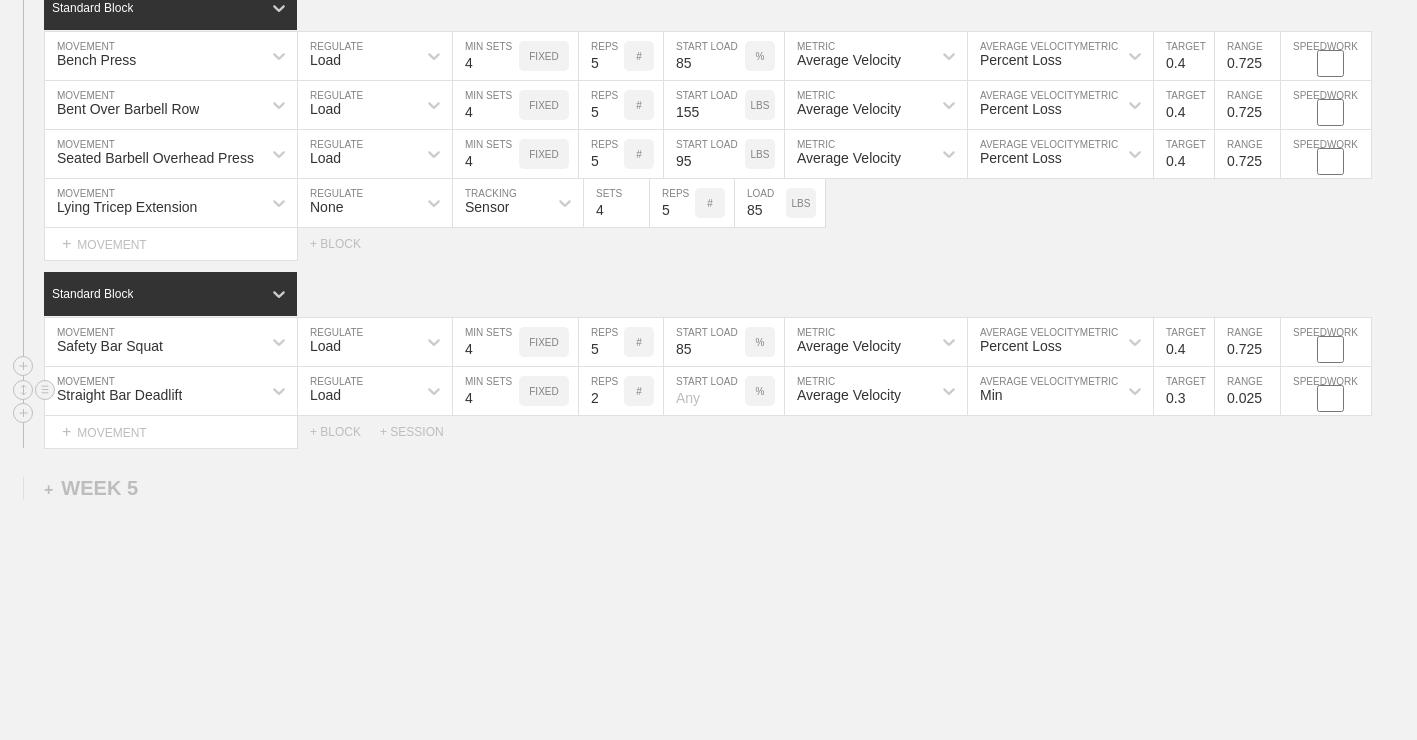 click on "2" at bounding box center (601, 391) 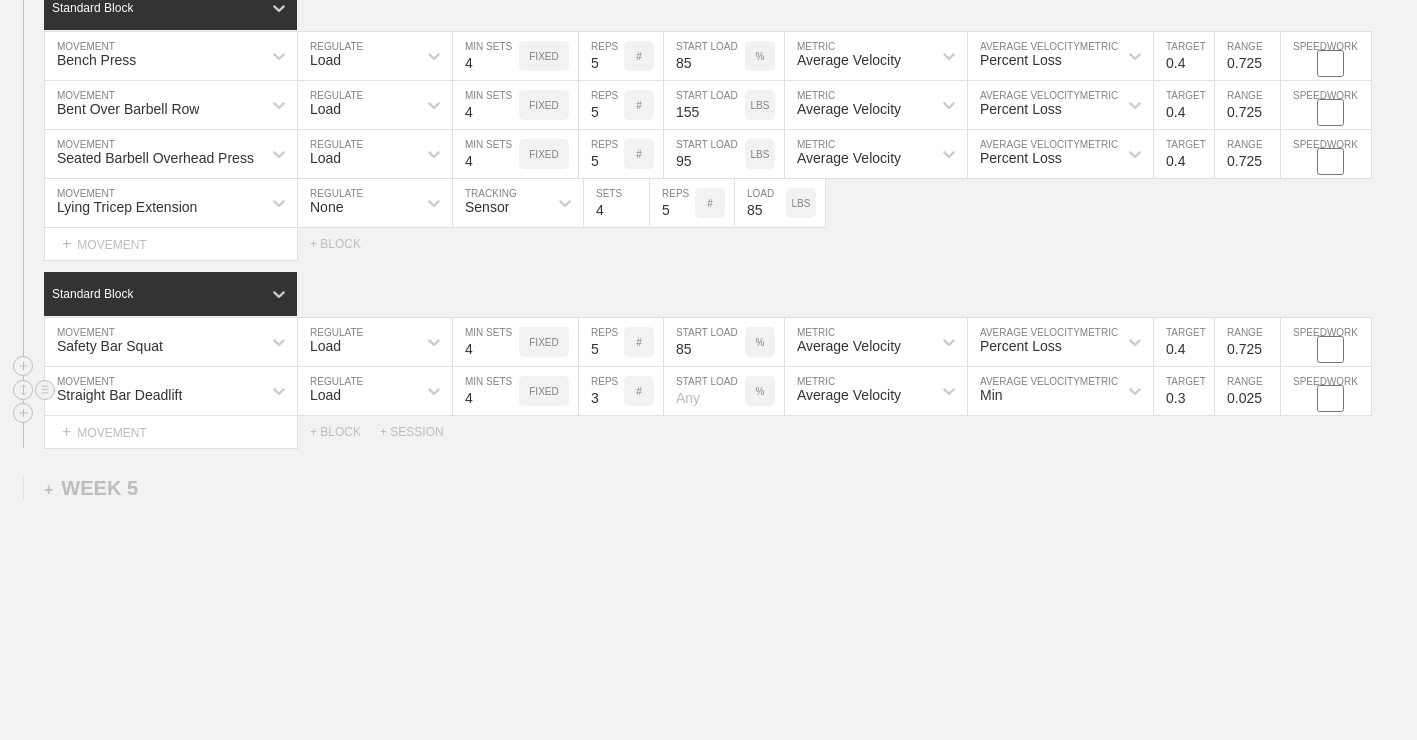 click on "3" at bounding box center (601, 391) 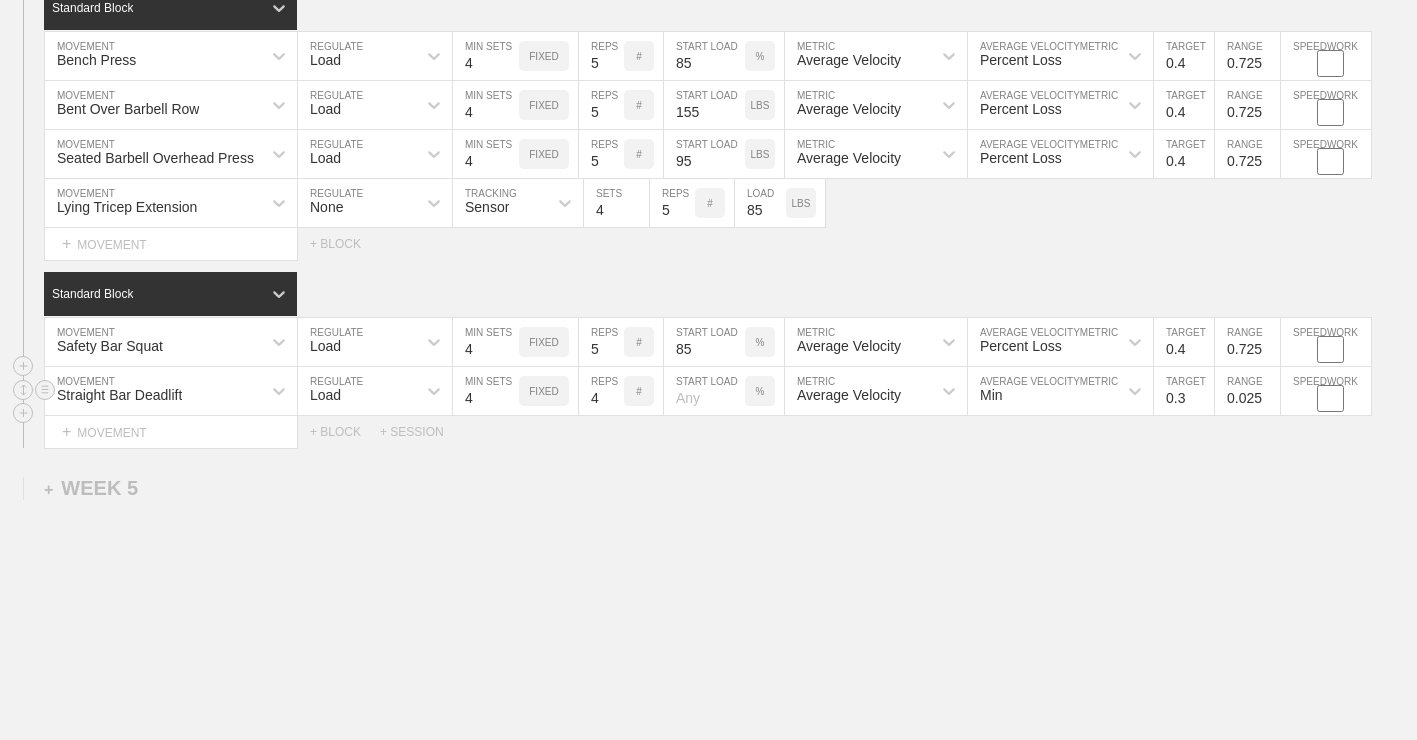click on "4" at bounding box center [601, 391] 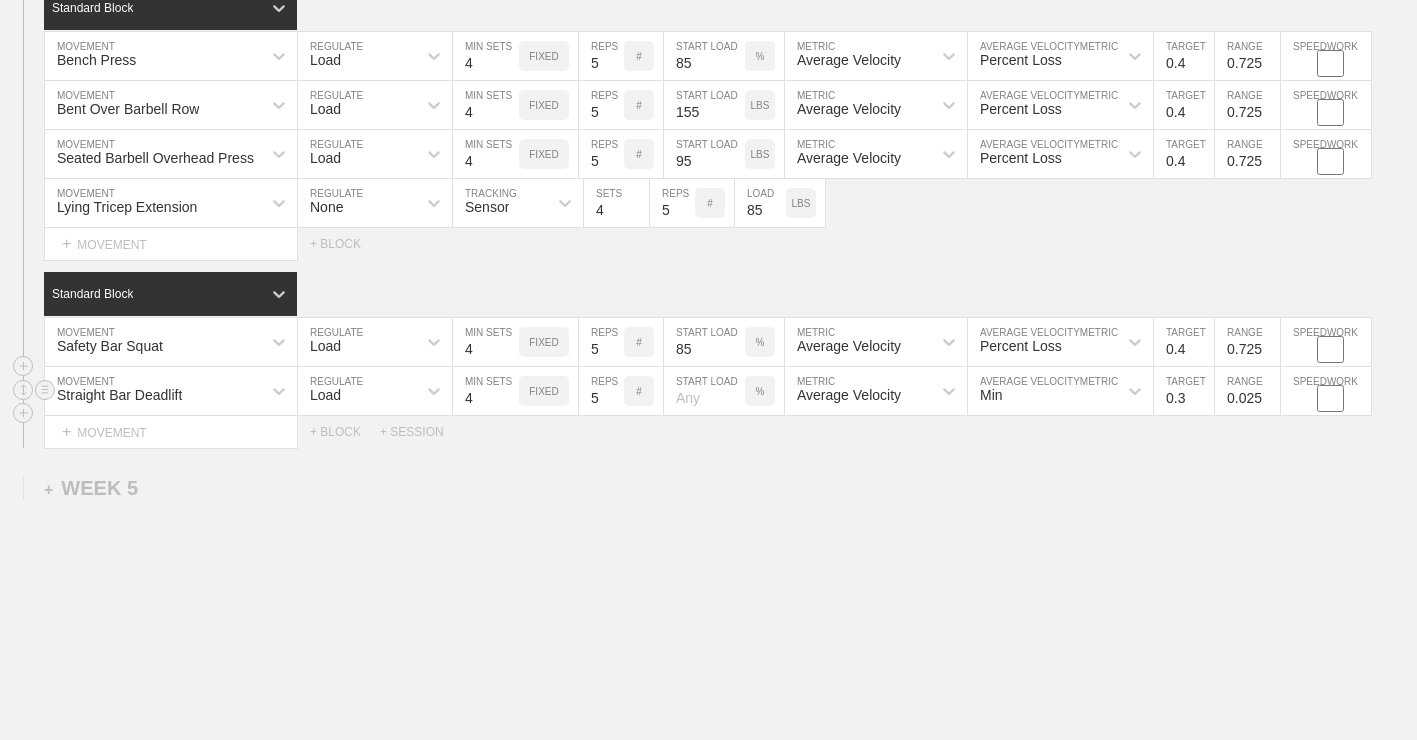 click on "5" at bounding box center [601, 391] 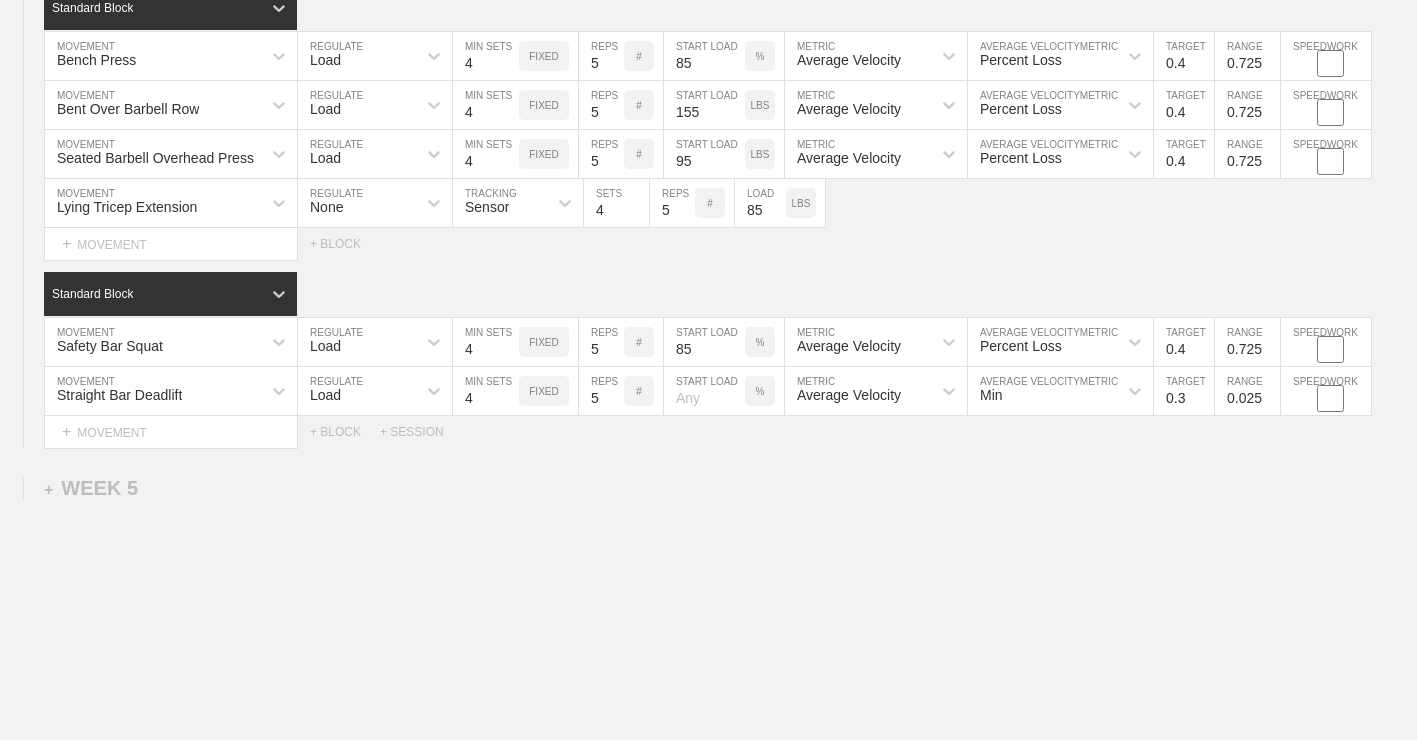click on "WEEK   1   DUPLICATE DELETE SESSION  1   Standard Block DUPLICATE INSERT MOVEMENT AFTER DELETE Bench Press MOVEMENT Load REGULATE 4 MIN SETS FIXED 10 REPS # 70 START LOAD % Average Velocity METRIC Percent Loss AVERAGE VELOCITY  METRIC 0.6 TARGET RANGE 0.525 SPEEDWORK DUPLICATE INSERT BEFORE INSERT AFTER DELETE Bent Over Barbell Row MOVEMENT Load REGULATE 4 MIN SETS FIXED 10 REPS # 135 START LOAD LBS Average Velocity METRIC Percent Loss AVERAGE VELOCITY  METRIC 0.6 TARGET RANGE 0.525 SPEEDWORK DUPLICATE INSERT BEFORE INSERT AFTER DELETE Seated Barbell Overhead Press MOVEMENT Load REGULATE 4 MIN SETS FIXED 10 REPS # 85 START LOAD LBS Average Velocity METRIC Percent Loss AVERAGE VELOCITY  METRIC 0.6 TARGET RANGE 0.525 SPEEDWORK DUPLICATE INSERT BEFORE INSERT AFTER DELETE Lying Tricep Extension MOVEMENT None REGULATE Sensor TRACKING 4 SETS 10 REPS # 65 LOAD LBS DUPLICATE INSERT BEFORE INSERT AFTER DELETE Select... MOVEMENT +  MOVEMENT + BLOCK Standard Block DUPLICATE INSERT MOVEMENT AFTER DELETE Safety Bar Squat" at bounding box center (708, -1173) 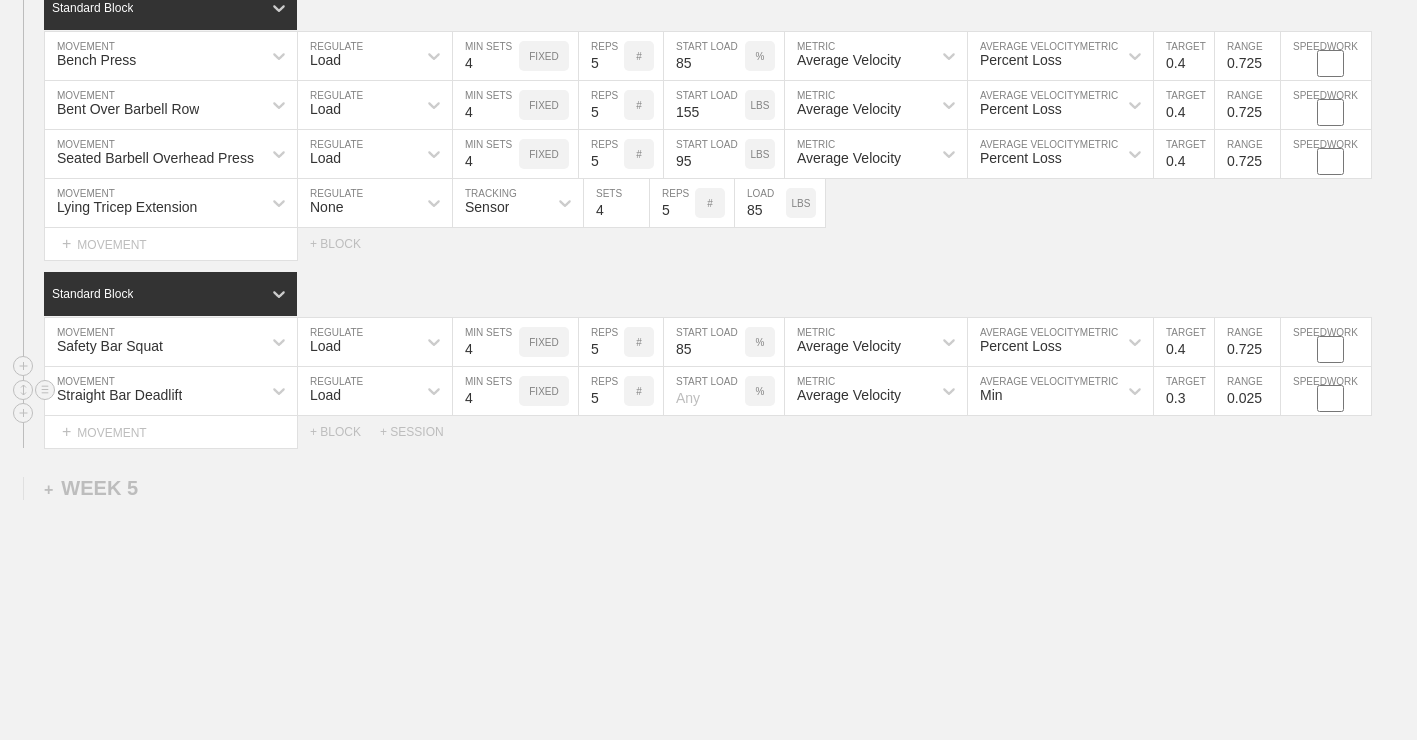 click at bounding box center (704, 391) 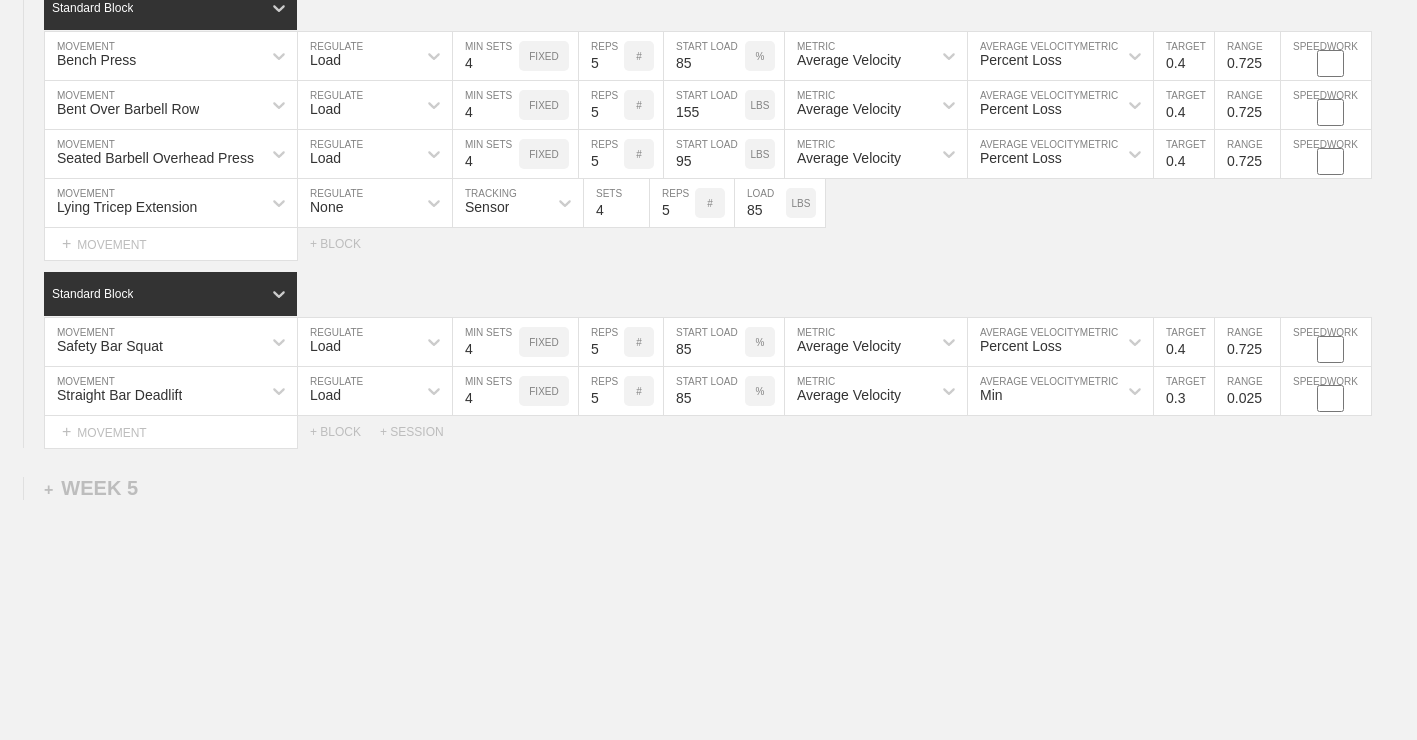click on "WEEK   1   DUPLICATE DELETE SESSION  1   Standard Block DUPLICATE INSERT MOVEMENT AFTER DELETE Bench Press MOVEMENT Load REGULATE 4 MIN SETS FIXED 10 REPS # 70 START LOAD % Average Velocity METRIC Percent Loss AVERAGE VELOCITY  METRIC 0.6 TARGET RANGE 0.525 SPEEDWORK DUPLICATE INSERT BEFORE INSERT AFTER DELETE Bent Over Barbell Row MOVEMENT Load REGULATE 4 MIN SETS FIXED 10 REPS # 135 START LOAD LBS Average Velocity METRIC Percent Loss AVERAGE VELOCITY  METRIC 0.6 TARGET RANGE 0.525 SPEEDWORK DUPLICATE INSERT BEFORE INSERT AFTER DELETE Seated Barbell Overhead Press MOVEMENT Load REGULATE 4 MIN SETS FIXED 10 REPS # 85 START LOAD LBS Average Velocity METRIC Percent Loss AVERAGE VELOCITY  METRIC 0.6 TARGET RANGE 0.525 SPEEDWORK DUPLICATE INSERT BEFORE INSERT AFTER DELETE Lying Tricep Extension MOVEMENT None REGULATE Sensor TRACKING 4 SETS 10 REPS # 65 LOAD LBS DUPLICATE INSERT BEFORE INSERT AFTER DELETE Select... MOVEMENT +  MOVEMENT + BLOCK Standard Block DUPLICATE INSERT MOVEMENT AFTER DELETE Safety Bar Squat" at bounding box center (708, -1173) 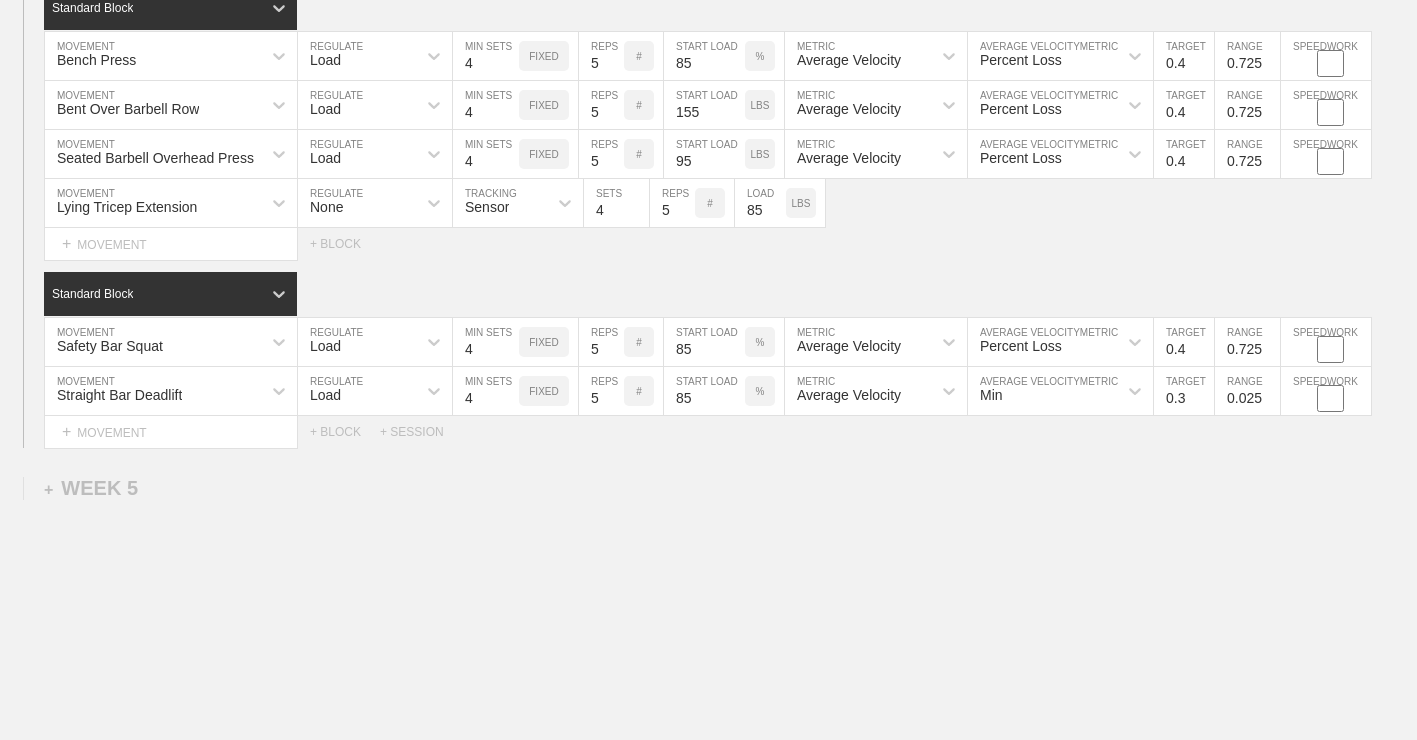 click on "Min" at bounding box center [1042, 391] 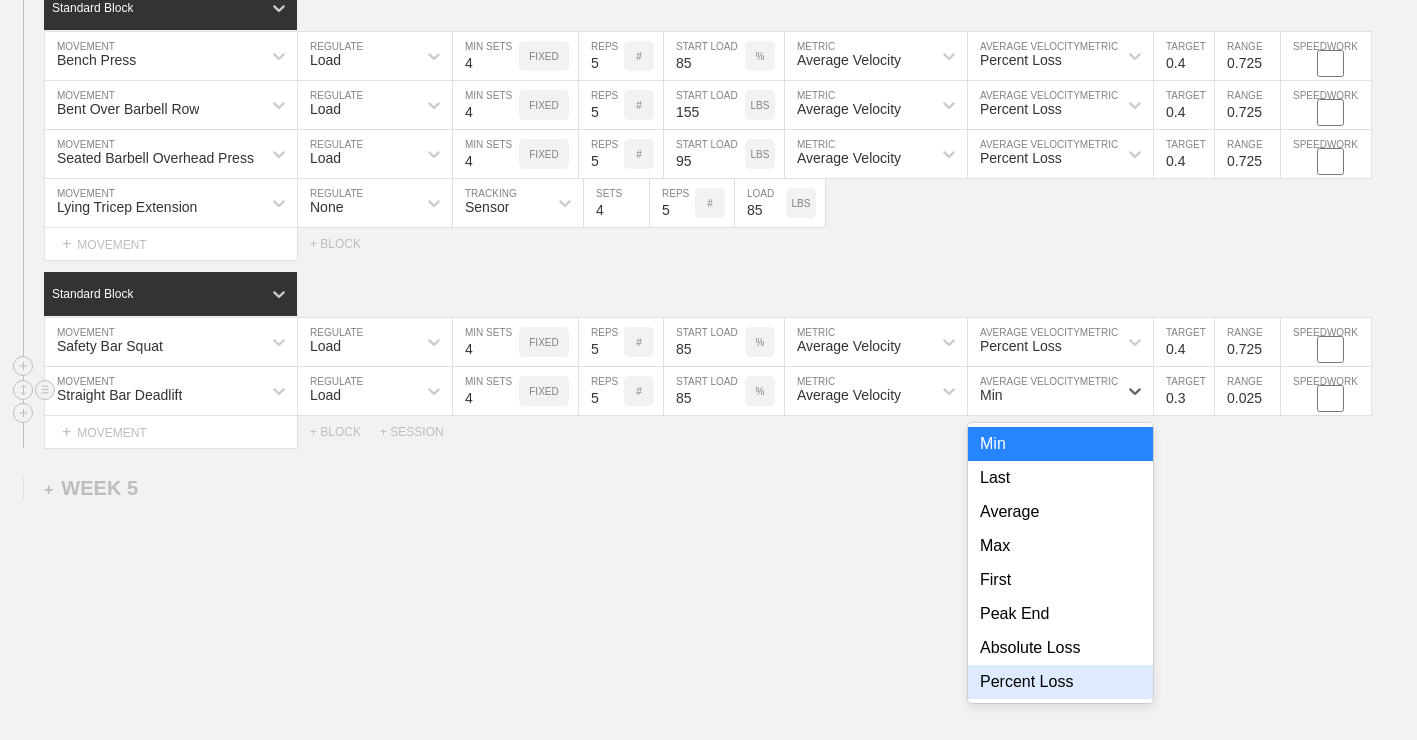 click on "Percent Loss" at bounding box center (1060, 682) 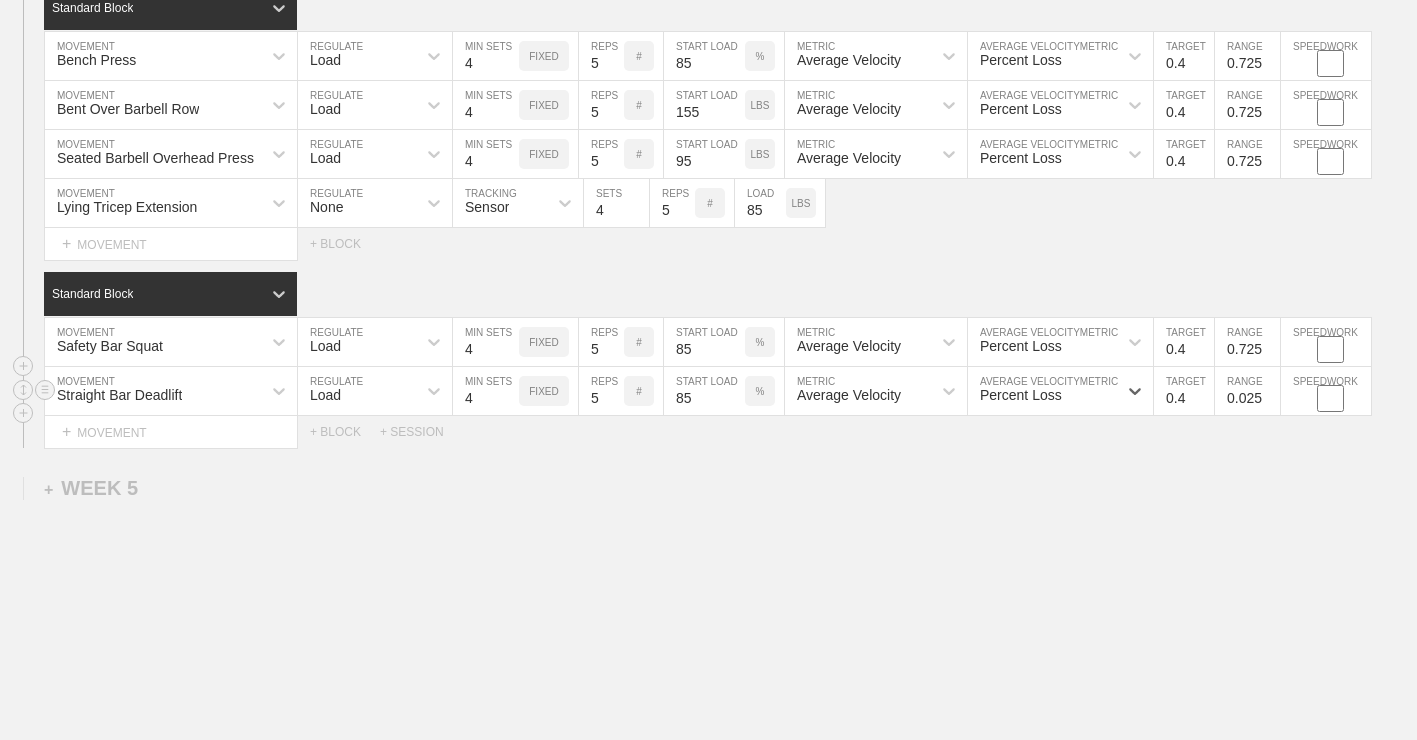 click on "0.4" at bounding box center [1184, 391] 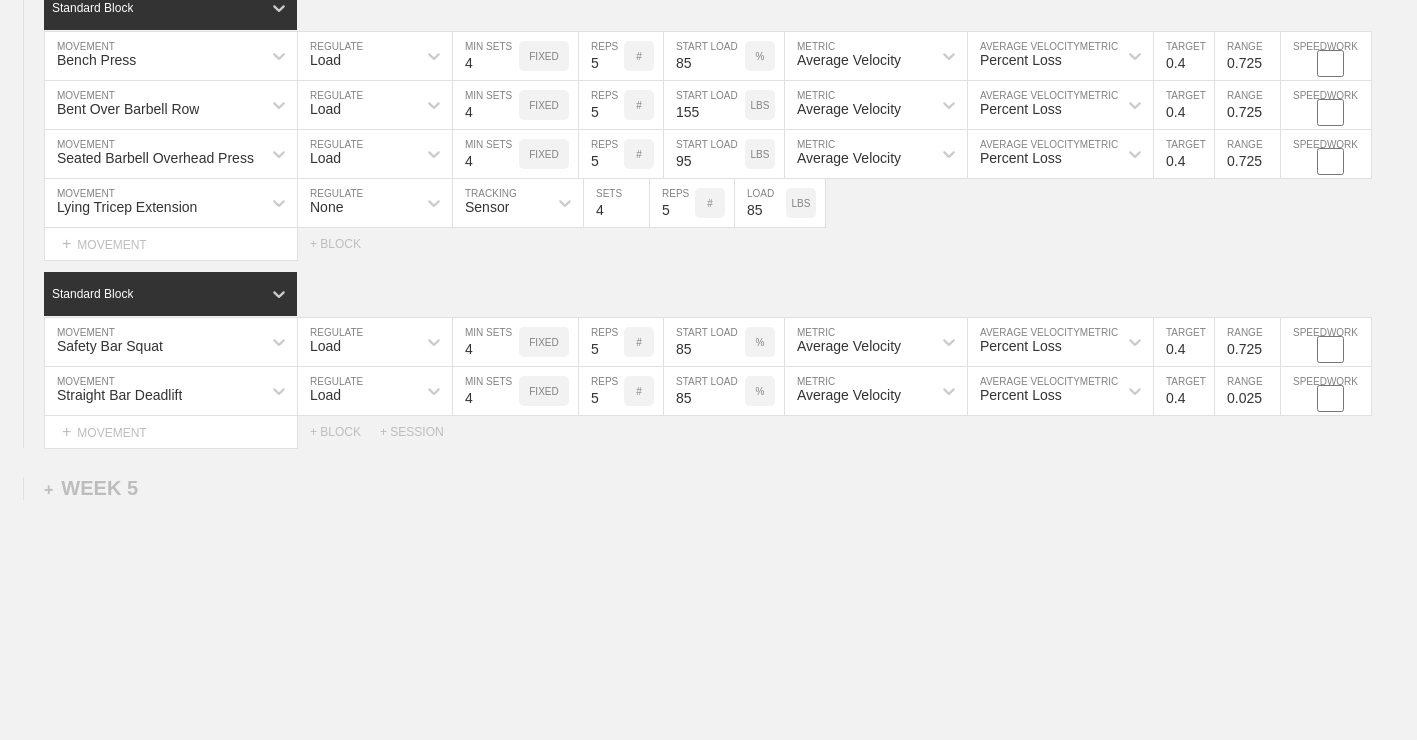 click on "WEEK   1   DUPLICATE DELETE SESSION  1   Standard Block DUPLICATE INSERT MOVEMENT AFTER DELETE Bench Press MOVEMENT Load REGULATE 4 MIN SETS FIXED 10 REPS # 70 START LOAD % Average Velocity METRIC Percent Loss AVERAGE VELOCITY  METRIC 0.6 TARGET RANGE 0.525 SPEEDWORK DUPLICATE INSERT BEFORE INSERT AFTER DELETE Bent Over Barbell Row MOVEMENT Load REGULATE 4 MIN SETS FIXED 10 REPS # 135 START LOAD LBS Average Velocity METRIC Percent Loss AVERAGE VELOCITY  METRIC 0.6 TARGET RANGE 0.525 SPEEDWORK DUPLICATE INSERT BEFORE INSERT AFTER DELETE Seated Barbell Overhead Press MOVEMENT Load REGULATE 4 MIN SETS FIXED 10 REPS # 85 START LOAD LBS Average Velocity METRIC Percent Loss AVERAGE VELOCITY  METRIC 0.6 TARGET RANGE 0.525 SPEEDWORK DUPLICATE INSERT BEFORE INSERT AFTER DELETE Lying Tricep Extension MOVEMENT None REGULATE Sensor TRACKING 4 SETS 10 REPS # 65 LOAD LBS DUPLICATE INSERT BEFORE INSERT AFTER DELETE Select... MOVEMENT +  MOVEMENT + BLOCK Standard Block DUPLICATE INSERT MOVEMENT AFTER DELETE Safety Bar Squat" at bounding box center (708, -1173) 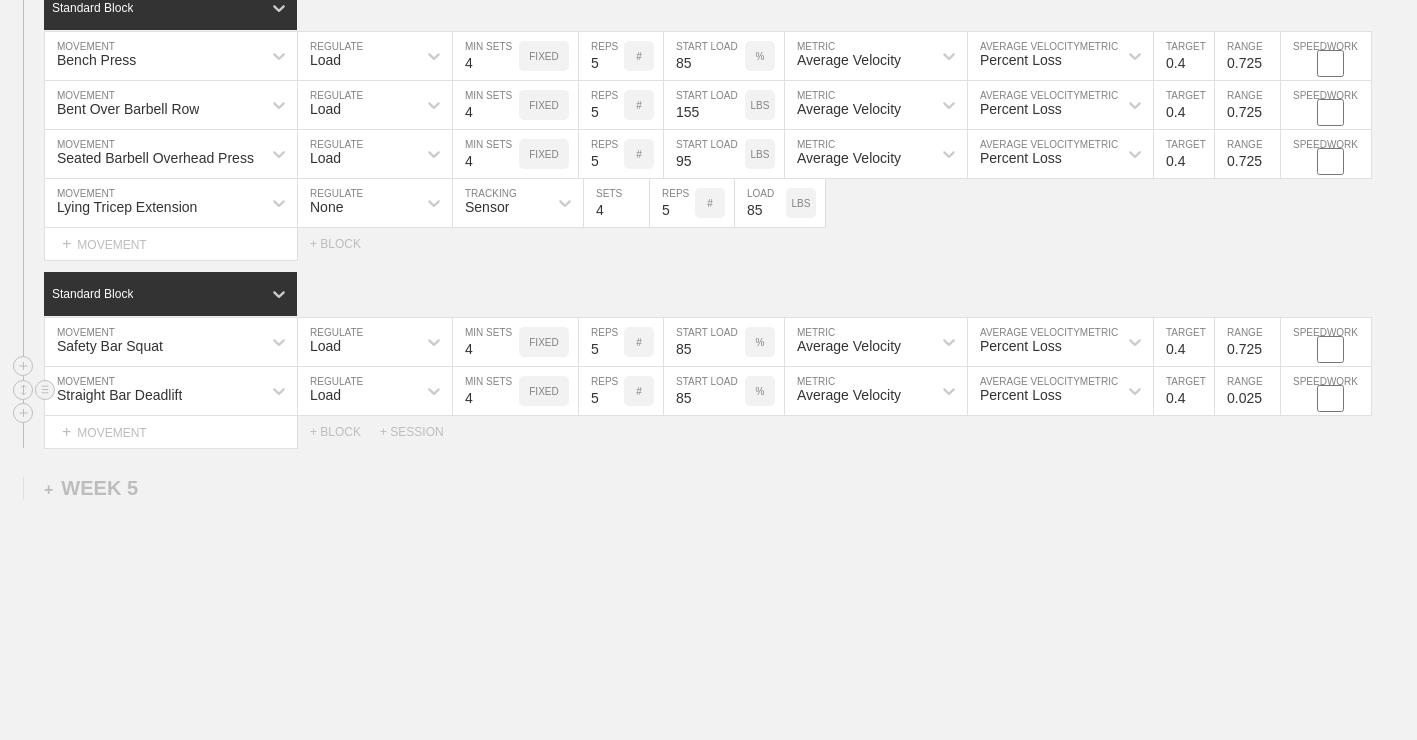 click on "0.125" at bounding box center (1247, 391) 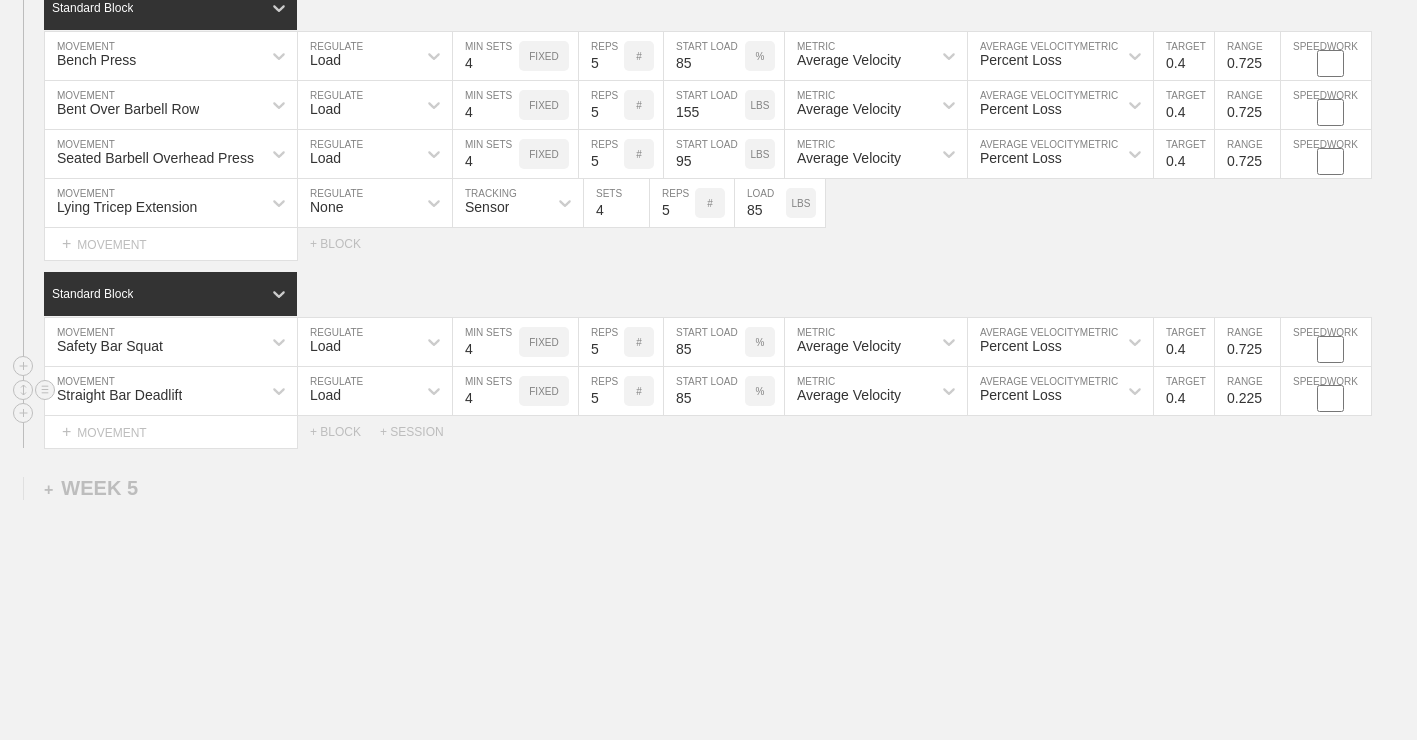 click on "0.225" at bounding box center (1247, 391) 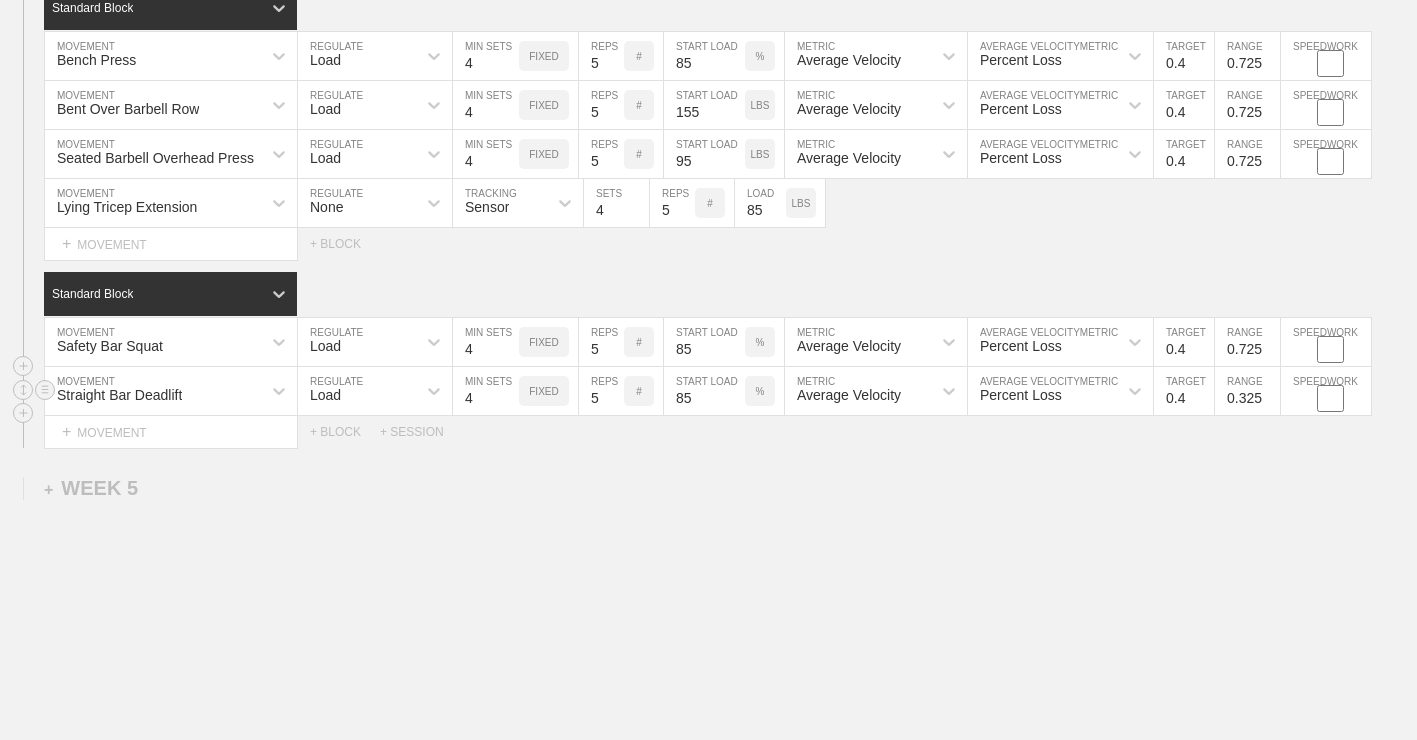click on "0.325" at bounding box center (1247, 391) 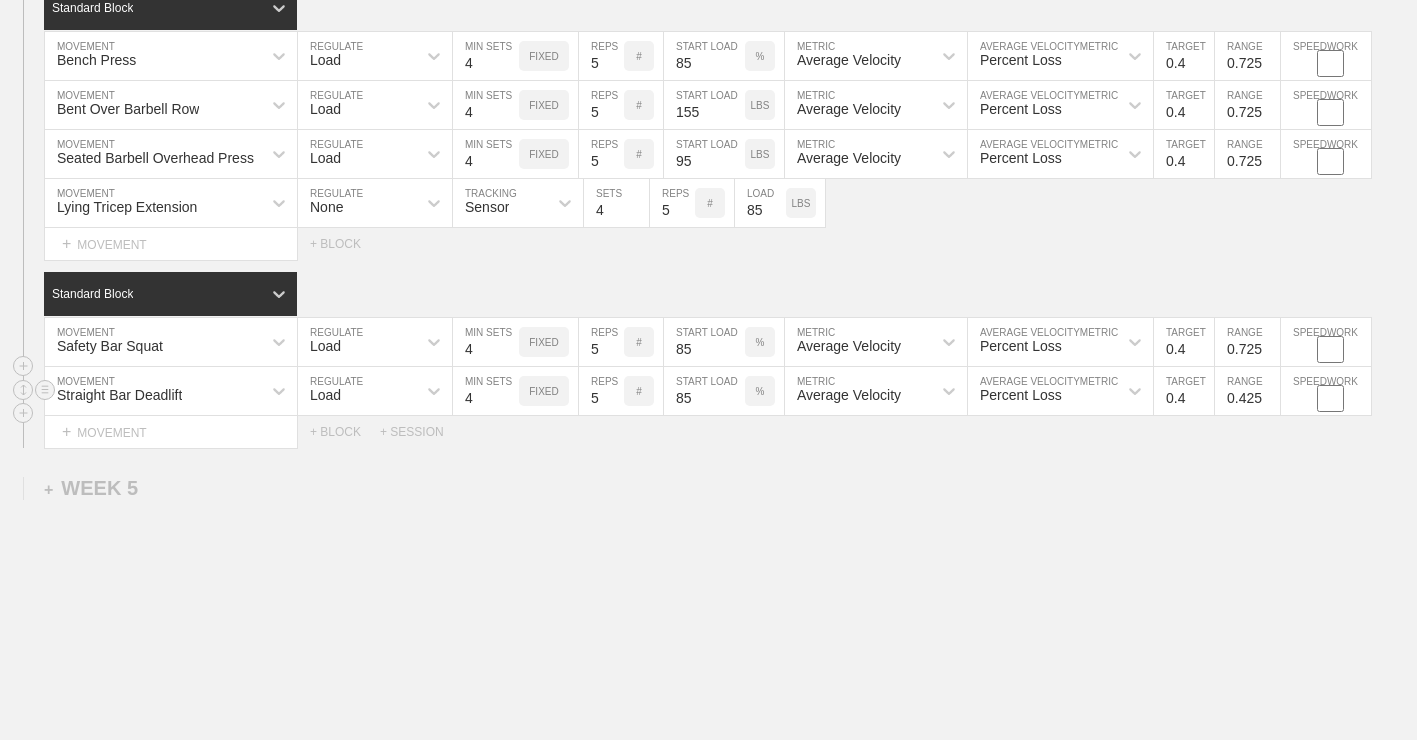 click on "0.425" at bounding box center [1247, 391] 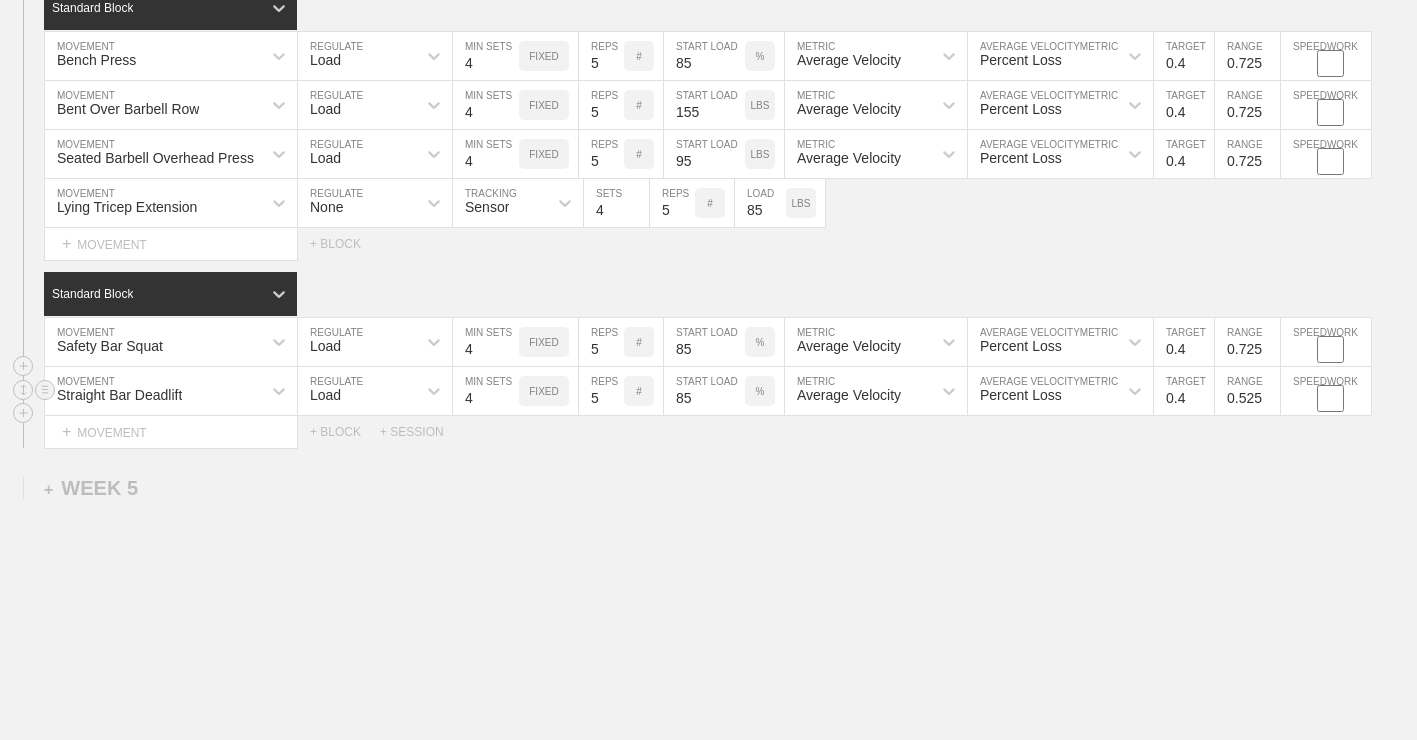 click on "0.525" at bounding box center (1247, 391) 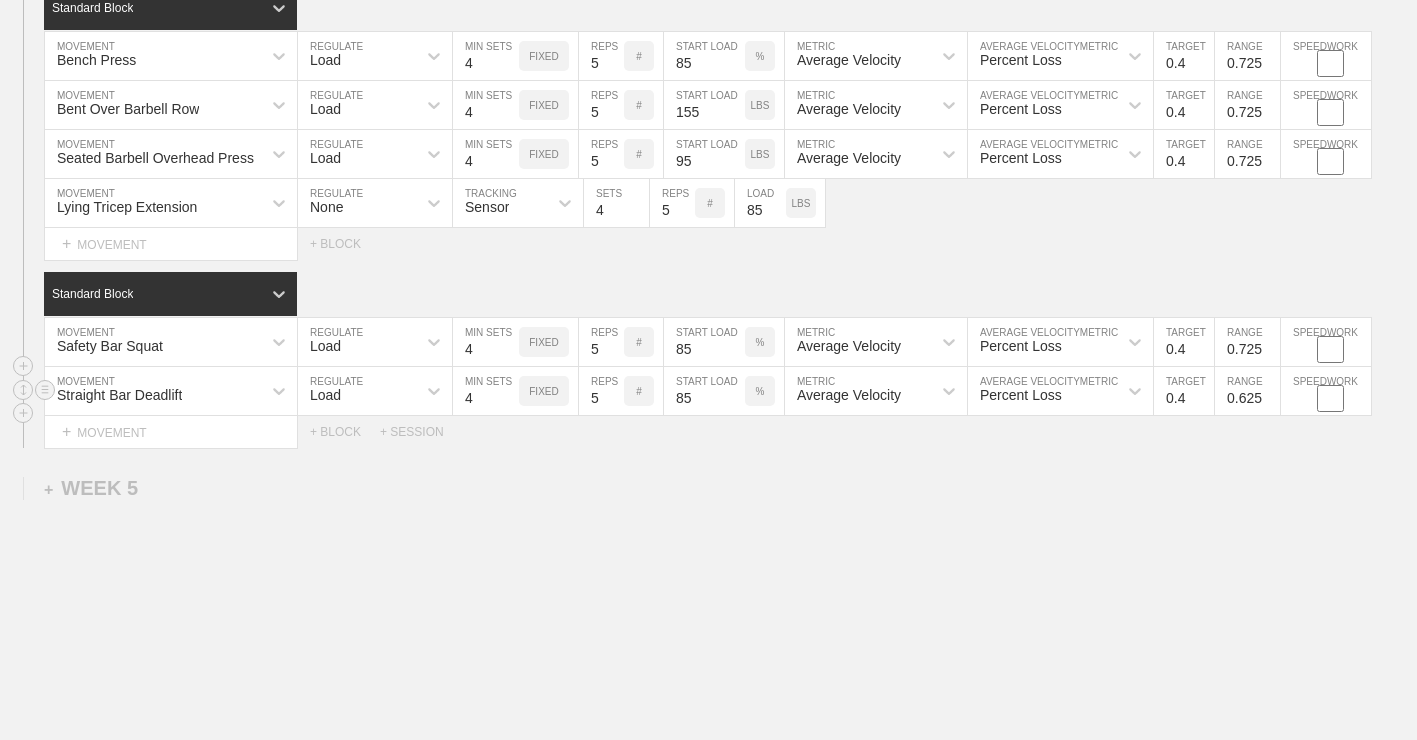 click on "0.625" at bounding box center (1247, 391) 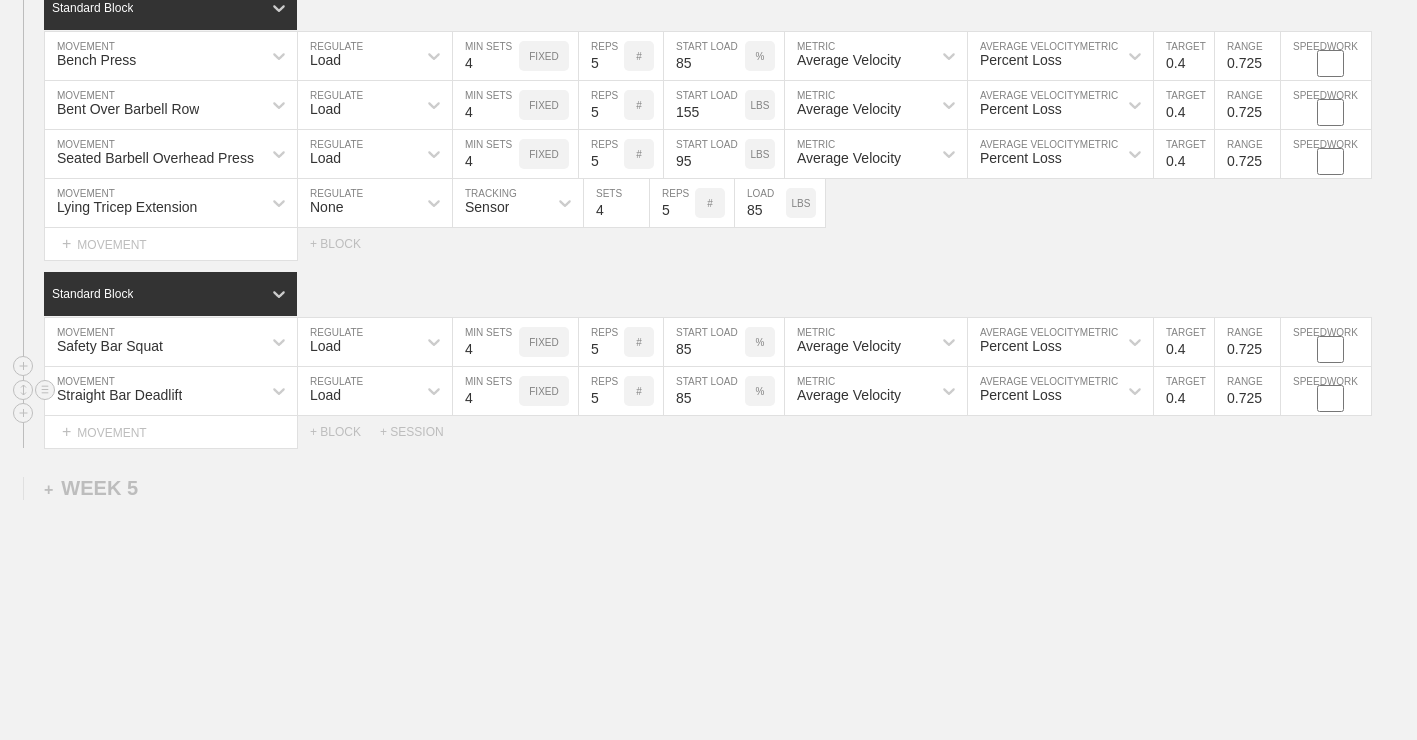 click on "0.725" at bounding box center [1247, 391] 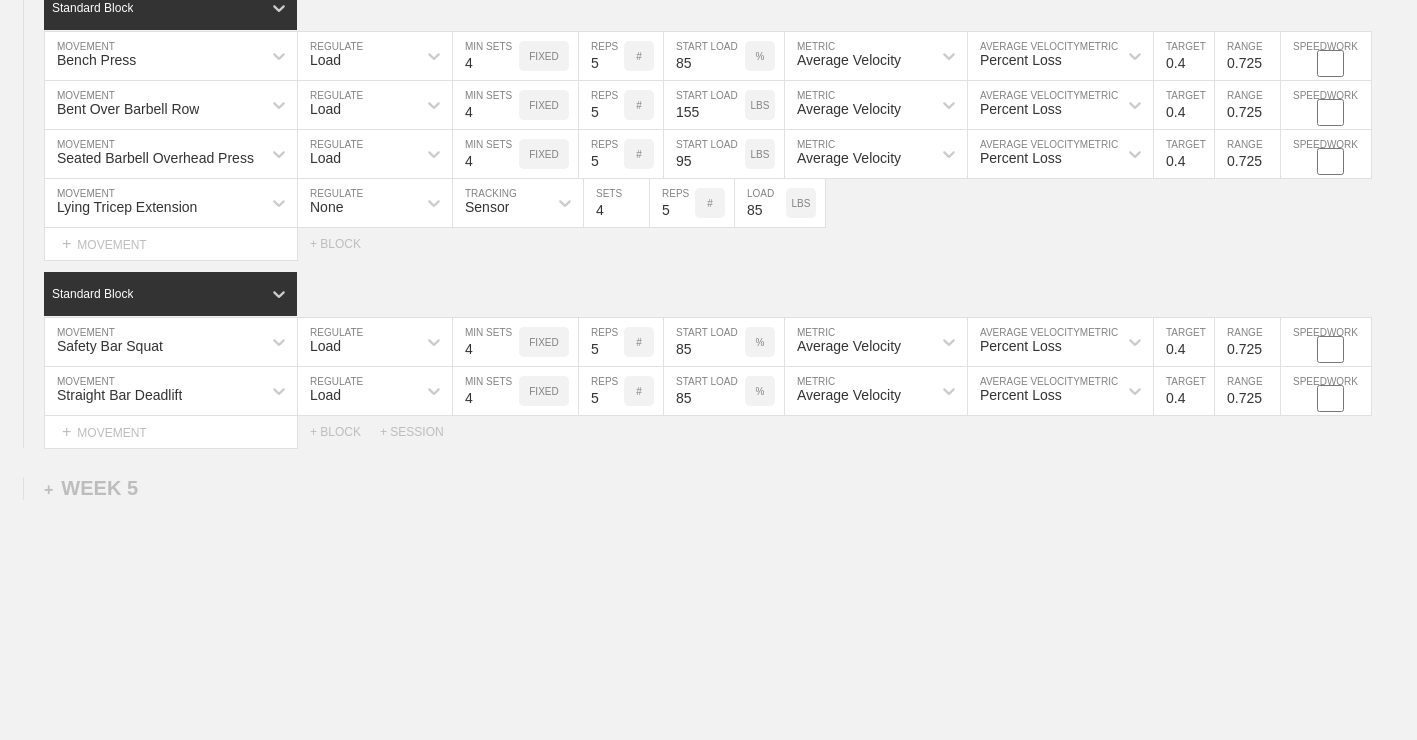 click on "WEEK   1   DUPLICATE DELETE SESSION  1   Standard Block DUPLICATE INSERT MOVEMENT AFTER DELETE Bench Press MOVEMENT Load REGULATE 4 MIN SETS FIXED 10 REPS # 70 START LOAD % Average Velocity METRIC Percent Loss AVERAGE VELOCITY  METRIC 0.6 TARGET RANGE 0.525 SPEEDWORK DUPLICATE INSERT BEFORE INSERT AFTER DELETE Bent Over Barbell Row MOVEMENT Load REGULATE 4 MIN SETS FIXED 10 REPS # 135 START LOAD LBS Average Velocity METRIC Percent Loss AVERAGE VELOCITY  METRIC 0.6 TARGET RANGE 0.525 SPEEDWORK DUPLICATE INSERT BEFORE INSERT AFTER DELETE Seated Barbell Overhead Press MOVEMENT Load REGULATE 4 MIN SETS FIXED 10 REPS # 85 START LOAD LBS Average Velocity METRIC Percent Loss AVERAGE VELOCITY  METRIC 0.6 TARGET RANGE 0.525 SPEEDWORK DUPLICATE INSERT BEFORE INSERT AFTER DELETE Lying Tricep Extension MOVEMENT None REGULATE Sensor TRACKING 4 SETS 10 REPS # 65 LOAD LBS DUPLICATE INSERT BEFORE INSERT AFTER DELETE Select... MOVEMENT +  MOVEMENT + BLOCK Standard Block DUPLICATE INSERT MOVEMENT AFTER DELETE Safety Bar Squat" at bounding box center [708, -1173] 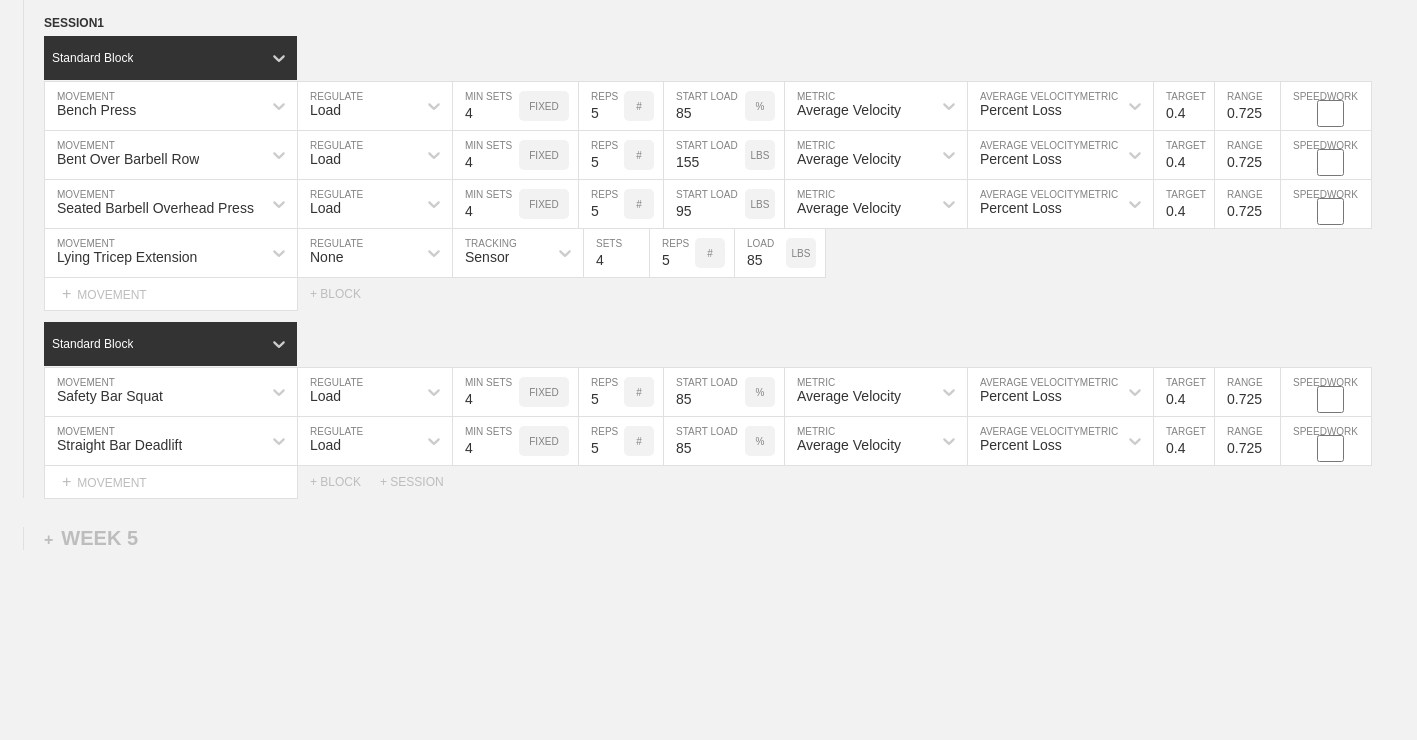 scroll, scrollTop: 3317, scrollLeft: 0, axis: vertical 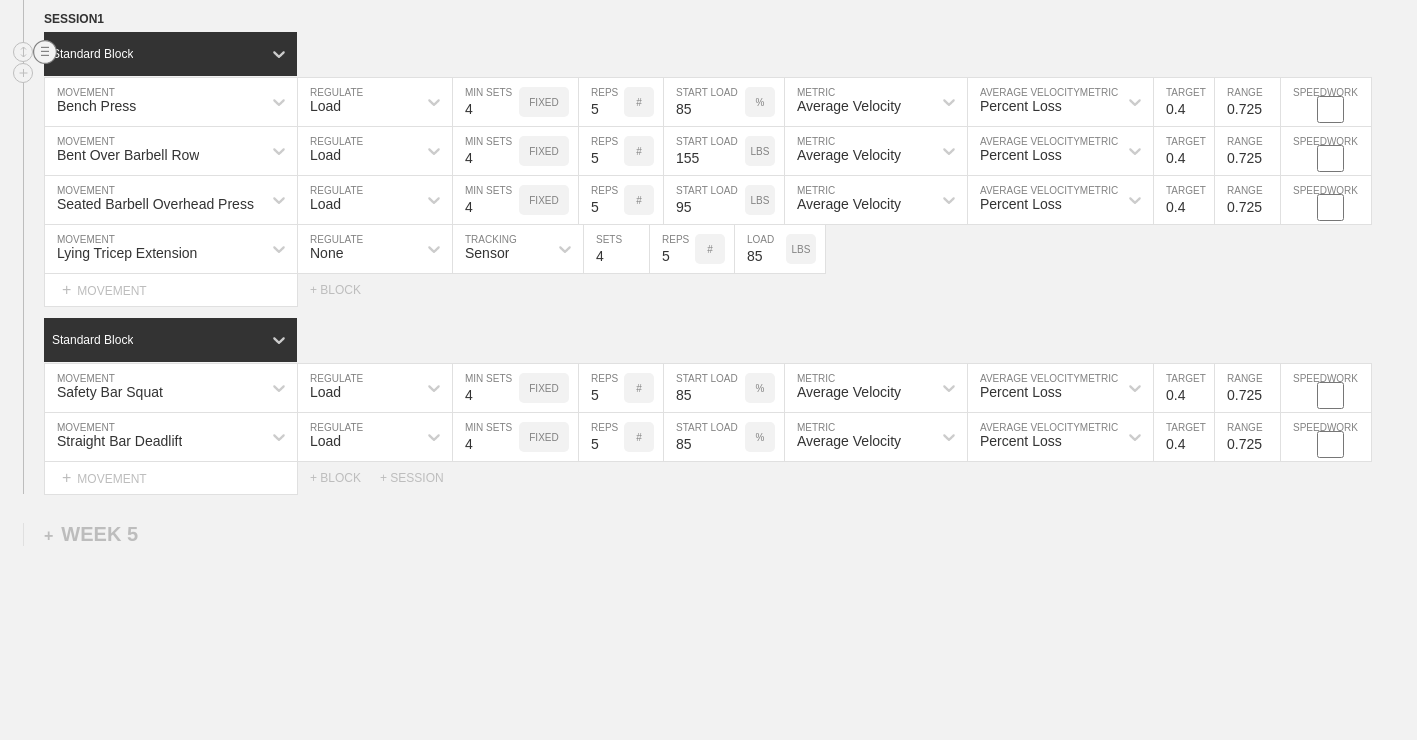 click 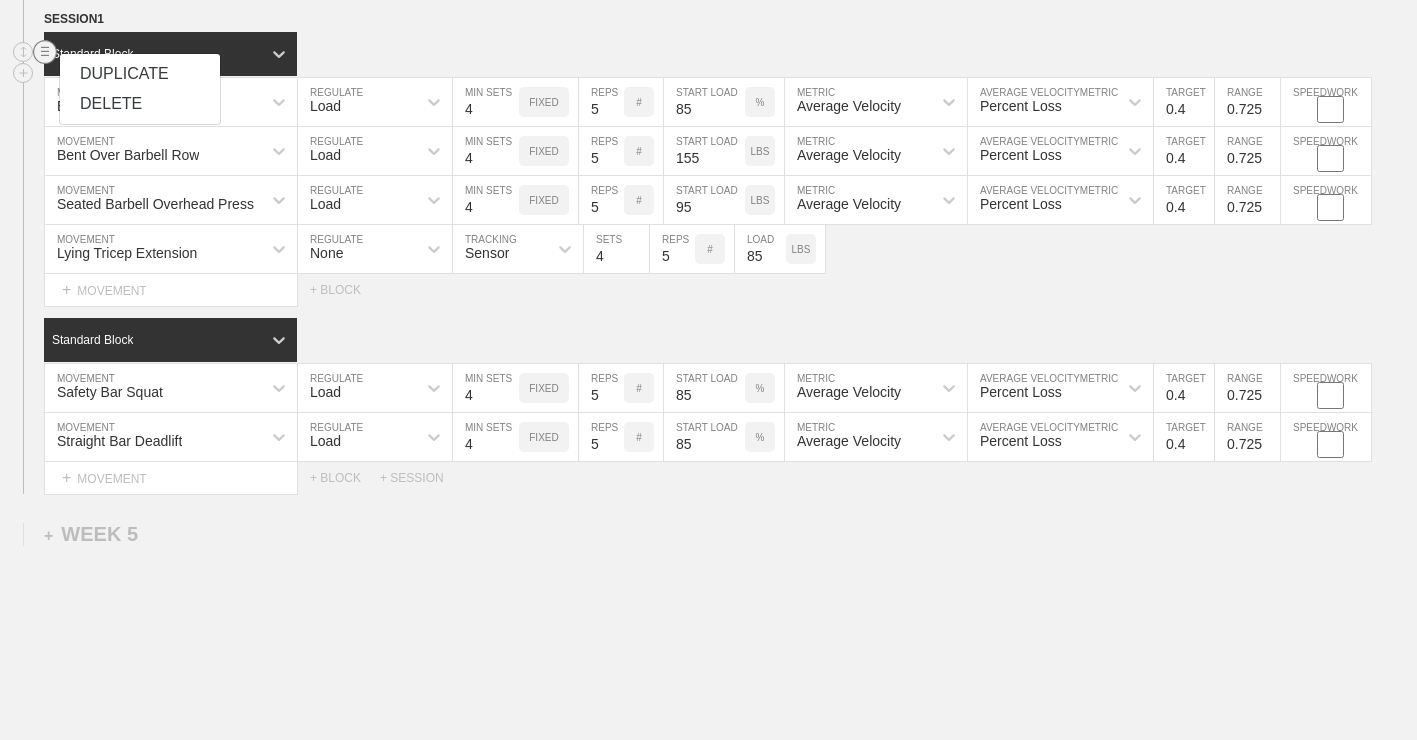 click on "DUPLICATE" at bounding box center [140, 74] 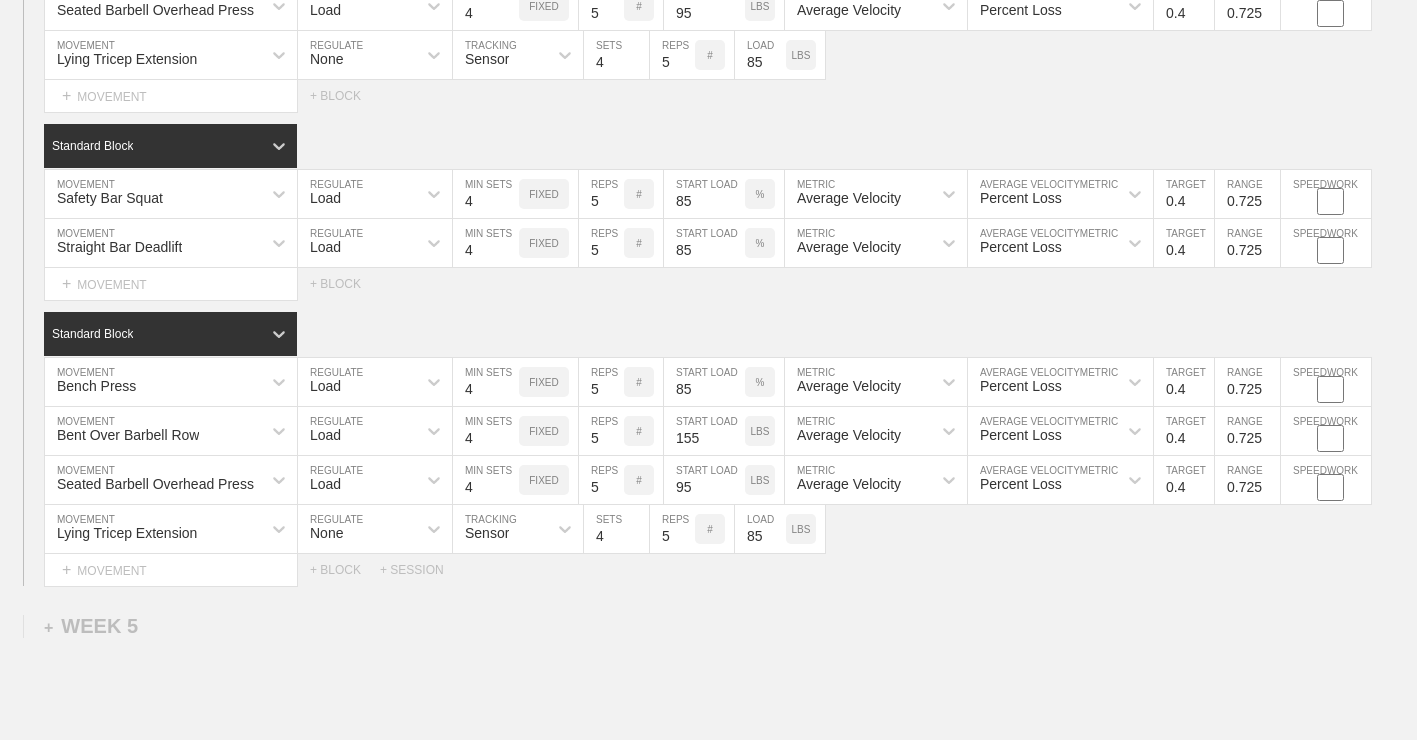 scroll, scrollTop: 3518, scrollLeft: 0, axis: vertical 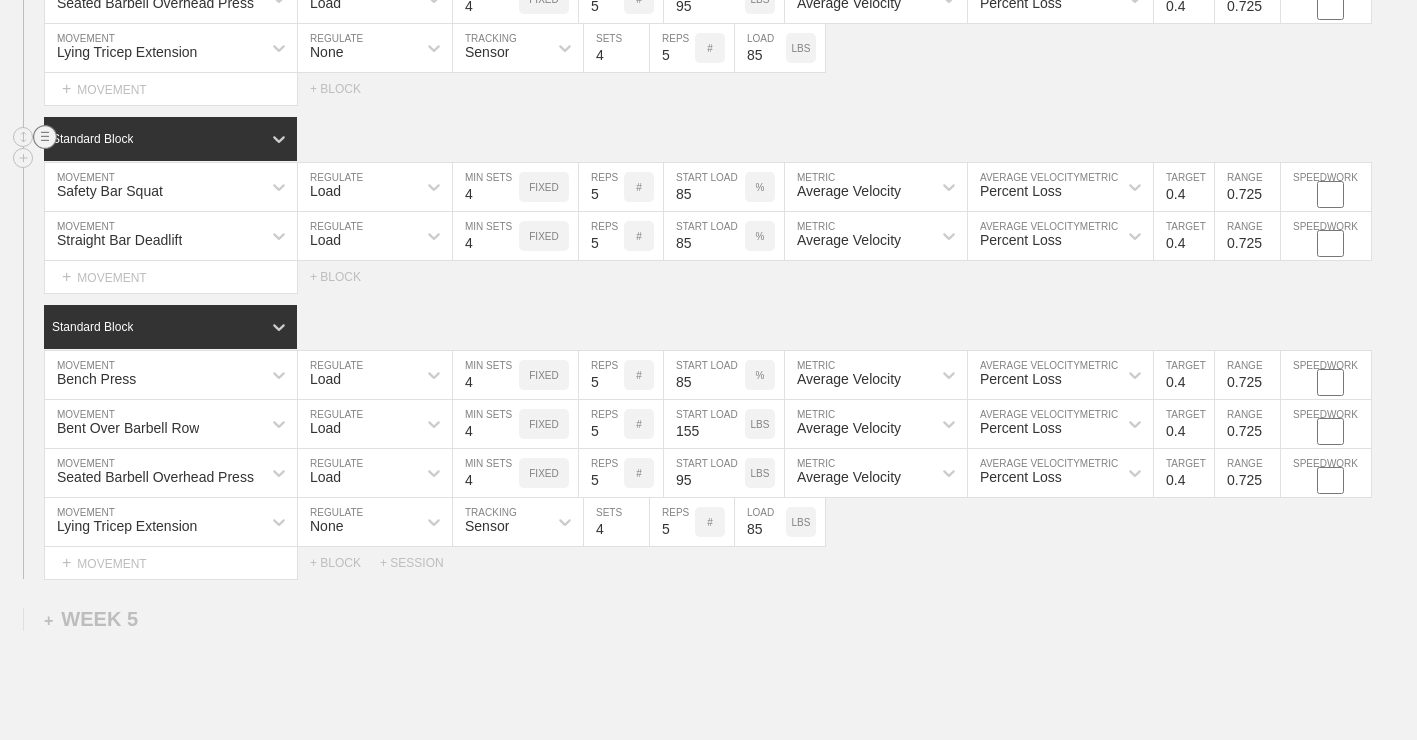 click 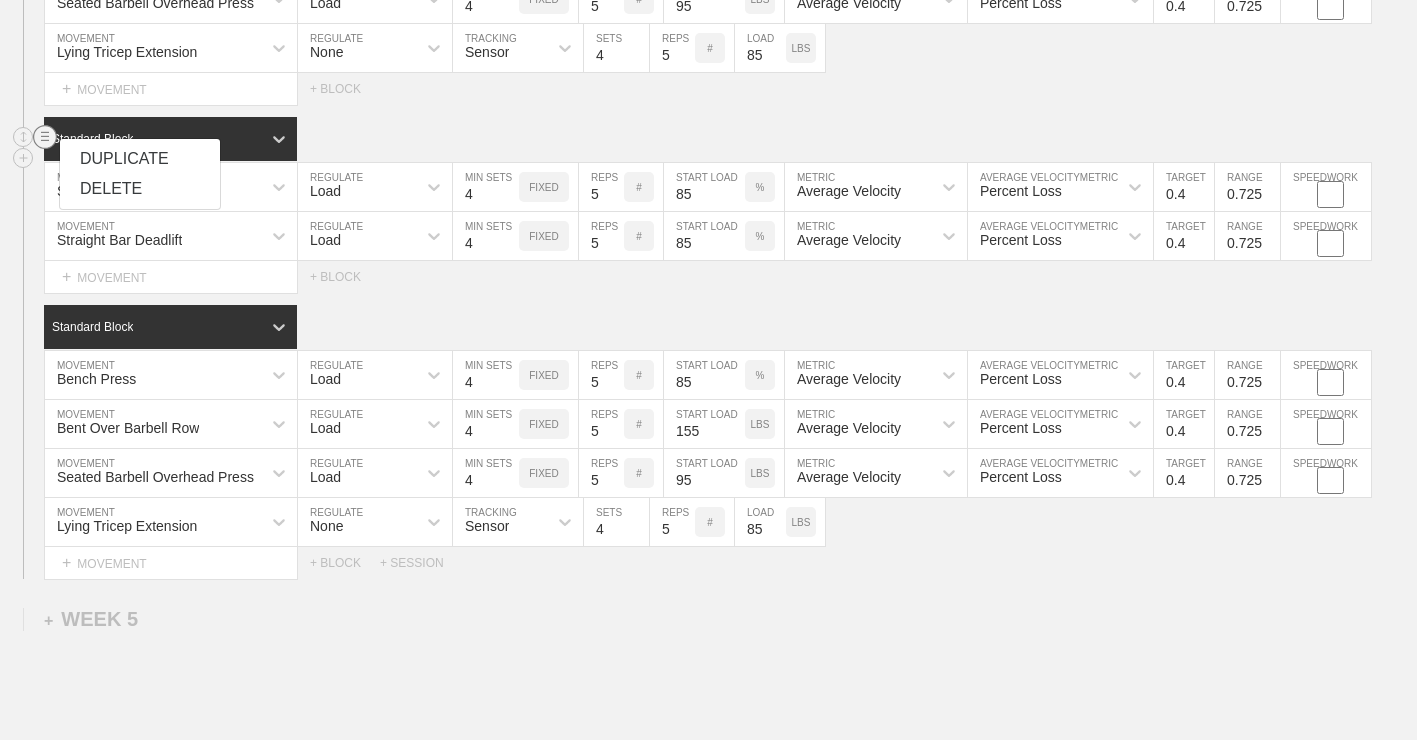 click on "DUPLICATE" at bounding box center [140, 159] 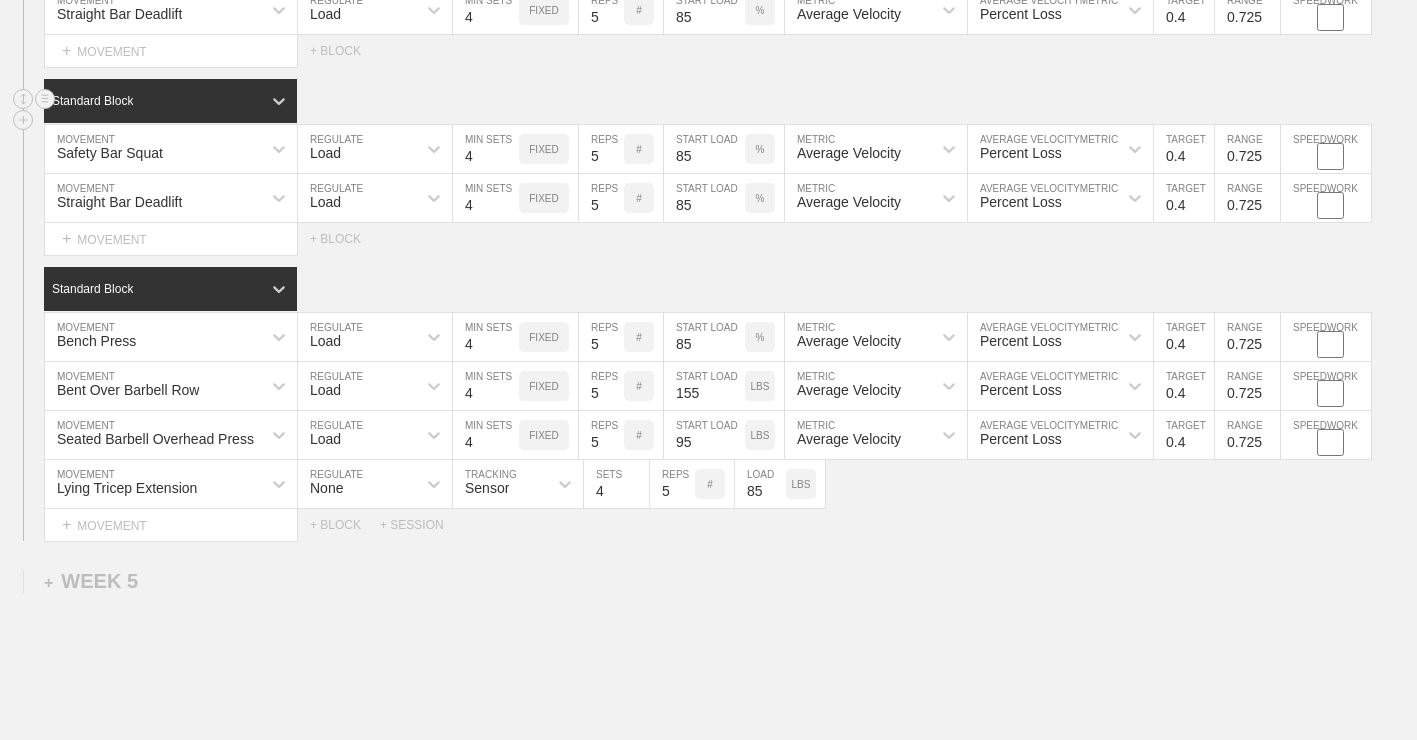 scroll, scrollTop: 3745, scrollLeft: 0, axis: vertical 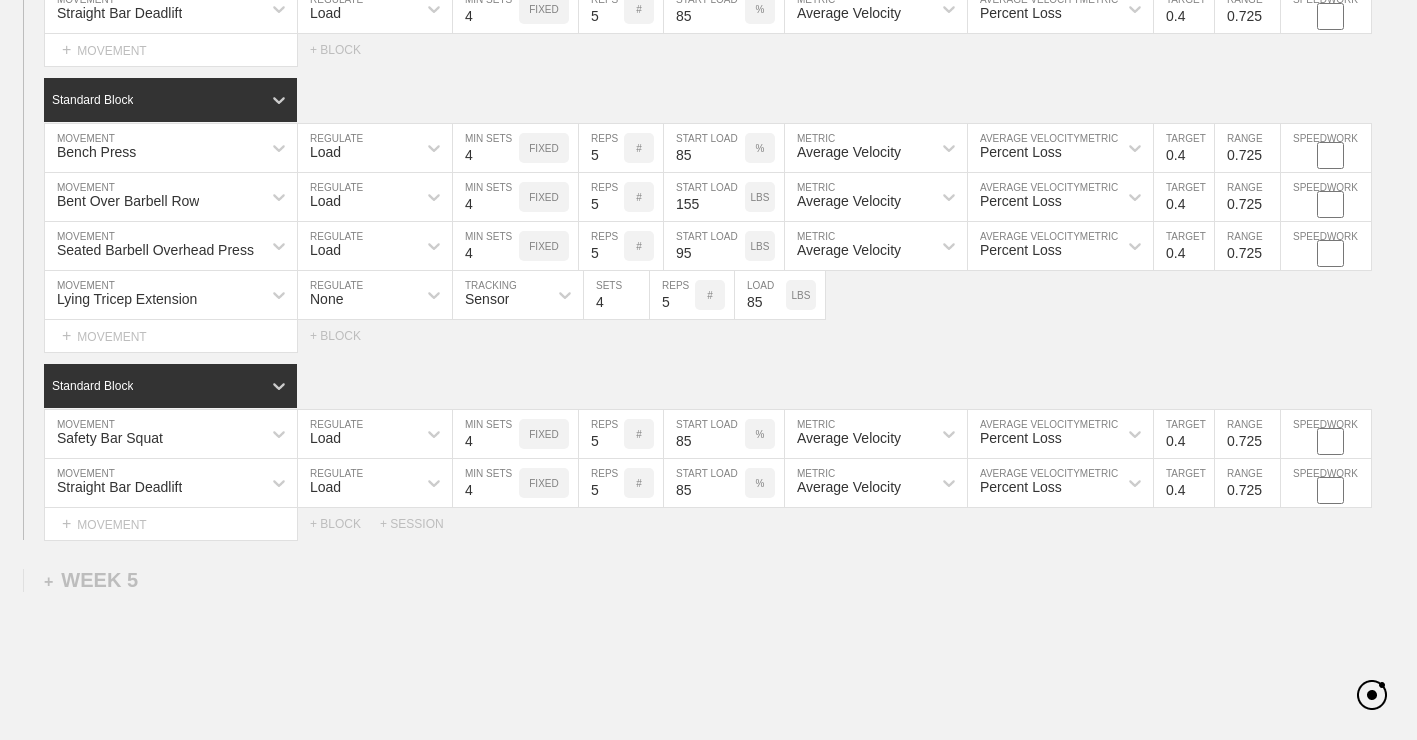 click at bounding box center [459, -3593] 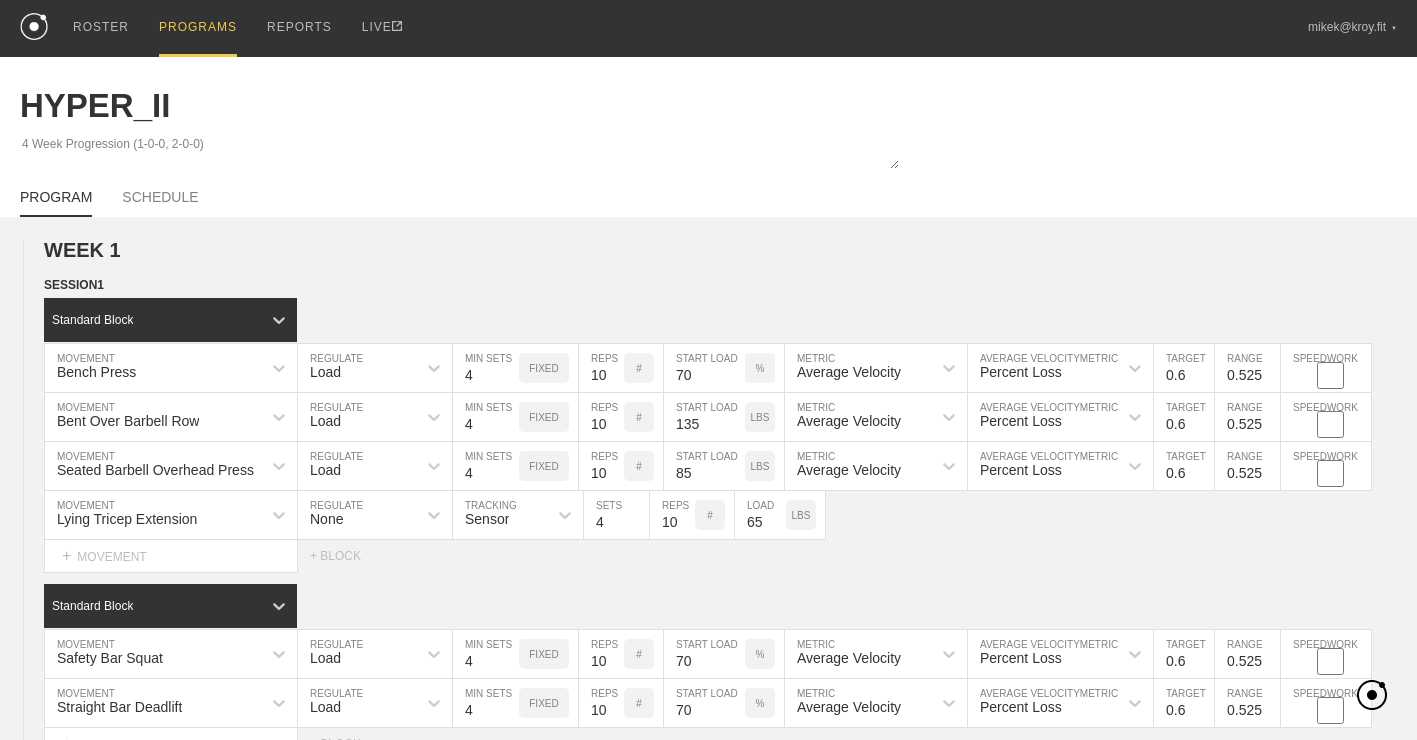 click on "PROGRAM SCHEDULE" at bounding box center (708, 195) 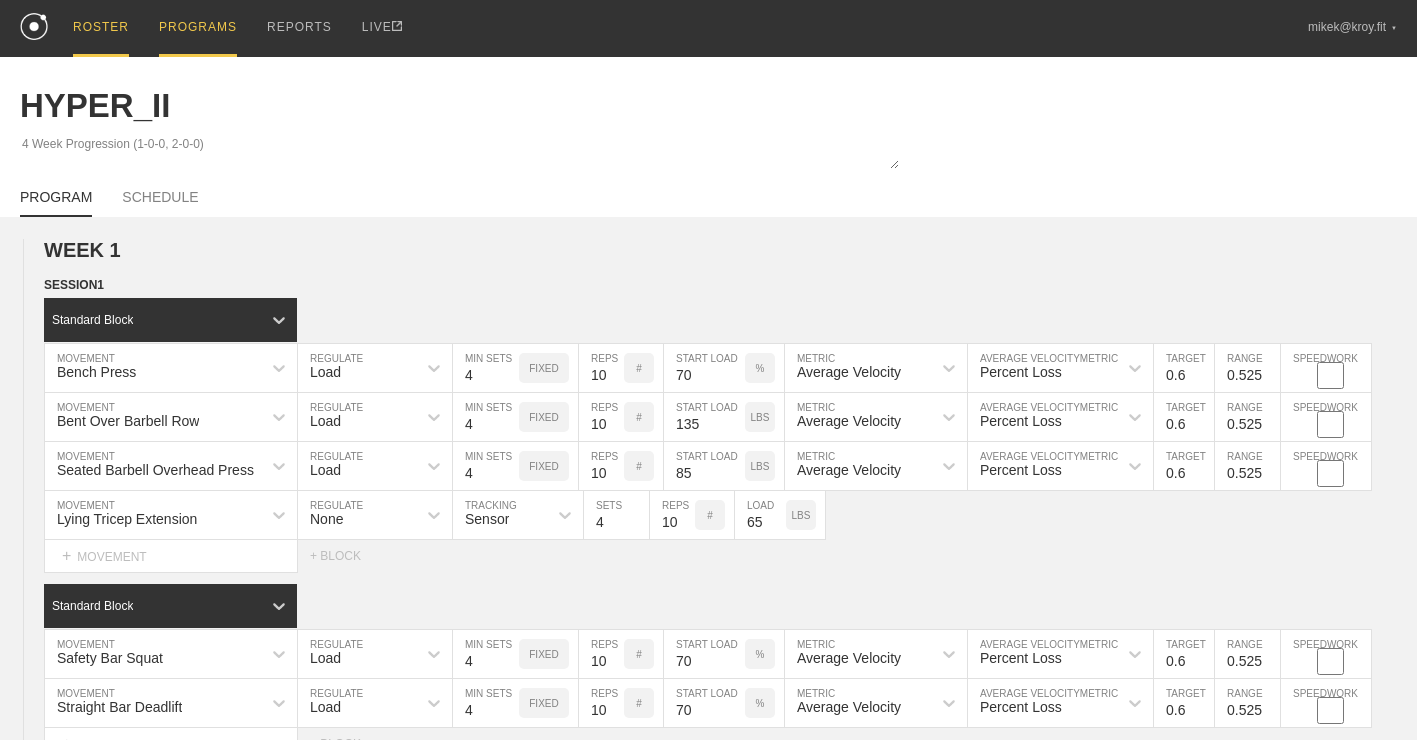 click on "ROSTER" at bounding box center (101, 28) 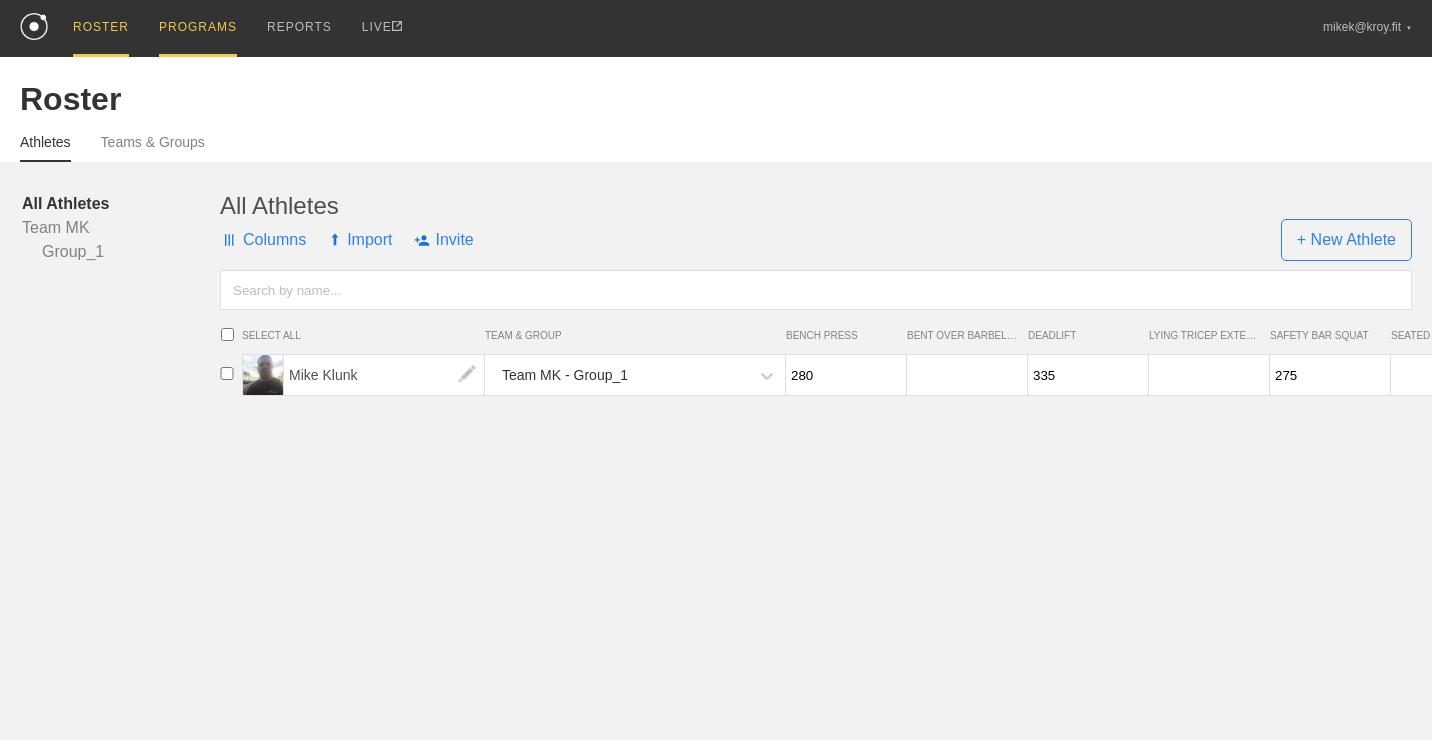click on "PROGRAMS" at bounding box center (198, 28) 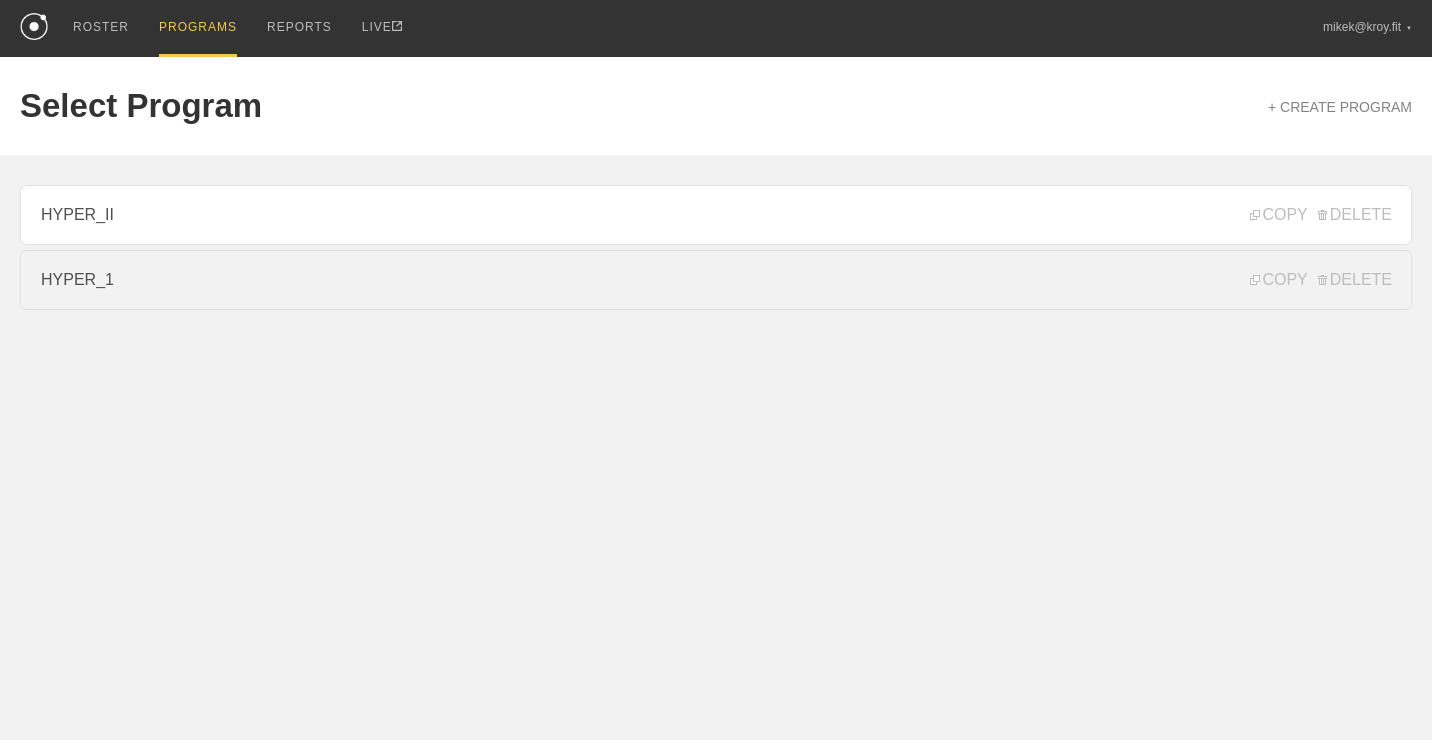 click on "HYPER_1" at bounding box center (716, 280) 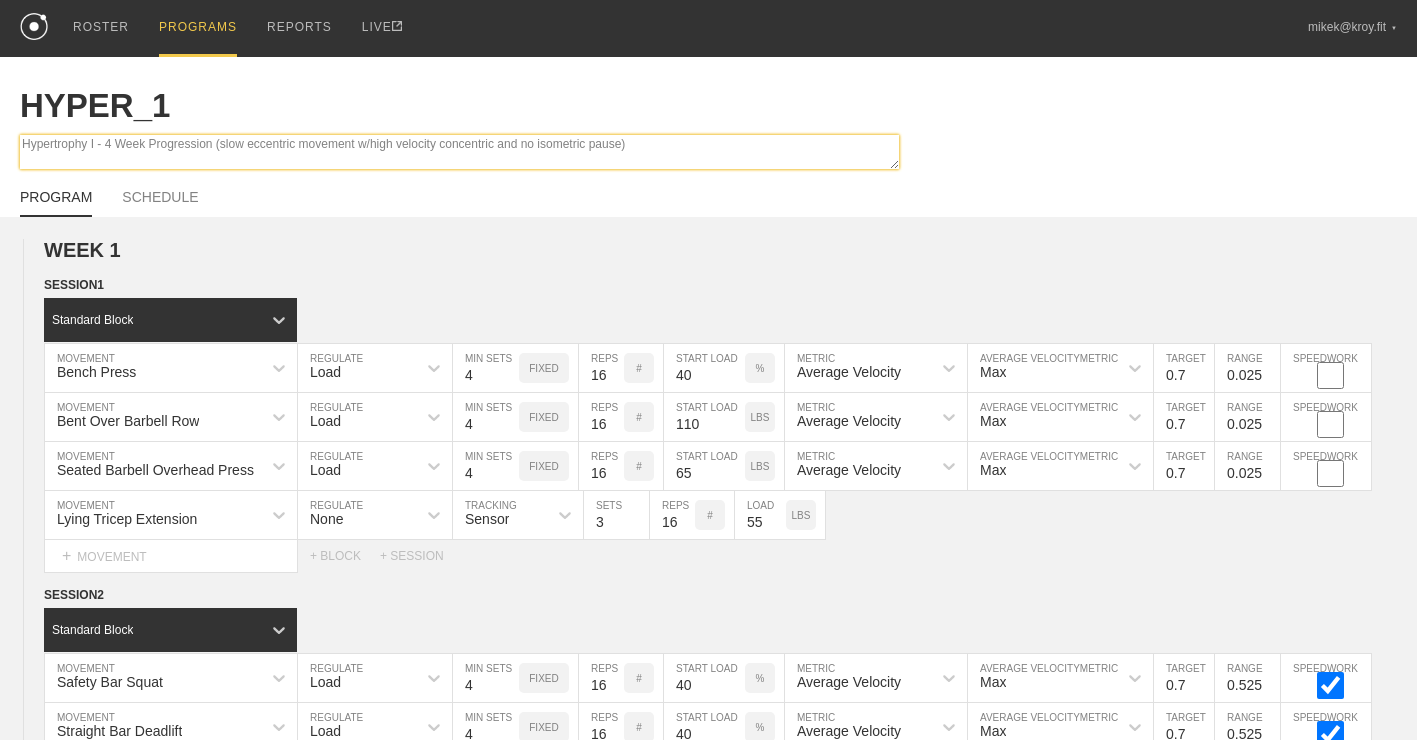 click on "Hypertrophy I - 4 Week Progression (slow eccentric movement w/high velocity concentric and no isometric pause)" at bounding box center (459, 152) 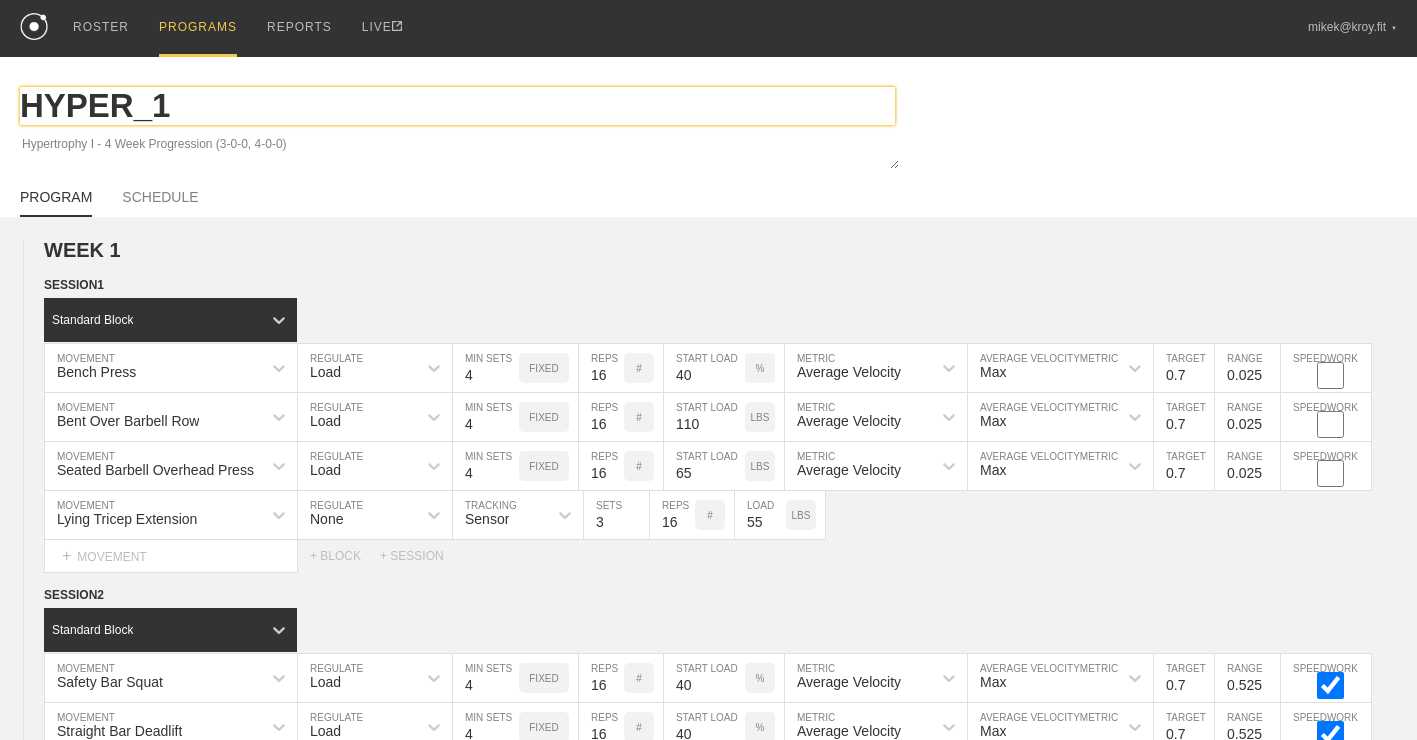 click on "HYPER_1" at bounding box center [457, 106] 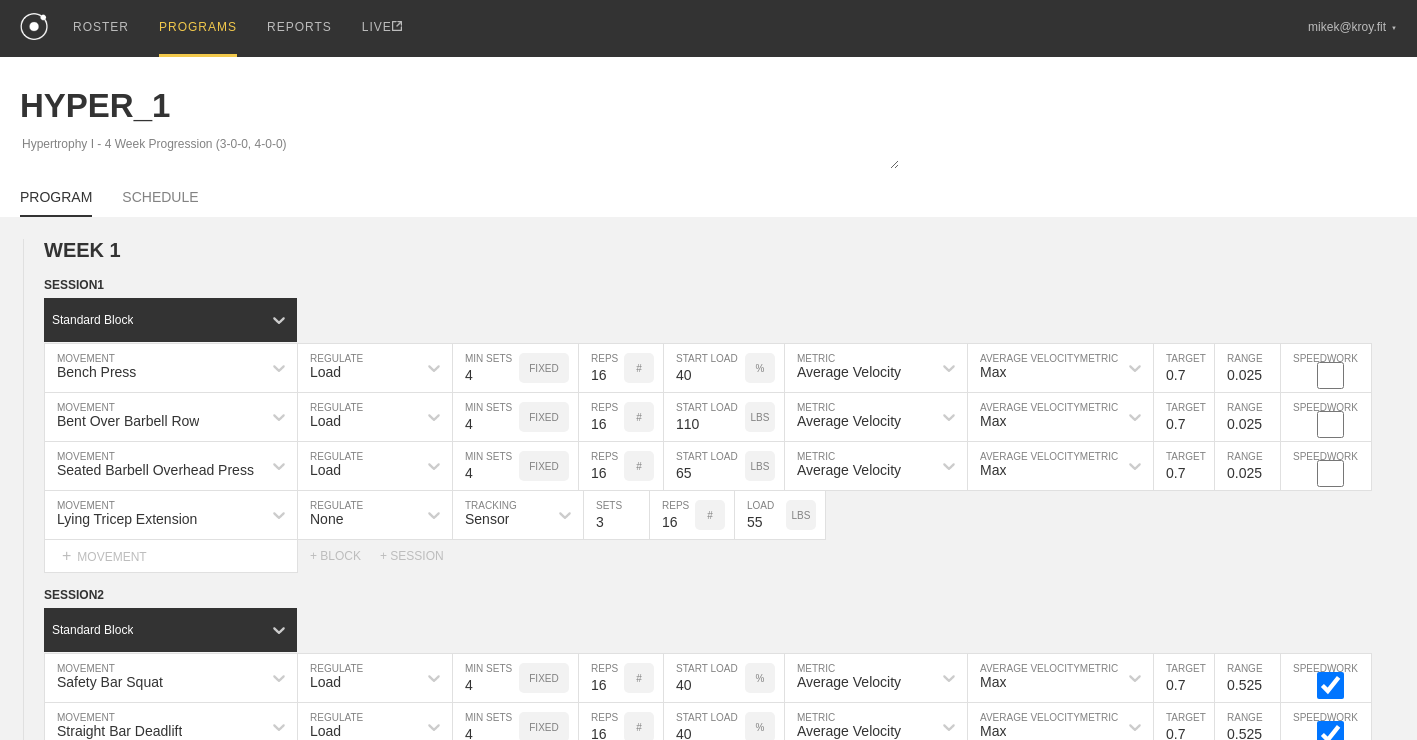 click on "PROGRAMS" at bounding box center (198, 28) 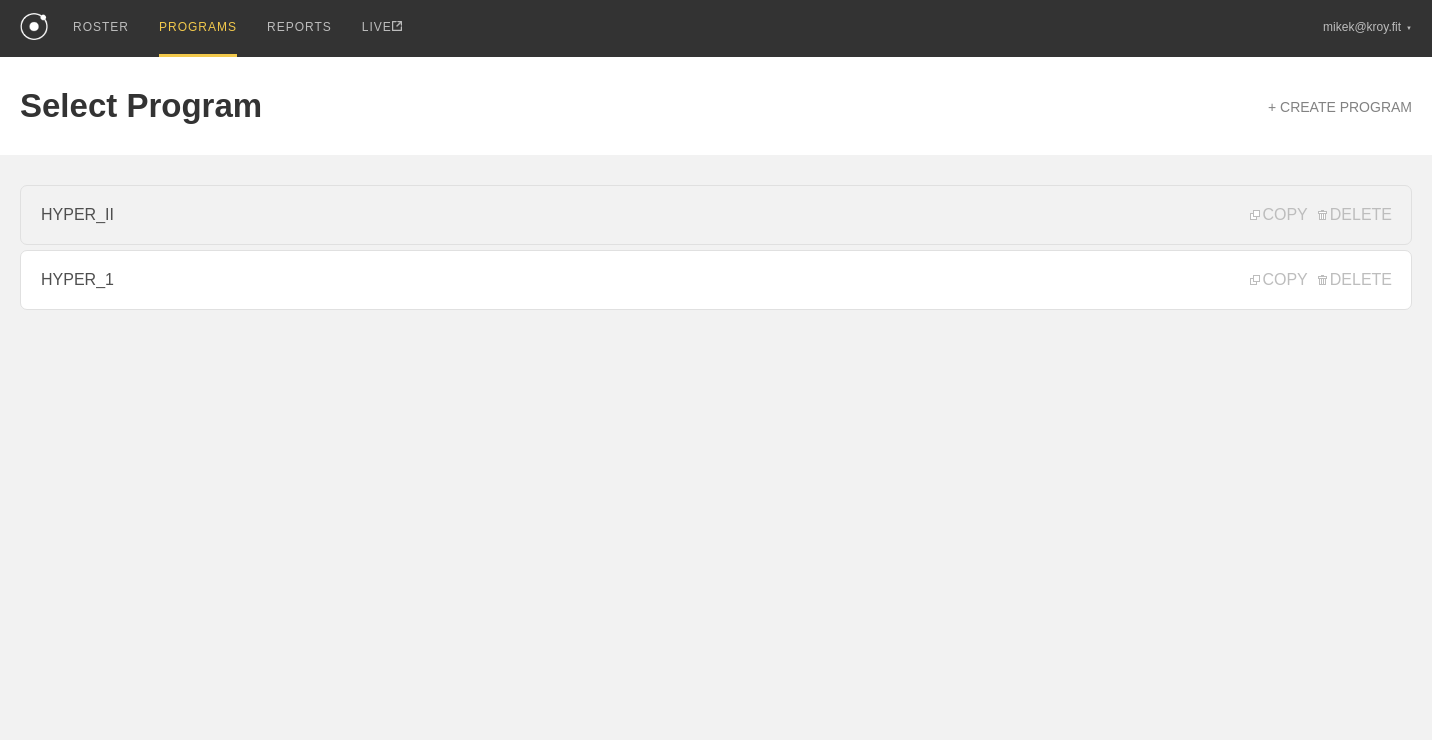 click on "HYPER_II" at bounding box center [716, 215] 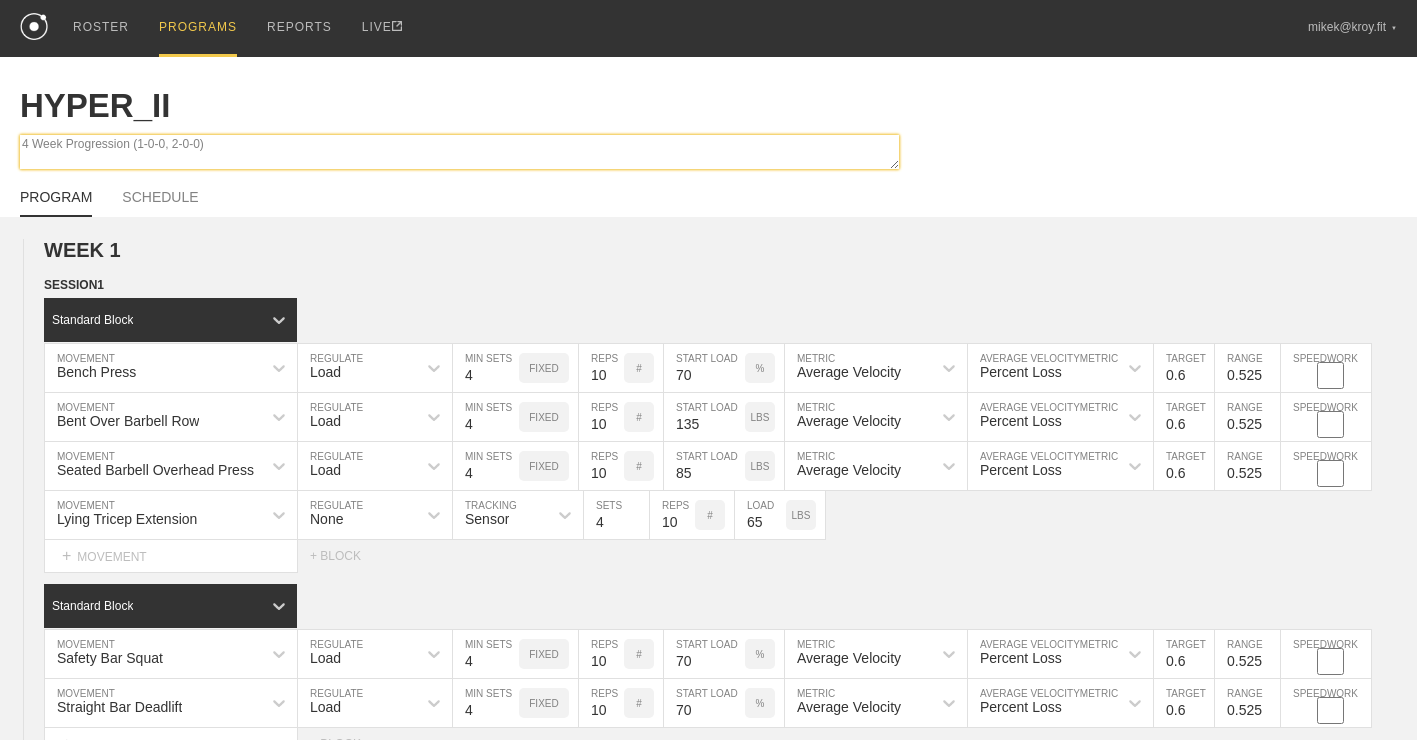 click on "4 Week Progression (1-0-0, 2-0-0)" at bounding box center (459, 152) 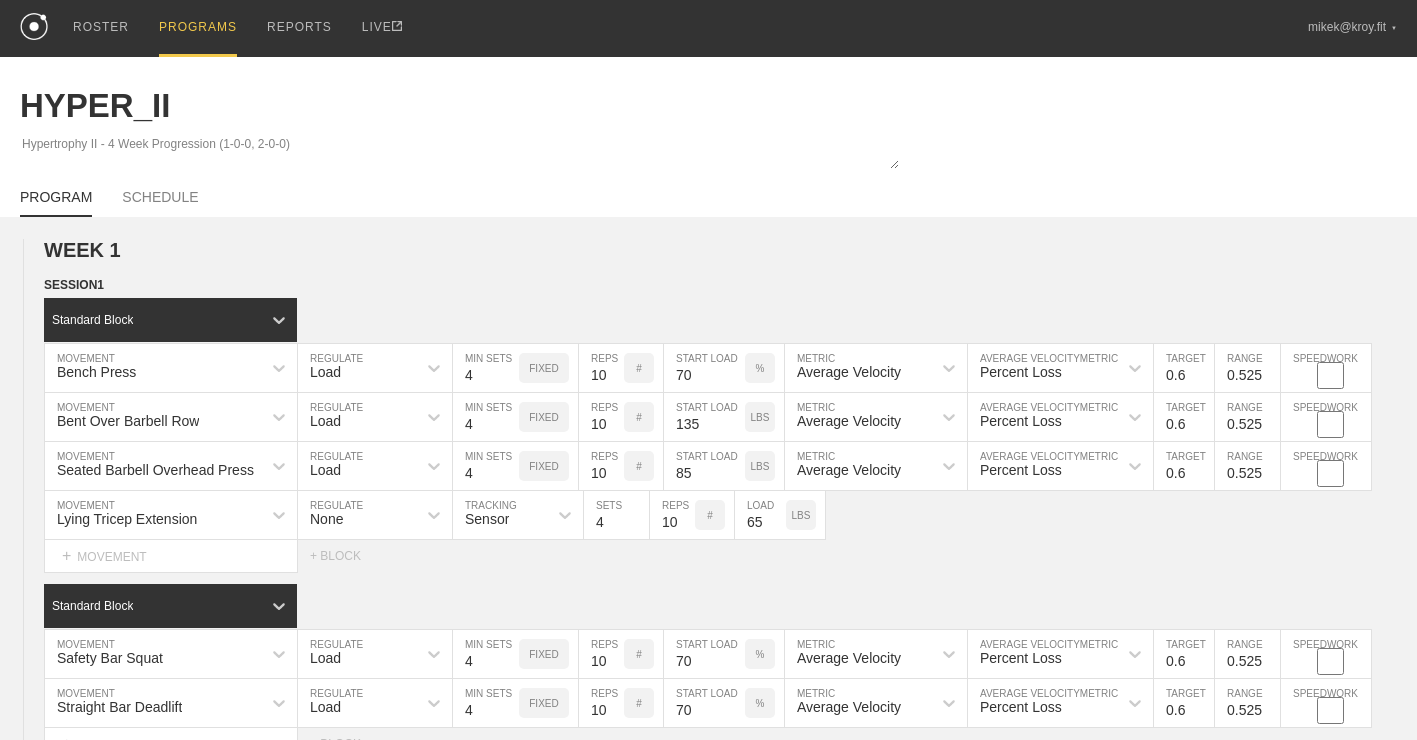 click on "Hypertrophy II - 4 Week Progression (1-0-0, 2-0-0)" at bounding box center [708, 154] 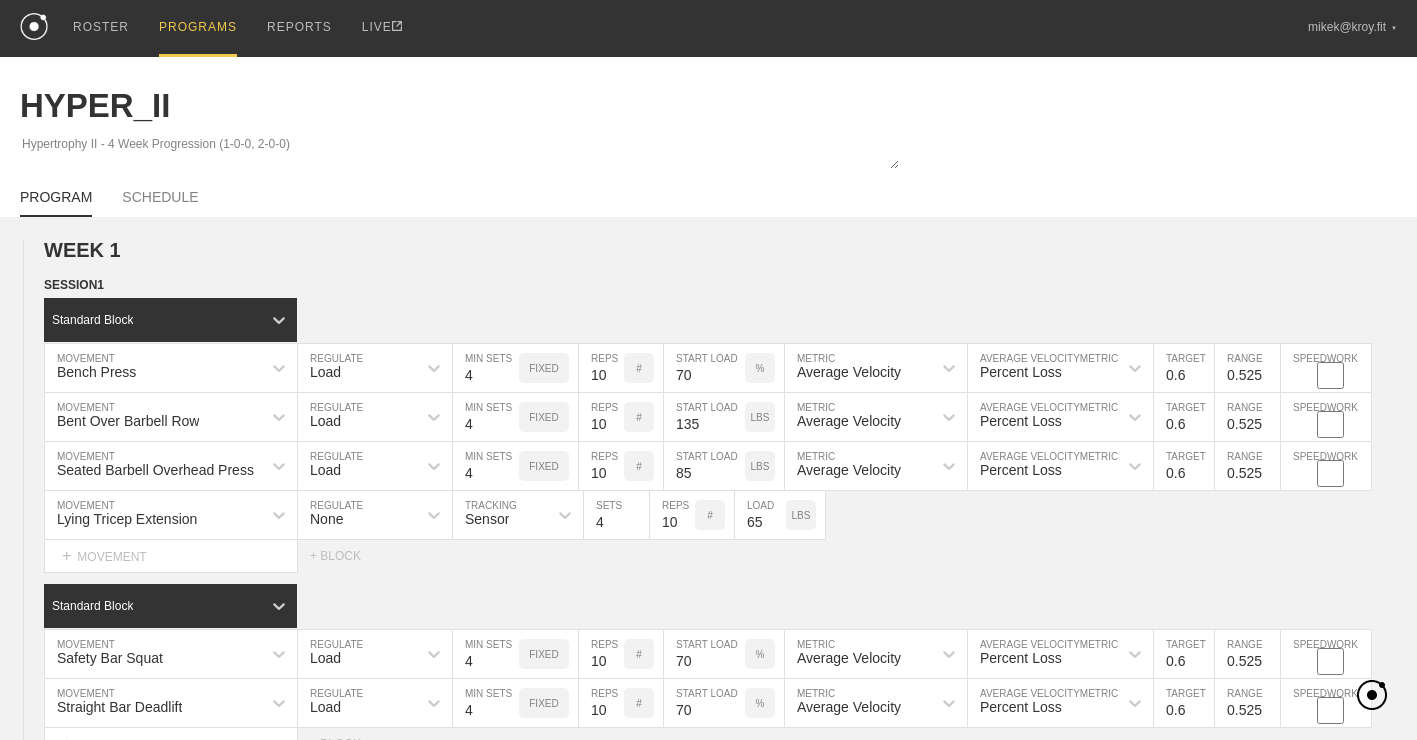 click on "WEEK   1" at bounding box center (730, 250) 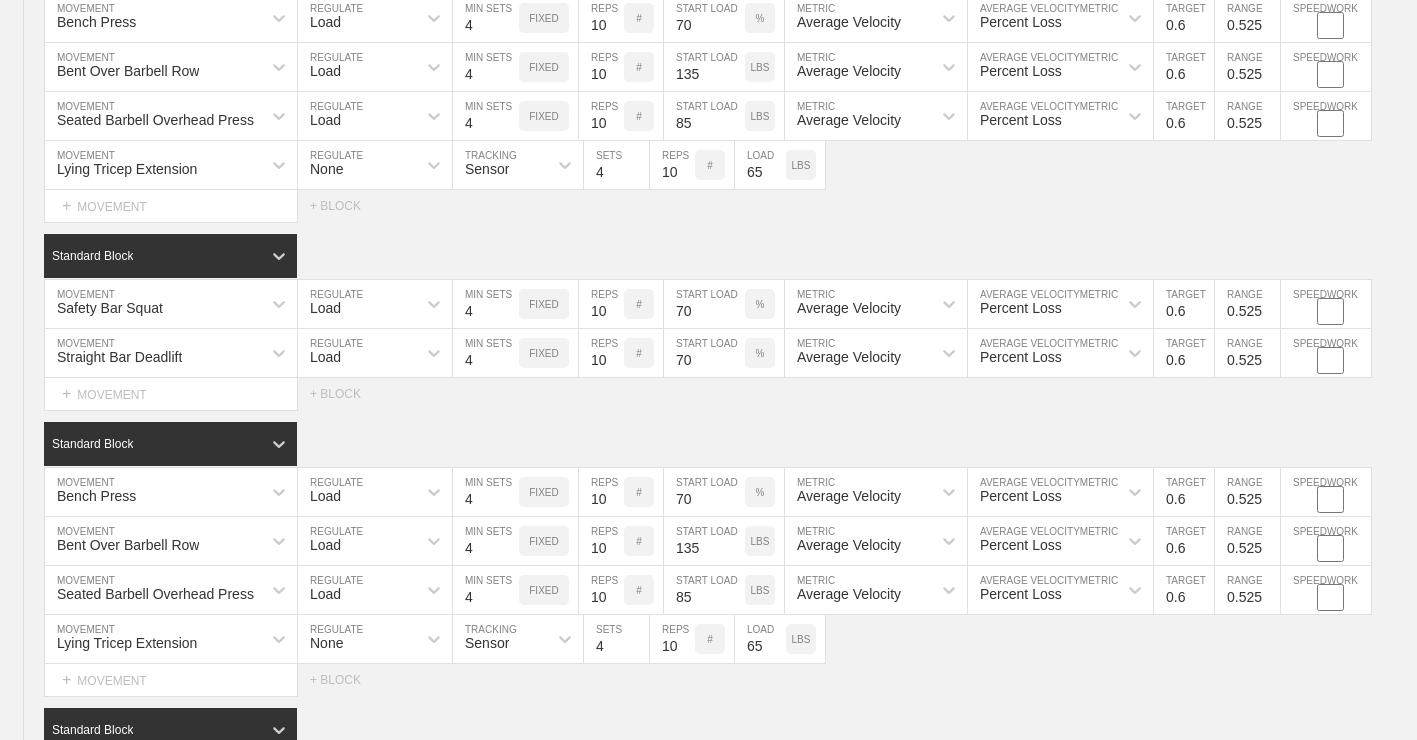 scroll, scrollTop: 0, scrollLeft: 0, axis: both 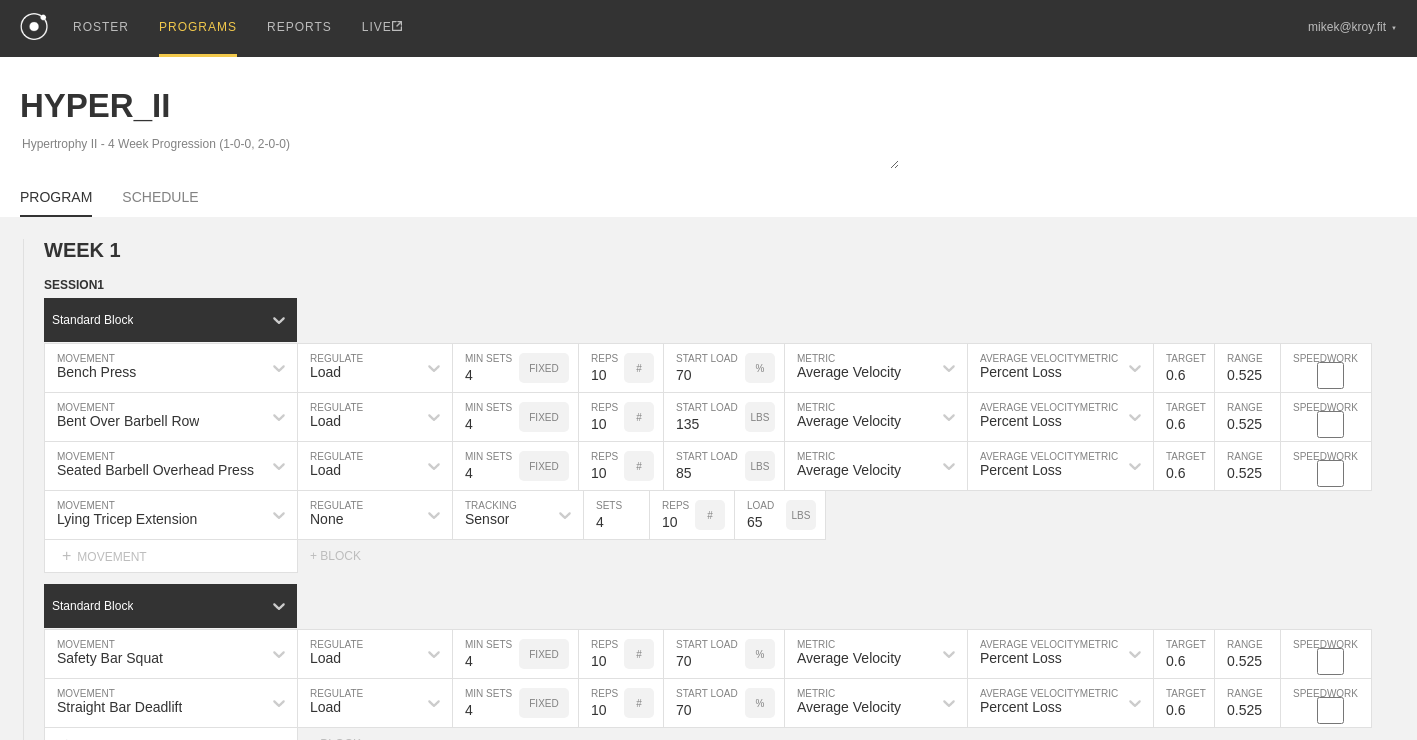 click on "PROGRAM SCHEDULE" at bounding box center [708, 195] 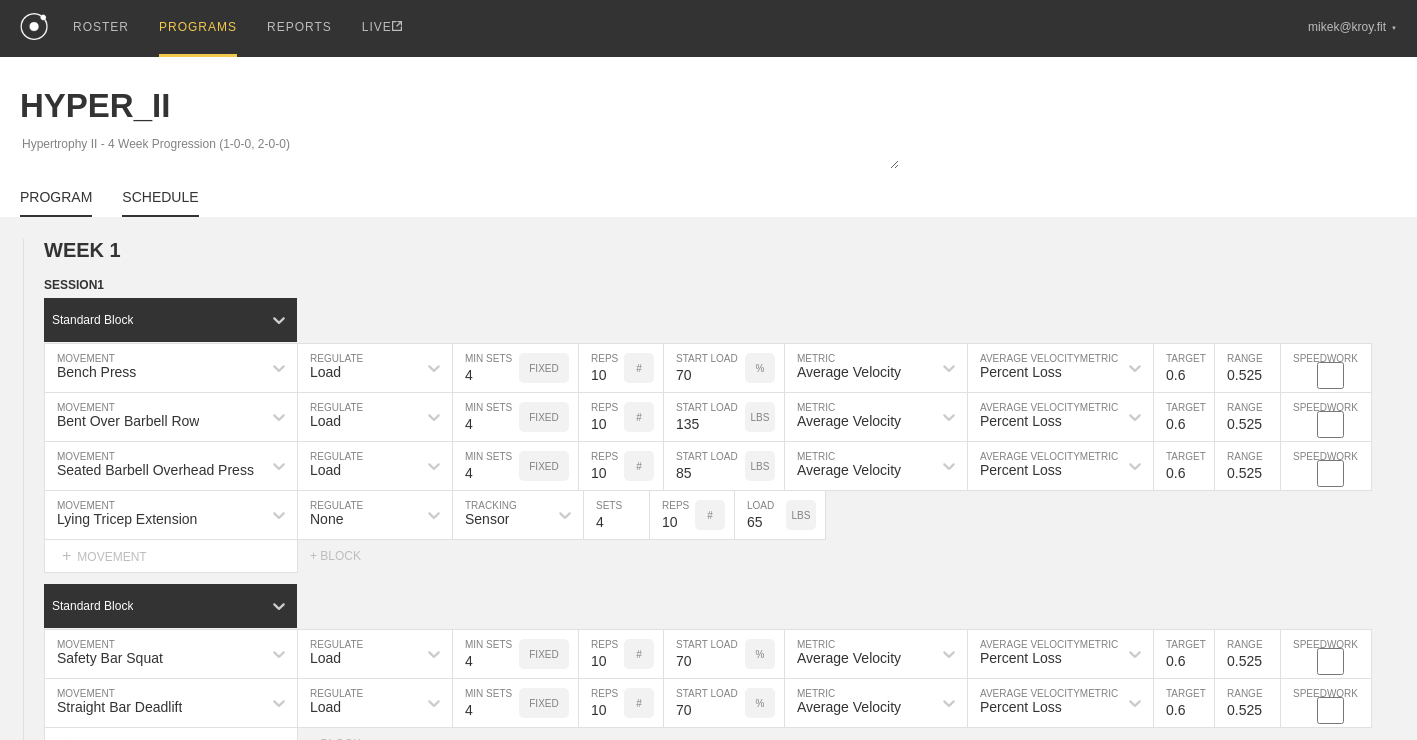 click on "SCHEDULE" at bounding box center [160, 203] 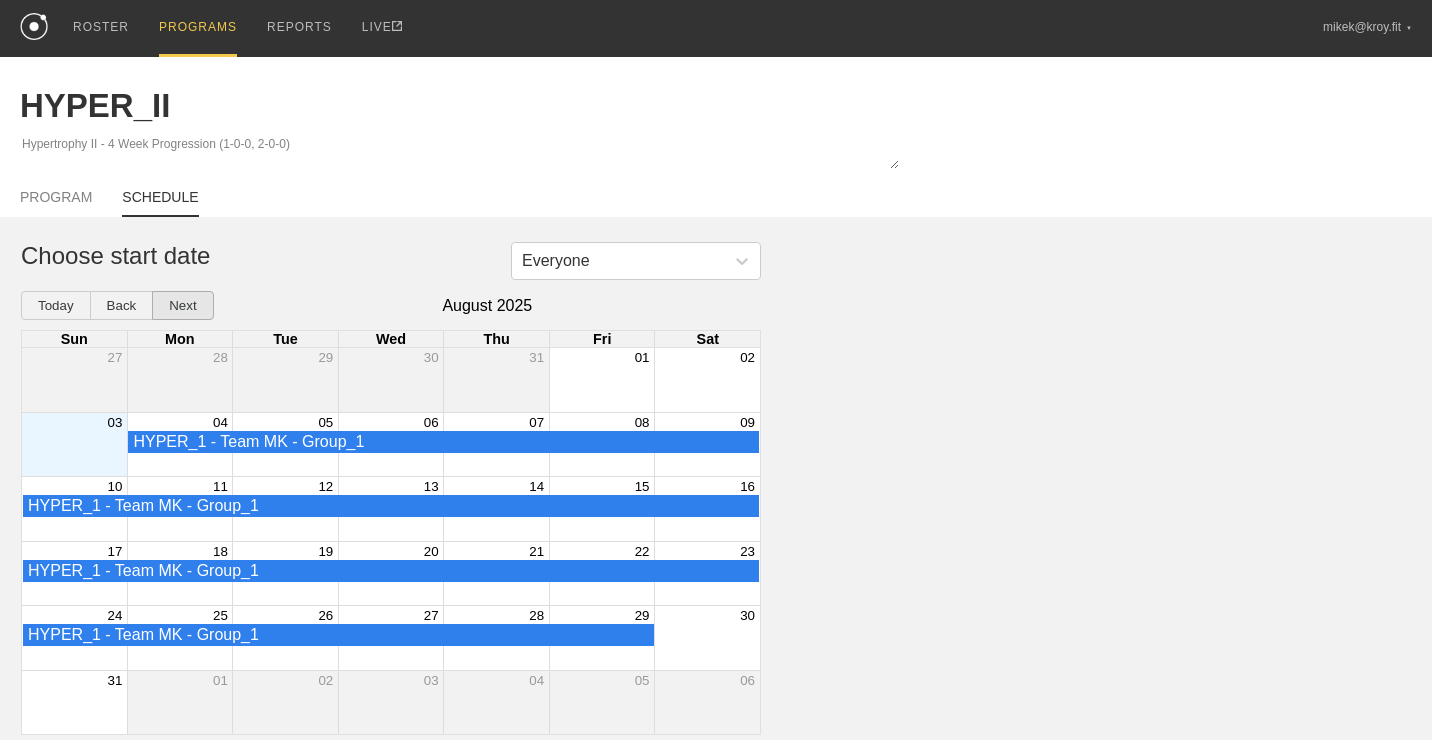 click on "Next" at bounding box center (182, 305) 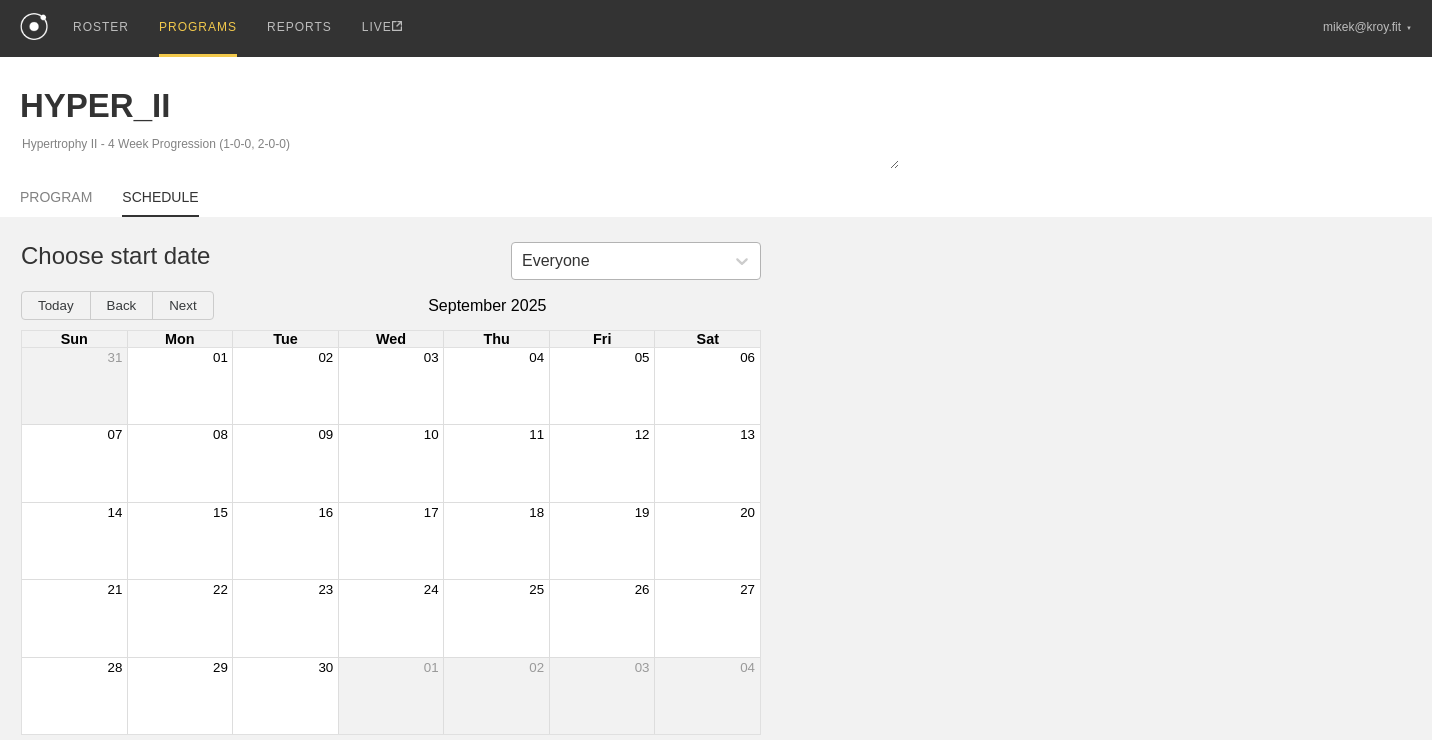click on "Everyone" at bounding box center (618, 261) 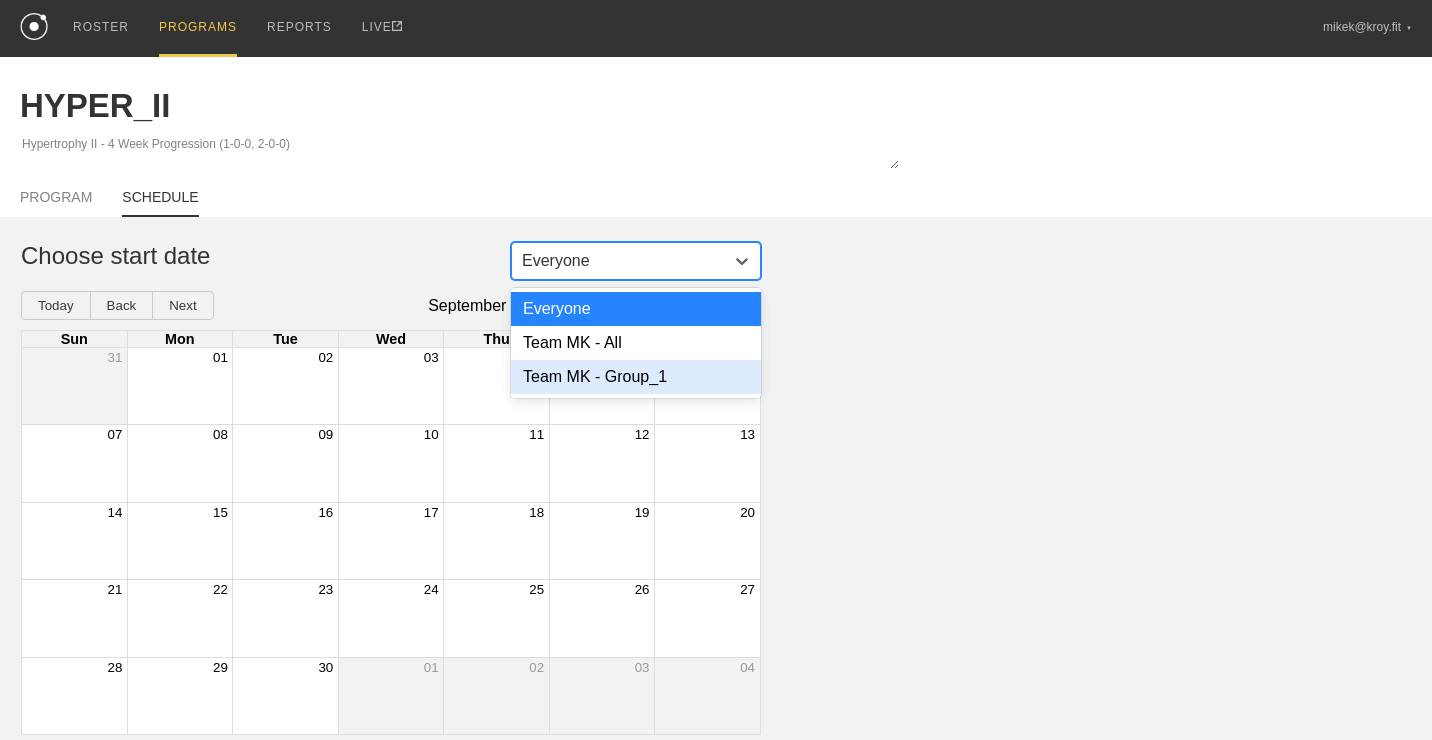click on "Team MK - Group_1" at bounding box center [636, 377] 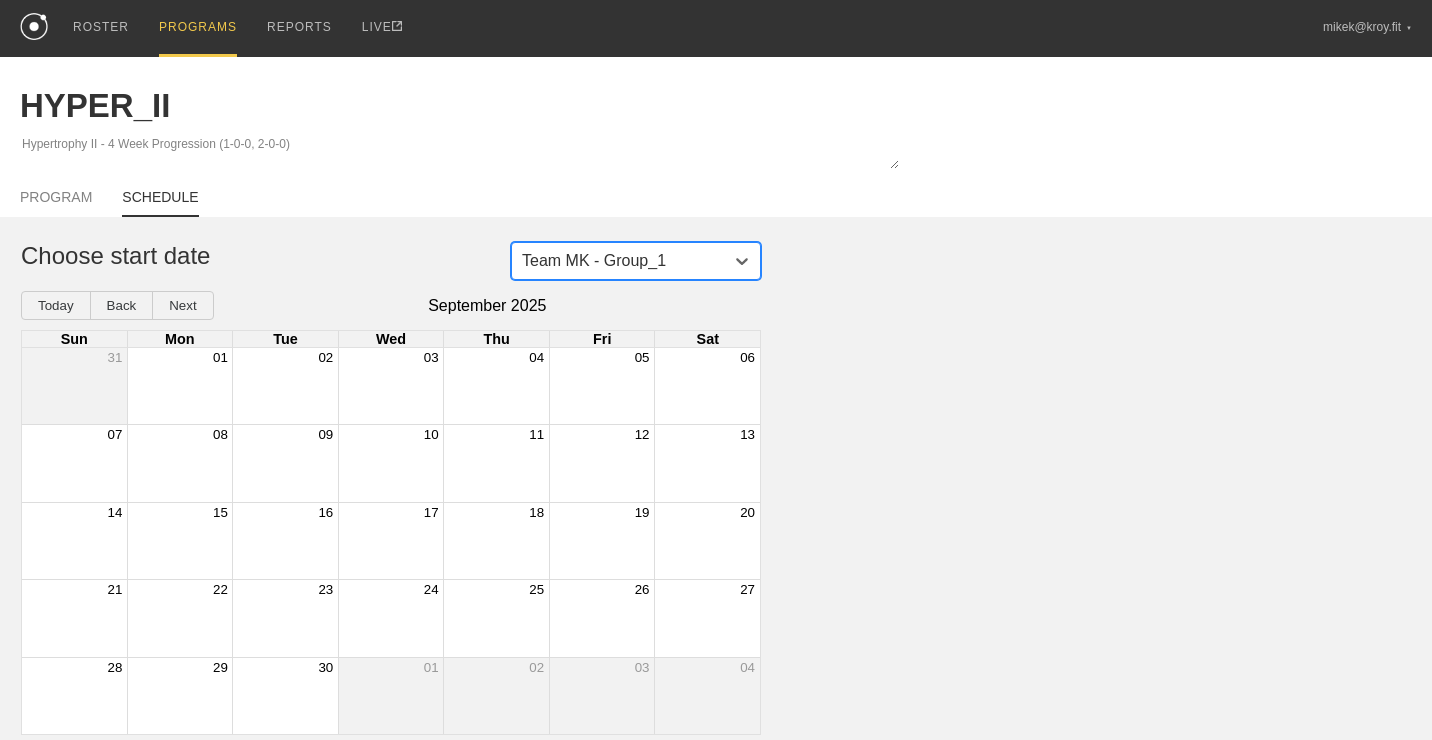 click at bounding box center [180, 386] 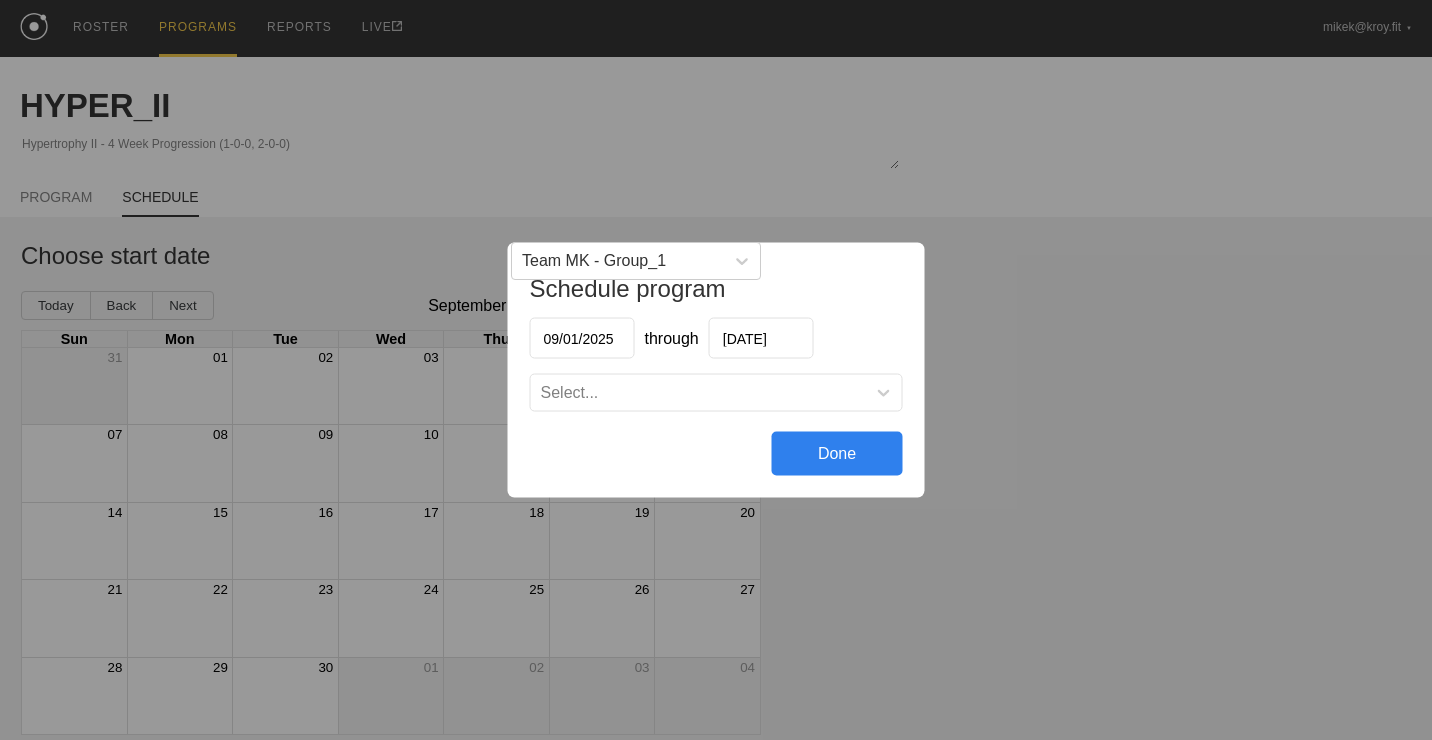 click on "[DATE]" at bounding box center (761, 338) 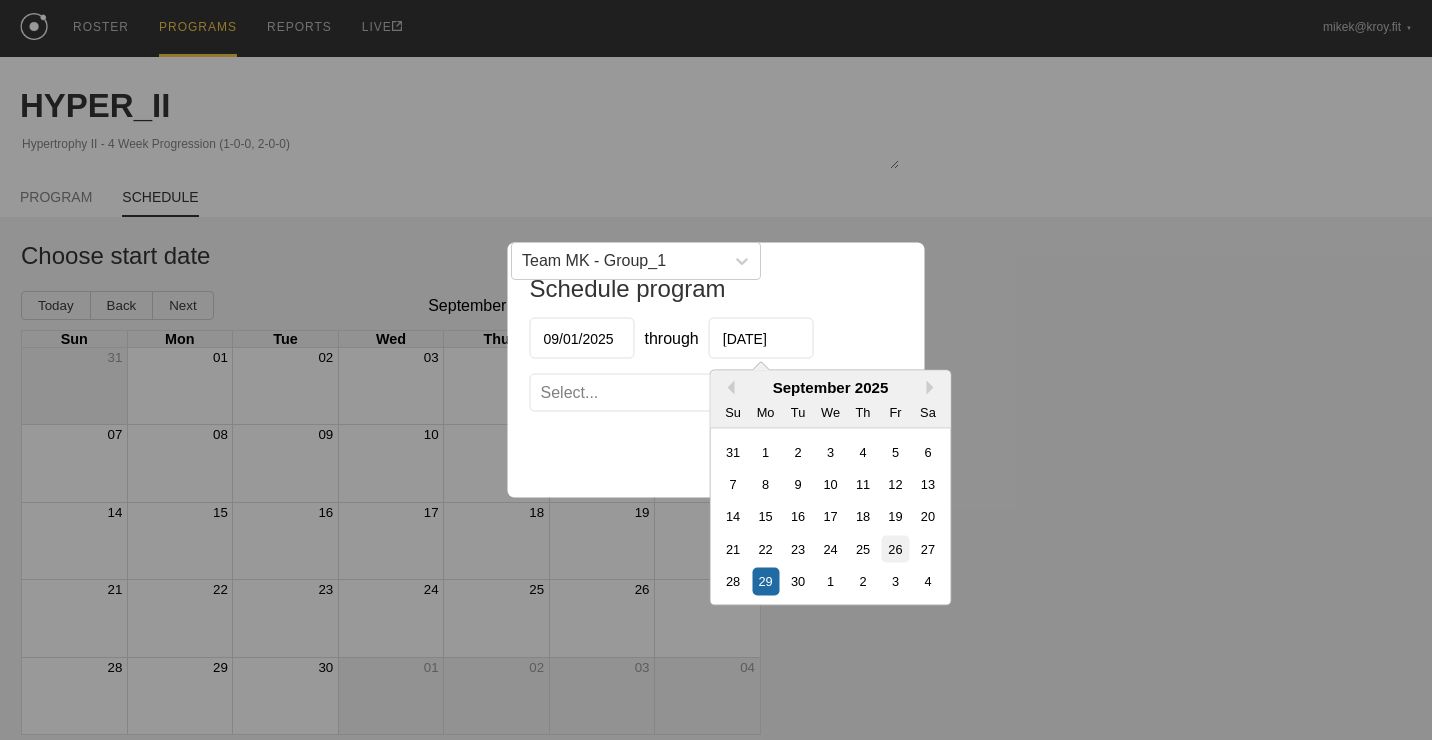 click on "26" at bounding box center [895, 548] 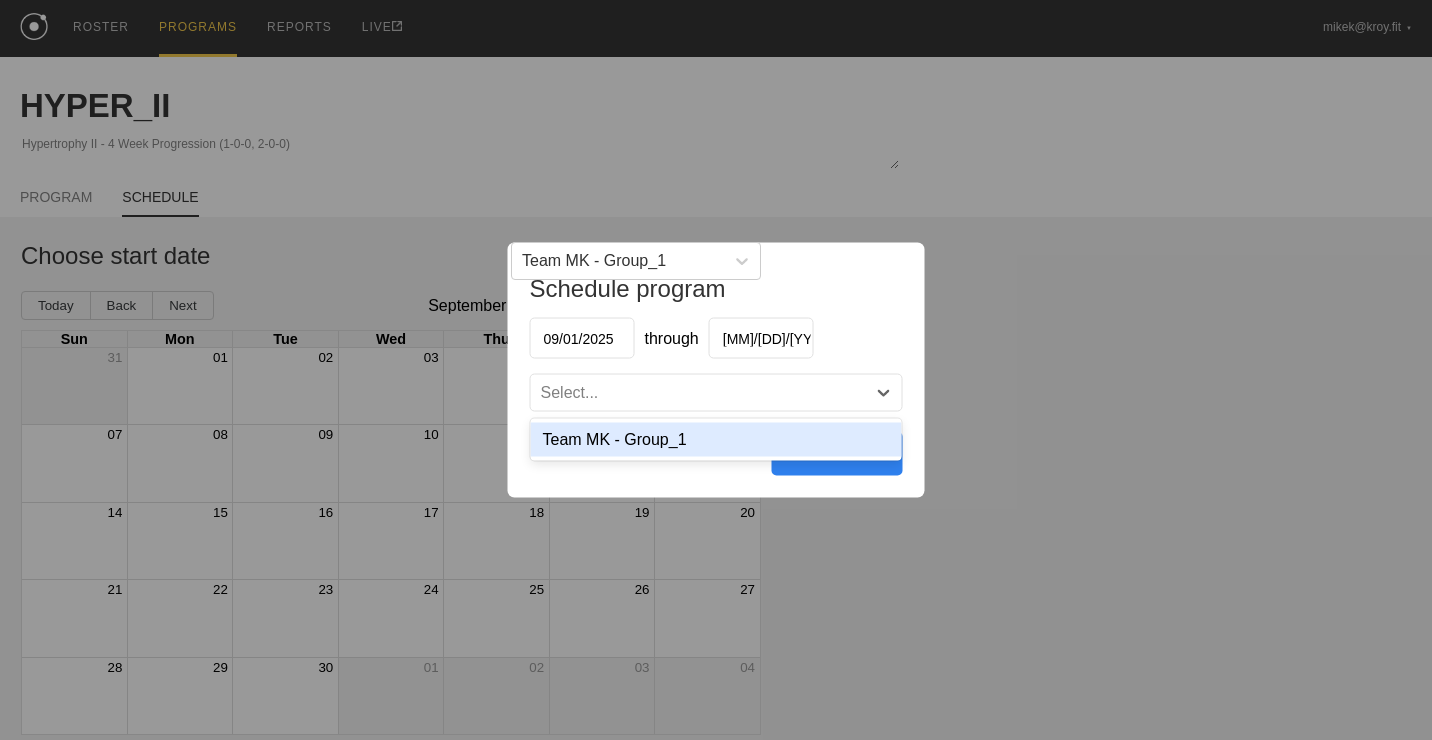 click on "Select..." at bounding box center (698, 393) 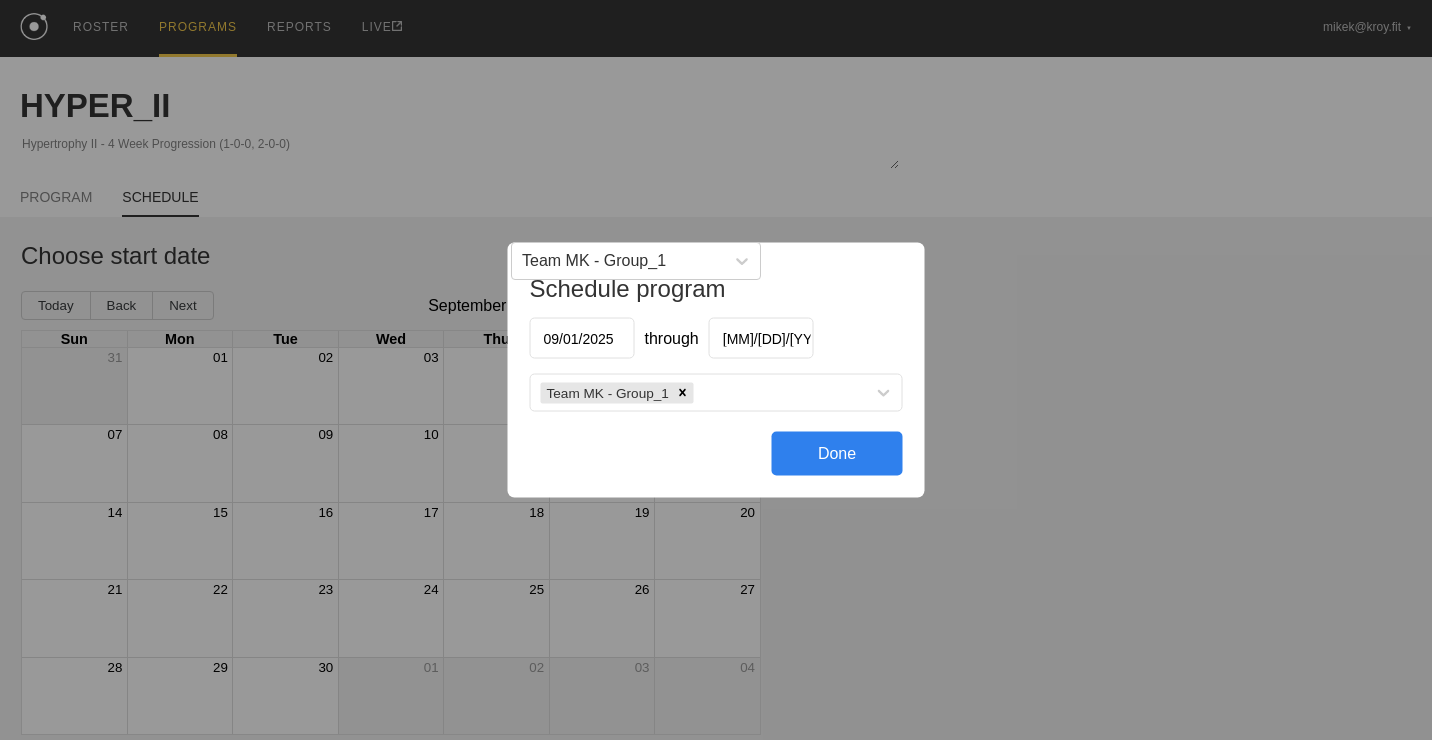click on "Done" at bounding box center (837, 454) 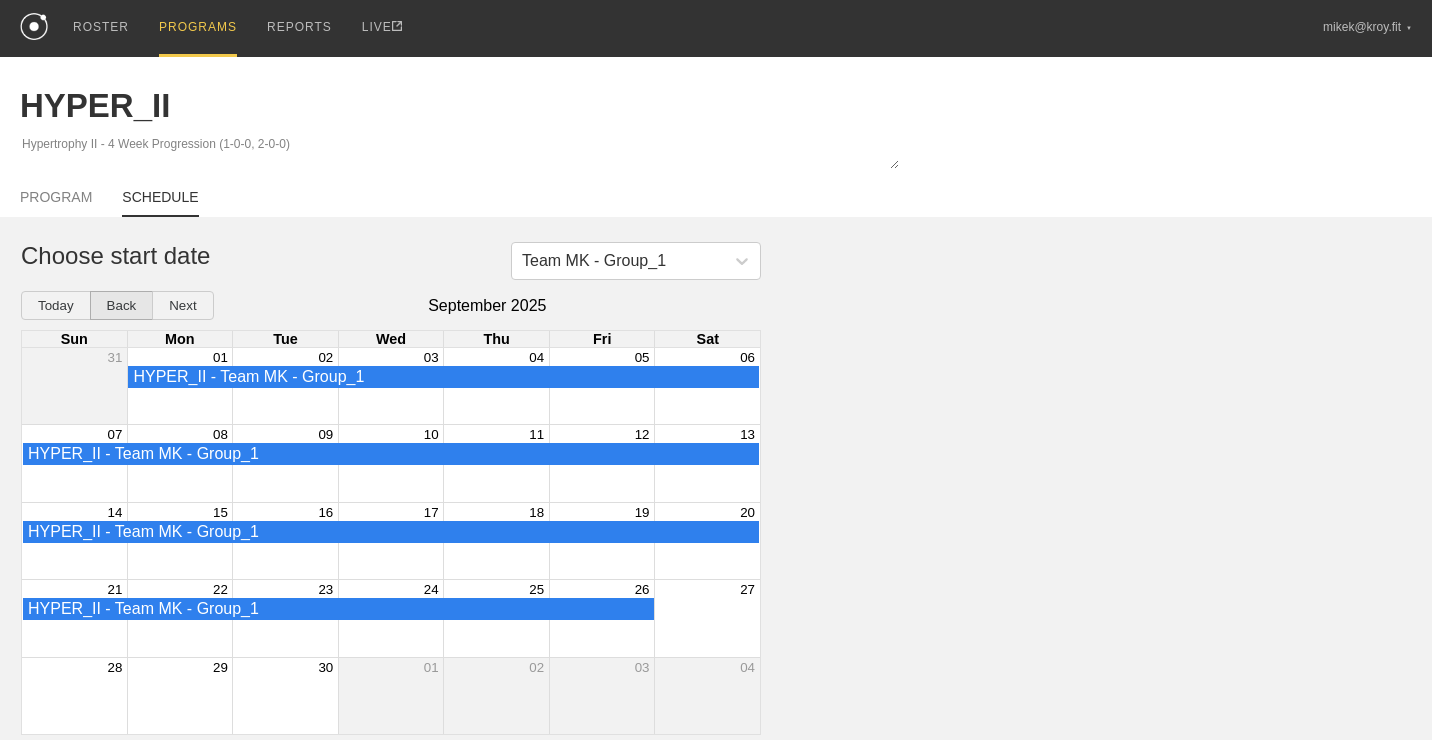 click on "Back" at bounding box center (122, 305) 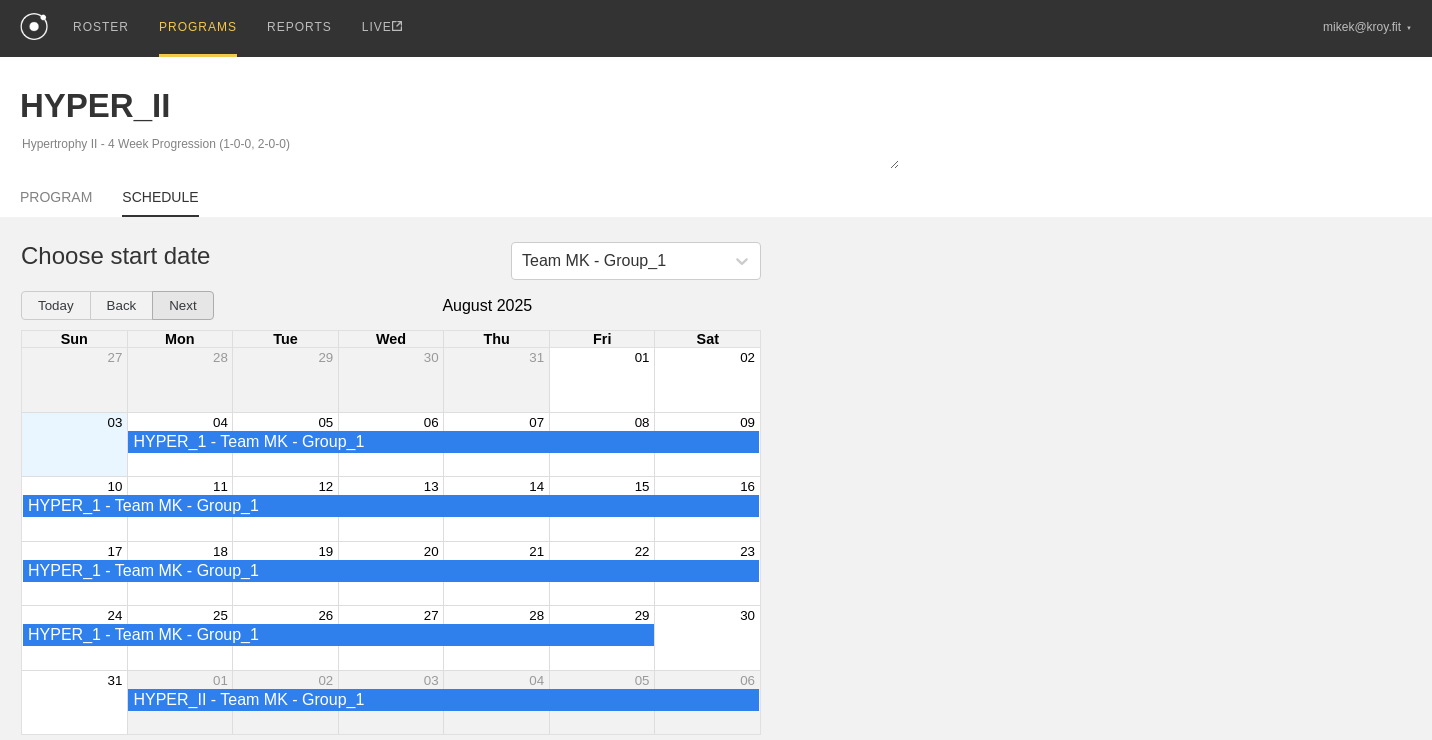 click on "Next" at bounding box center (182, 305) 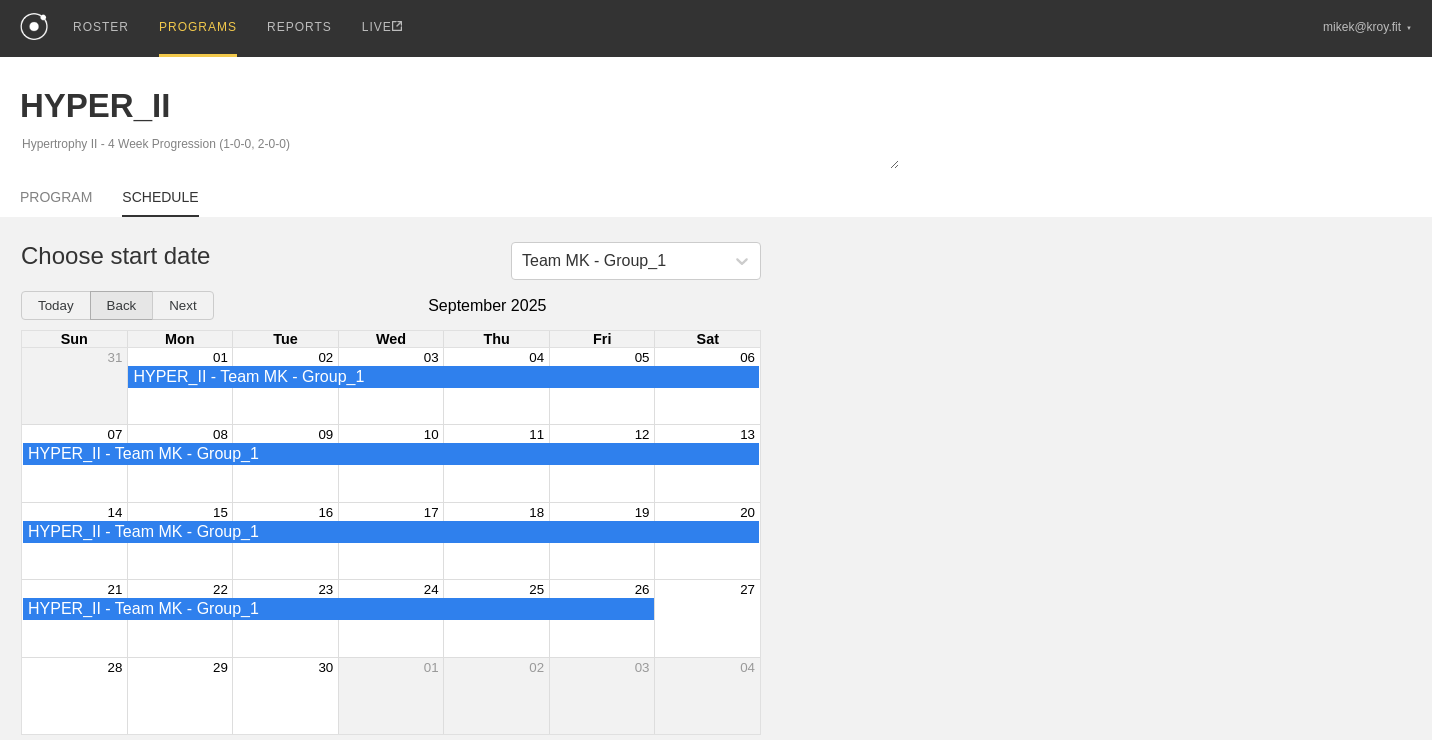 click on "Back" at bounding box center (122, 305) 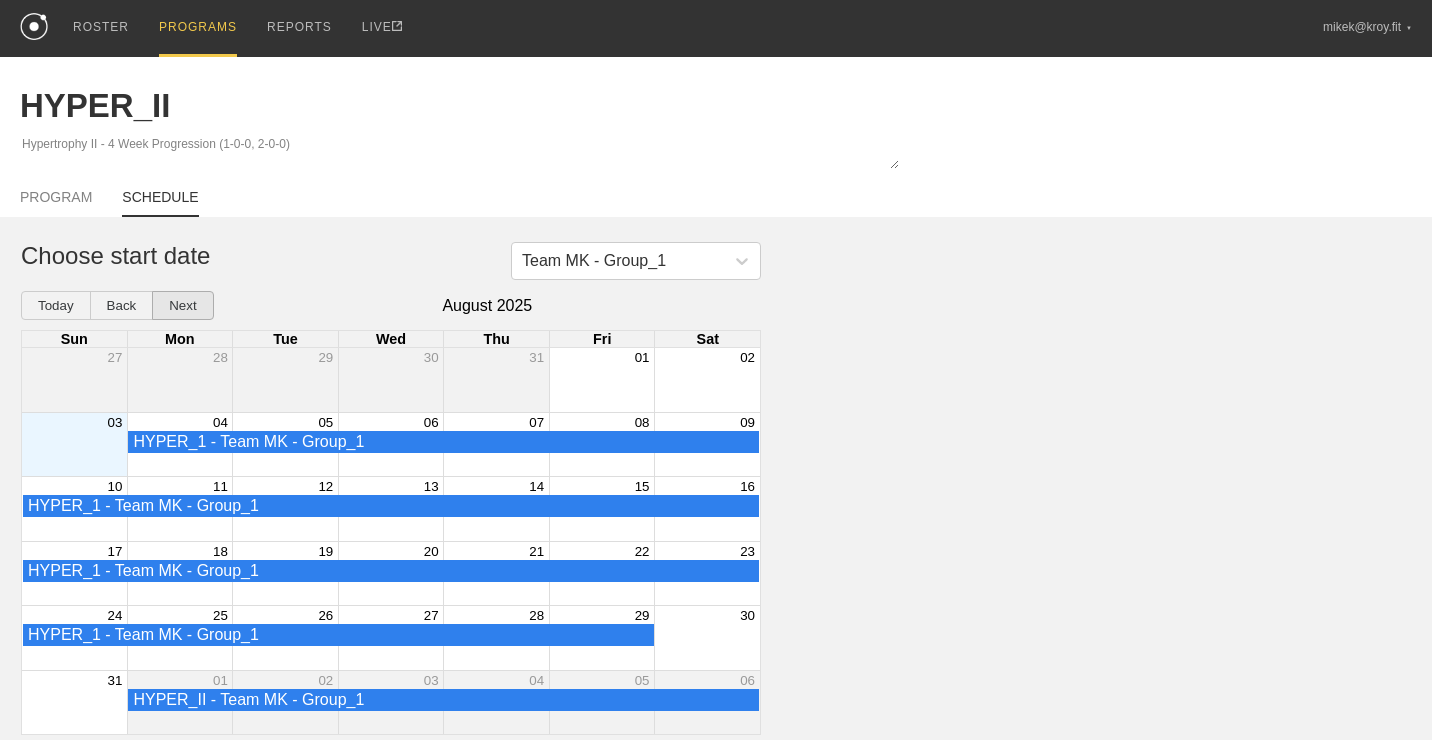 click on "Next" at bounding box center [182, 305] 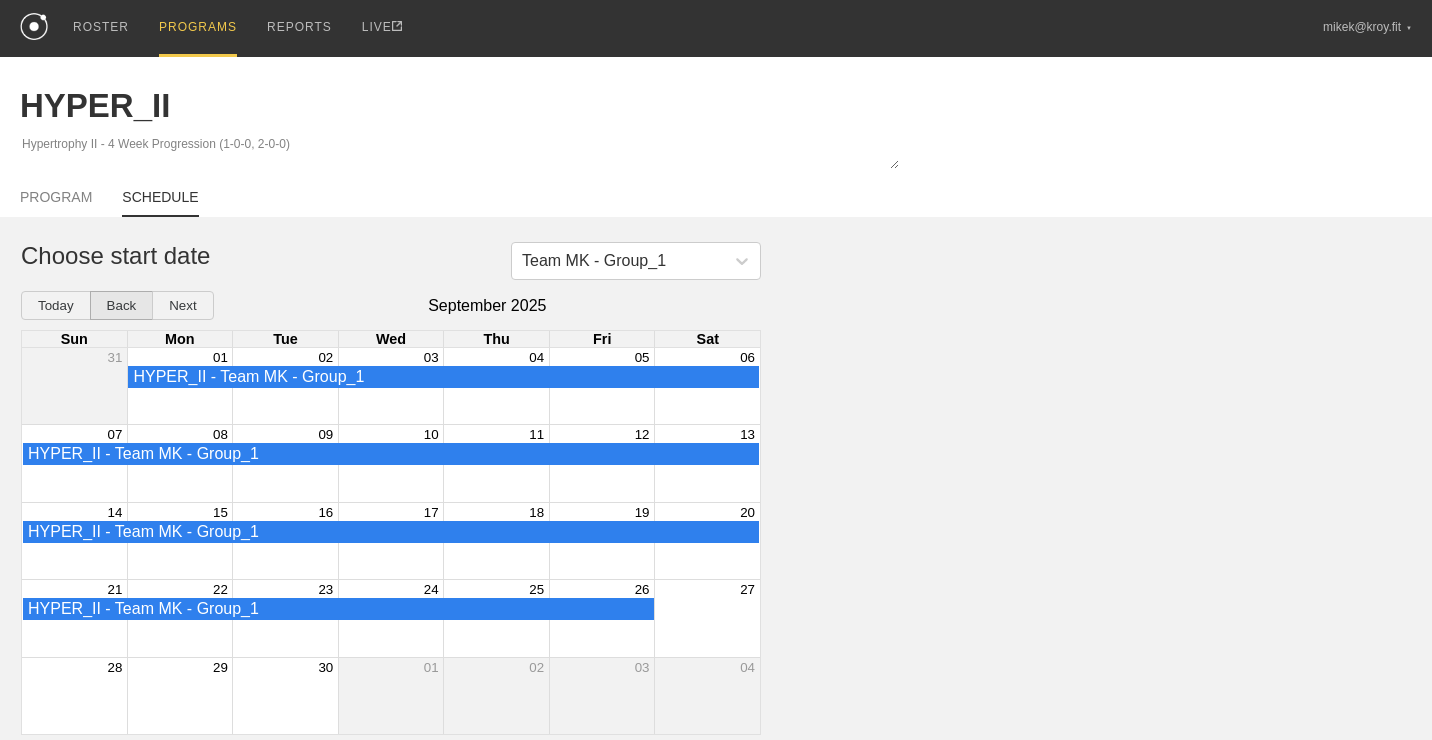 click on "Back" at bounding box center (122, 305) 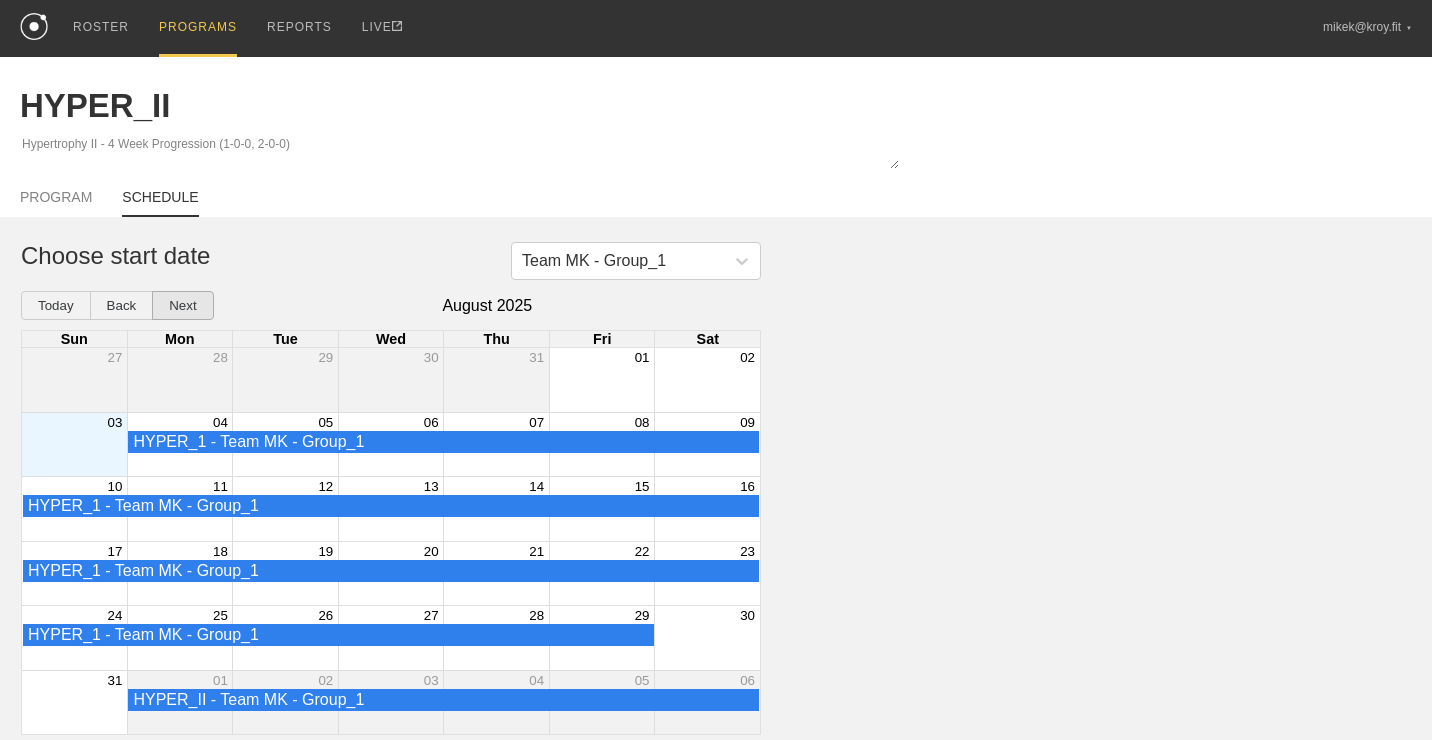 click on "Next" at bounding box center (182, 305) 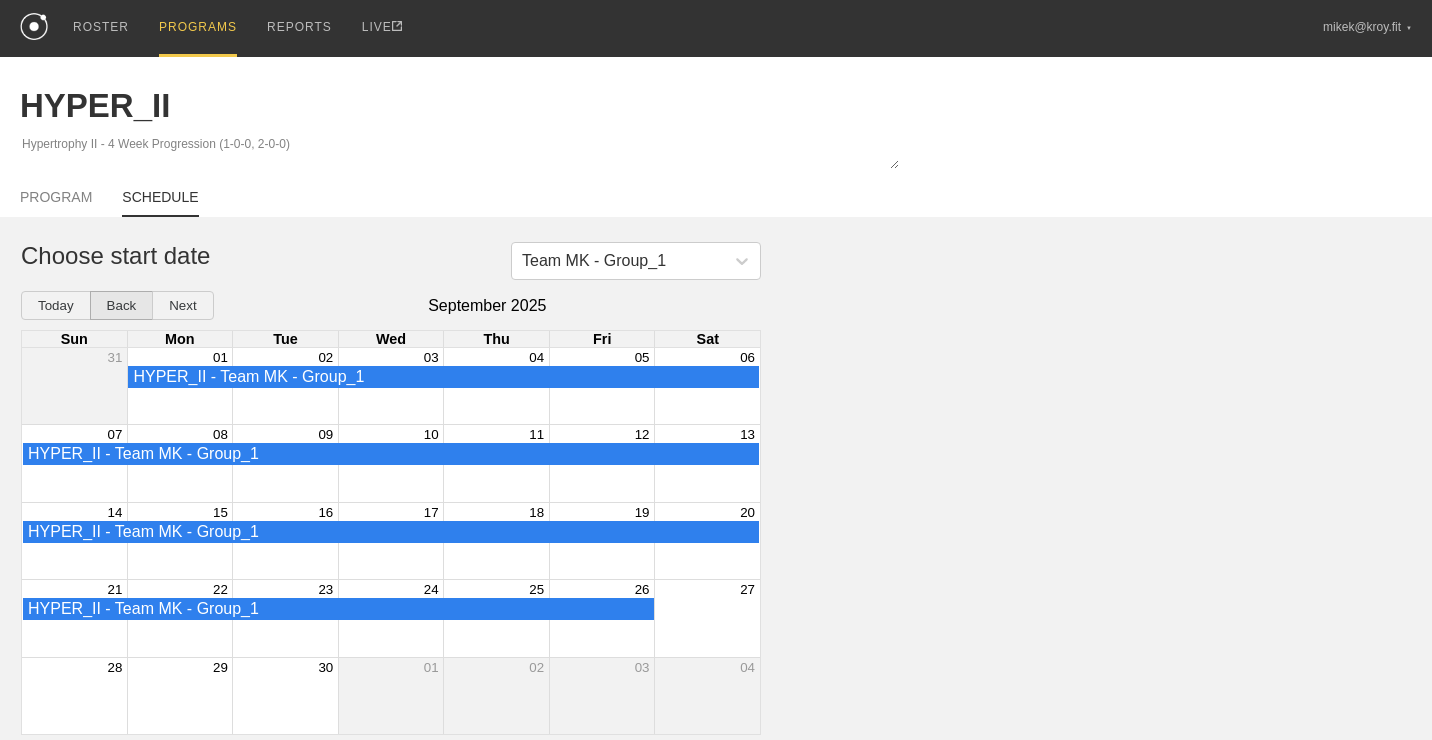click on "Back" at bounding box center (122, 305) 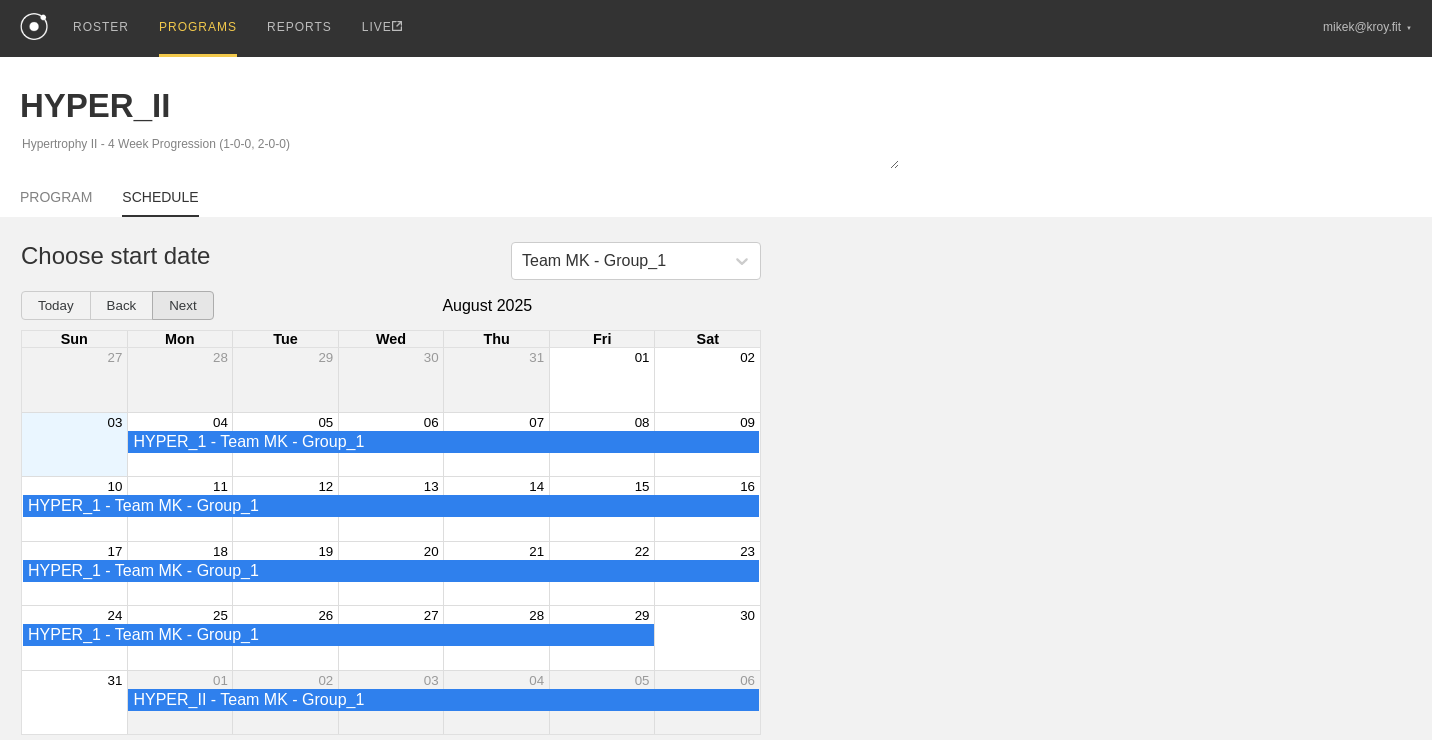 click on "Next" at bounding box center [182, 305] 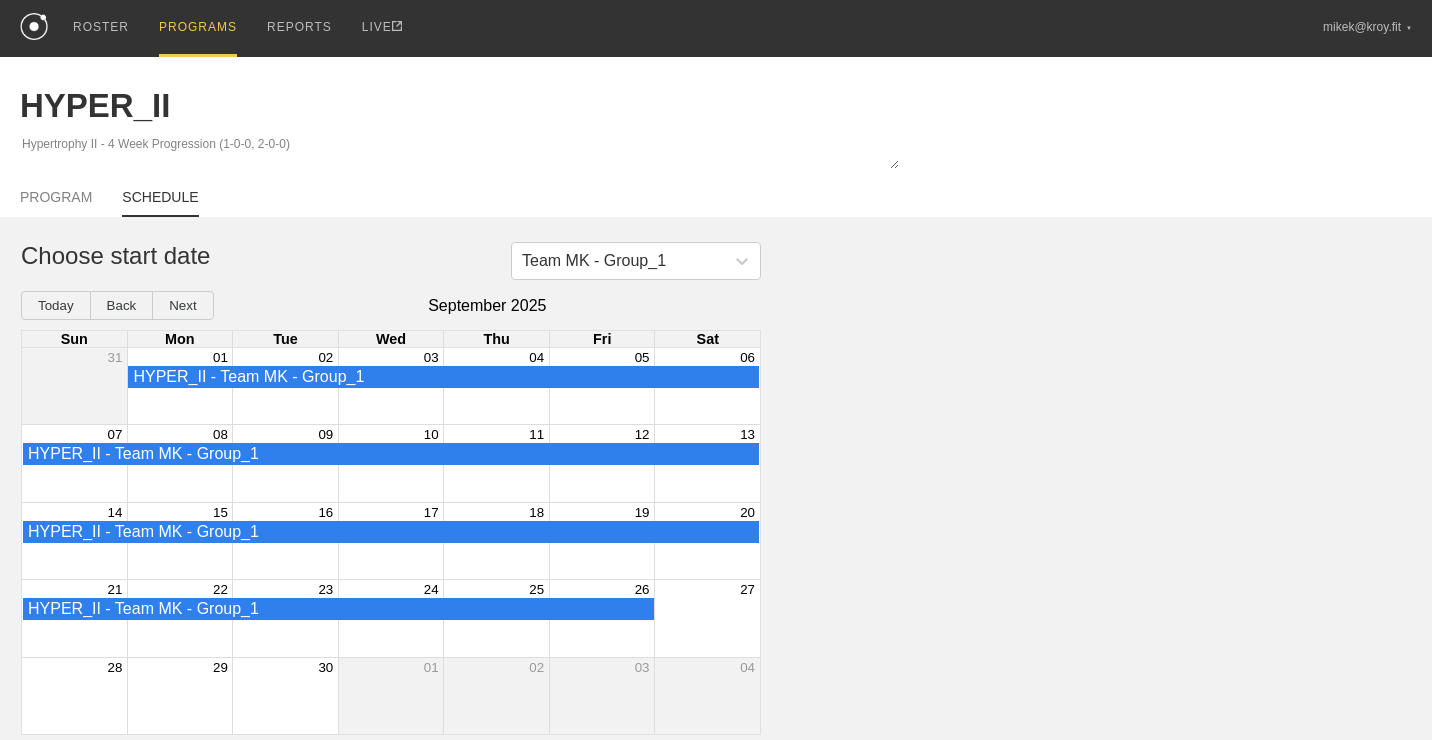 click on "Team MK - Group_1 Choose start date Today Back Next September 2025 Sun Mon Tue Wed Thu Fri Sat 31 01 02 03 04 05 06   HYPER_II - Team MK - Group_1 07 08 09 10 11 12 13 HYPER_II - Team MK - Group_1 14 15 16 17 18 19 20 HYPER_II - Team MK - Group_1 21 22 23 24 25 26 27 HYPER_II - Team MK - Group_1 28 29 30 01 02 03 04" at bounding box center [716, 488] 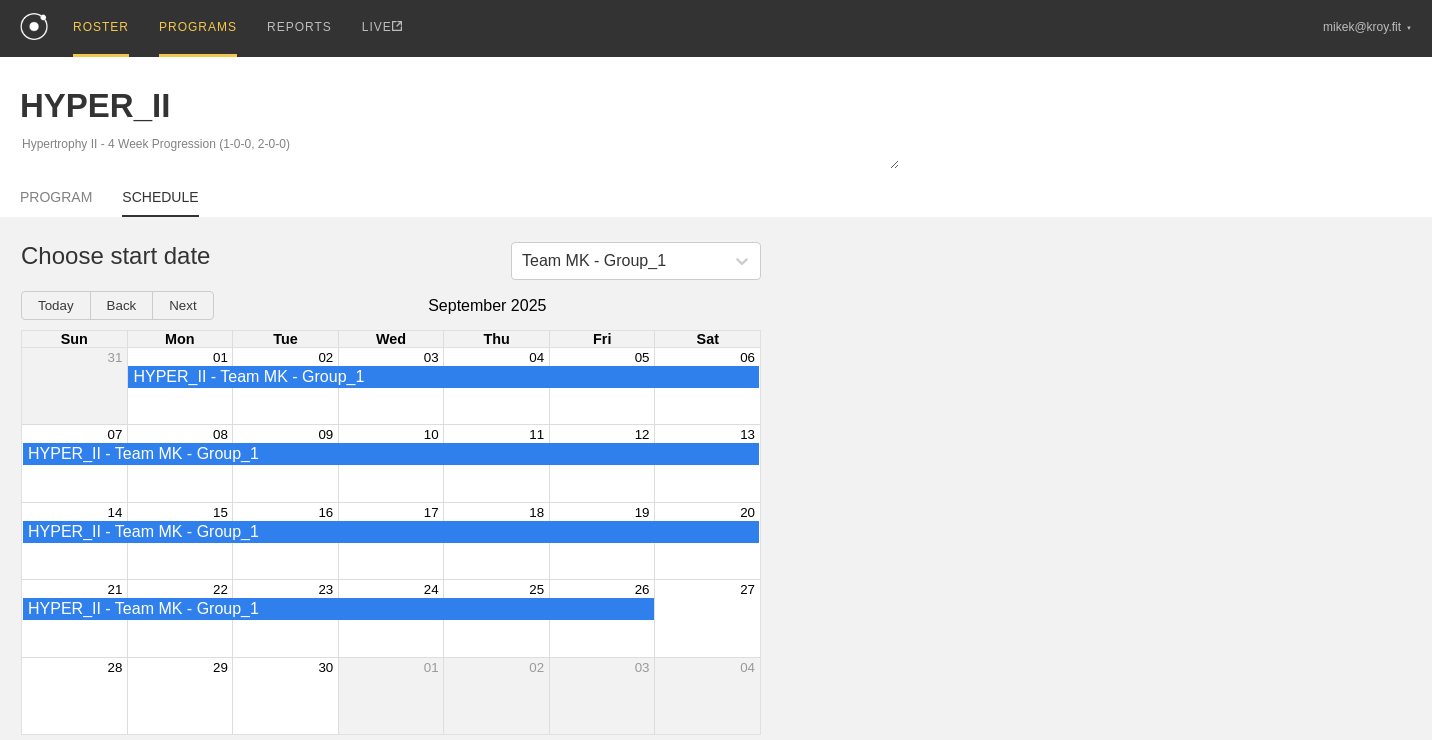click on "ROSTER" at bounding box center (101, 28) 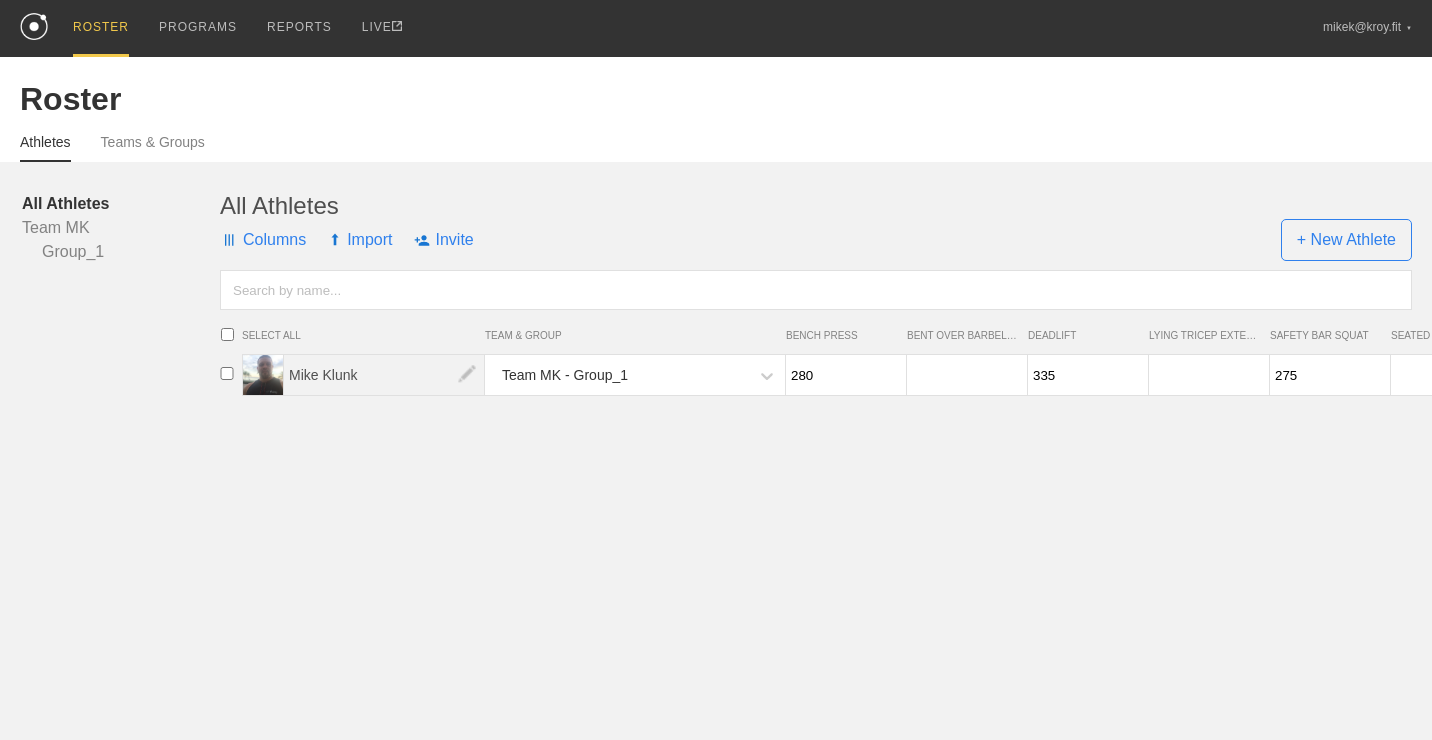 click on "Mike Klunk" at bounding box center [384, 375] 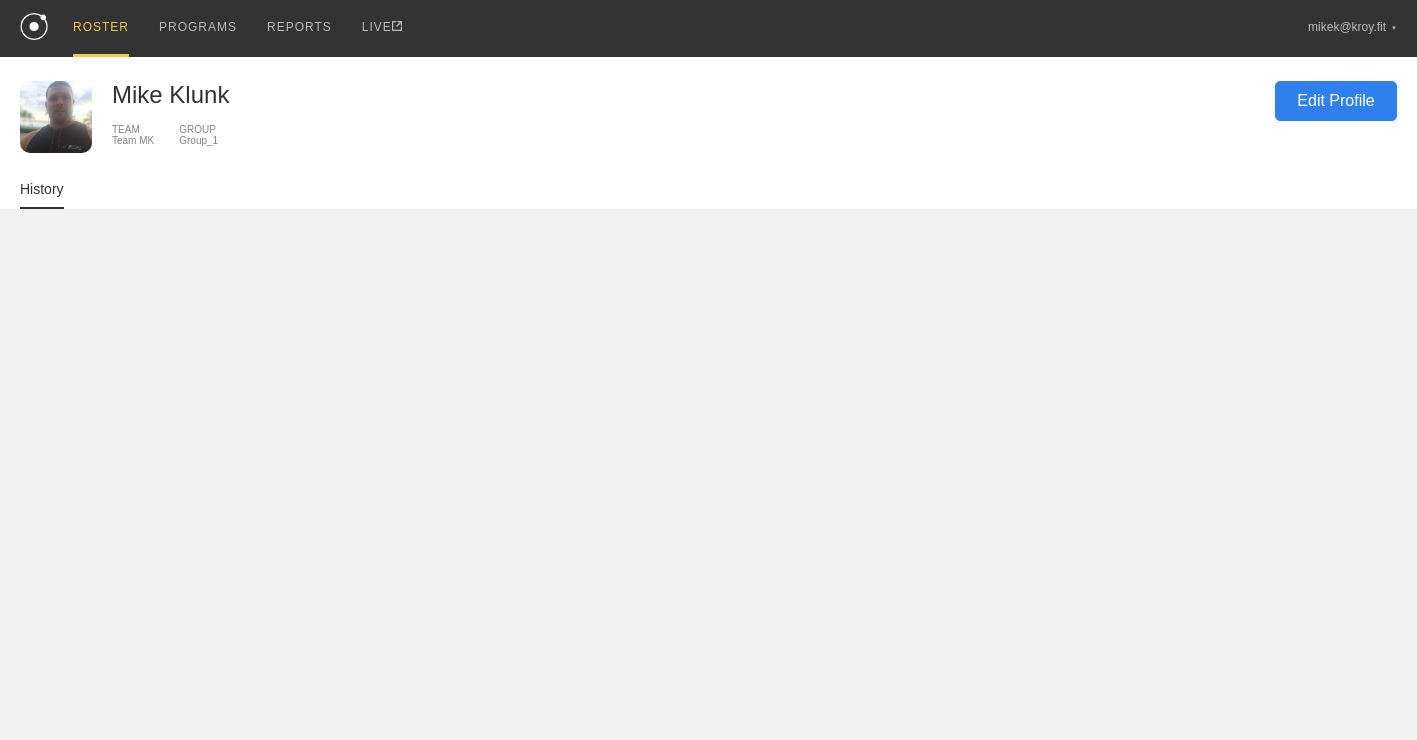 click on "Edit Profile" at bounding box center [1336, 101] 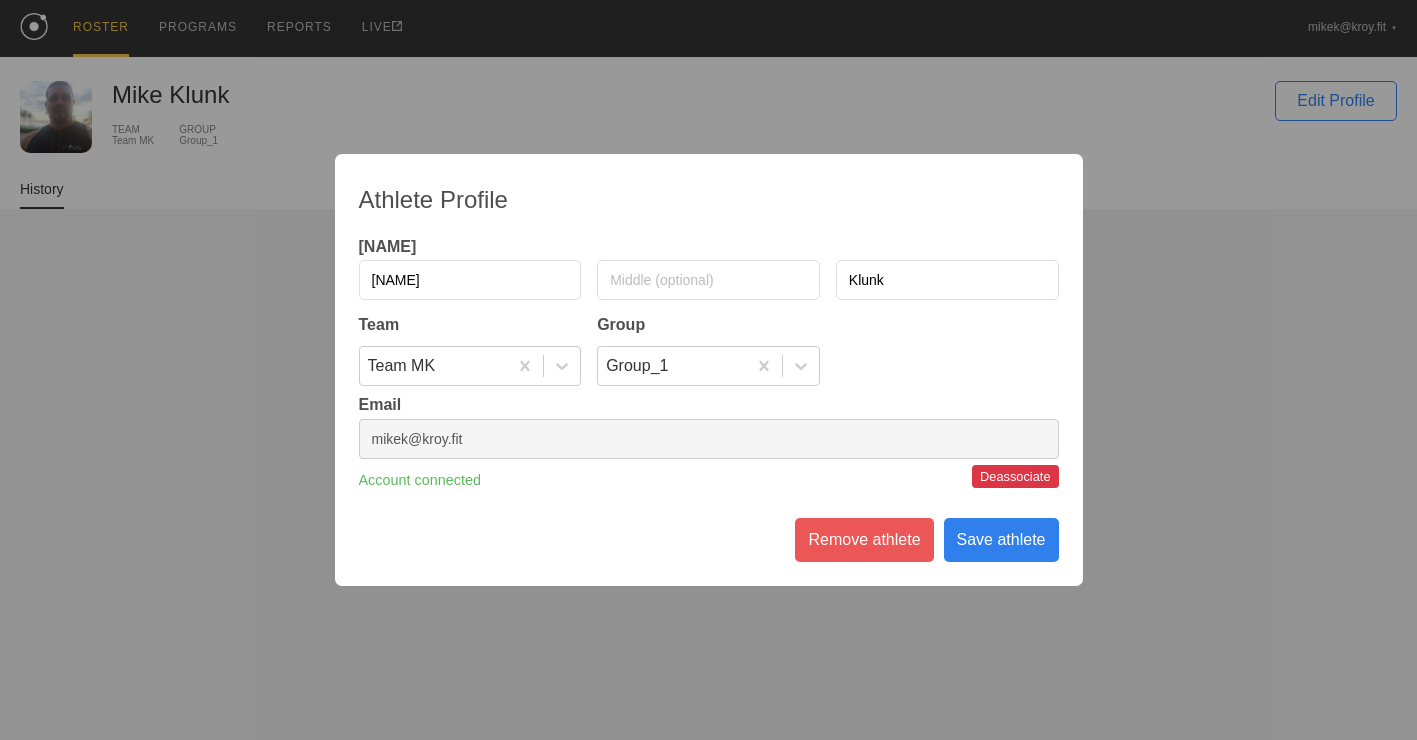 click on "Athlete Profile Name [NAME] Team Group Team MK Group_1 Email [EMAIL] Account connected Deassociate Remove athlete Save athlete" at bounding box center (708, 370) 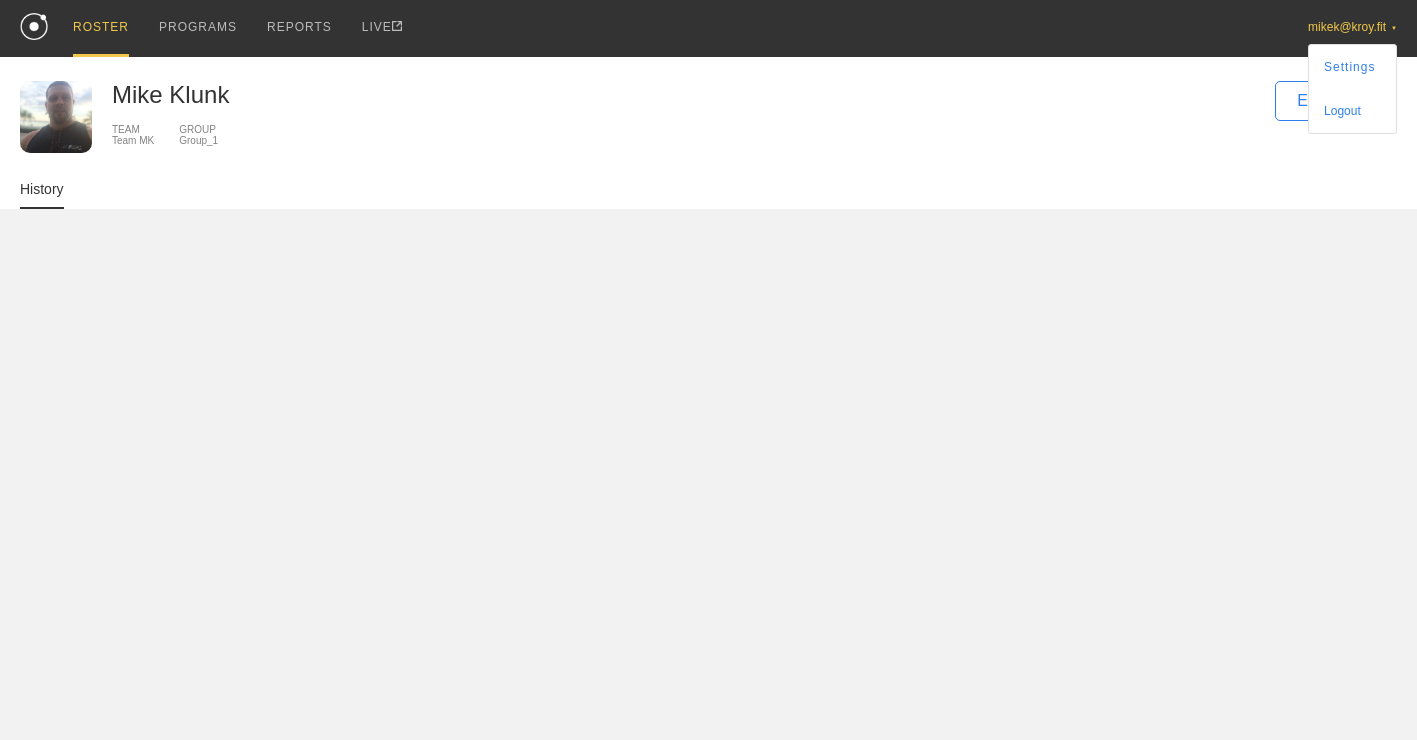 click on "[EMAIL]" at bounding box center (1352, 17) 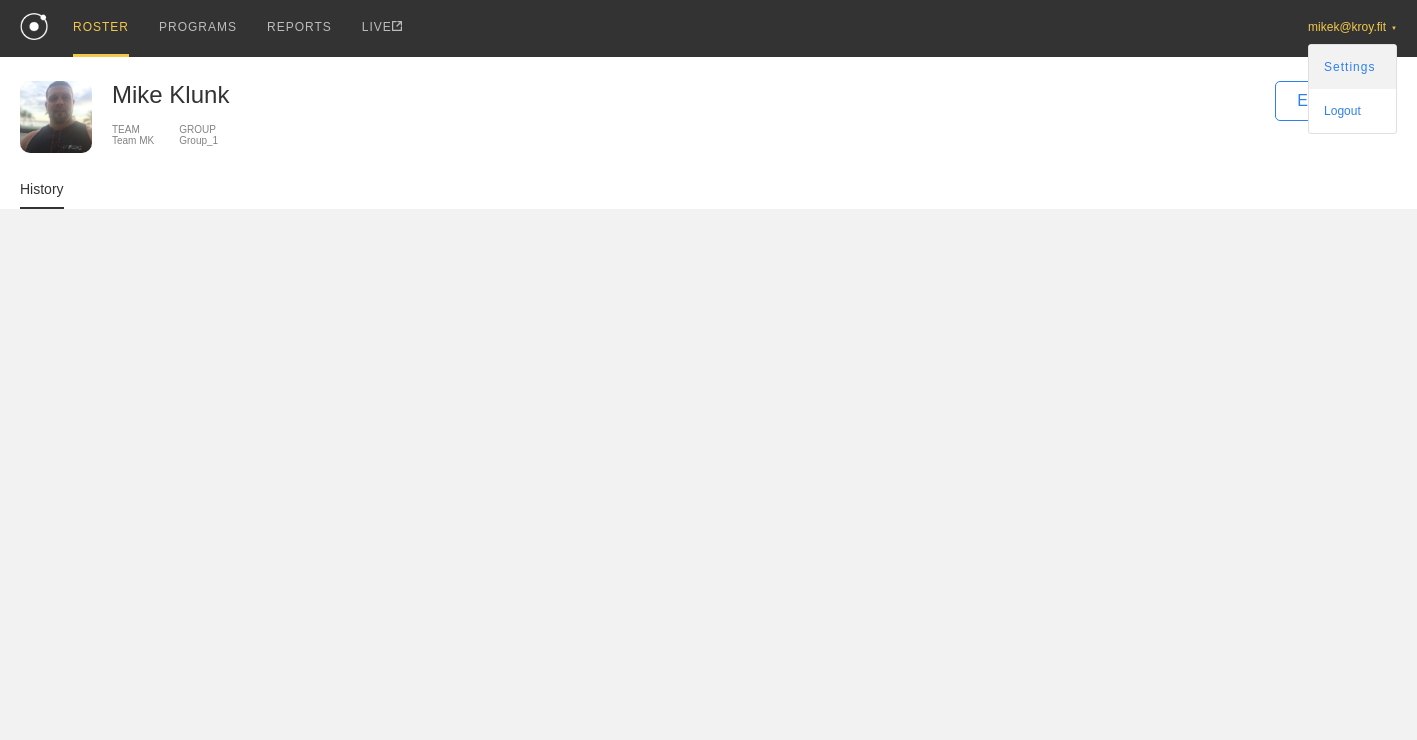 click on "Settings" at bounding box center [1352, 67] 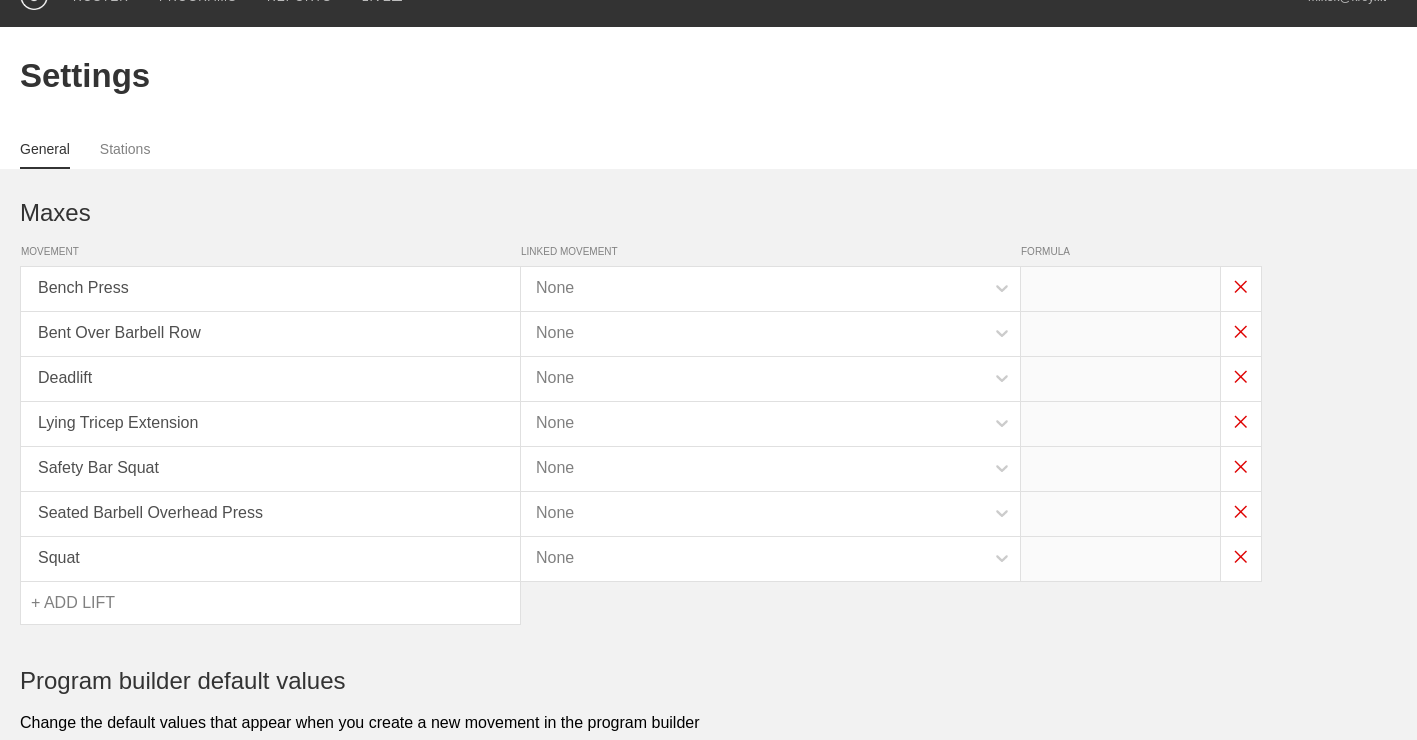 scroll, scrollTop: 0, scrollLeft: 0, axis: both 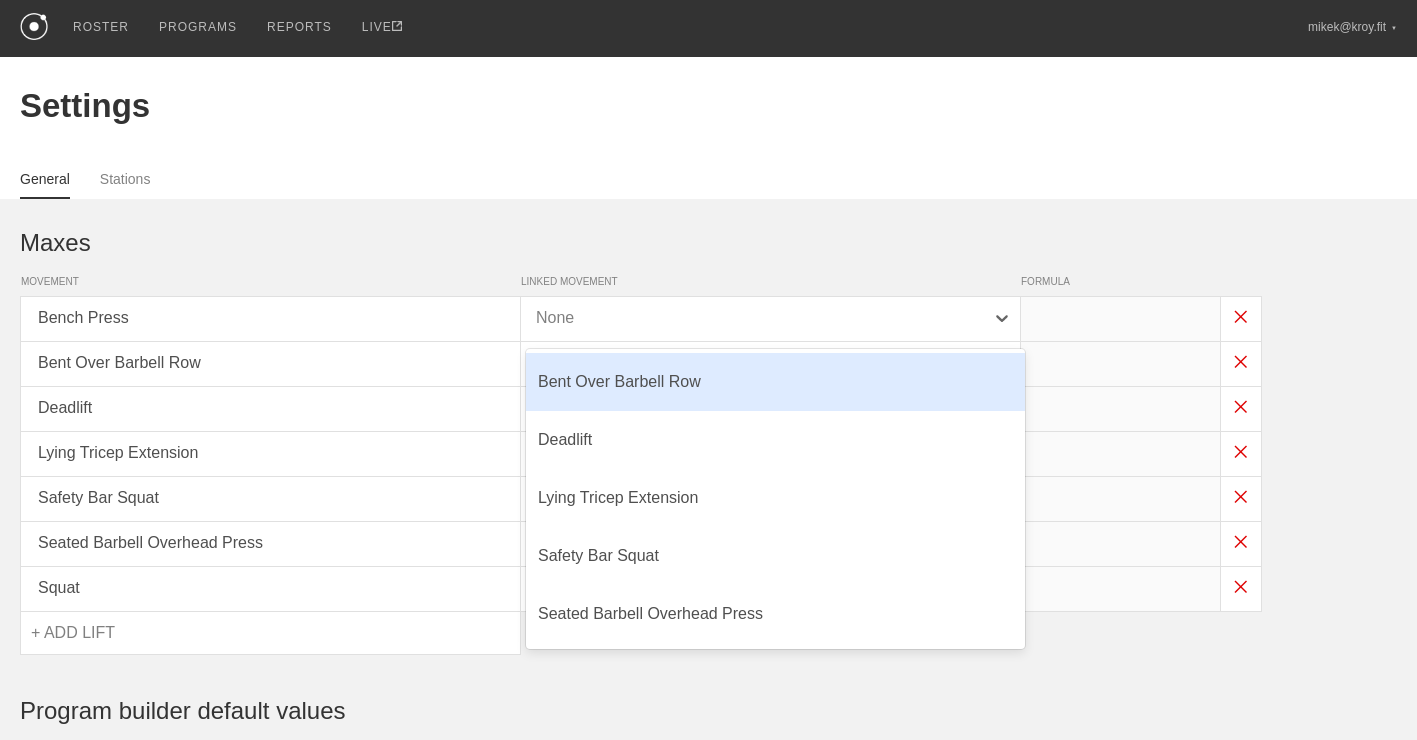 click on "None" at bounding box center [755, 318] 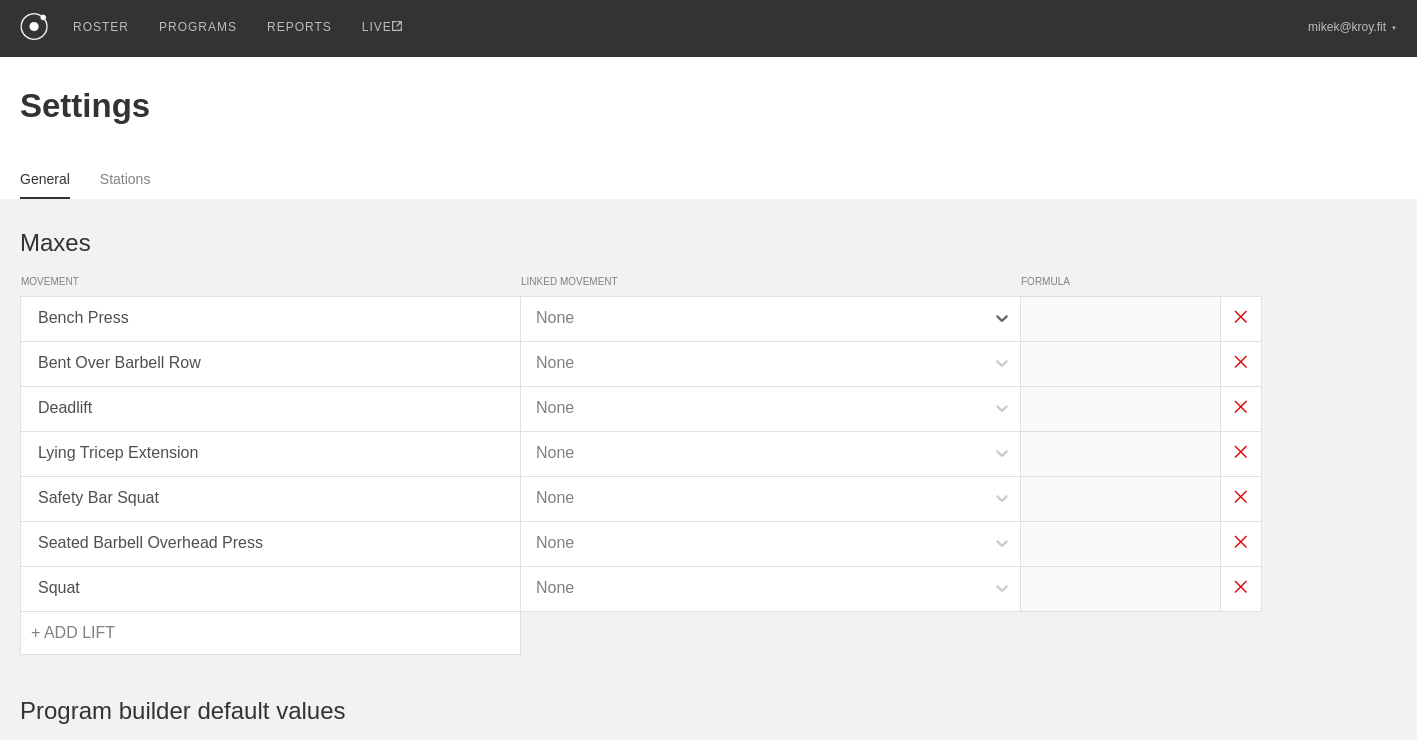 click on "None" at bounding box center (755, 318) 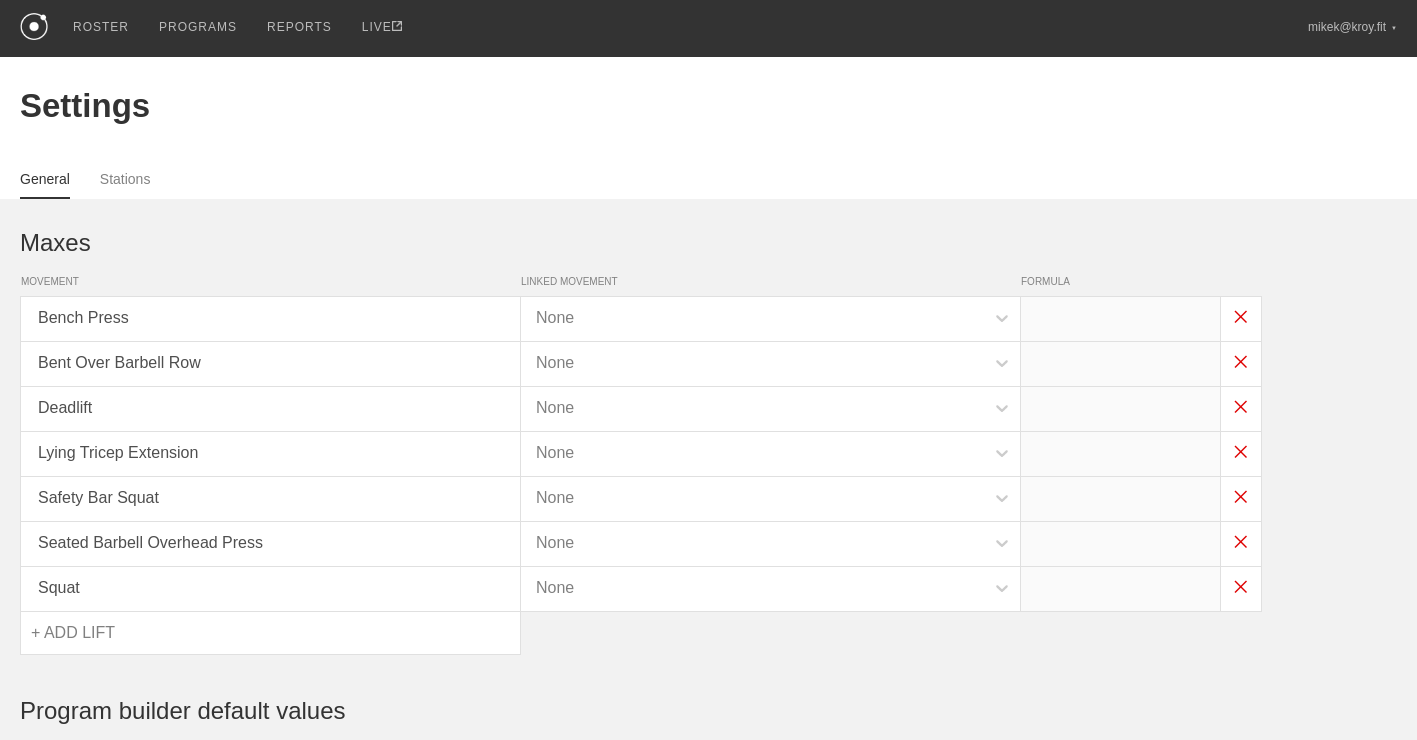 click on "Maxes" at bounding box center (708, 243) 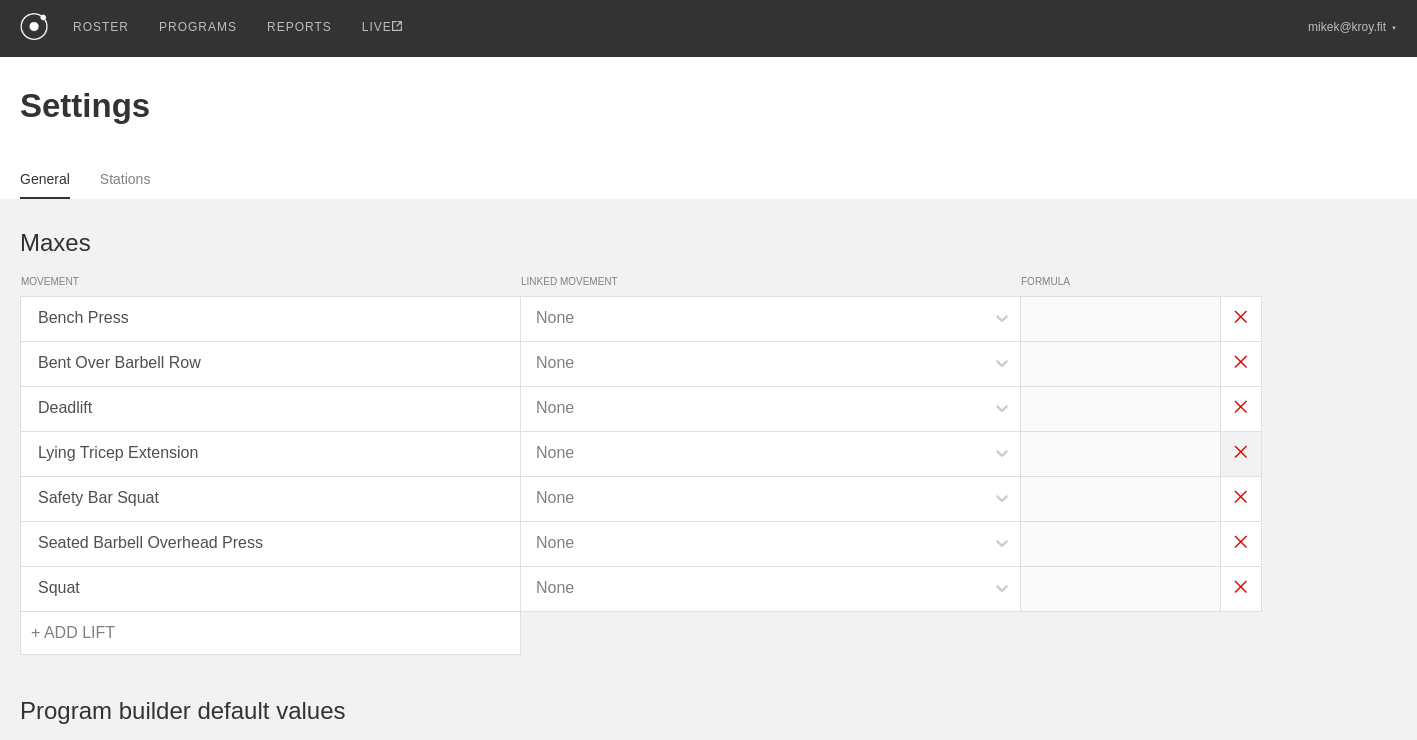 click at bounding box center [1241, 452] 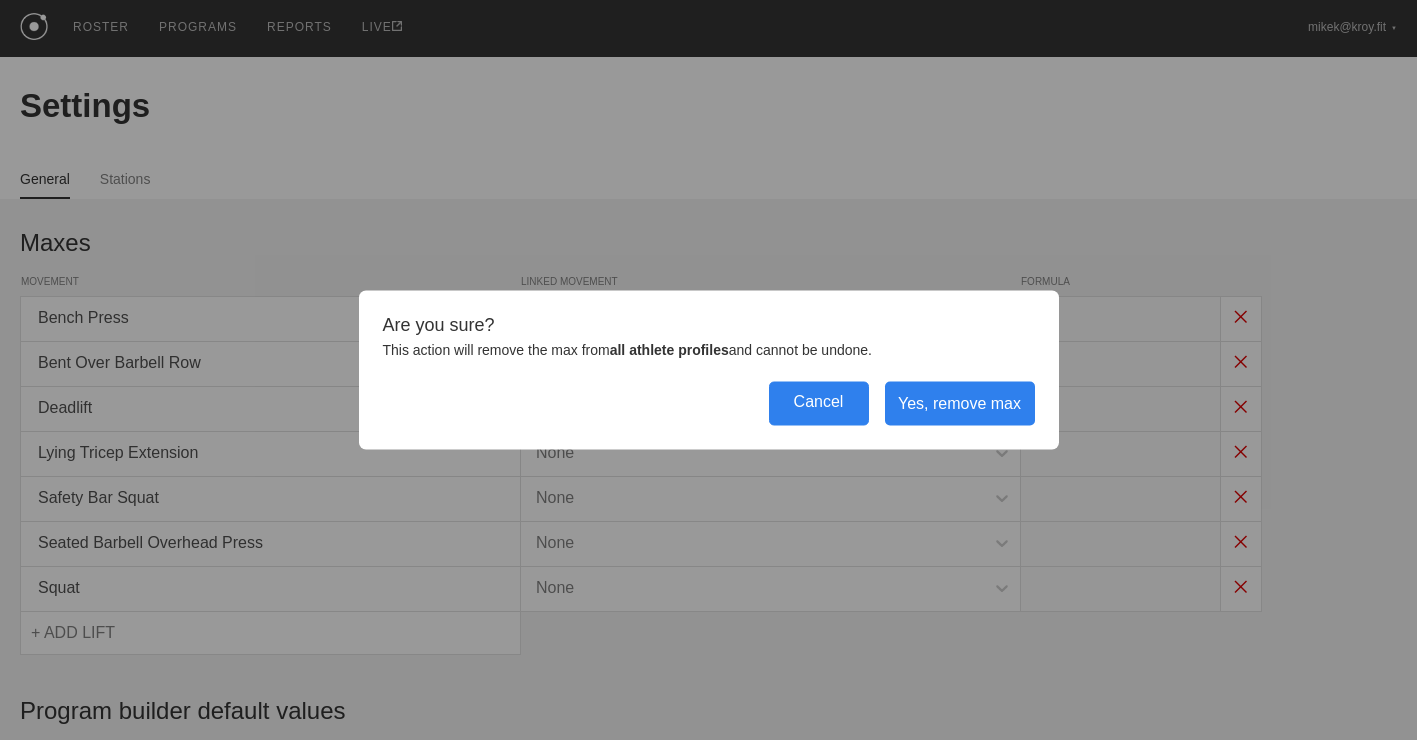 click on "Cancel" at bounding box center (819, 404) 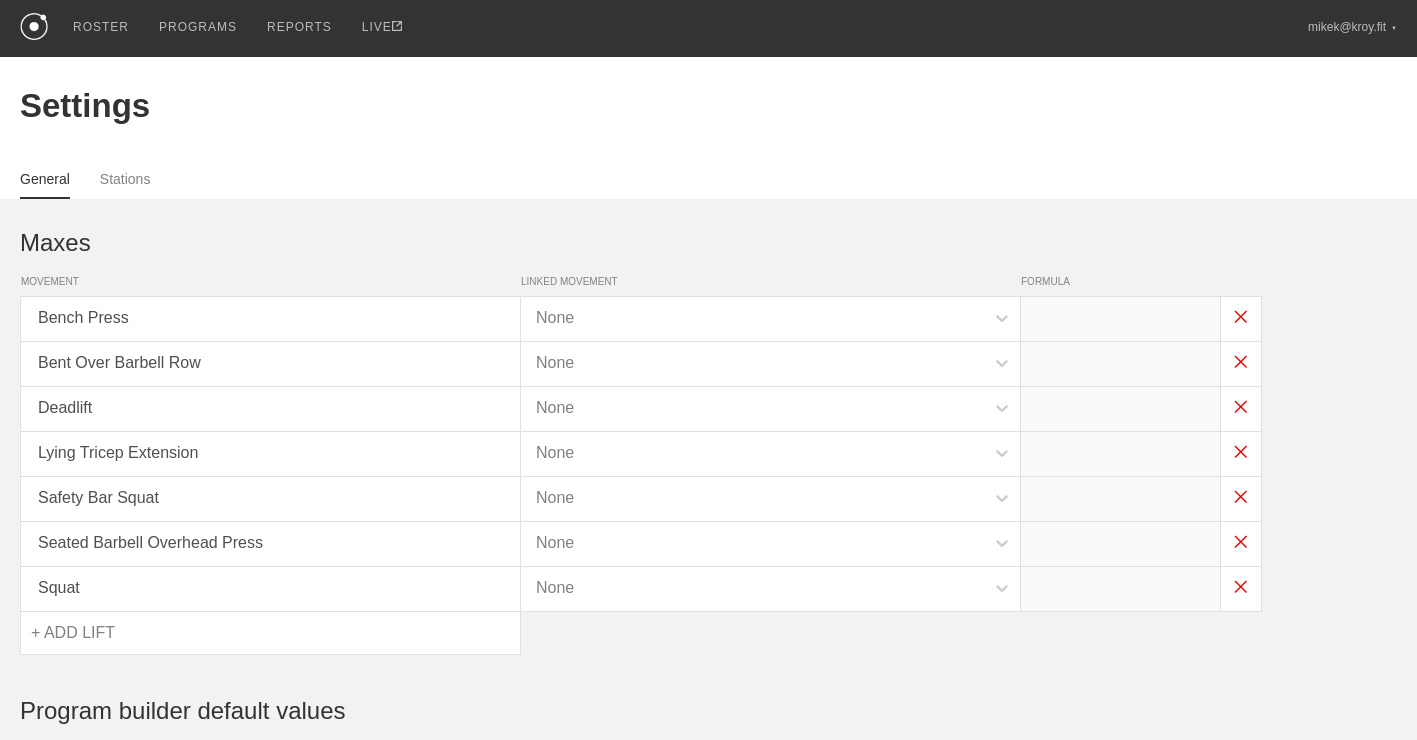 click on "MOVEMENT LINKED MOVEMENT FORMULA Bench Press None Bent Over Barbell Row None Deadlift None Lying Tricep Extension None Safety Bar Squat None Seated Barbell Overhead Press None Squat None + ADD LIFT" at bounding box center [708, 465] 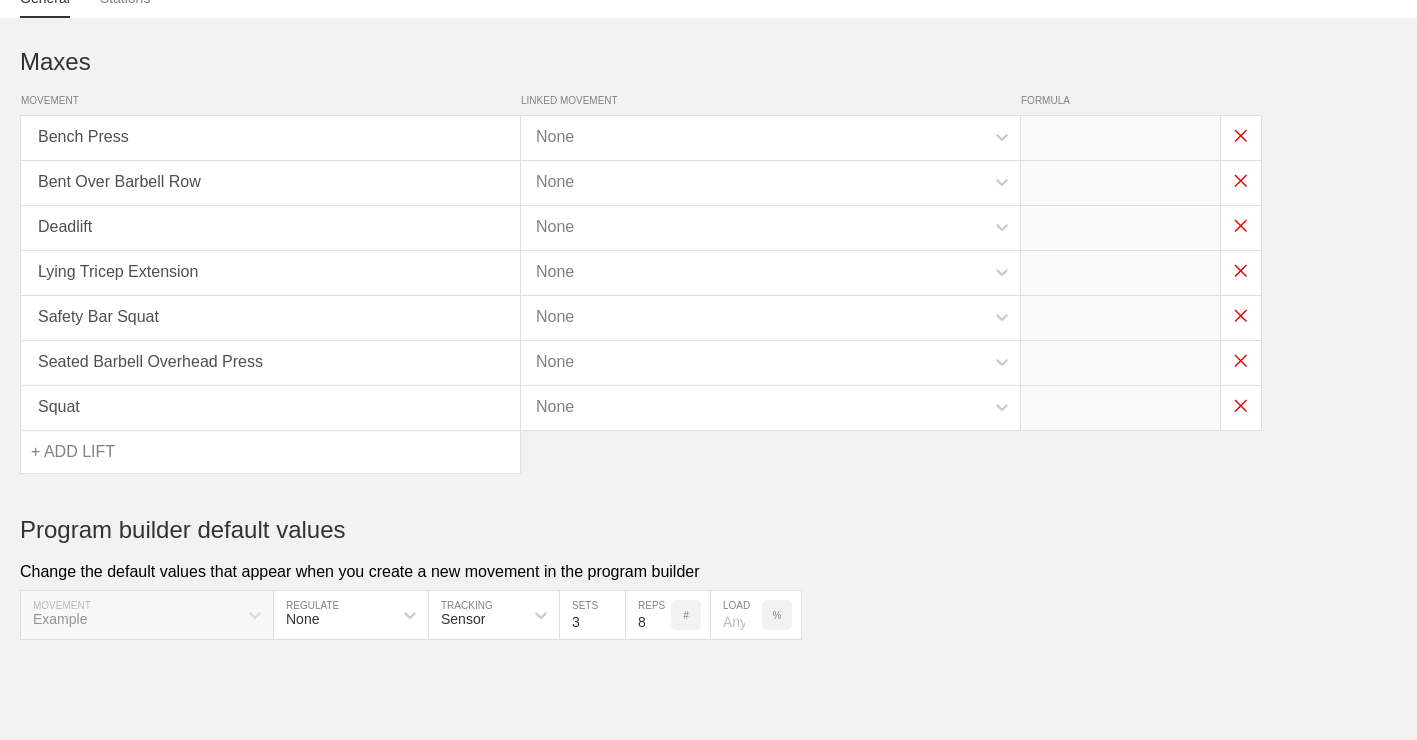 scroll, scrollTop: 0, scrollLeft: 0, axis: both 